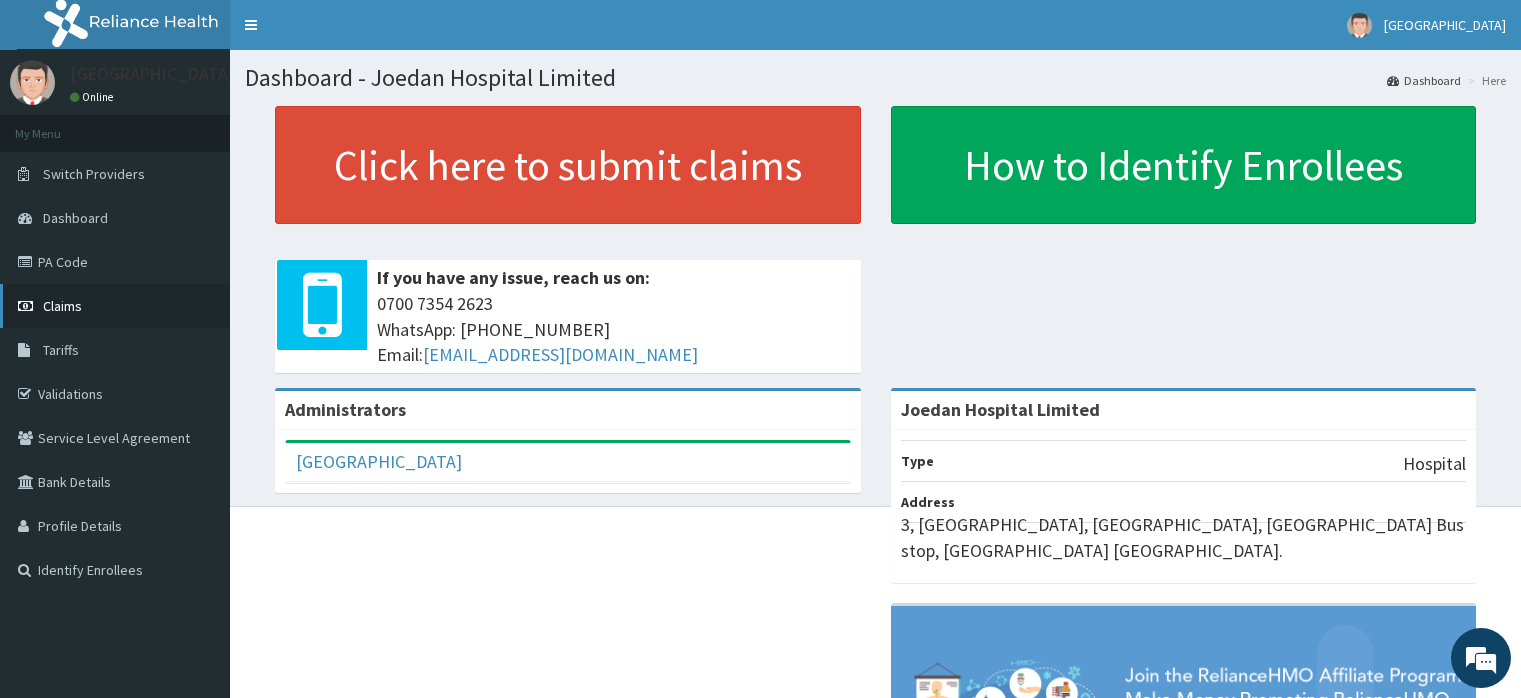 scroll, scrollTop: 0, scrollLeft: 0, axis: both 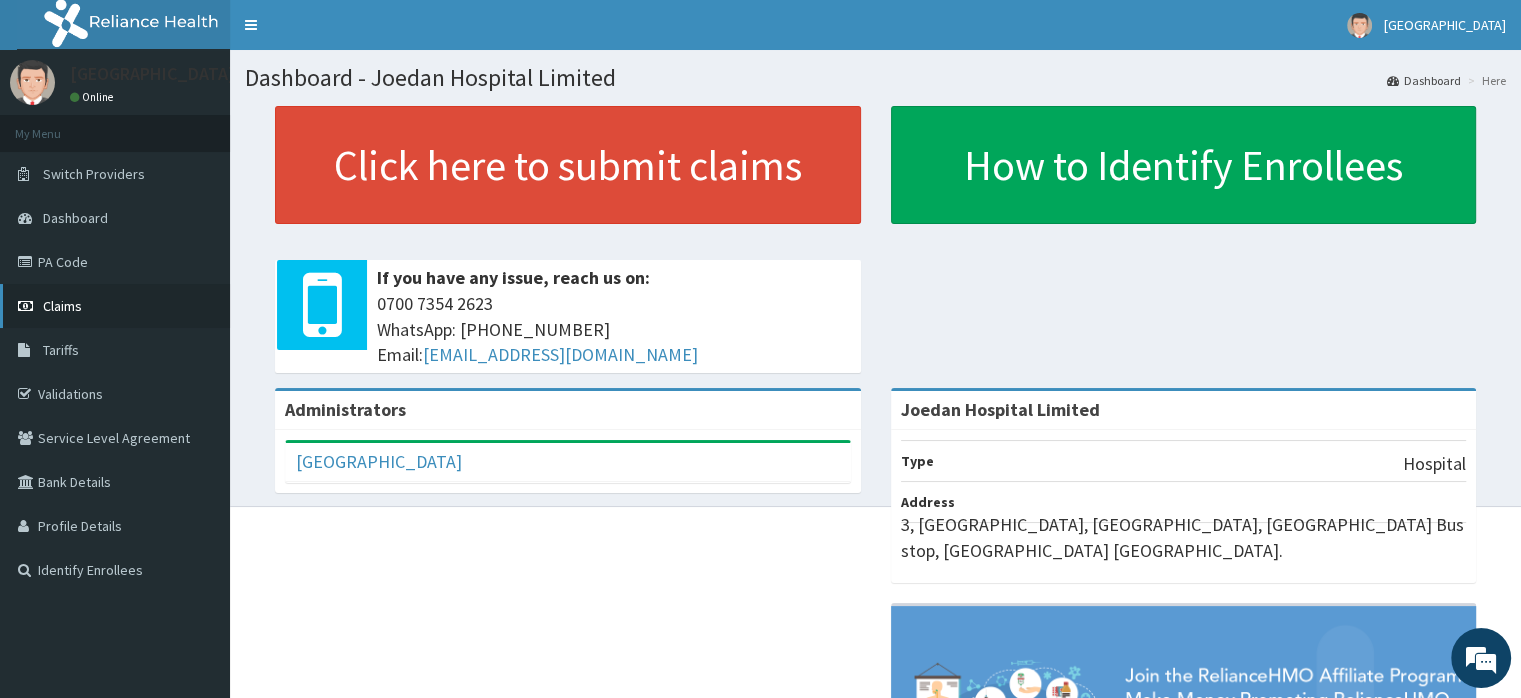 click on "Claims" at bounding box center [62, 306] 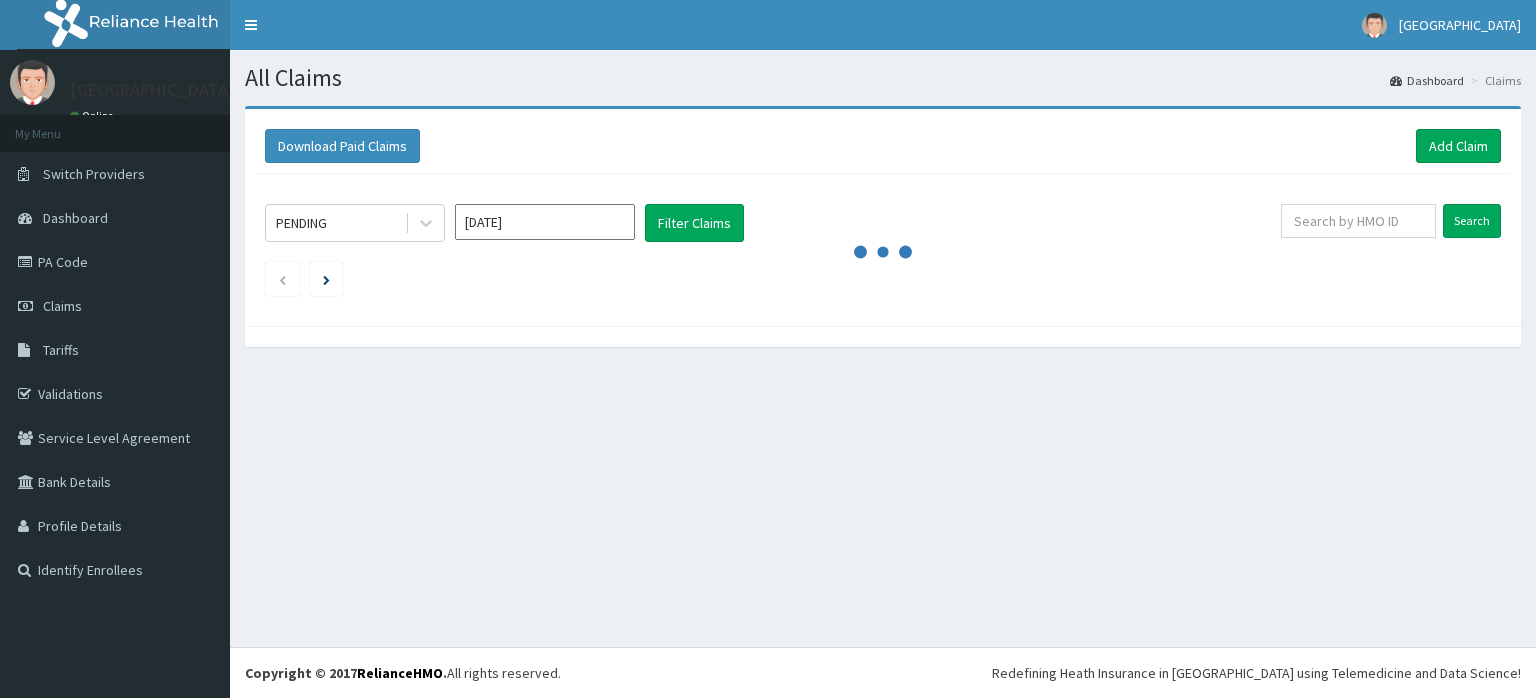 scroll, scrollTop: 0, scrollLeft: 0, axis: both 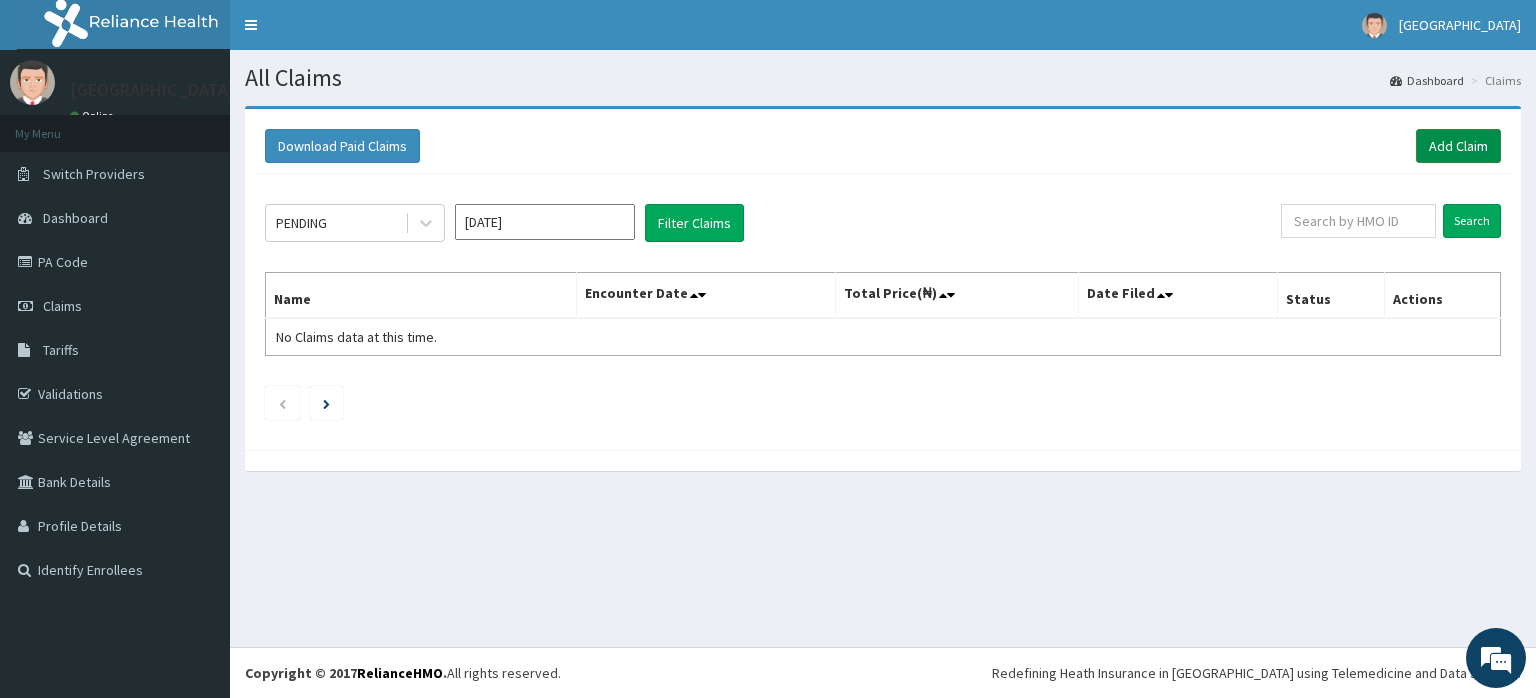 click on "Add Claim" at bounding box center (1458, 146) 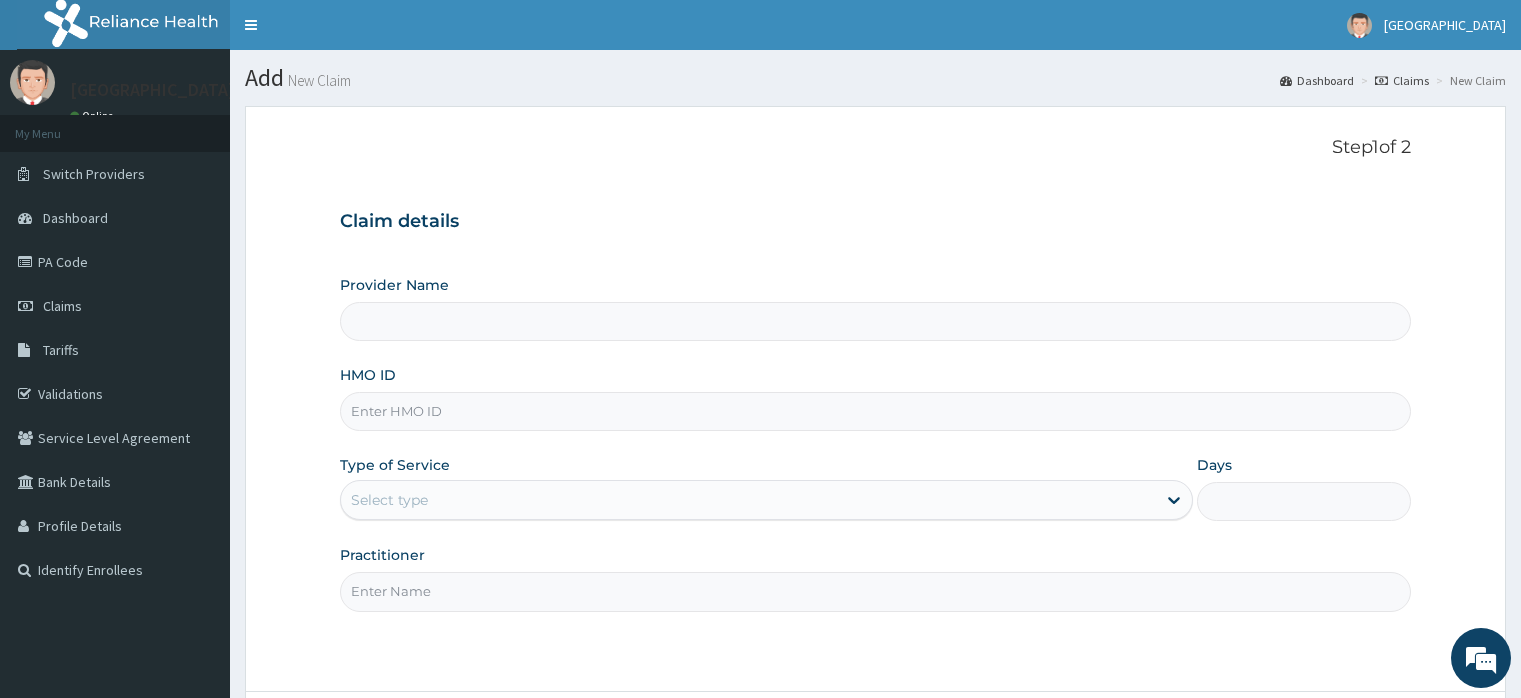 scroll, scrollTop: 0, scrollLeft: 0, axis: both 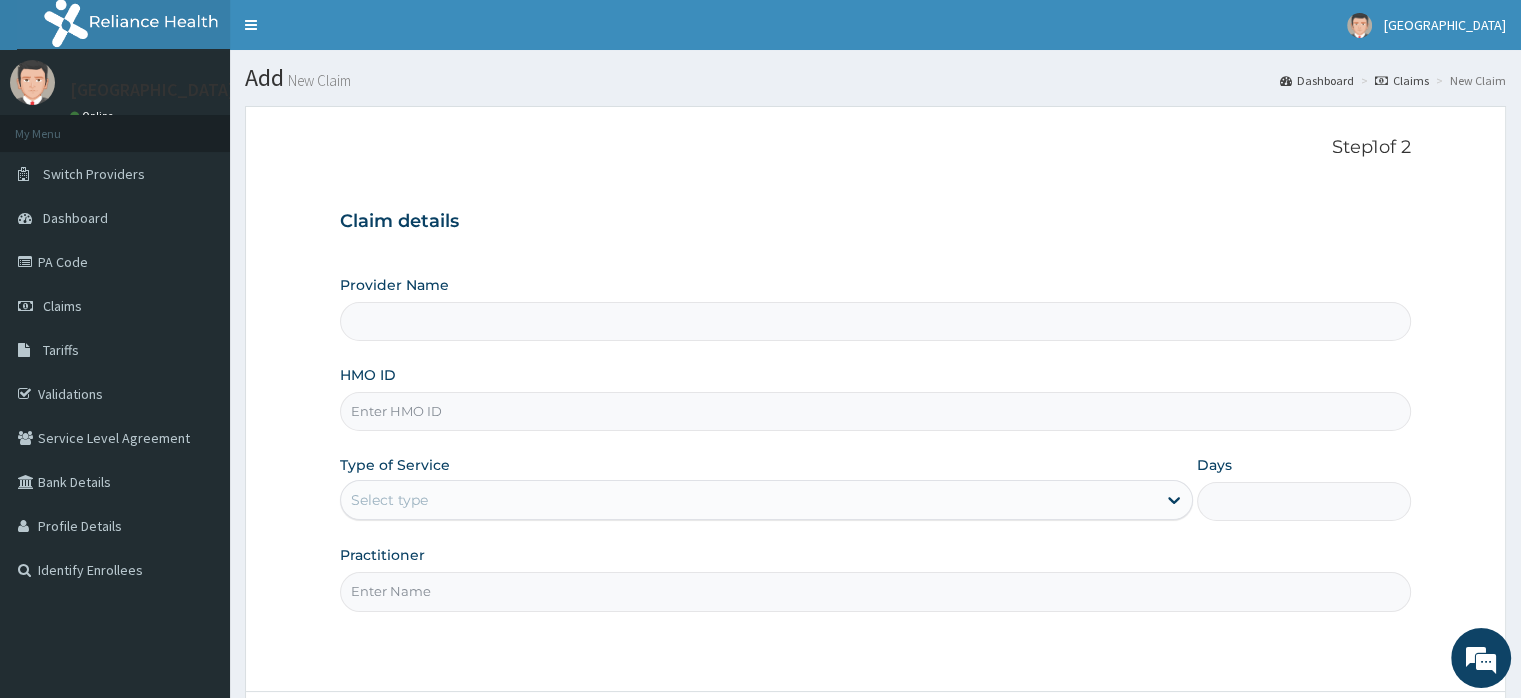 type on "Joedan Hospital Limited" 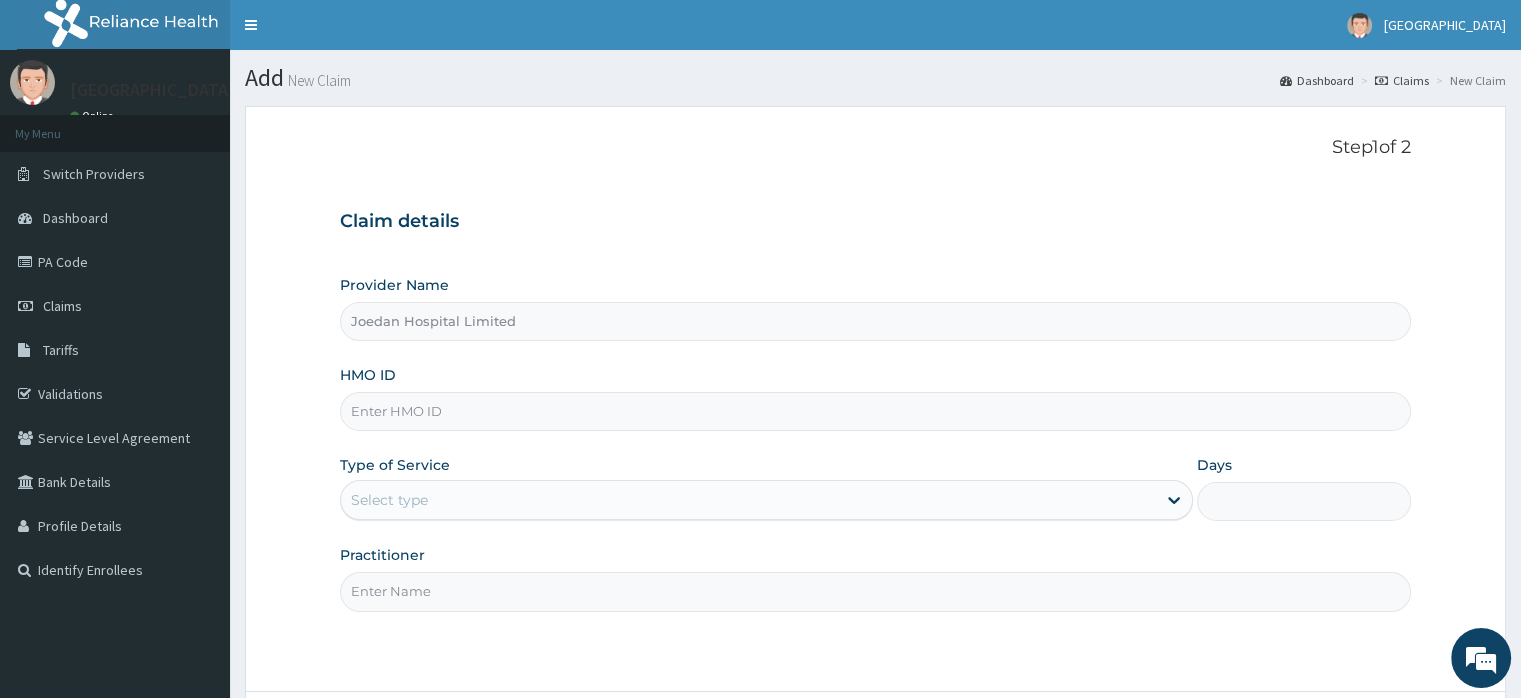 click on "HMO ID" at bounding box center [875, 411] 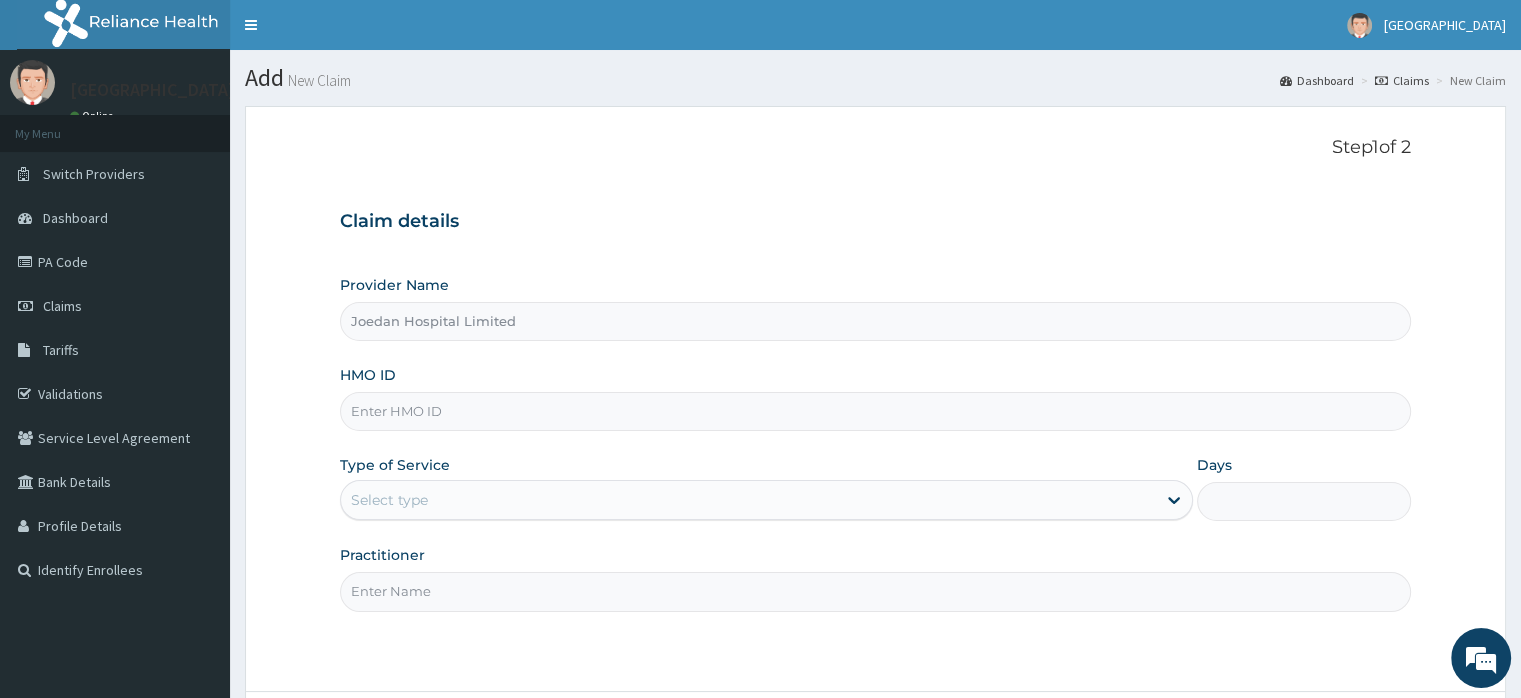 paste on "WRY/10072/A" 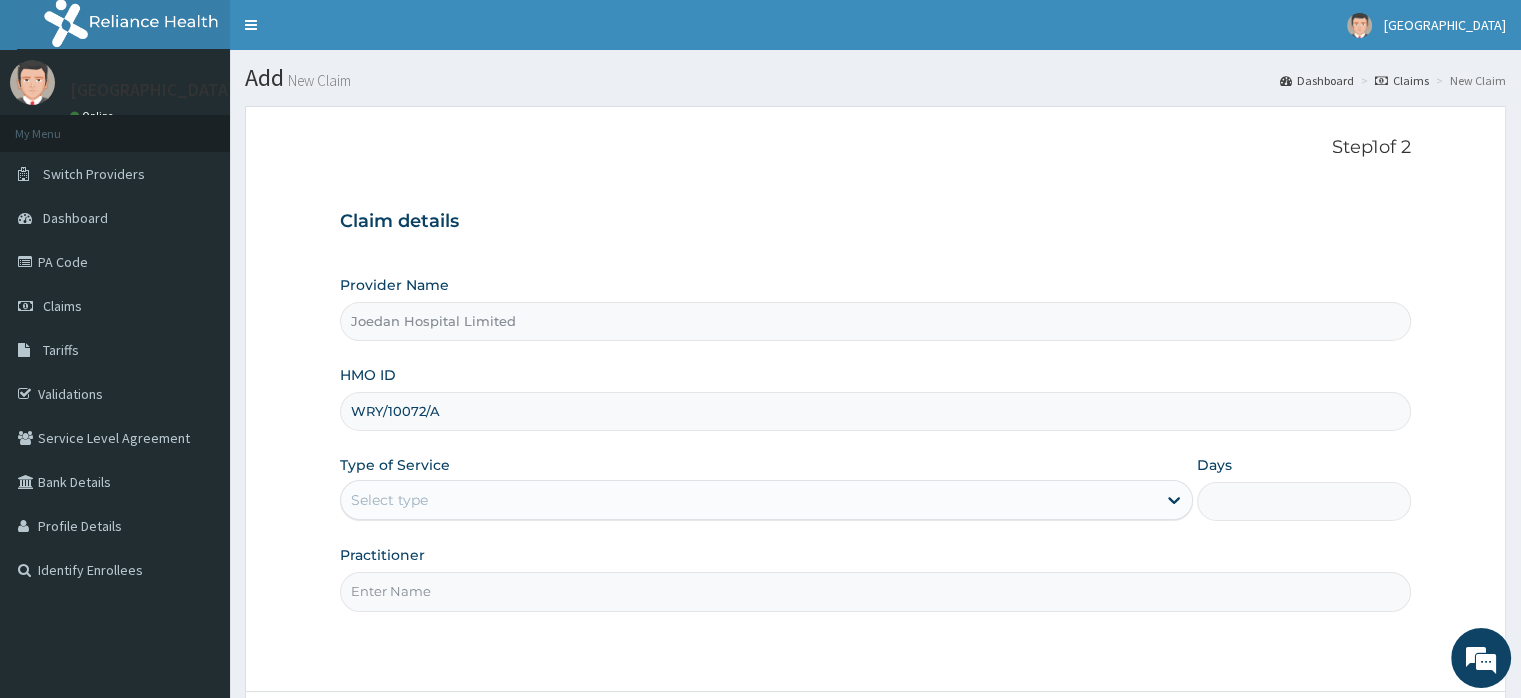 type on "WRY/10072/A" 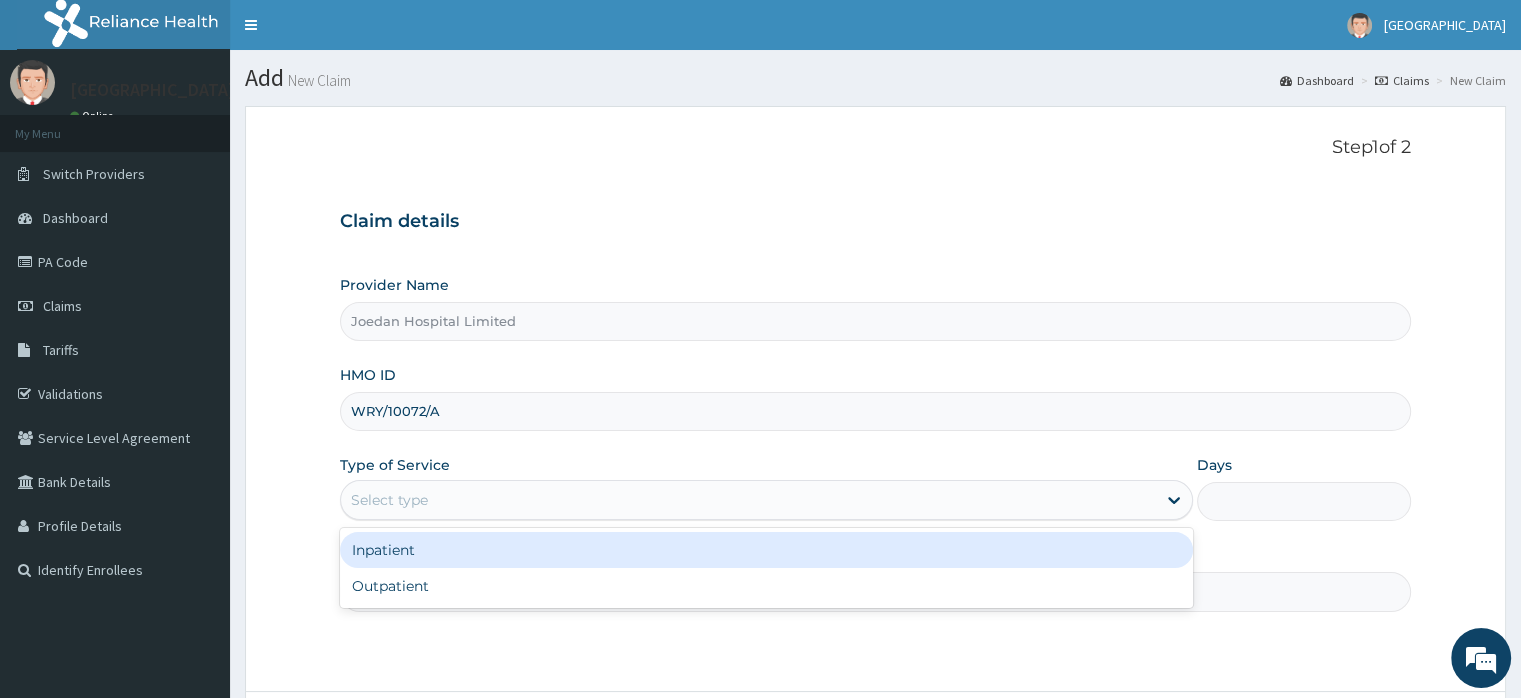 click on "Select type" at bounding box center [389, 500] 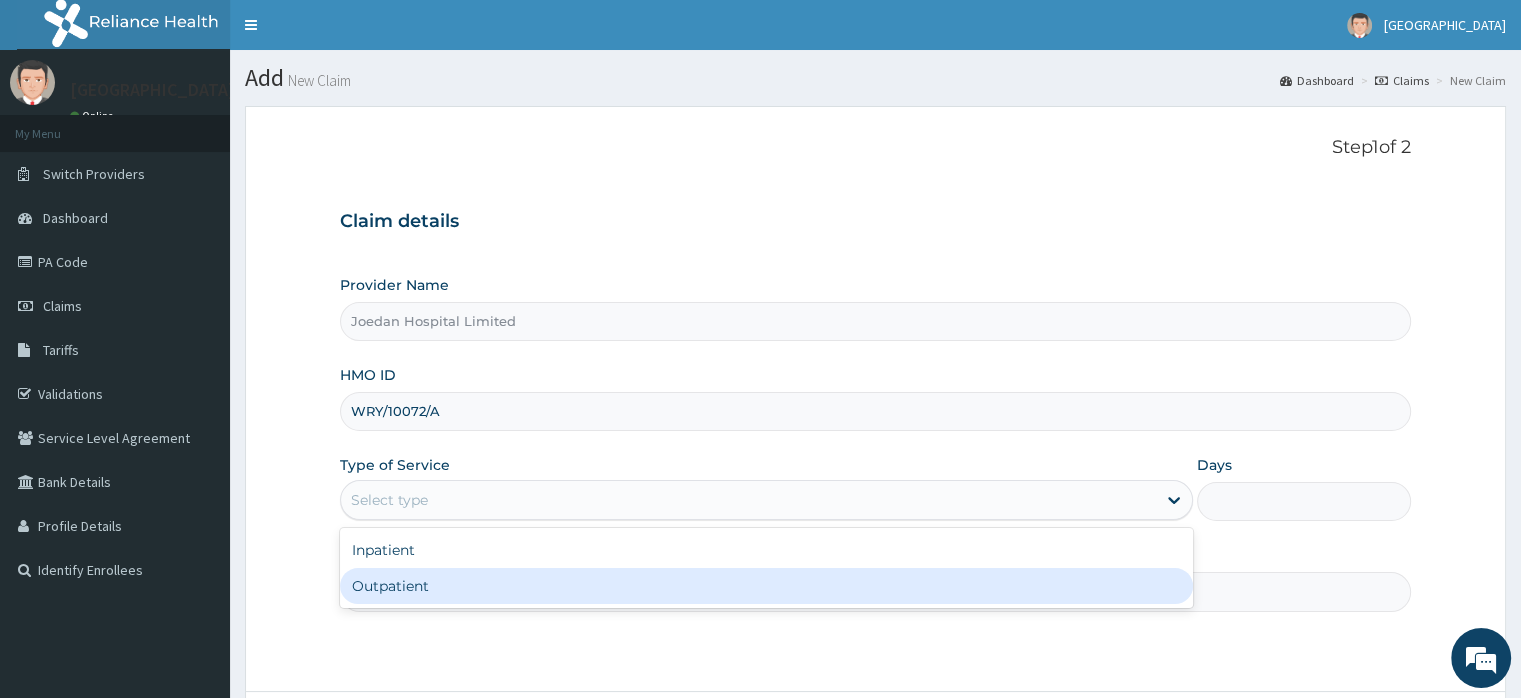 click on "Outpatient" at bounding box center (766, 586) 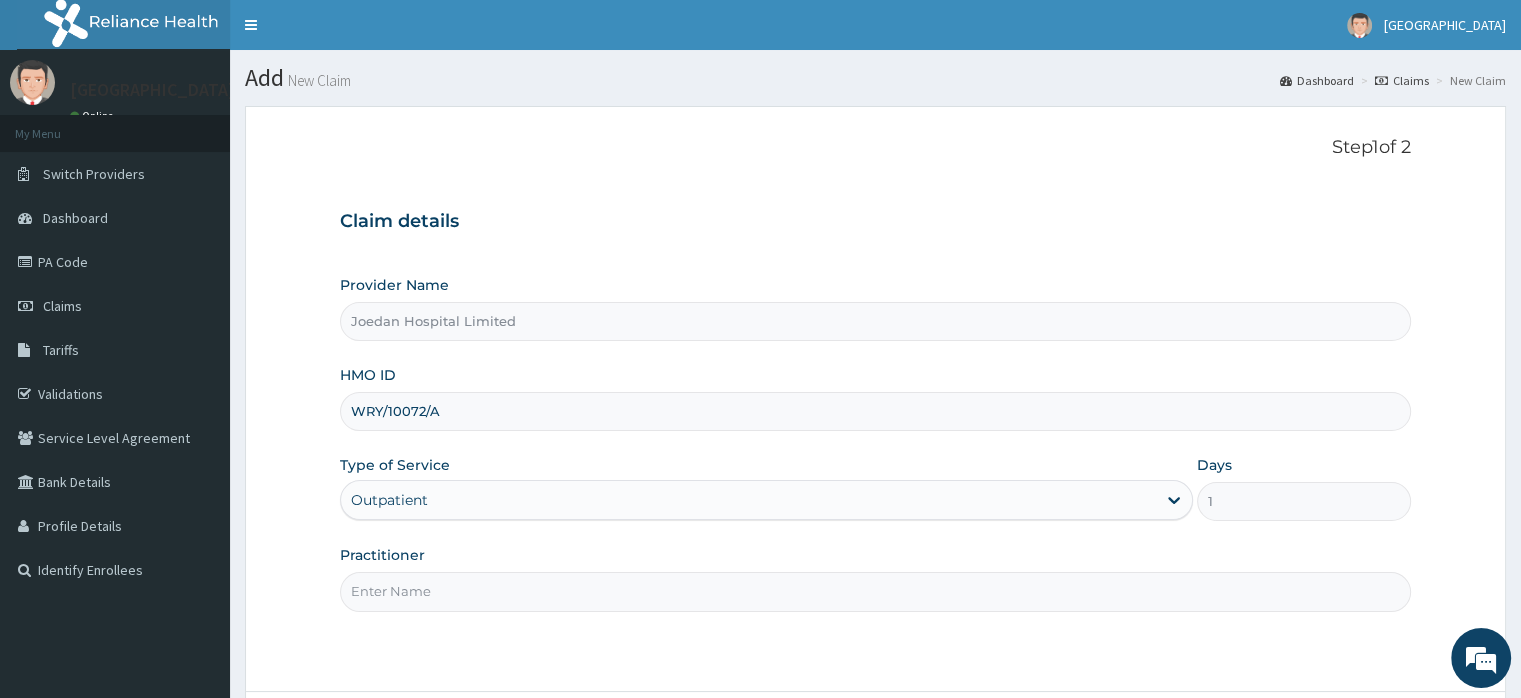 click on "Practitioner" at bounding box center (875, 591) 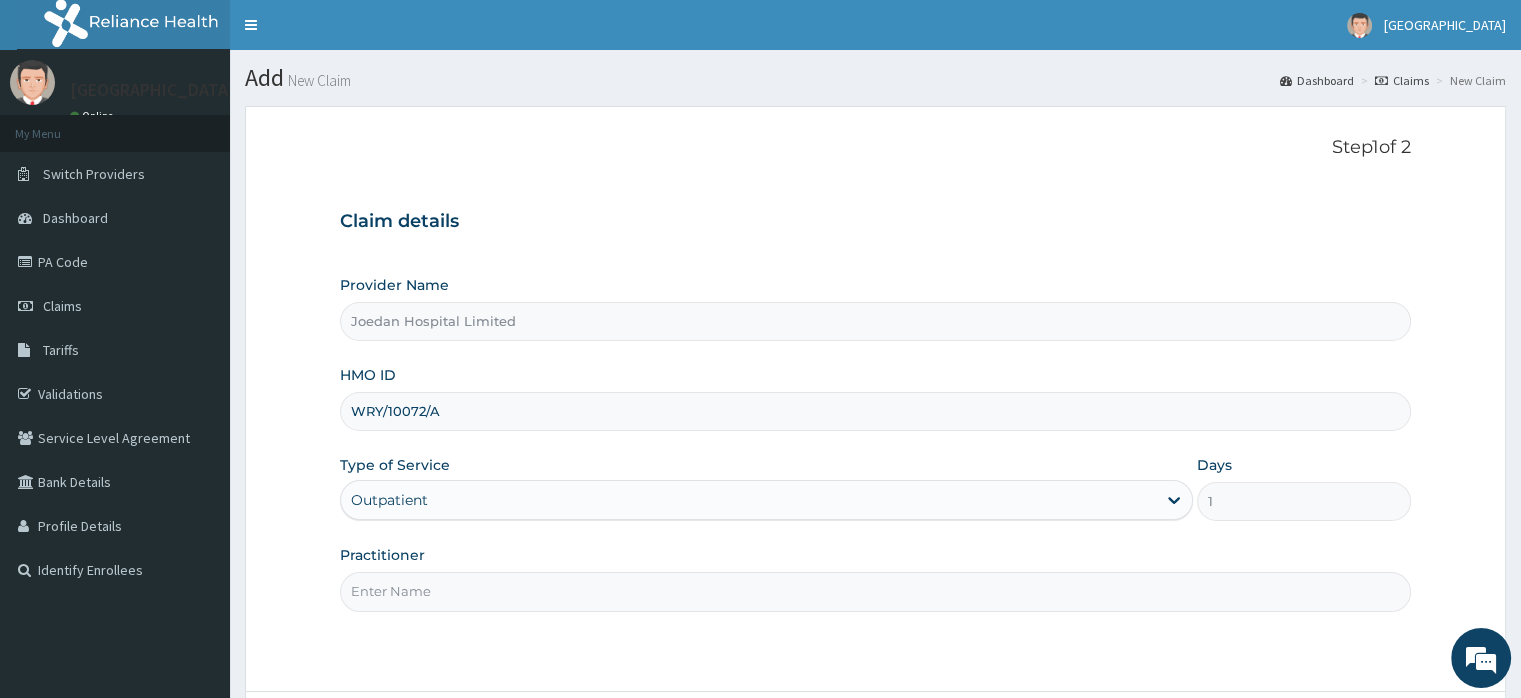type on "Dr Ibegbu  Chukwuemeka" 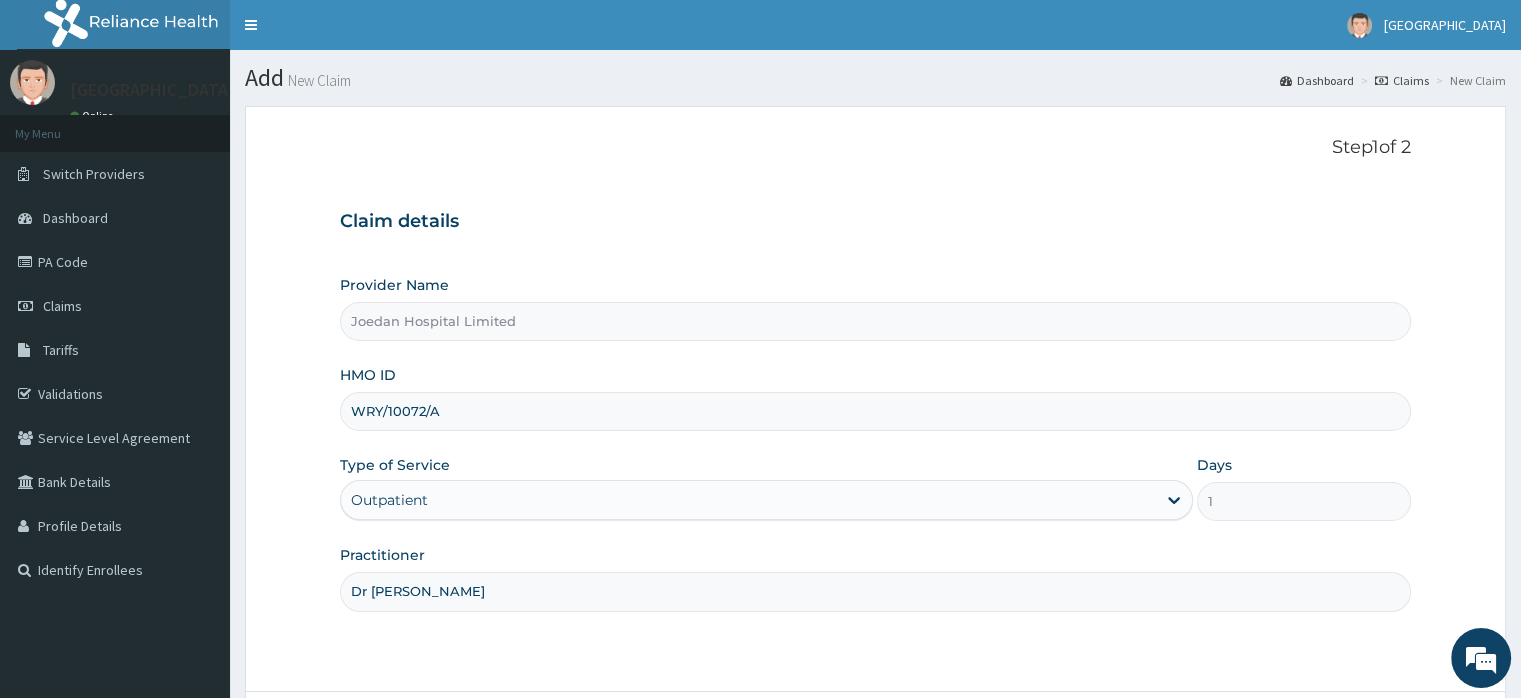 scroll, scrollTop: 0, scrollLeft: 0, axis: both 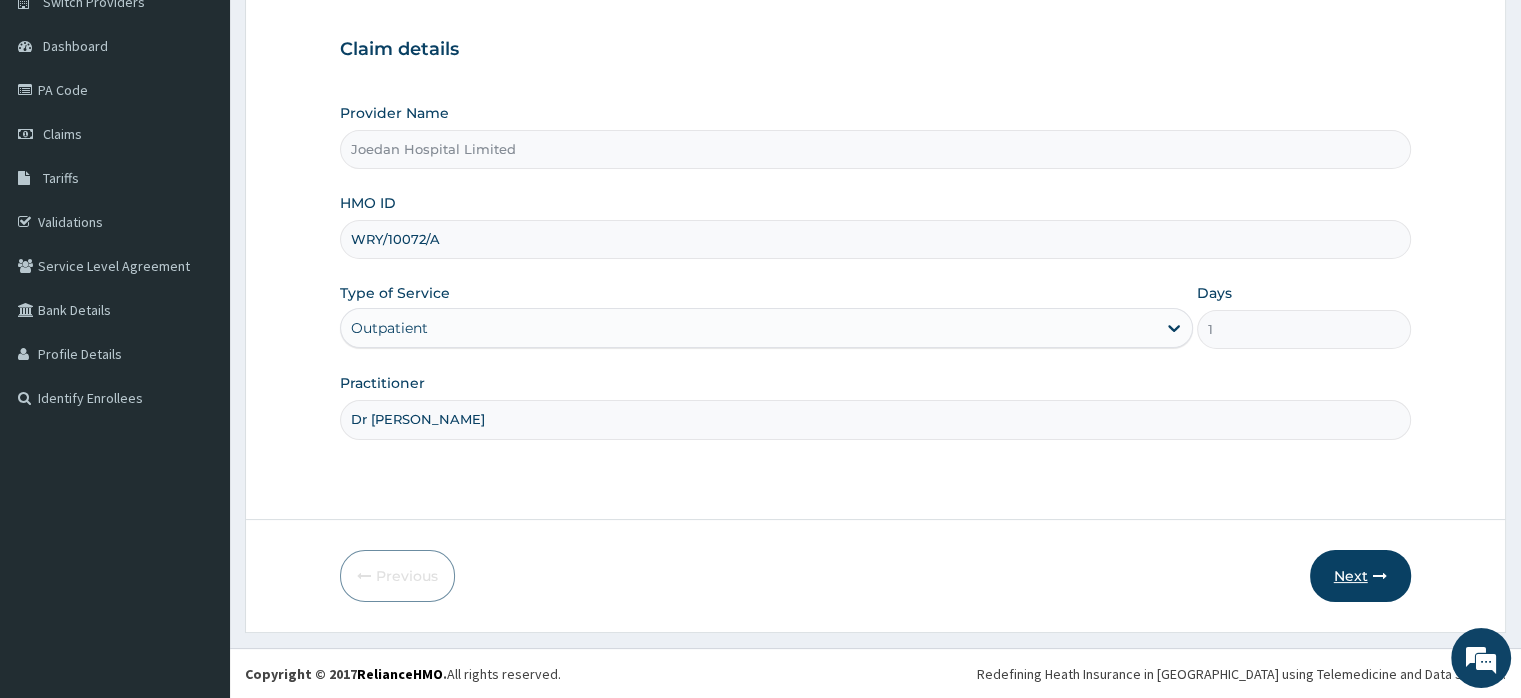 click on "Next" at bounding box center (1360, 576) 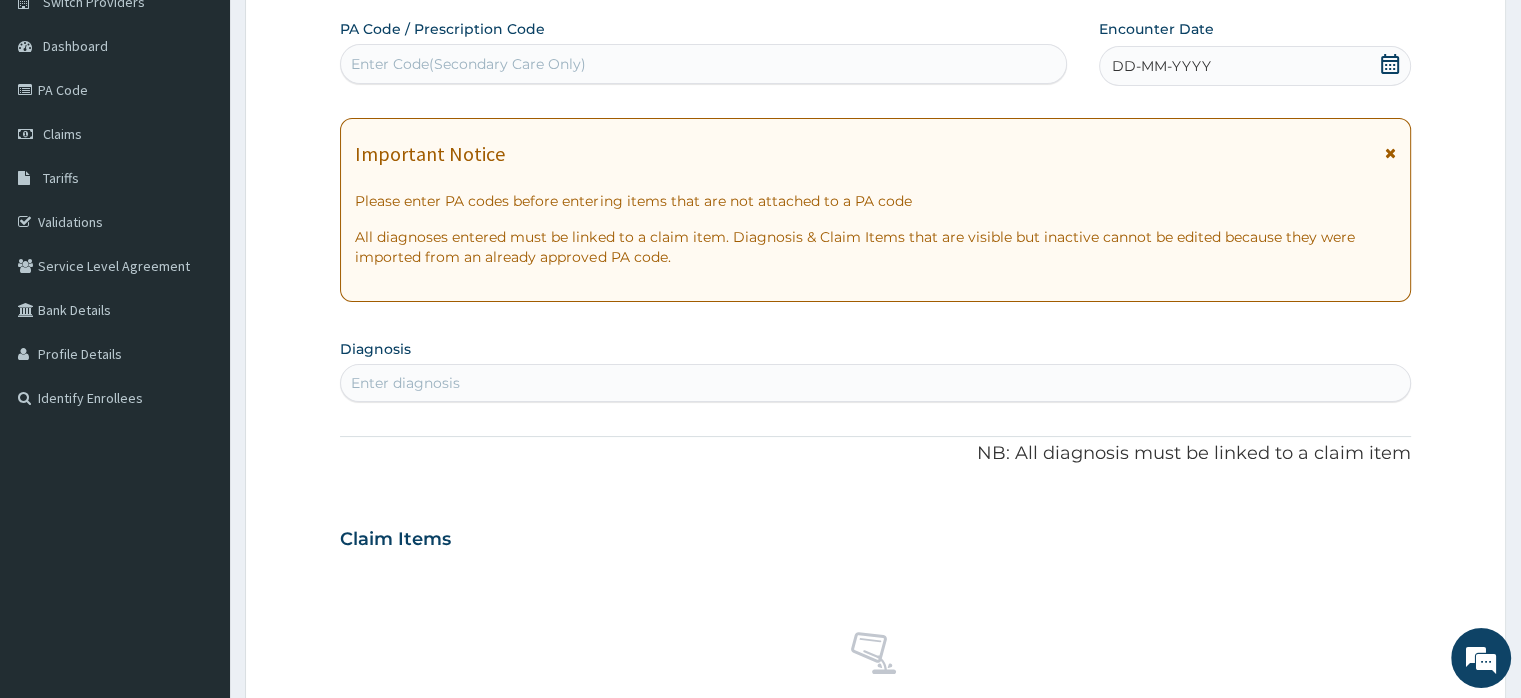 click on "DD-MM-YYYY" at bounding box center [1254, 66] 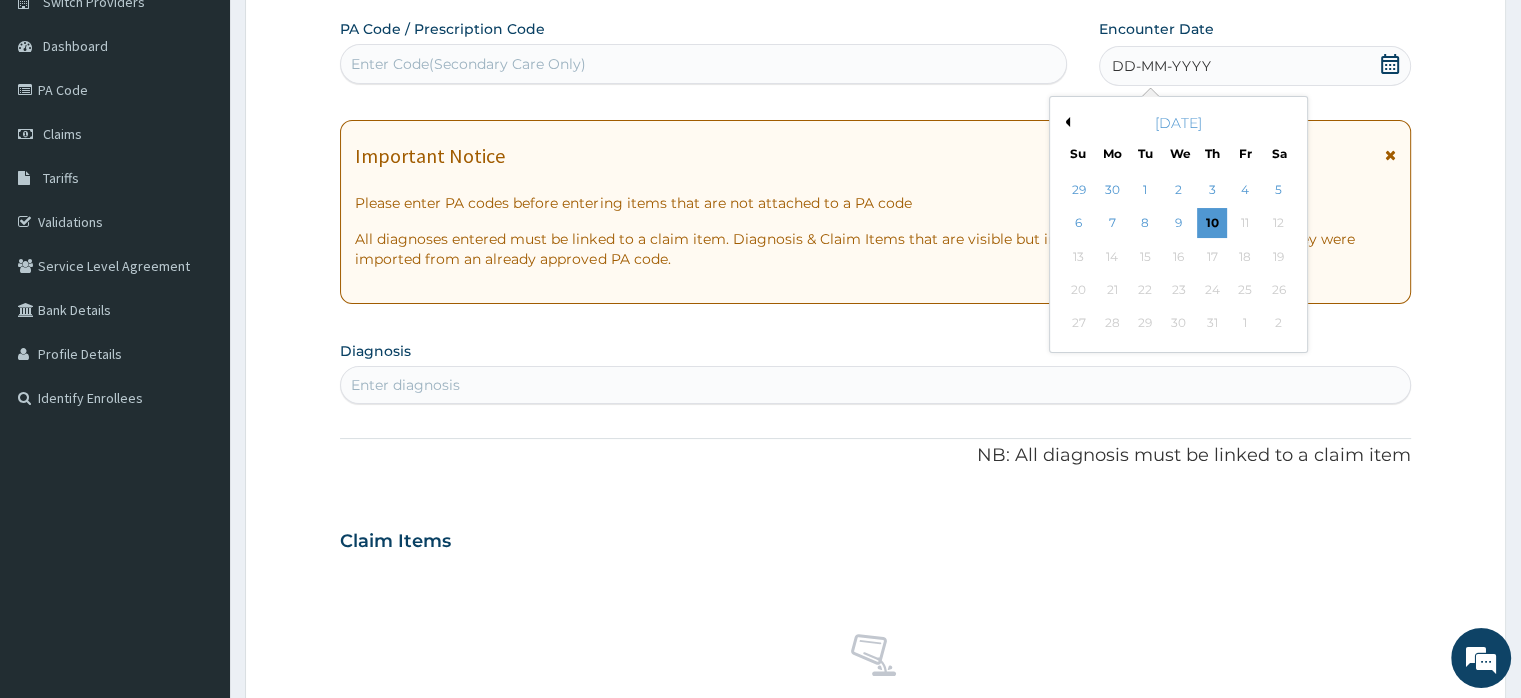 click on "Previous Month" at bounding box center [1065, 122] 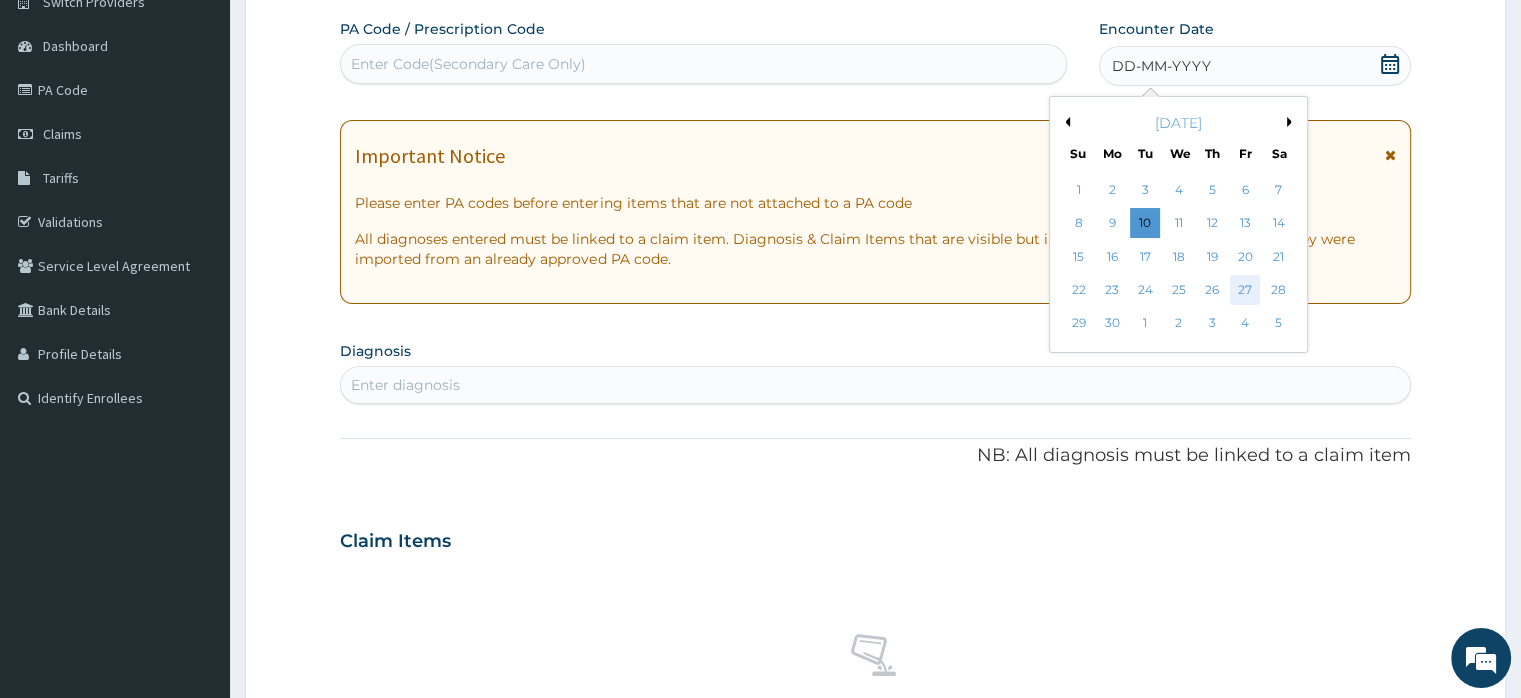 click on "27" at bounding box center (1245, 290) 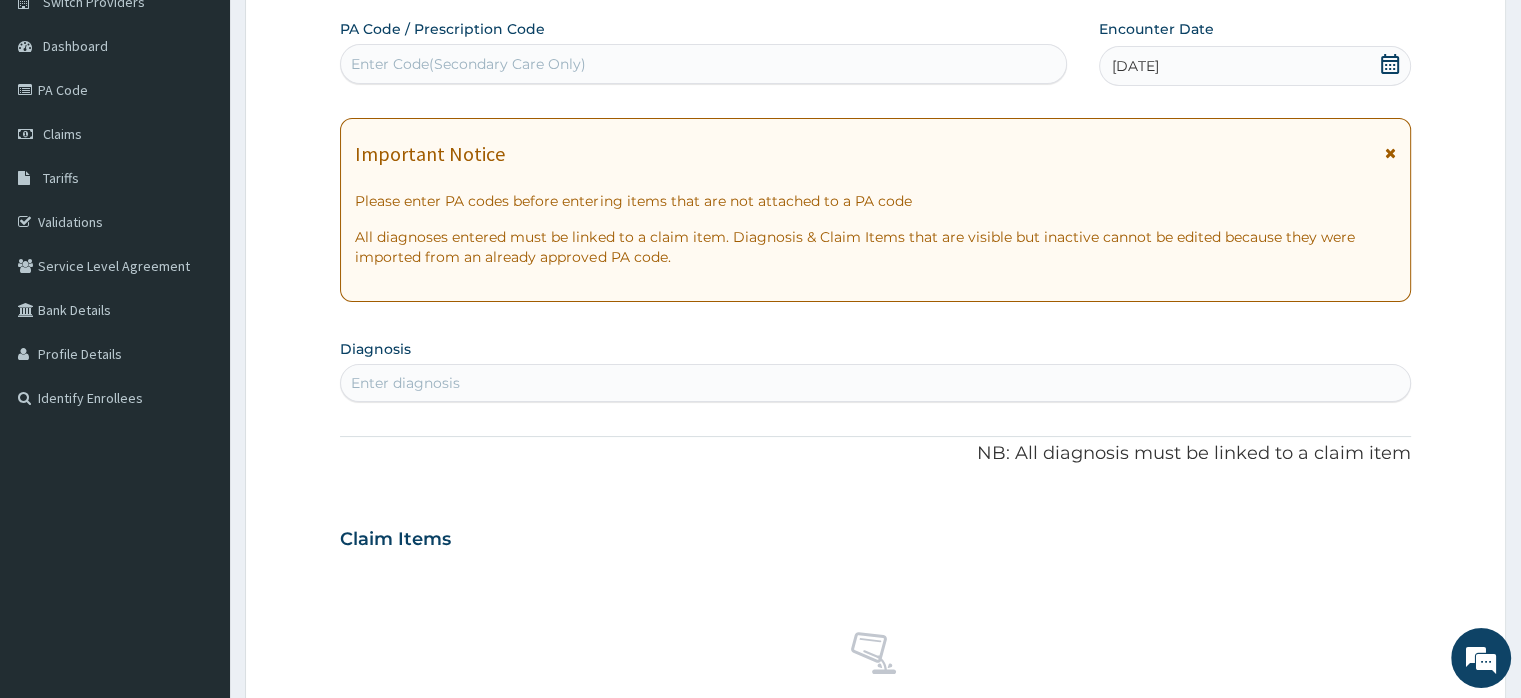 click on "27-06-2025" at bounding box center [1254, 66] 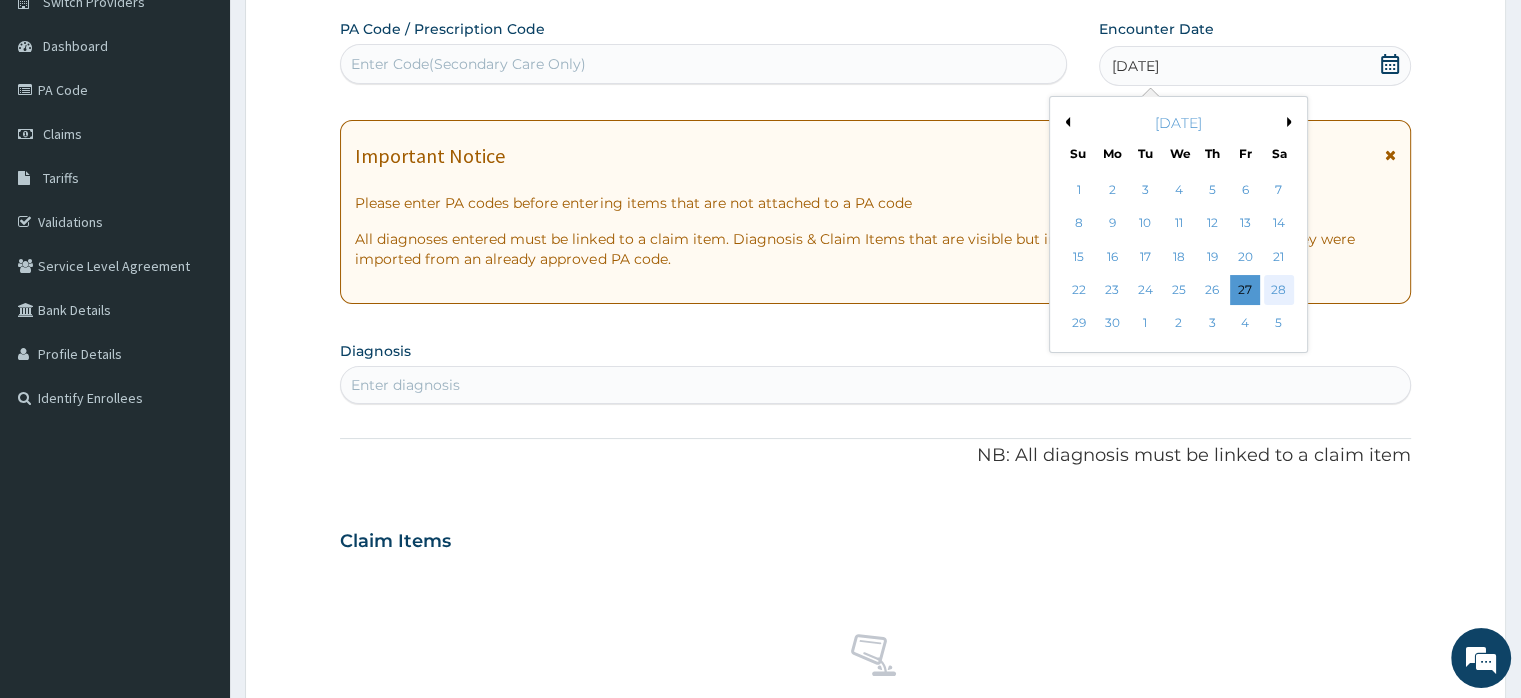 click on "28" at bounding box center (1279, 290) 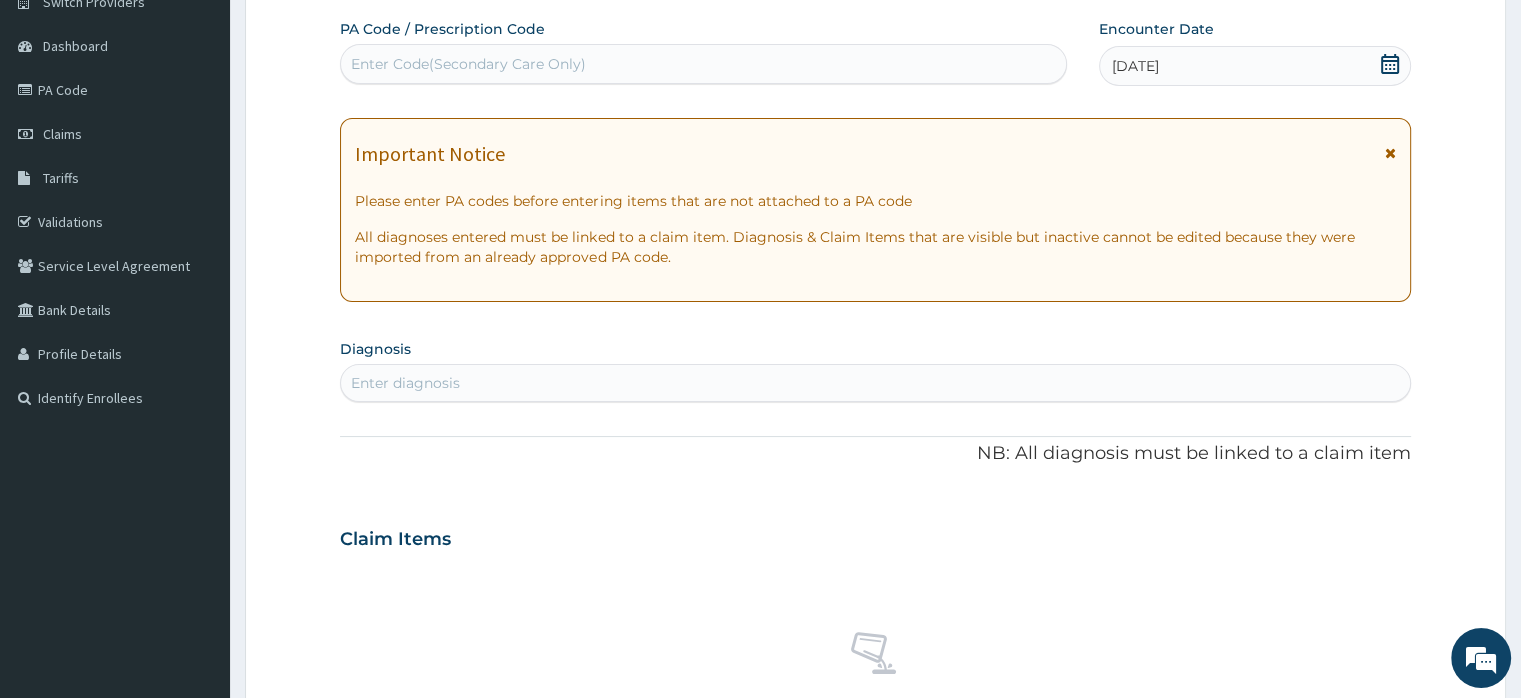 click on "PA Code / Prescription Code Enter Code(Secondary Care Only) Encounter Date 28-06-2025 Important Notice Please enter PA codes before entering items that are not attached to a PA code   All diagnoses entered must be linked to a claim item. Diagnosis & Claim Items that are visible but inactive cannot be edited because they were imported from an already approved PA code. Diagnosis Enter diagnosis NB: All diagnosis must be linked to a claim item Claim Items No claim item Types Select Type Item Select Item Pair Diagnosis Select Diagnosis Unit Price 0 Add Comment" at bounding box center (875, 536) 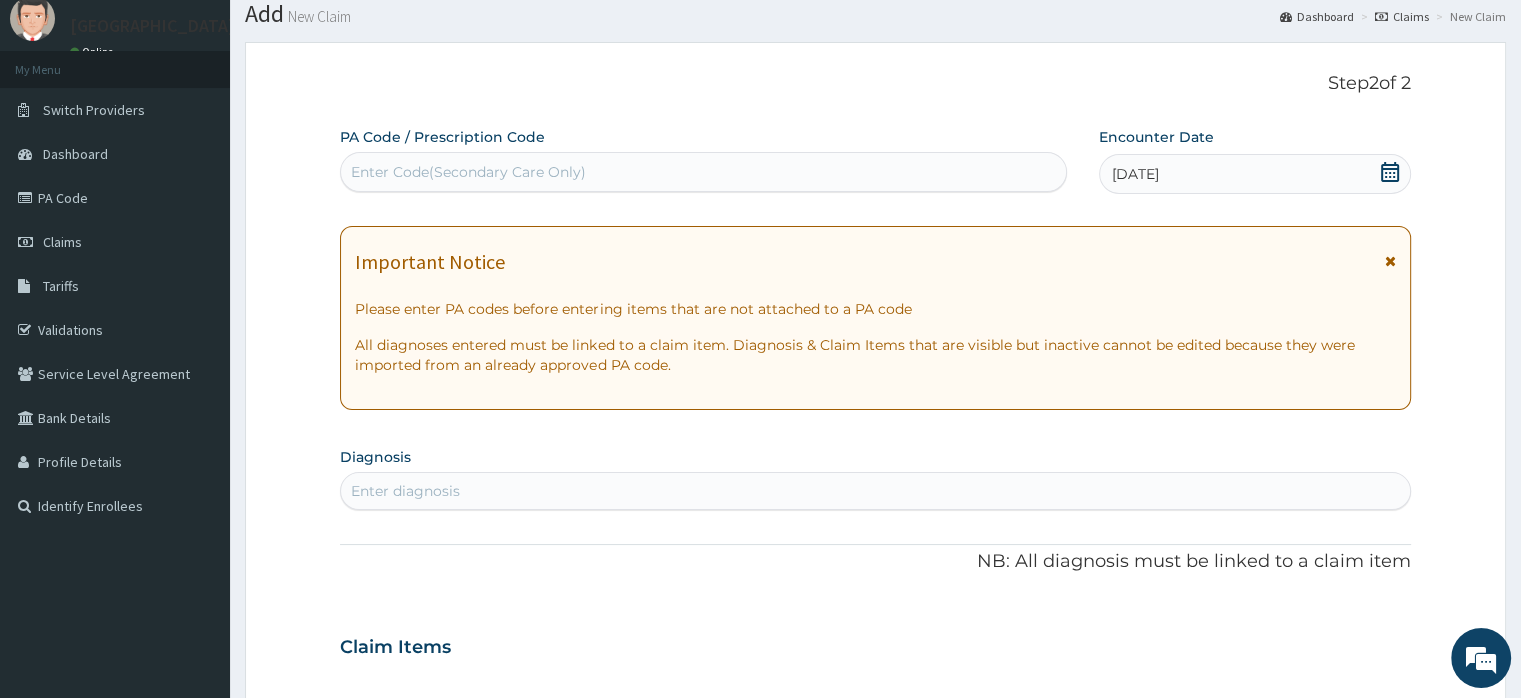 scroll, scrollTop: 59, scrollLeft: 0, axis: vertical 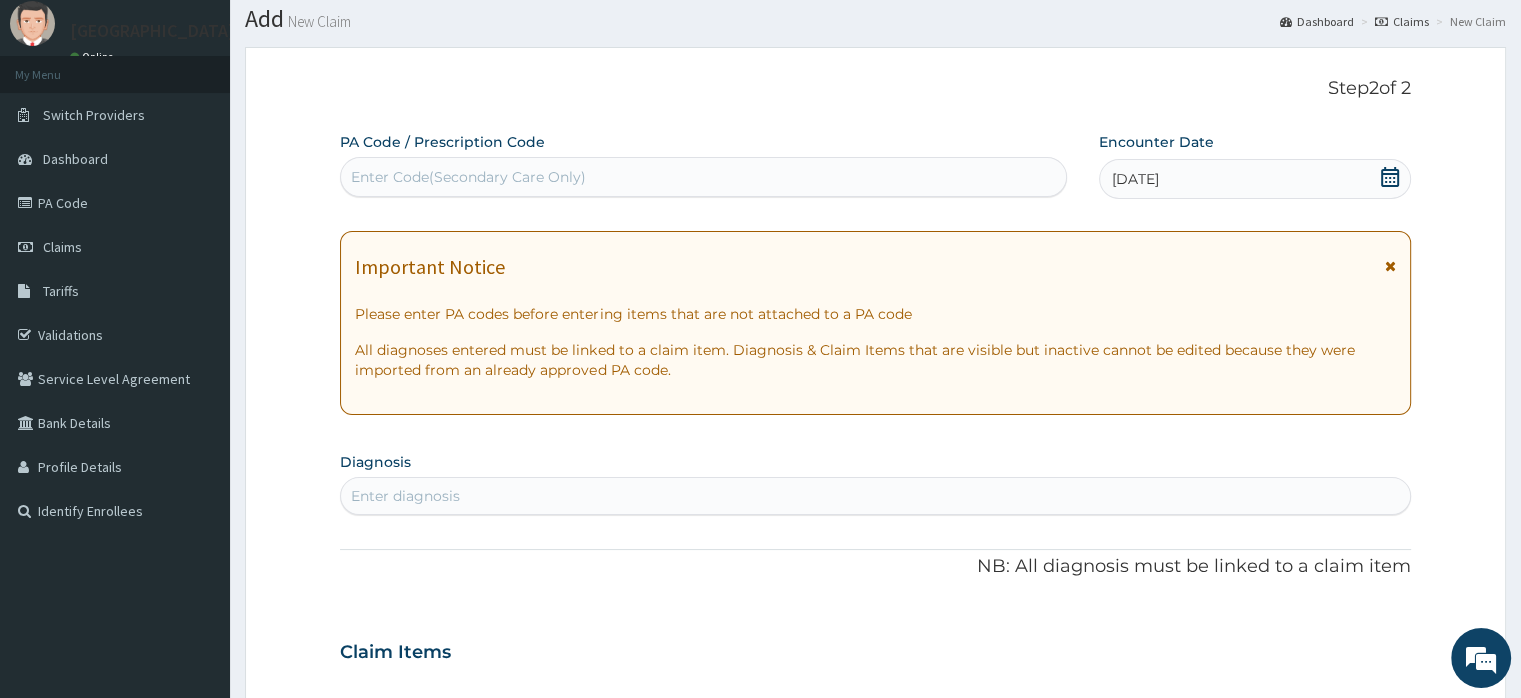 click on "Step  2  of 2 PA Code / Prescription Code Enter Code(Secondary Care Only) Encounter Date 28-06-2025 Important Notice Please enter PA codes before entering items that are not attached to a PA code   All diagnoses entered must be linked to a claim item. Diagnosis & Claim Items that are visible but inactive cannot be edited because they were imported from an already approved PA code. Diagnosis Enter diagnosis NB: All diagnosis must be linked to a claim item Claim Items No claim item Types Select Type Item Select Item Pair Diagnosis Select Diagnosis Unit Price 0 Add Comment" at bounding box center [875, 622] 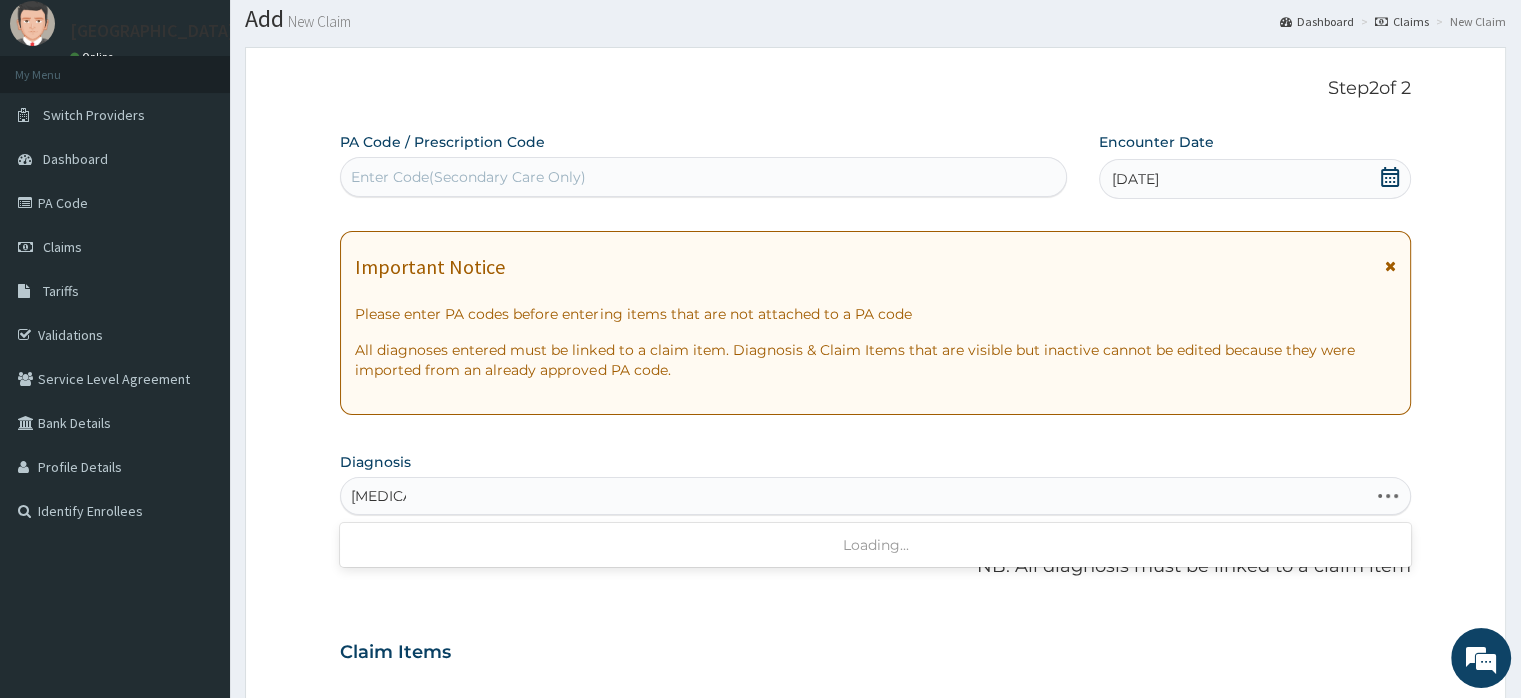 type on "[MEDICAL_DATA]" 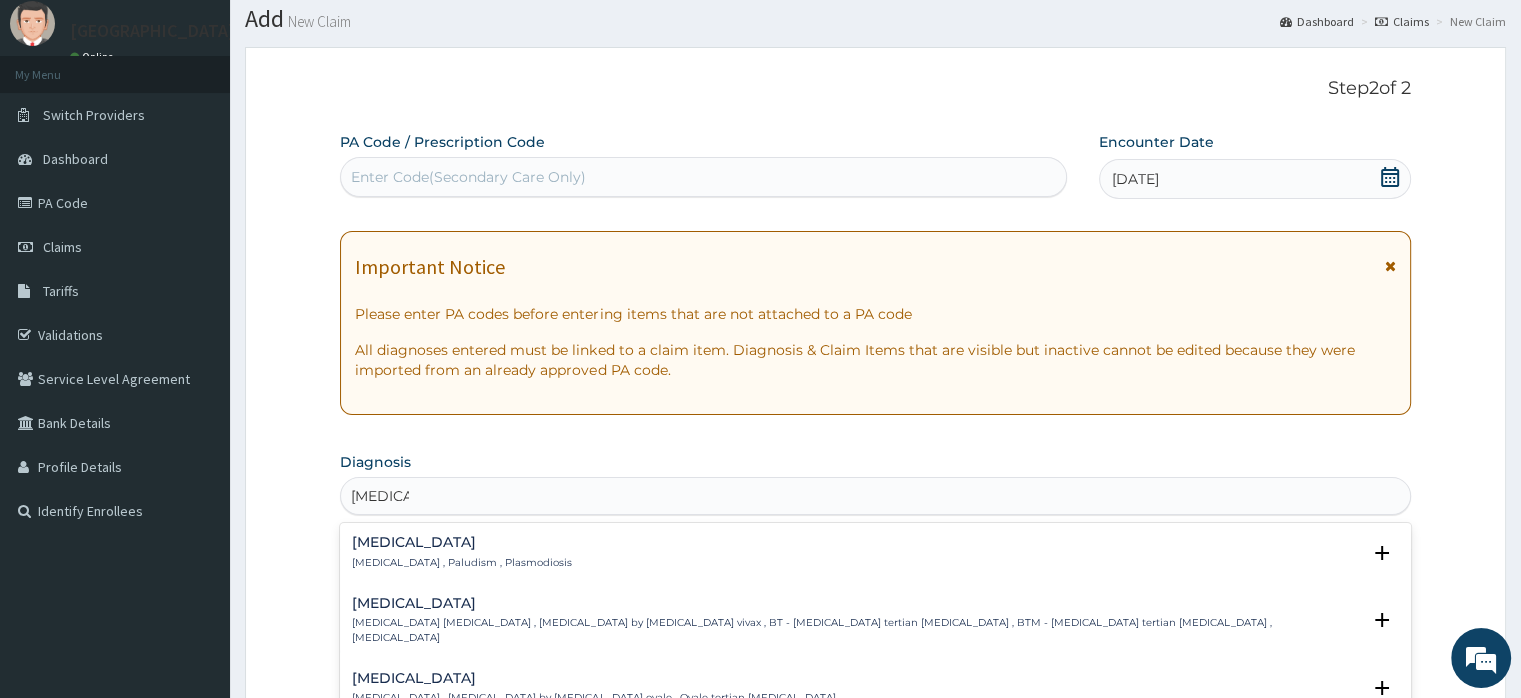 click on "[MEDICAL_DATA]" at bounding box center [462, 542] 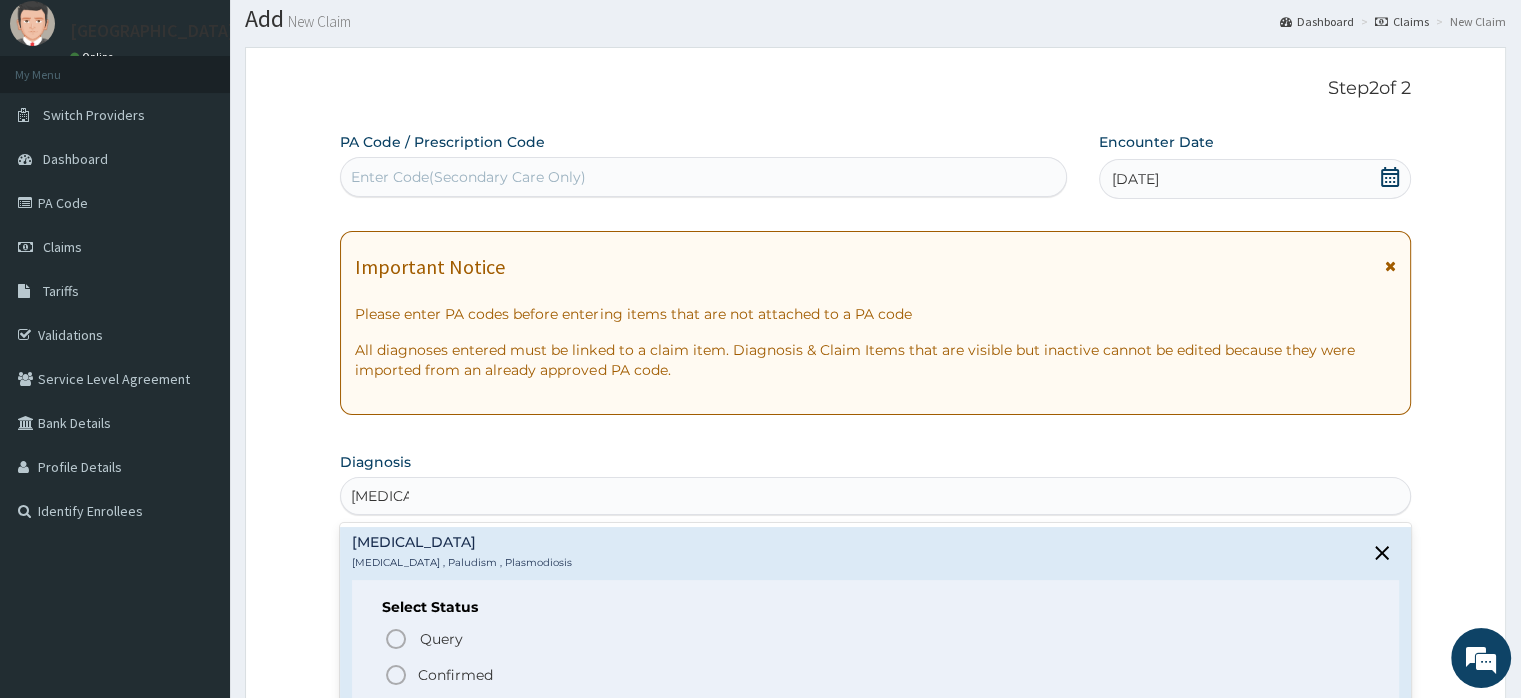 click 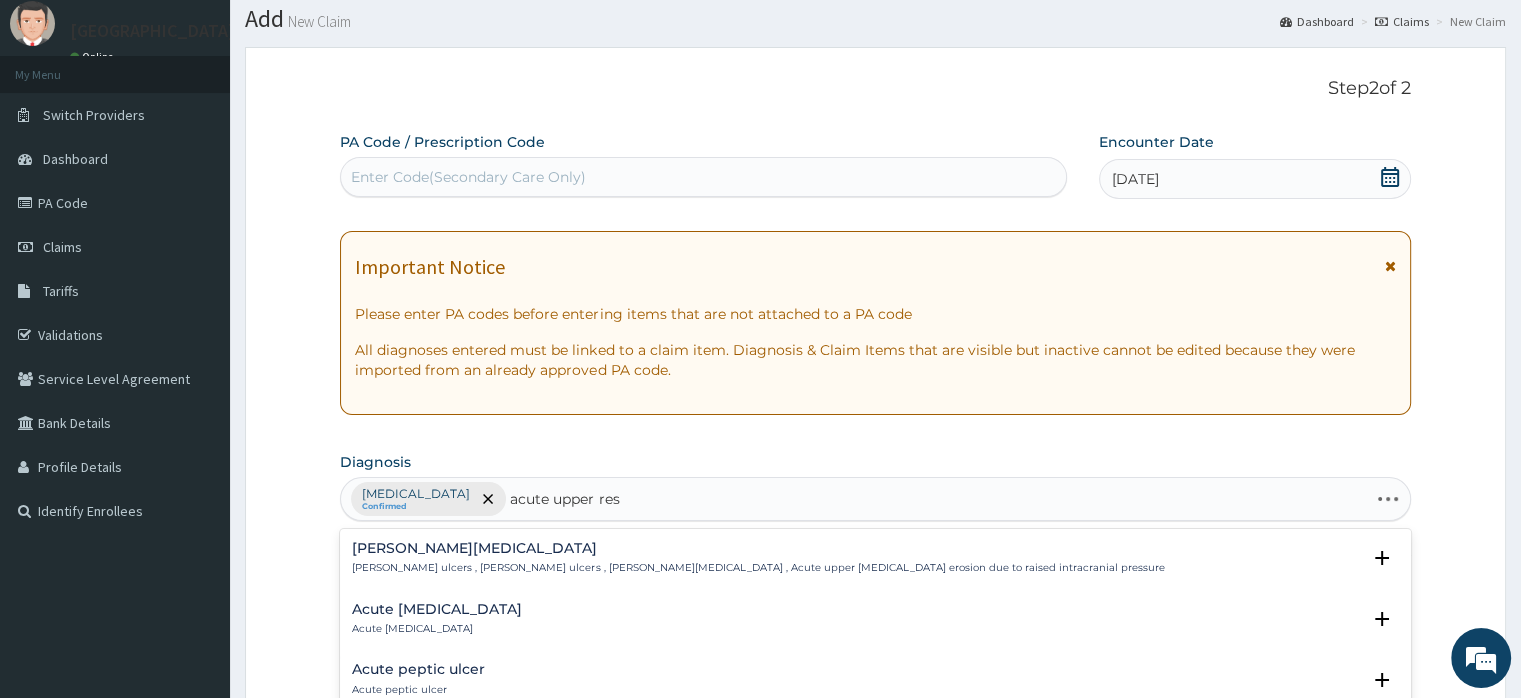 type on "acute upper resp" 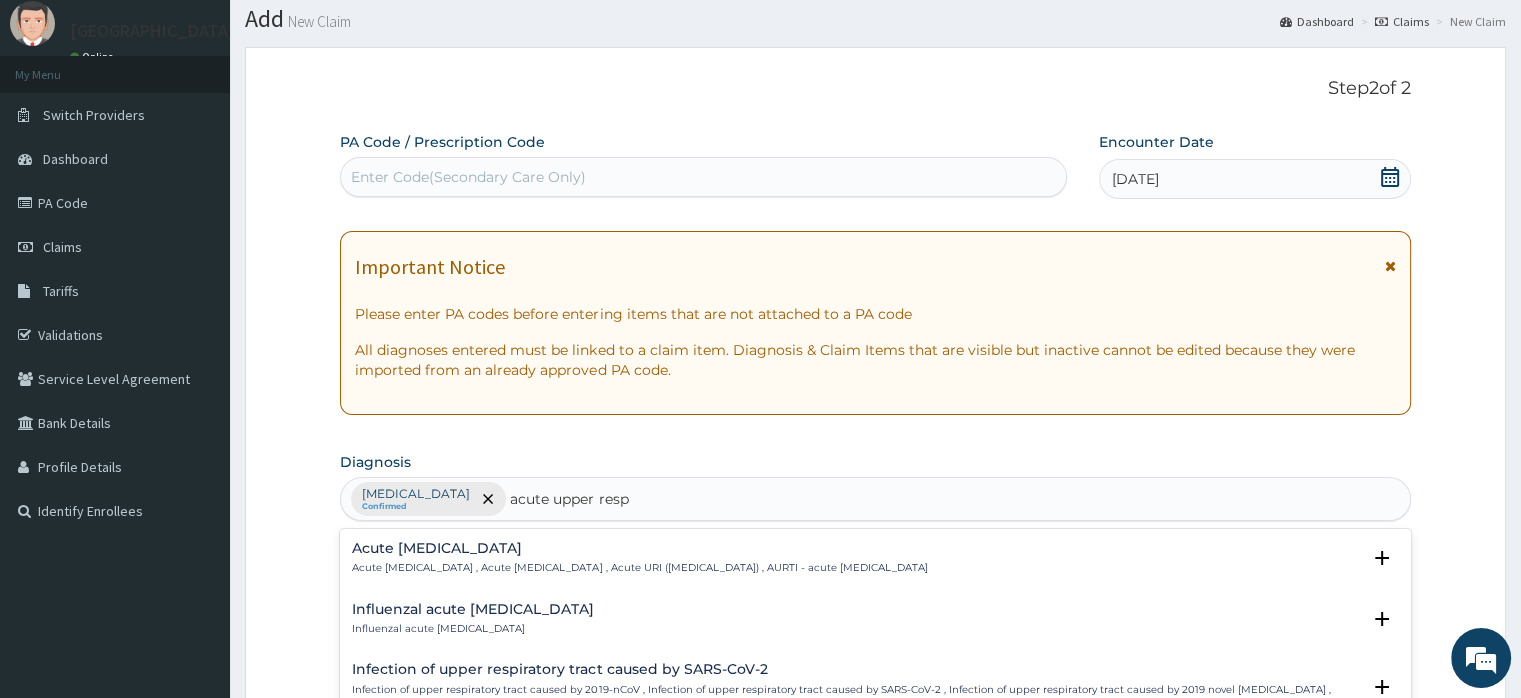 click on "Acute upper respiratory infection" at bounding box center (639, 548) 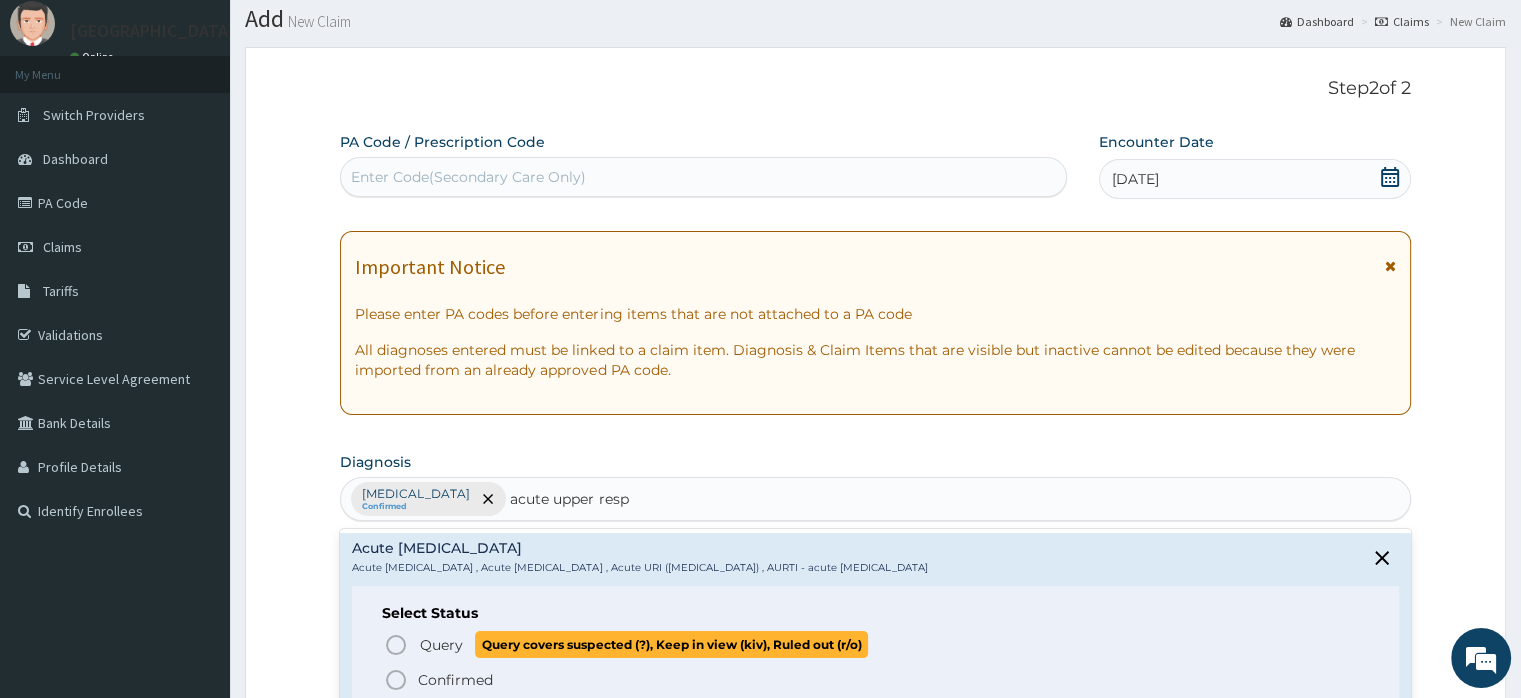click 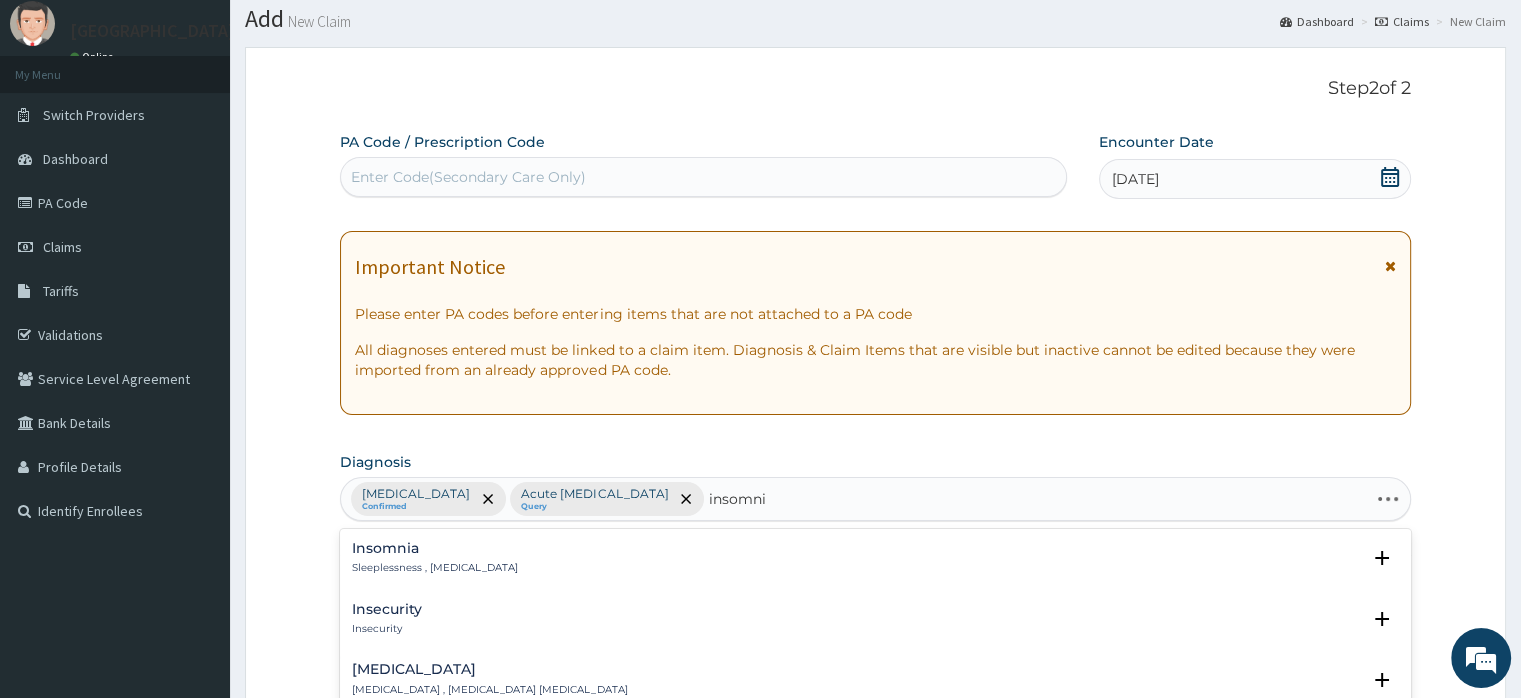 type on "insomnia" 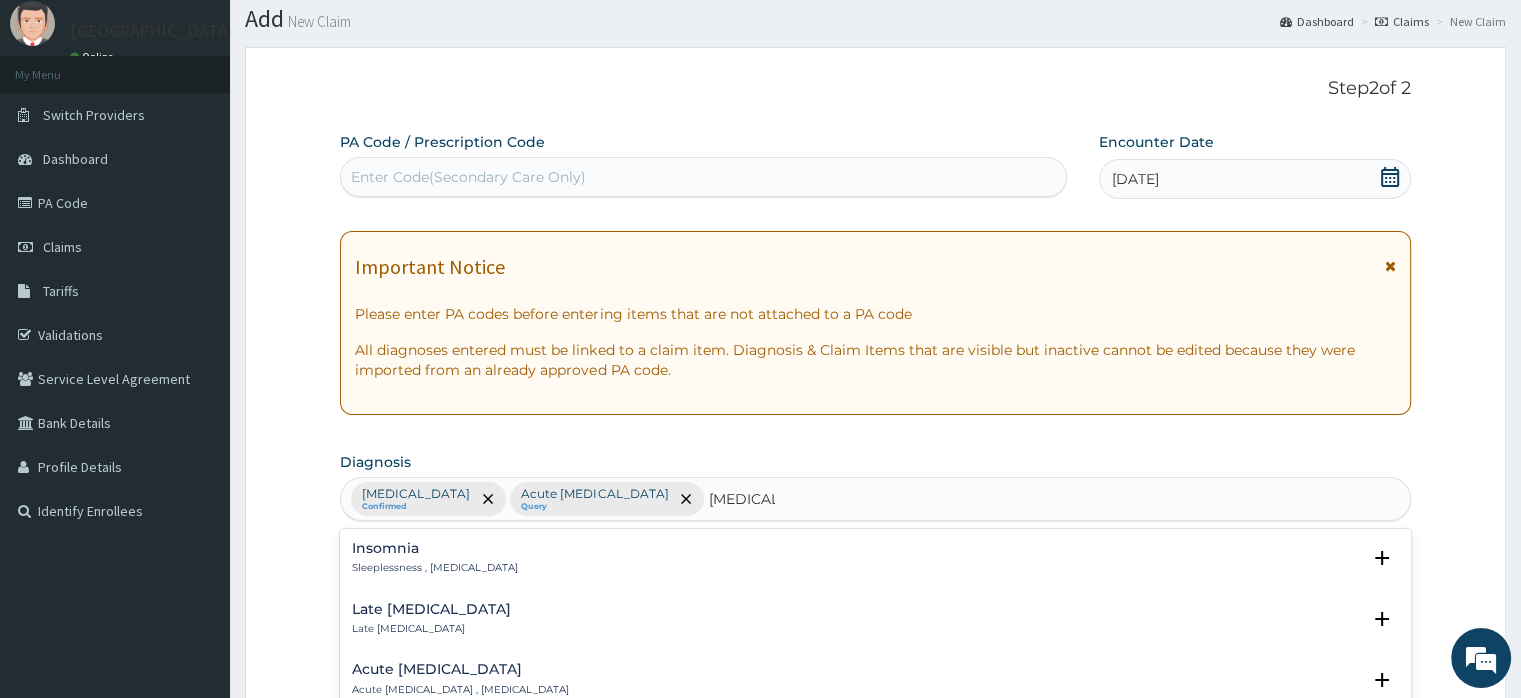 click on "Insomnia" at bounding box center [435, 548] 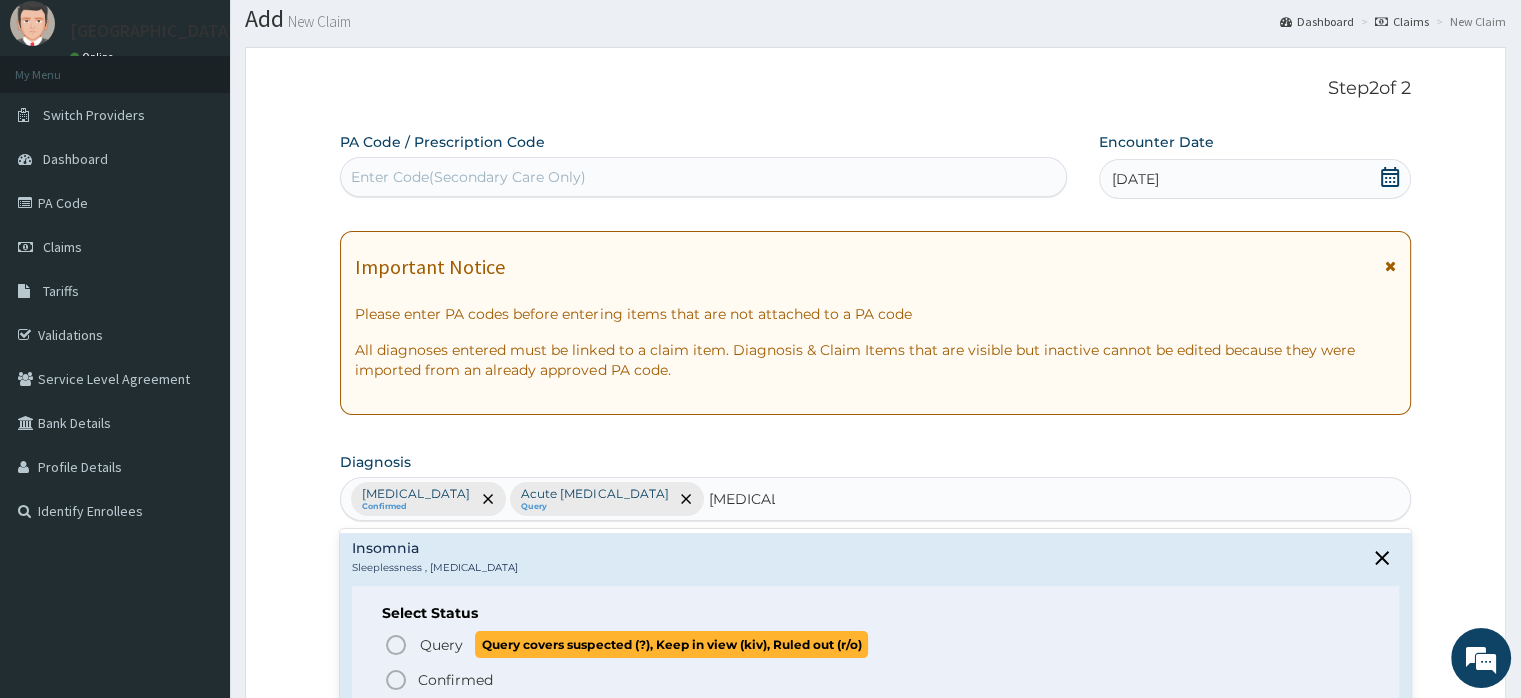 click 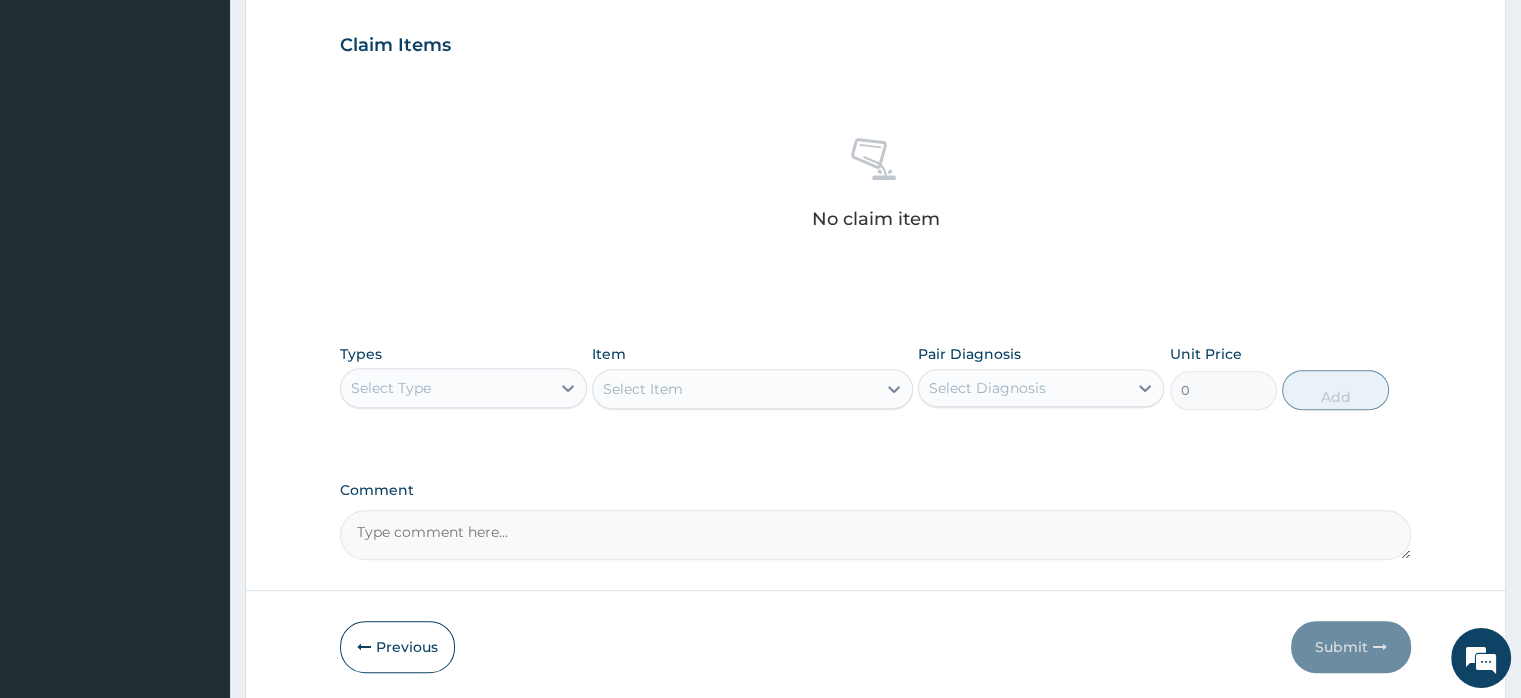 scroll, scrollTop: 679, scrollLeft: 0, axis: vertical 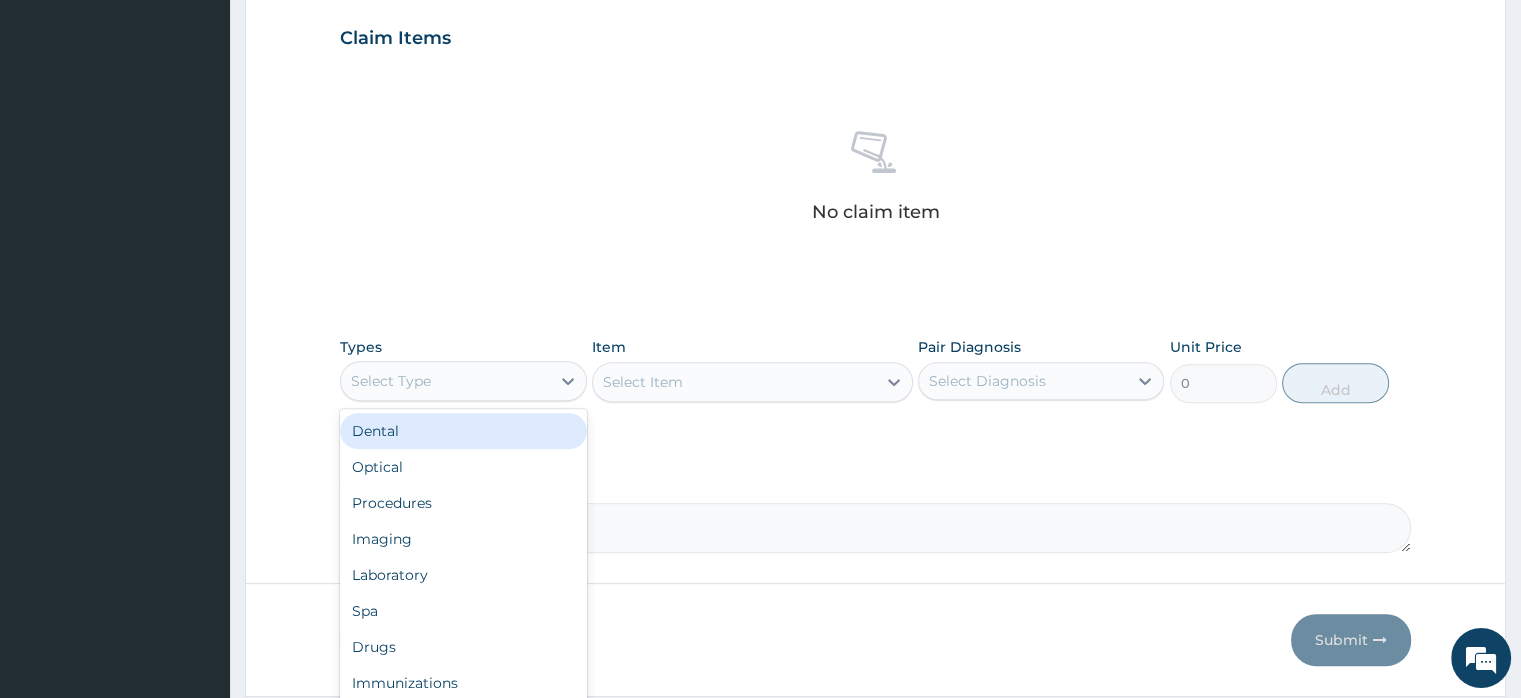 click on "Select Type" at bounding box center (445, 381) 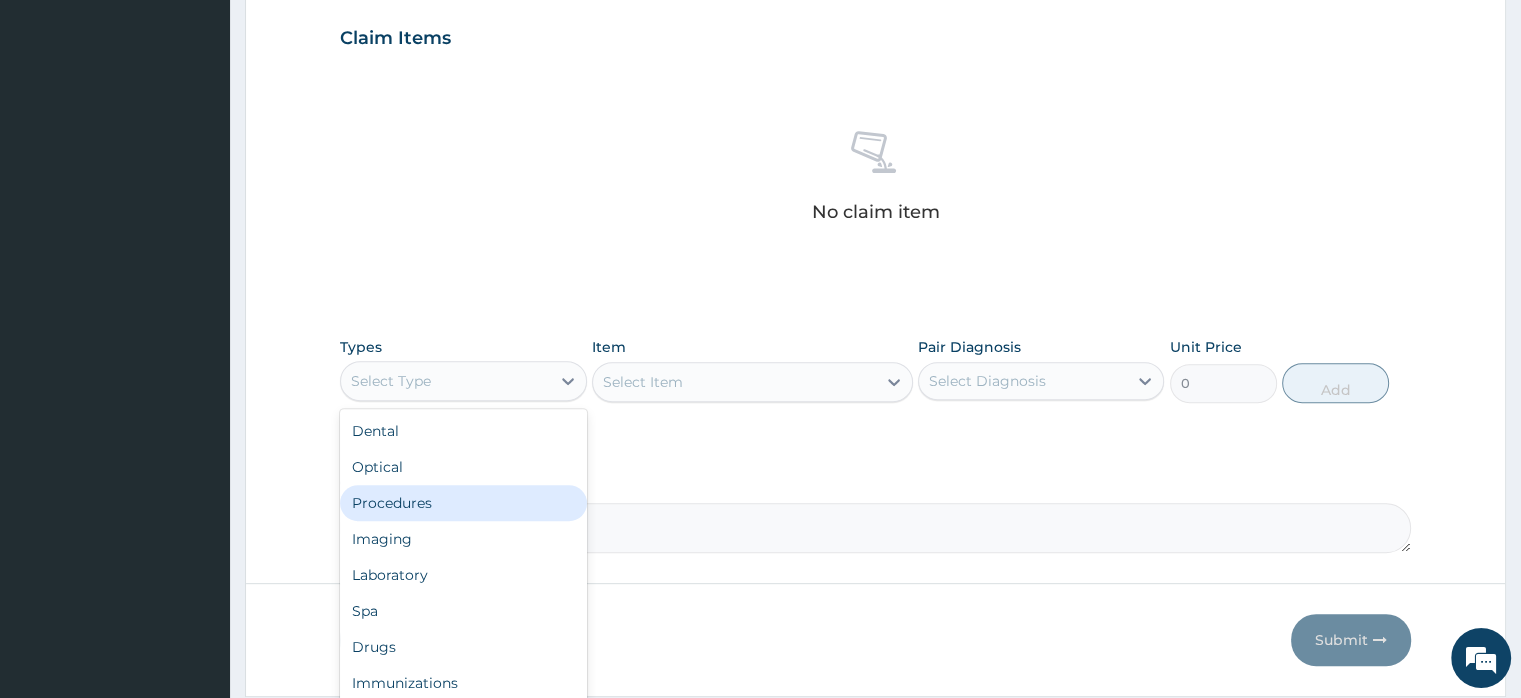 click on "Procedures" at bounding box center (463, 503) 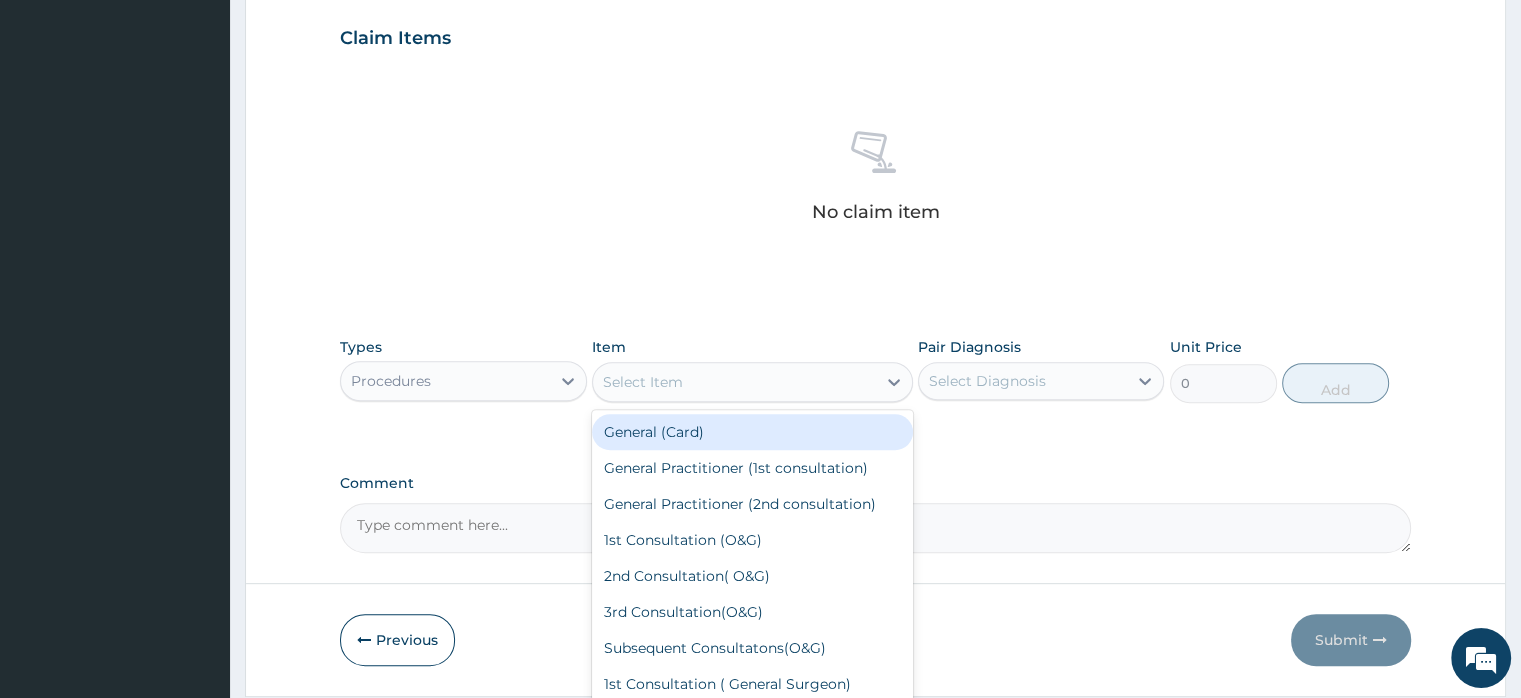 click on "Select Item" at bounding box center [643, 382] 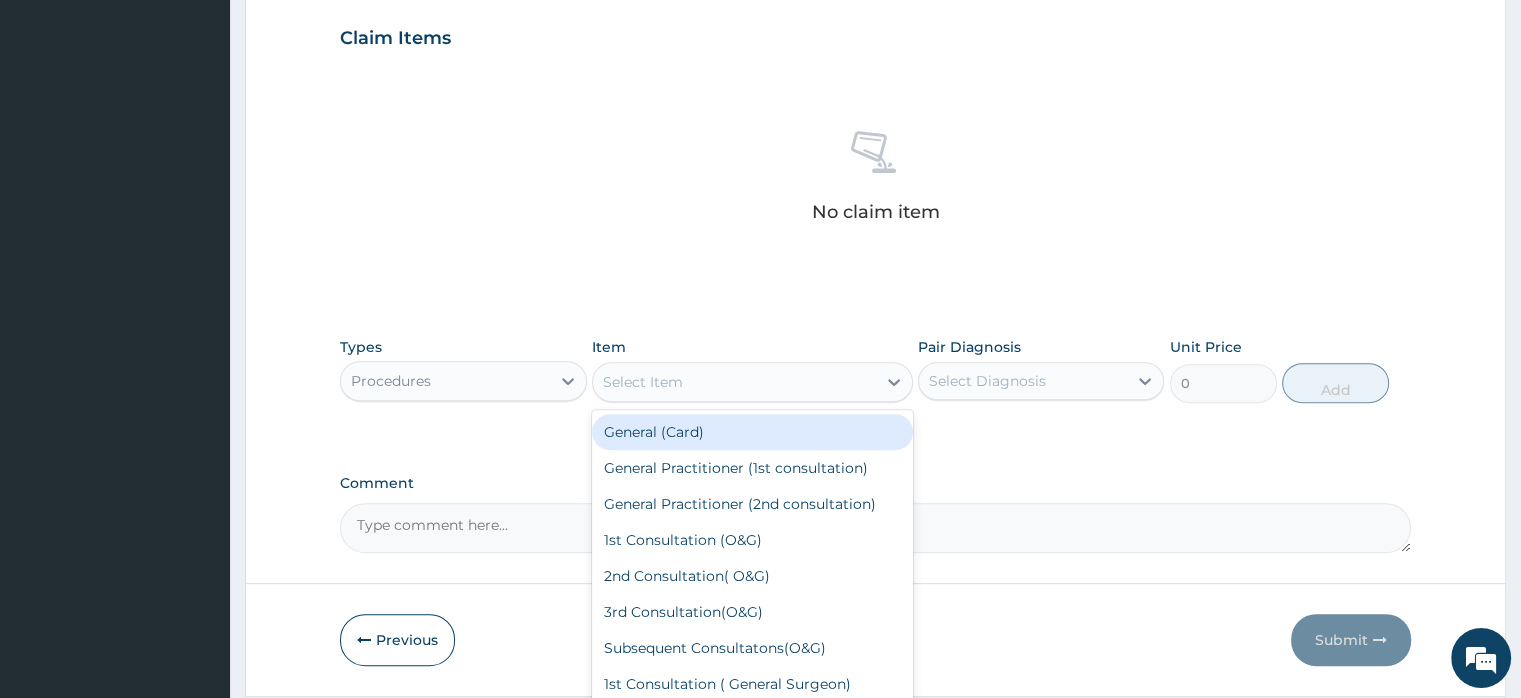 click on "General (Card)" at bounding box center [752, 432] 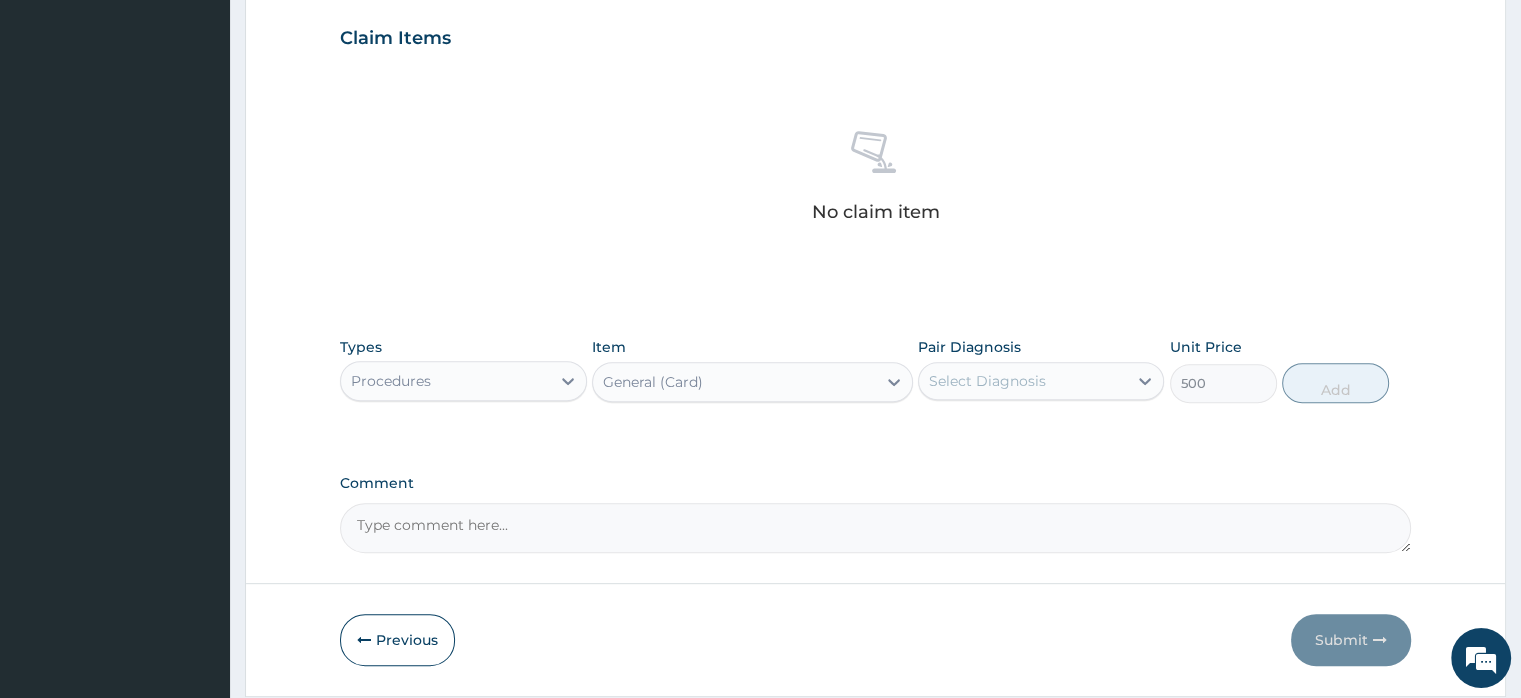 click on "Select Diagnosis" at bounding box center (1023, 381) 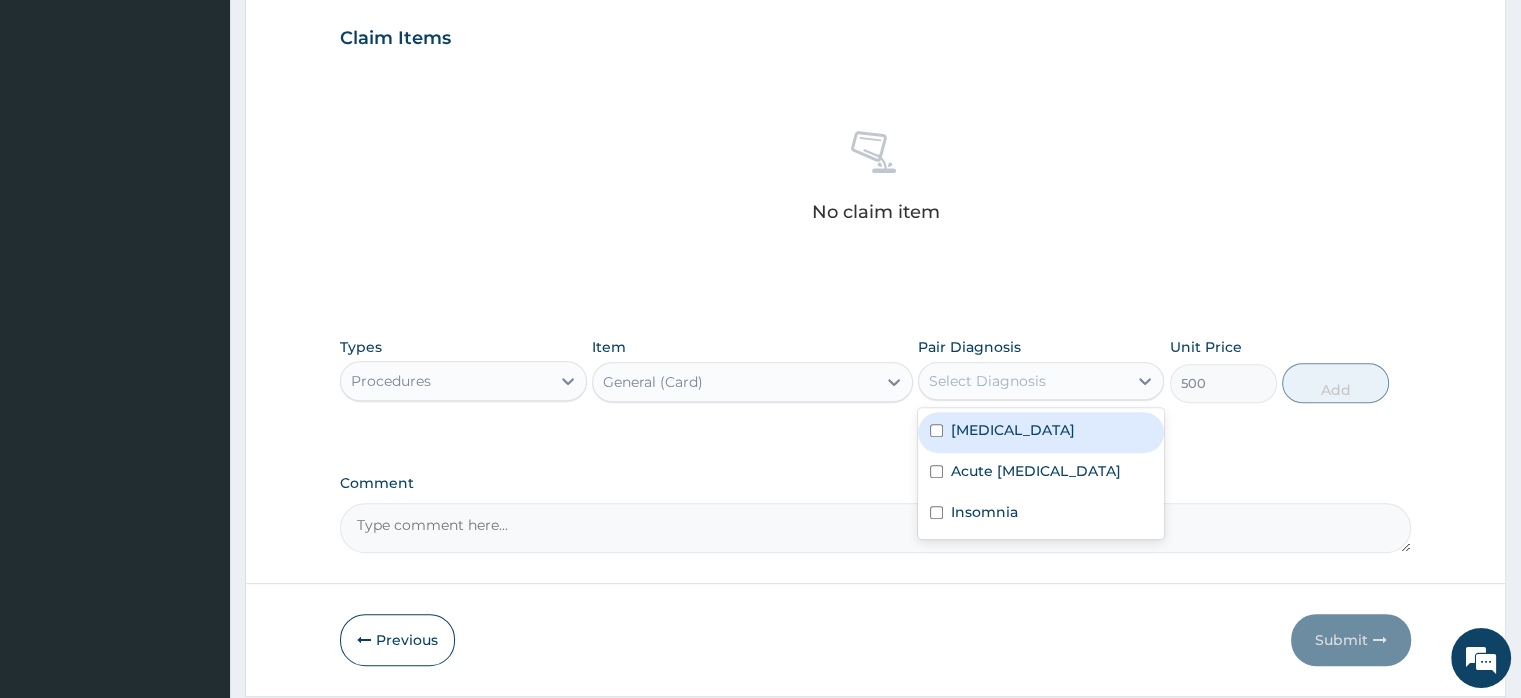 click on "[MEDICAL_DATA]" at bounding box center [1013, 430] 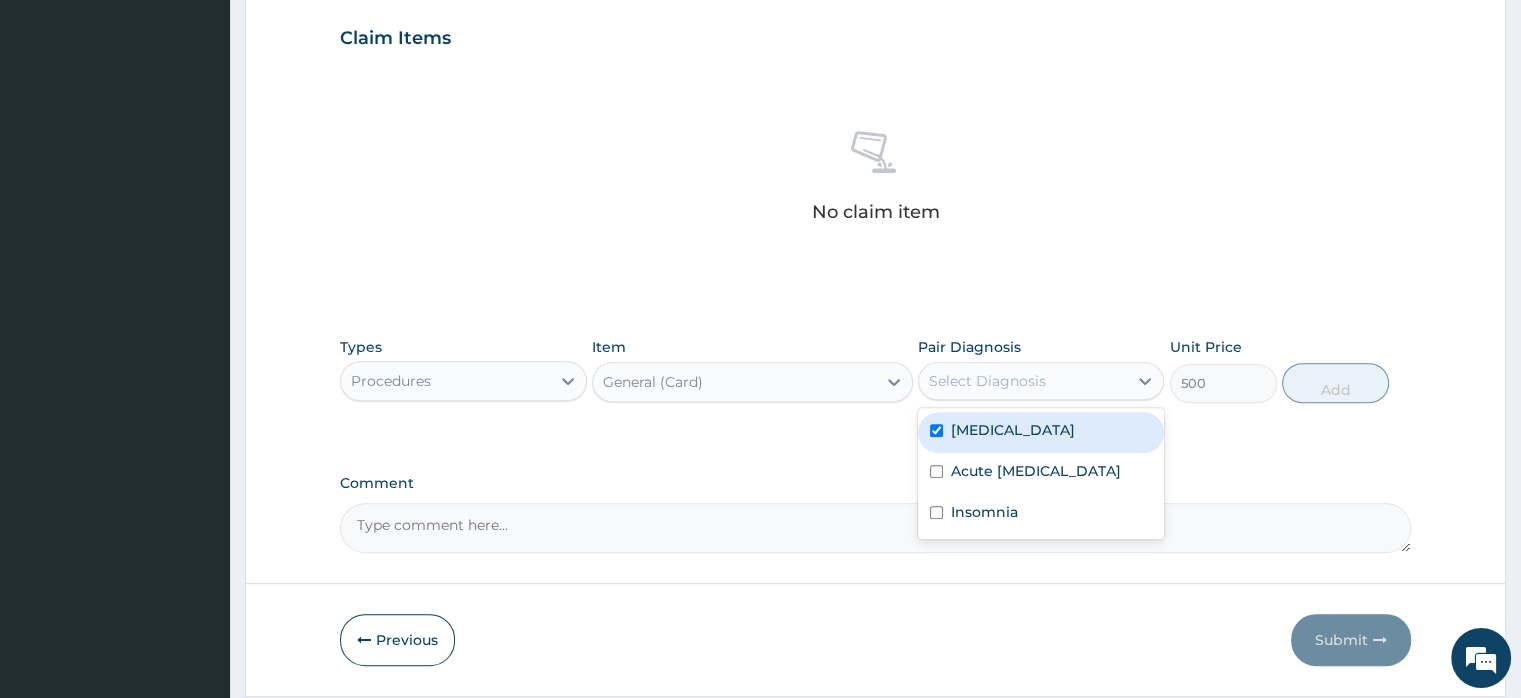 checkbox on "true" 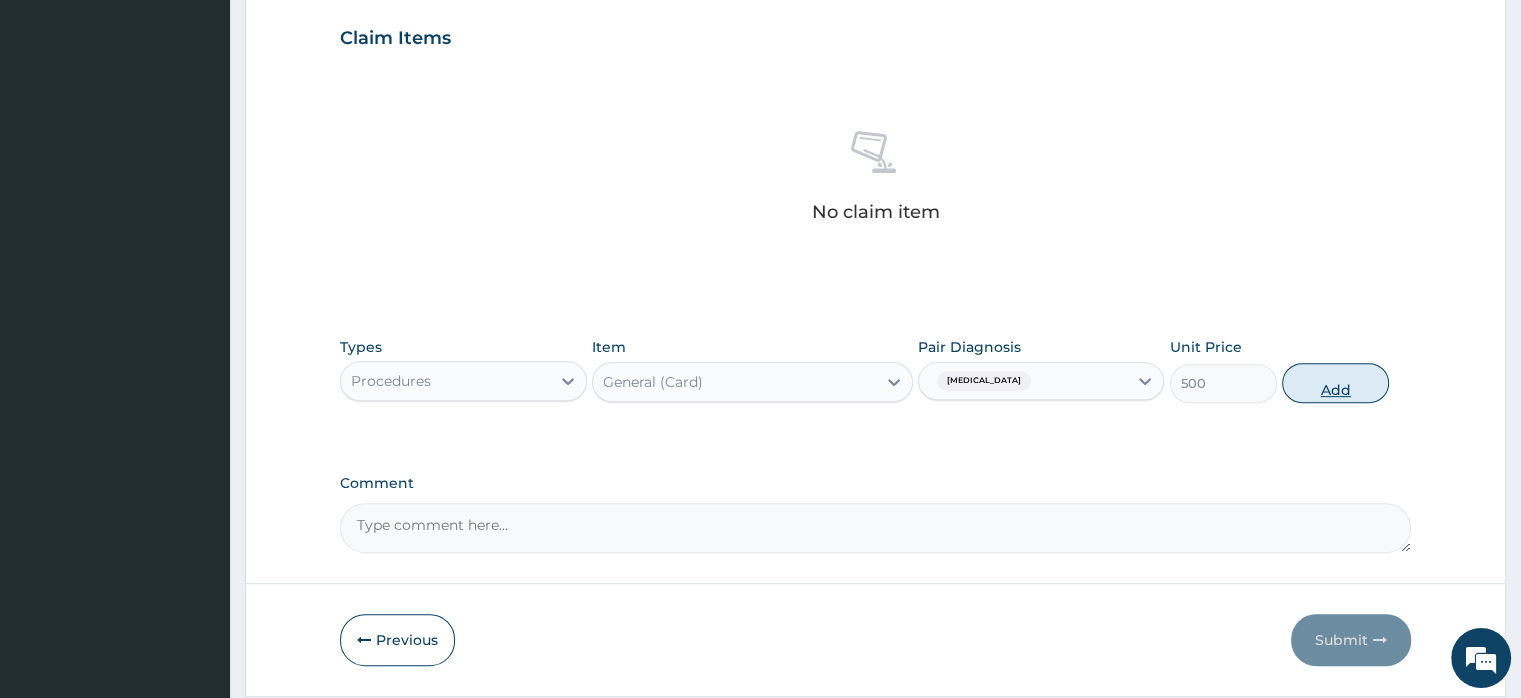 click on "Add" at bounding box center [1335, 383] 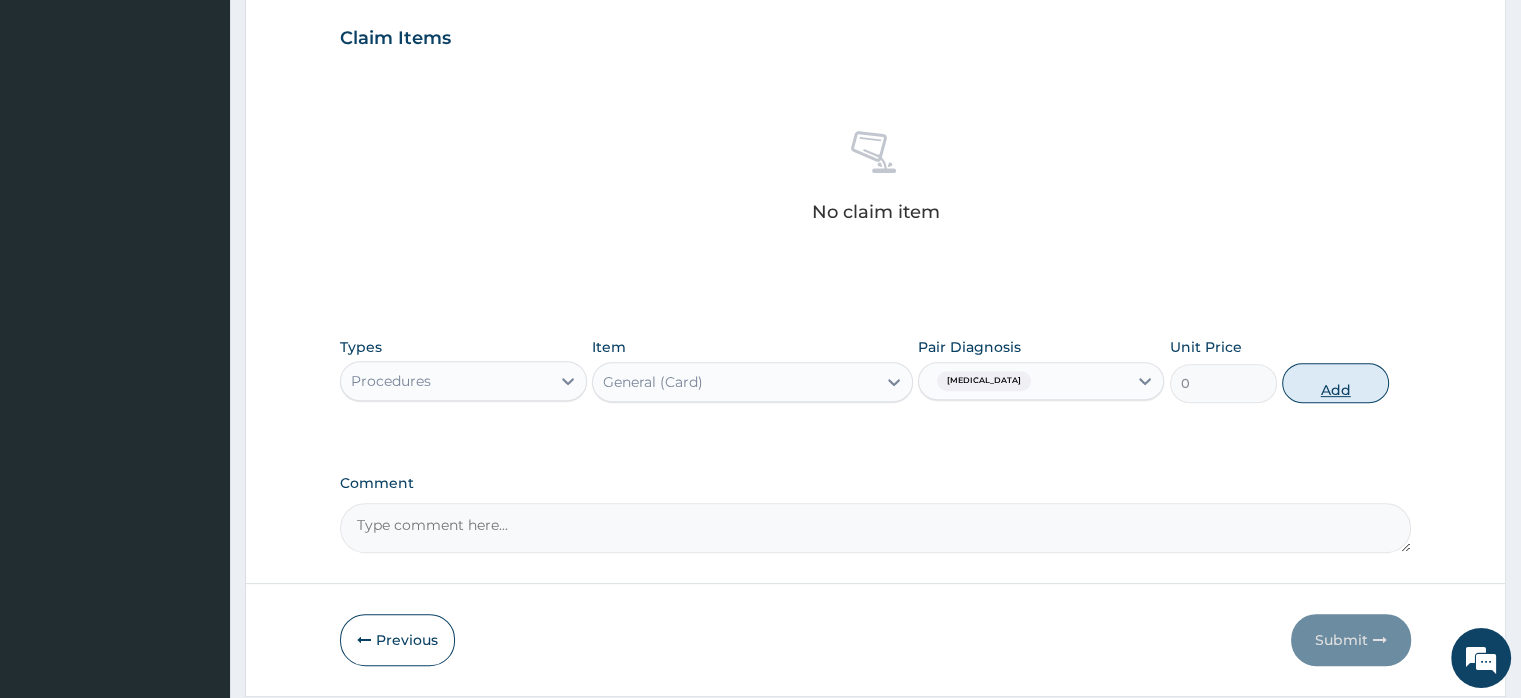 scroll, scrollTop: 646, scrollLeft: 0, axis: vertical 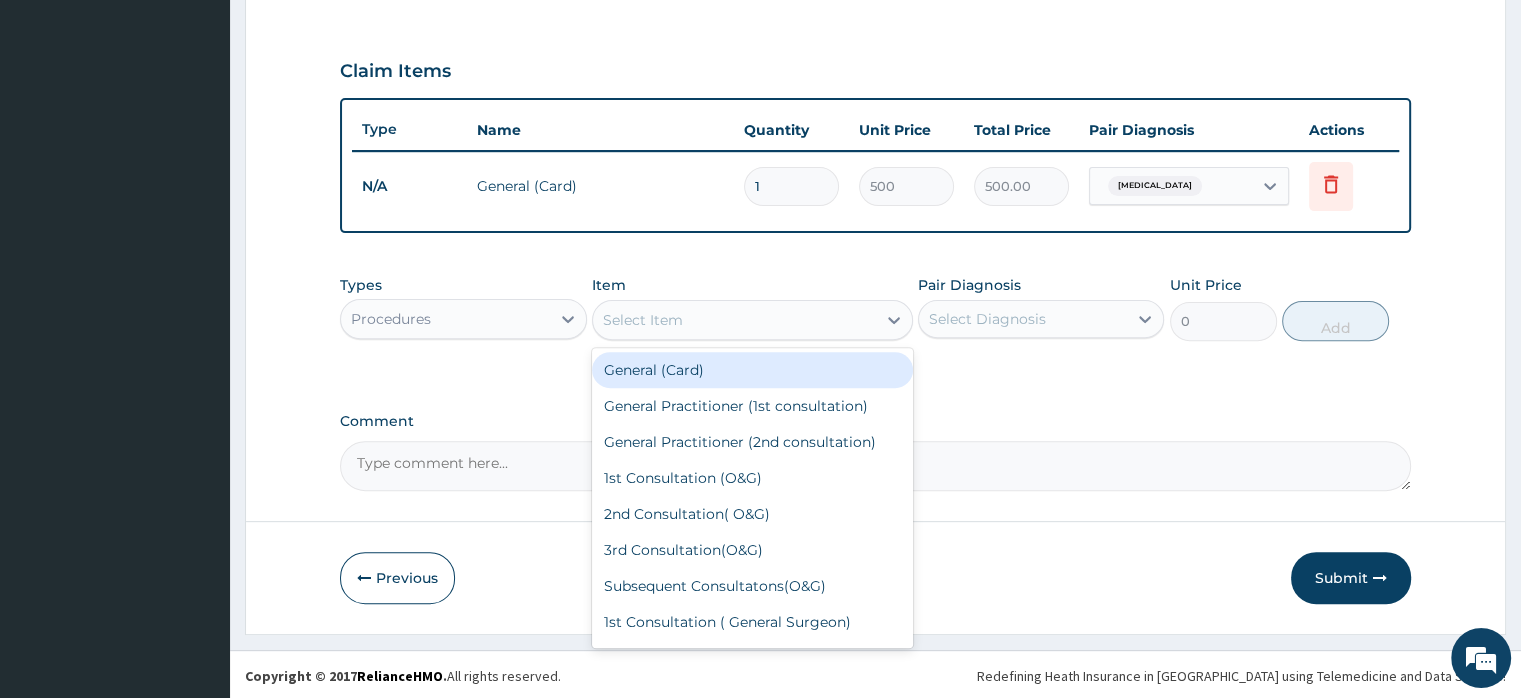 click on "Select Item" at bounding box center [734, 320] 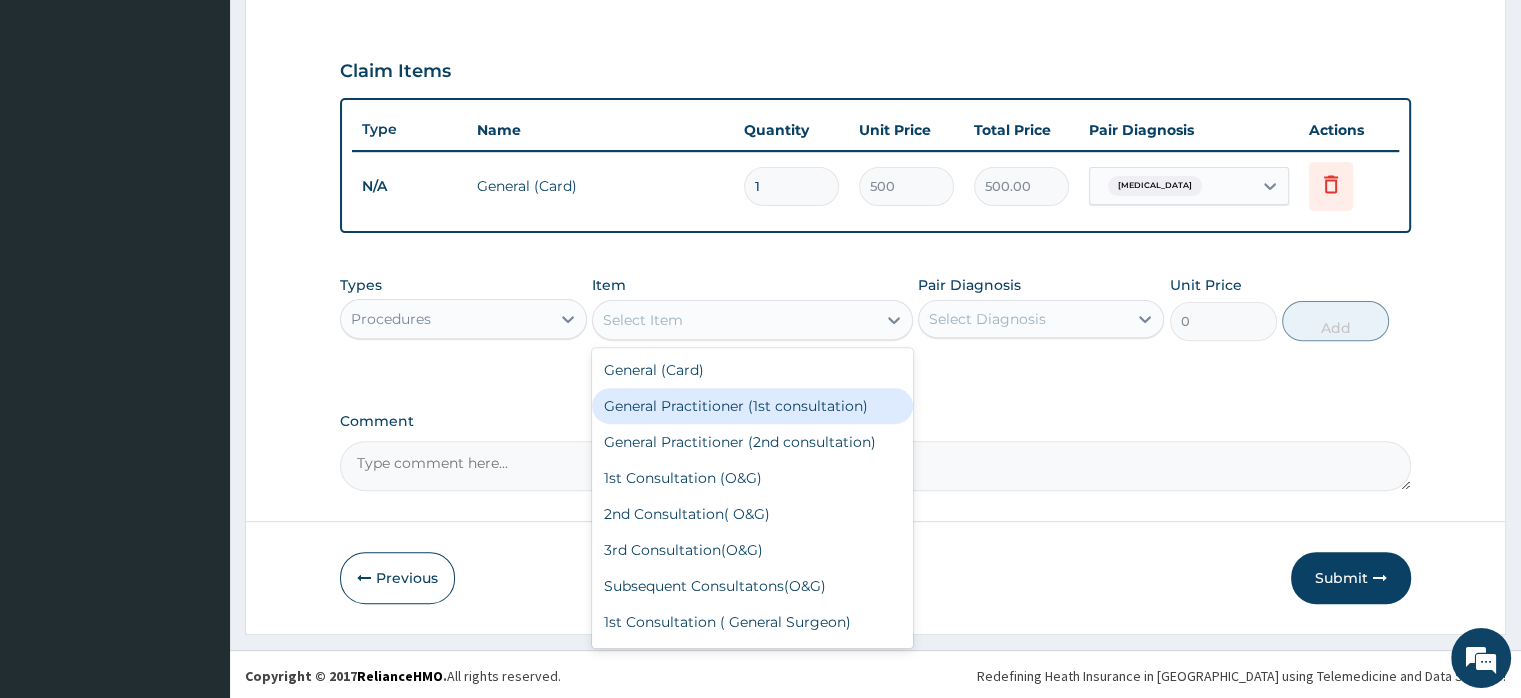 click on "General Practitioner (1st consultation)" at bounding box center (752, 406) 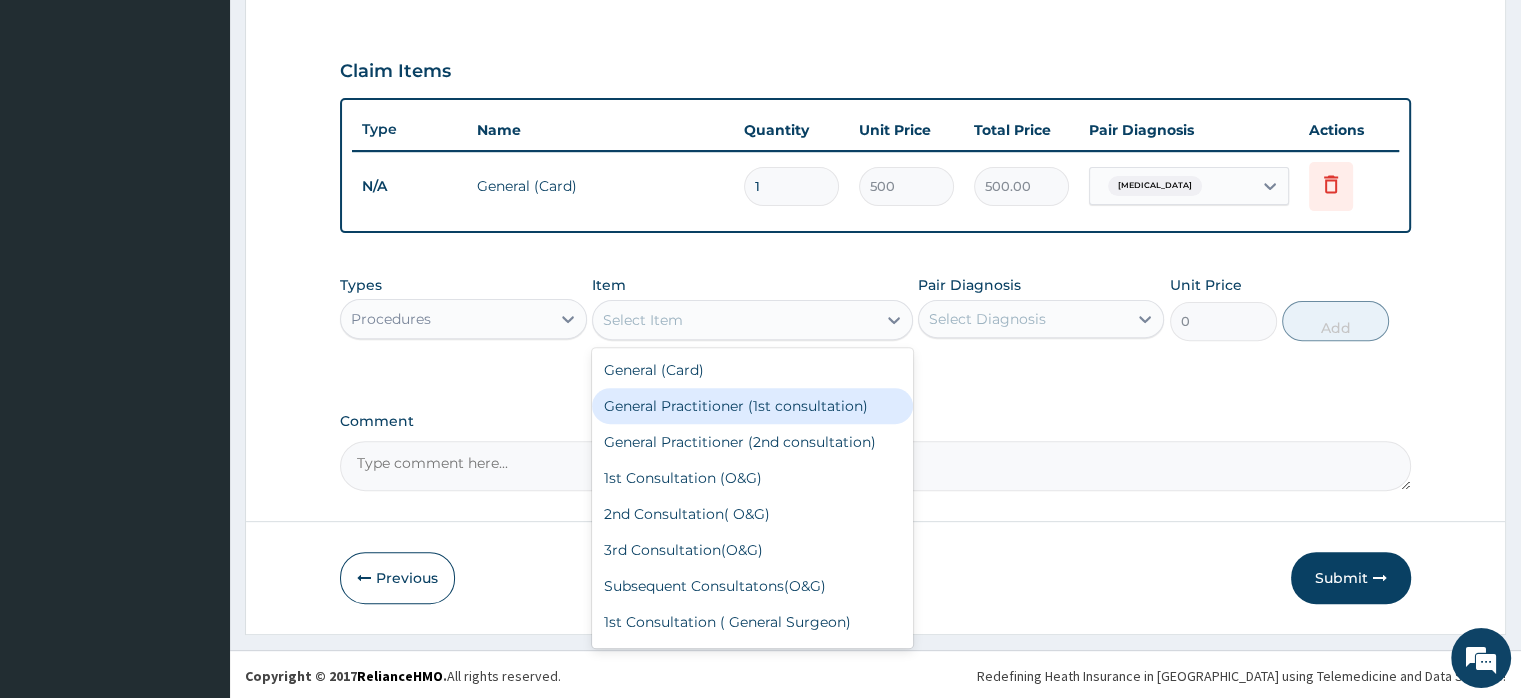 type on "1500" 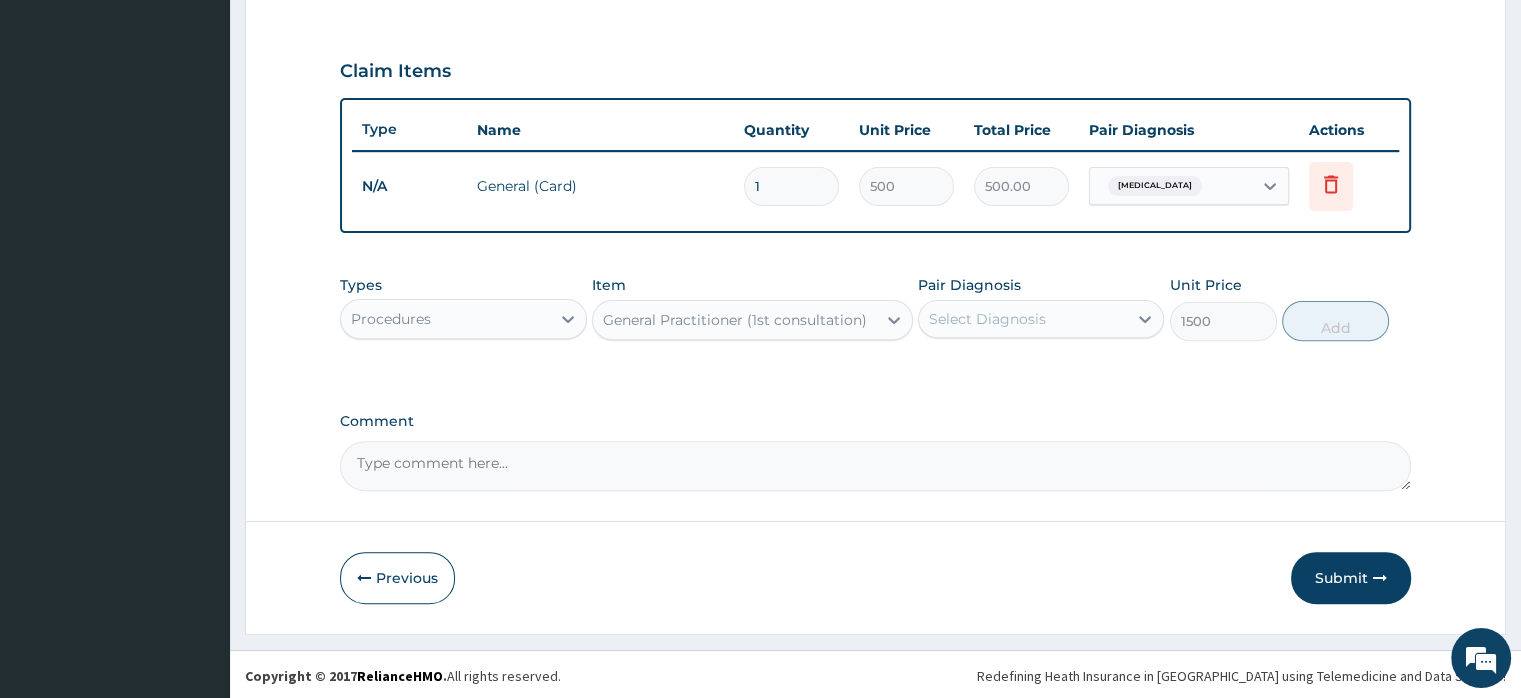 click on "Select Diagnosis" at bounding box center (1023, 319) 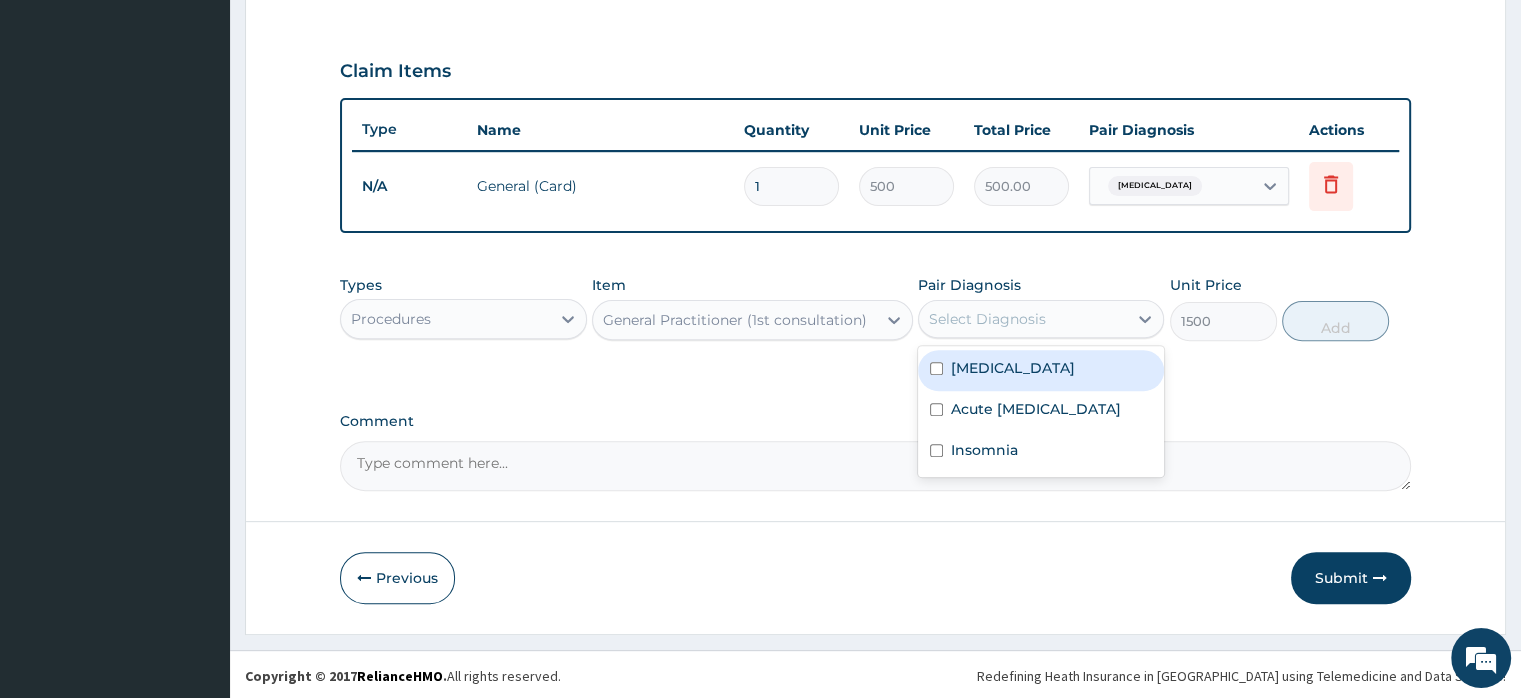 click on "[MEDICAL_DATA]" at bounding box center [1013, 368] 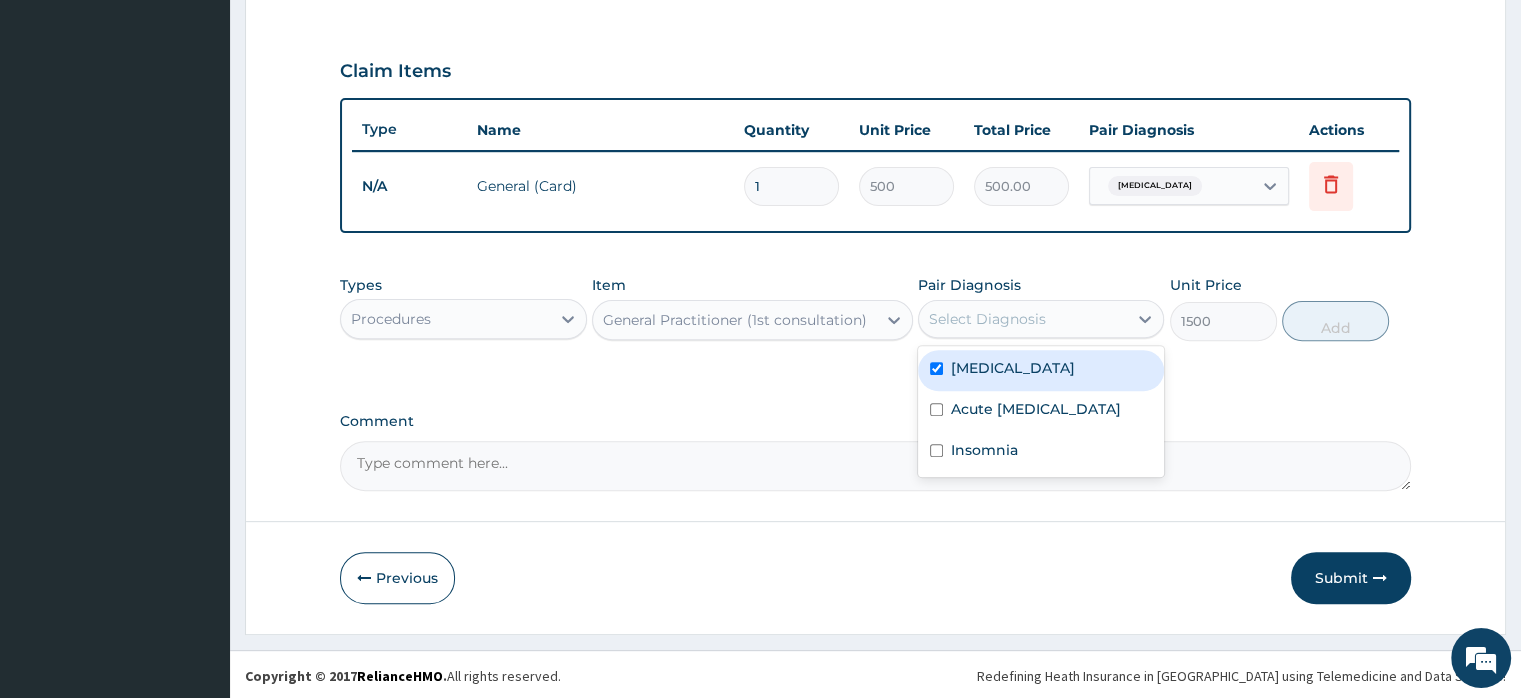 checkbox on "true" 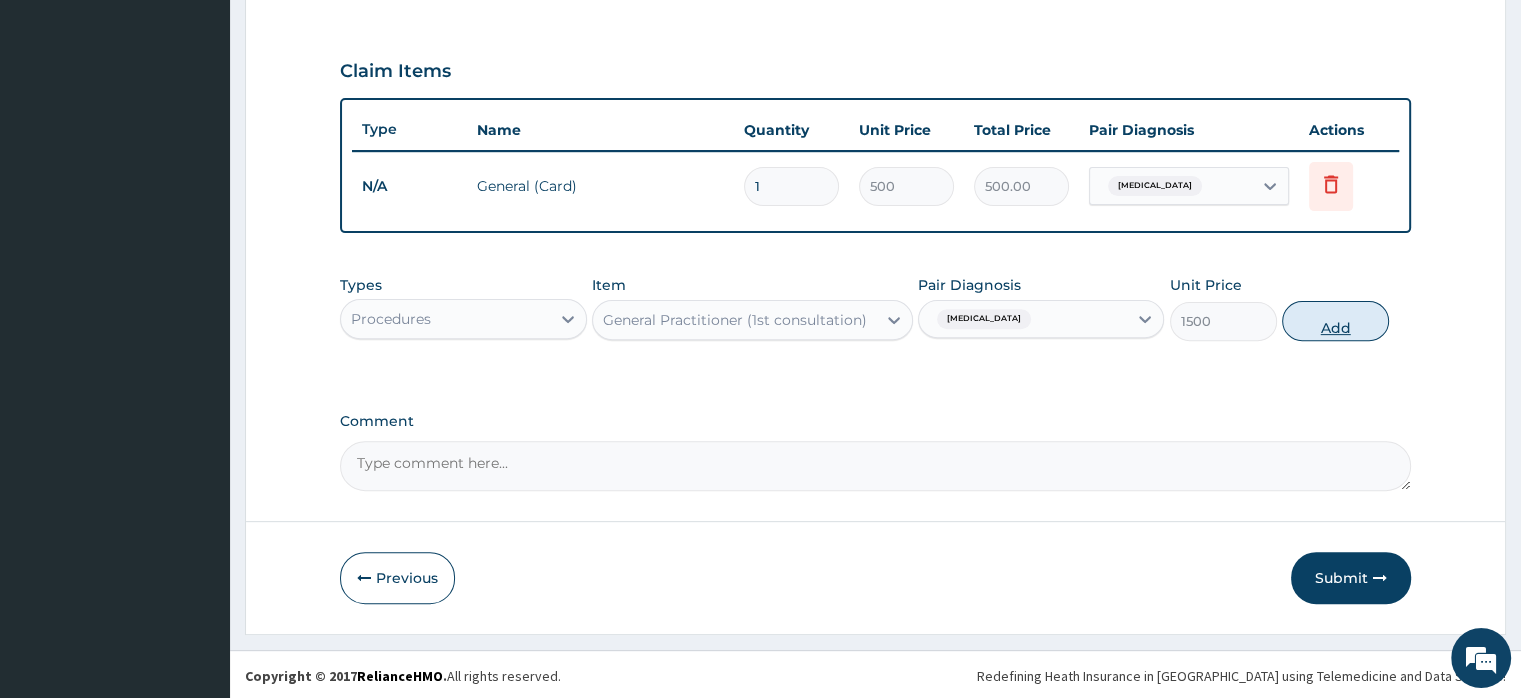click on "Add" at bounding box center (1335, 321) 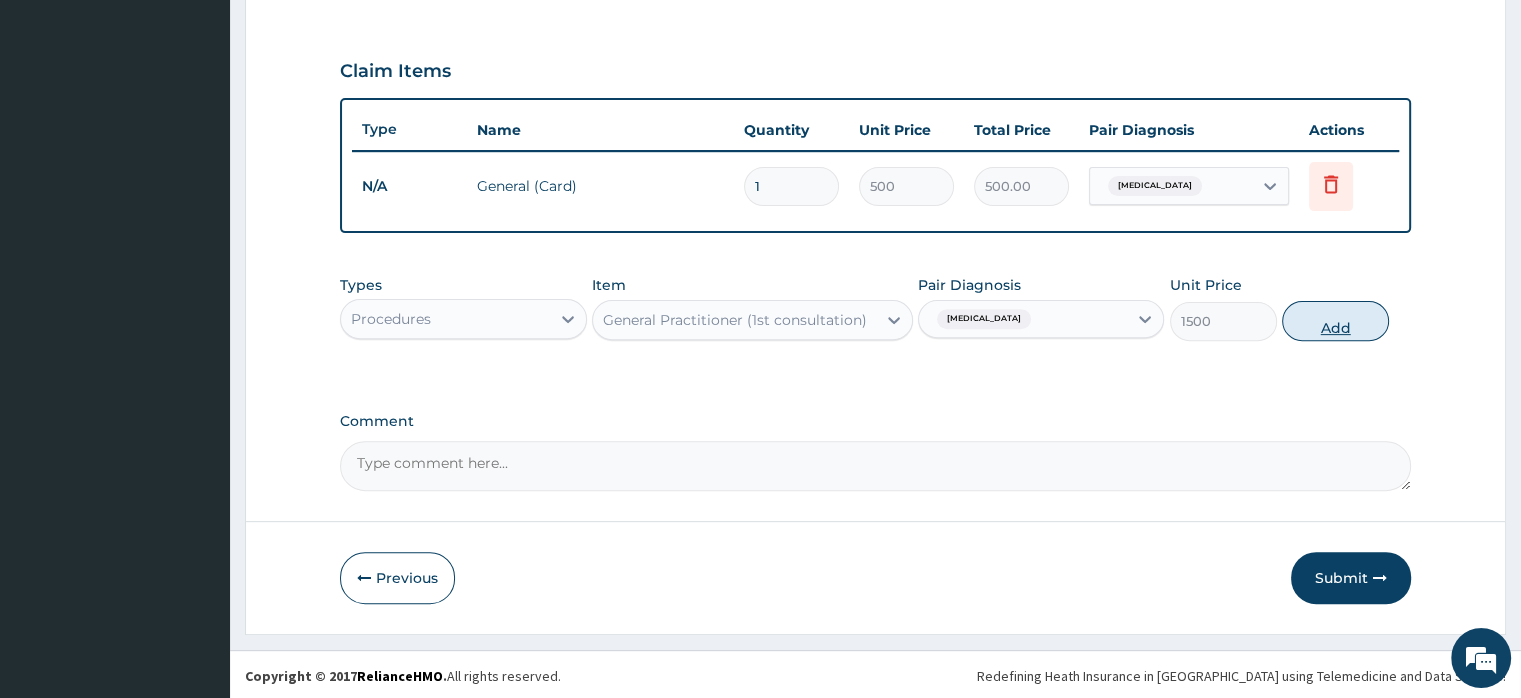 type on "0" 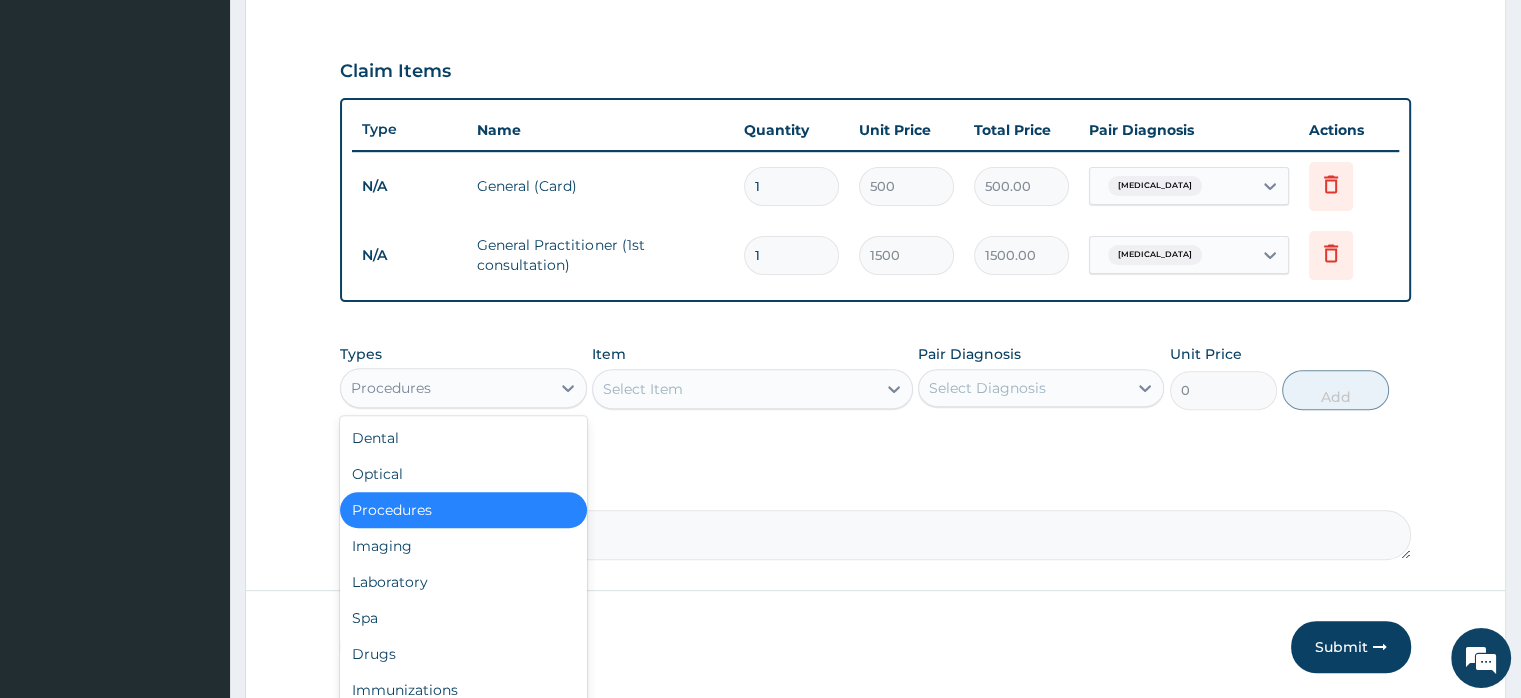 click on "Procedures" at bounding box center [445, 388] 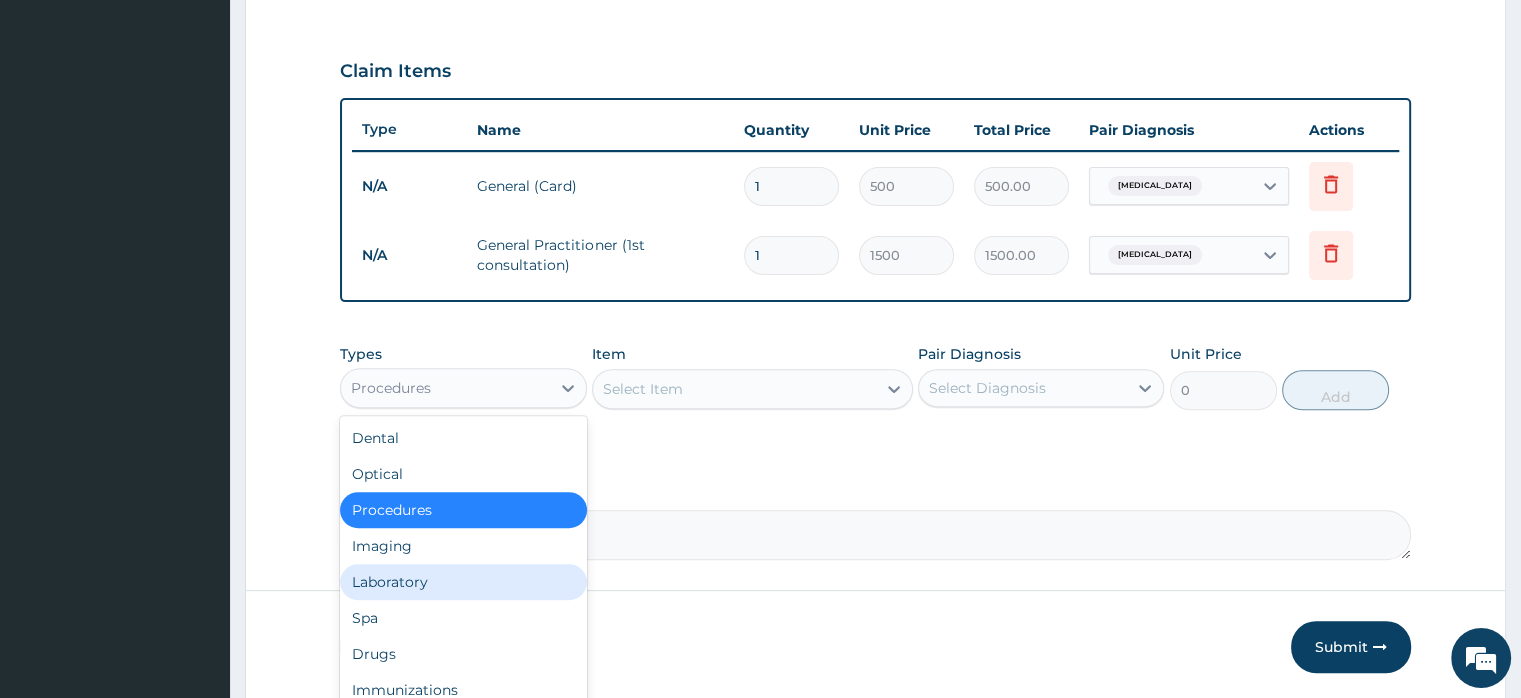 click on "Laboratory" at bounding box center (463, 582) 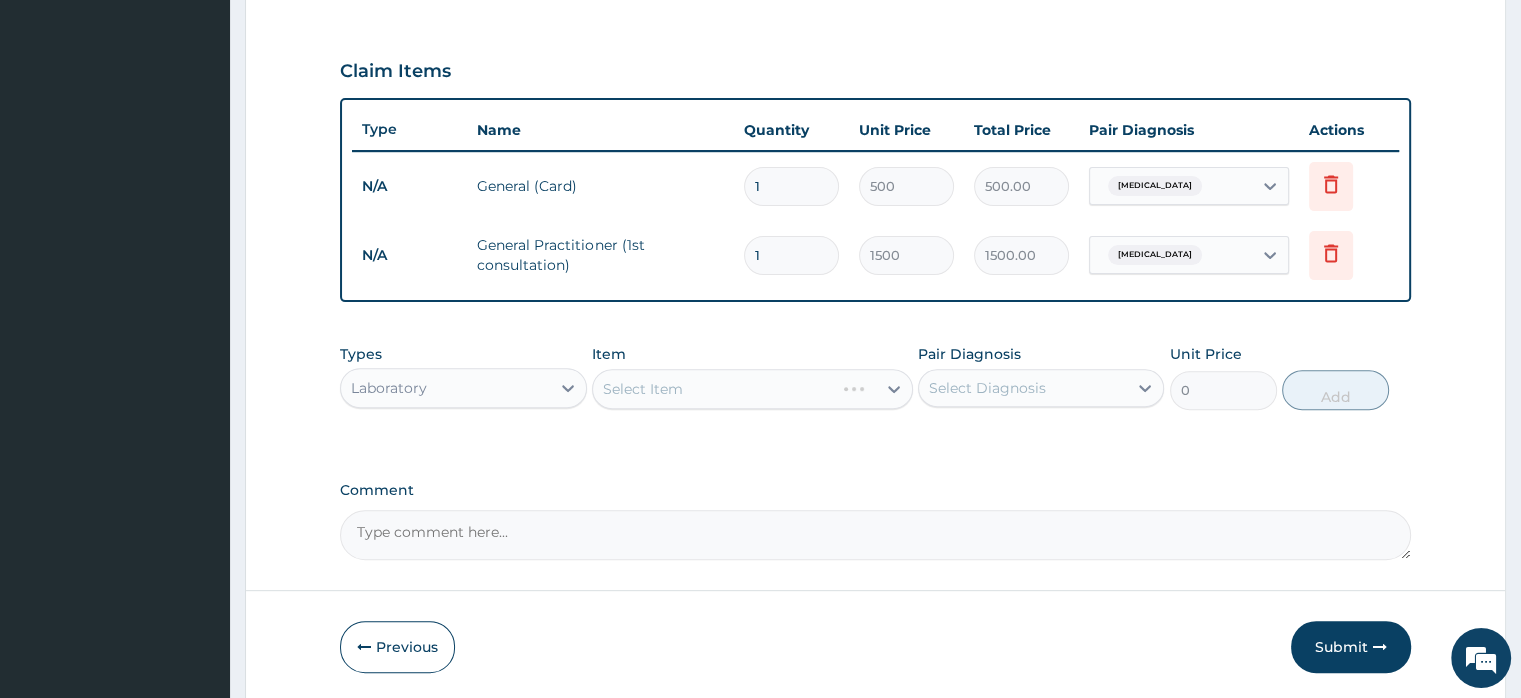 click on "Select Item" at bounding box center [752, 389] 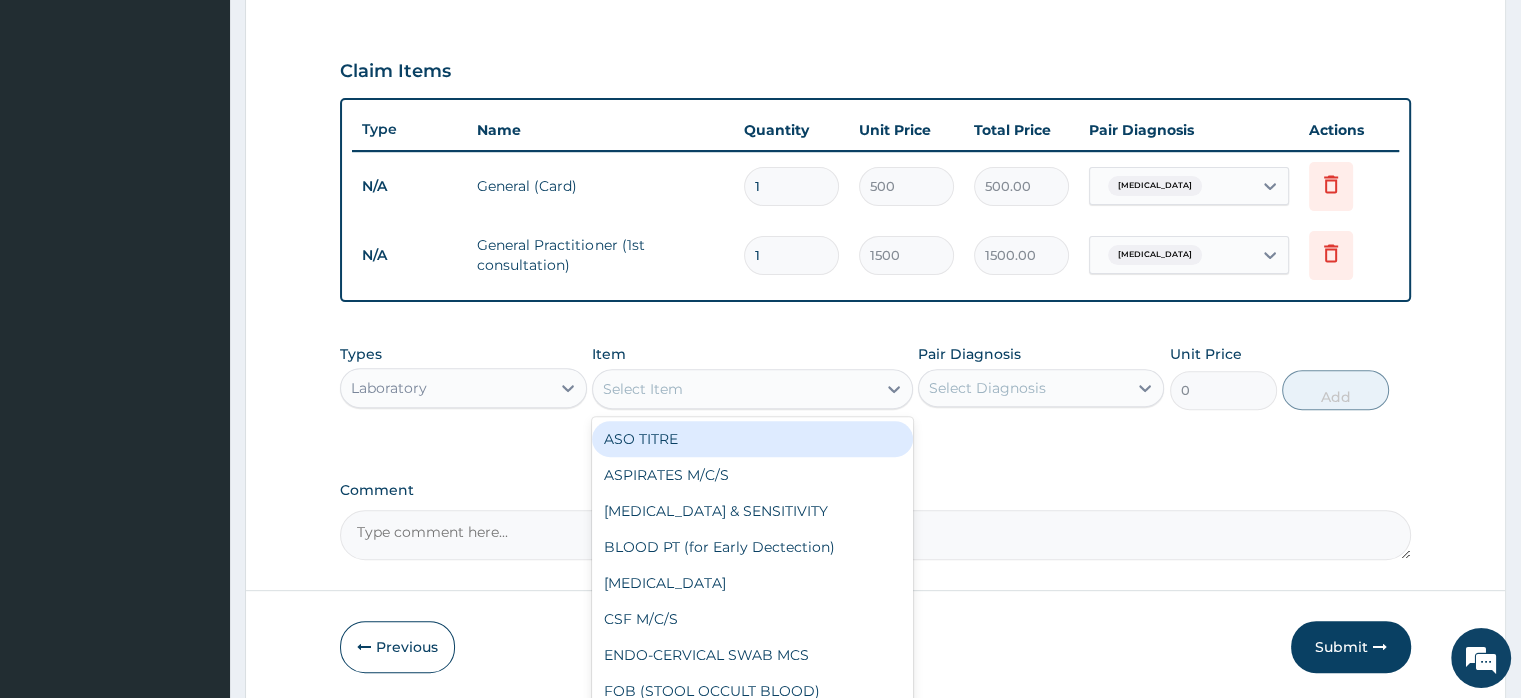click on "Select Item" at bounding box center [643, 389] 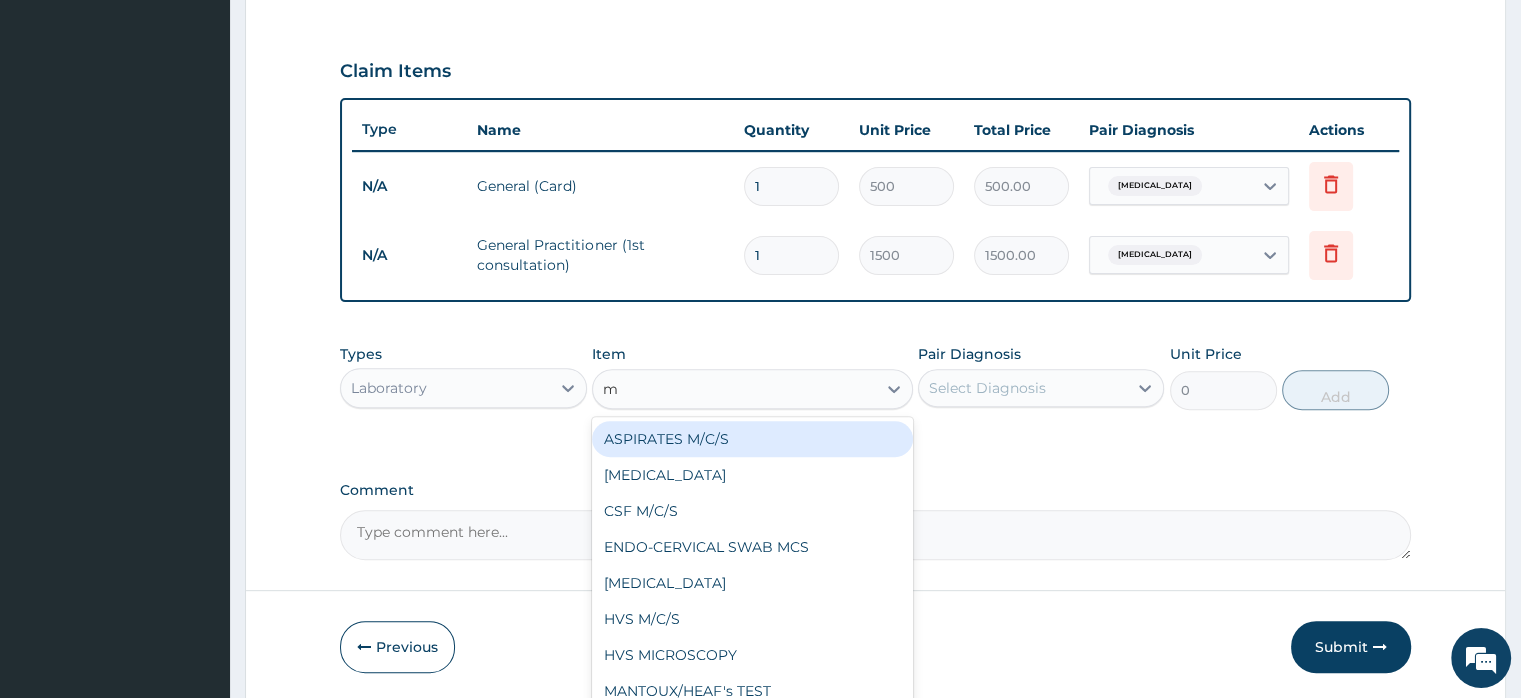 type on "mp" 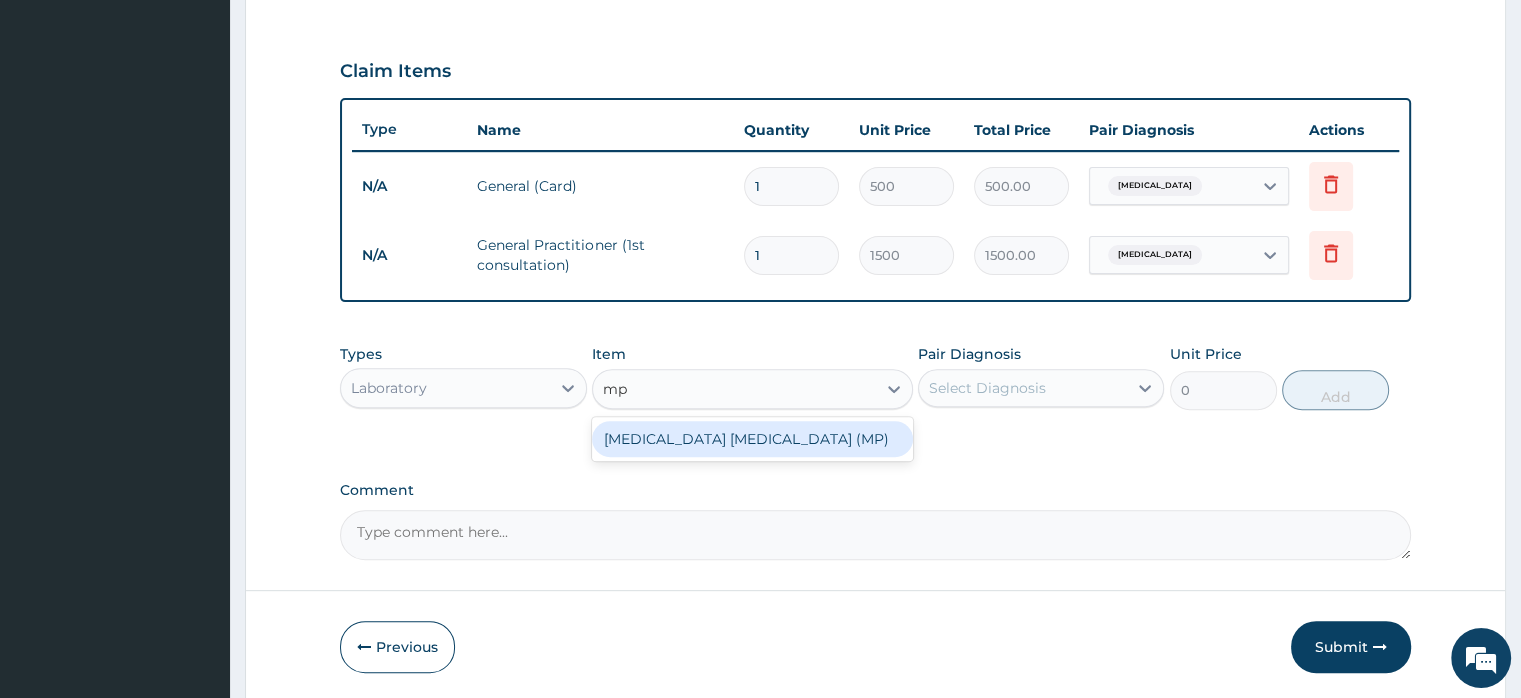click on "[MEDICAL_DATA] [MEDICAL_DATA] (MP)" at bounding box center (752, 439) 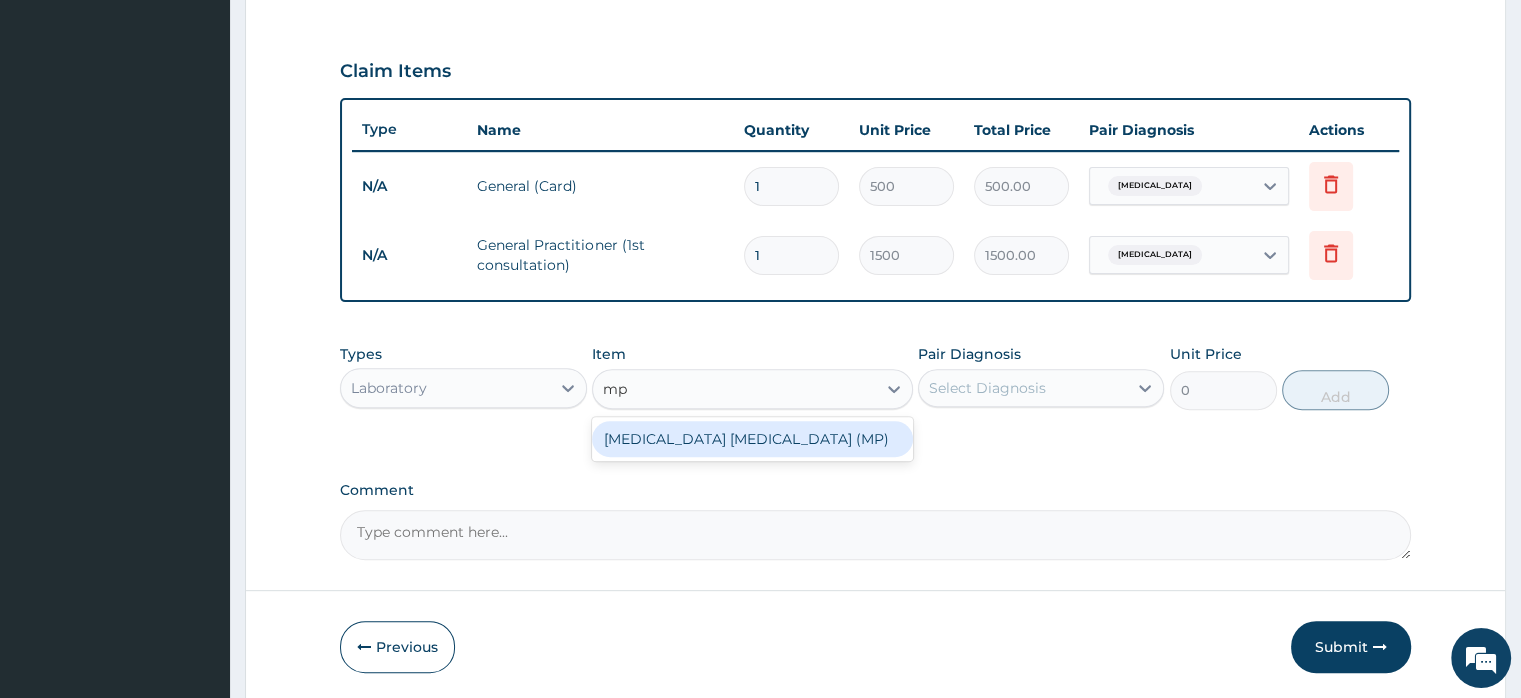 type 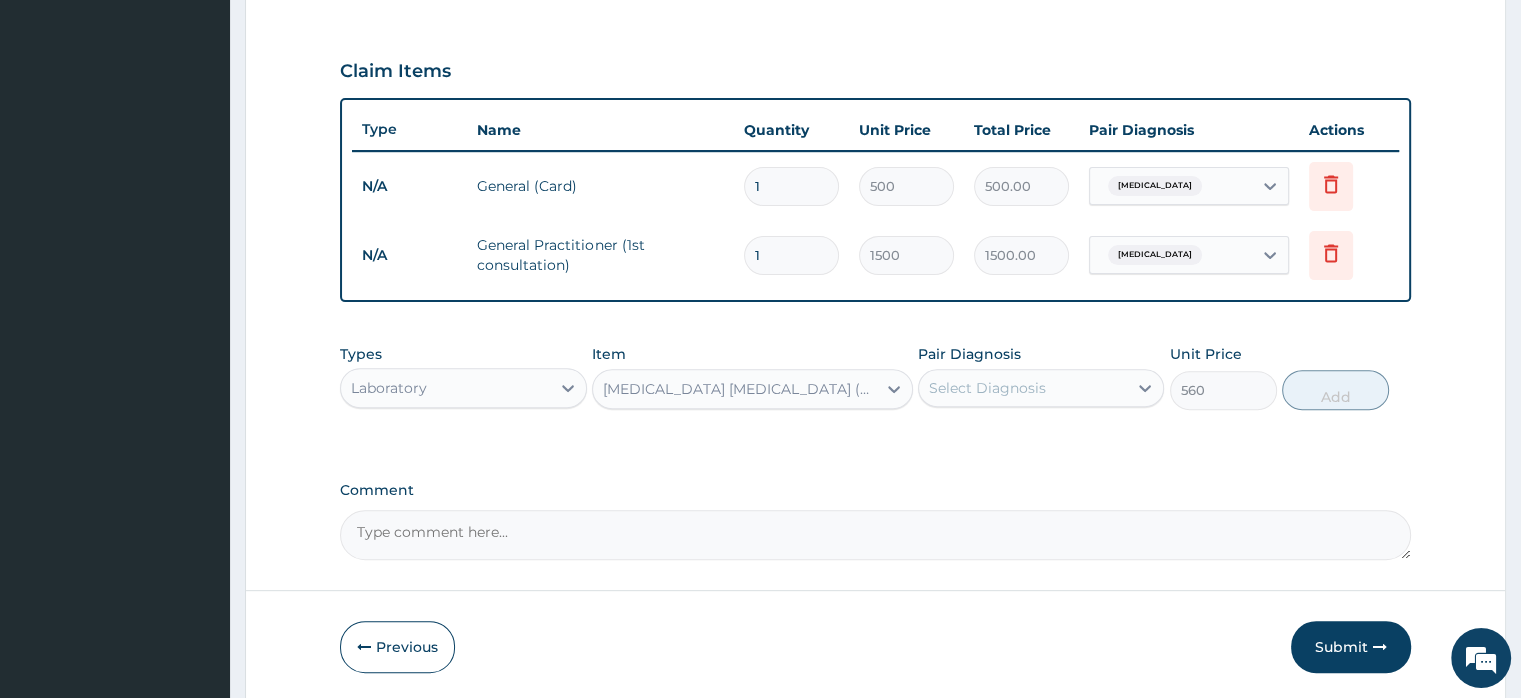 click on "Select Diagnosis" at bounding box center (987, 388) 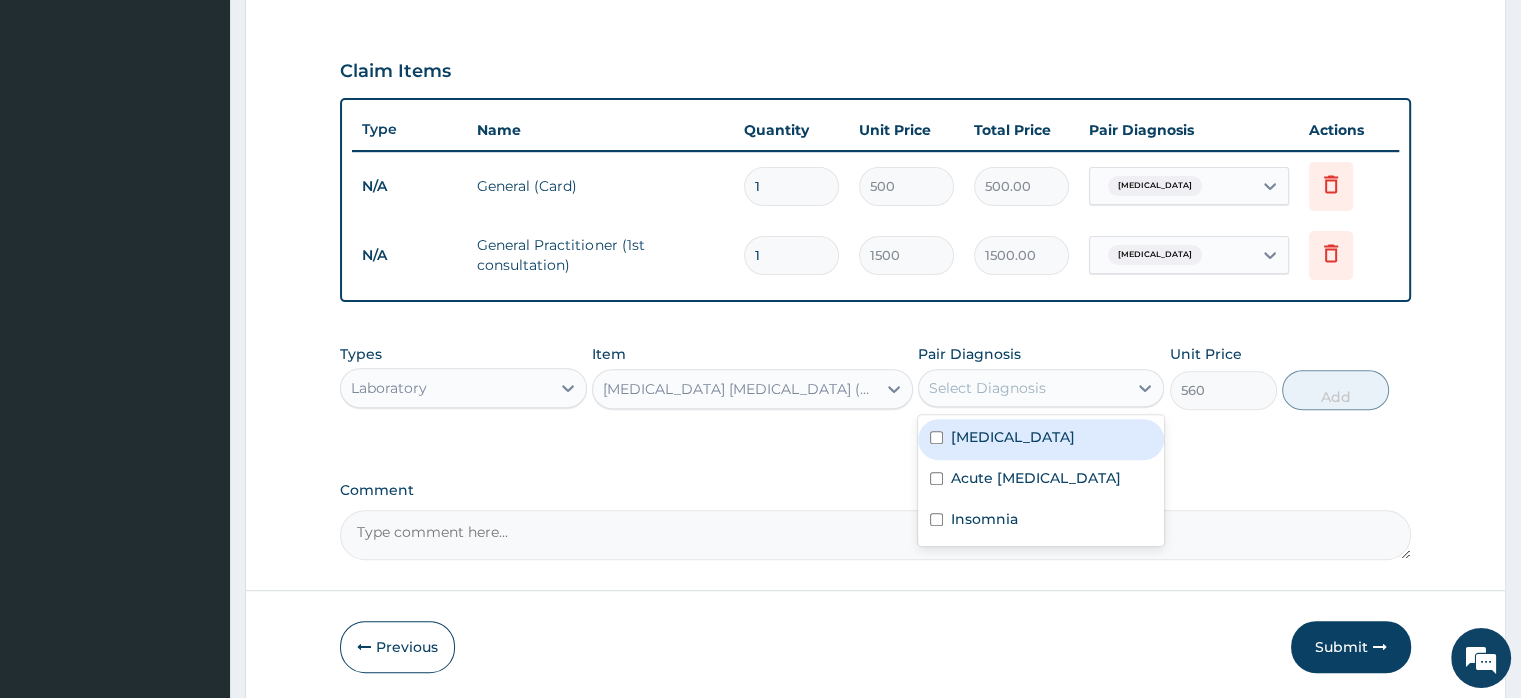 click on "[MEDICAL_DATA]" at bounding box center [1013, 437] 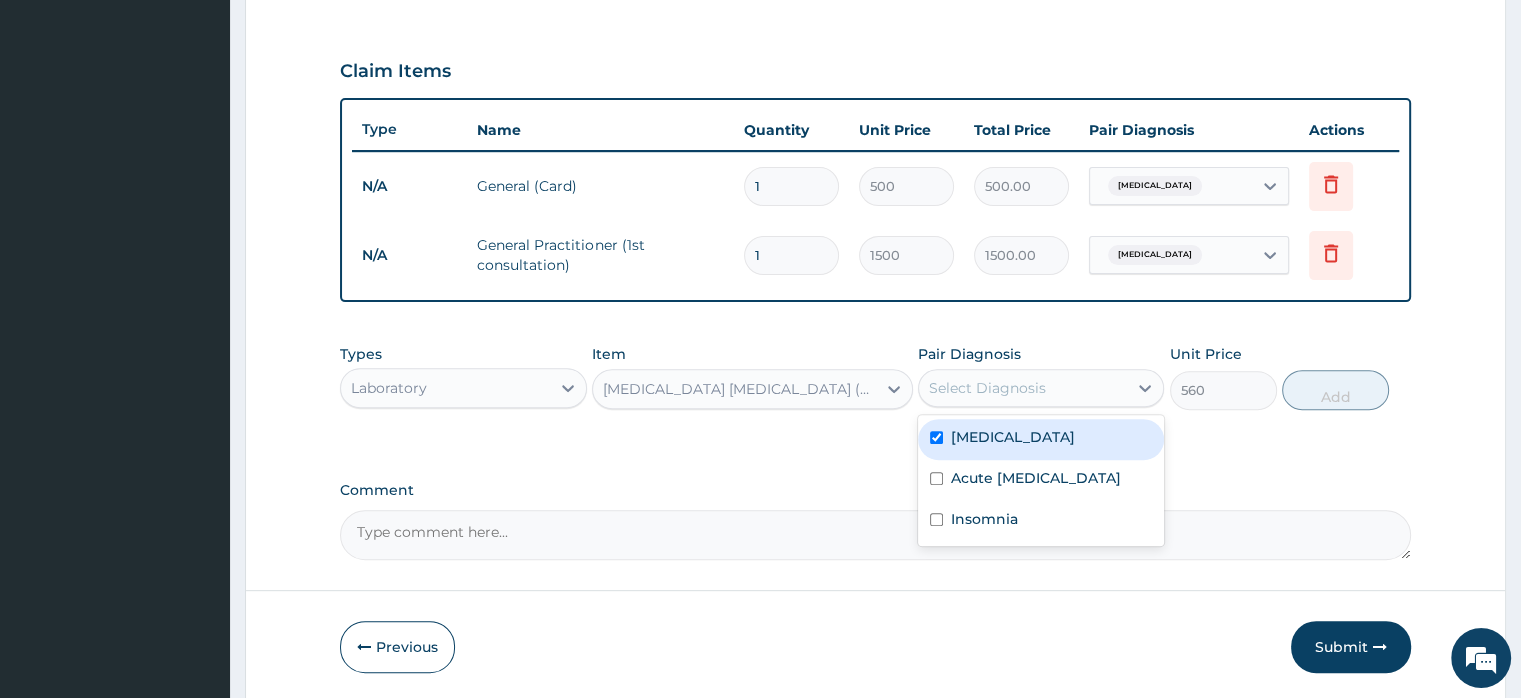 checkbox on "true" 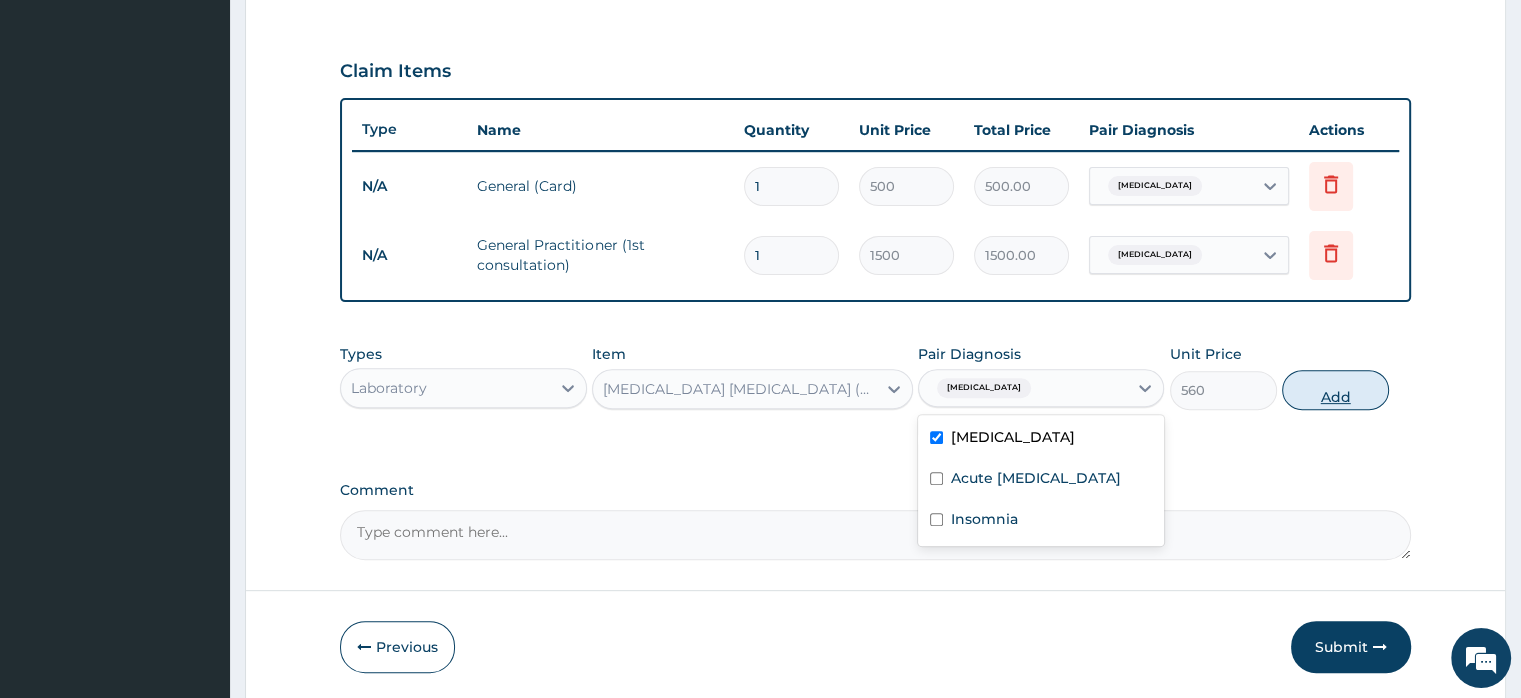 click on "Add" at bounding box center [1335, 390] 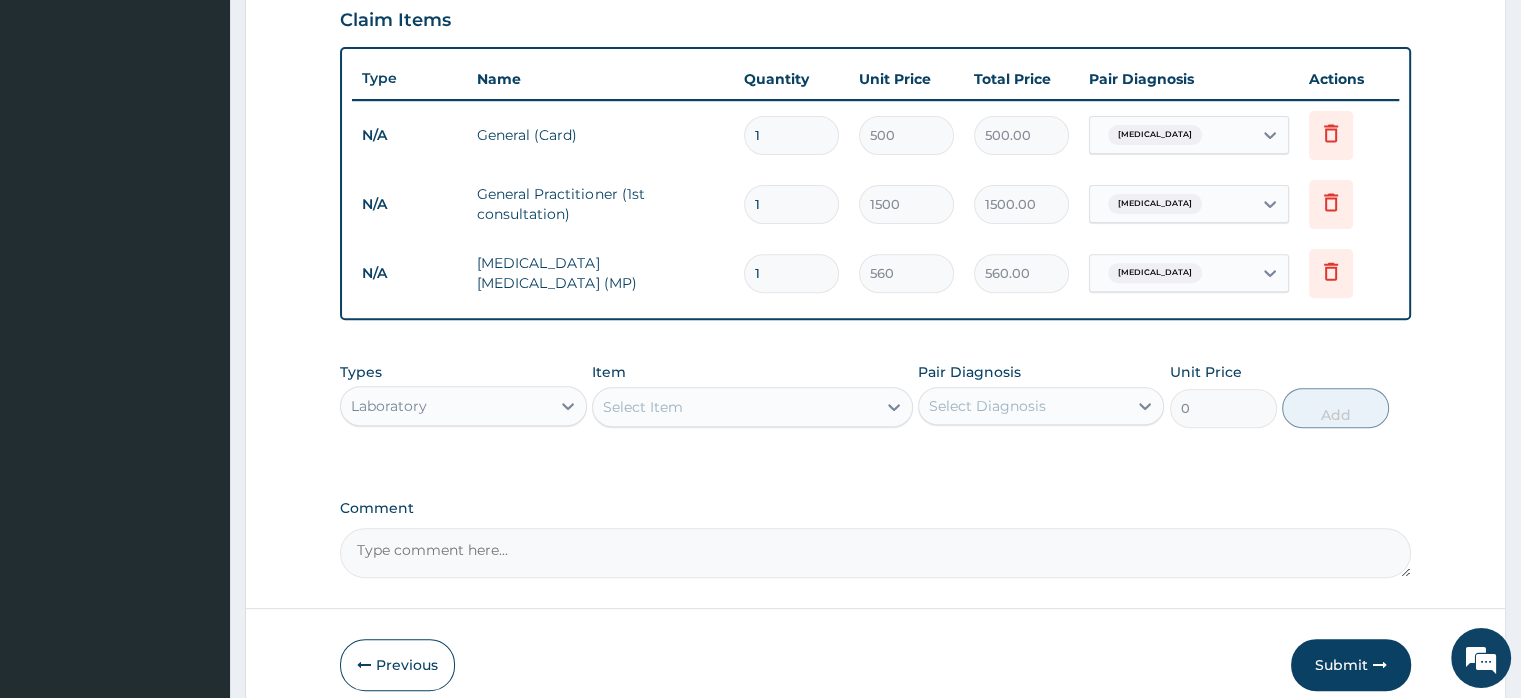 scroll, scrollTop: 762, scrollLeft: 0, axis: vertical 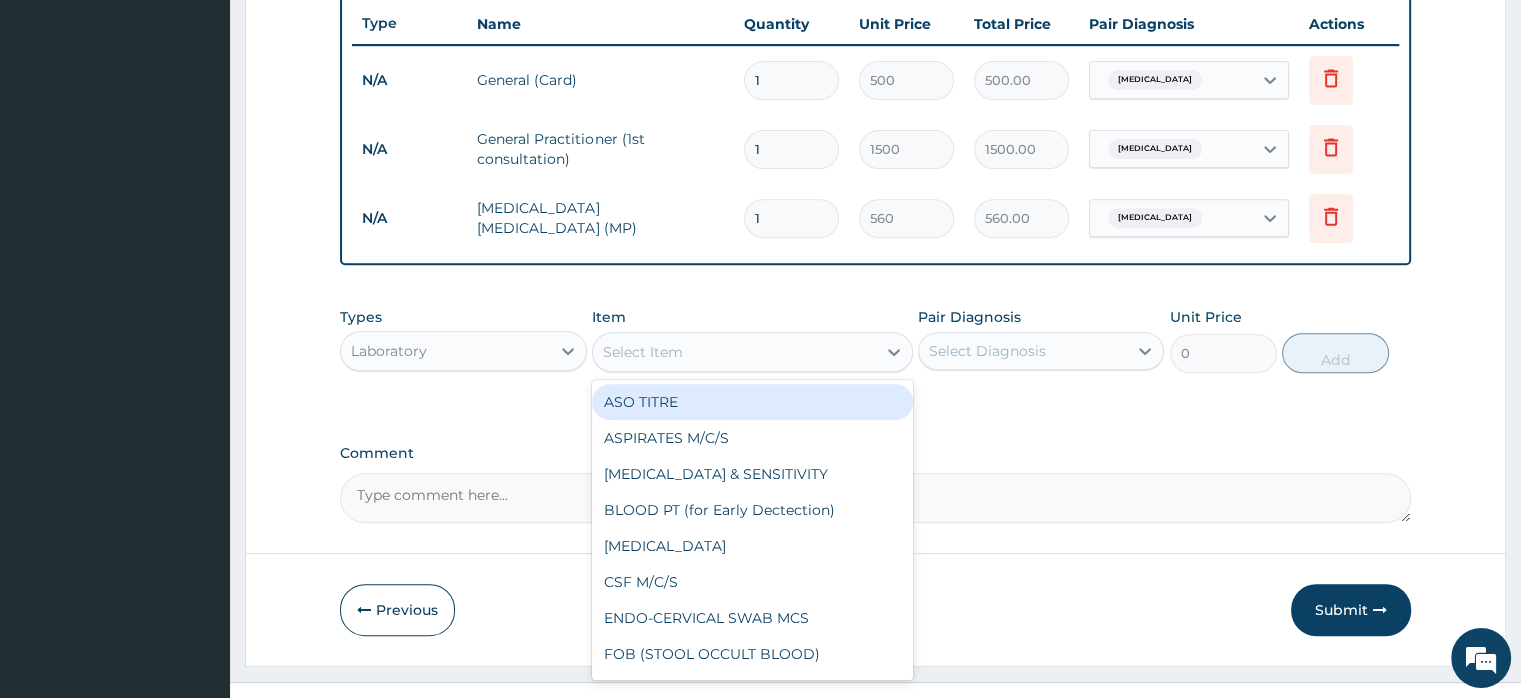 click on "Select Item" at bounding box center (643, 352) 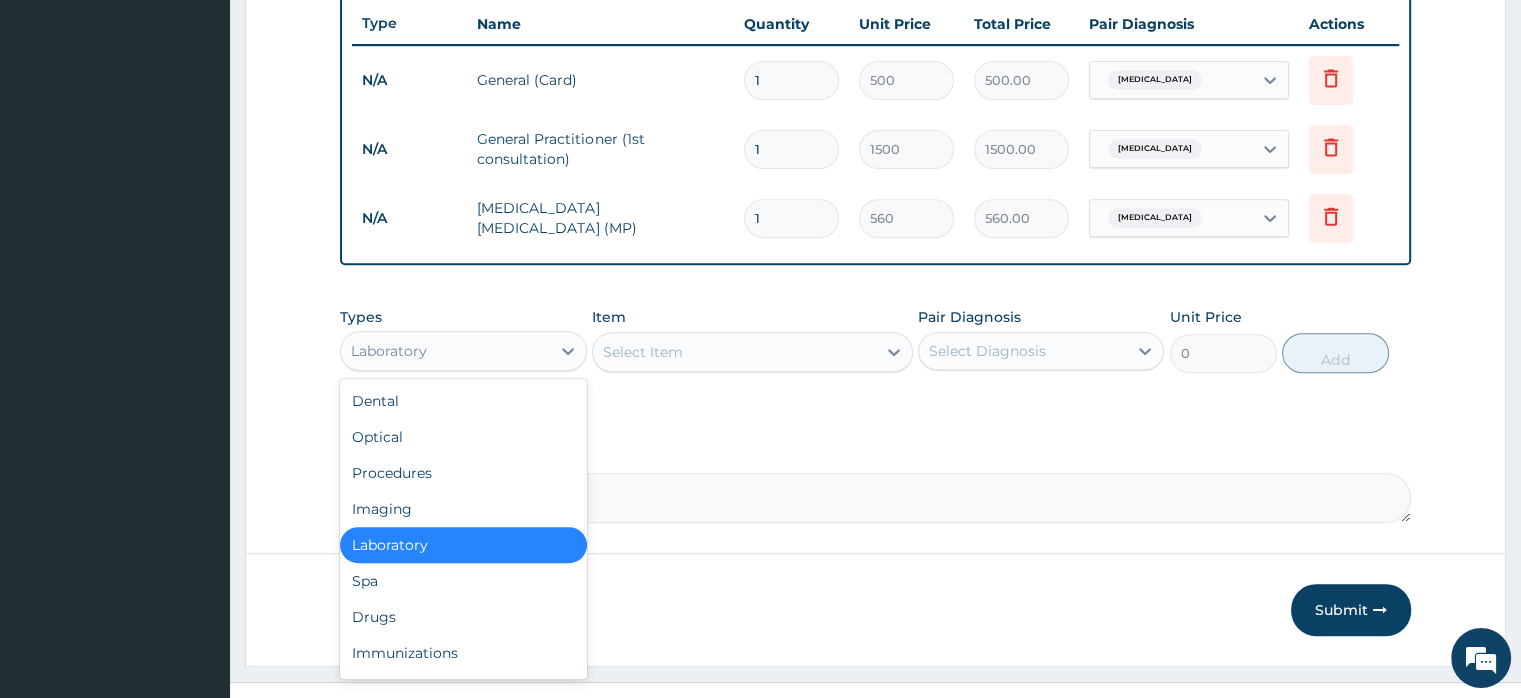 click on "Laboratory" at bounding box center (445, 351) 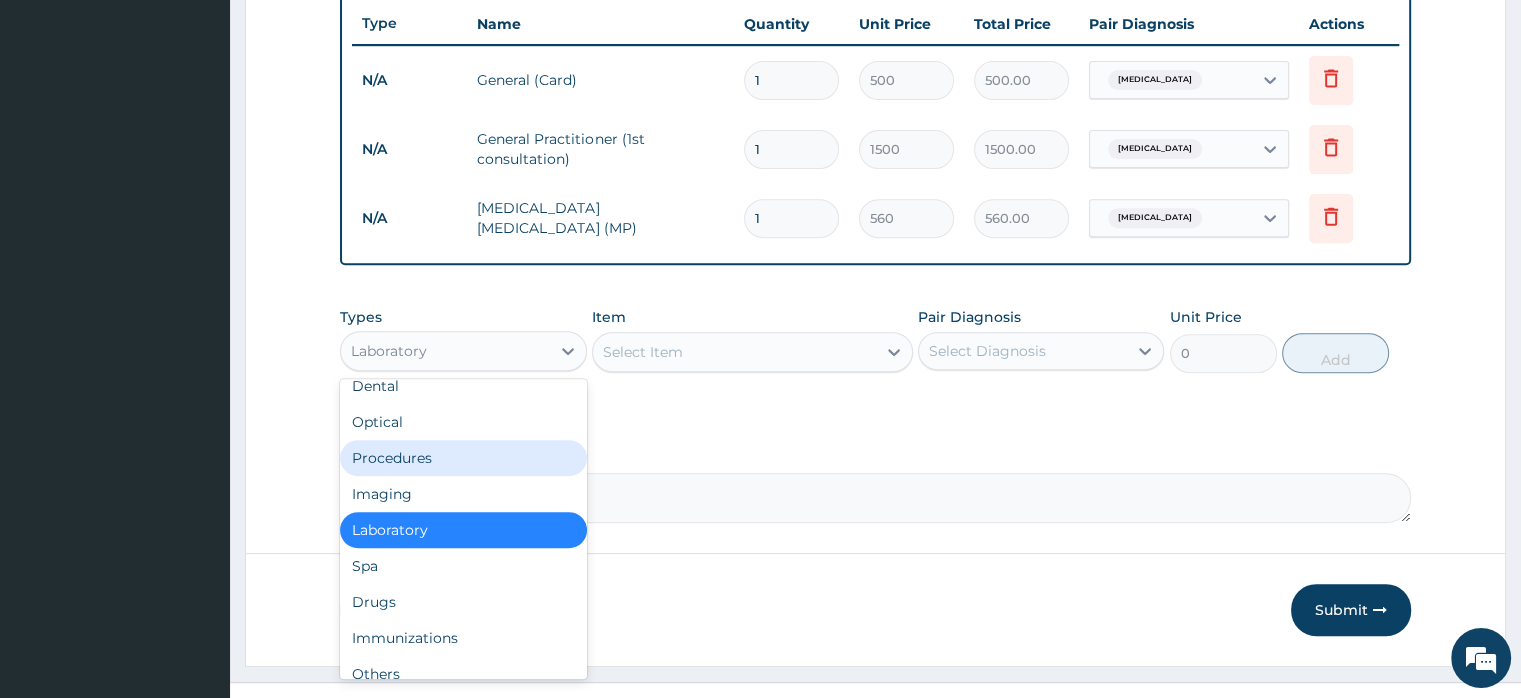 scroll, scrollTop: 60, scrollLeft: 0, axis: vertical 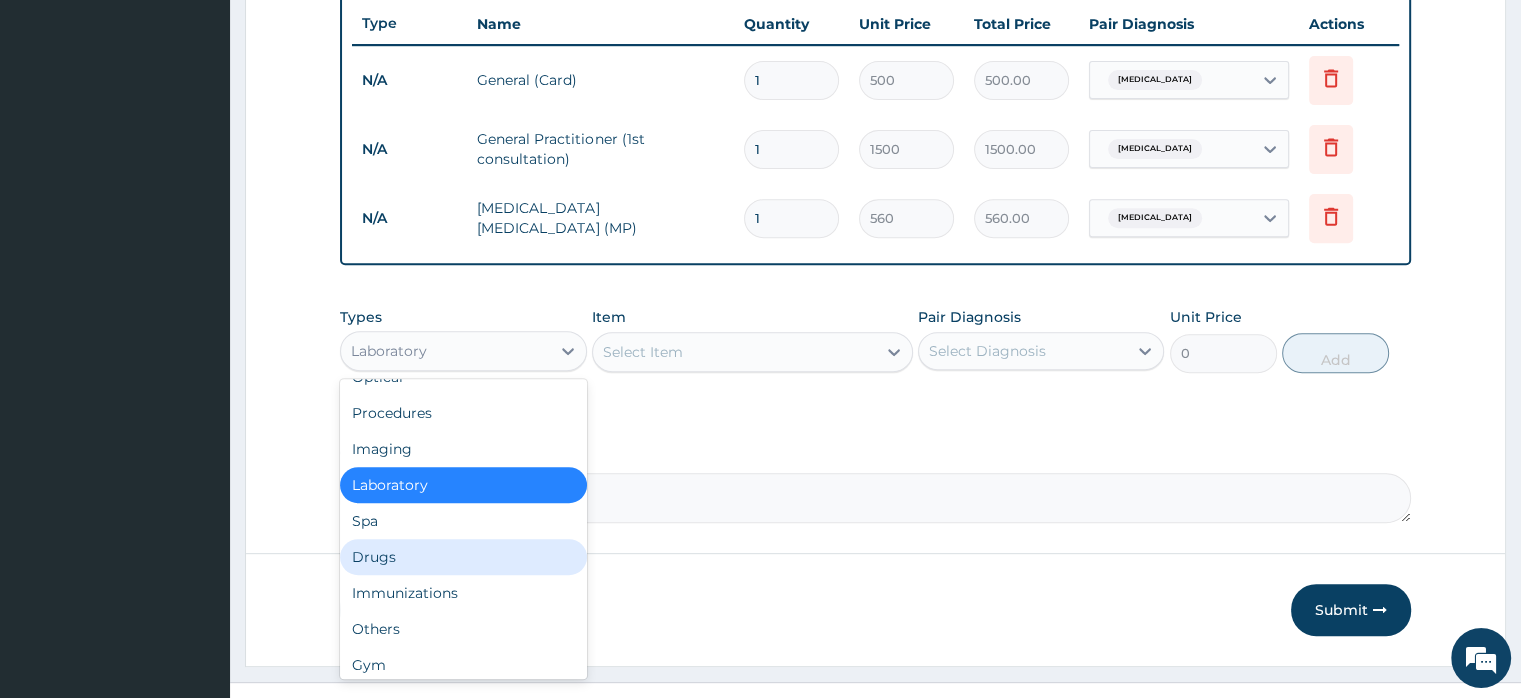 click on "Drugs" at bounding box center (463, 557) 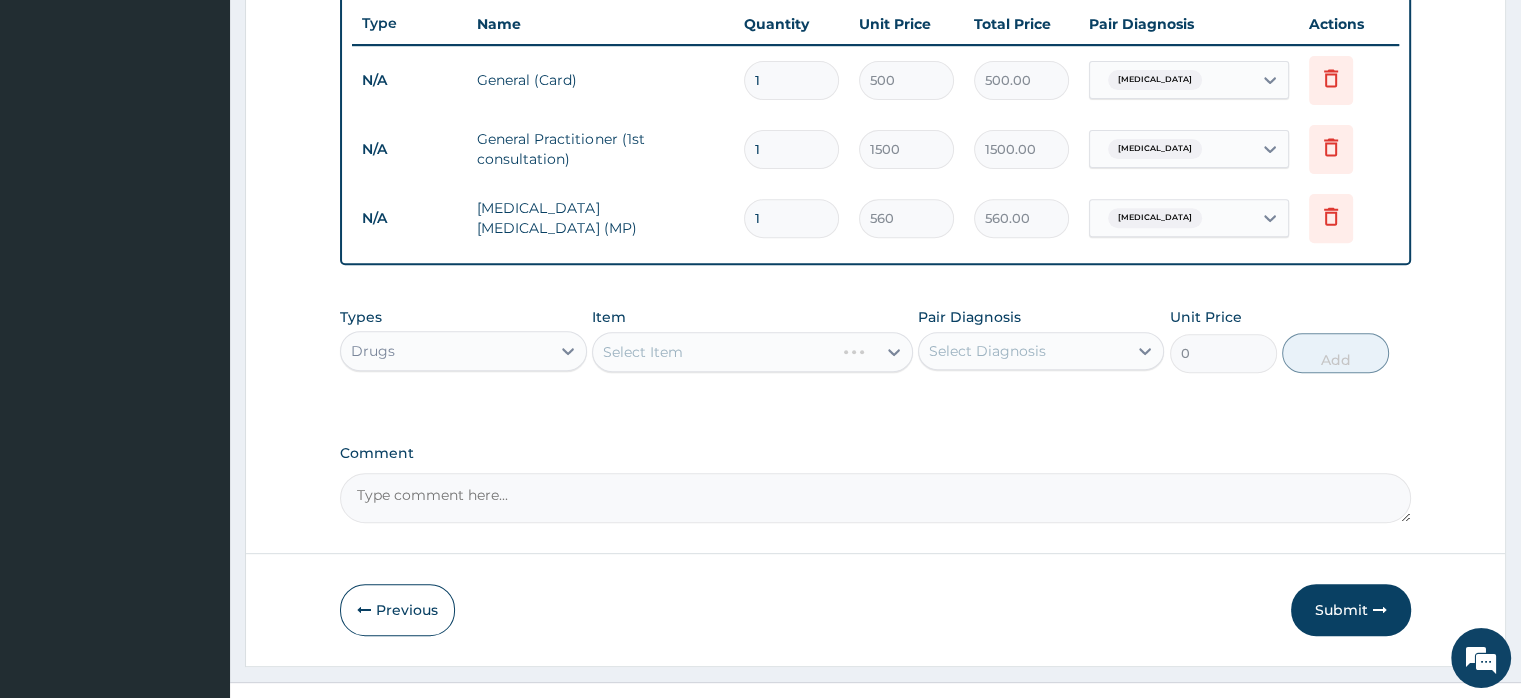 click on "Select Item" at bounding box center (752, 352) 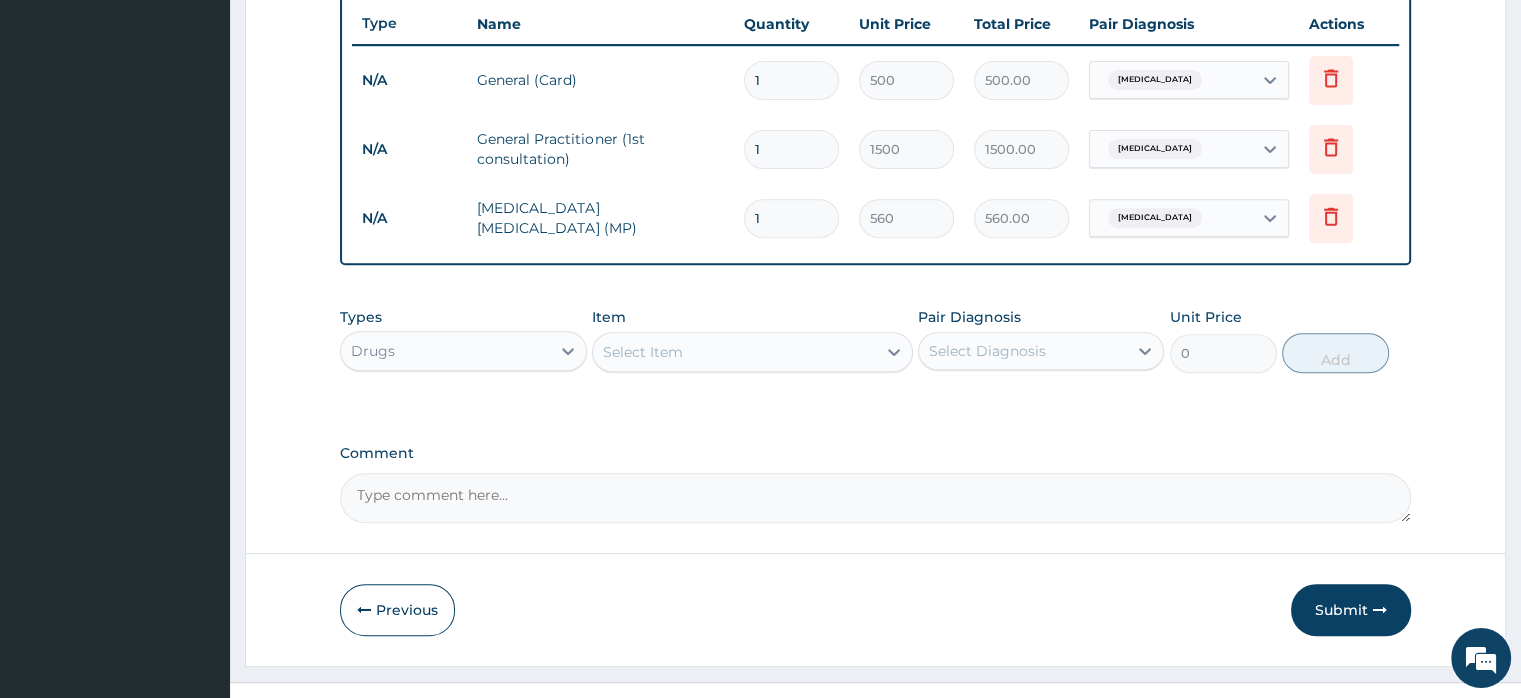 click on "Select Item" at bounding box center [643, 352] 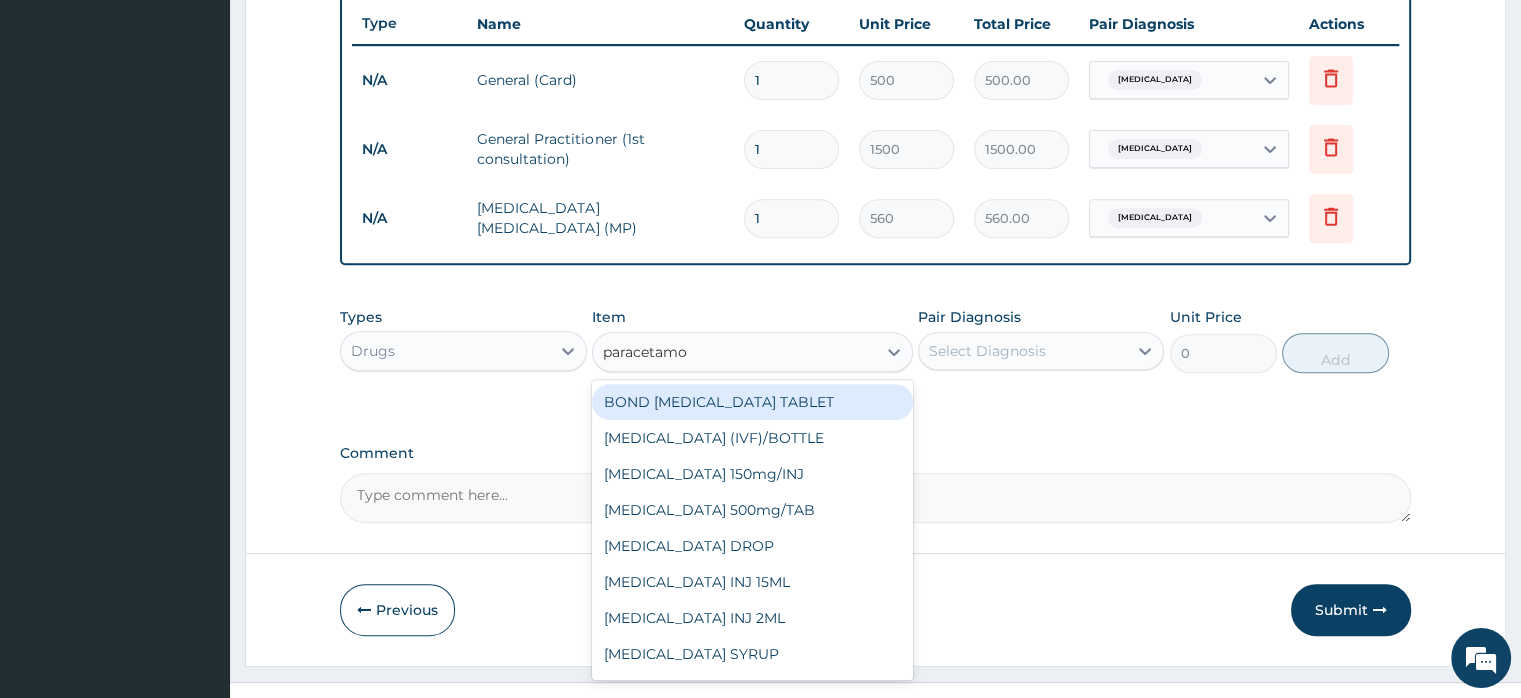 type on "paracetamol" 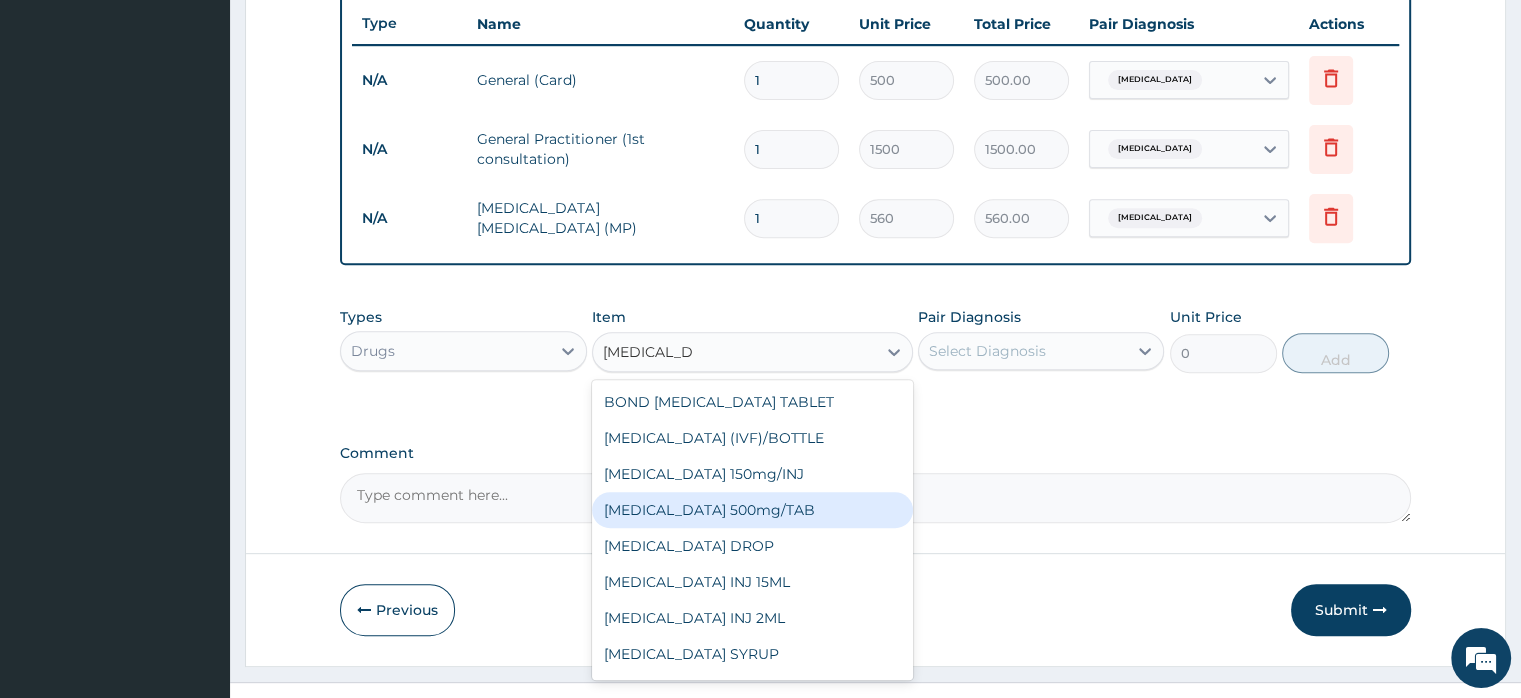click on "PARACETAMOL 500mg/TAB" at bounding box center [752, 510] 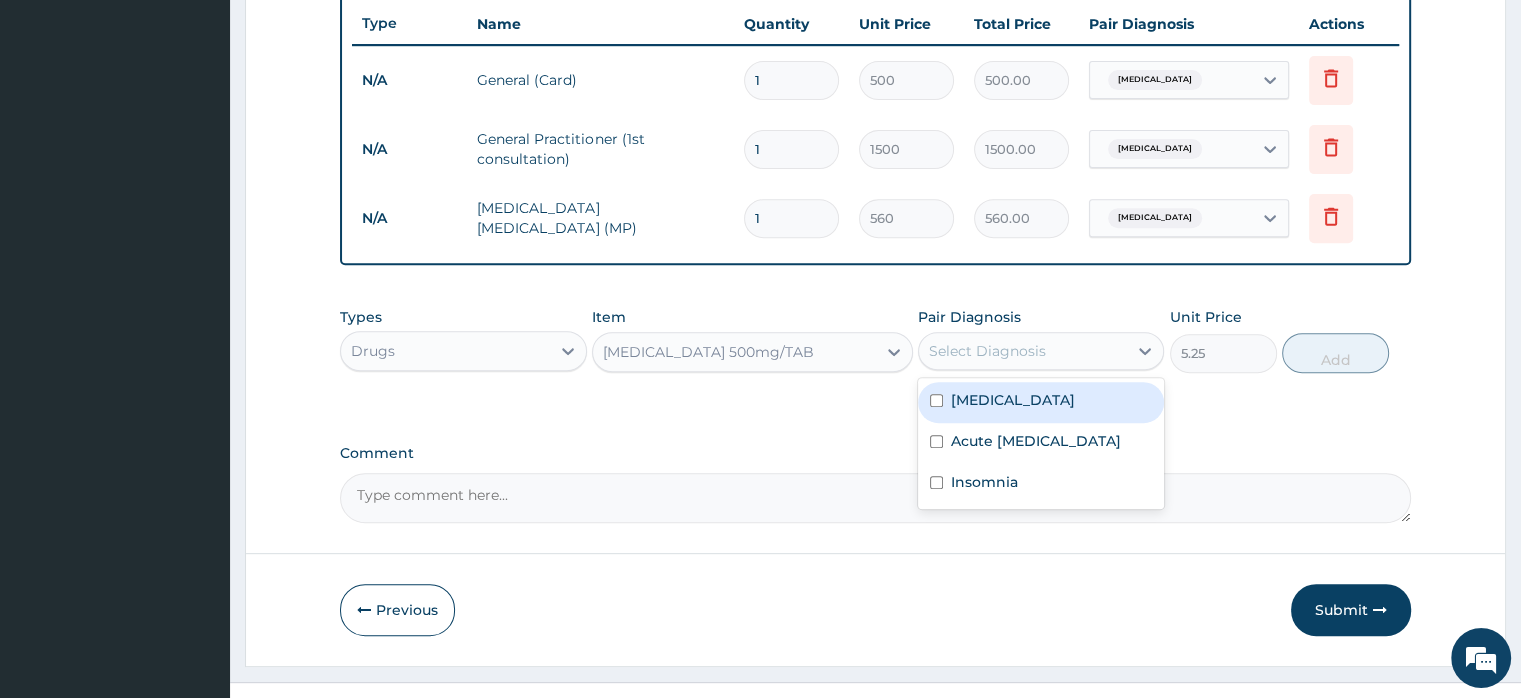 click on "Select Diagnosis" at bounding box center [987, 351] 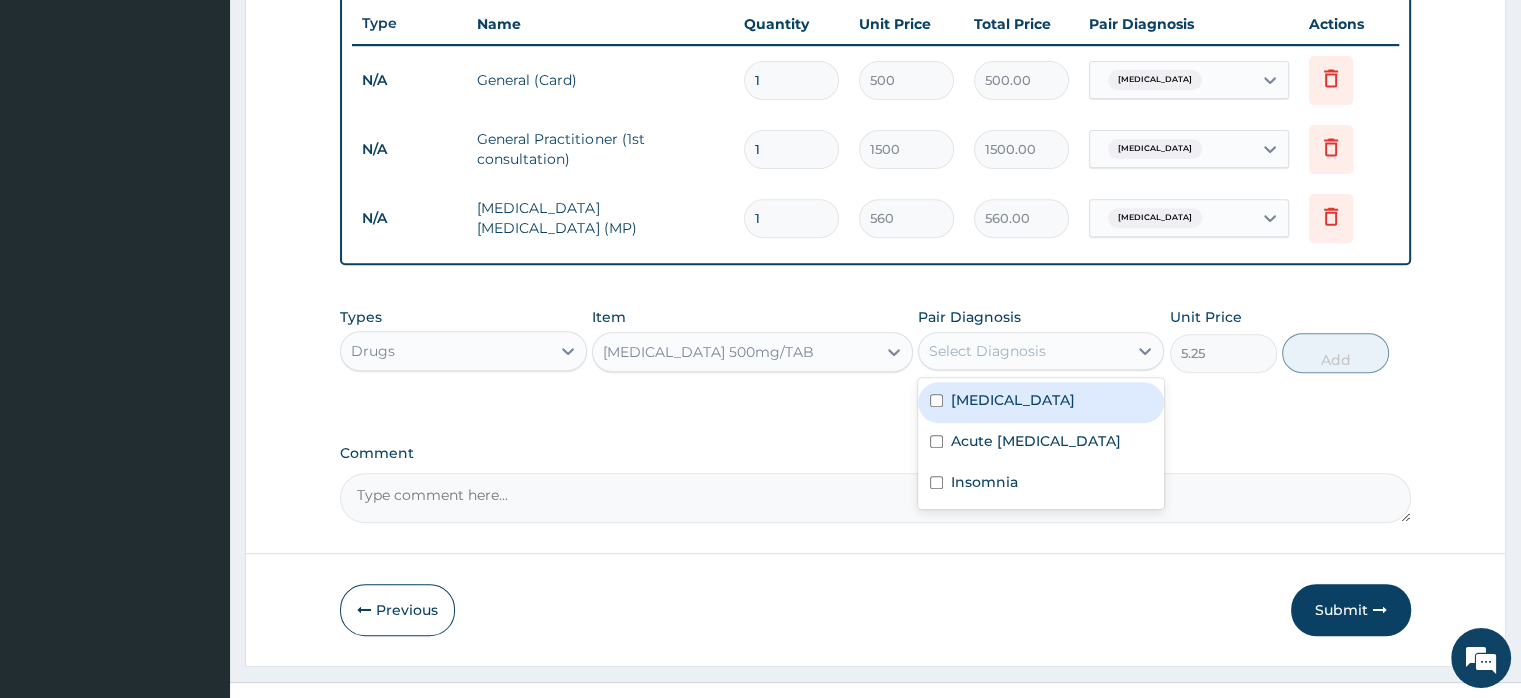 click at bounding box center (936, 400) 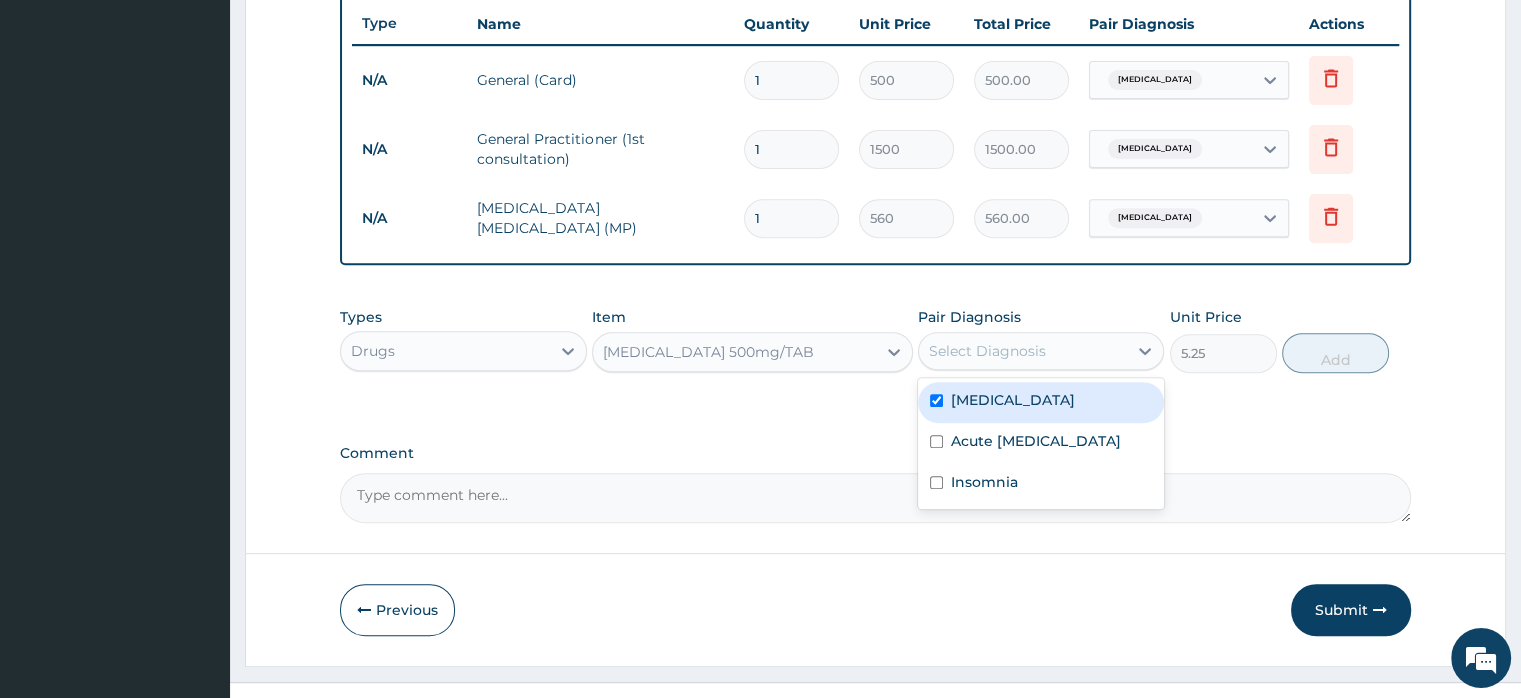 checkbox on "true" 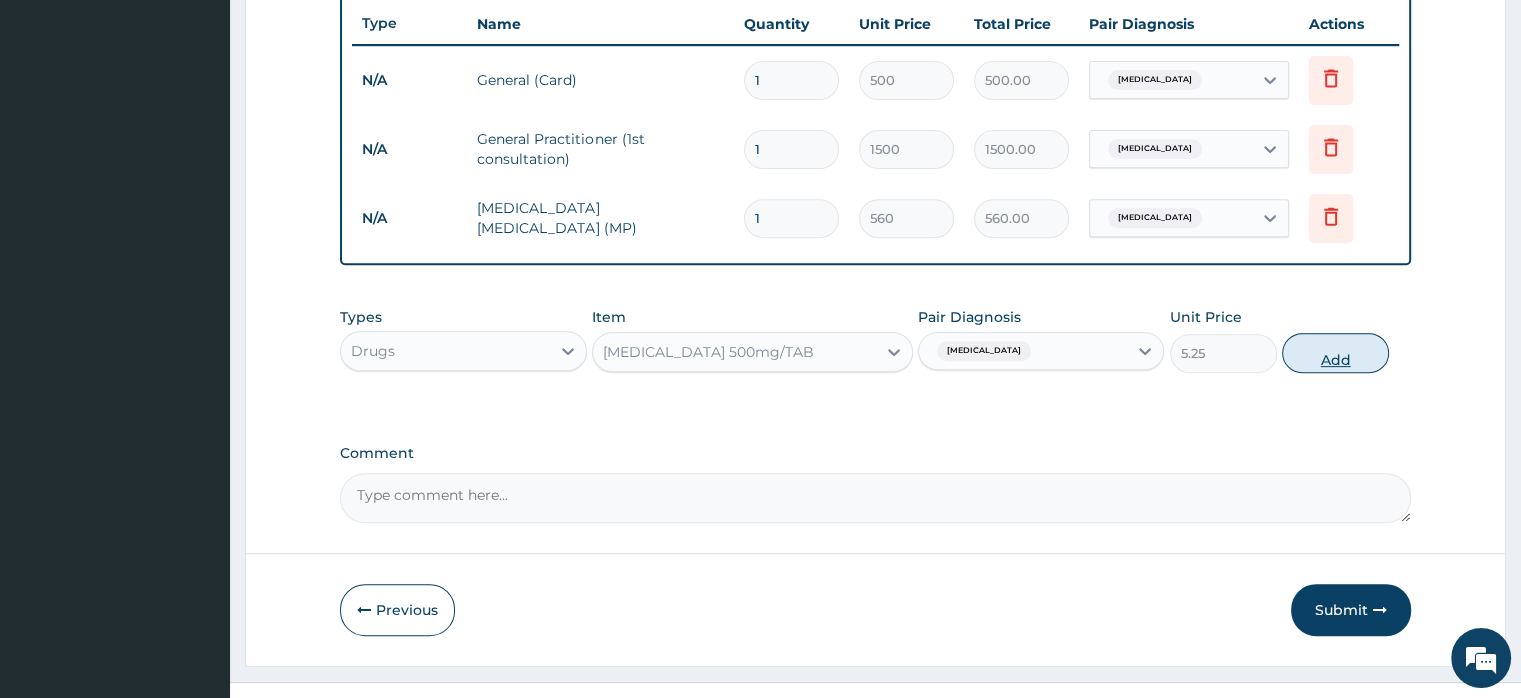click on "Add" at bounding box center (1335, 353) 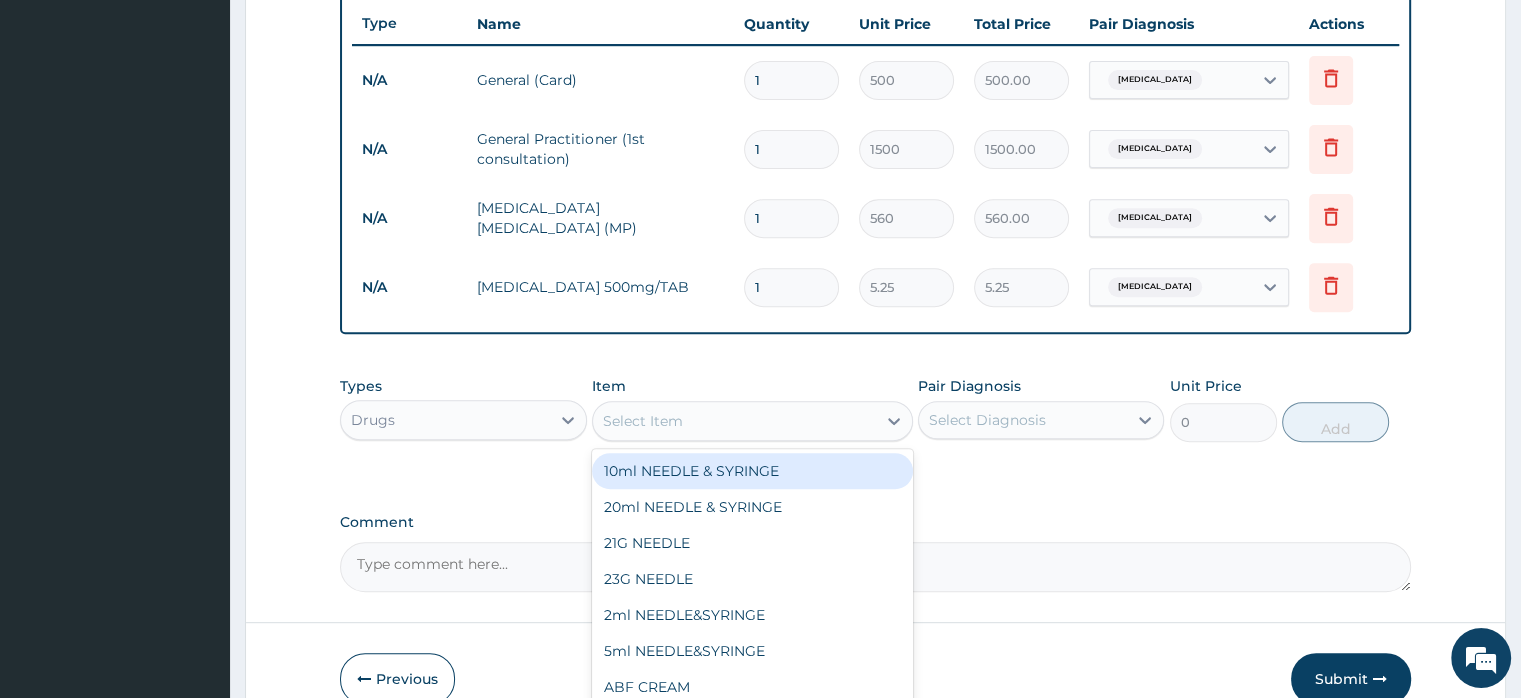 click on "Select Item" at bounding box center (643, 421) 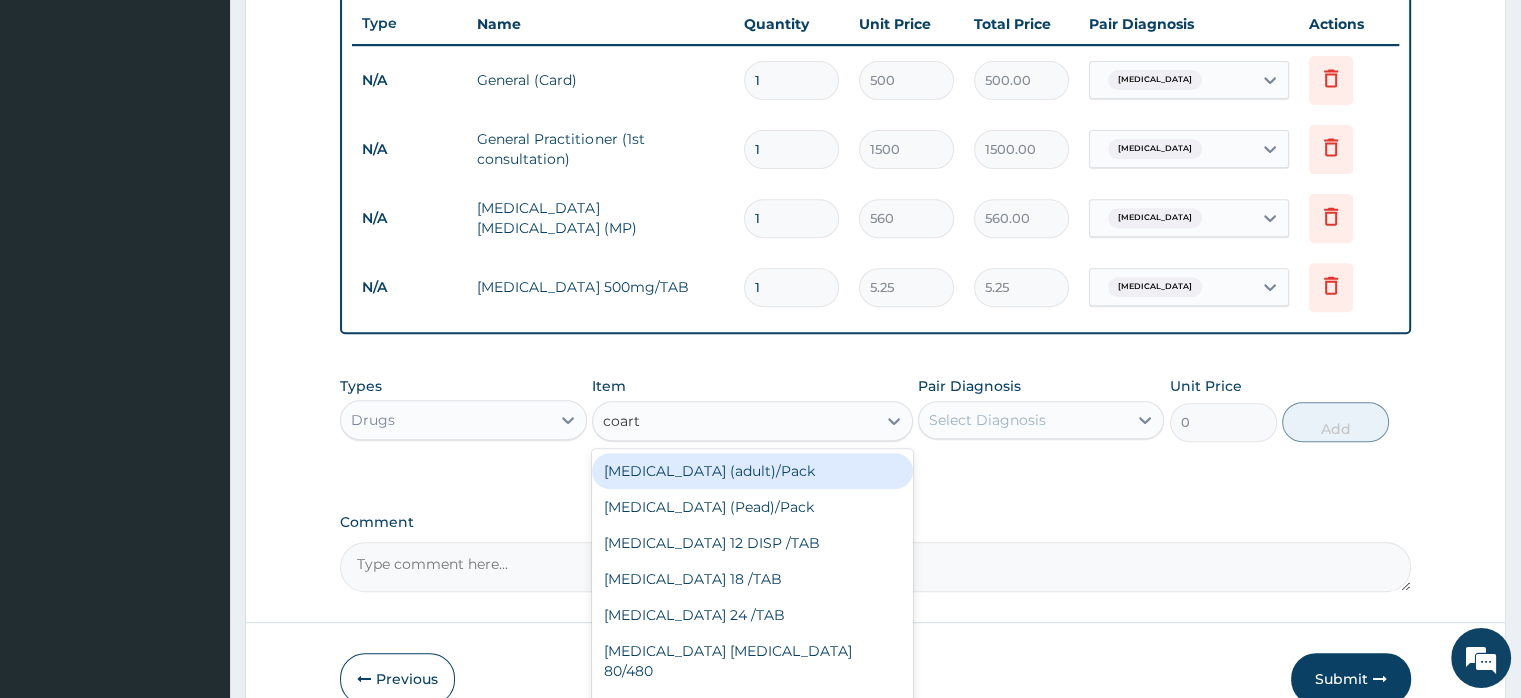 type on "coarte" 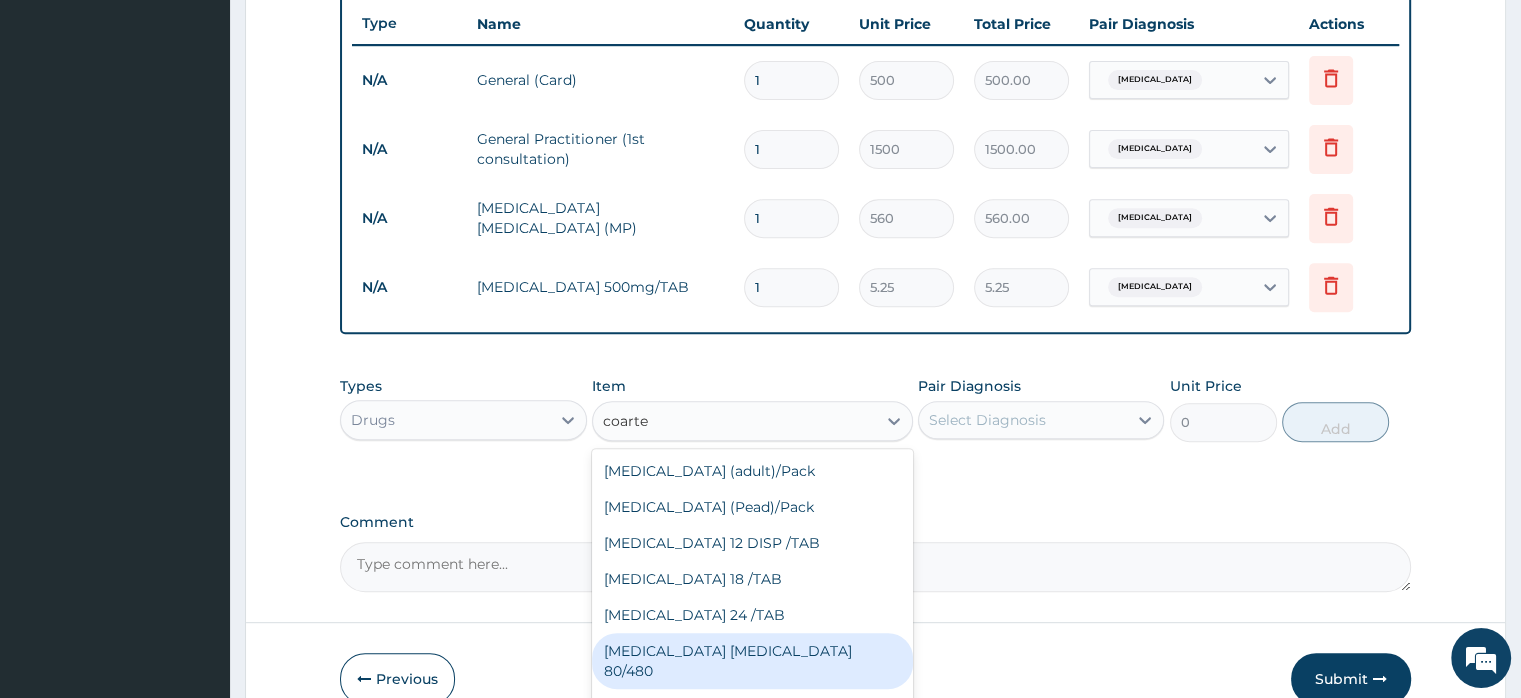 click on "[MEDICAL_DATA] [MEDICAL_DATA] 80/480" at bounding box center (752, 661) 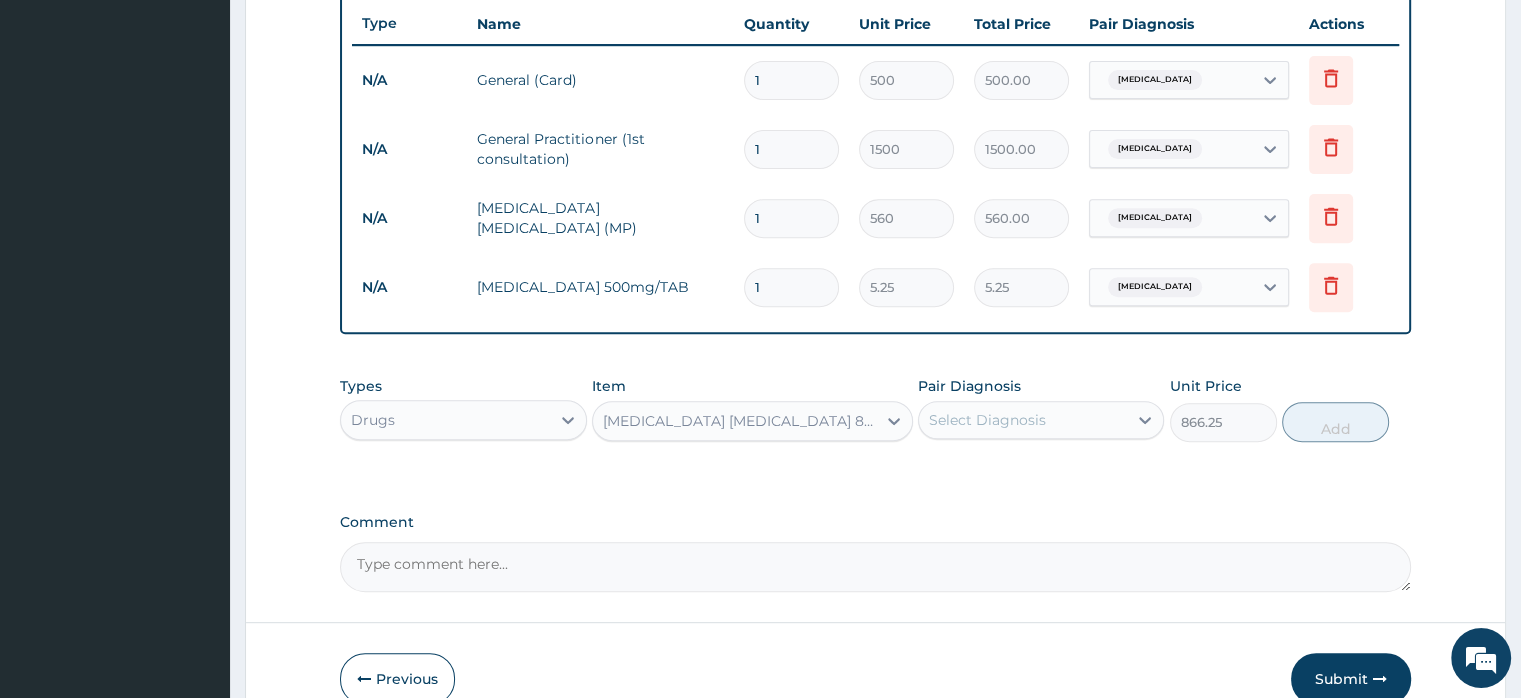 click on "Select Diagnosis" at bounding box center (987, 420) 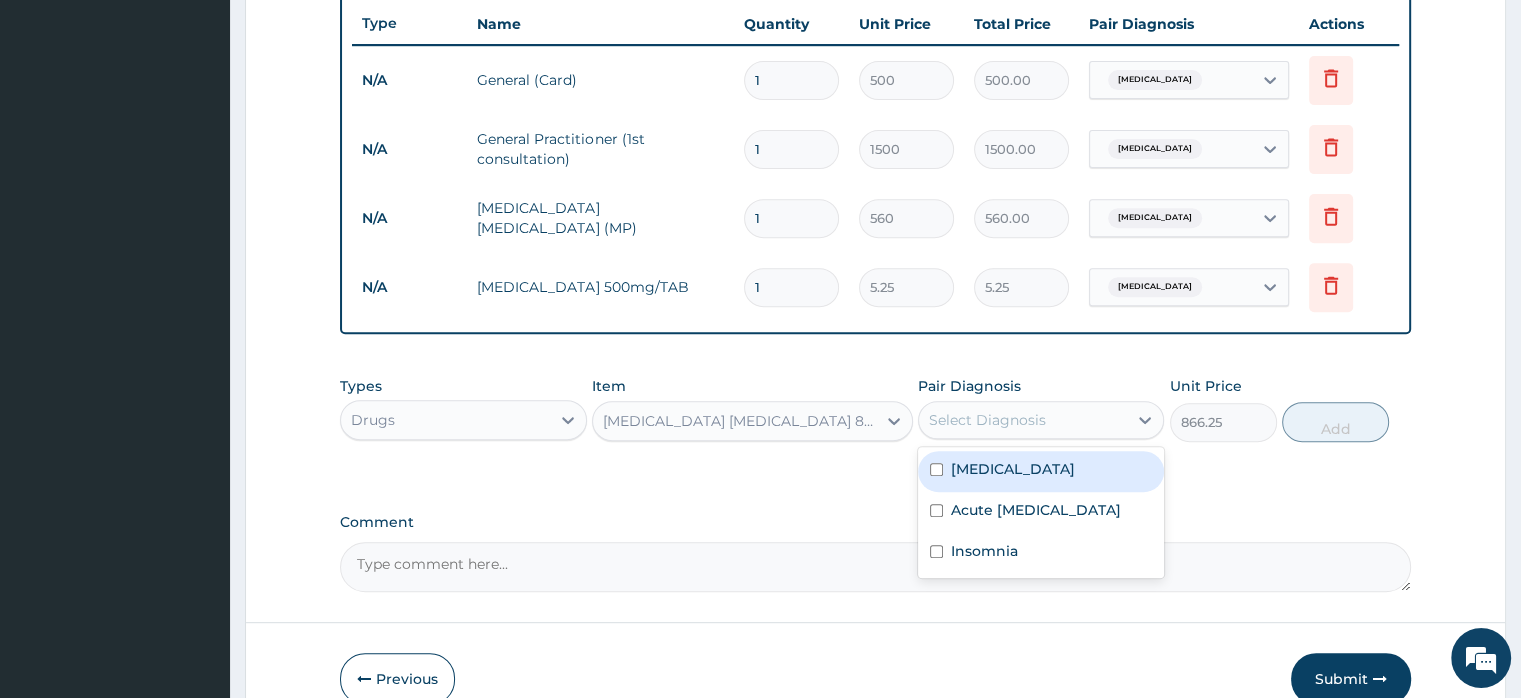 click on "[MEDICAL_DATA]" at bounding box center [1013, 469] 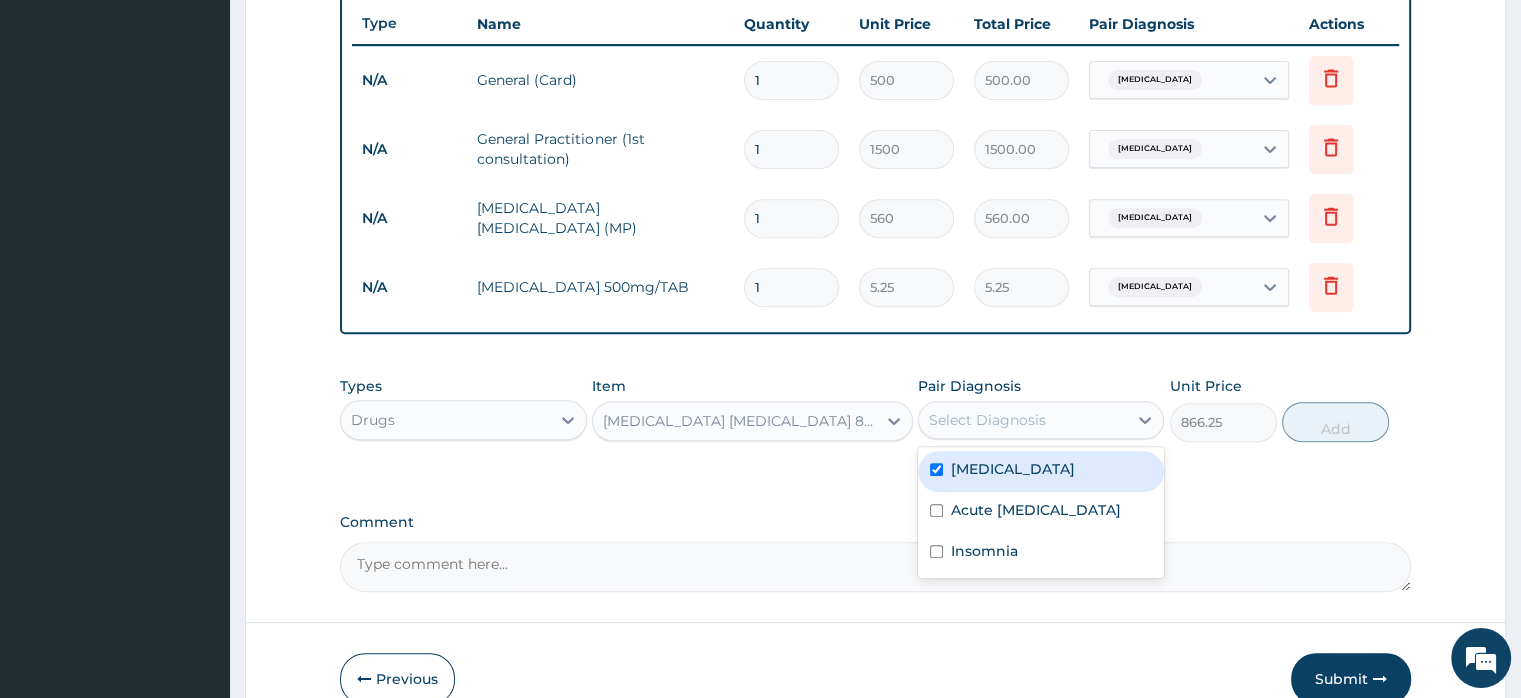checkbox on "true" 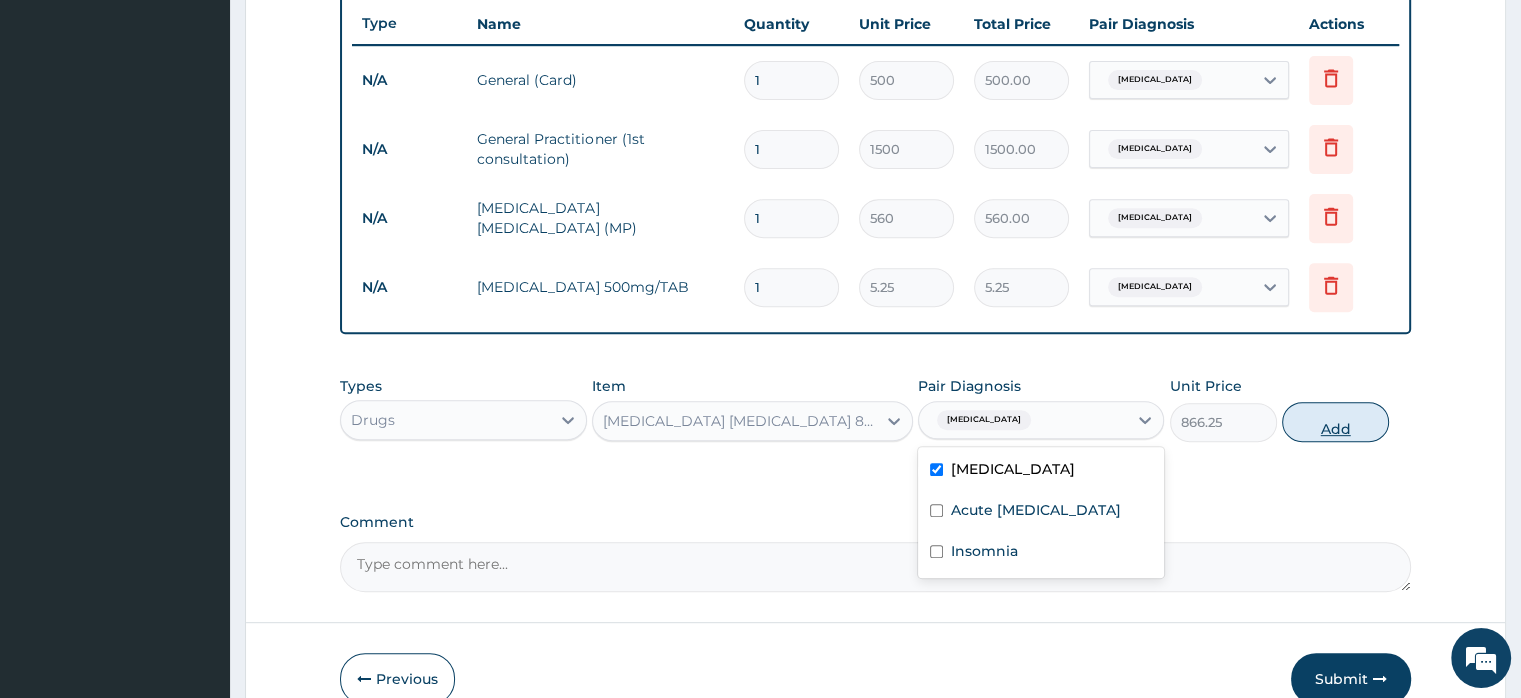 click on "Add" at bounding box center [1335, 422] 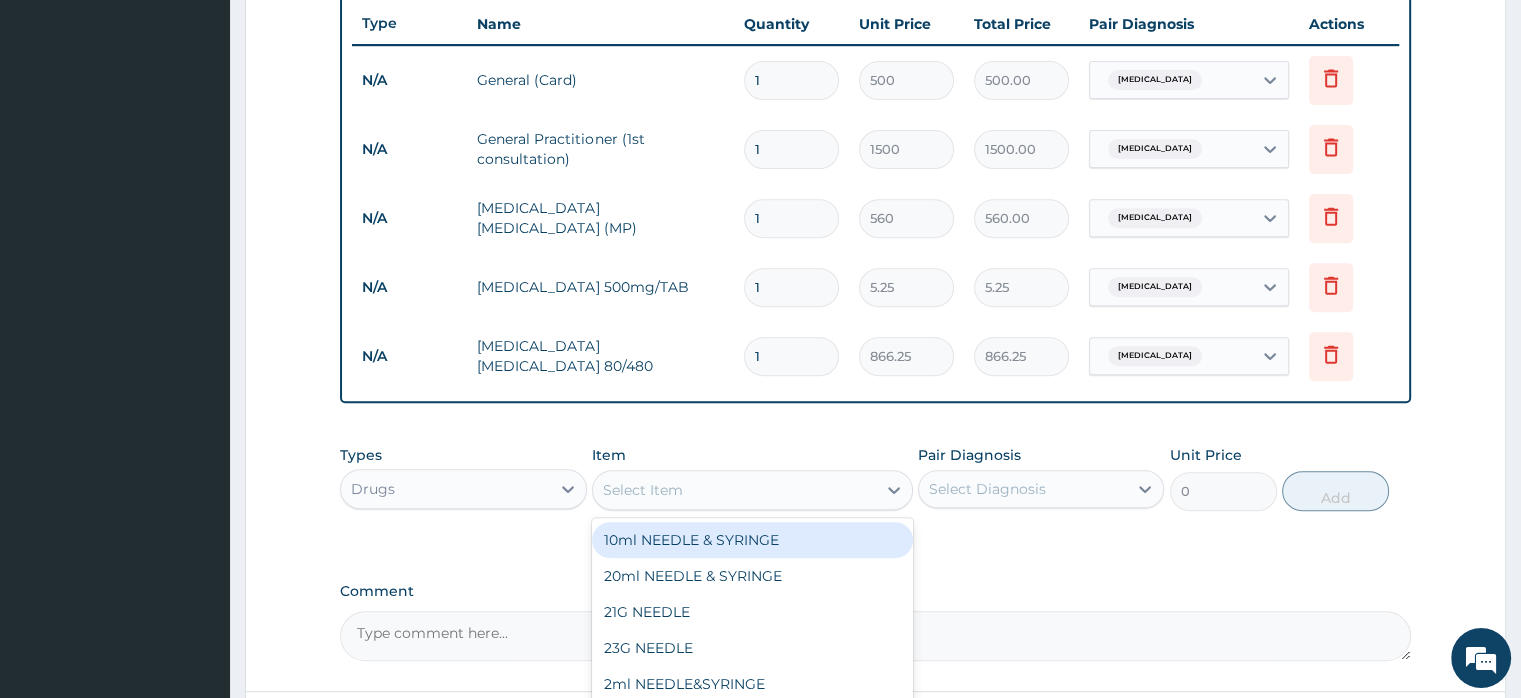 click on "Select Item" at bounding box center [734, 490] 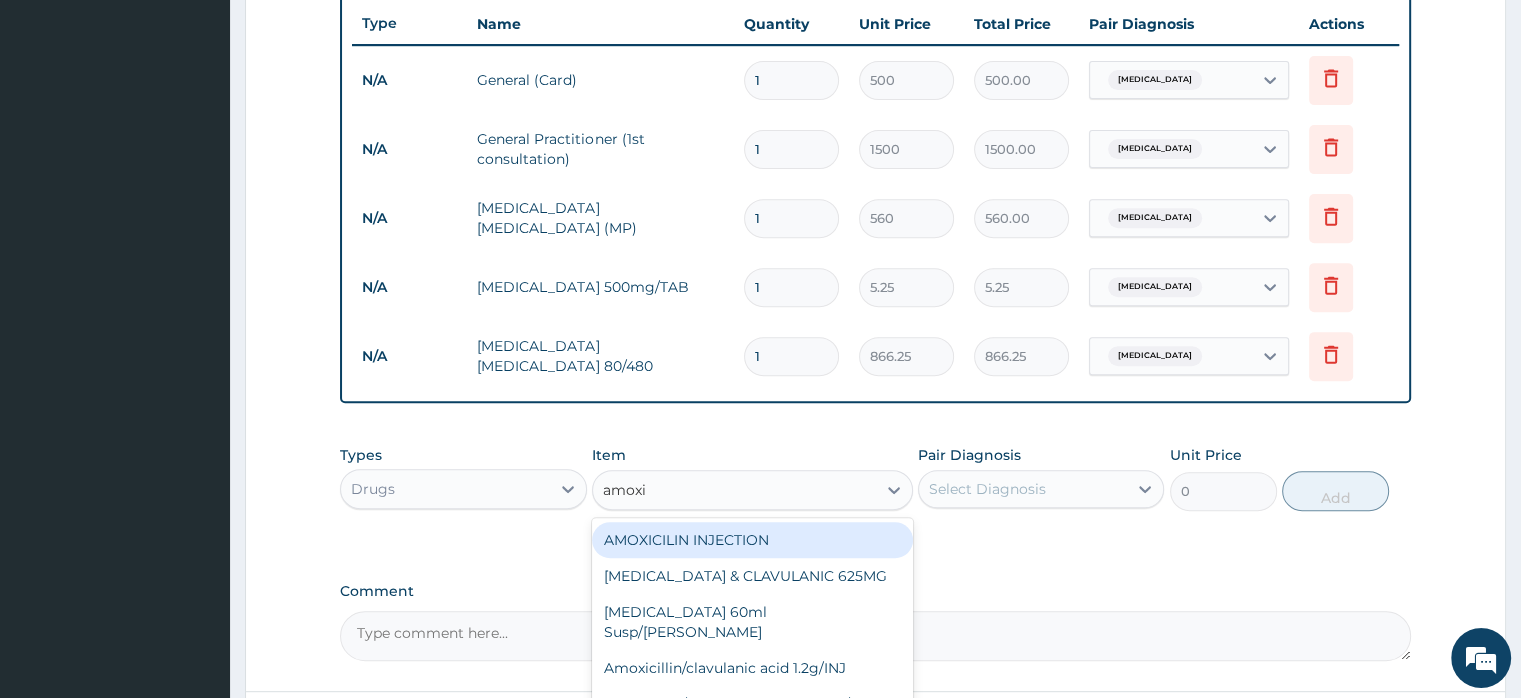 type on "amoxil" 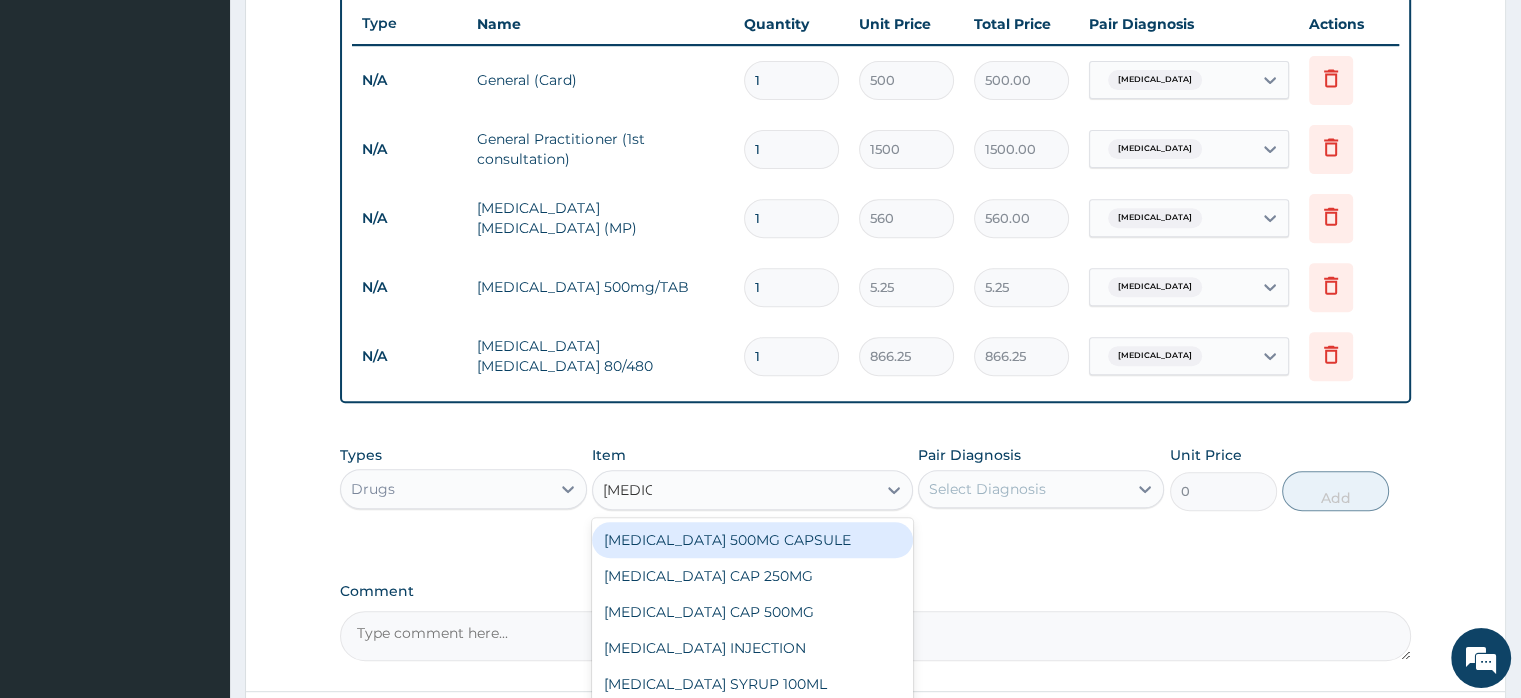 click on "[MEDICAL_DATA] 500MG CAPSULE" at bounding box center [752, 540] 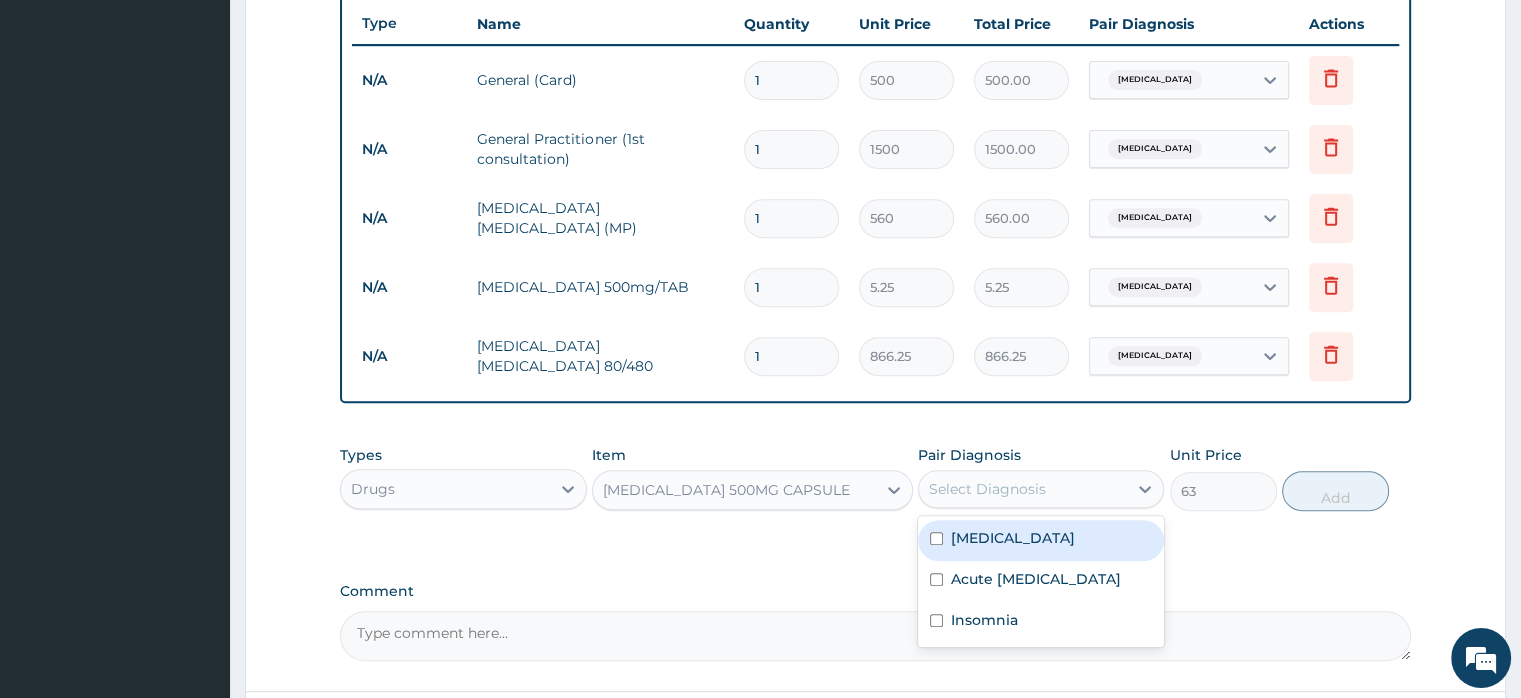 click on "Select Diagnosis" at bounding box center (987, 489) 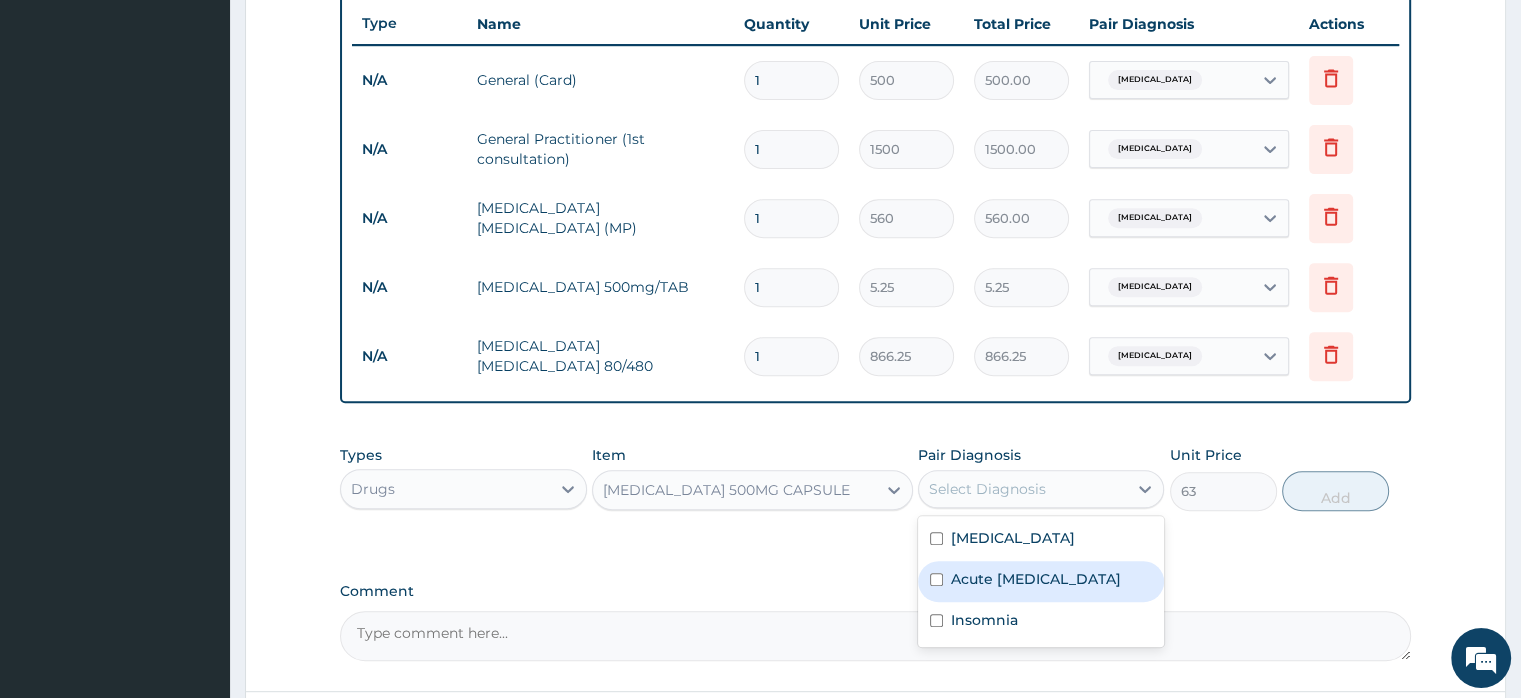click on "Acute upper respiratory infection" at bounding box center (1036, 579) 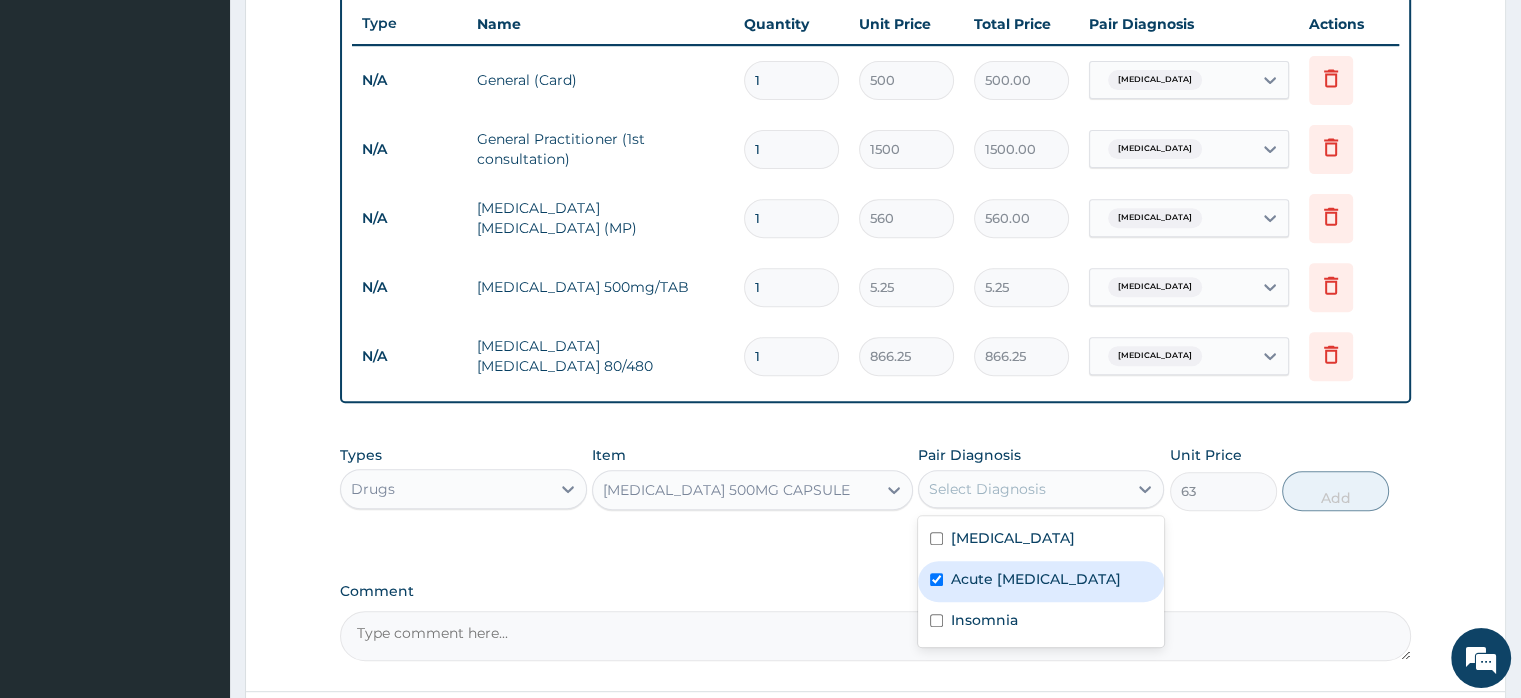 checkbox on "true" 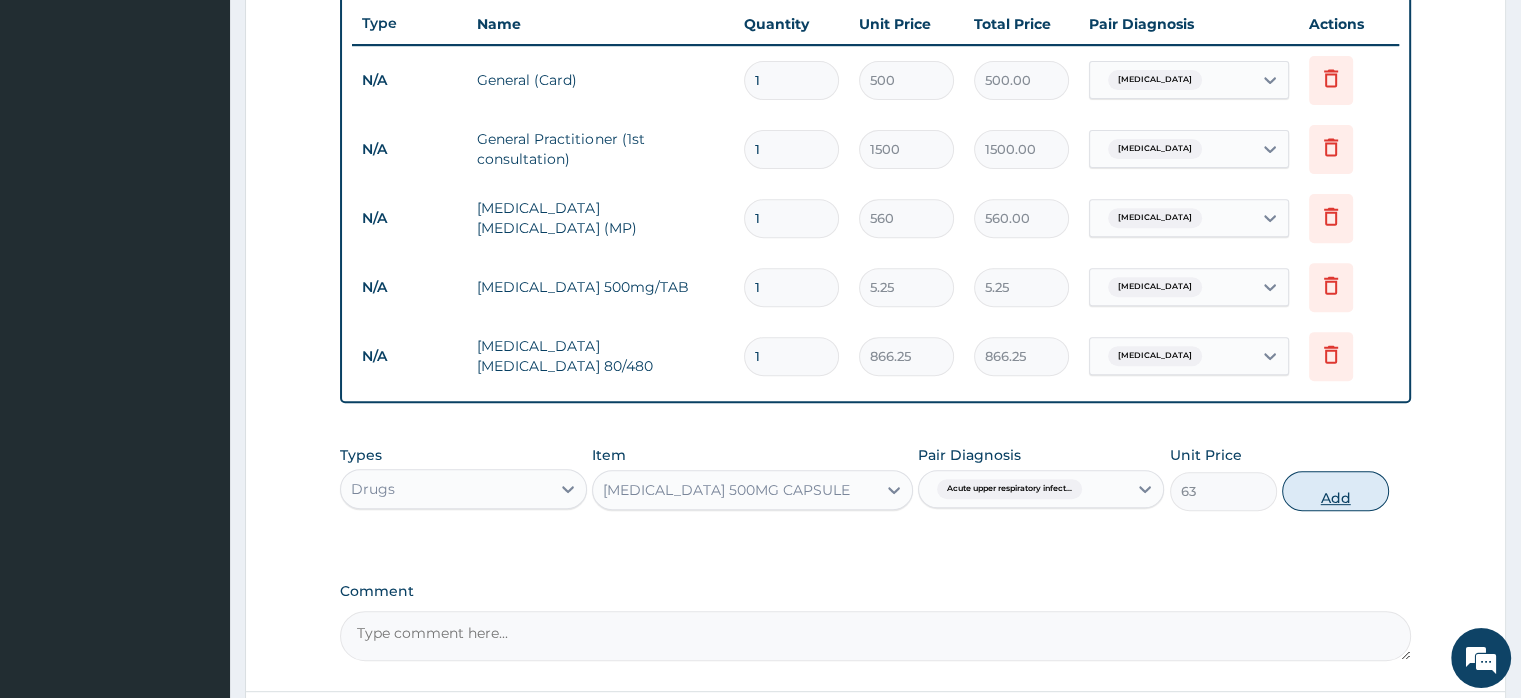 click on "Add" at bounding box center [1335, 491] 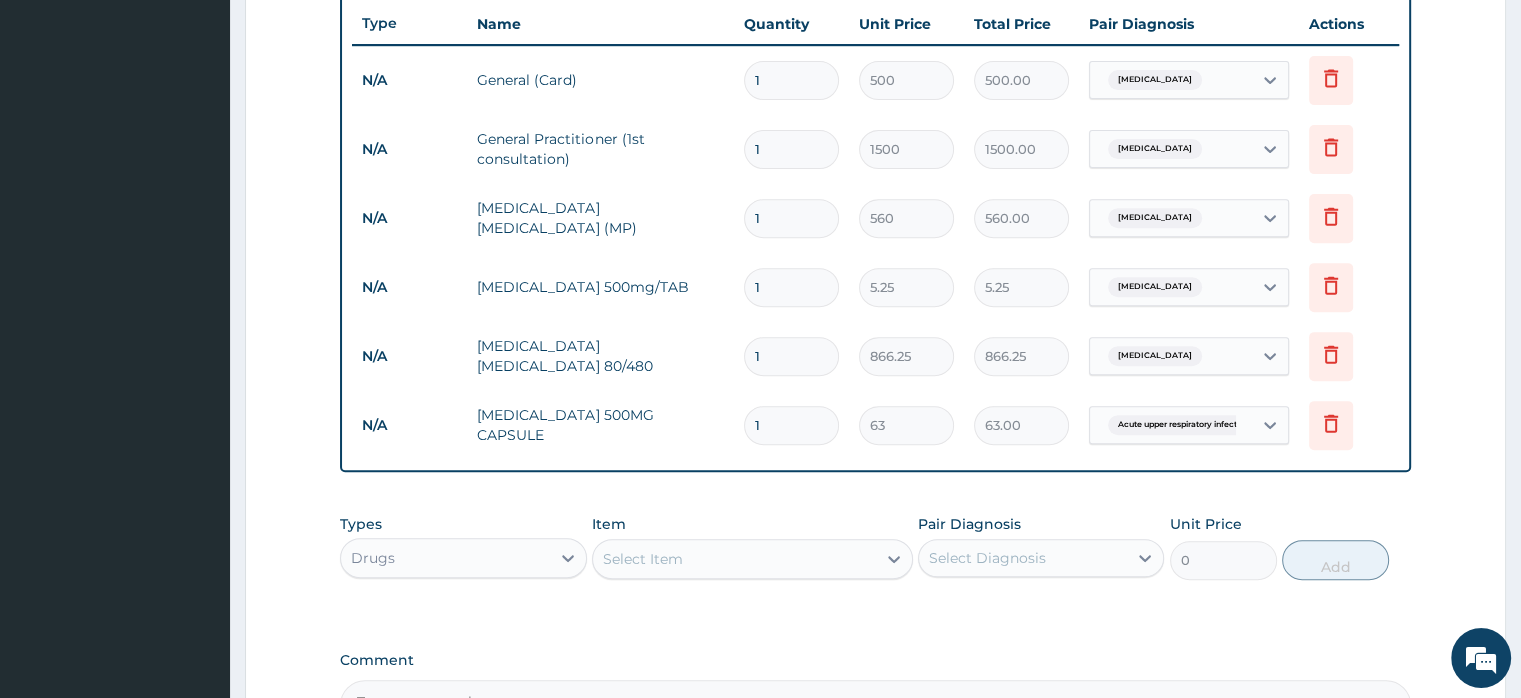 click on "Select Item" at bounding box center [734, 559] 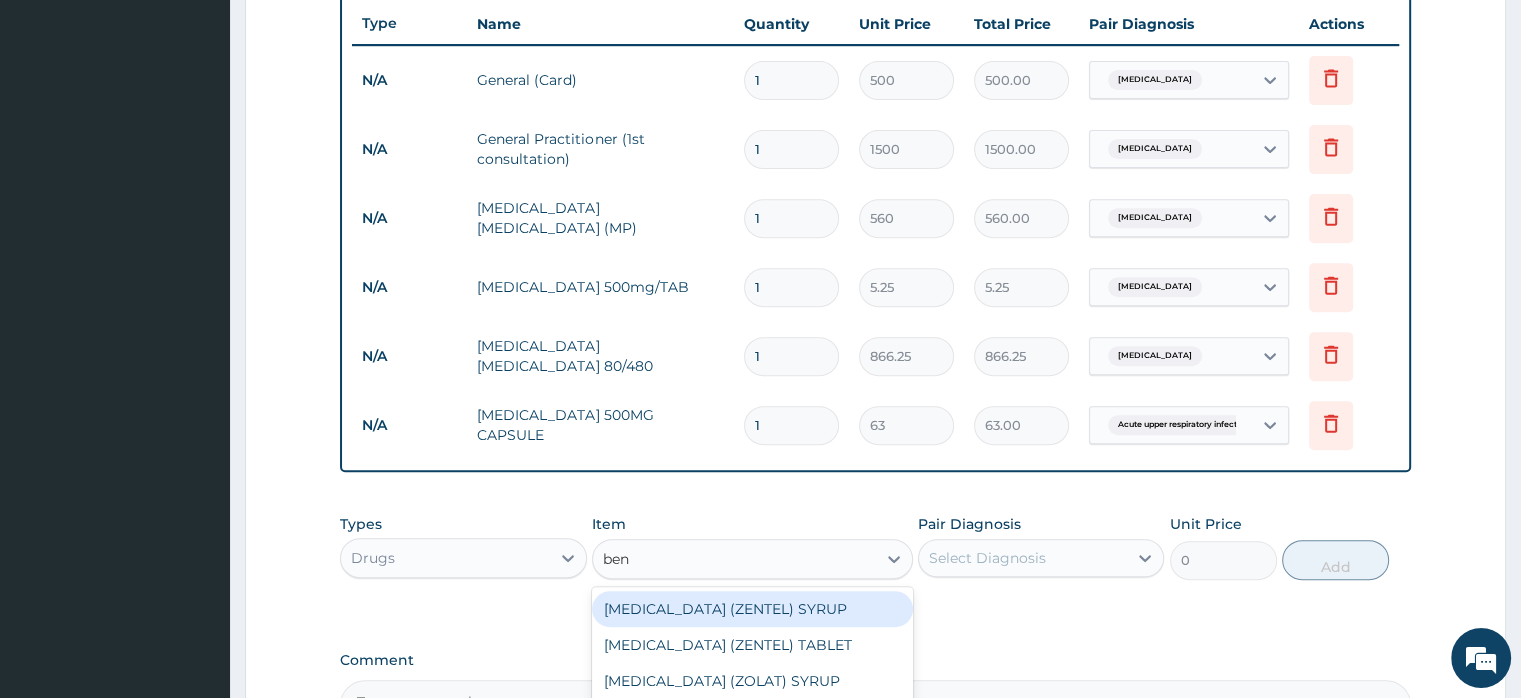 type on "beny" 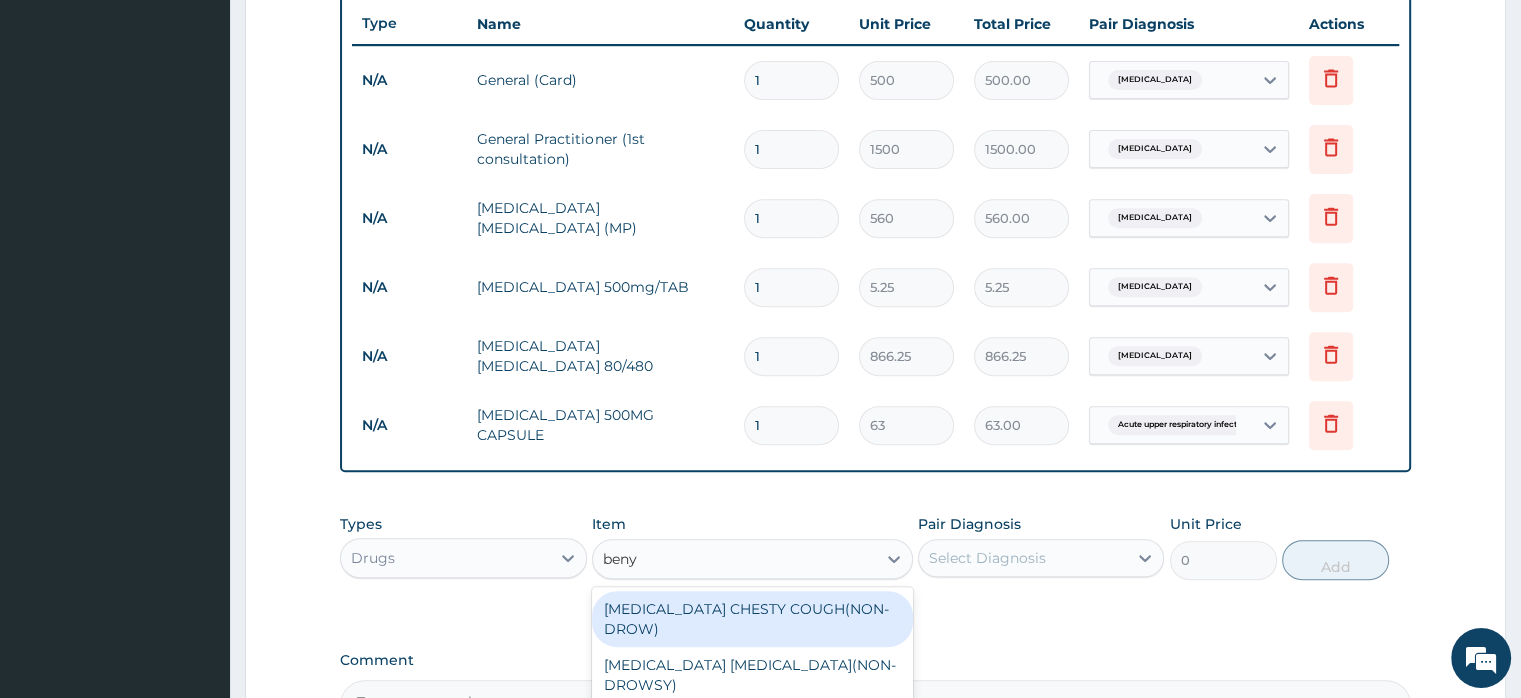 click on "BENYLIN CHESTY COUGH(NON-DROW)" at bounding box center (752, 619) 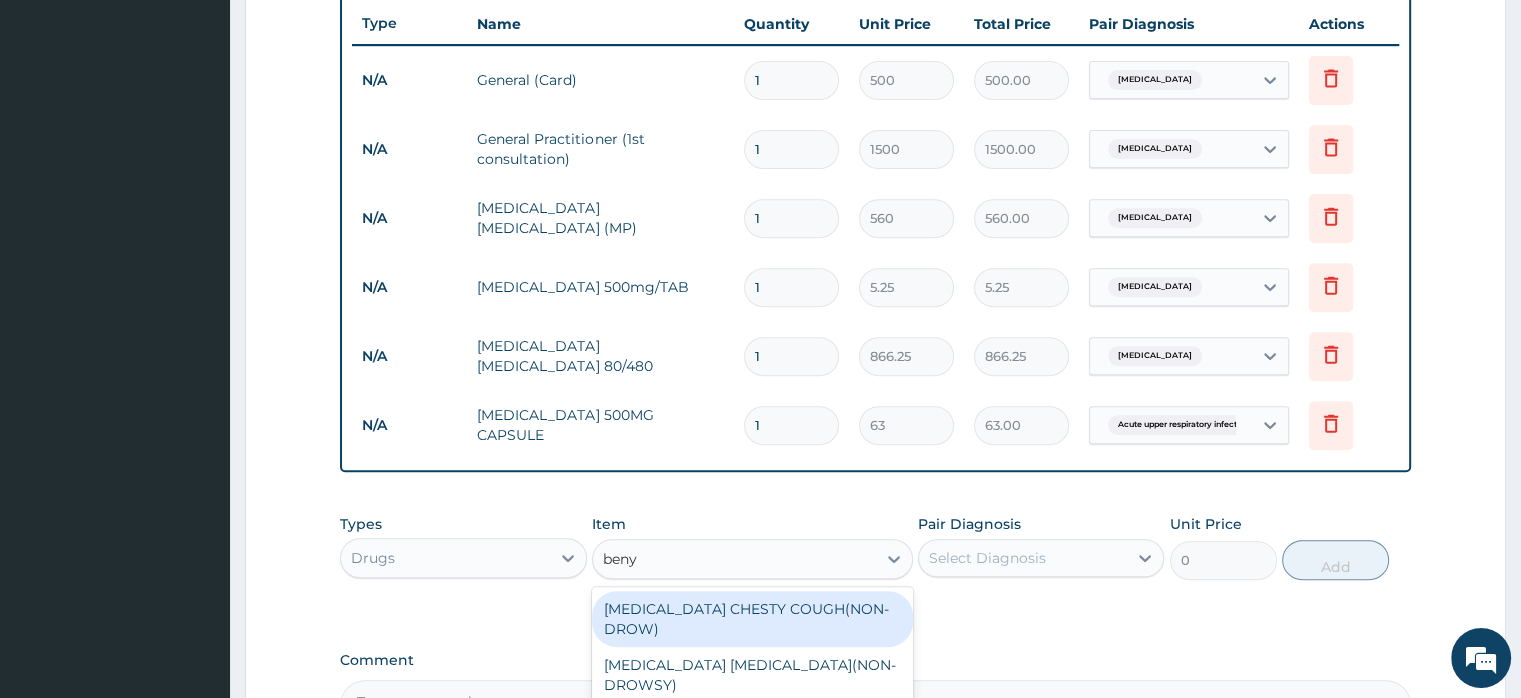 type 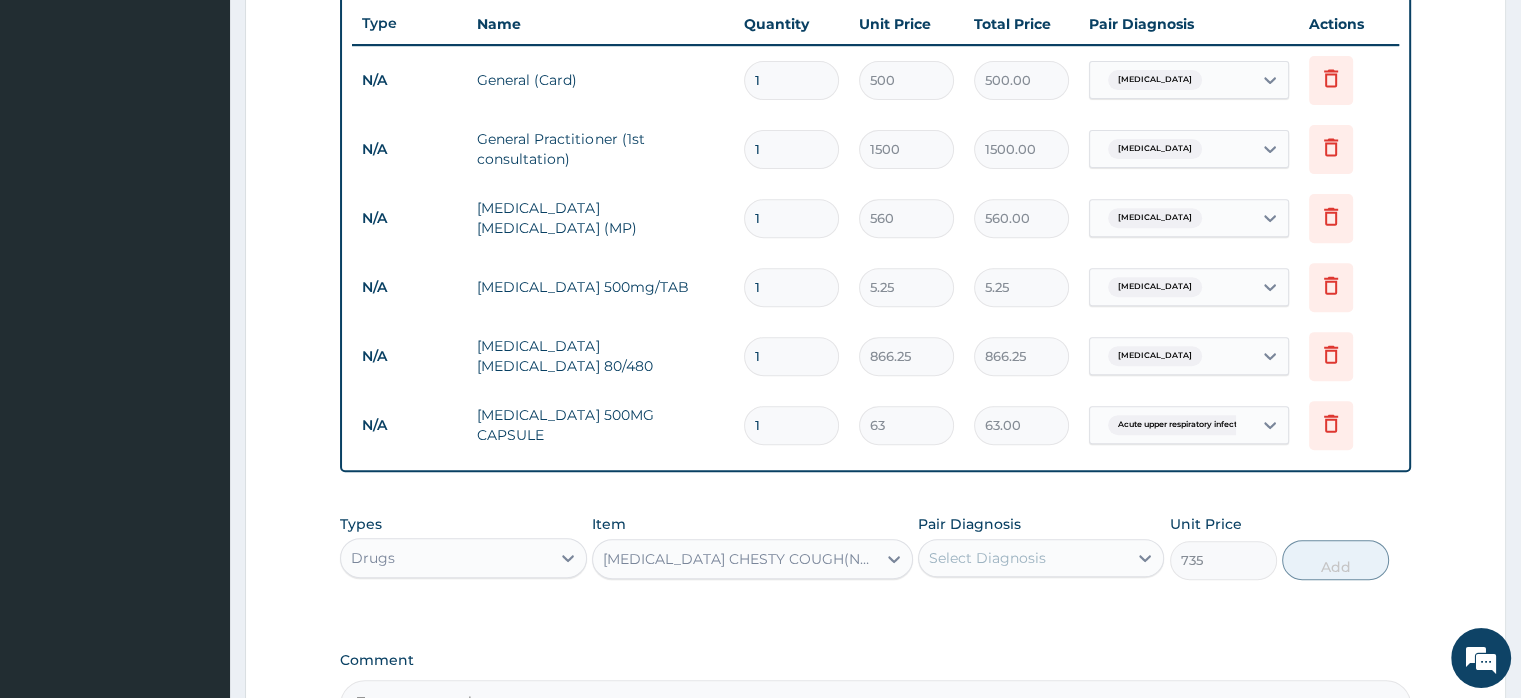 click on "Select Diagnosis" at bounding box center [987, 558] 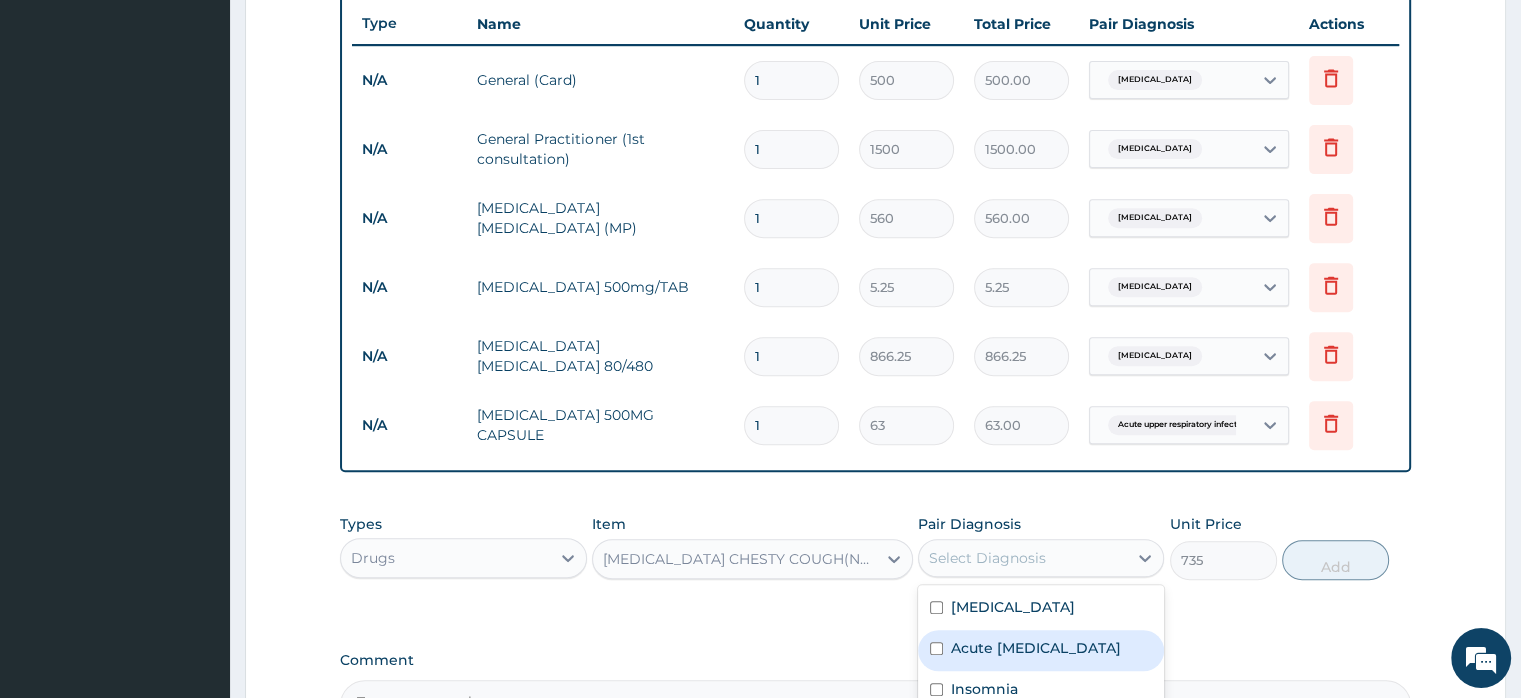 click on "Acute upper respiratory infection" at bounding box center [1036, 648] 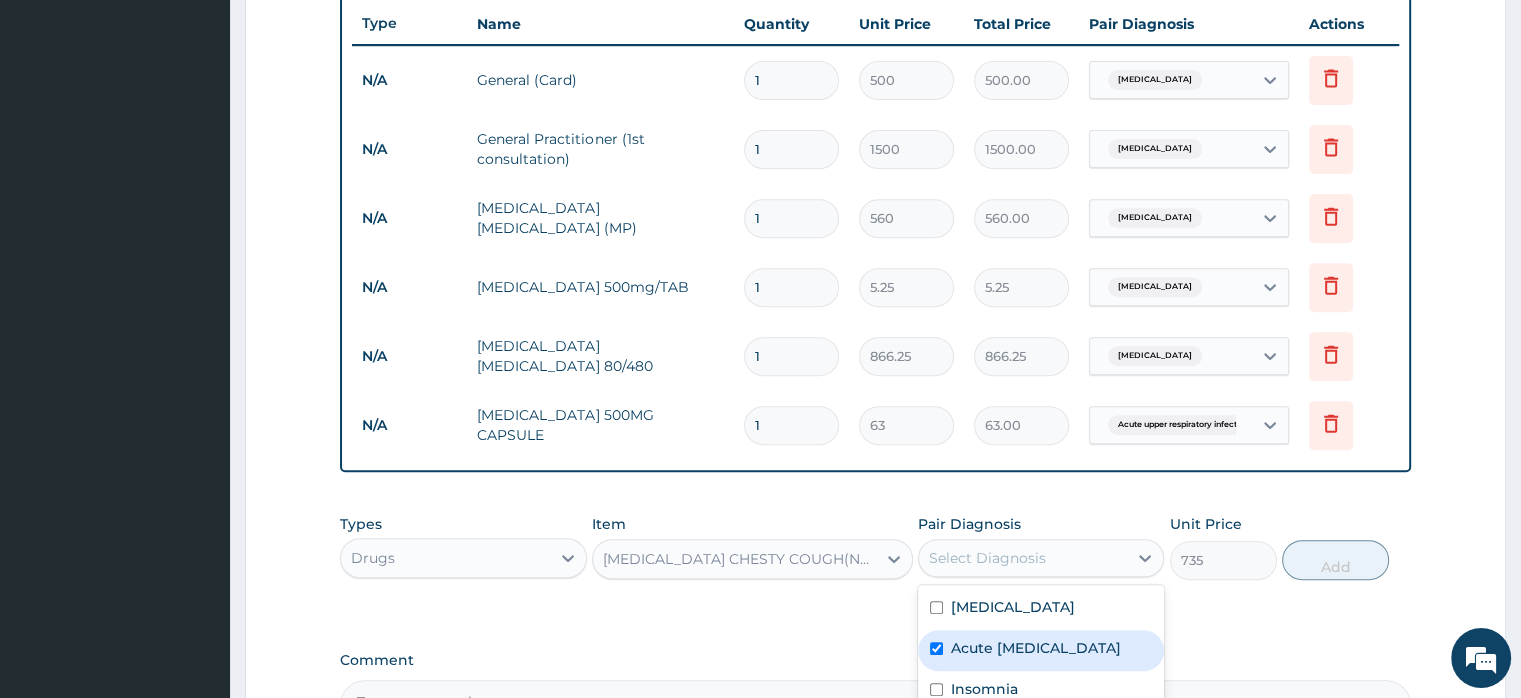 checkbox on "true" 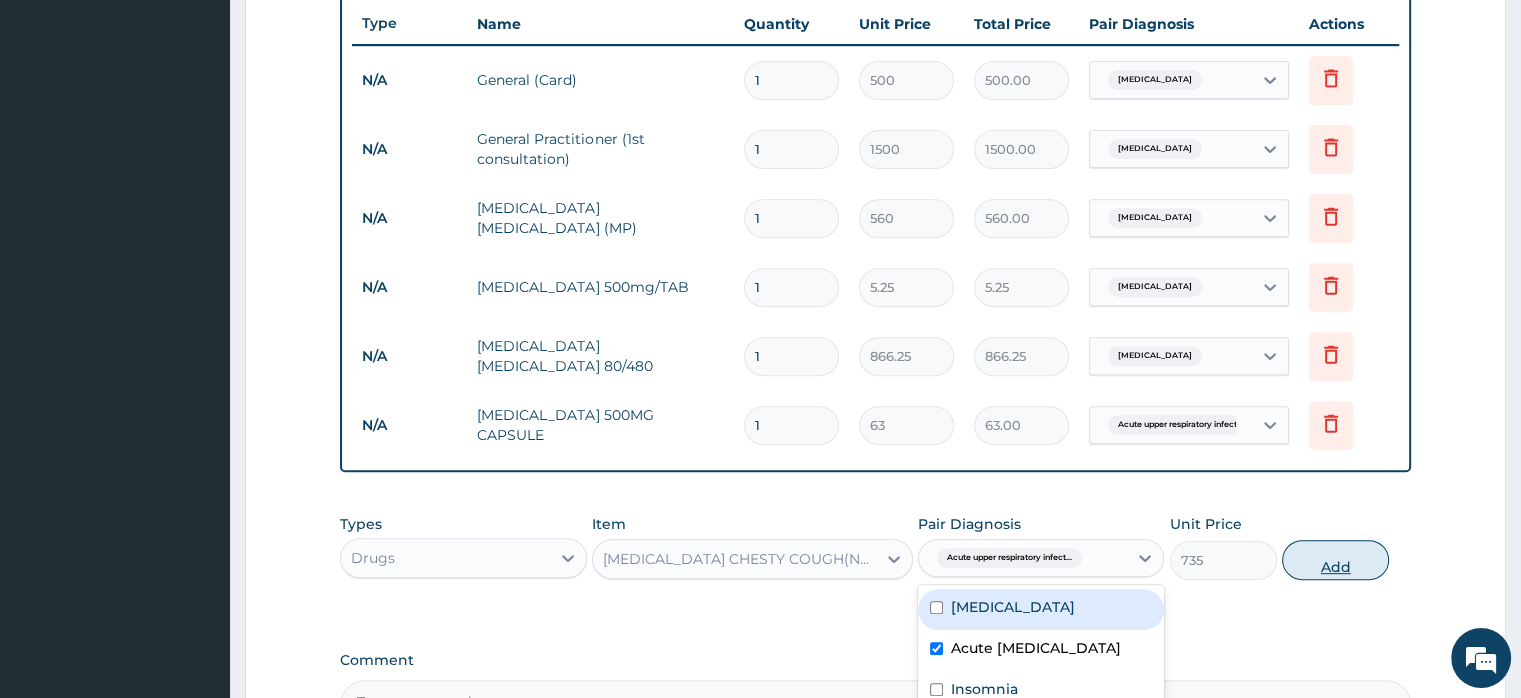 click on "Add" at bounding box center (1335, 560) 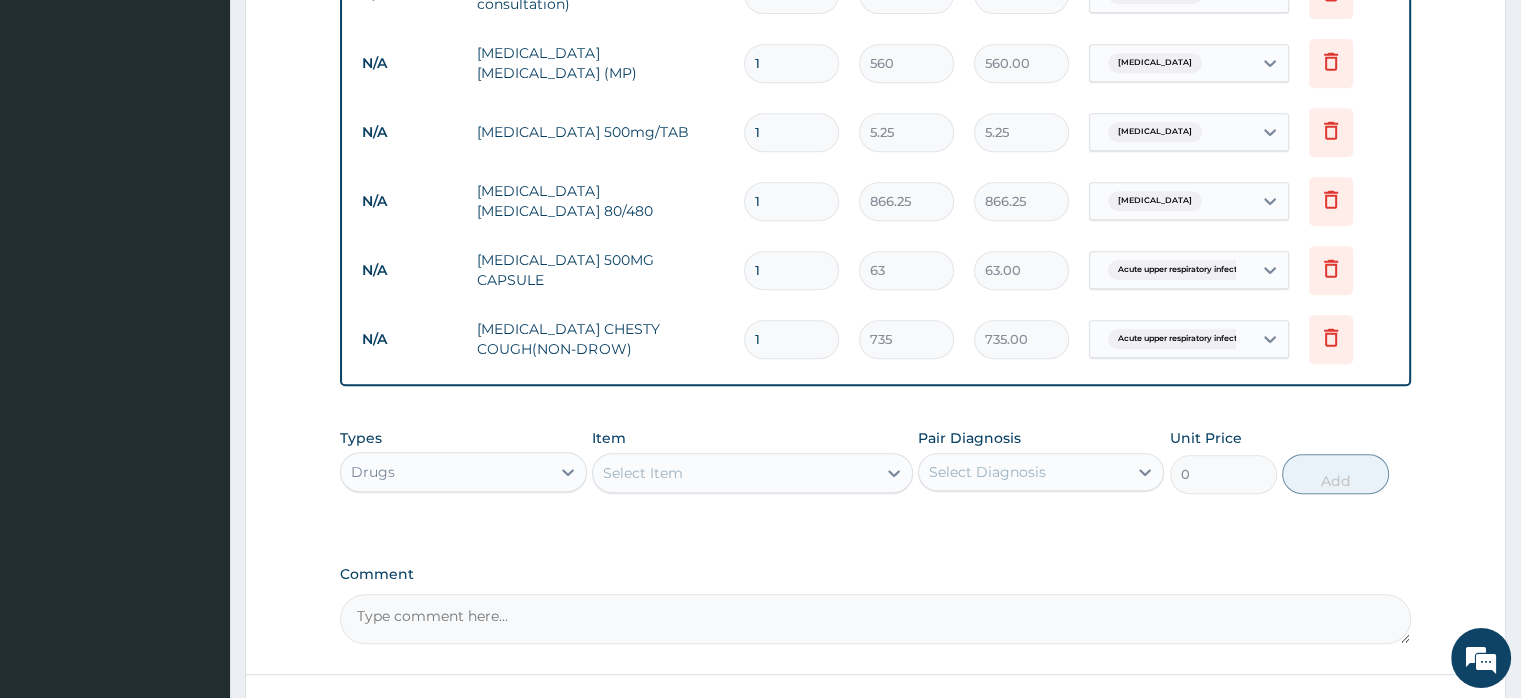scroll, scrollTop: 952, scrollLeft: 0, axis: vertical 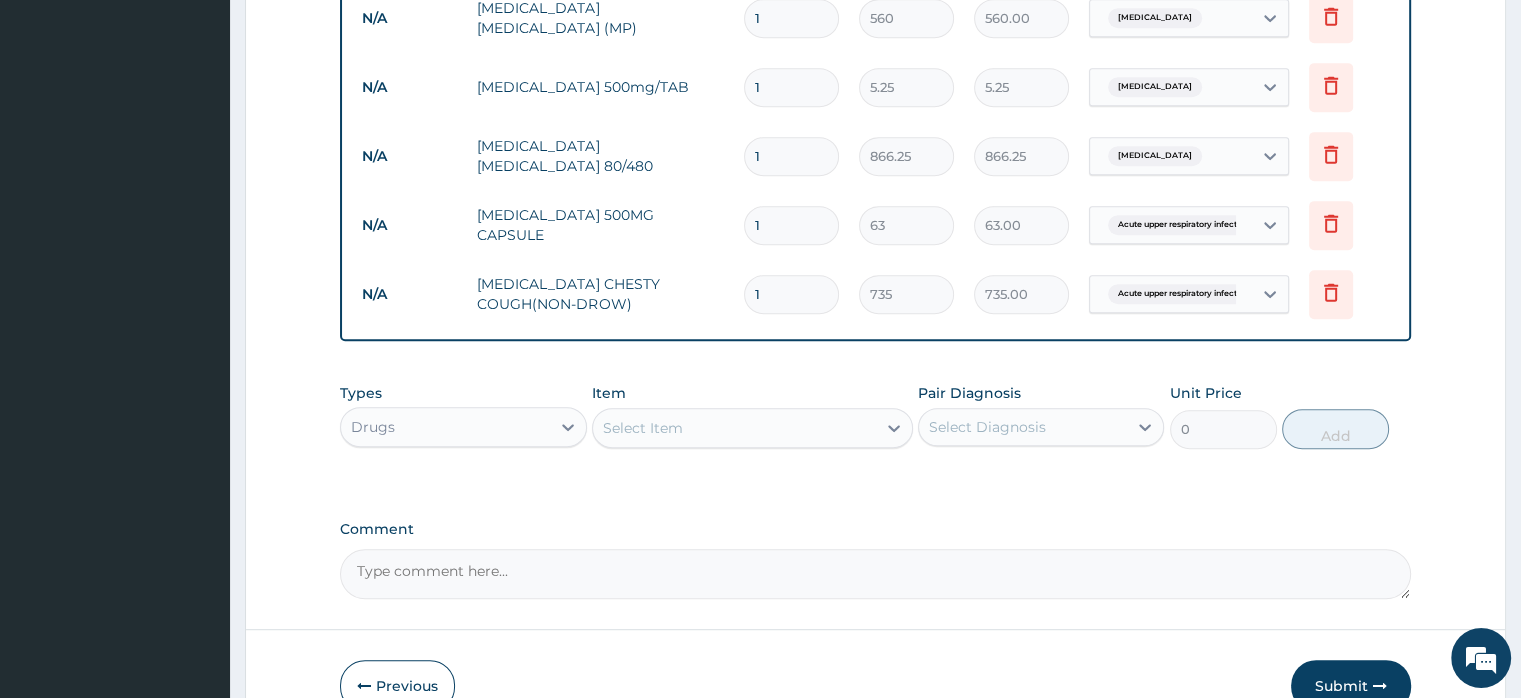click on "Select Item" at bounding box center (734, 428) 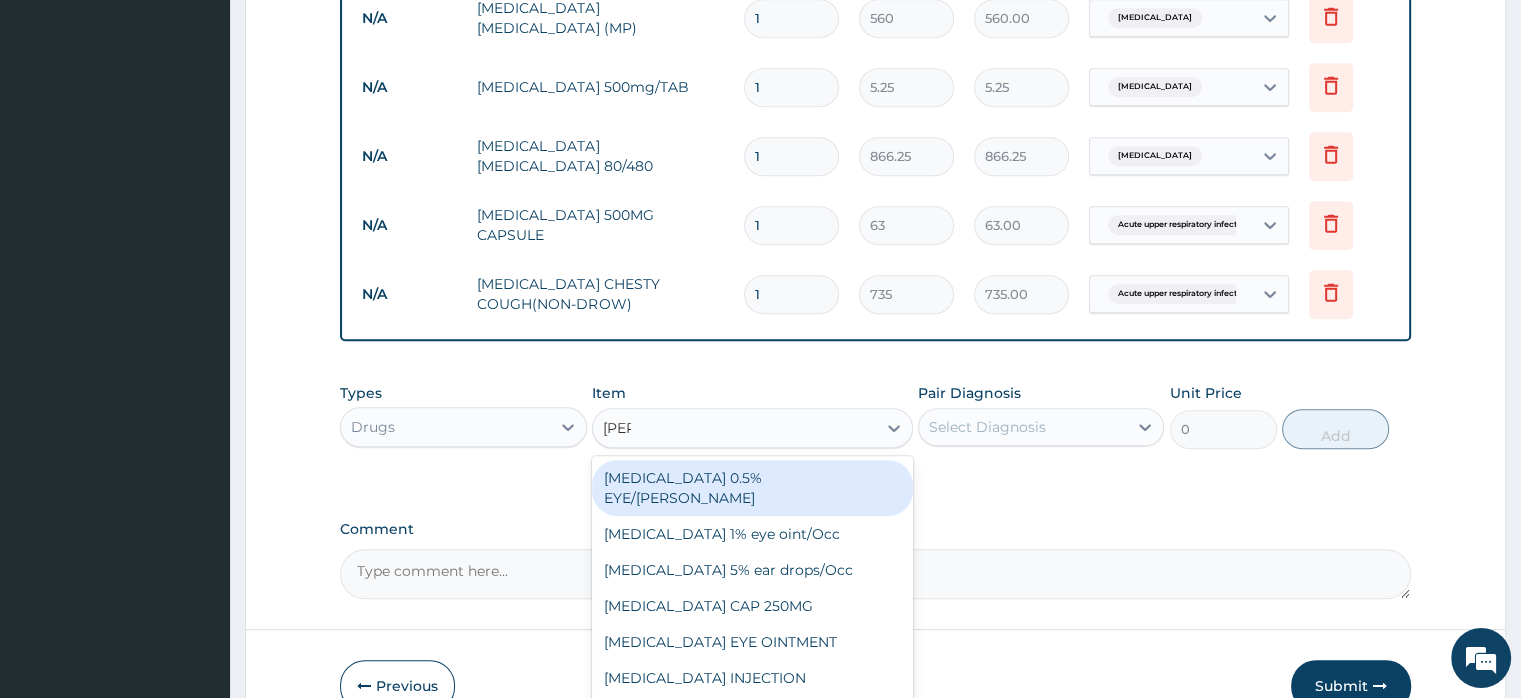 type on "lorat" 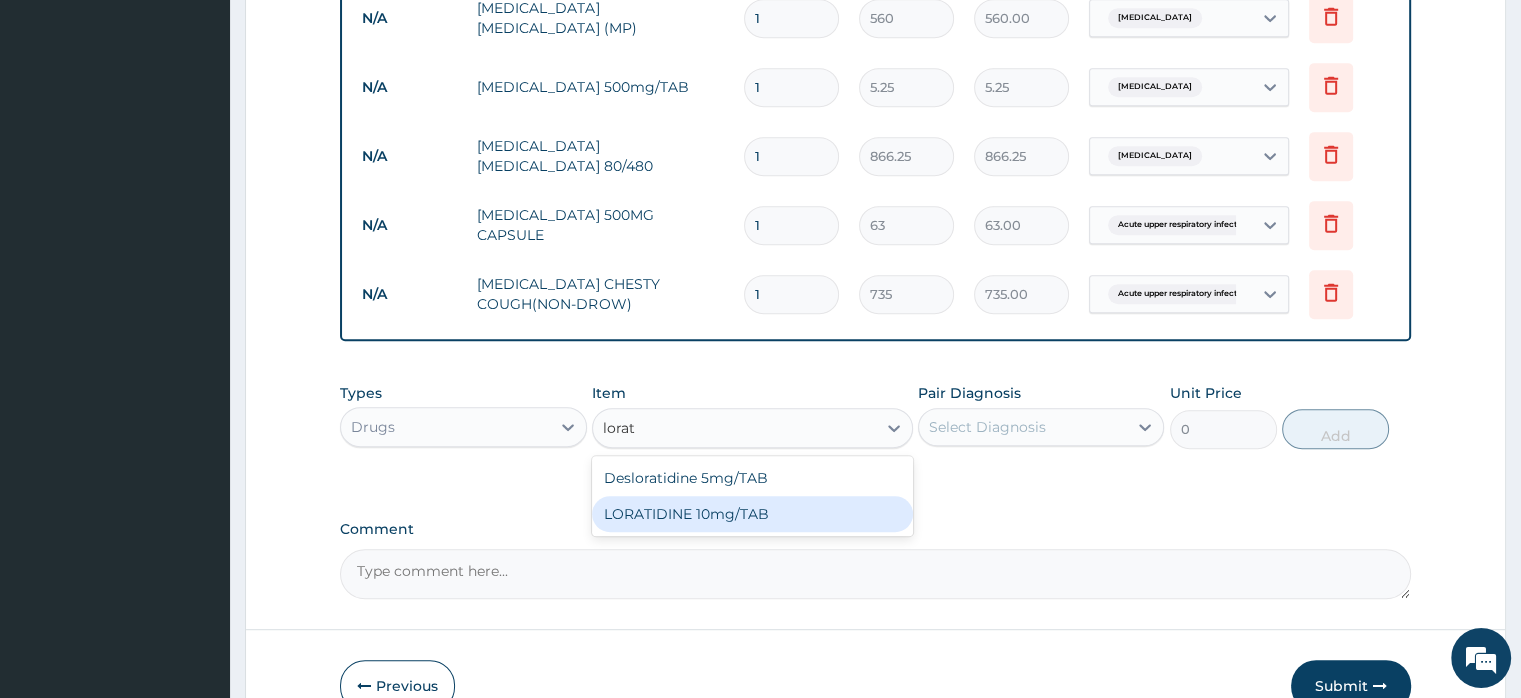 click on "LORATIDINE 10mg/TAB" at bounding box center (752, 514) 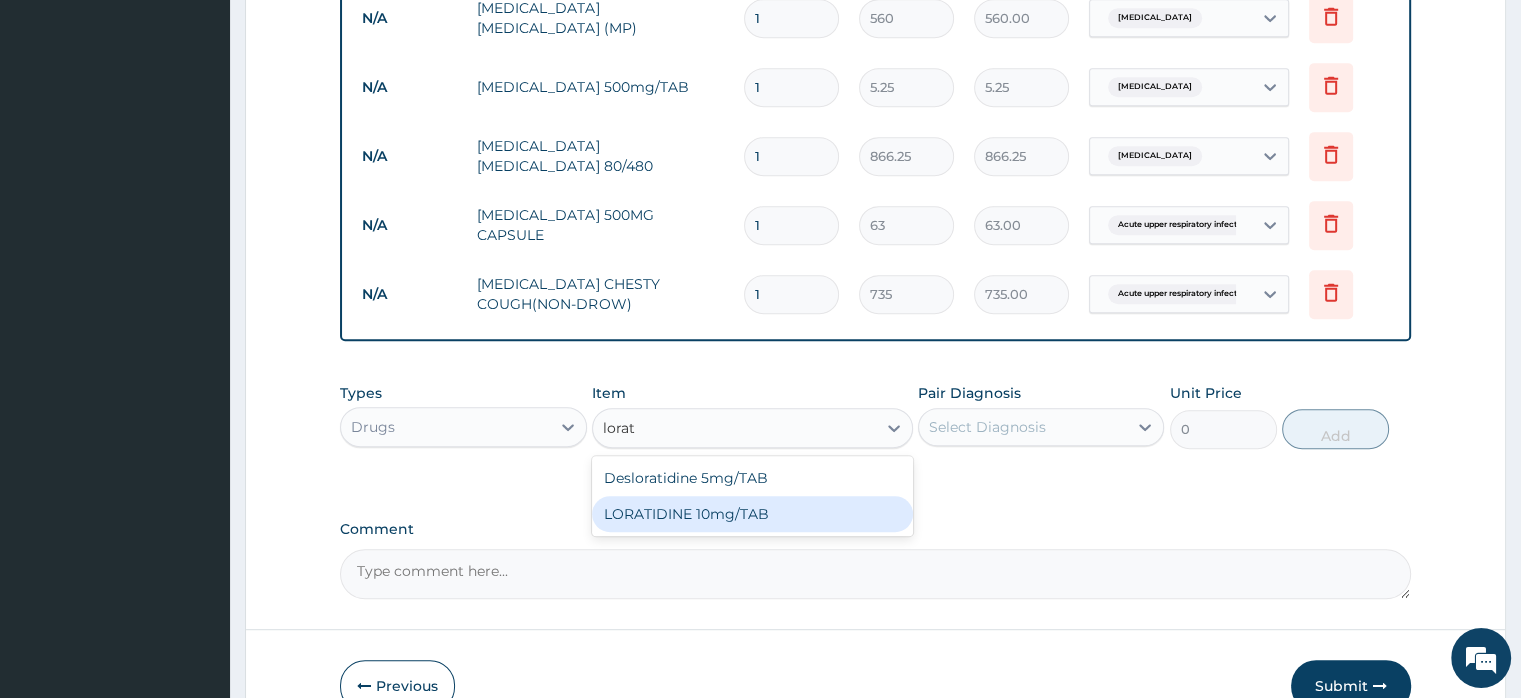 type 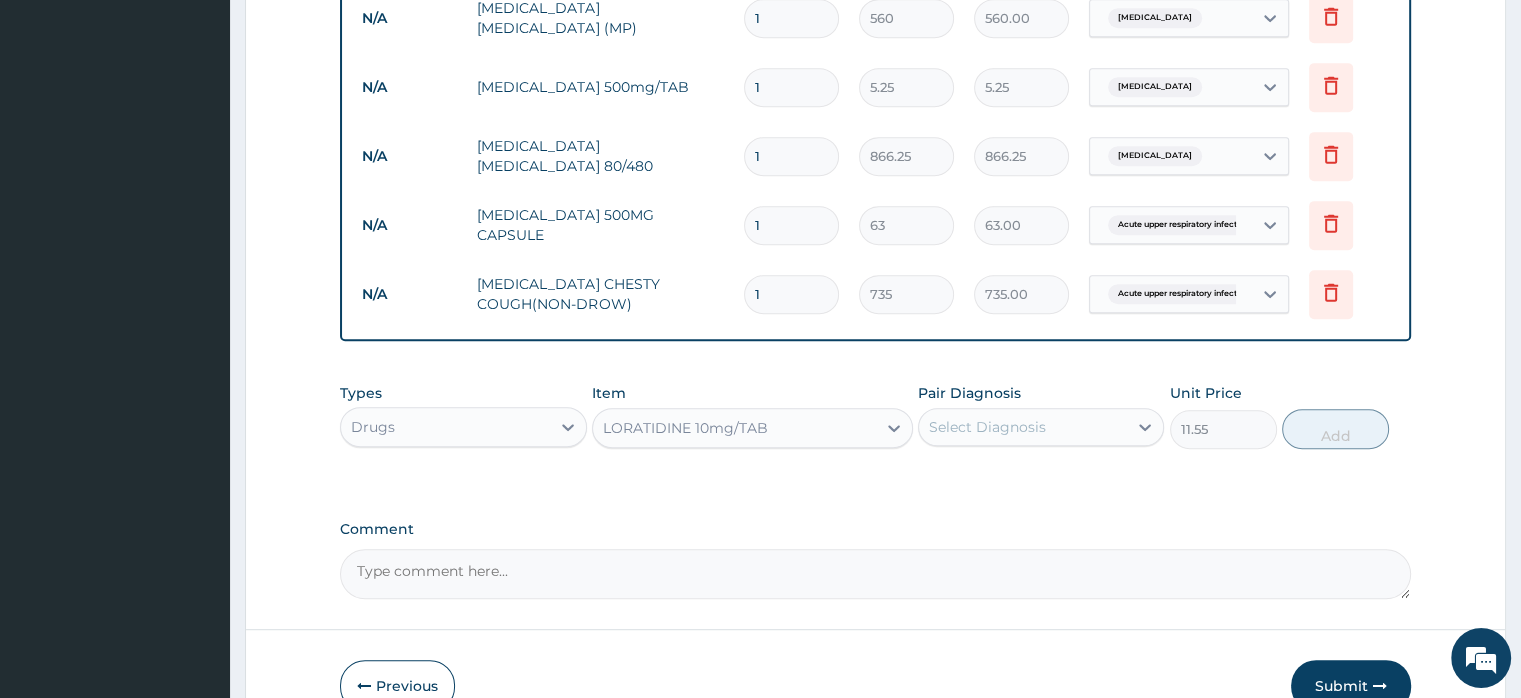 click on "Select Diagnosis" at bounding box center (987, 427) 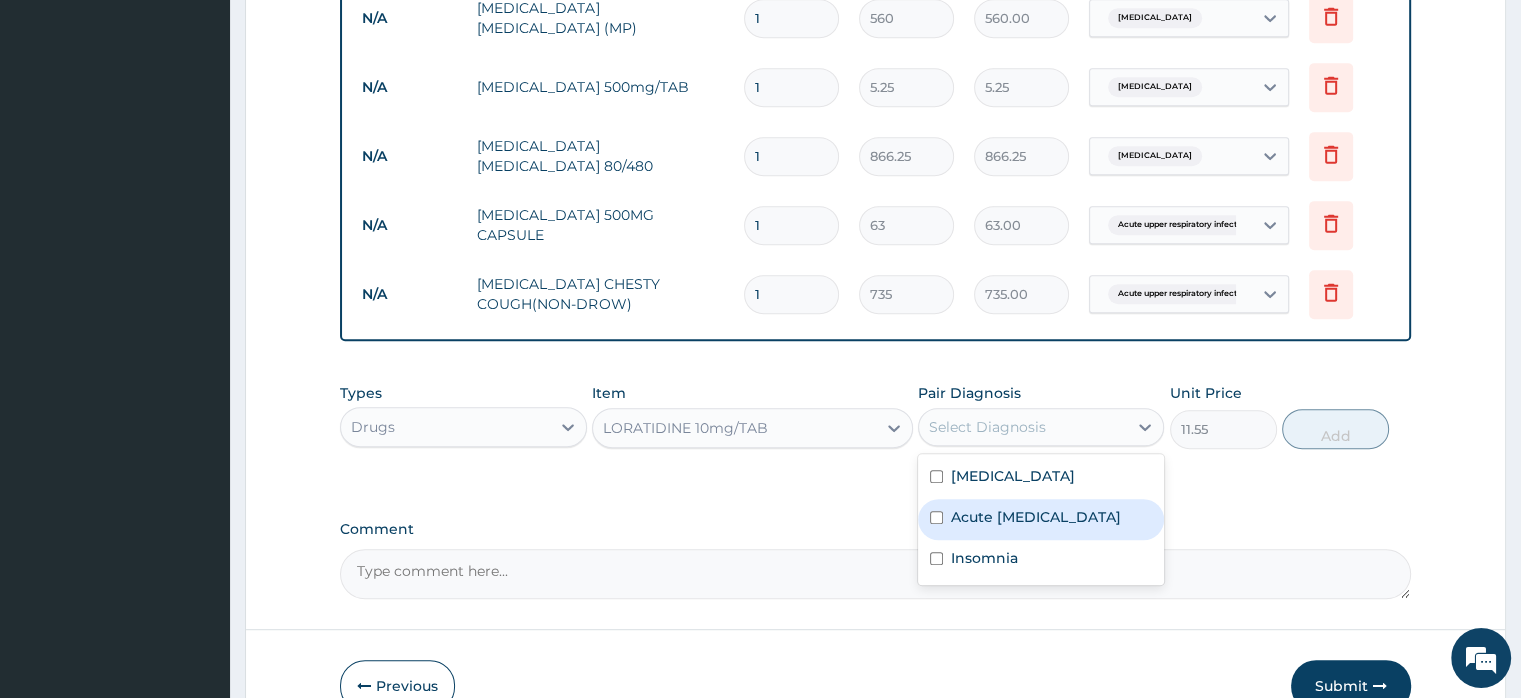 click on "Acute upper respiratory infection" at bounding box center [1036, 517] 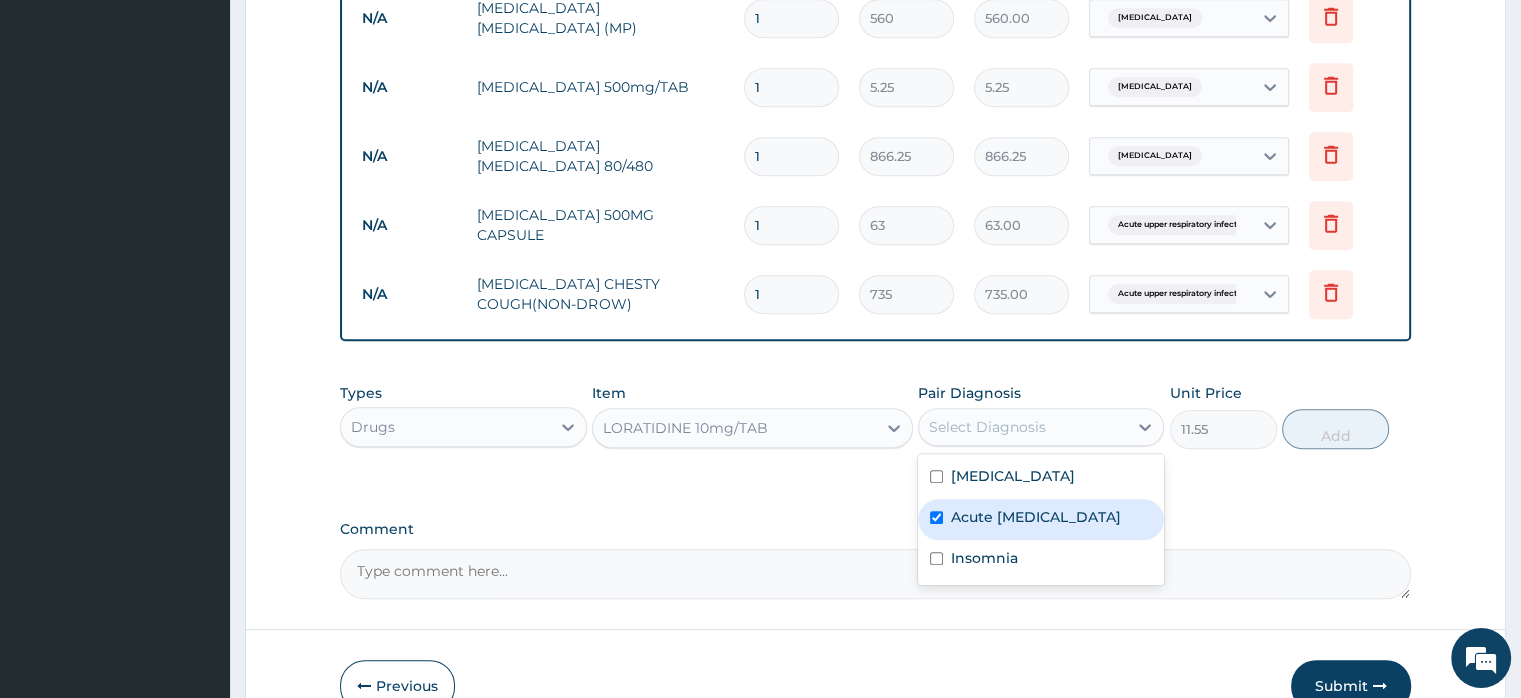 checkbox on "true" 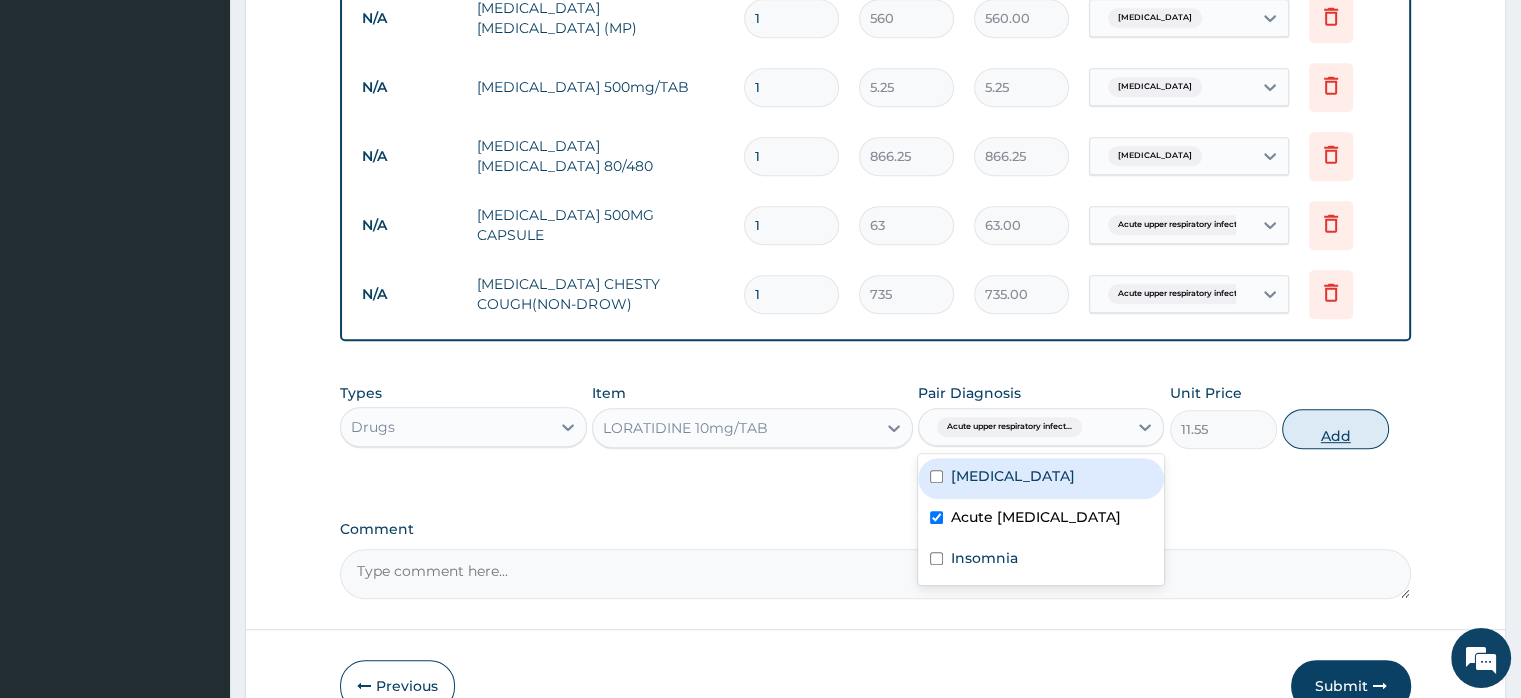 click on "Add" at bounding box center [1335, 429] 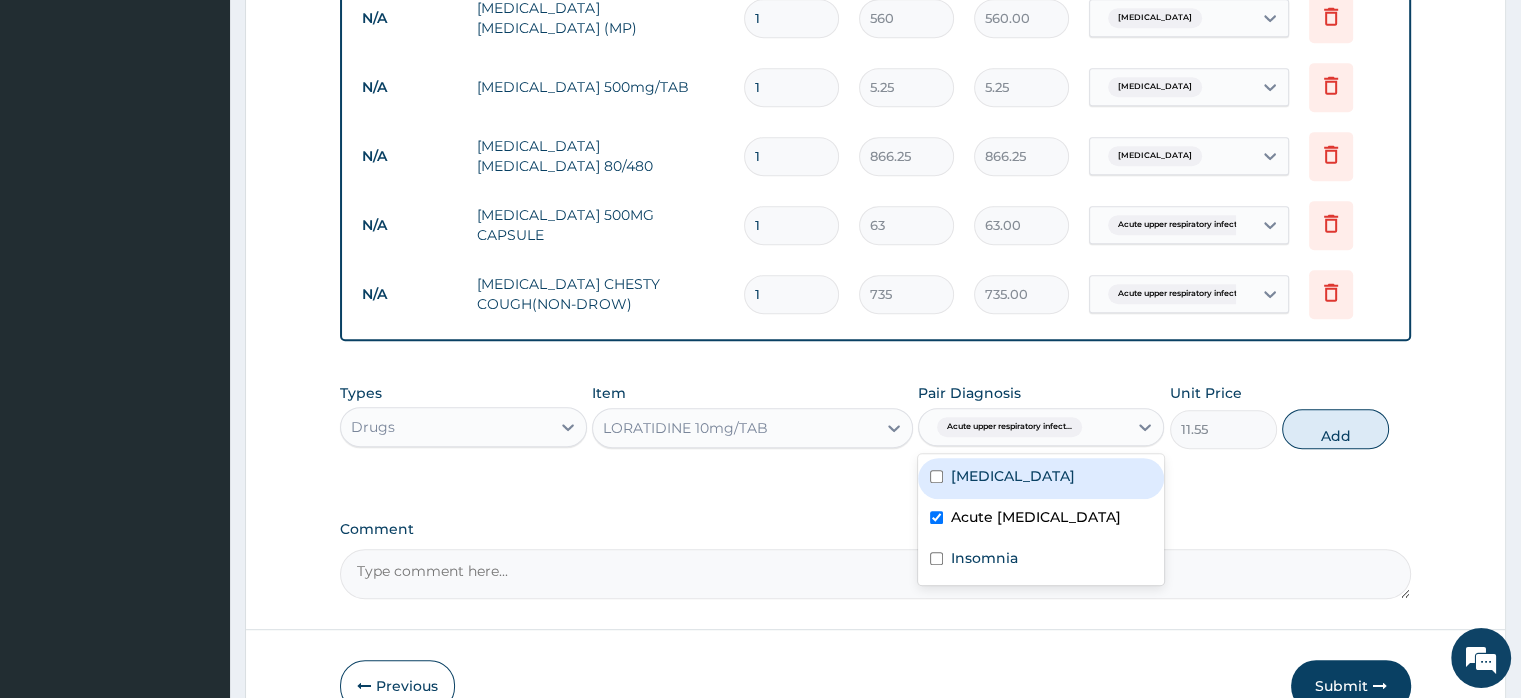 type on "0" 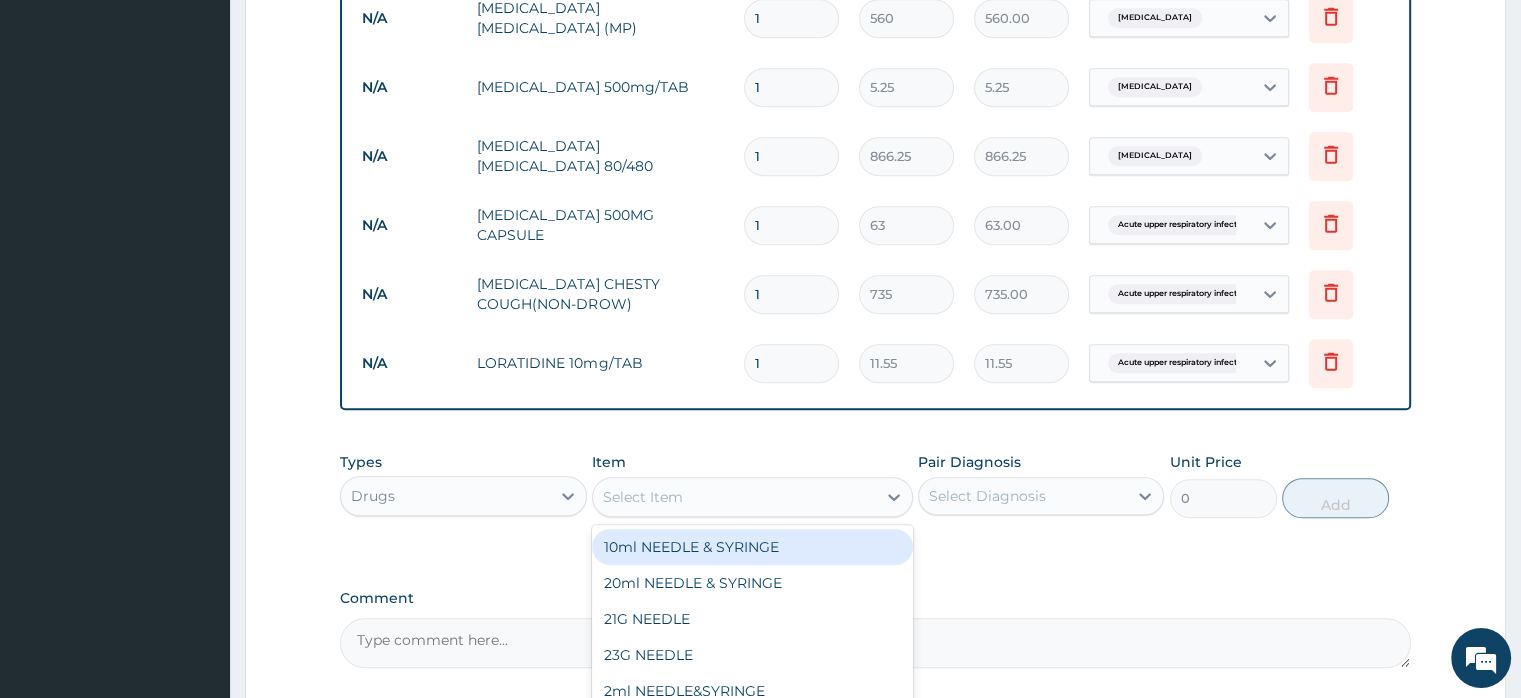 click on "Select Item" at bounding box center [643, 497] 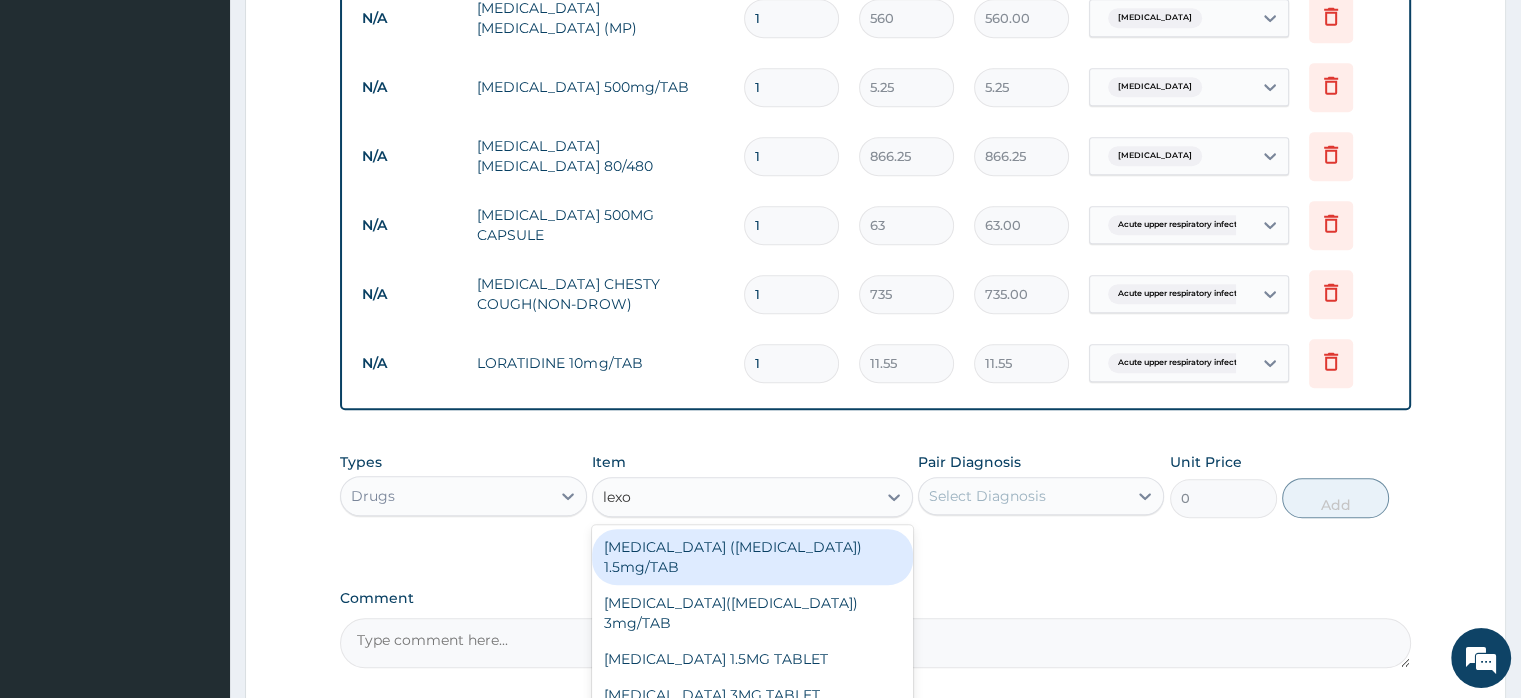 type on "lexot" 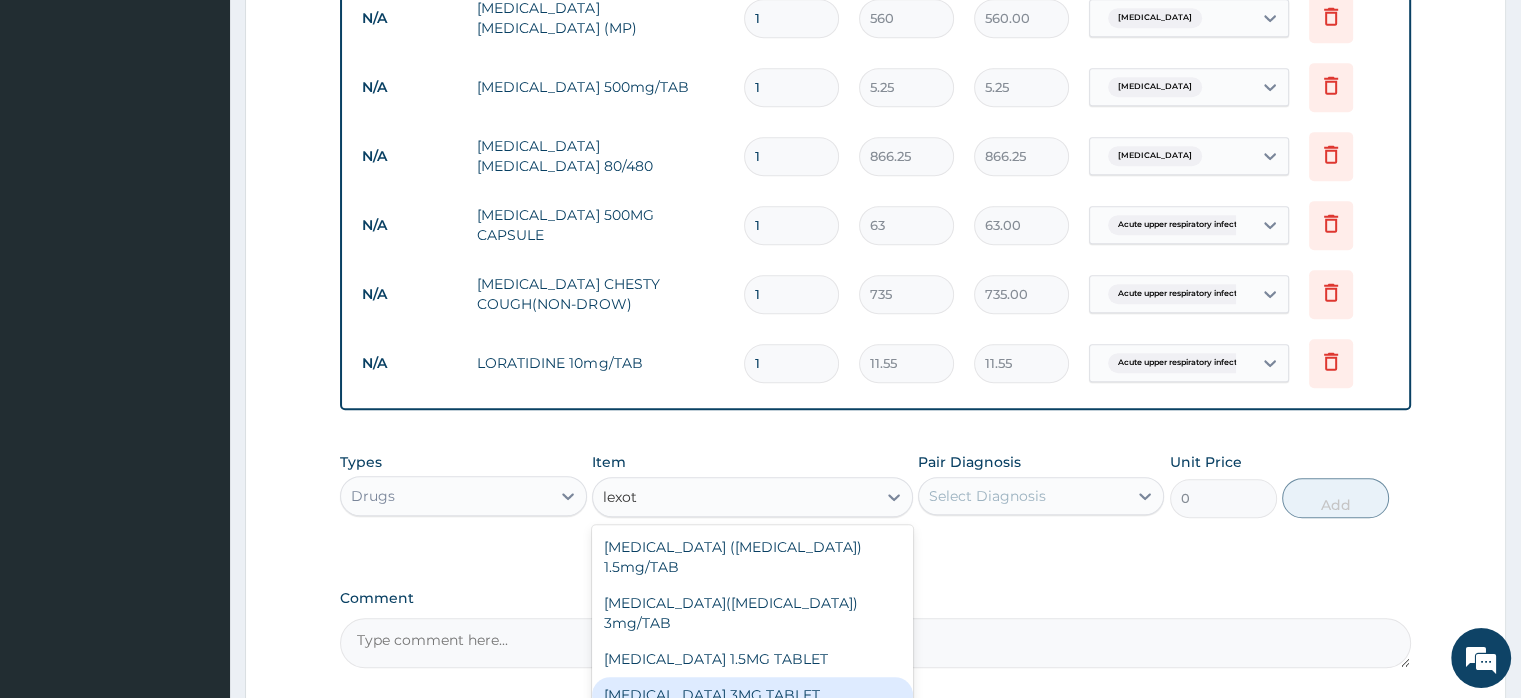click on "[MEDICAL_DATA] 3MG TABLET" at bounding box center (752, 695) 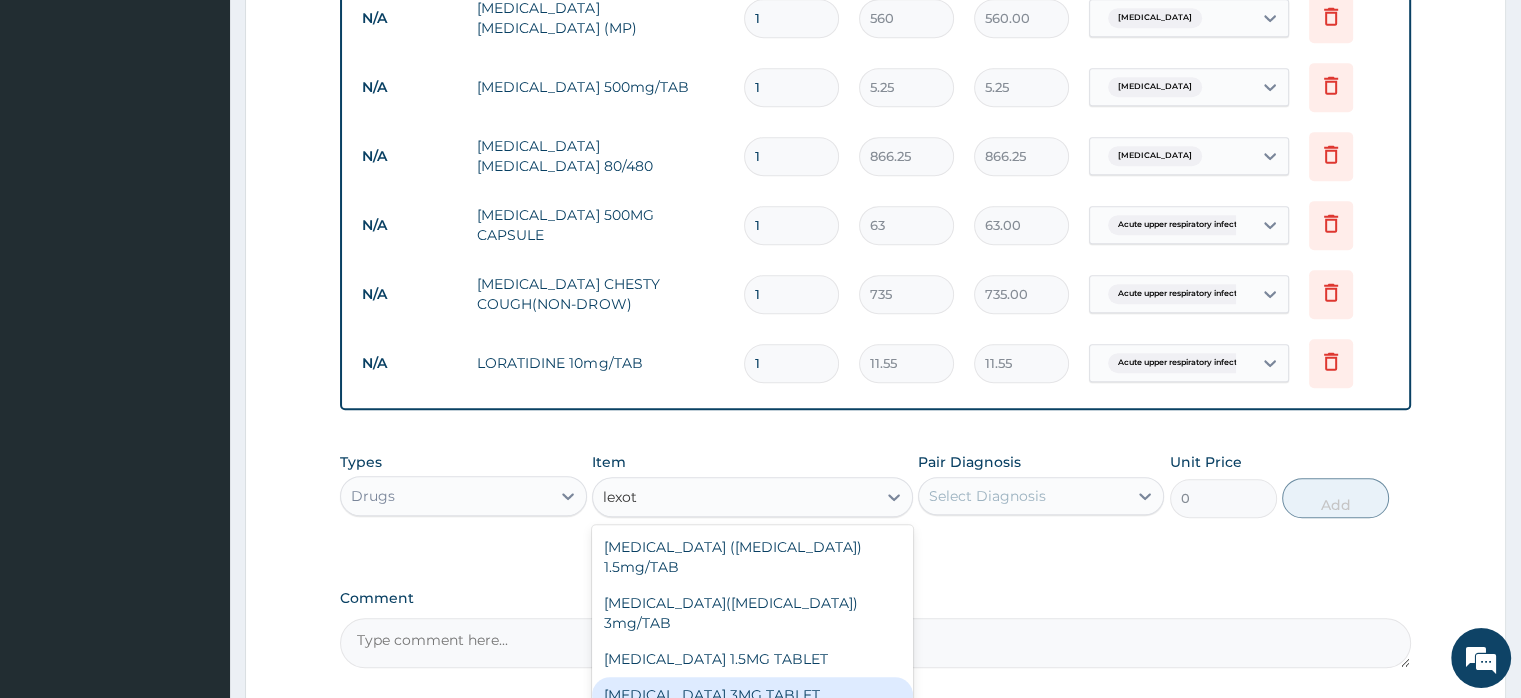 type 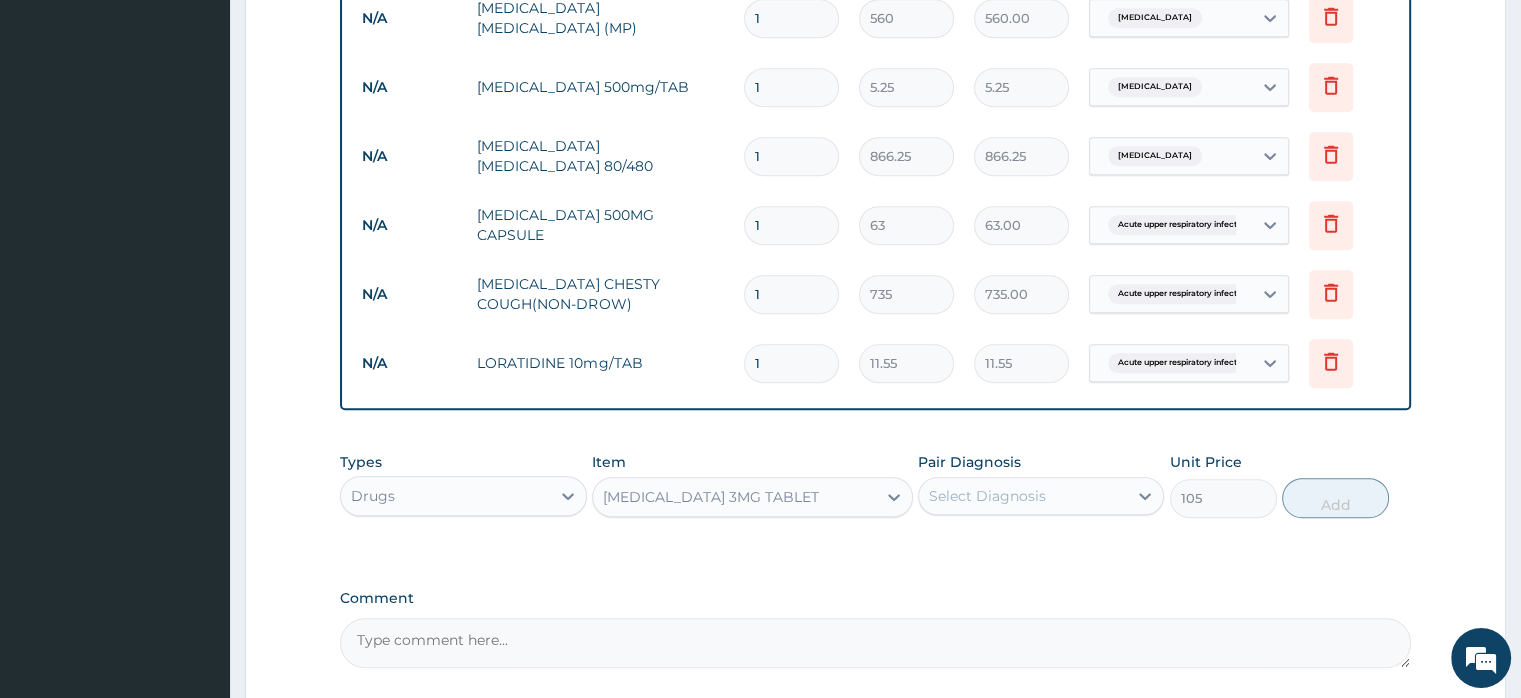 click on "Select Diagnosis" at bounding box center (987, 496) 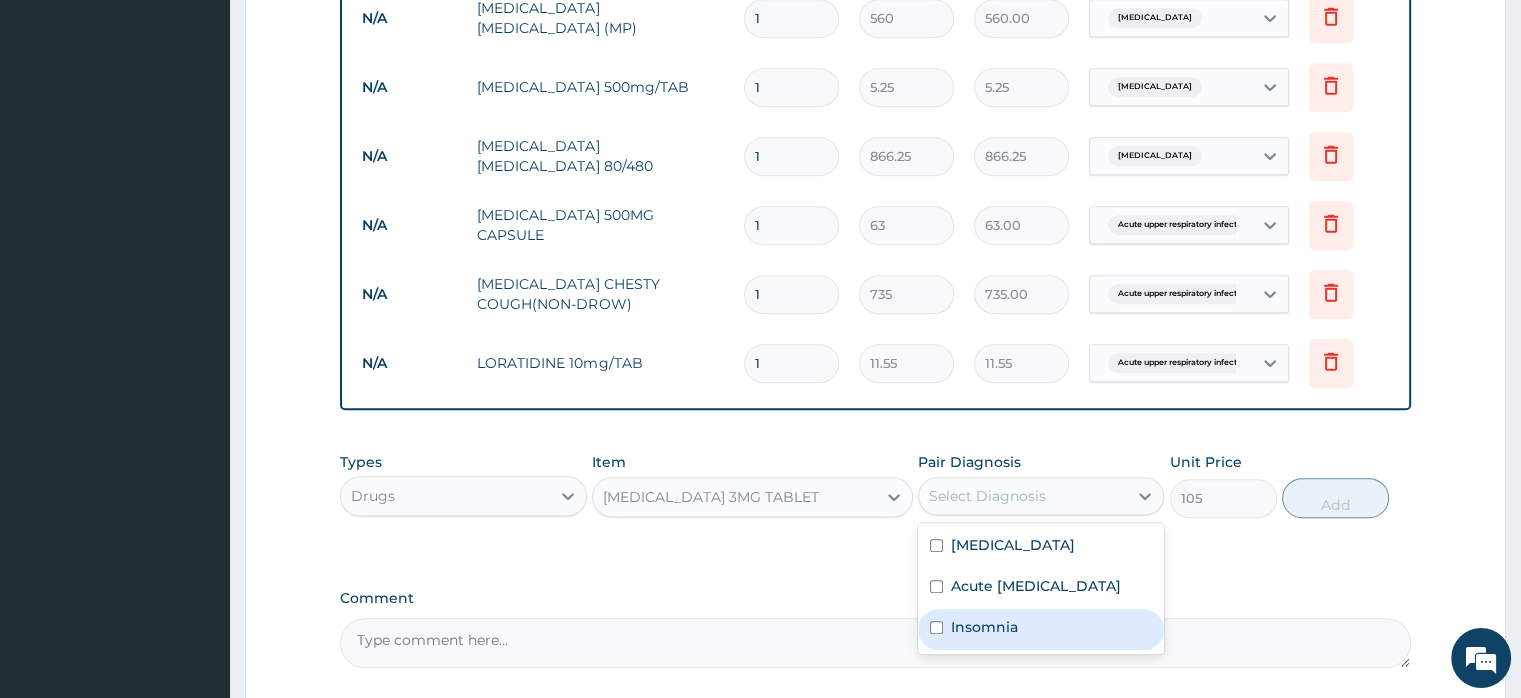 click on "Insomnia" at bounding box center [984, 627] 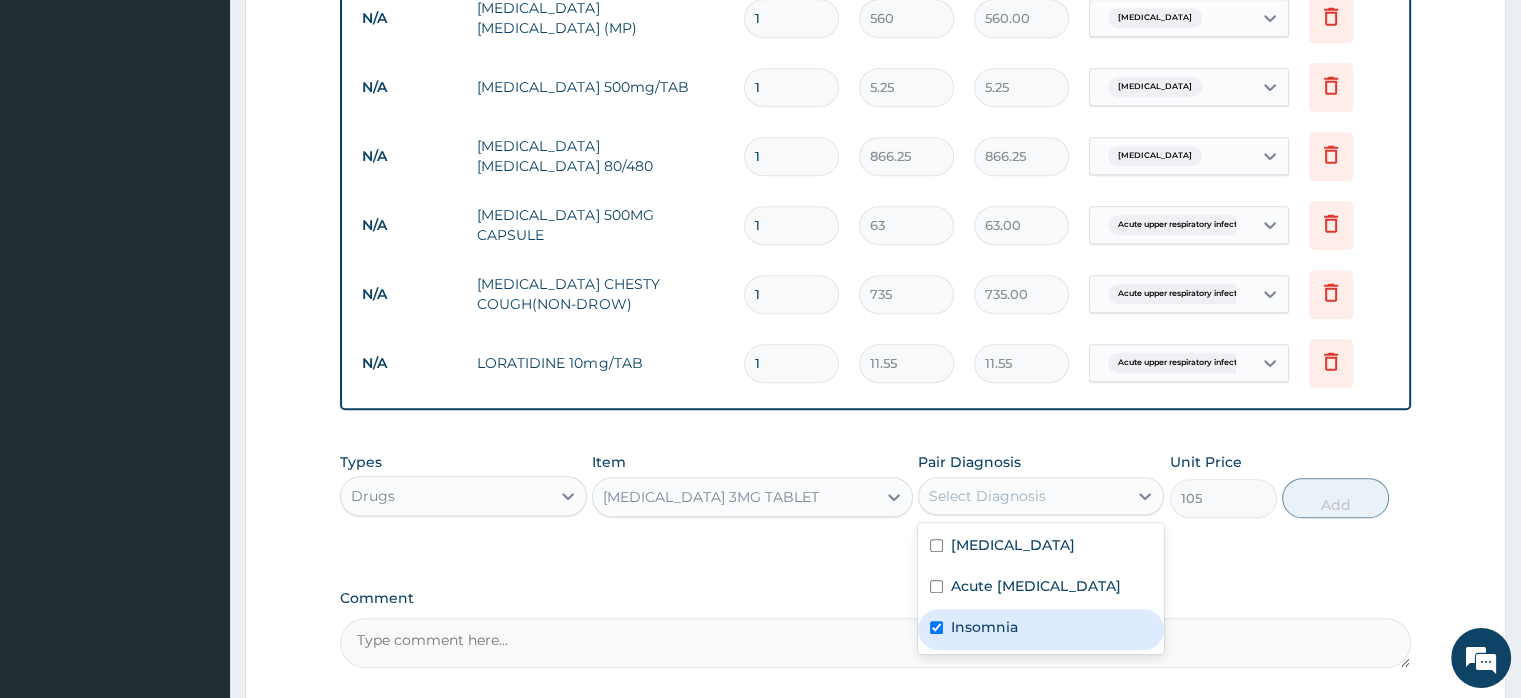 checkbox on "true" 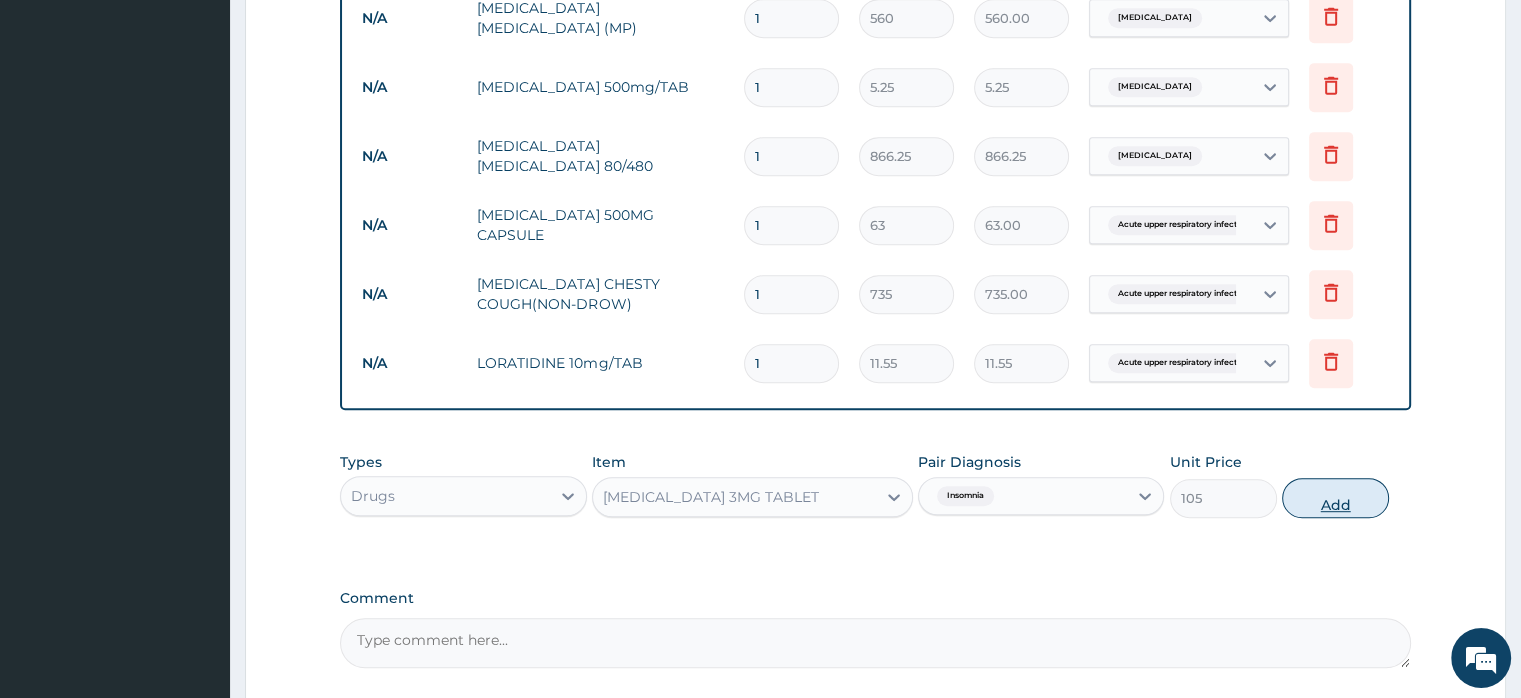 click on "Add" at bounding box center (1335, 498) 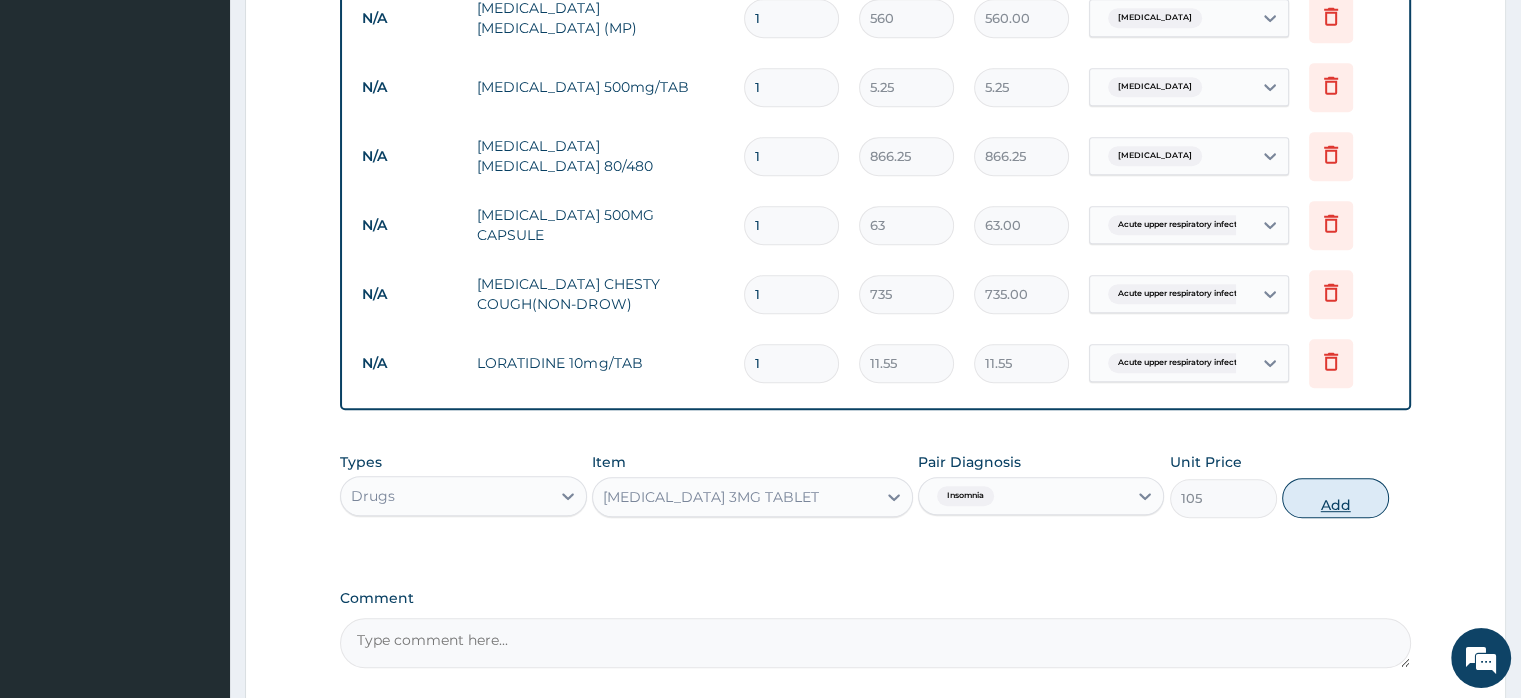 type on "0" 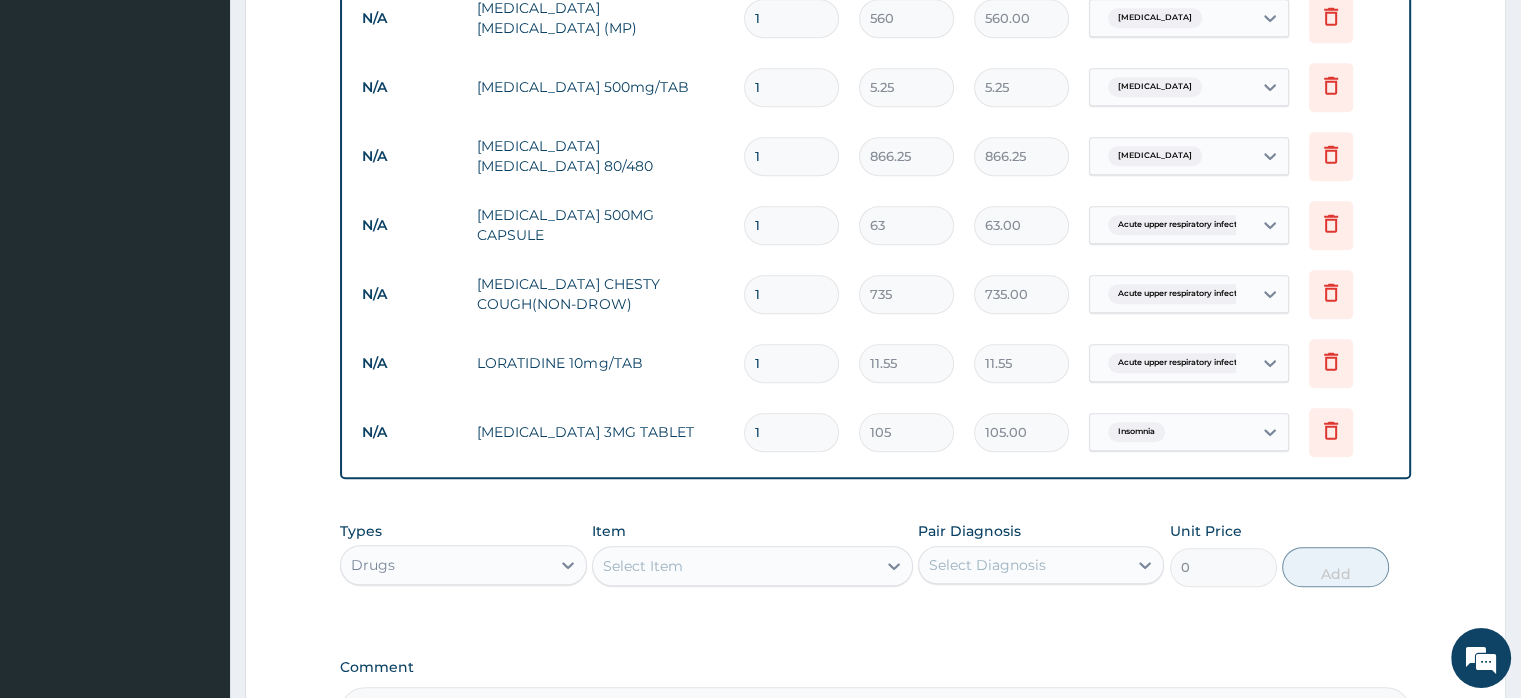 drag, startPoint x: 773, startPoint y: 441, endPoint x: 737, endPoint y: 451, distance: 37.363083 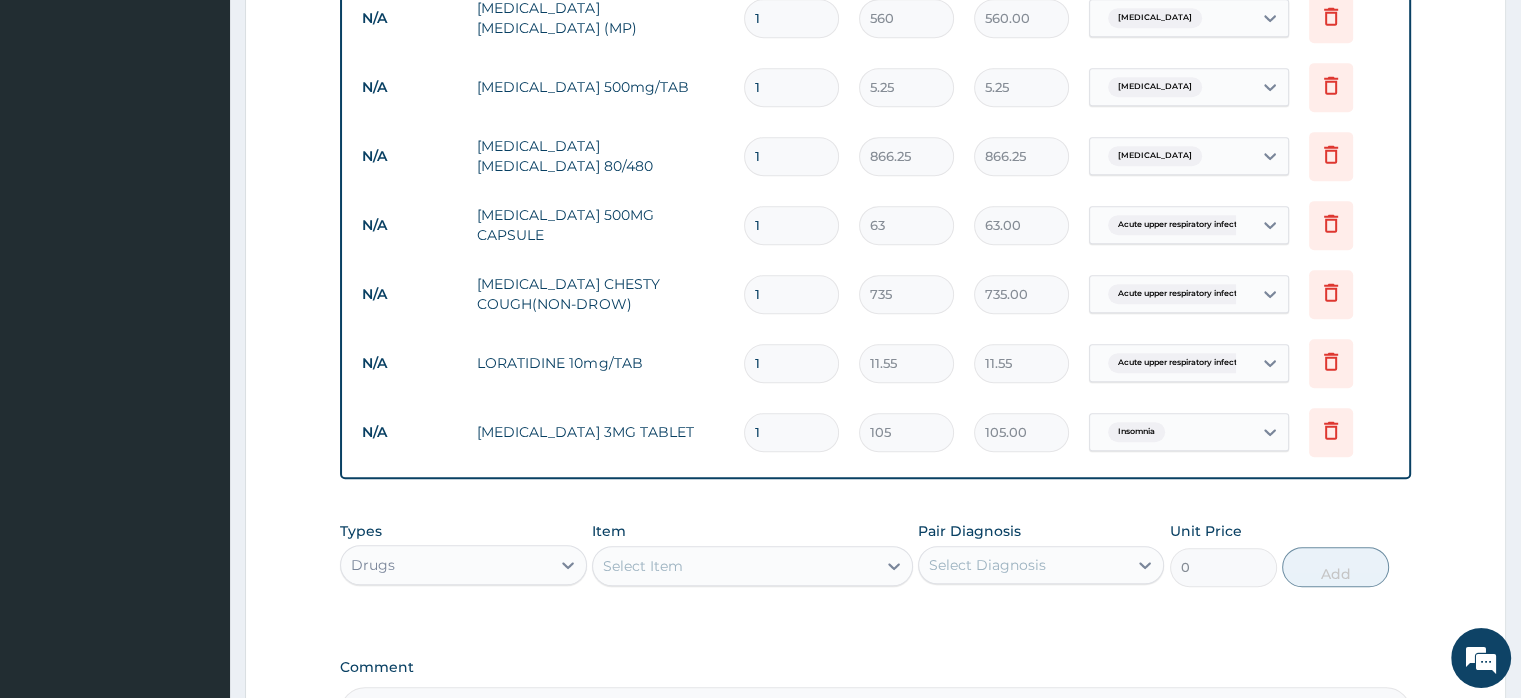 click on "1" at bounding box center [791, 432] 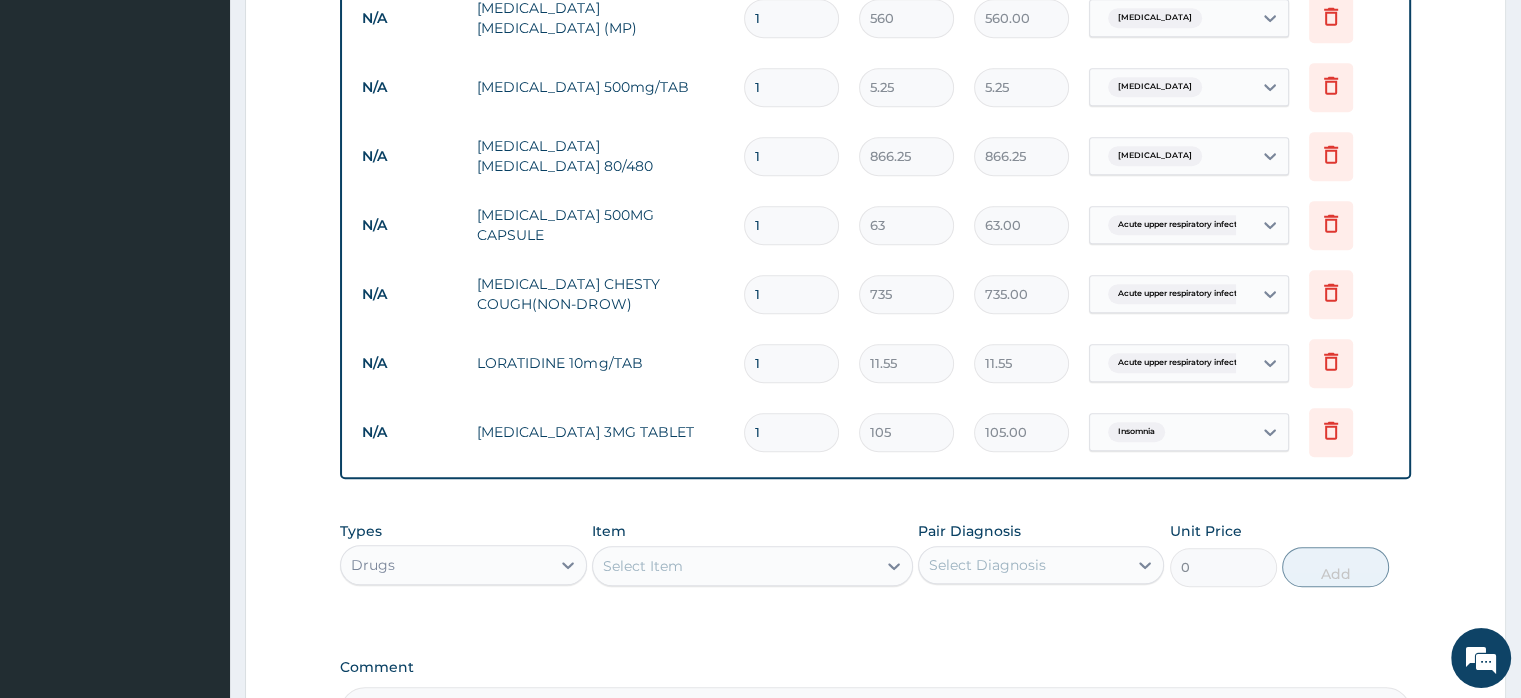 type on "6" 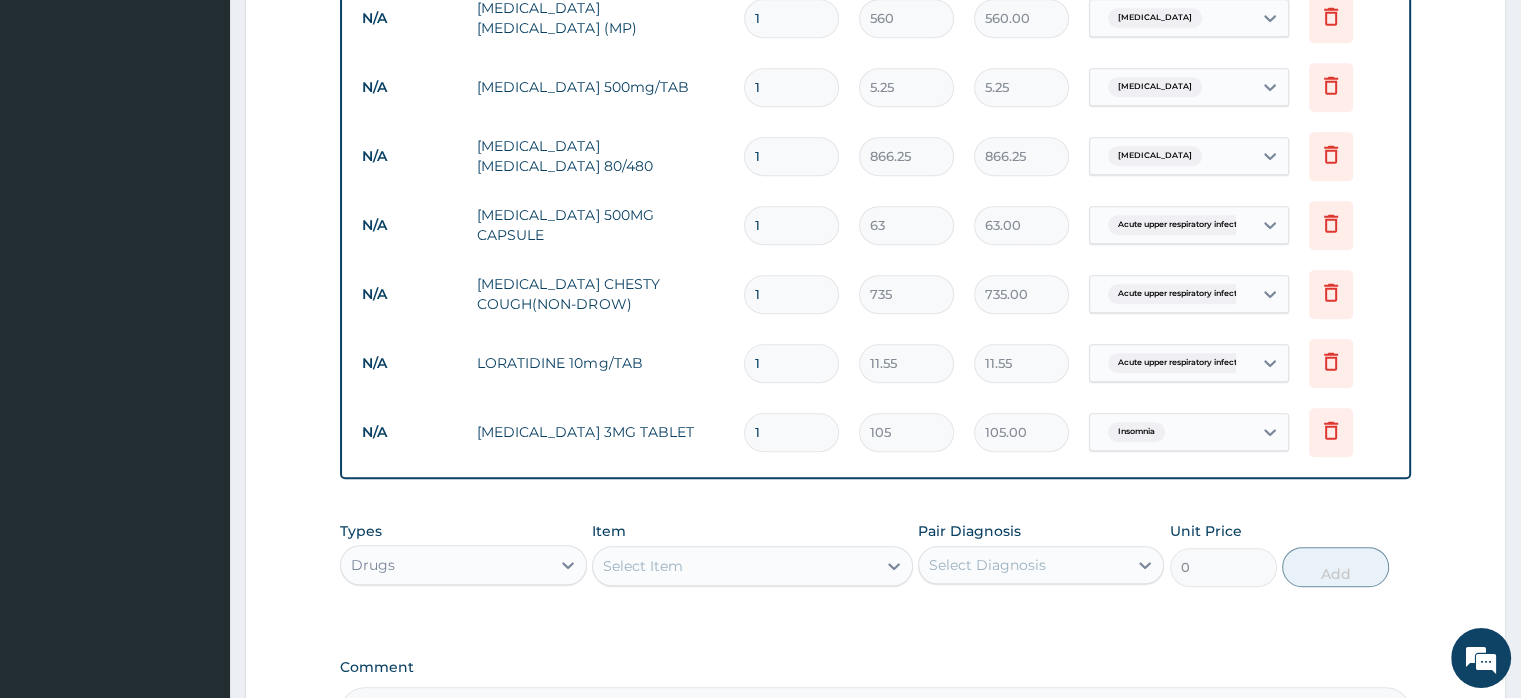 type on "630.00" 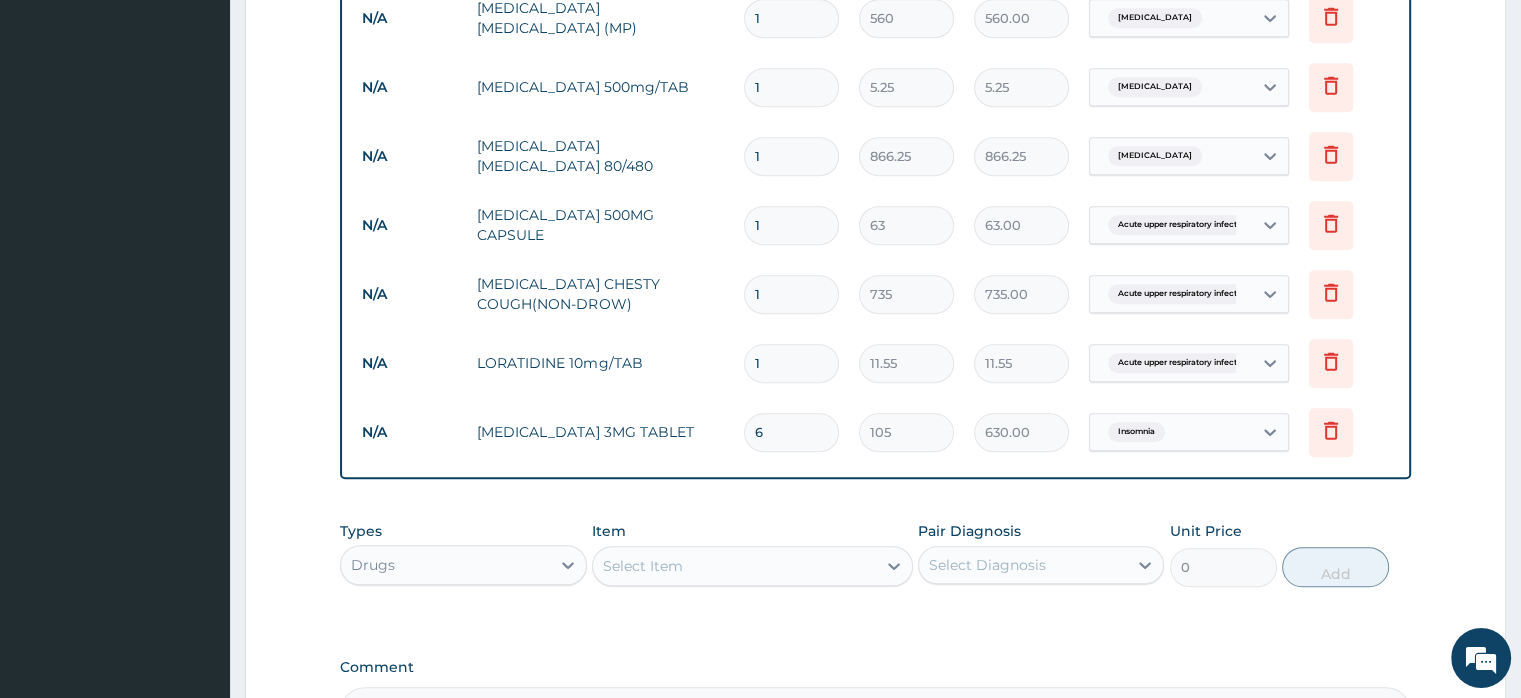 type on "6" 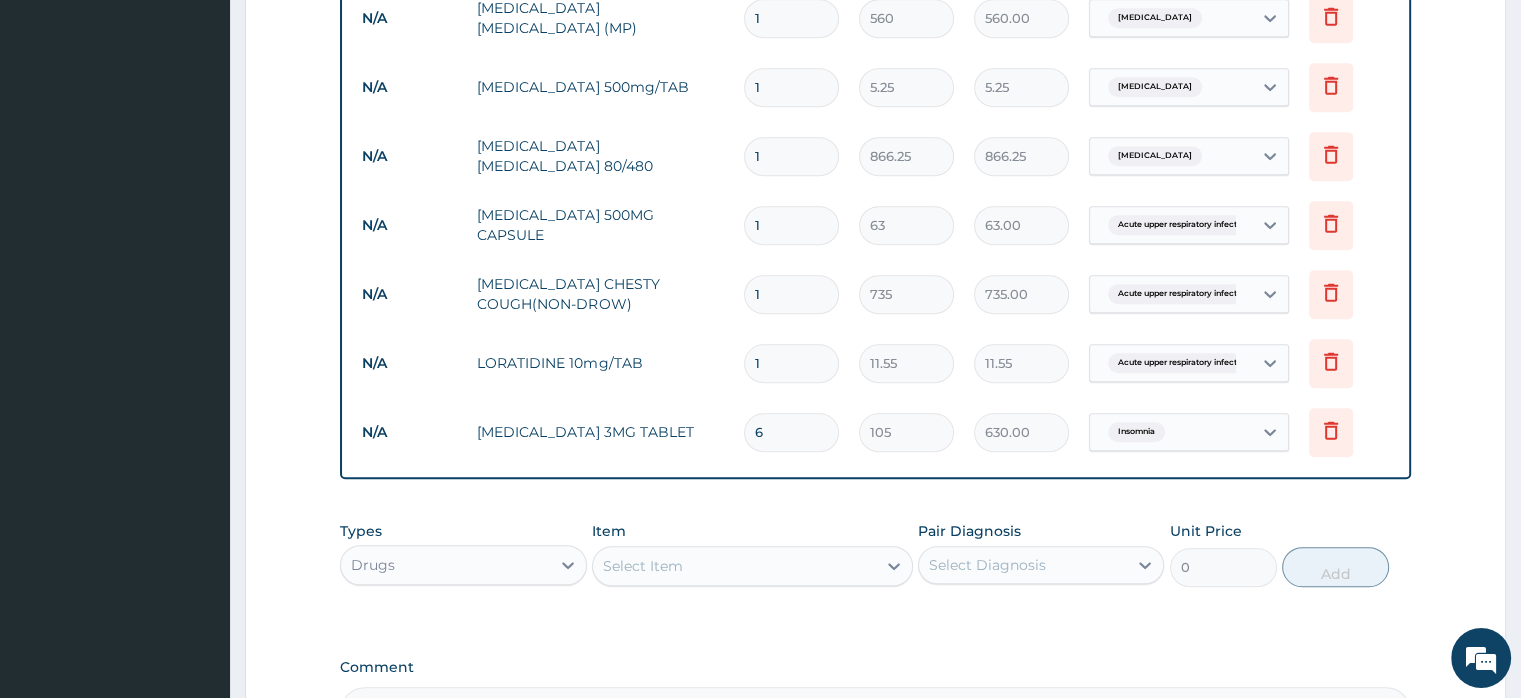 click on "1" at bounding box center (791, 363) 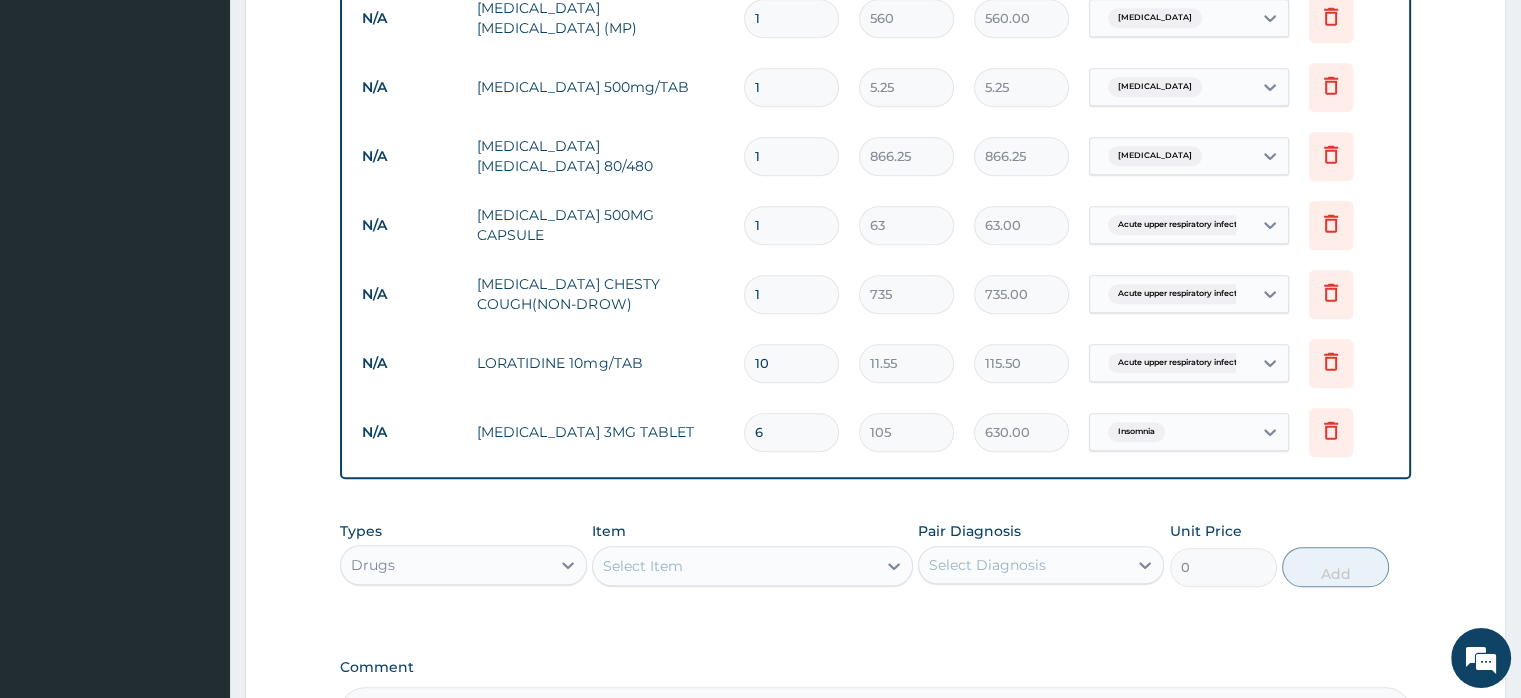 type on "10" 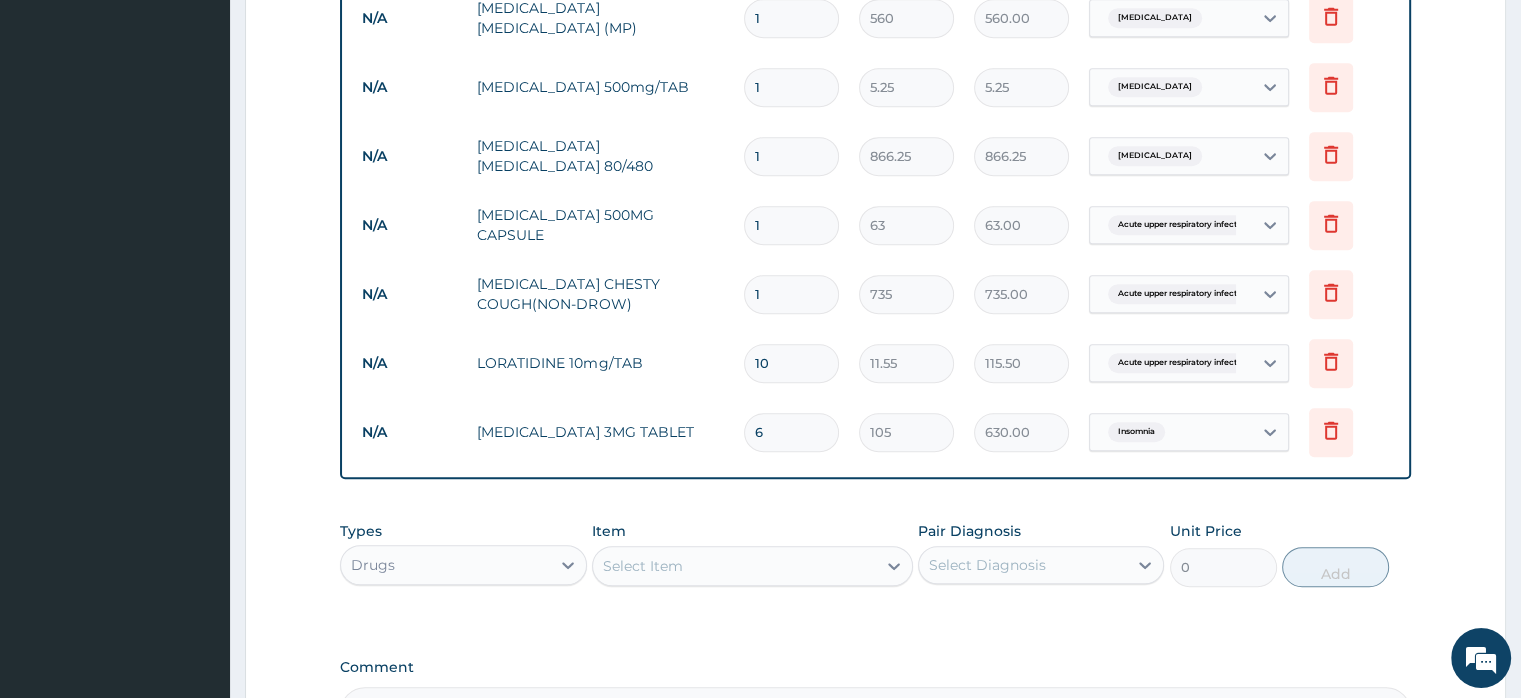 click on "1" at bounding box center (791, 225) 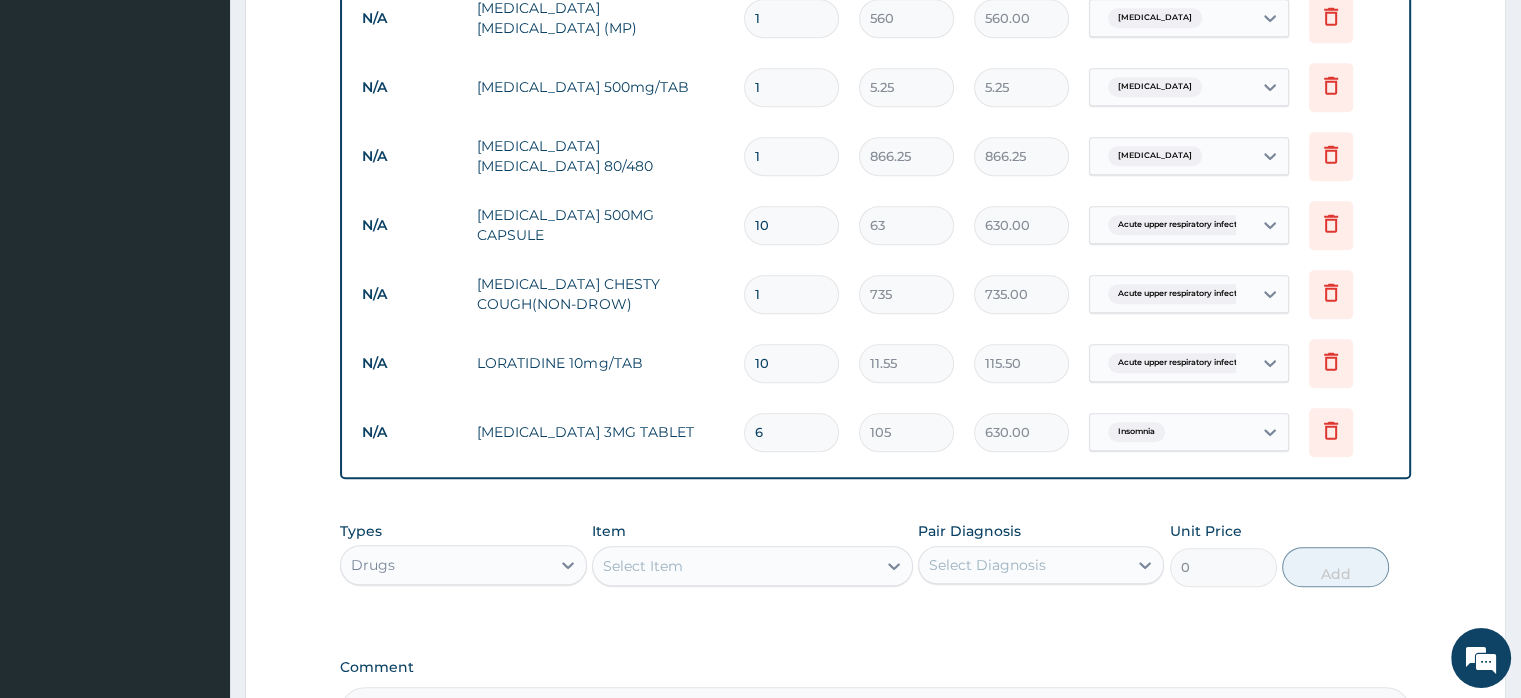 type on "10" 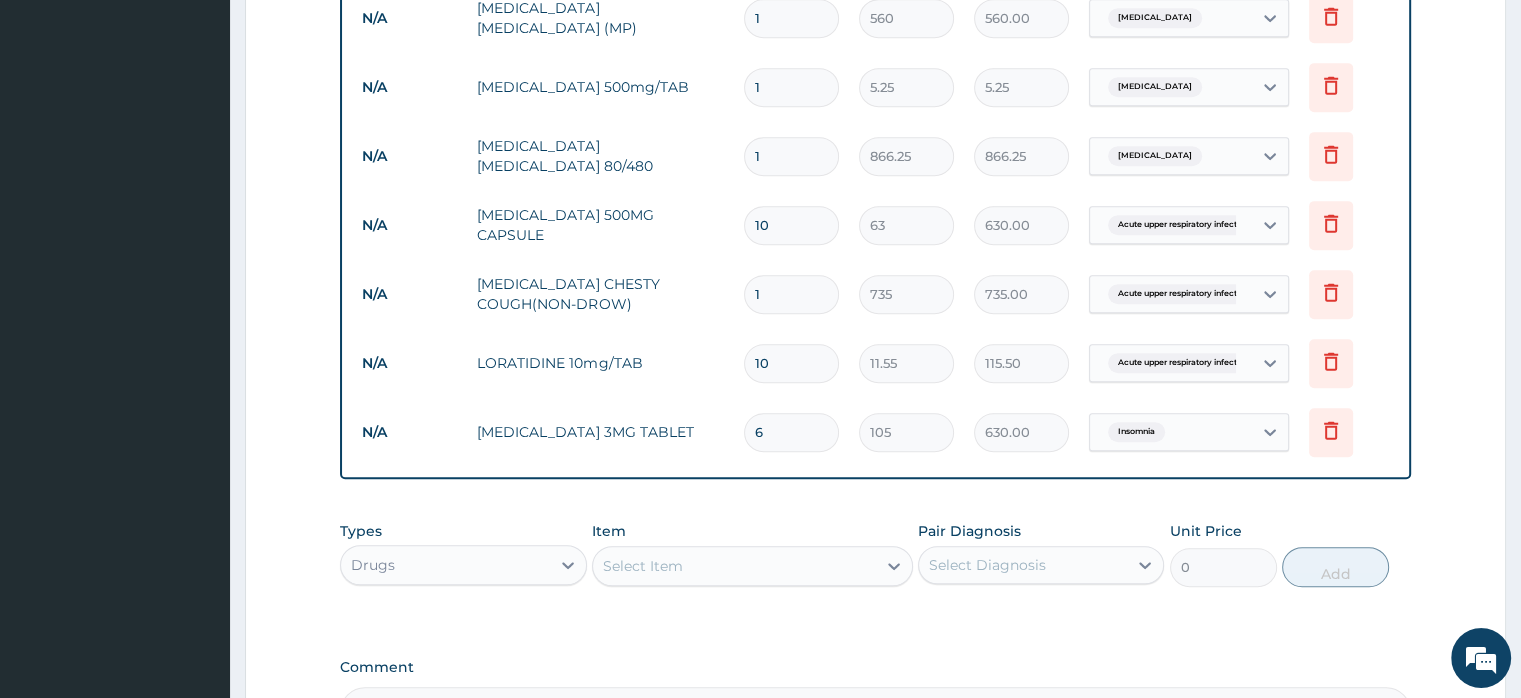 drag, startPoint x: 781, startPoint y: 82, endPoint x: 763, endPoint y: 85, distance: 18.248287 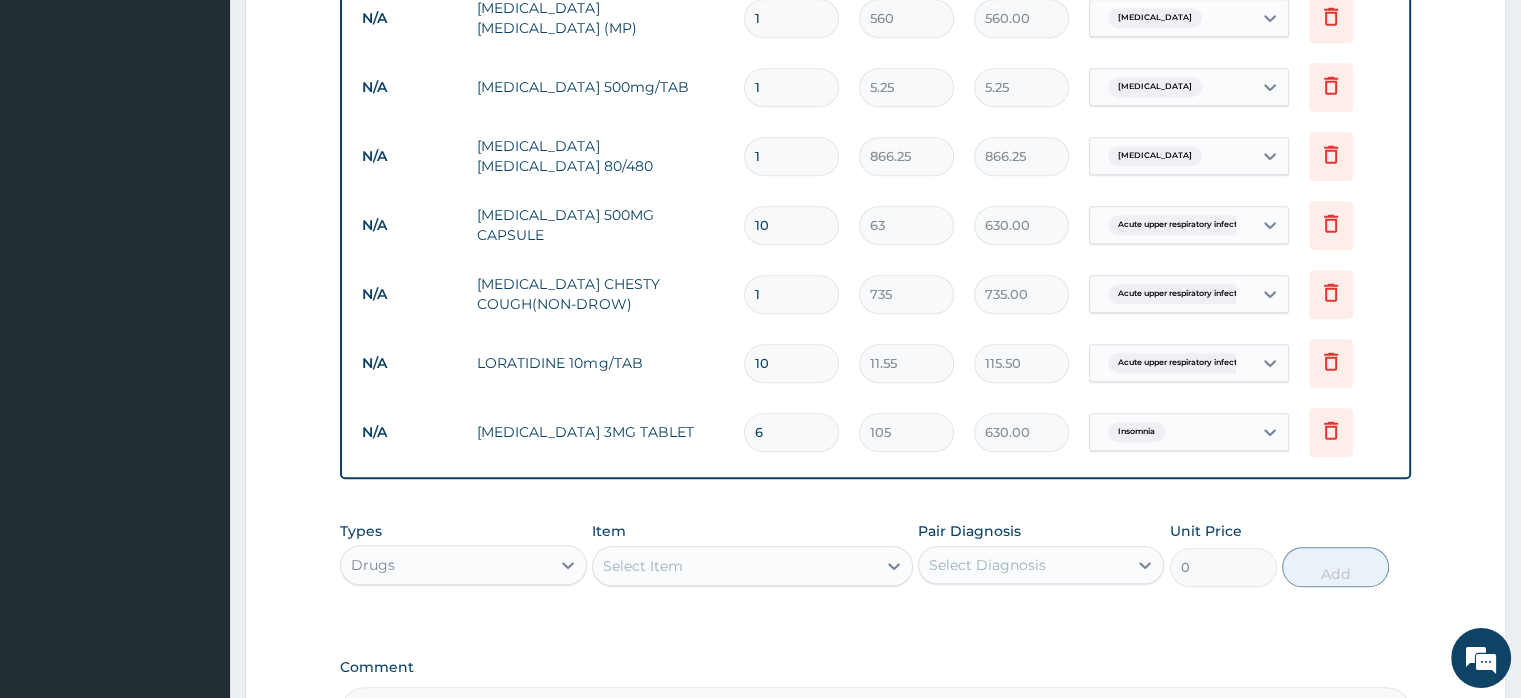 type on "18" 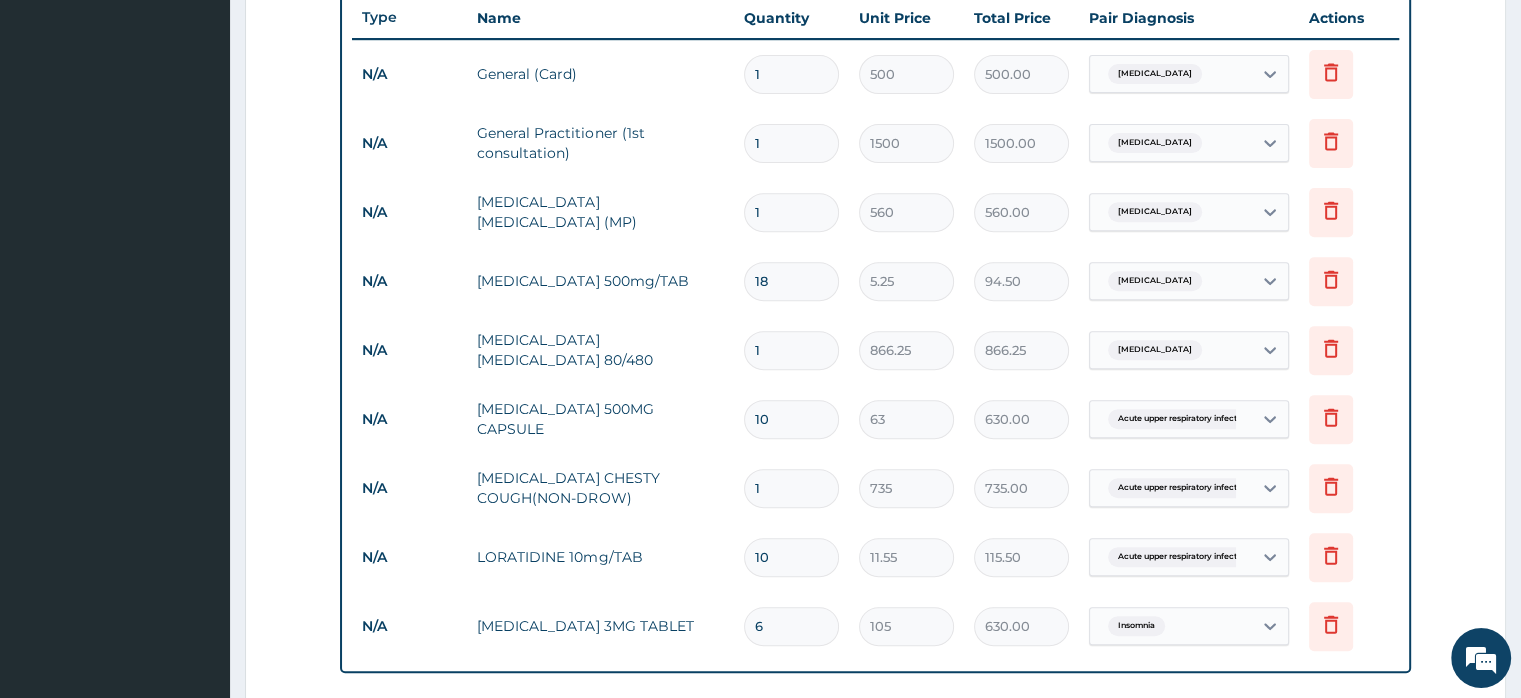 scroll, scrollTop: 752, scrollLeft: 0, axis: vertical 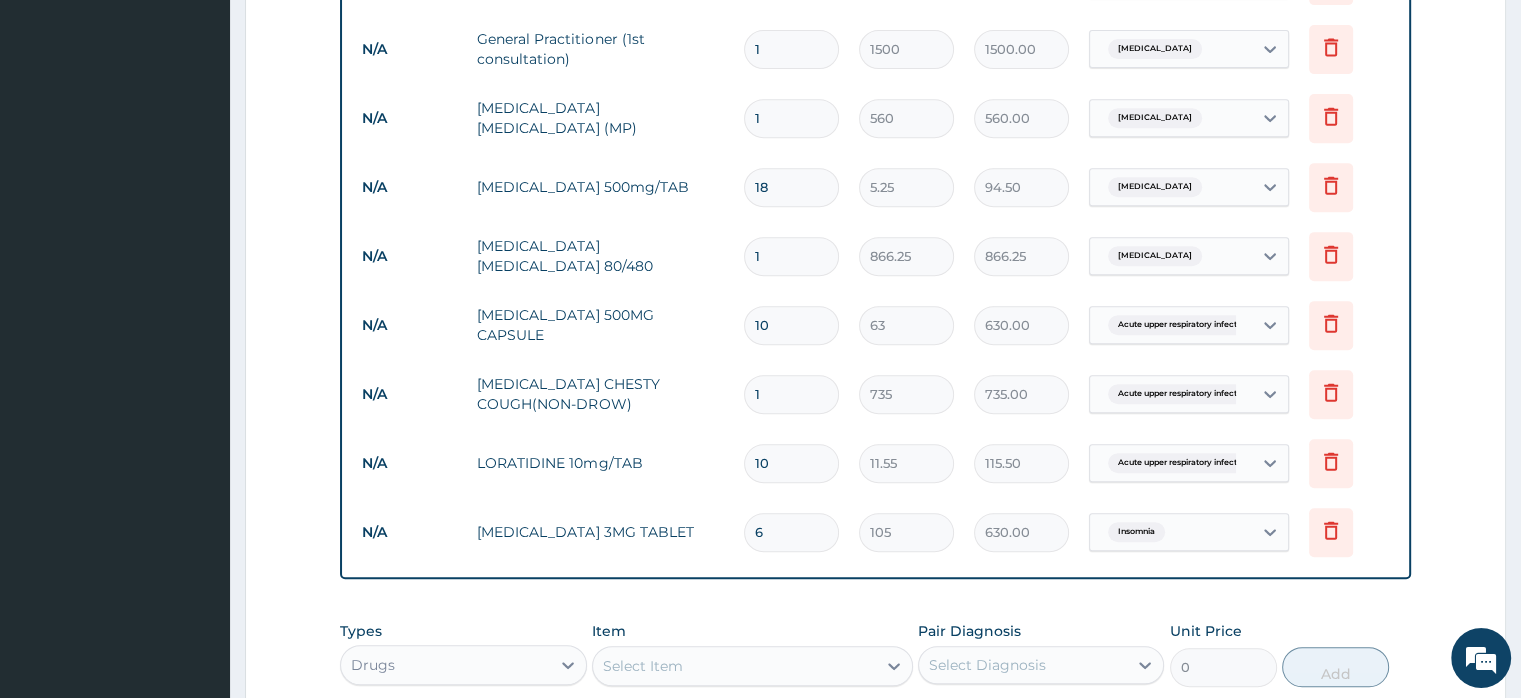type on "94.50" 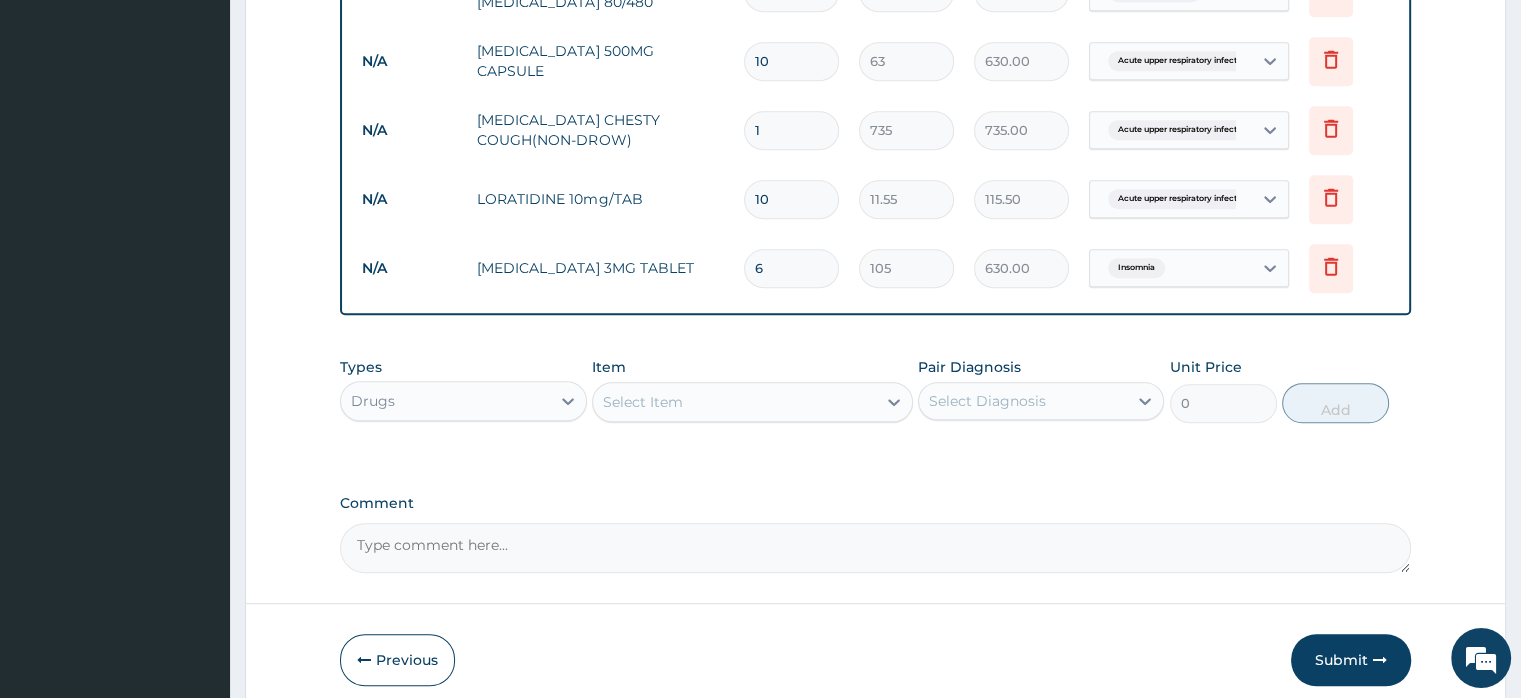 scroll, scrollTop: 1196, scrollLeft: 0, axis: vertical 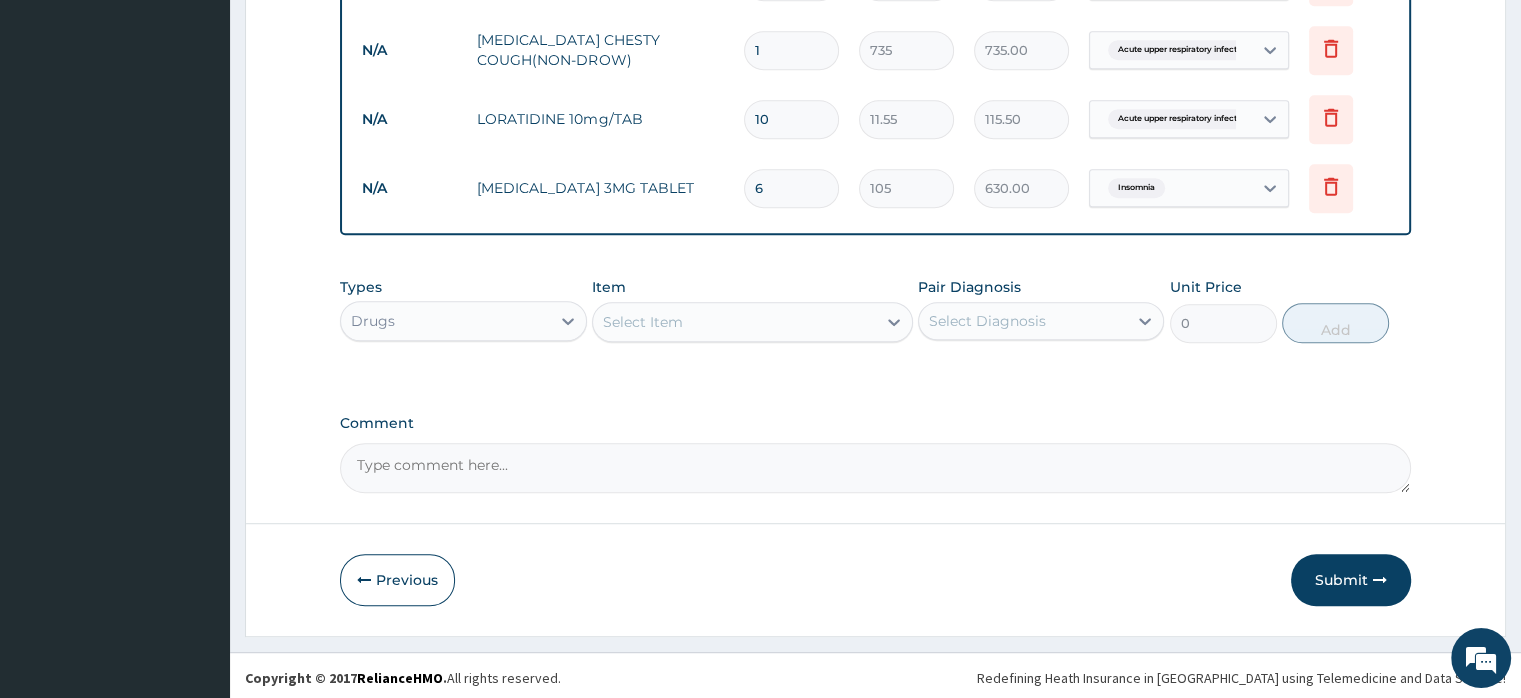type on "18" 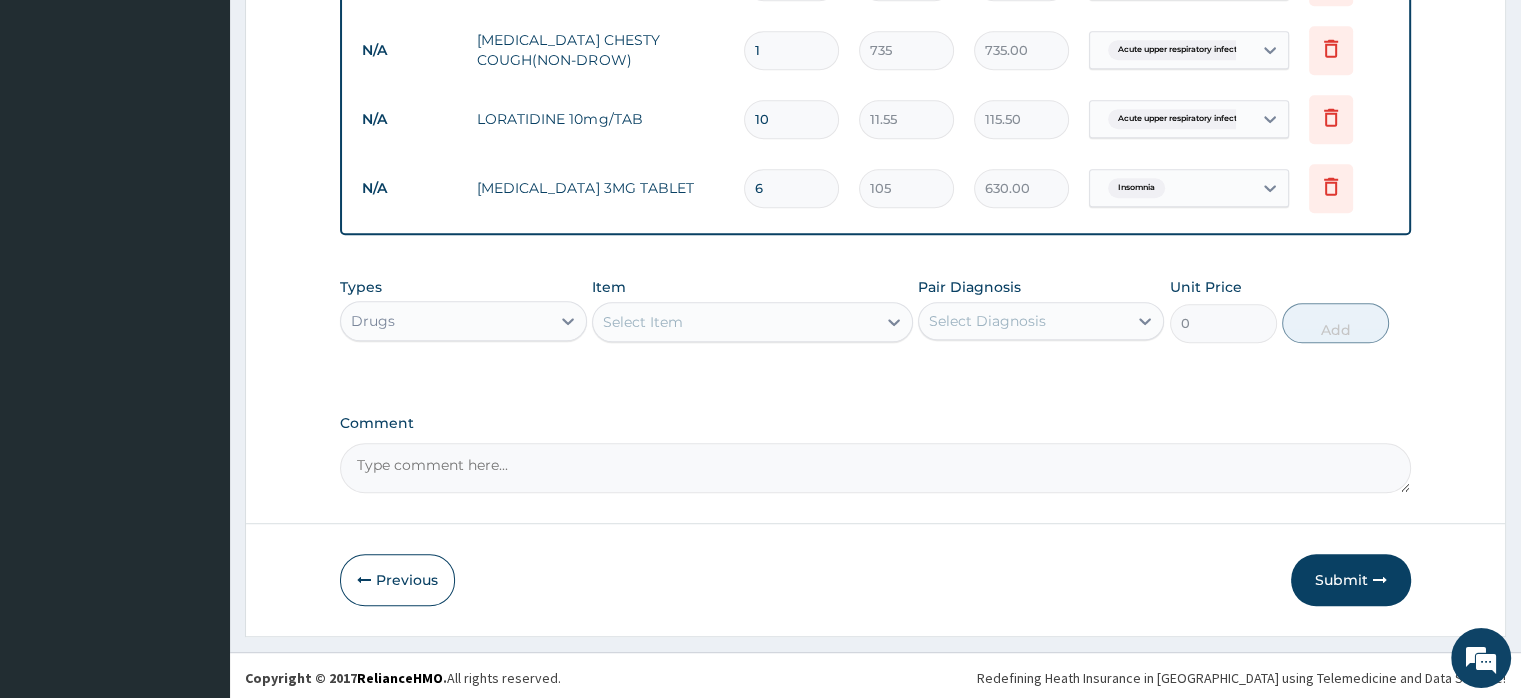 click on "Comment" at bounding box center (875, 468) 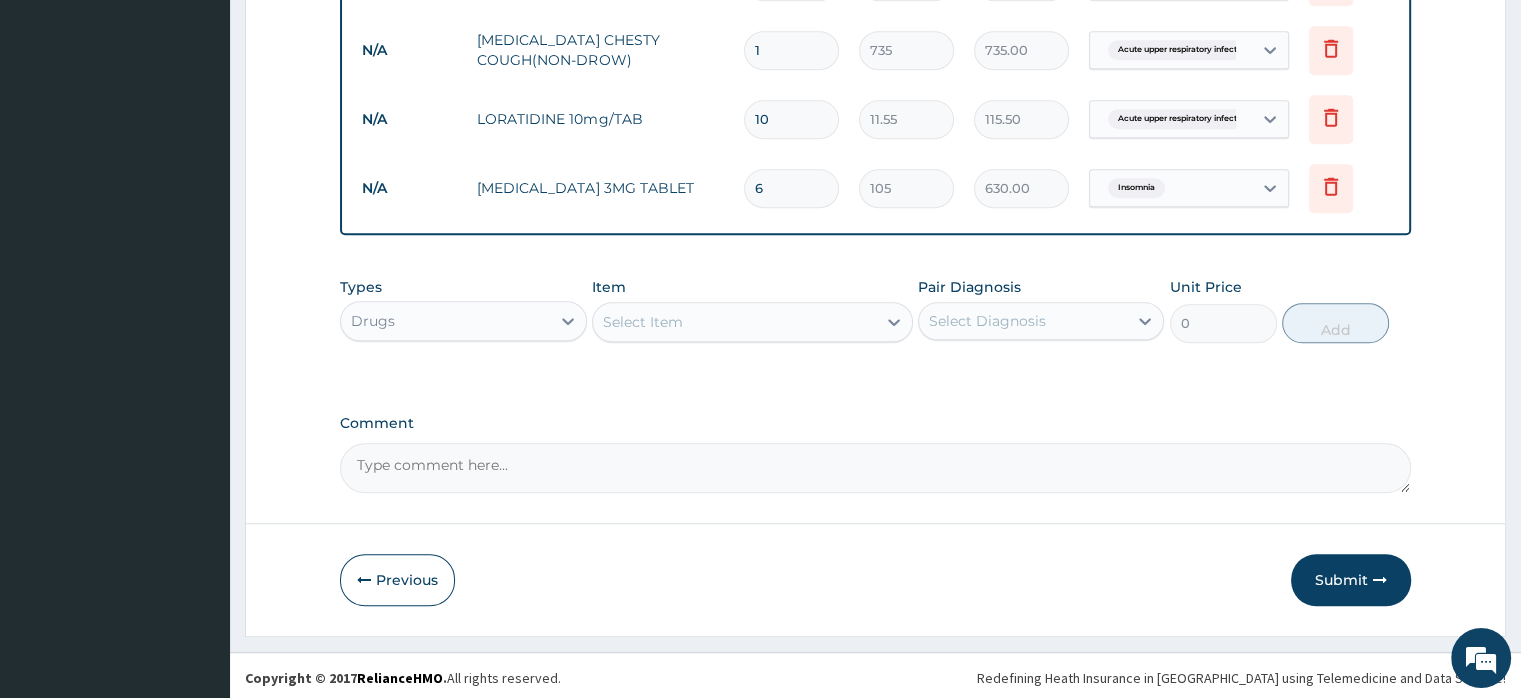 click on "Comment" at bounding box center (875, 468) 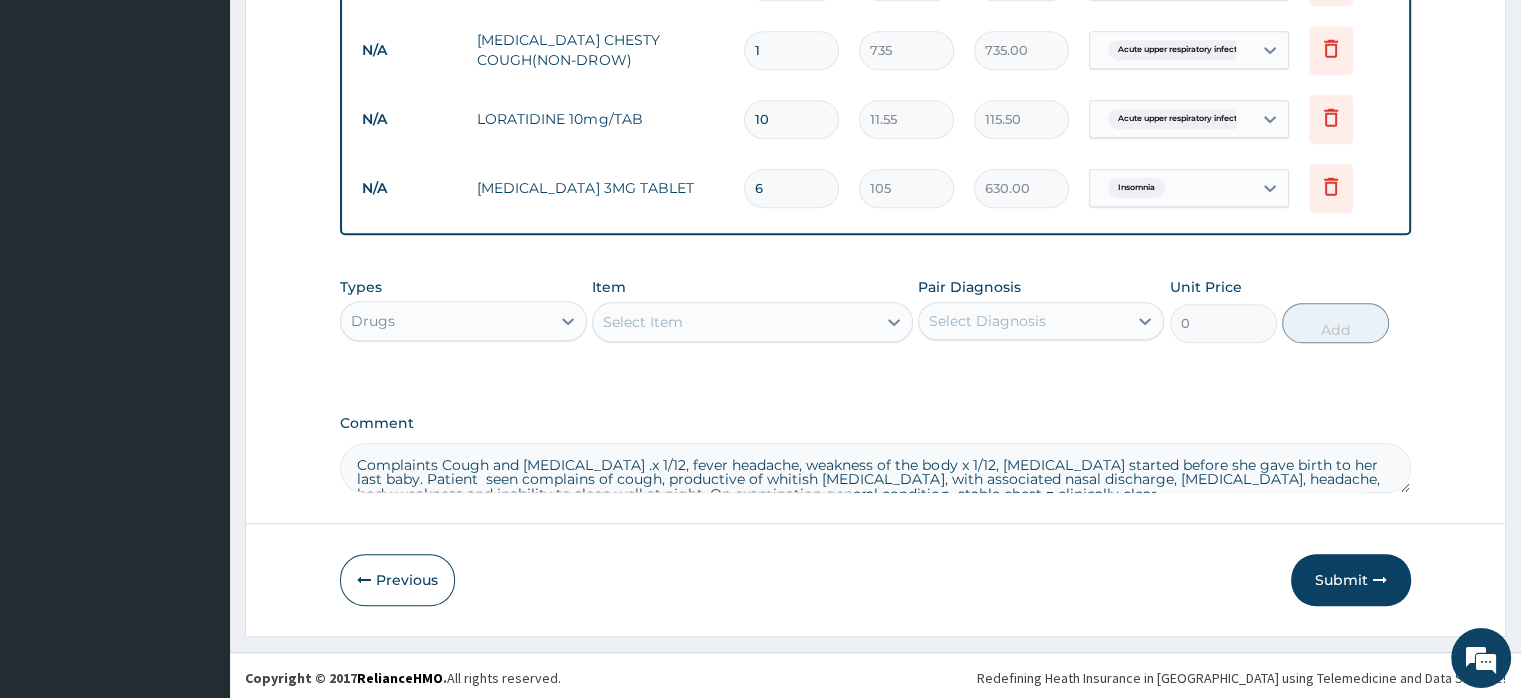 scroll, scrollTop: 10, scrollLeft: 0, axis: vertical 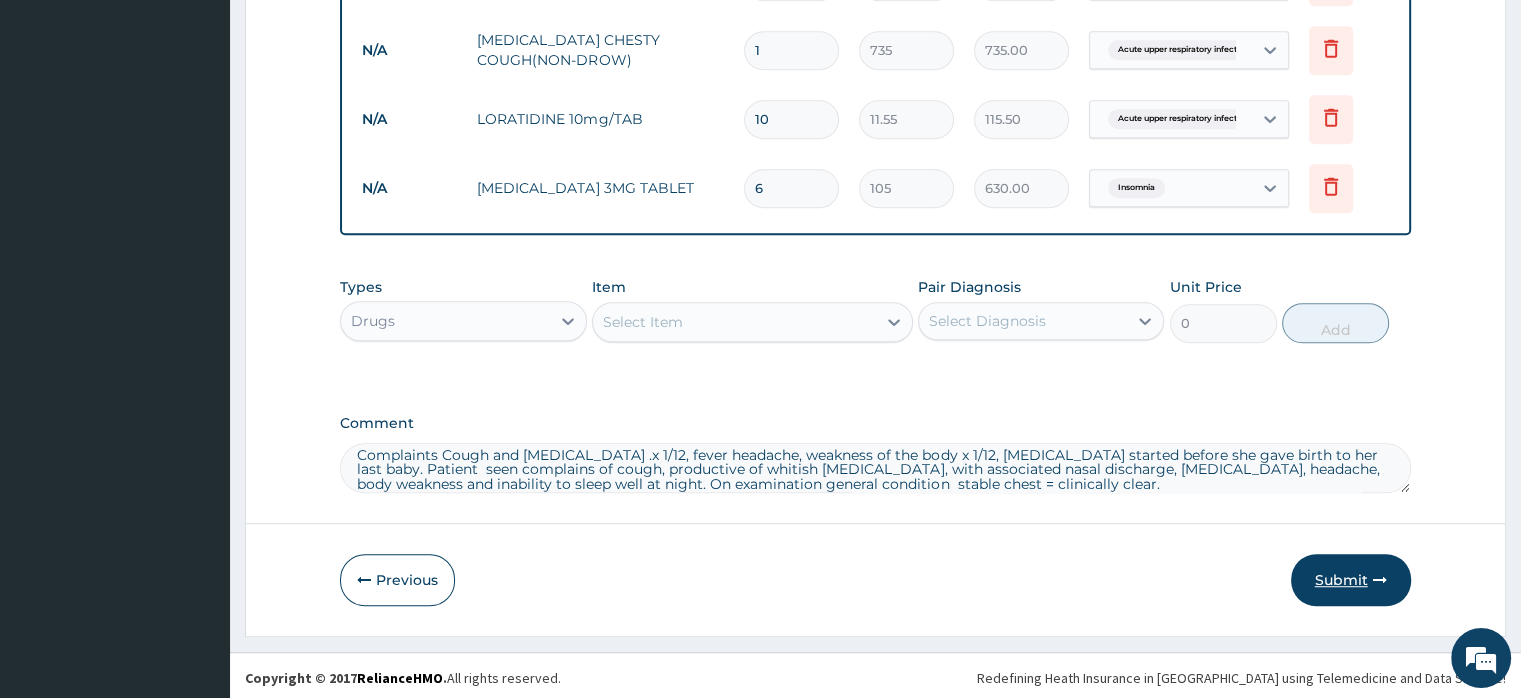 type on "Complaints Cough and catarrh .x 1/12, fever headache, weakness of the body x 1/12, insomnia started before she gave birth to her last baby. Patient  seen complains of cough, productive of whitish sputum, with associated nasal discharge, low grade fever, headache, body weakness and inability to sleep well at night. On examination general condition  stable chest = clinically clear." 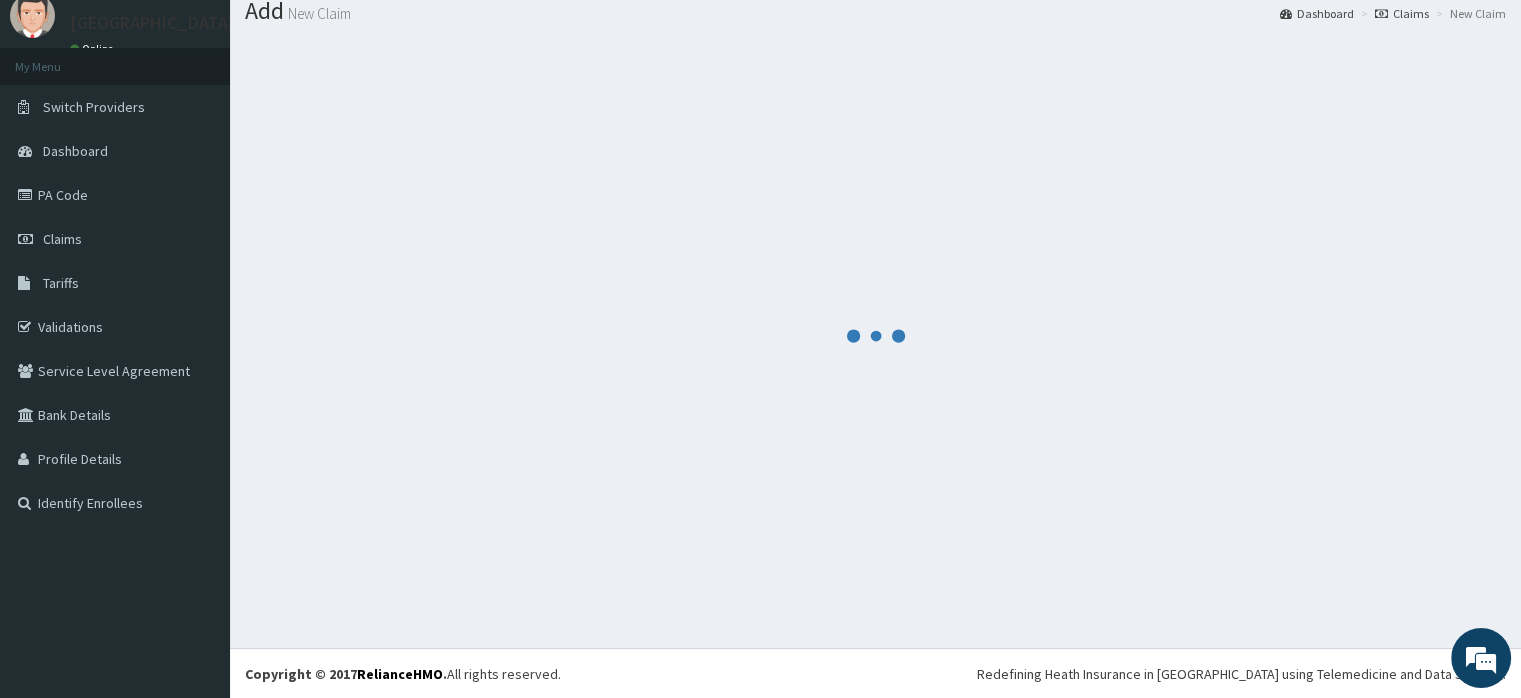scroll, scrollTop: 1196, scrollLeft: 0, axis: vertical 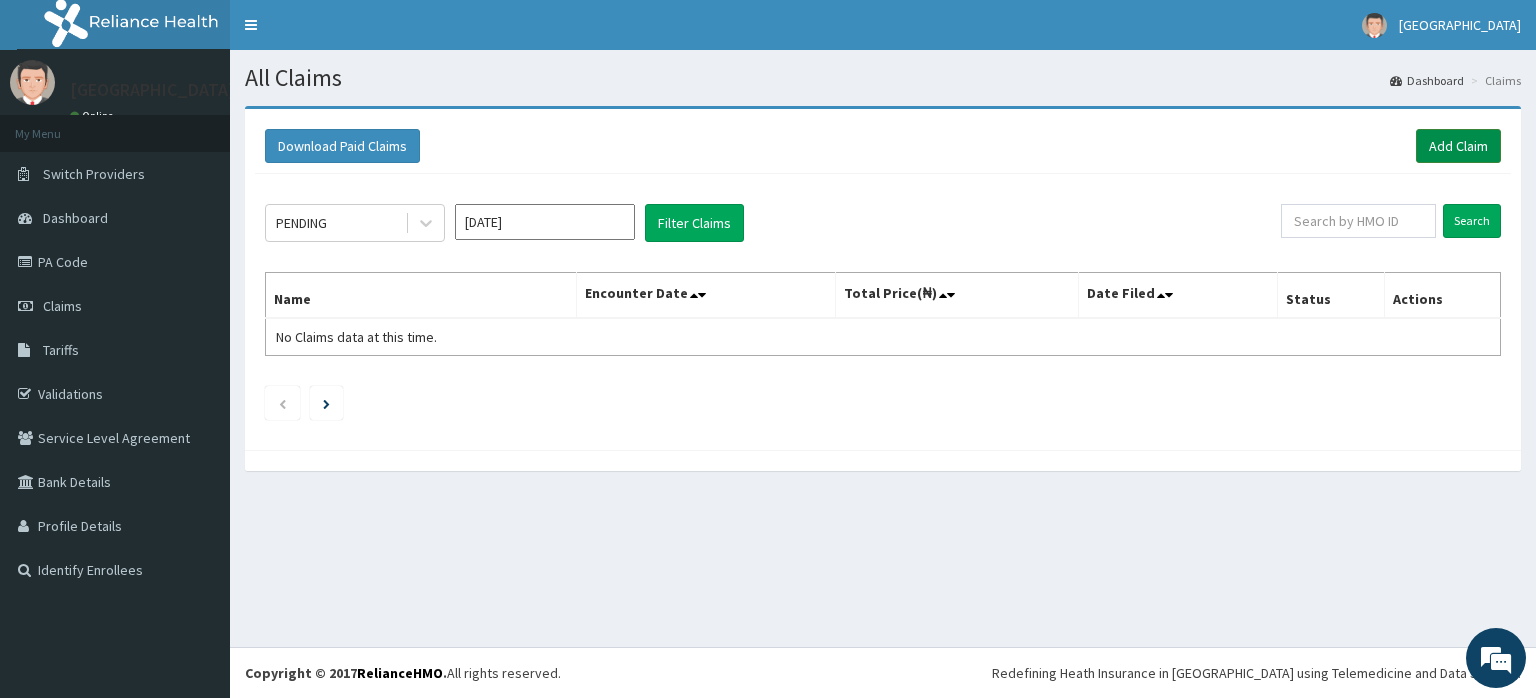 click on "Add Claim" at bounding box center [1458, 146] 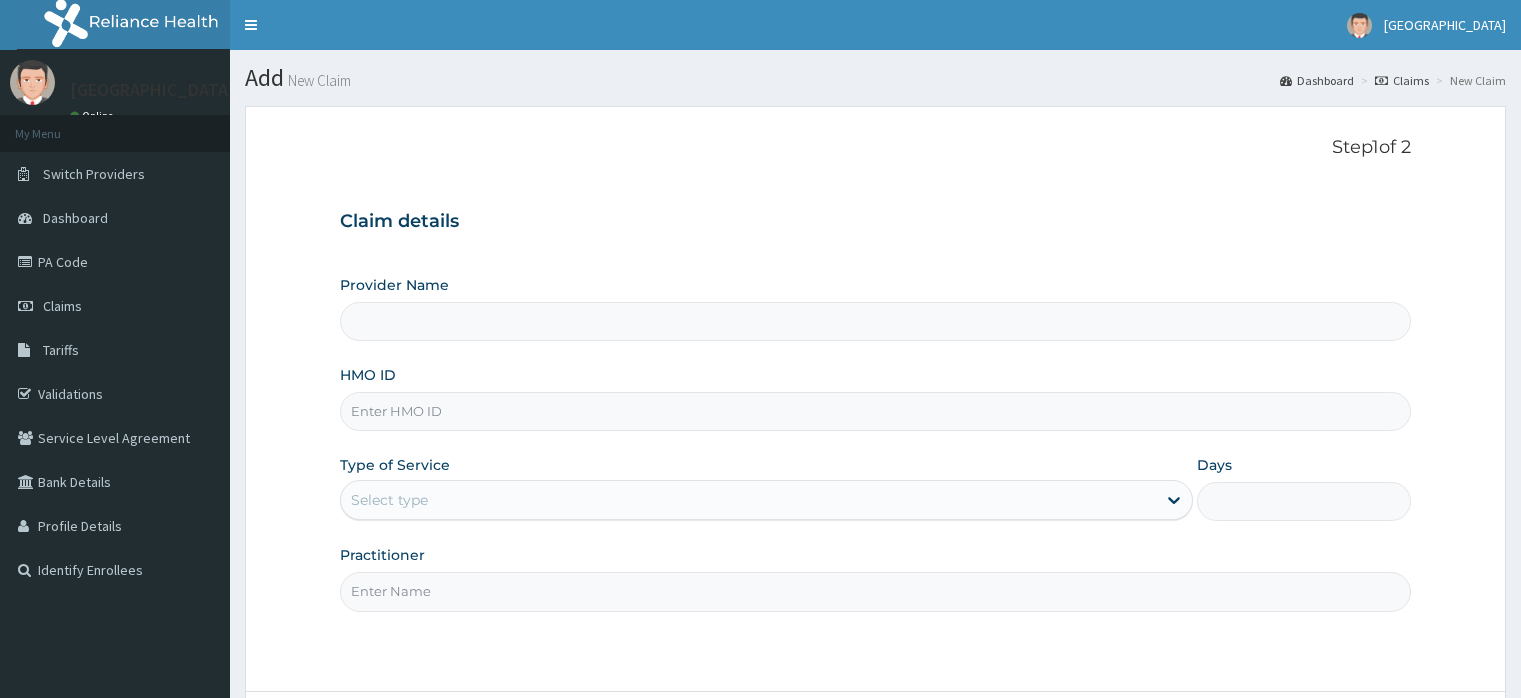 scroll, scrollTop: 0, scrollLeft: 0, axis: both 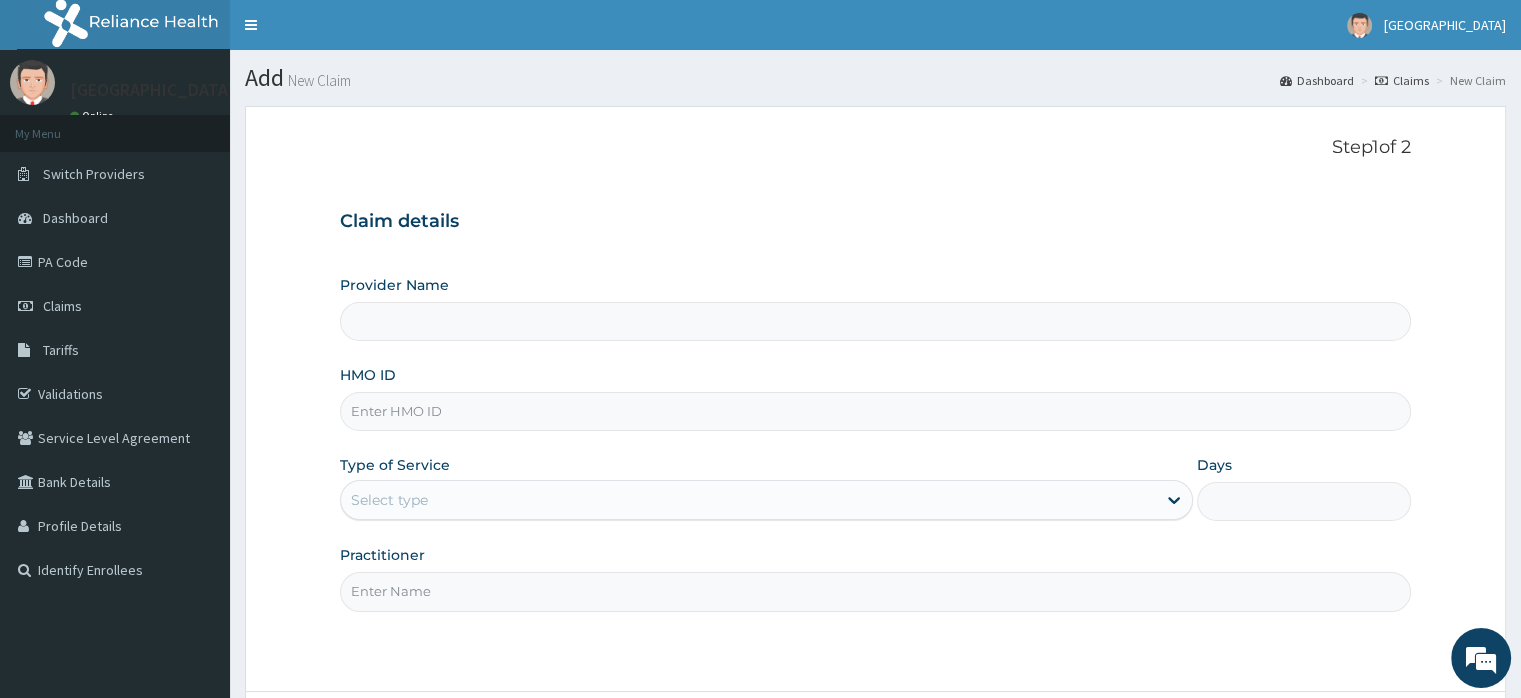 type on "Joedan Hospital Limited" 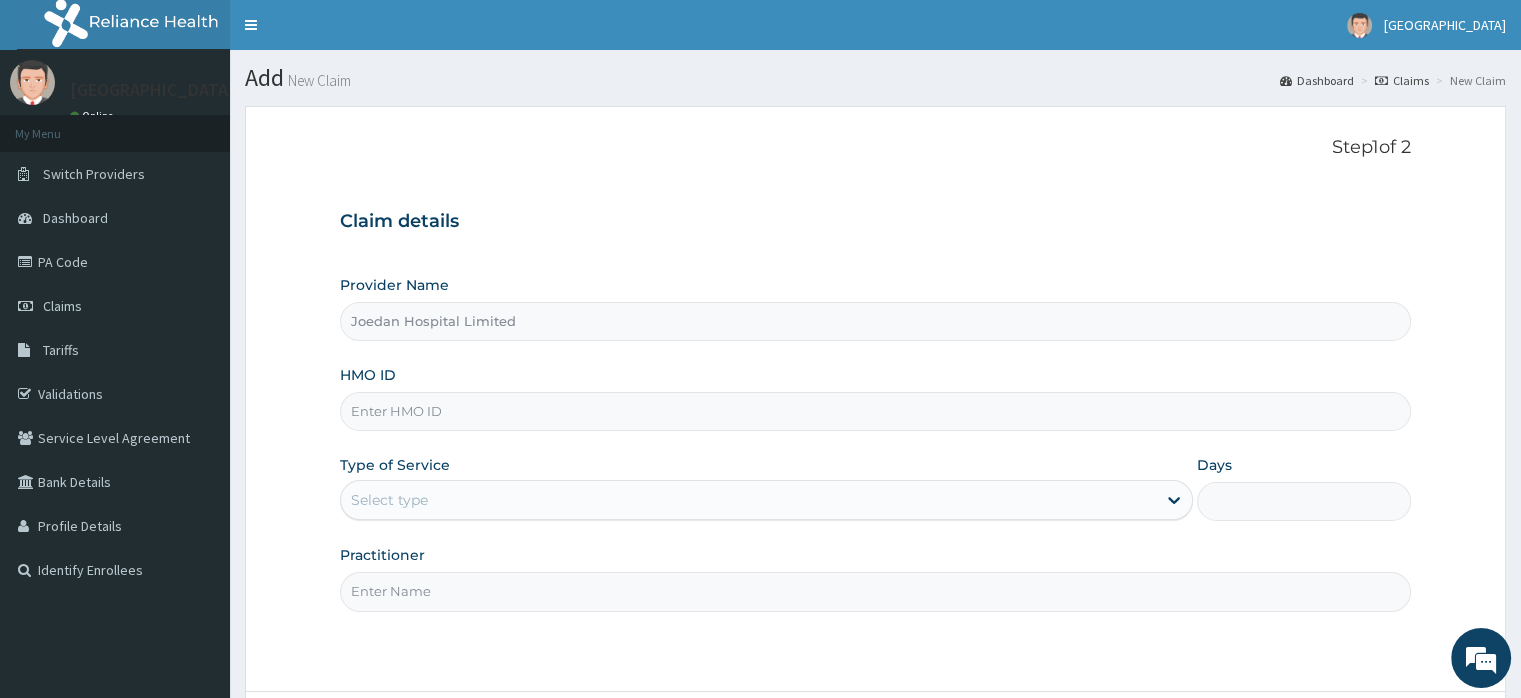 click on "HMO ID" at bounding box center (875, 411) 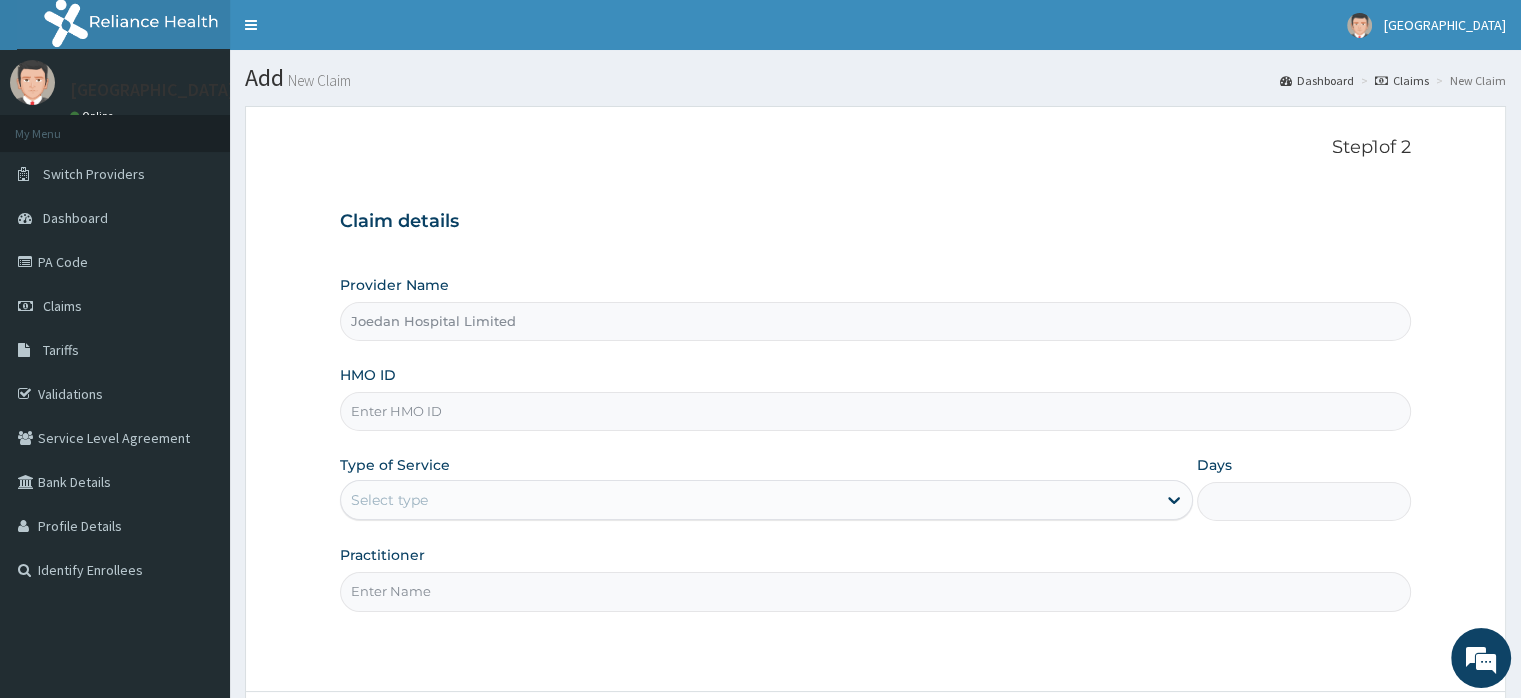 paste on "AVO/10146/A" 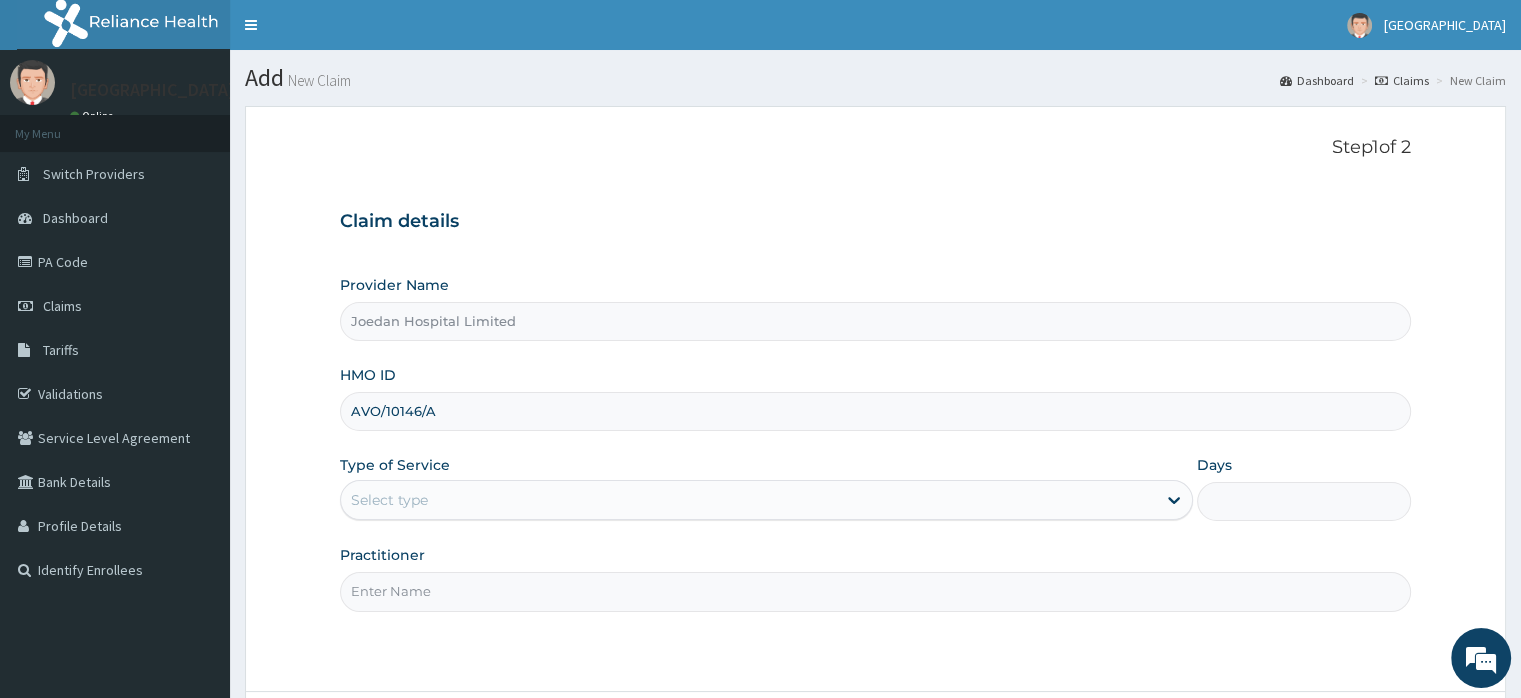 type on "AVO/10146/A" 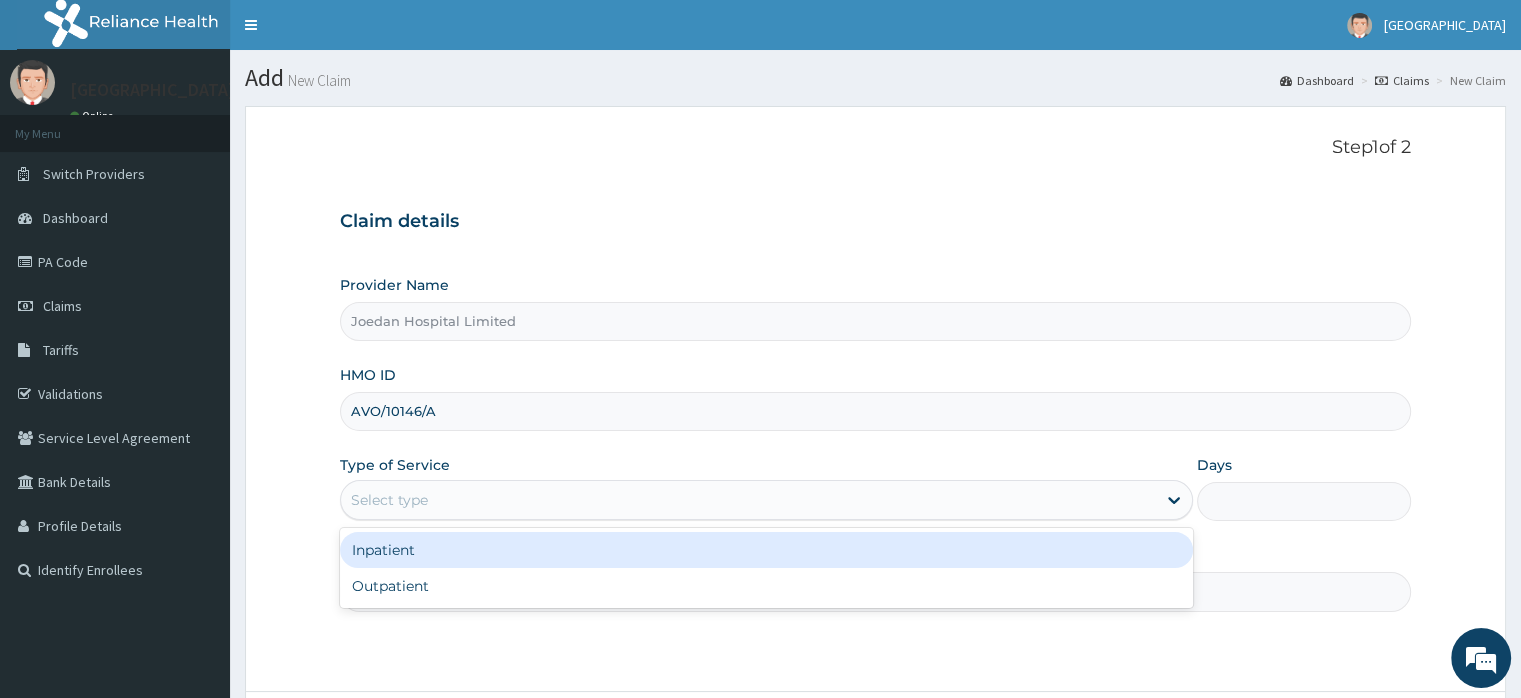 click on "Select type" at bounding box center (748, 500) 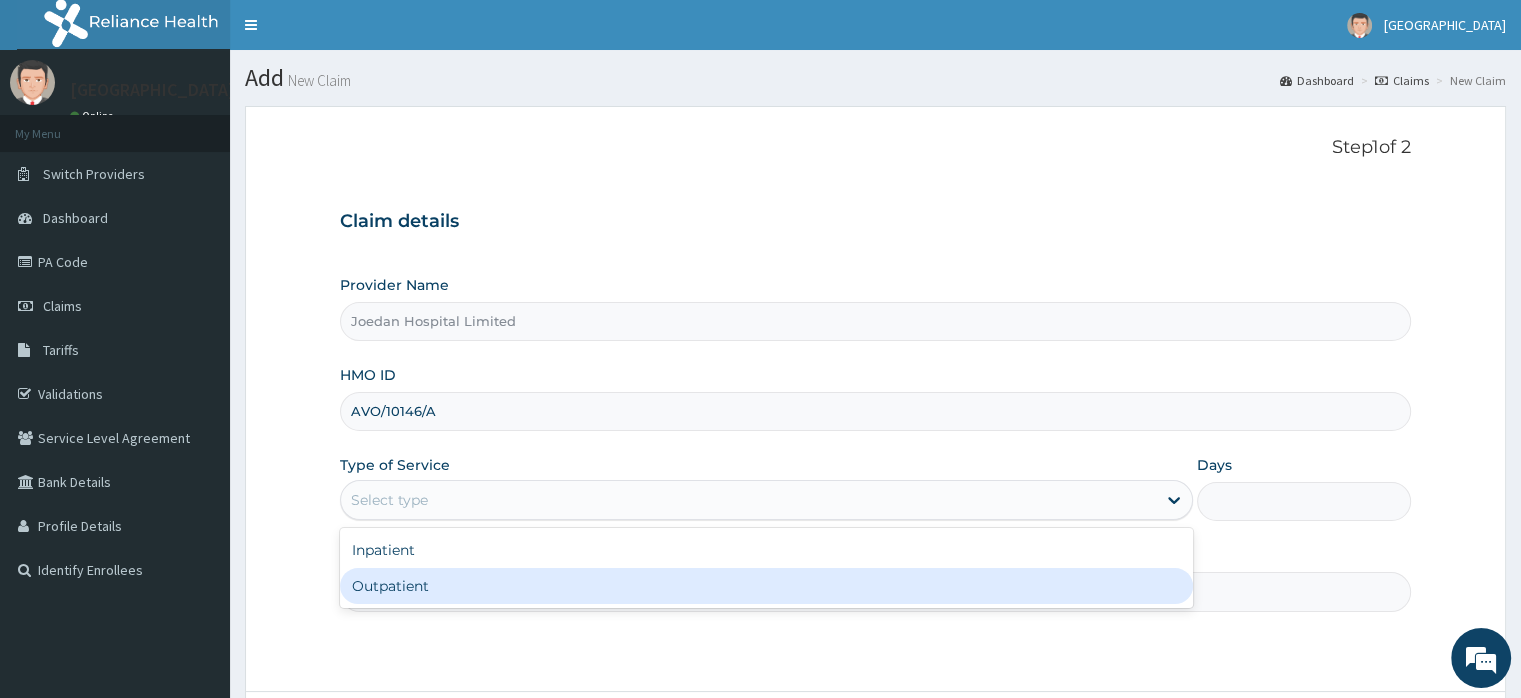 click on "Outpatient" at bounding box center (766, 586) 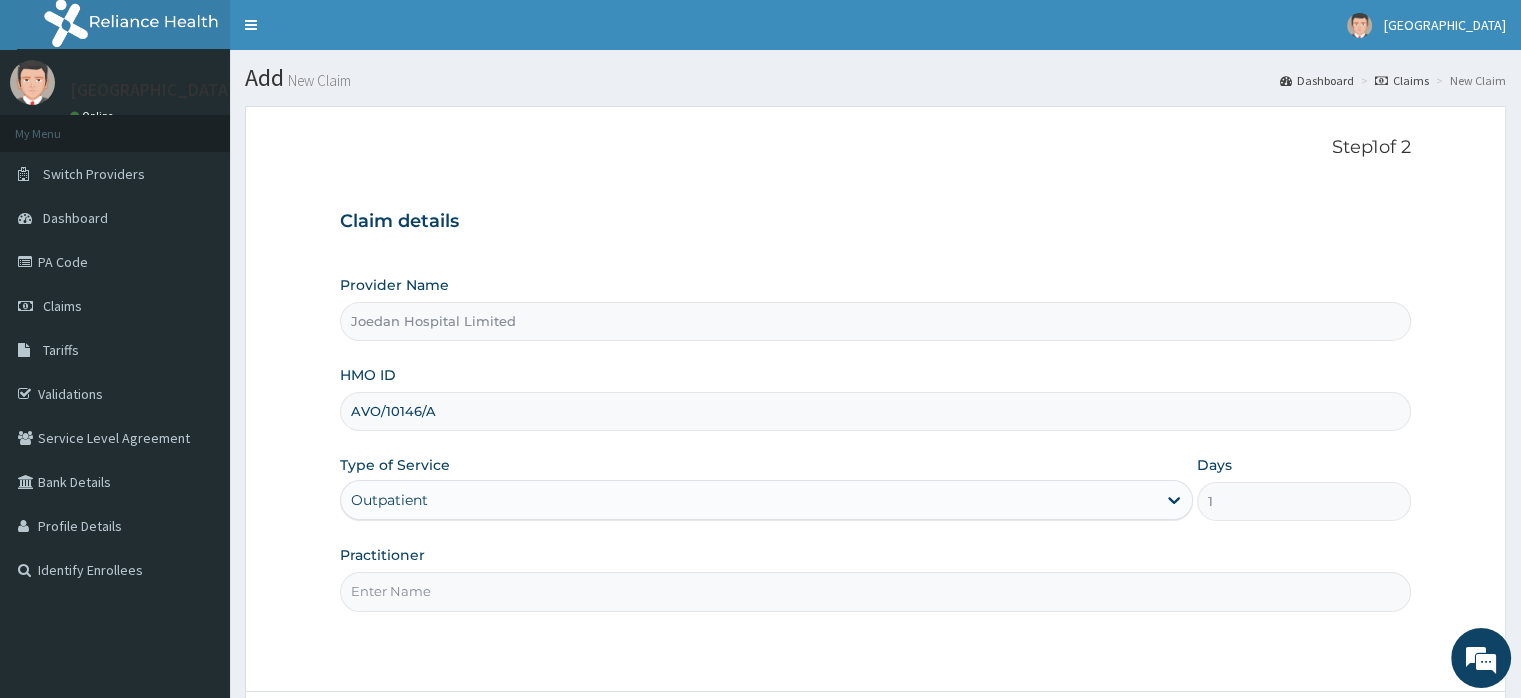 click on "Practitioner" at bounding box center [875, 591] 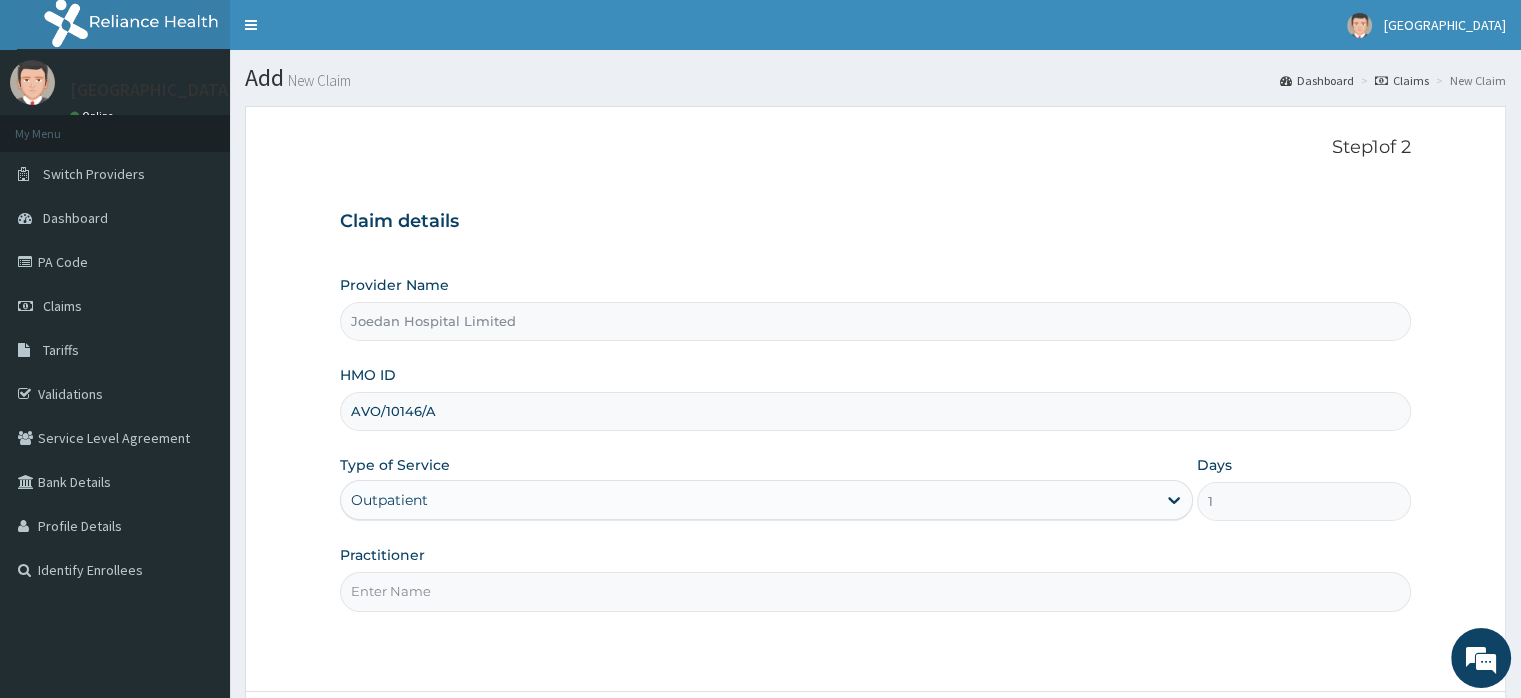 type on "Dr Ibegbu  Chukwuemeka" 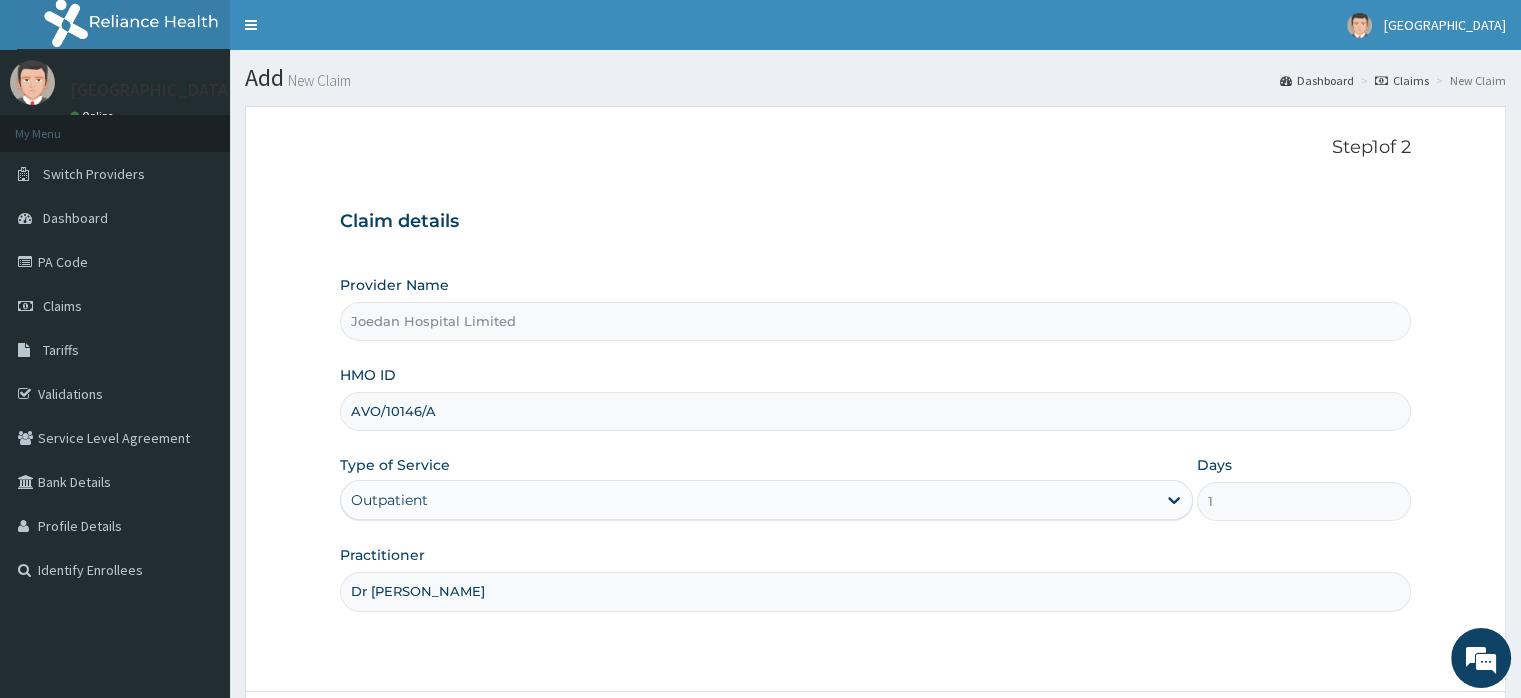 scroll, scrollTop: 0, scrollLeft: 0, axis: both 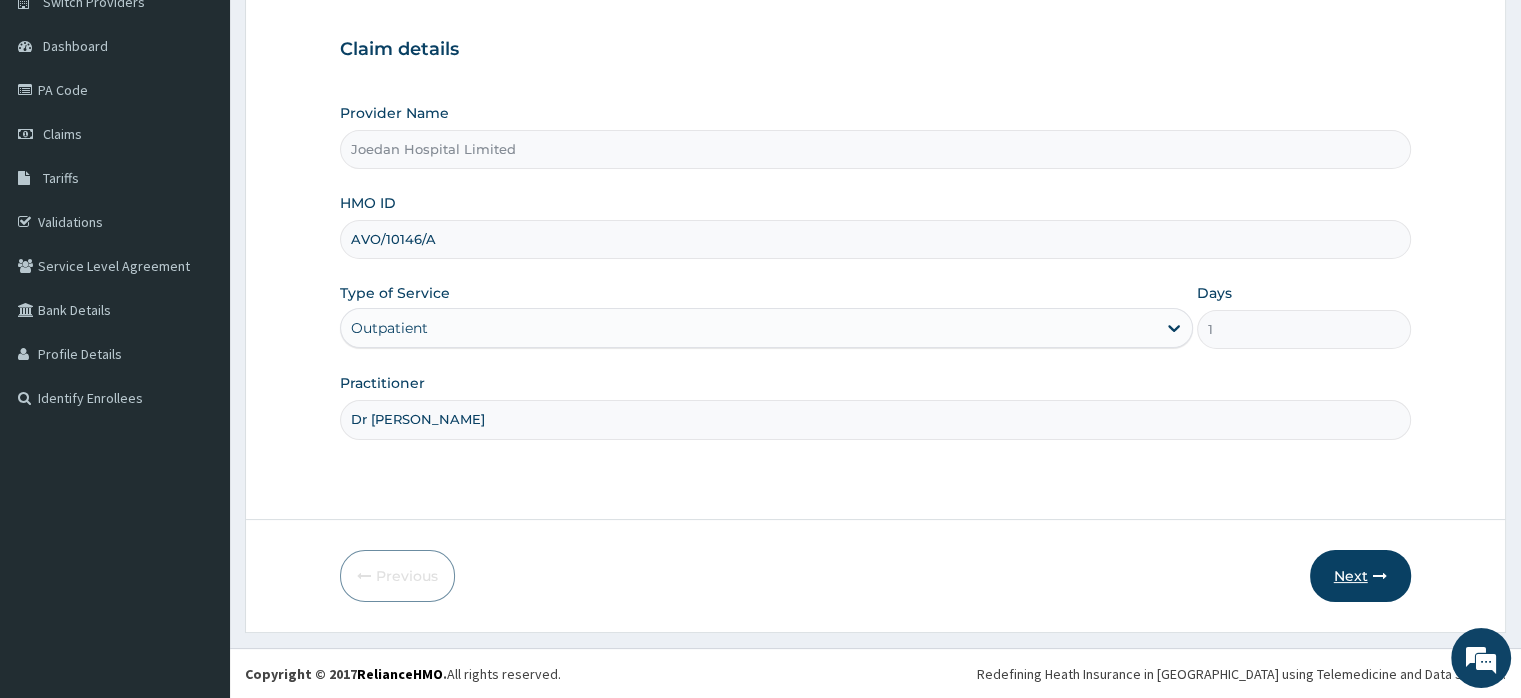 click at bounding box center [1380, 576] 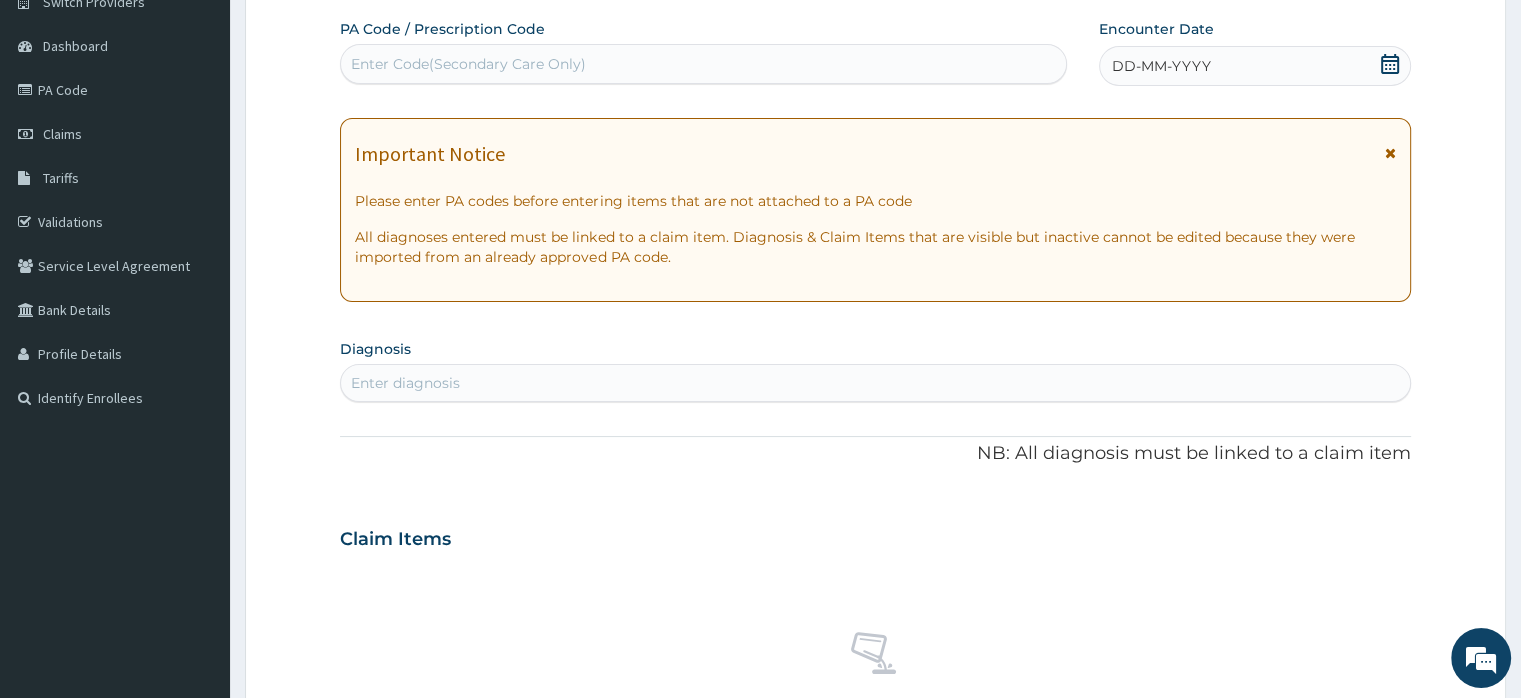 click on "Enter diagnosis" at bounding box center [875, 383] 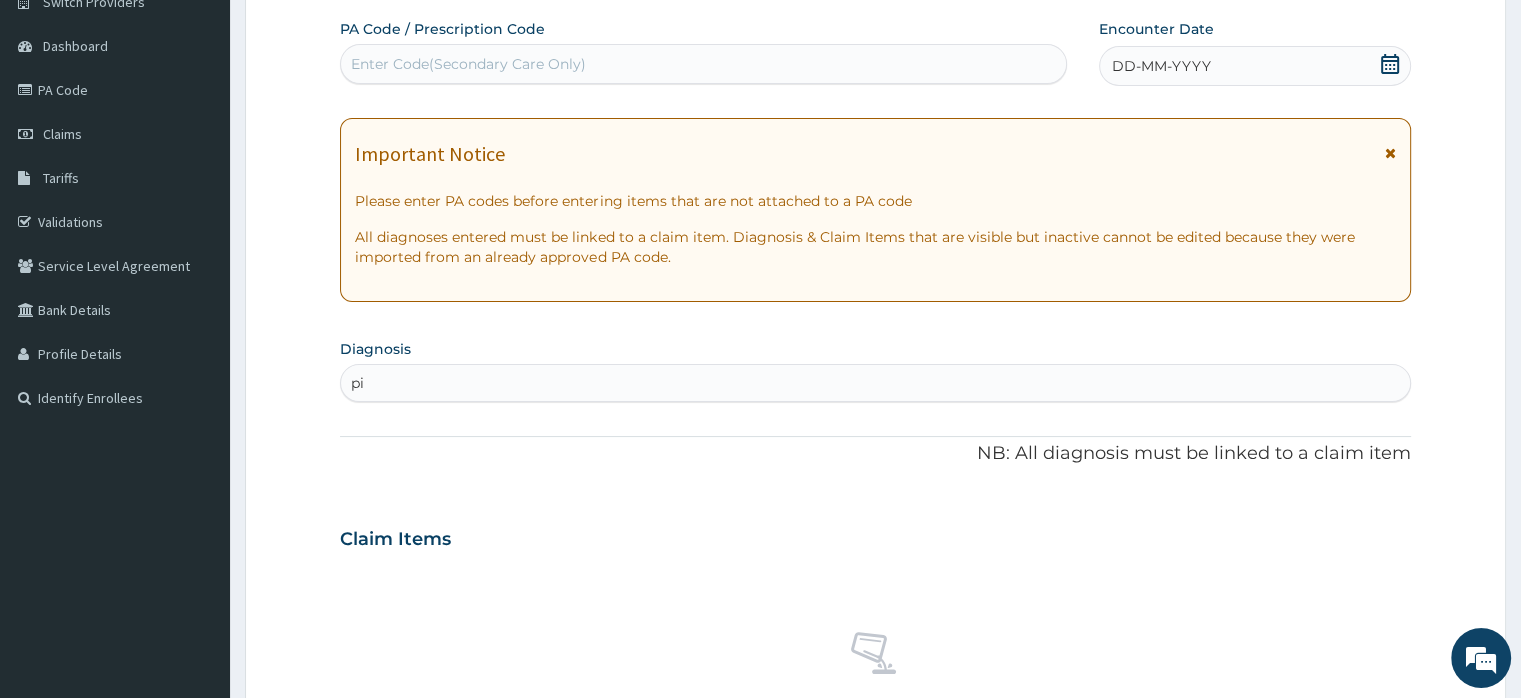 type on "pid" 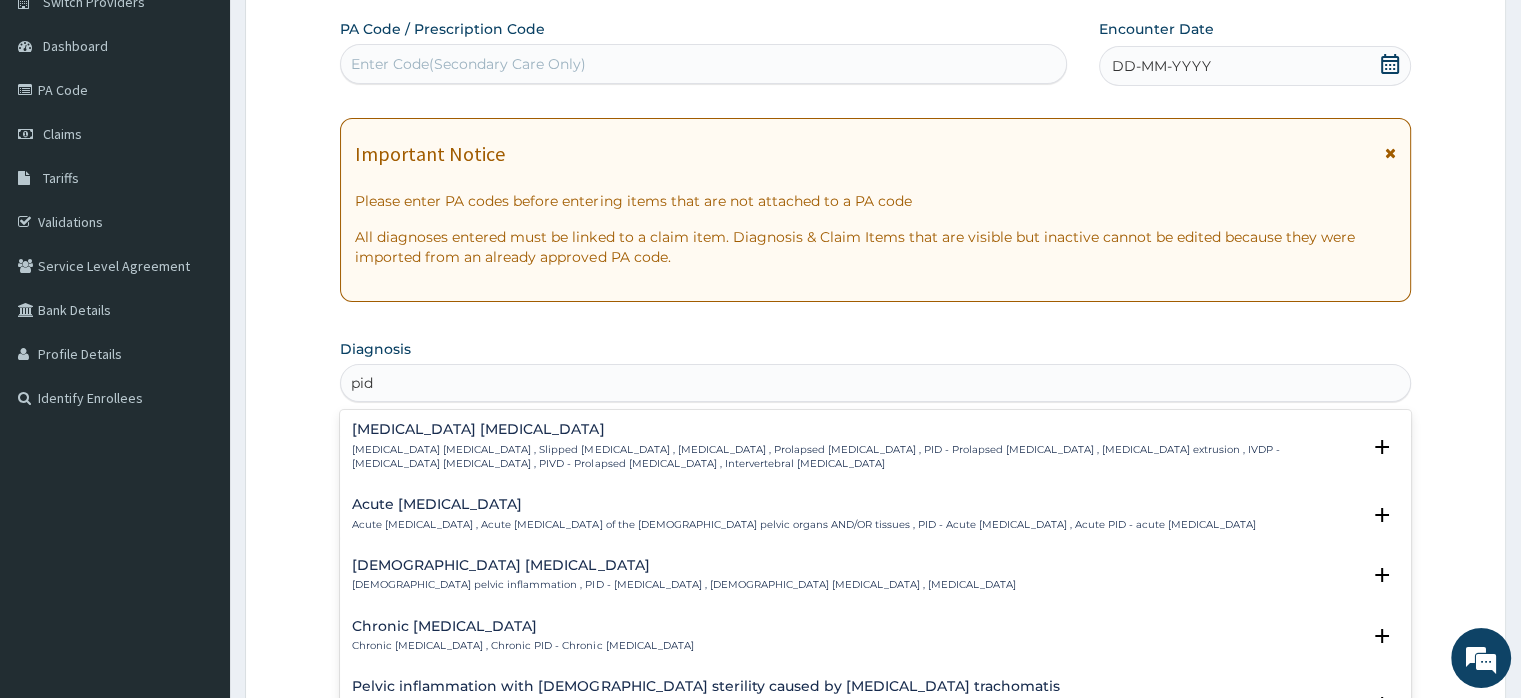 click on "Acute pelvic inflammatory disease" at bounding box center (803, 504) 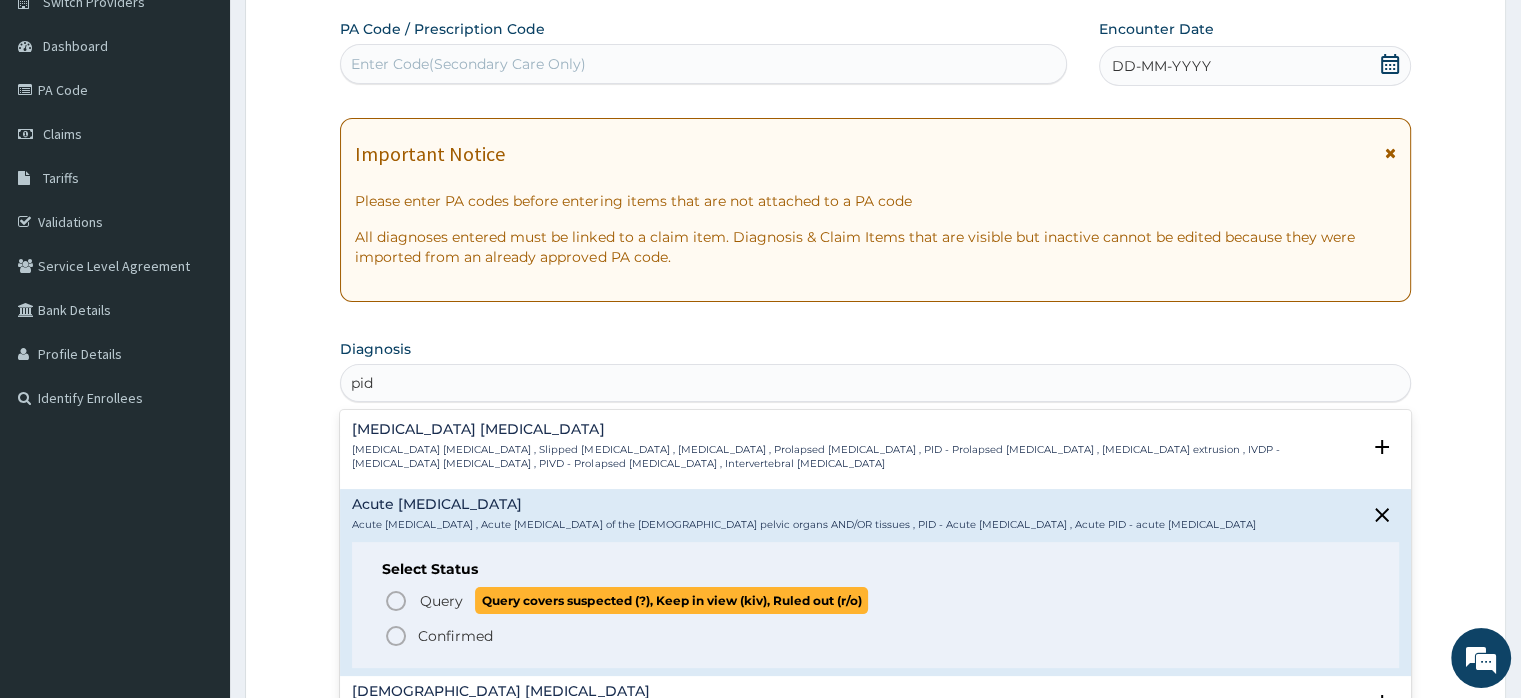 click 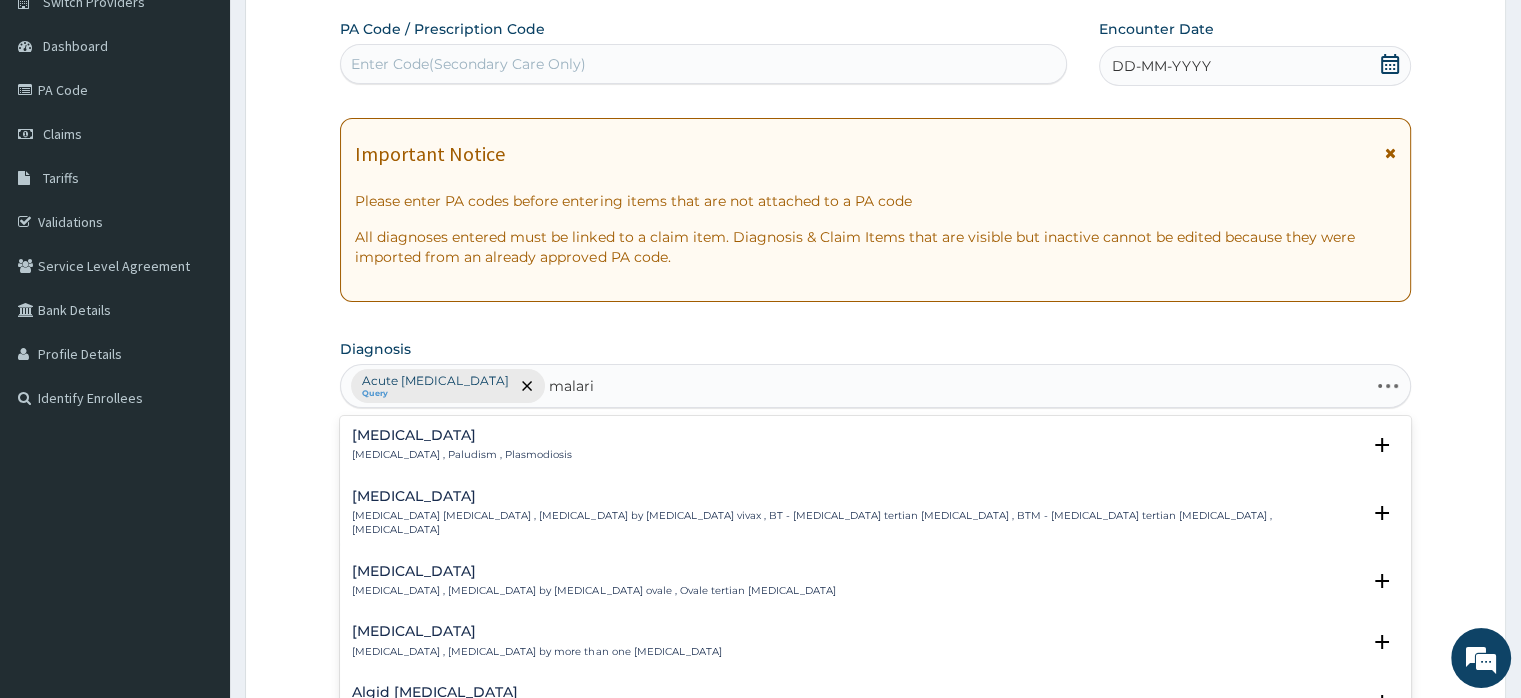 type on "malaria" 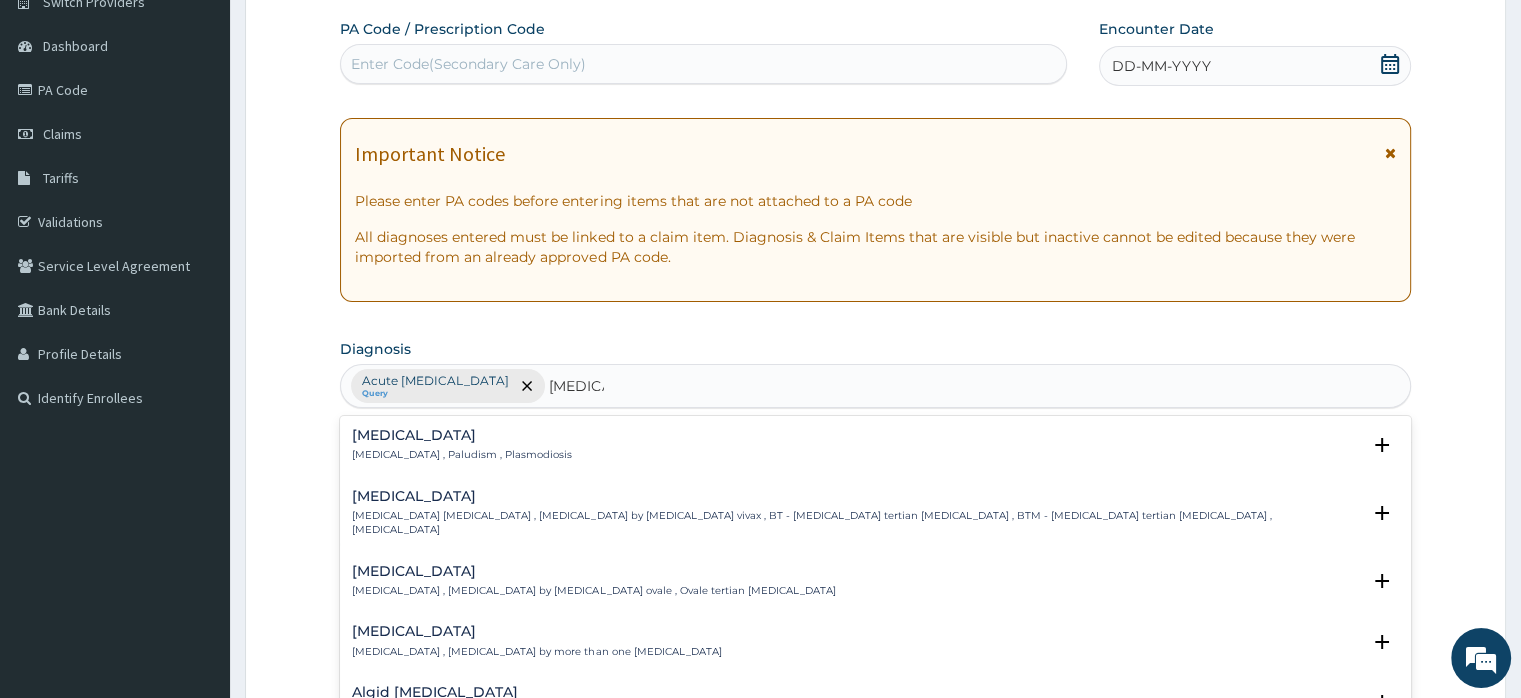 click on "Malaria" at bounding box center (462, 435) 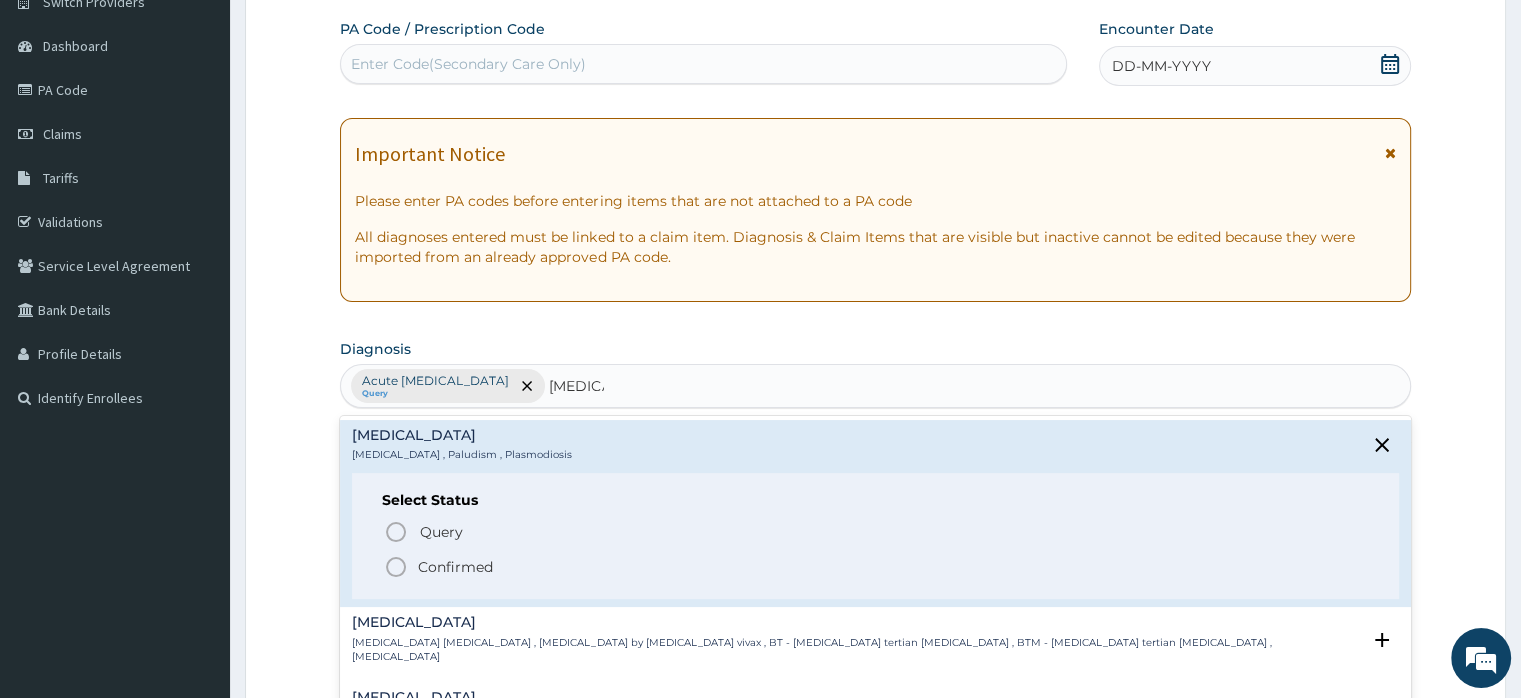 click 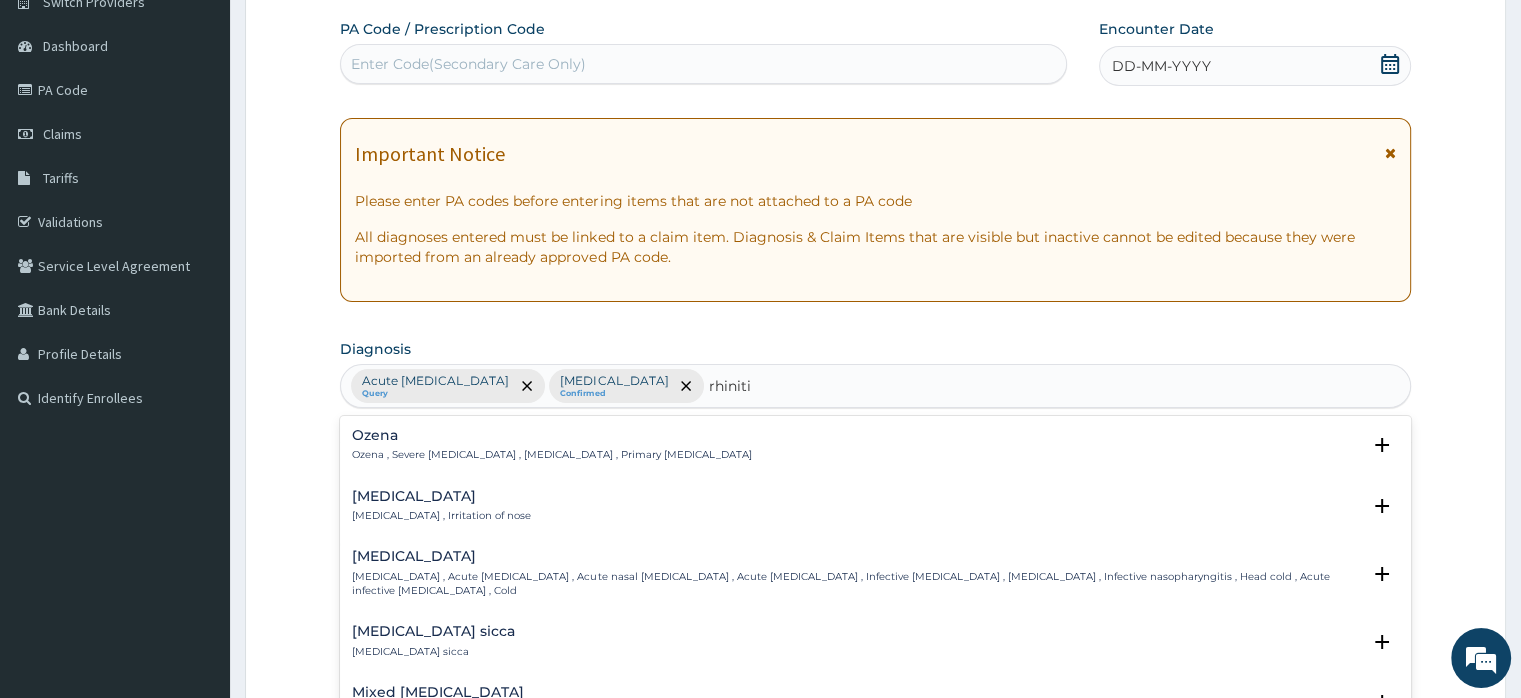 type on "[MEDICAL_DATA]" 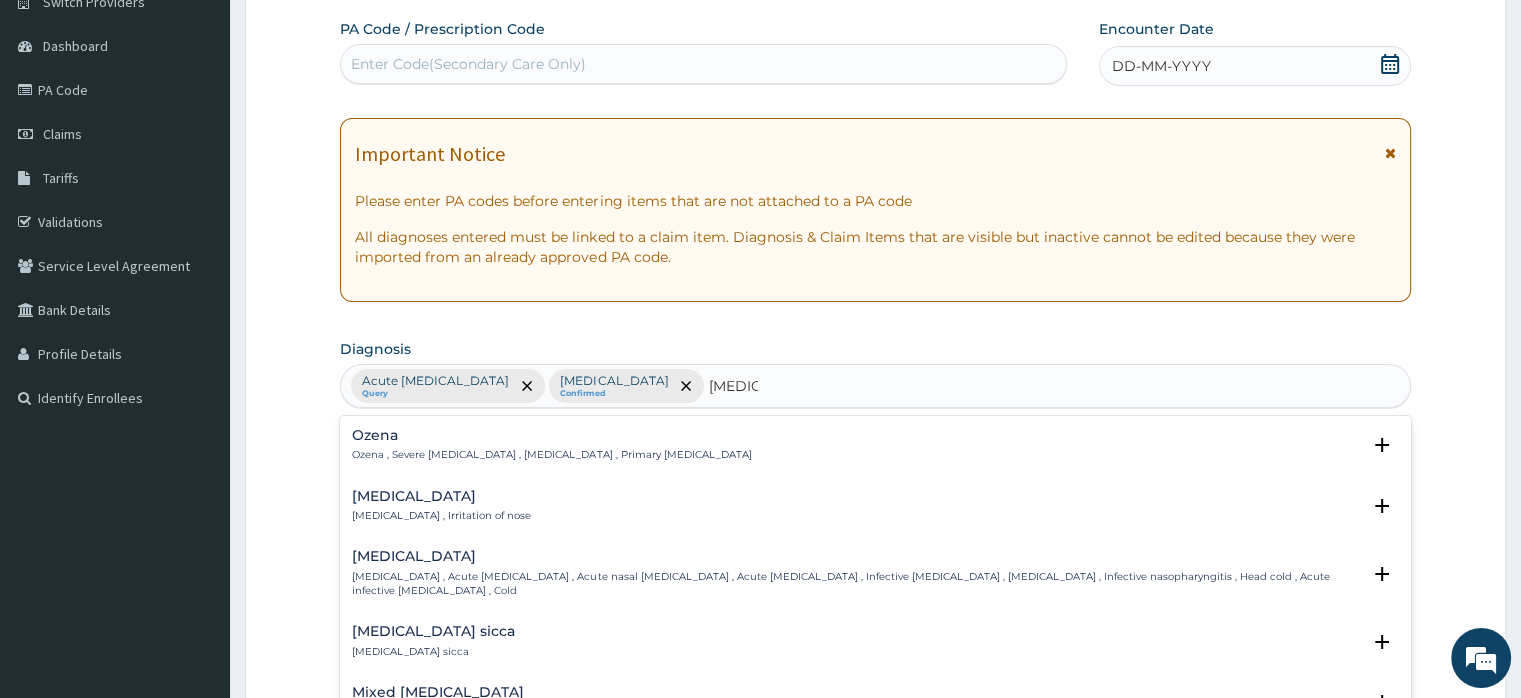 click on "Rhinitis Rhinitis , Irritation of nose" at bounding box center [441, 506] 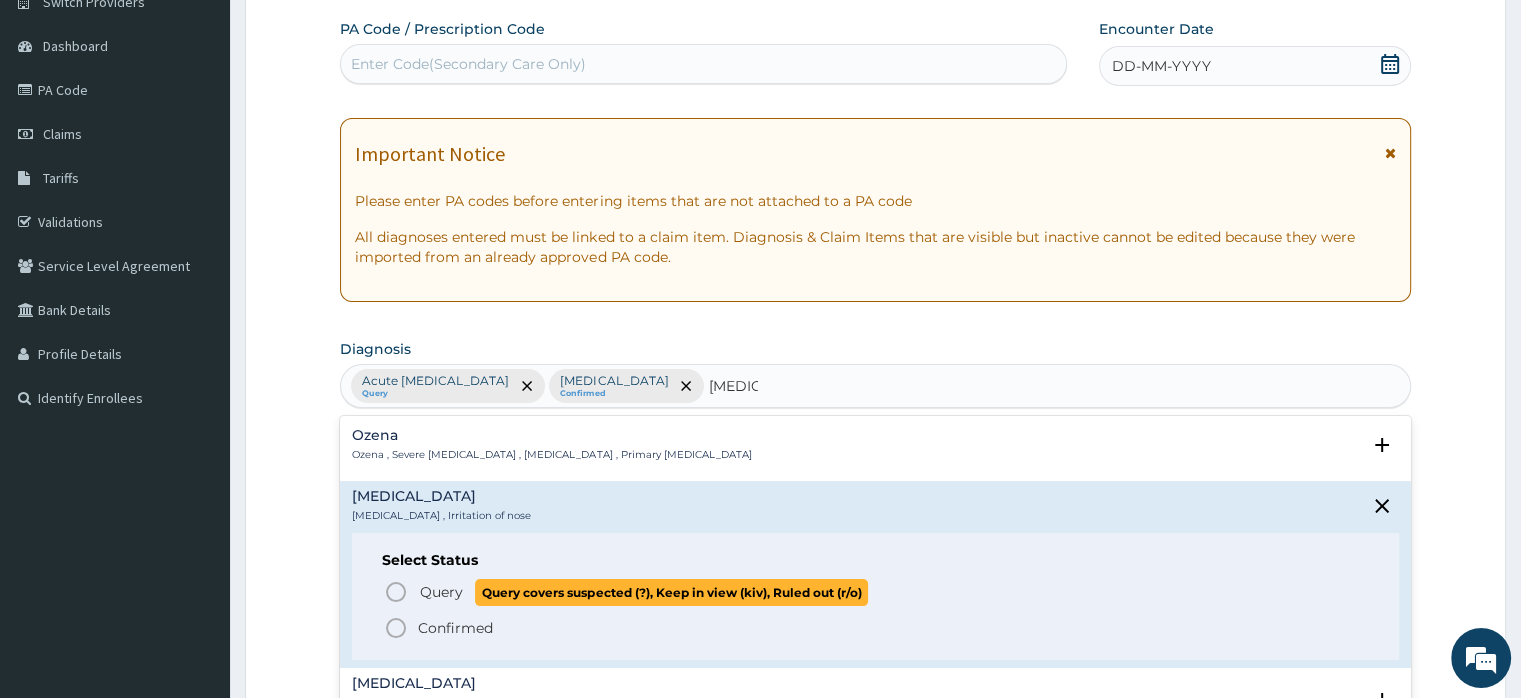 click 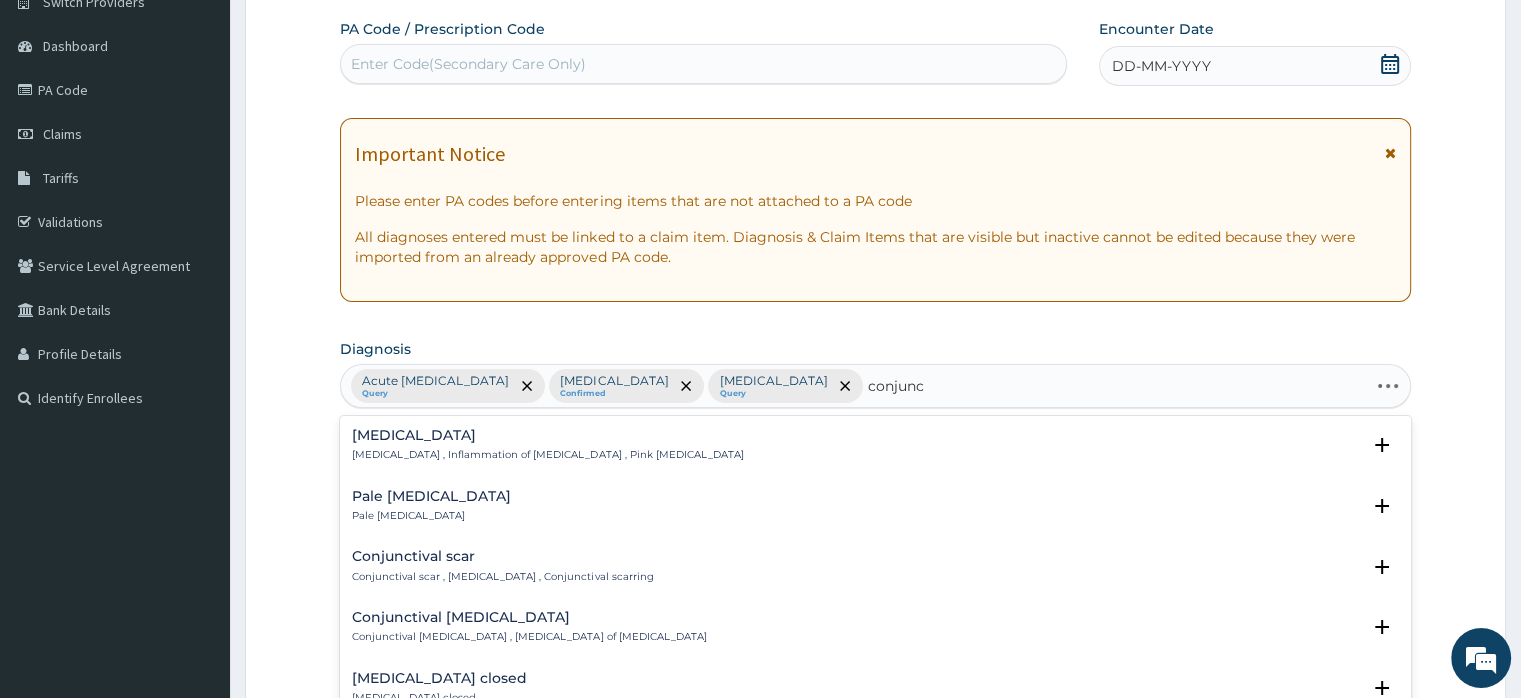 type on "conjunct" 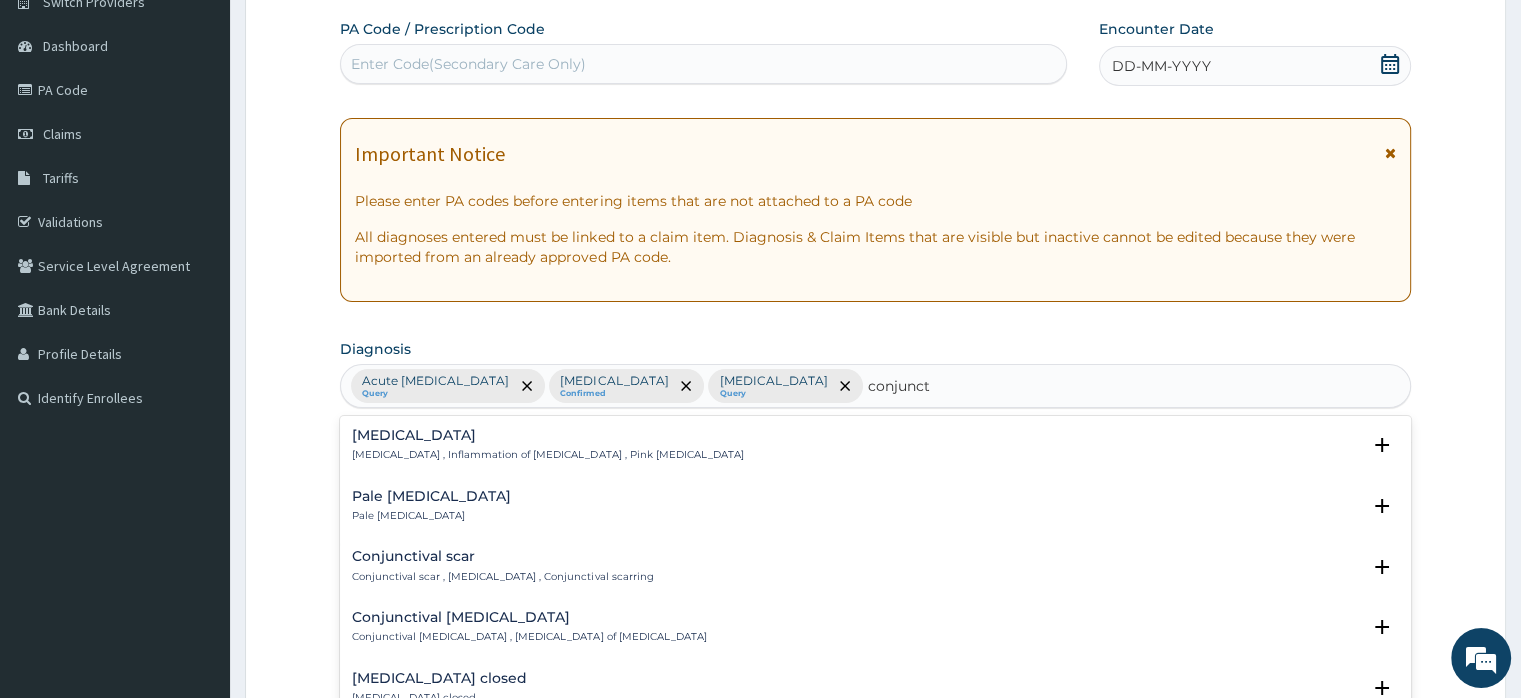 click on "[MEDICAL_DATA] , Inflammation of [MEDICAL_DATA] , Pink [MEDICAL_DATA]" at bounding box center (547, 455) 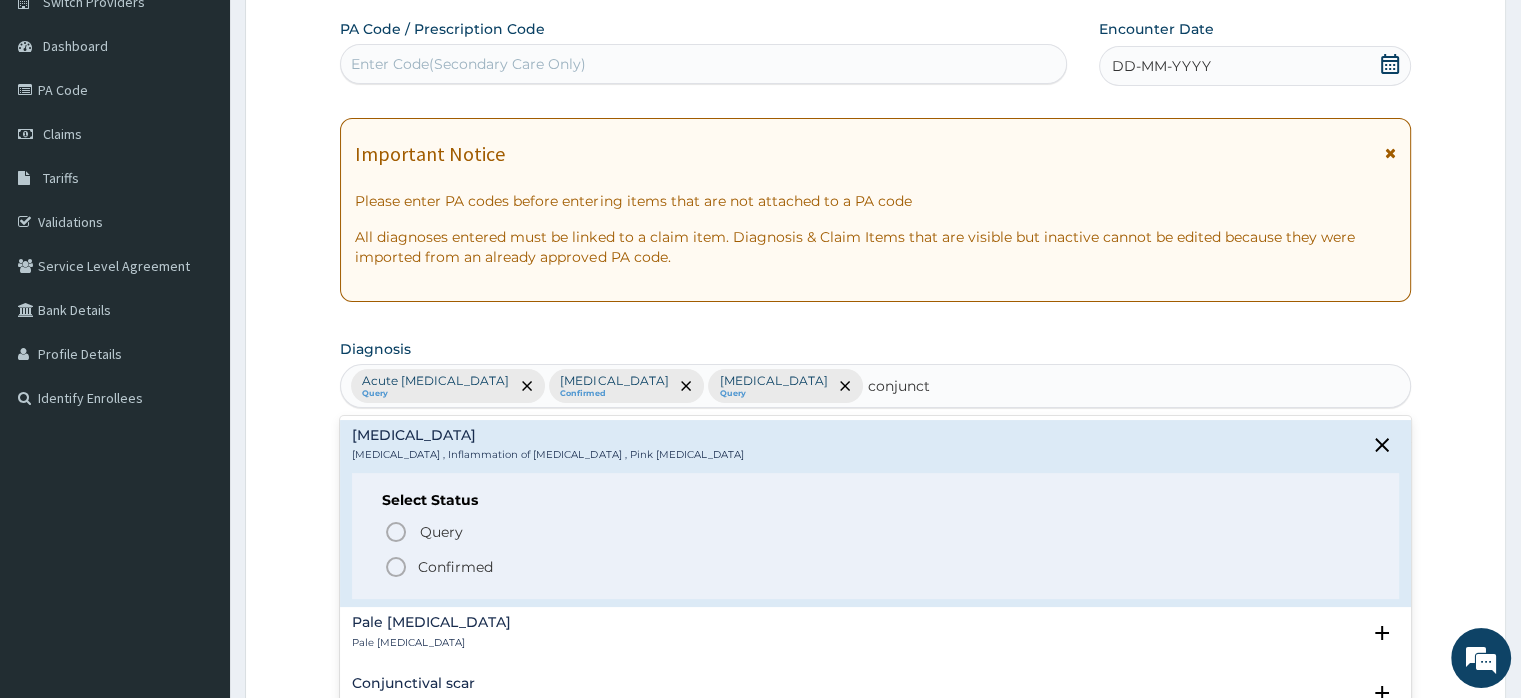 click 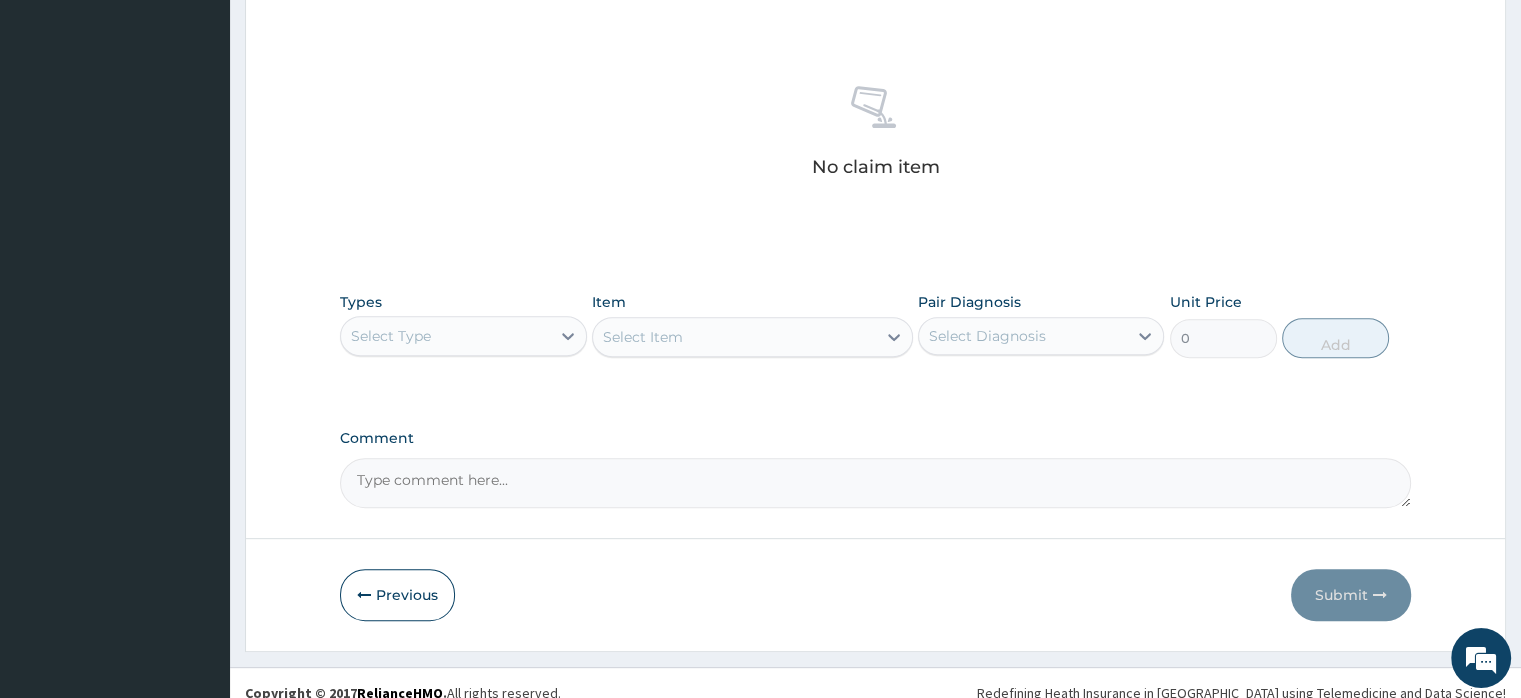 scroll, scrollTop: 742, scrollLeft: 0, axis: vertical 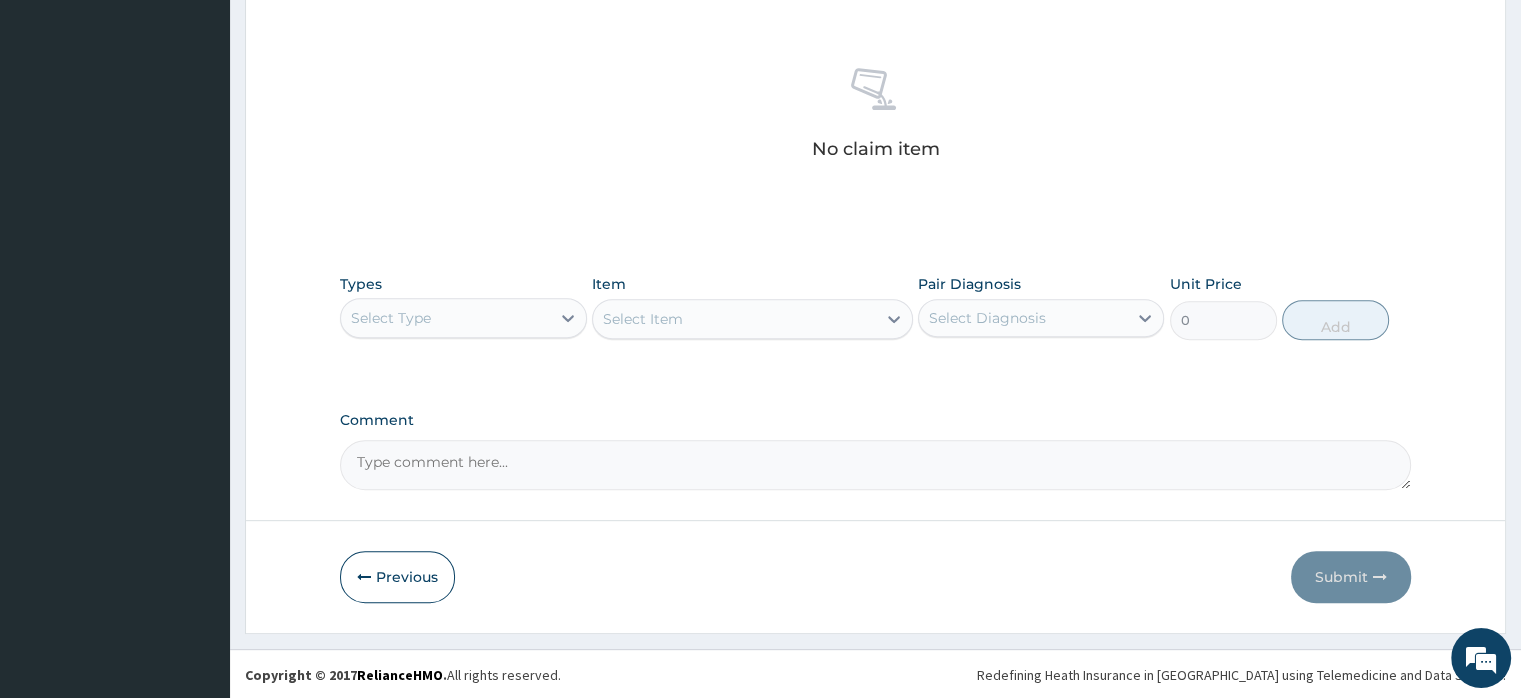 click on "Comment" at bounding box center (875, 465) 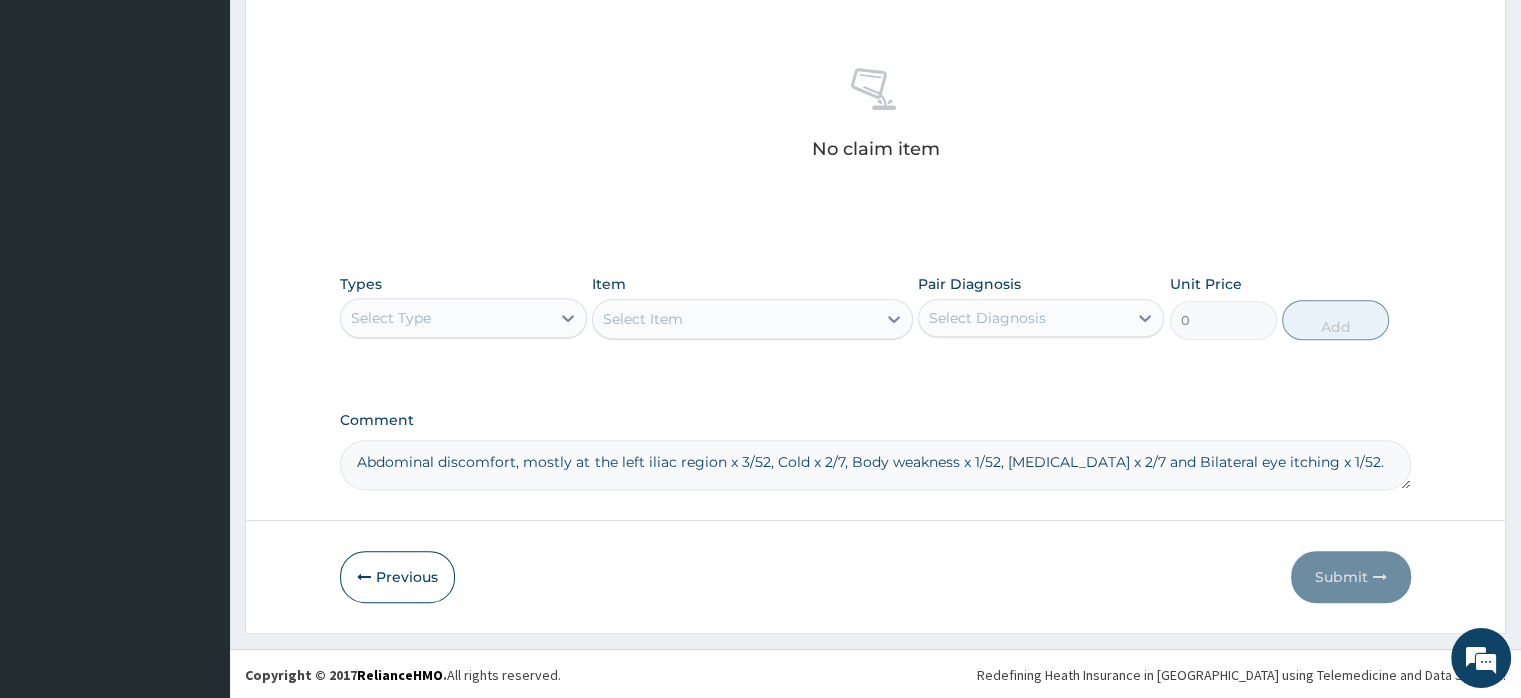 drag, startPoint x: 1310, startPoint y: 461, endPoint x: 309, endPoint y: 457, distance: 1001.008 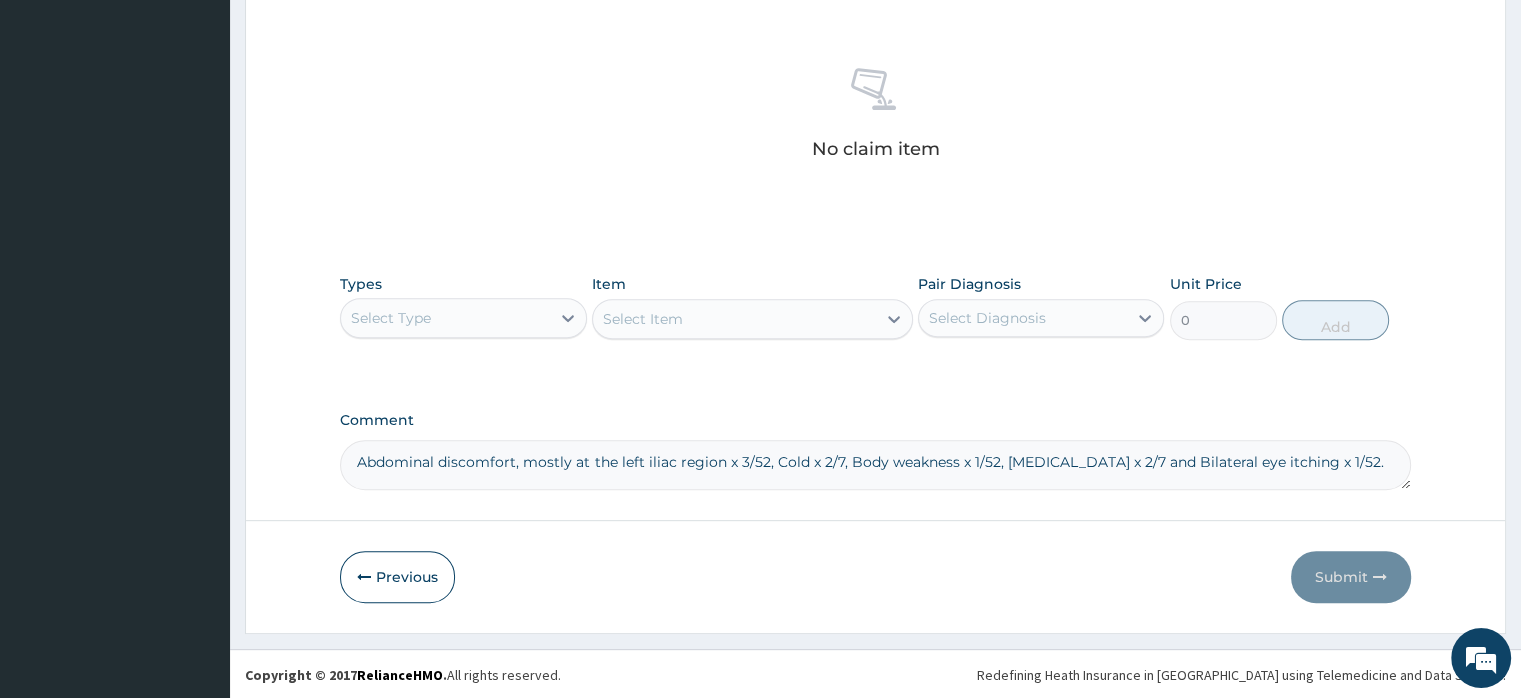 click on "Step  2  of 2 PA Code / Prescription Code Enter Code(Secondary Care Only) Encounter Date DD-MM-YYYY Important Notice Please enter PA codes before entering items that are not attached to a PA code   All diagnoses entered must be linked to a claim item. Diagnosis & Claim Items that are visible but inactive cannot be edited because they were imported from an already approved PA code. Diagnosis Acute pelvic inflammatory disease Query Malaria Confirmed Rhinitis Query Conjunctivitis Confirmed NB: All diagnosis must be linked to a claim item Claim Items No claim item Types Select Type Item Select Item Pair Diagnosis Select Diagnosis Unit Price 0 Add Comment Abdominal discomfort, mostly at the left iliac region x 3/52, Cold x 2/7, Body weakness x 1/52, Catarrh x 2/7 and Bilateral eye itching x 1/52.     Previous   Submit" at bounding box center (875, -2) 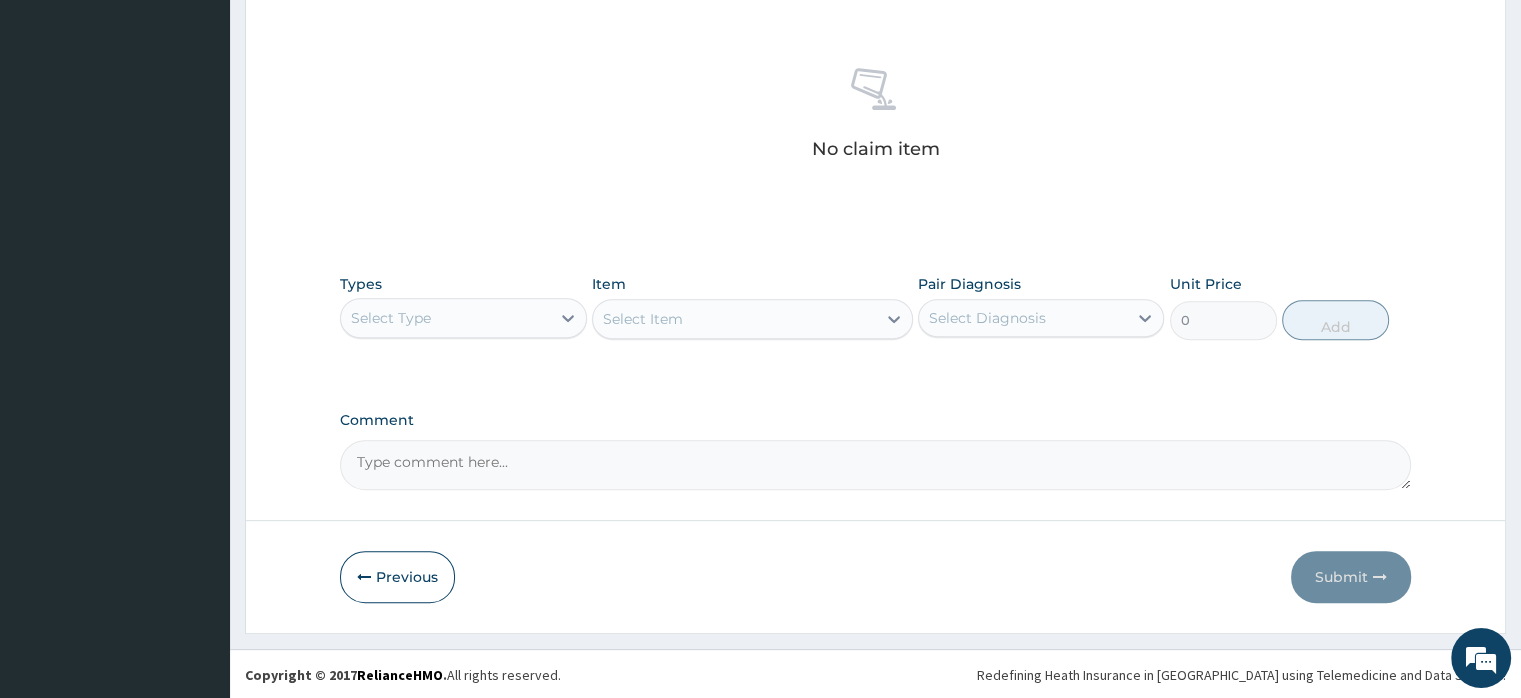 click on "Comment" at bounding box center [875, 465] 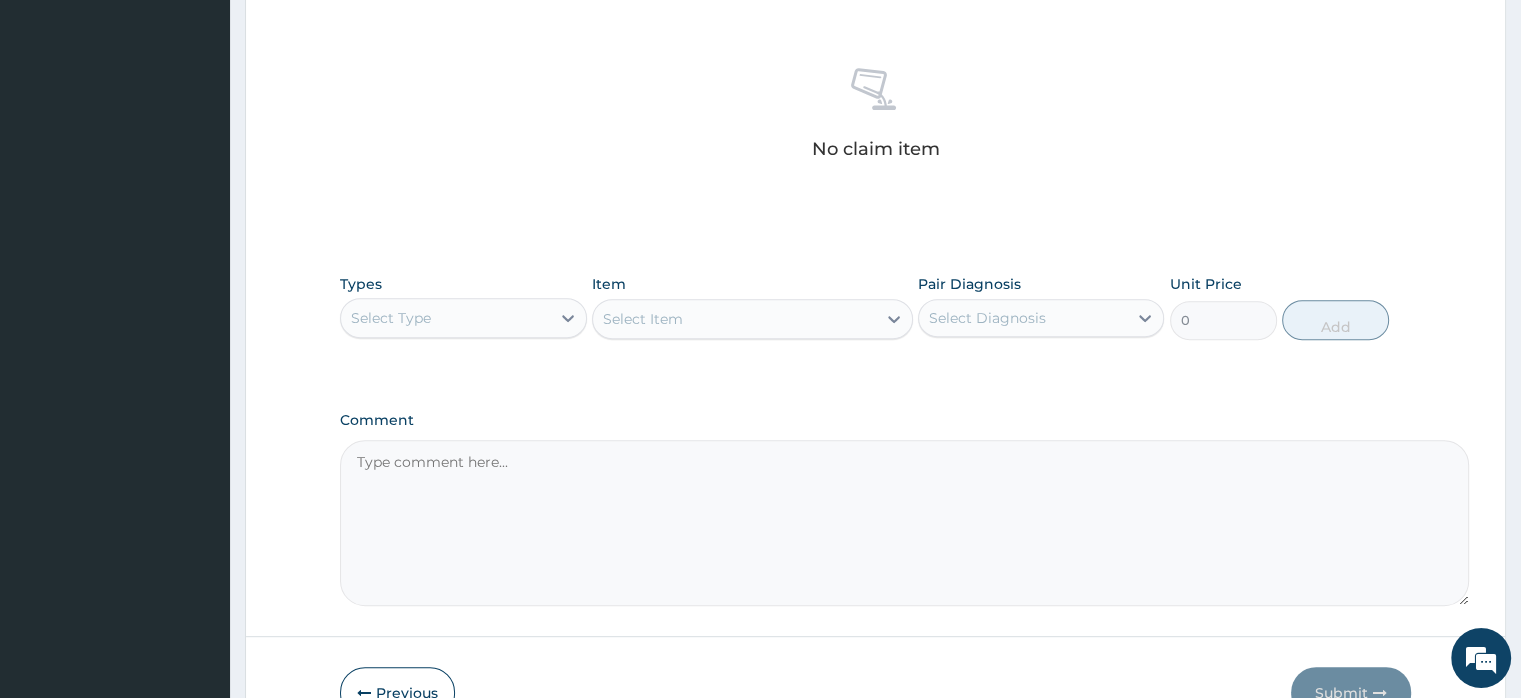 drag, startPoint x: 1400, startPoint y: 485, endPoint x: 1460, endPoint y: 601, distance: 130.59862 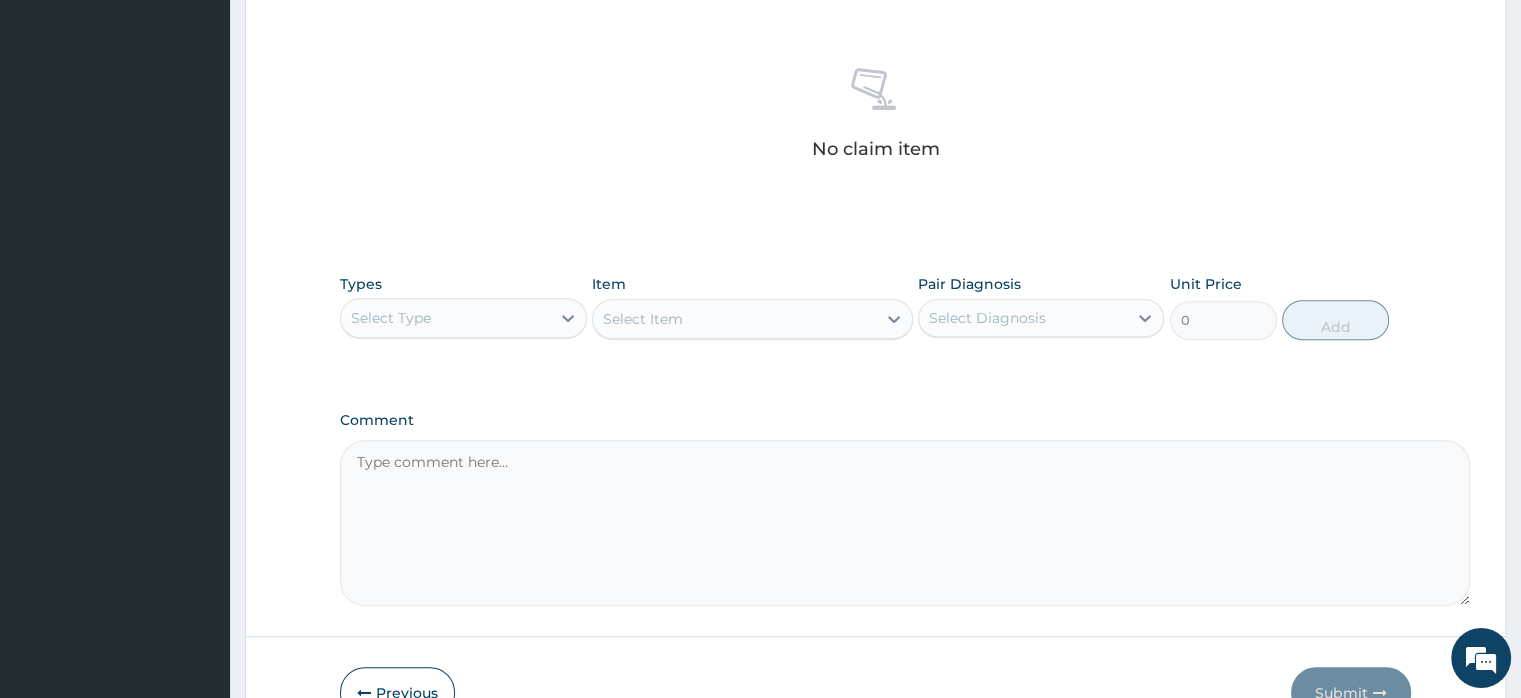 click on "Comment" at bounding box center [905, 523] 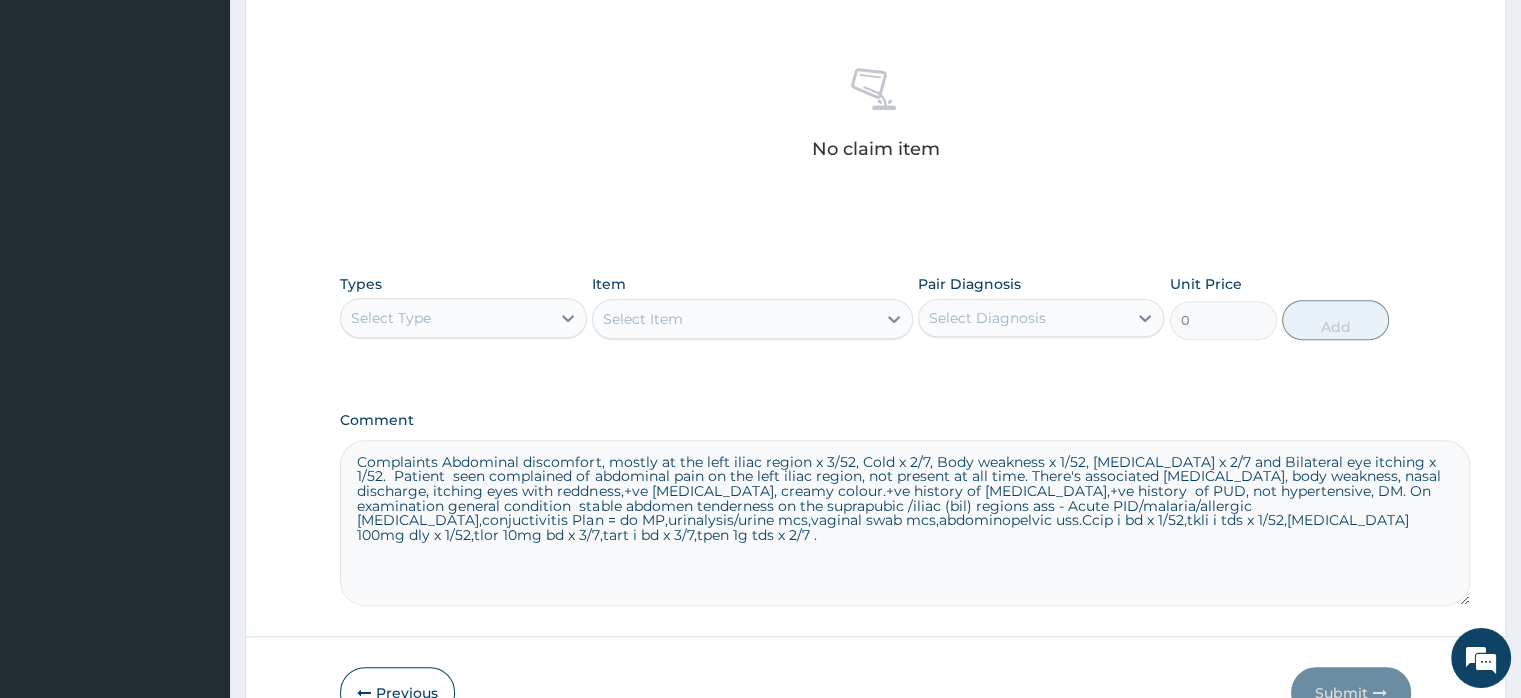 type on "Complaints Abdominal discomfort, mostly at the left iliac region x 3/52, Cold x 2/7, Body weakness x 1/52, Catarrh x 2/7 and Bilateral eye itching x 1/52.  Patient  seen complained of abdominal pain on the left iliac region, not present at all time. There's associated chills, body weakness, nasal discharge, itching eyes with reddness,+ve vaginal discharge, creamy colour.+ve history of allergies,+ve history  of PUD, not hypertensive, DM. On examination general condition  stable abdomen tenderness on the suprapubic /iliac (bil) regions ass - Acute PID/malaria/allergic rhinitis,conjuctivitis Plan = do MP,urinalysis/urine mcs,vaginal swab mcs,abdominopelvic uss.Ccip i bd x 1/52,tkli i tds x 1/52,doxycycline 100mg dly x 1/52,tlor 10mg bd x 3/7,tart i bd x 3/7,tpen 1g tds x 2/7 ." 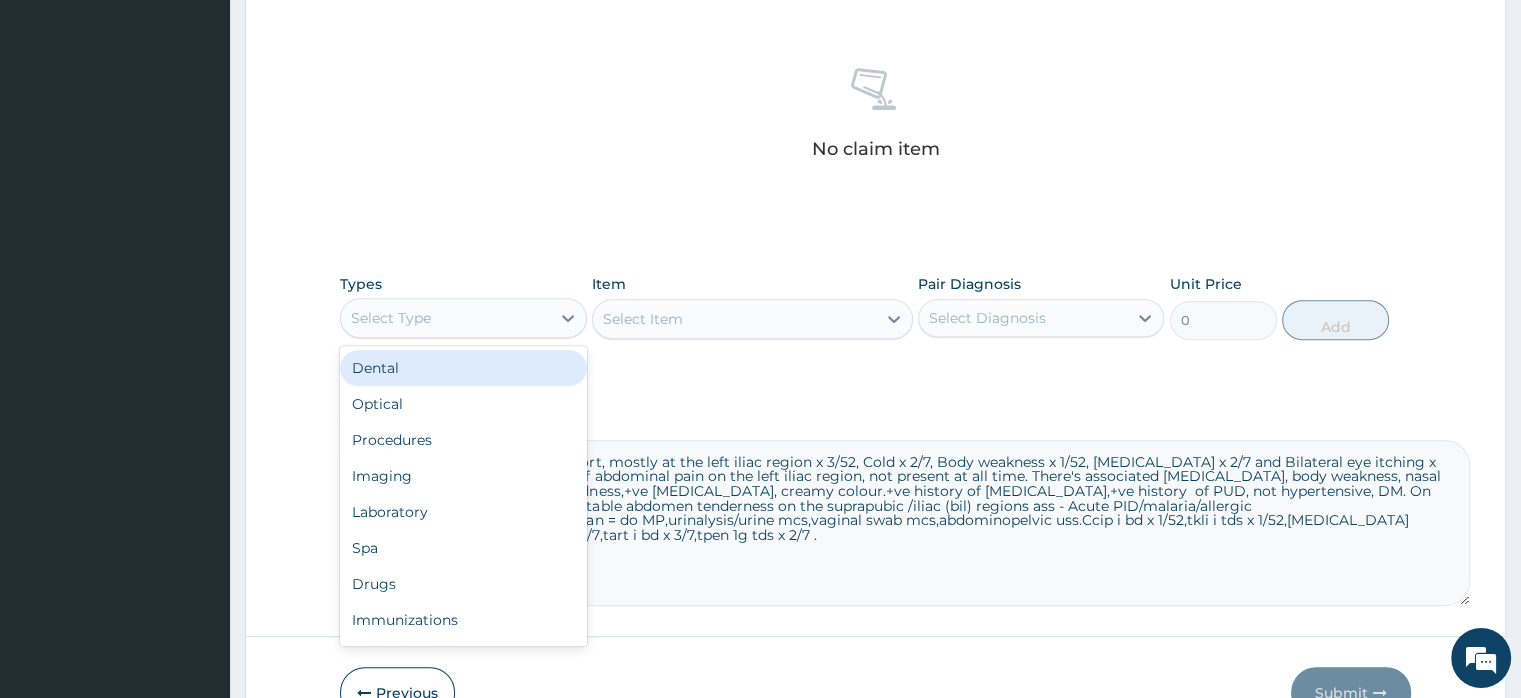click on "Select Type" at bounding box center (445, 318) 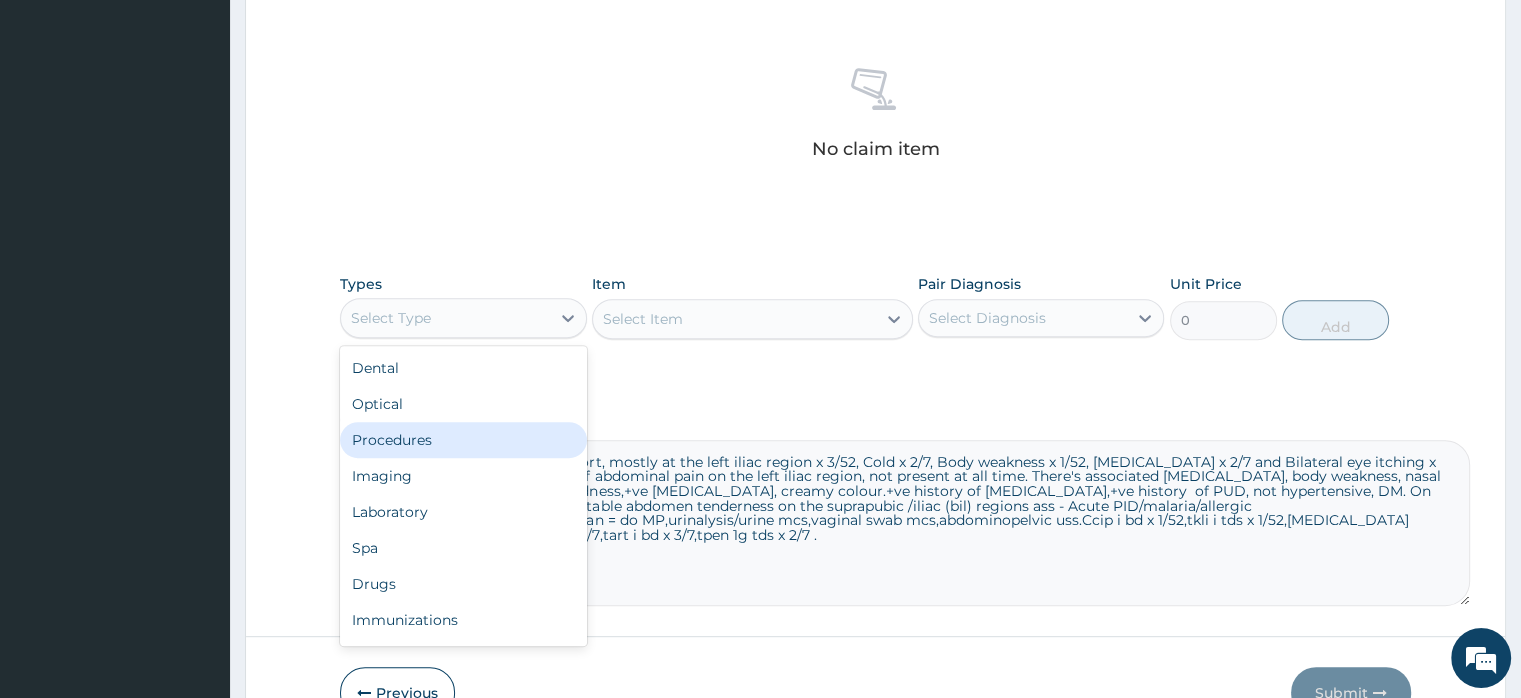 drag, startPoint x: 433, startPoint y: 440, endPoint x: 454, endPoint y: 427, distance: 24.698177 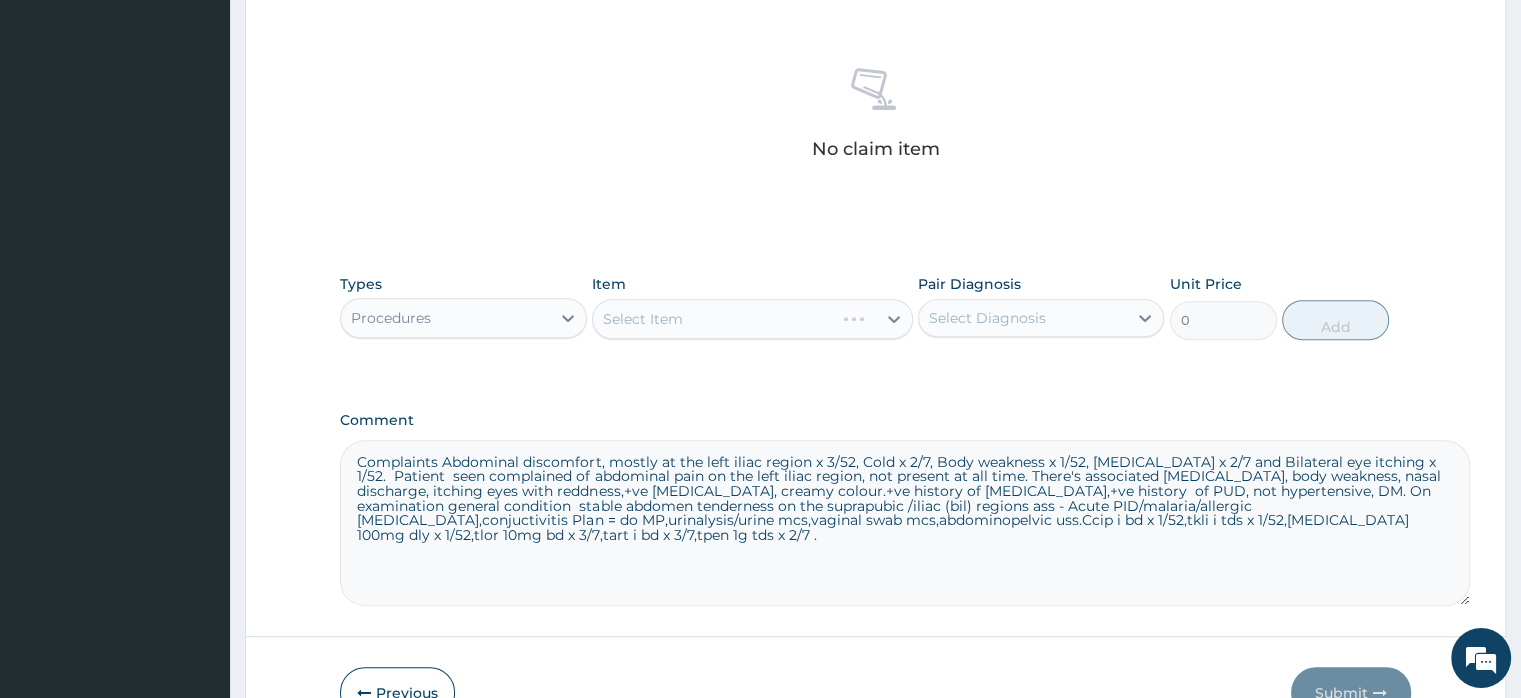 click on "Select Item" at bounding box center [752, 319] 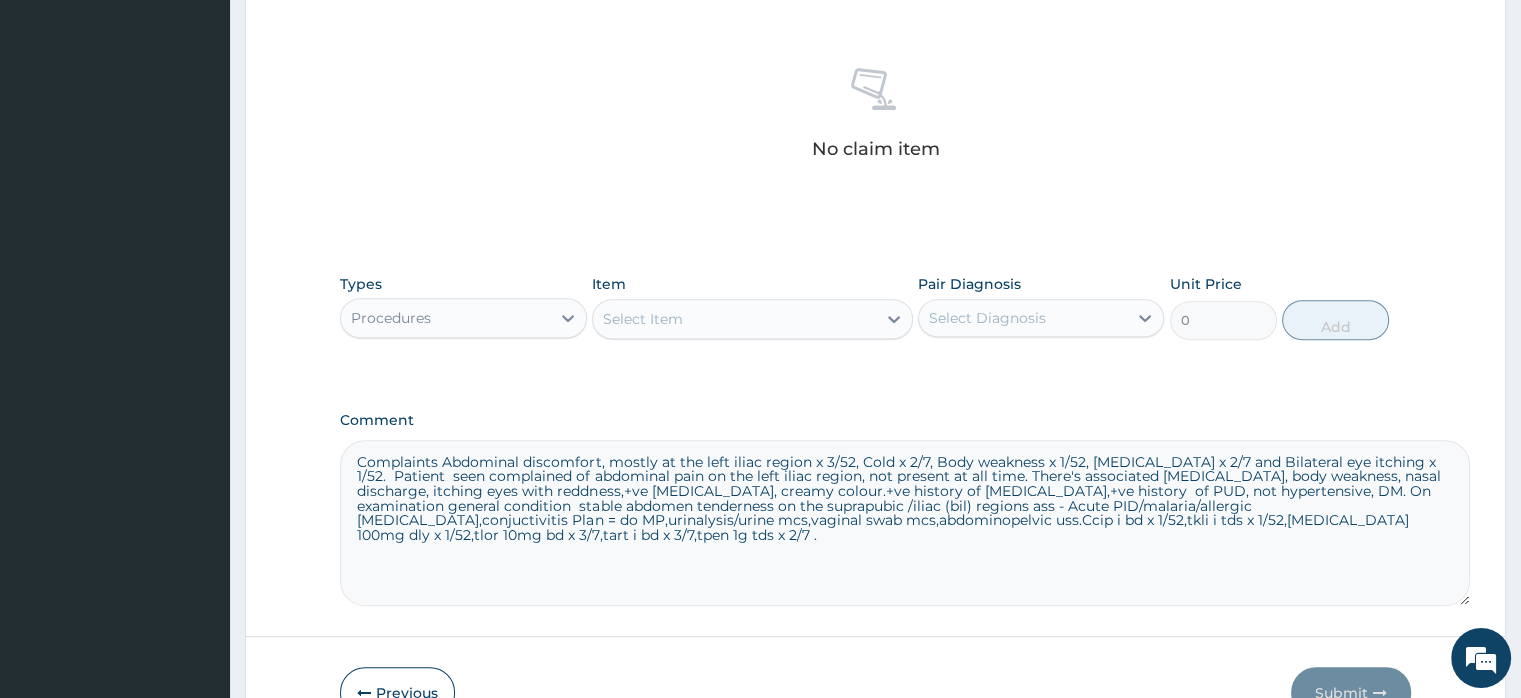 click on "Select Item" at bounding box center [643, 319] 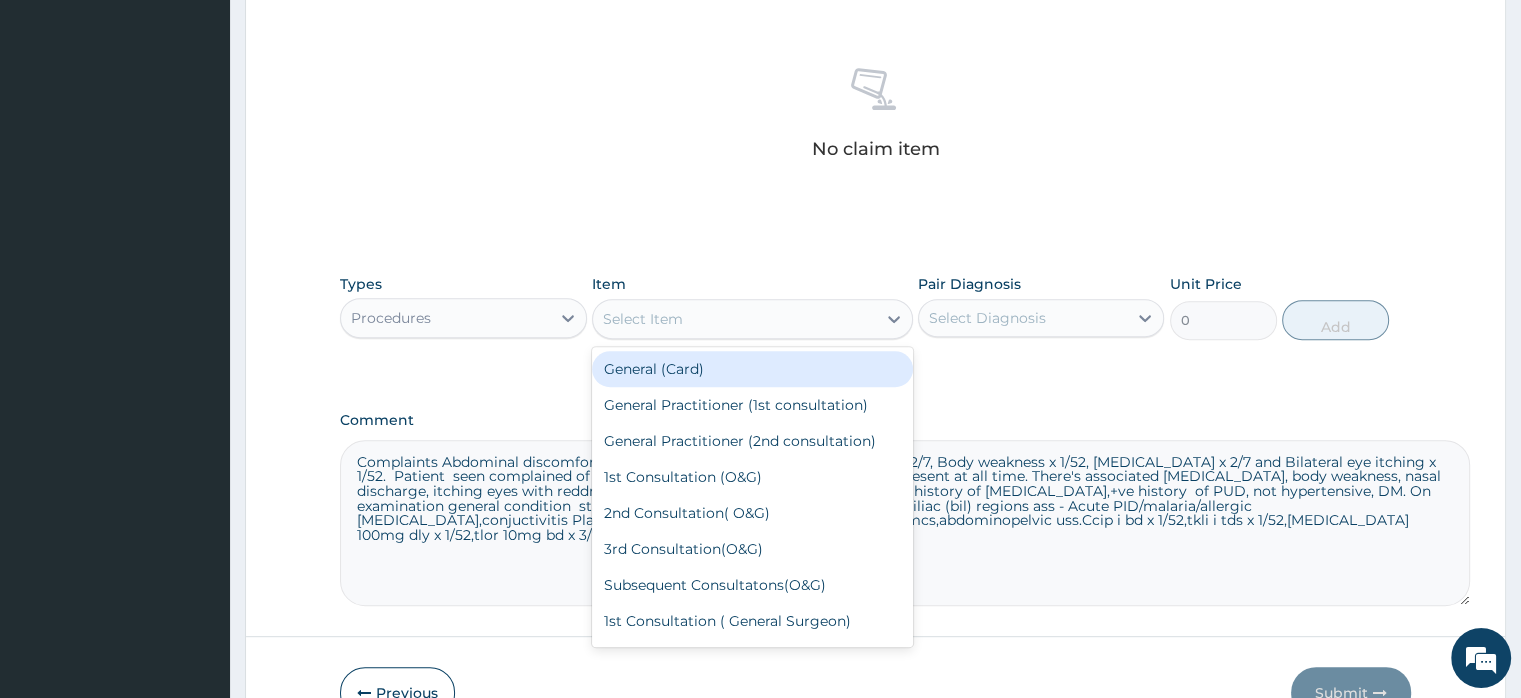 click on "Select Item" at bounding box center (734, 319) 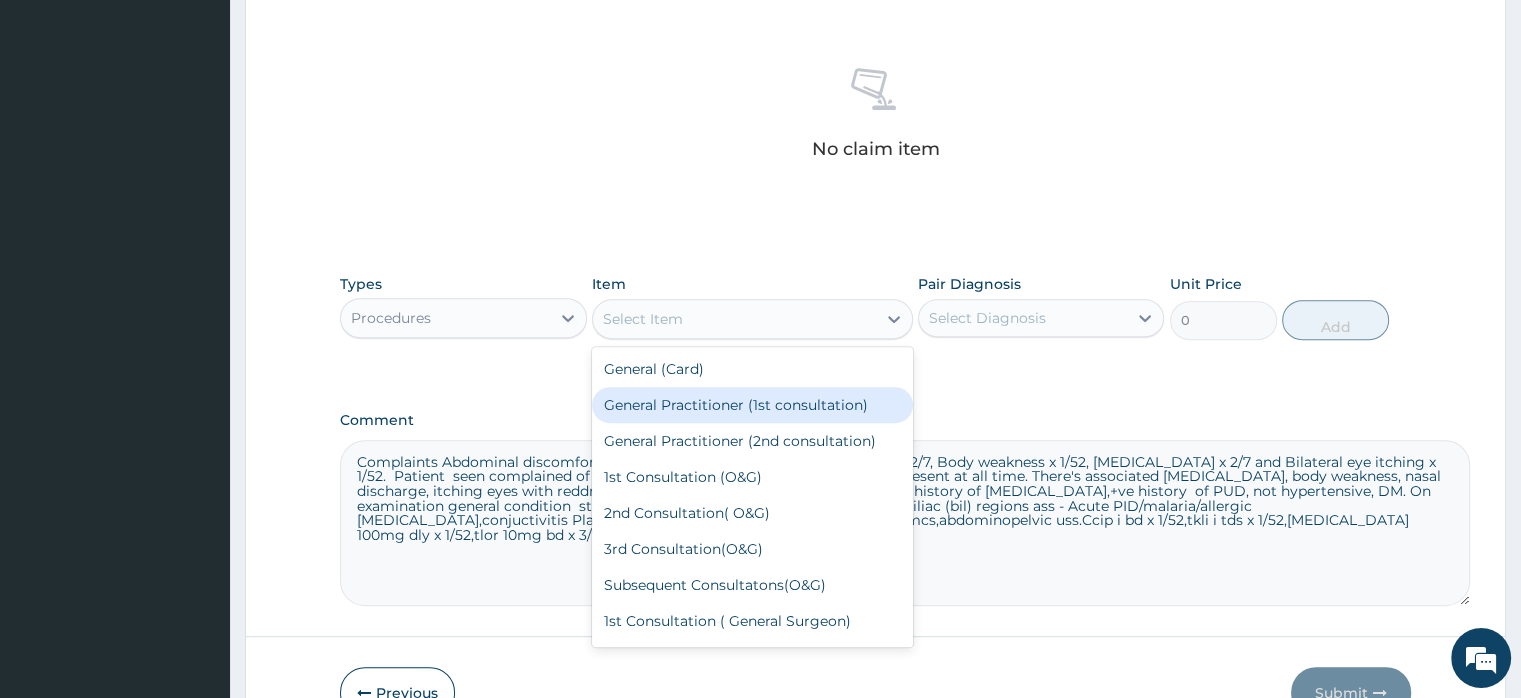click on "General Practitioner (1st consultation)" at bounding box center [752, 405] 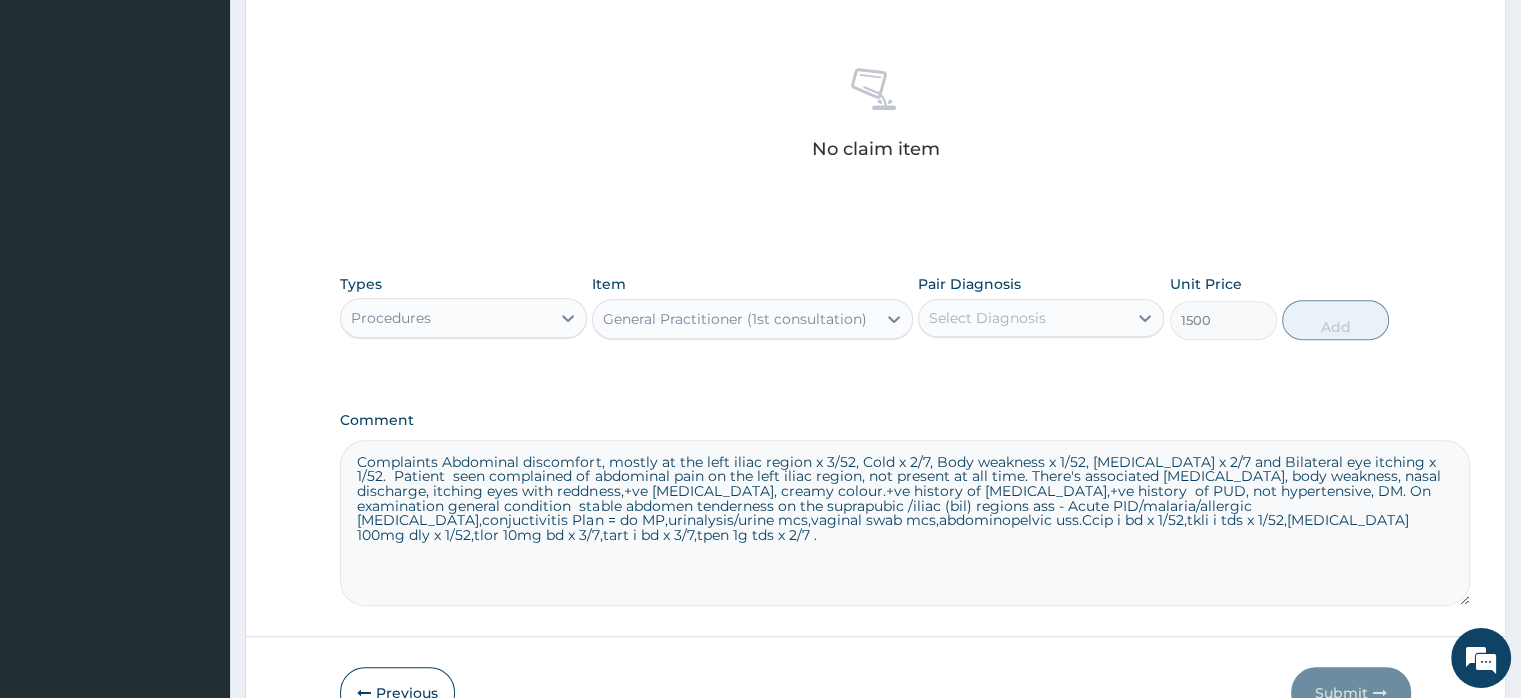 click on "Select Diagnosis" at bounding box center [987, 318] 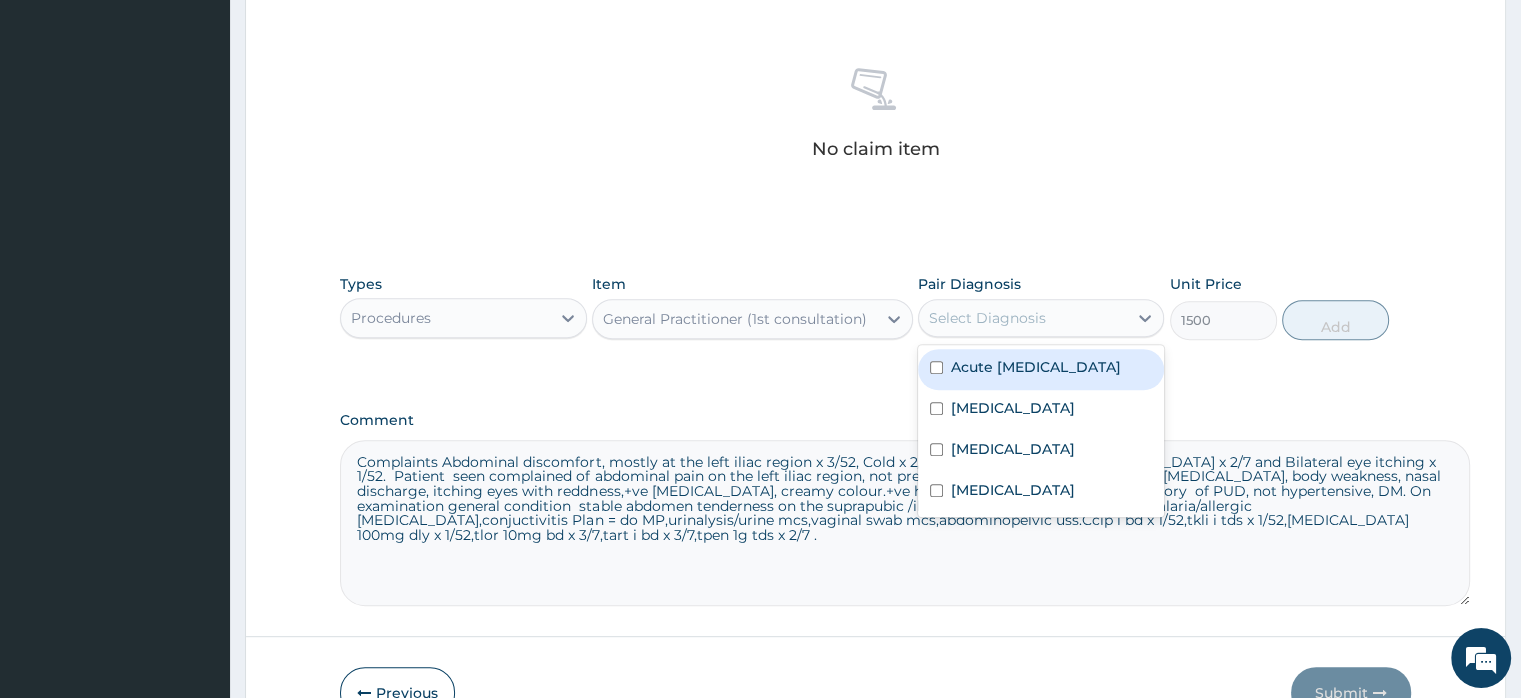 click on "Acute [MEDICAL_DATA]" at bounding box center [1036, 367] 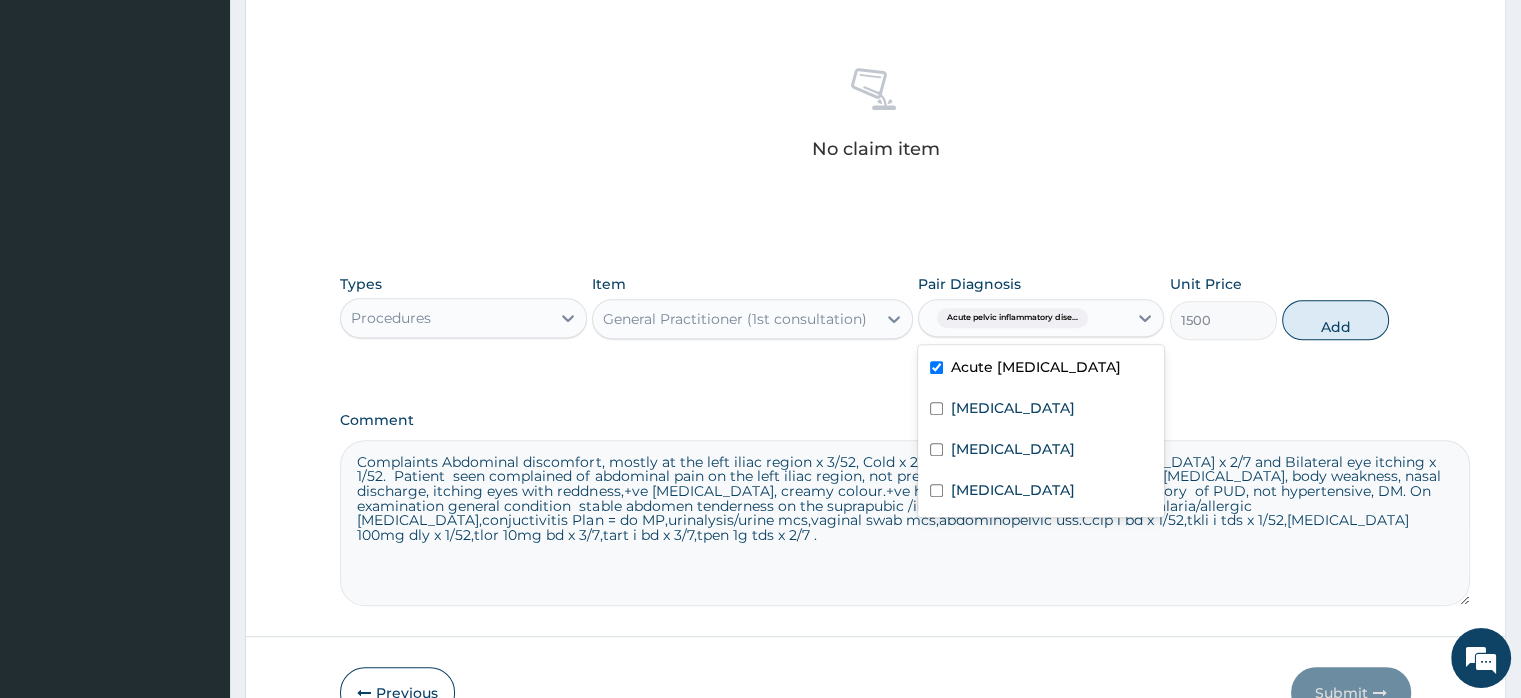 checkbox on "true" 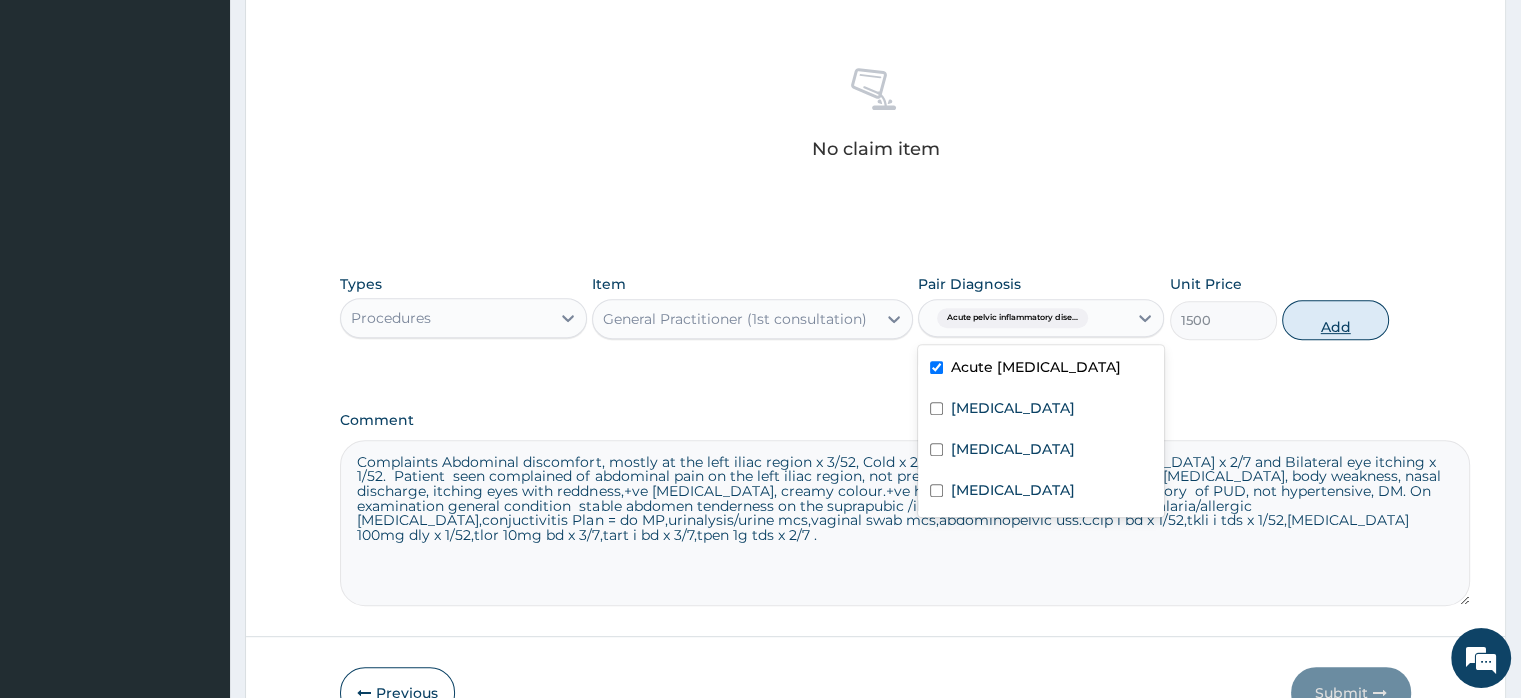 click on "Add" at bounding box center [1335, 320] 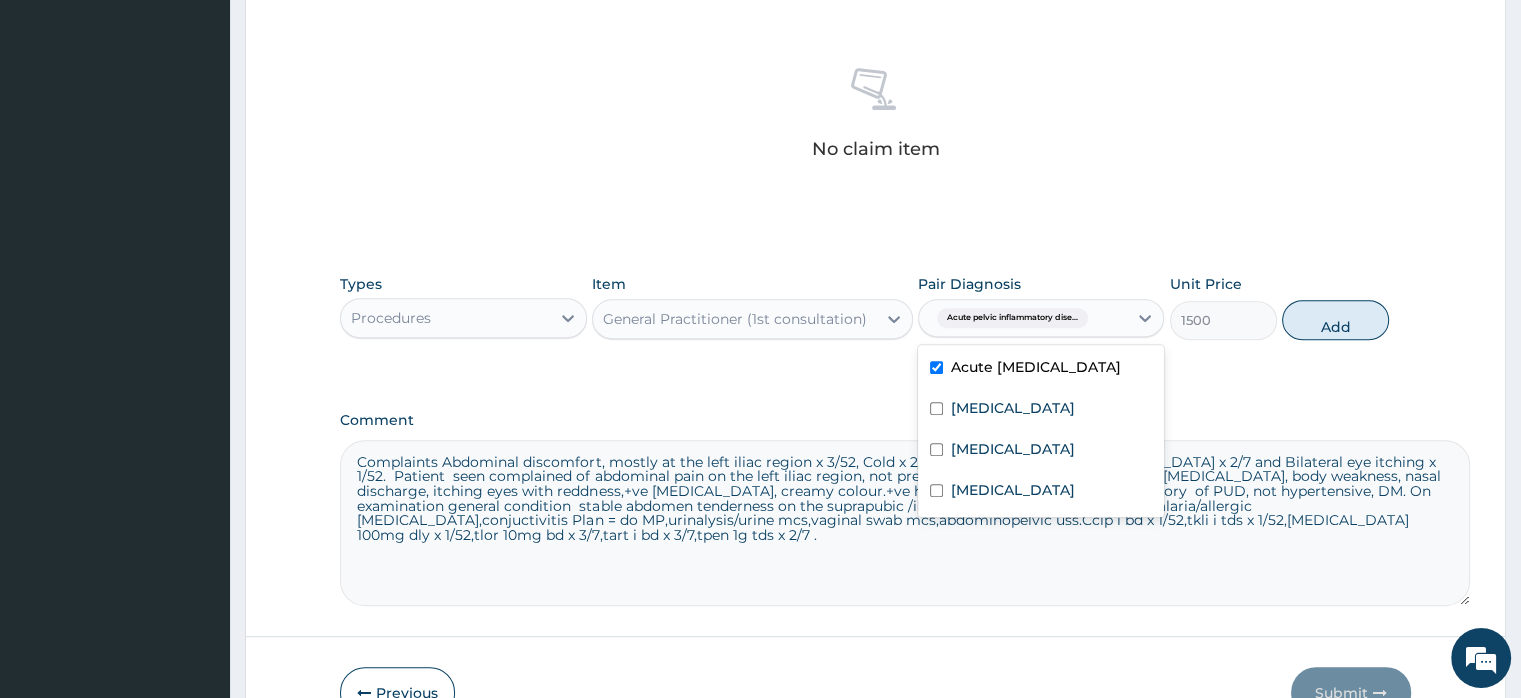 type on "0" 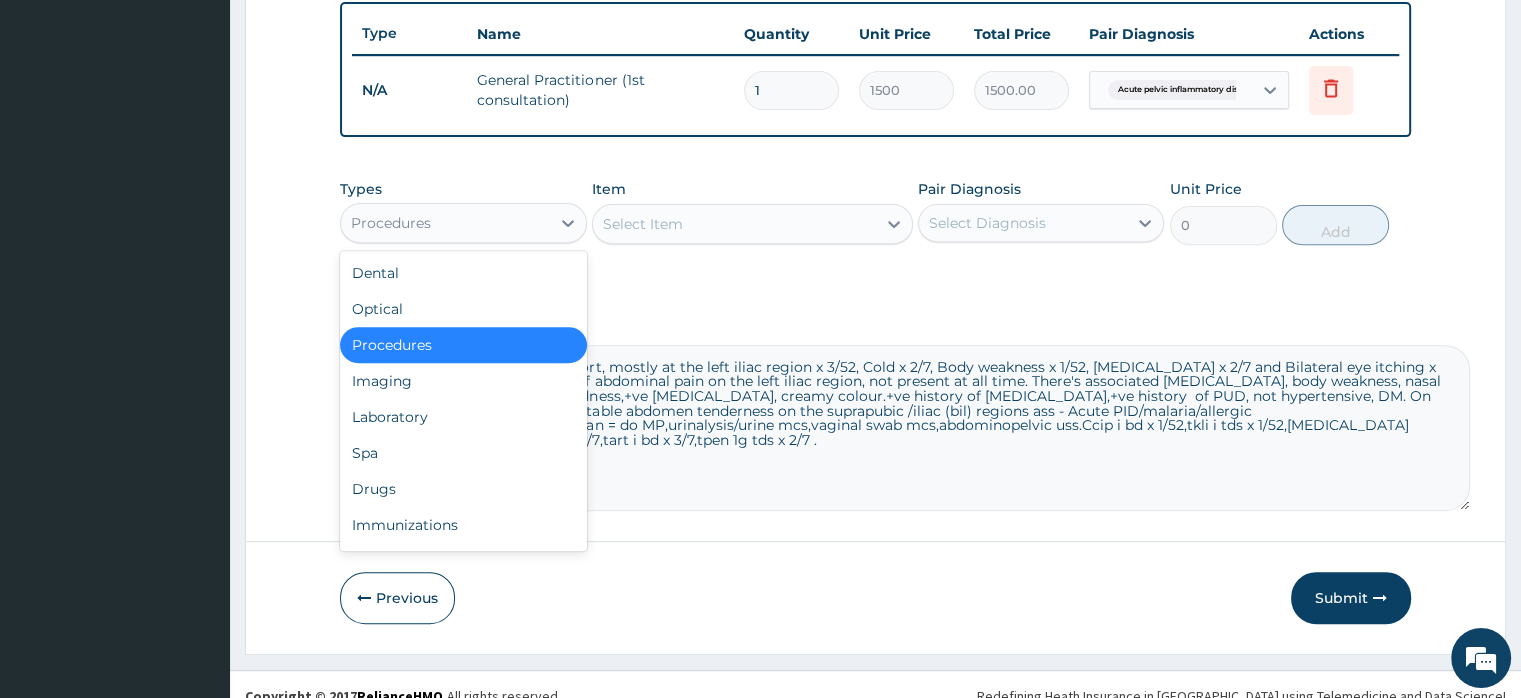 click on "Procedures" at bounding box center (463, 223) 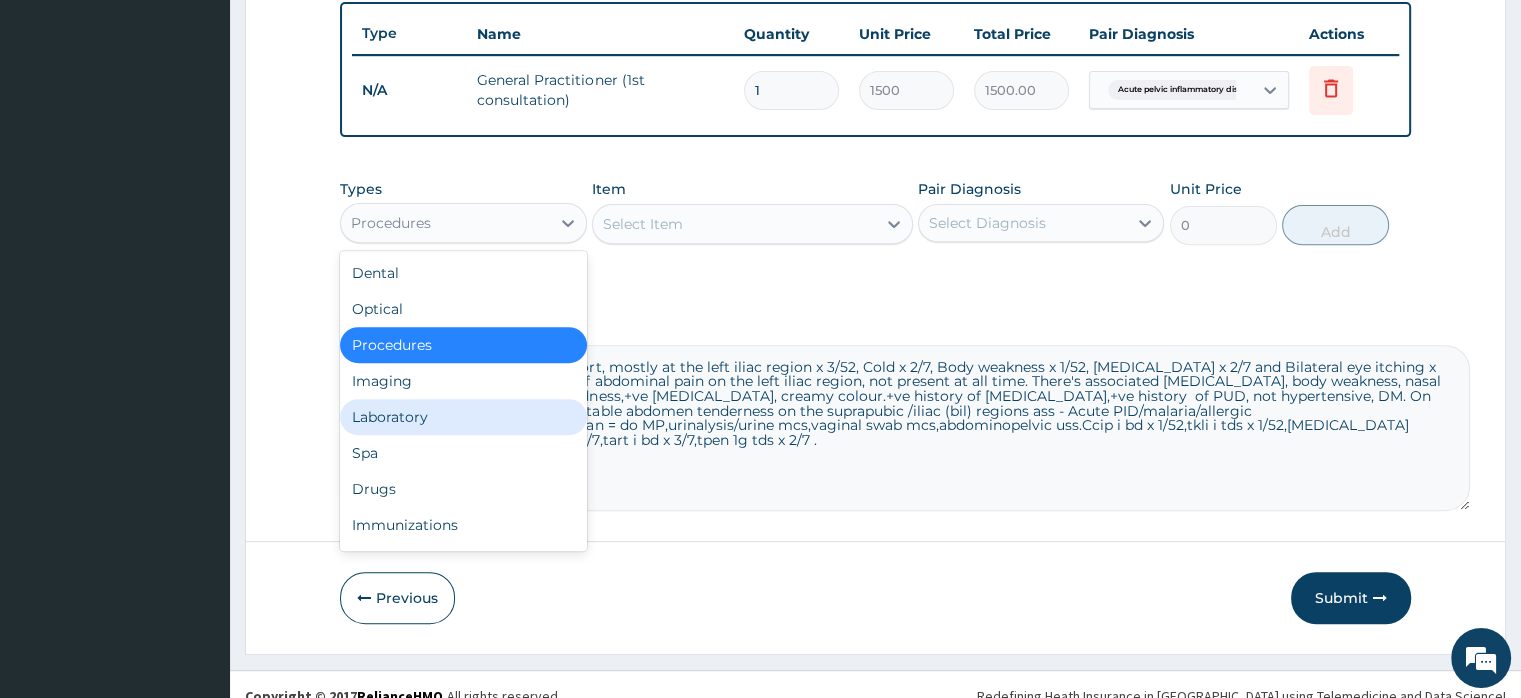 drag, startPoint x: 413, startPoint y: 416, endPoint x: 444, endPoint y: 315, distance: 105.65037 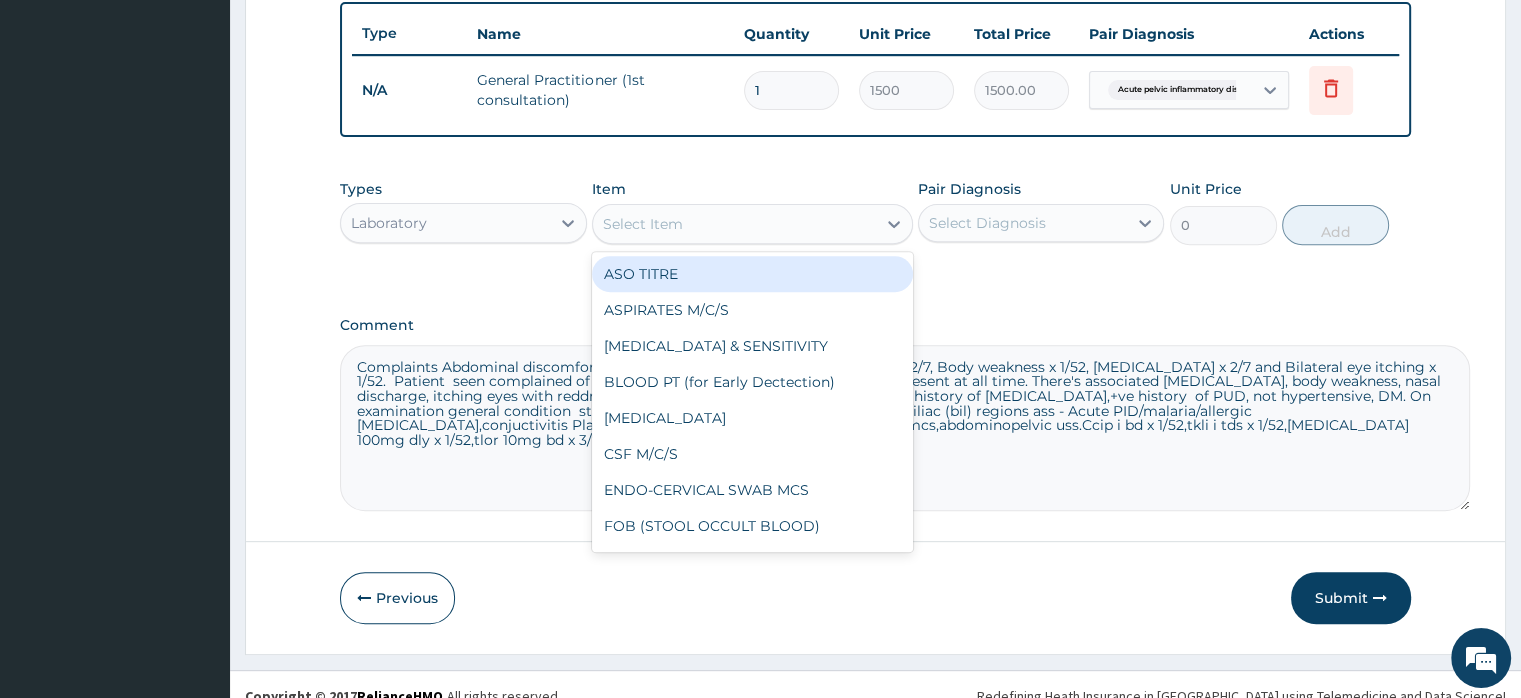 click on "Select Item" at bounding box center [643, 224] 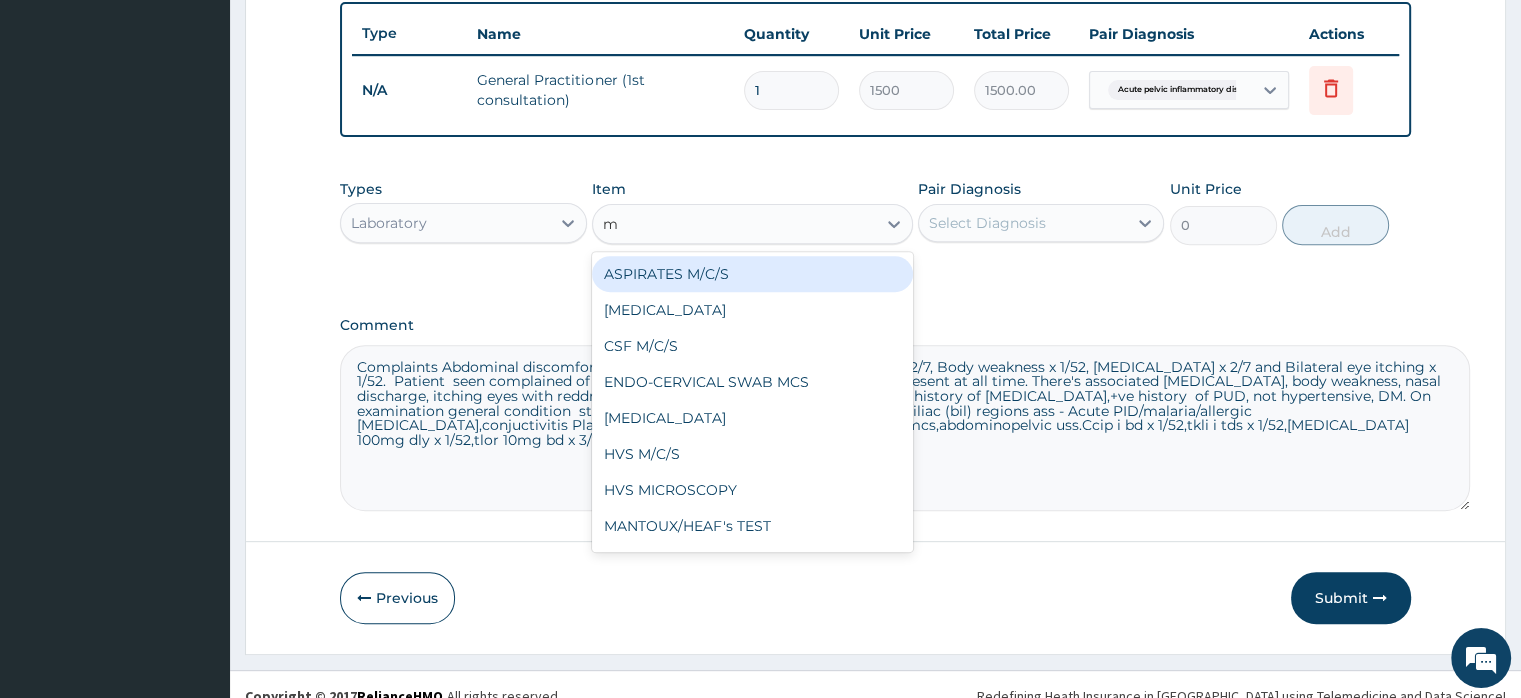 type on "mp" 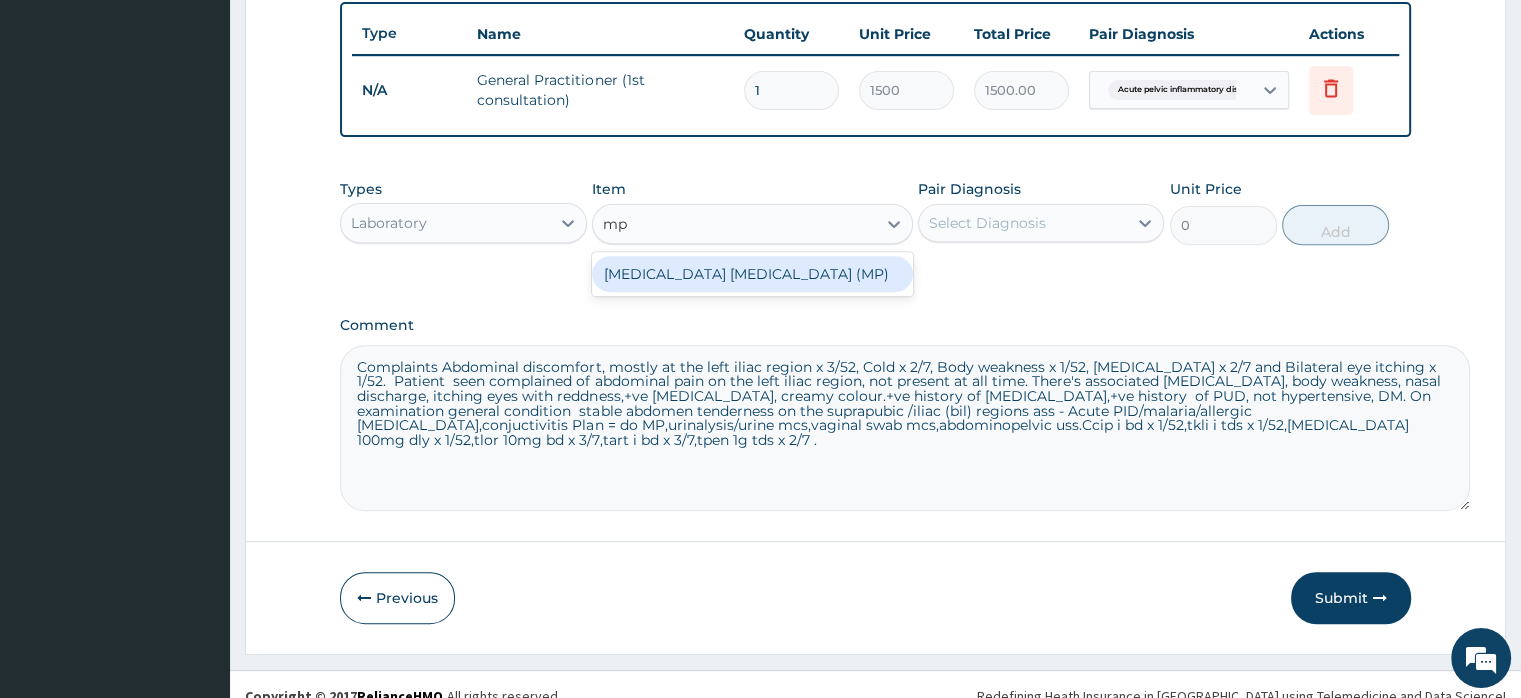 click on "[MEDICAL_DATA] [MEDICAL_DATA] (MP)" at bounding box center (752, 274) 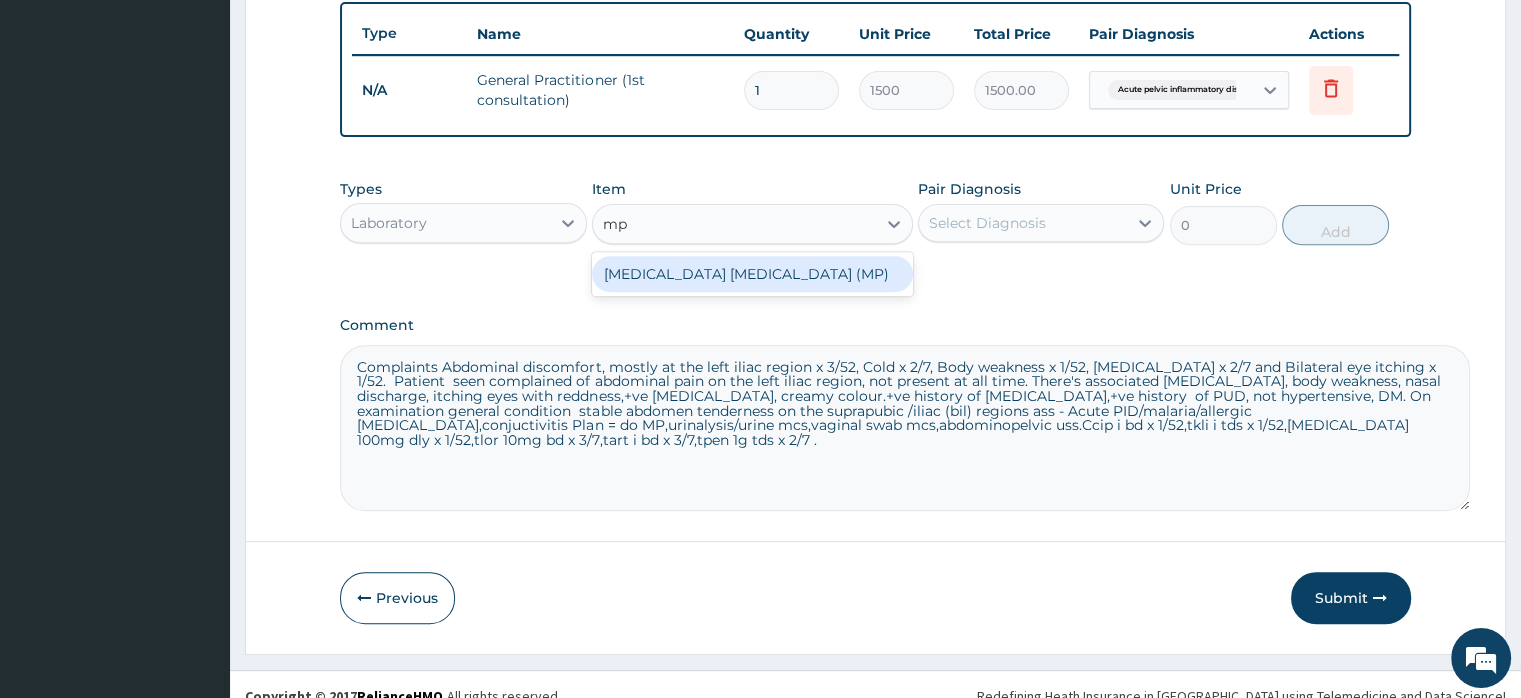 type 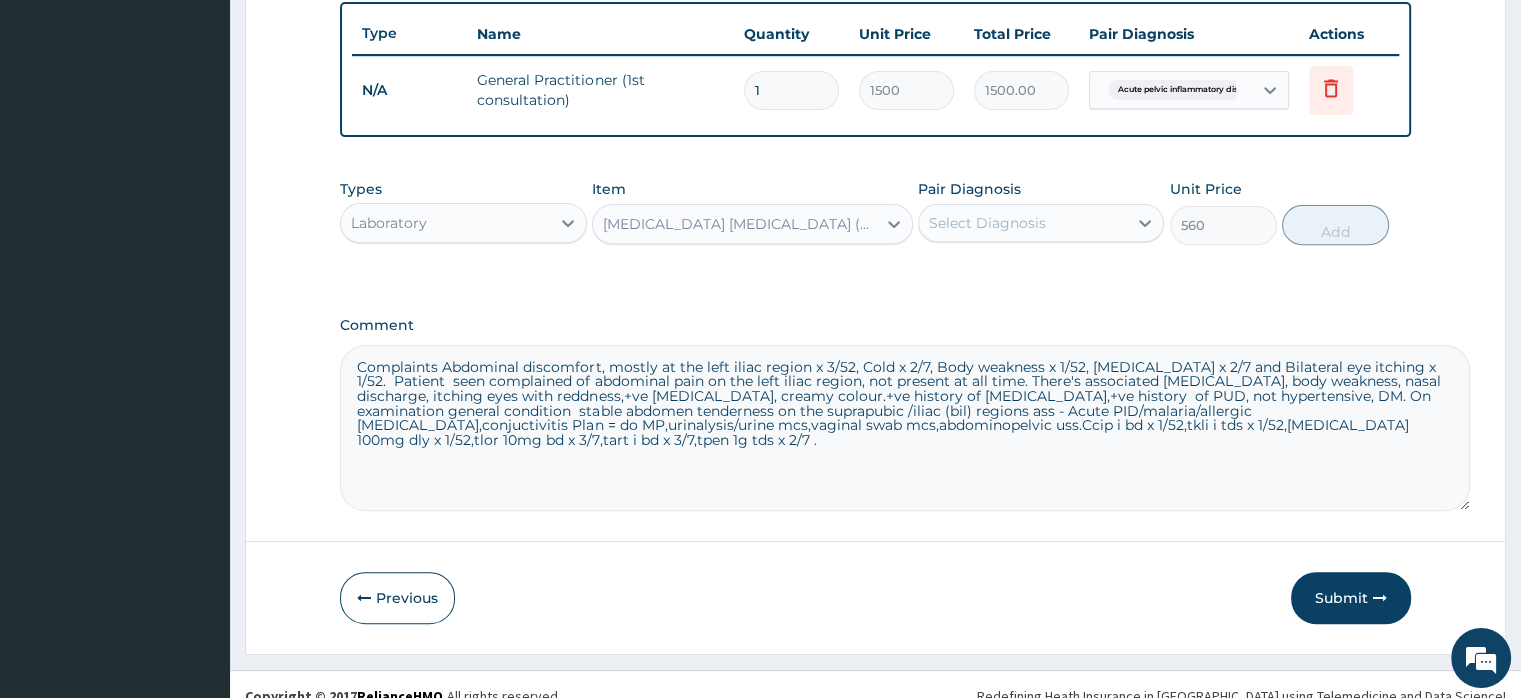 click on "Select Diagnosis" at bounding box center [987, 223] 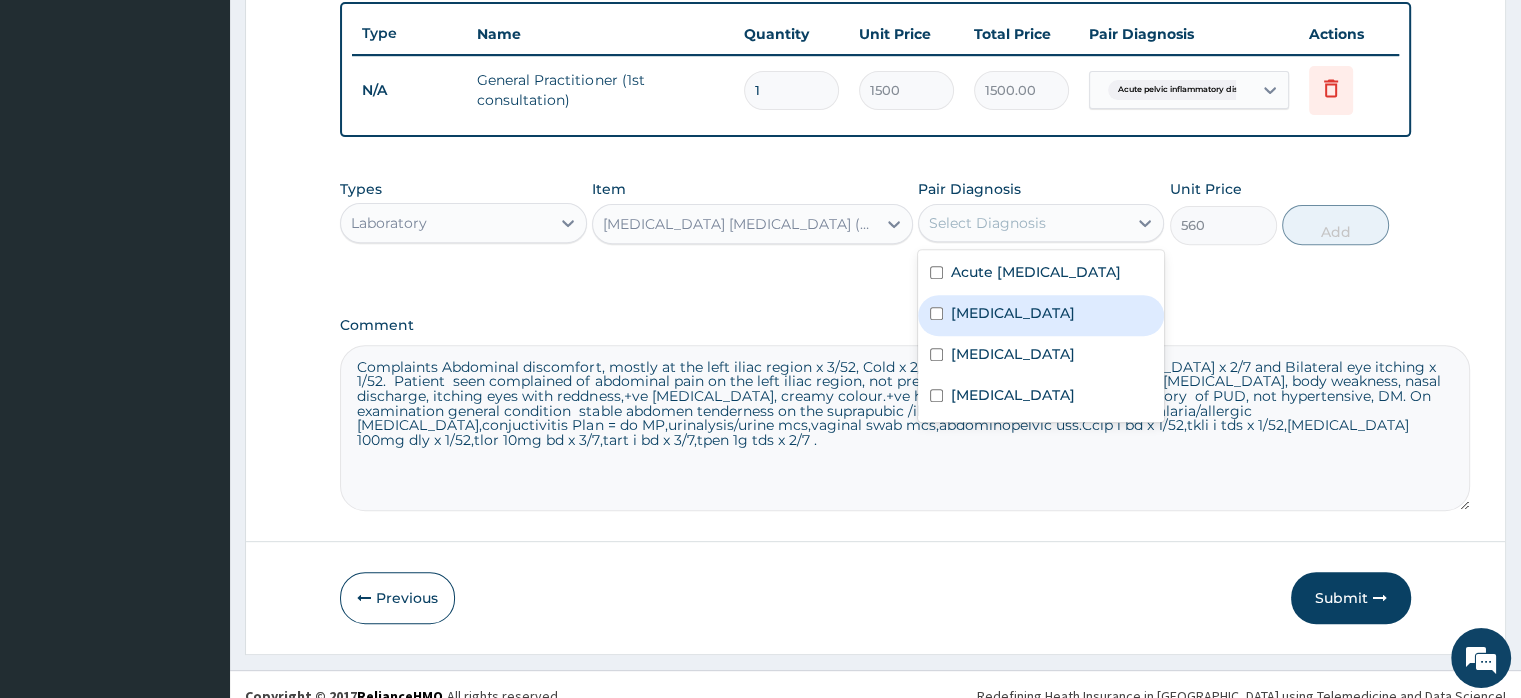 click on "[MEDICAL_DATA]" at bounding box center [1013, 313] 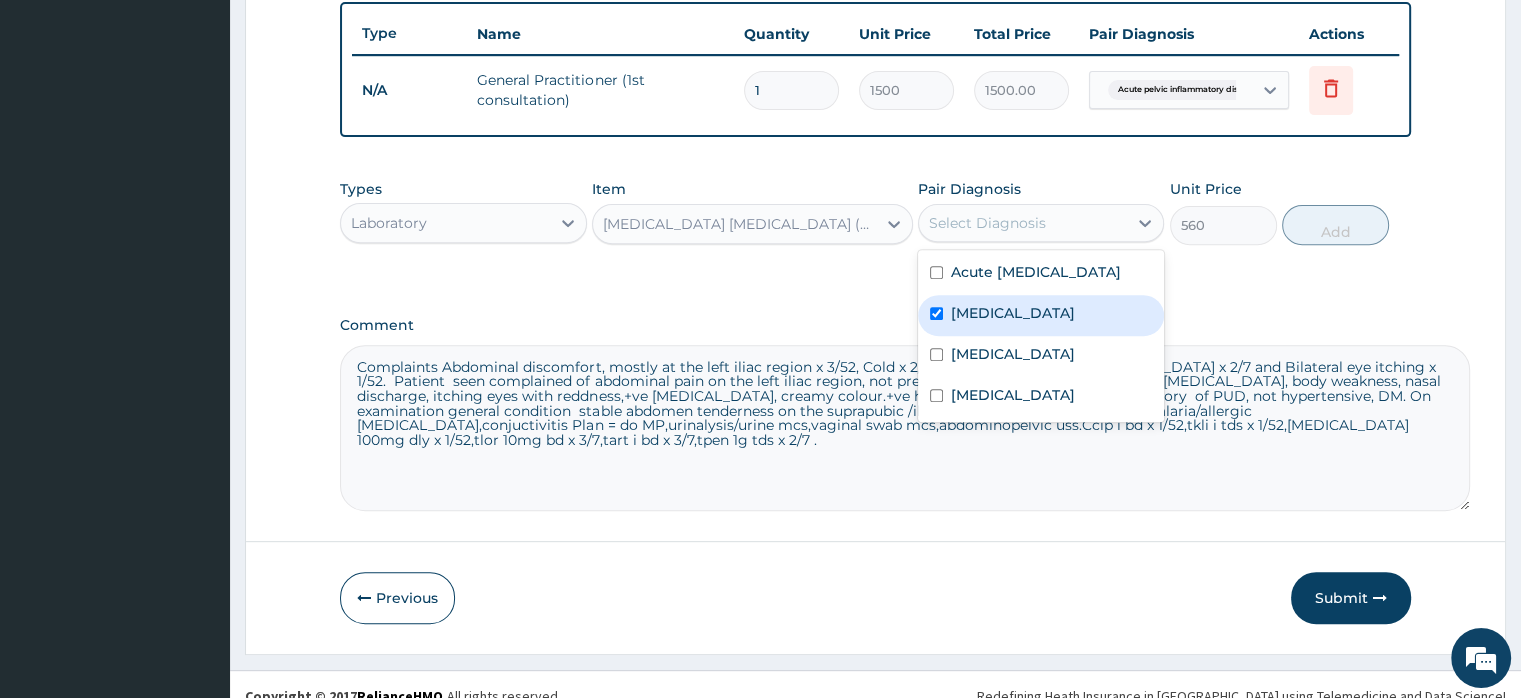 checkbox on "true" 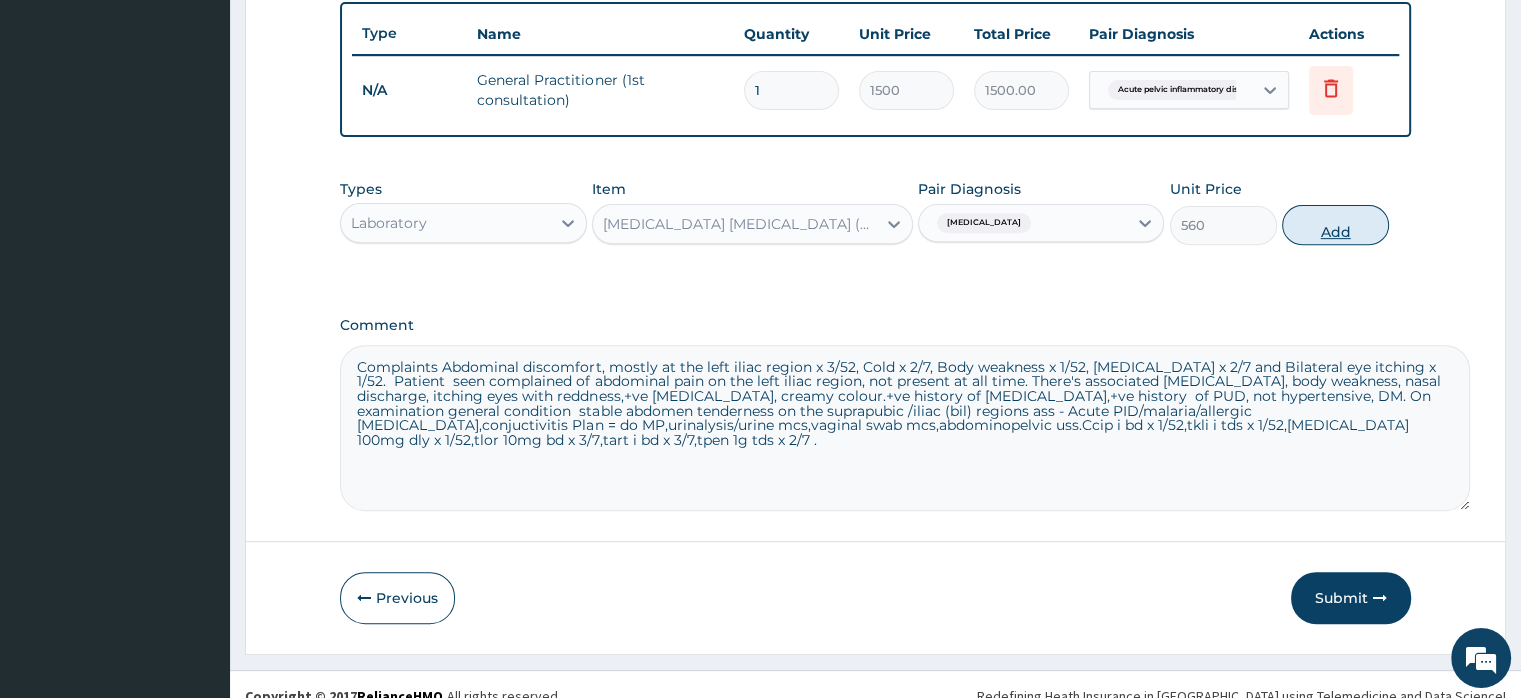 click on "Add" at bounding box center (1335, 225) 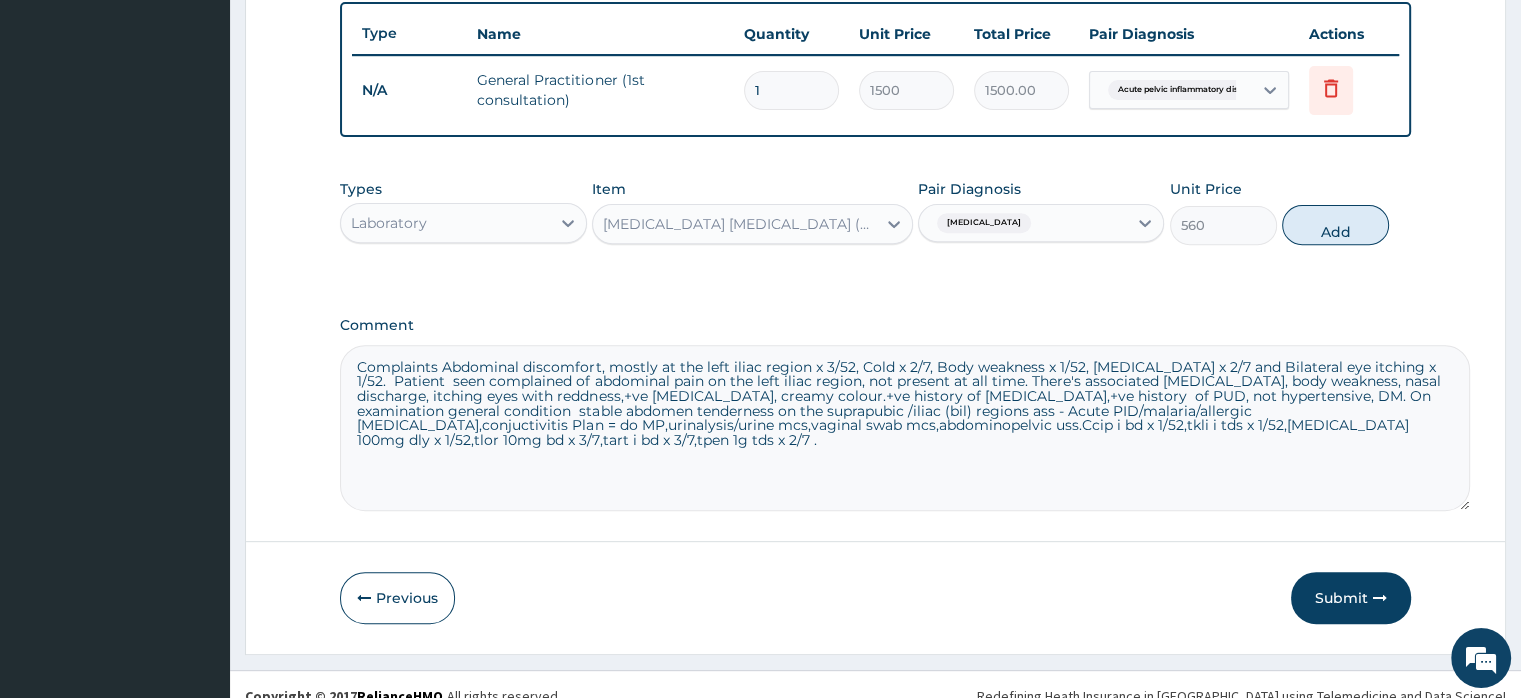 type on "0" 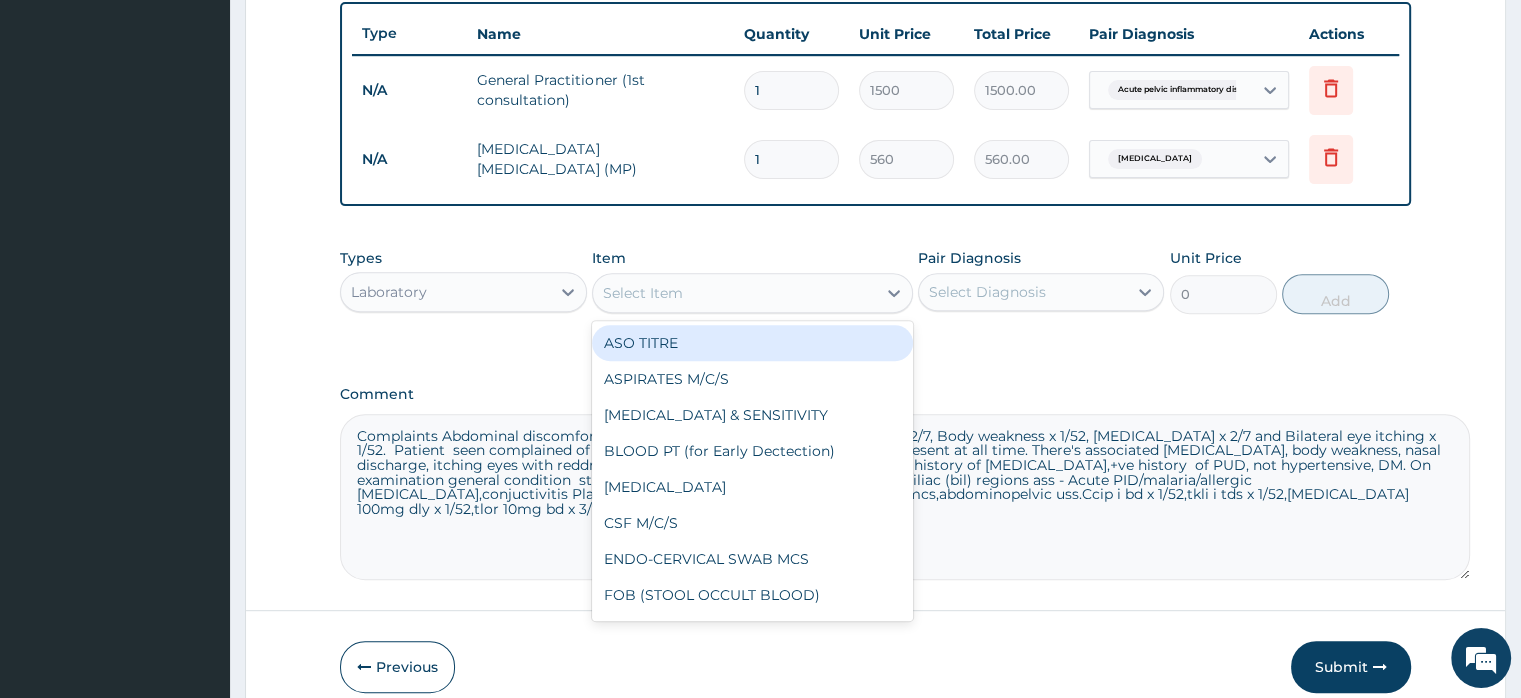 click on "Select Item" at bounding box center [734, 293] 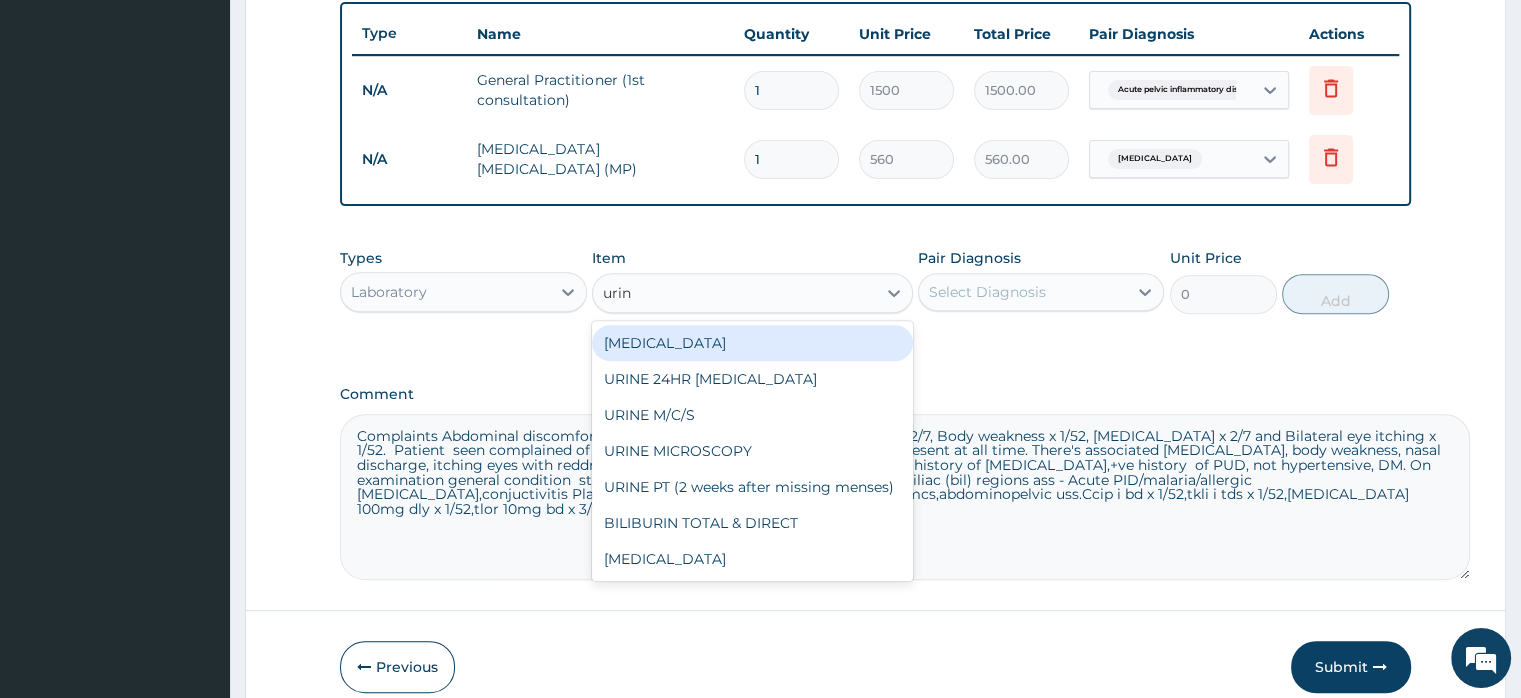 type on "urina" 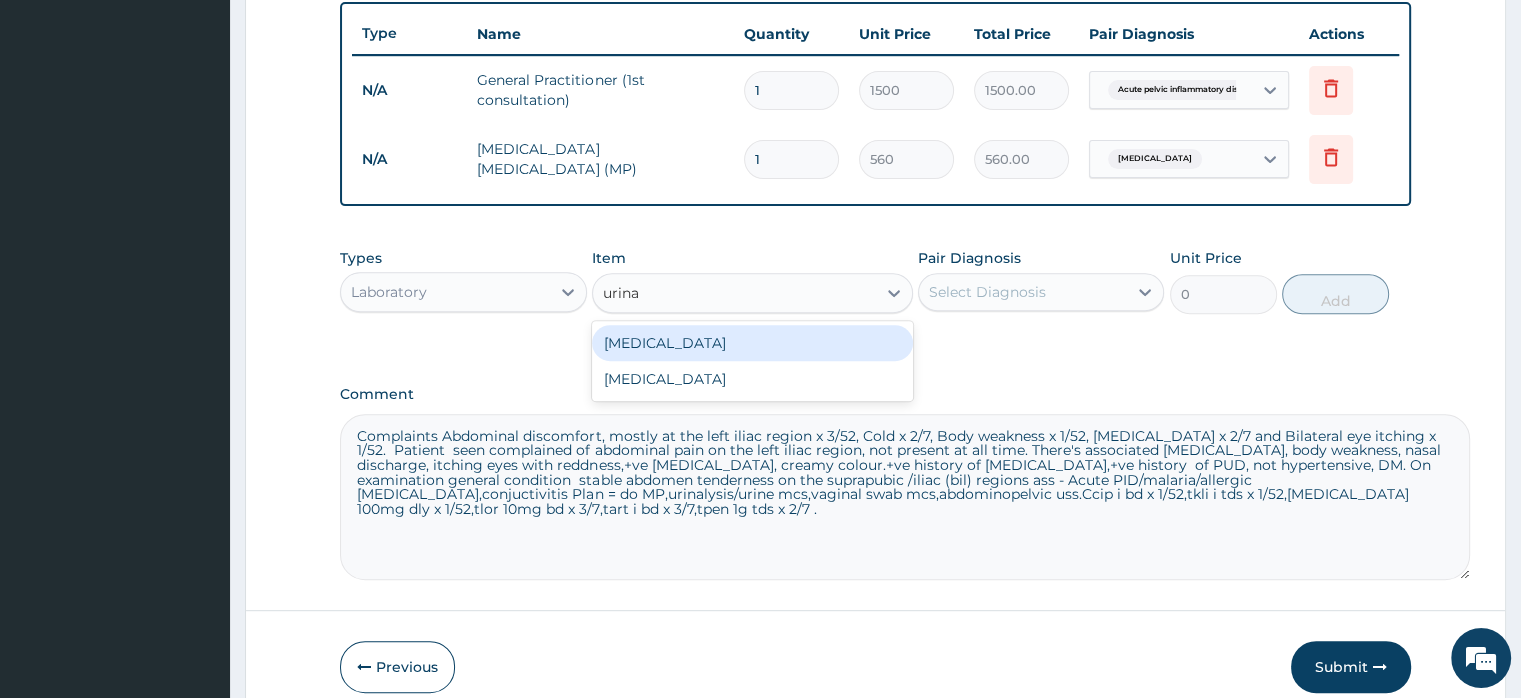 click on "[MEDICAL_DATA]" at bounding box center [752, 343] 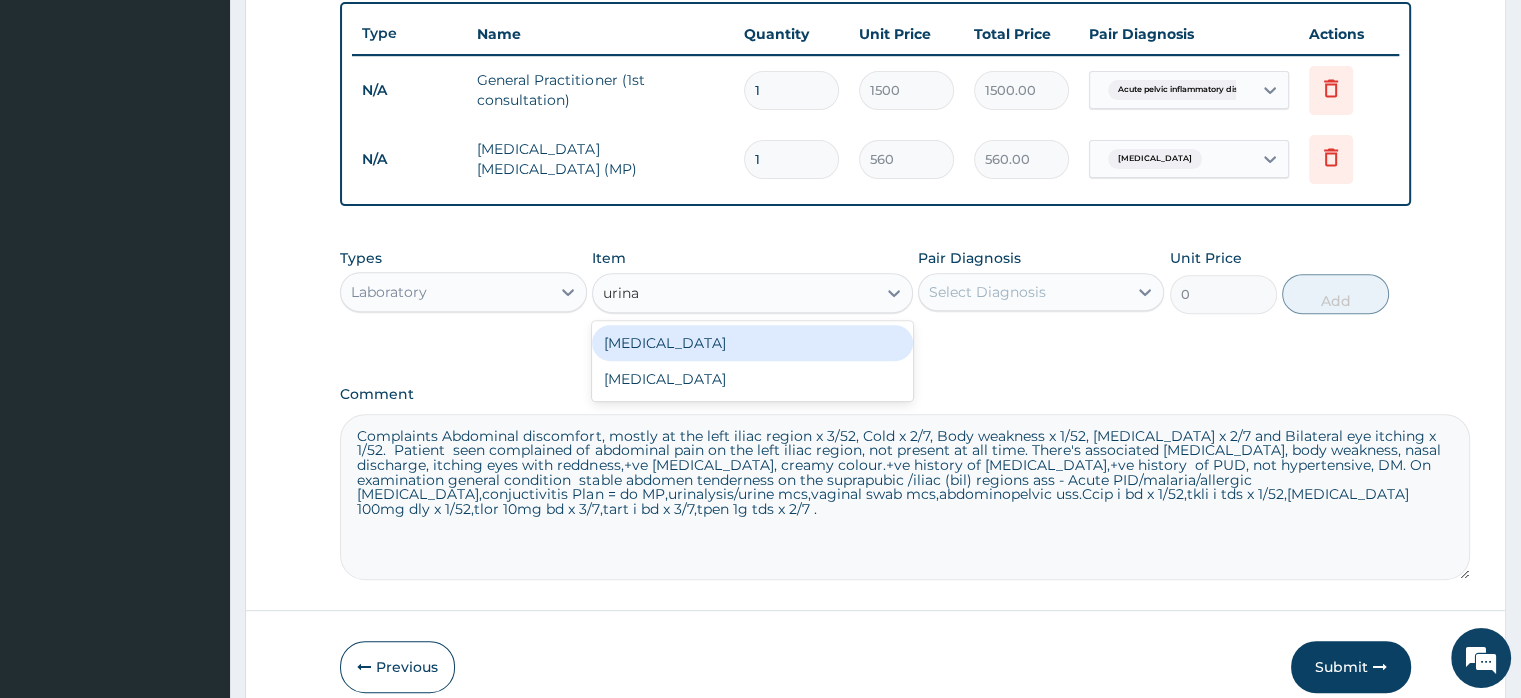 type 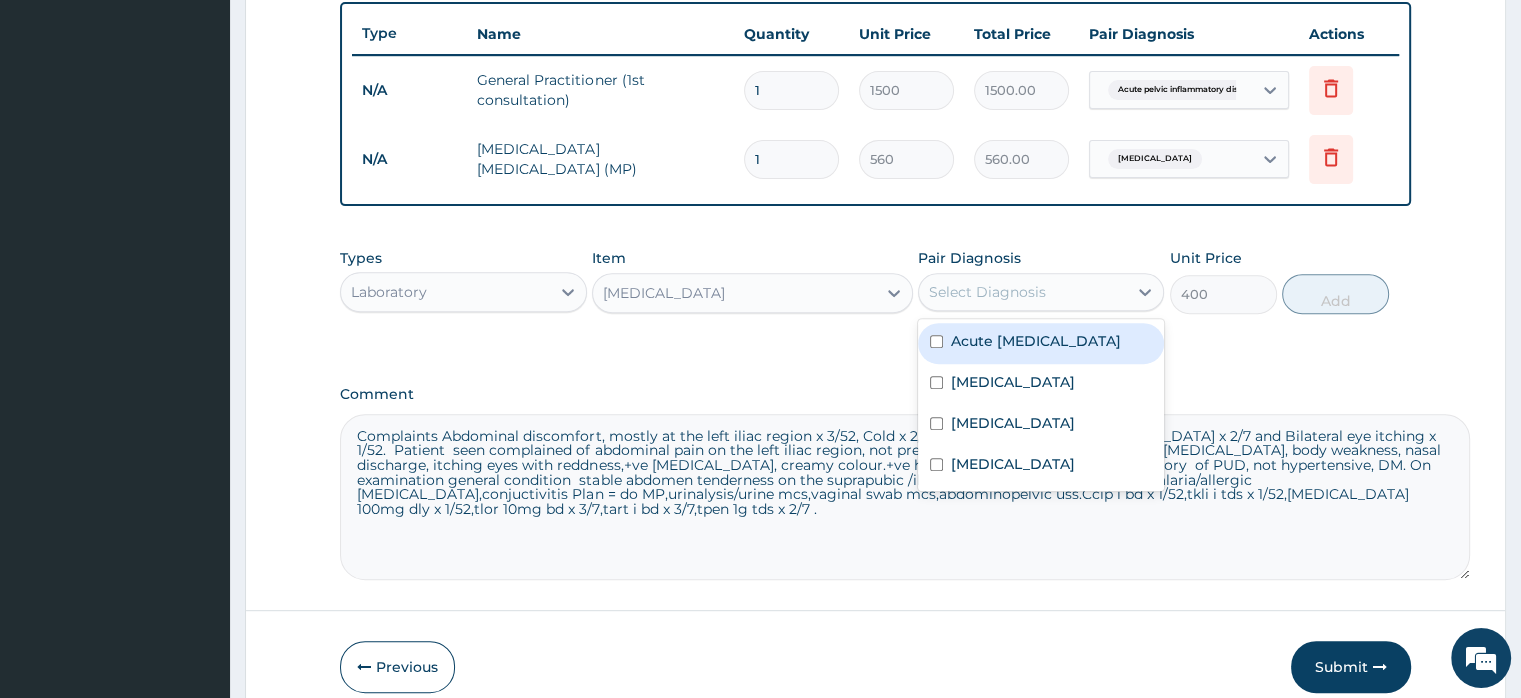 click on "Select Diagnosis" at bounding box center (987, 292) 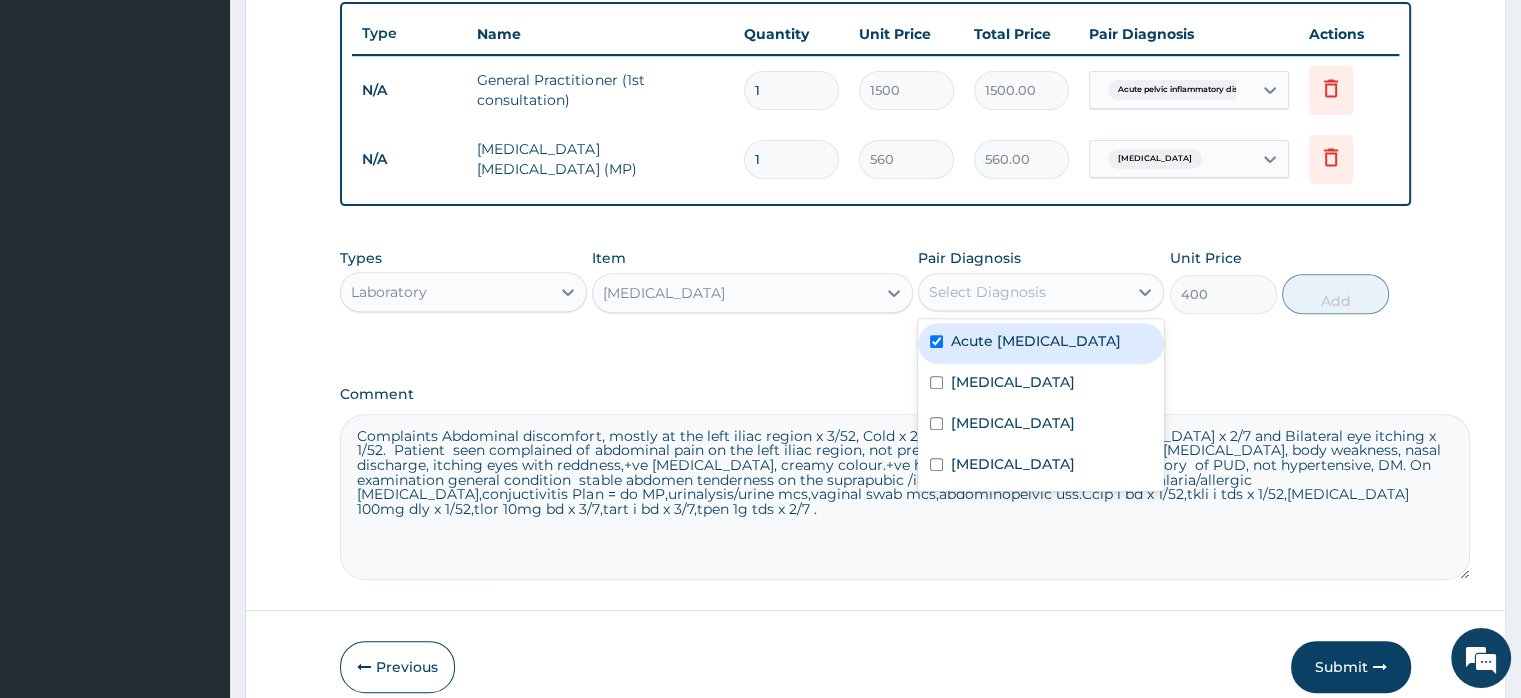checkbox on "true" 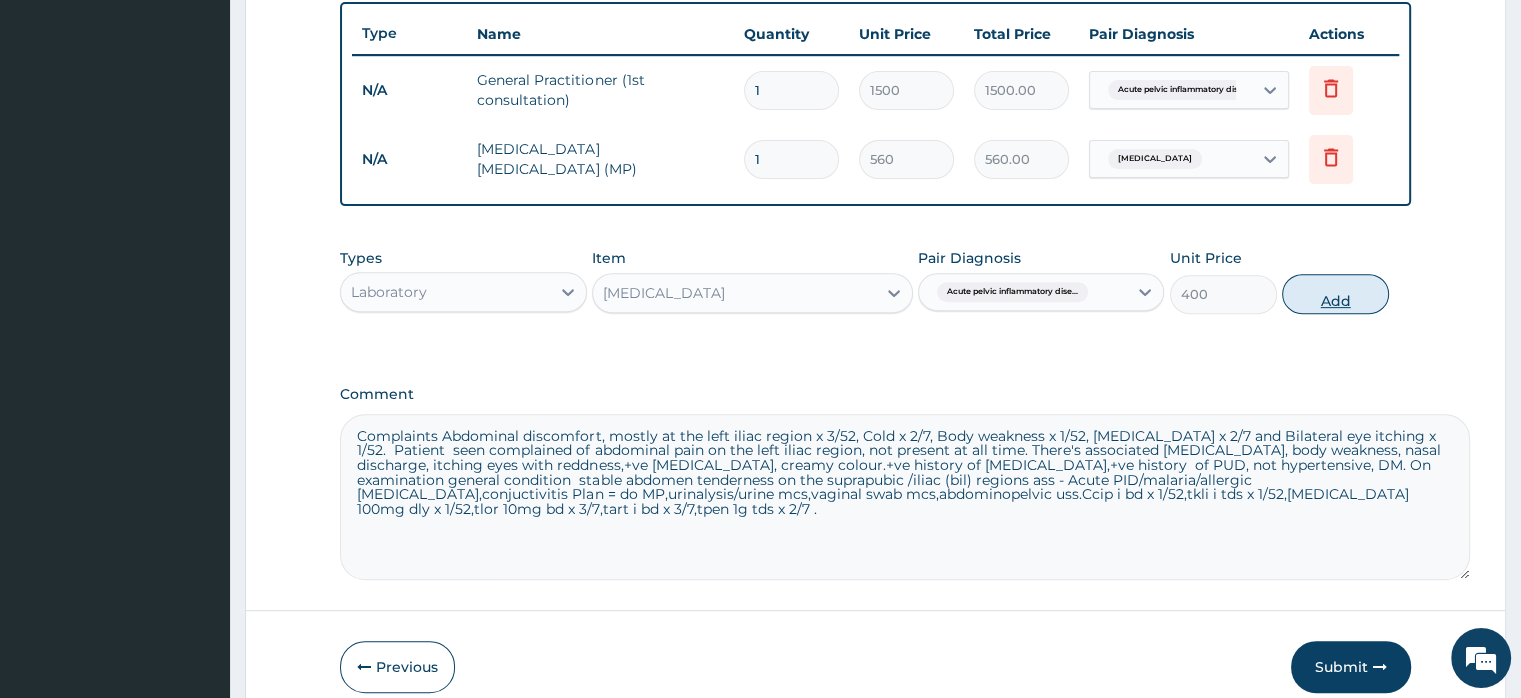 click on "Add" at bounding box center [1335, 294] 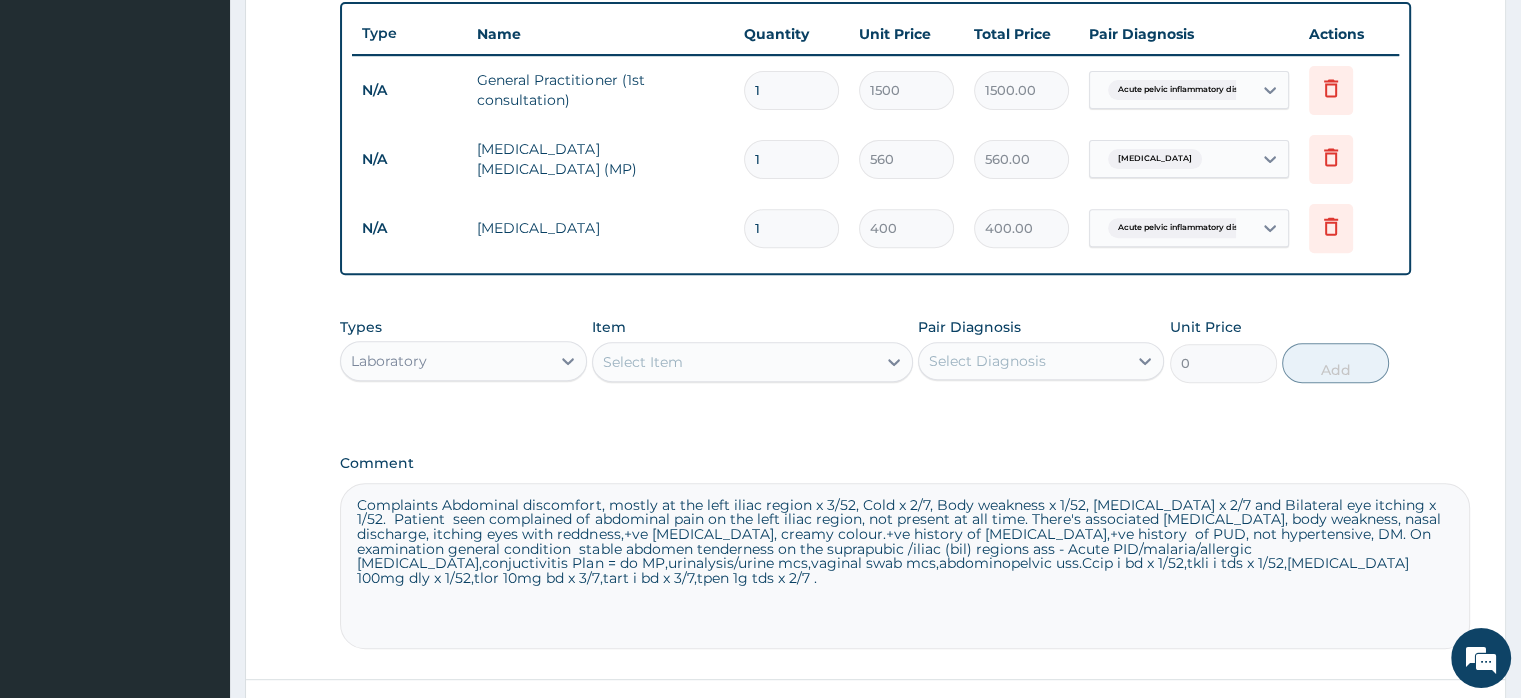 click on "Laboratory" at bounding box center [445, 361] 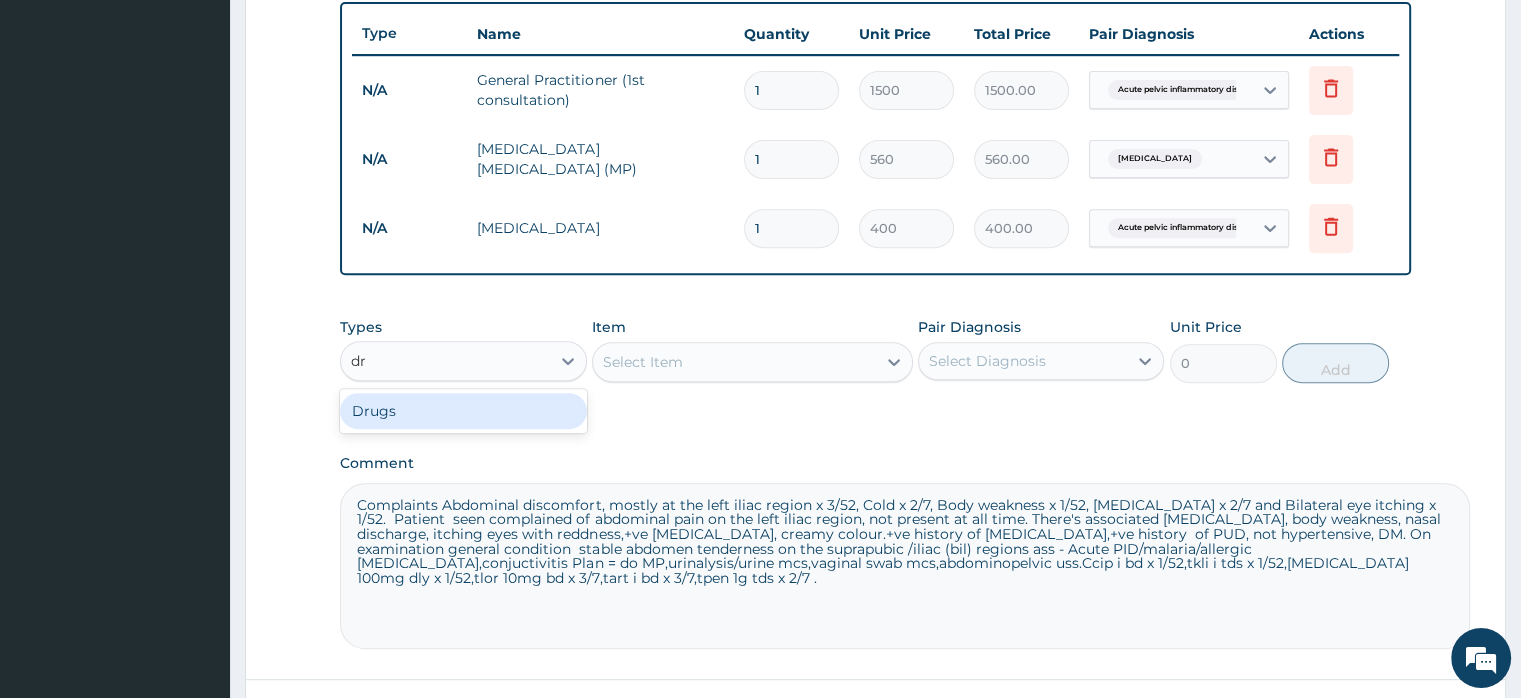 type on "dru" 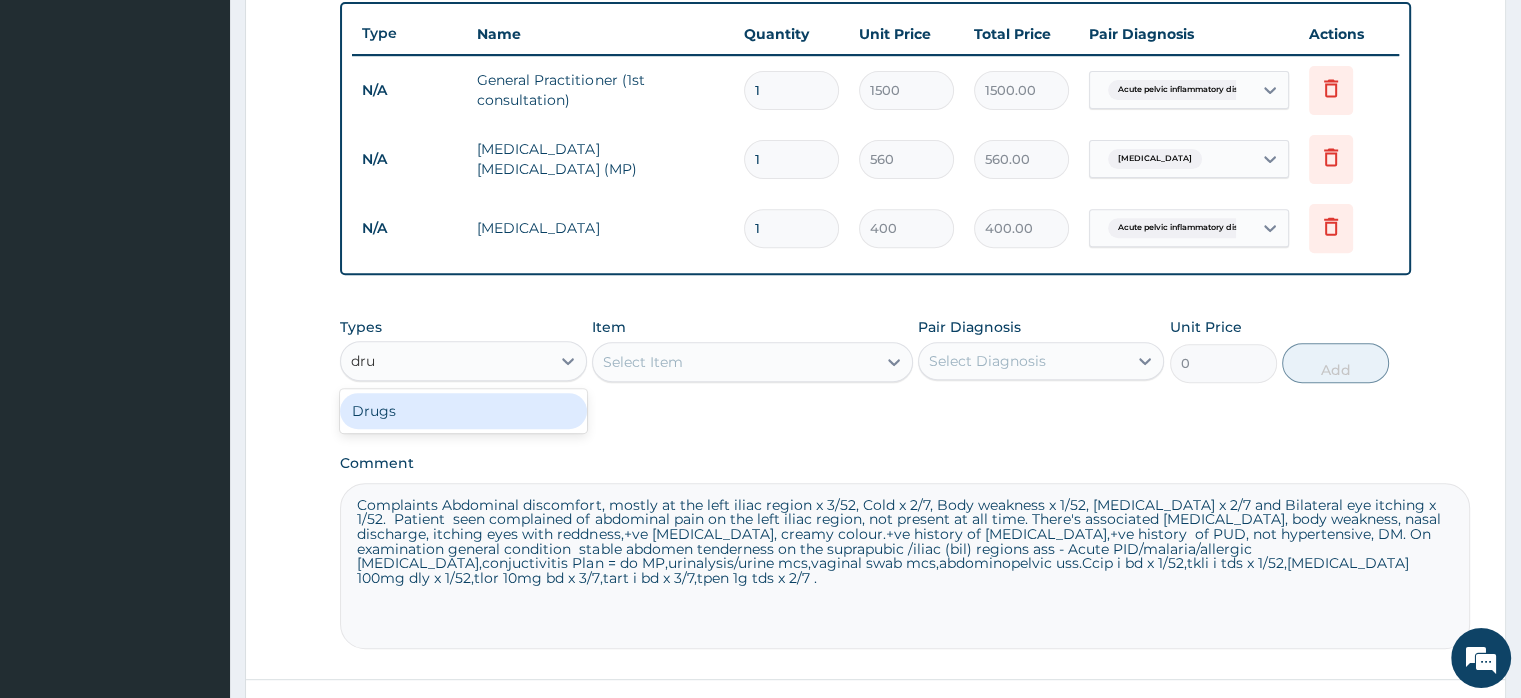 drag, startPoint x: 470, startPoint y: 417, endPoint x: 484, endPoint y: 412, distance: 14.866069 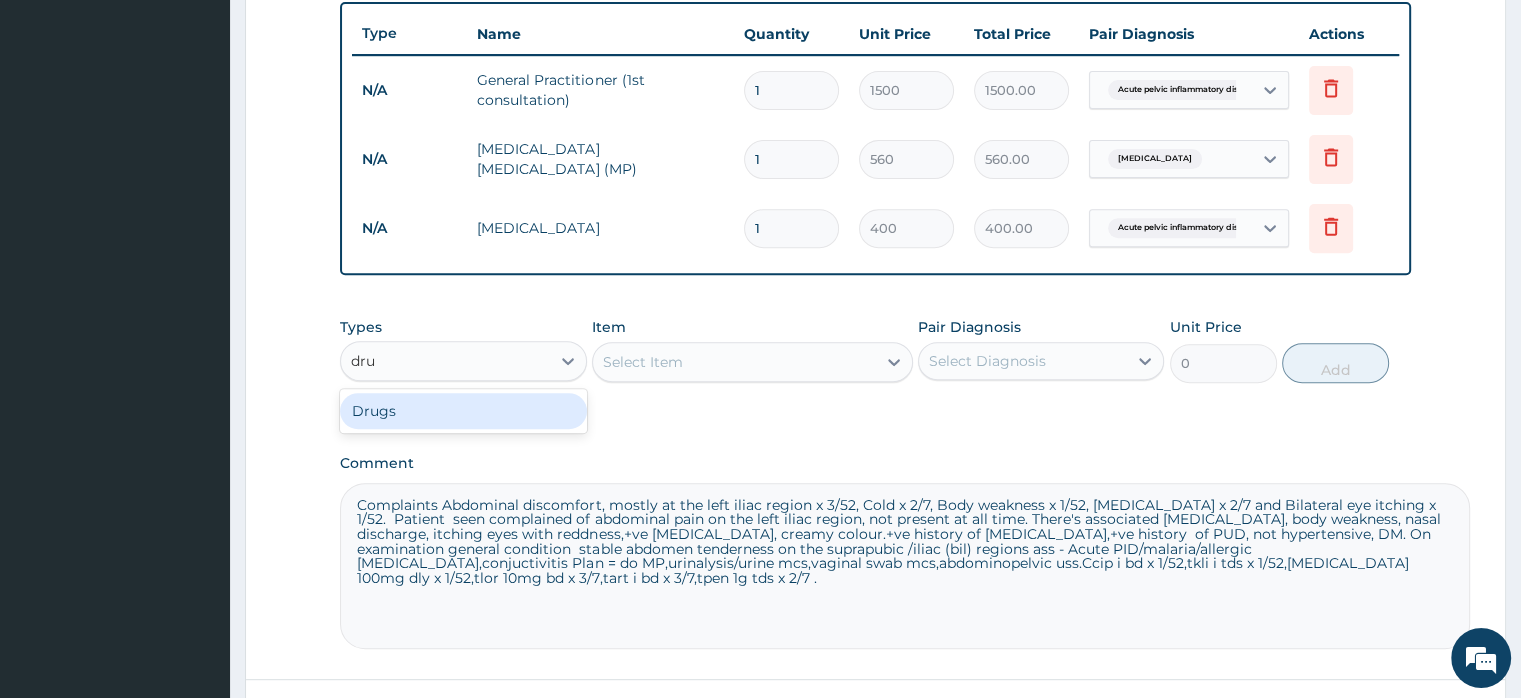 click on "Drugs" at bounding box center [463, 411] 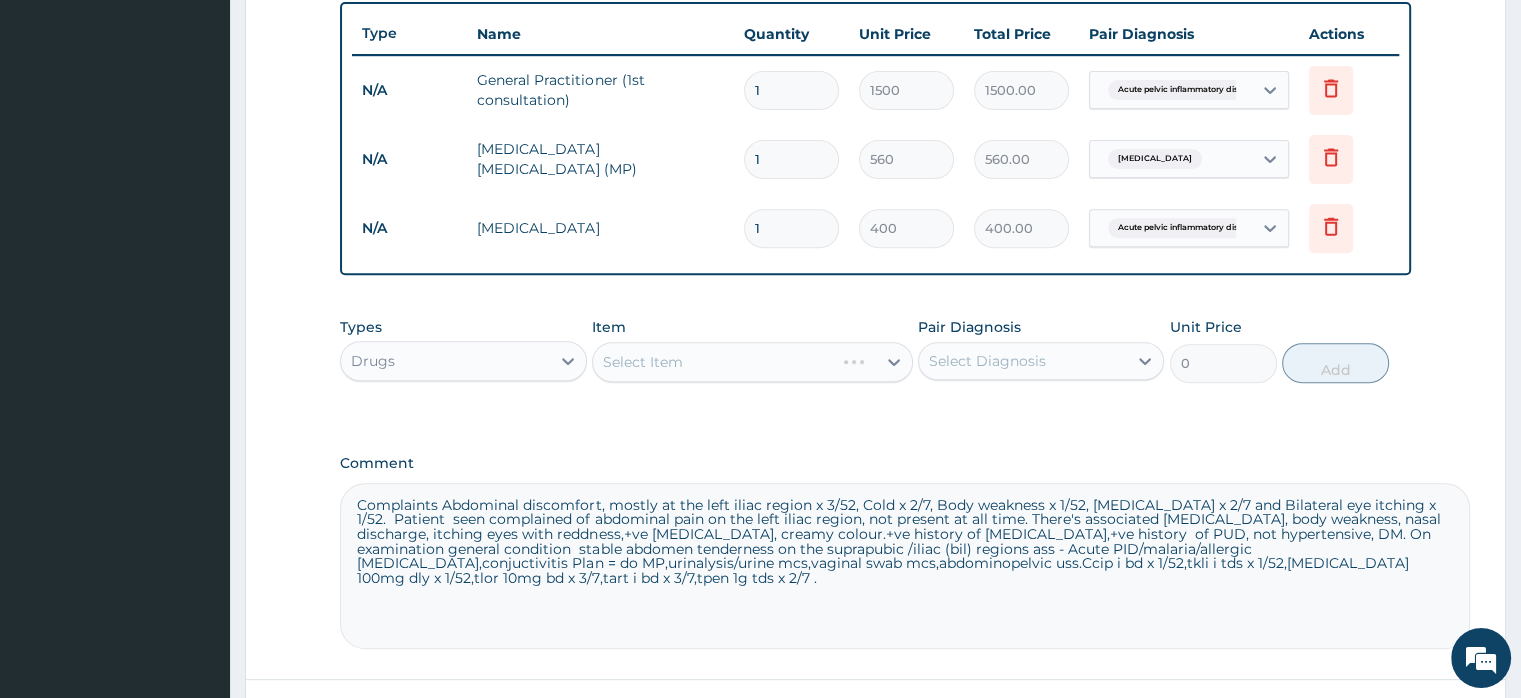click on "Select Item" at bounding box center [752, 362] 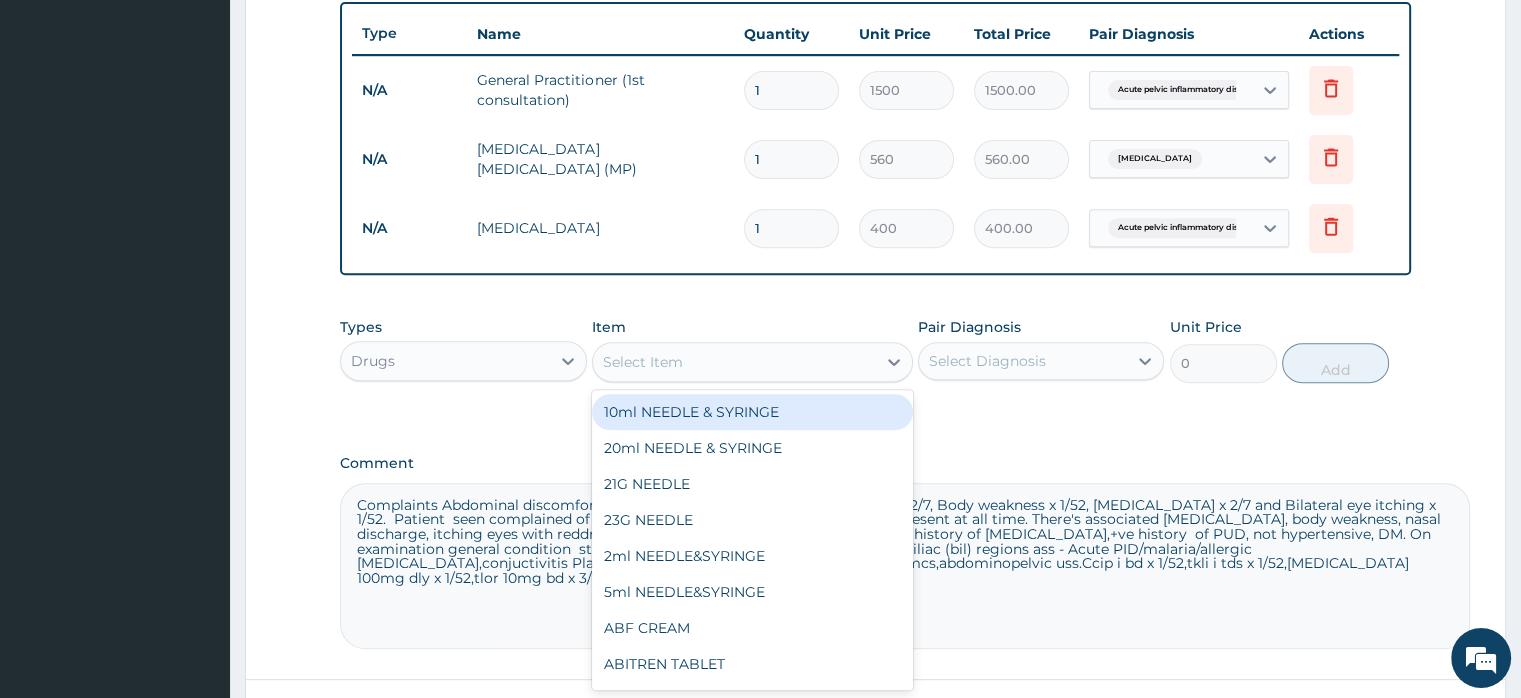 click on "Select Item" at bounding box center [734, 362] 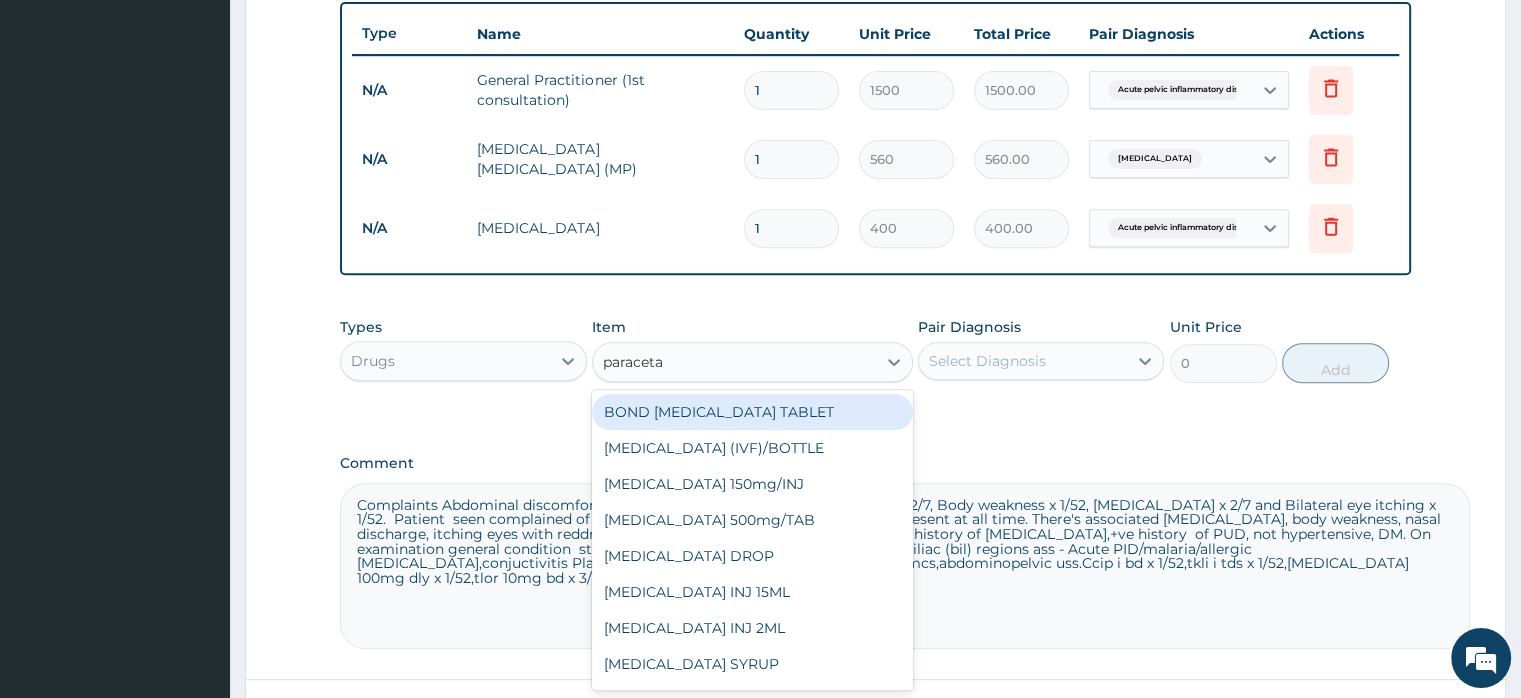 type on "paracetam" 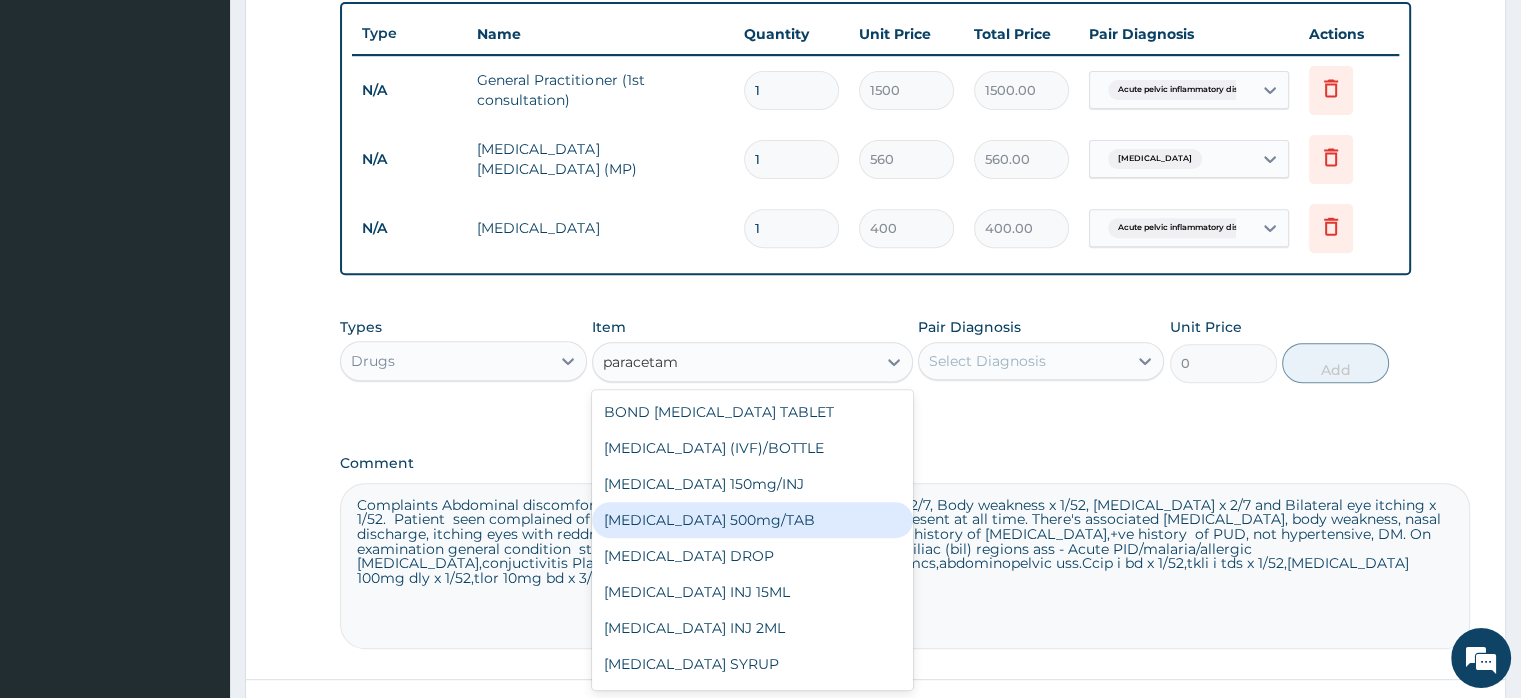 click on "[MEDICAL_DATA] 500mg/TAB" at bounding box center (752, 520) 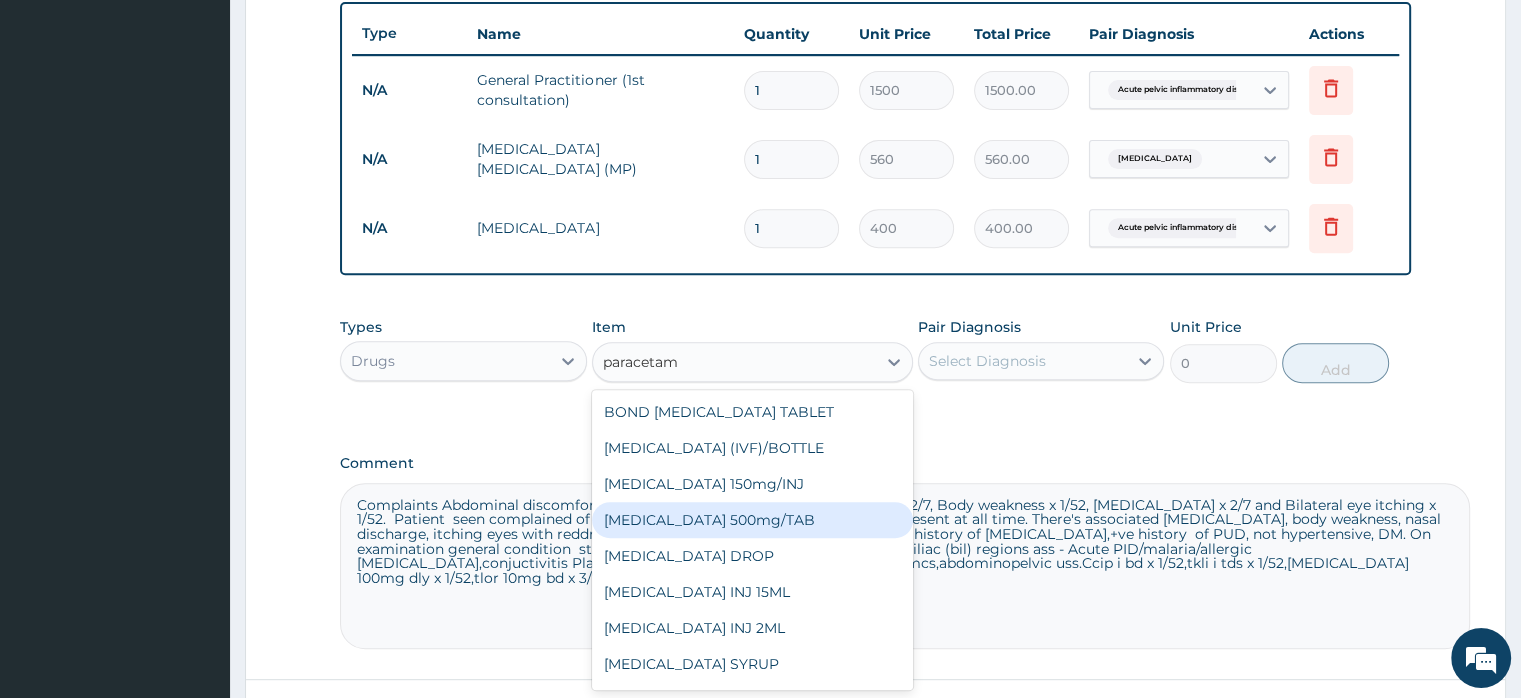 type 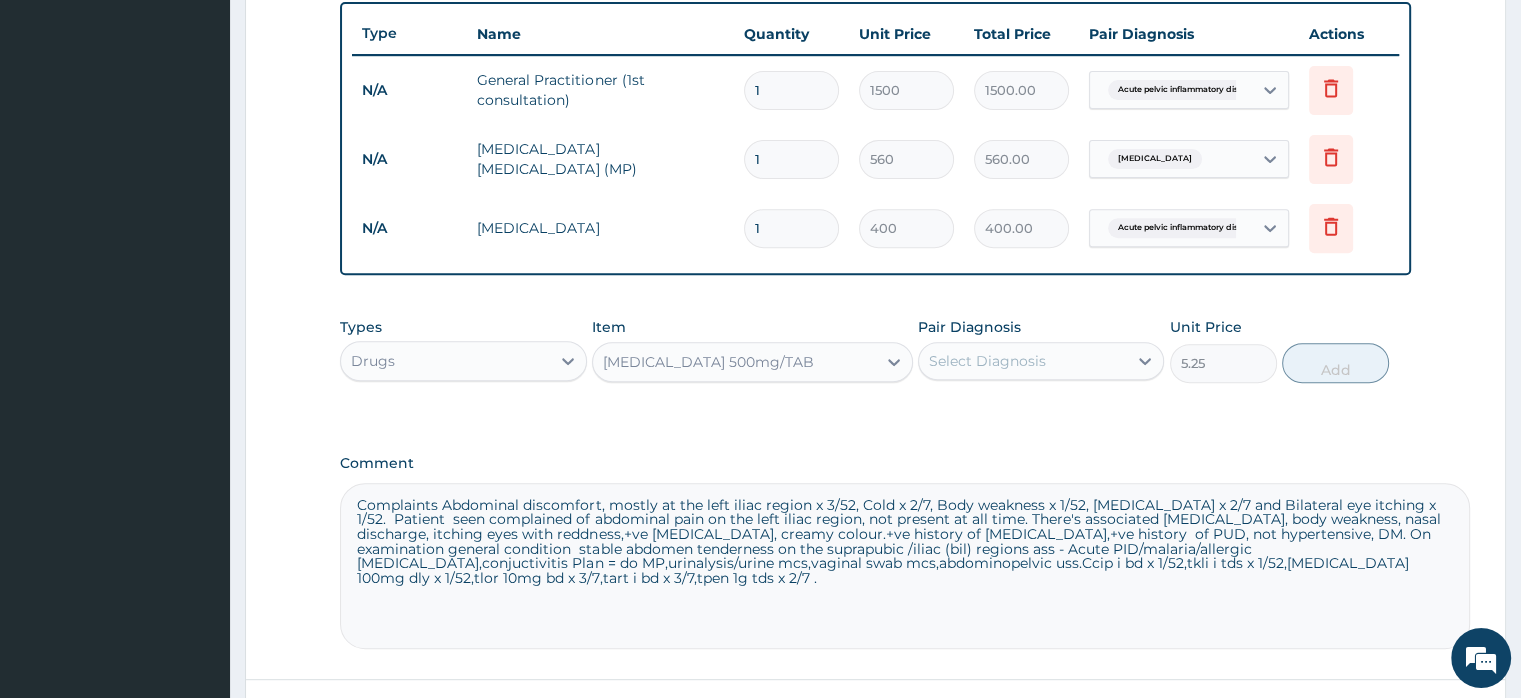 click on "Select Diagnosis" at bounding box center (987, 361) 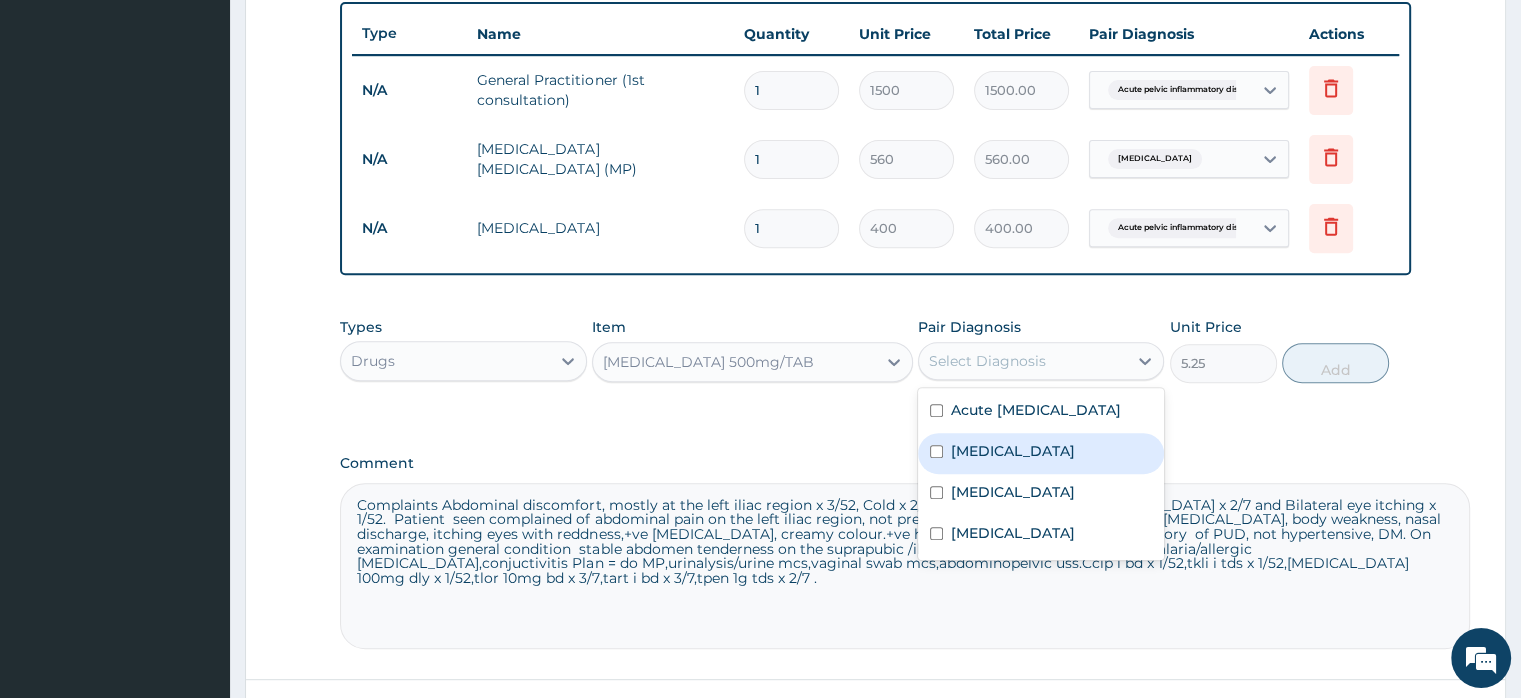click on "[MEDICAL_DATA]" at bounding box center (1013, 451) 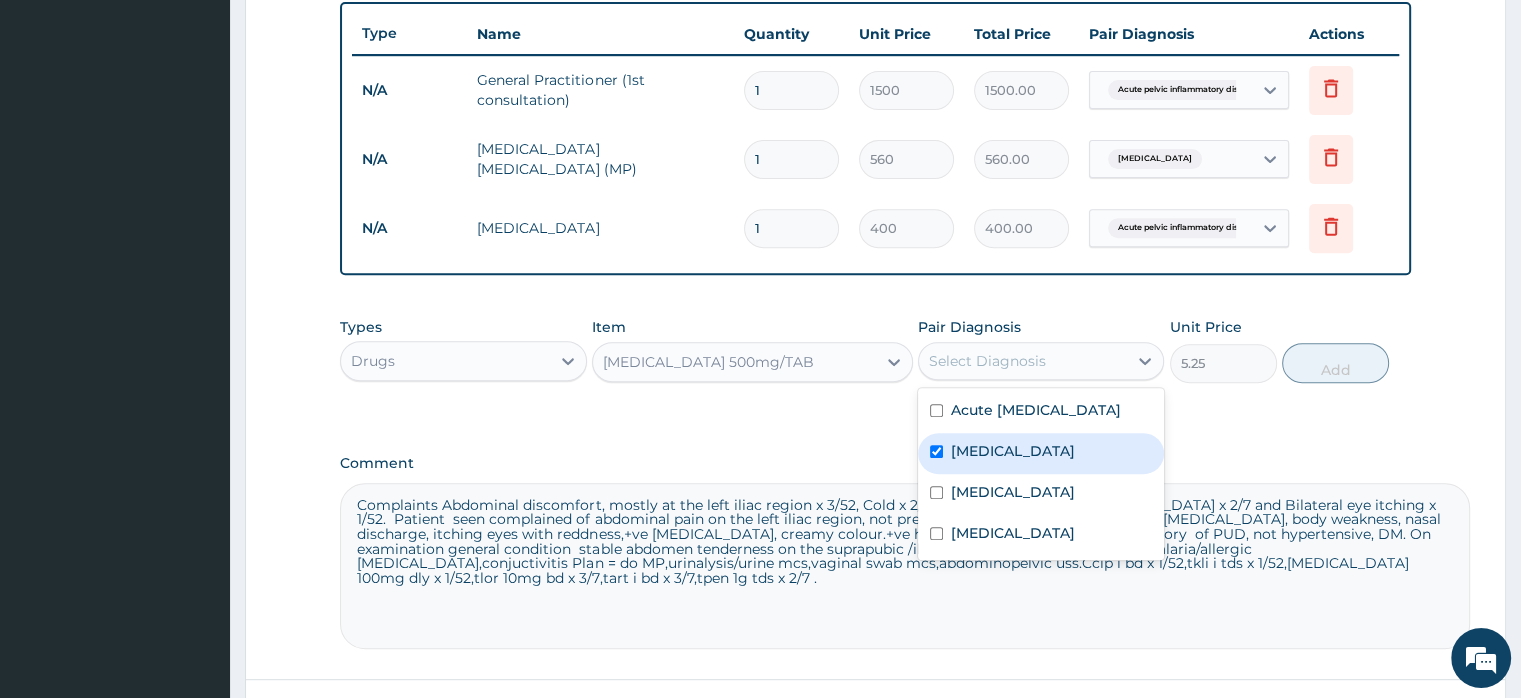 checkbox on "true" 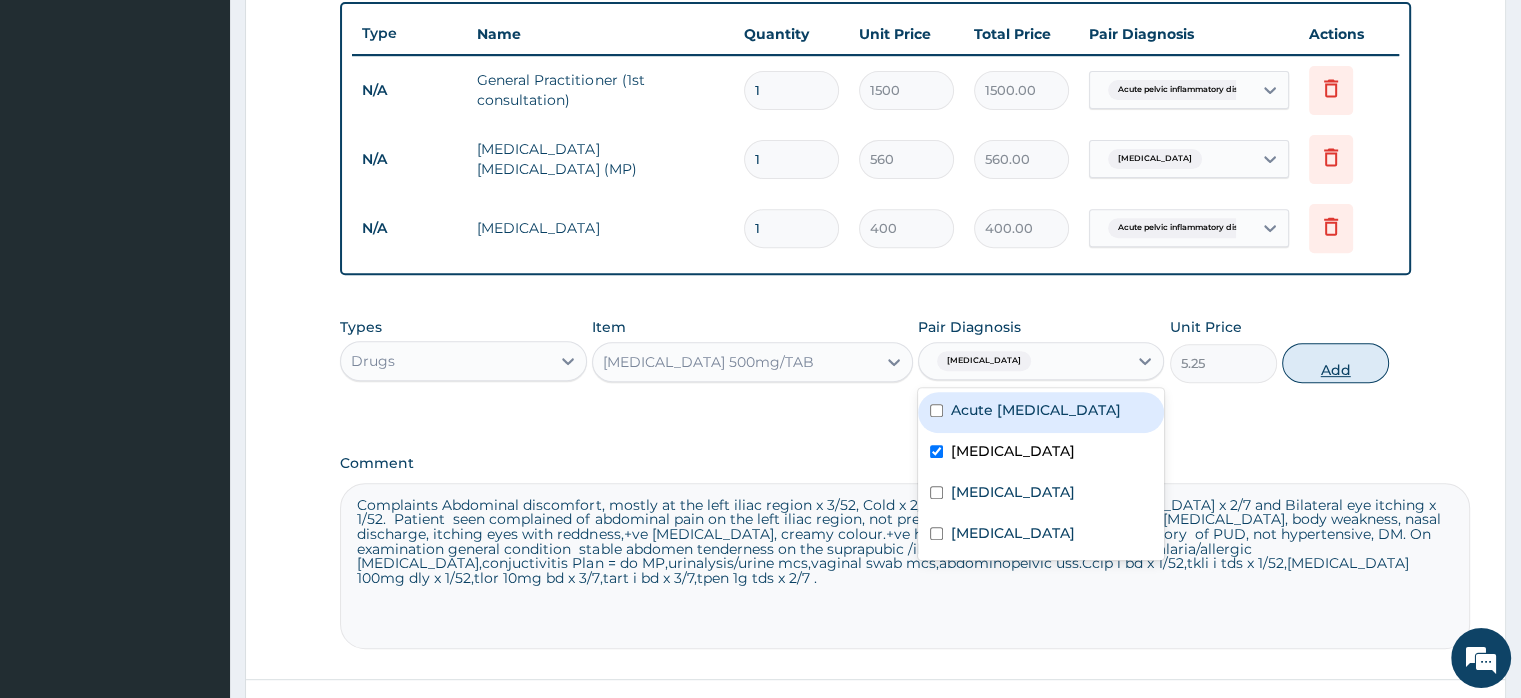 click on "Add" at bounding box center [1335, 363] 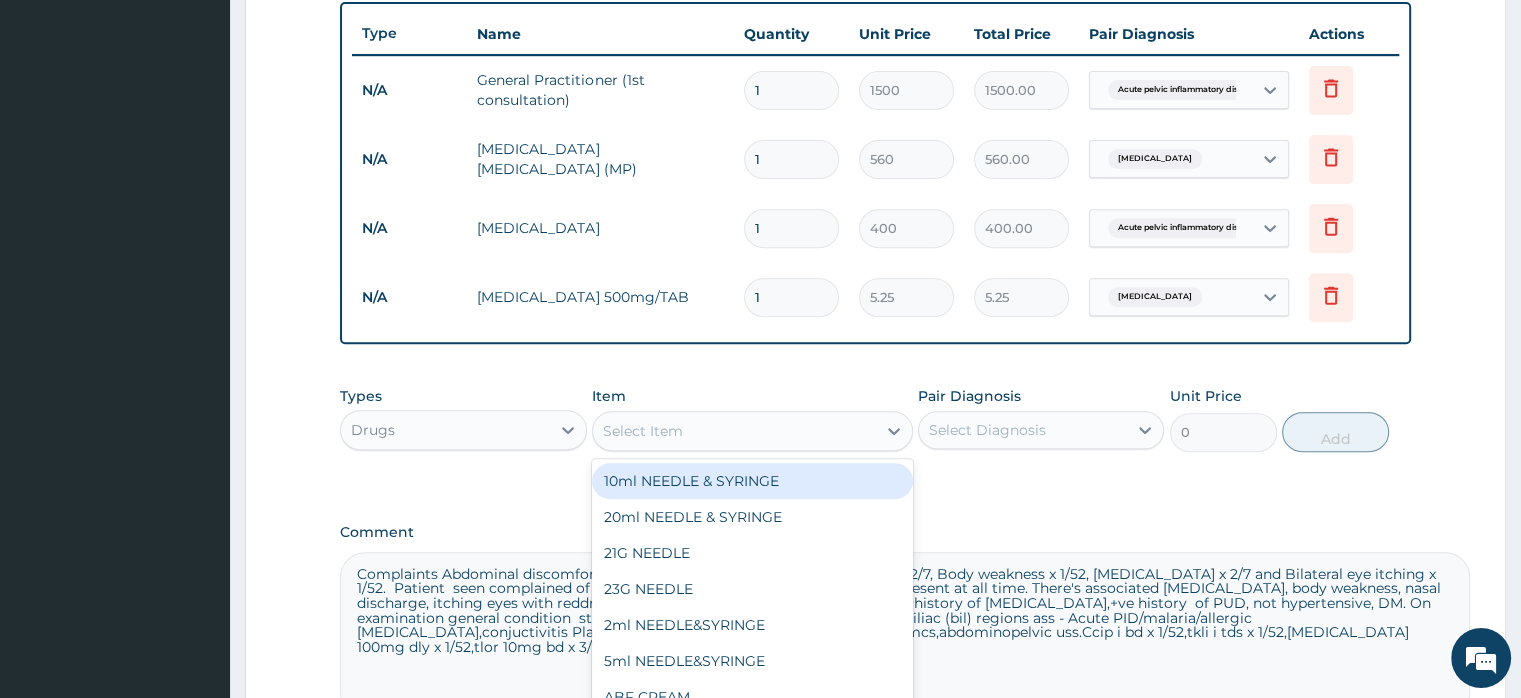 click on "Select Item" at bounding box center (643, 431) 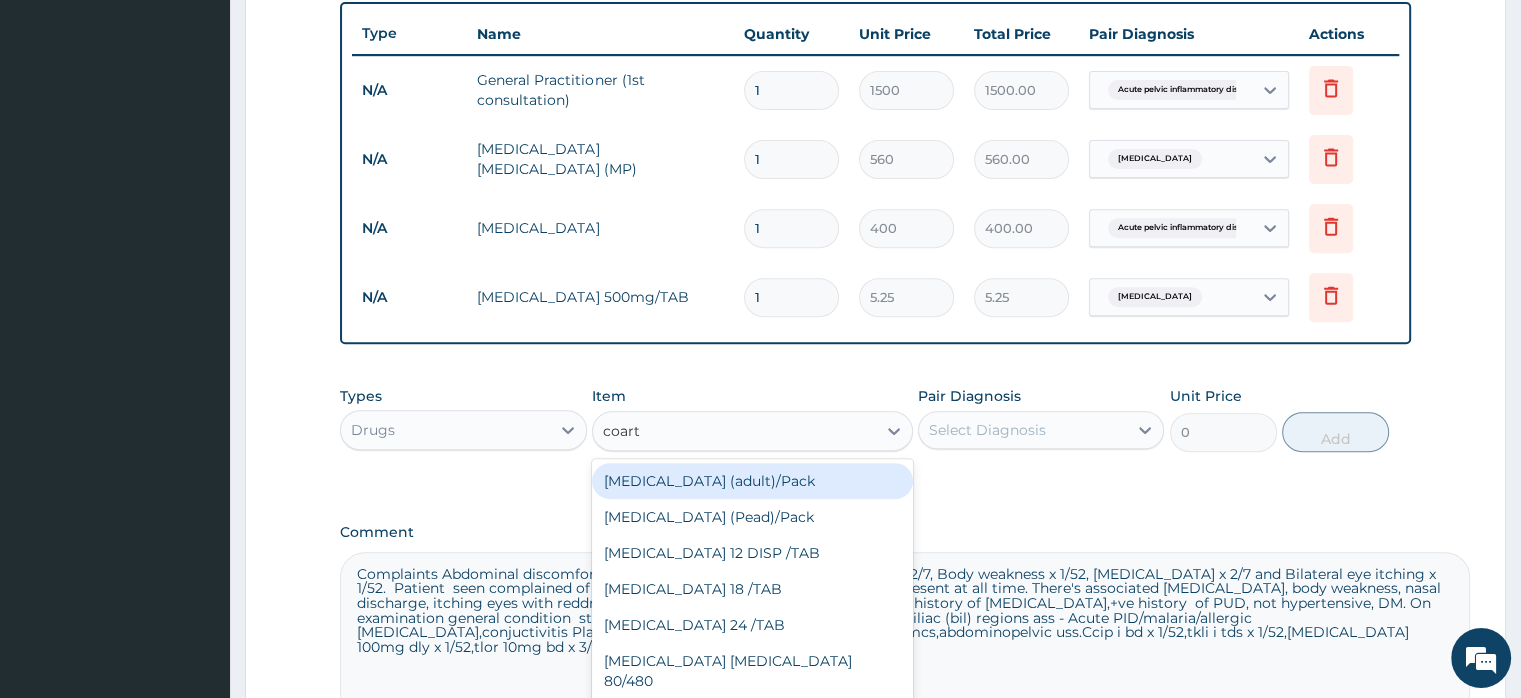 type on "coarte" 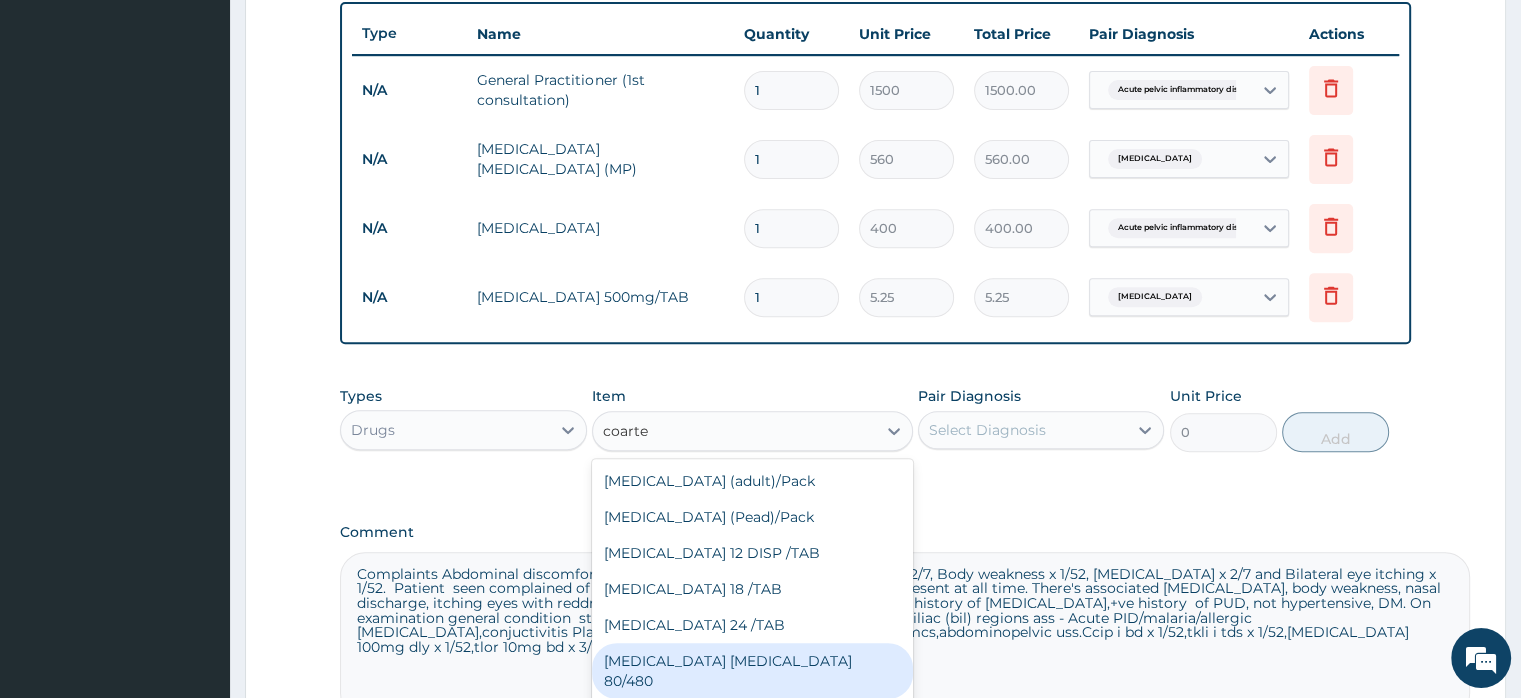 click on "COARTEM D TAB 80/480" at bounding box center (752, 671) 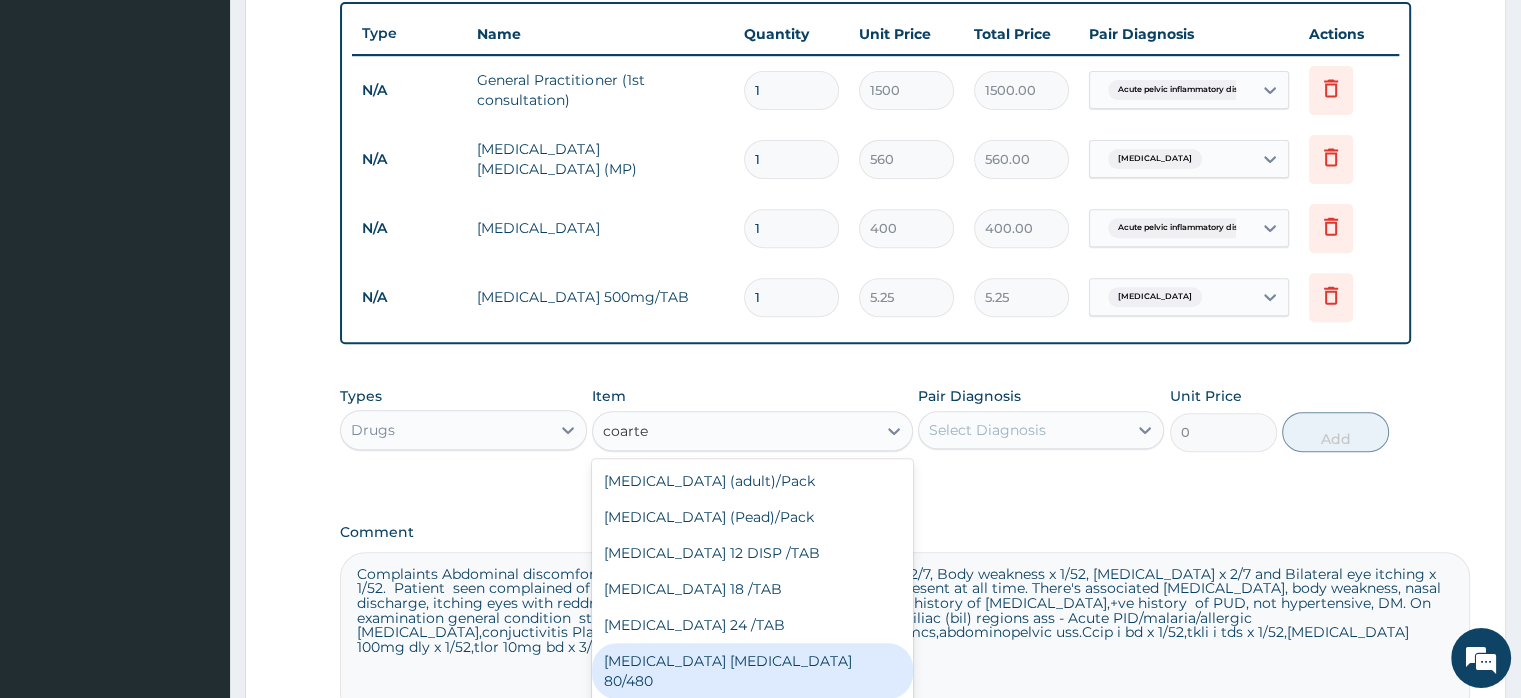type 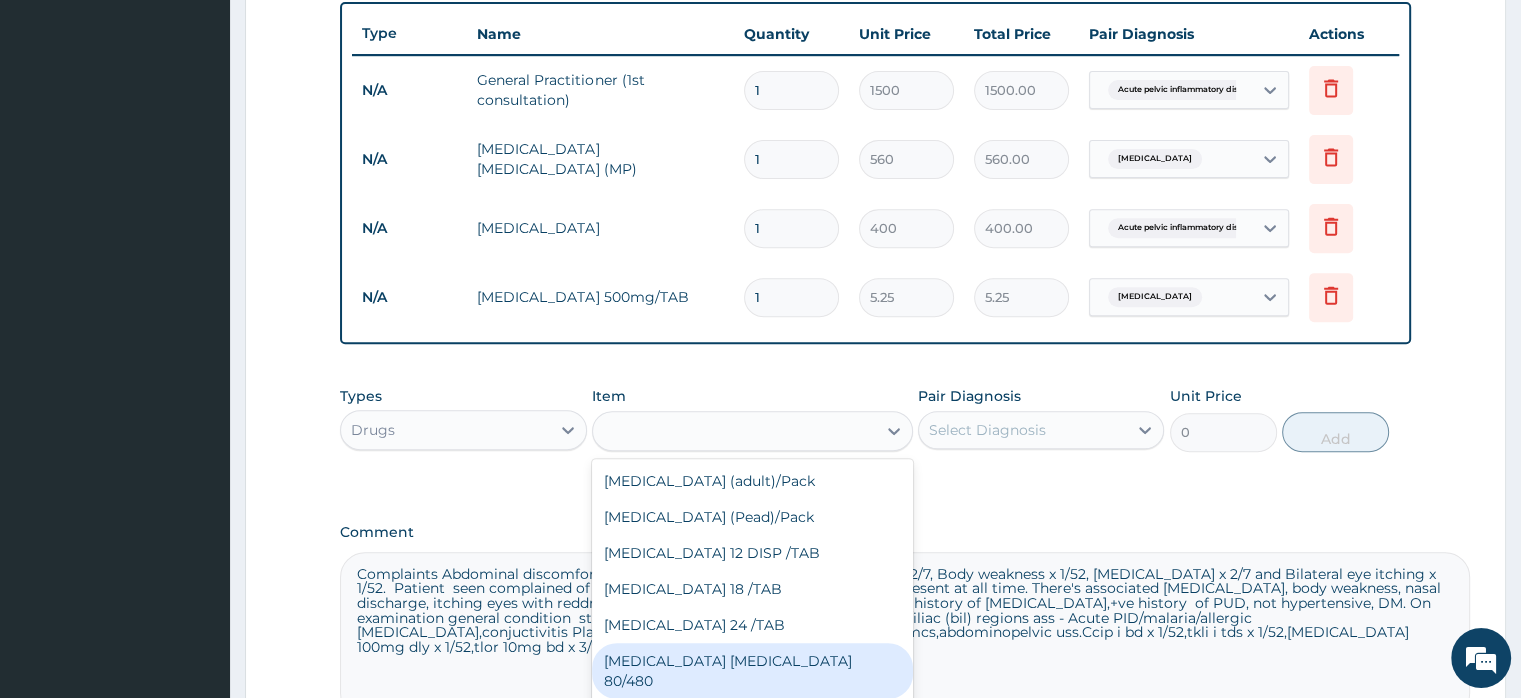 type on "866.25" 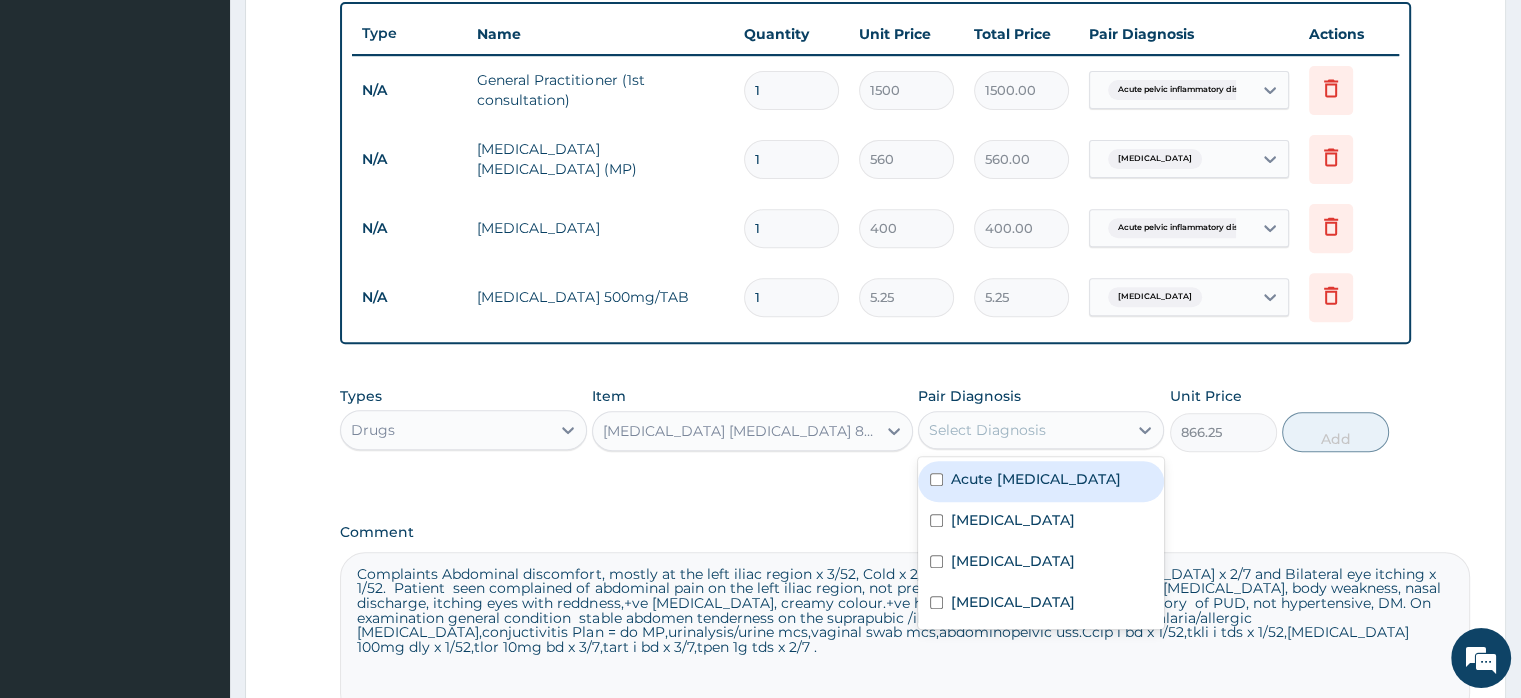 click on "Select Diagnosis" at bounding box center [987, 430] 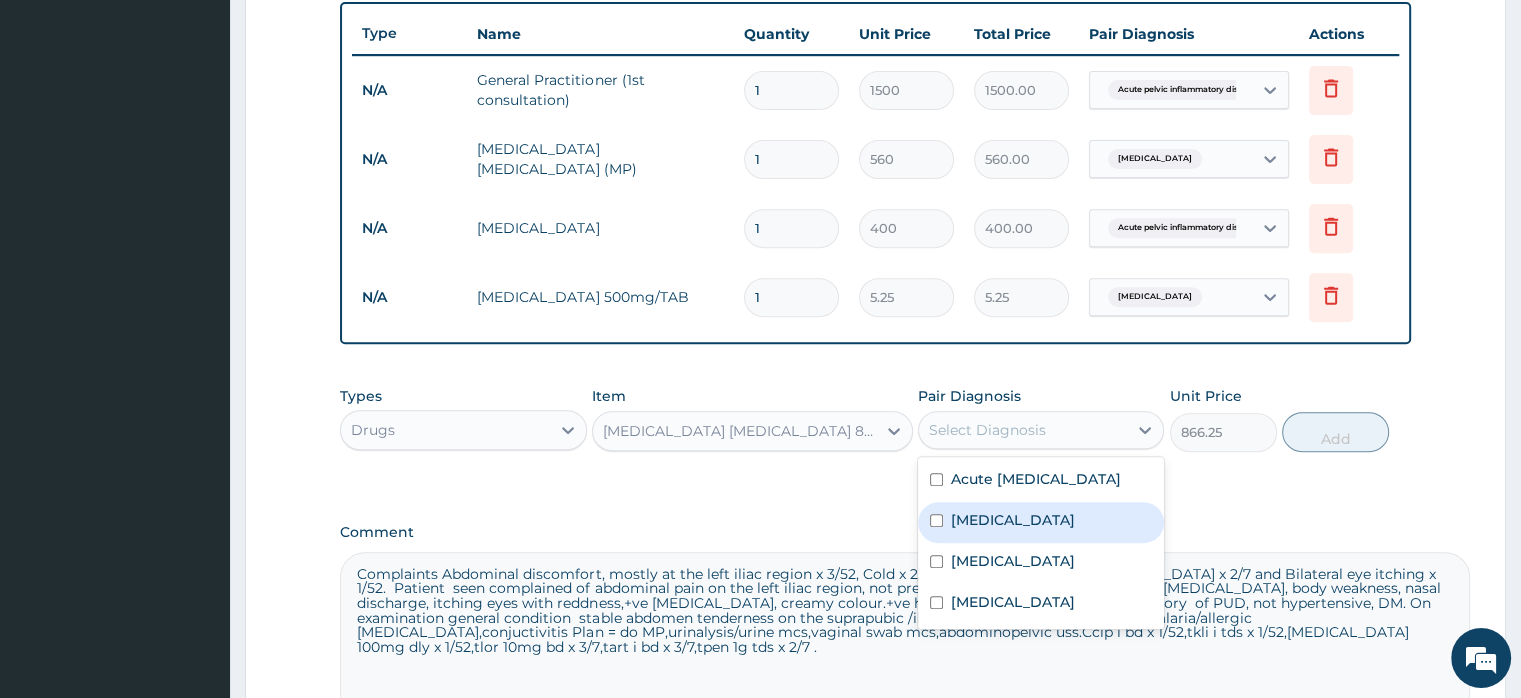 click on "Malaria" at bounding box center [1041, 522] 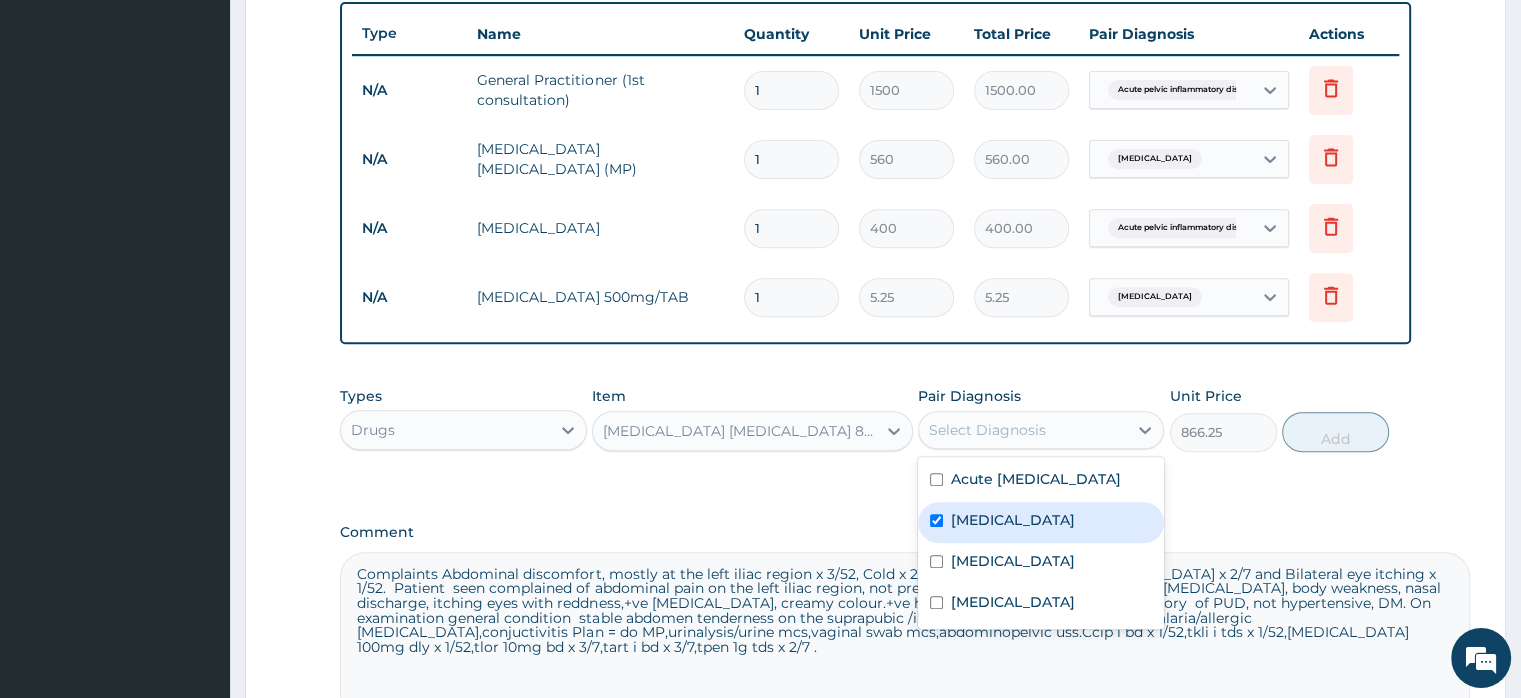 checkbox on "true" 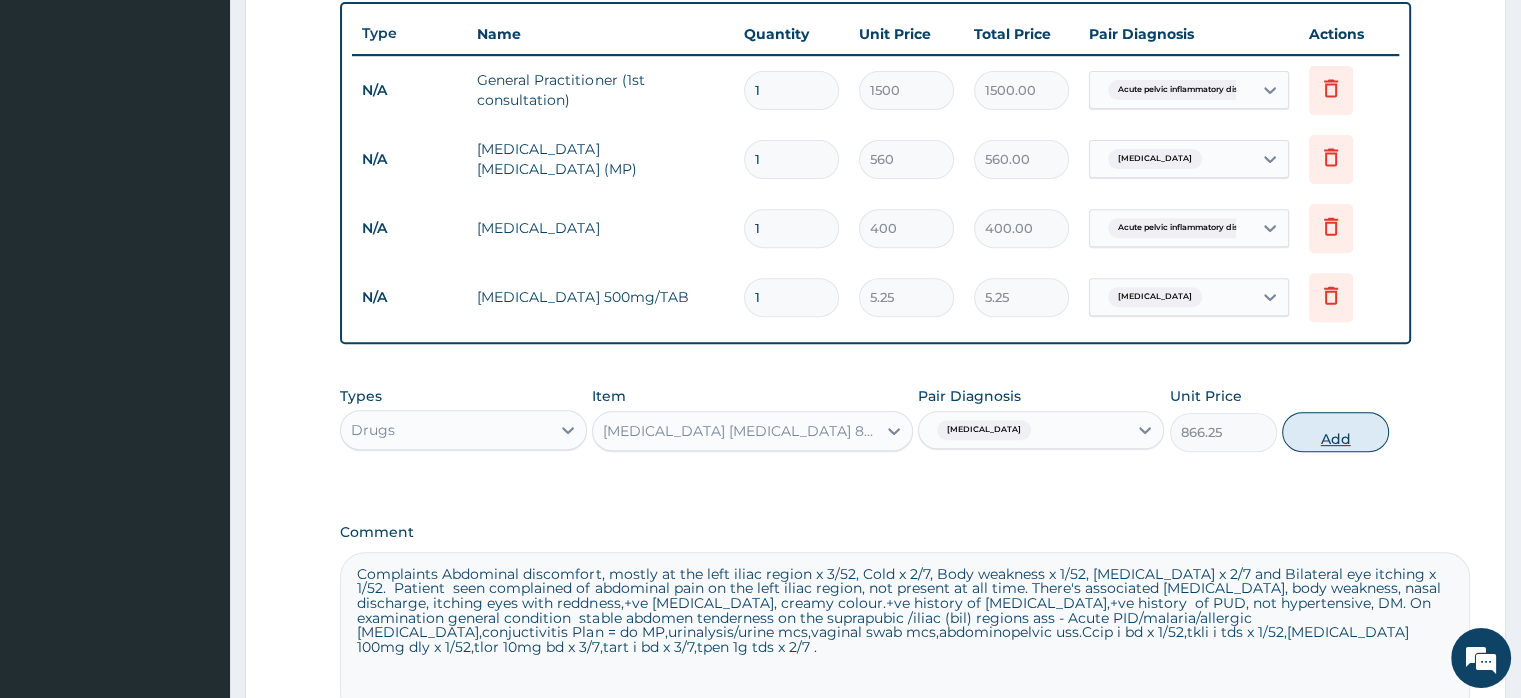 click on "Add" at bounding box center (1335, 432) 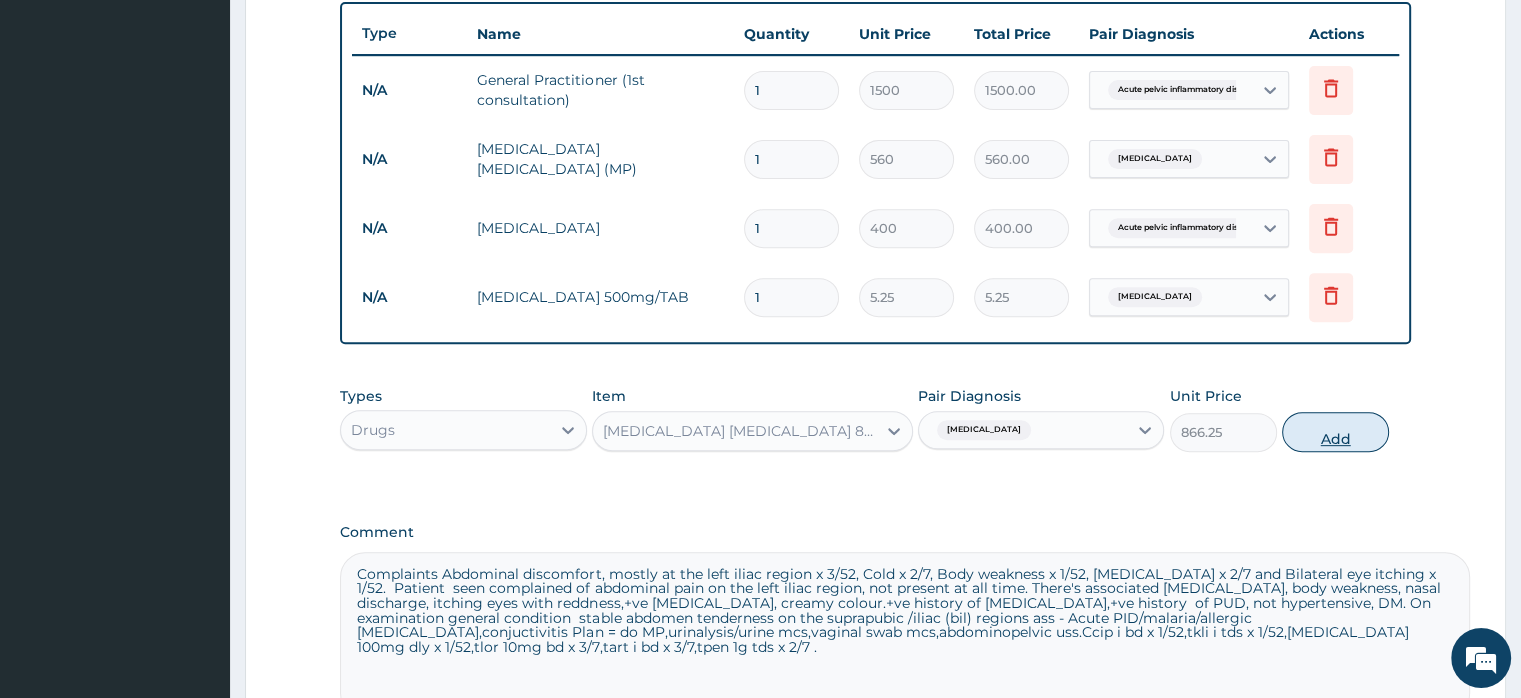 type on "0" 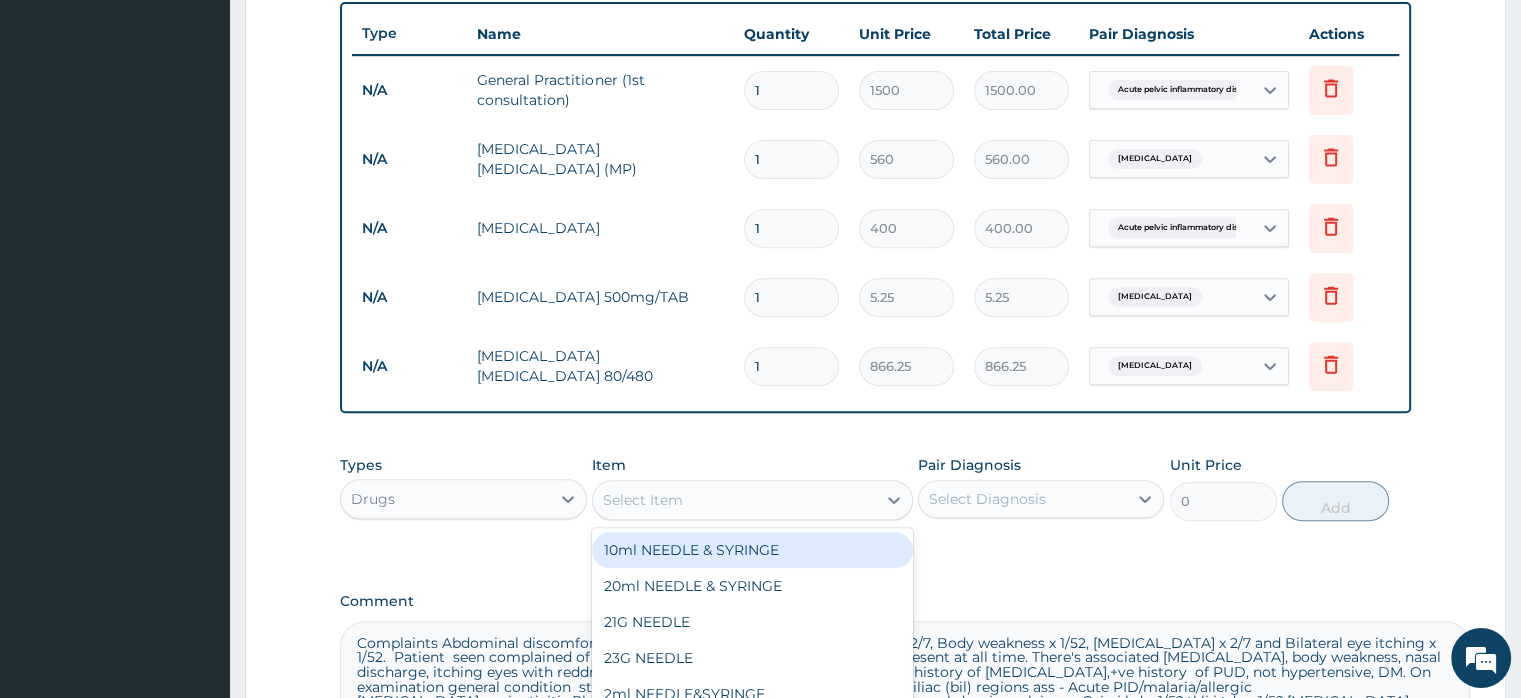 click on "Select Item" at bounding box center [734, 500] 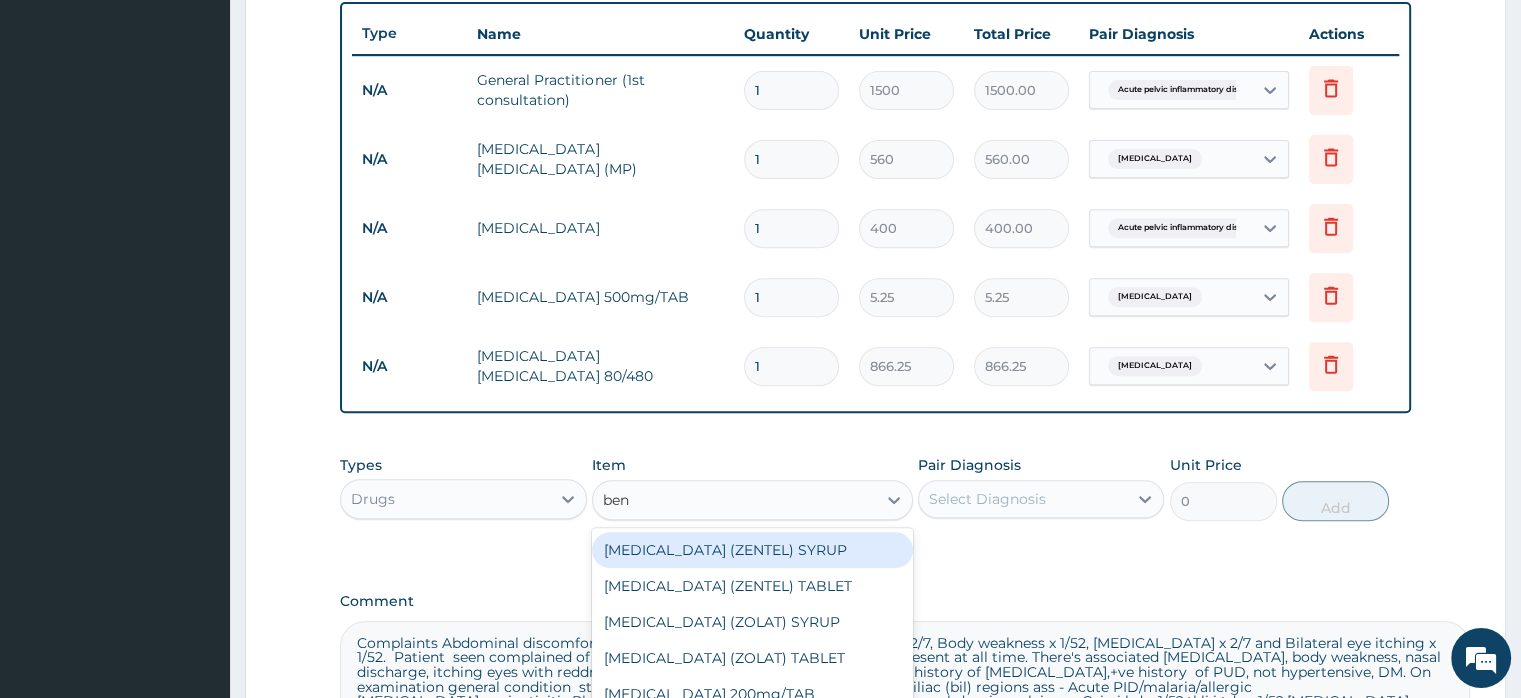 type on "beny" 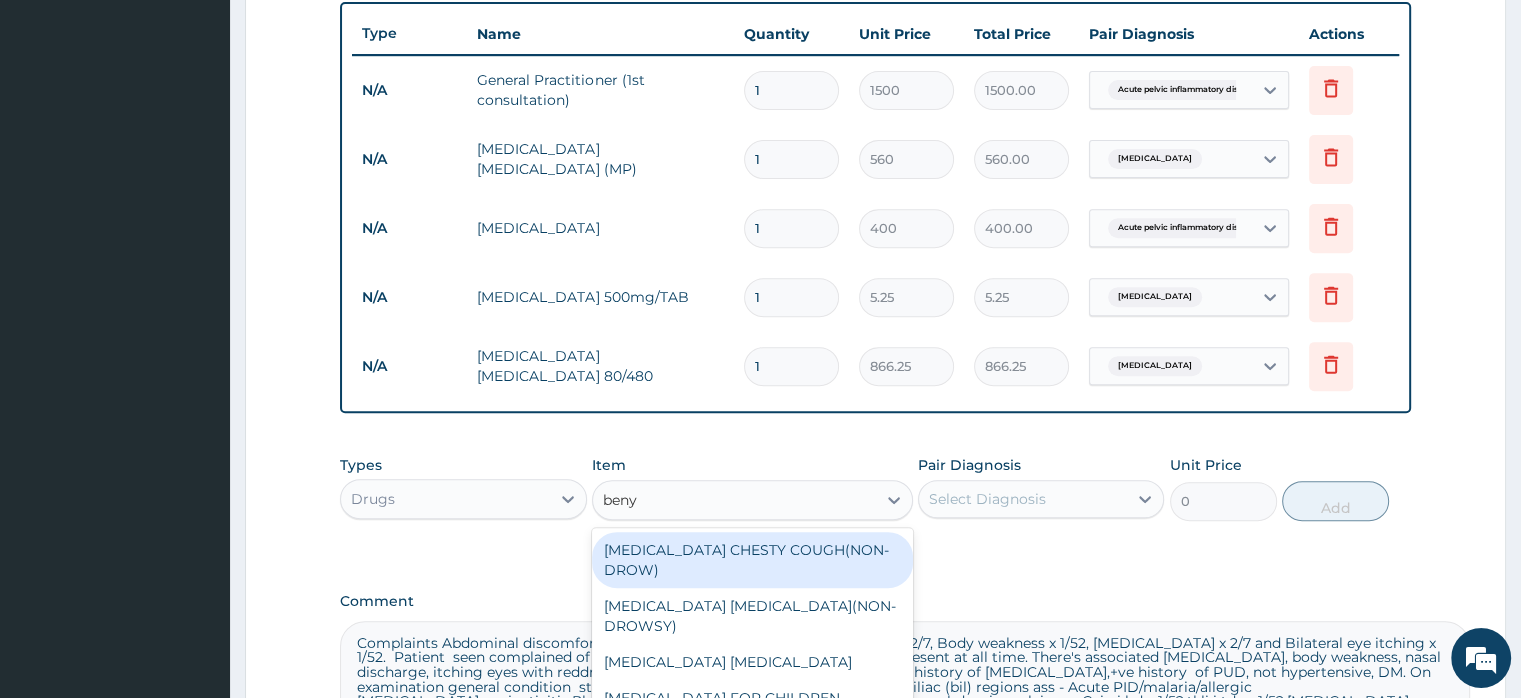 click on "BENYLIN CHESTY COUGH(NON-DROW)" at bounding box center (752, 560) 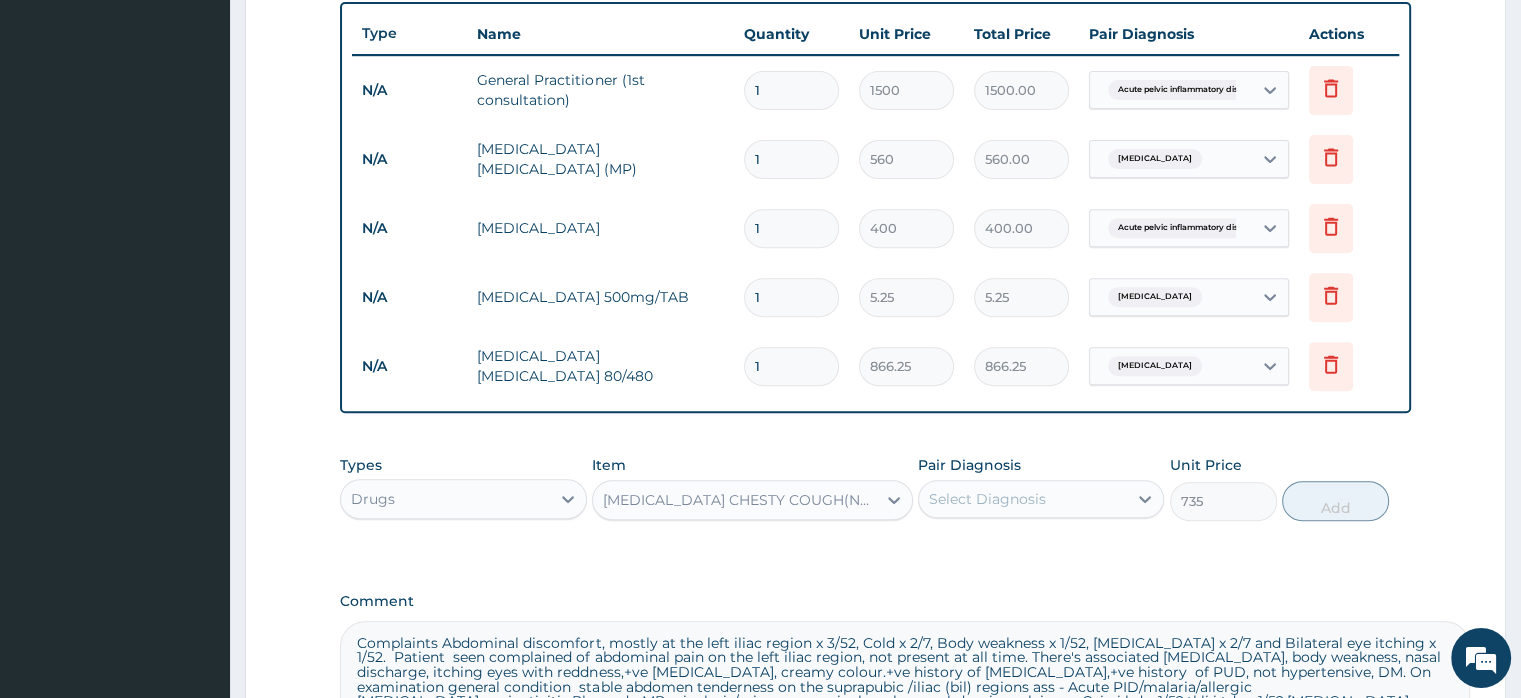 click on "Select Diagnosis" at bounding box center [987, 499] 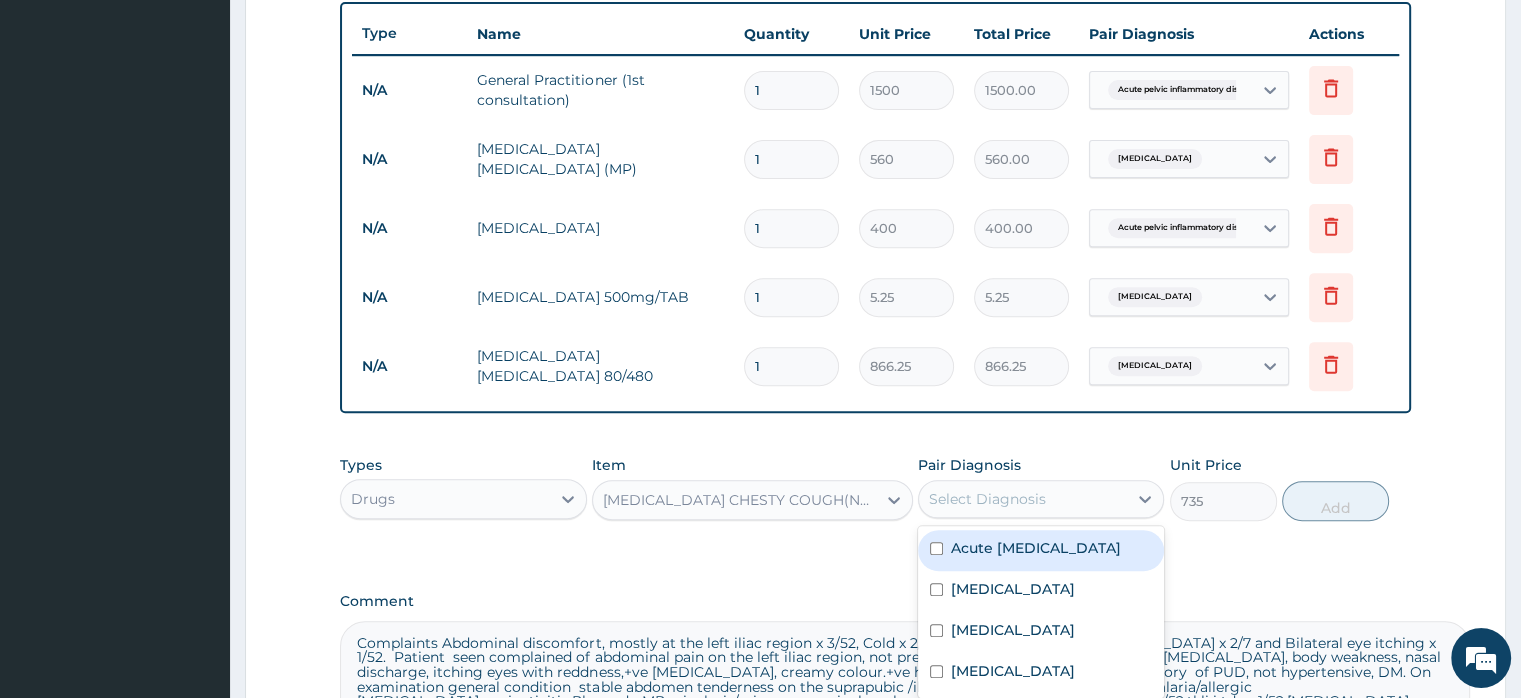click on "BENYLIN CHESTY COUGH(NON-DROW)" at bounding box center [740, 500] 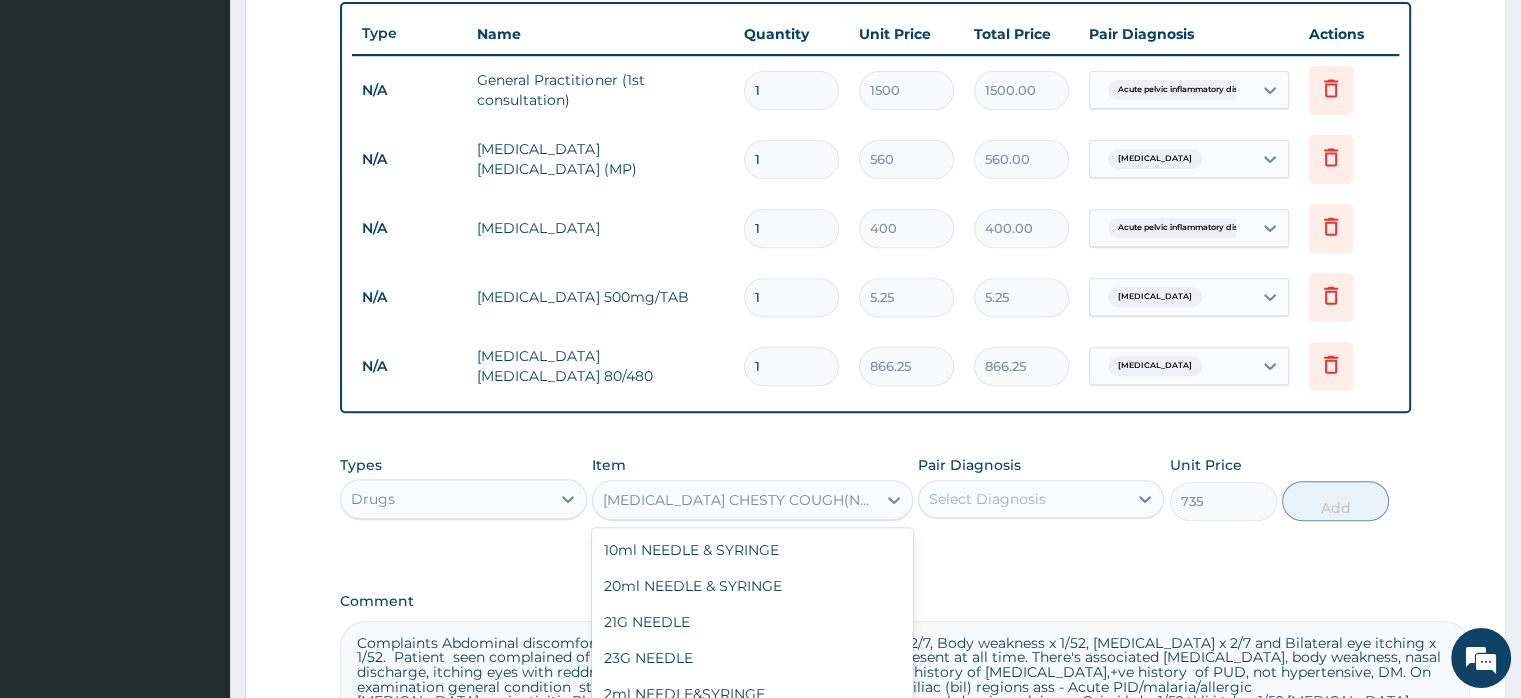 scroll, scrollTop: 8536, scrollLeft: 0, axis: vertical 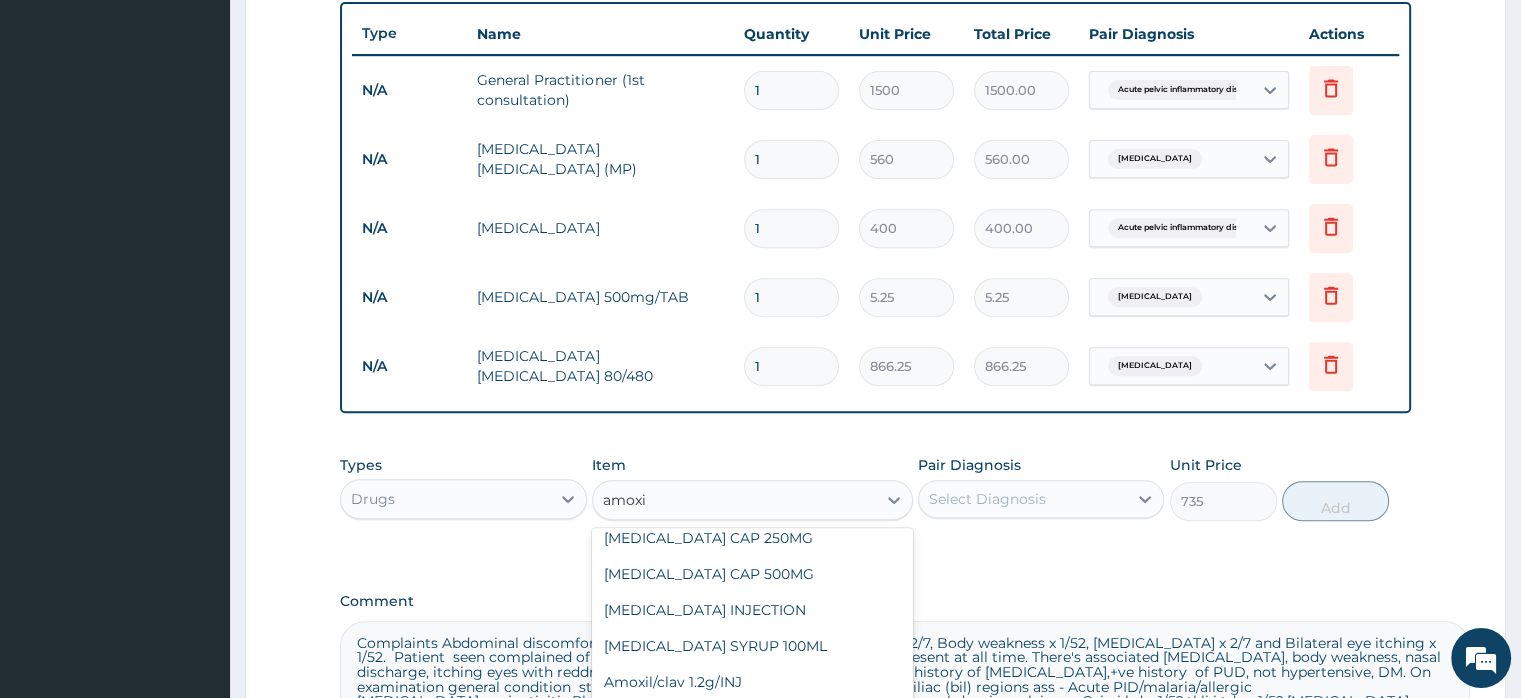 type on "amoxil" 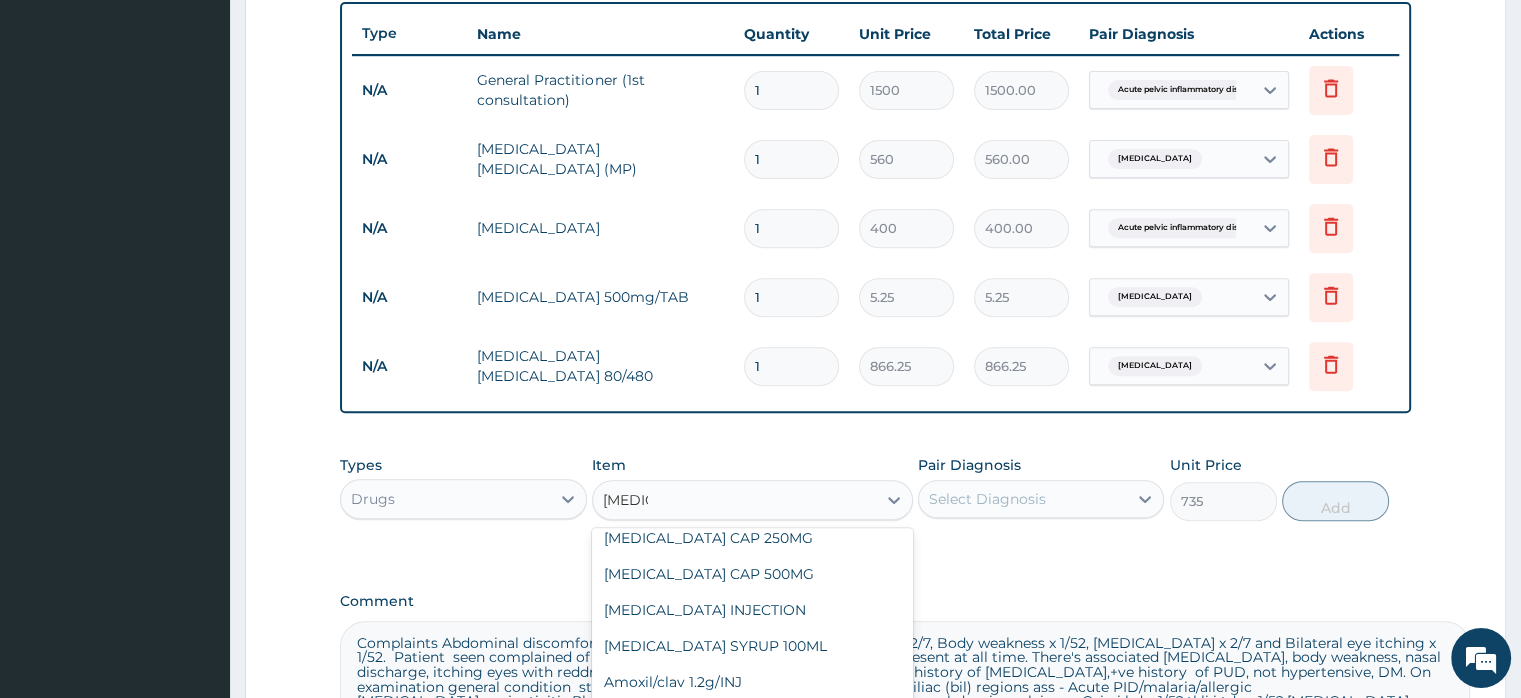 scroll, scrollTop: 32, scrollLeft: 0, axis: vertical 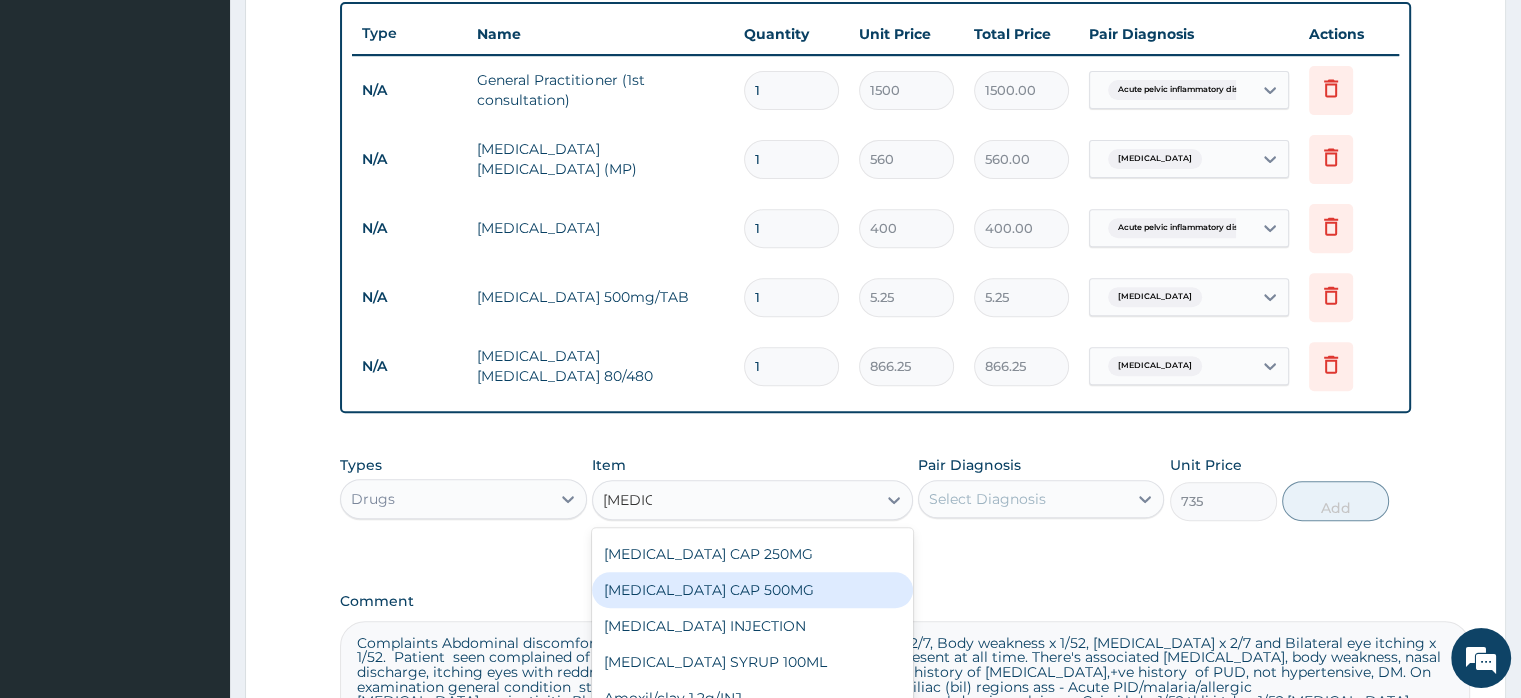 click on "[MEDICAL_DATA] CAP 500MG" at bounding box center [752, 590] 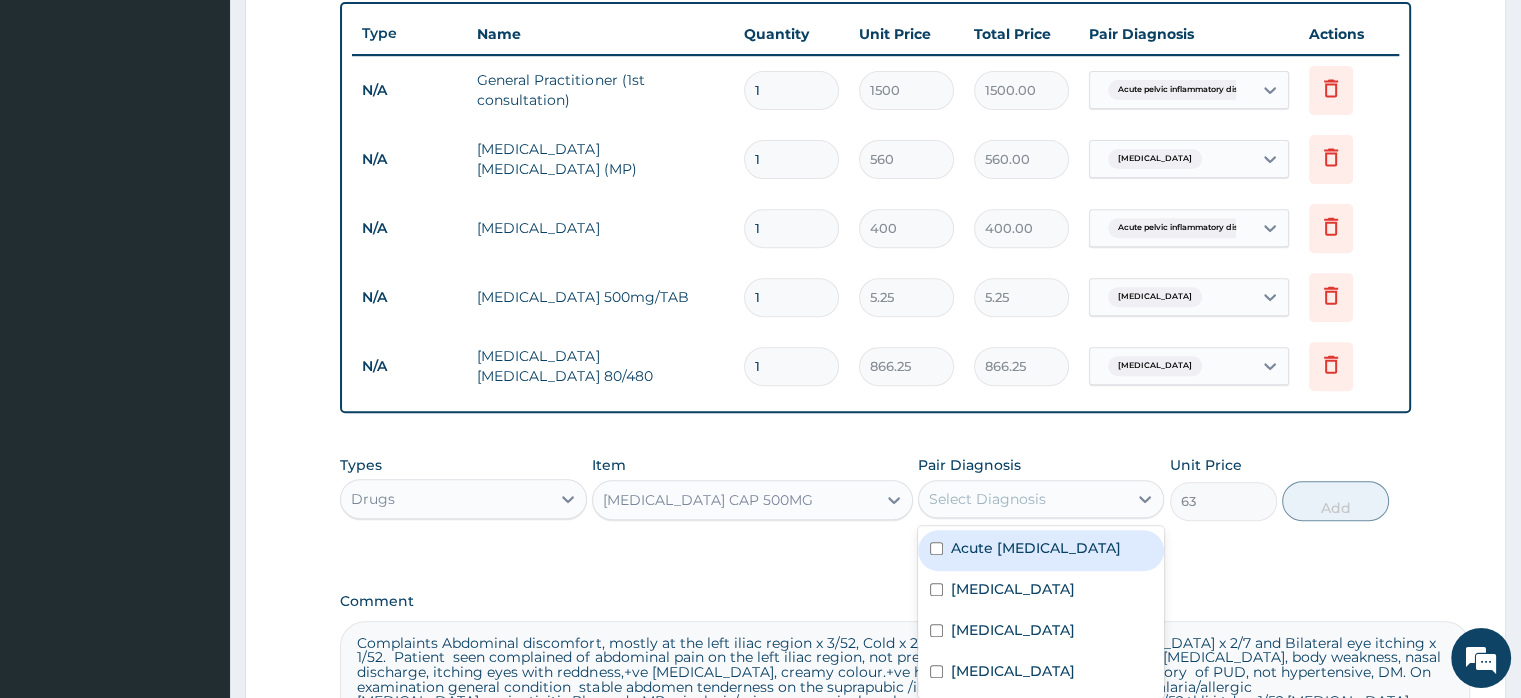 click on "Select Diagnosis" at bounding box center (1023, 499) 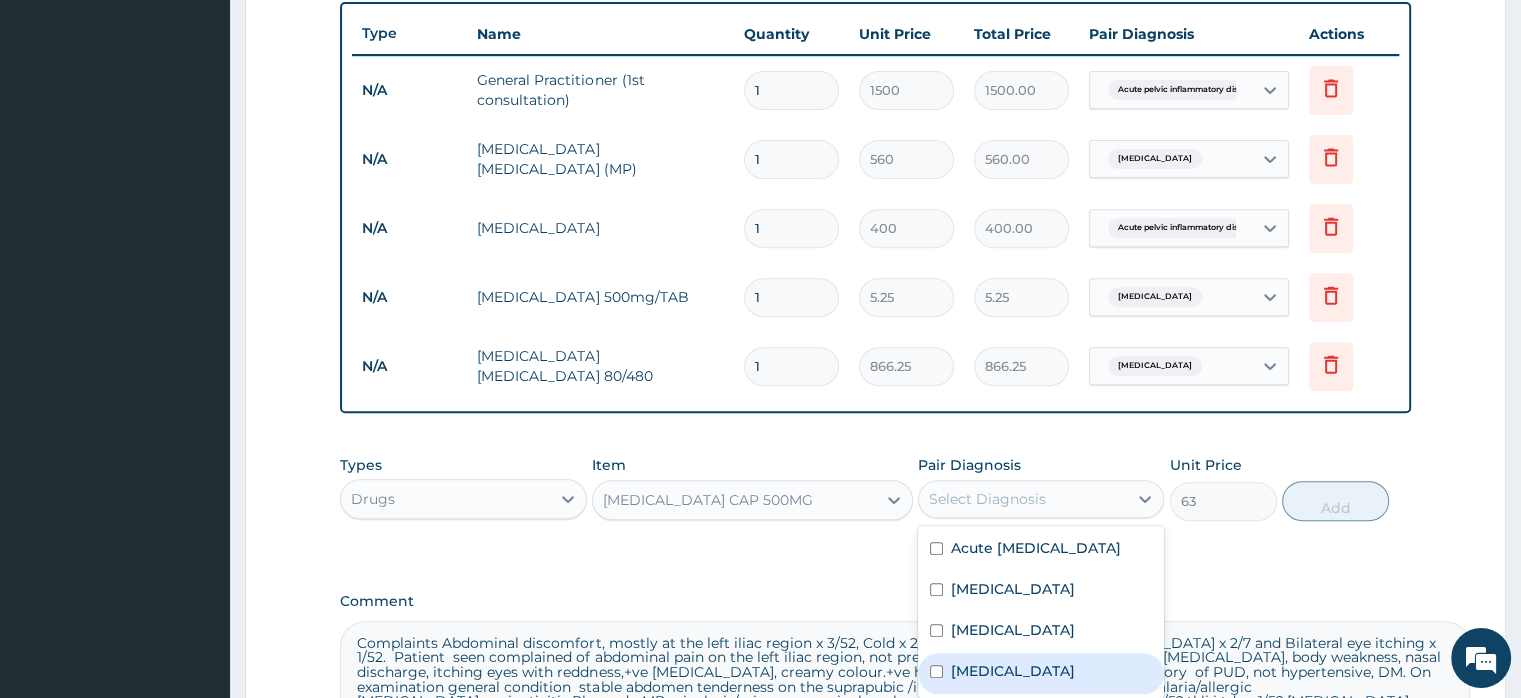 click on "[MEDICAL_DATA]" at bounding box center [1013, 671] 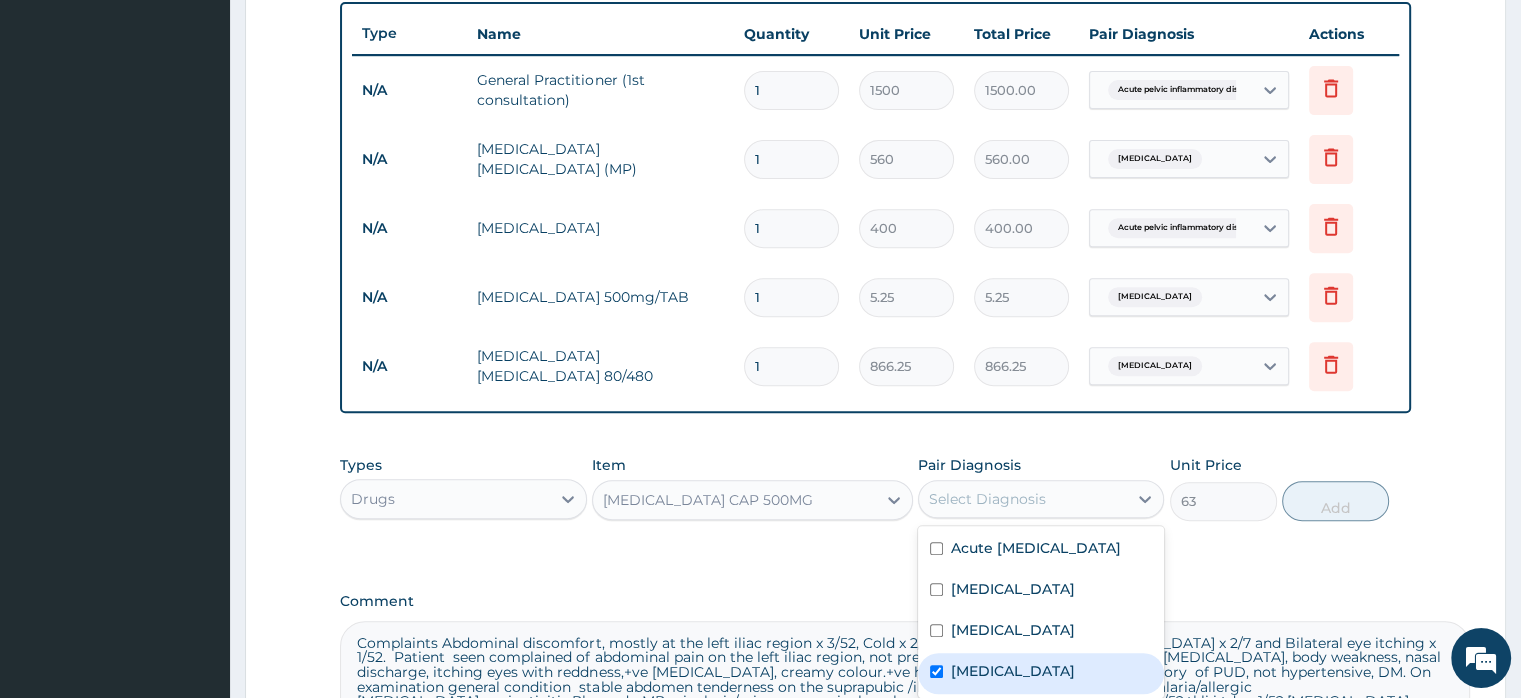 checkbox on "true" 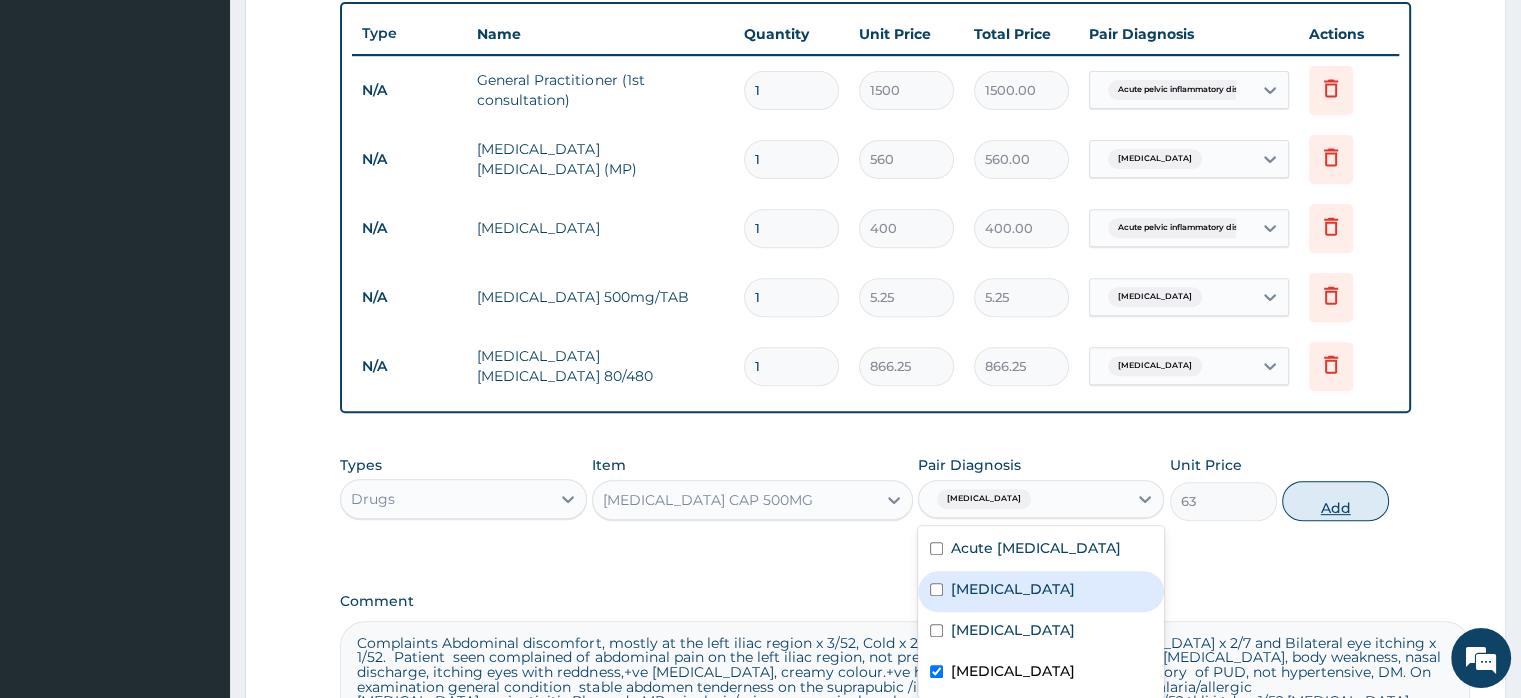 click on "Add" at bounding box center [1335, 501] 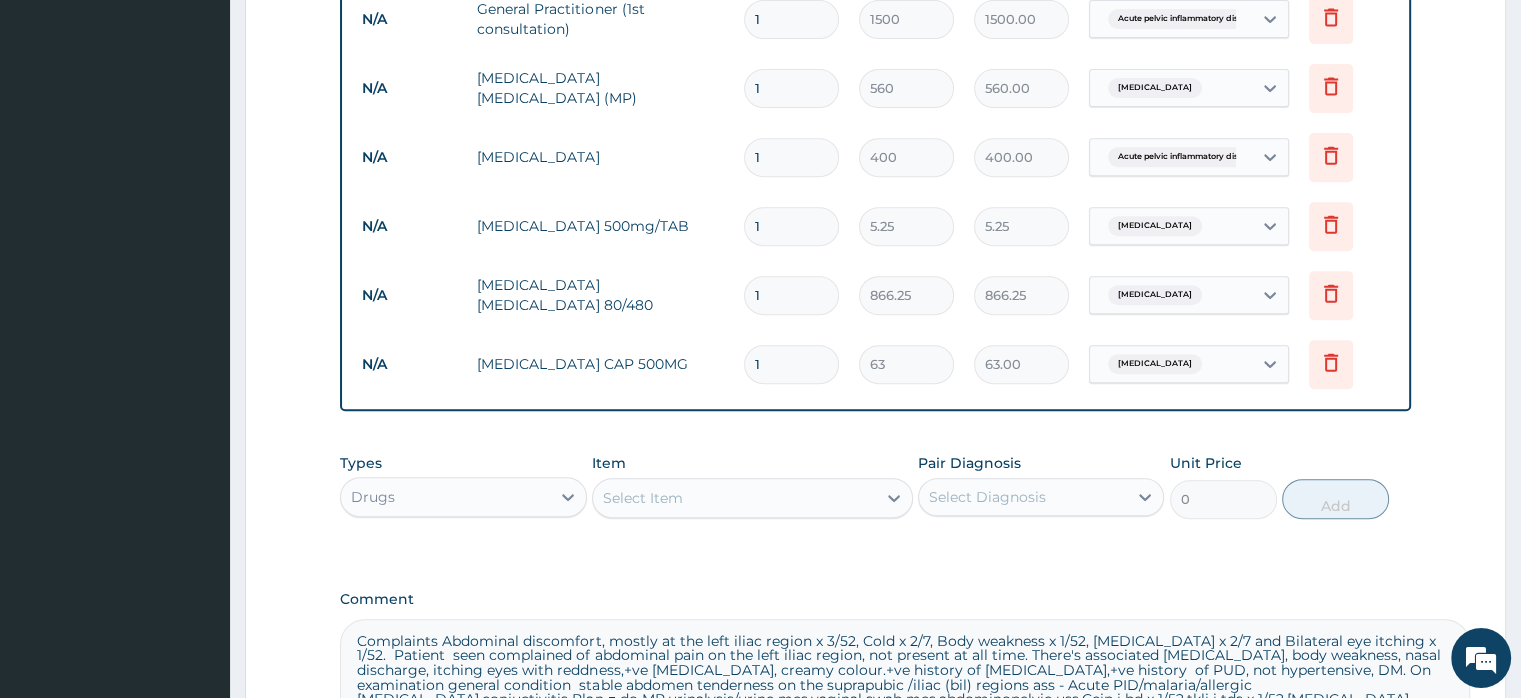 scroll, scrollTop: 857, scrollLeft: 0, axis: vertical 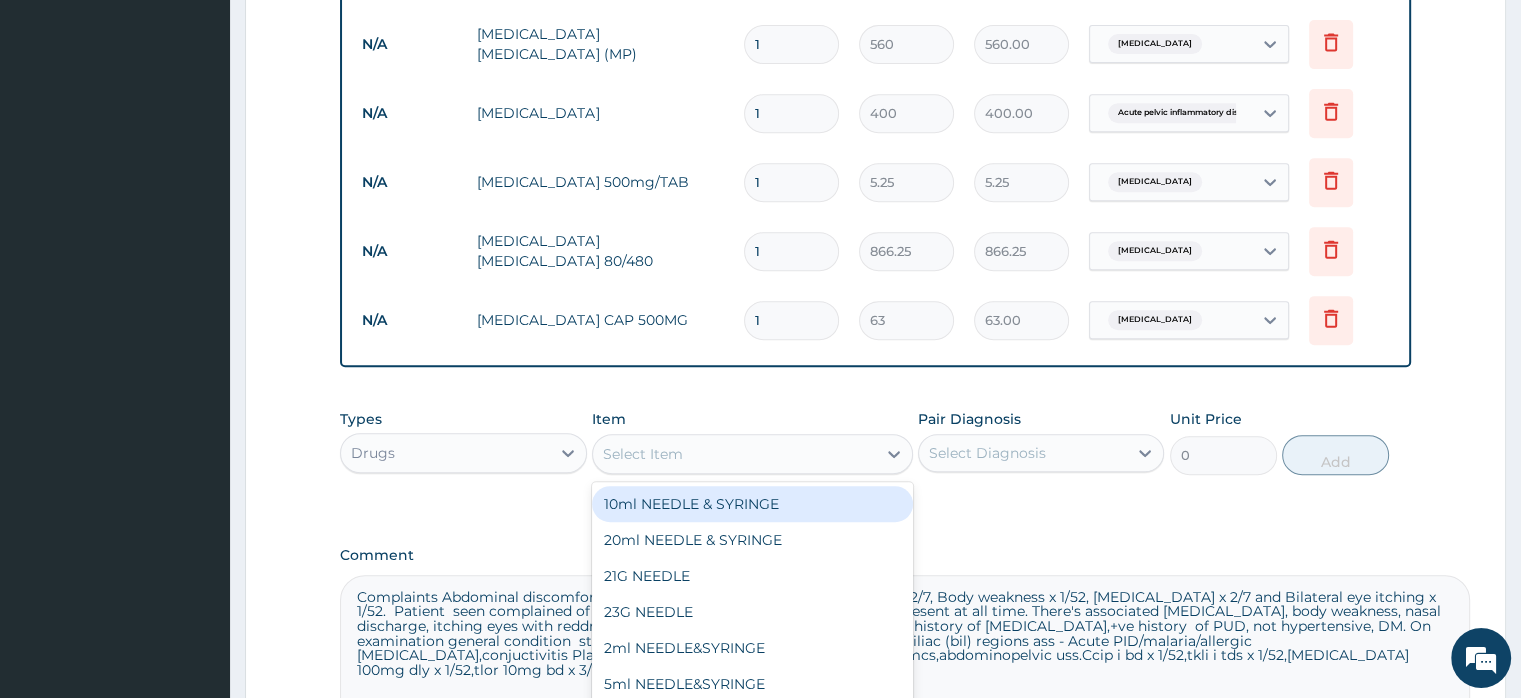 click on "Select Item" at bounding box center (643, 454) 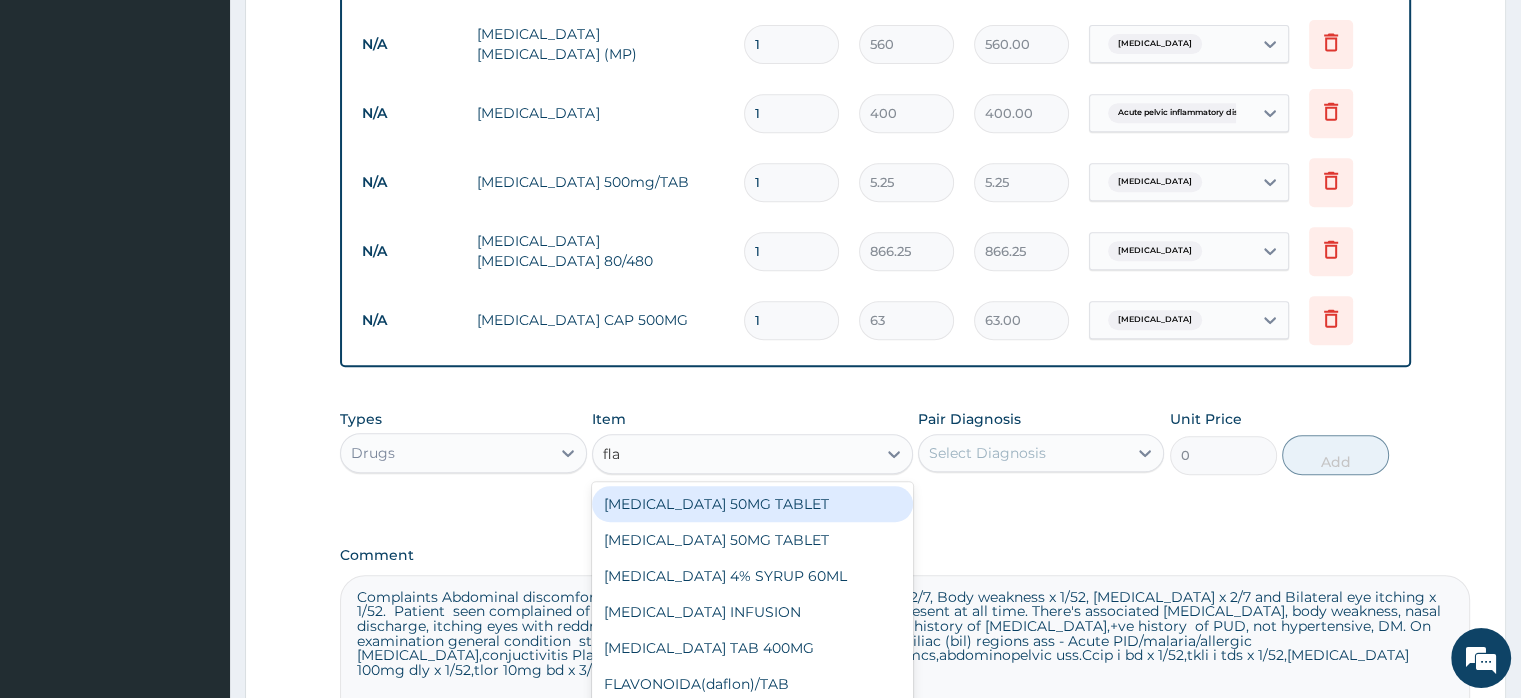 type on "flag" 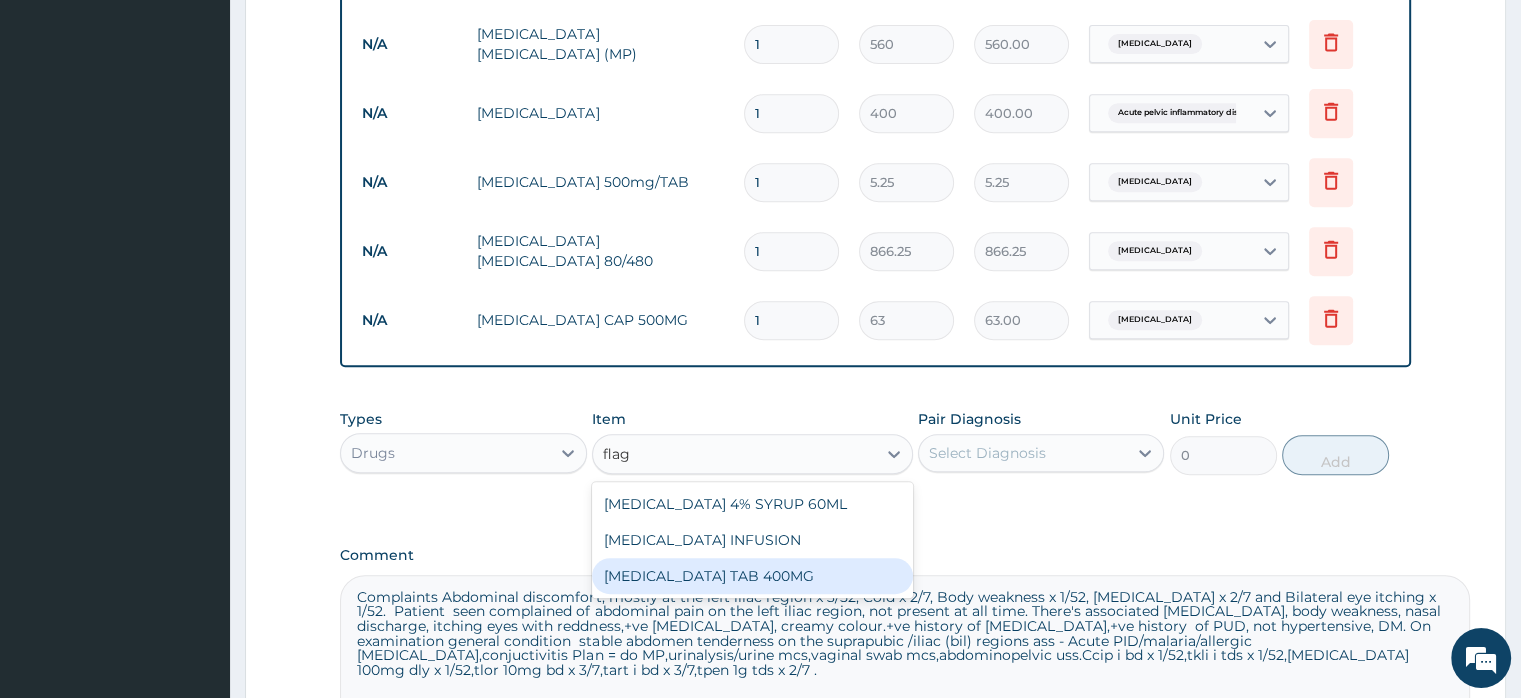 click on "[MEDICAL_DATA] TAB 400MG" at bounding box center [752, 576] 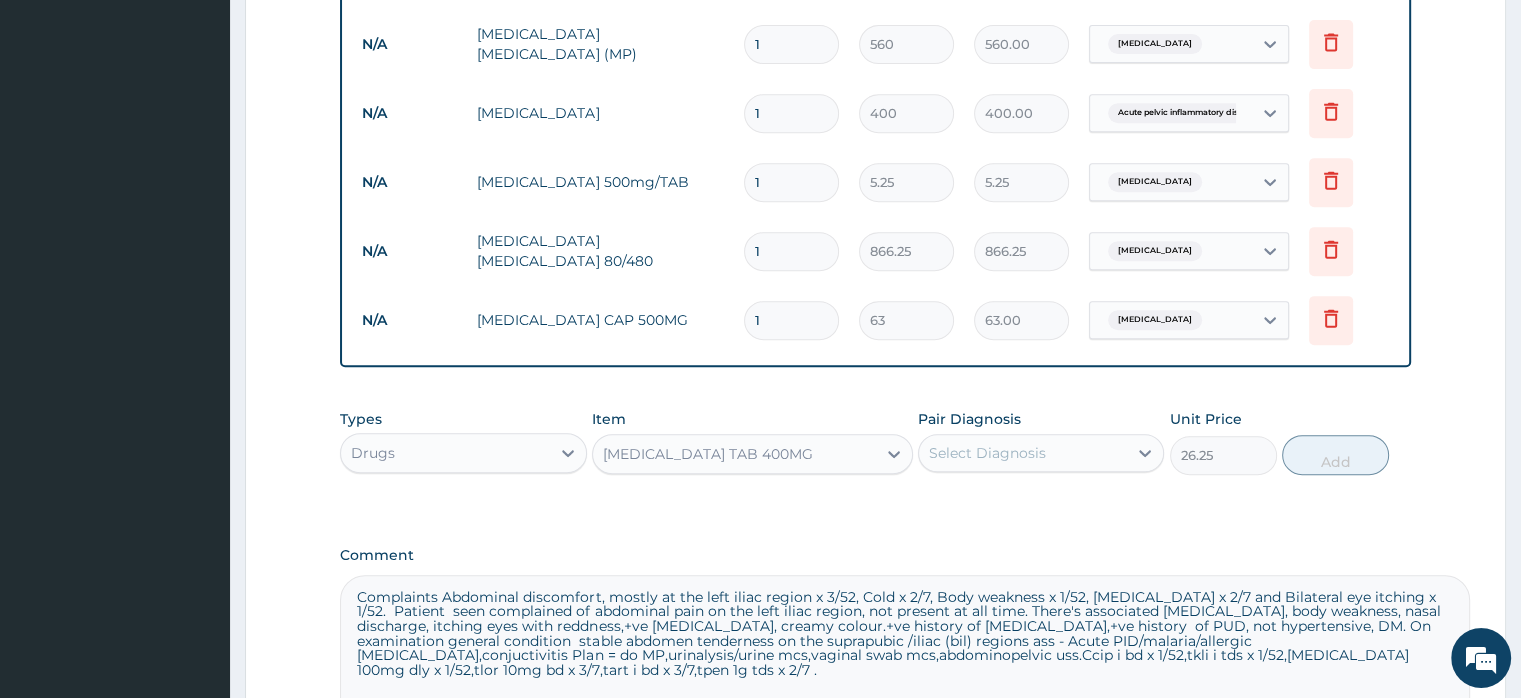 click on "Select Diagnosis" at bounding box center [987, 453] 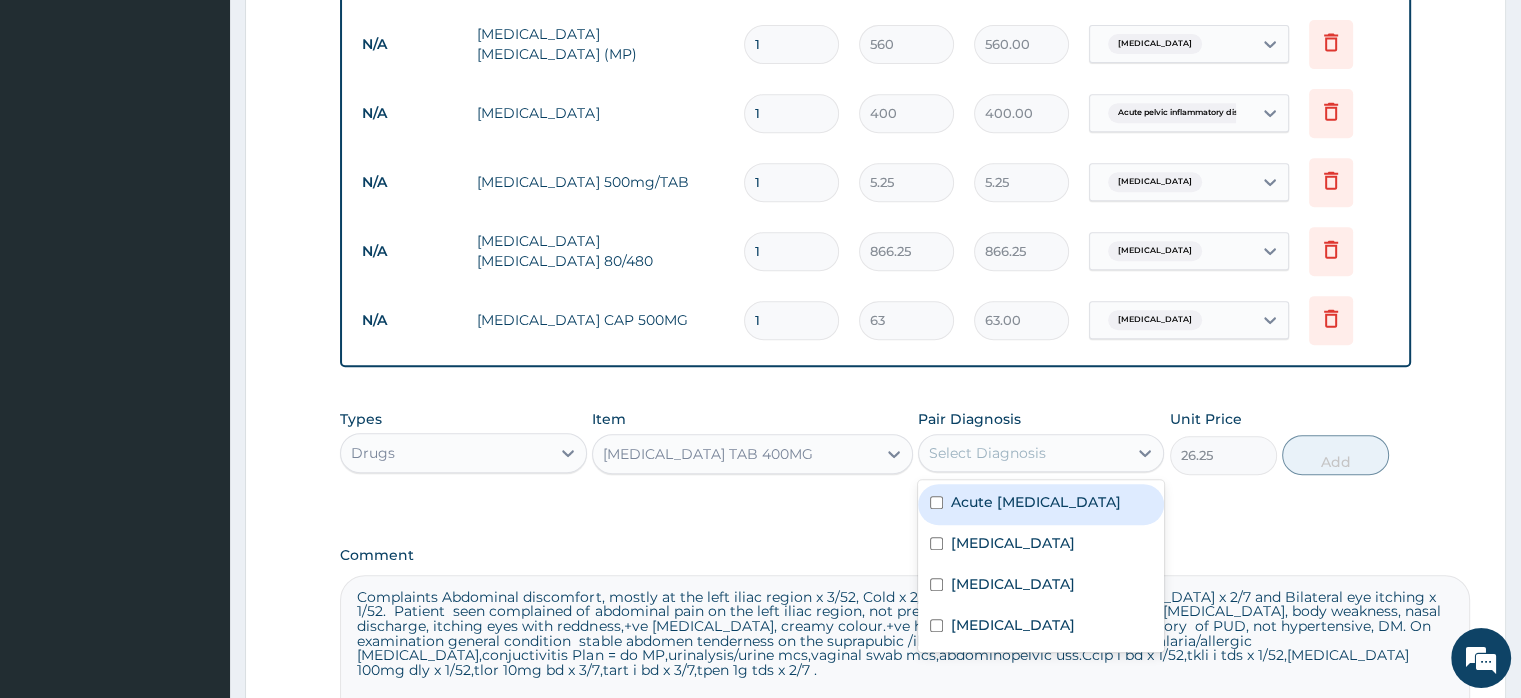 click on "Acute pelvic inflammatory disease" at bounding box center (1036, 502) 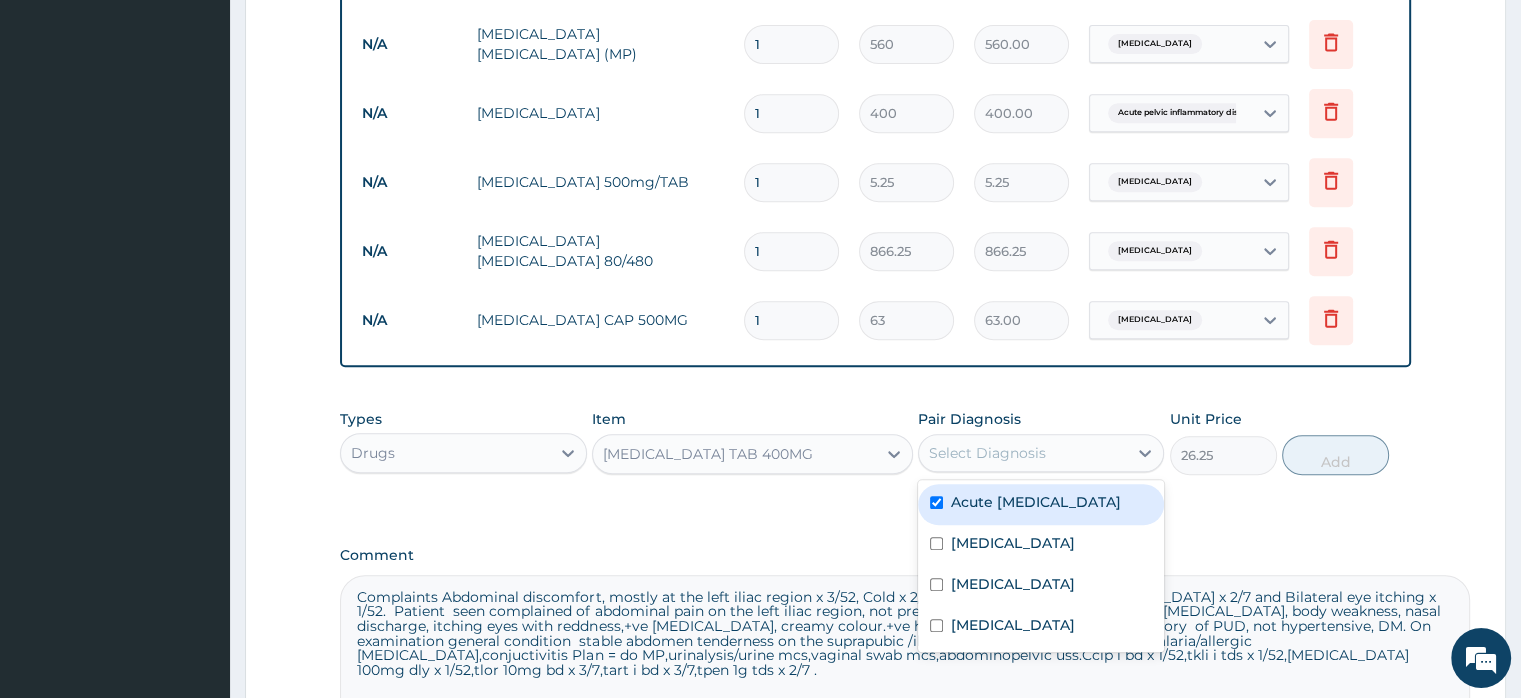 checkbox on "true" 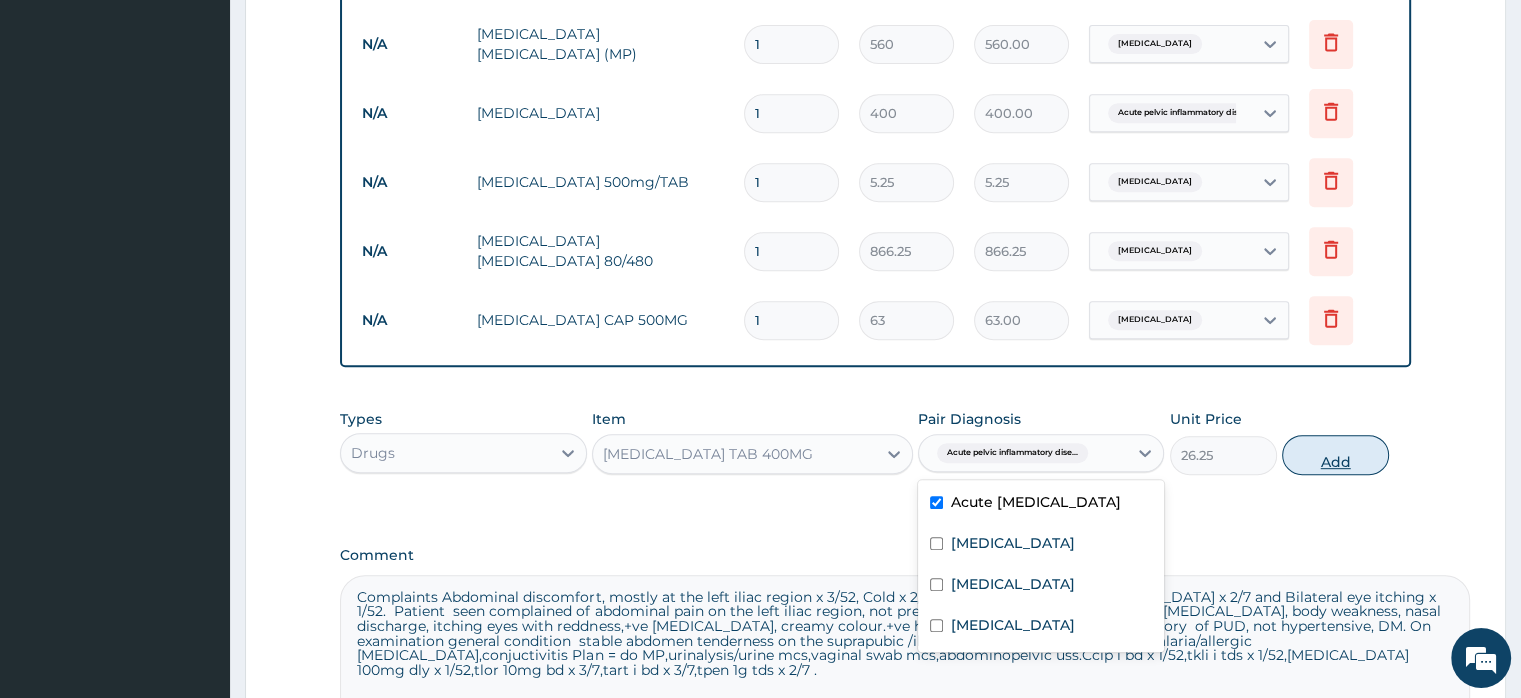 click on "Add" at bounding box center [1335, 455] 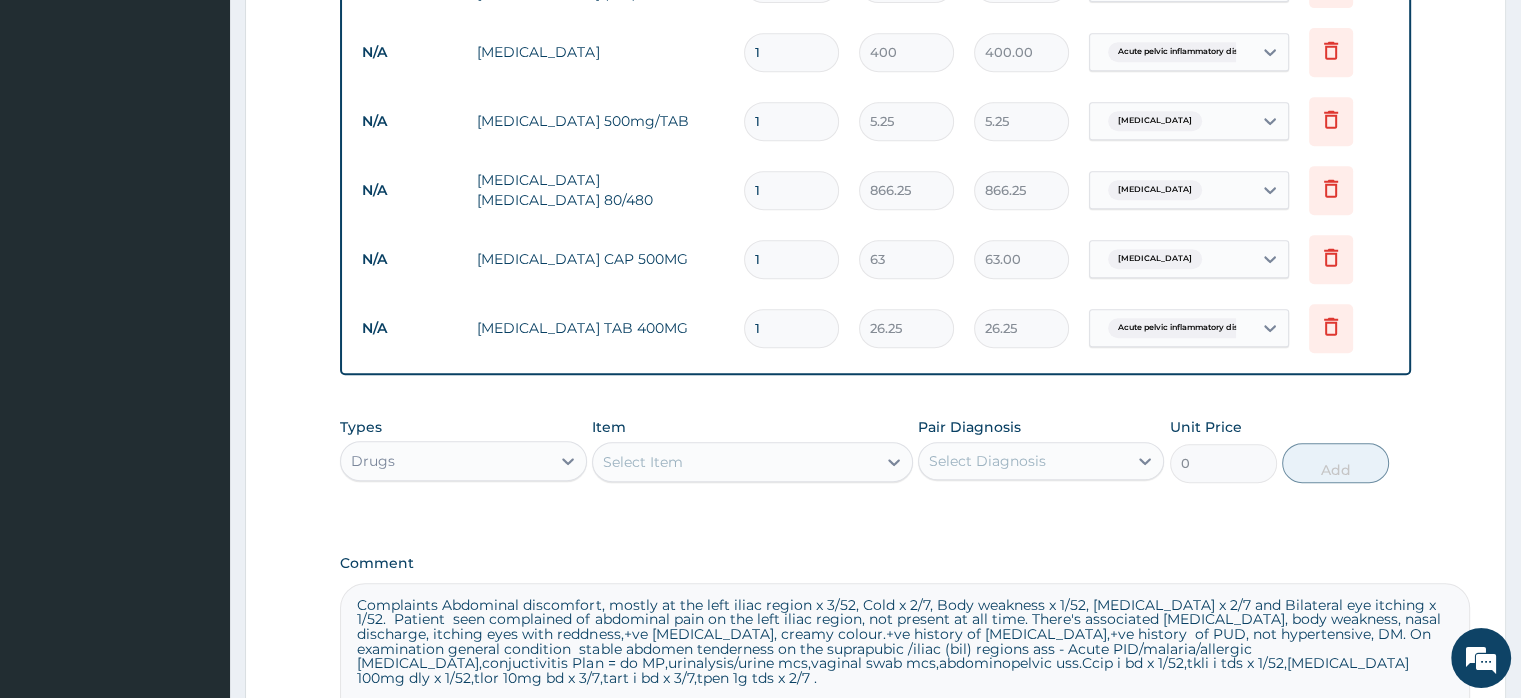 scroll, scrollTop: 957, scrollLeft: 0, axis: vertical 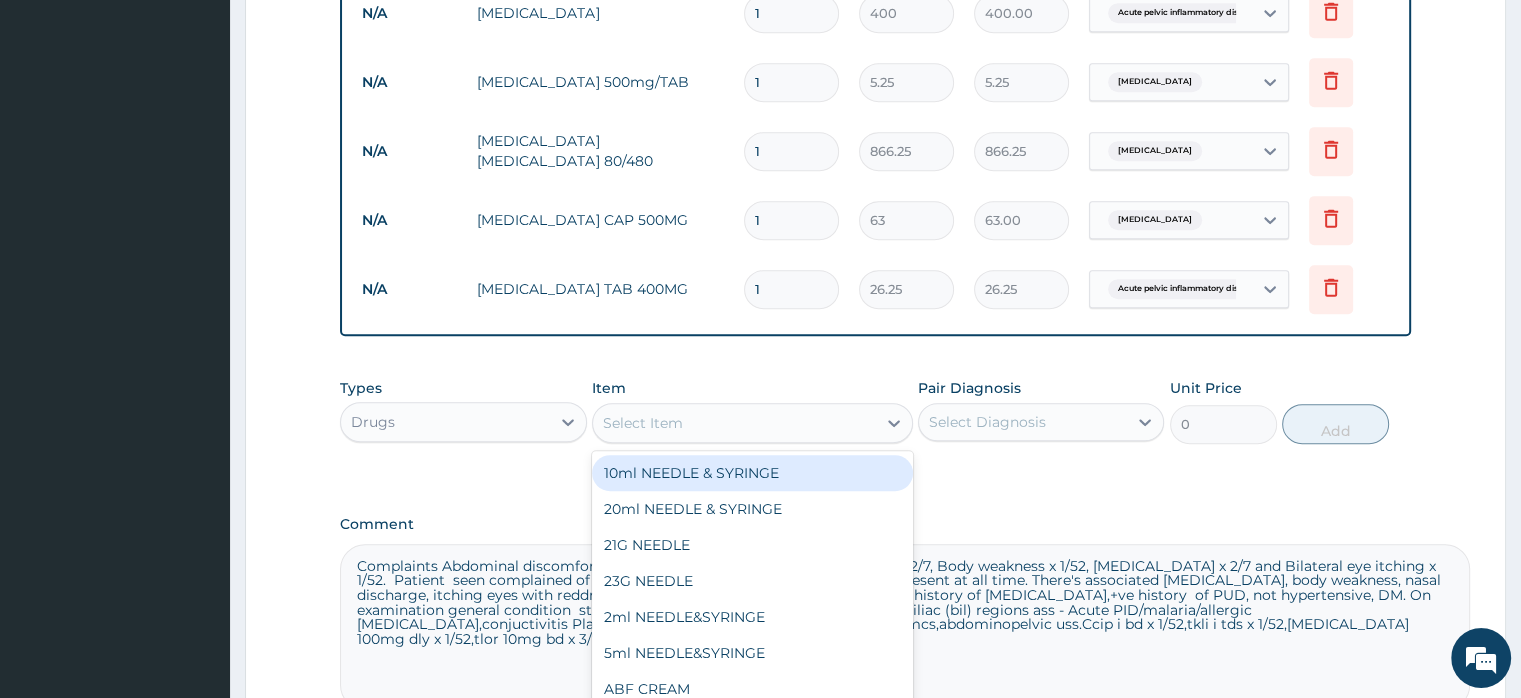 click on "Select Item" at bounding box center [643, 423] 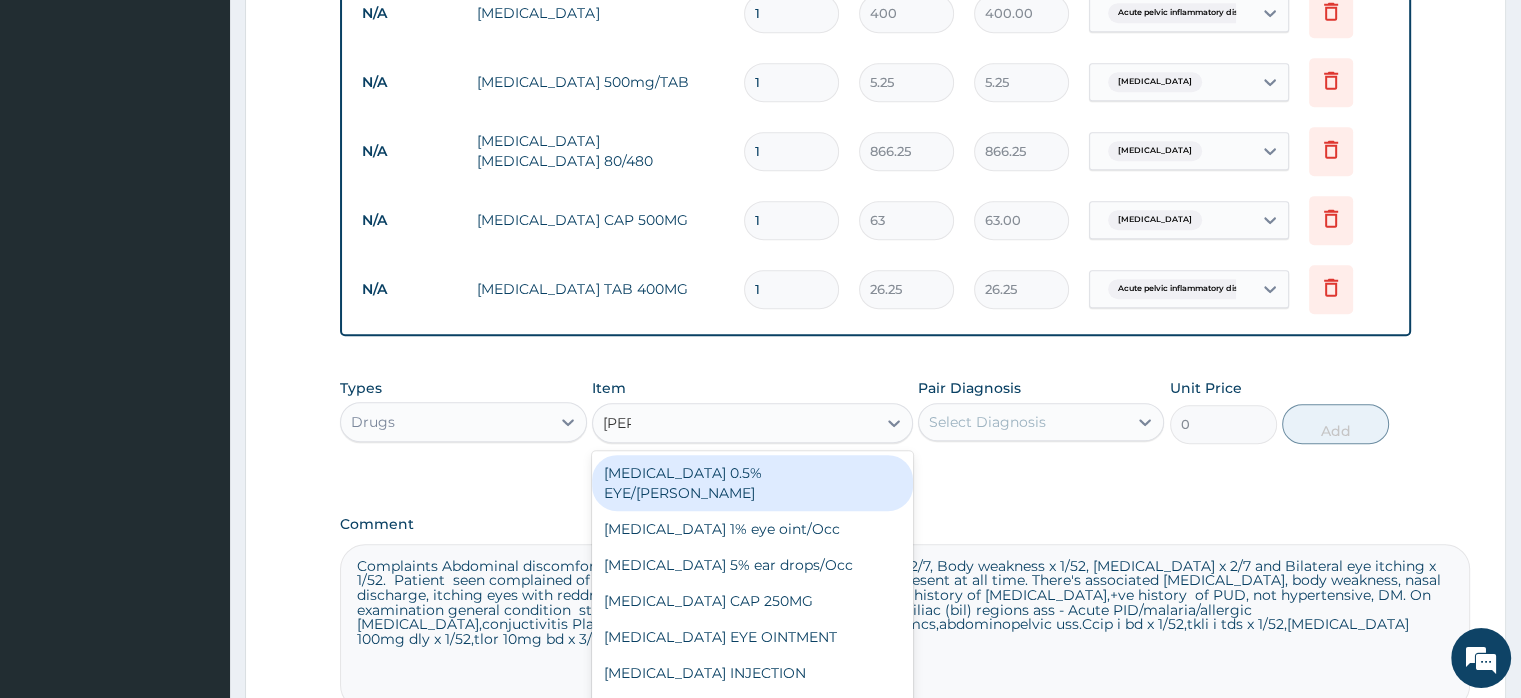 type on "lorat" 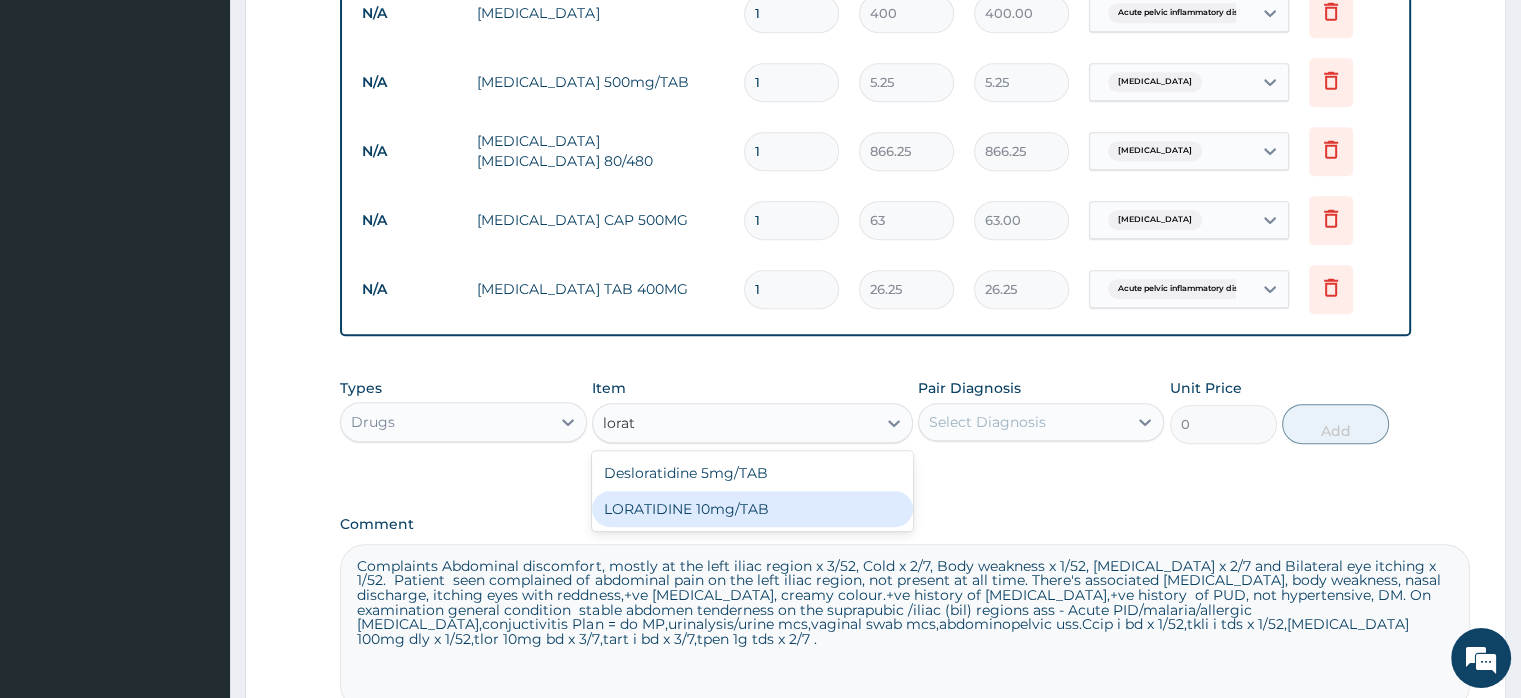 click on "LORATIDINE 10mg/TAB" at bounding box center [752, 509] 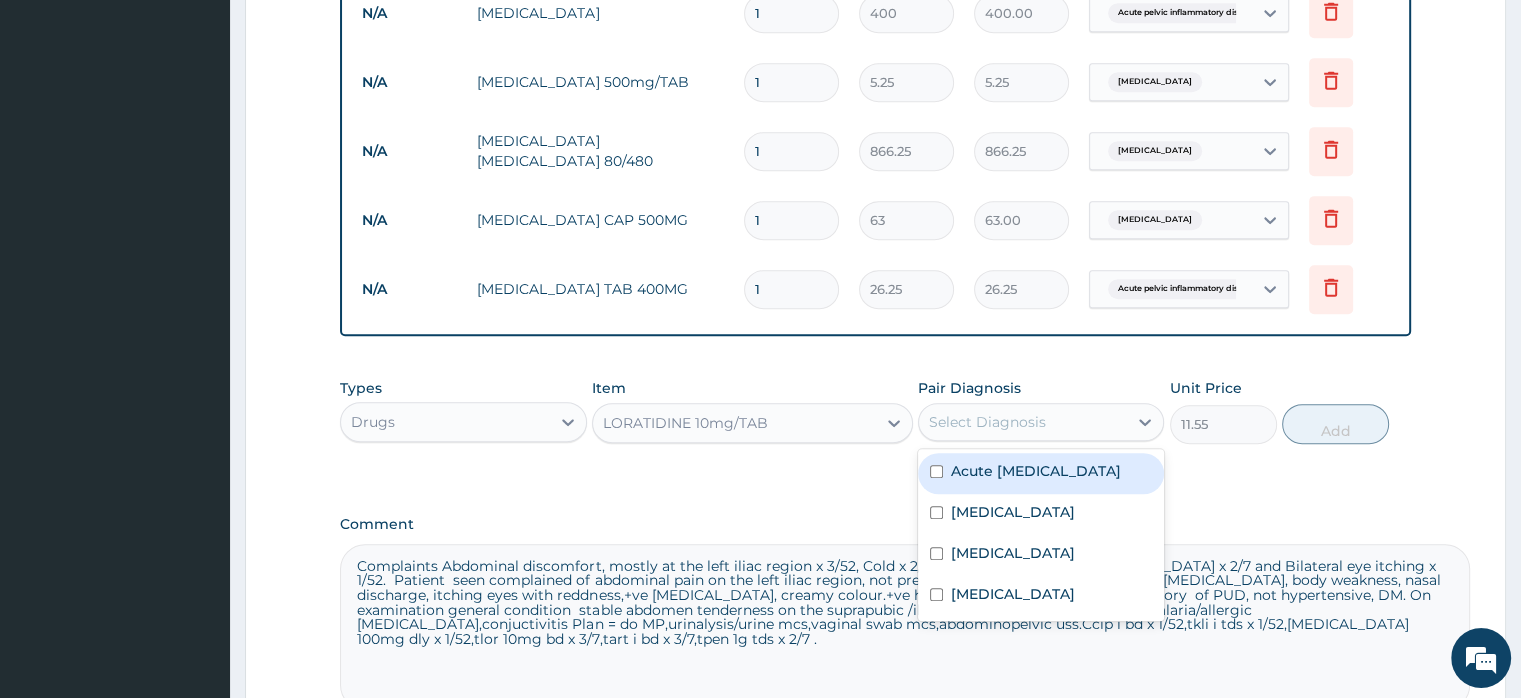 click on "Select Diagnosis" at bounding box center [987, 422] 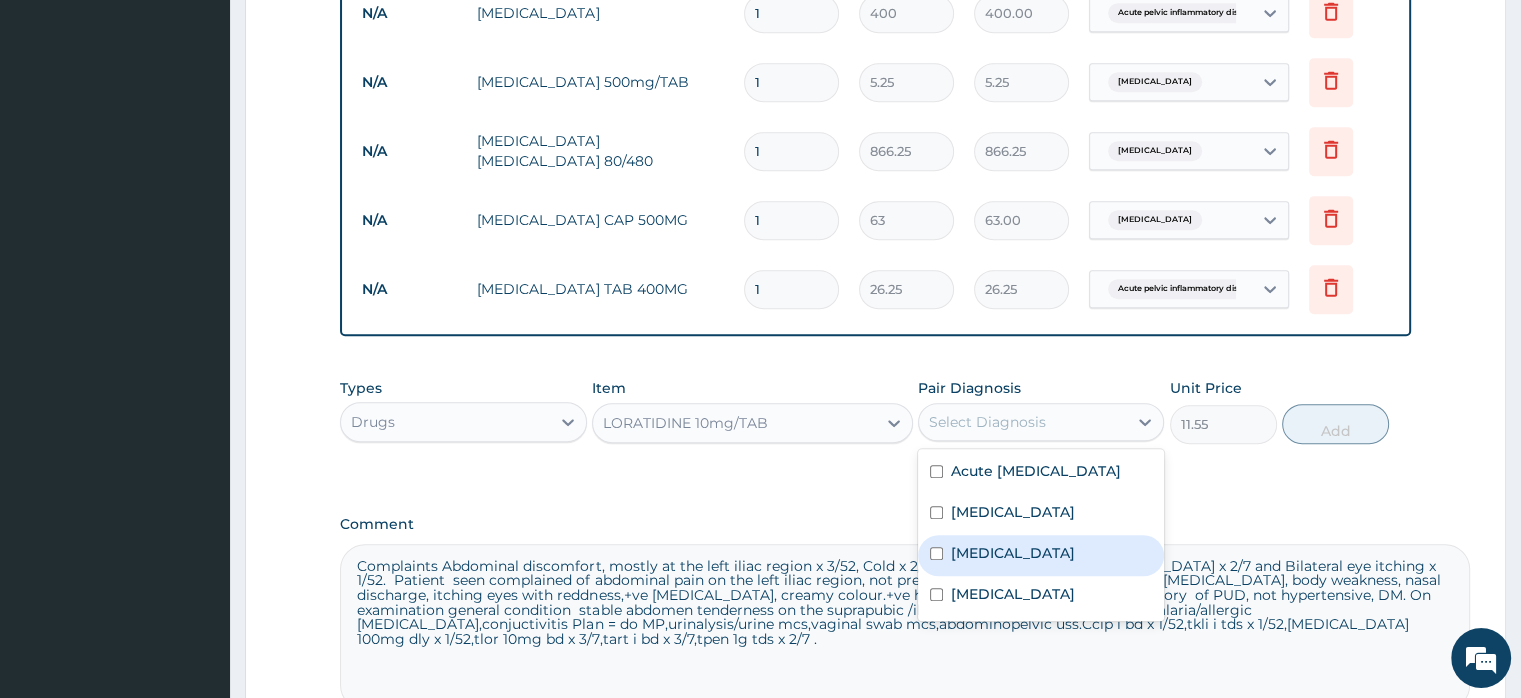 click on "Rhinitis" at bounding box center (1013, 553) 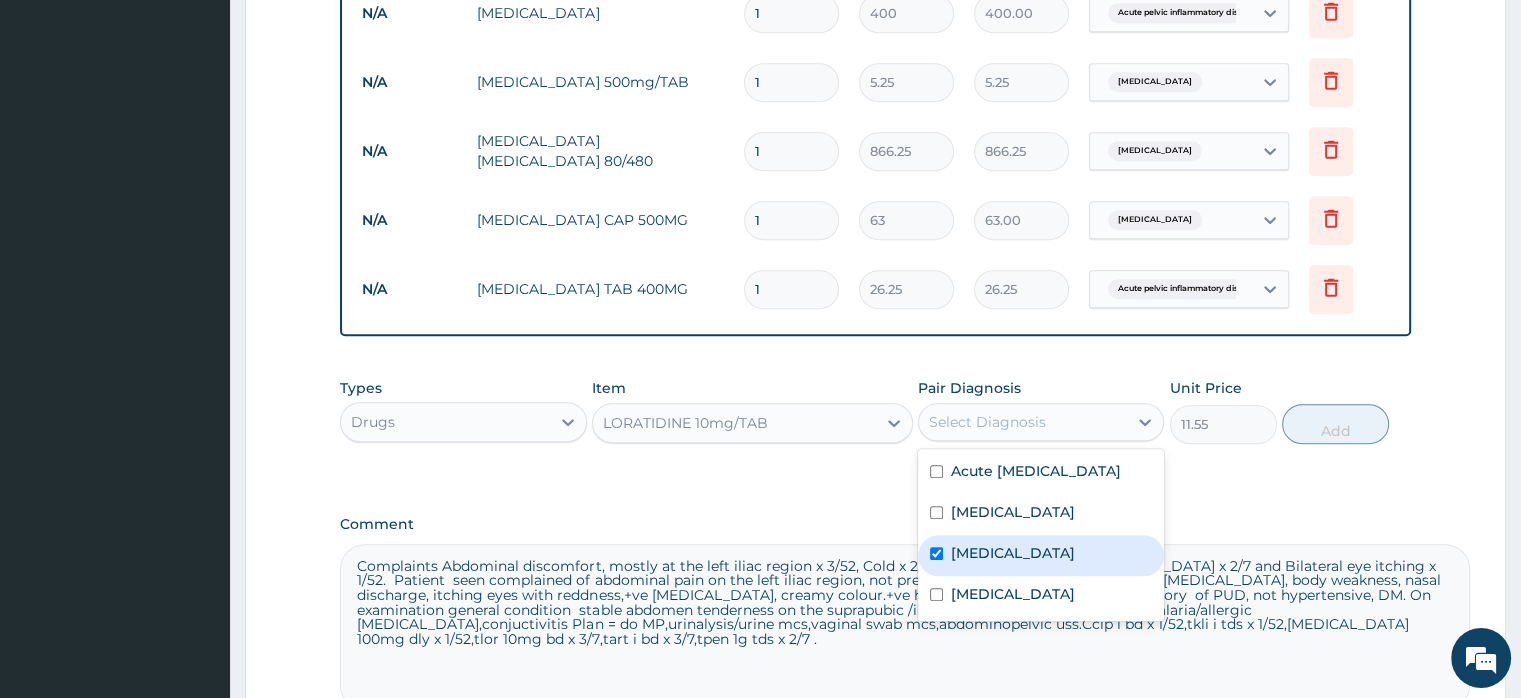 checkbox on "true" 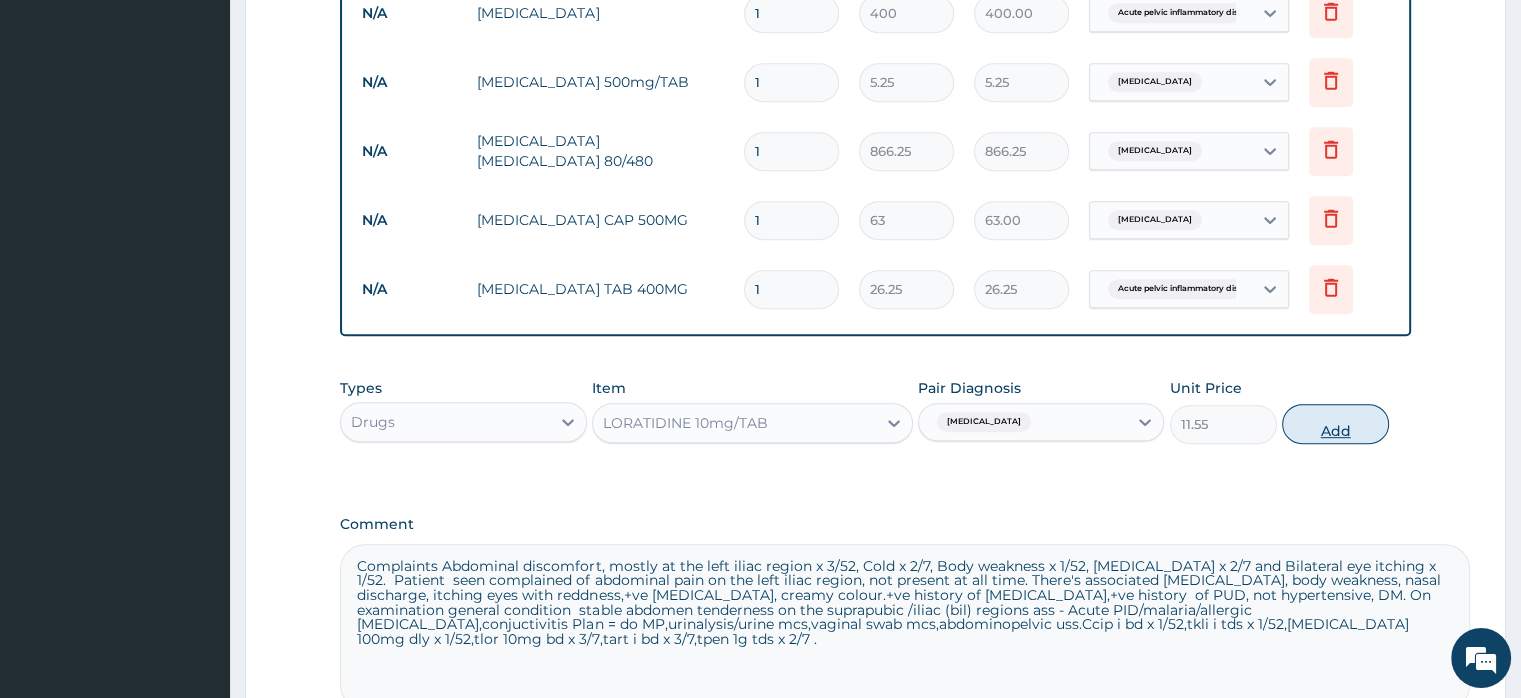 click on "Add" at bounding box center [1335, 424] 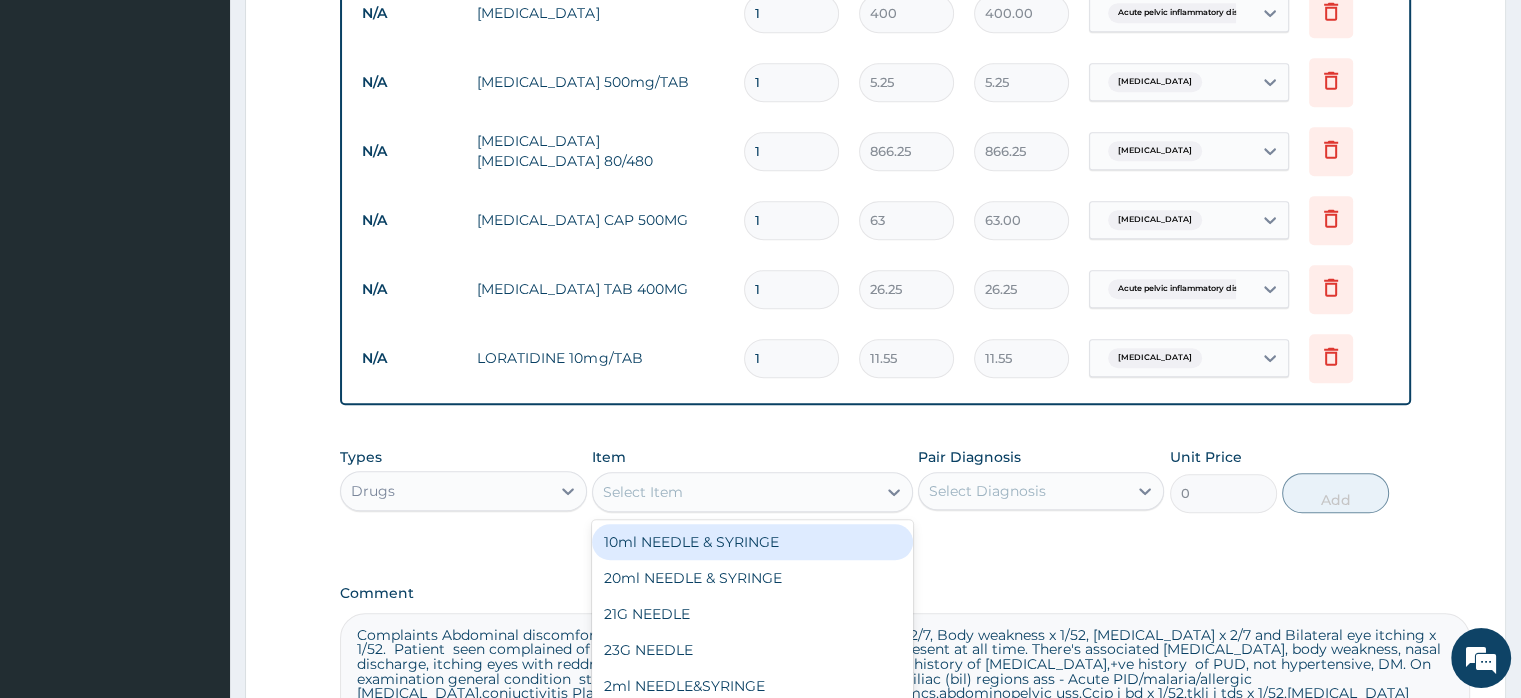 click on "Select Item" at bounding box center (643, 492) 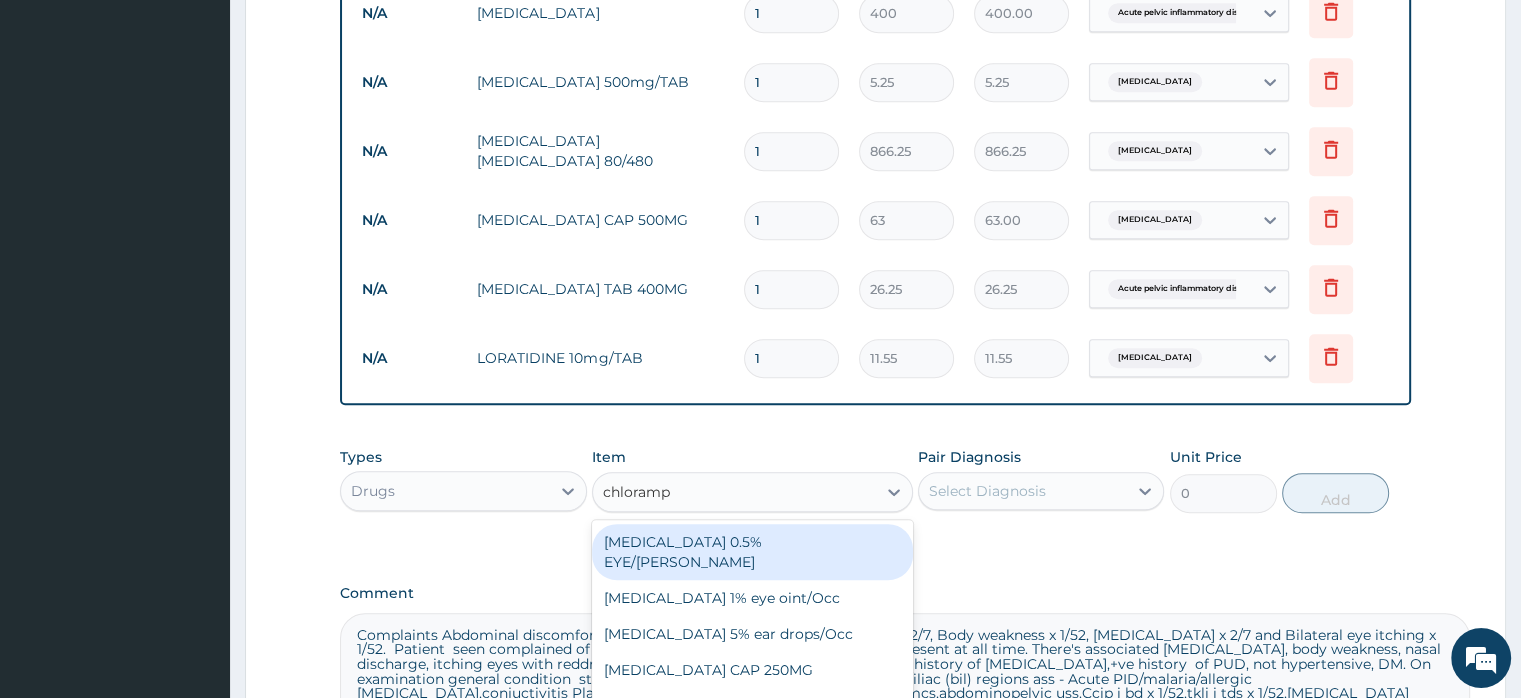 type on "chloramph" 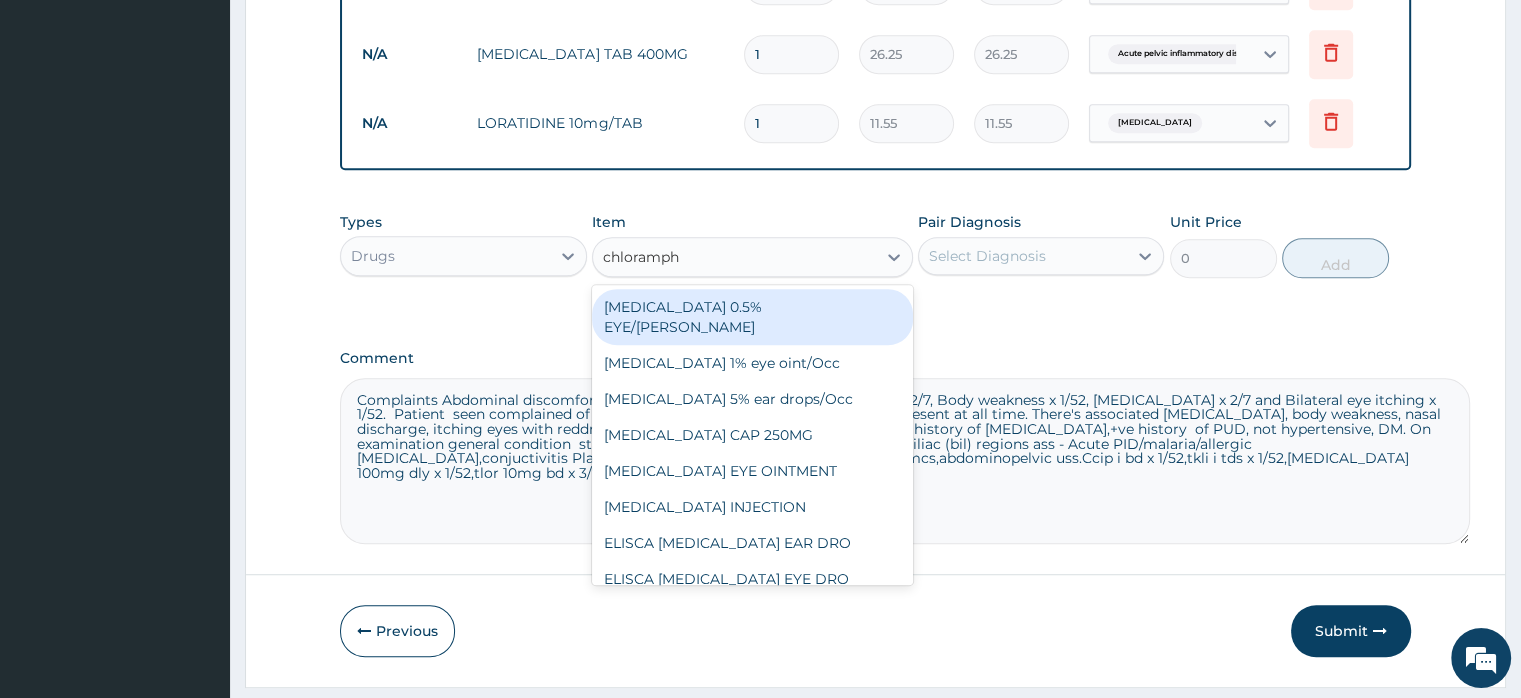scroll, scrollTop: 1204, scrollLeft: 0, axis: vertical 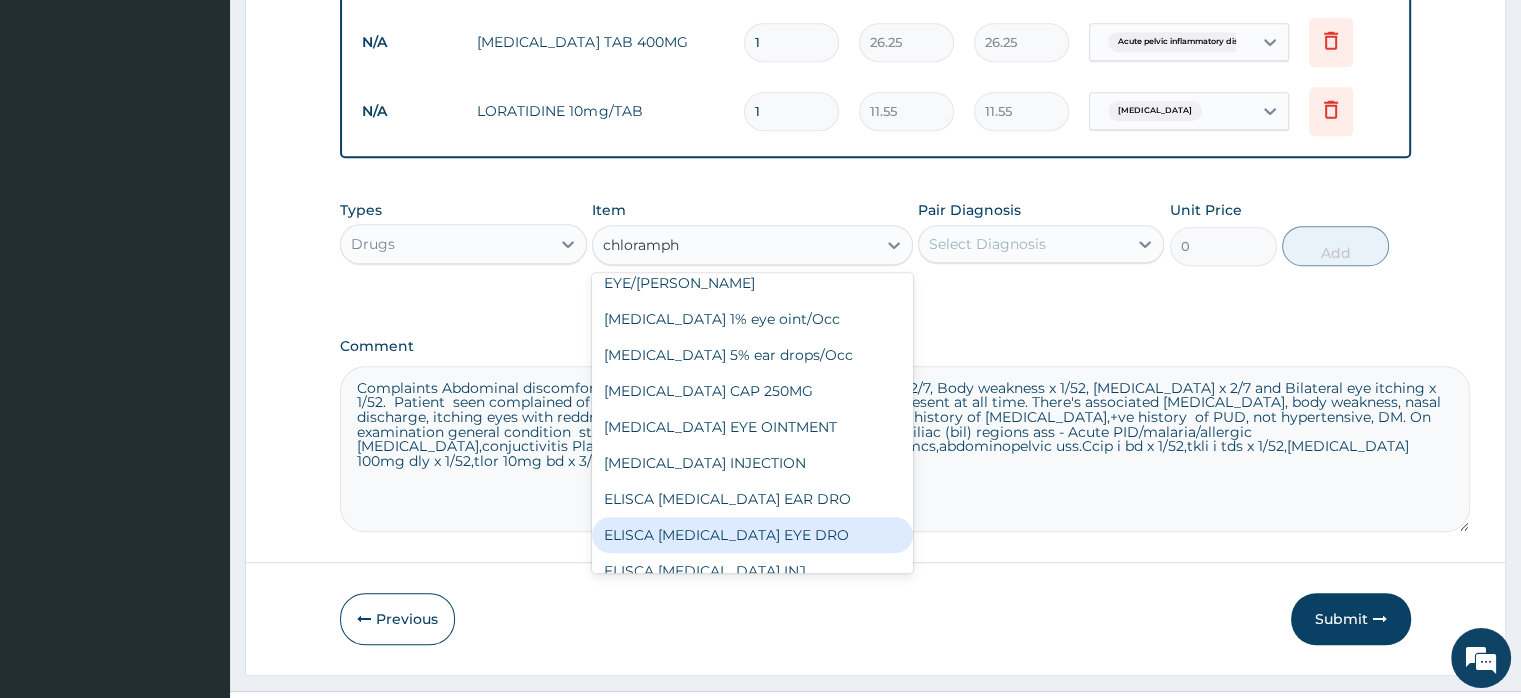 click on "ELISCA [MEDICAL_DATA] EYE DRO" at bounding box center [752, 535] 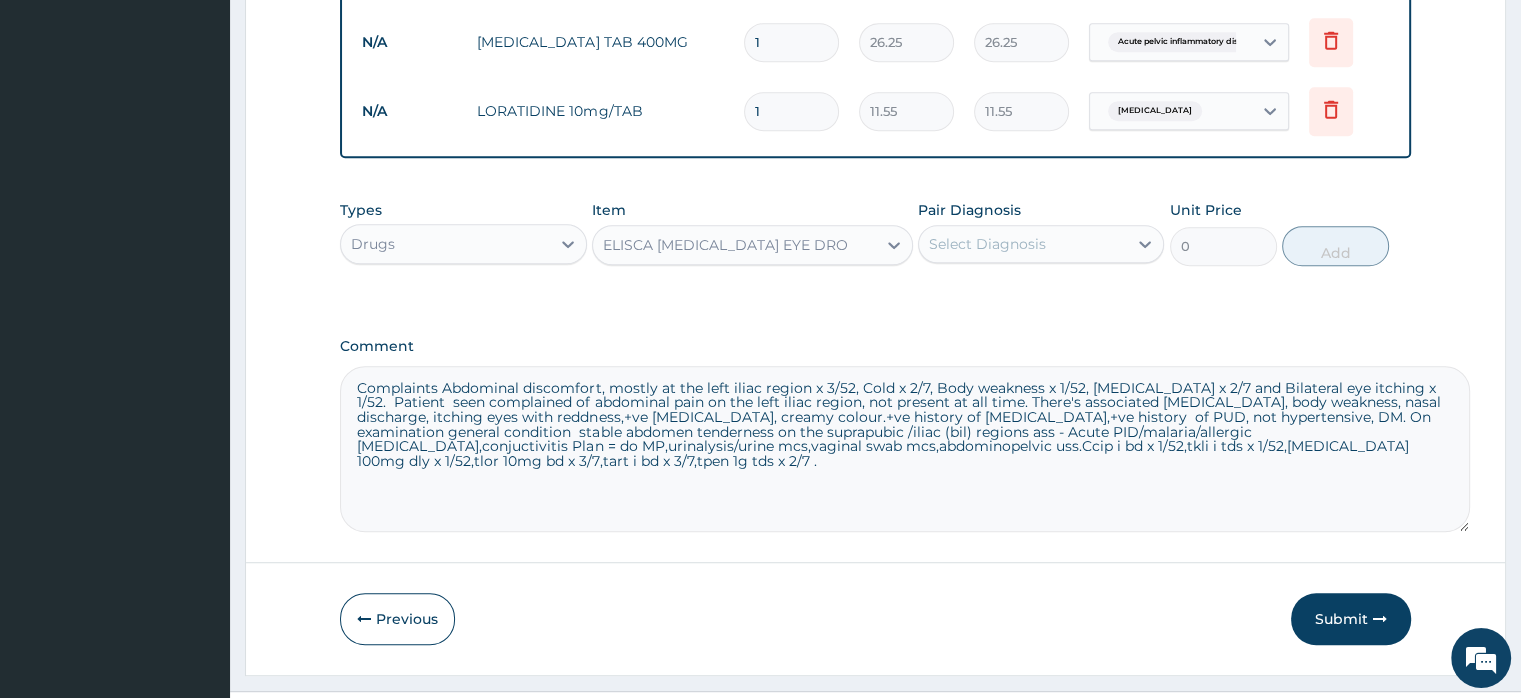 type 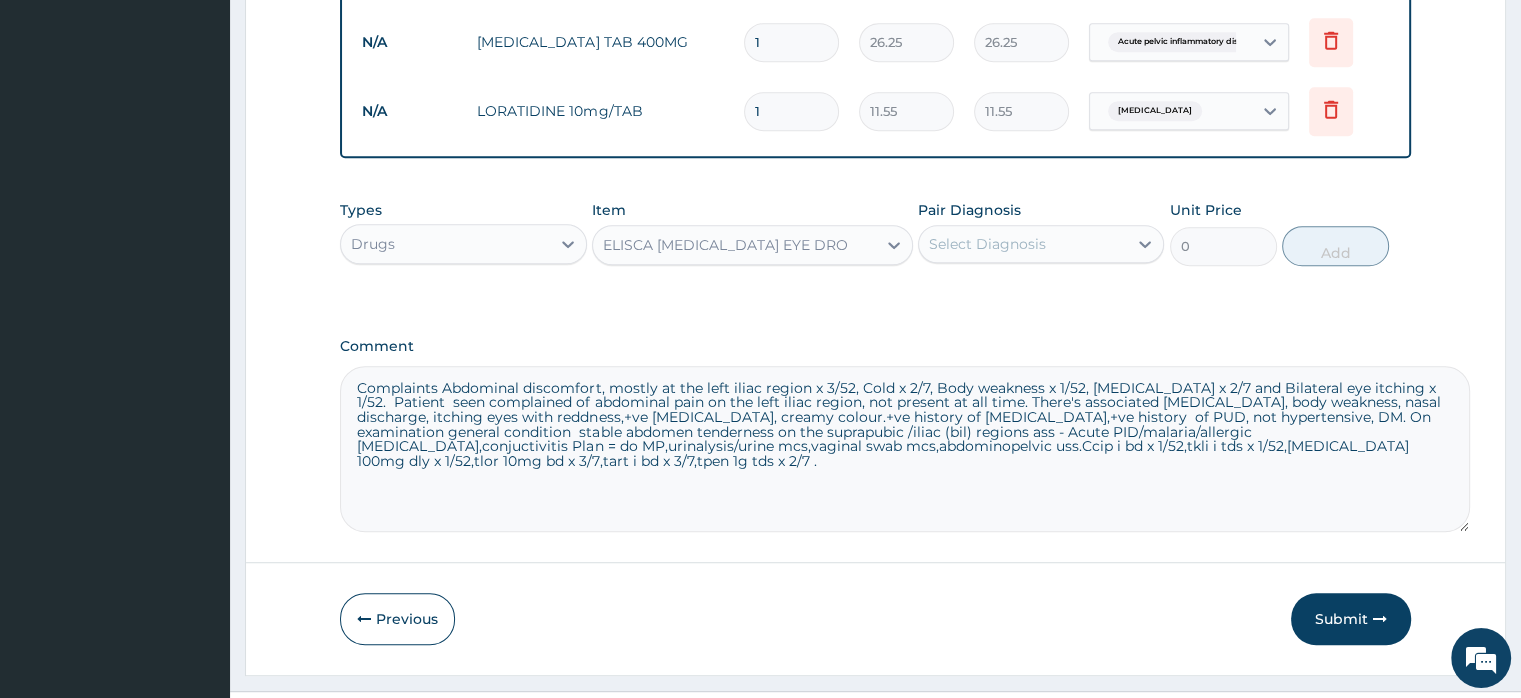 type on "168" 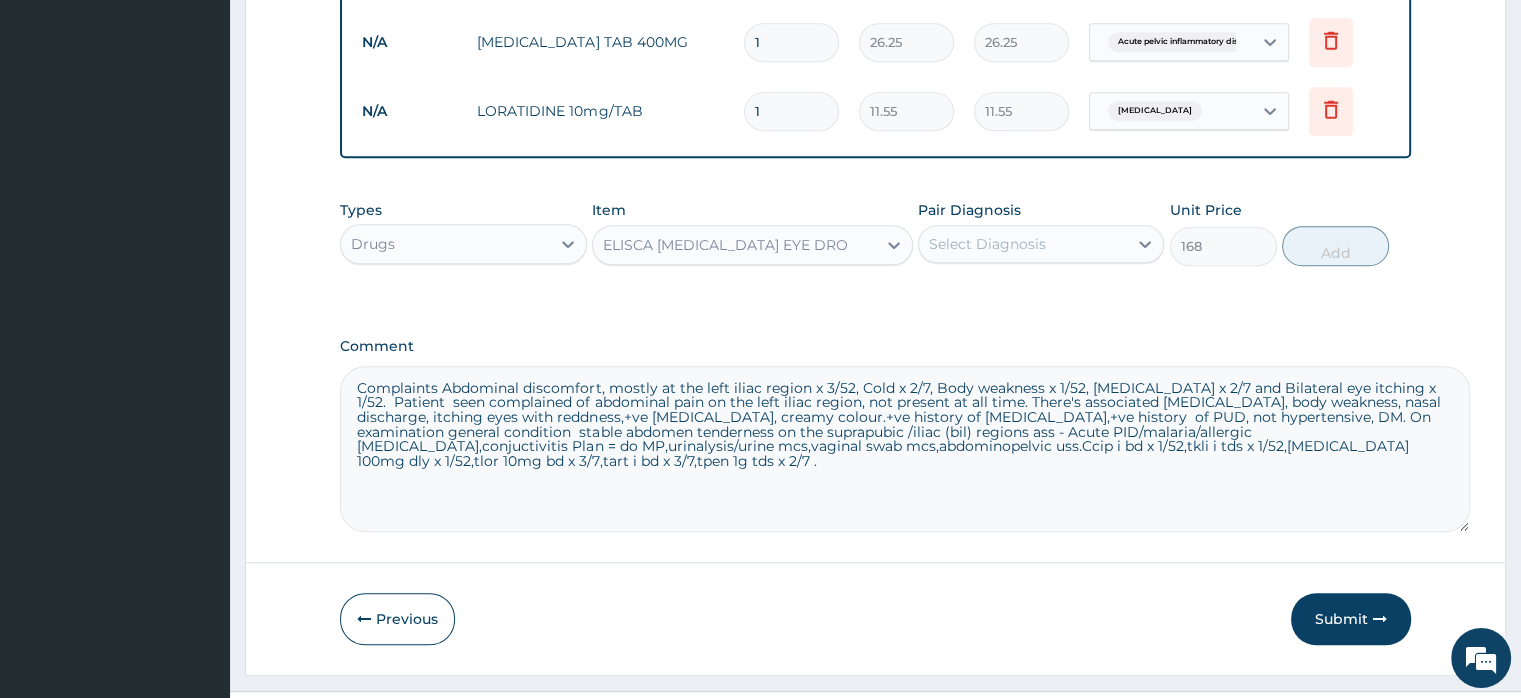 click on "Select Diagnosis" at bounding box center [1023, 244] 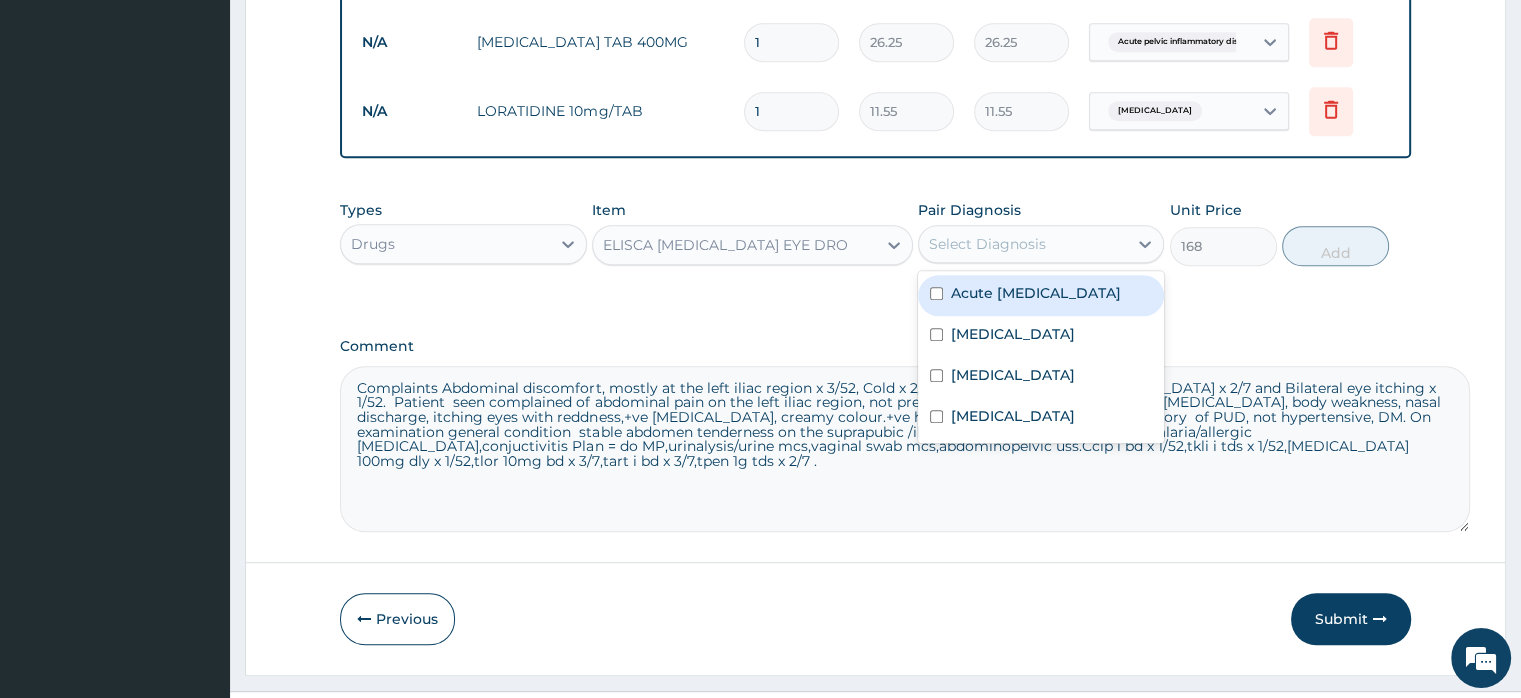 click on "ELISCA [MEDICAL_DATA] EYE DRO" at bounding box center [725, 245] 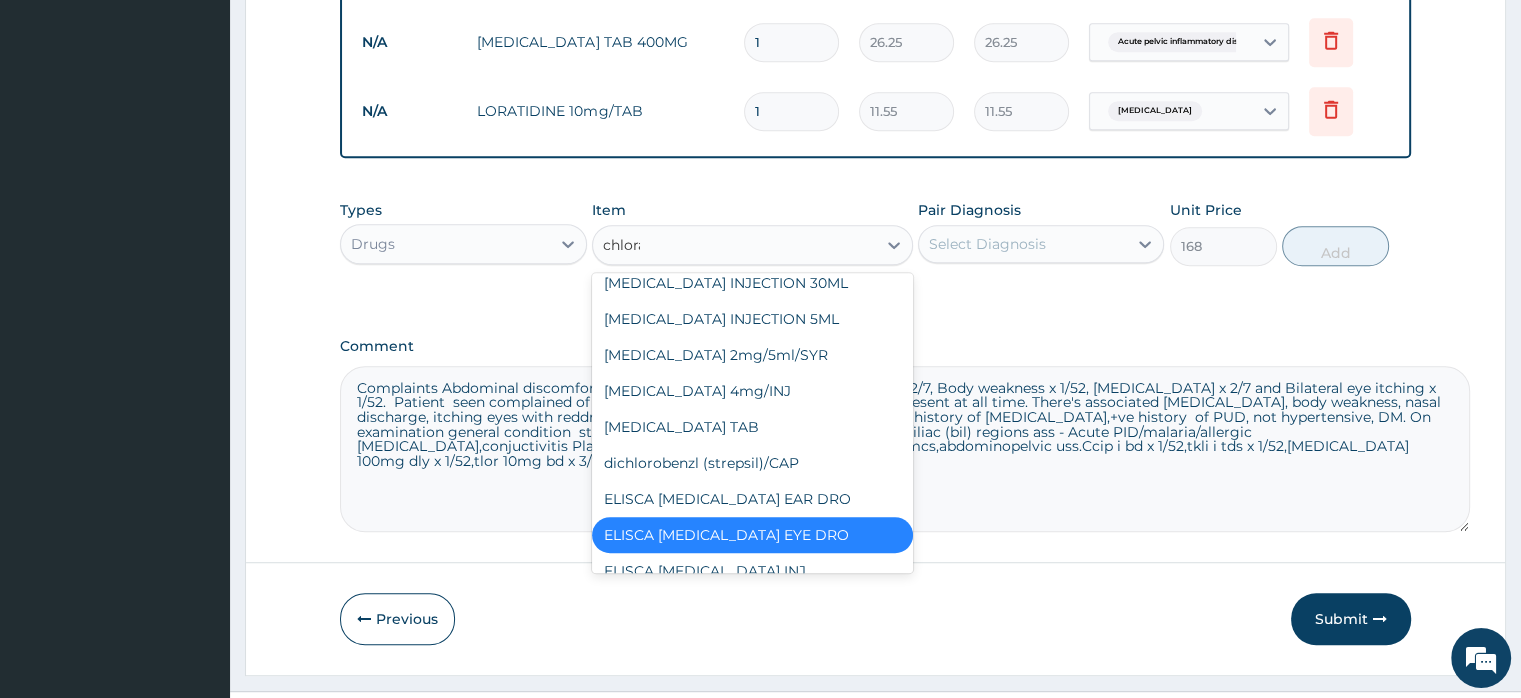scroll, scrollTop: 32, scrollLeft: 0, axis: vertical 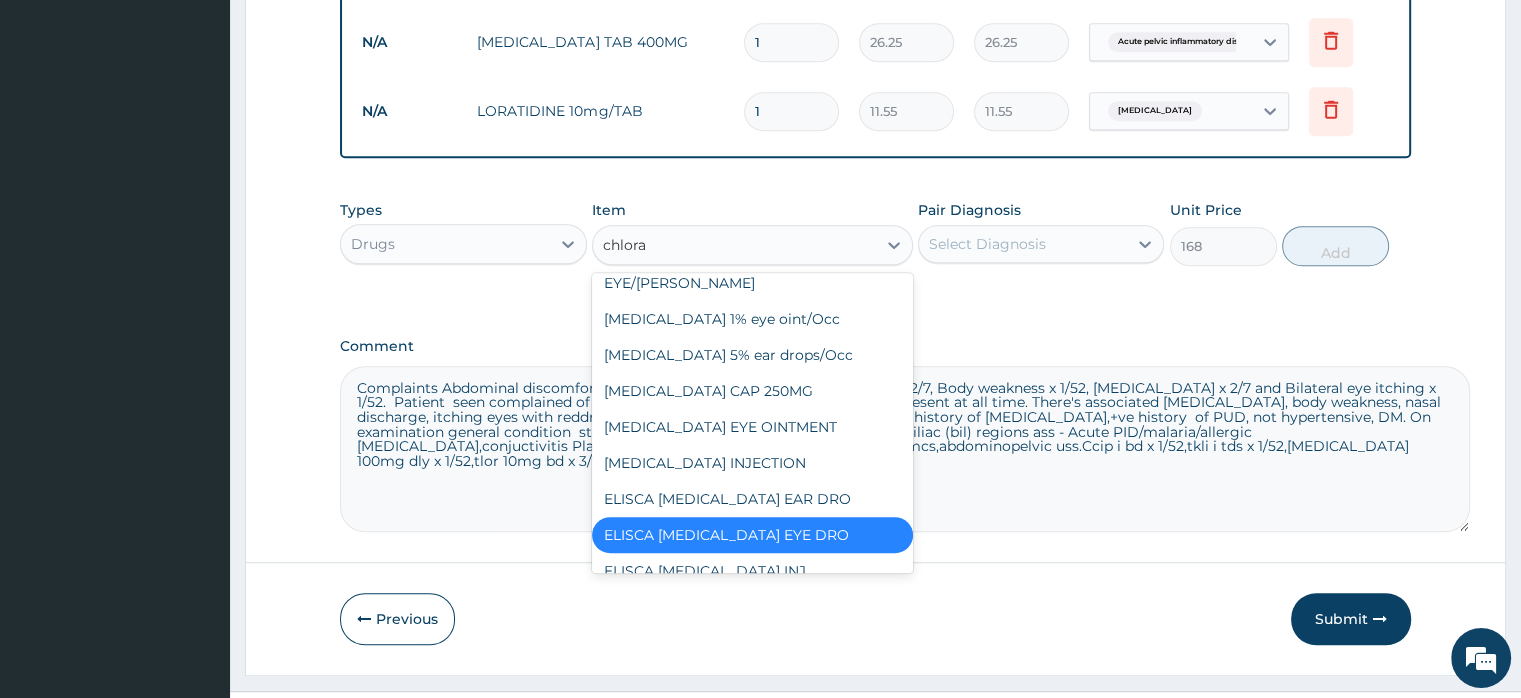 type on "chloram" 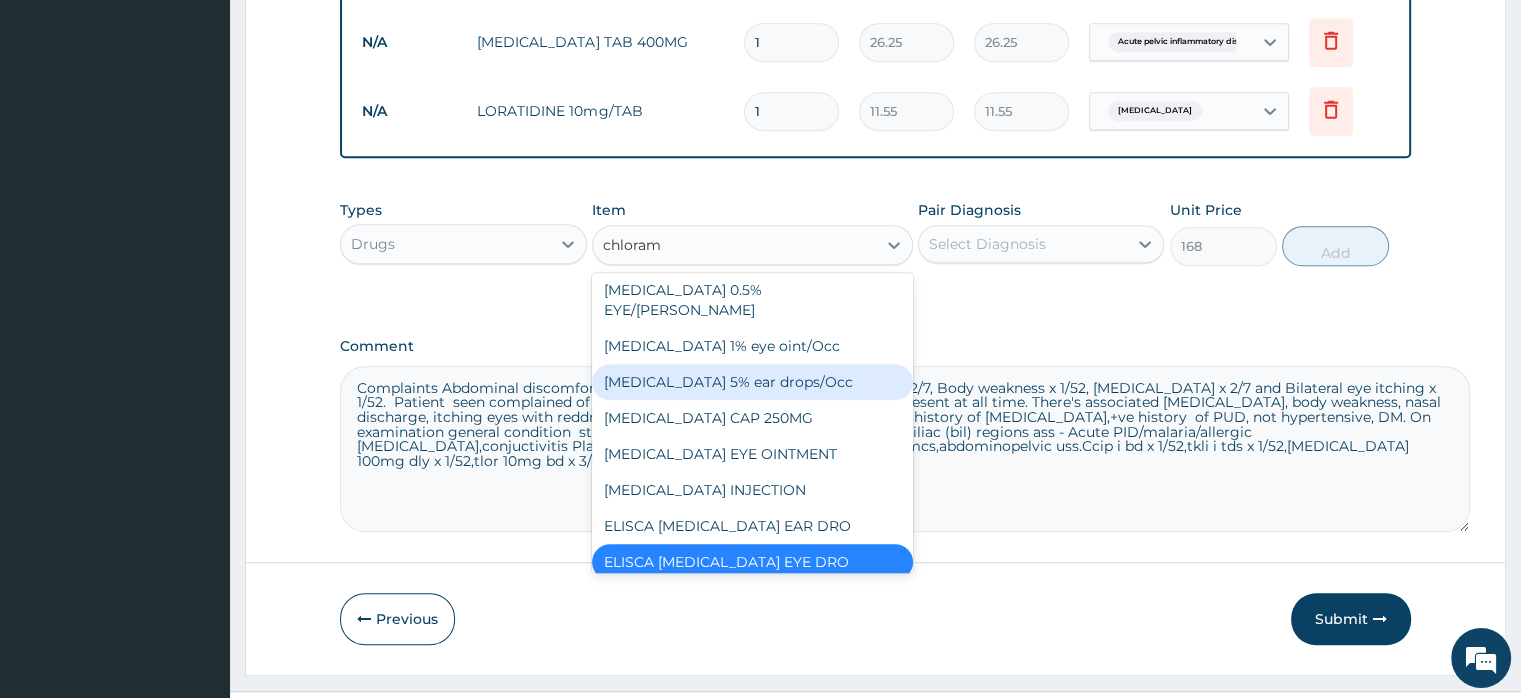 scroll, scrollTop: 0, scrollLeft: 0, axis: both 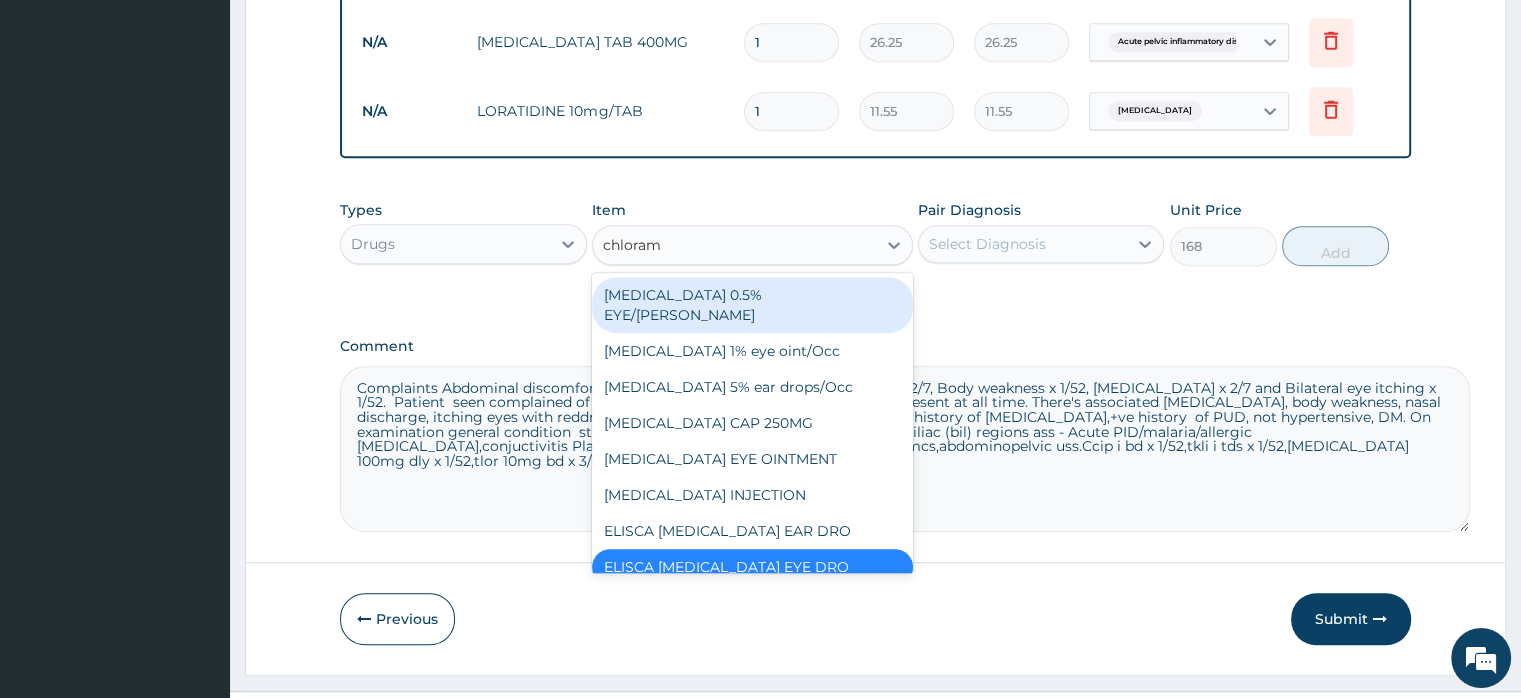 click on "[MEDICAL_DATA] 0.5% EYE/[PERSON_NAME]" at bounding box center [752, 305] 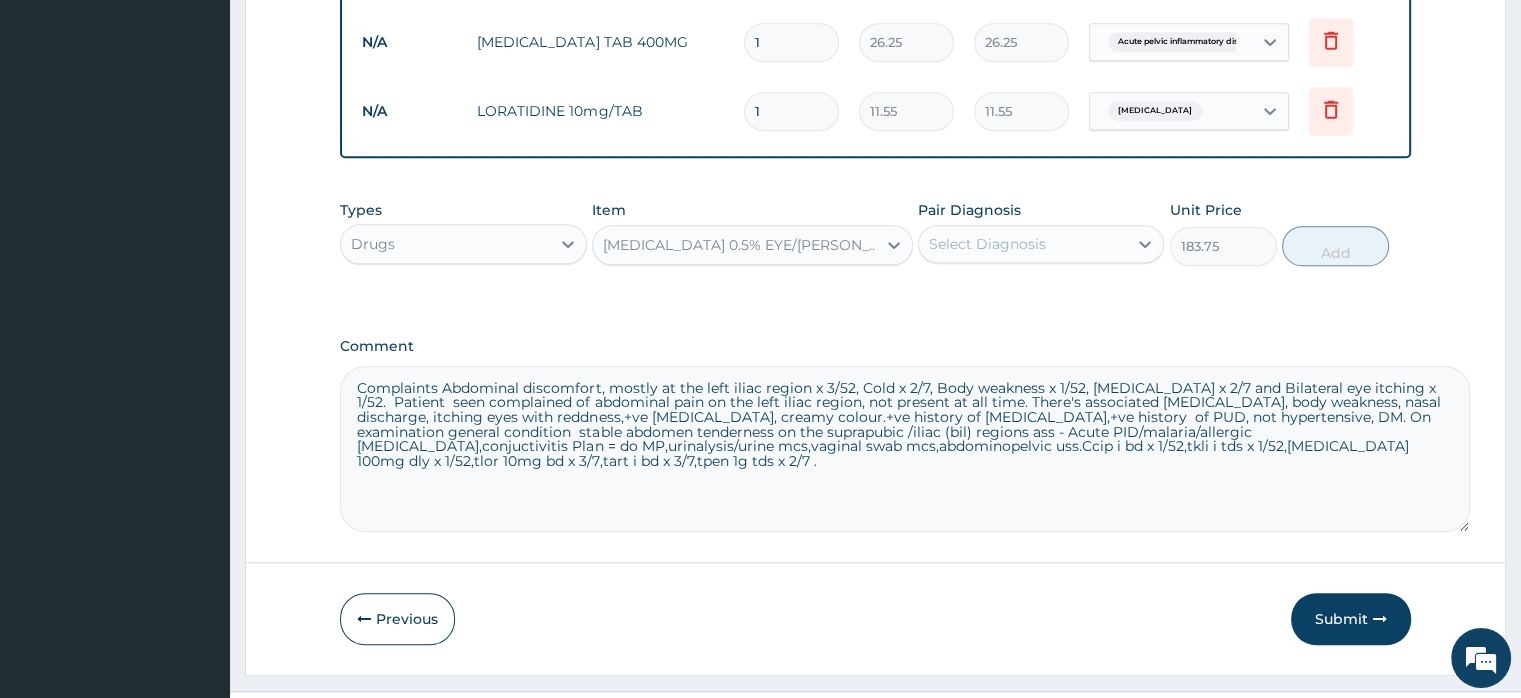 click on "Select Diagnosis" at bounding box center (1023, 244) 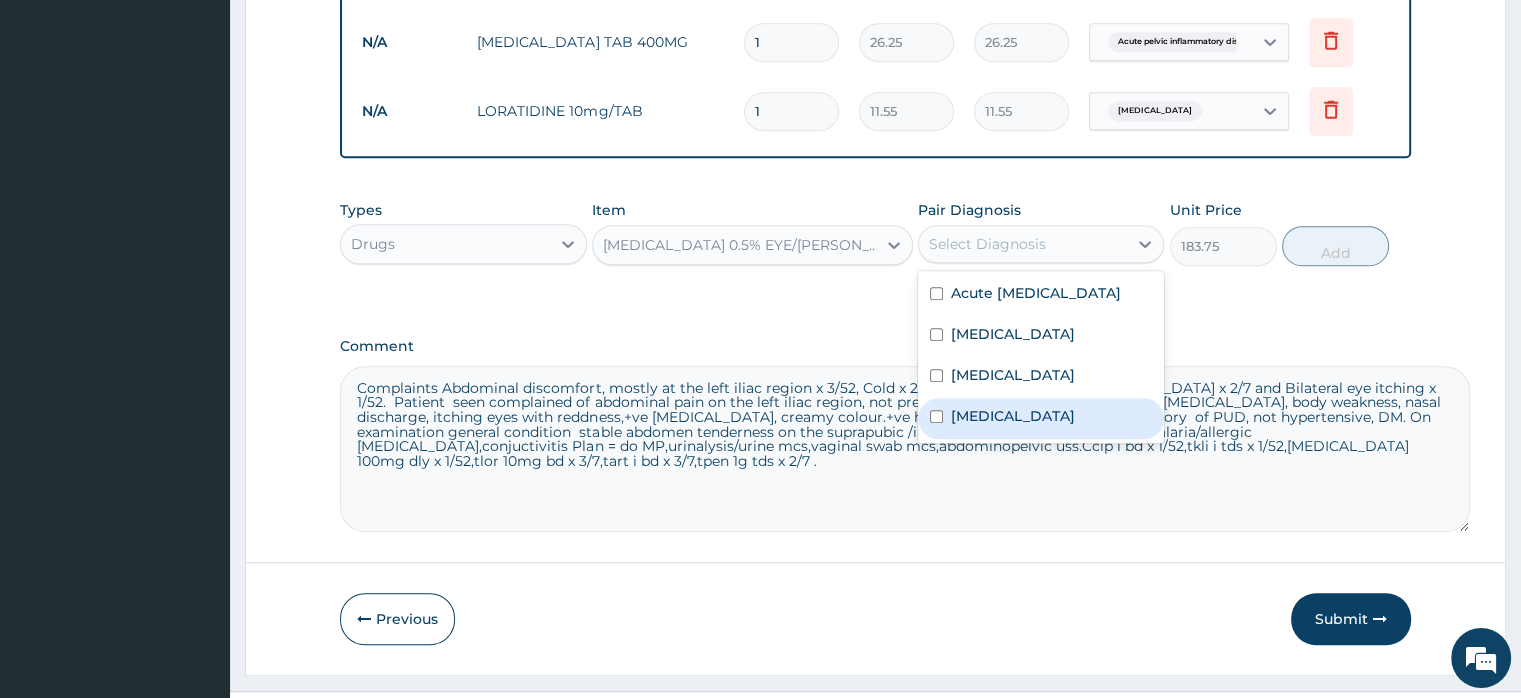 click on "Conjunctivitis" at bounding box center (1013, 416) 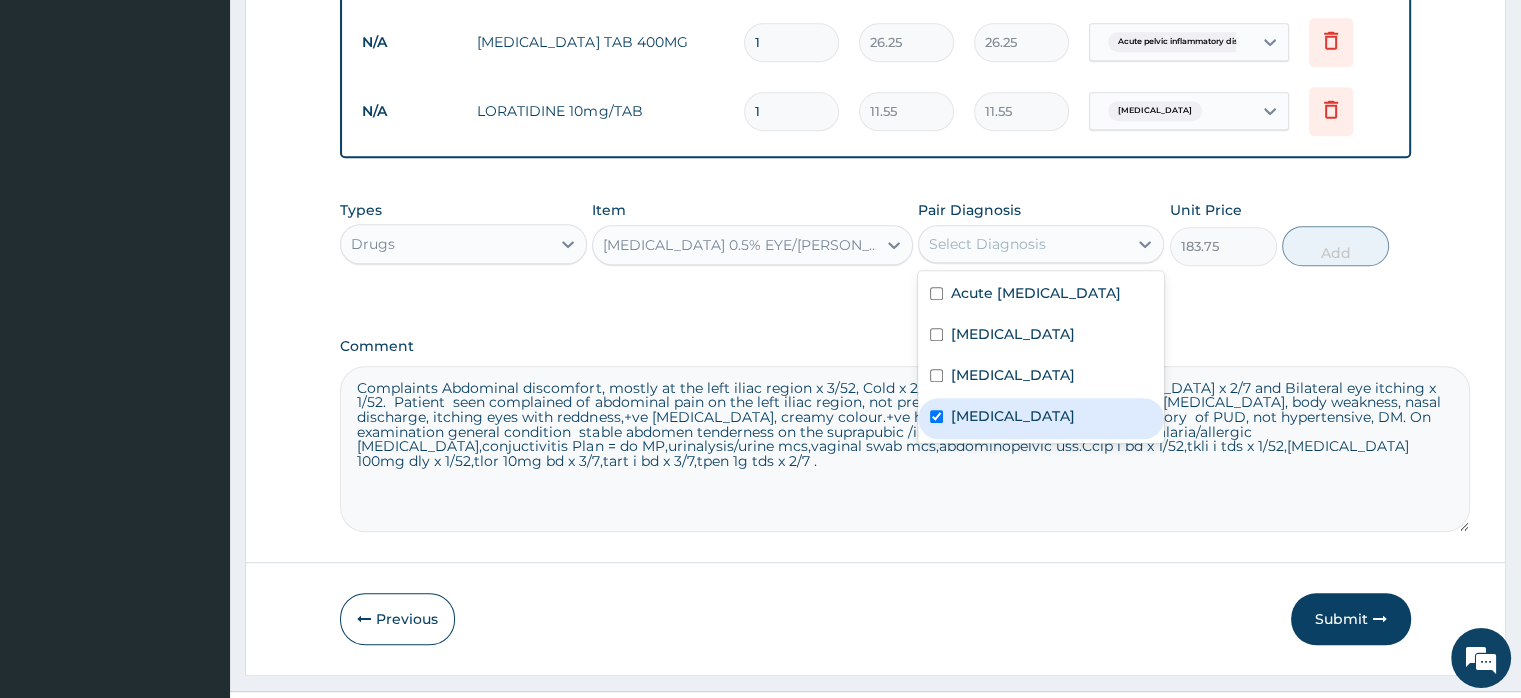 checkbox on "true" 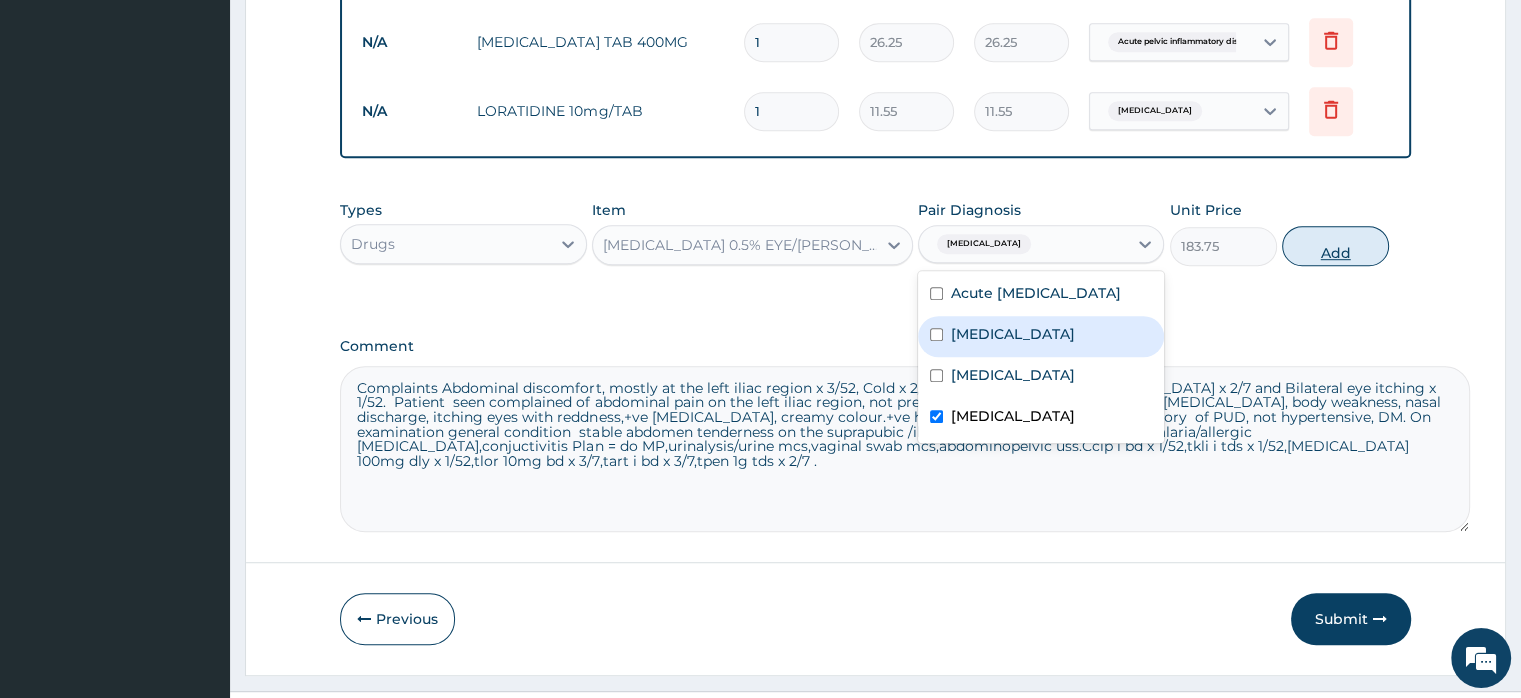 click on "Add" at bounding box center (1335, 246) 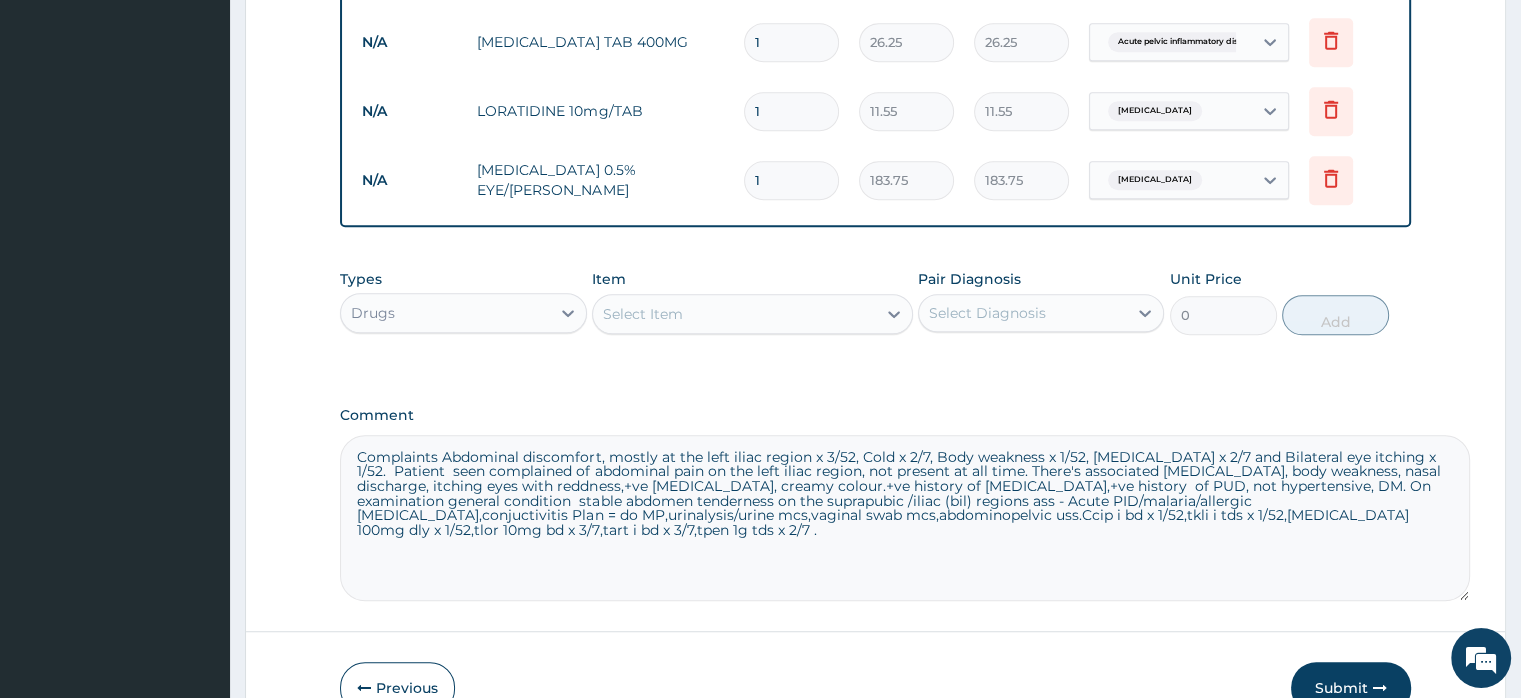 click on "Complaints Abdominal discomfort, mostly at the left iliac region x 3/52, Cold x 2/7, Body weakness x 1/52, Catarrh x 2/7 and Bilateral eye itching x 1/52.  Patient  seen complained of abdominal pain on the left iliac region, not present at all time. There's associated chills, body weakness, nasal discharge, itching eyes with reddness,+ve vaginal discharge, creamy colour.+ve history of allergies,+ve history  of PUD, not hypertensive, DM. On examination general condition  stable abdomen tenderness on the suprapubic /iliac (bil) regions ass - Acute PID/malaria/allergic rhinitis,conjuctivitis Plan = do MP,urinalysis/urine mcs,vaginal swab mcs,abdominopelvic uss.Ccip i bd x 1/52,tkli i tds x 1/52,doxycycline 100mg dly x 1/52,tlor 10mg bd x 3/7,tart i bd x 3/7,tpen 1g tds x 2/7 ." at bounding box center [905, 518] 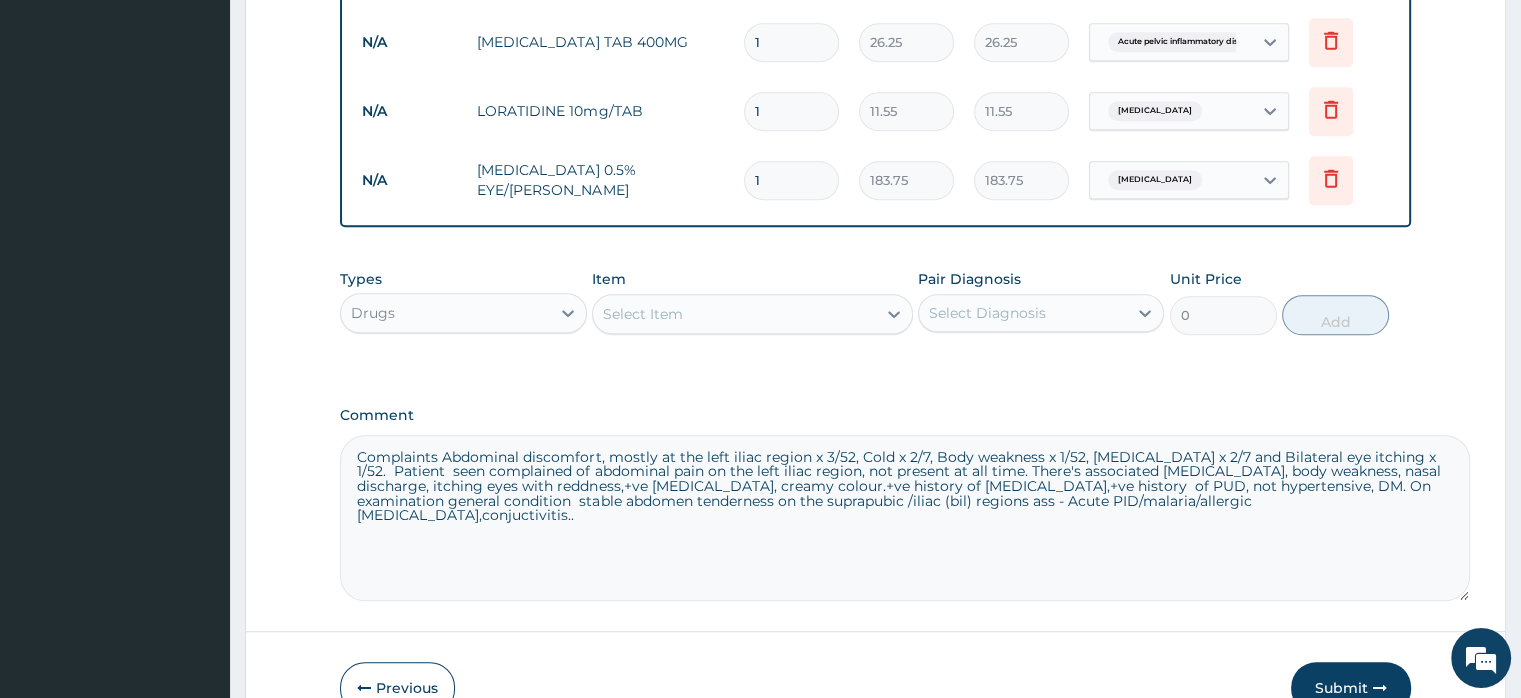 type on "Complaints Abdominal discomfort, mostly at the left iliac region x 3/52, Cold x 2/7, Body weakness x 1/52, Catarrh x 2/7 and Bilateral eye itching x 1/52.  Patient  seen complained of abdominal pain on the left iliac region, not present at all time. There's associated chills, body weakness, nasal discharge, itching eyes with reddness,+ve vaginal discharge, creamy colour.+ve history of allergies,+ve history  of PUD, not hypertensive, DM. On examination general condition  stable abdomen tenderness on the suprapubic /iliac (bil) regions ass - Acute PID/malaria/allergic rhinitis,conjuctivitis.." 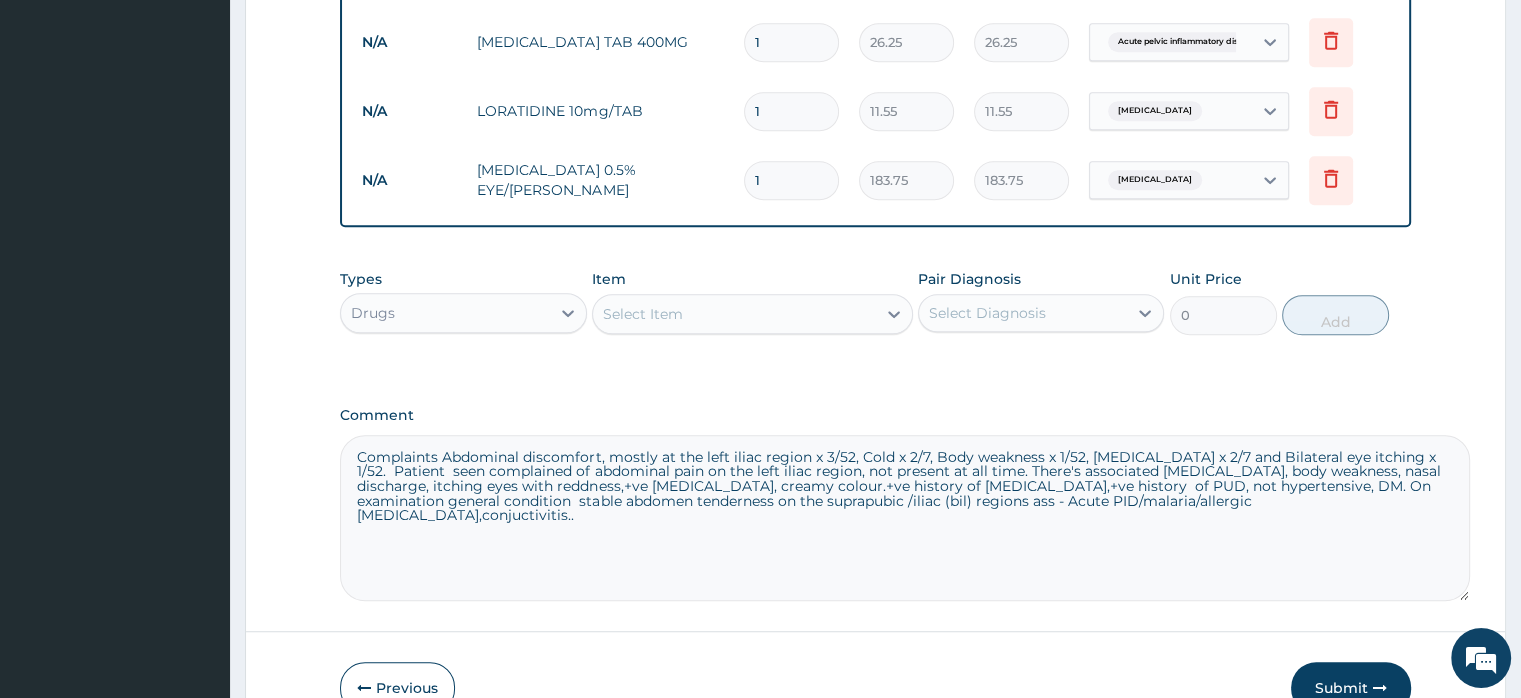 type on "10" 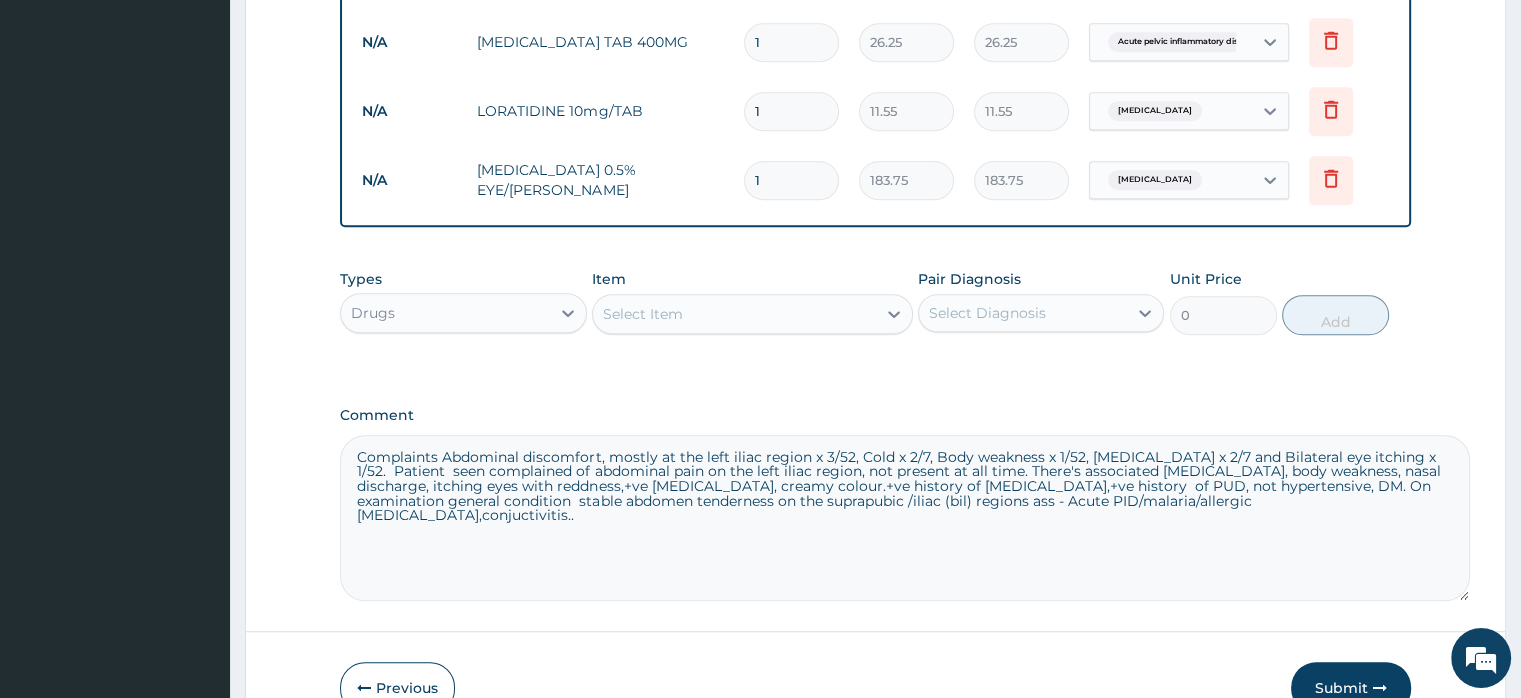 type on "115.50" 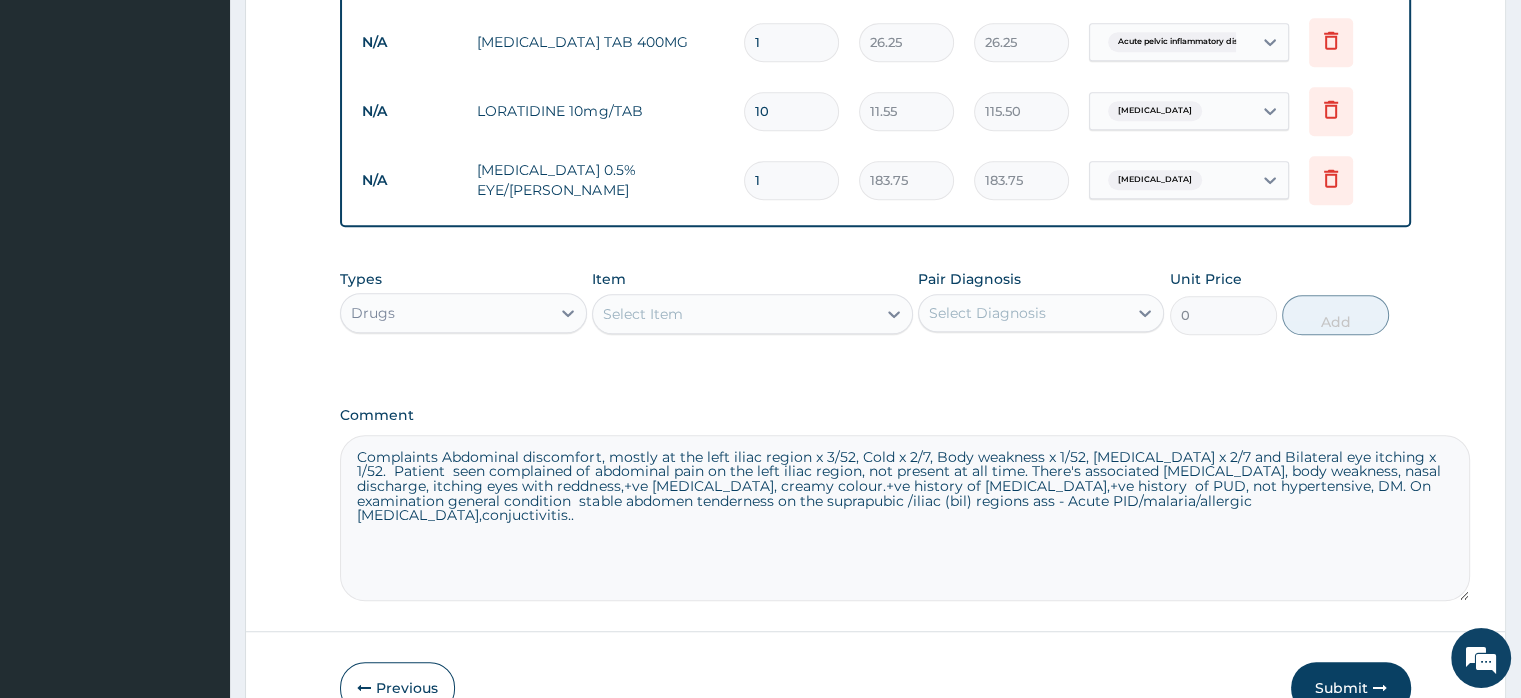 type on "10" 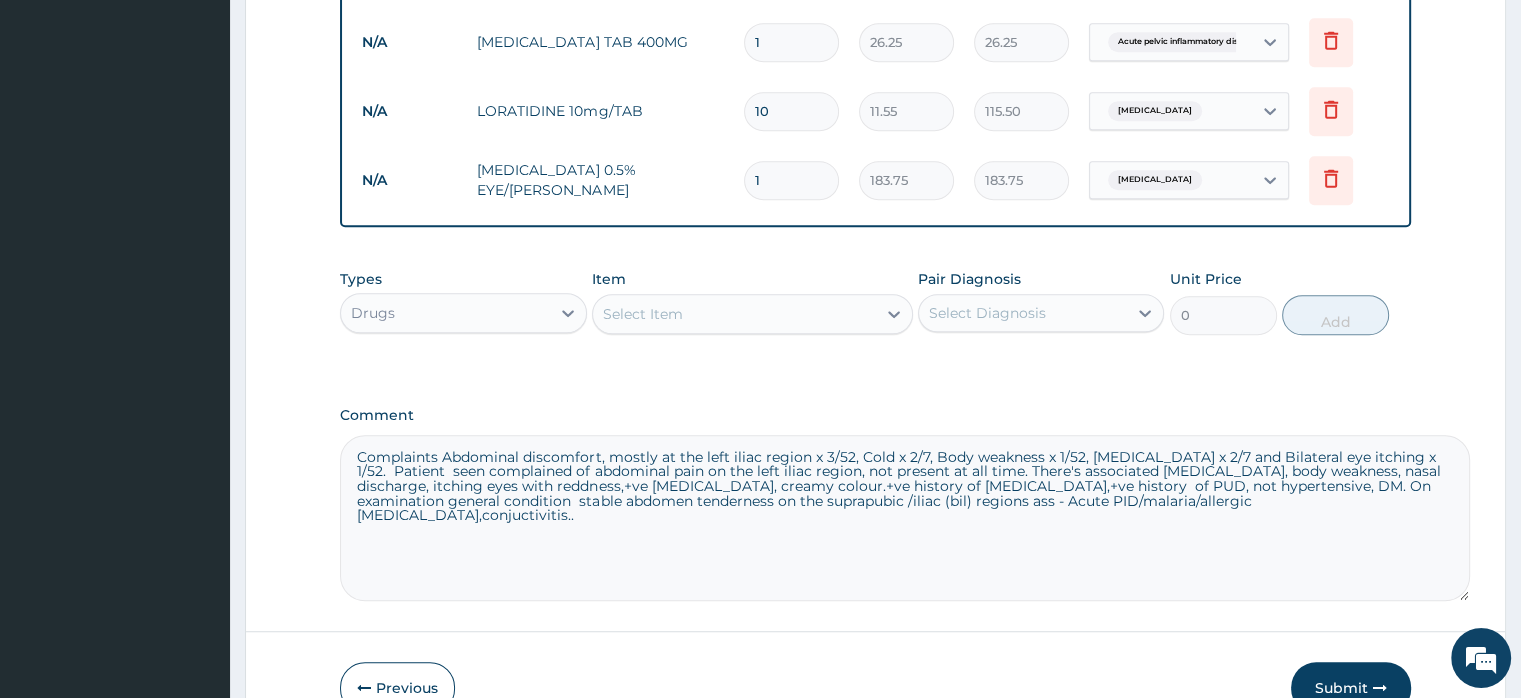 type on "18" 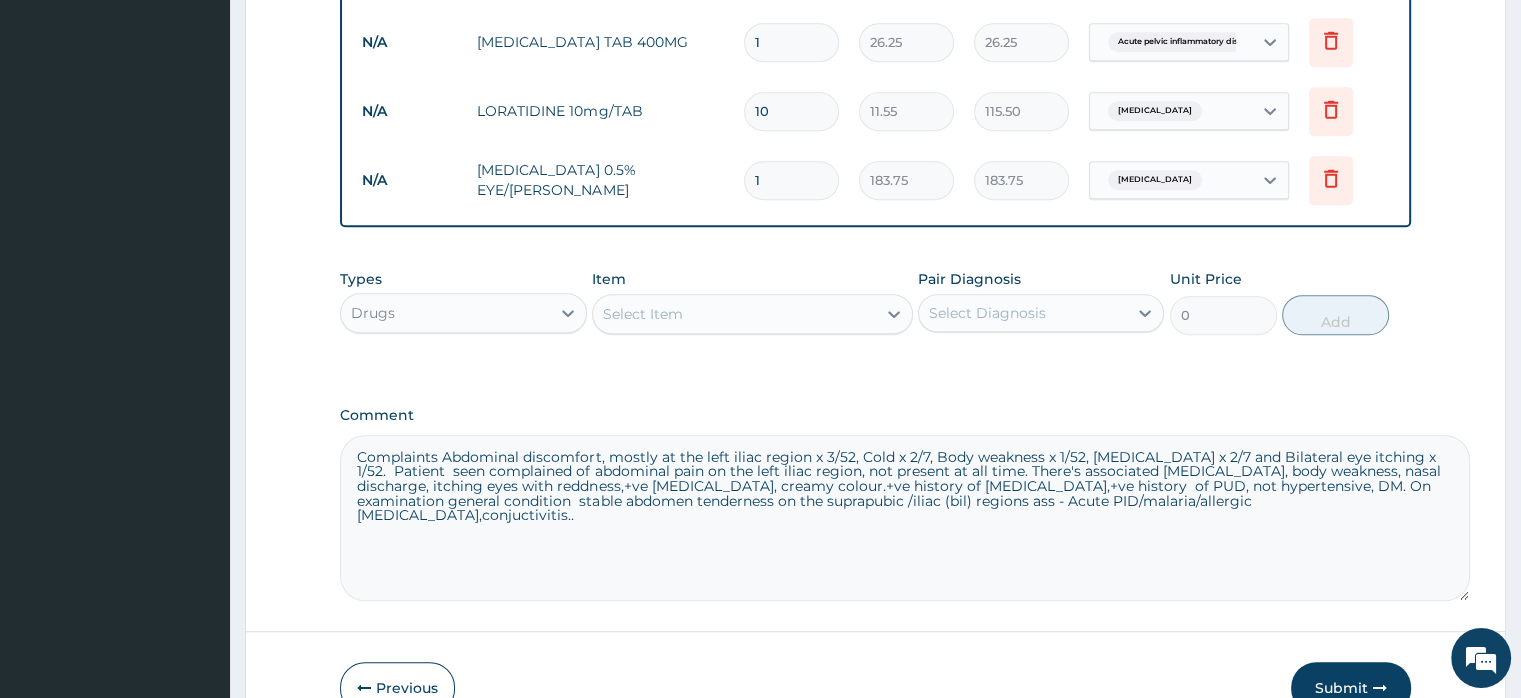 type on "472.50" 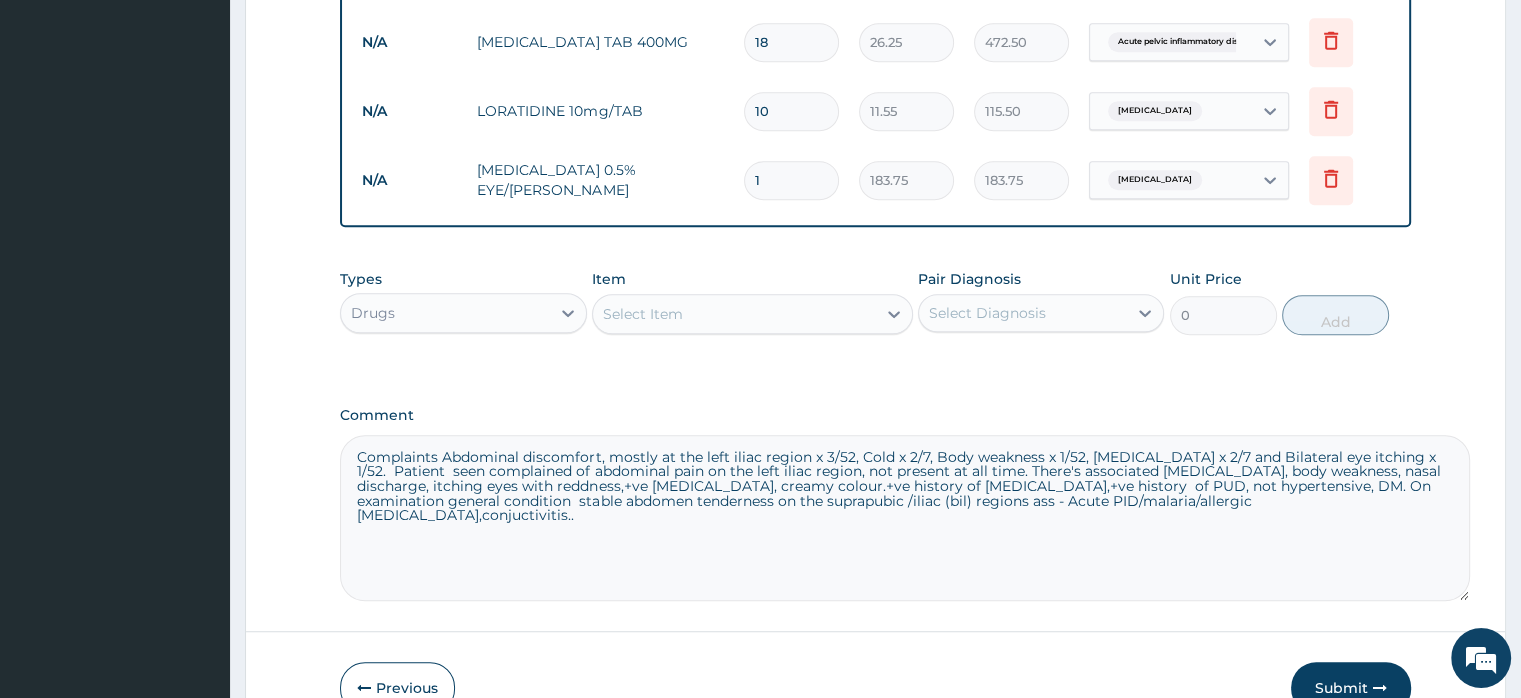 type on "19" 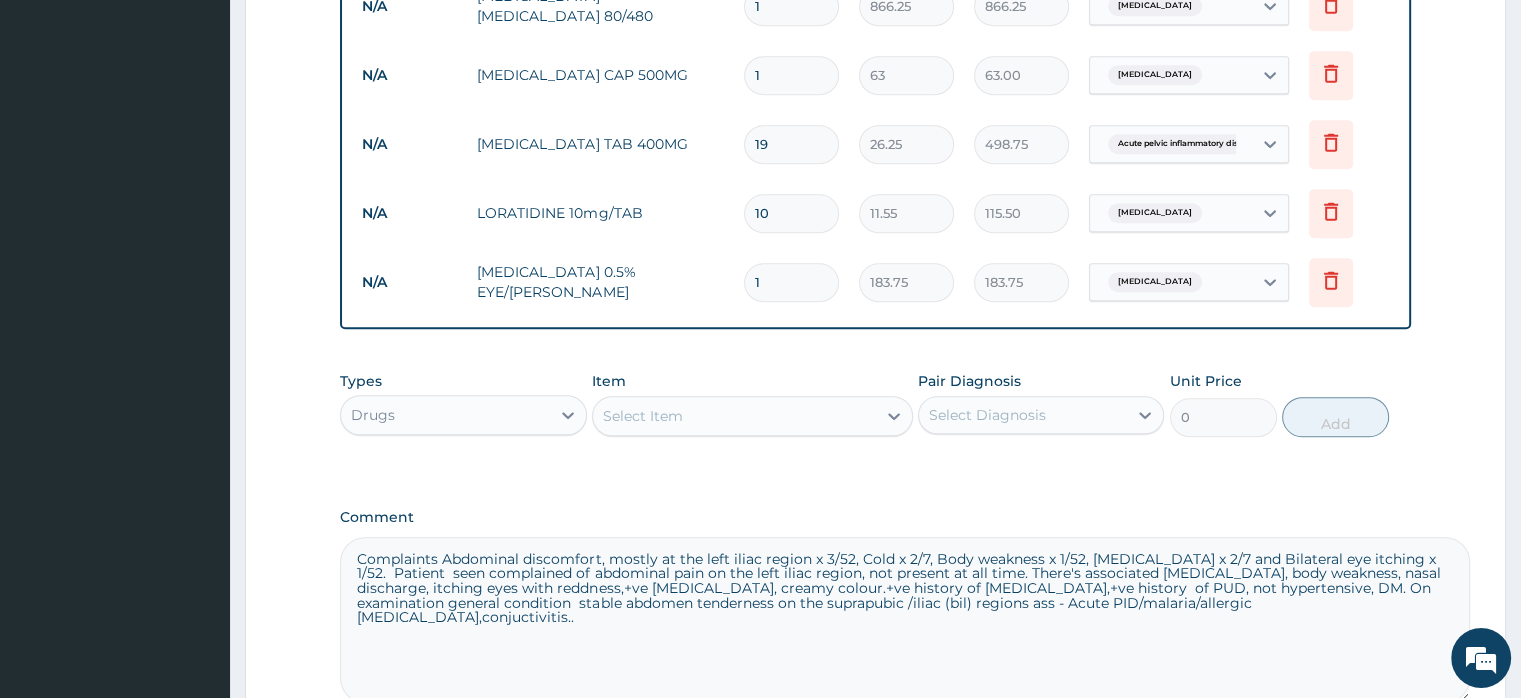 scroll, scrollTop: 1104, scrollLeft: 0, axis: vertical 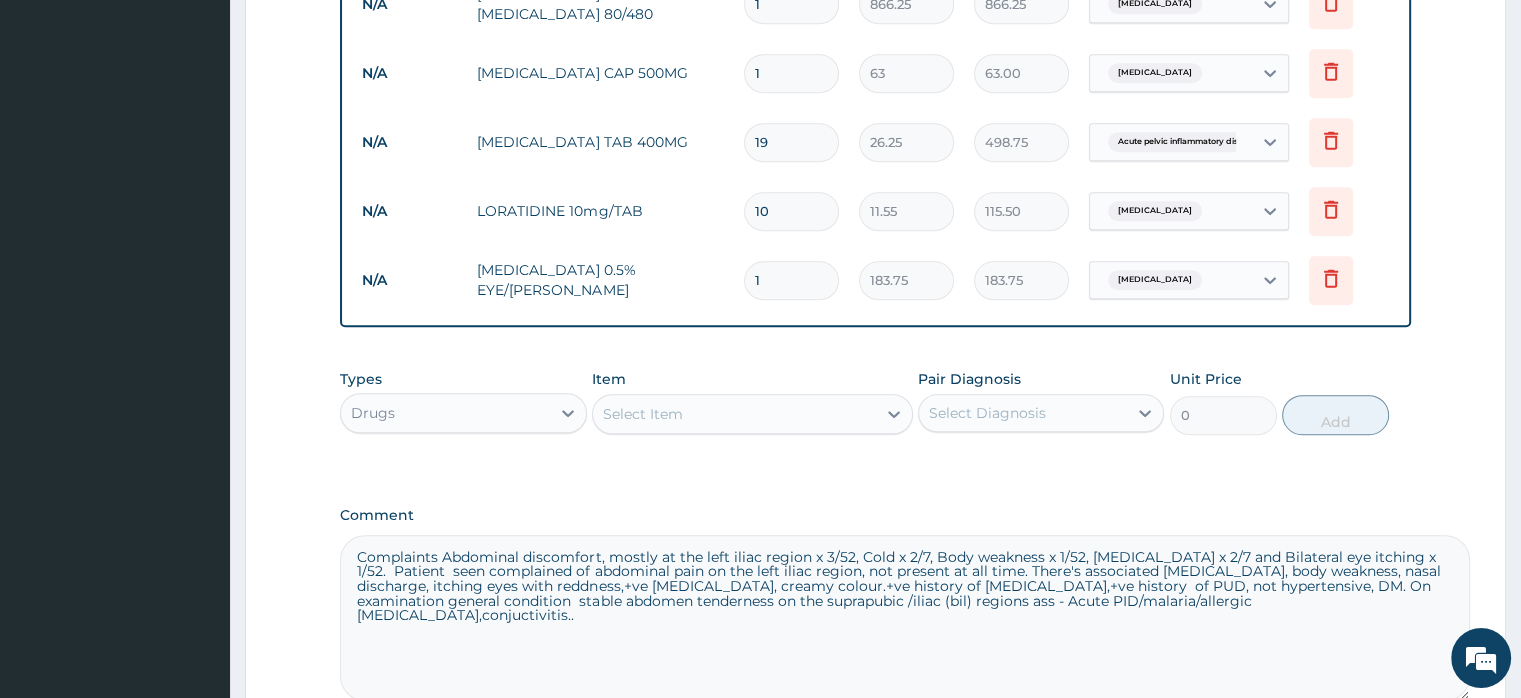 type on "19" 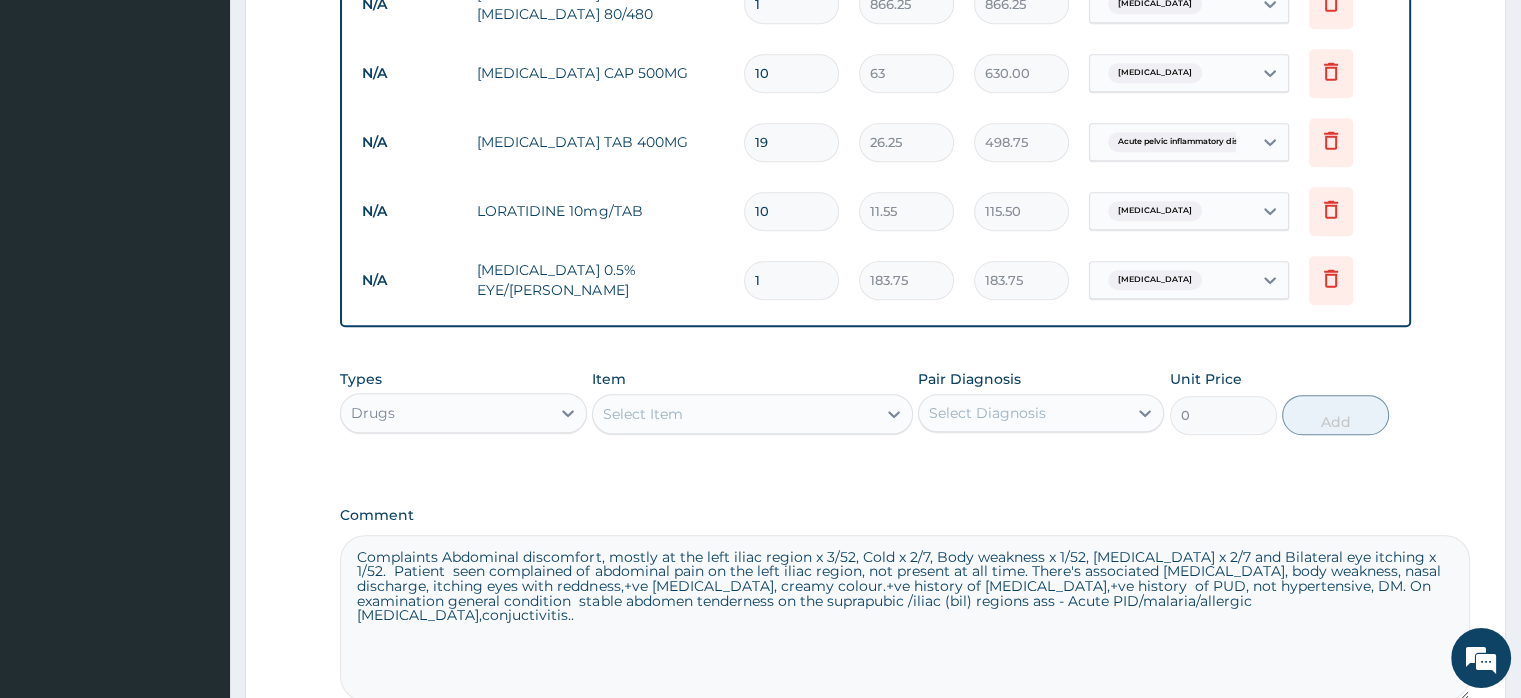 type on "9" 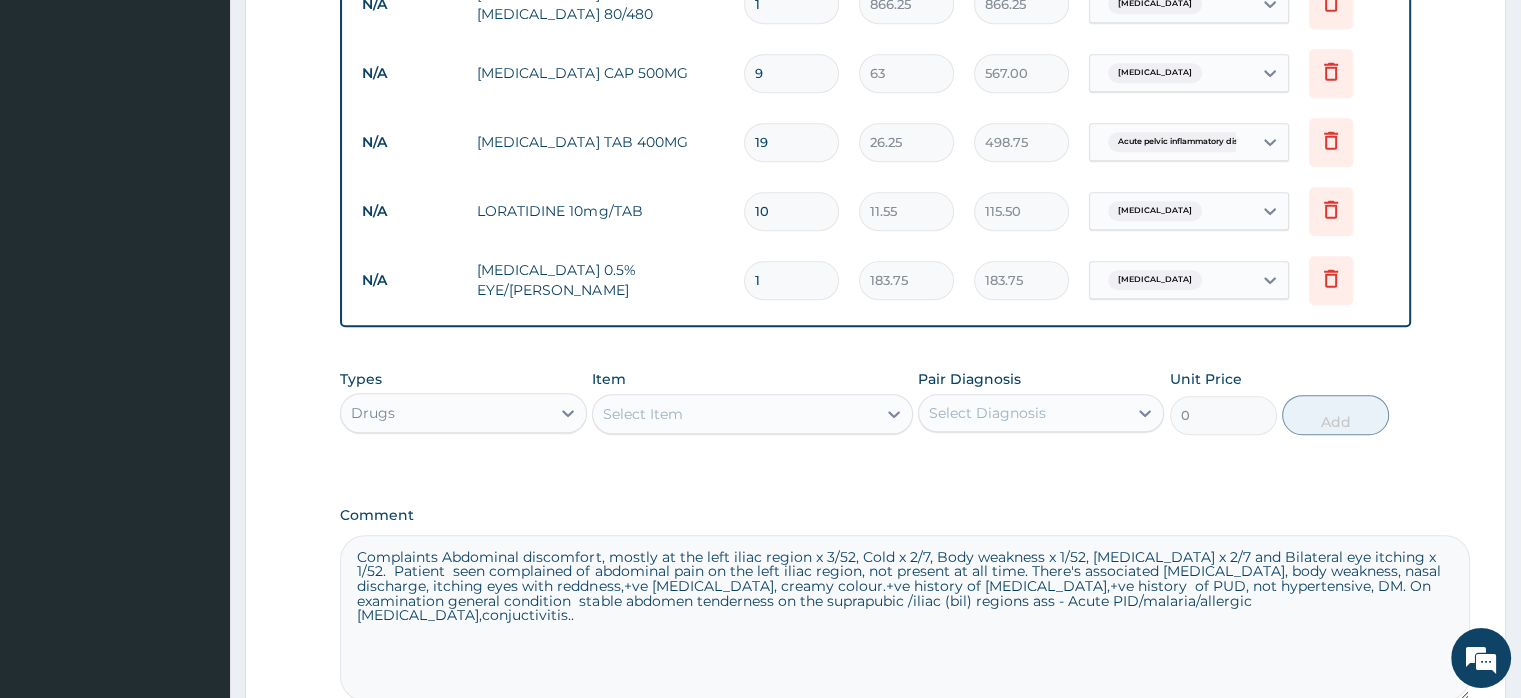 type on "10" 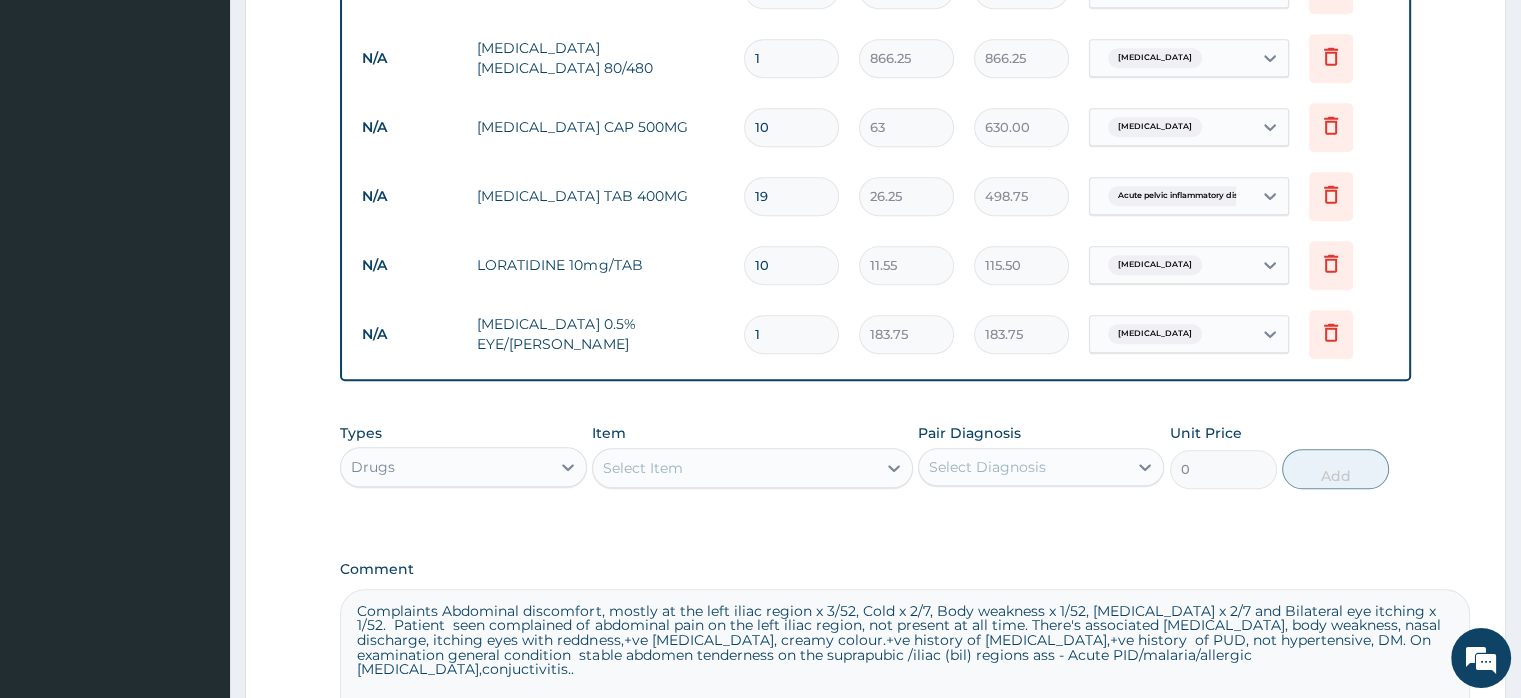 scroll, scrollTop: 1004, scrollLeft: 0, axis: vertical 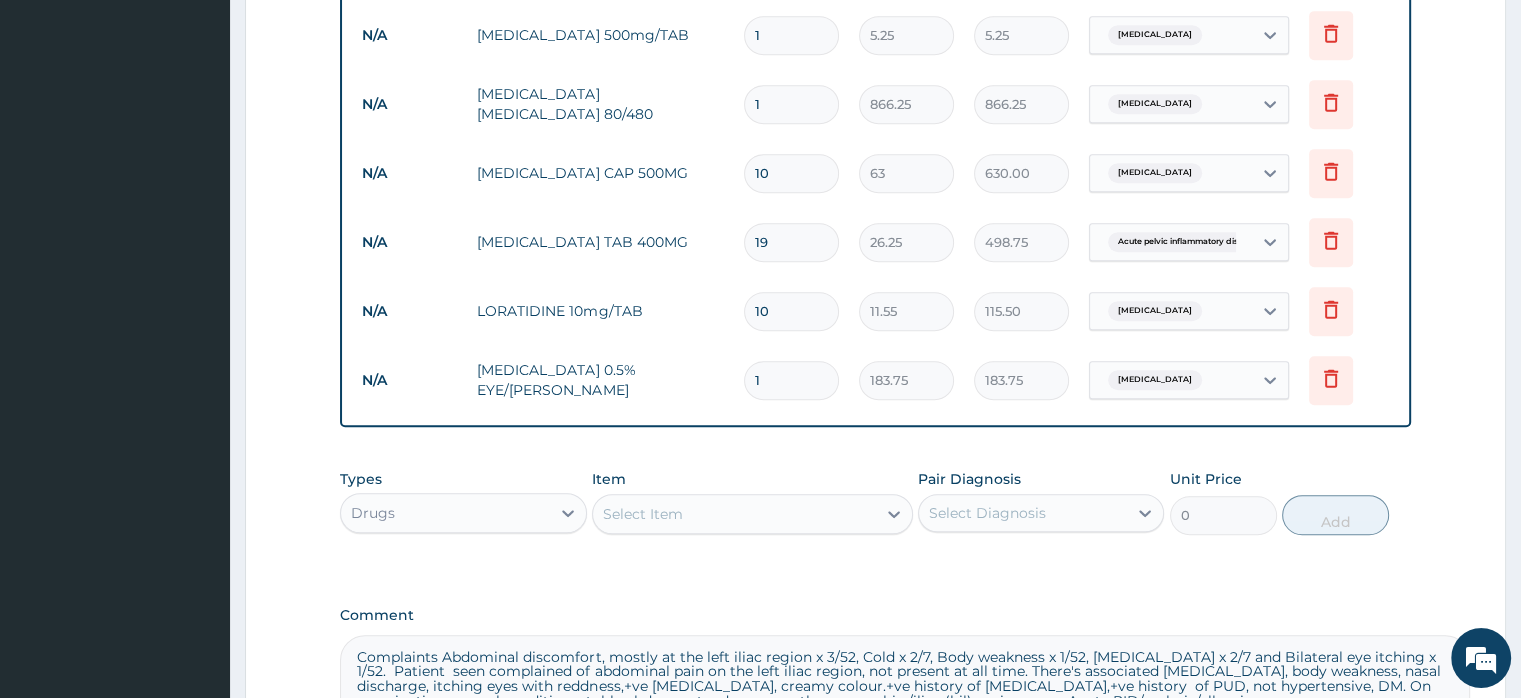 type on "10" 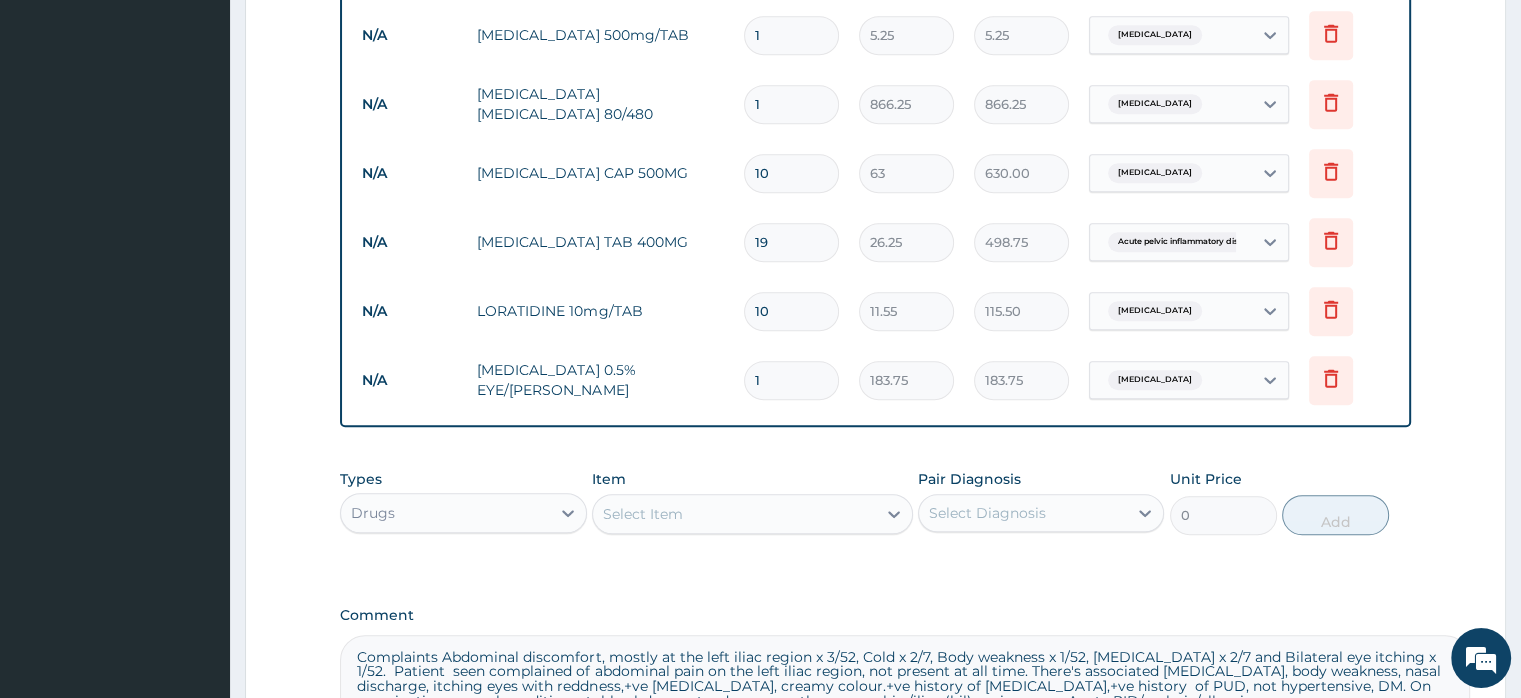 drag, startPoint x: 793, startPoint y: 233, endPoint x: 763, endPoint y: 234, distance: 30.016663 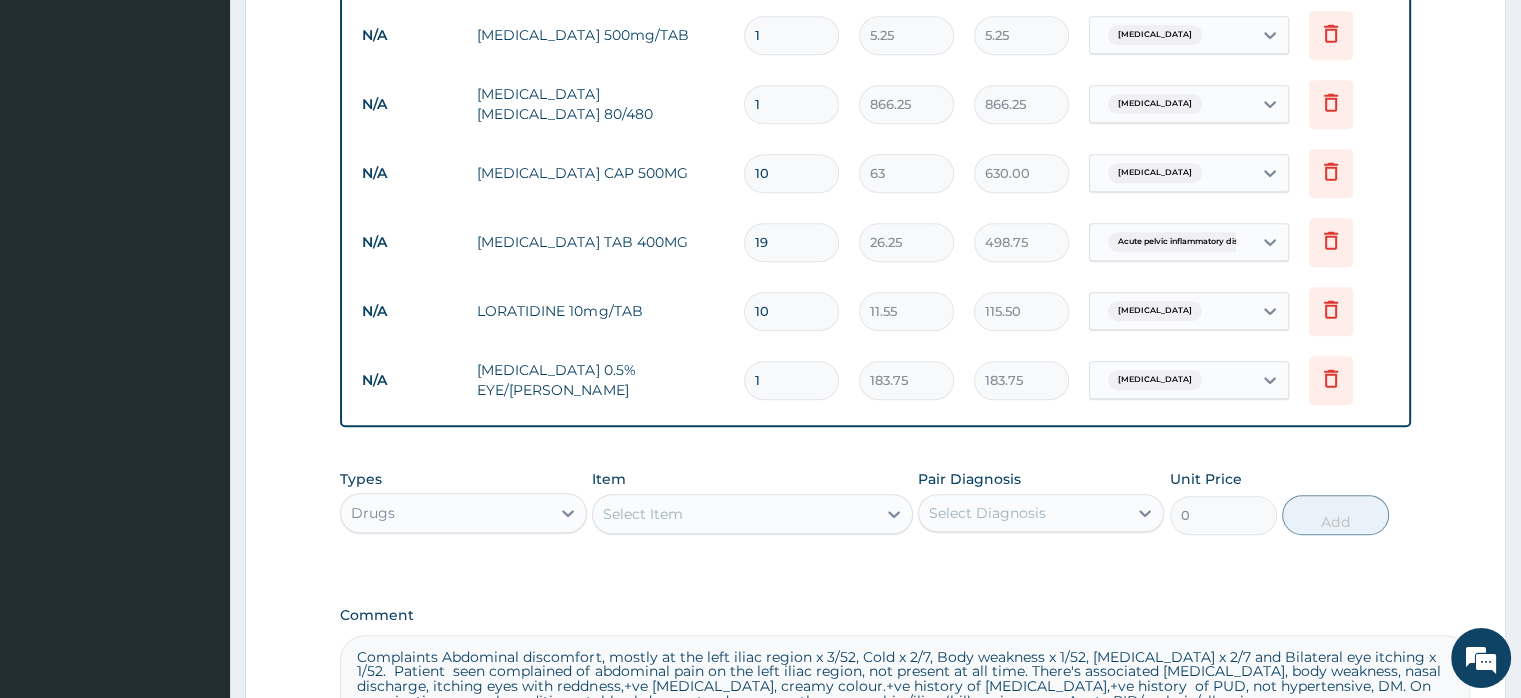 click on "19" at bounding box center (791, 242) 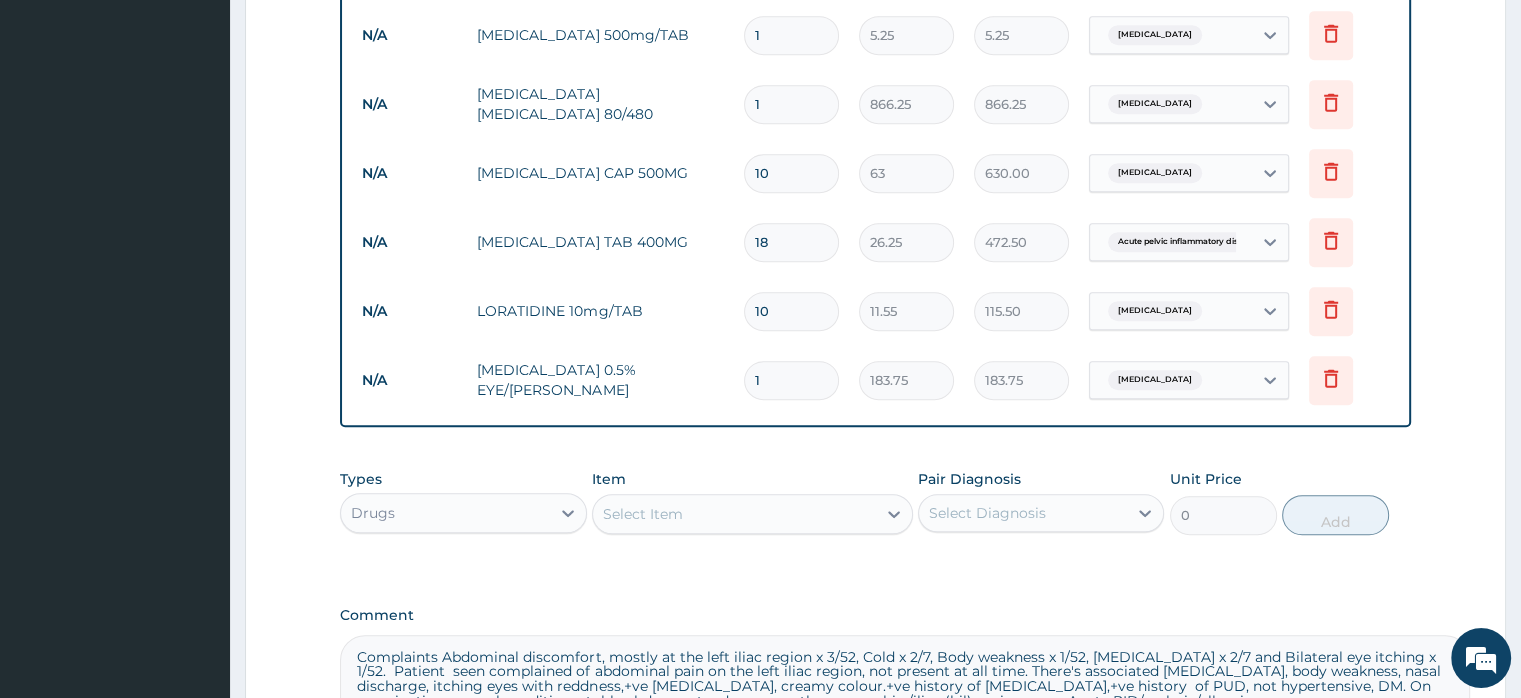 type on "18" 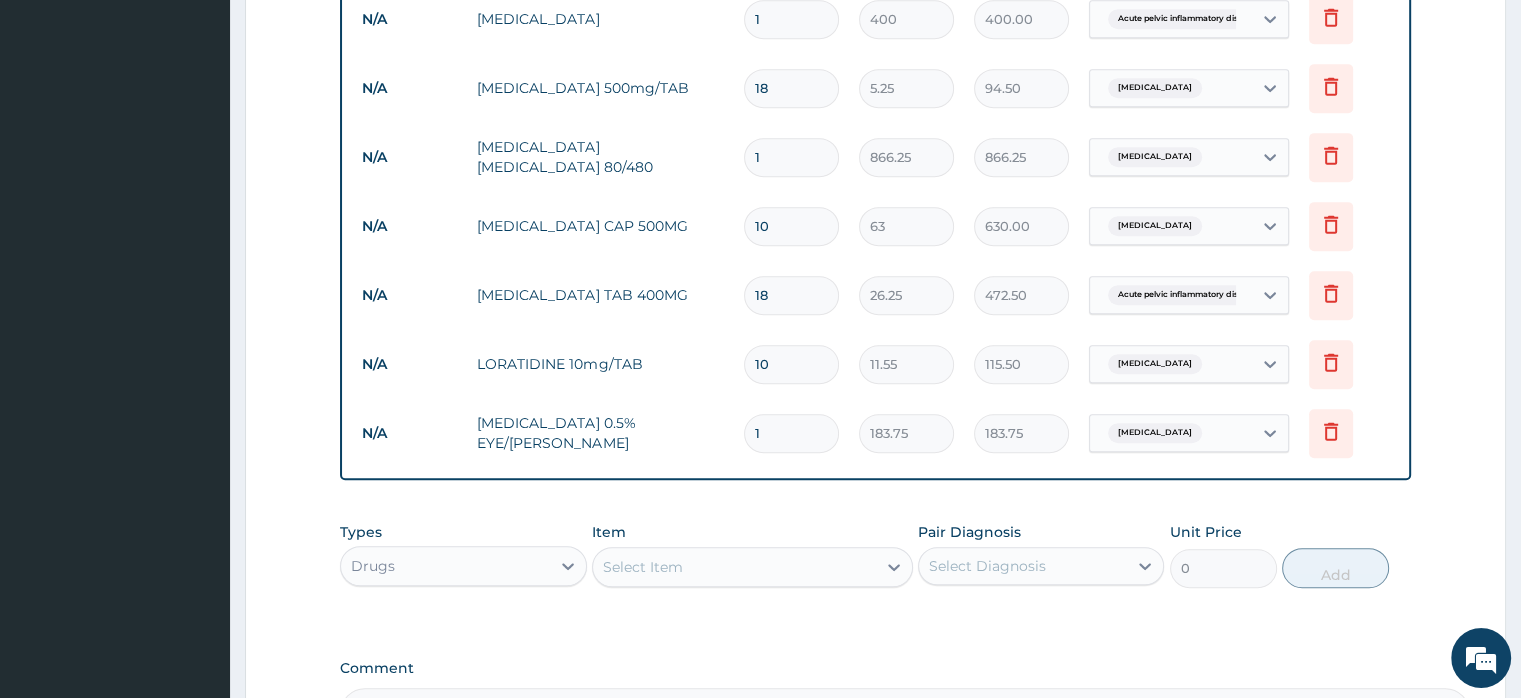 scroll, scrollTop: 904, scrollLeft: 0, axis: vertical 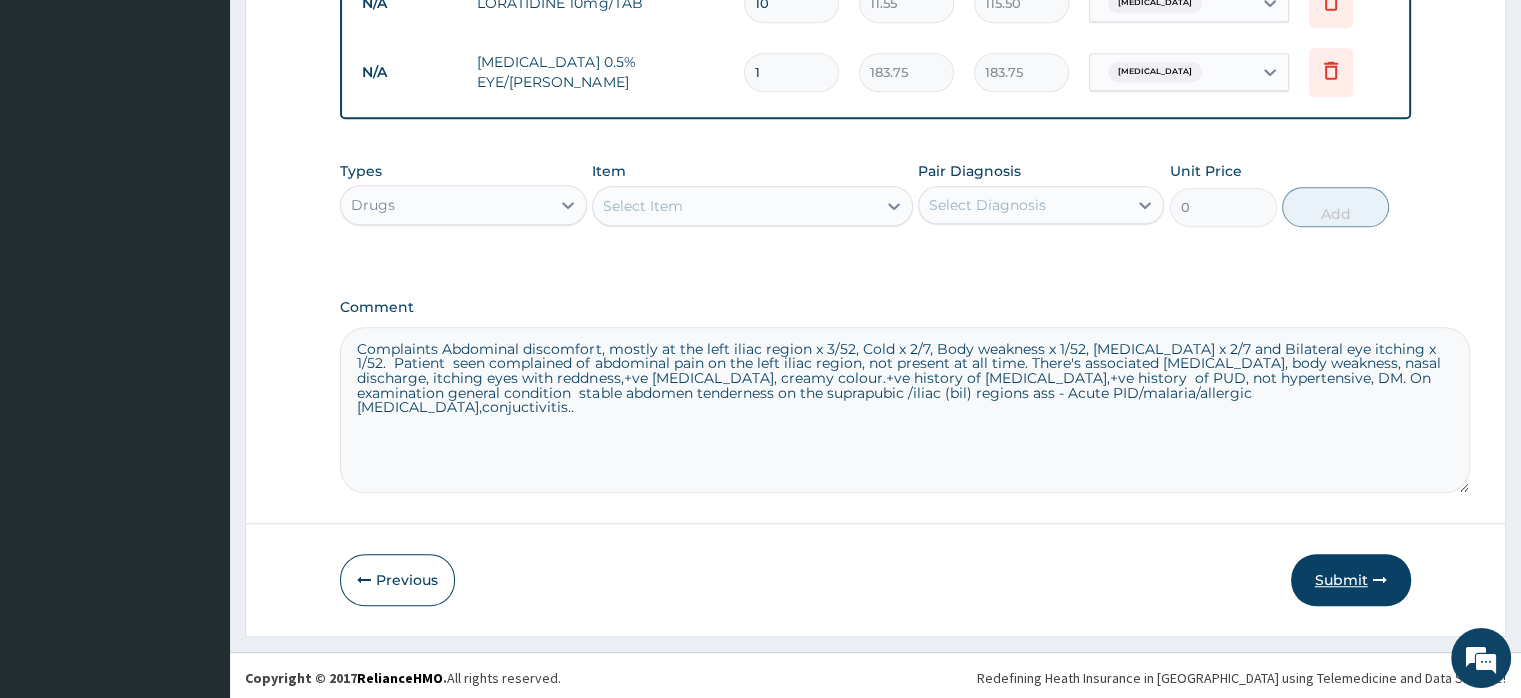 type on "18" 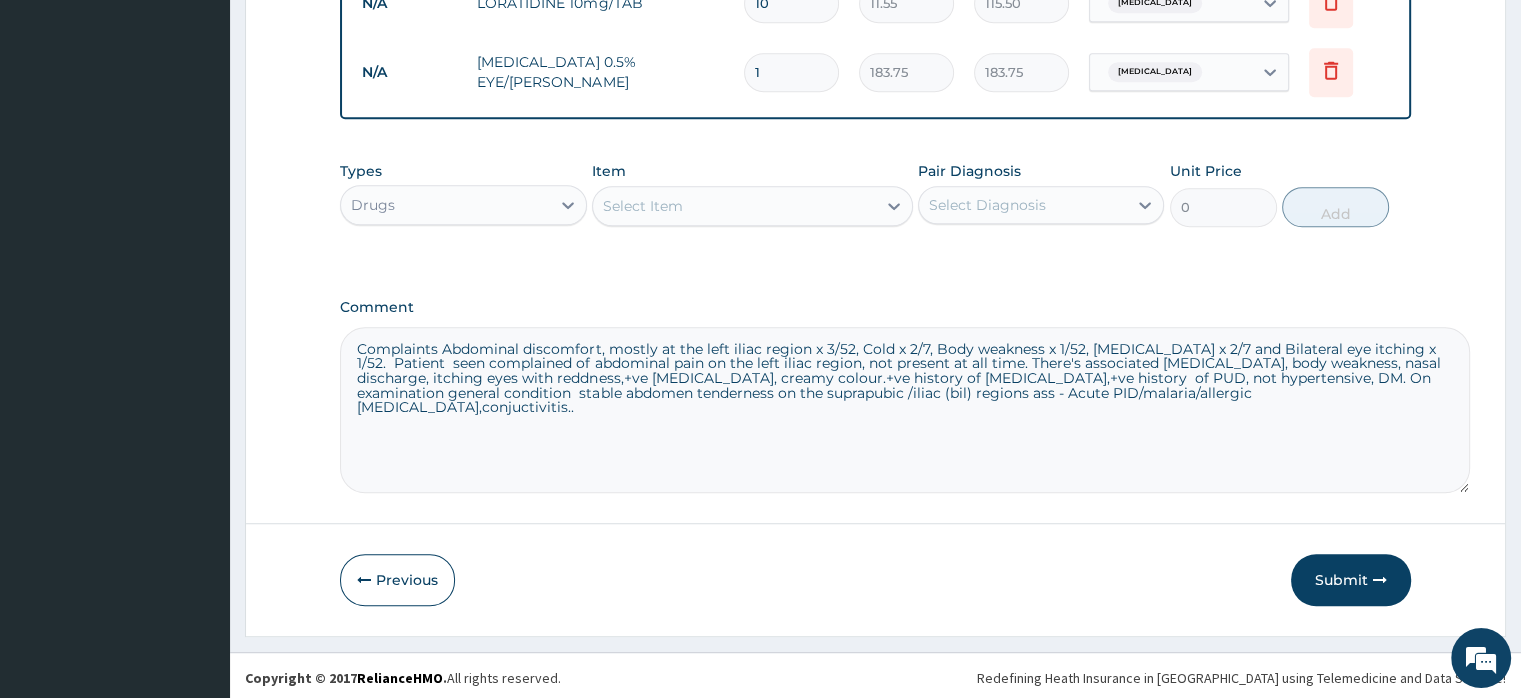 drag, startPoint x: 356, startPoint y: 350, endPoint x: 1200, endPoint y: 409, distance: 846.0597 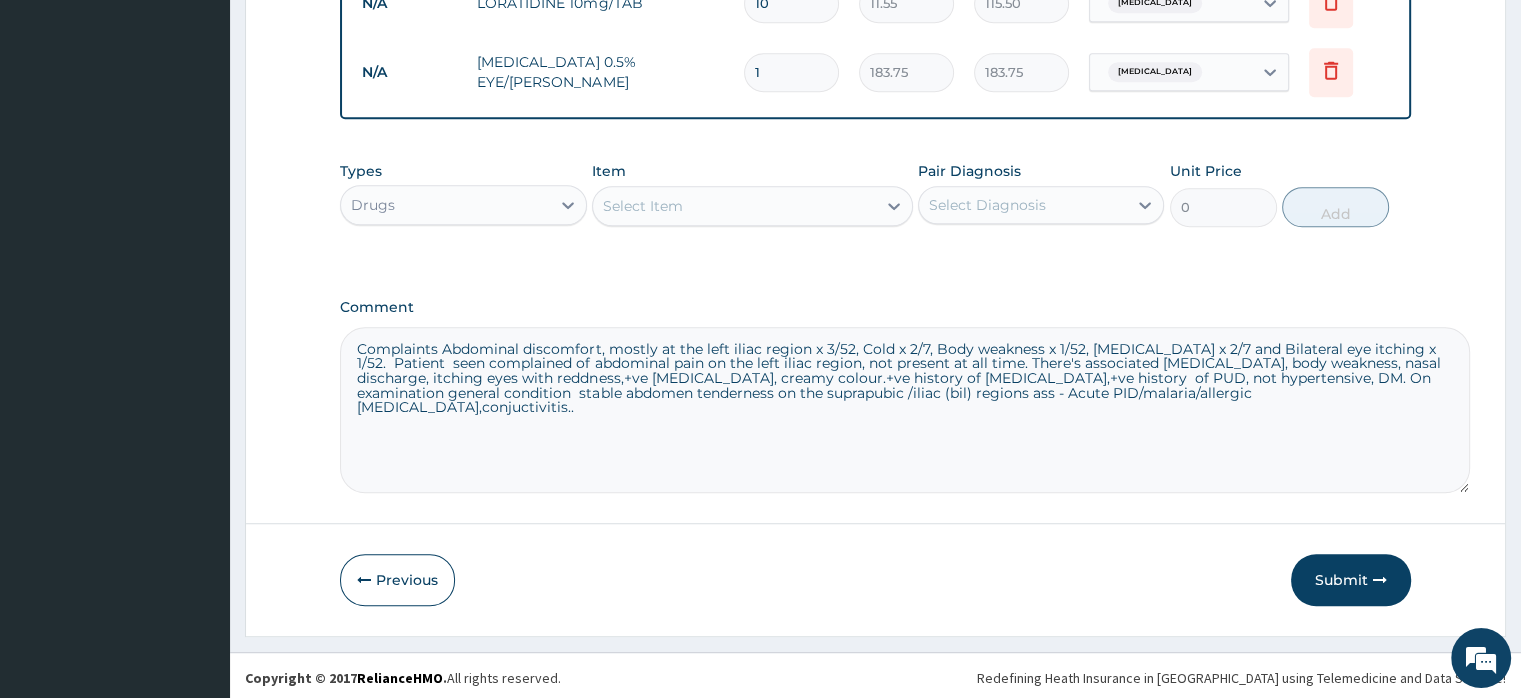 click on "Complaints Abdominal discomfort, mostly at the left iliac region x 3/52, Cold x 2/7, Body weakness x 1/52, Catarrh x 2/7 and Bilateral eye itching x 1/52.  Patient  seen complained of abdominal pain on the left iliac region, not present at all time. There's associated chills, body weakness, nasal discharge, itching eyes with reddness,+ve vaginal discharge, creamy colour.+ve history of allergies,+ve history  of PUD, not hypertensive, DM. On examination general condition  stable abdomen tenderness on the suprapubic /iliac (bil) regions ass - Acute PID/malaria/allergic rhinitis,conjuctivitis.." at bounding box center [905, 410] 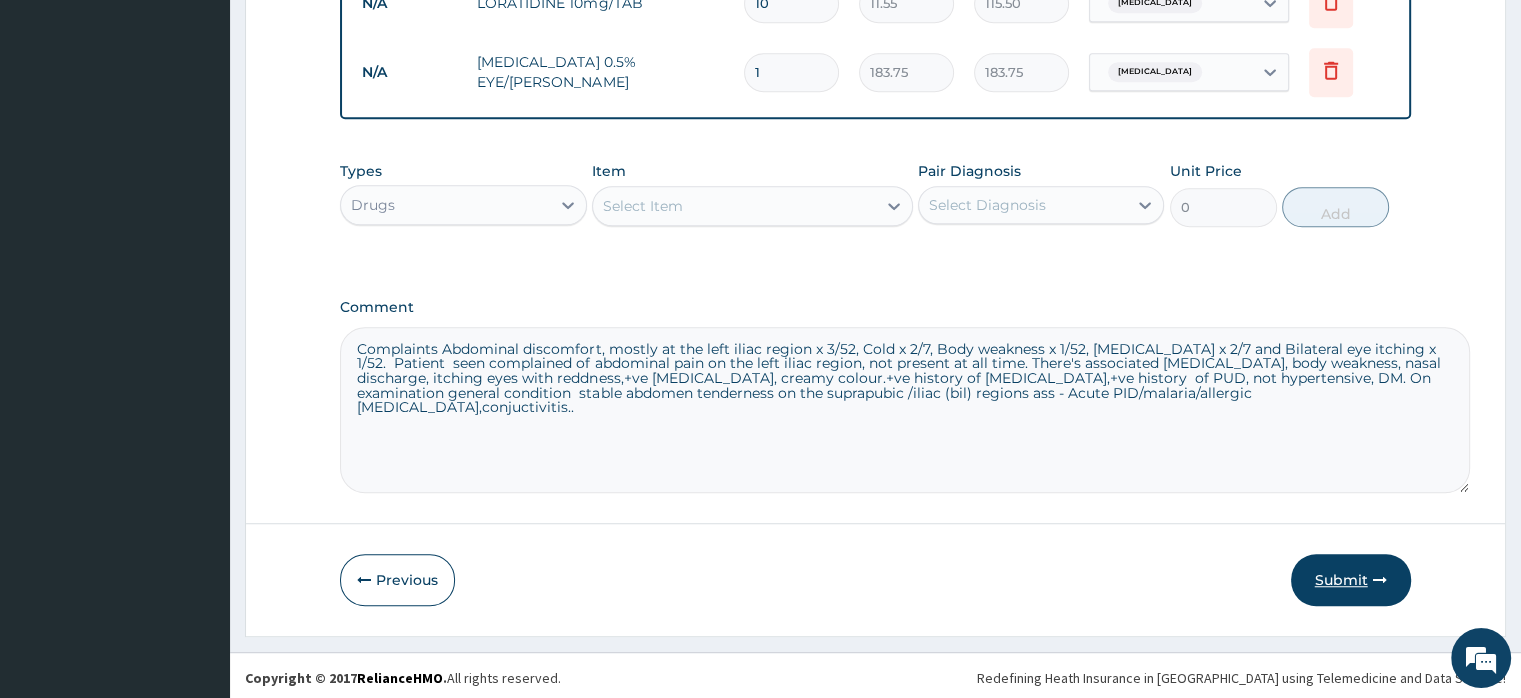 click on "Submit" at bounding box center [1351, 580] 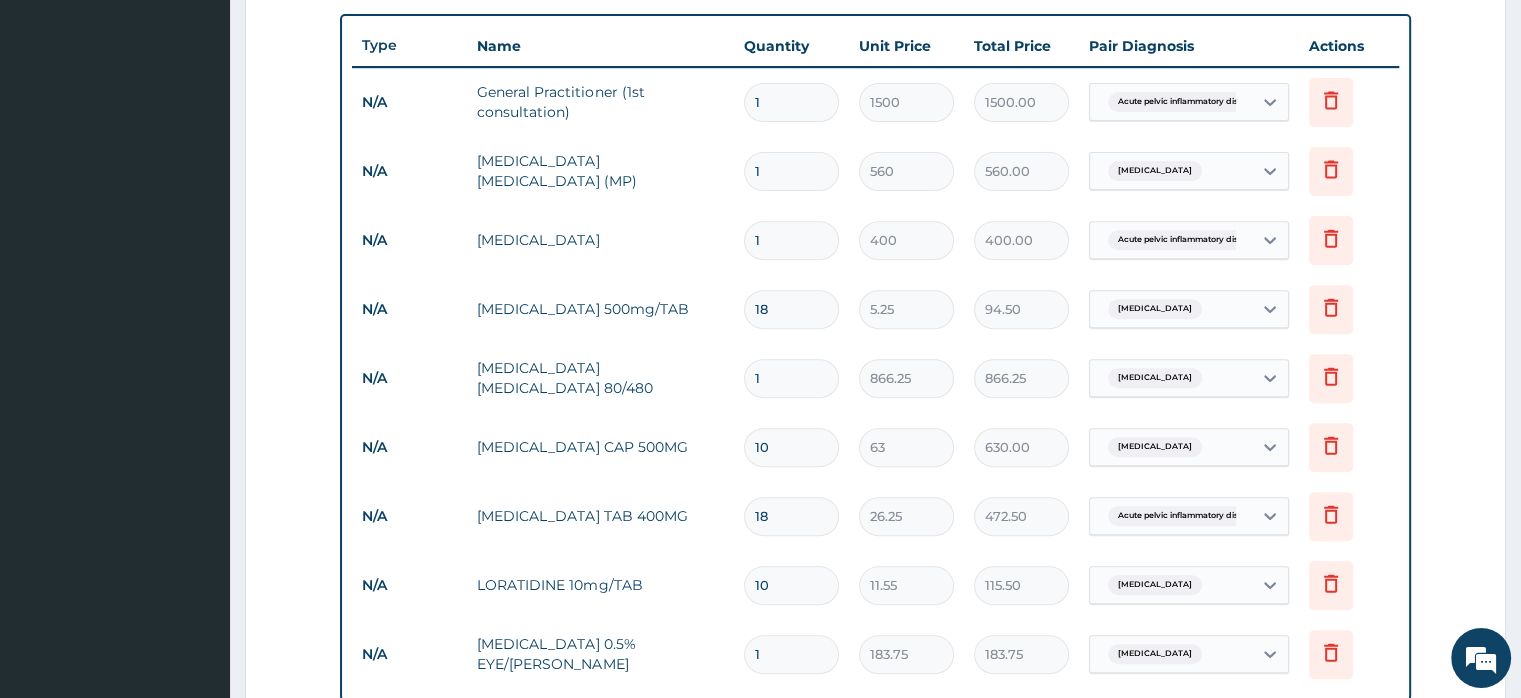 scroll, scrollTop: 612, scrollLeft: 0, axis: vertical 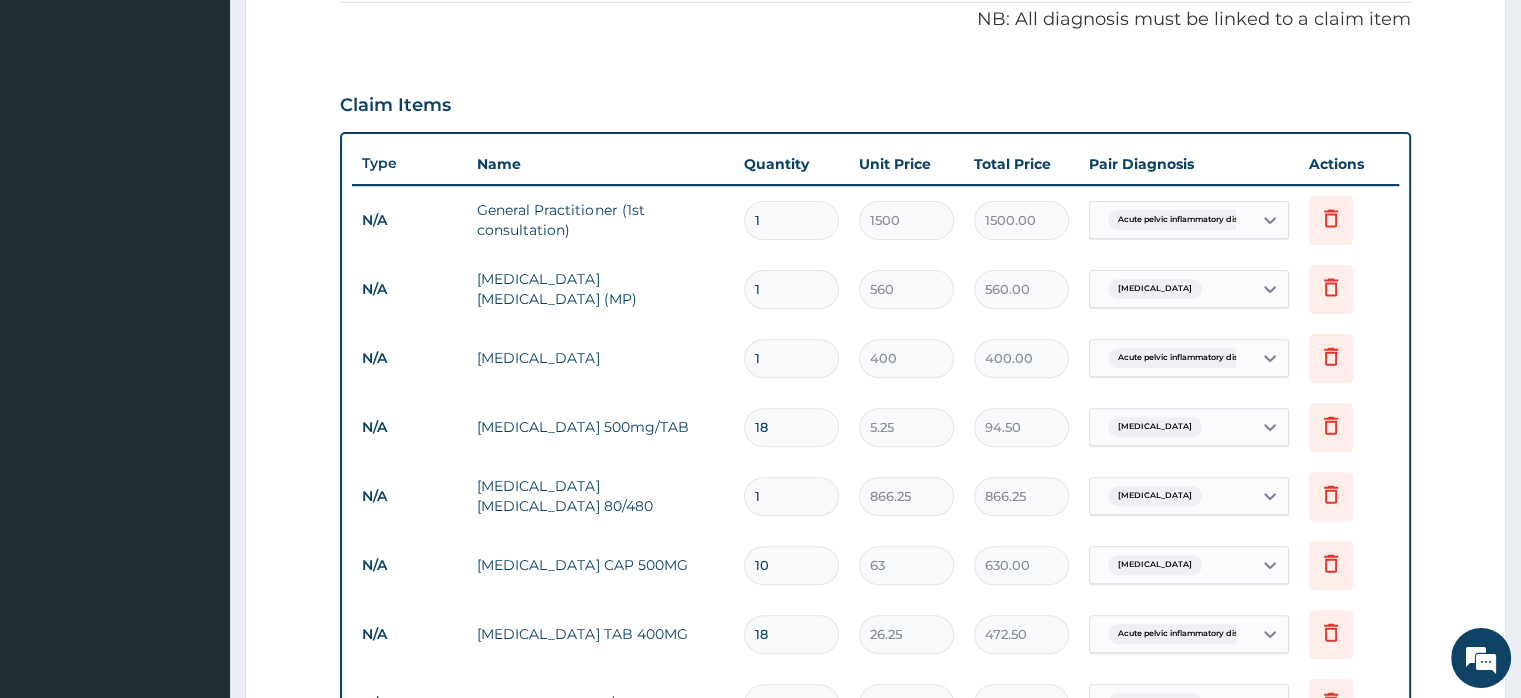 click on "FLAGYL TAB 400MG" at bounding box center (600, 634) 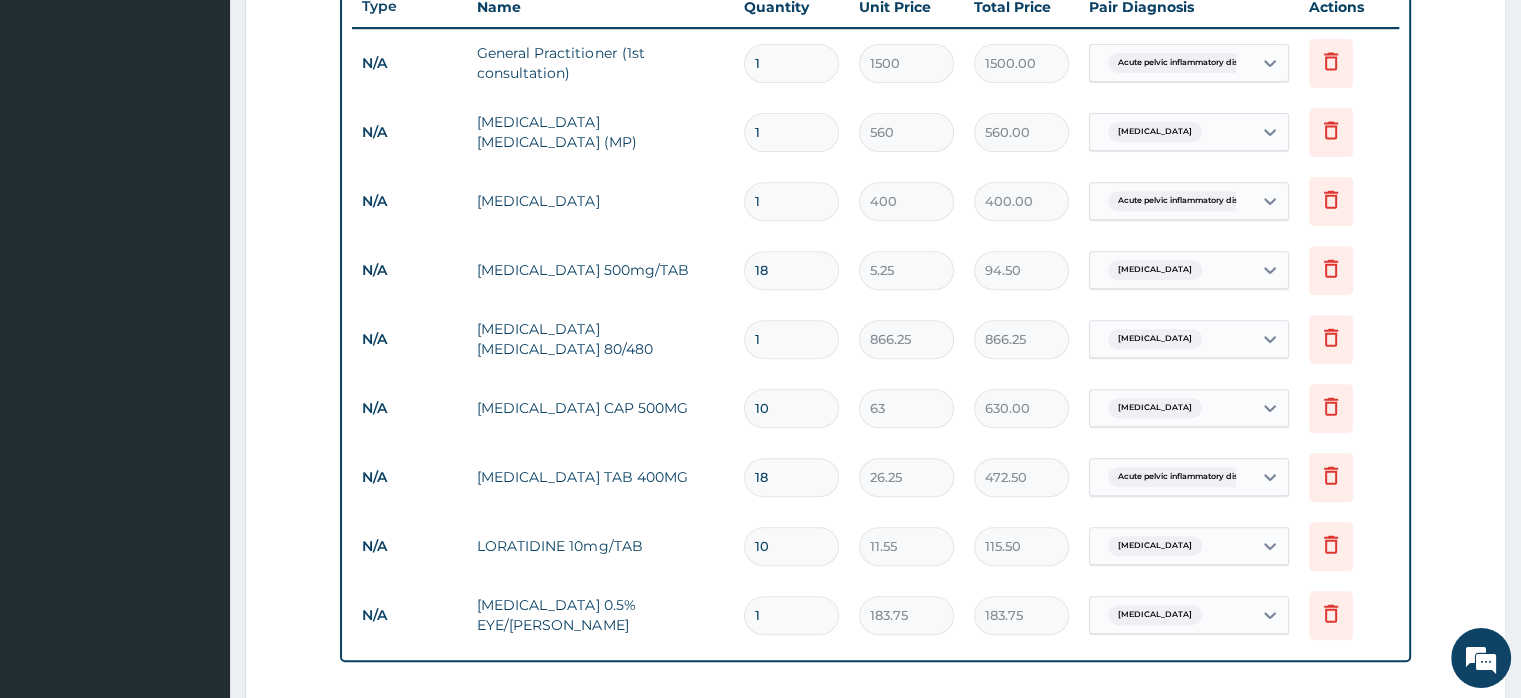 scroll, scrollTop: 772, scrollLeft: 0, axis: vertical 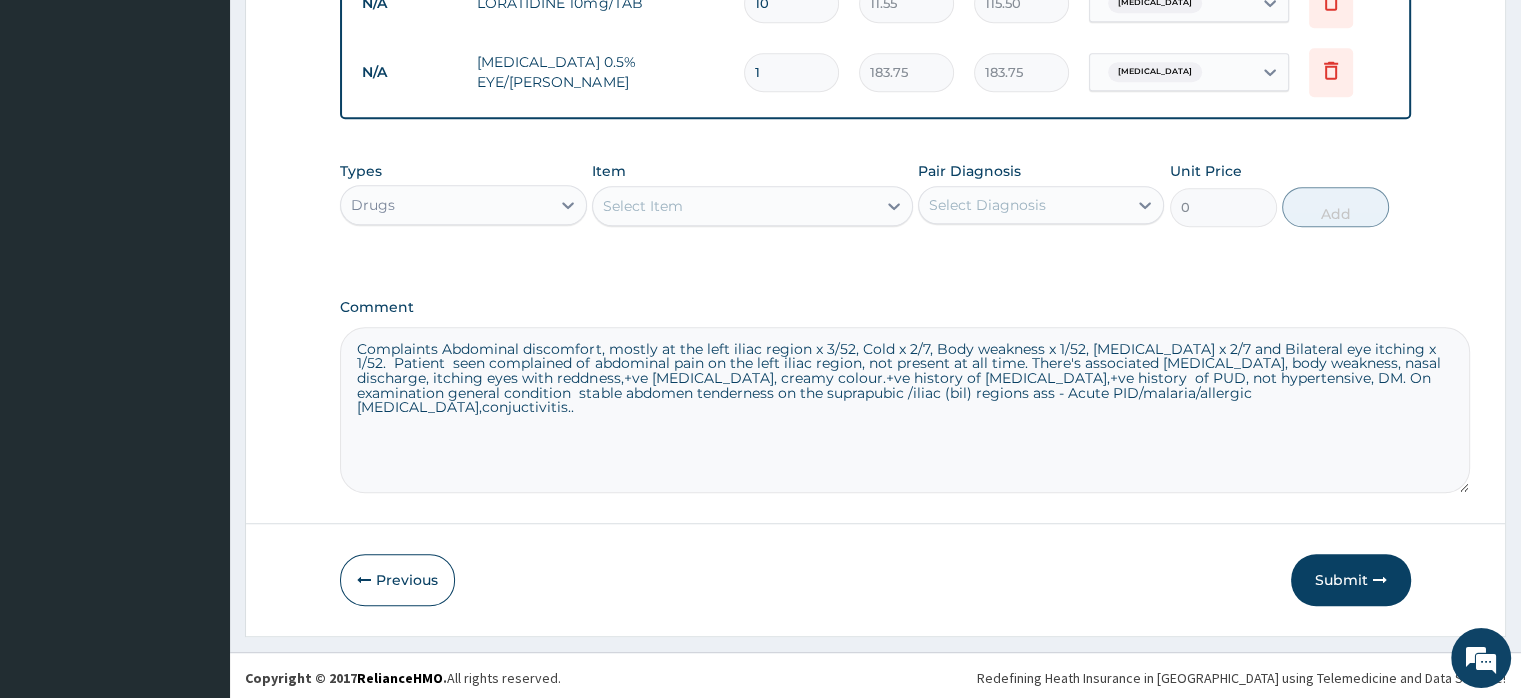 drag, startPoint x: 358, startPoint y: 342, endPoint x: 1195, endPoint y: 409, distance: 839.6773 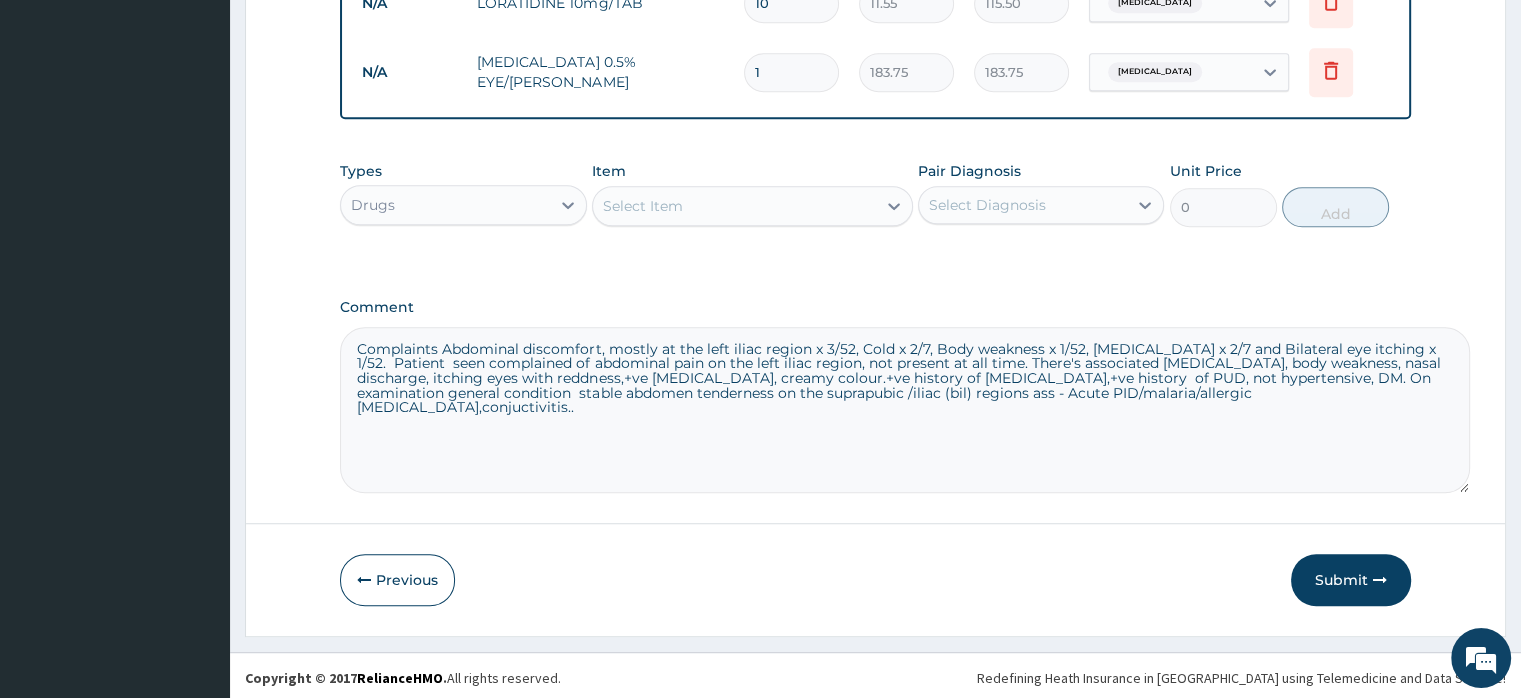 click on "Complaints Abdominal discomfort, mostly at the left iliac region x 3/52, Cold x 2/7, Body weakness x 1/52, Catarrh x 2/7 and Bilateral eye itching x 1/52.  Patient  seen complained of abdominal pain on the left iliac region, not present at all time. There's associated chills, body weakness, nasal discharge, itching eyes with reddness,+ve vaginal discharge, creamy colour.+ve history of allergies,+ve history  of PUD, not hypertensive, DM. On examination general condition  stable abdomen tenderness on the suprapubic /iliac (bil) regions ass - Acute PID/malaria/allergic rhinitis,conjuctivitis.." at bounding box center [905, 410] 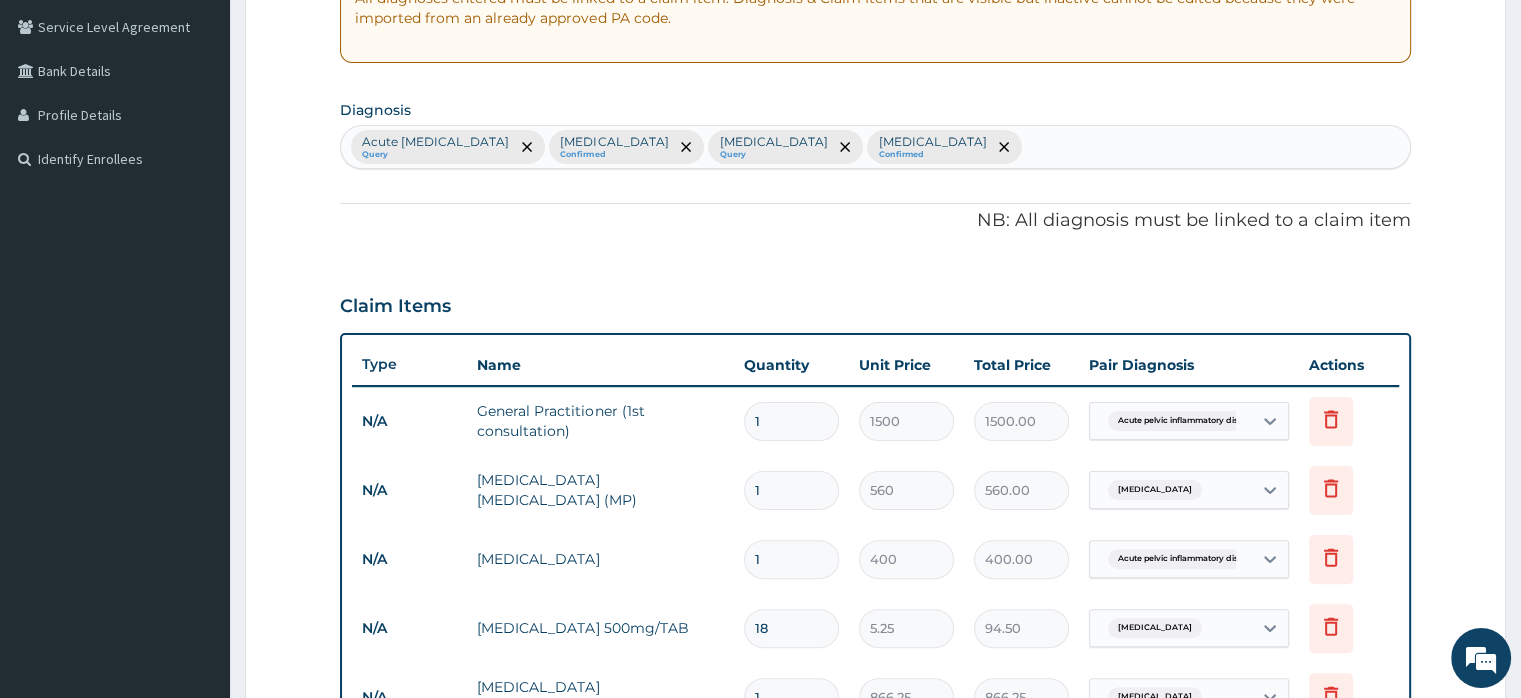 scroll, scrollTop: 0, scrollLeft: 0, axis: both 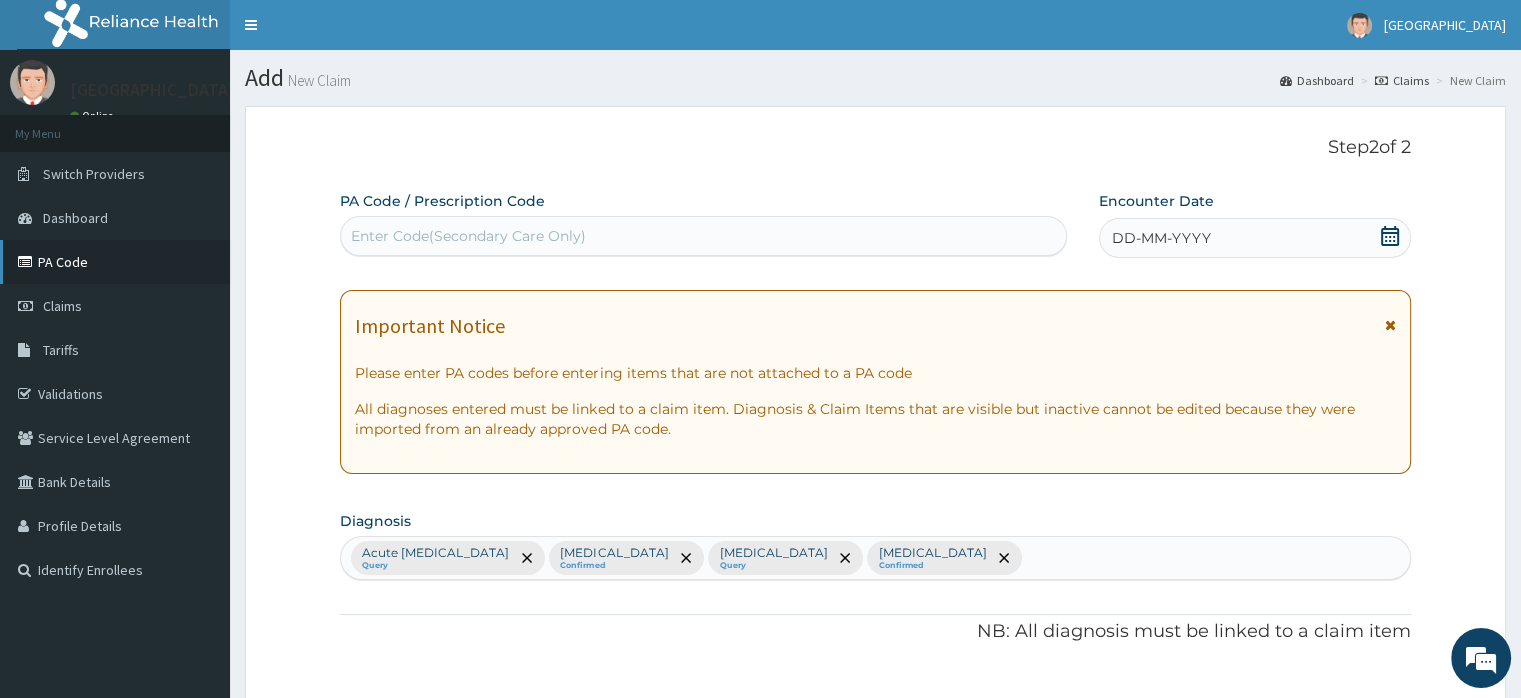 drag, startPoint x: 61, startPoint y: 267, endPoint x: 128, endPoint y: 304, distance: 76.537575 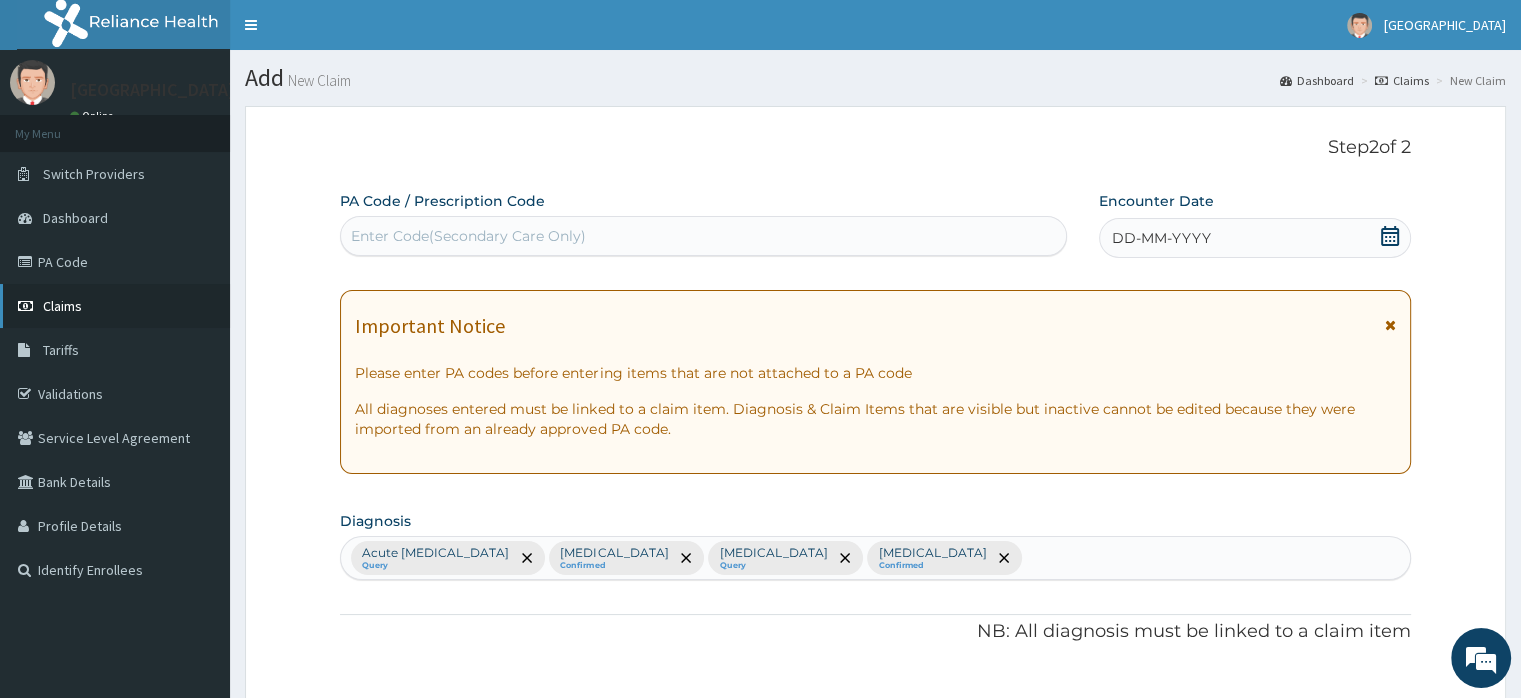 click on "PA Code" at bounding box center (115, 262) 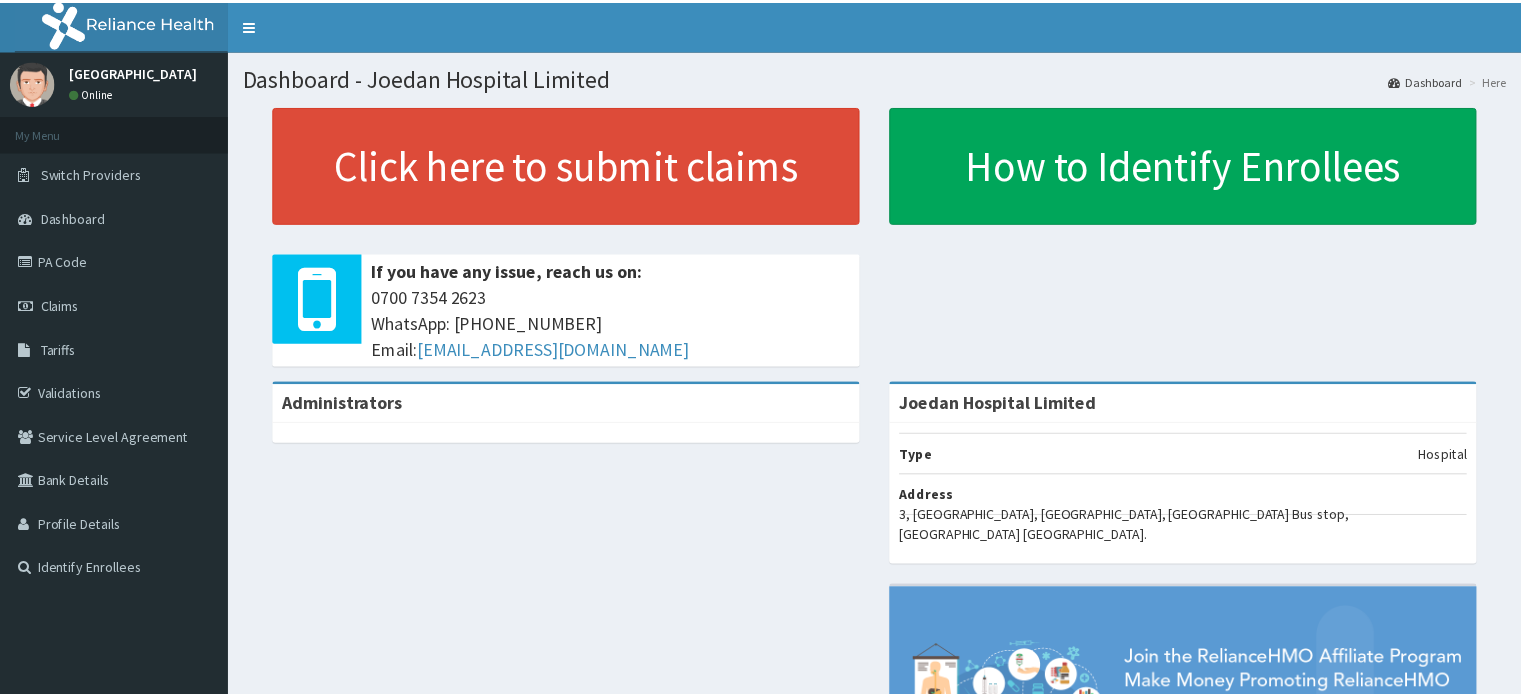 scroll, scrollTop: 0, scrollLeft: 0, axis: both 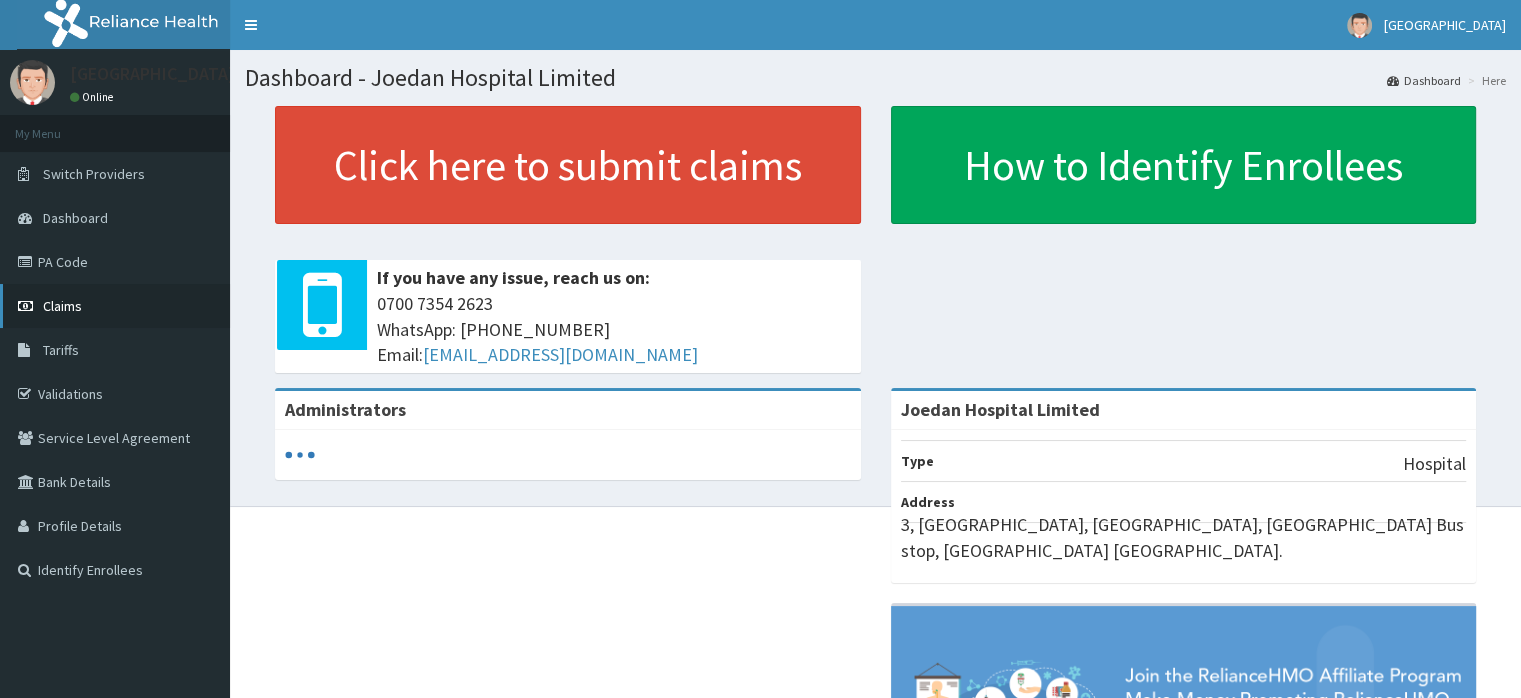 click on "Claims" at bounding box center (62, 306) 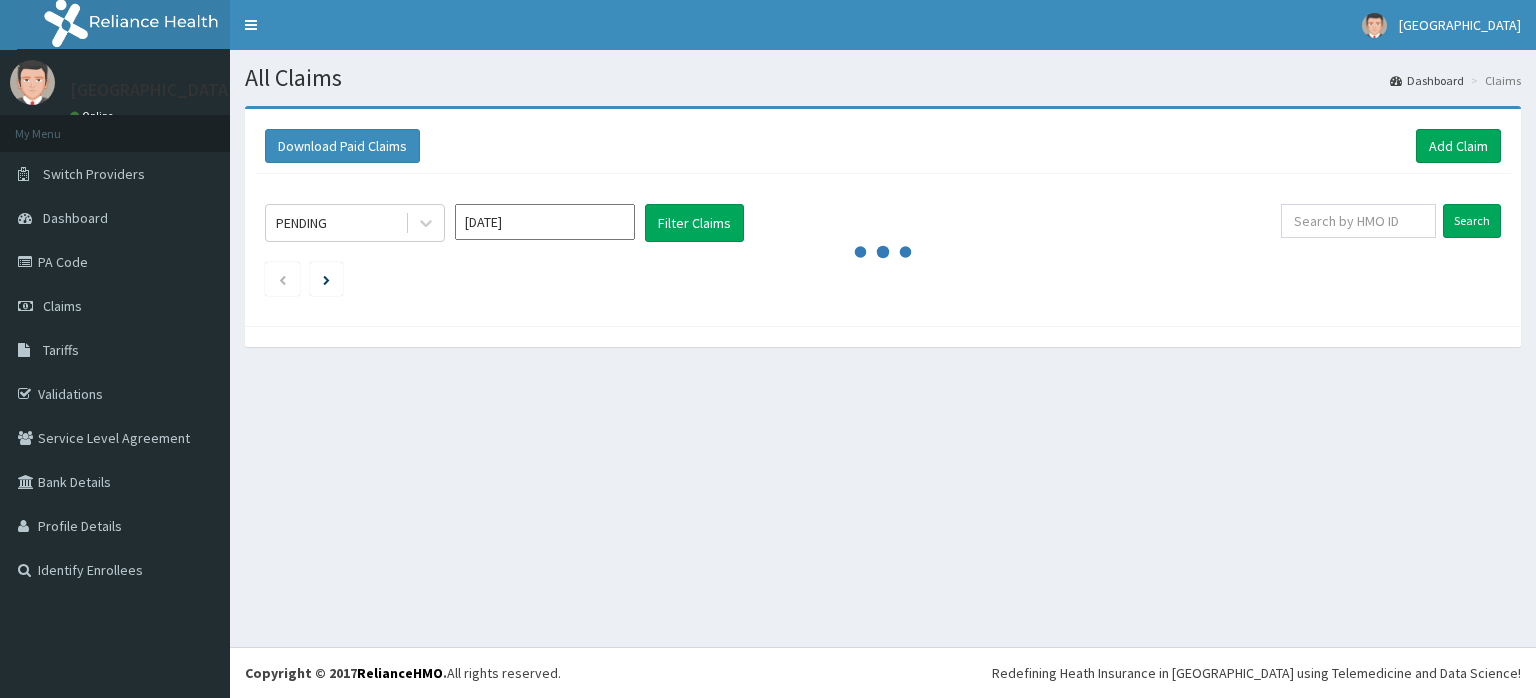 scroll, scrollTop: 0, scrollLeft: 0, axis: both 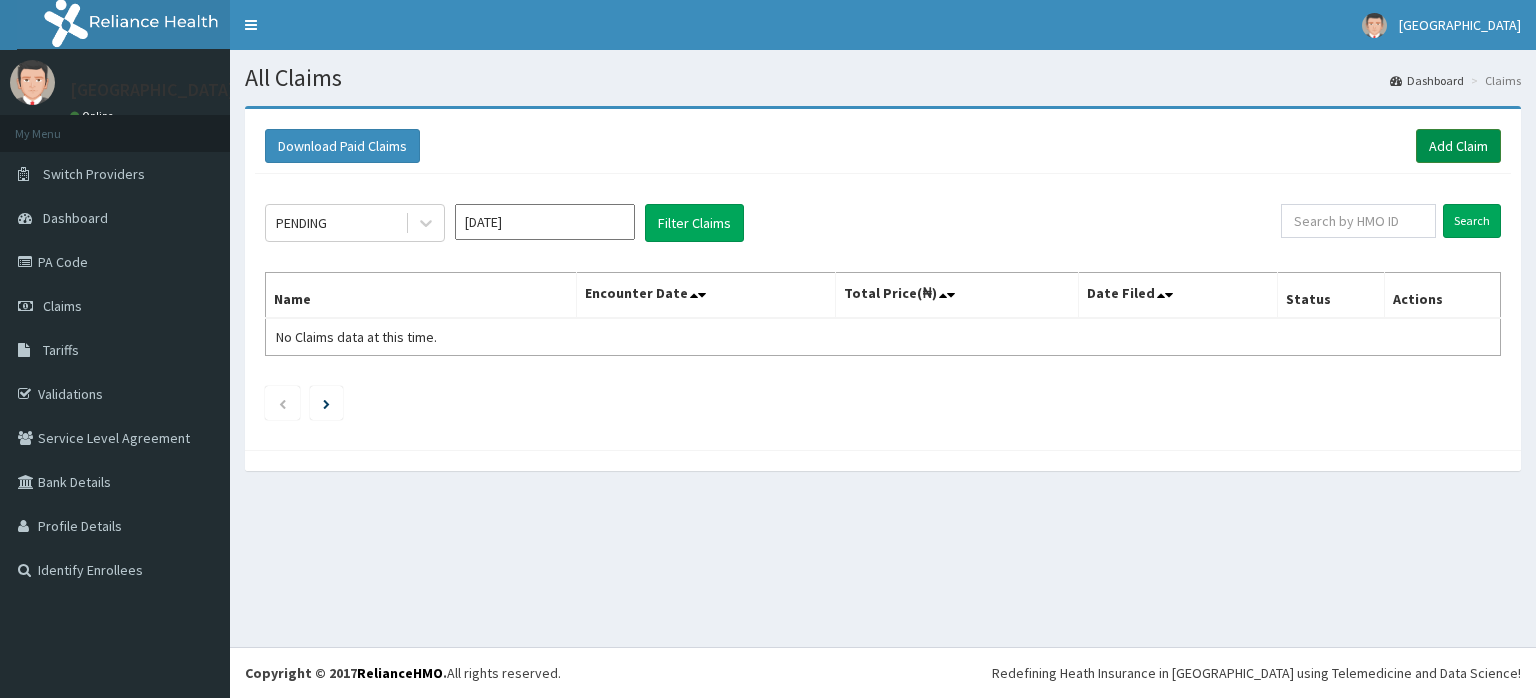 click on "Add Claim" at bounding box center (1458, 146) 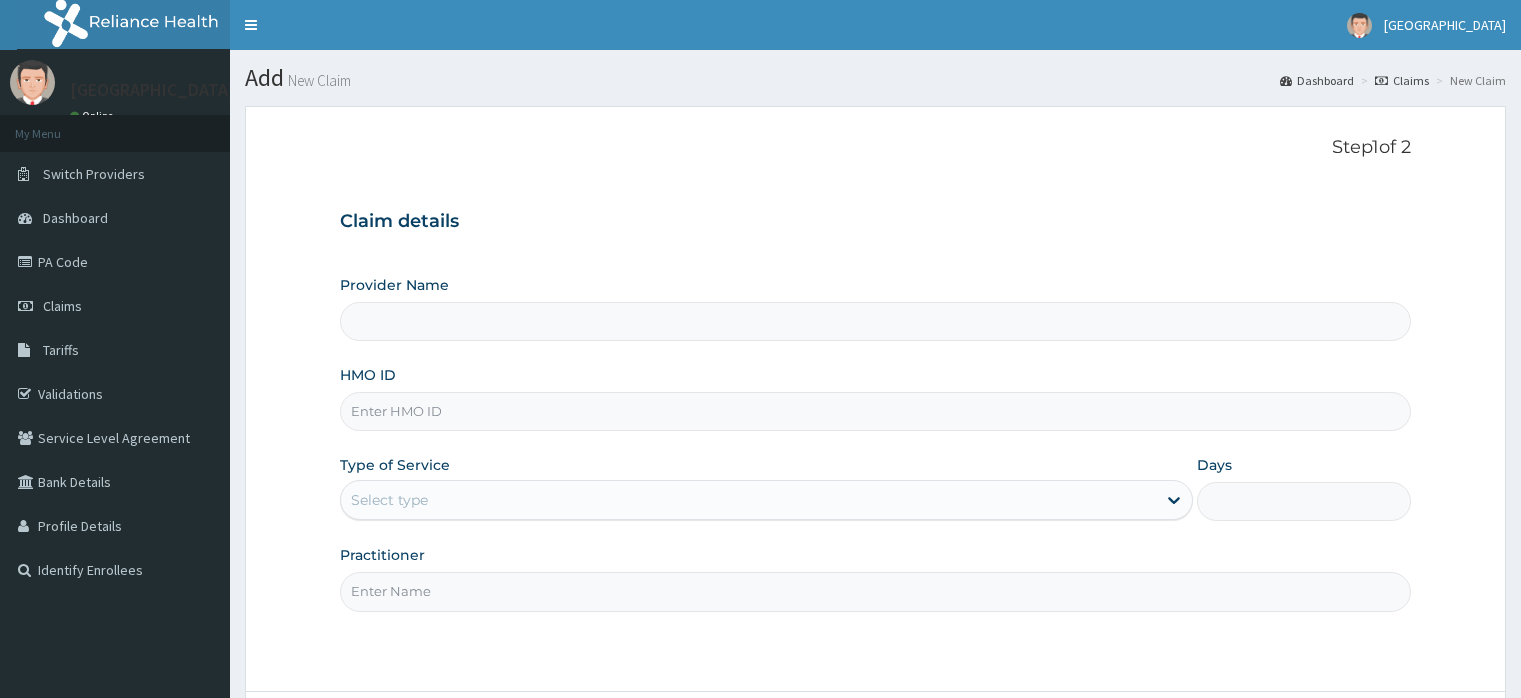 type on "Joedan Hospital Limited" 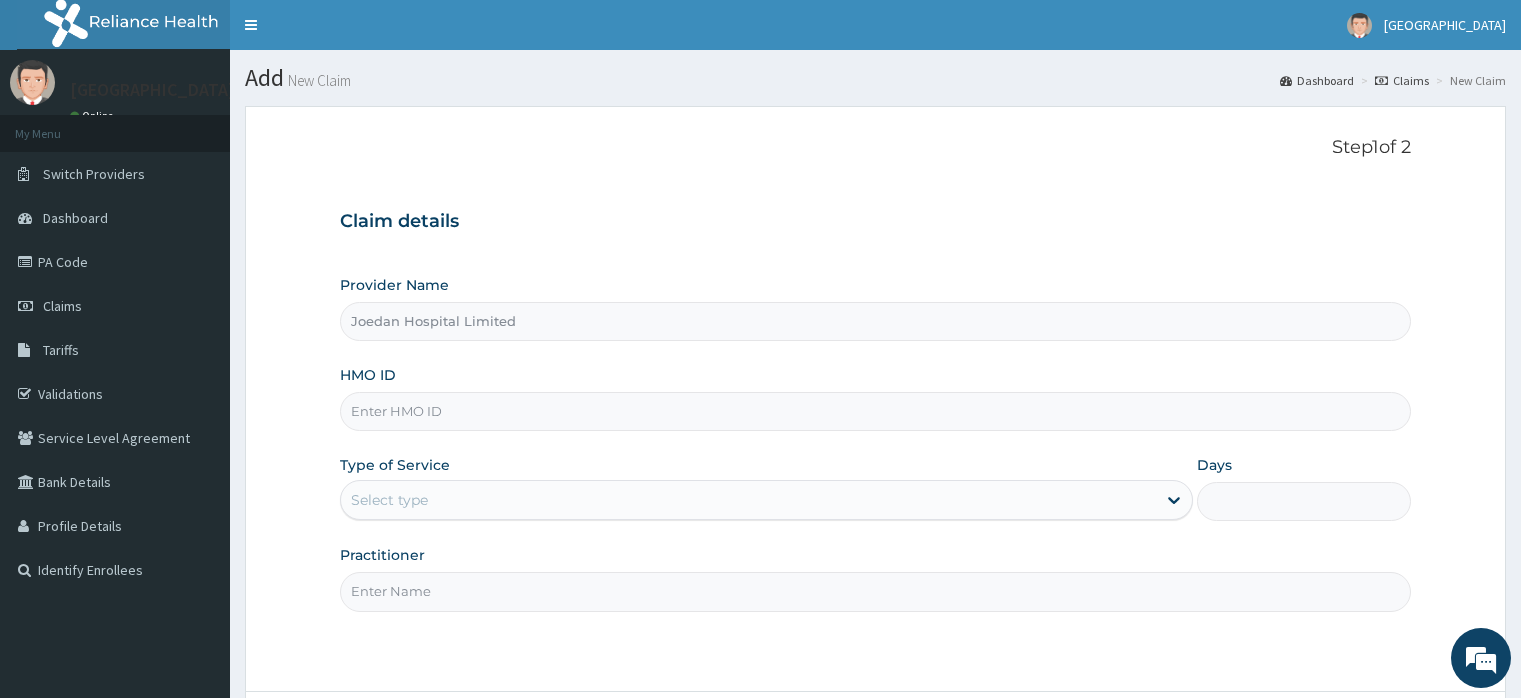 scroll, scrollTop: 0, scrollLeft: 0, axis: both 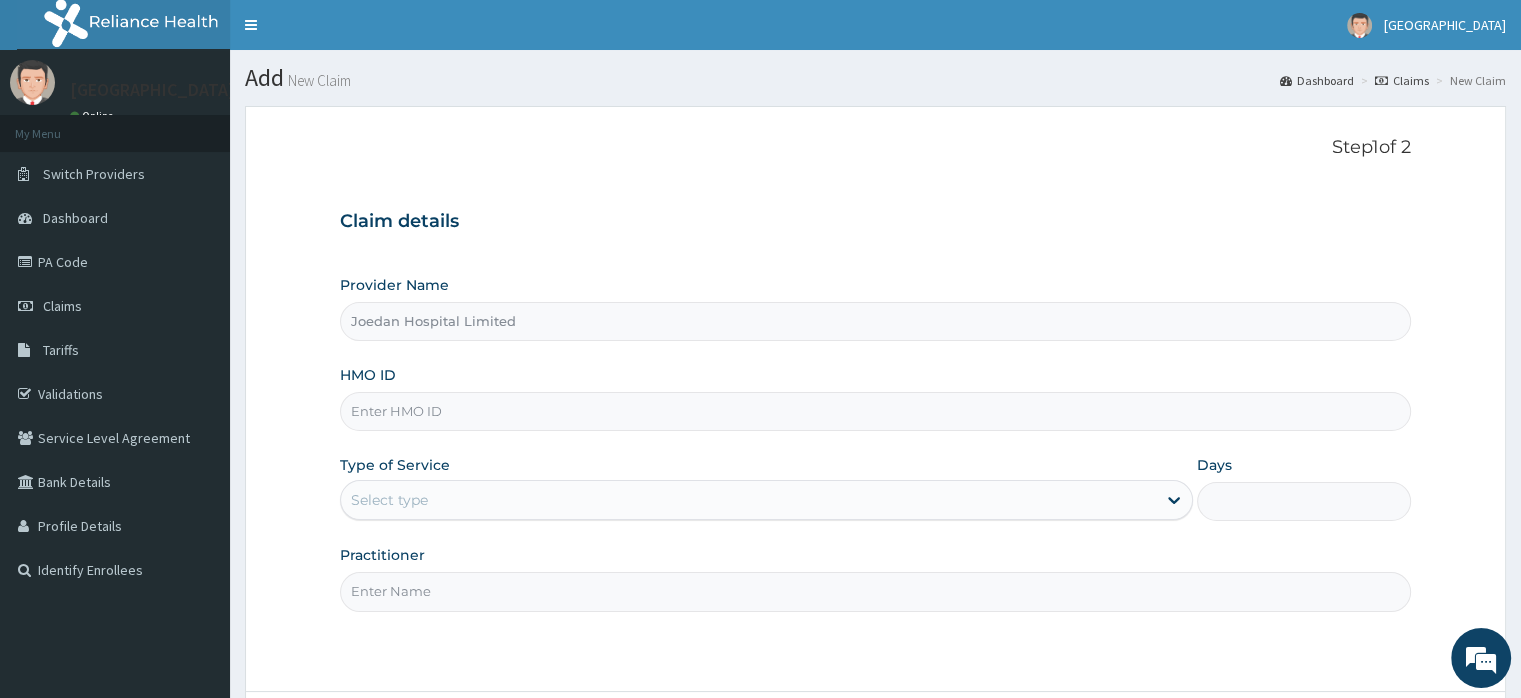 click on "HMO ID" at bounding box center (875, 411) 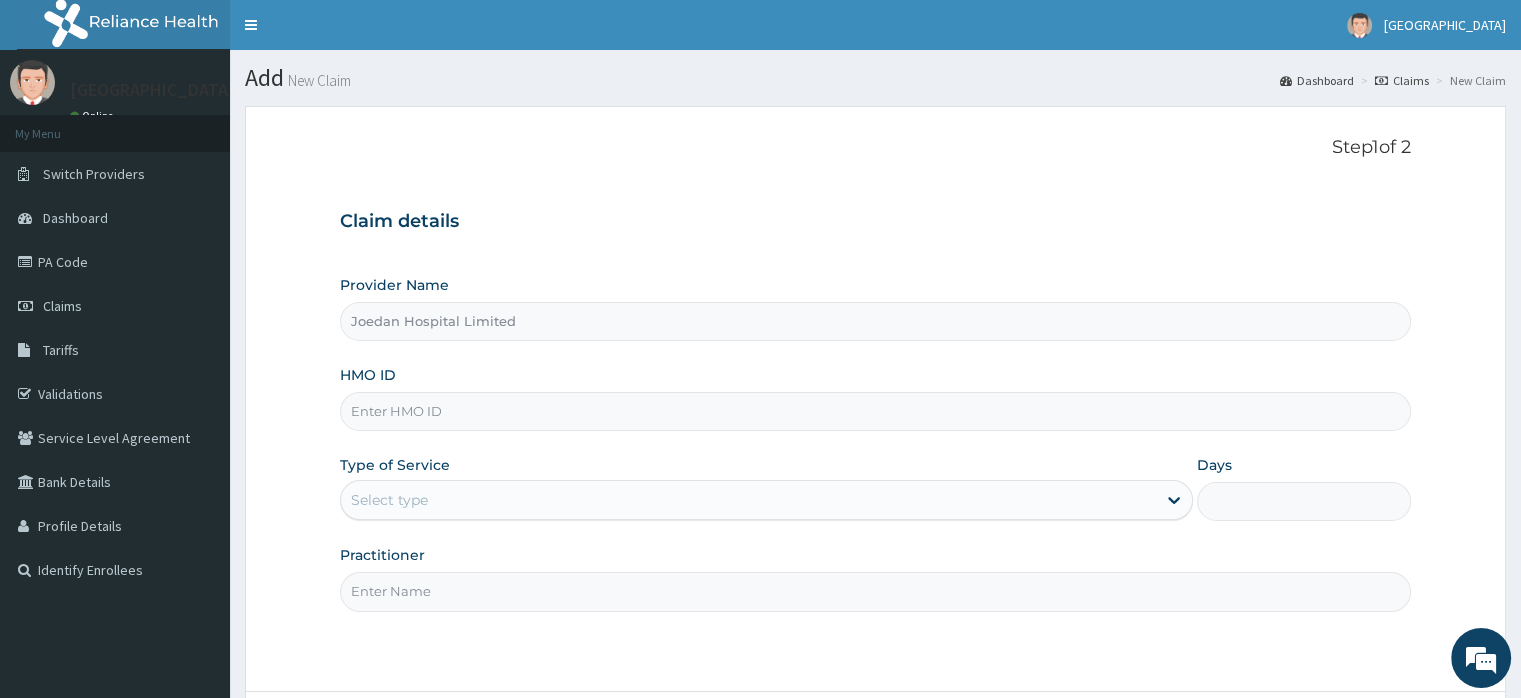 paste on "AVO/10146/A" 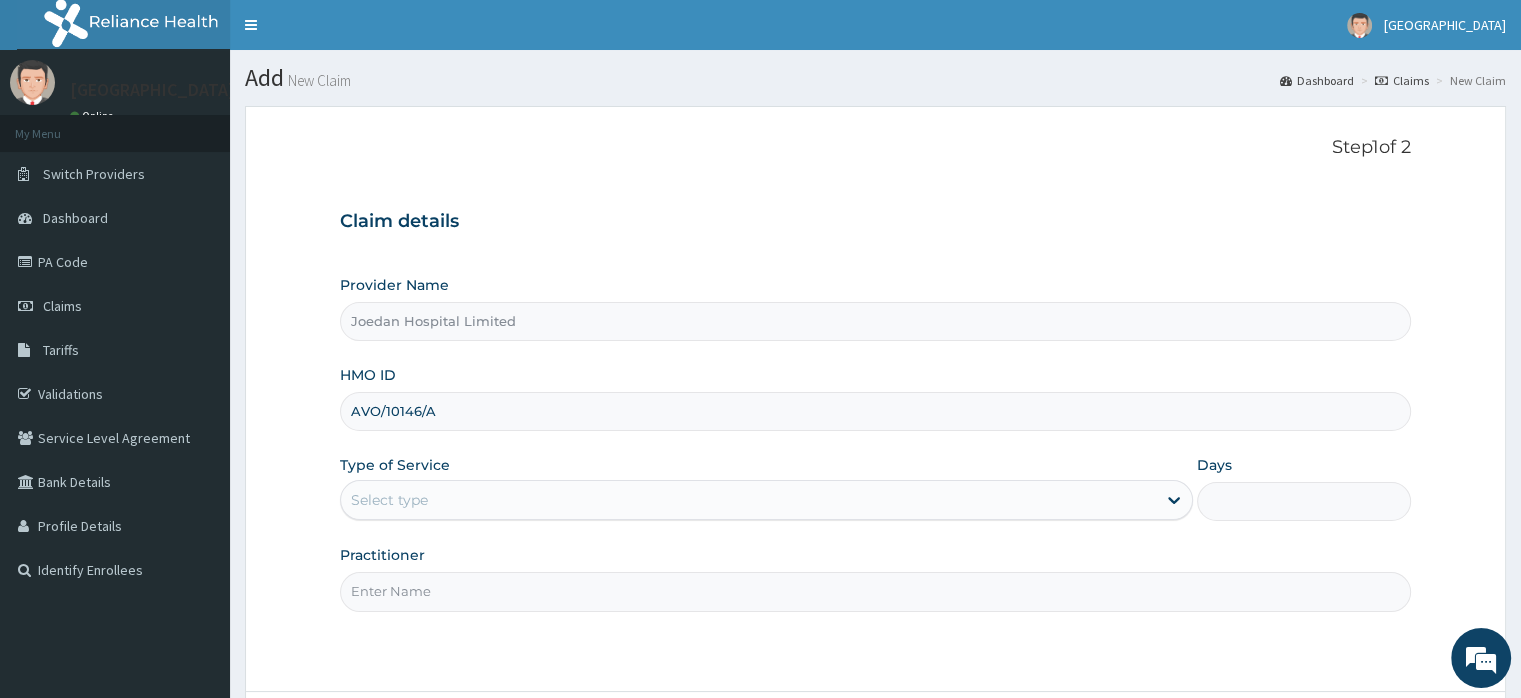 type on "AVO/10146/A" 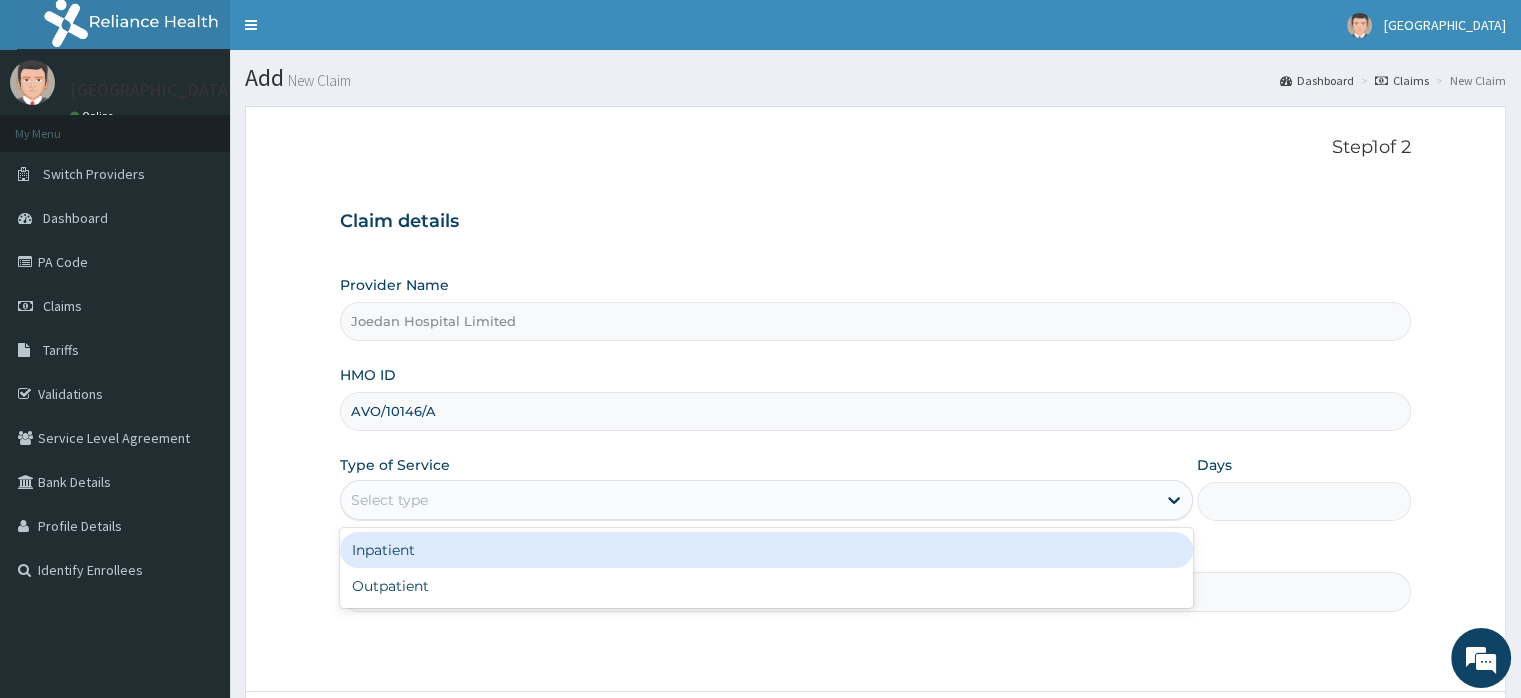 click on "Select type" at bounding box center (389, 500) 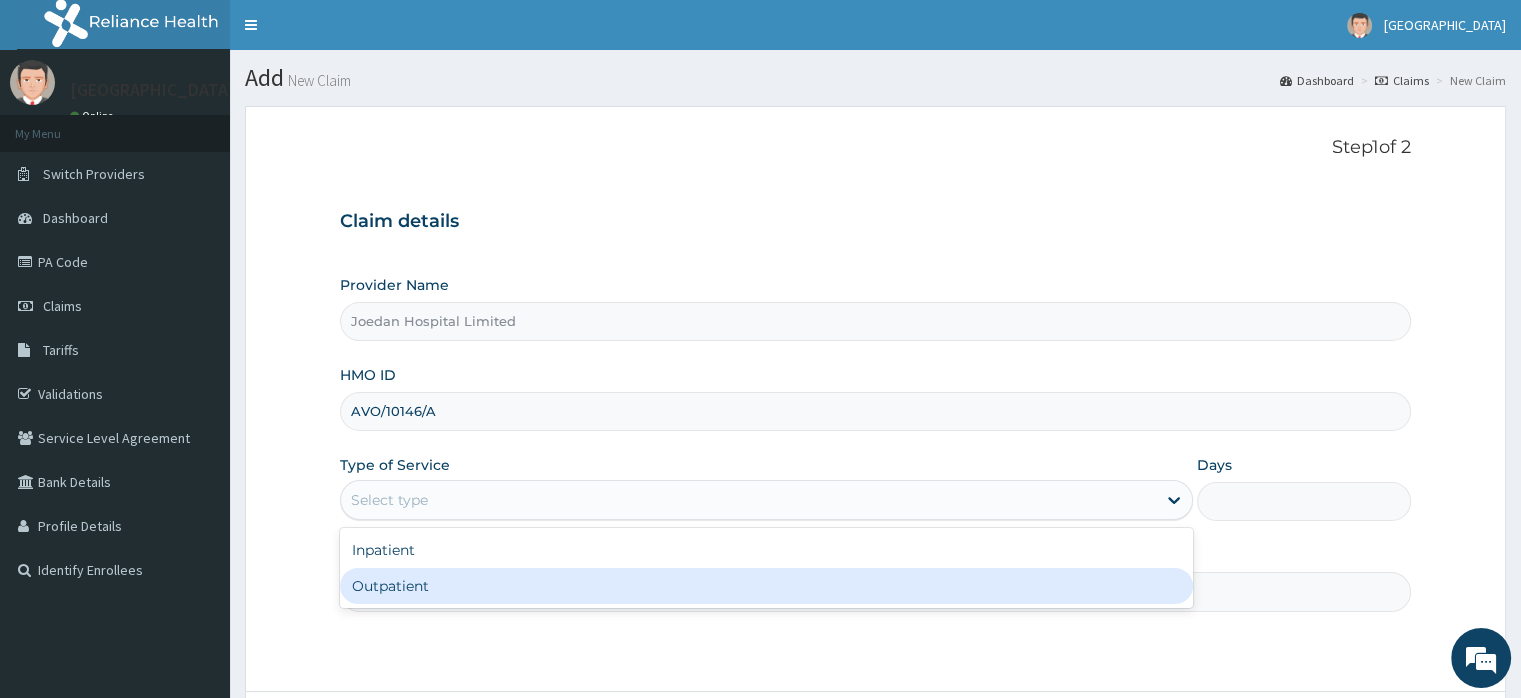 click on "Outpatient" at bounding box center [766, 586] 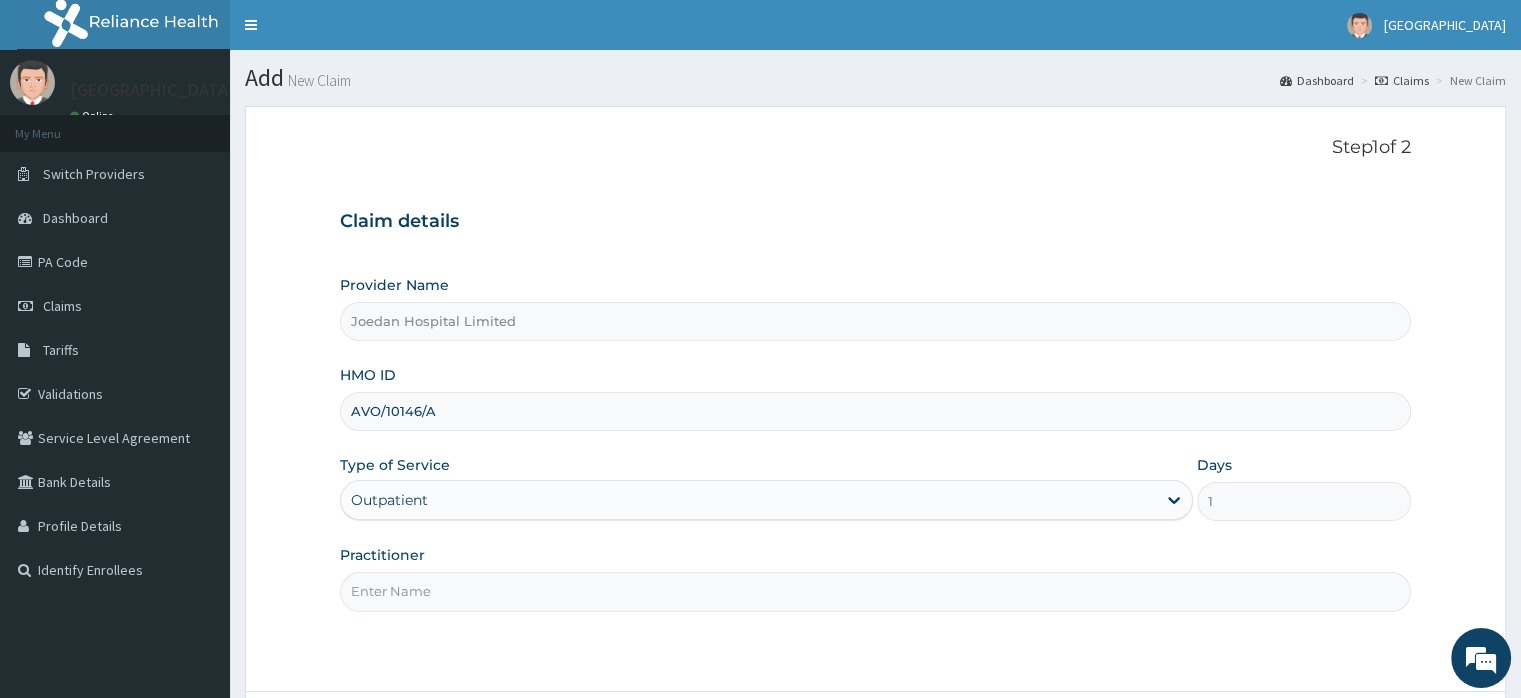 click on "Practitioner" at bounding box center (875, 591) 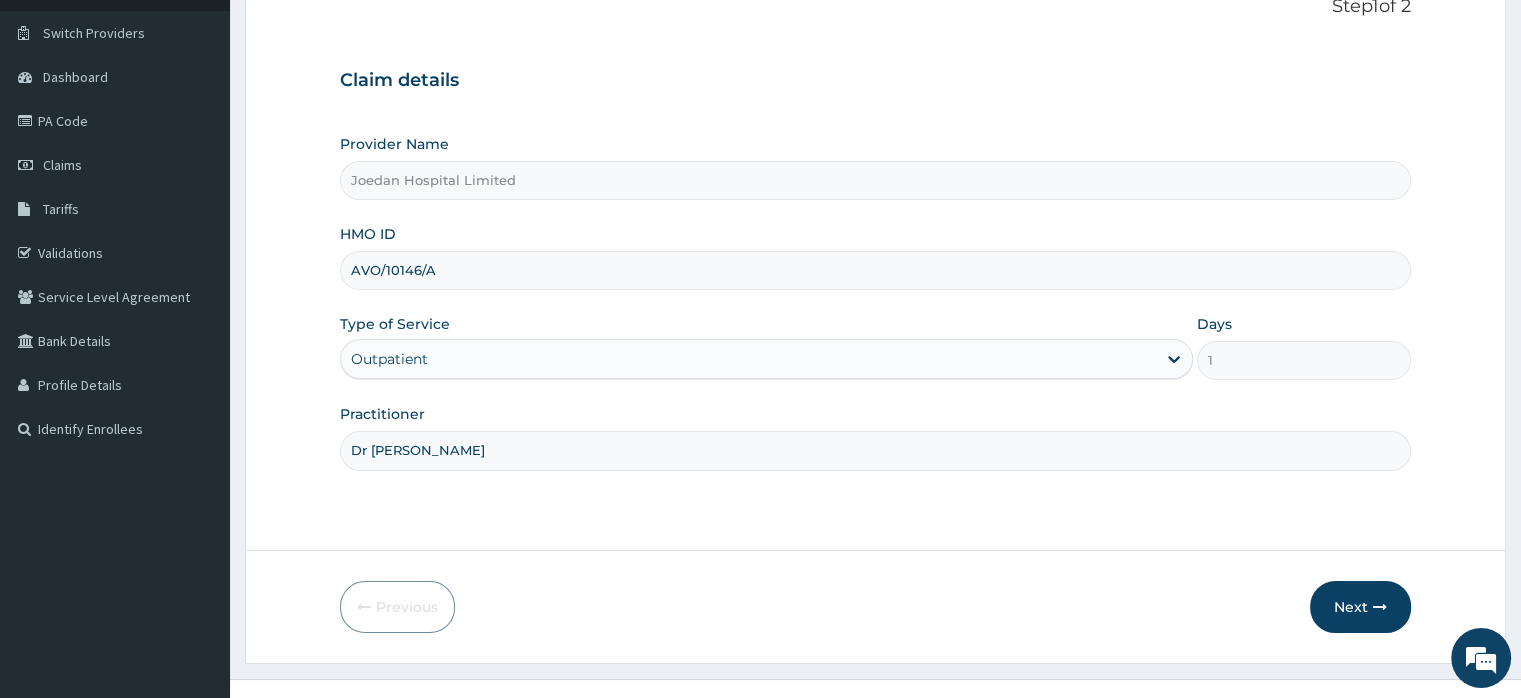 scroll, scrollTop: 172, scrollLeft: 0, axis: vertical 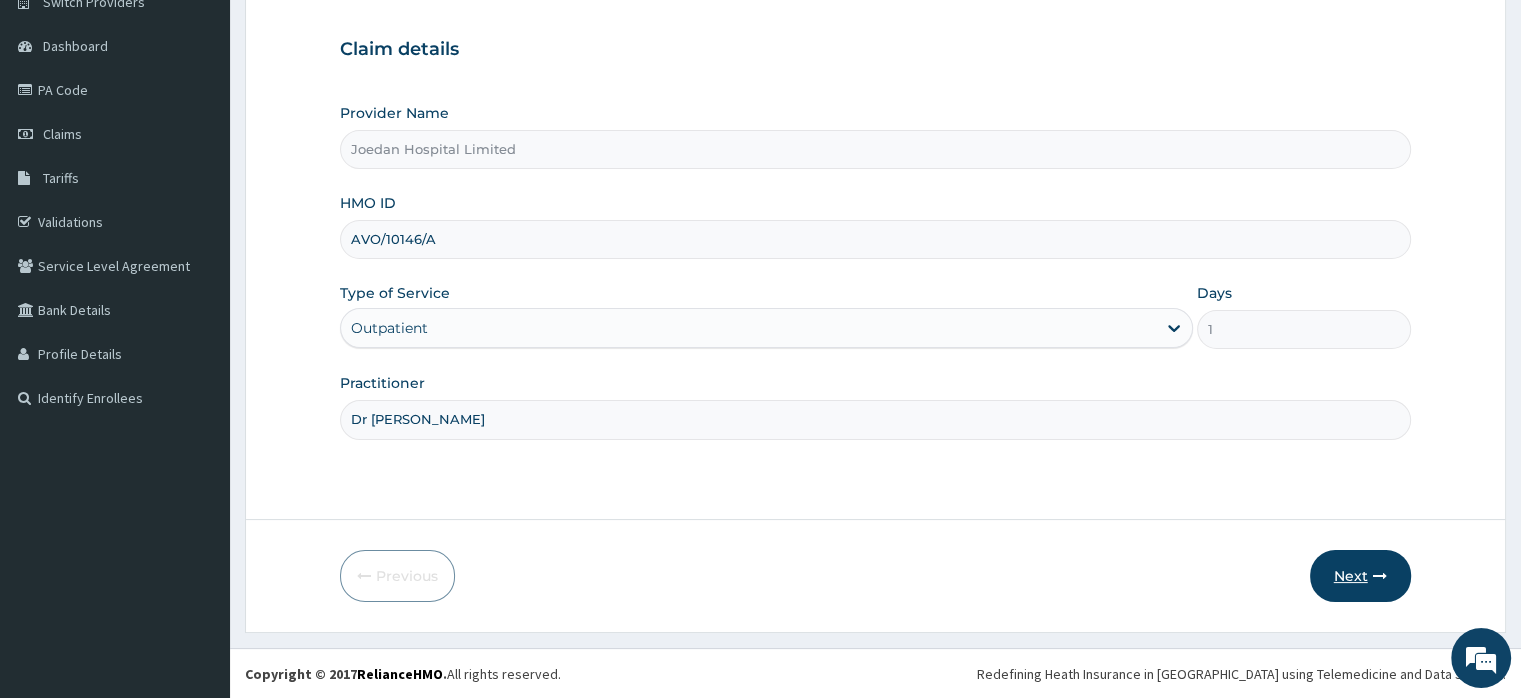 click on "Next" at bounding box center (1360, 576) 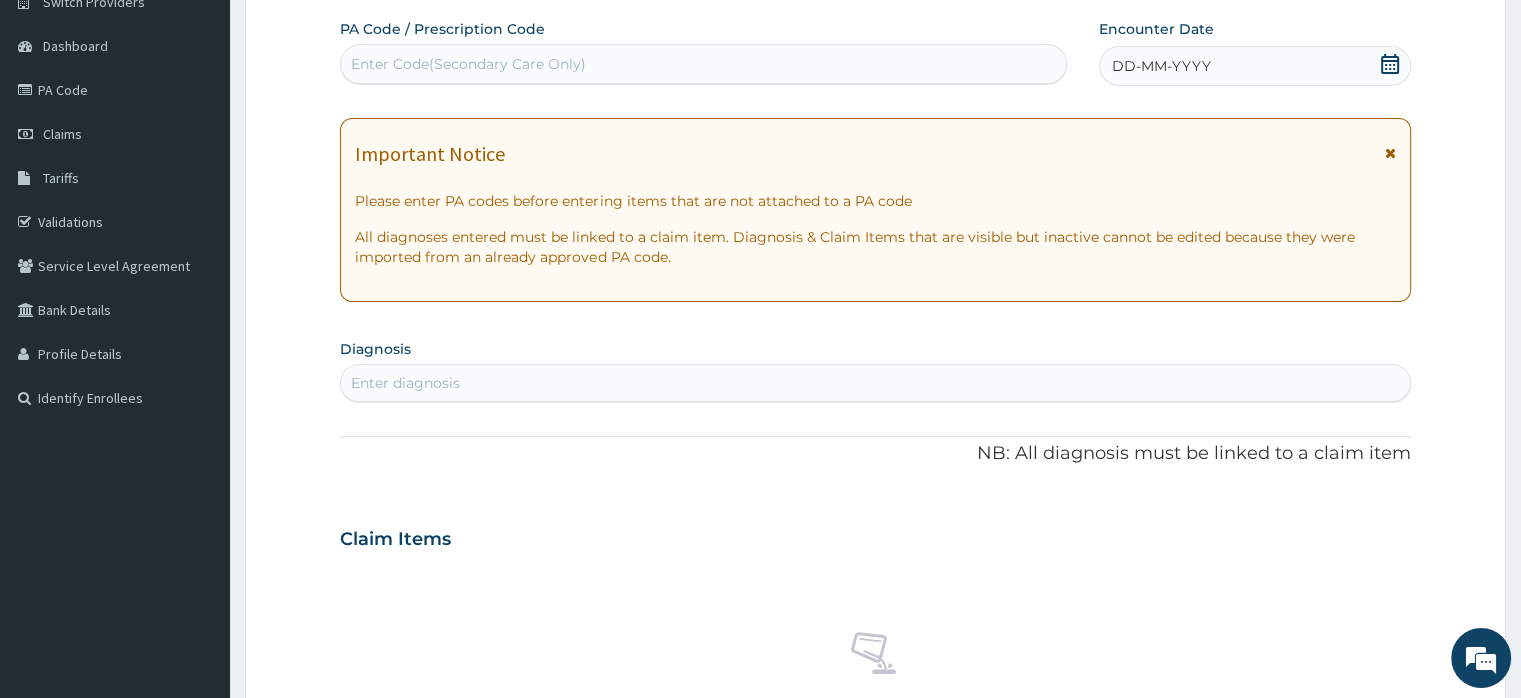 click on "DD-MM-YYYY" at bounding box center (1161, 66) 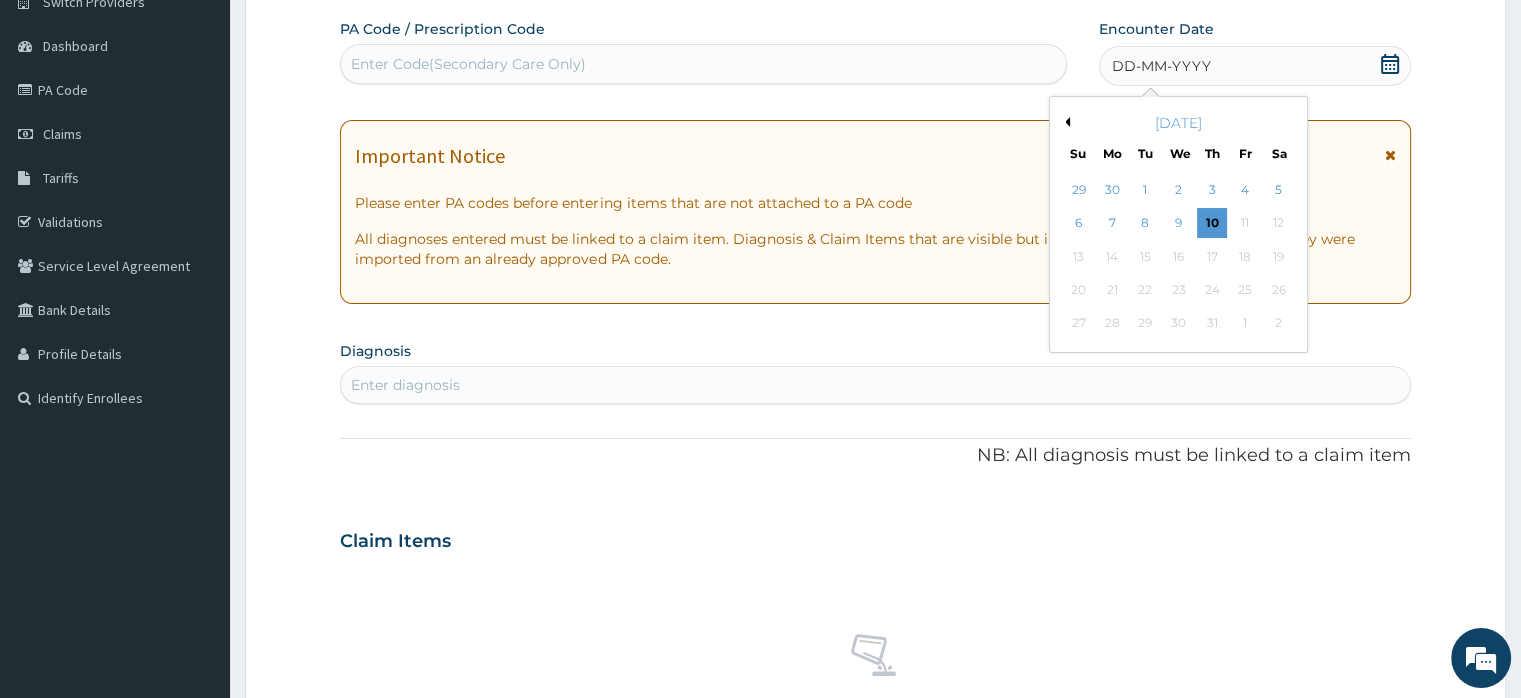 click on "Previous Month" at bounding box center (1065, 122) 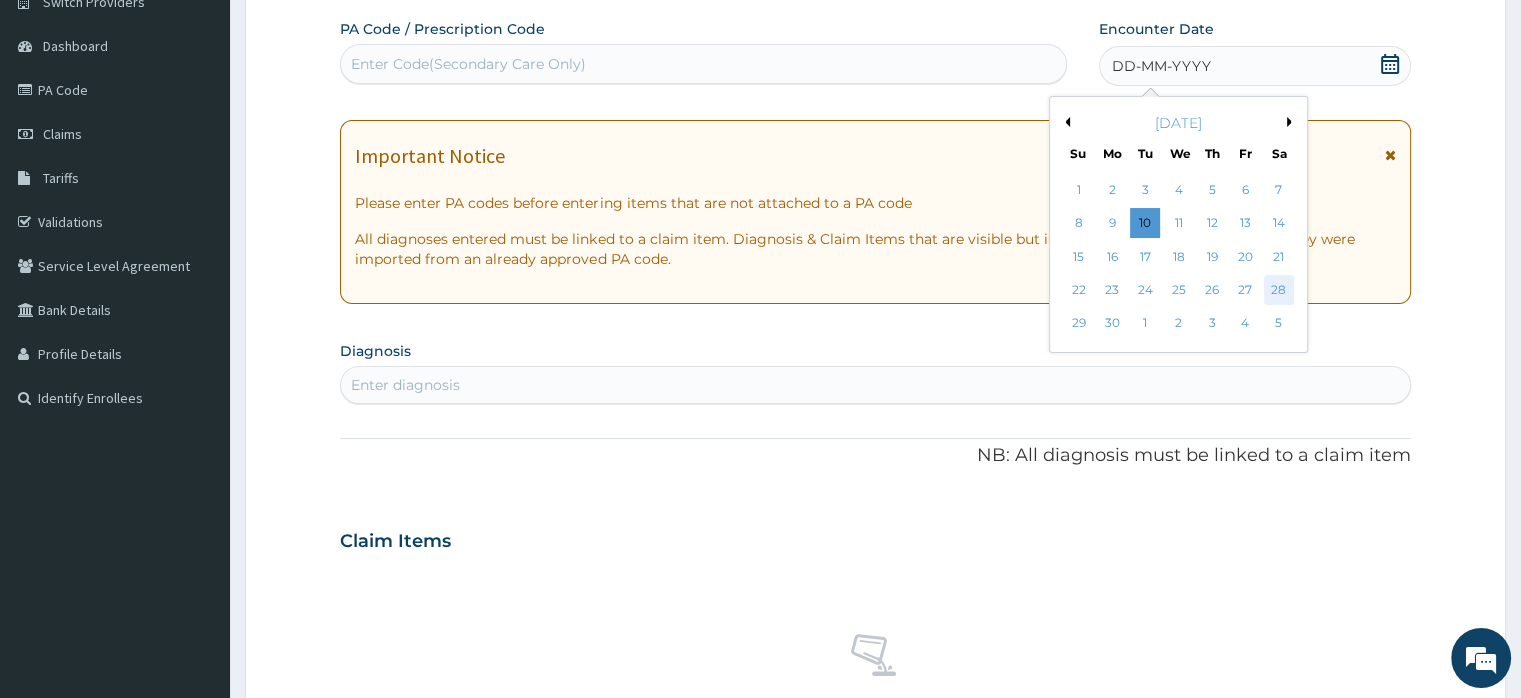 click on "28" at bounding box center (1279, 290) 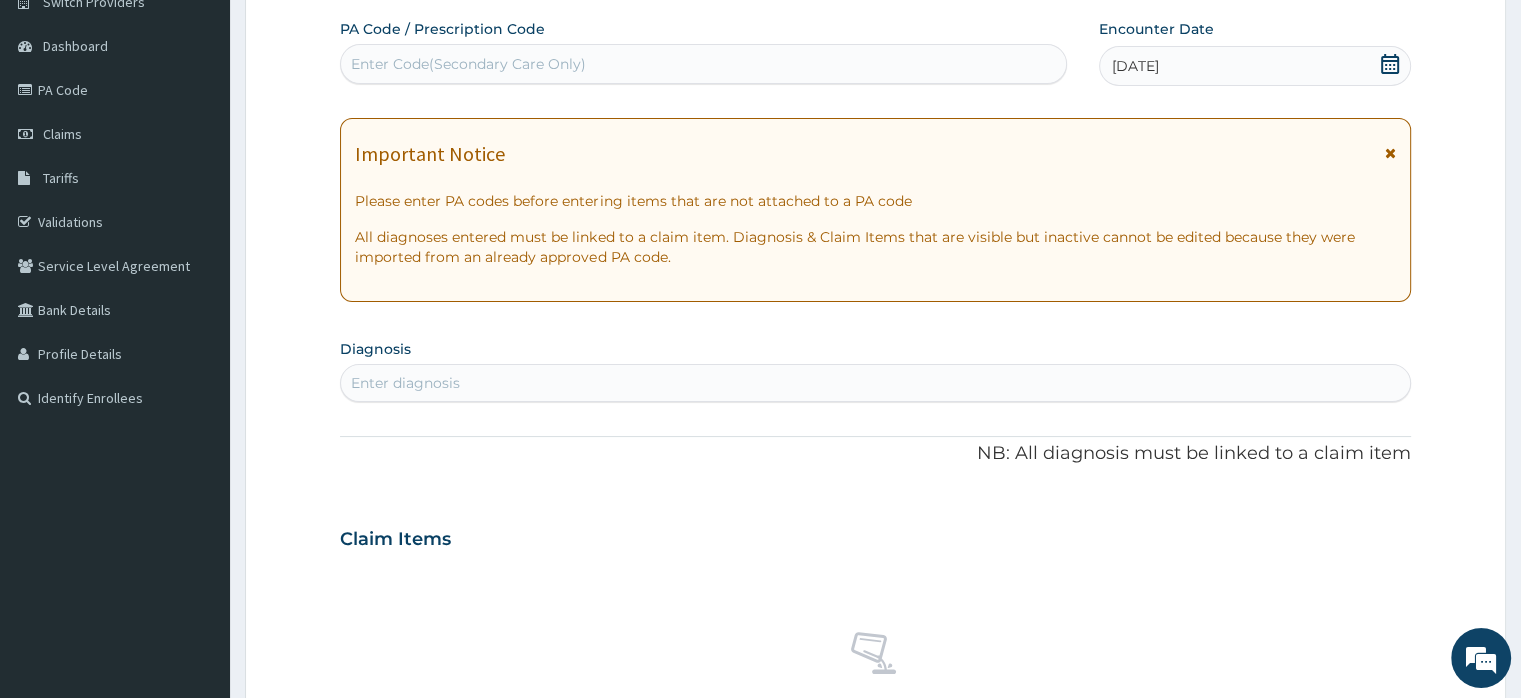 click on "Enter diagnosis" at bounding box center [405, 383] 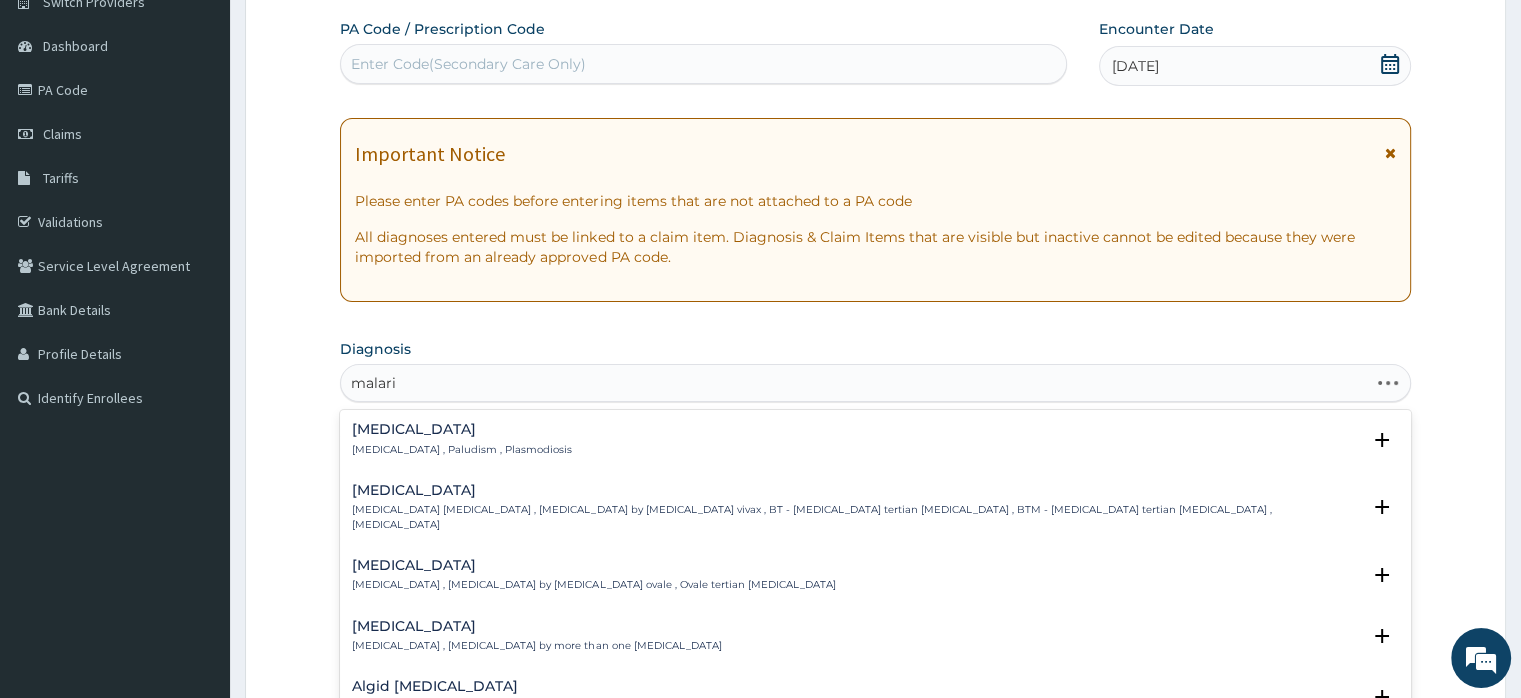 type on "[MEDICAL_DATA]" 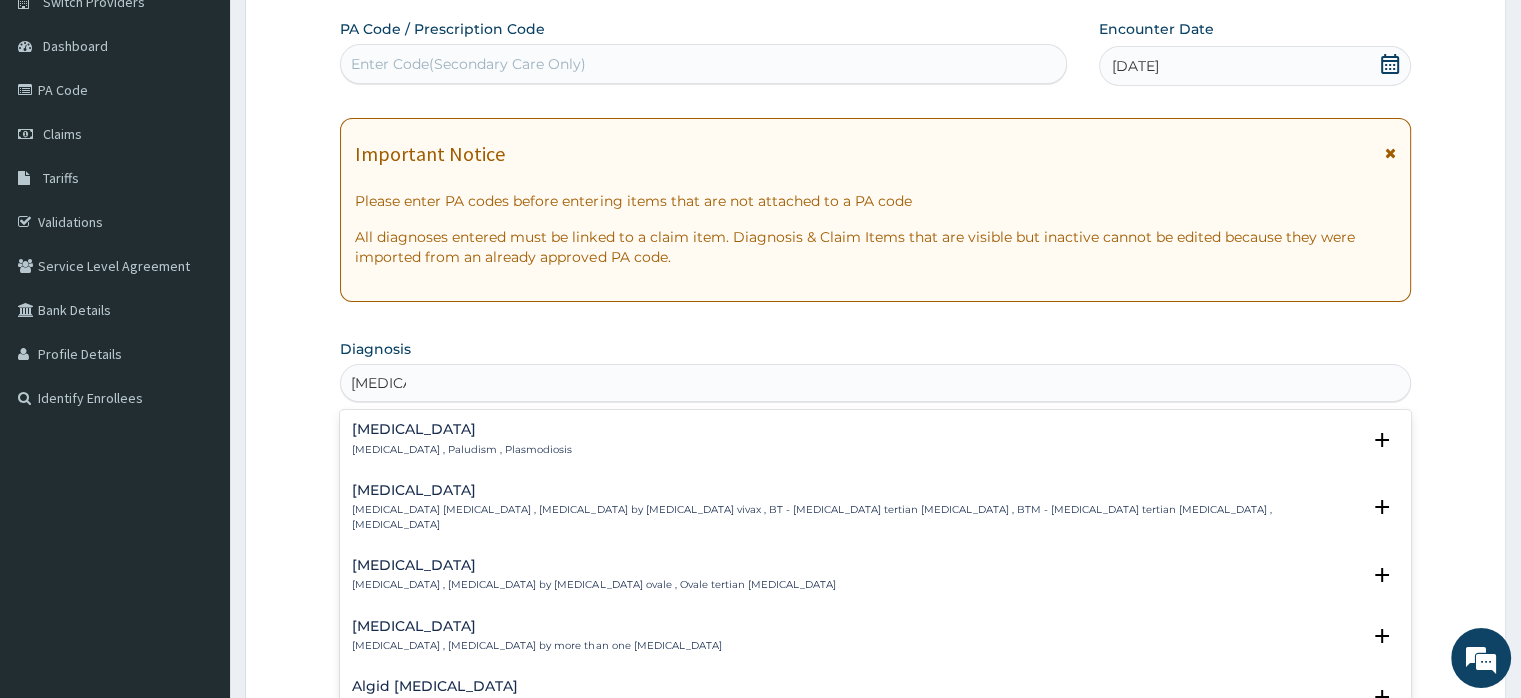 click on "[MEDICAL_DATA]" at bounding box center [462, 429] 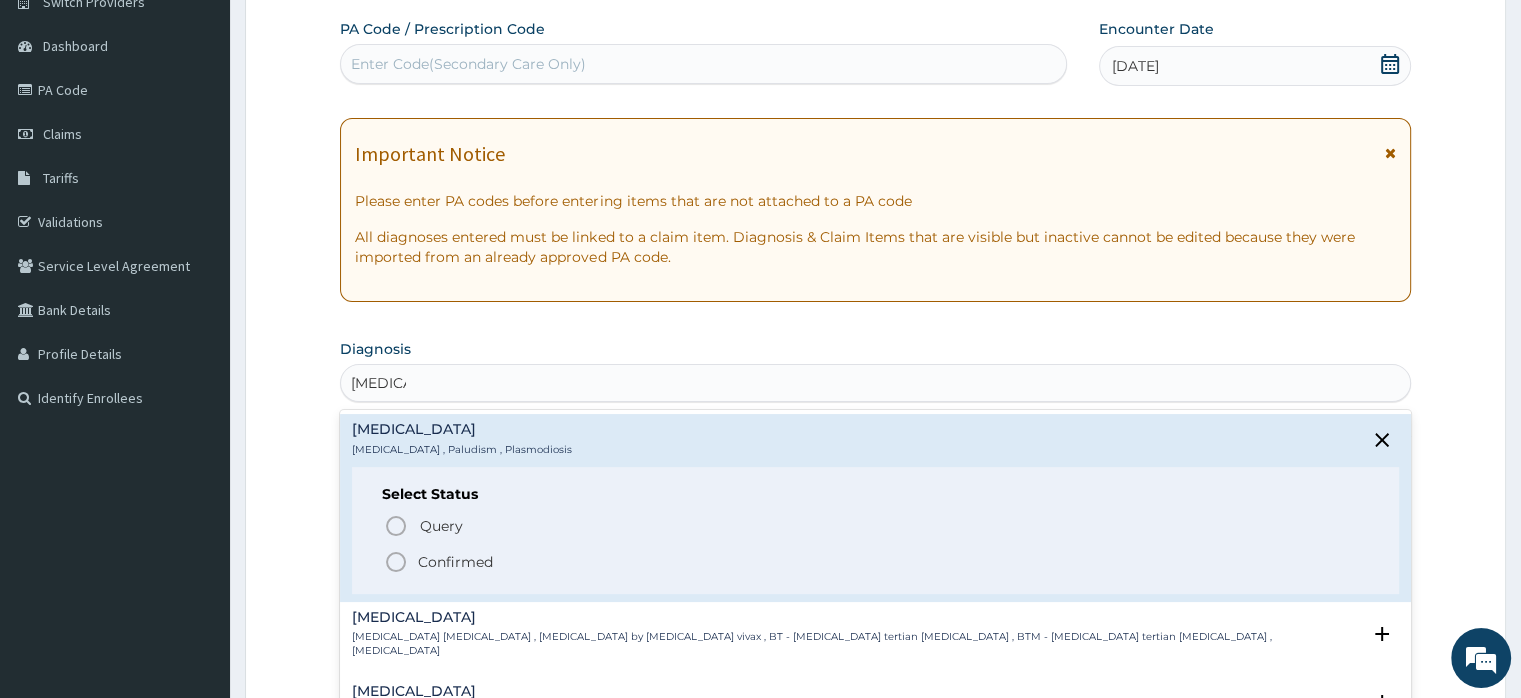 click 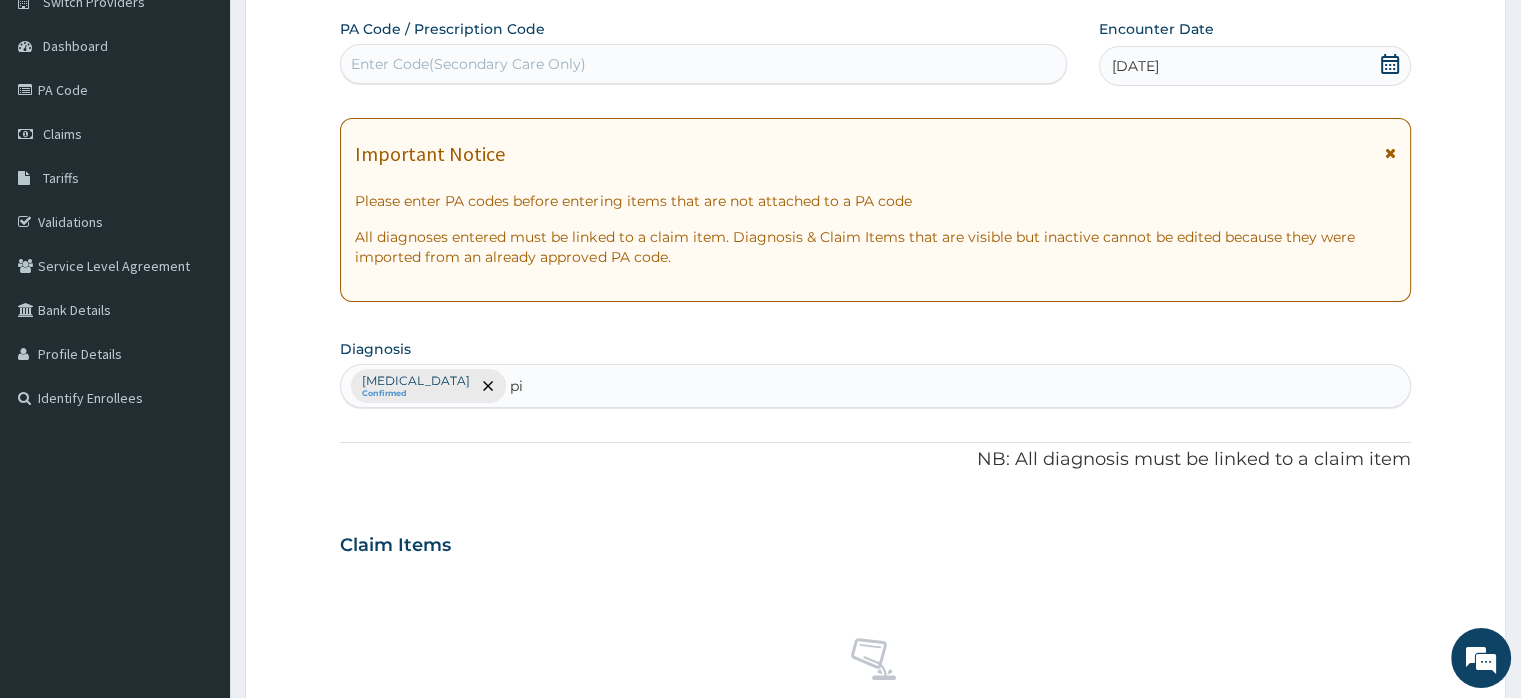 type on "pid" 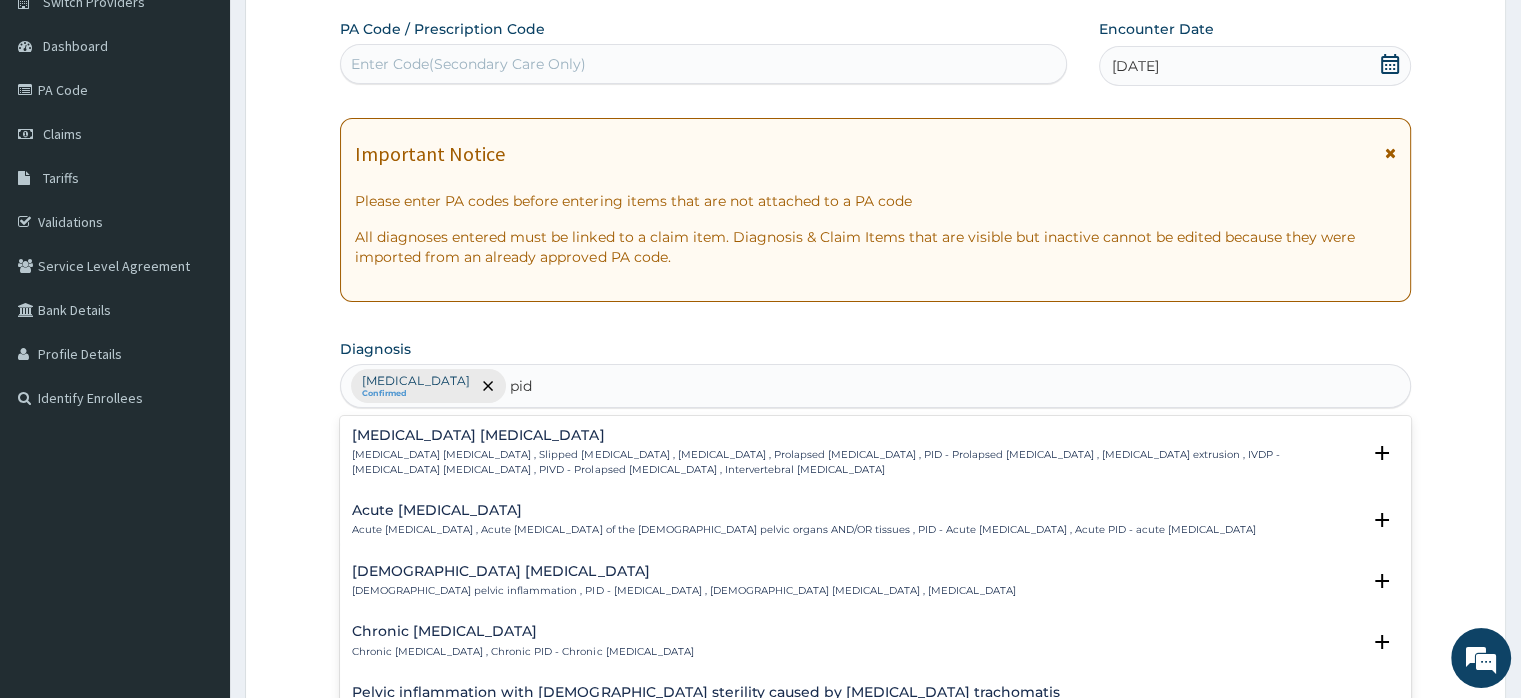 click on "Acute [MEDICAL_DATA]" at bounding box center (803, 510) 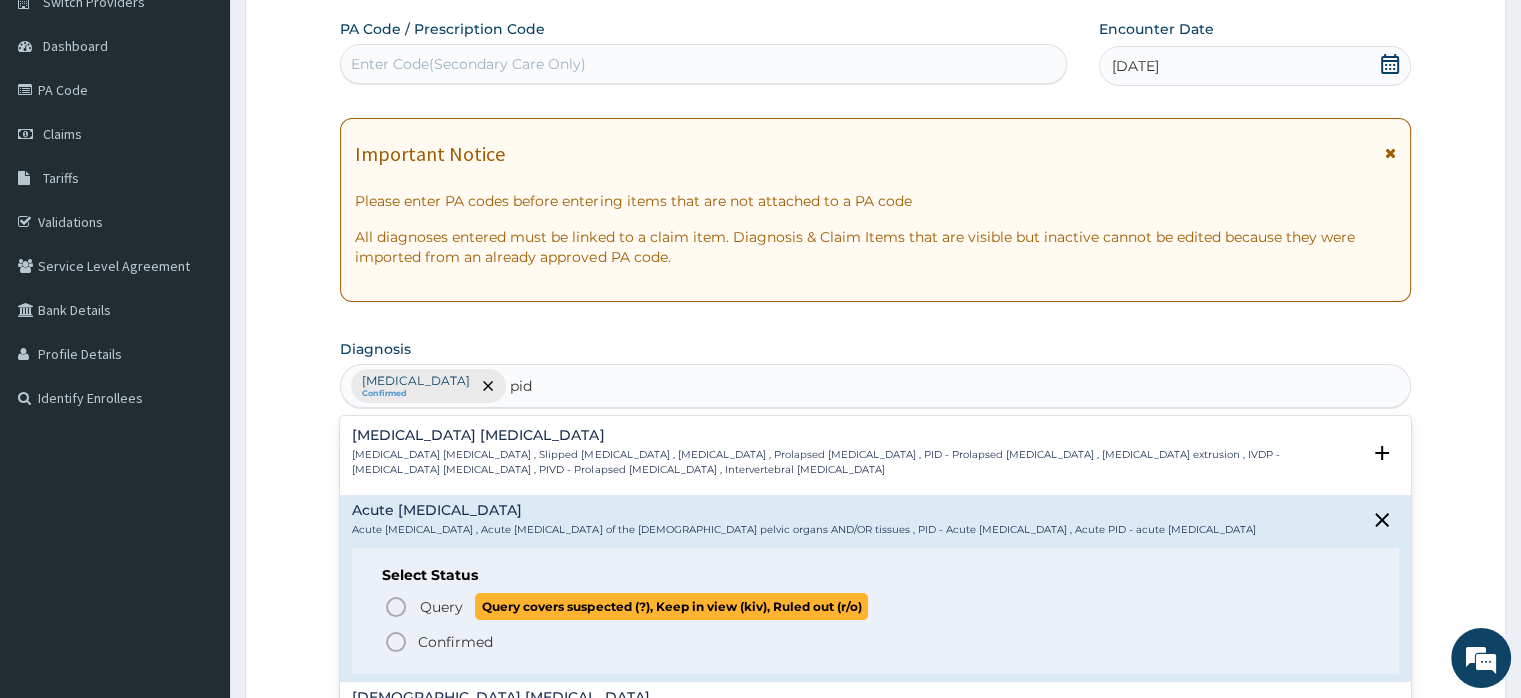 click 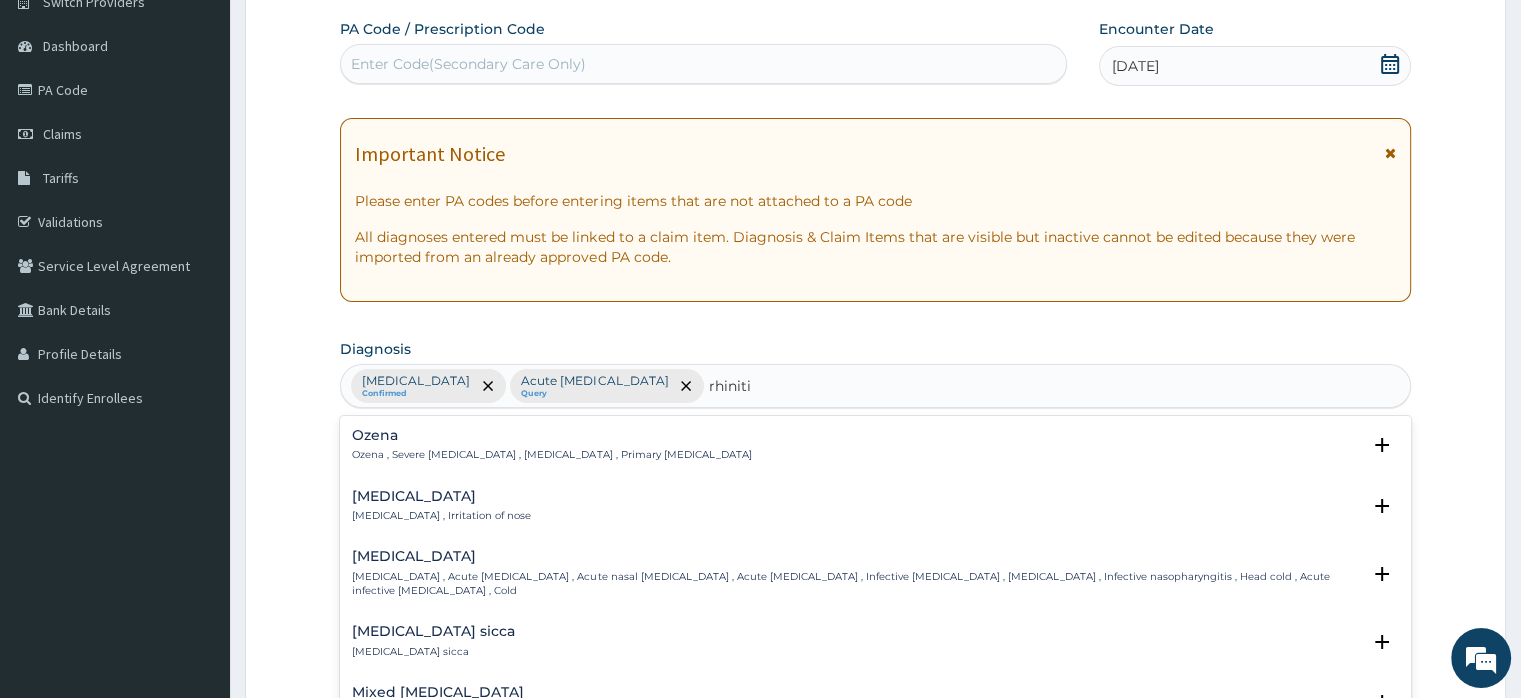 type on "[MEDICAL_DATA]" 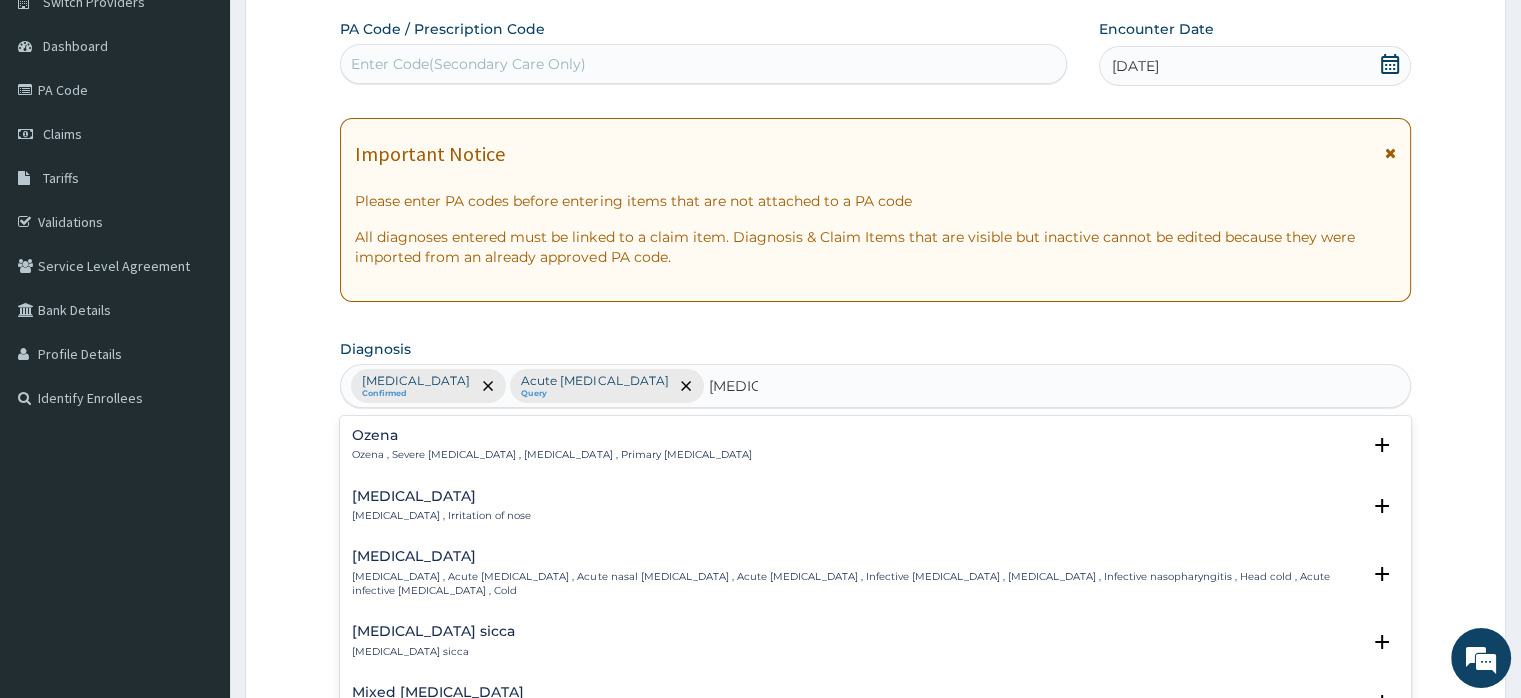 click on "[MEDICAL_DATA]" at bounding box center (441, 496) 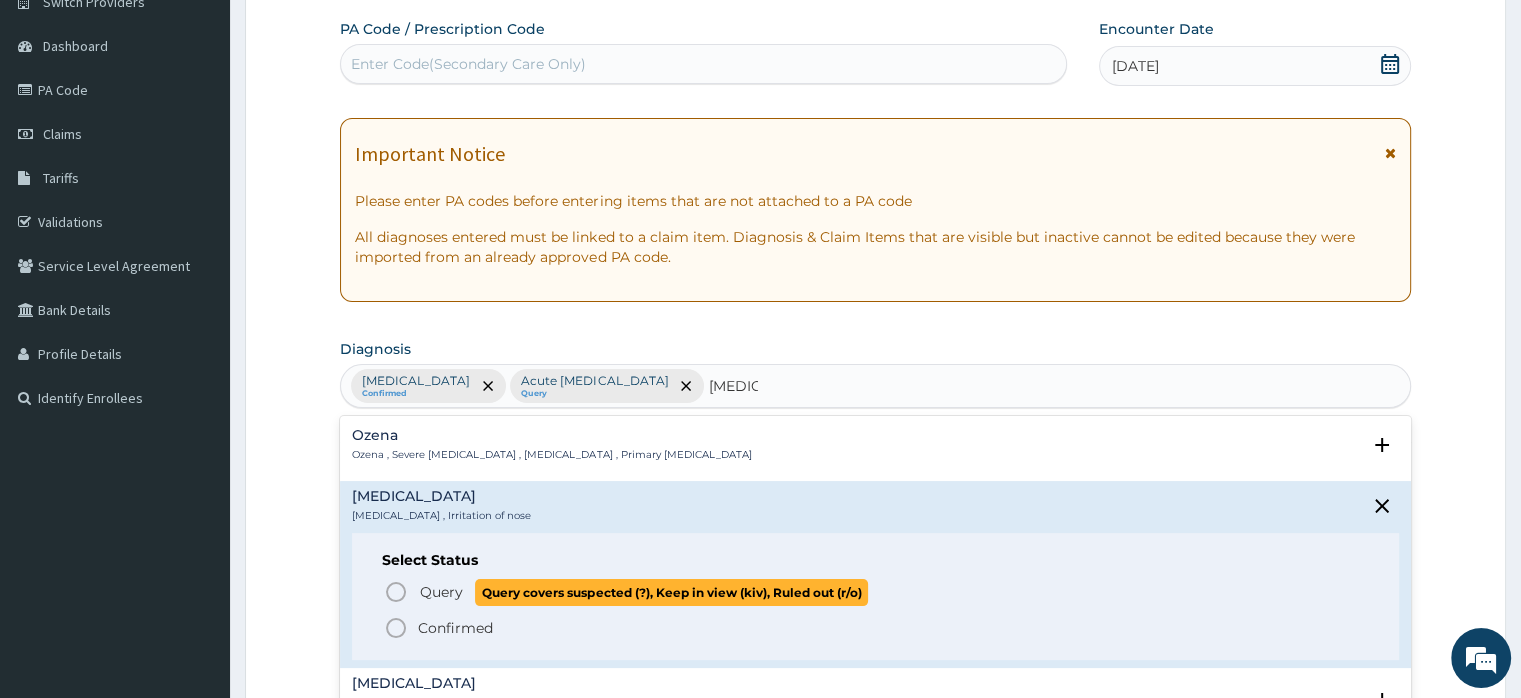 click 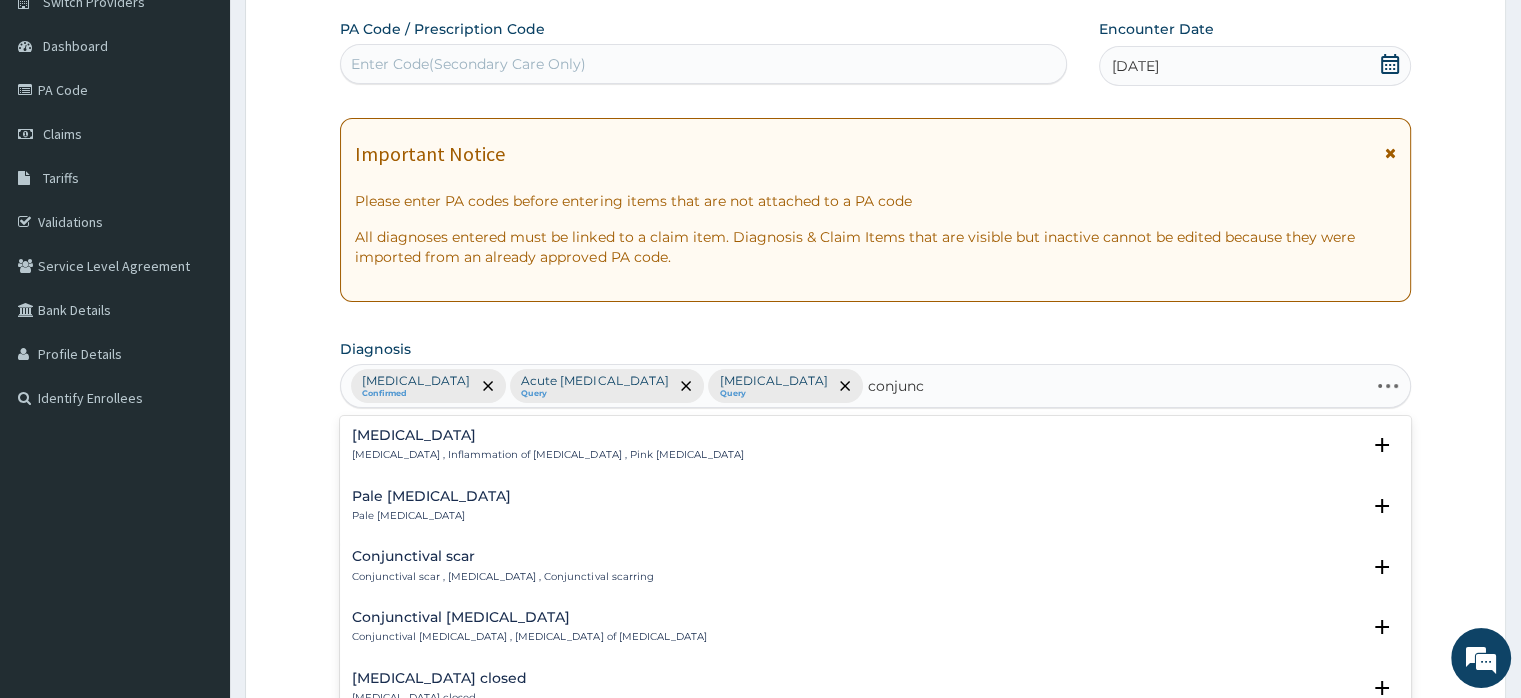 type on "conjunct" 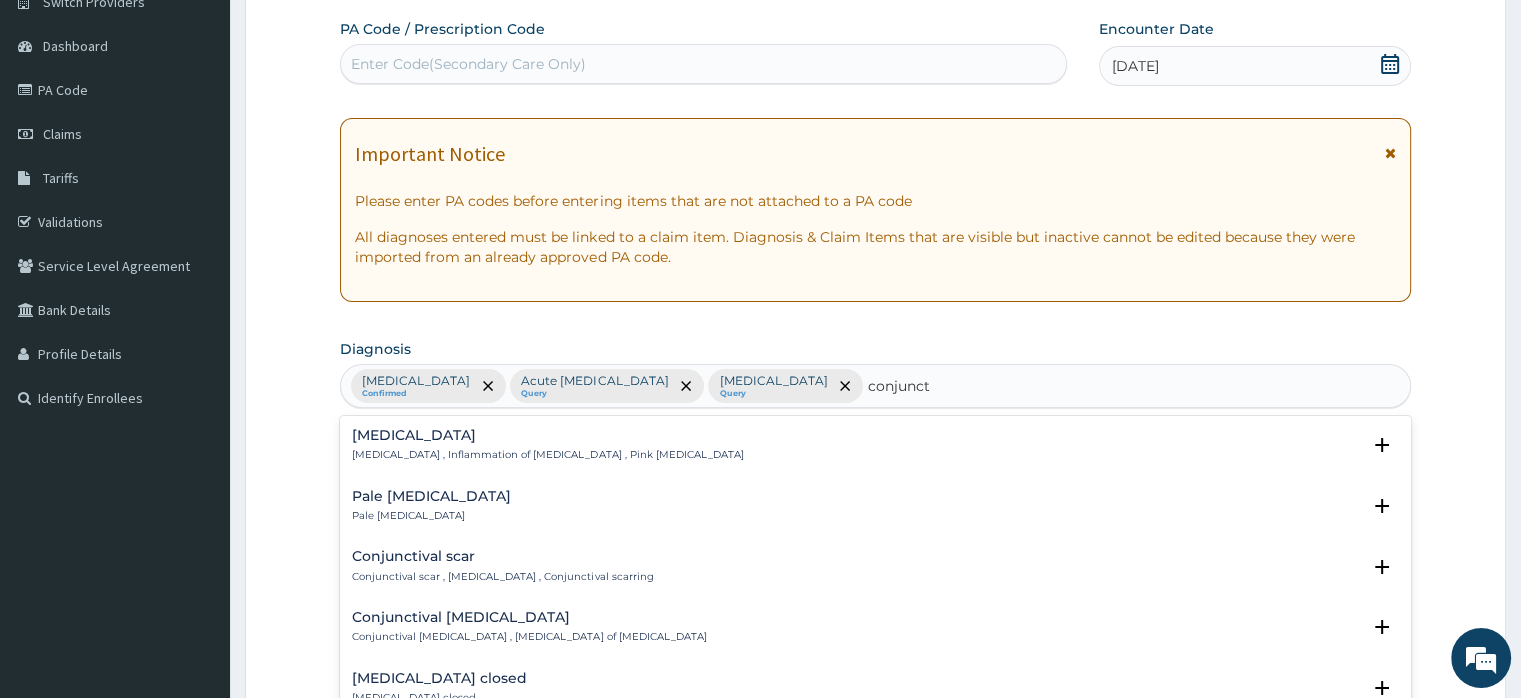 click on "[MEDICAL_DATA]" at bounding box center (547, 435) 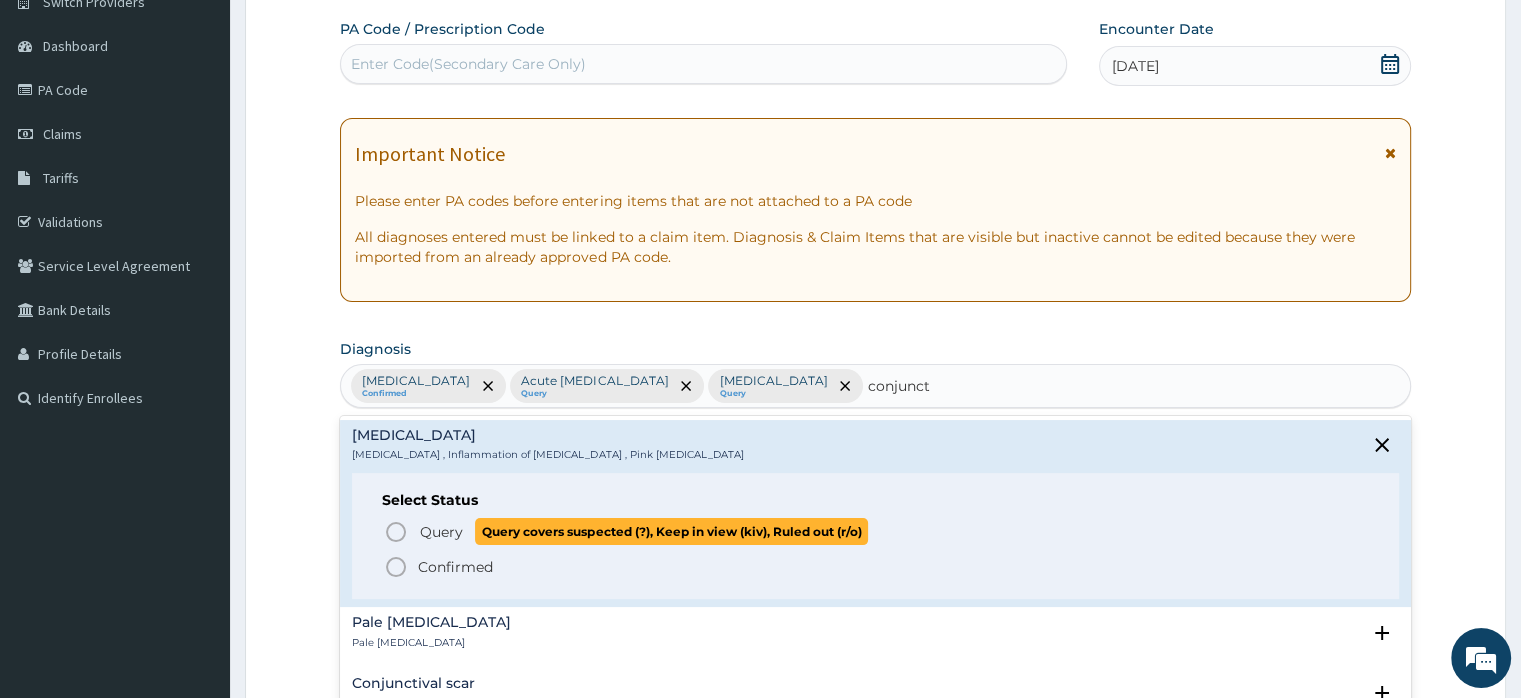 click 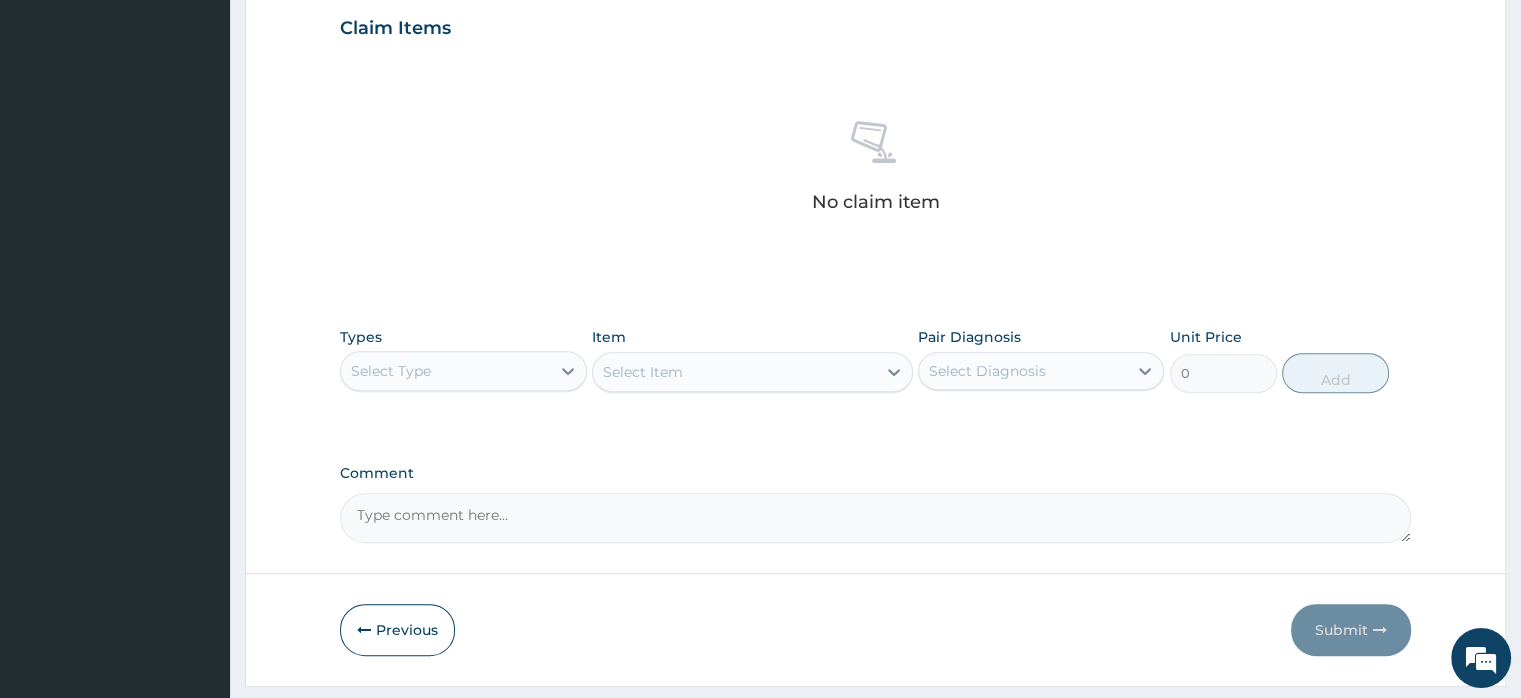 scroll, scrollTop: 742, scrollLeft: 0, axis: vertical 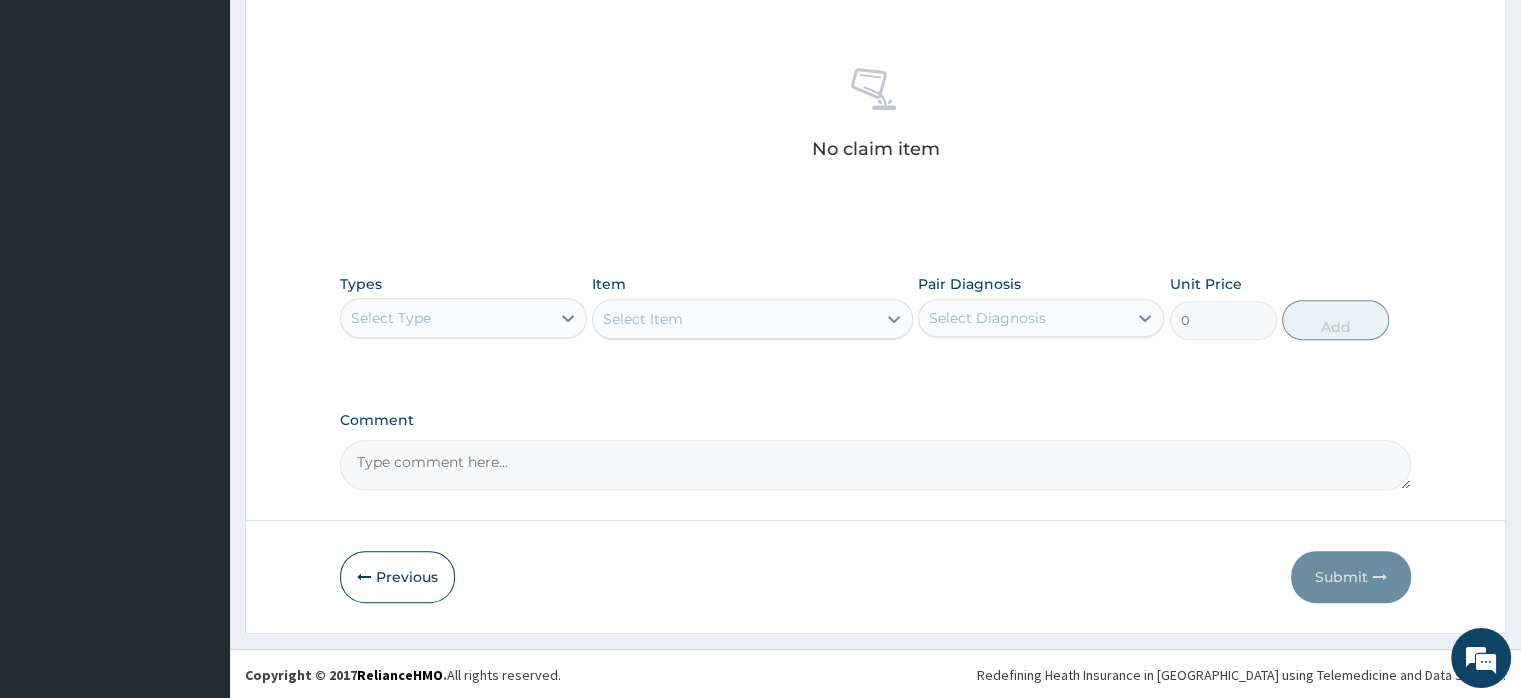 click on "Types Select Type" at bounding box center [463, 307] 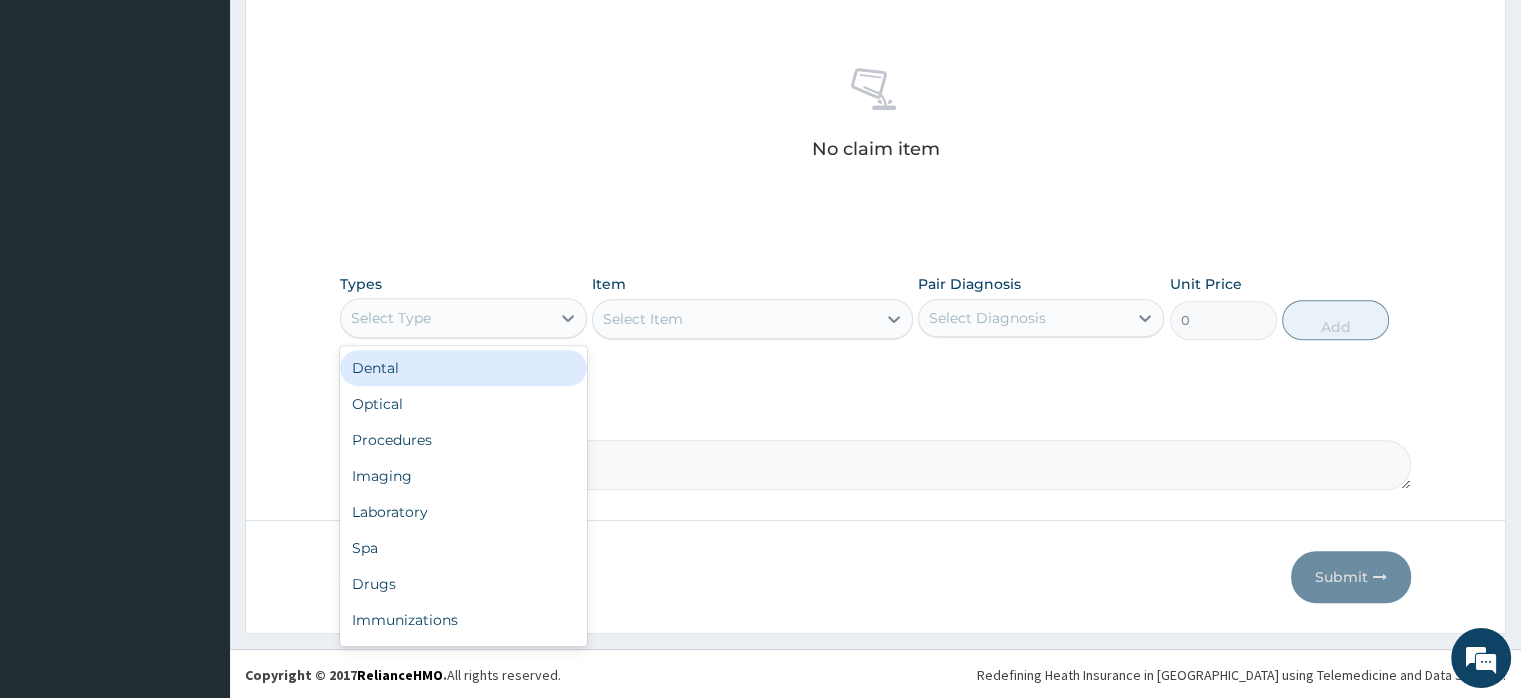 click on "Select Type" at bounding box center [445, 318] 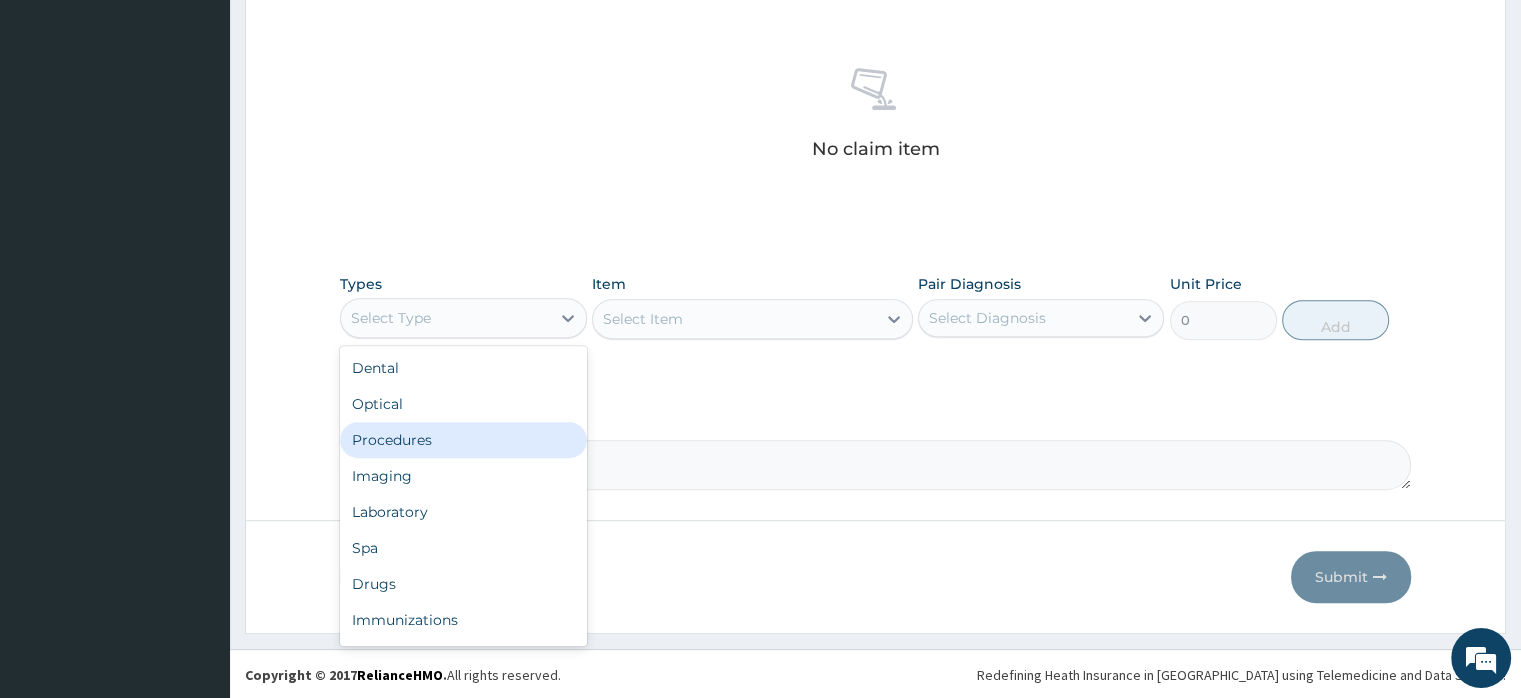 click on "Procedures" at bounding box center [463, 440] 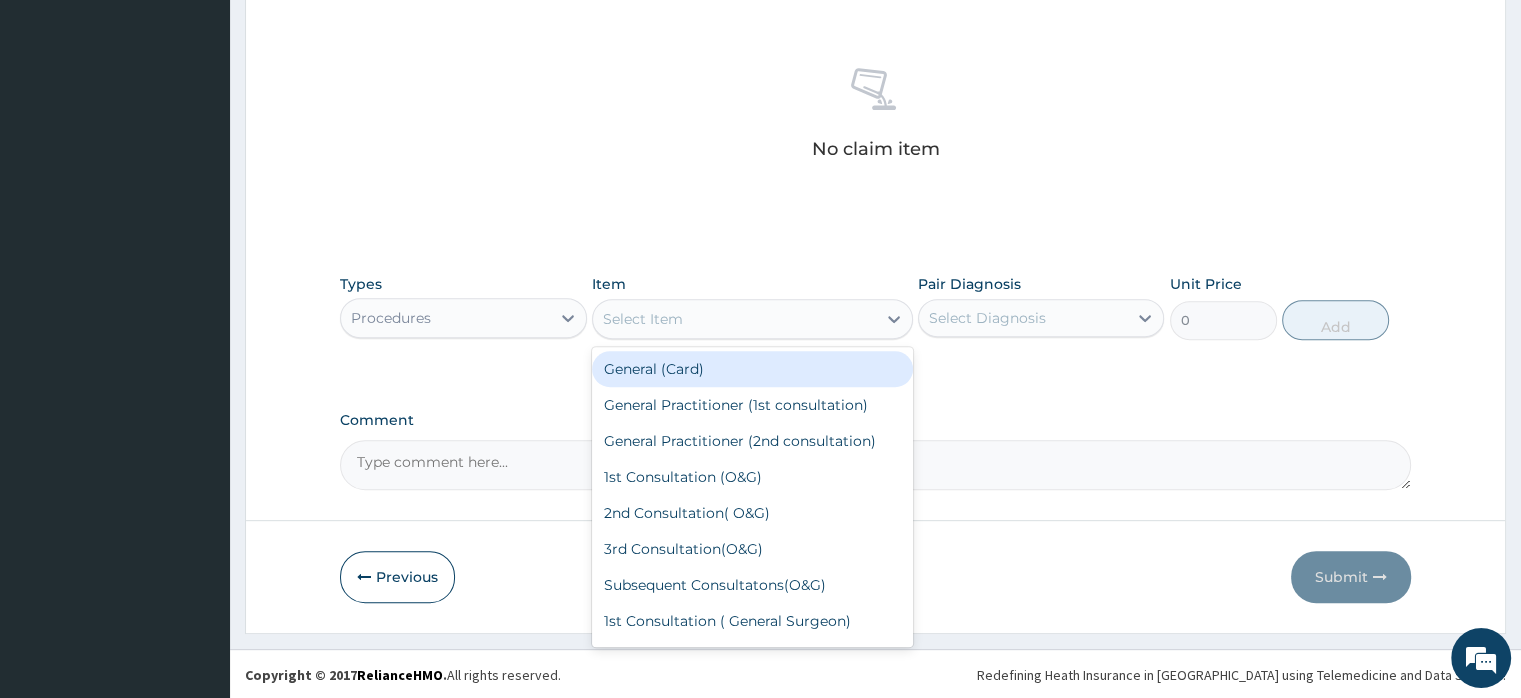 click on "Select Item" at bounding box center [643, 319] 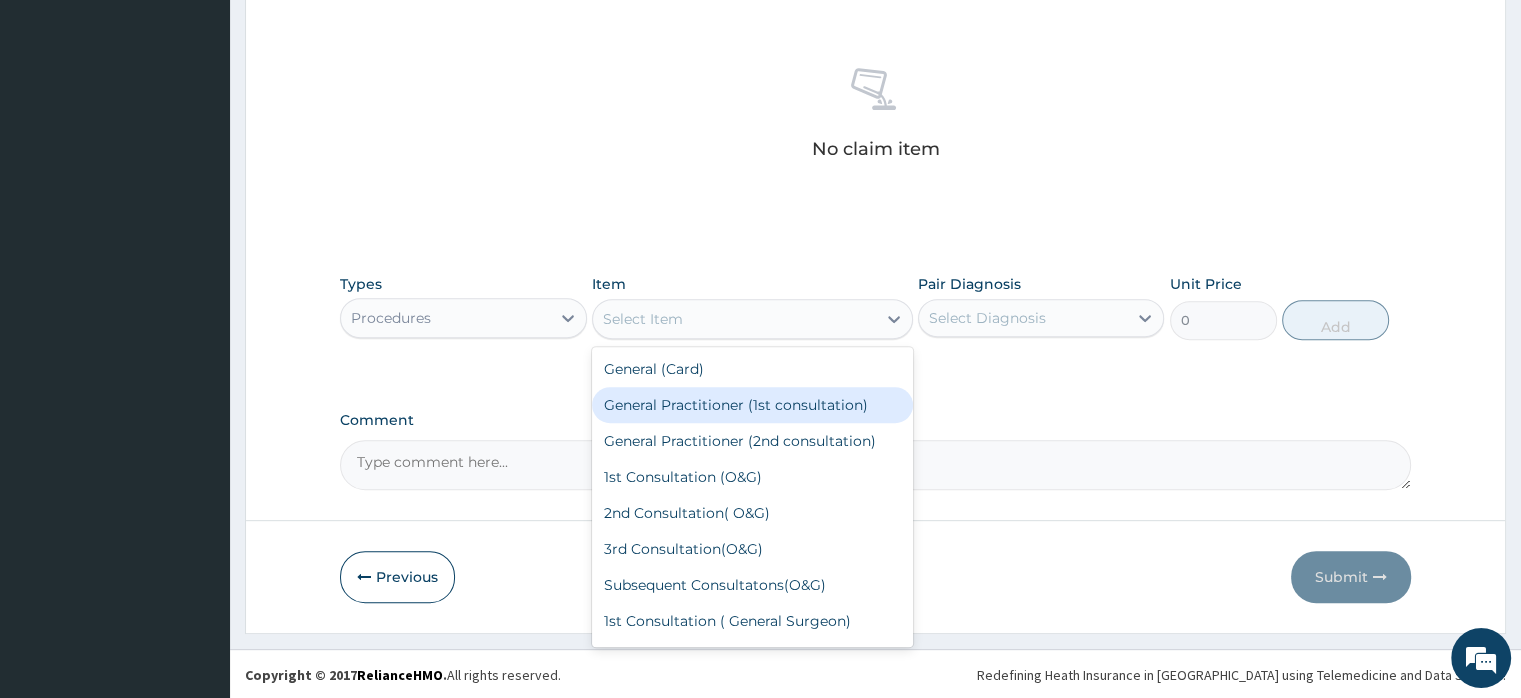 click on "General Practitioner (1st consultation)" at bounding box center (752, 405) 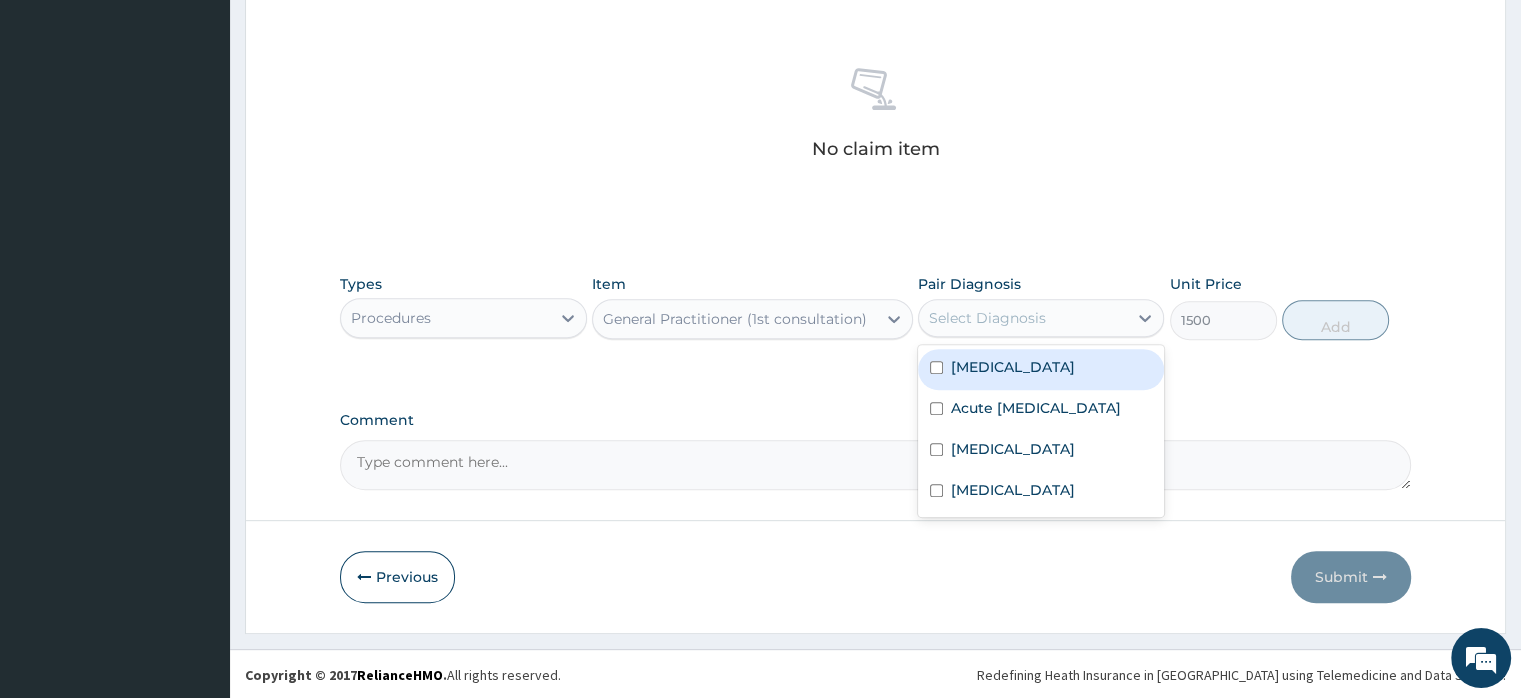 click on "Select Diagnosis" at bounding box center [987, 318] 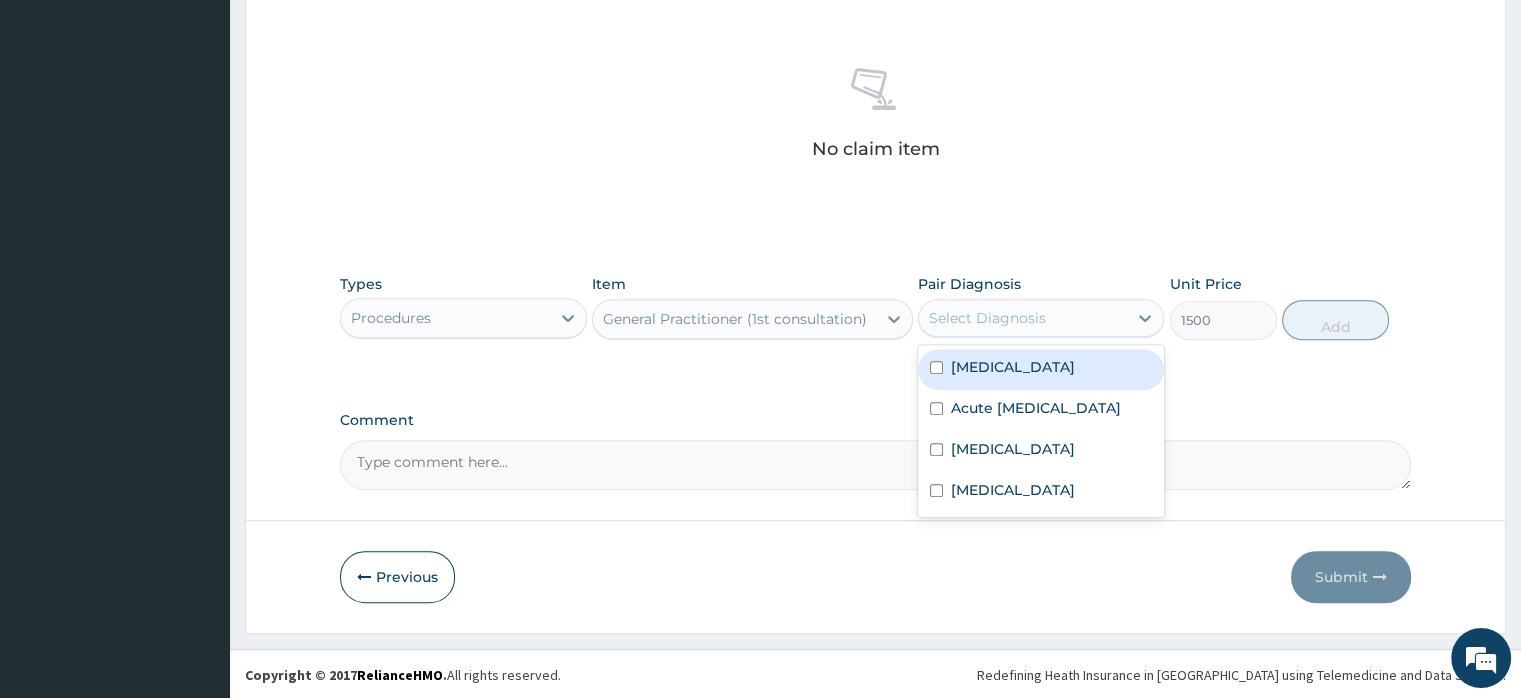 click on "[MEDICAL_DATA]" at bounding box center (1013, 367) 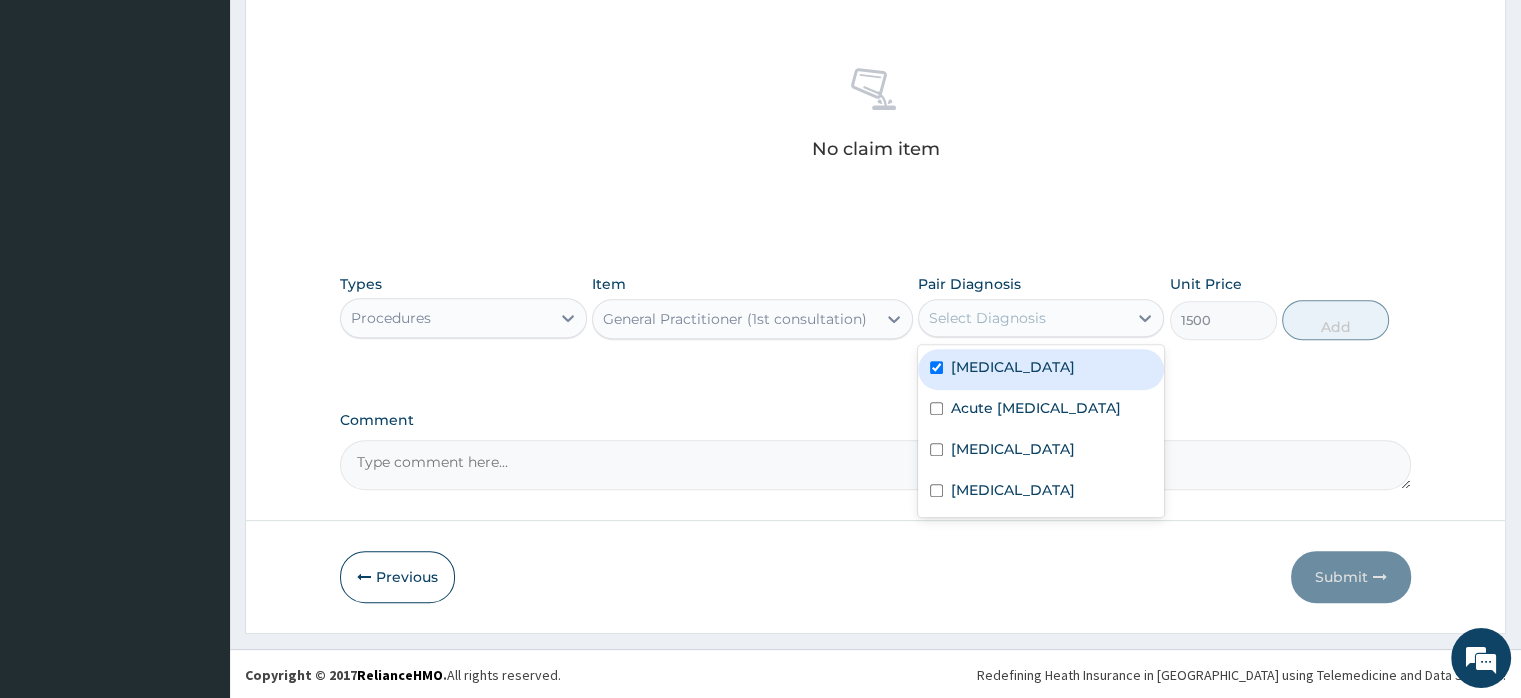 checkbox on "true" 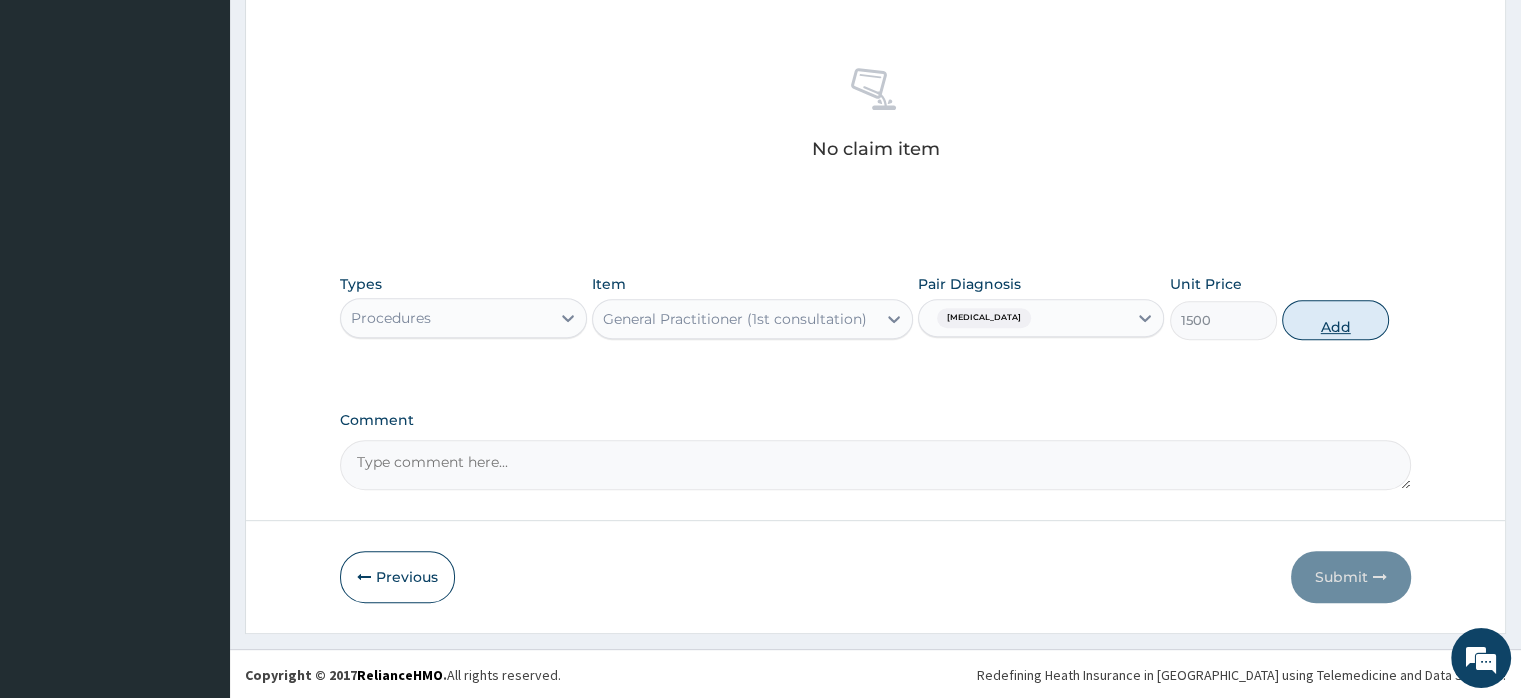 click on "Add" at bounding box center [1335, 320] 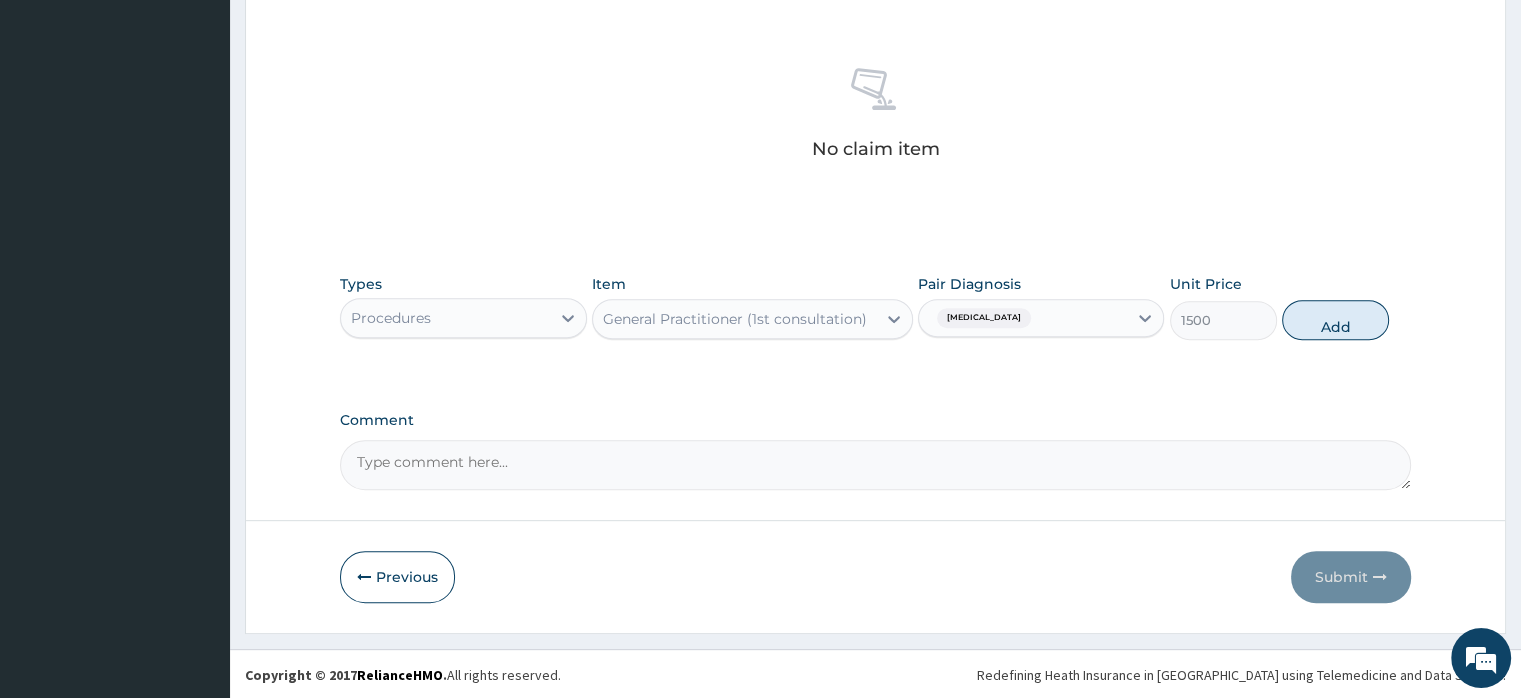 type on "0" 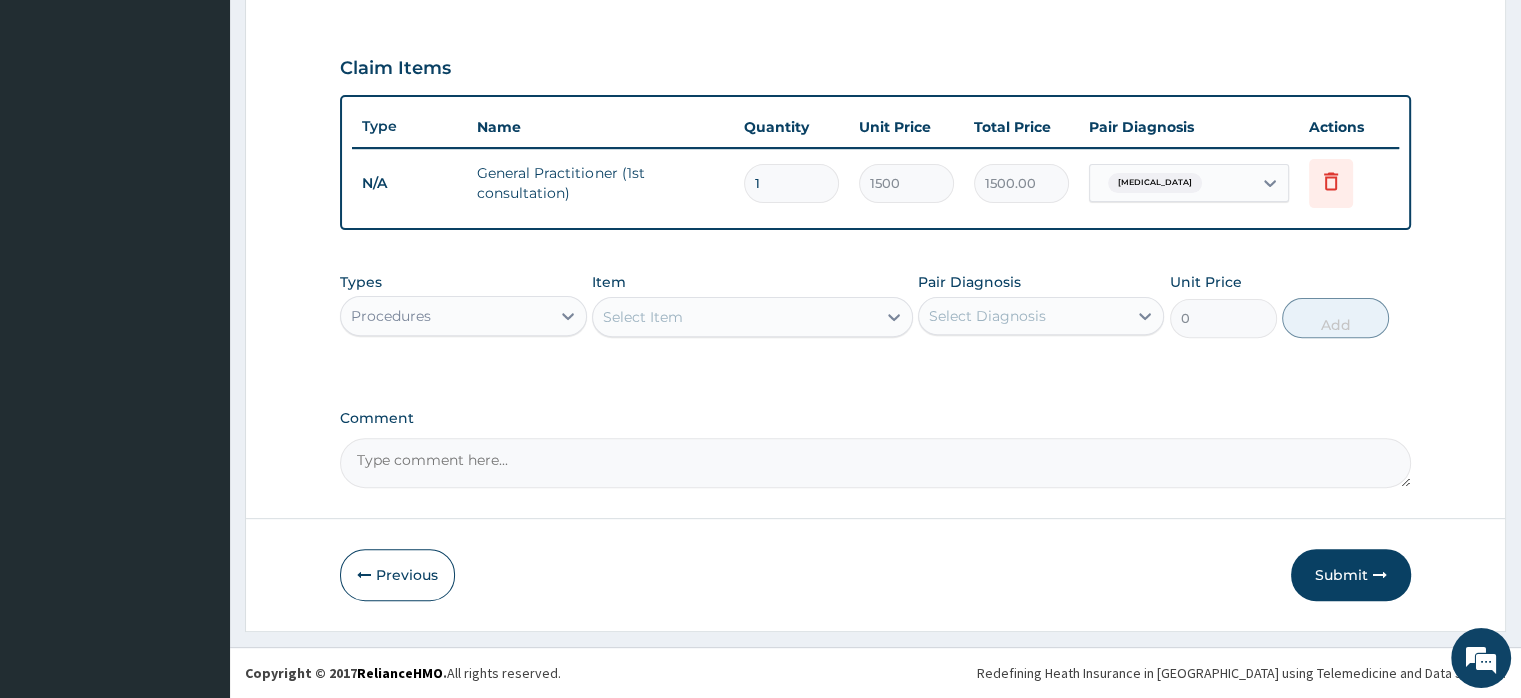 scroll, scrollTop: 646, scrollLeft: 0, axis: vertical 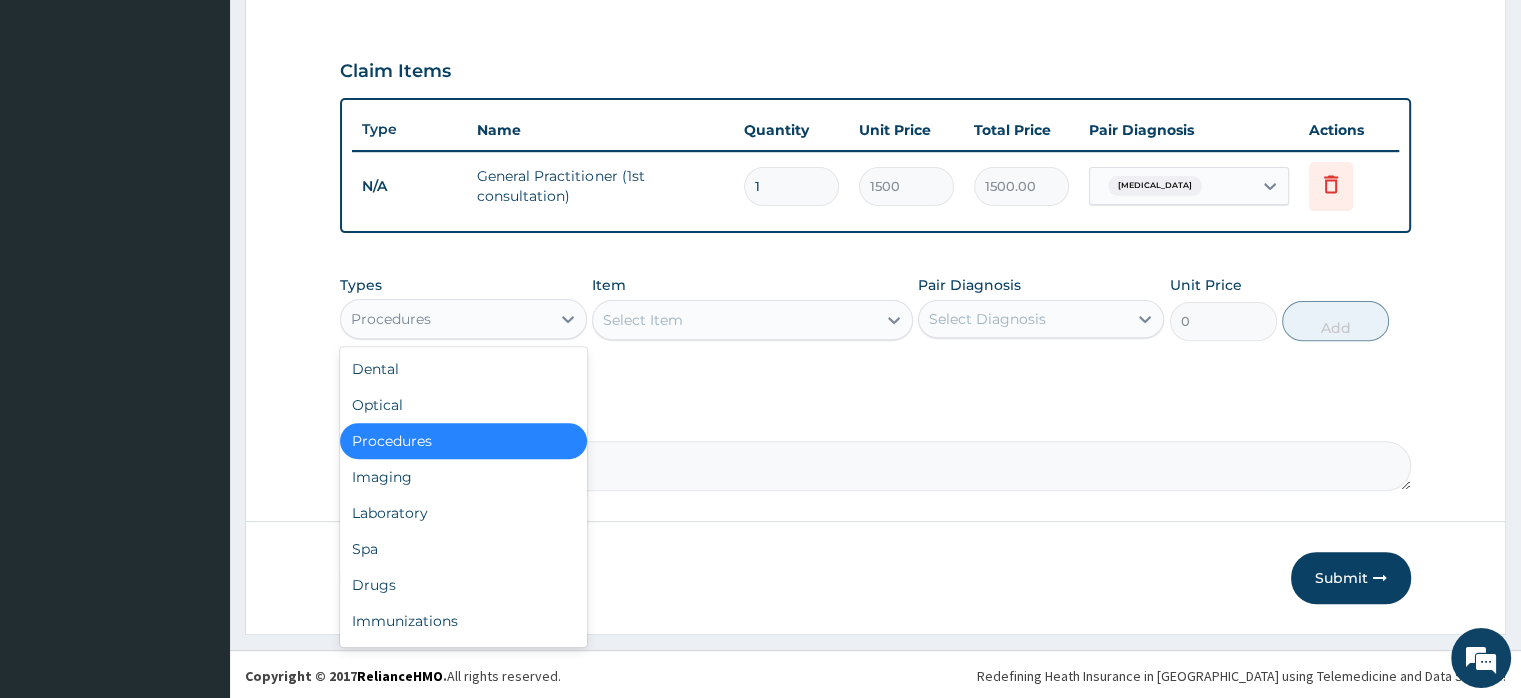 click on "Procedures" at bounding box center [445, 319] 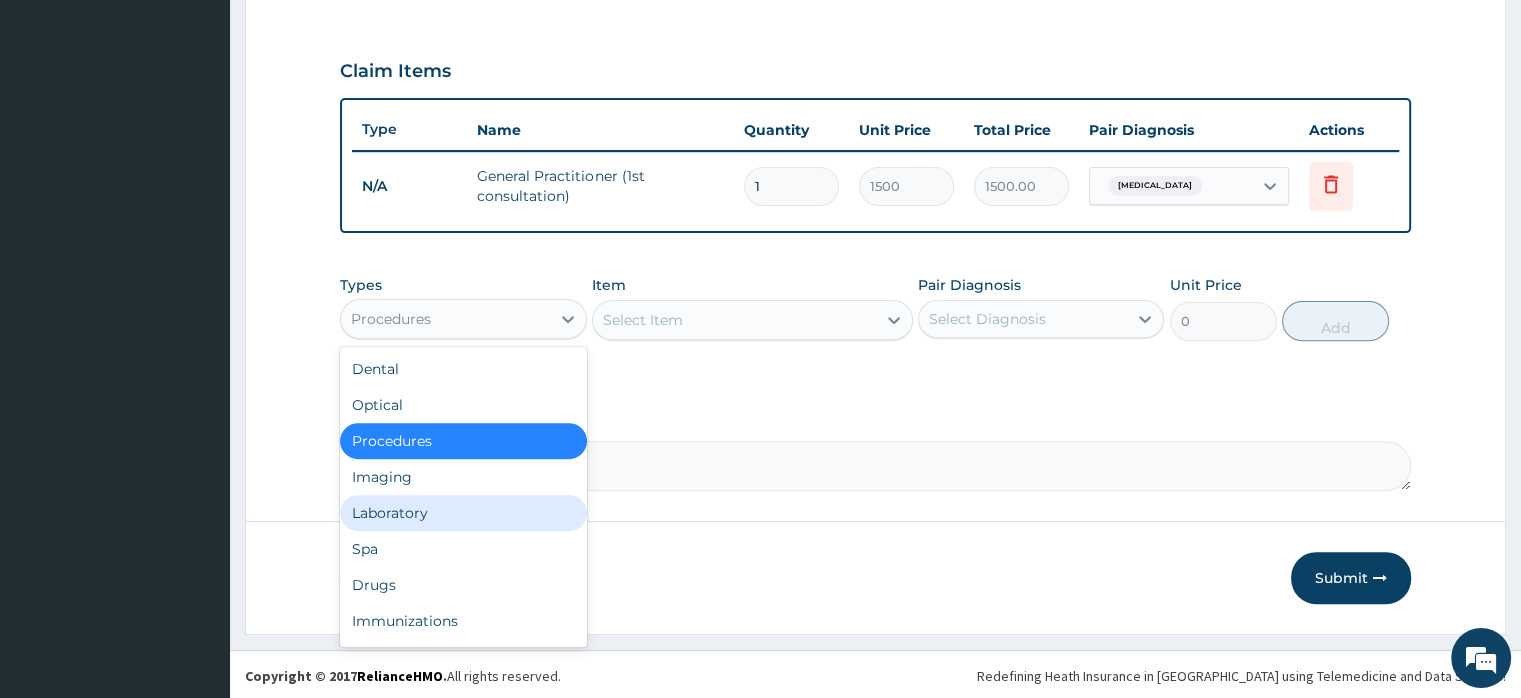 click on "Laboratory" at bounding box center (463, 513) 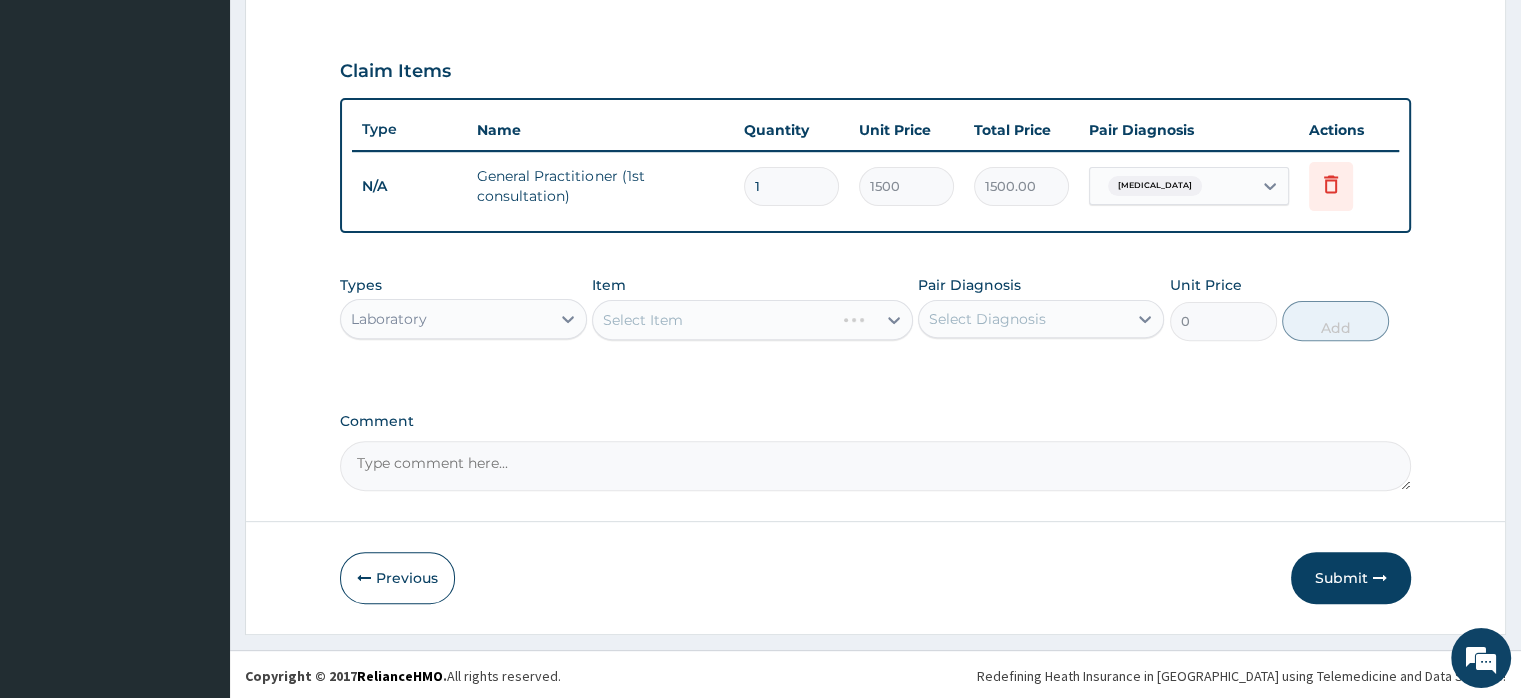 click on "Select Item" at bounding box center (752, 320) 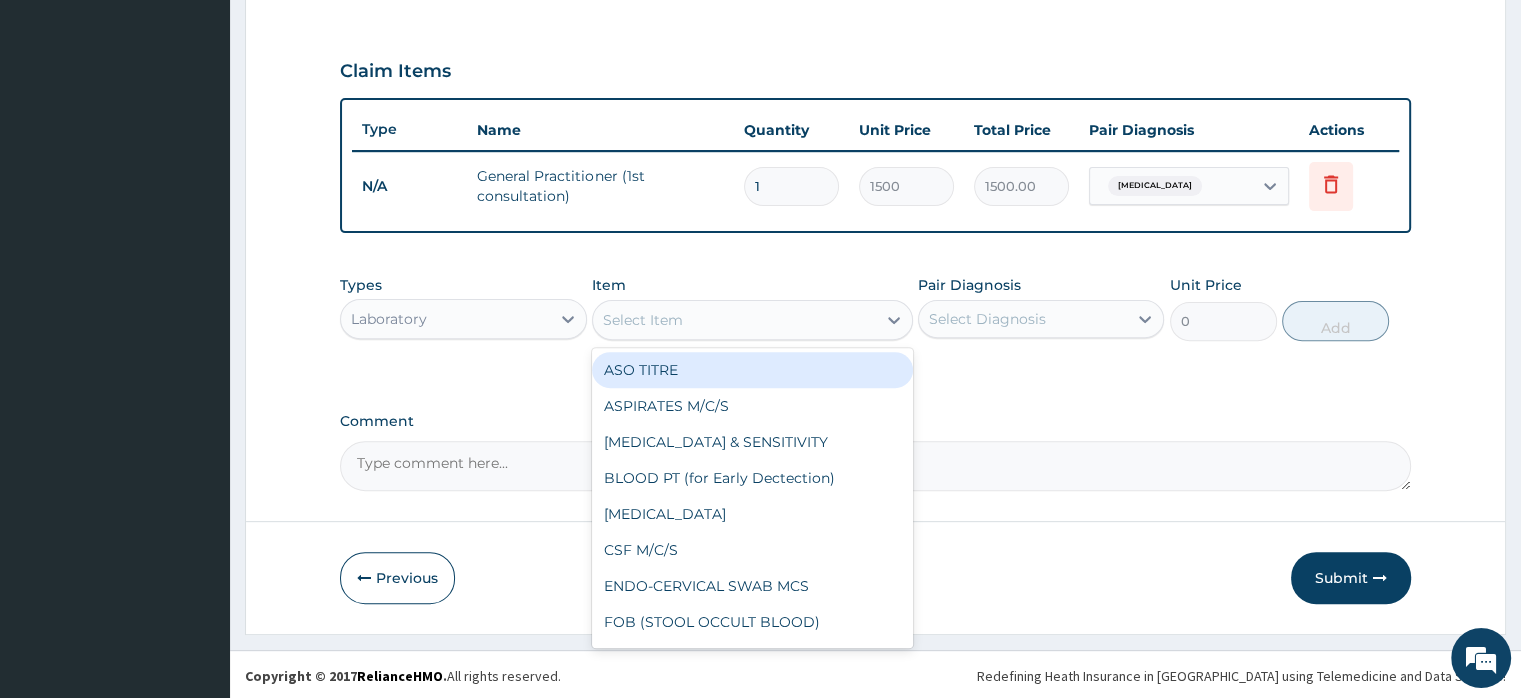 click on "Select Item" at bounding box center (643, 320) 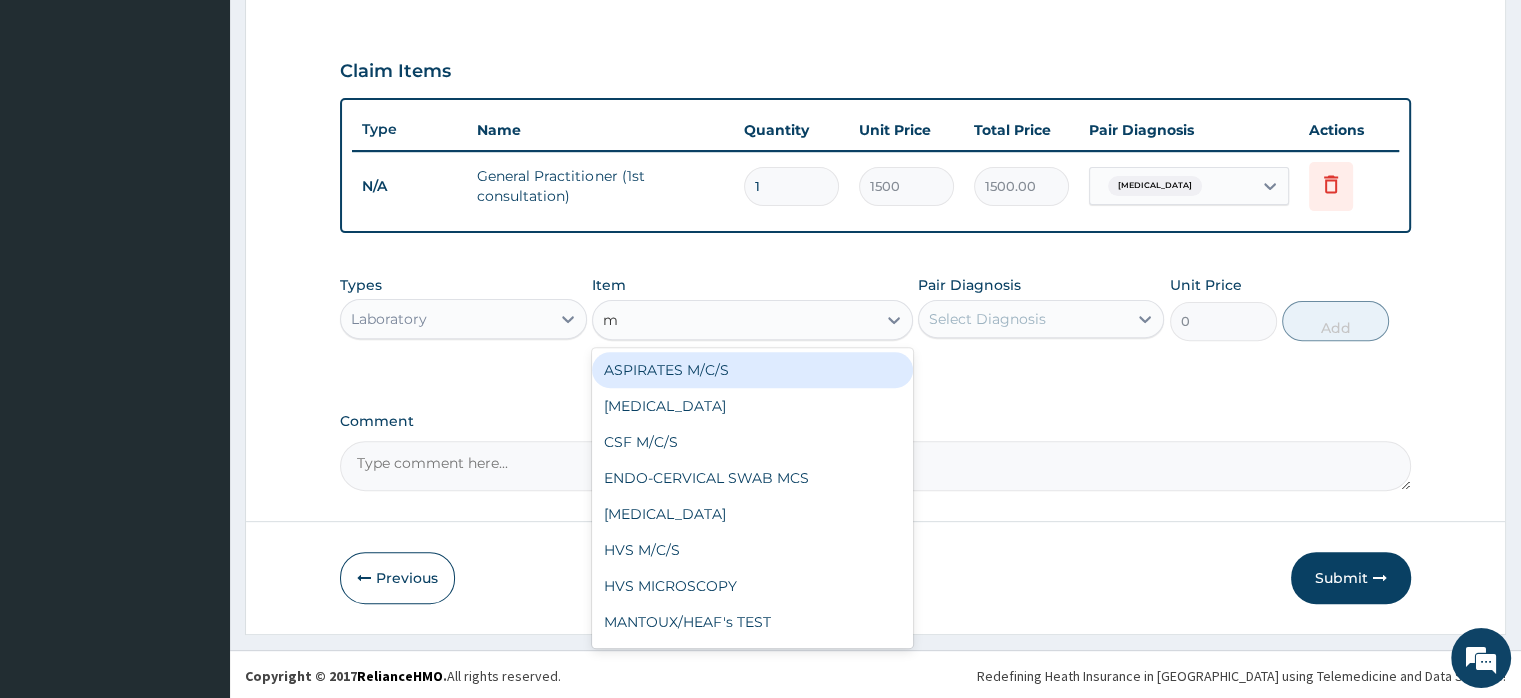 type on "mp" 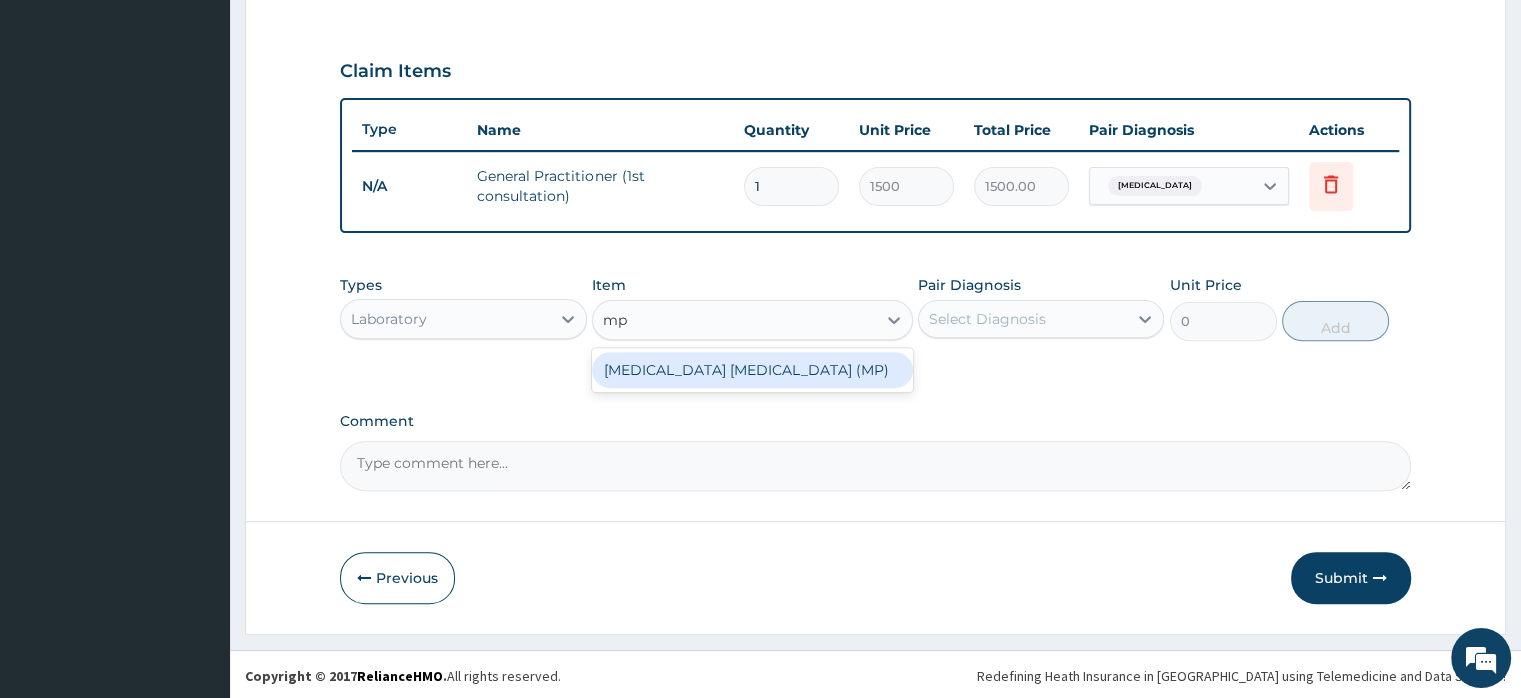 click on "[MEDICAL_DATA] [MEDICAL_DATA] (MP)" at bounding box center (752, 370) 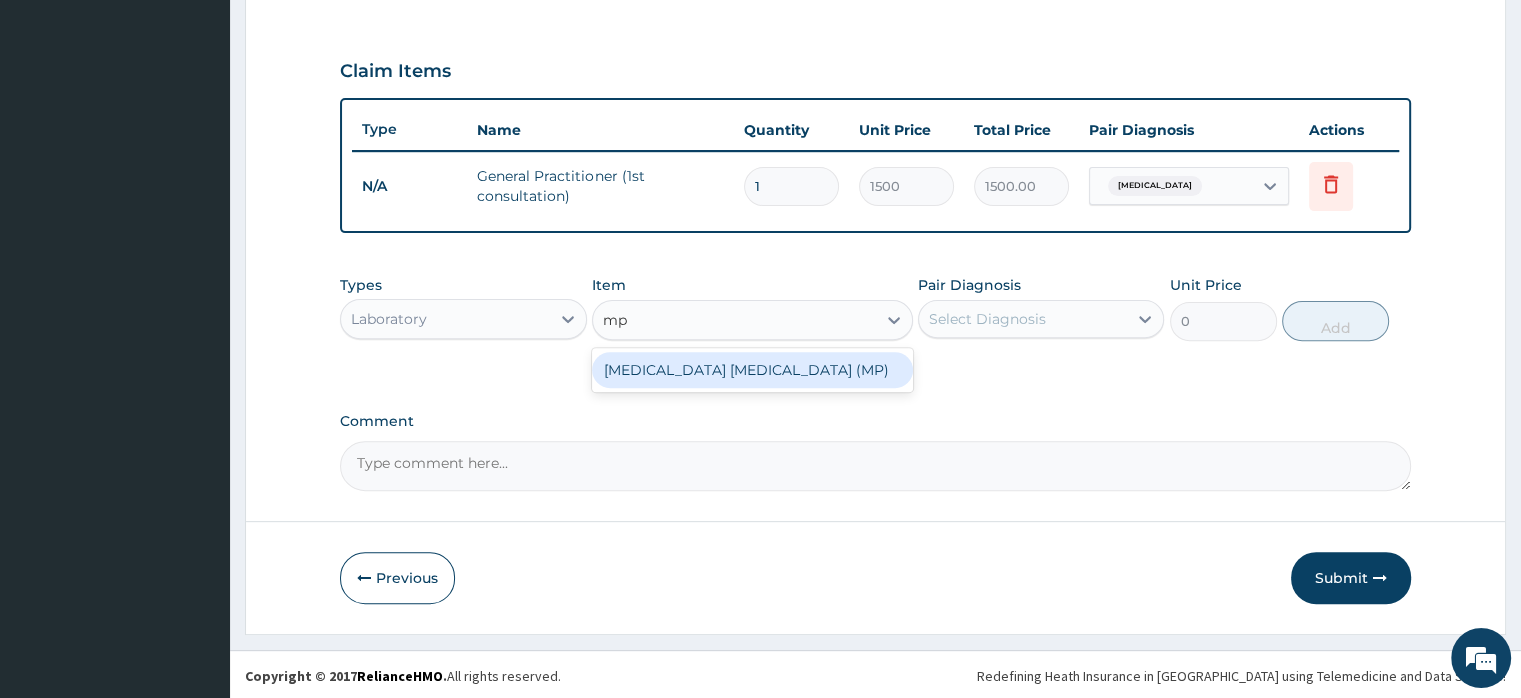 type 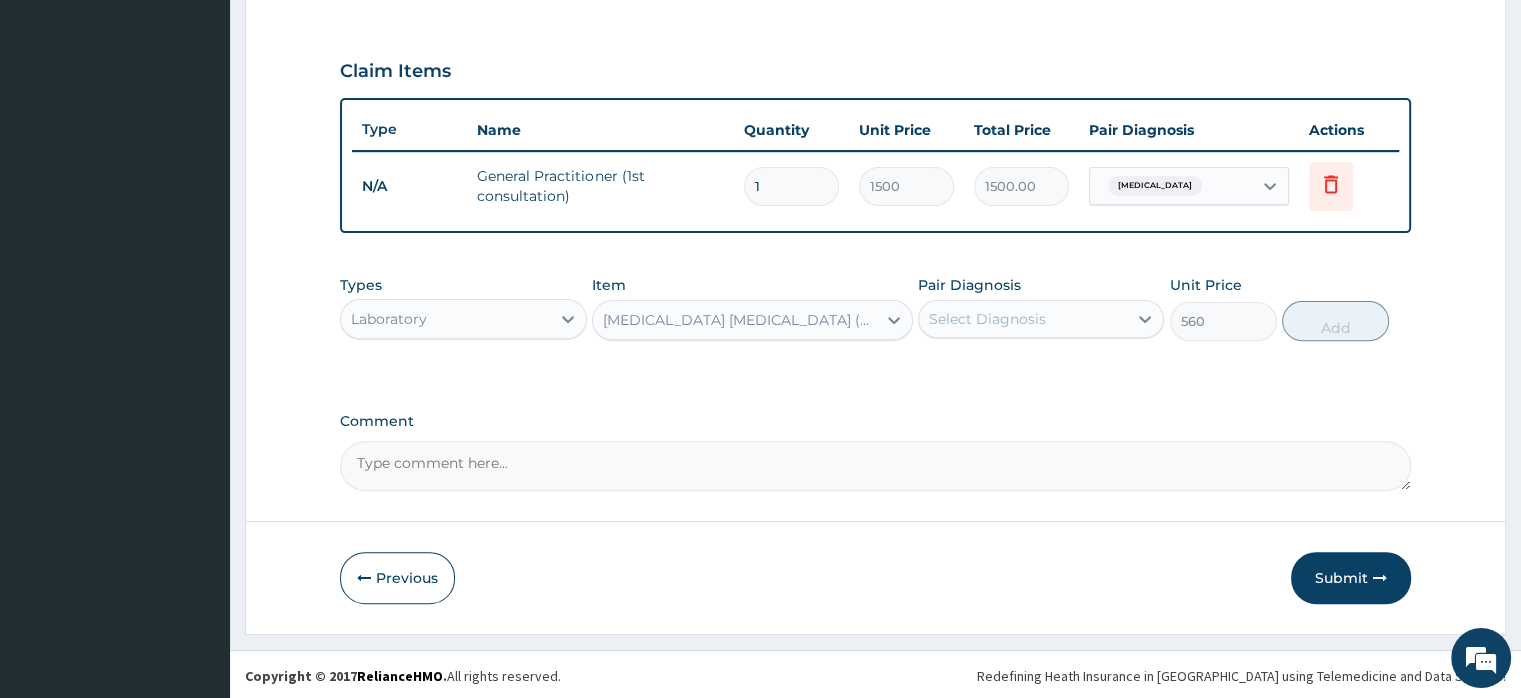 click on "Select Diagnosis" at bounding box center [987, 319] 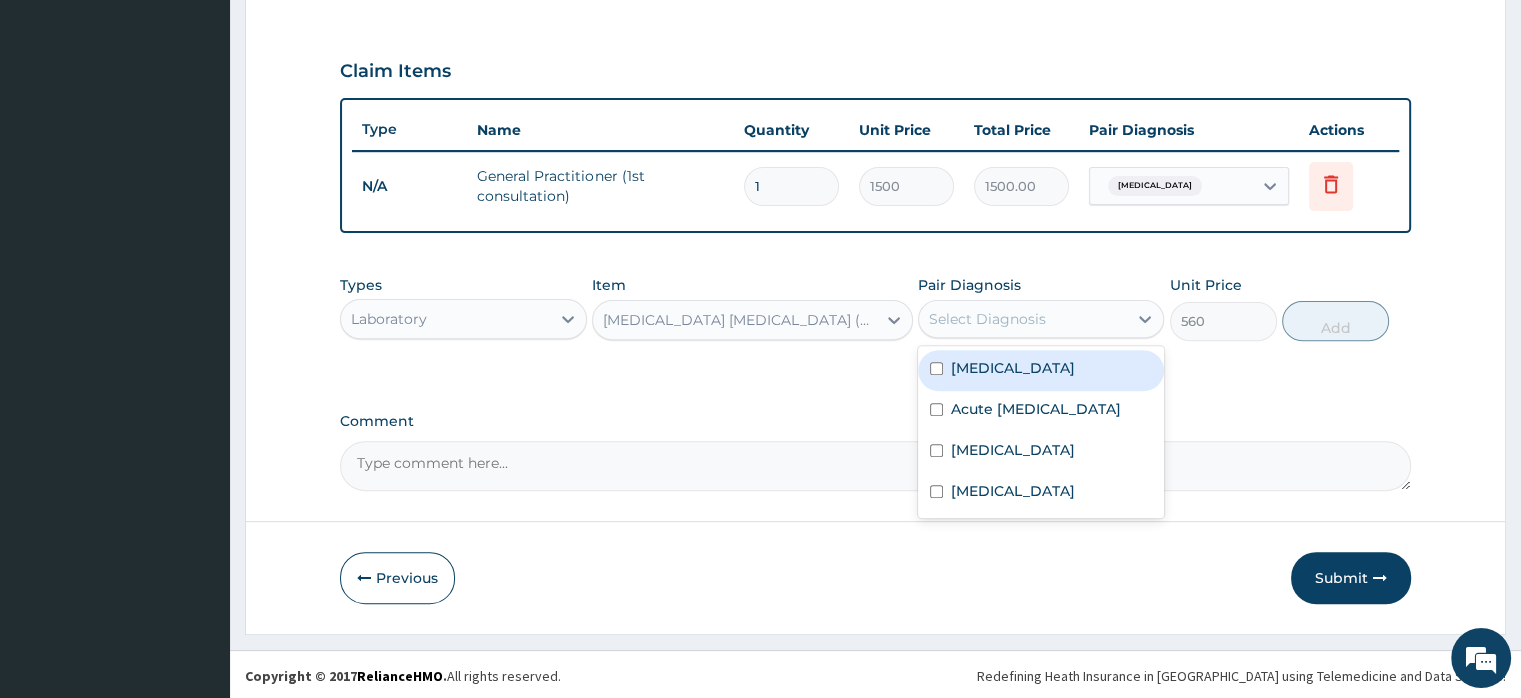 click on "[MEDICAL_DATA]" at bounding box center [1013, 368] 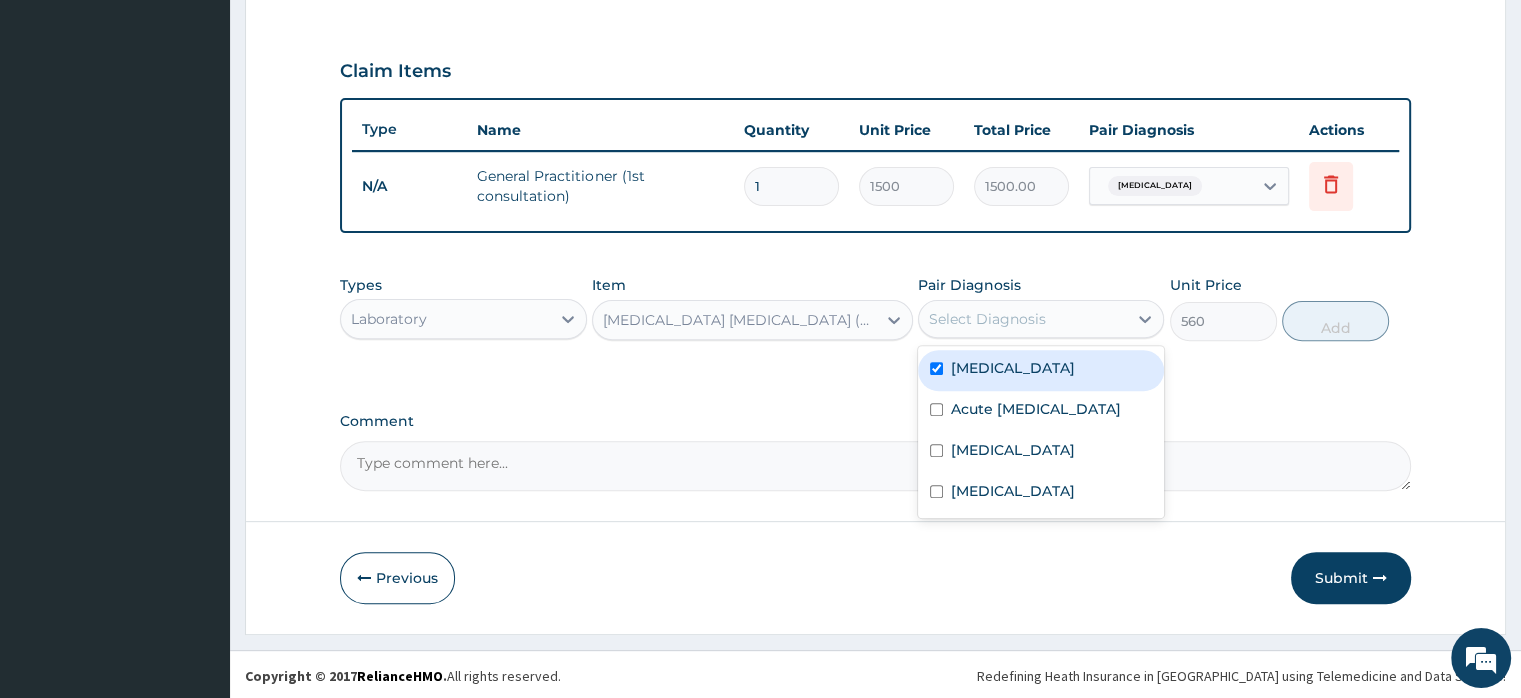 checkbox on "true" 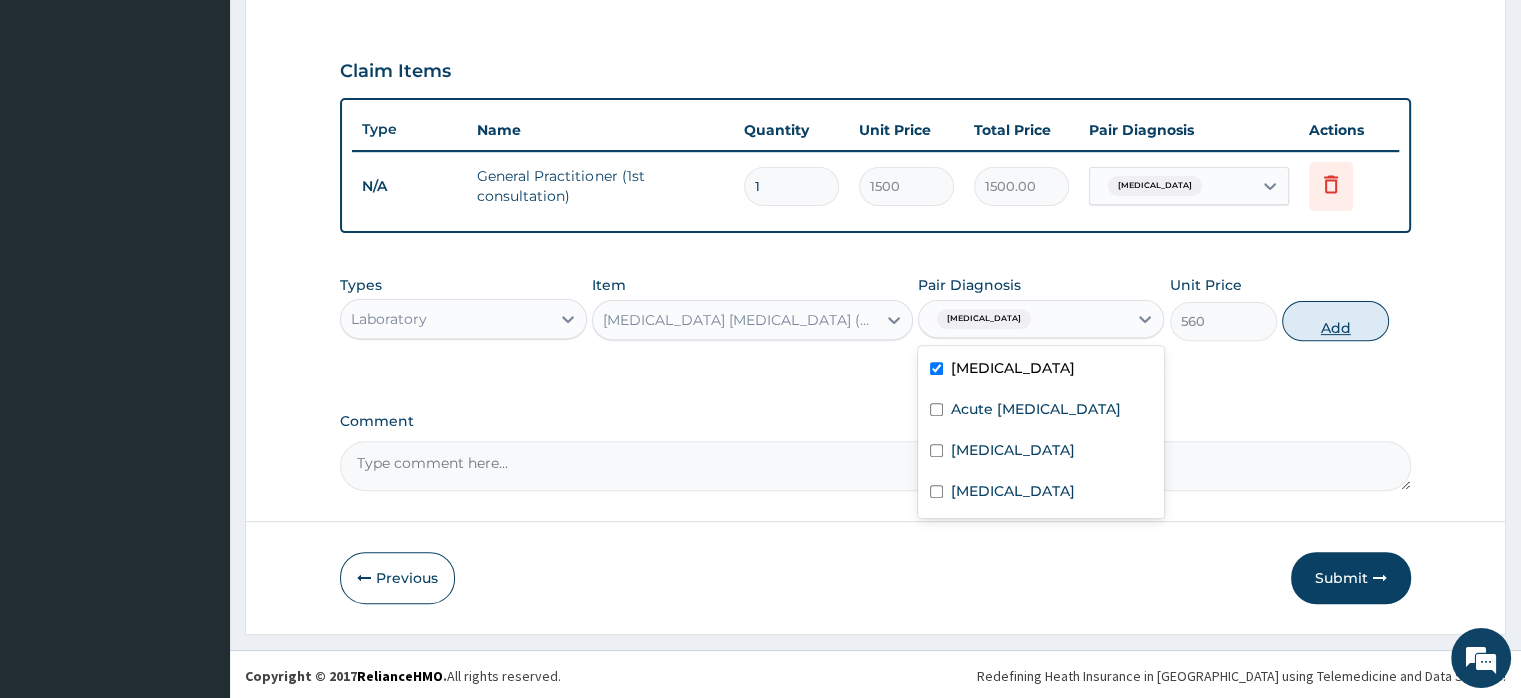 click on "Add" at bounding box center [1335, 321] 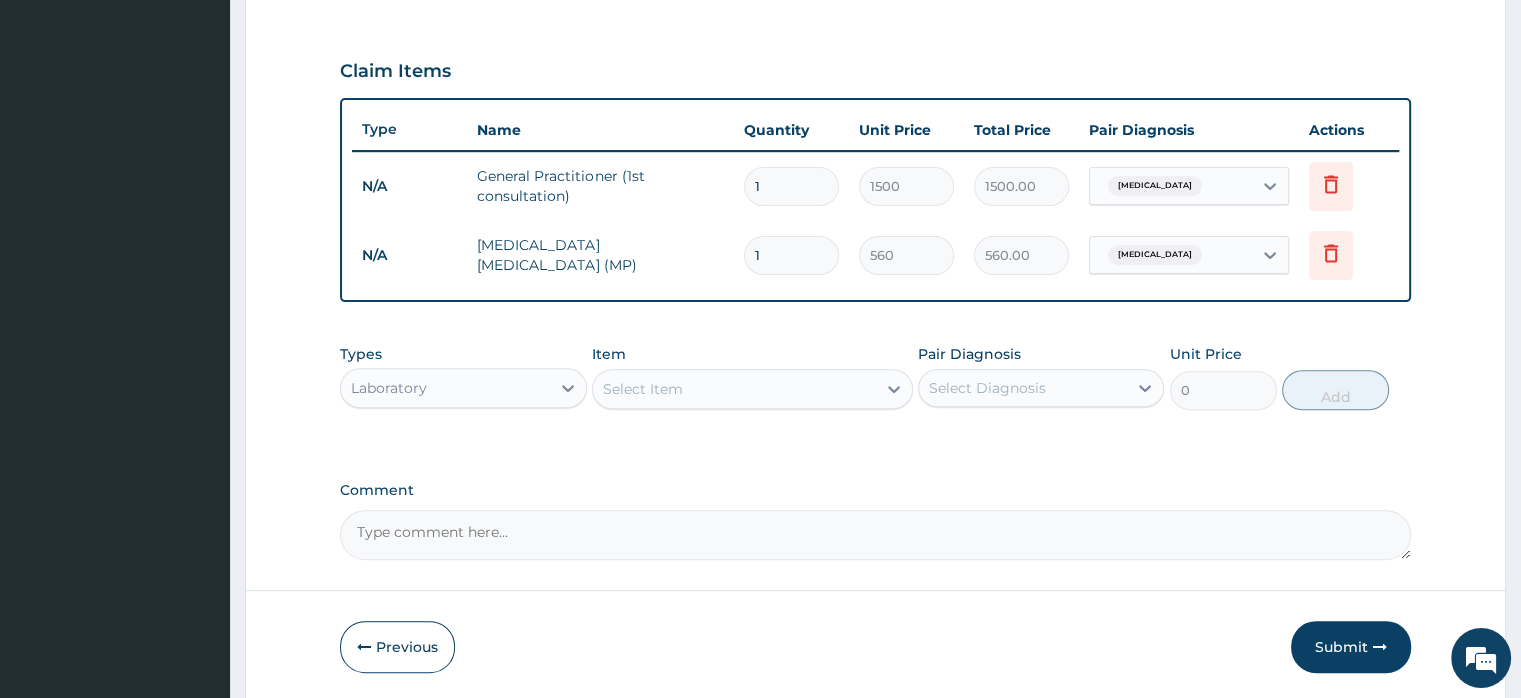 click on "Select Item" at bounding box center [734, 389] 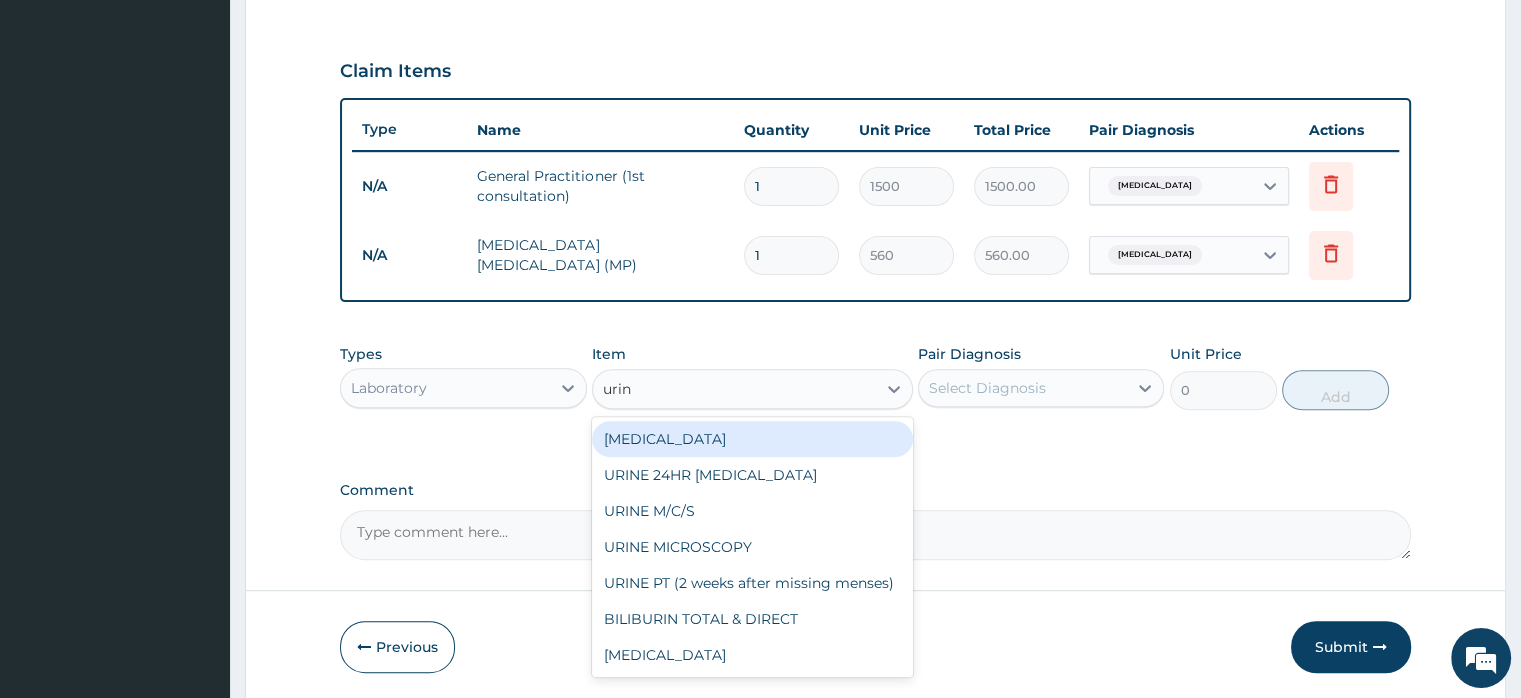 type on "urina" 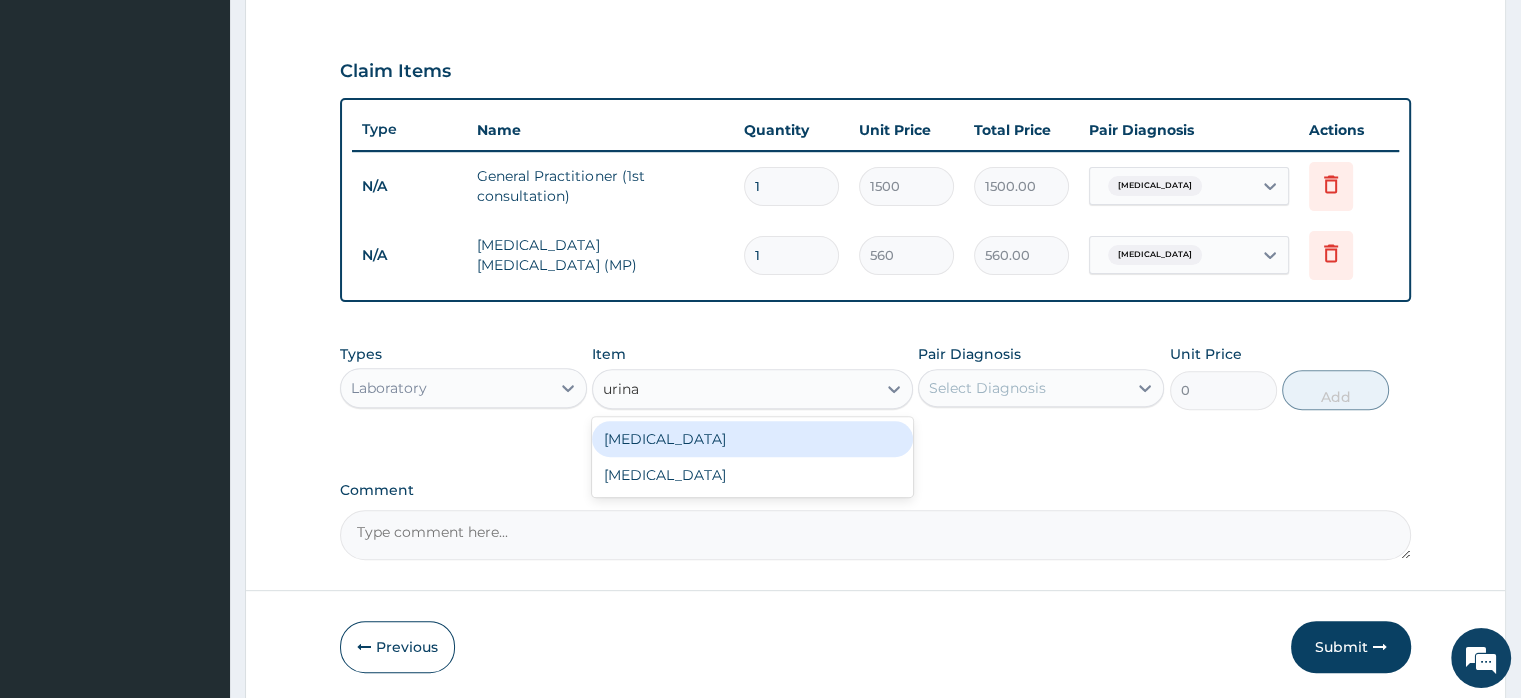 click on "[MEDICAL_DATA]" at bounding box center (752, 439) 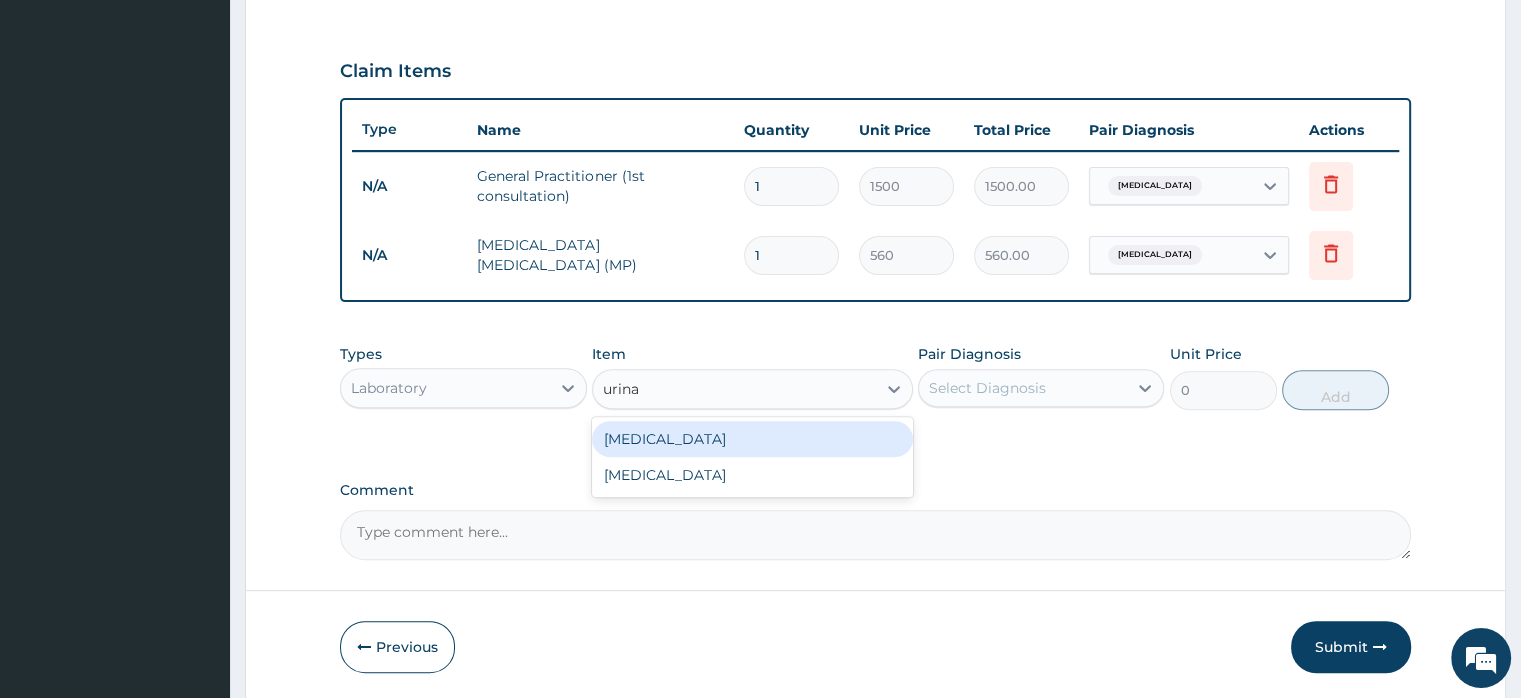 type 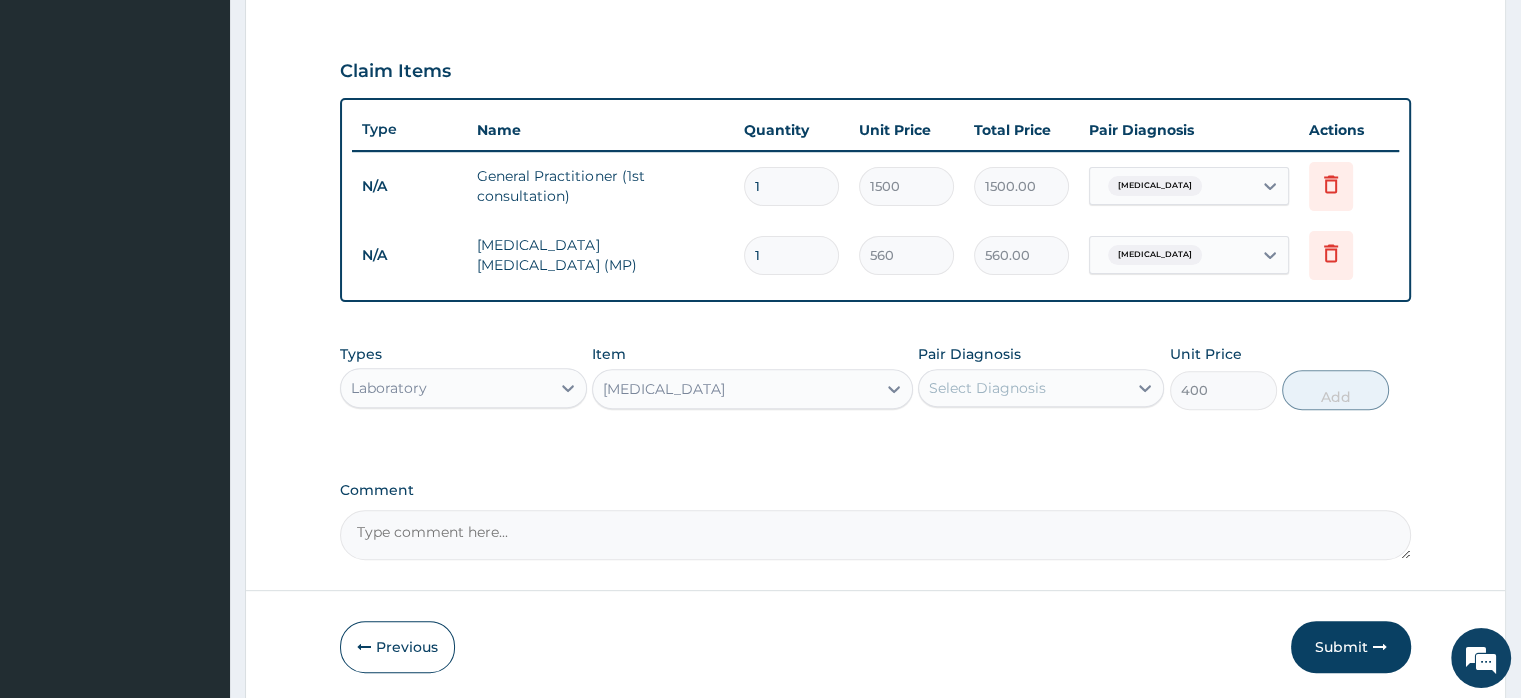 click on "Select Diagnosis" at bounding box center [987, 388] 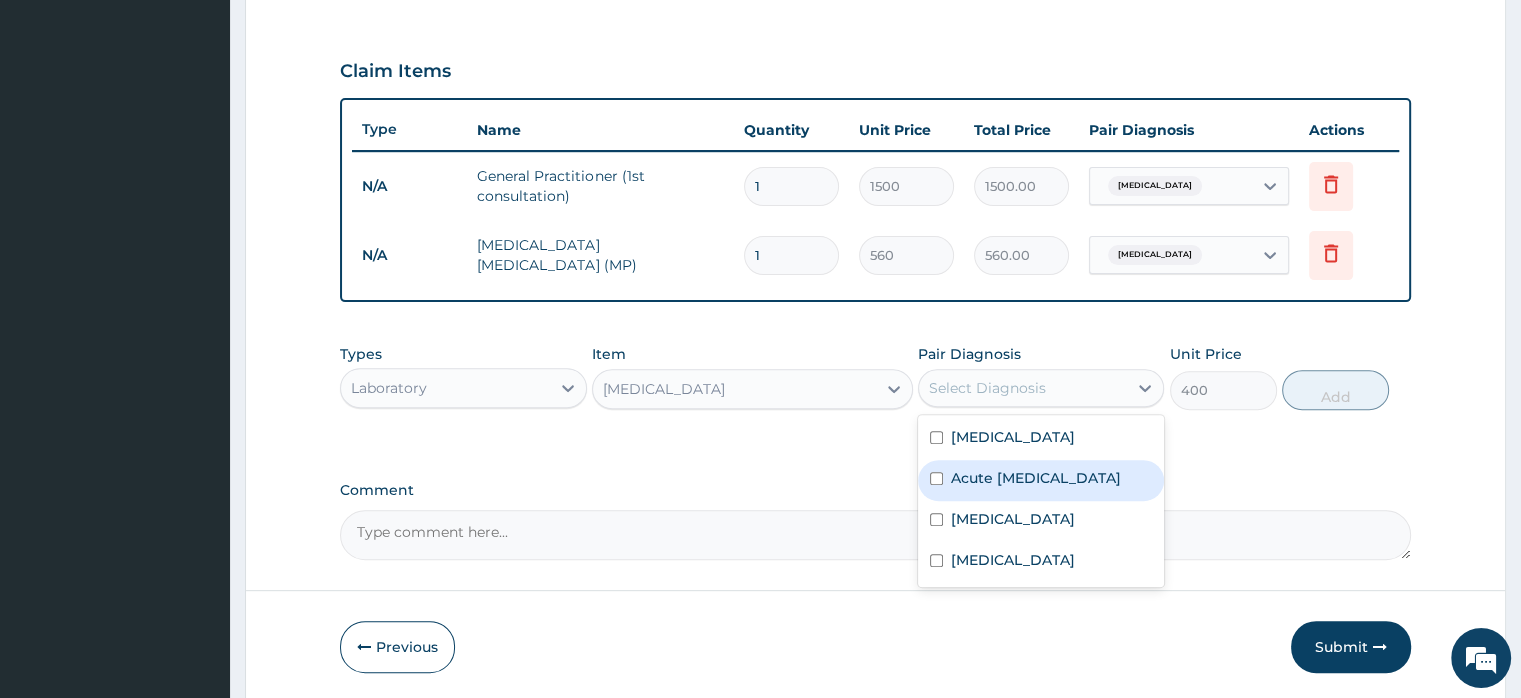 click on "Acute [MEDICAL_DATA]" at bounding box center [1036, 478] 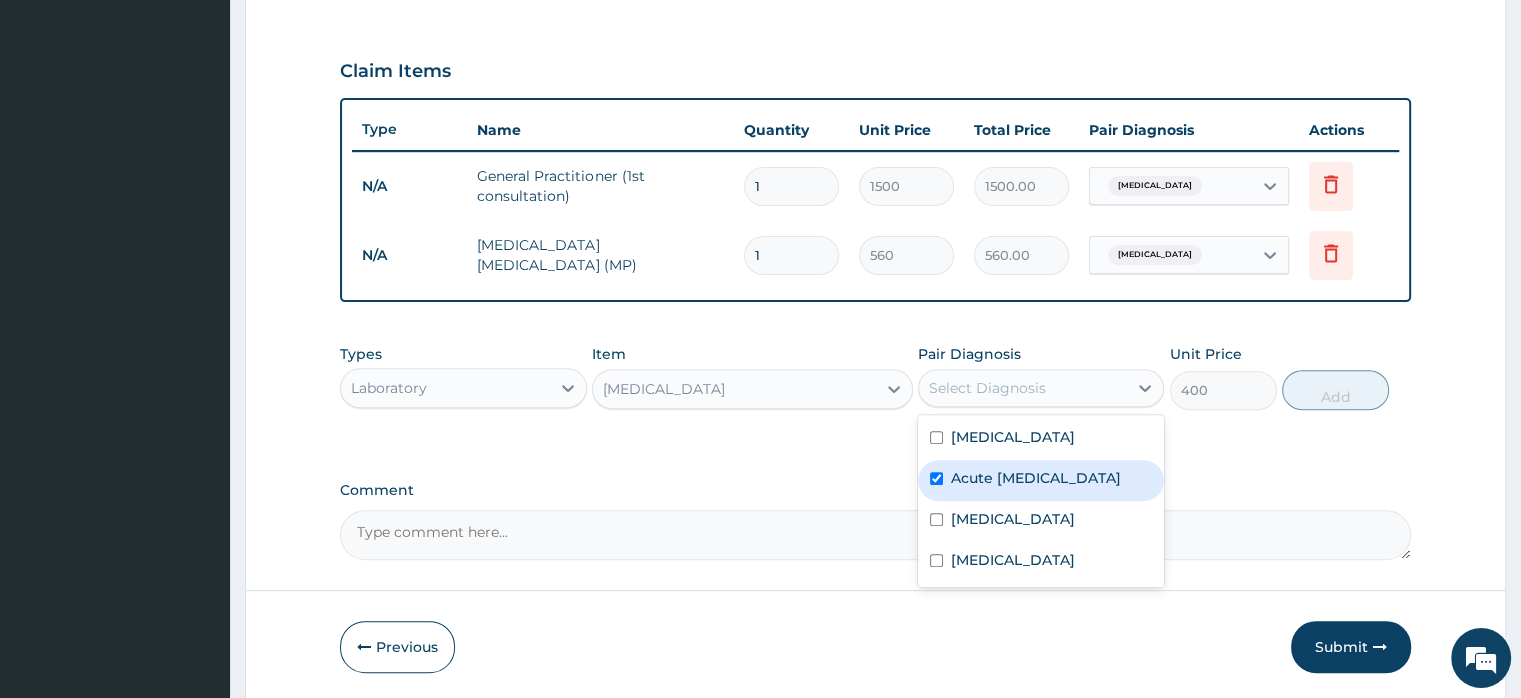 checkbox on "true" 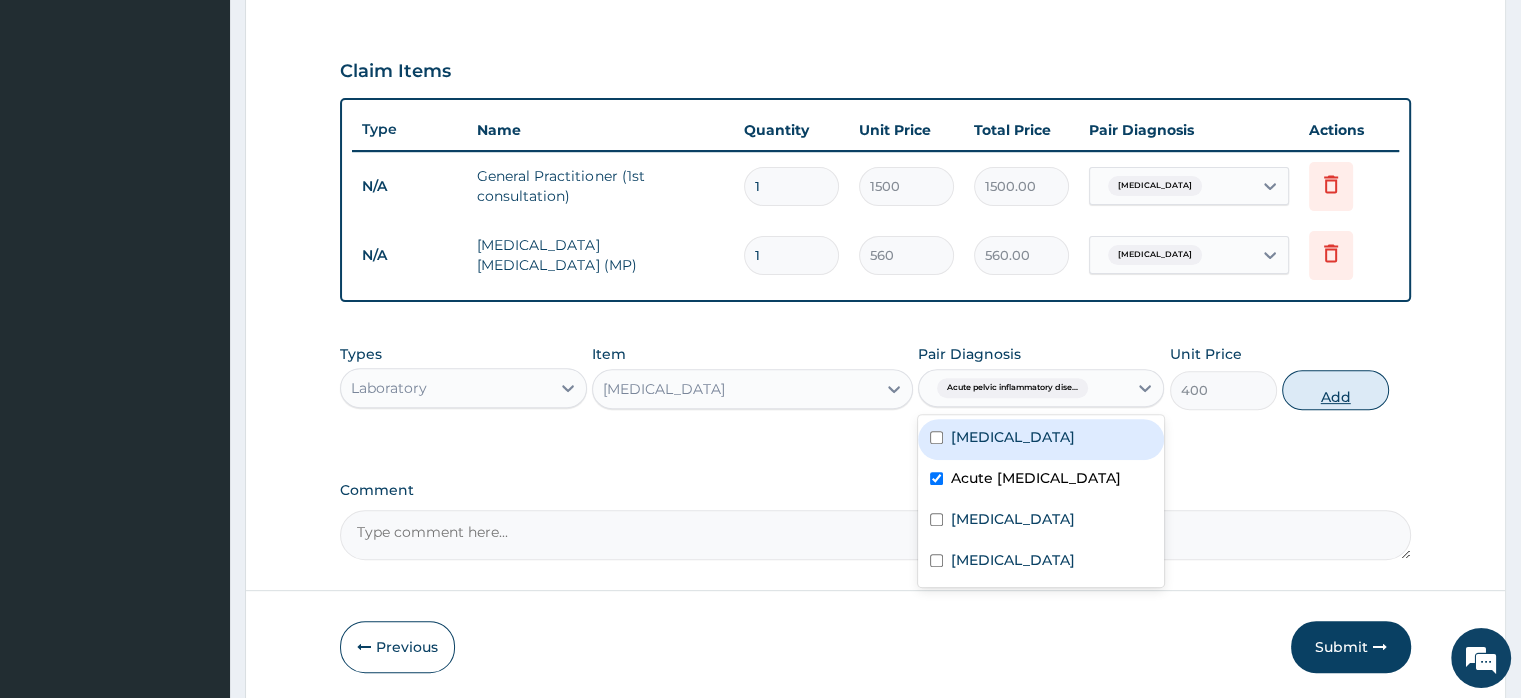 click on "Add" at bounding box center [1335, 390] 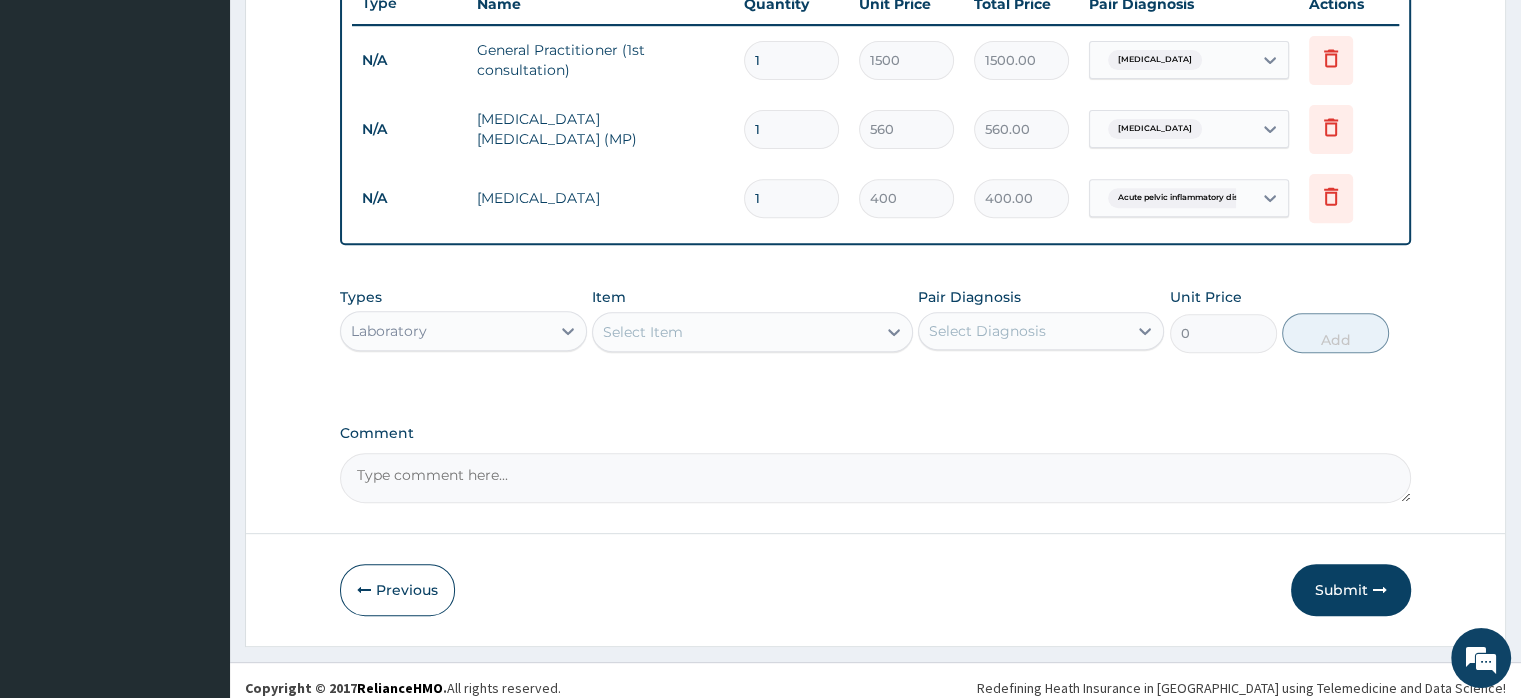 scroll, scrollTop: 784, scrollLeft: 0, axis: vertical 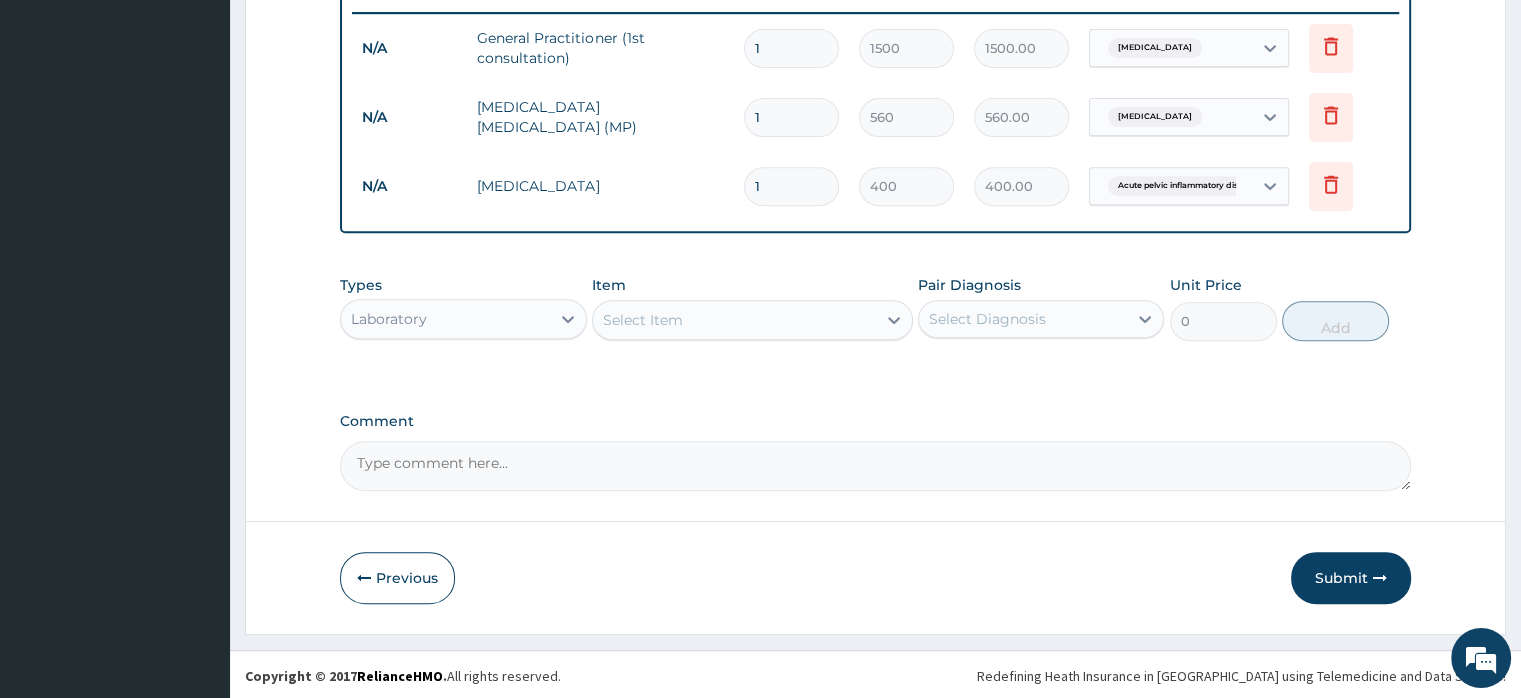 click on "Laboratory" at bounding box center [445, 319] 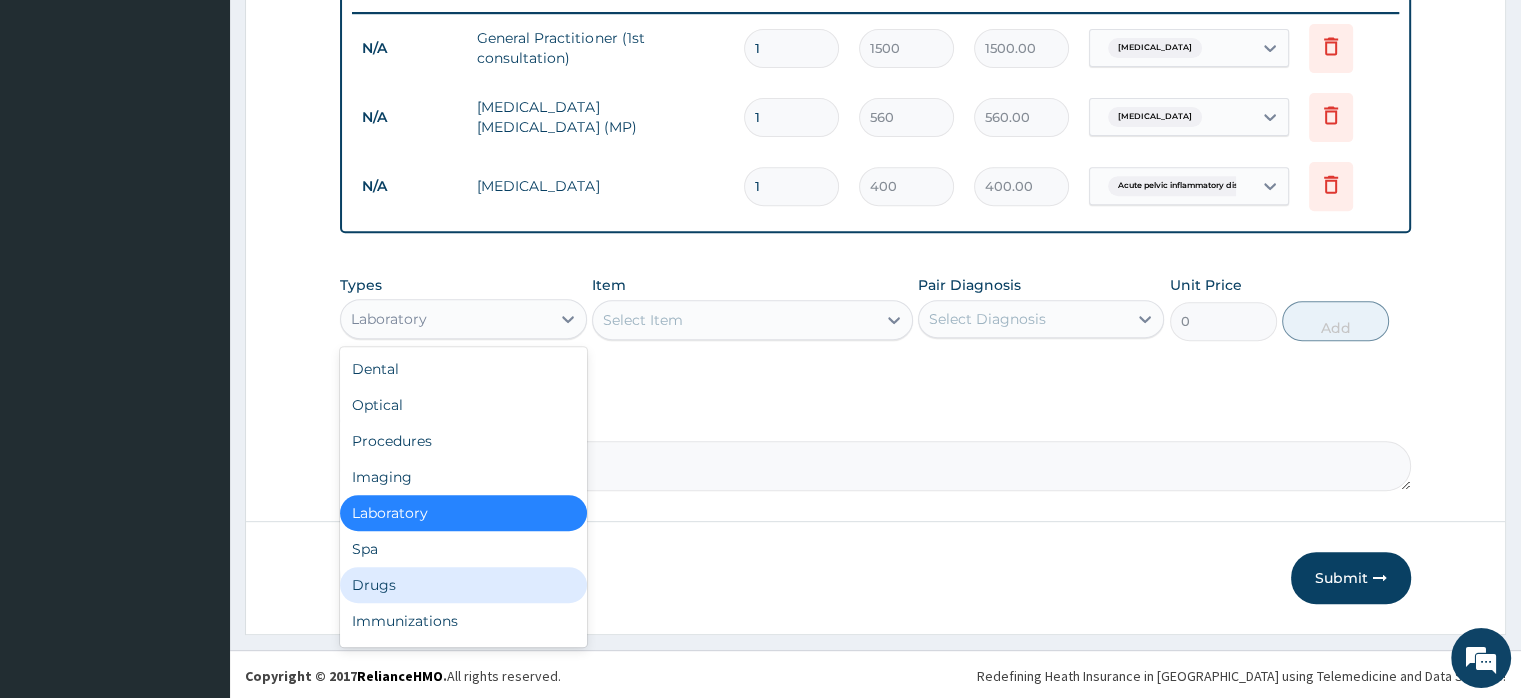 click on "Drugs" at bounding box center [463, 585] 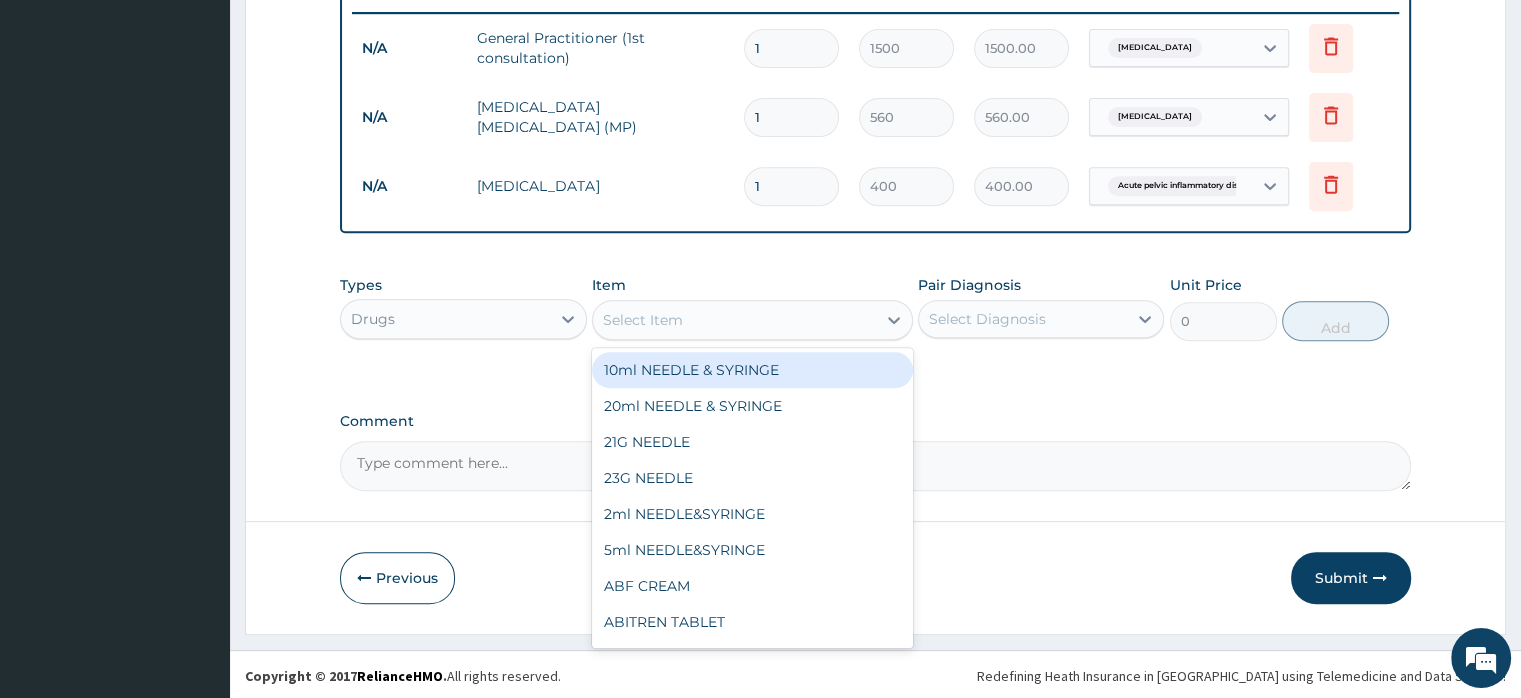 click on "Select Item" at bounding box center [643, 320] 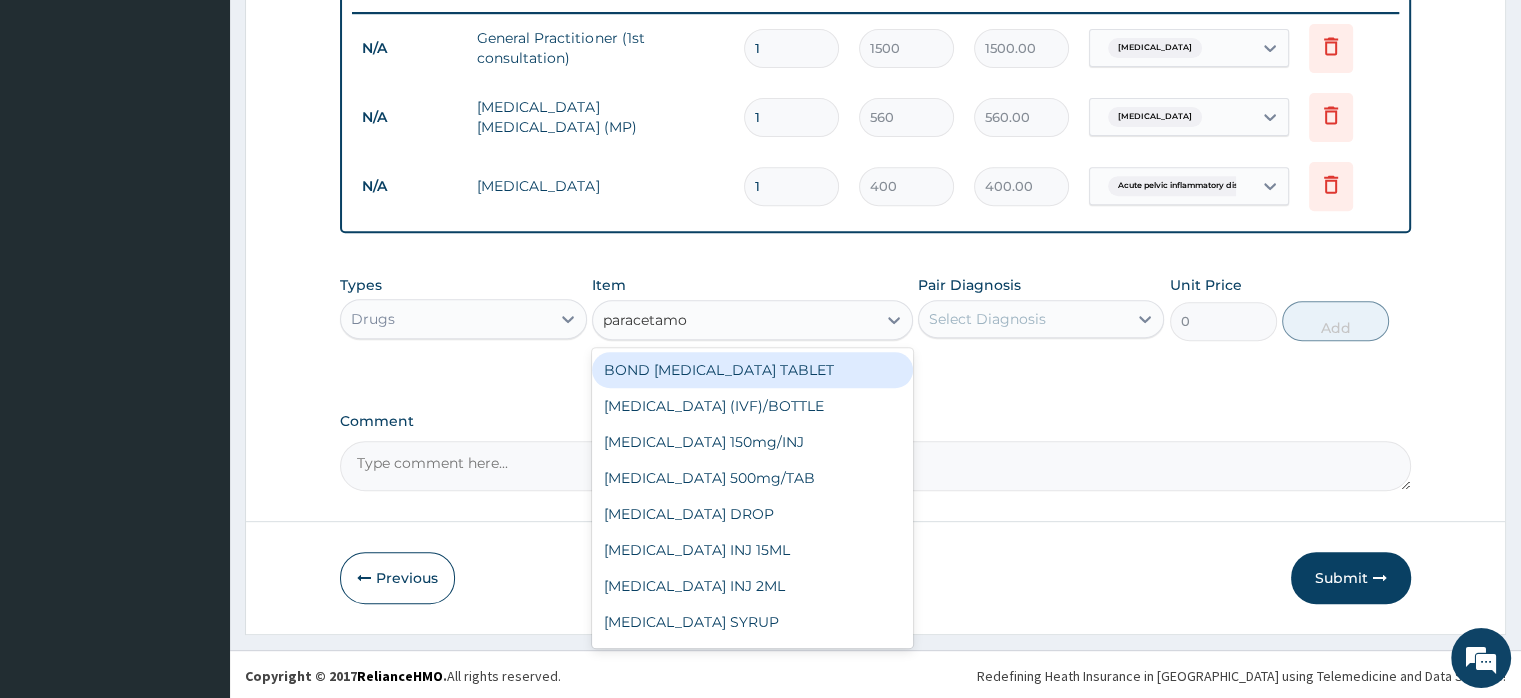 type on "[MEDICAL_DATA]" 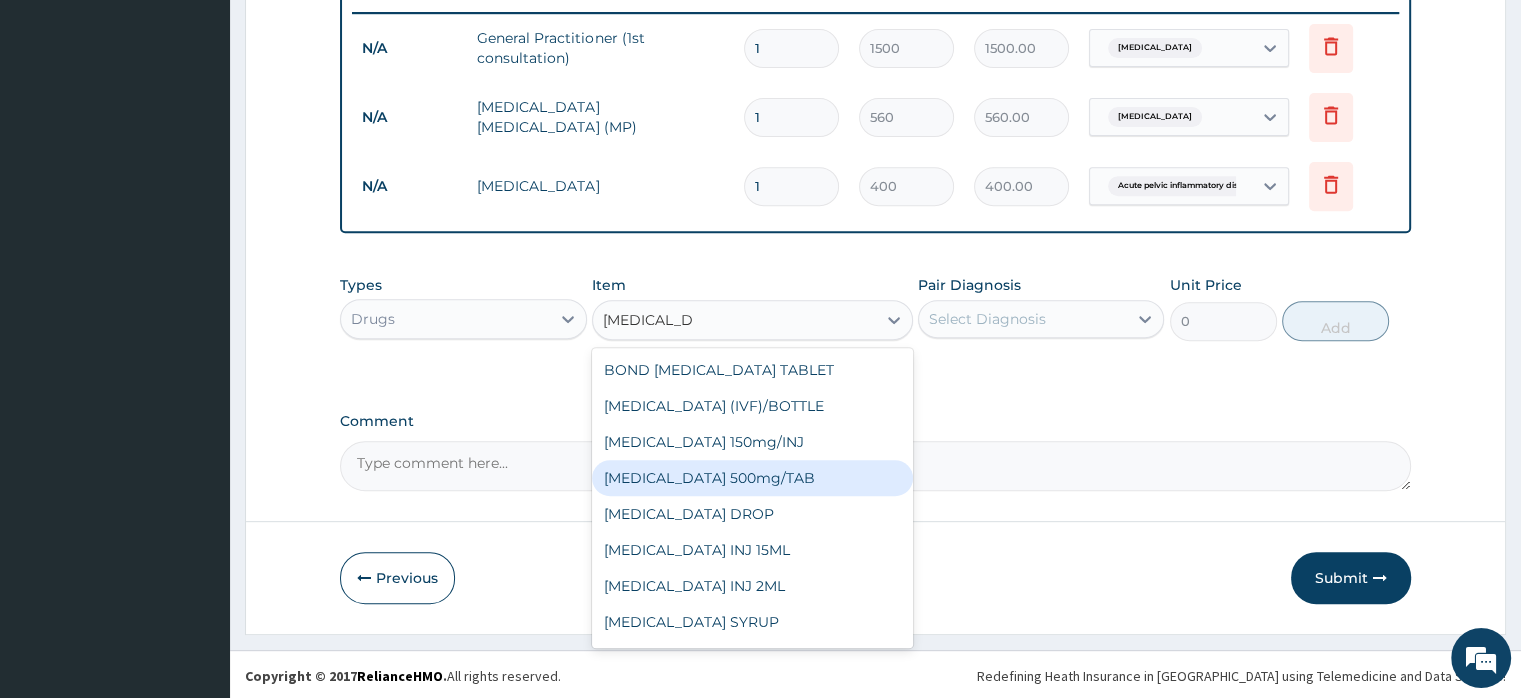 click on "[MEDICAL_DATA] 500mg/TAB" at bounding box center (752, 478) 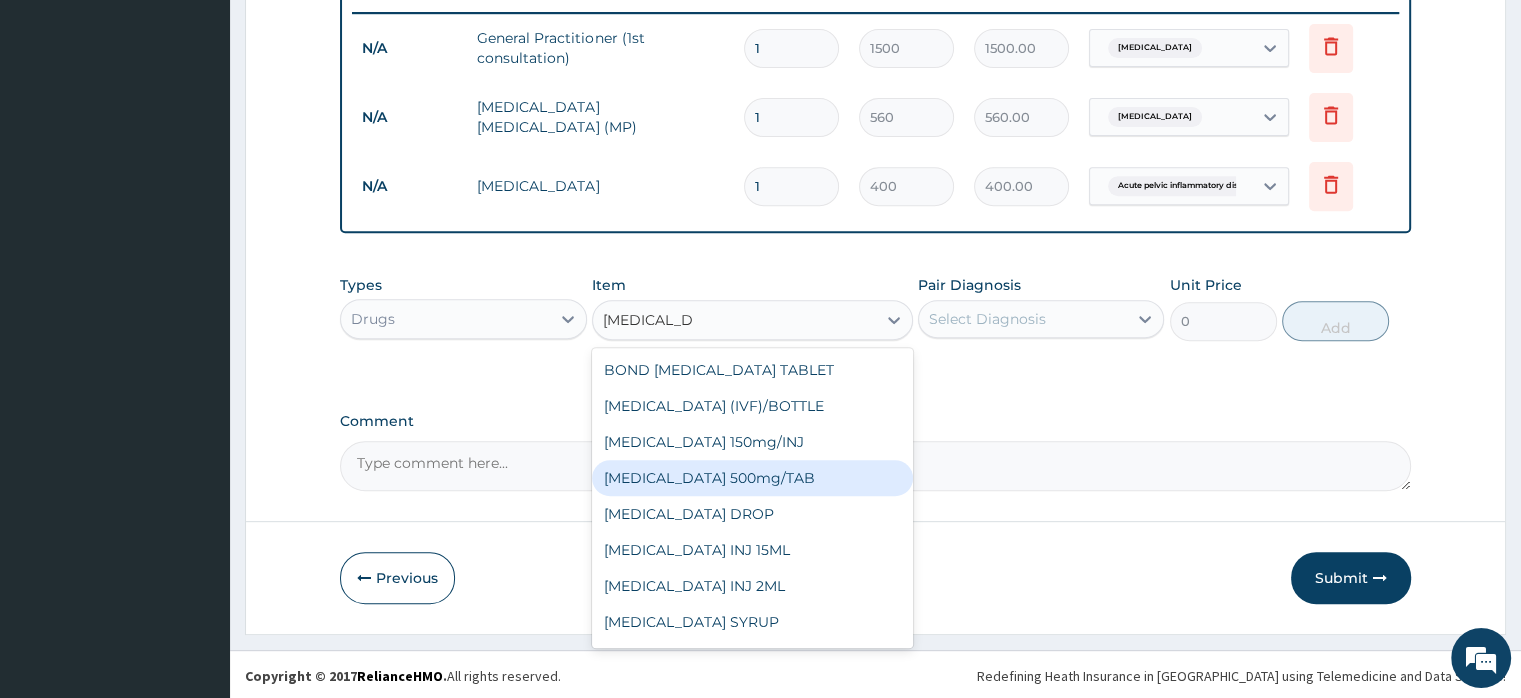 type 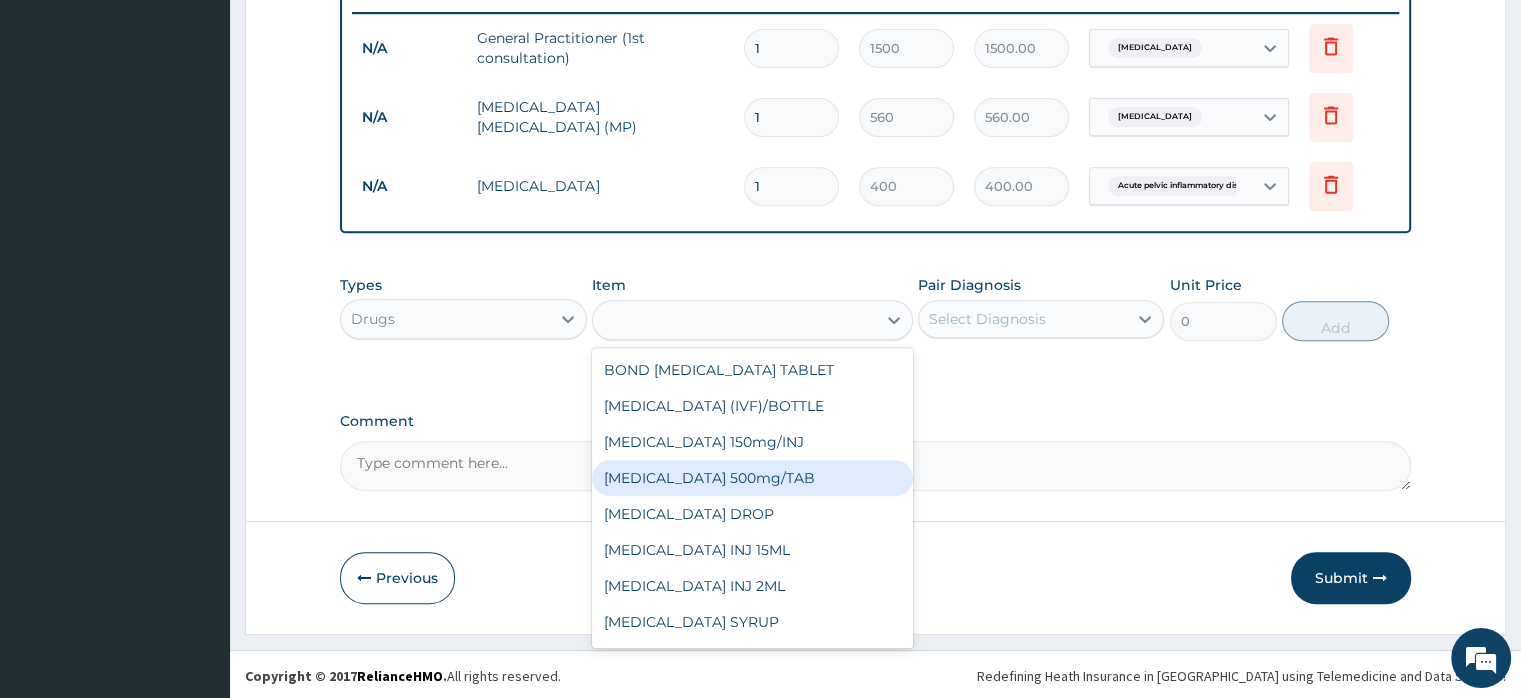 type on "5.25" 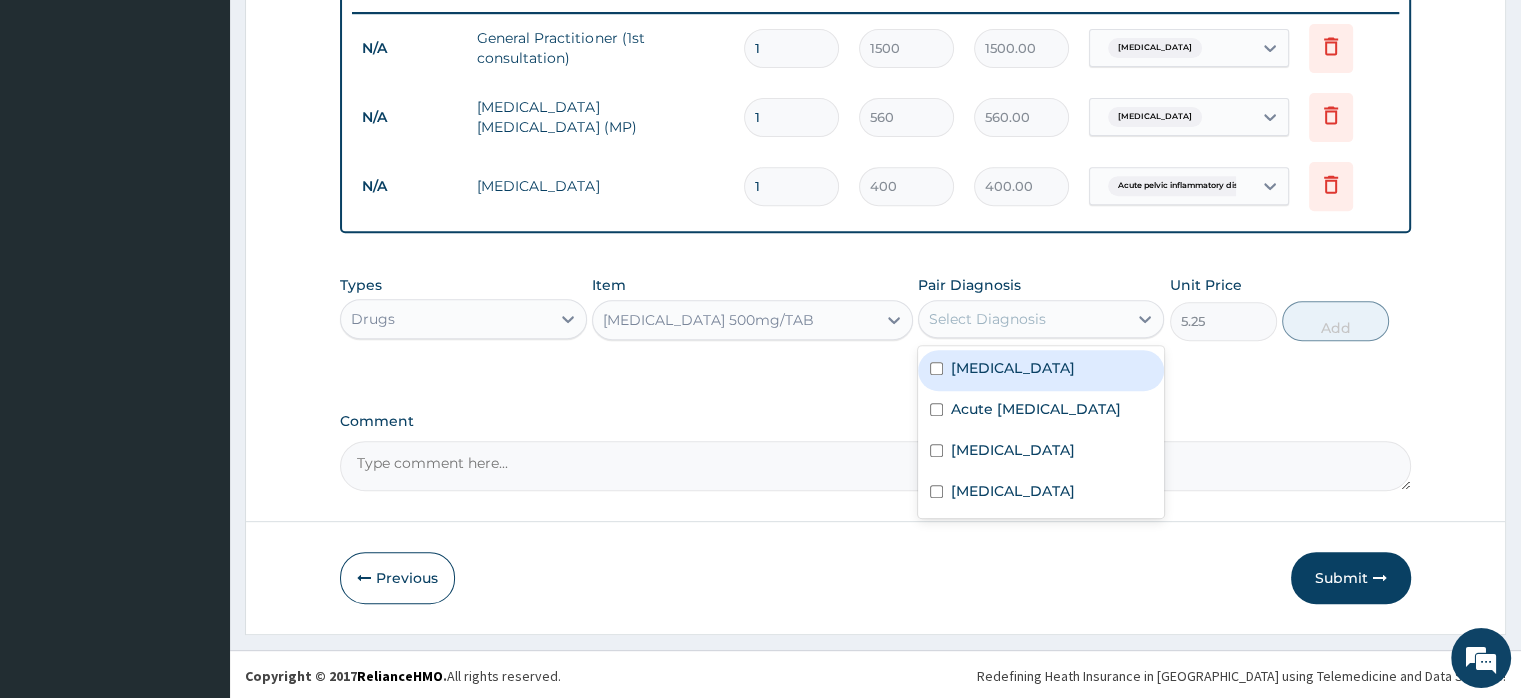 click on "Select Diagnosis" at bounding box center [987, 319] 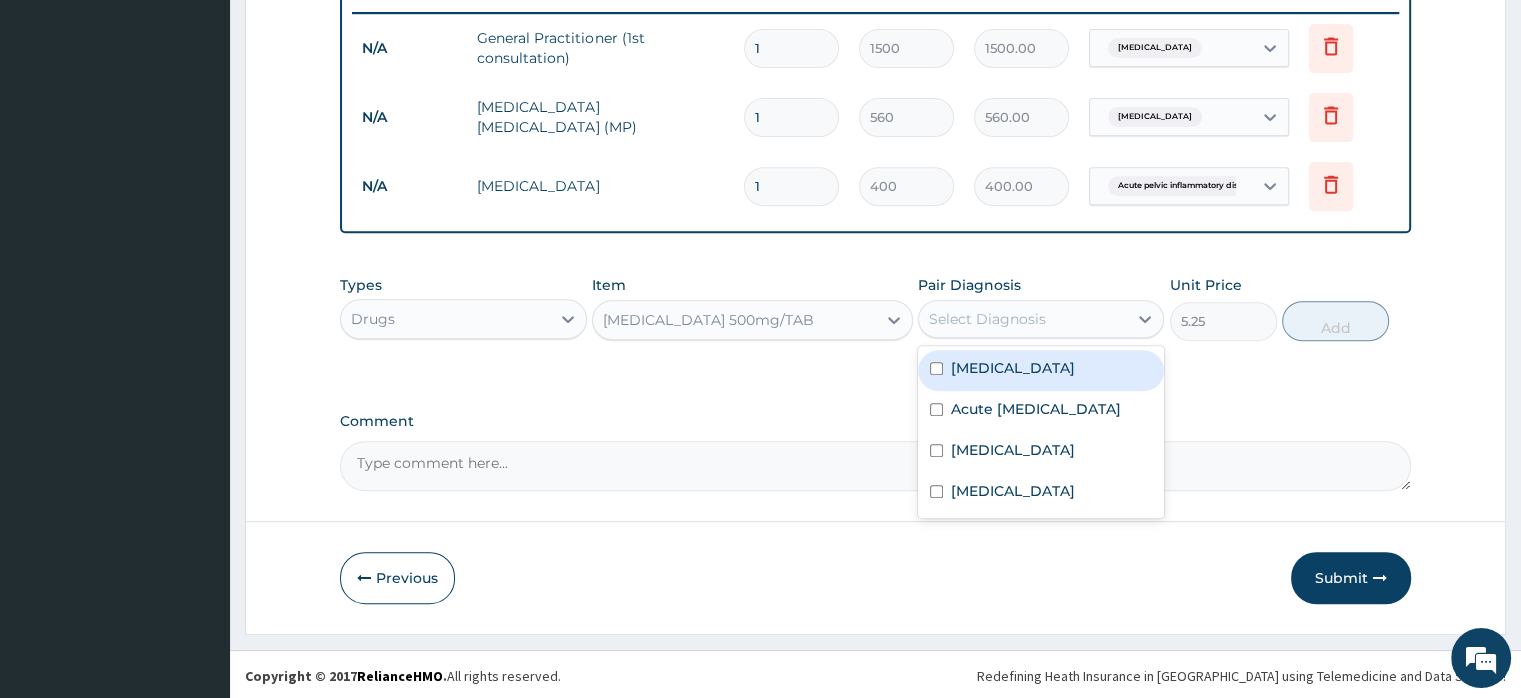 click on "[MEDICAL_DATA]" at bounding box center [1013, 368] 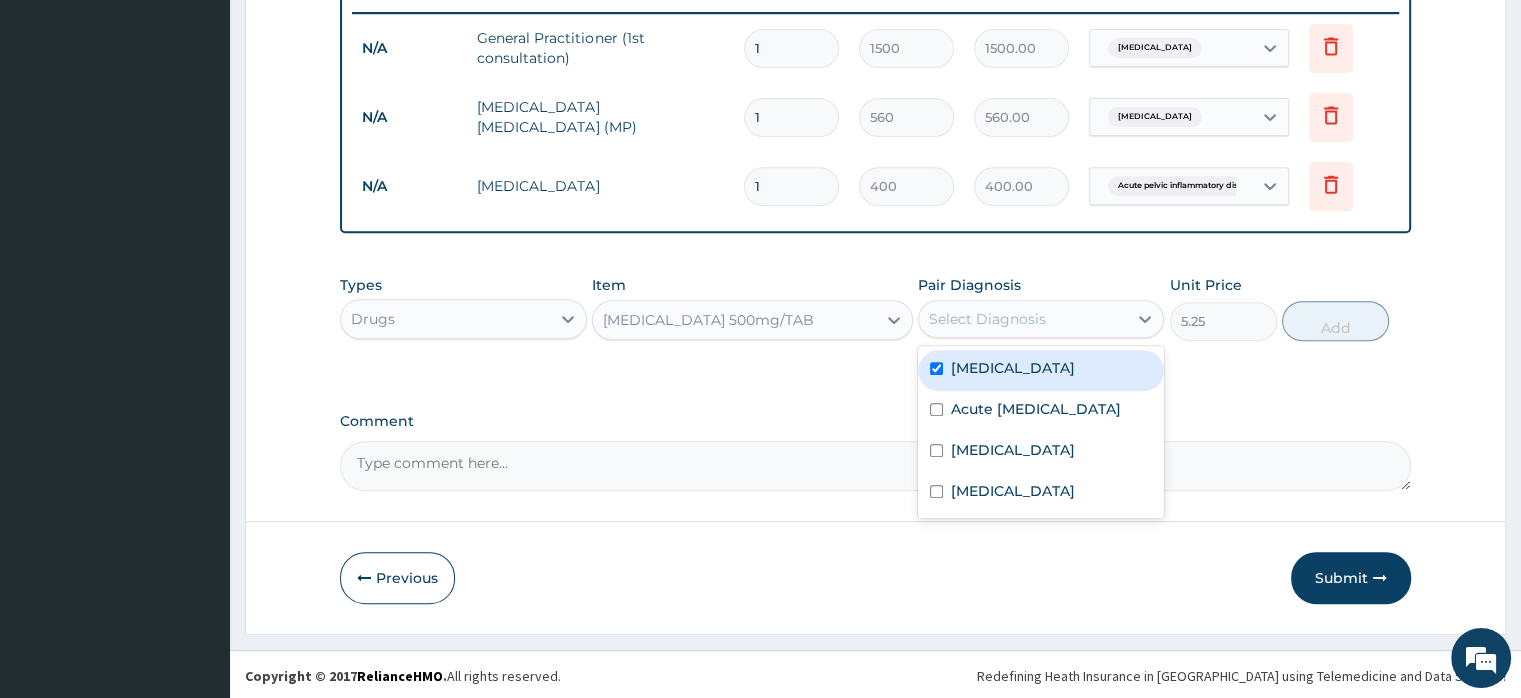 checkbox on "true" 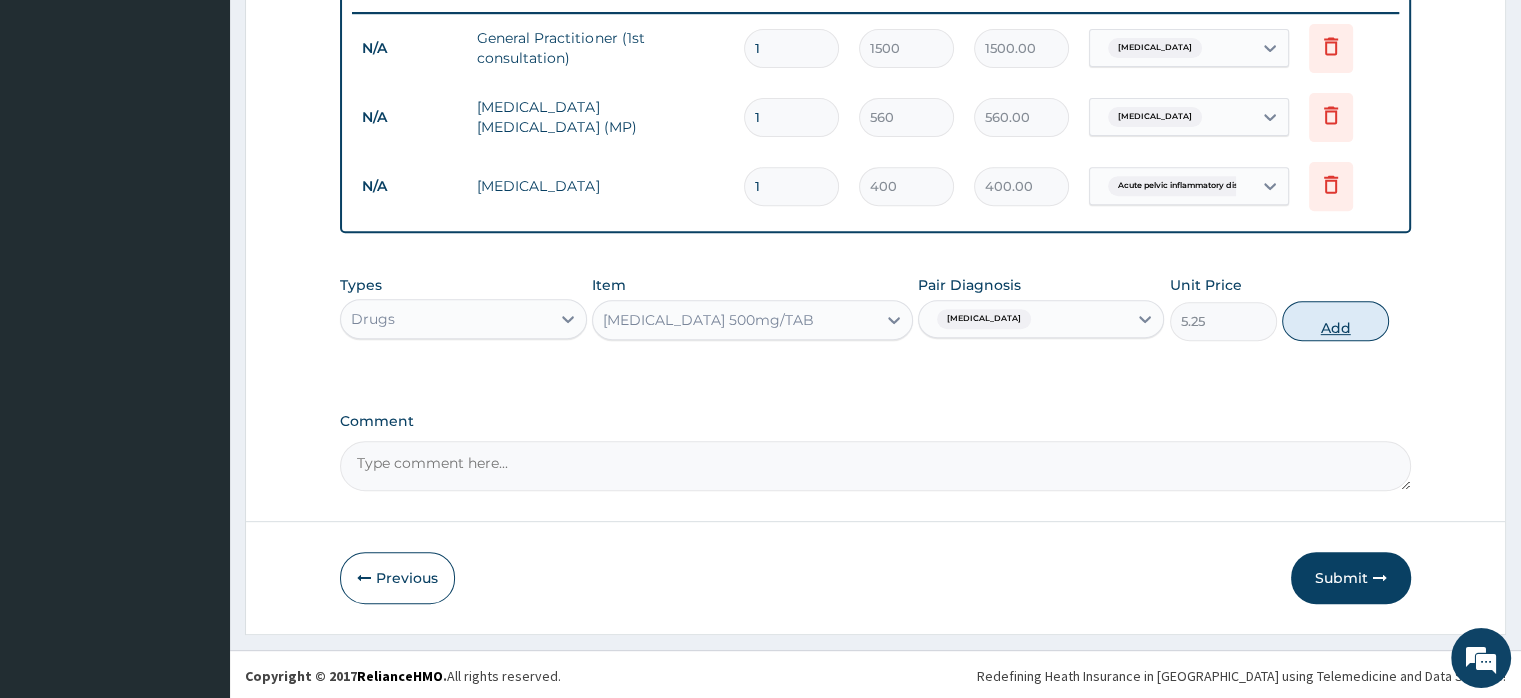 click on "Add" at bounding box center (1335, 321) 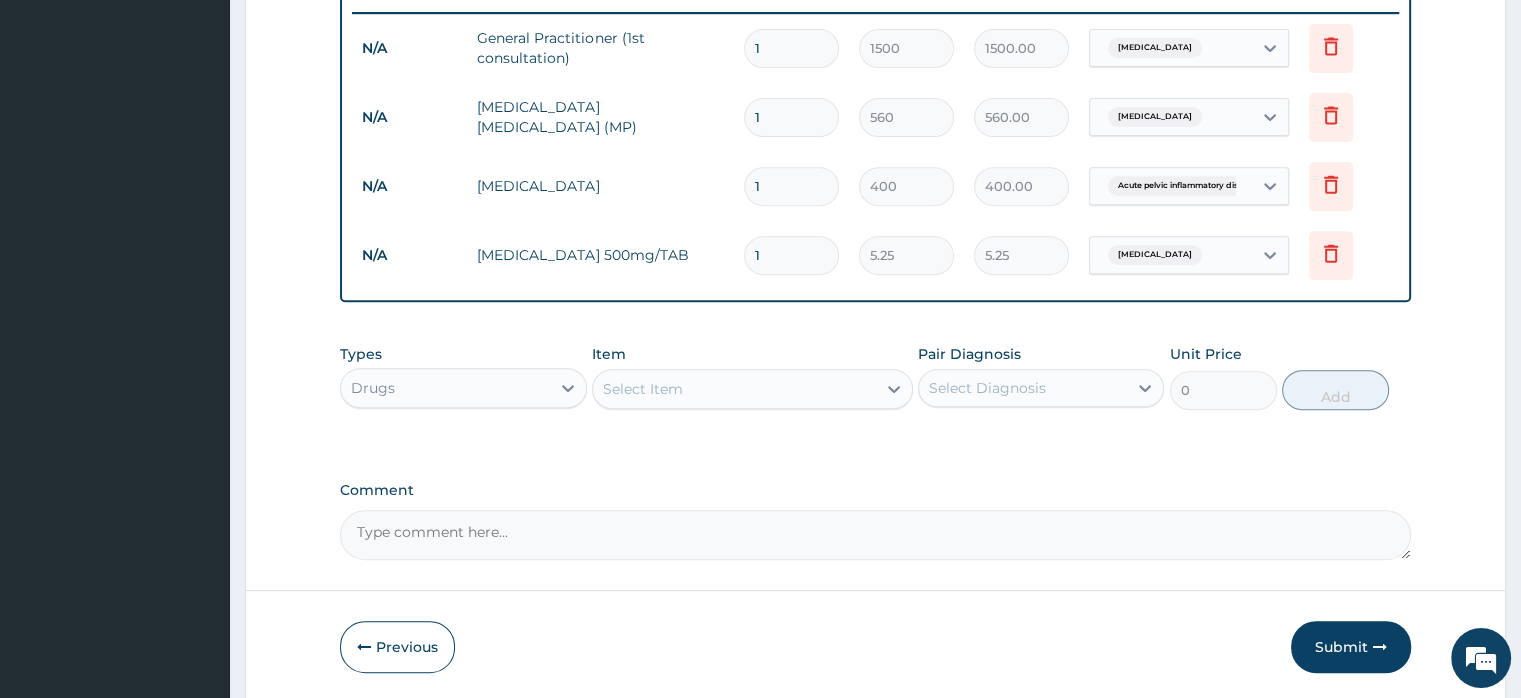 click on "Select Item" at bounding box center (643, 389) 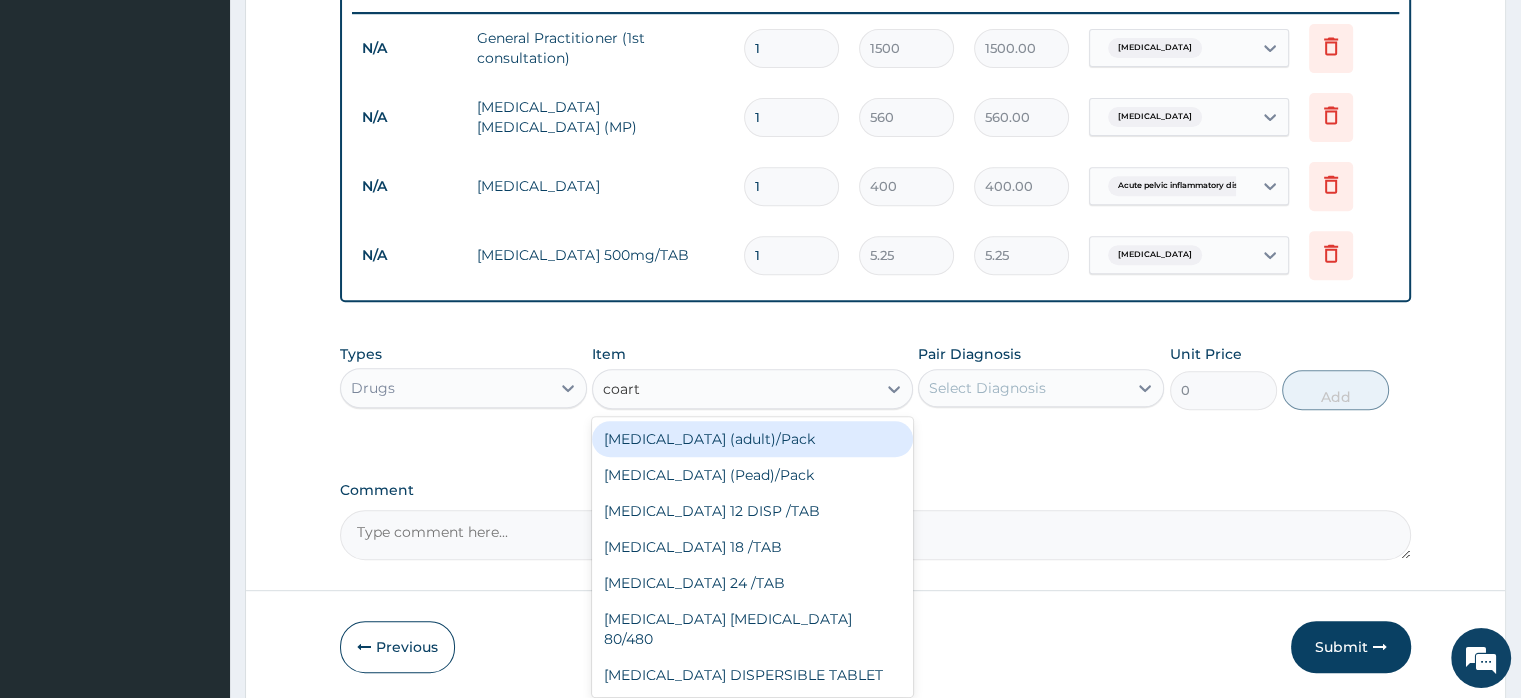 type on "coarte" 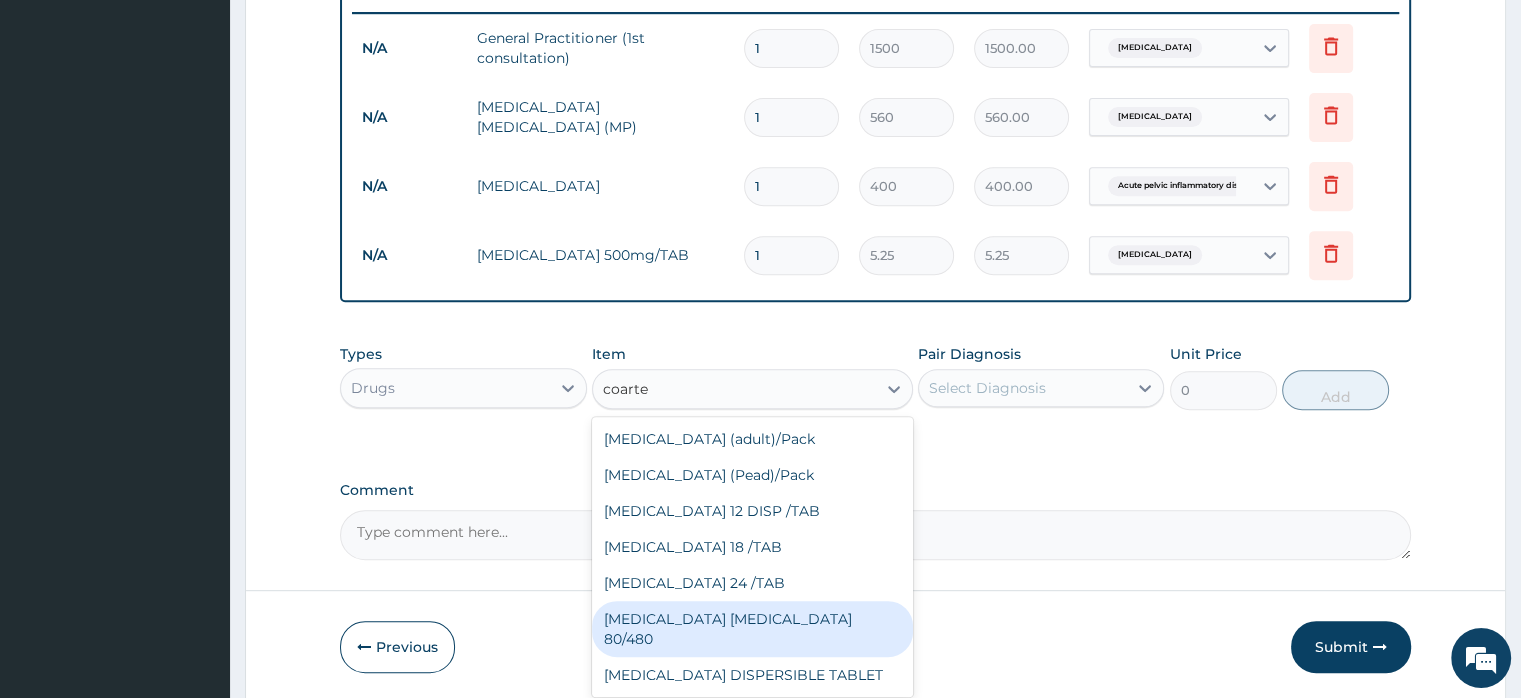 click on "[MEDICAL_DATA] [MEDICAL_DATA] 80/480" at bounding box center [752, 629] 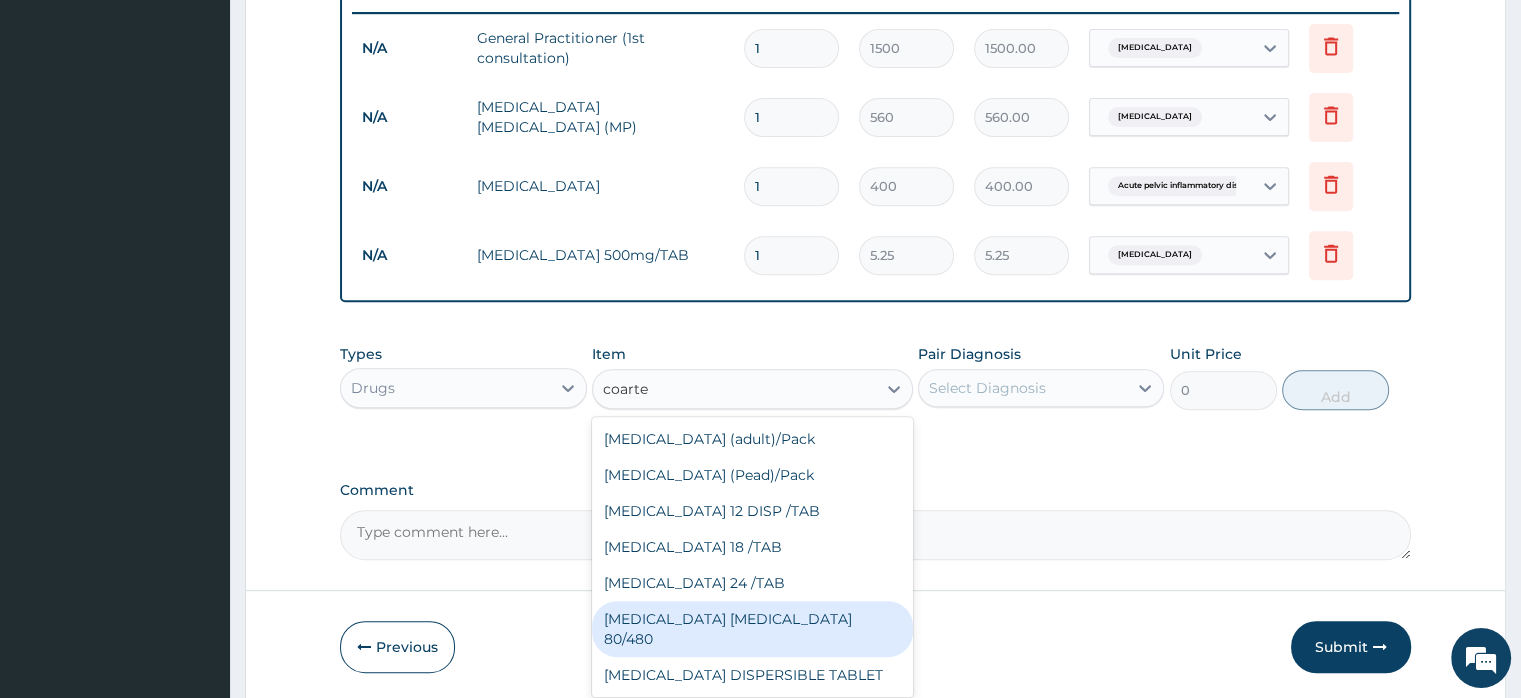 type 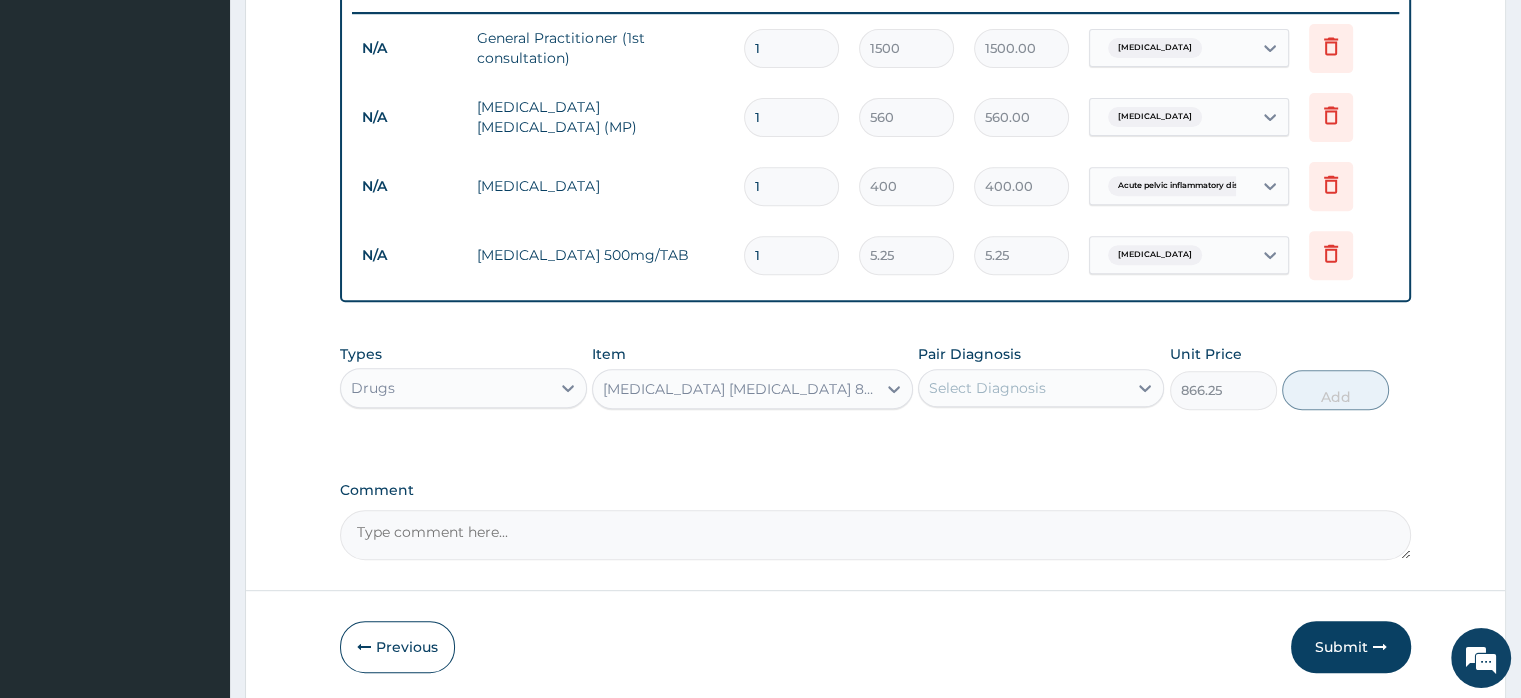 click on "Select Diagnosis" at bounding box center [987, 388] 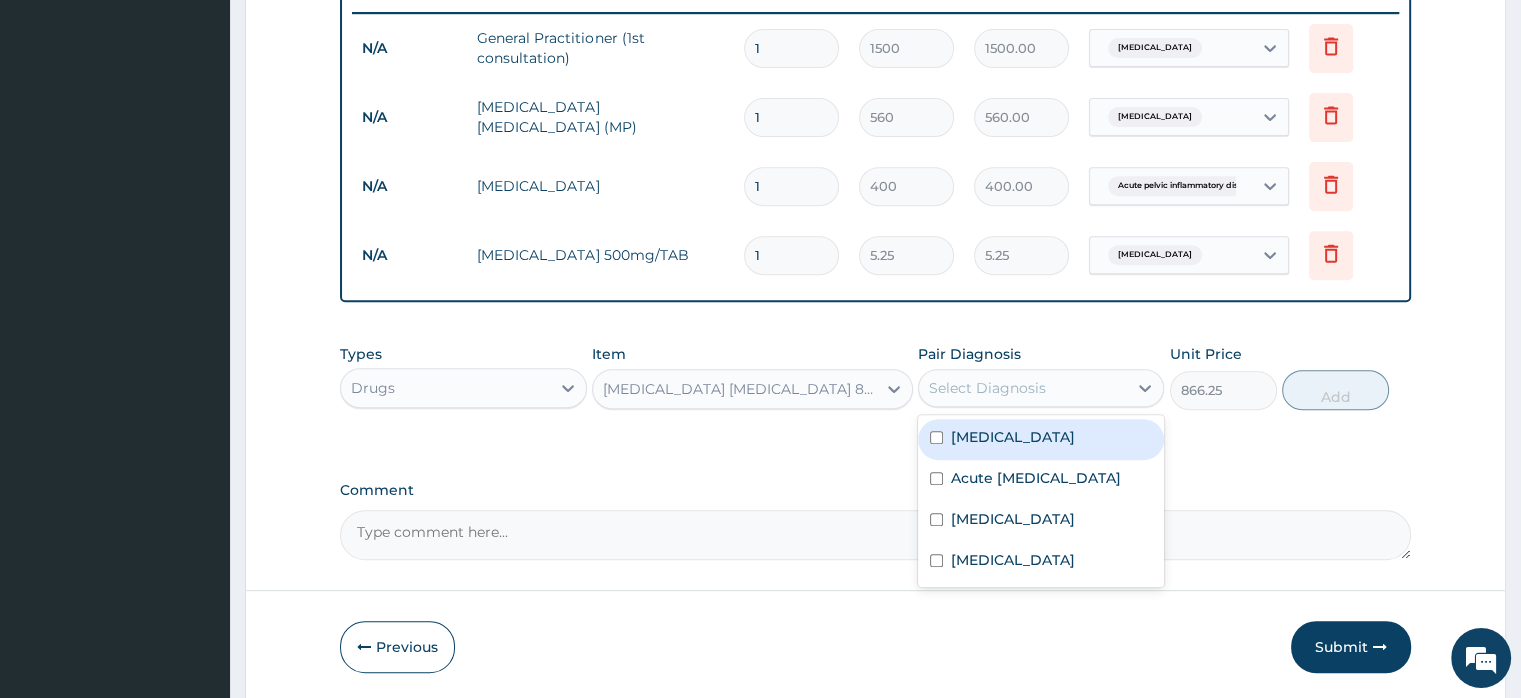 click on "[MEDICAL_DATA]" at bounding box center (1013, 437) 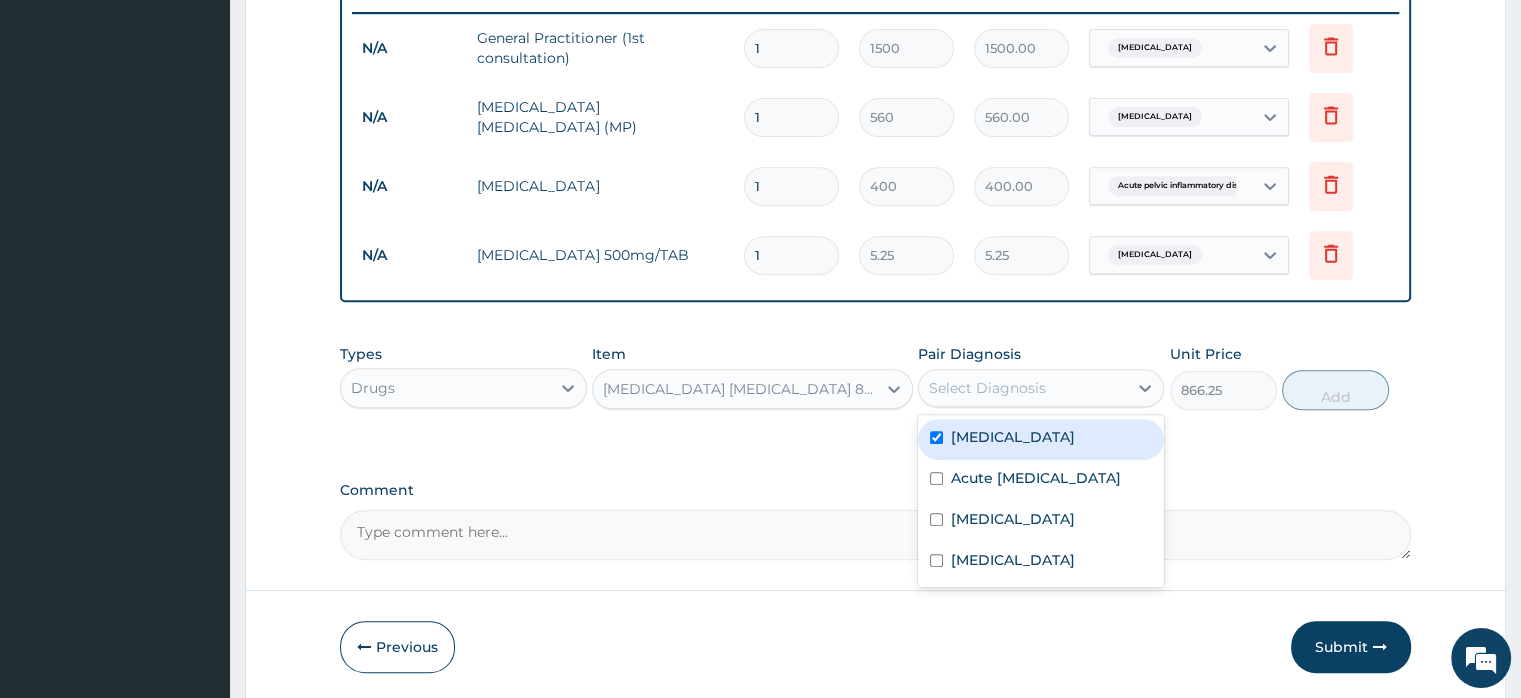 checkbox on "true" 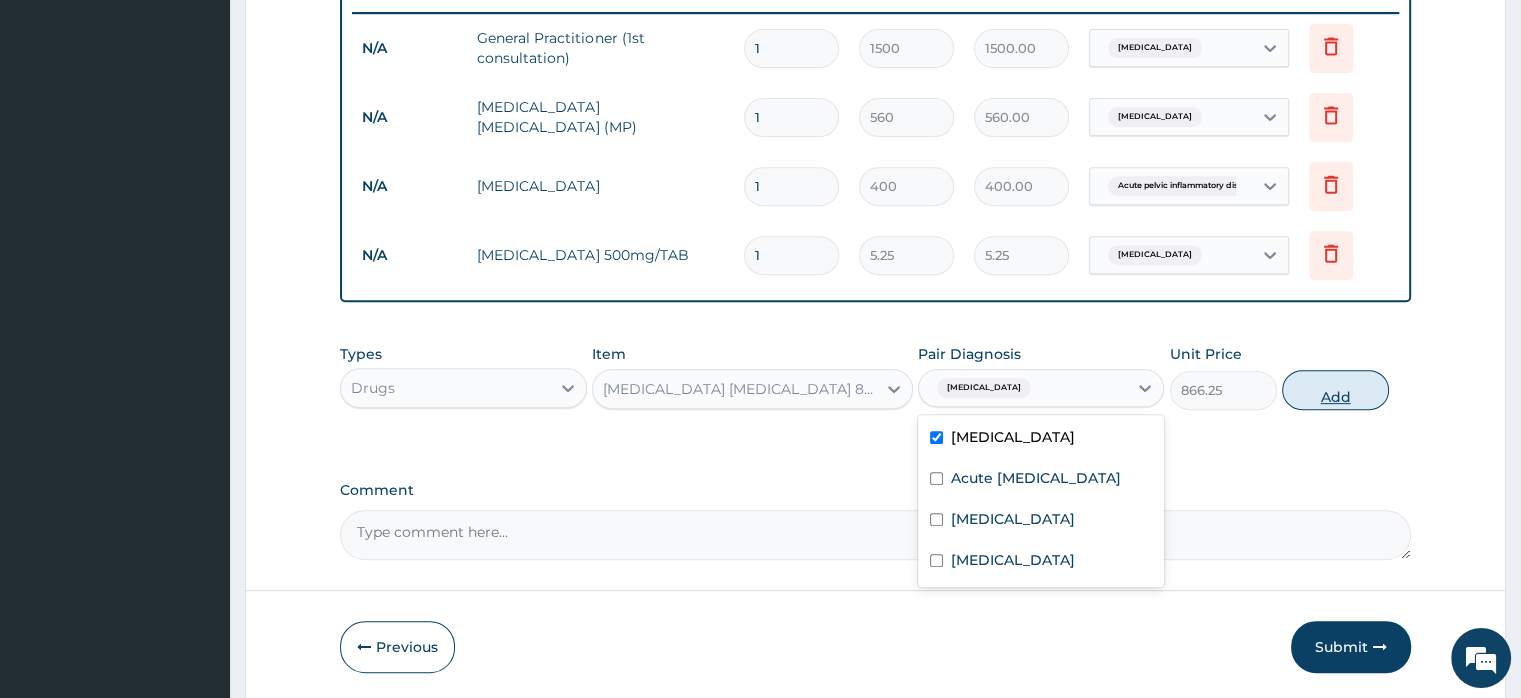 click on "Add" at bounding box center (1335, 390) 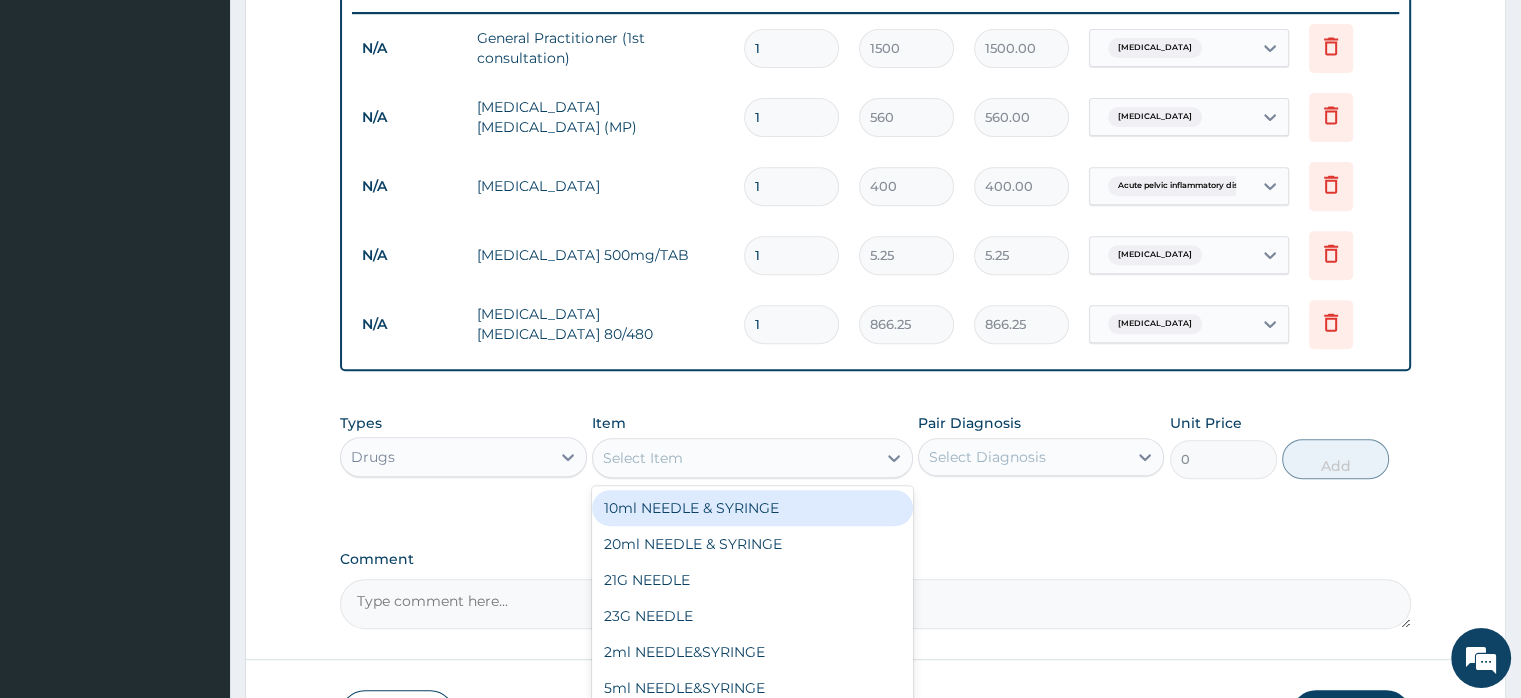 click on "Select Item" at bounding box center (643, 458) 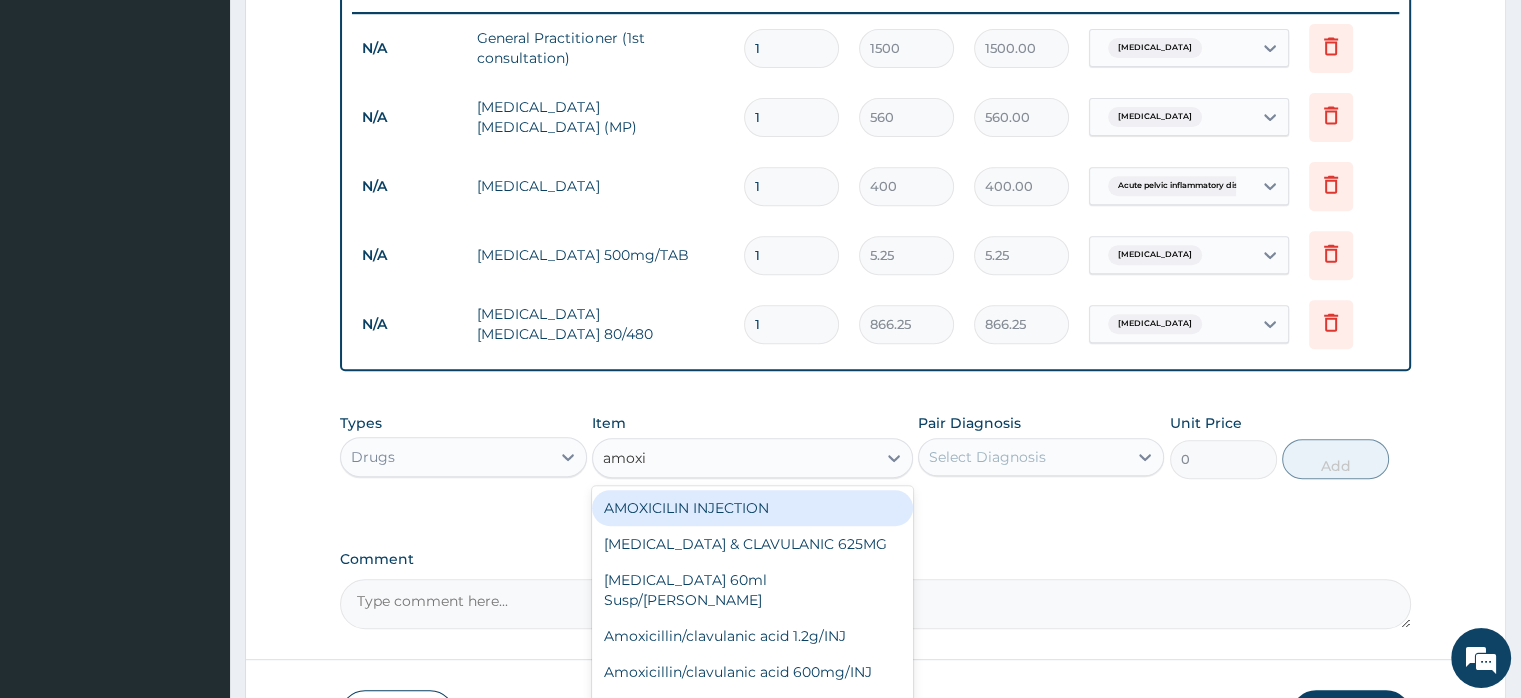 type on "[MEDICAL_DATA]" 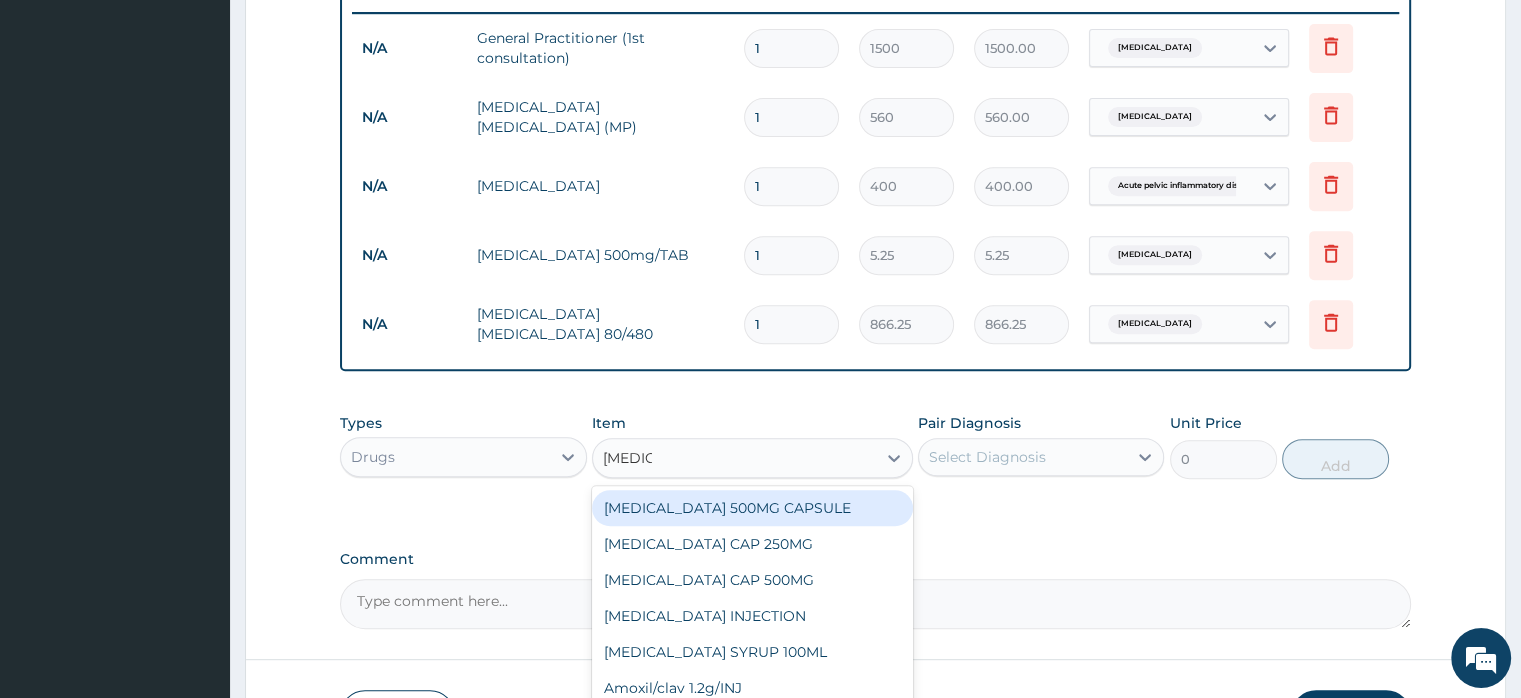 click on "[MEDICAL_DATA] 500MG CAPSULE" at bounding box center (752, 508) 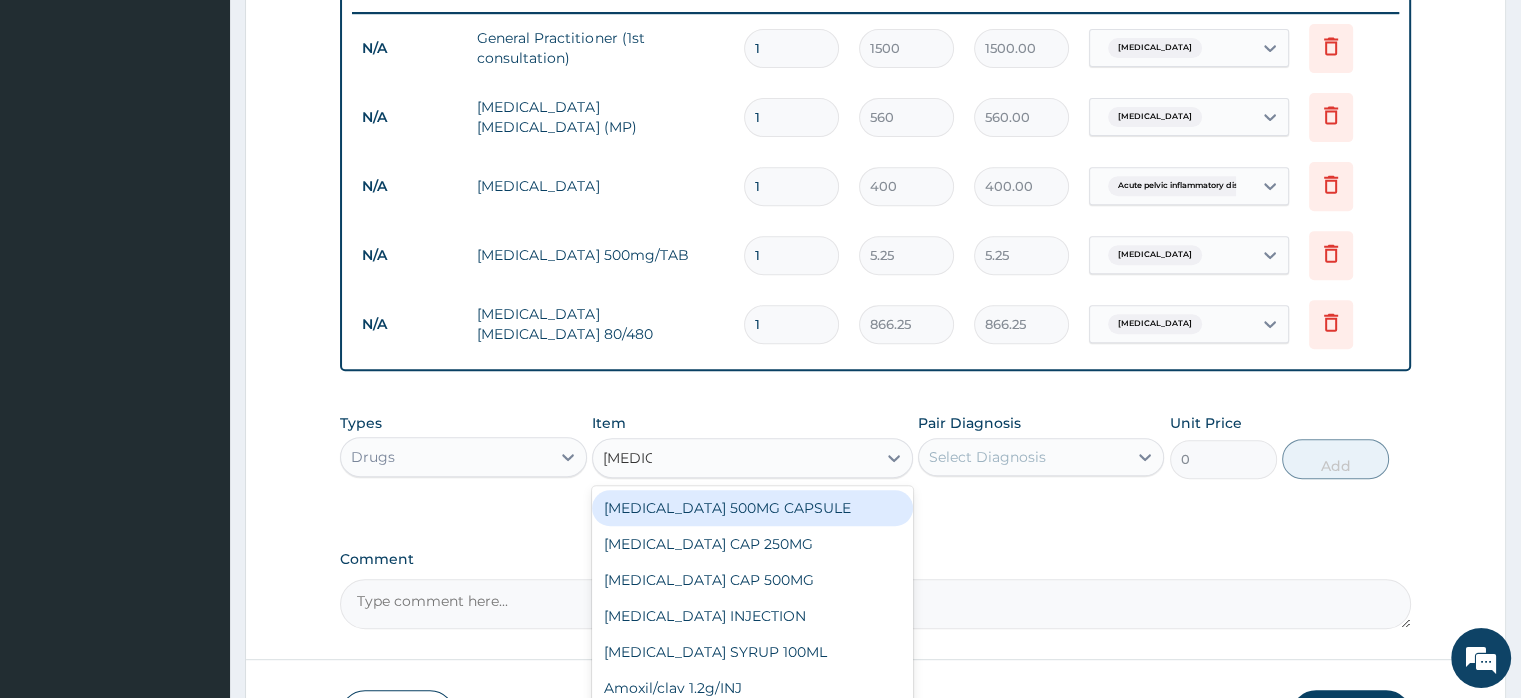 type 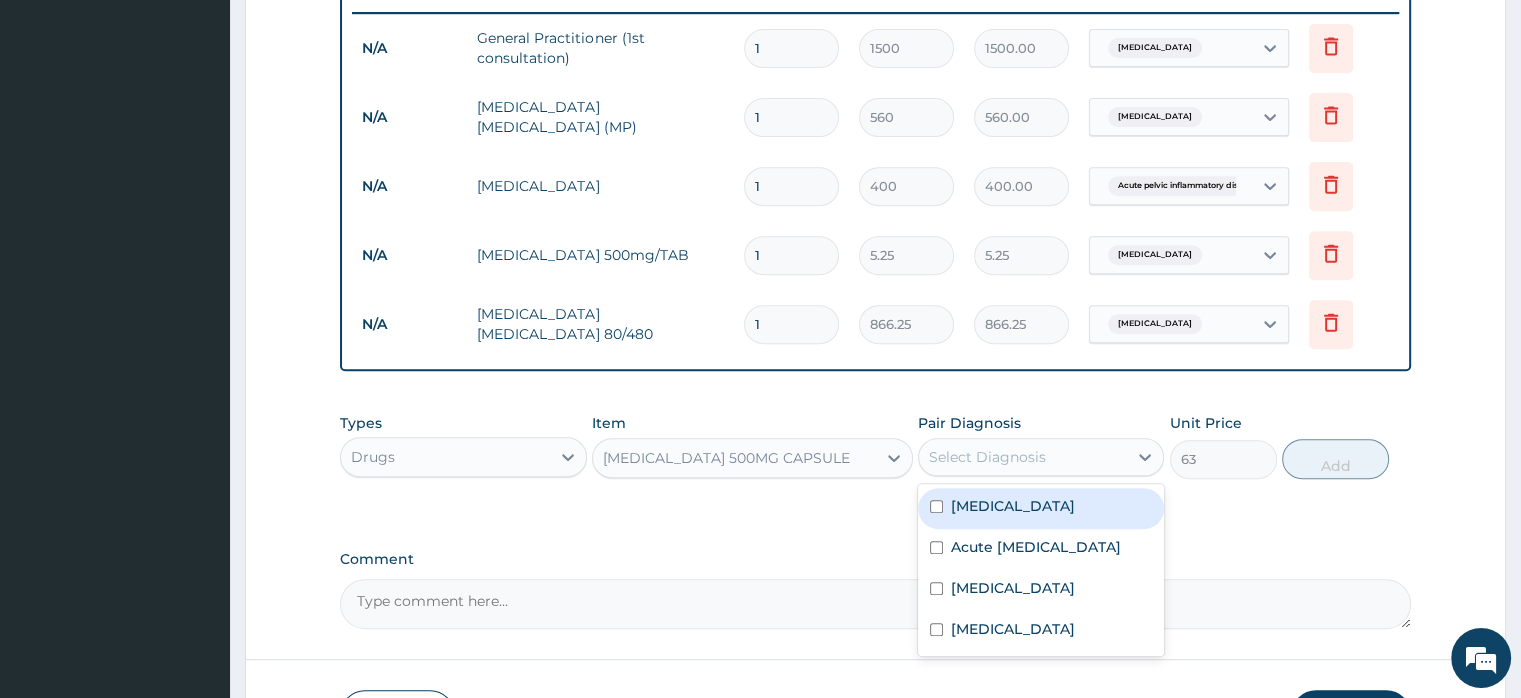 click on "Select Diagnosis" at bounding box center [987, 457] 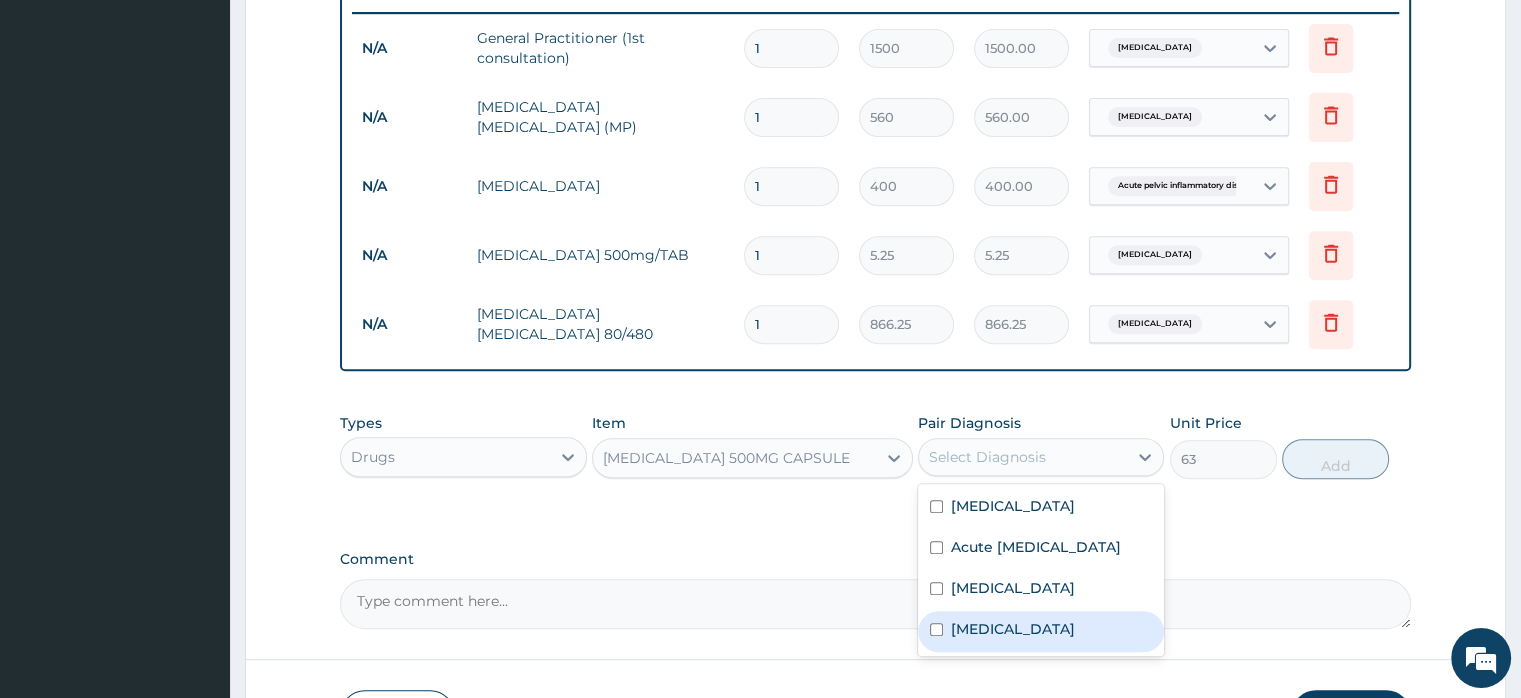 click on "Conjunctivitis" at bounding box center (1013, 629) 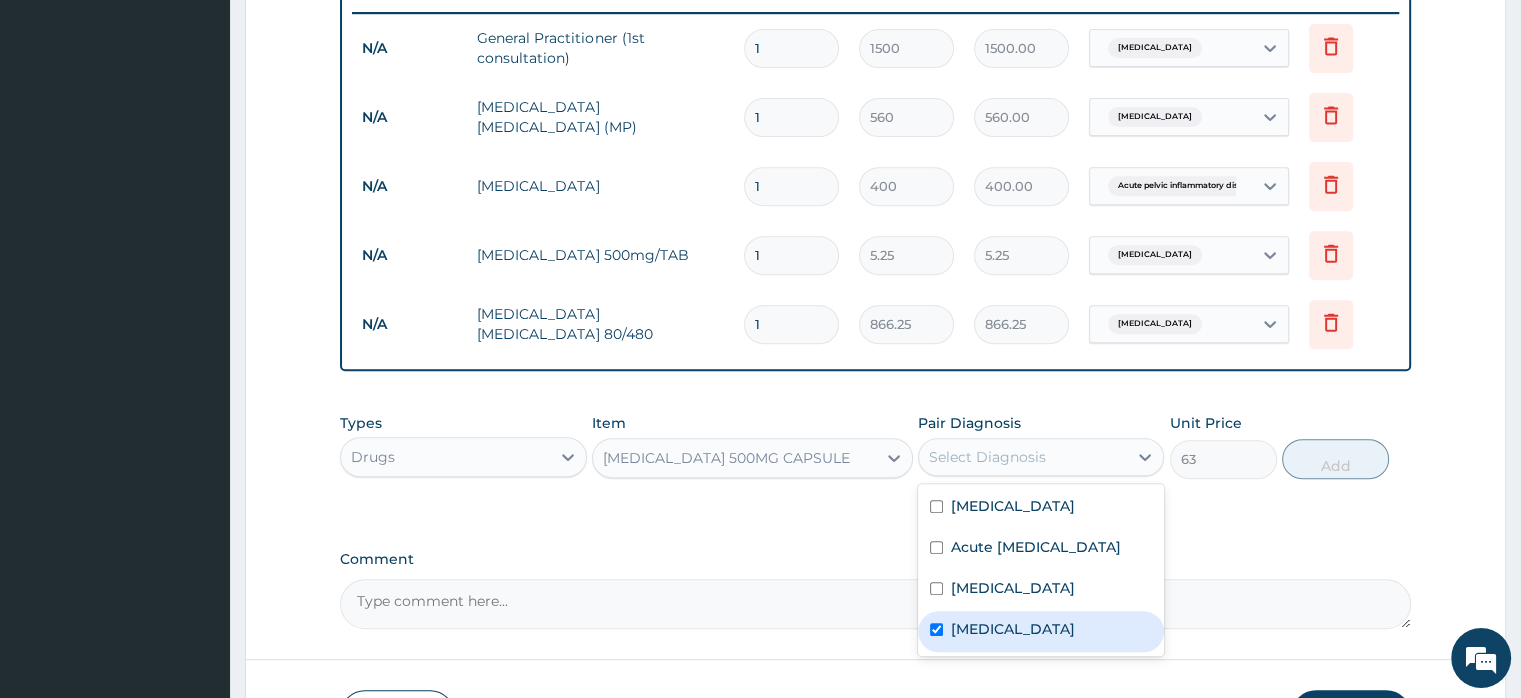 checkbox on "true" 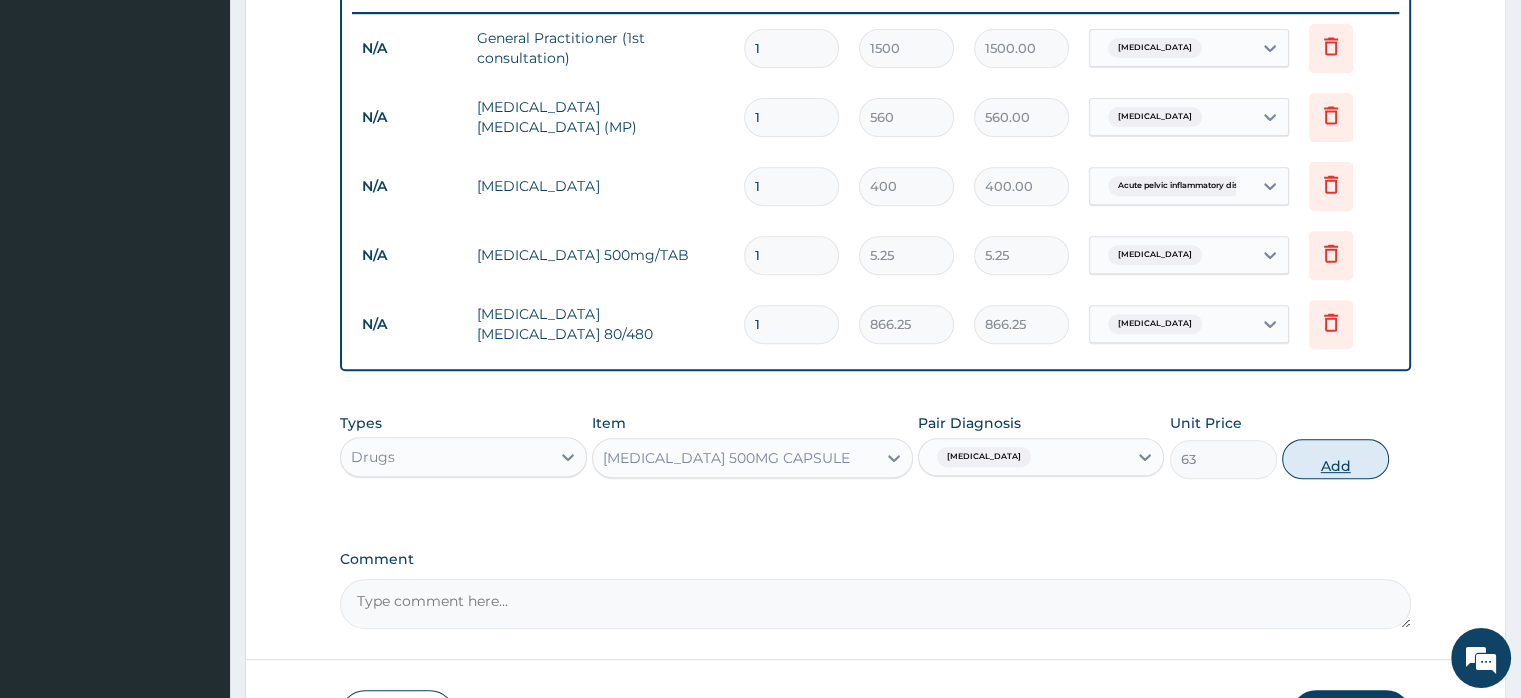 click on "Add" at bounding box center [1335, 459] 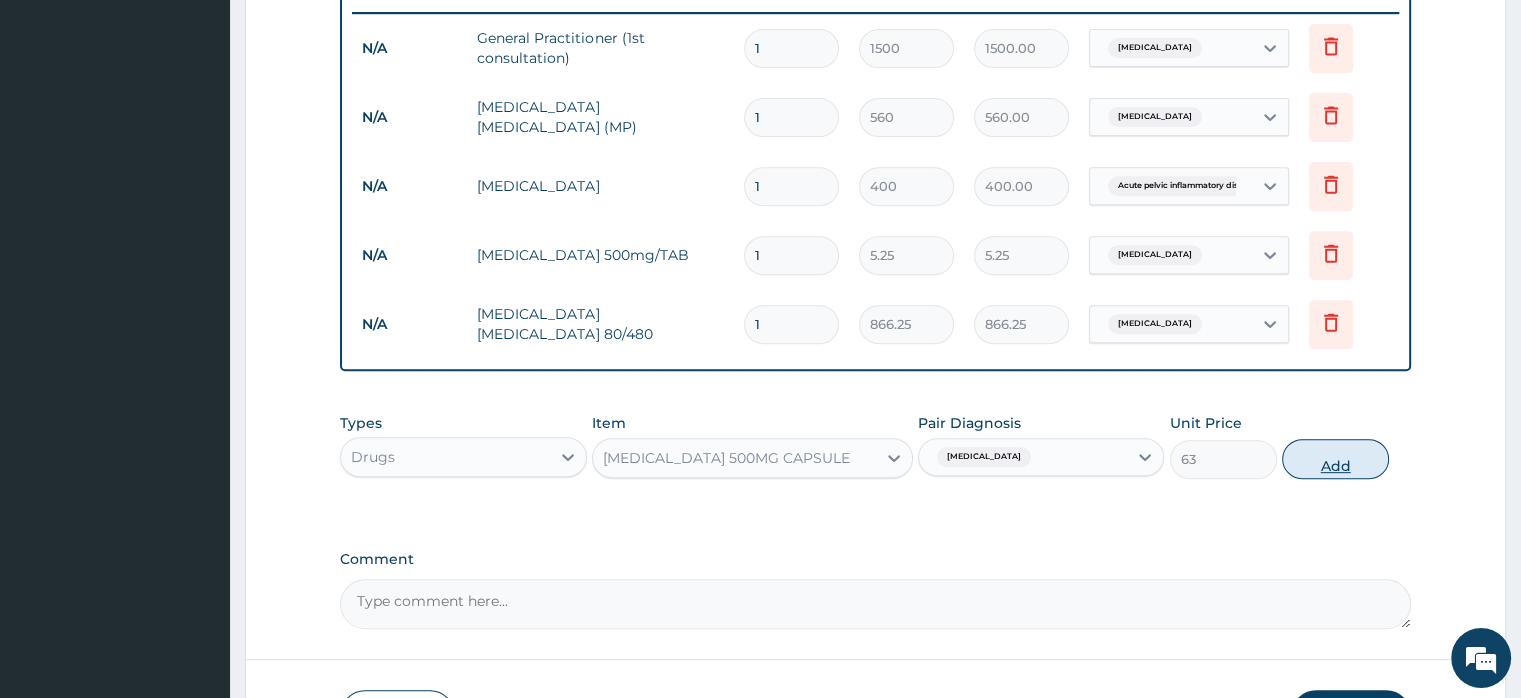 type on "0" 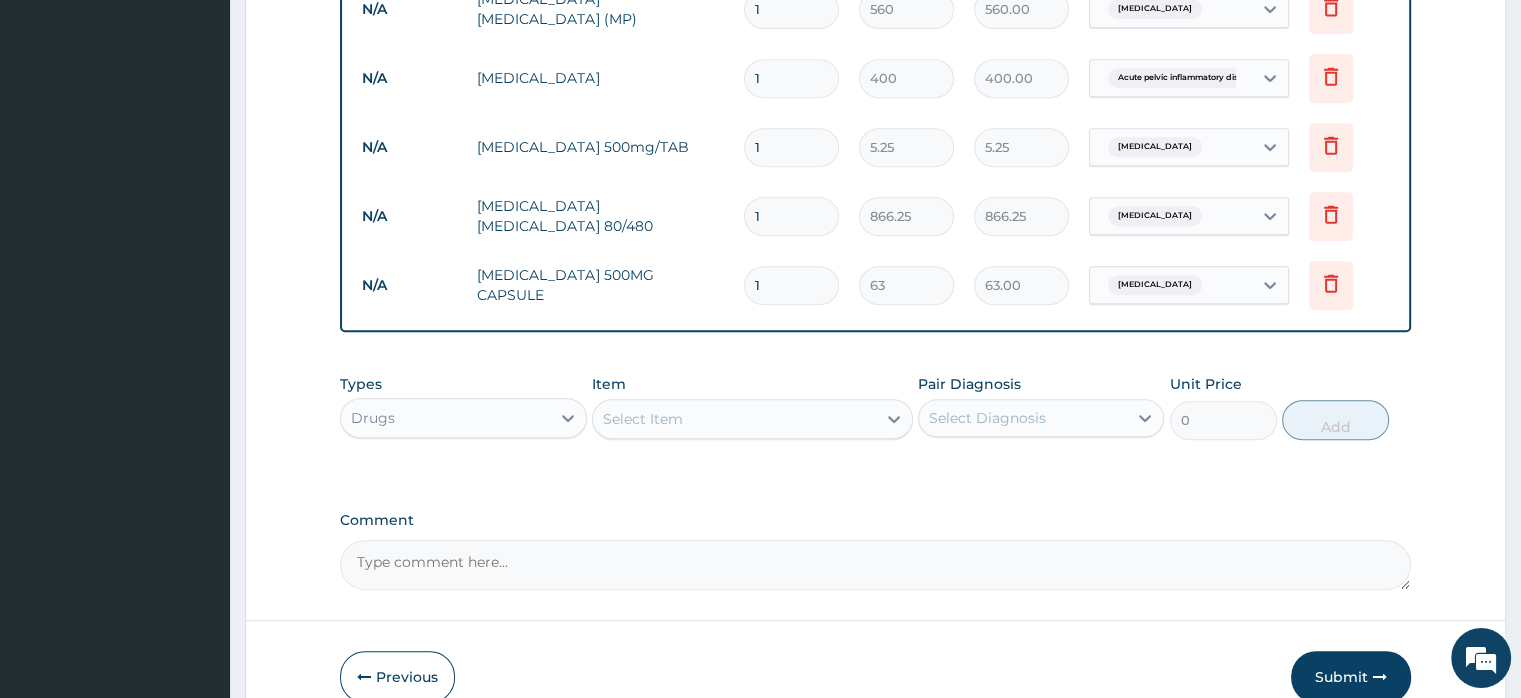scroll, scrollTop: 990, scrollLeft: 0, axis: vertical 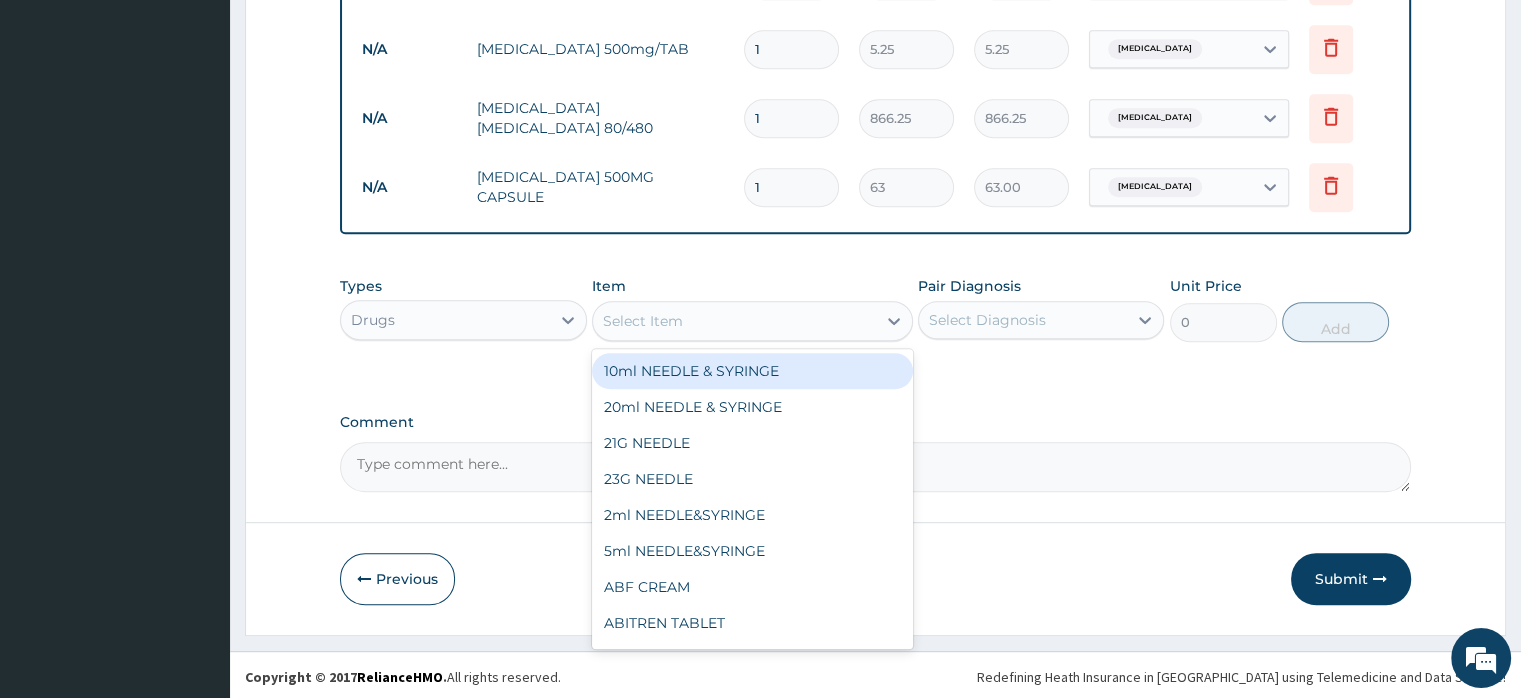 click on "Select Item" at bounding box center [734, 321] 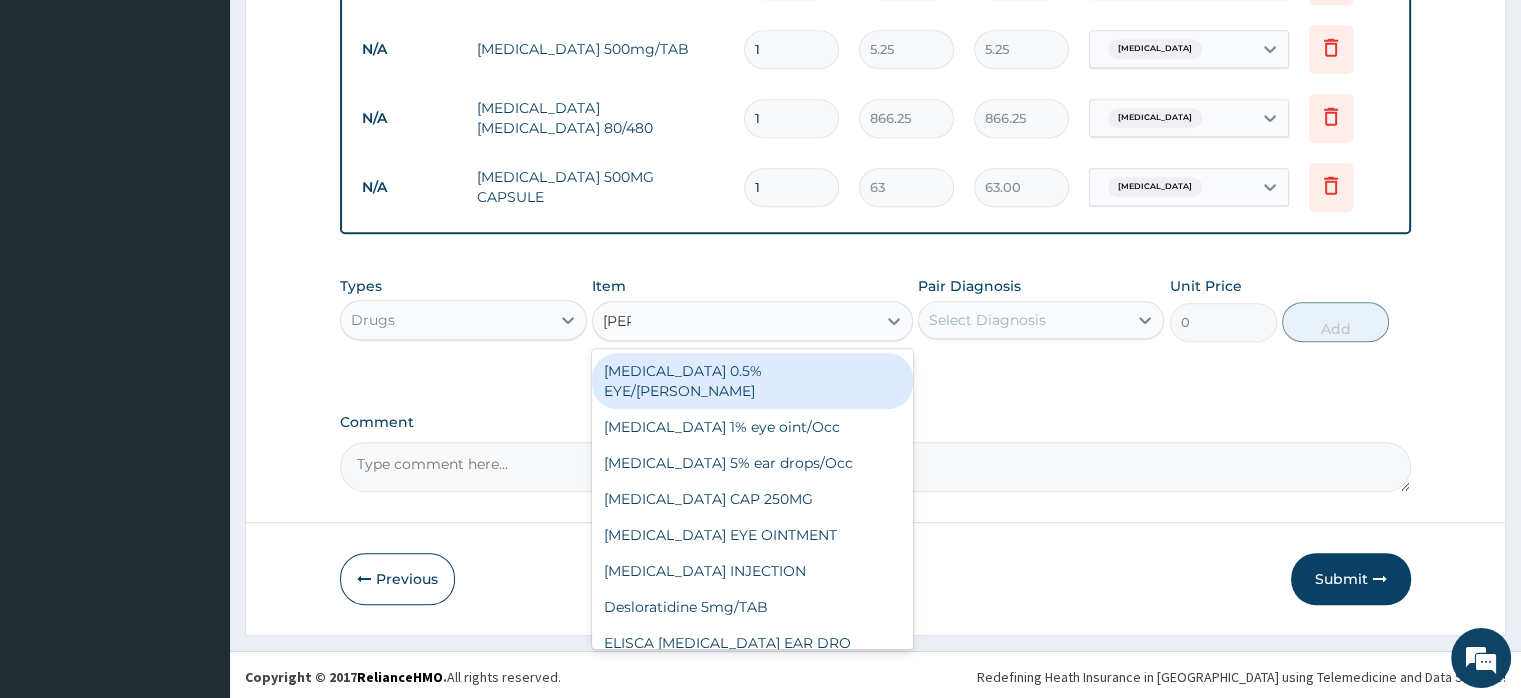 type on "lorat" 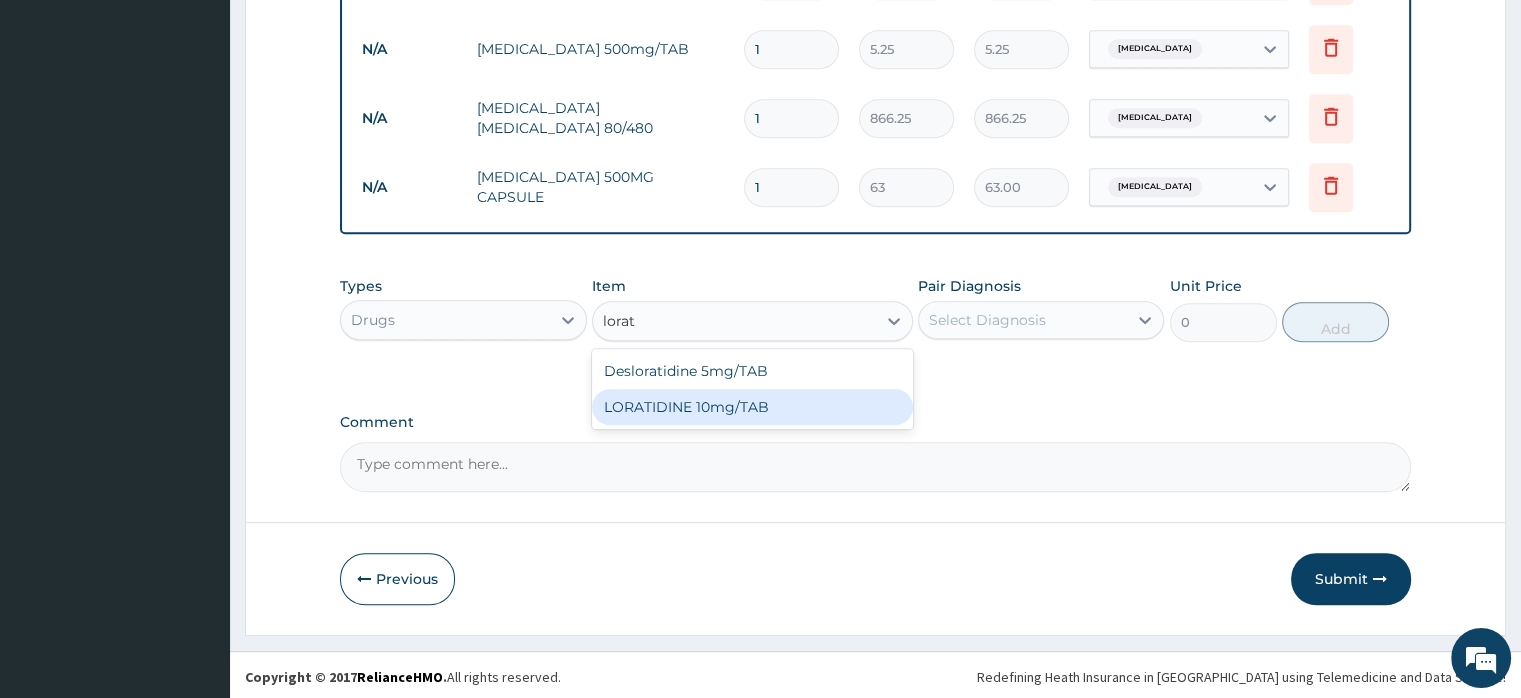 drag, startPoint x: 702, startPoint y: 409, endPoint x: 949, endPoint y: 339, distance: 256.72748 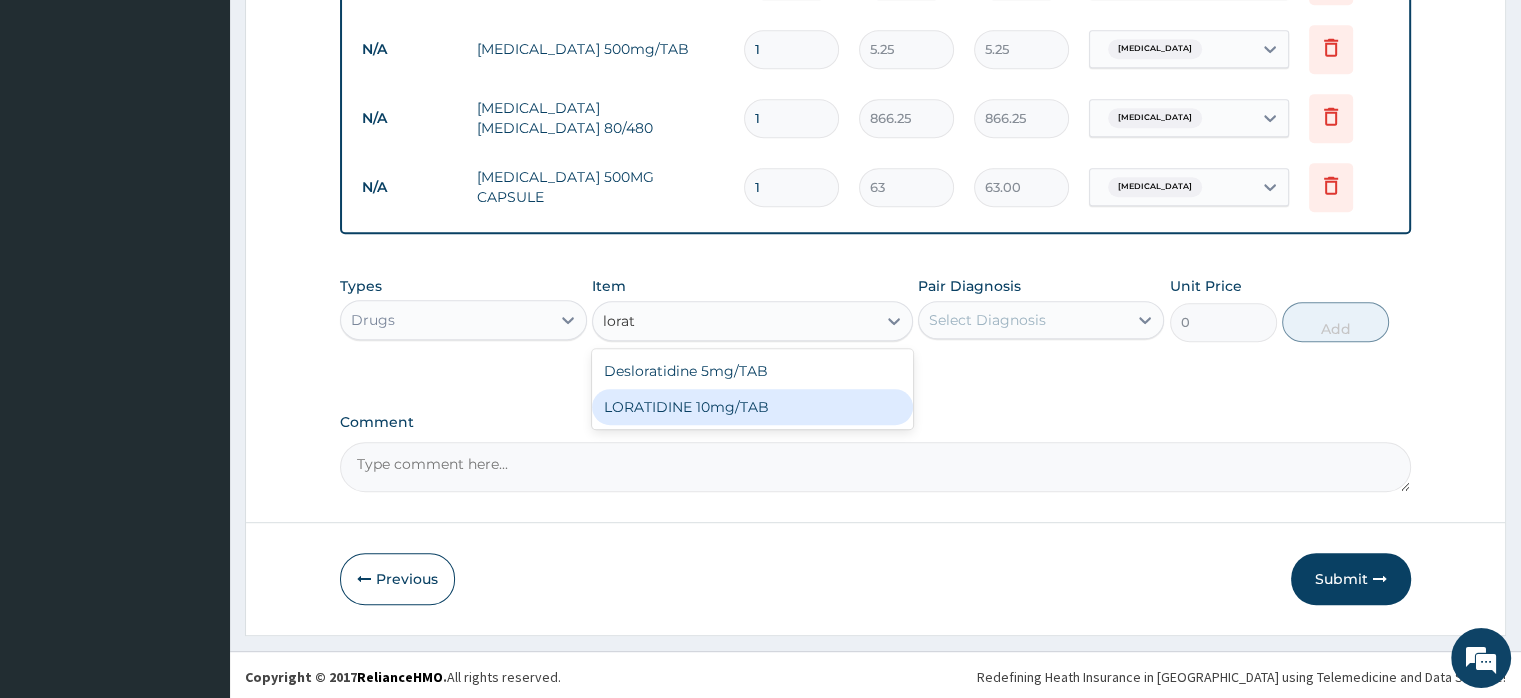 click on "LORATIDINE 10mg/TAB" at bounding box center [752, 407] 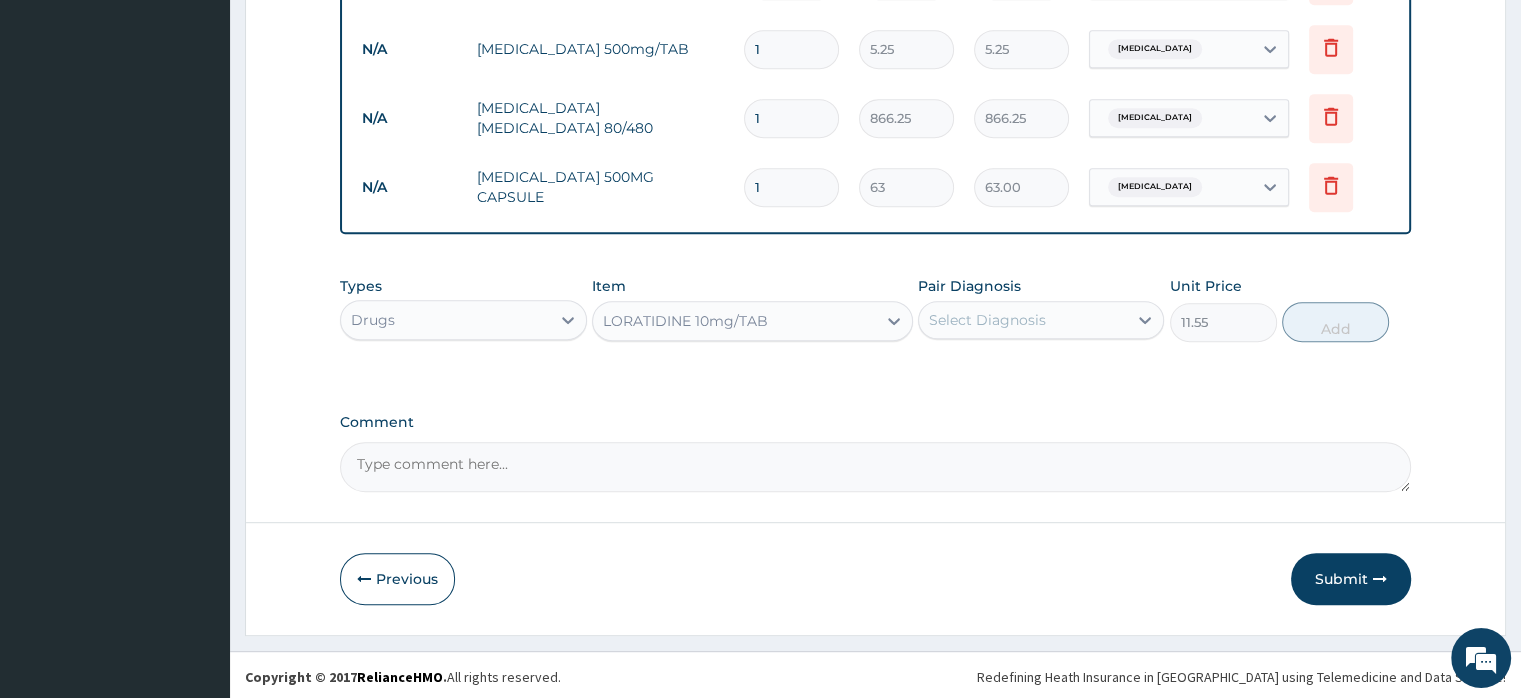 click on "Select Diagnosis" at bounding box center [987, 320] 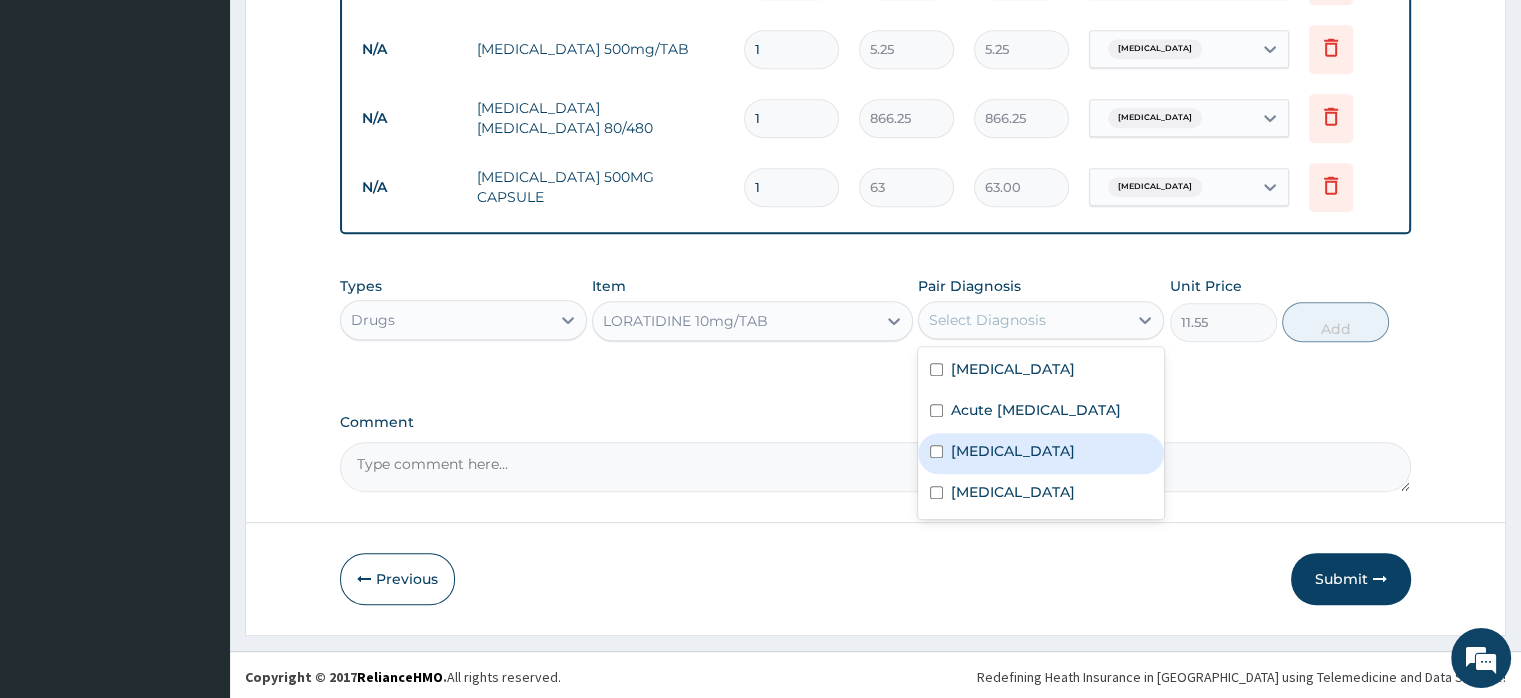 click on "Rhinitis" at bounding box center (1013, 451) 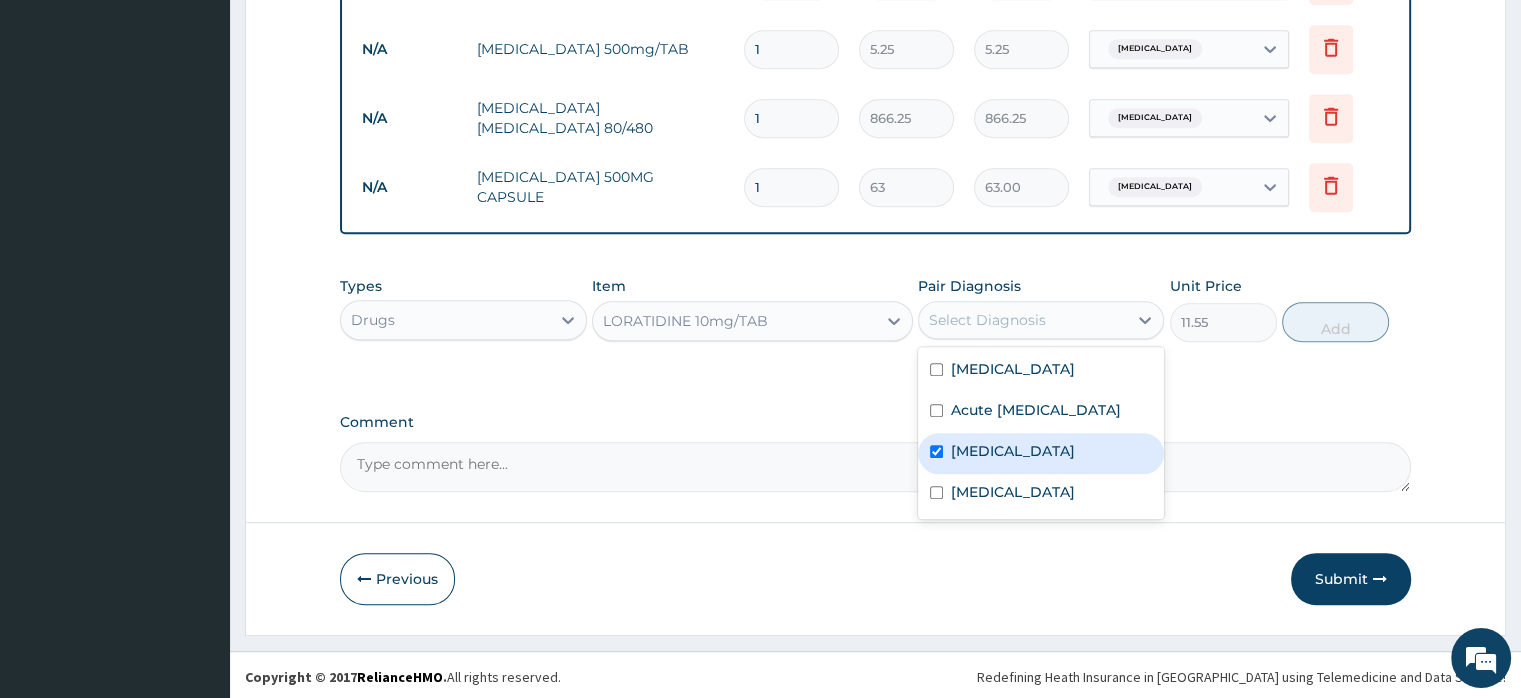 checkbox on "true" 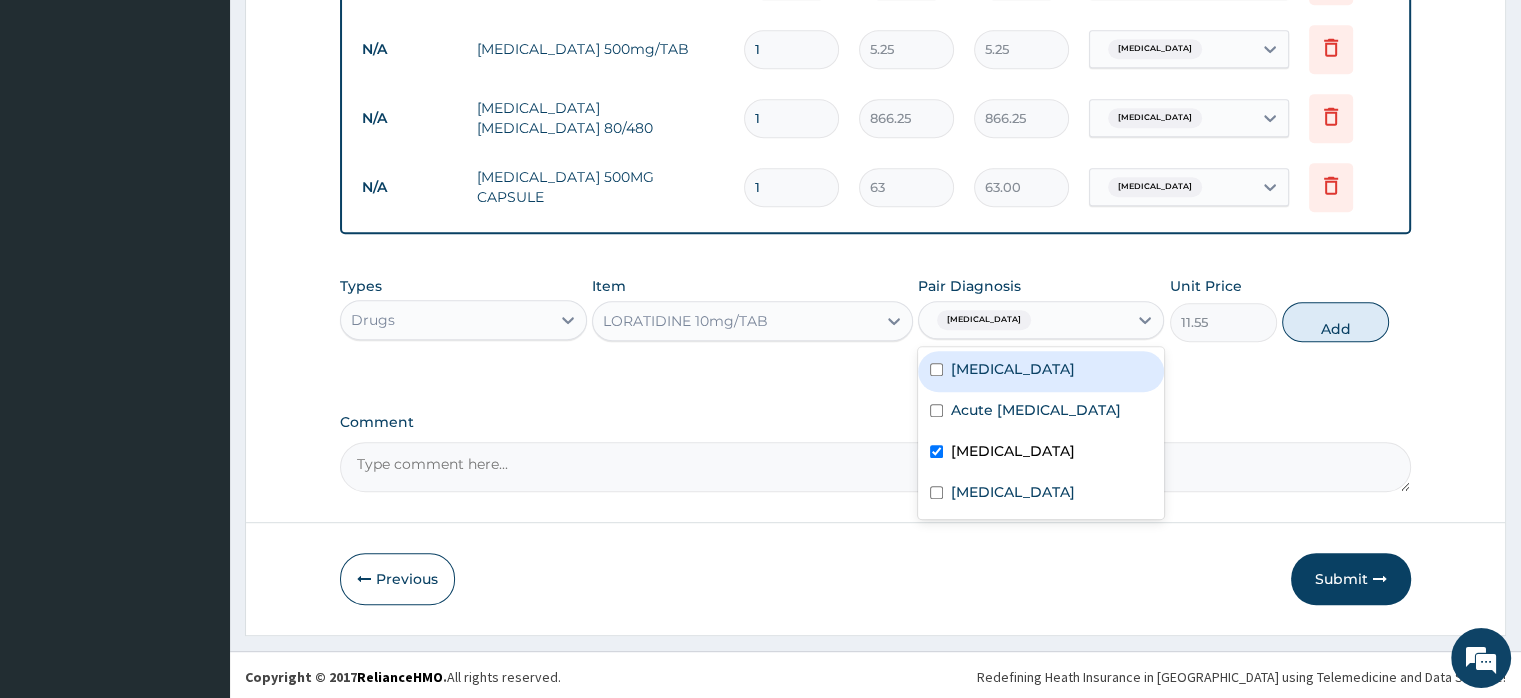 click on "Add" at bounding box center (1335, 322) 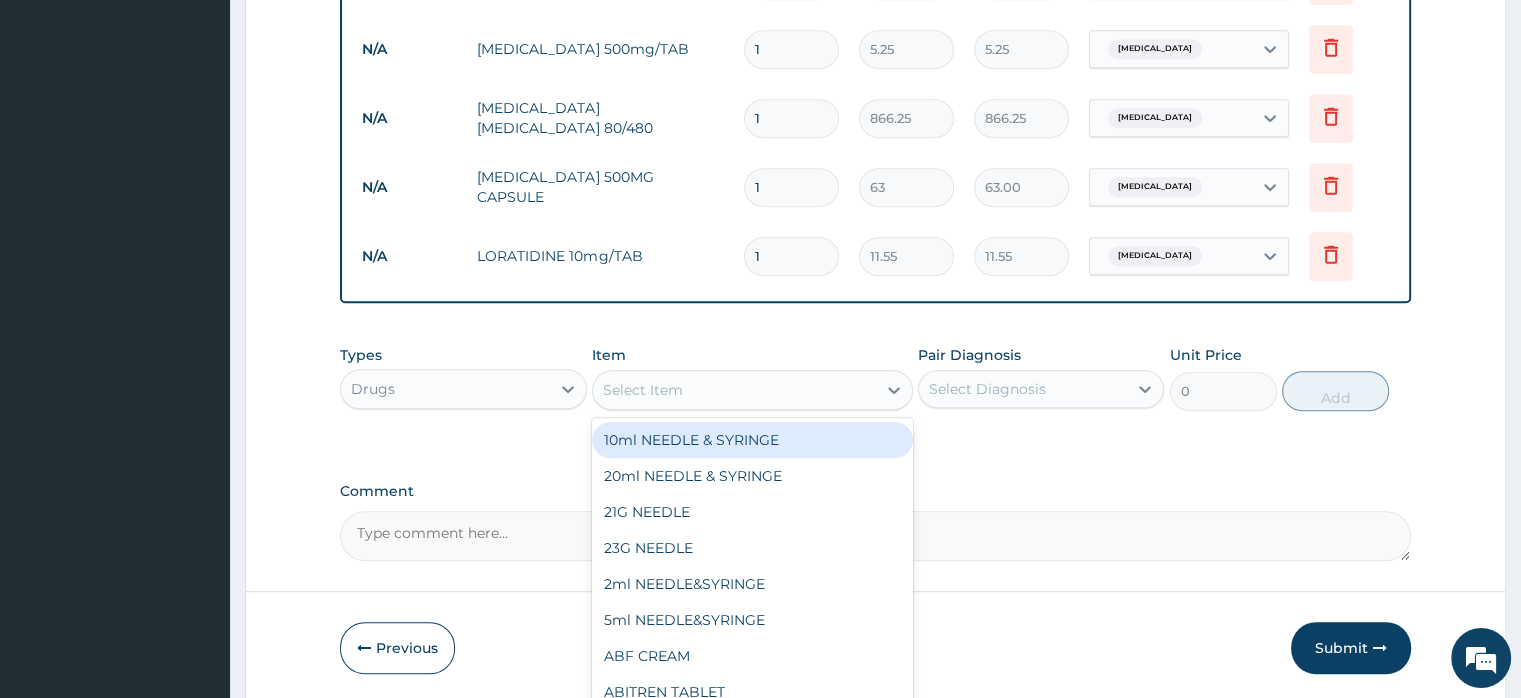 click on "Select Item" at bounding box center [734, 390] 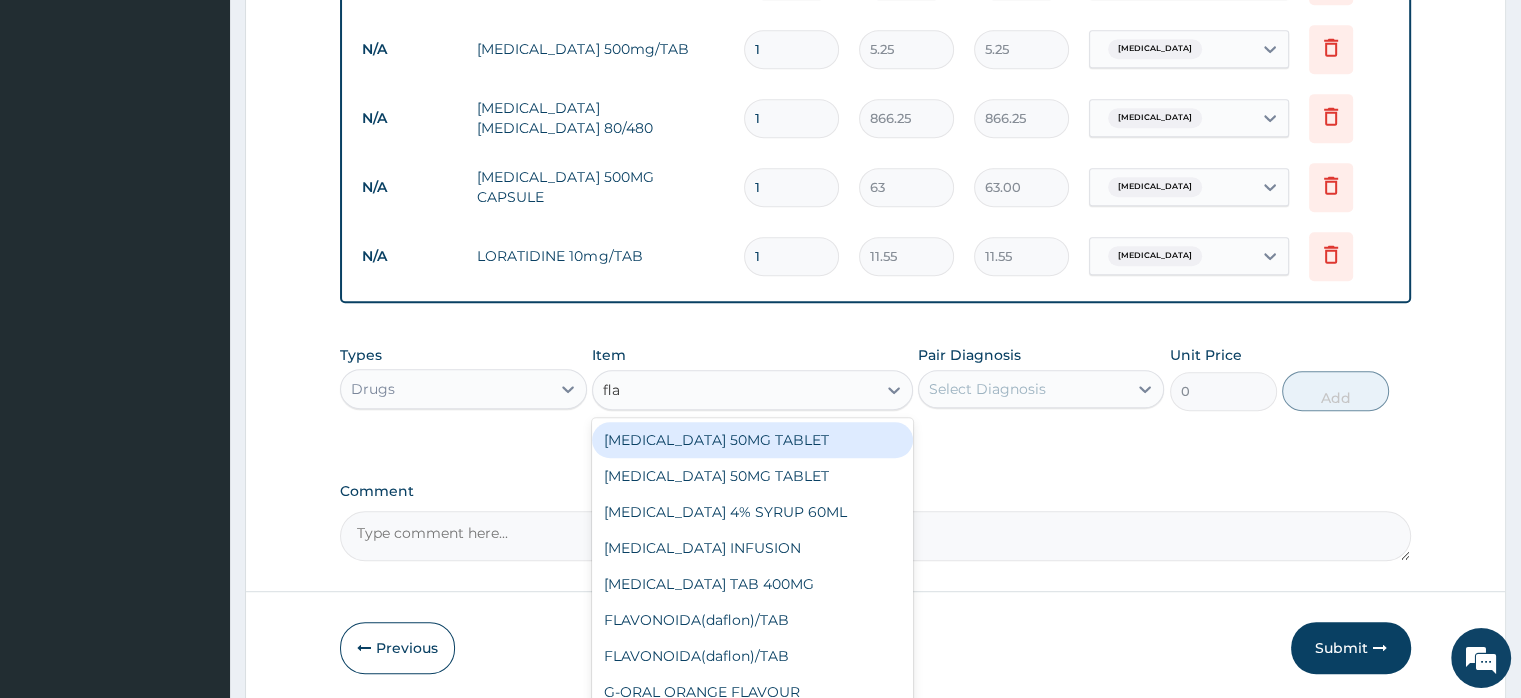 type on "flag" 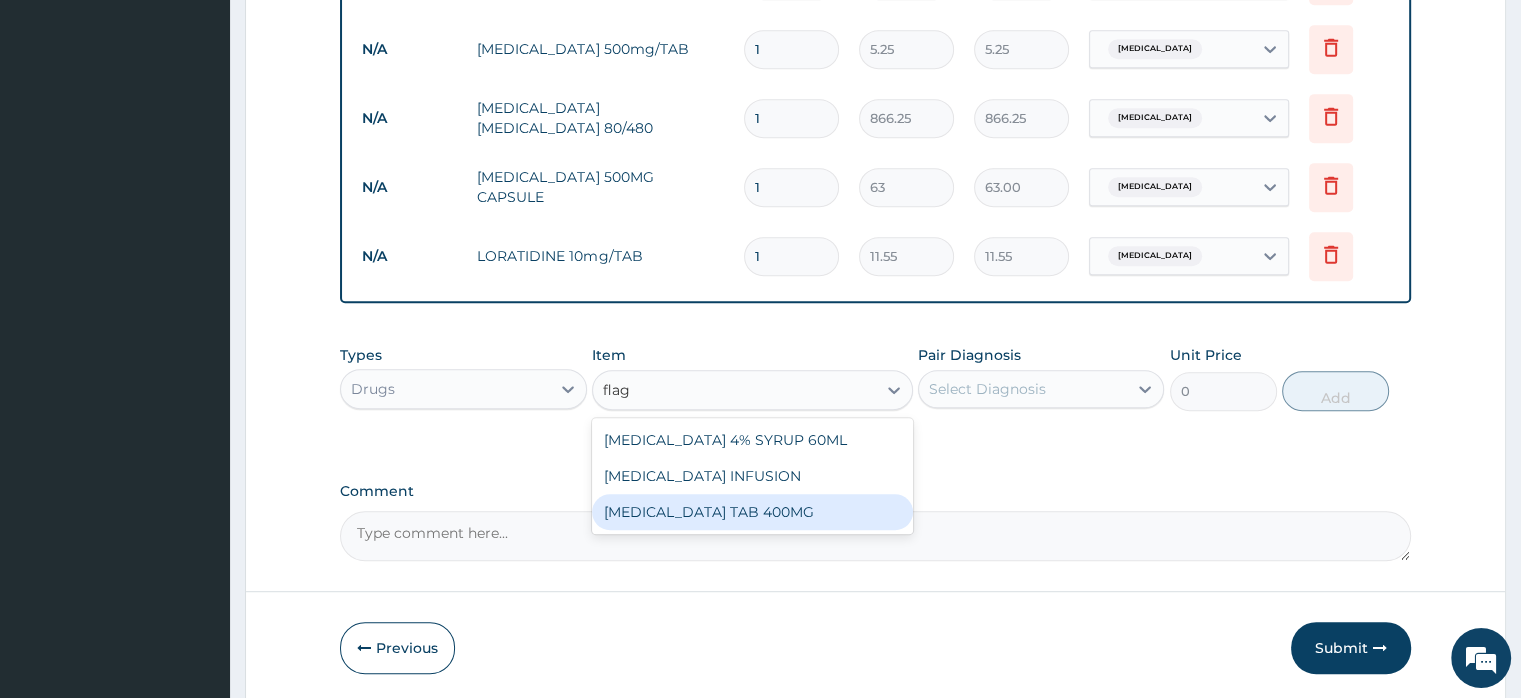 click on "FLAGYL TAB 400MG" at bounding box center [752, 512] 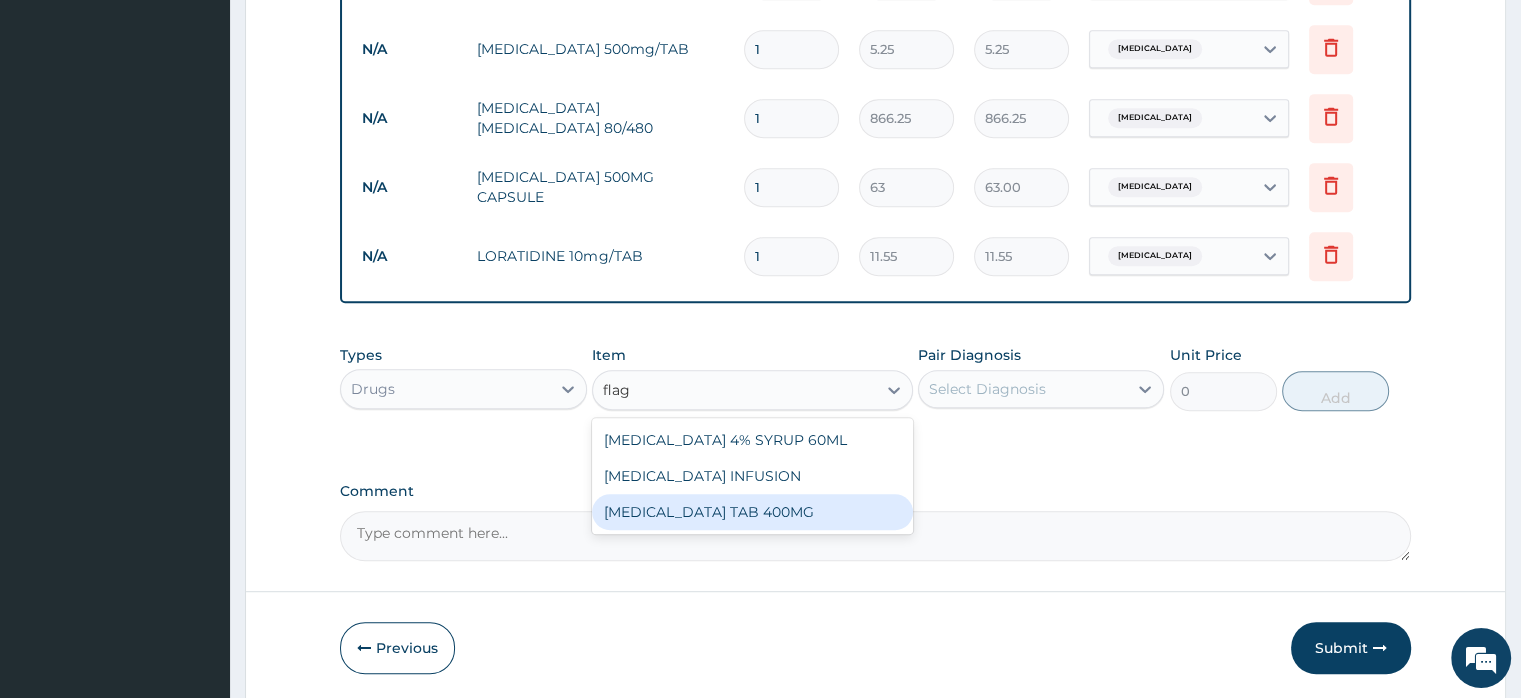 type 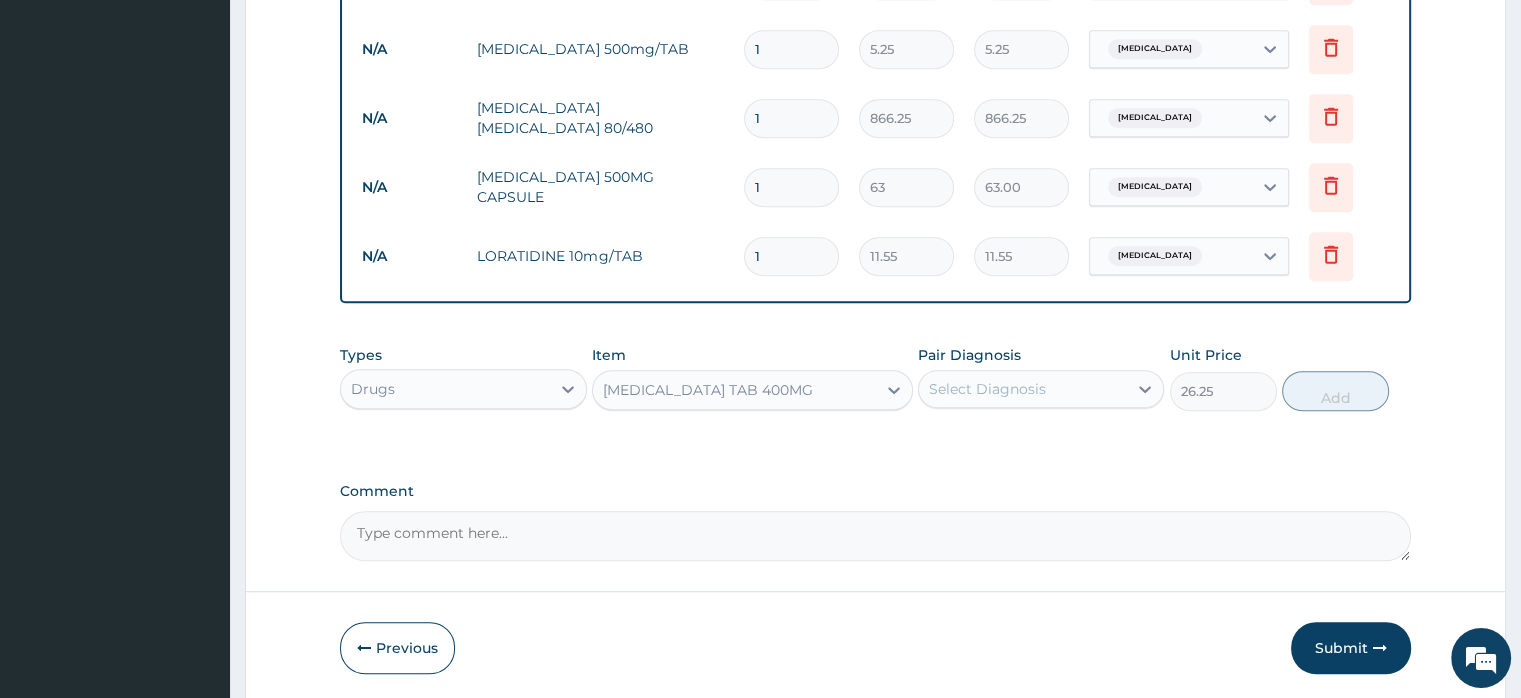 click on "Select Diagnosis" at bounding box center (987, 389) 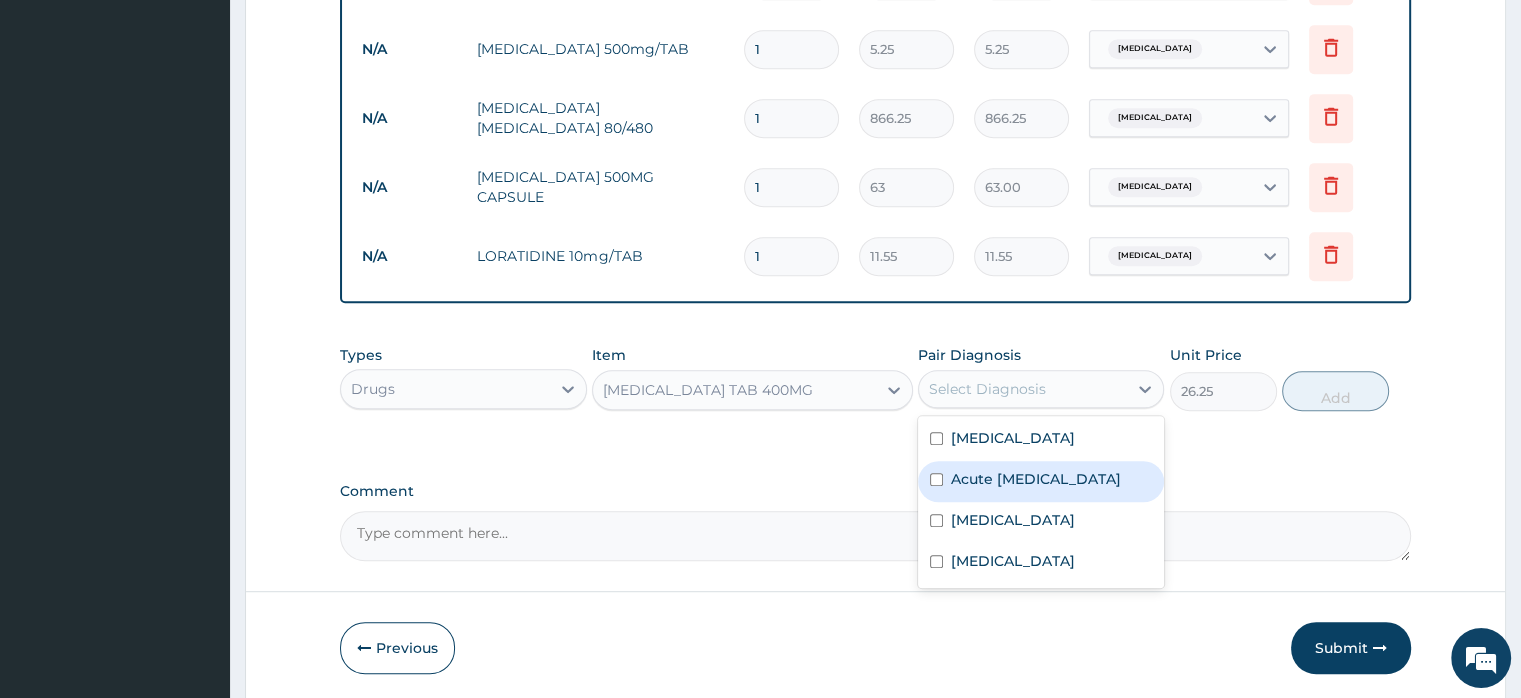 click on "Acute pelvic inflammatory disease" at bounding box center (1036, 479) 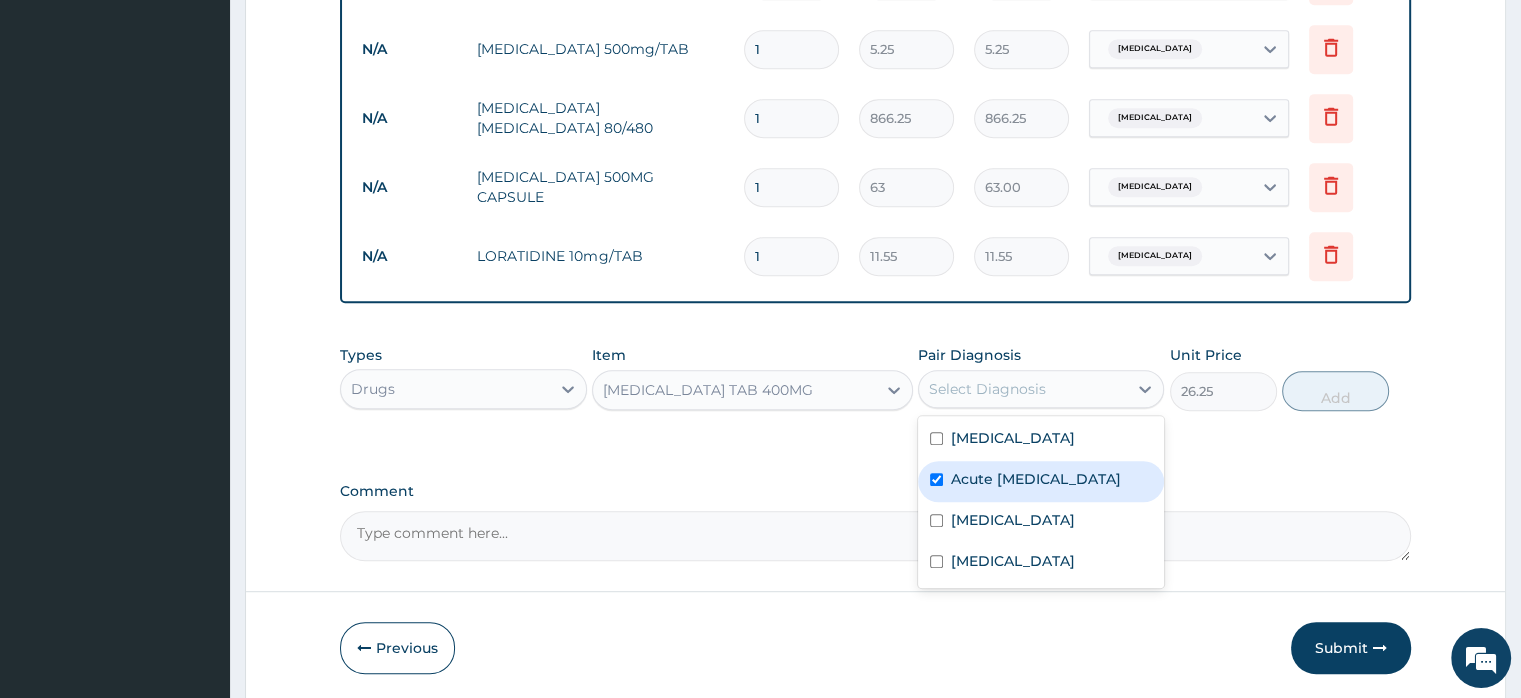 checkbox on "true" 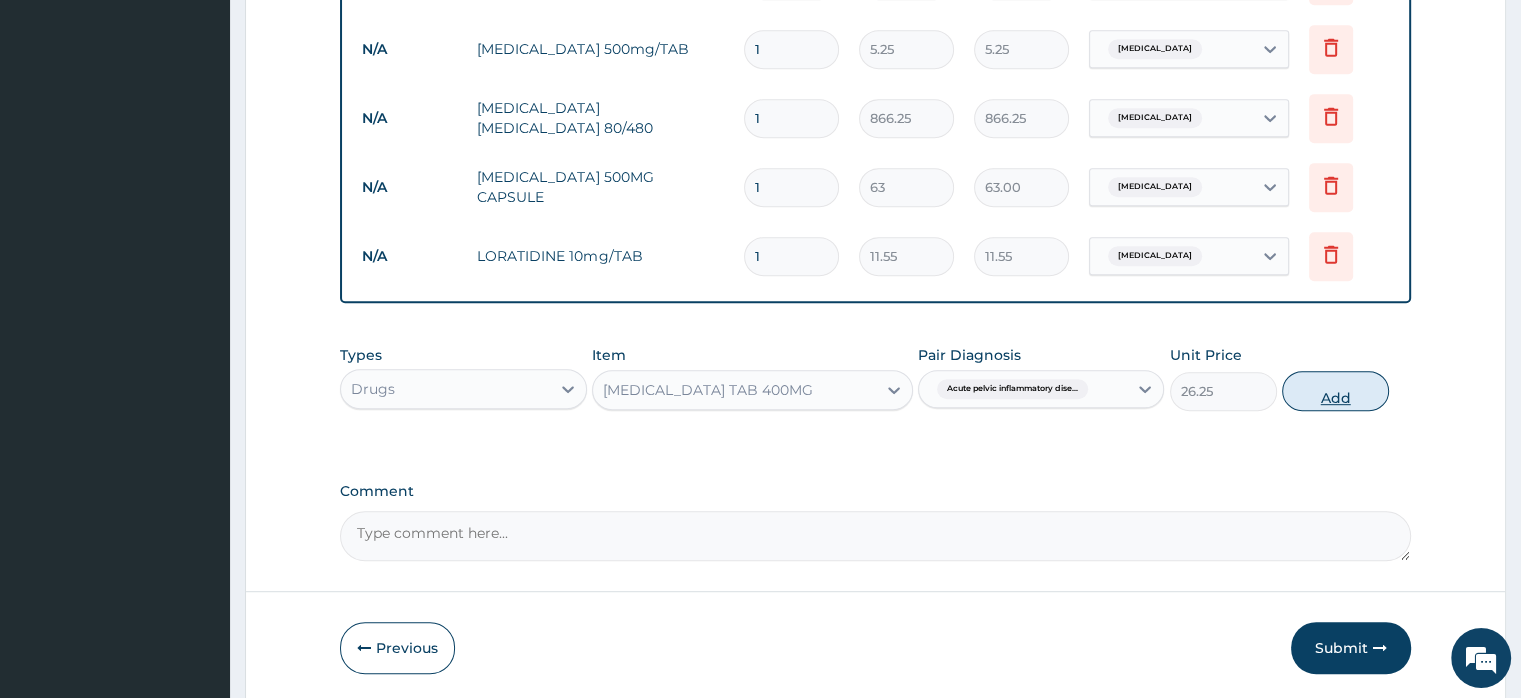 click on "Add" at bounding box center [1335, 391] 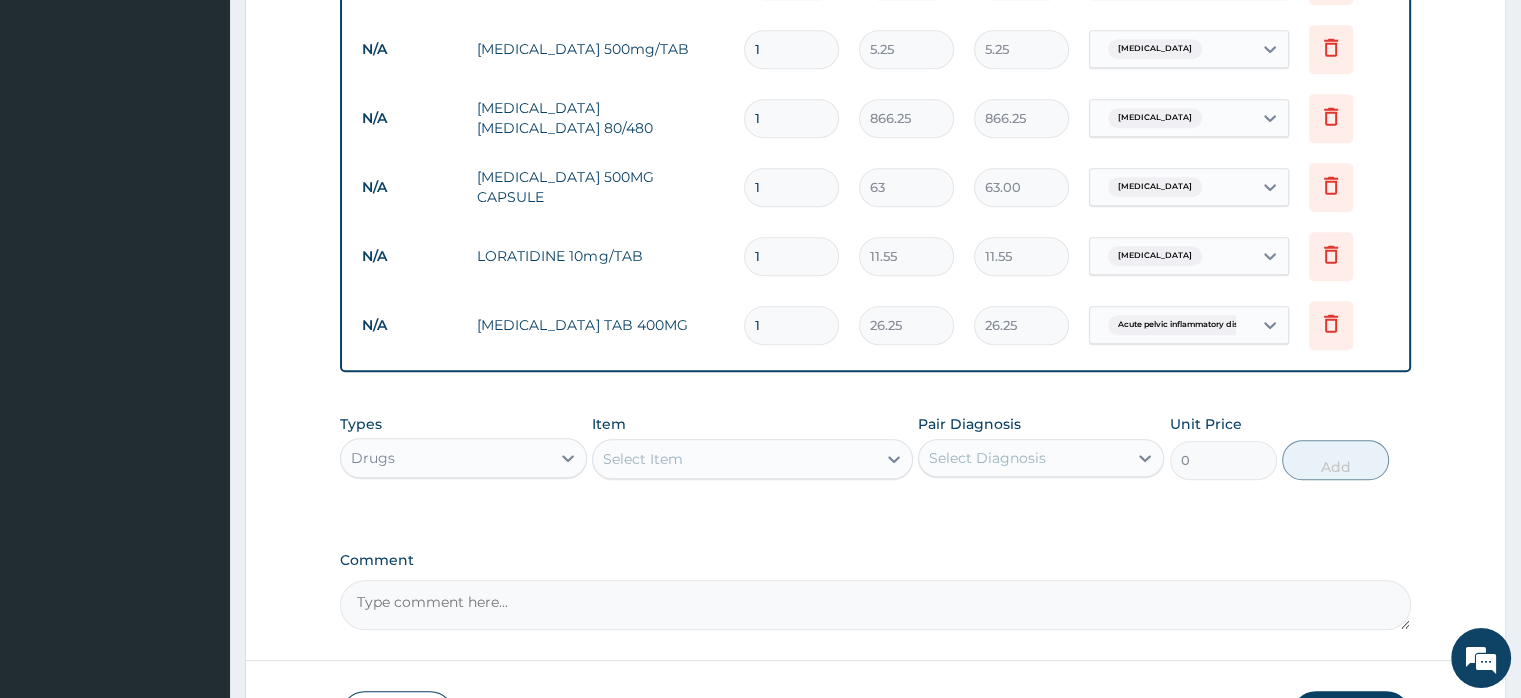 type on "18" 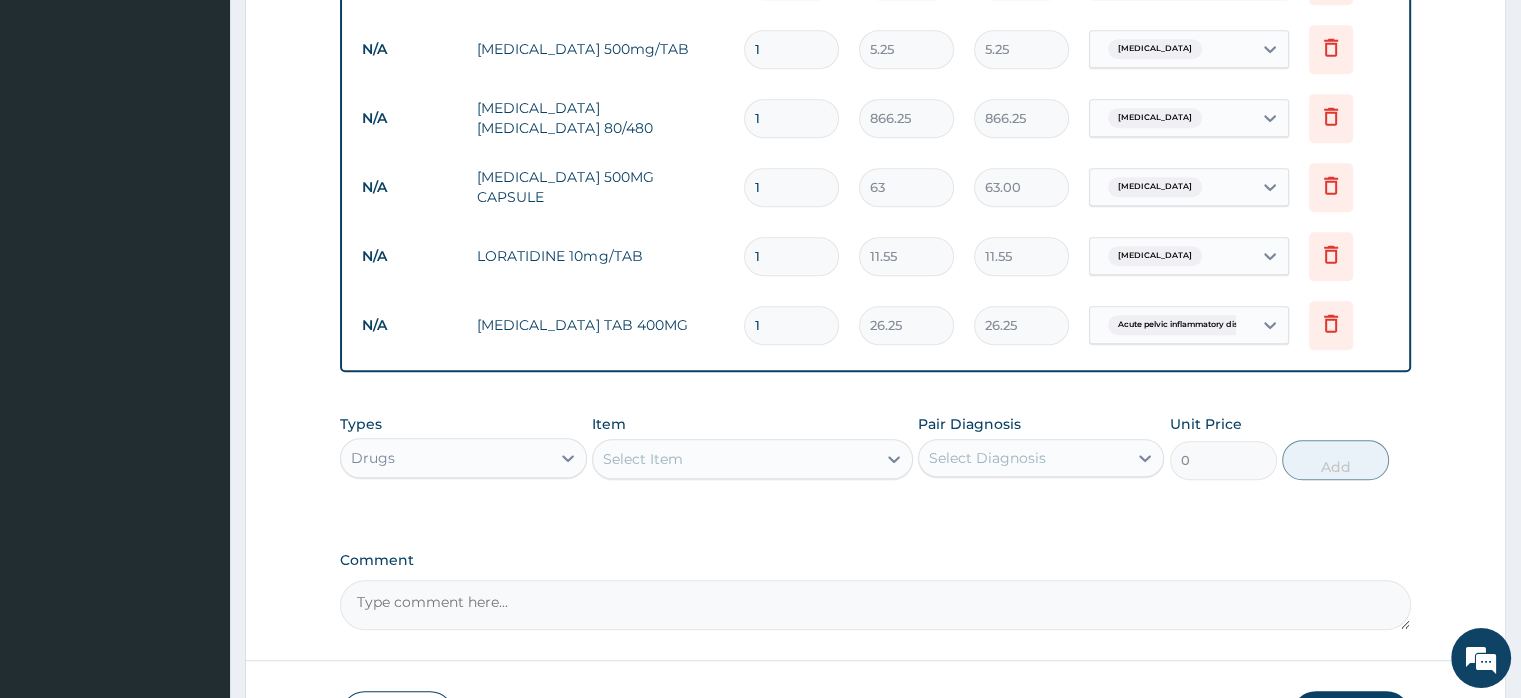 type on "472.50" 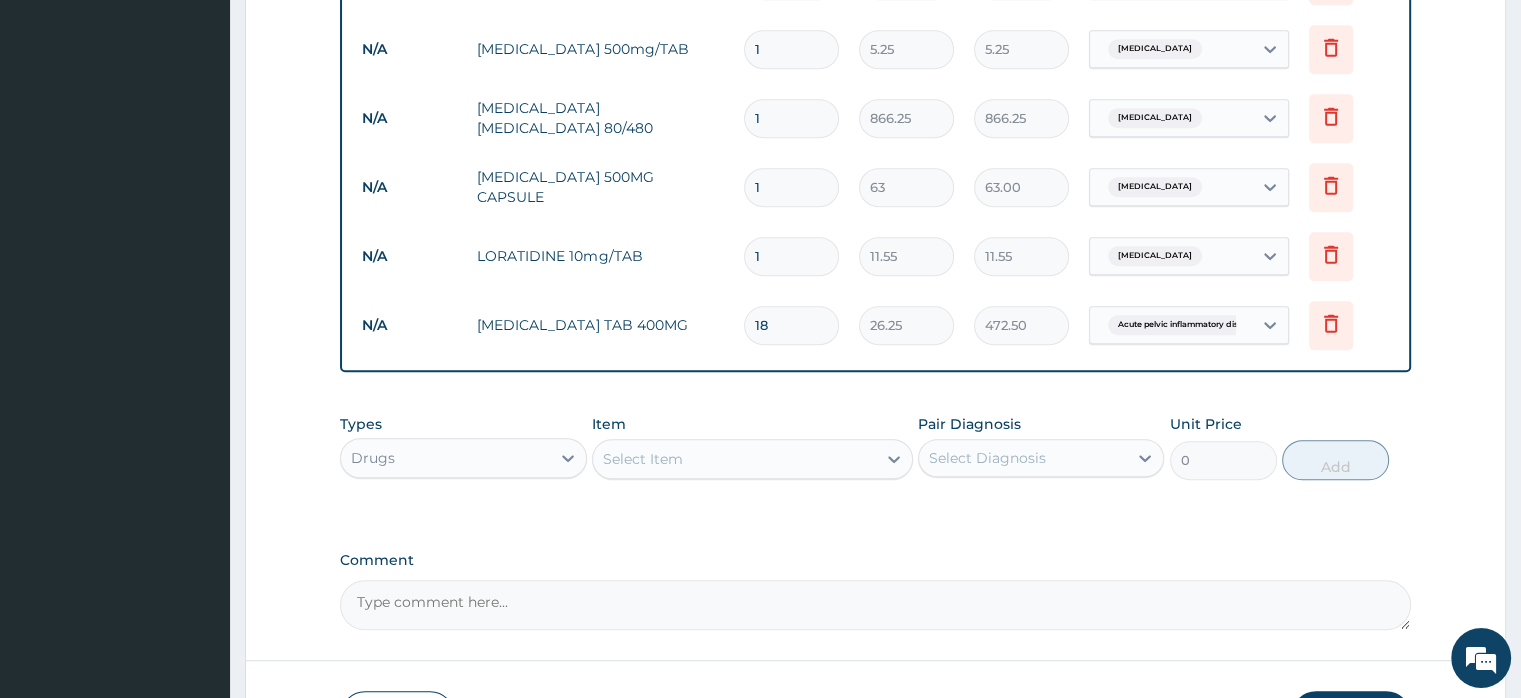 type on "18" 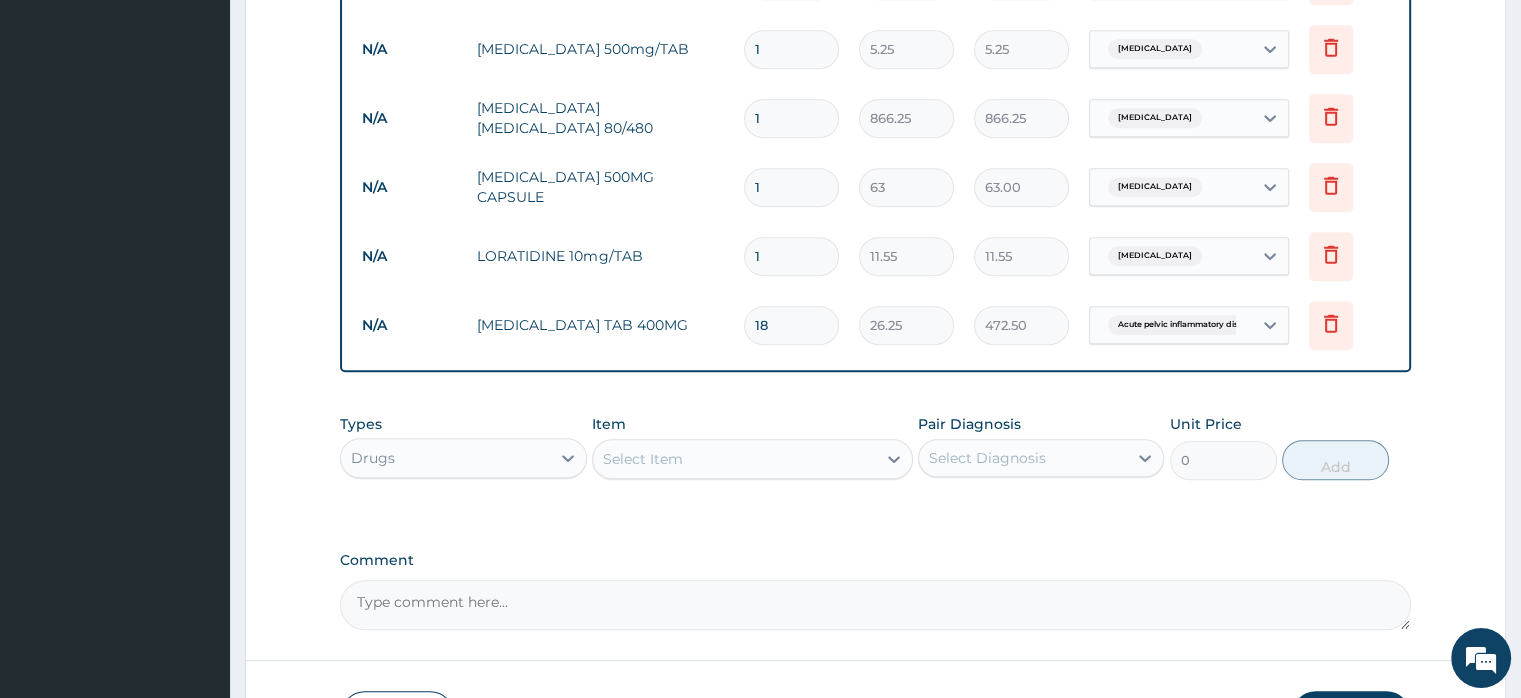 click on "1" at bounding box center (791, 256) 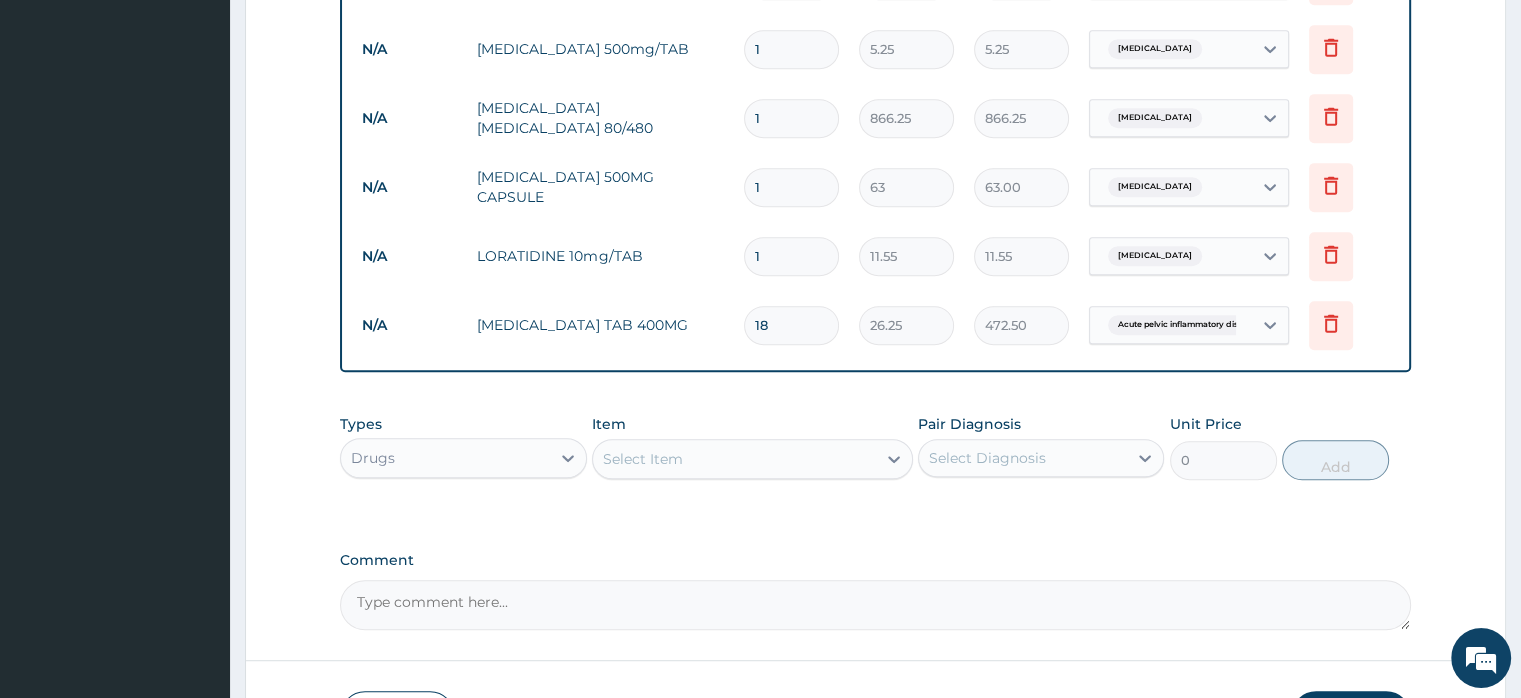 type on "10" 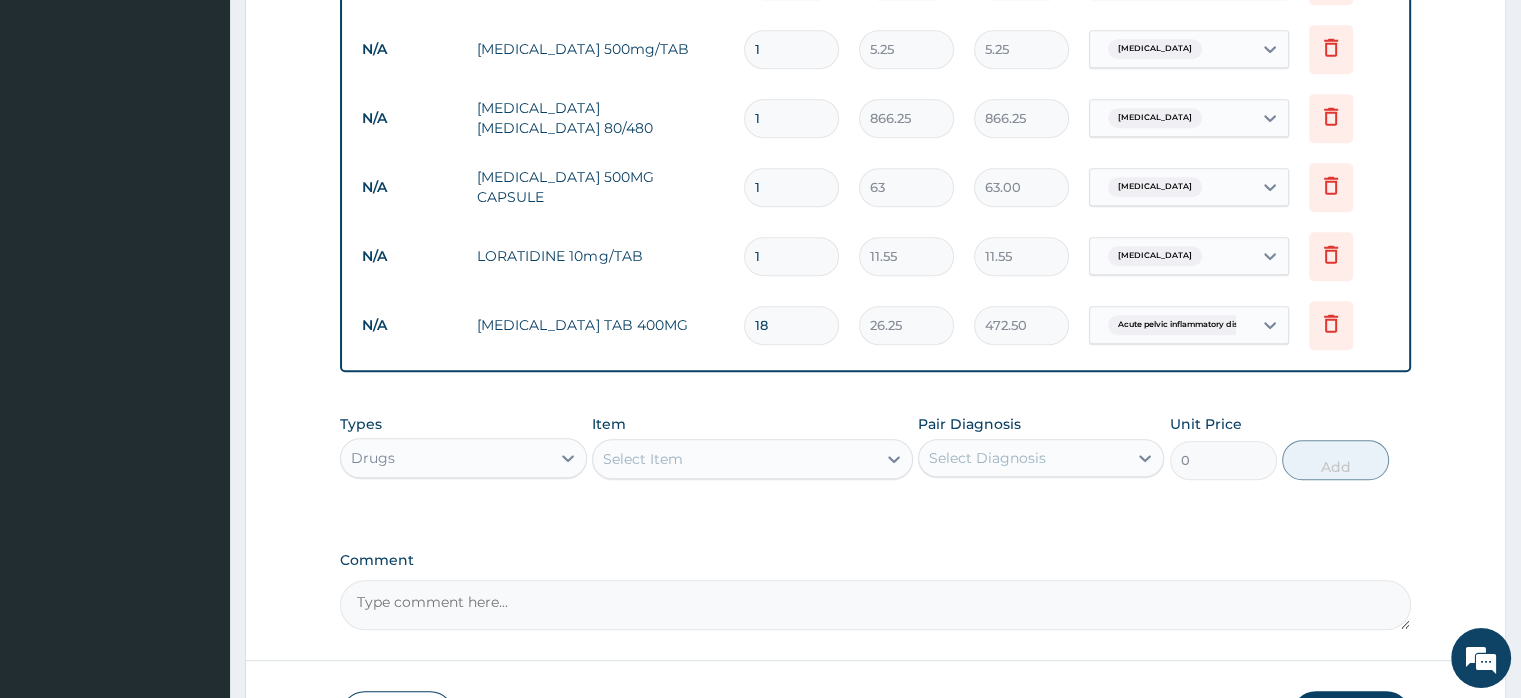 type on "115.50" 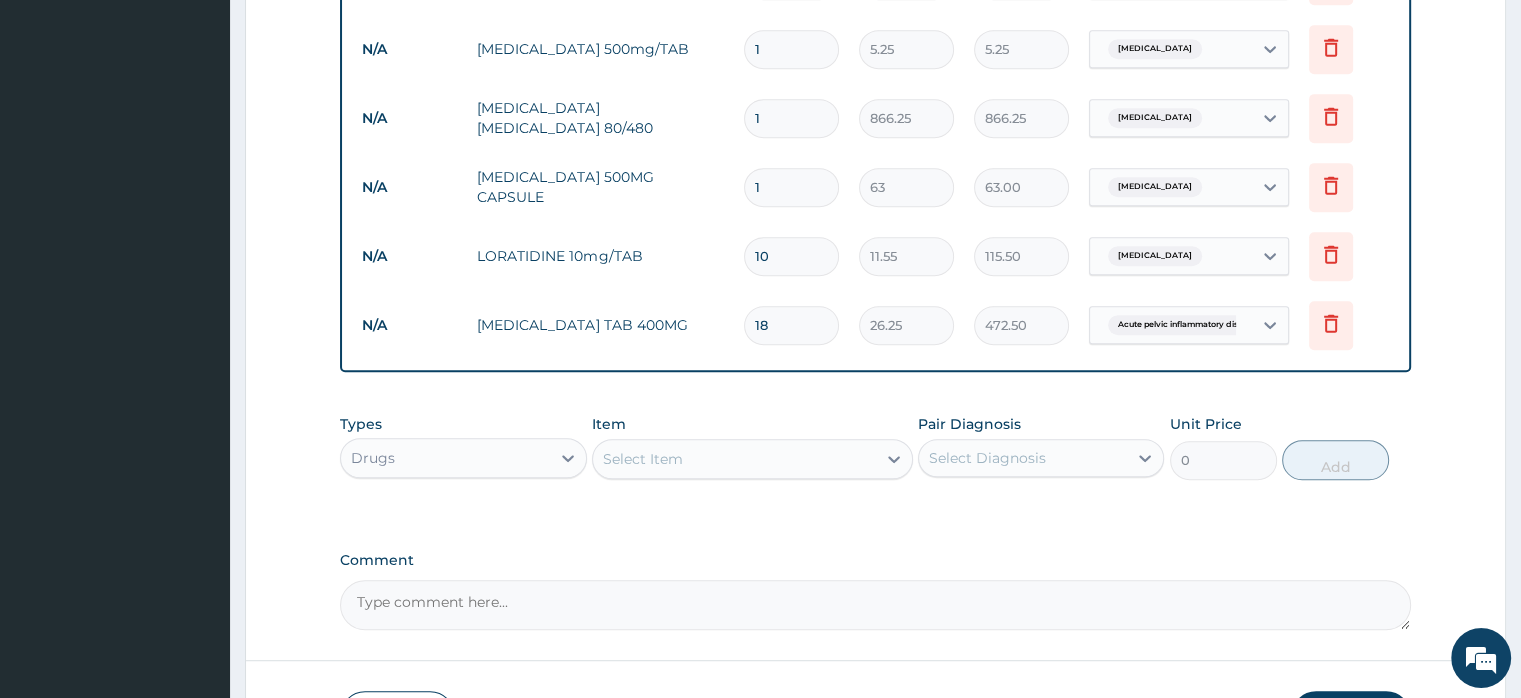 type on "10" 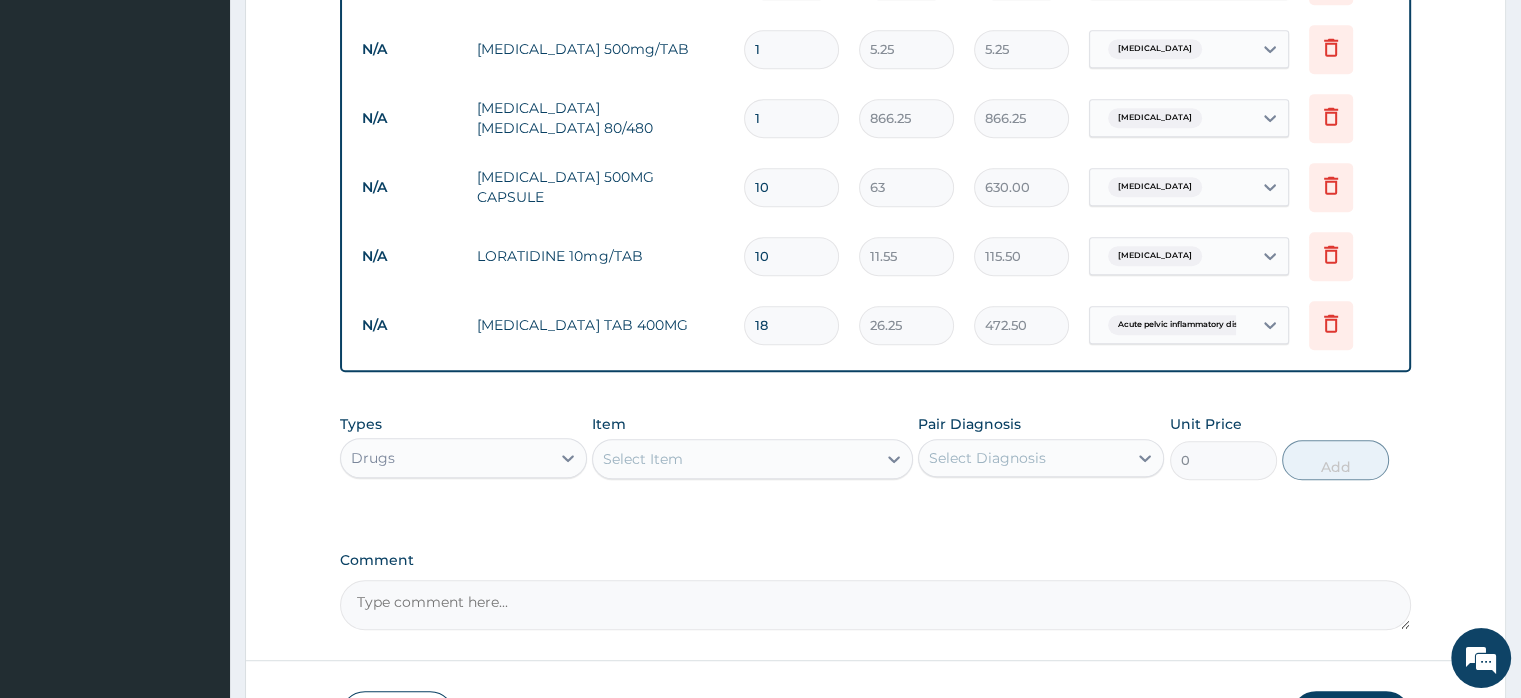 type on "10" 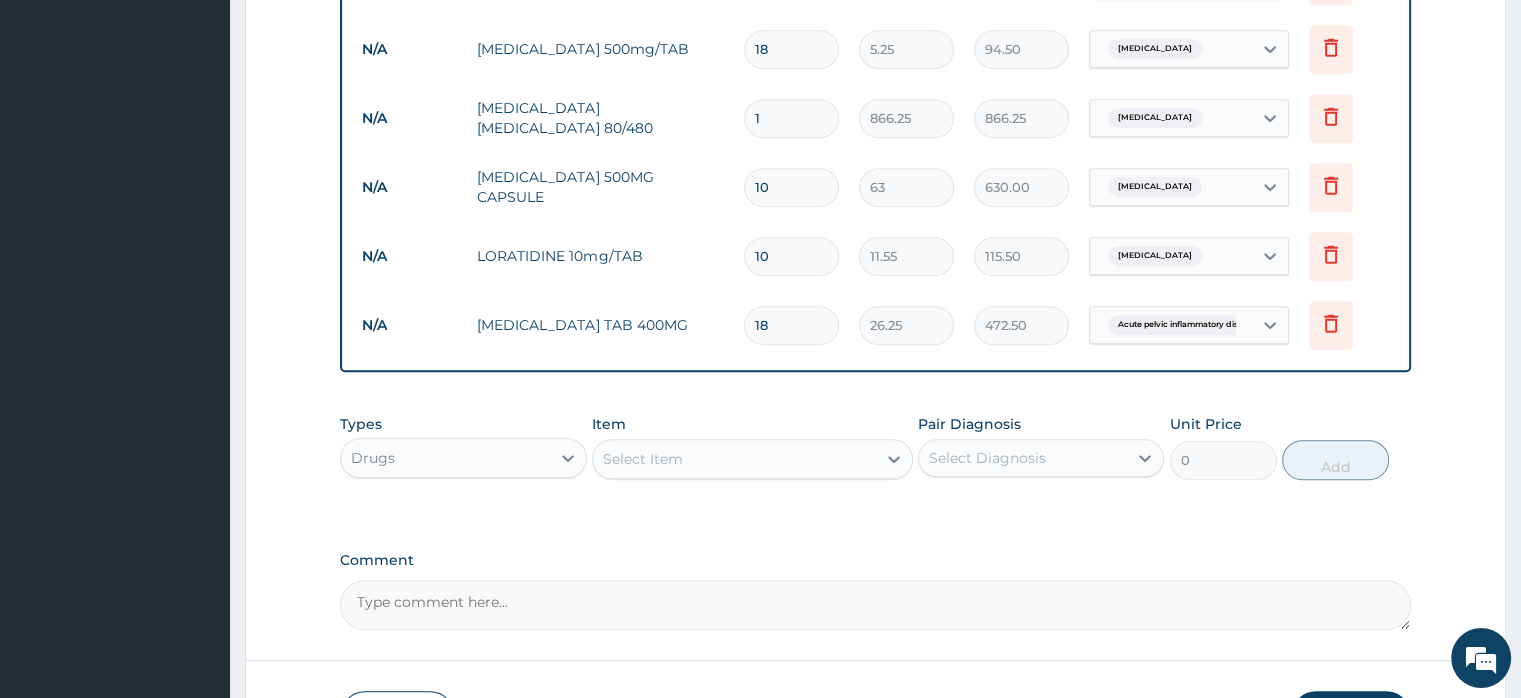 type on "18" 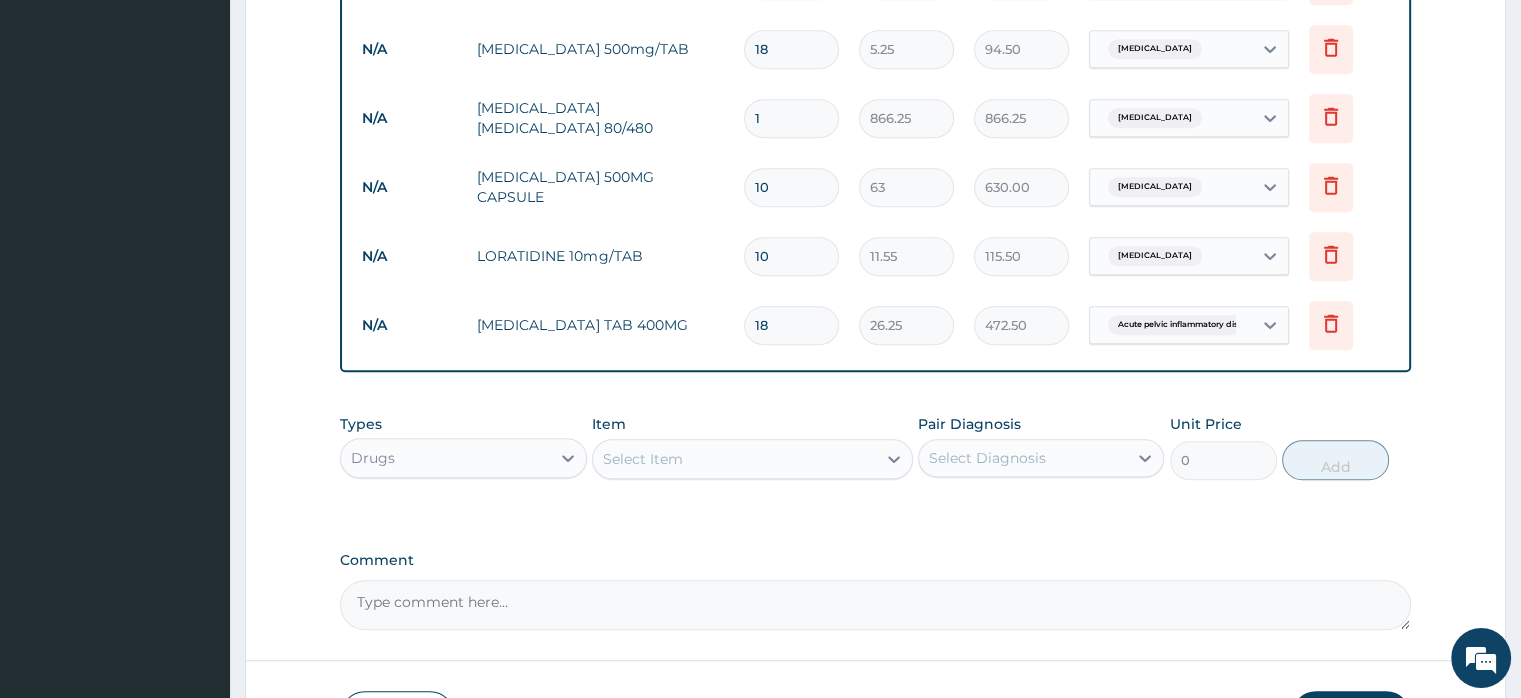 click on "Select Item" at bounding box center [734, 459] 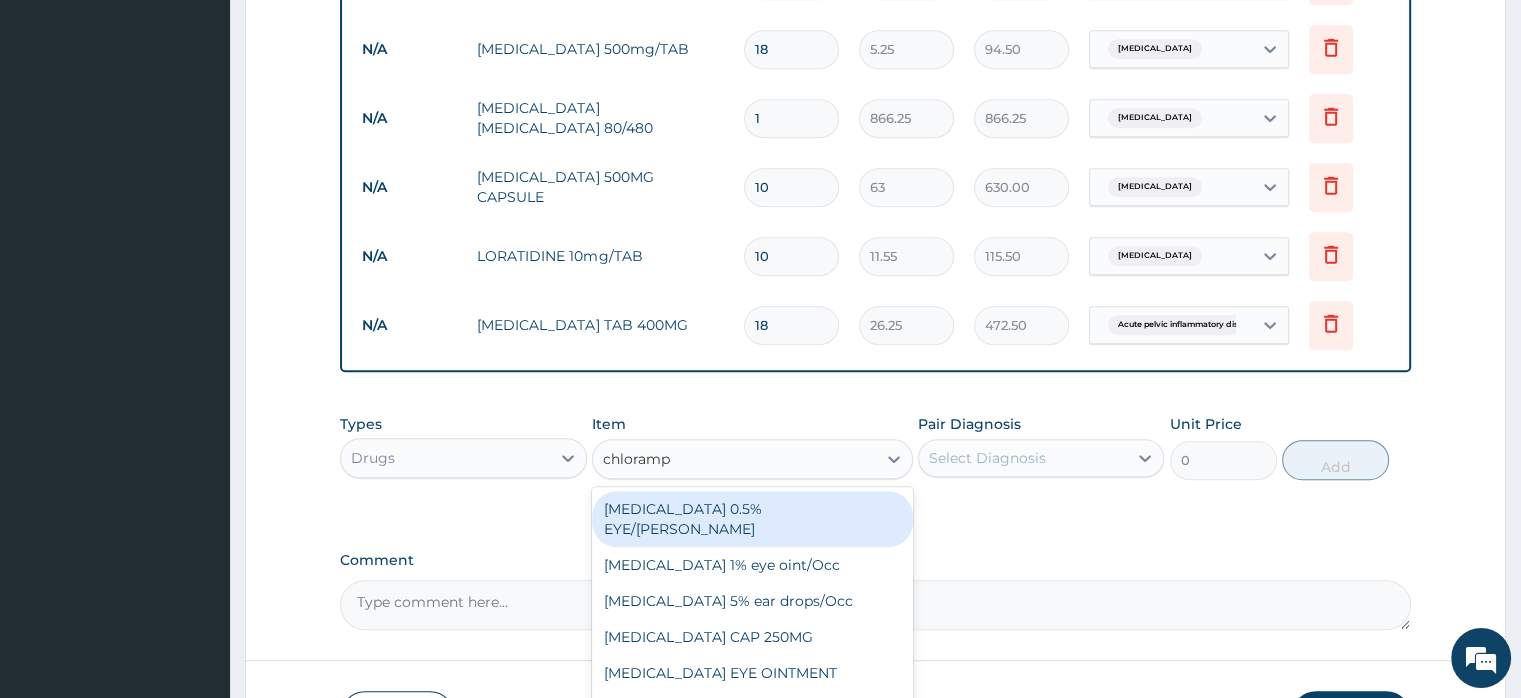 type on "chloramph" 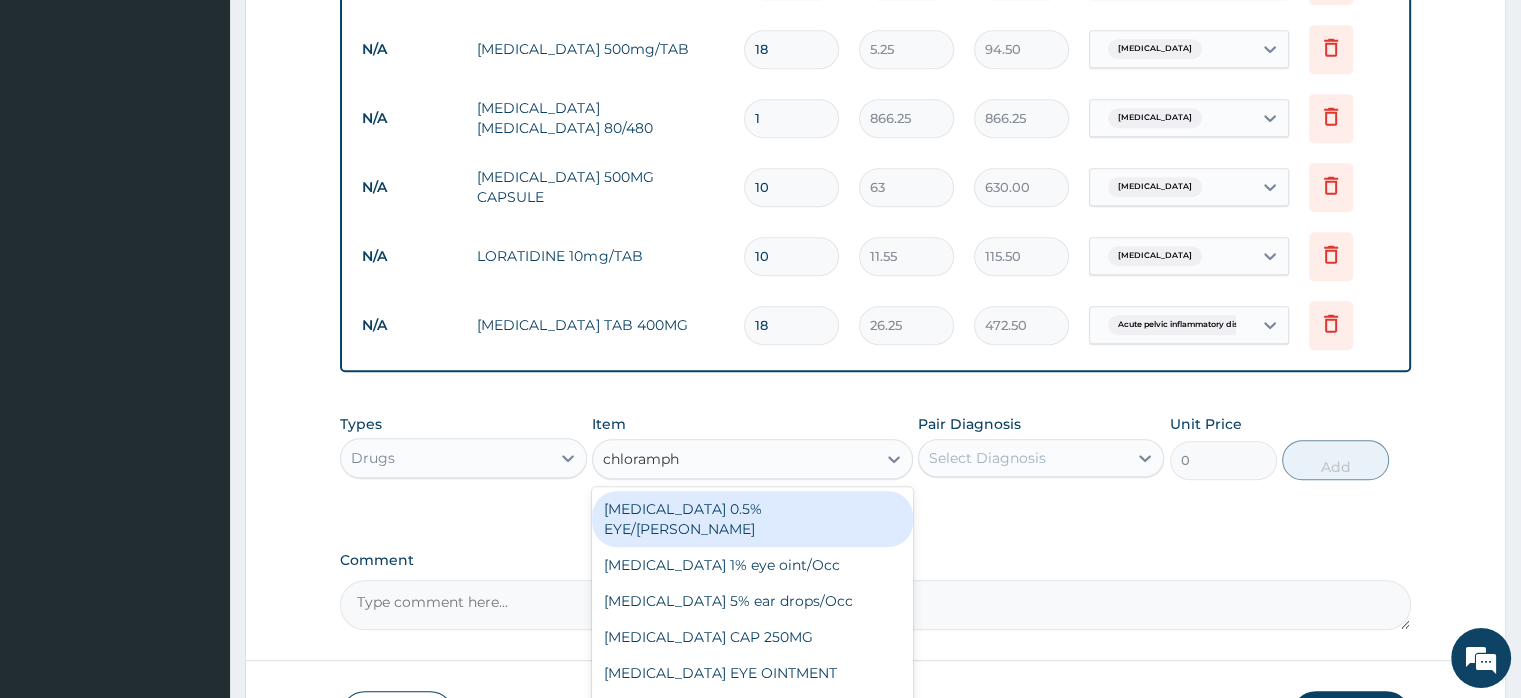 click on "[MEDICAL_DATA] 0.5% EYE/[PERSON_NAME]" at bounding box center (752, 519) 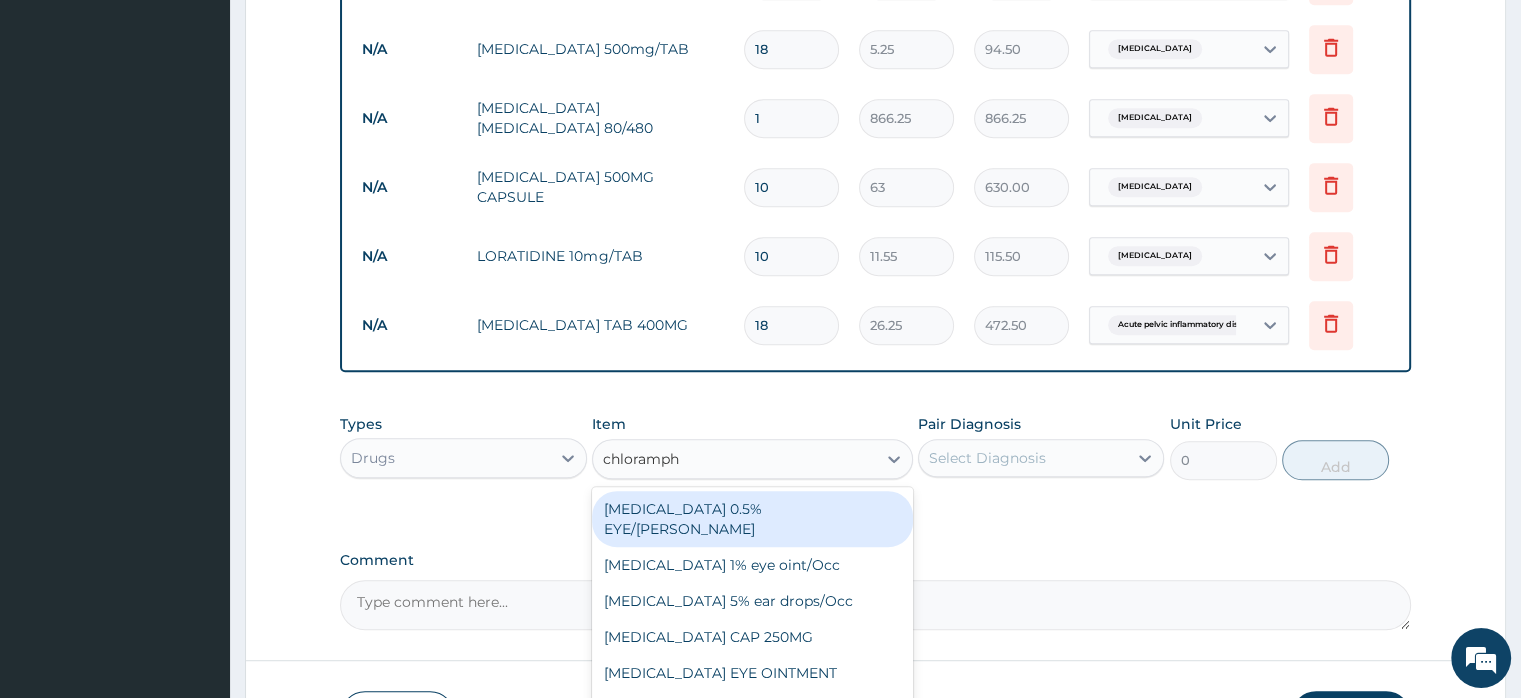 type 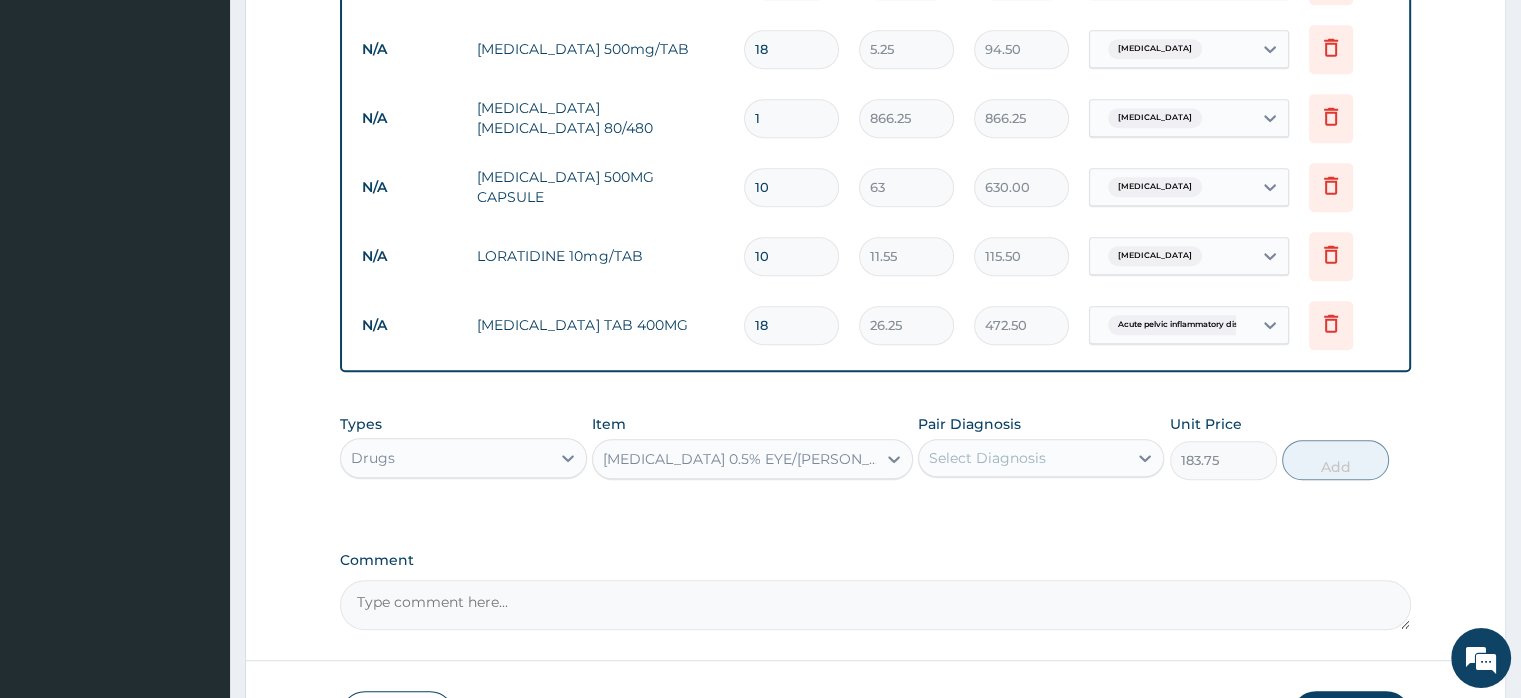 click on "Select Diagnosis" at bounding box center [987, 458] 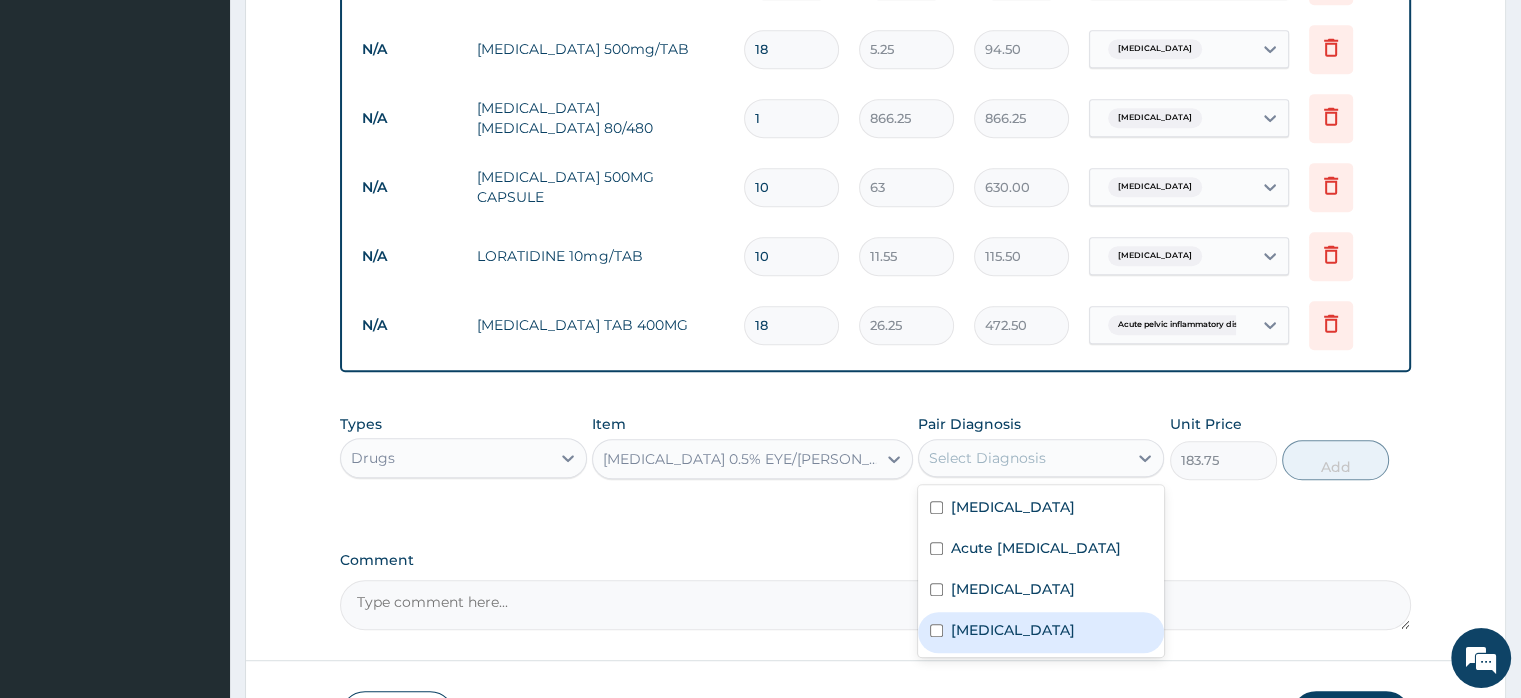 click on "[MEDICAL_DATA]" at bounding box center [1013, 630] 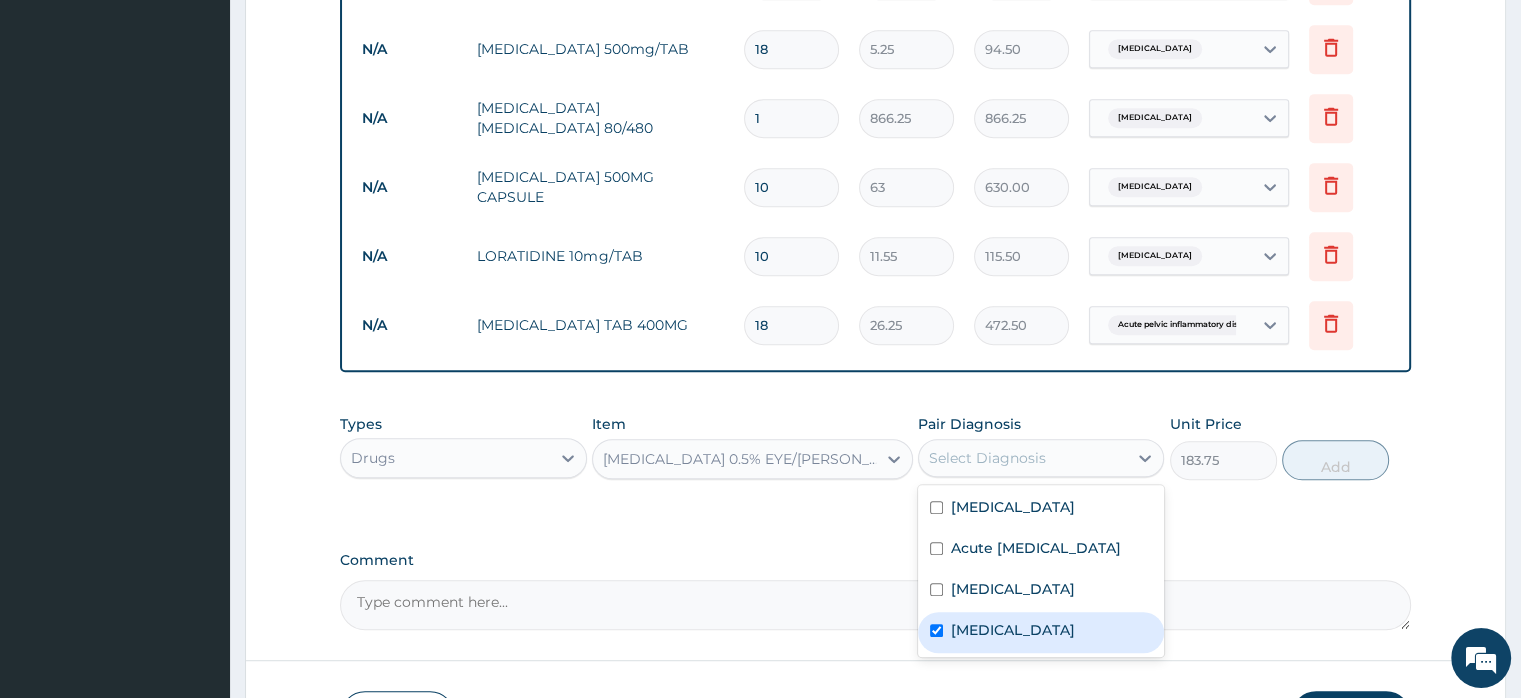 checkbox on "true" 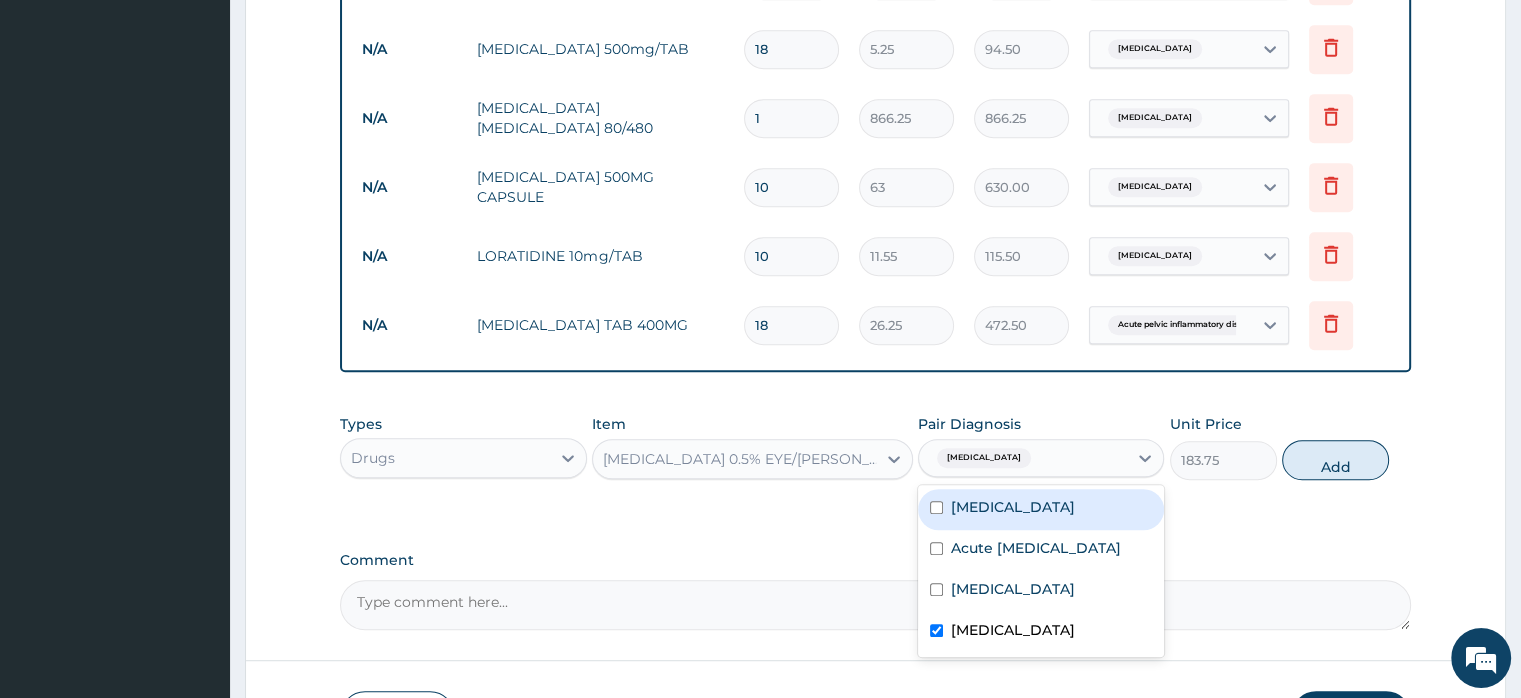 click on "Add" at bounding box center [1335, 460] 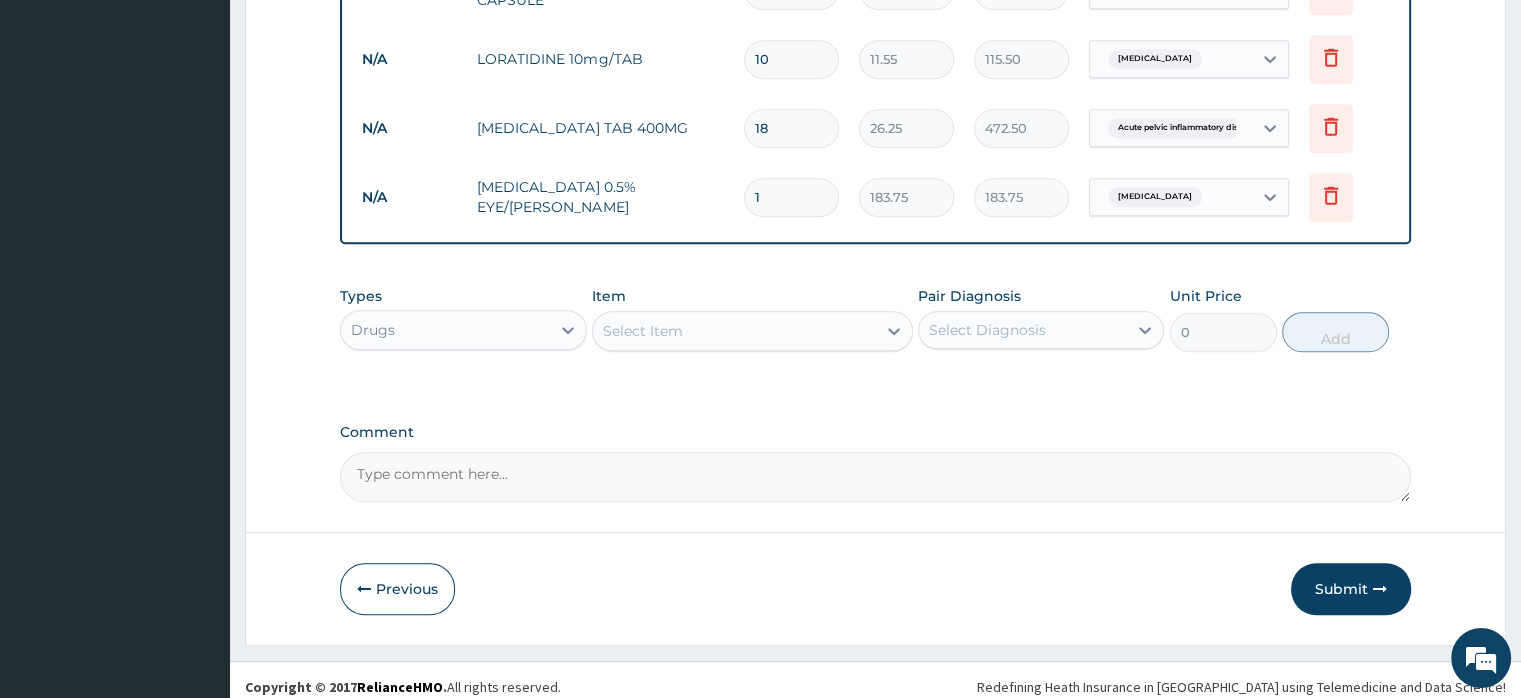 scroll, scrollTop: 1196, scrollLeft: 0, axis: vertical 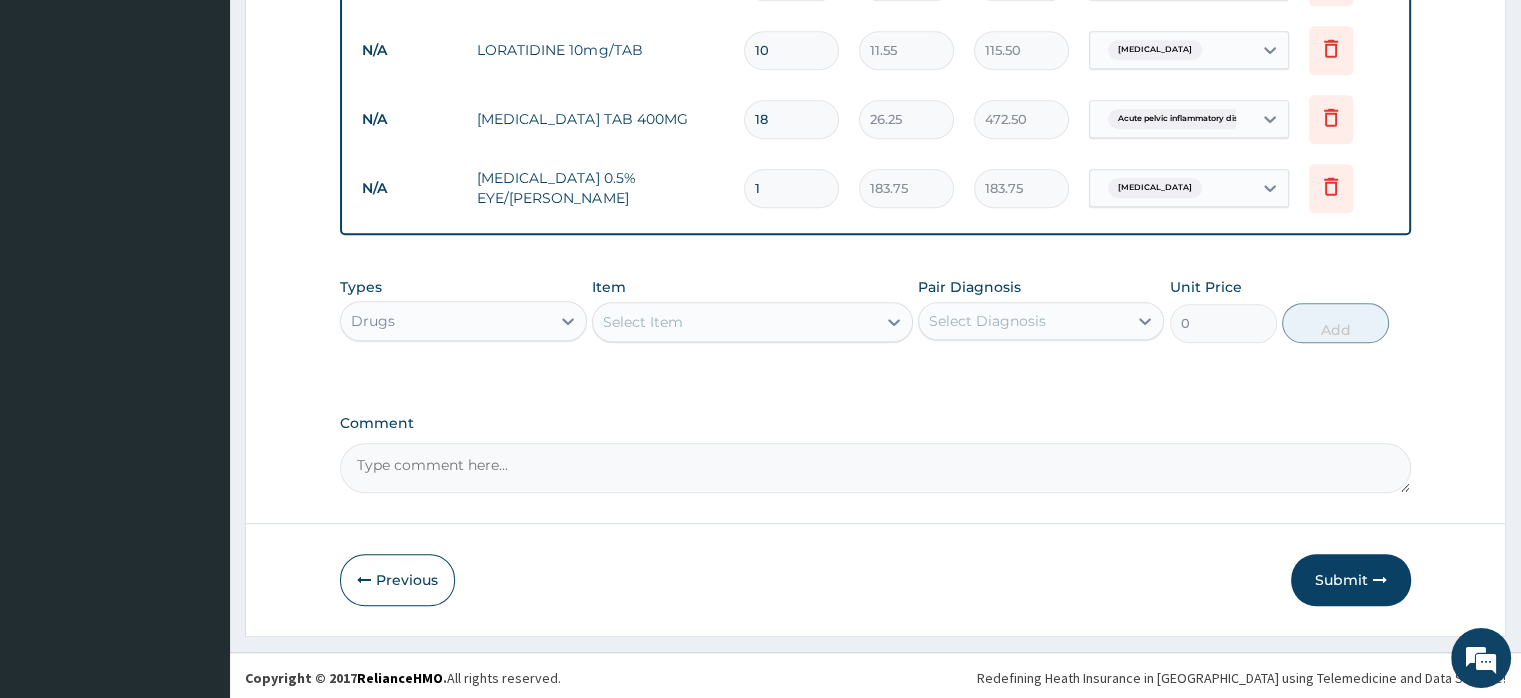 click on "Comment" at bounding box center (875, 468) 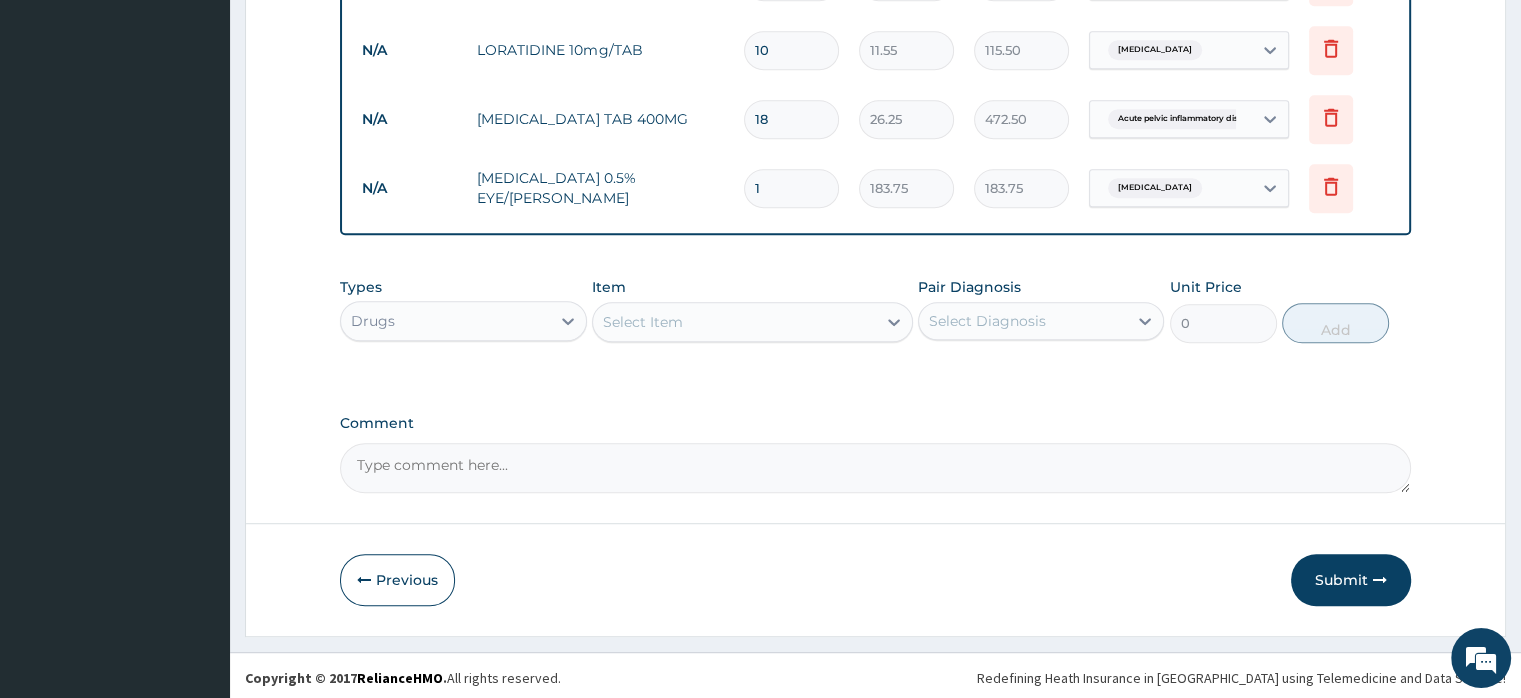 paste on "Complaints Abdominal discomfort, mostly at the left iliac region x 3/52, Cold x 2/7, Body weakness x 1/52, Catarrh x 2/7 and Bilateral eye itching x 1/52.  Patient  seen complained of abdominal pain on the left iliac region, not present at all time. There's associated chills, body weakness, nasal discharge, itching eyes with reddness,+ve vaginal discharge, creamy colour.+ve history of allergies,+ve history  of PUD, not hypertensive, DM. On examination general condition  stable abdomen tenderness on the suprapubic /iliac (bil) regions ass - Acute PID/malaria/allergic rhinitis,conjuctivitis.." 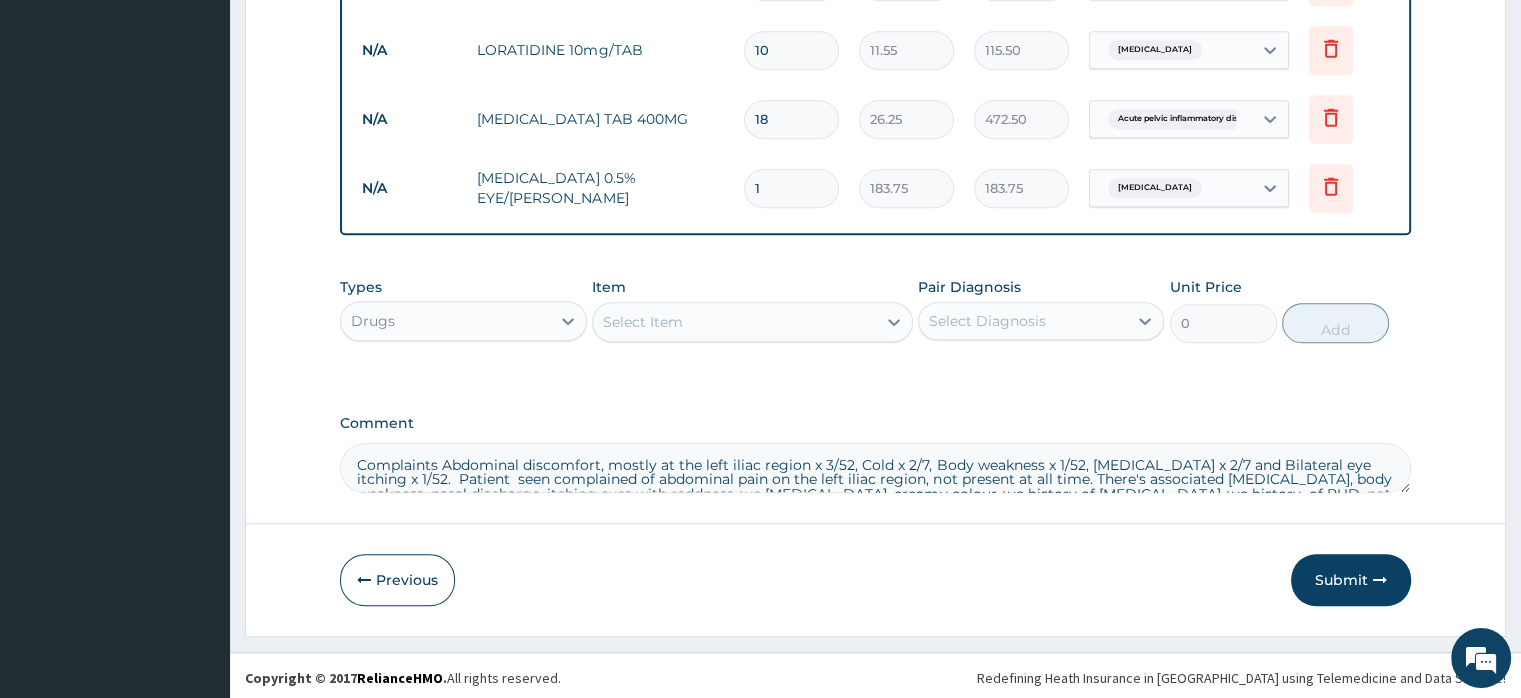 scroll, scrollTop: 39, scrollLeft: 0, axis: vertical 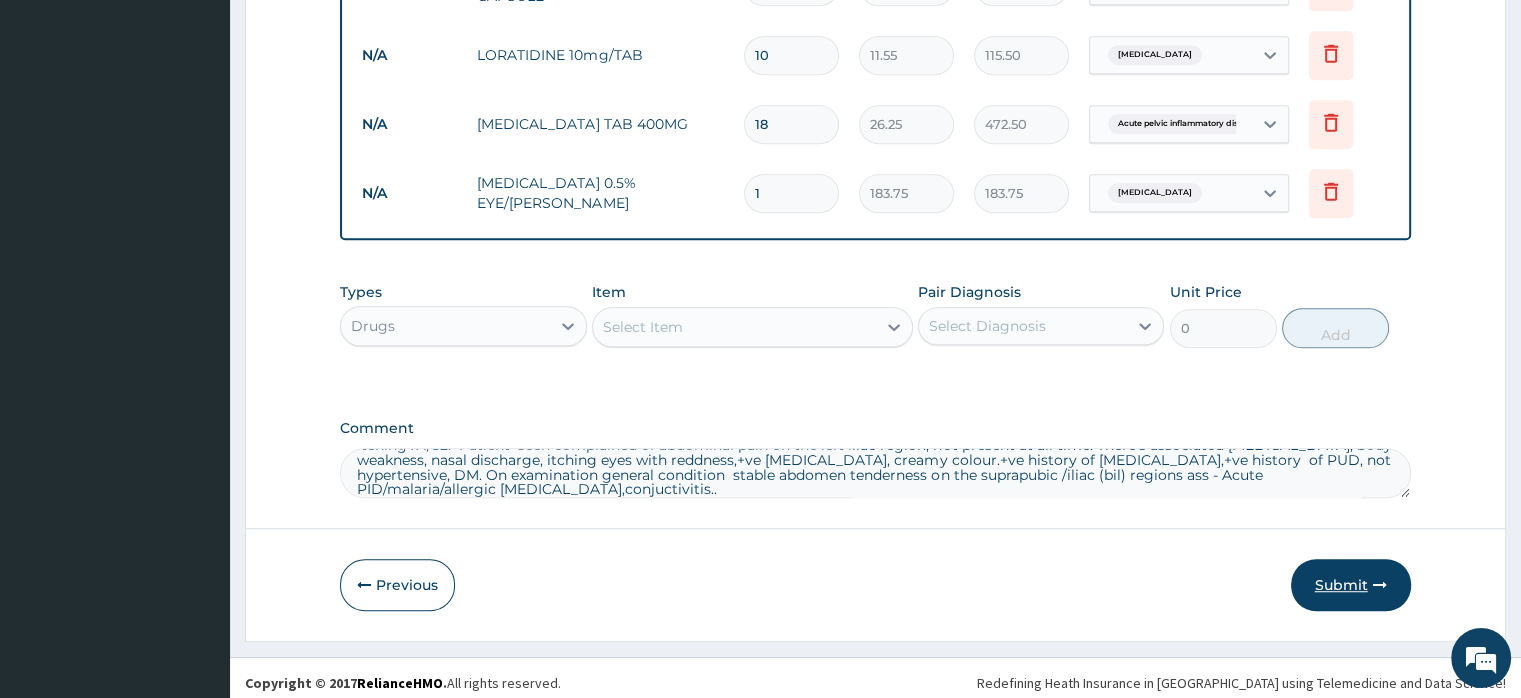 type on "Complaints Abdominal discomfort, mostly at the left iliac region x 3/52, Cold x 2/7, Body weakness x 1/52, Catarrh x 2/7 and Bilateral eye itching x 1/52.  Patient  seen complained of abdominal pain on the left iliac region, not present at all time. There's associated chills, body weakness, nasal discharge, itching eyes with reddness,+ve vaginal discharge, creamy colour.+ve history of allergies,+ve history  of PUD, not hypertensive, DM. On examination general condition  stable abdomen tenderness on the suprapubic /iliac (bil) regions ass - Acute PID/malaria/allergic rhinitis,conjuctivitis.." 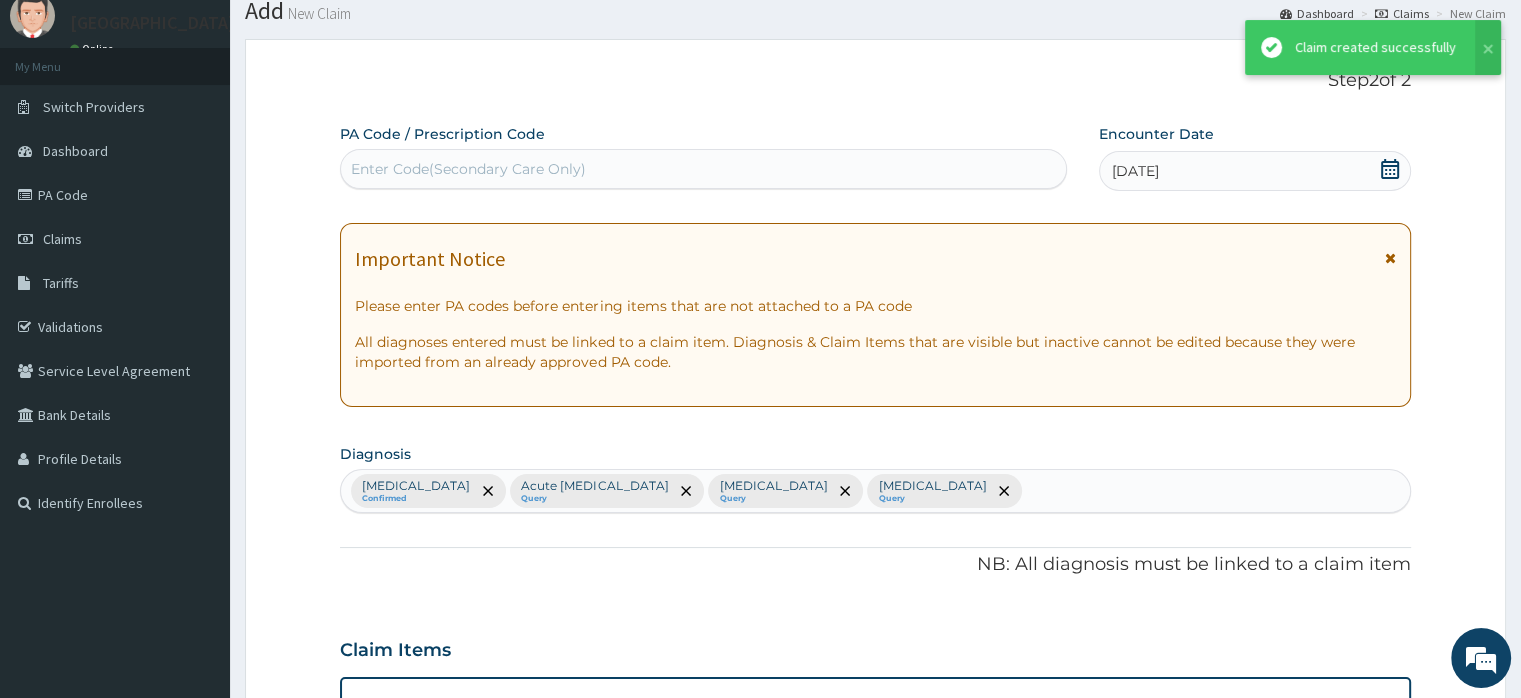 scroll, scrollTop: 1191, scrollLeft: 0, axis: vertical 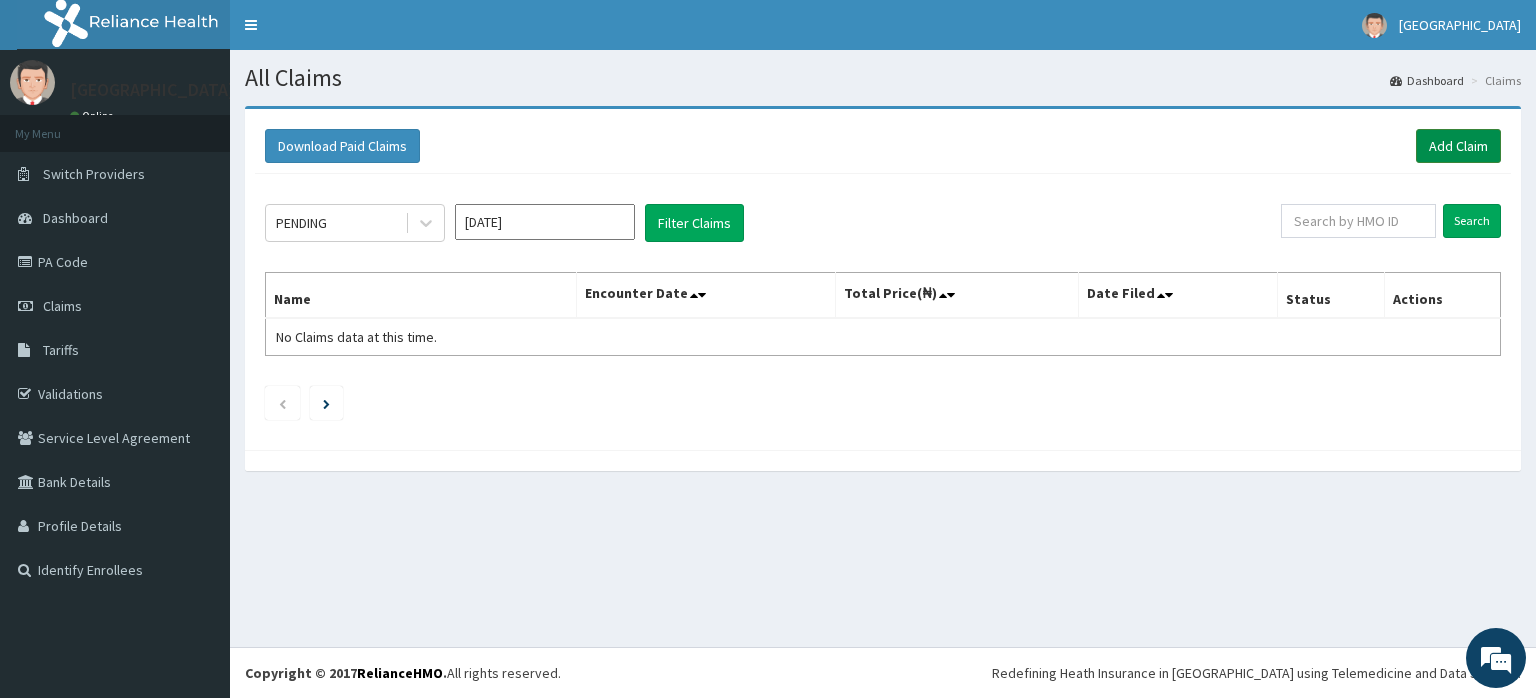 click on "Add Claim" at bounding box center (1458, 146) 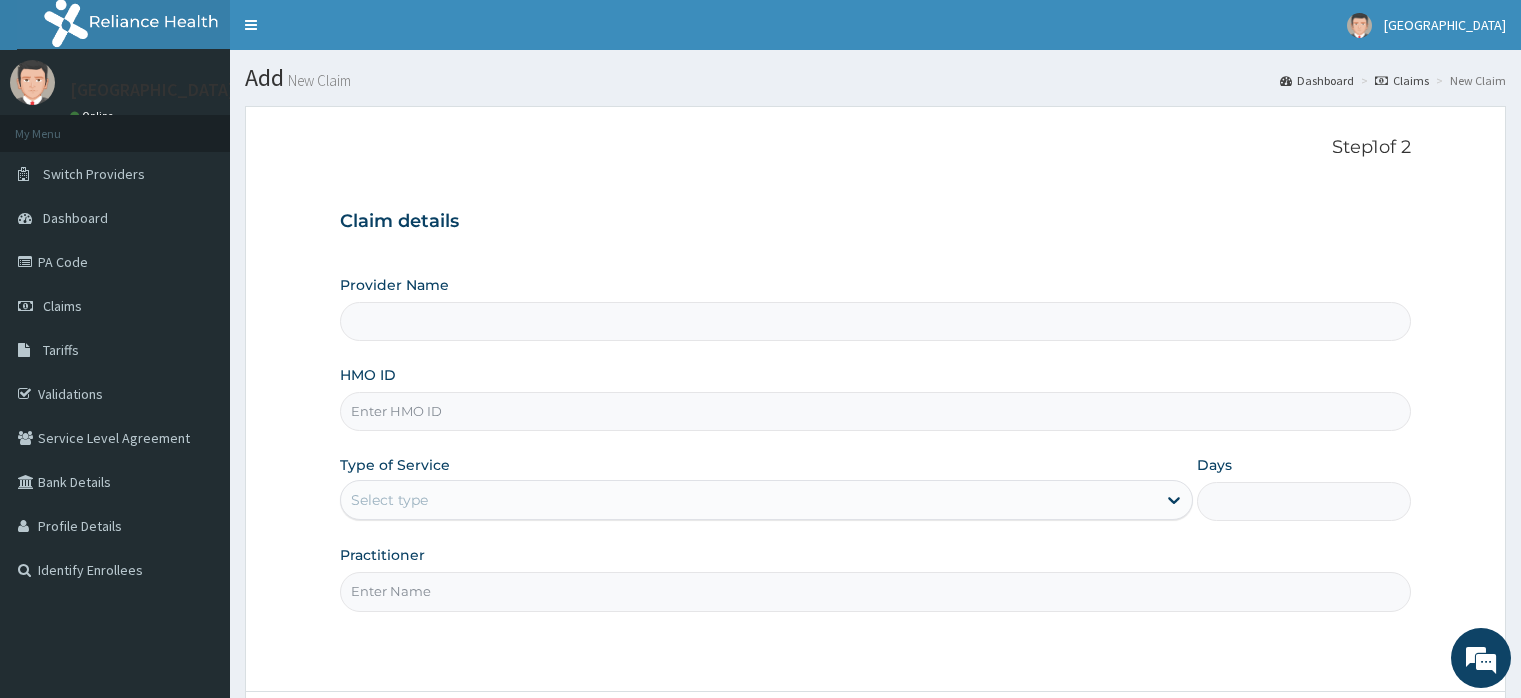type on "Joedan Hospital Limited" 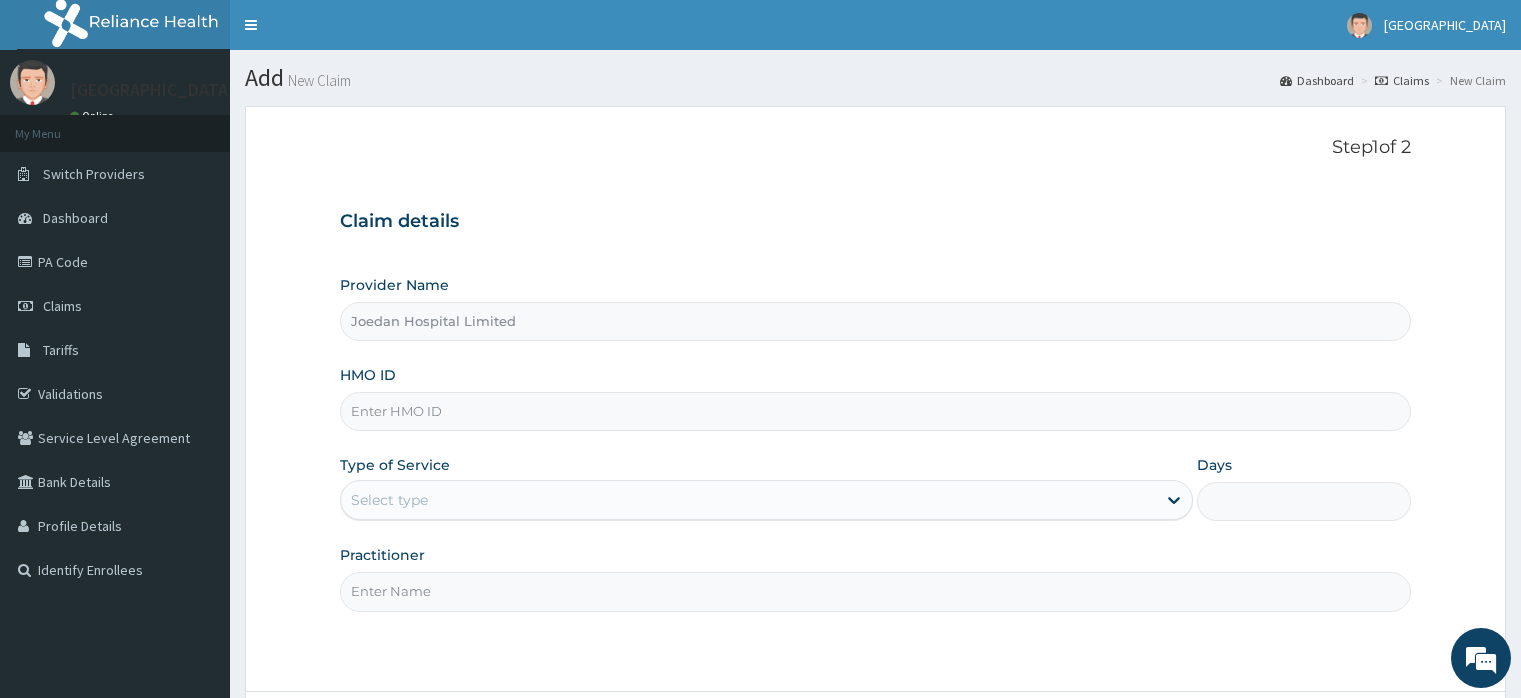 scroll, scrollTop: 0, scrollLeft: 0, axis: both 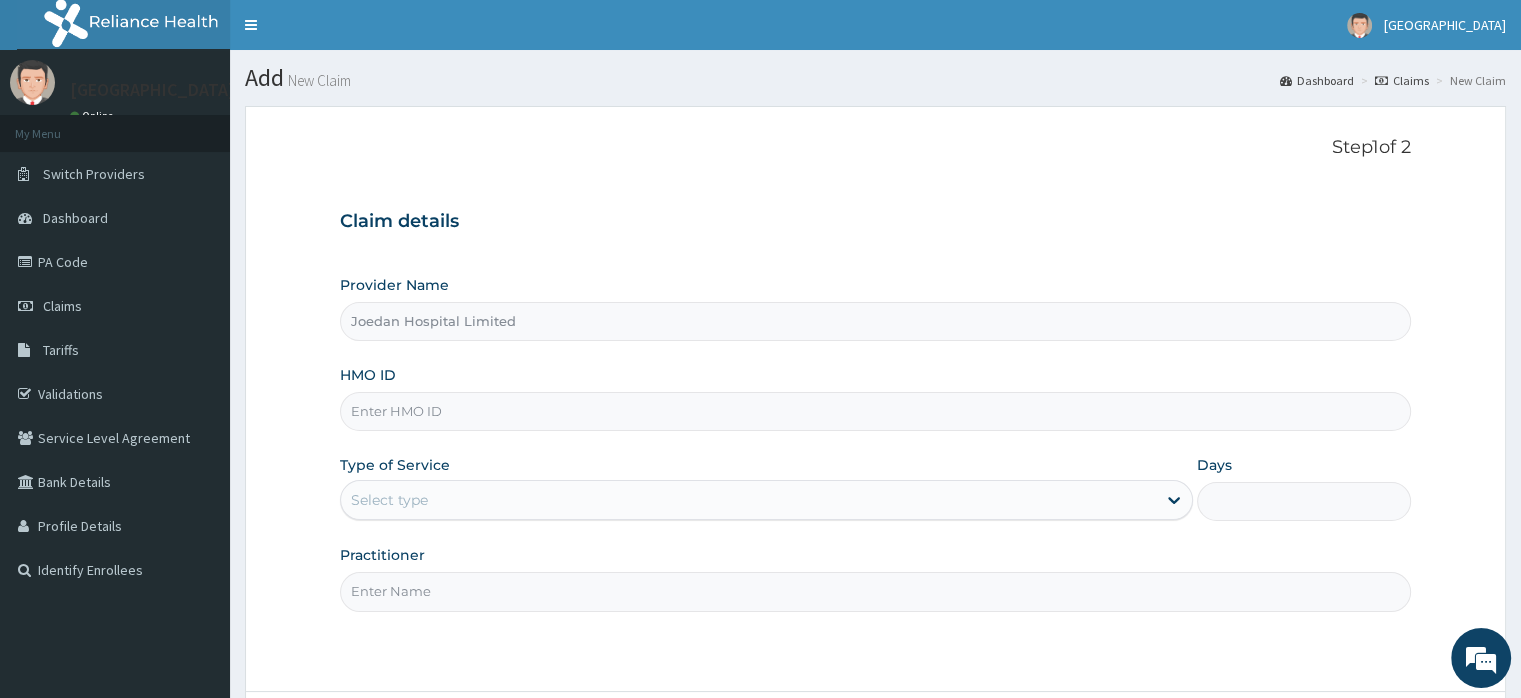 click on "HMO ID" at bounding box center [875, 411] 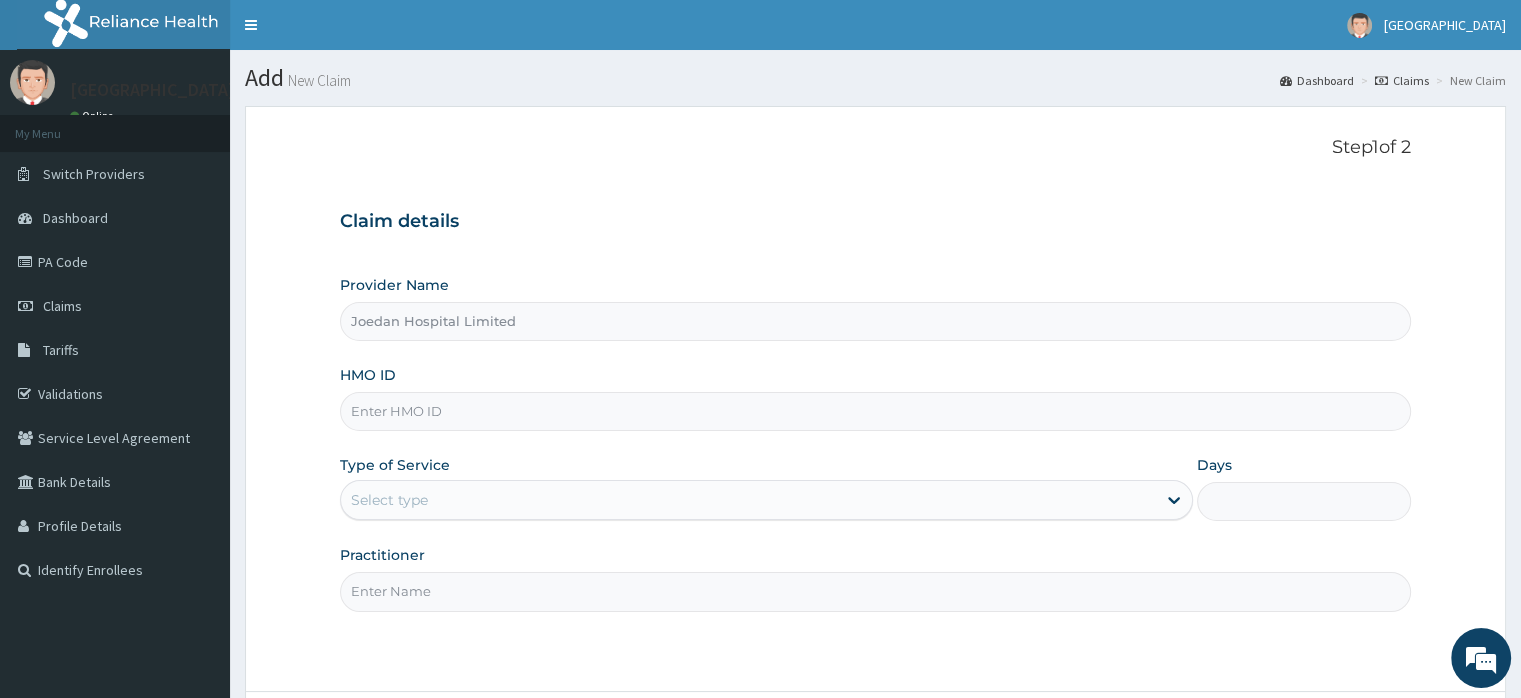 paste on "GTC/10214/F" 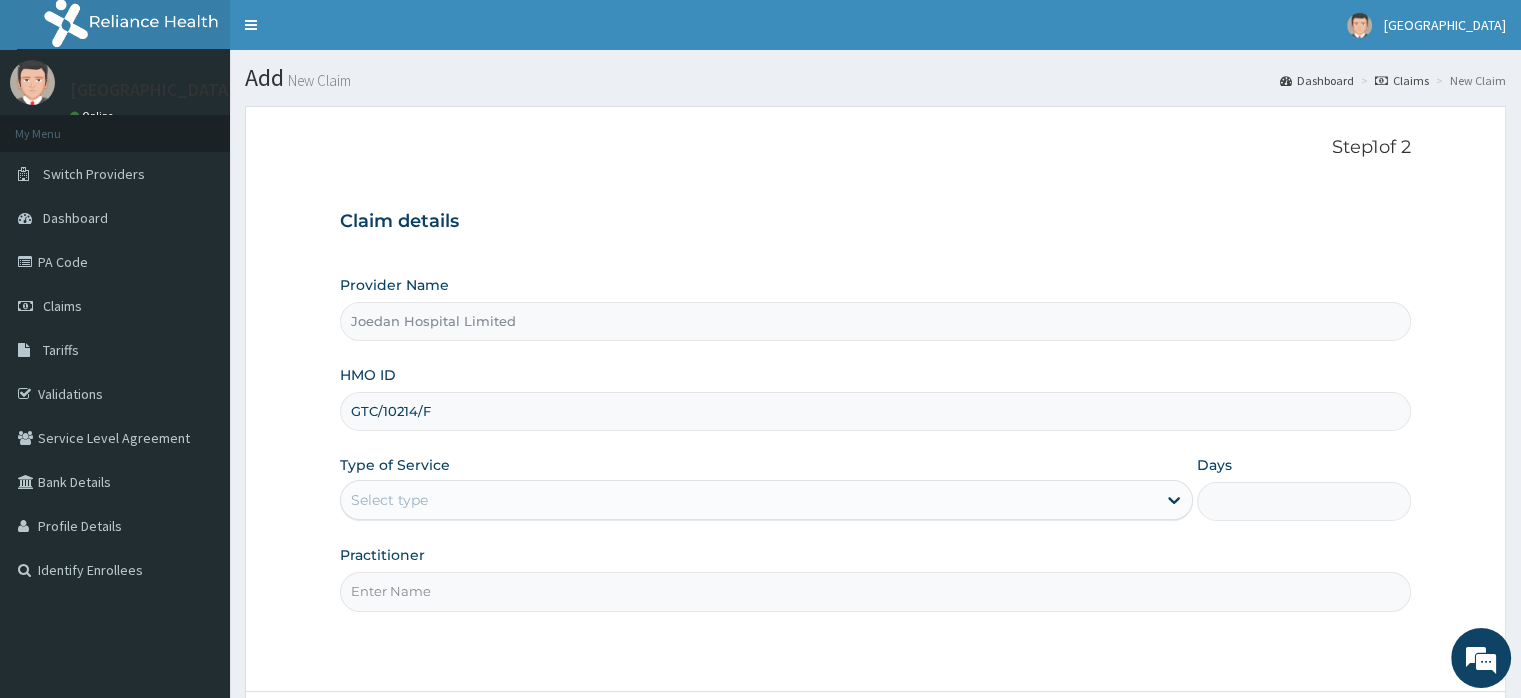 type on "GTC/10214/F" 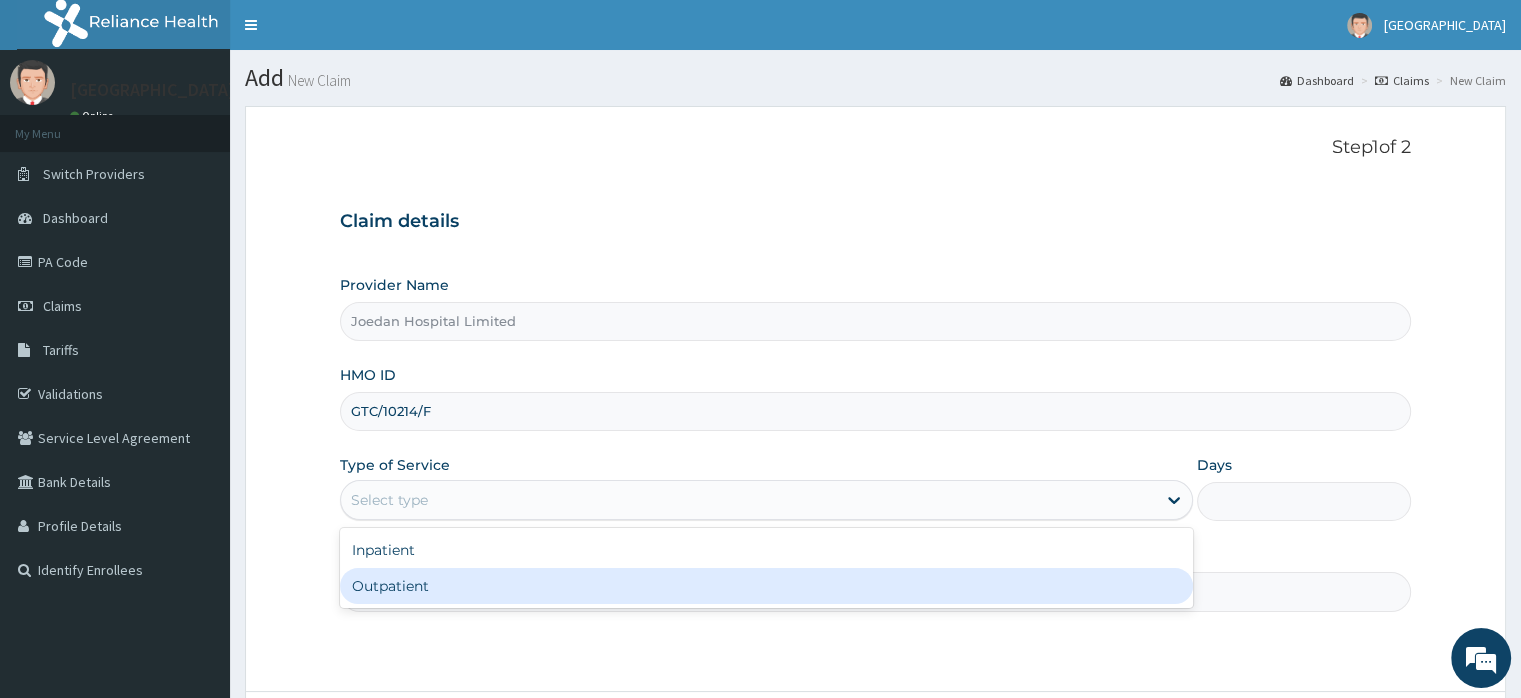 click on "Outpatient" at bounding box center (766, 586) 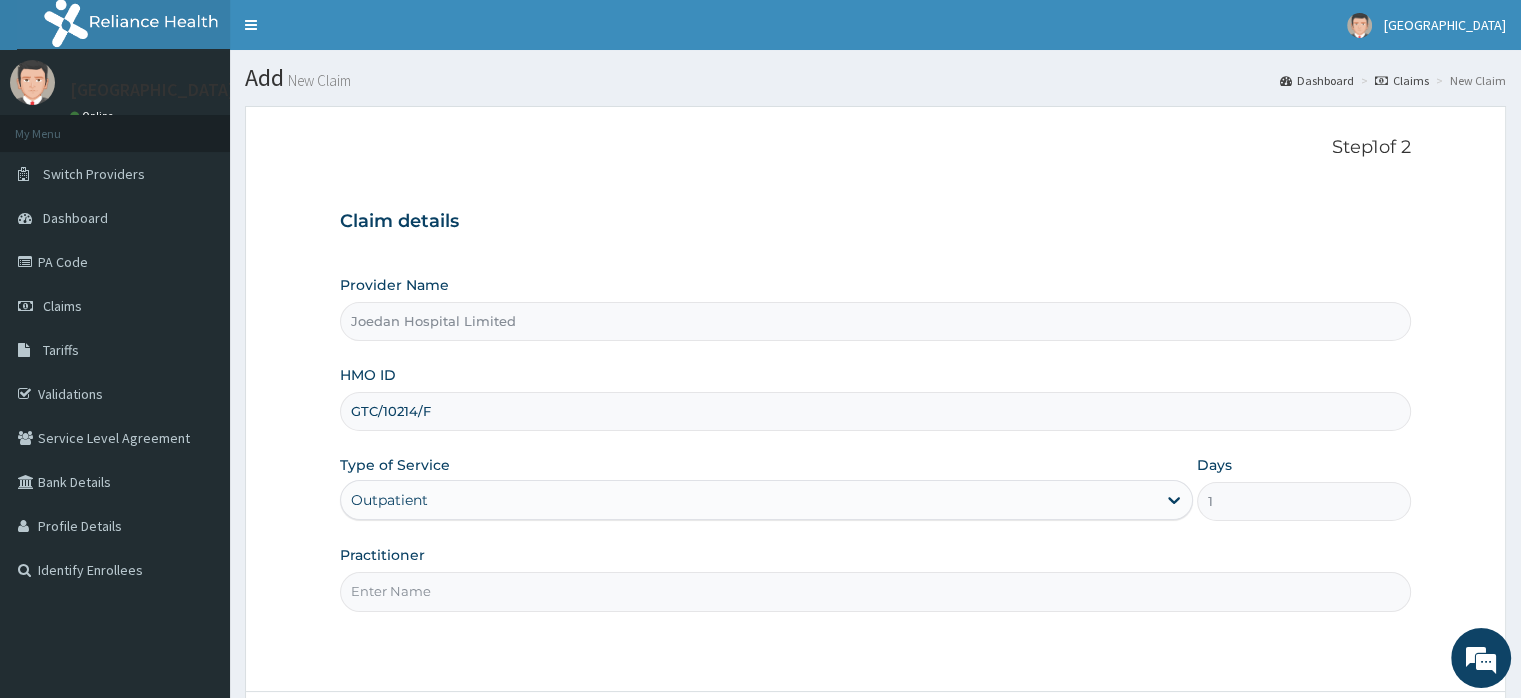 click on "Practitioner" at bounding box center [875, 591] 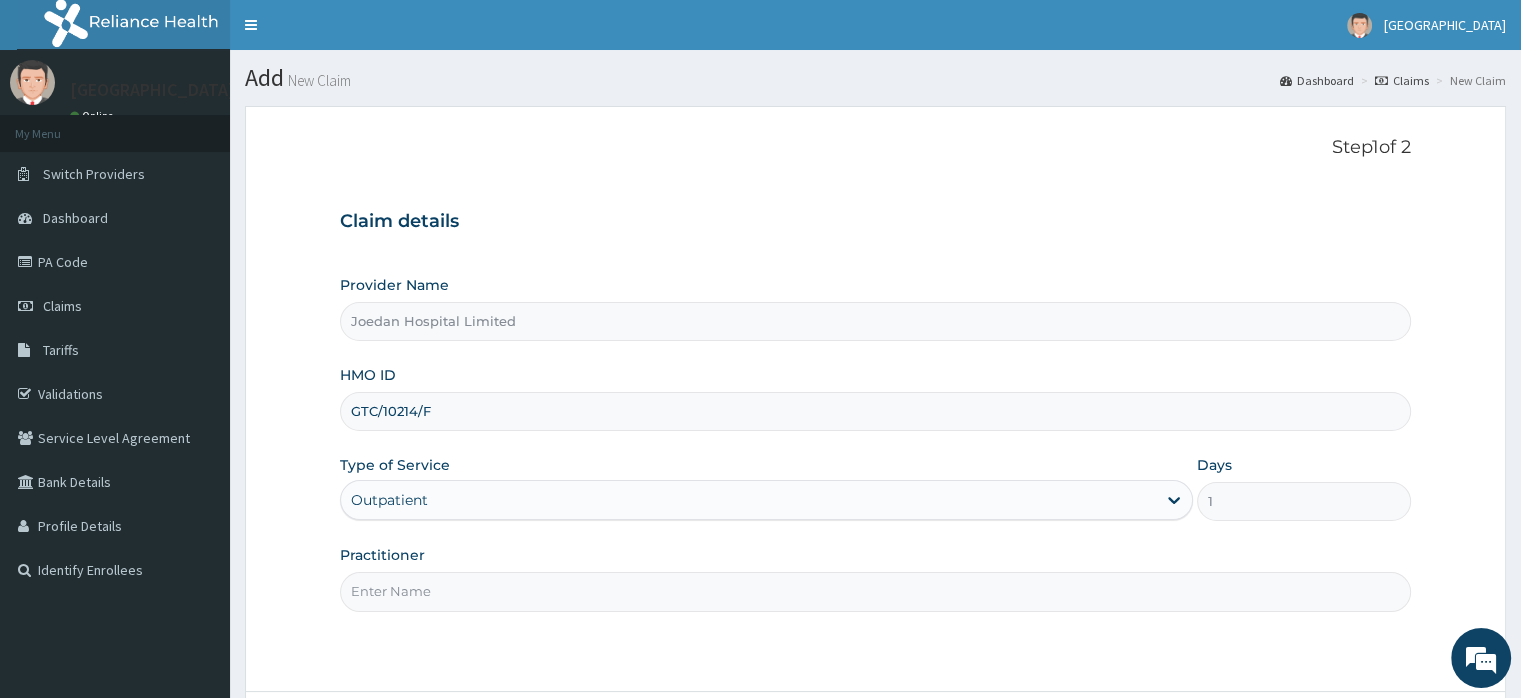 type on "Dr [PERSON_NAME]" 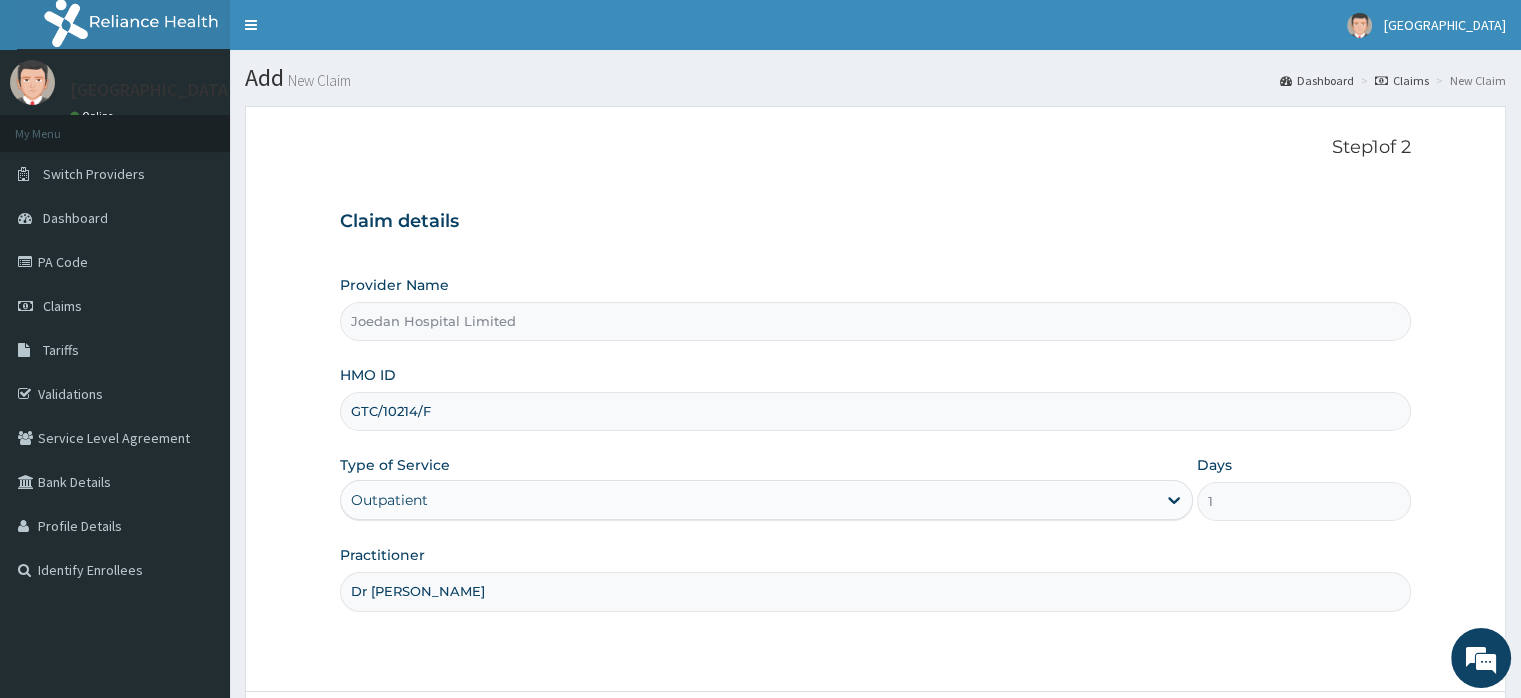 scroll, scrollTop: 172, scrollLeft: 0, axis: vertical 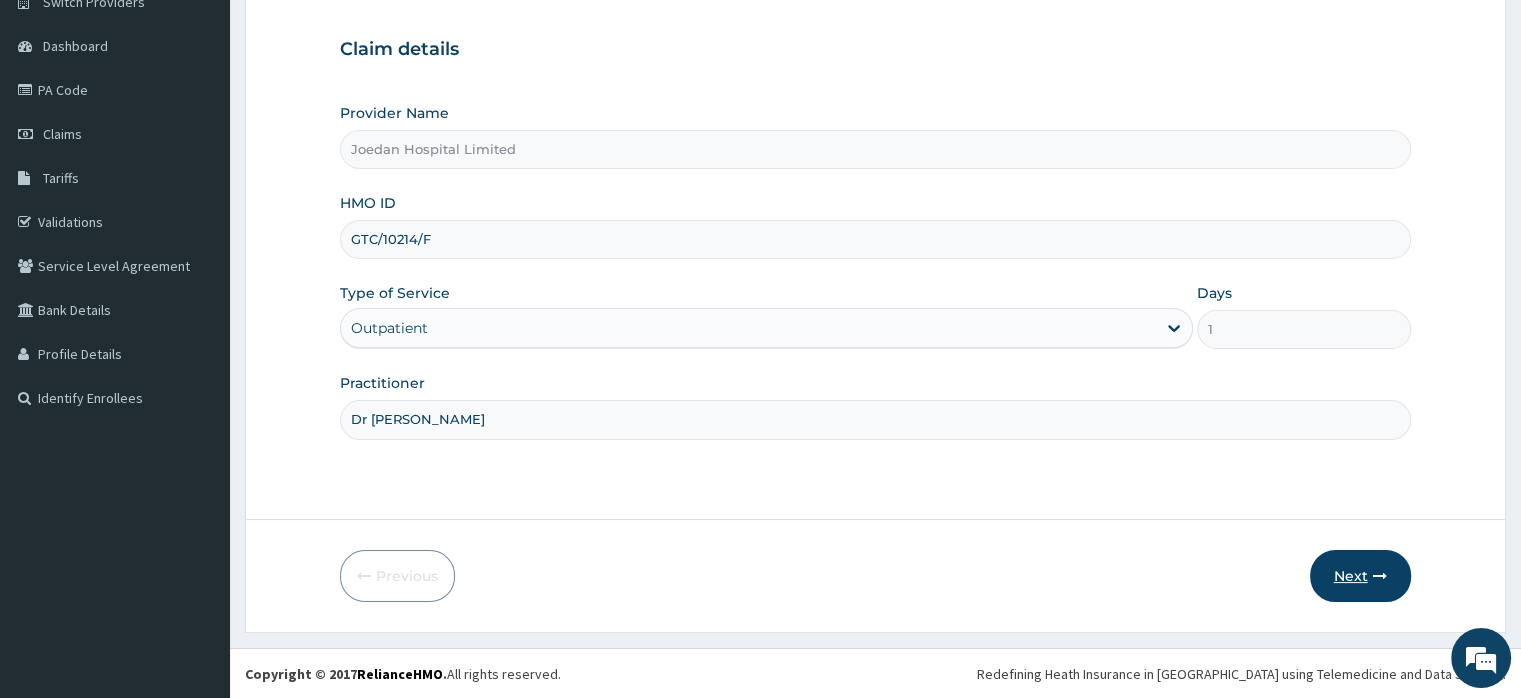 click on "Next" at bounding box center [1360, 576] 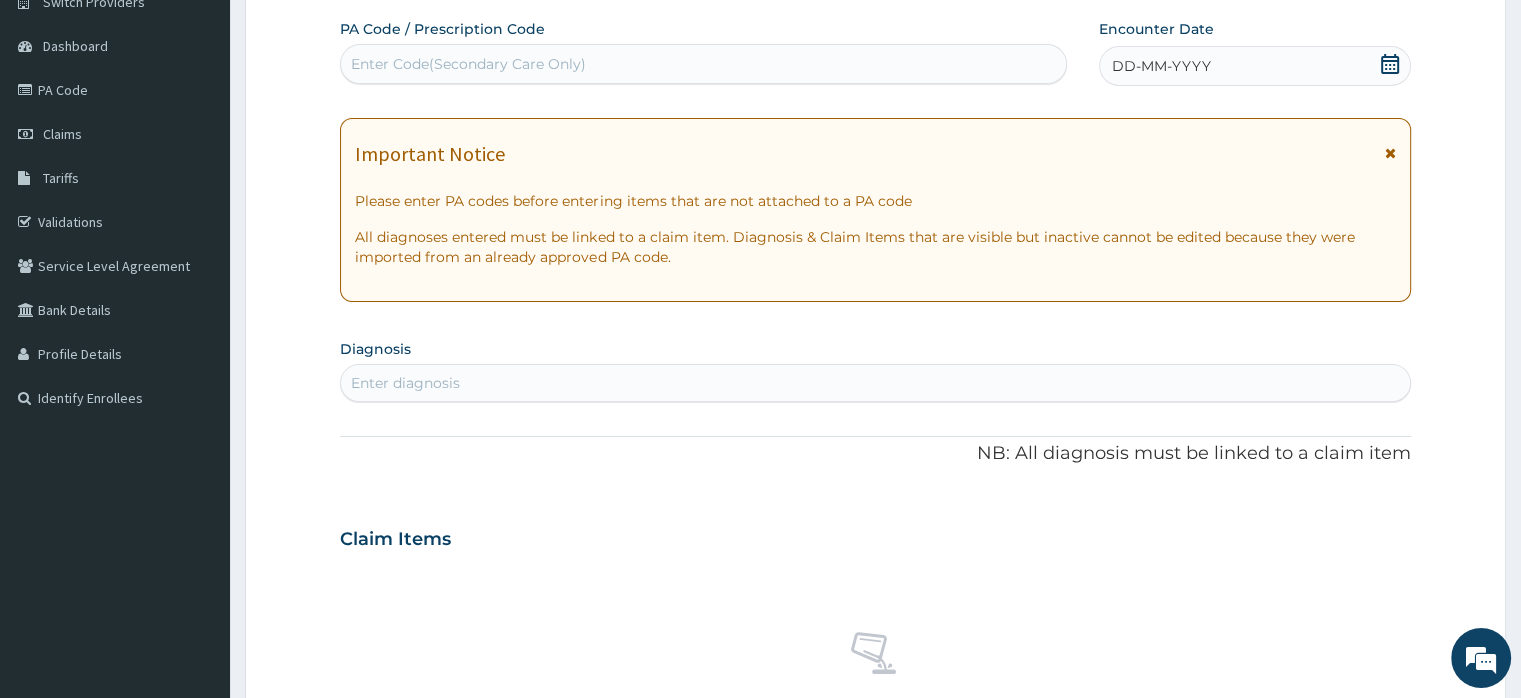 click on "DD-MM-YYYY" at bounding box center (1161, 66) 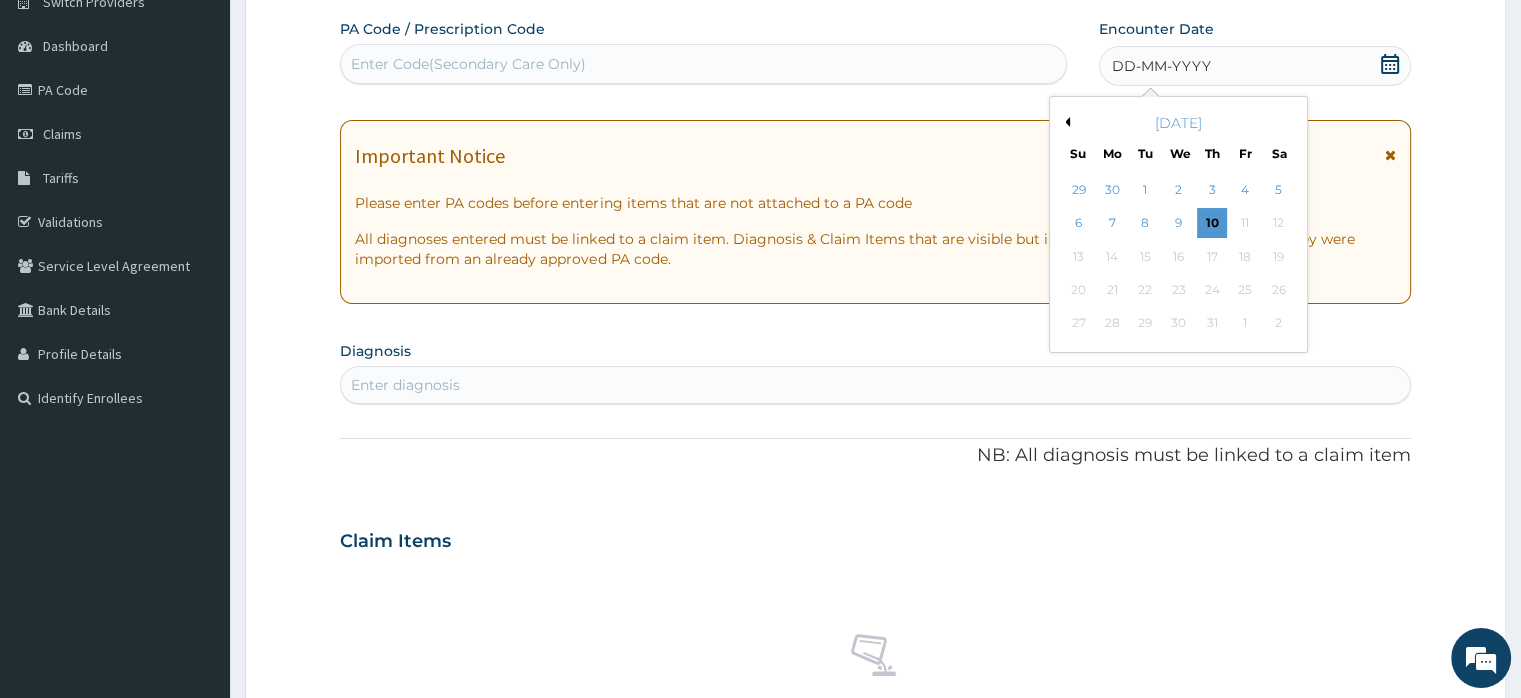 click on "Previous Month" at bounding box center [1065, 122] 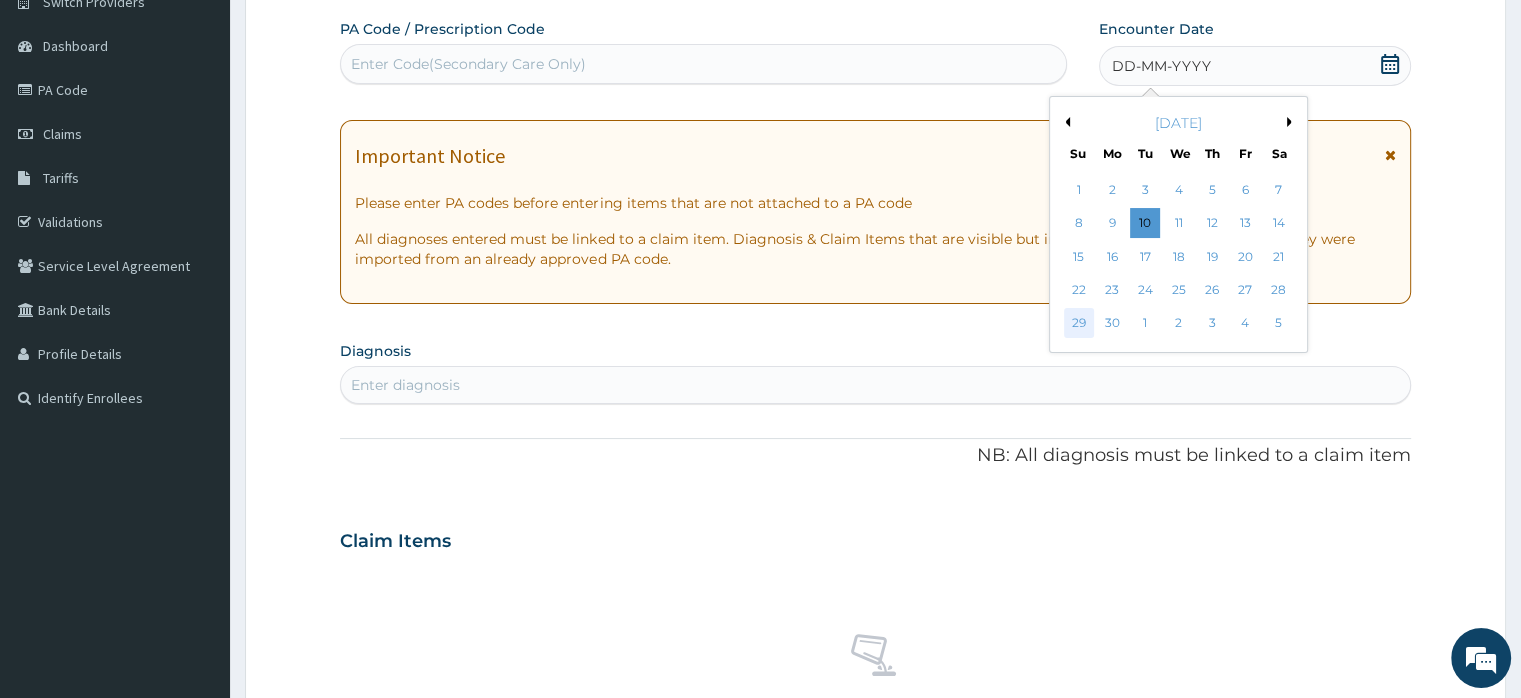 click on "29" at bounding box center (1079, 324) 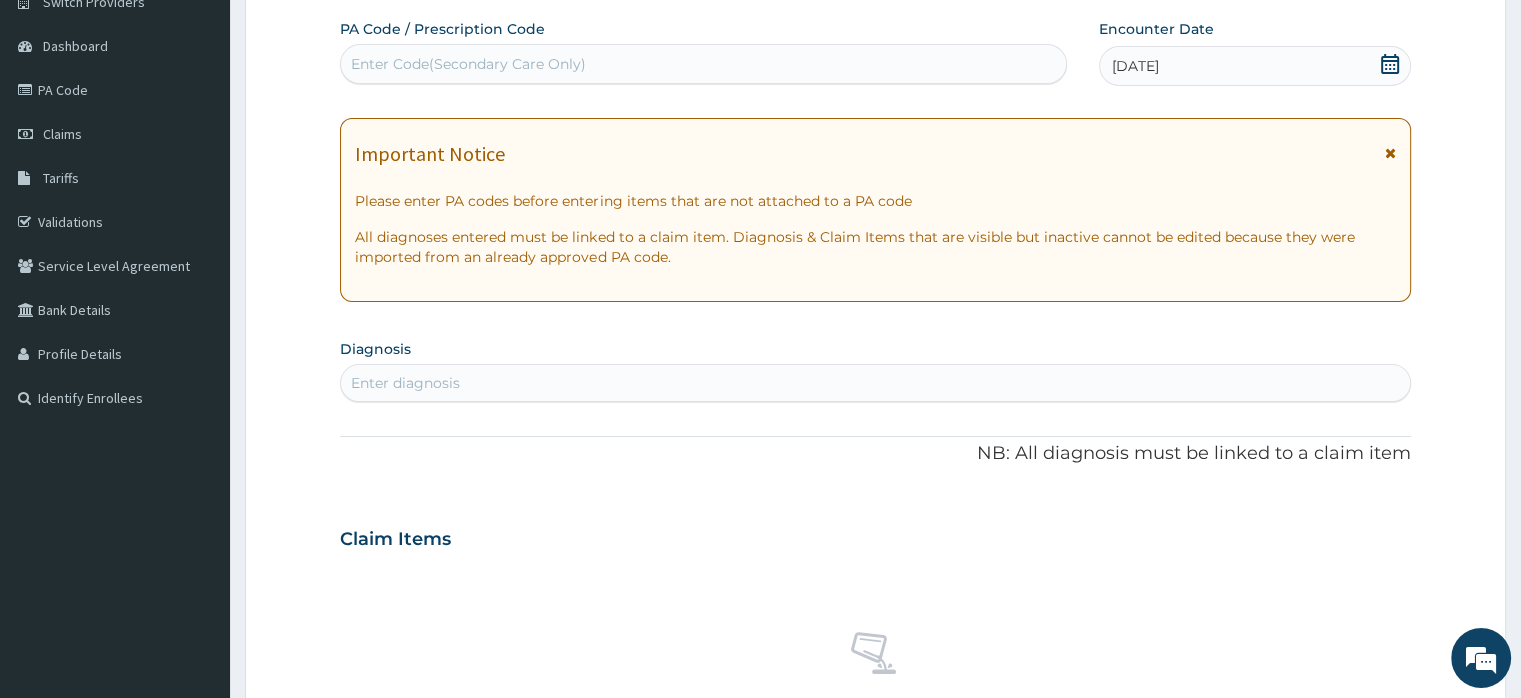 click on "Enter diagnosis" at bounding box center [405, 383] 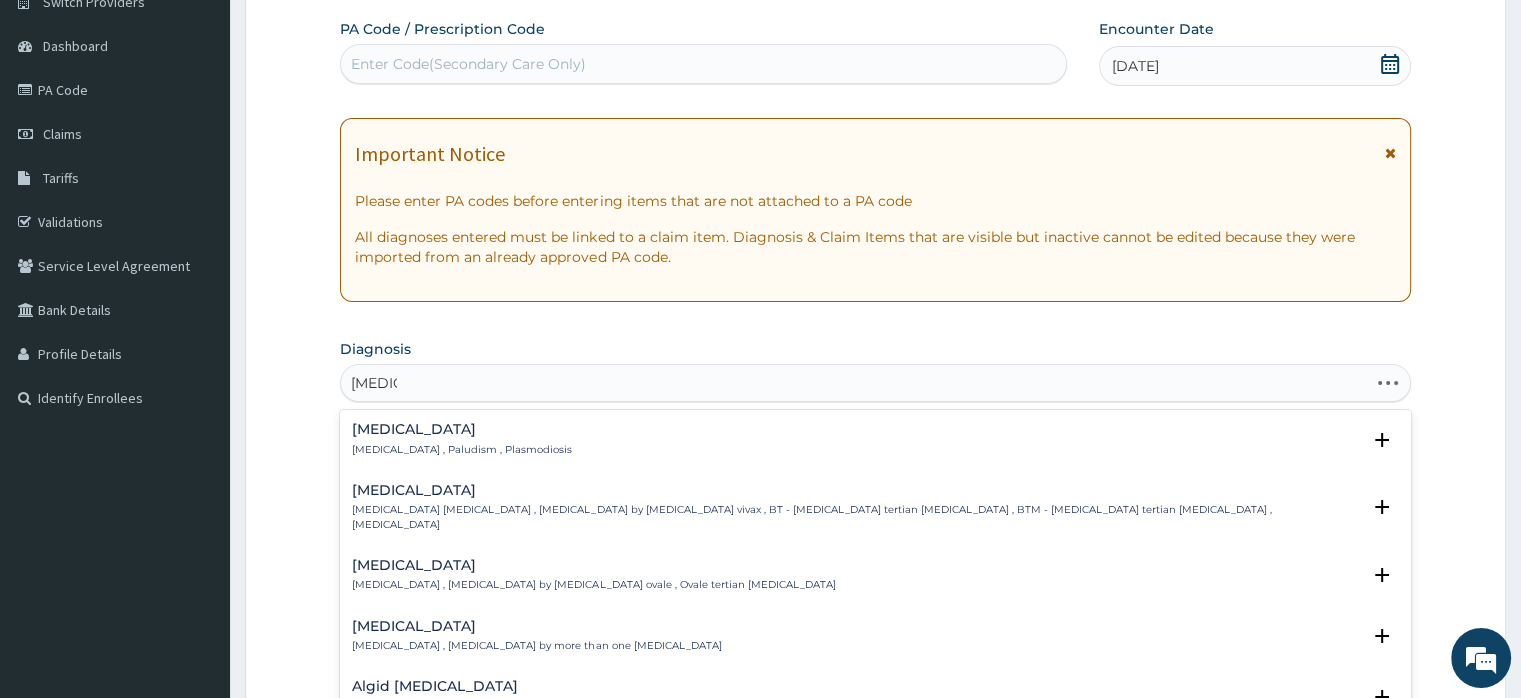 type on "[MEDICAL_DATA]" 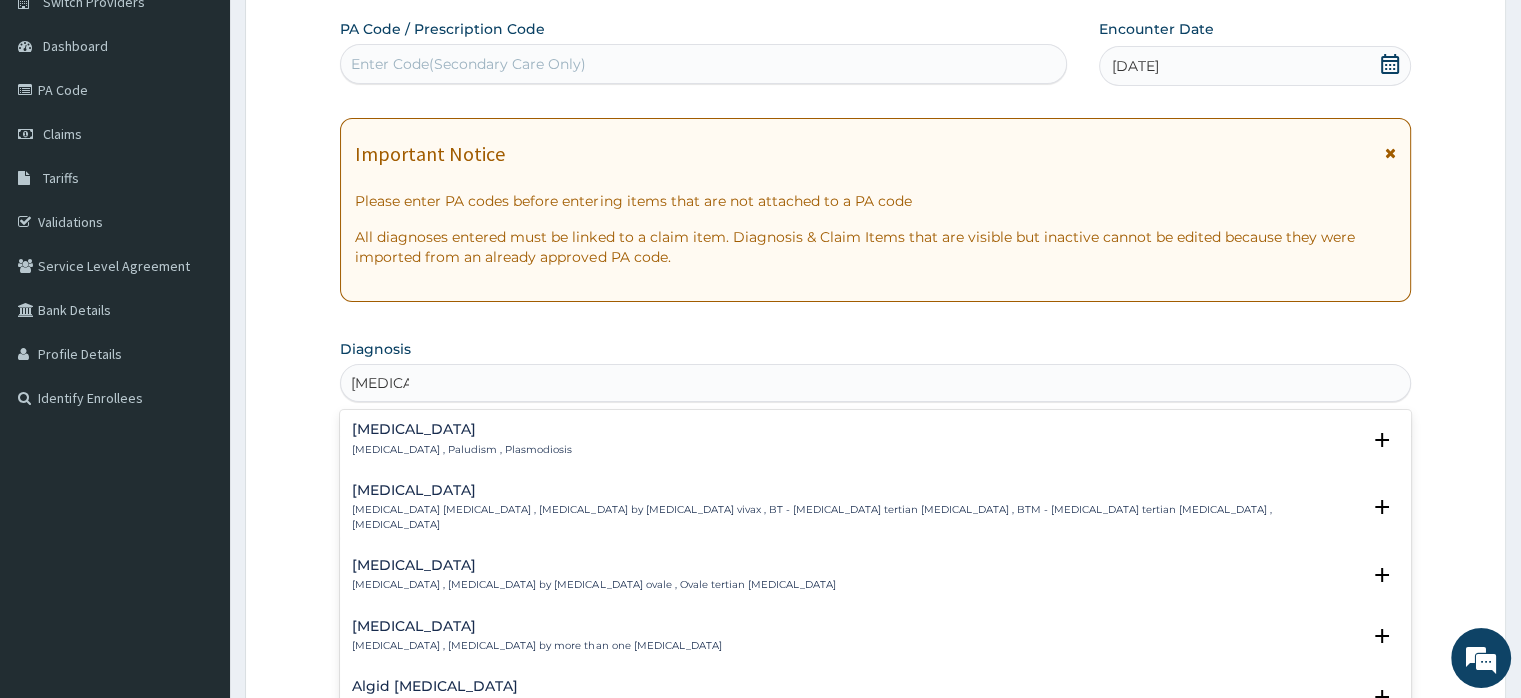 click on "Malaria" at bounding box center (462, 429) 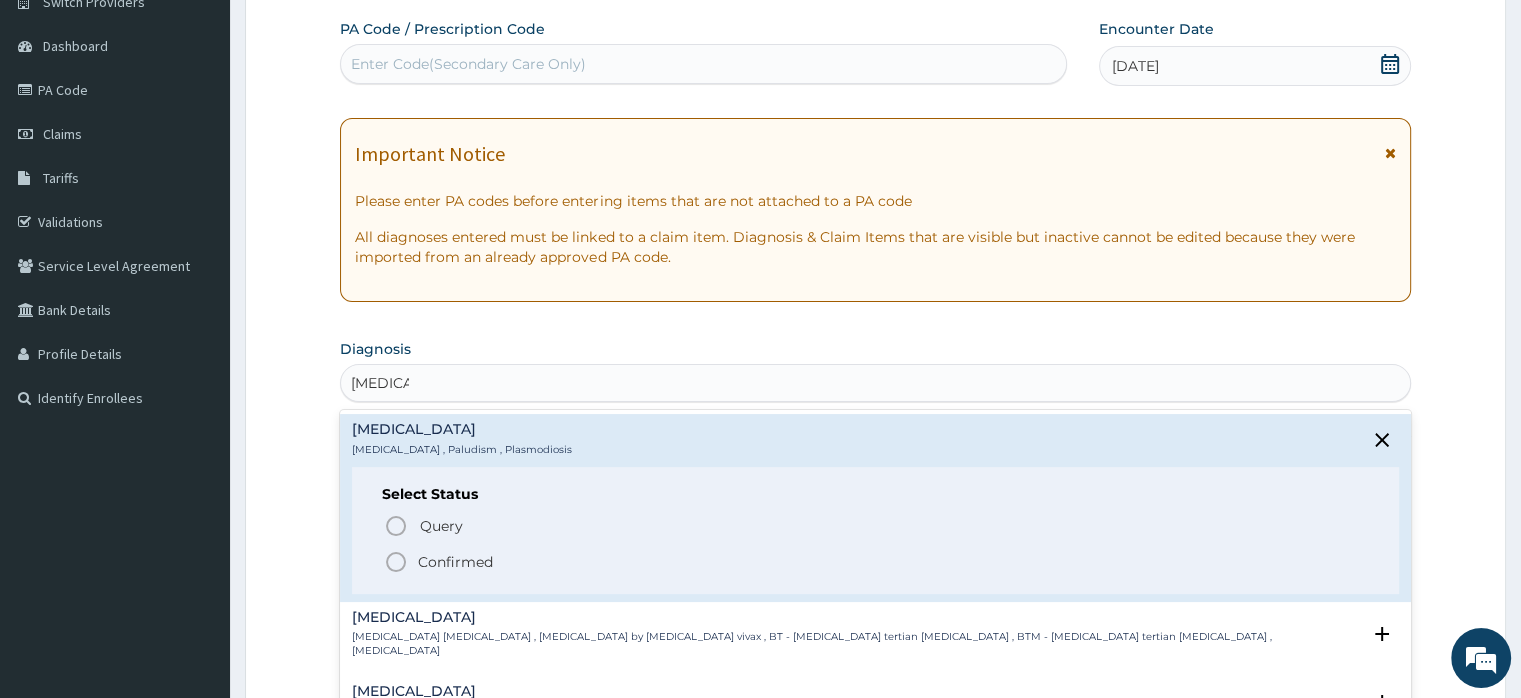 click 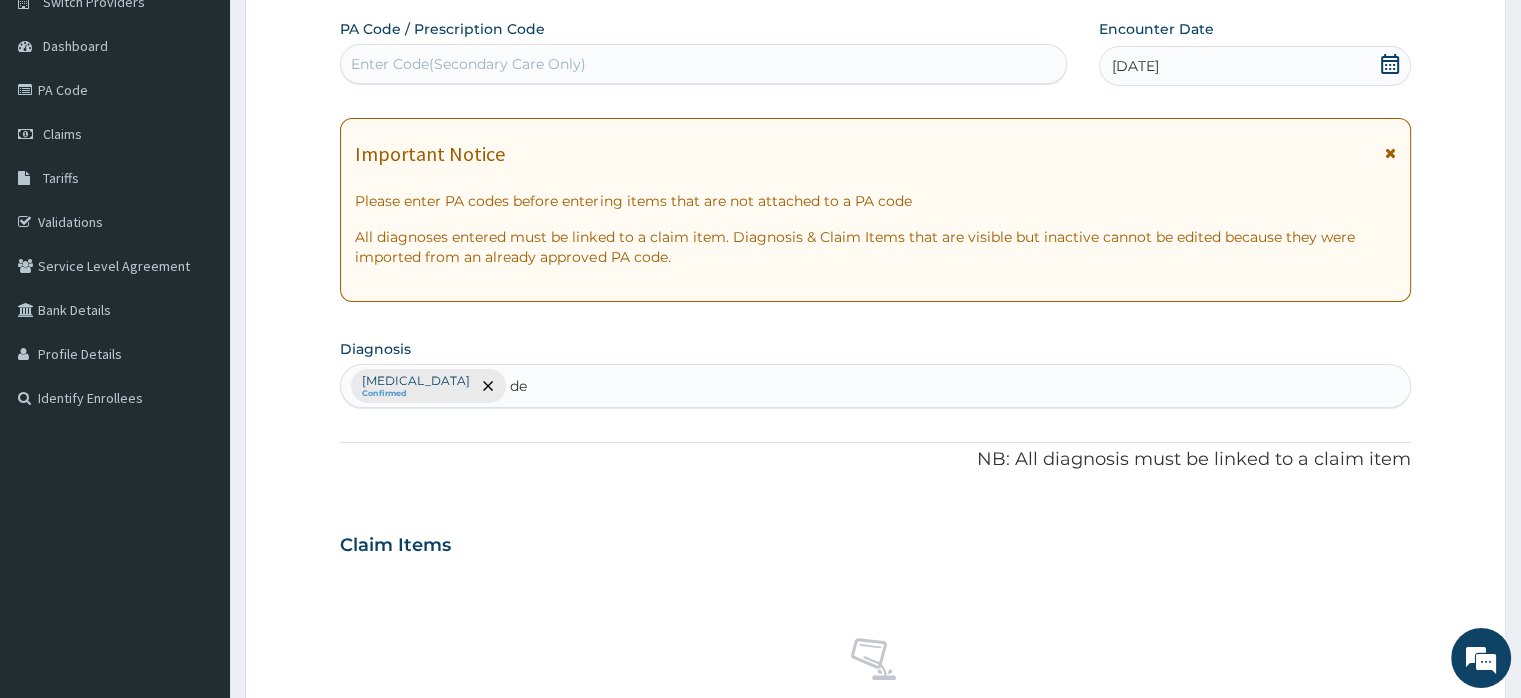 type on "d" 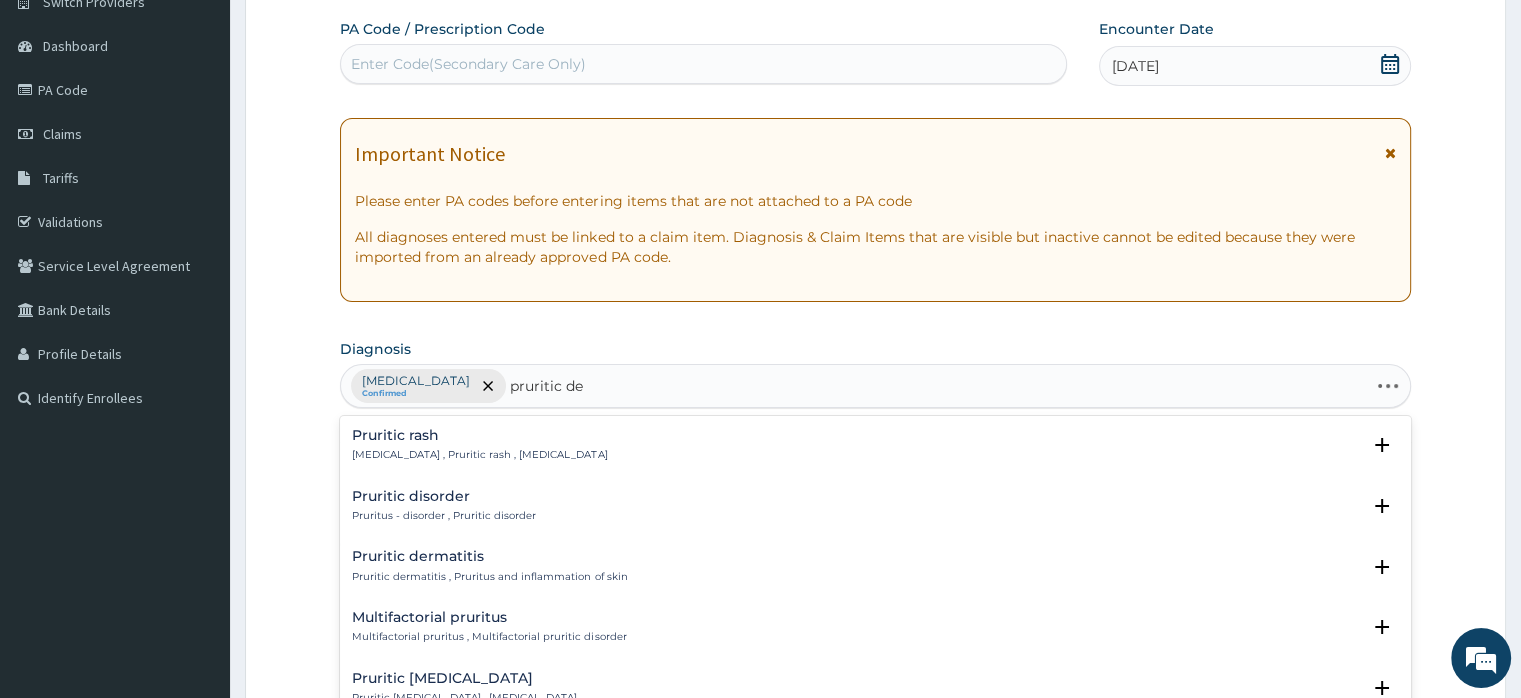 type on "pruritic der" 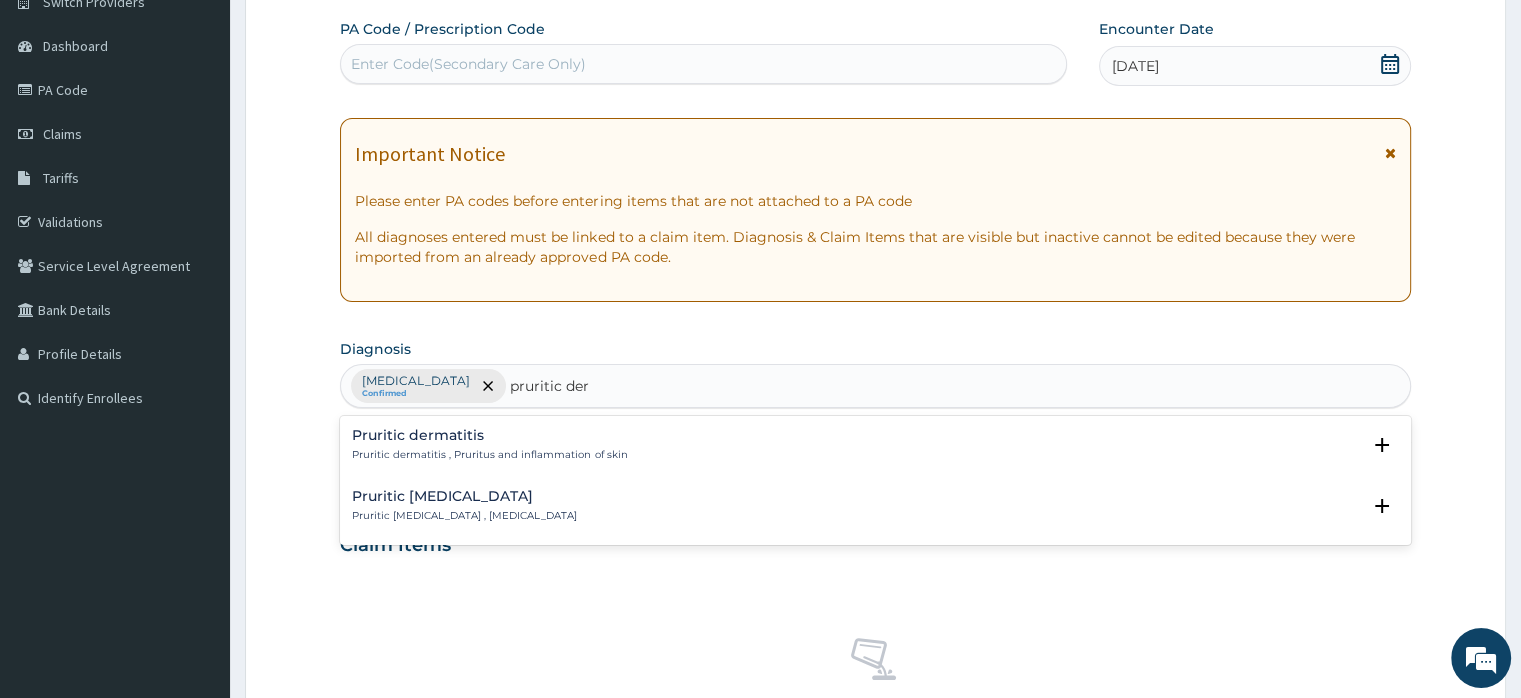 click on "Pruritic dermatitis" at bounding box center [489, 435] 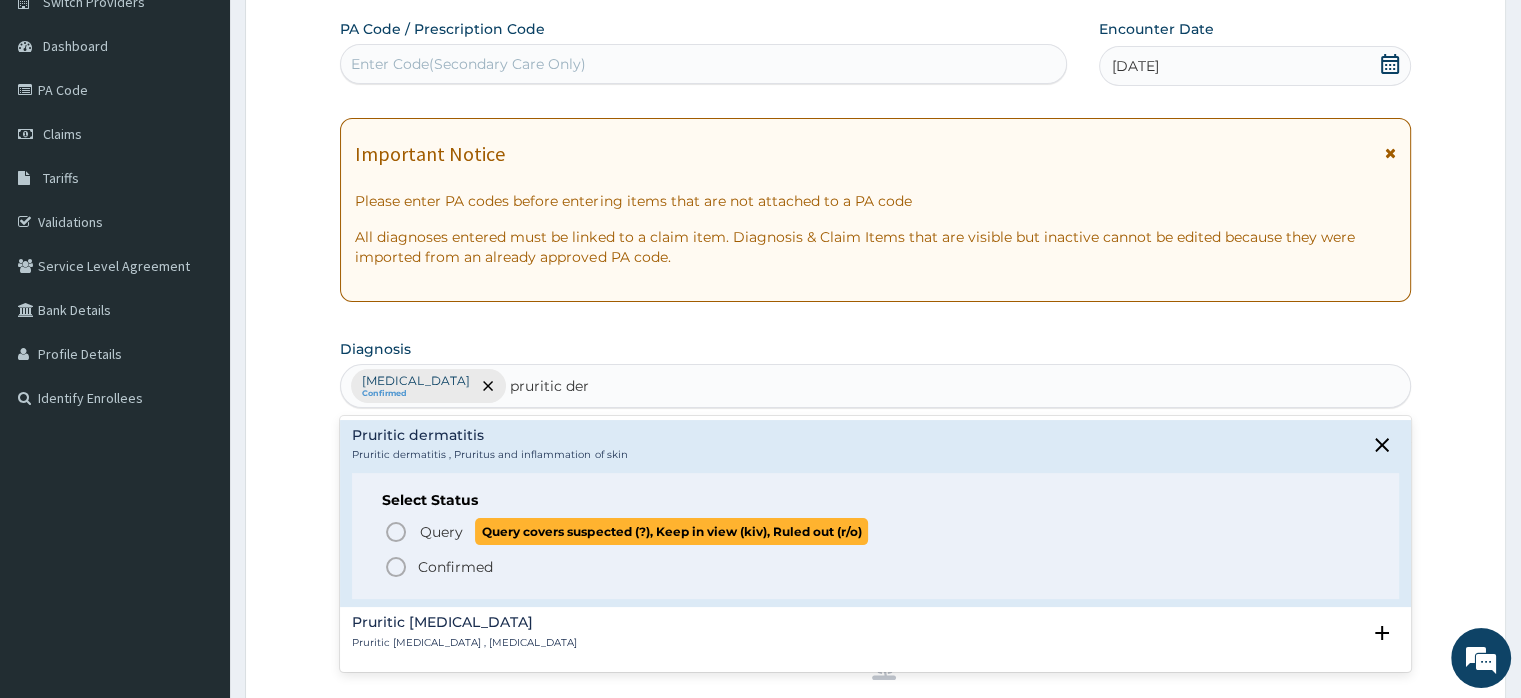 click 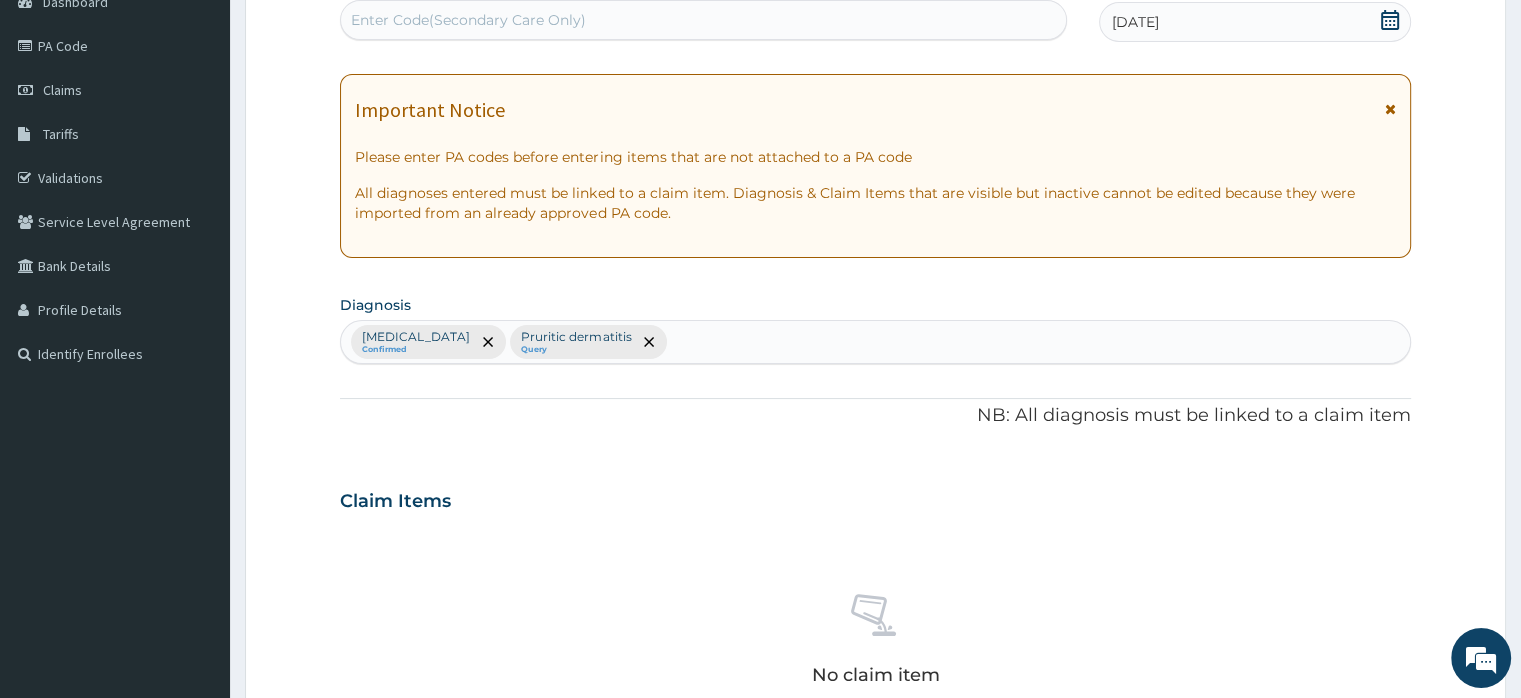 scroll, scrollTop: 172, scrollLeft: 0, axis: vertical 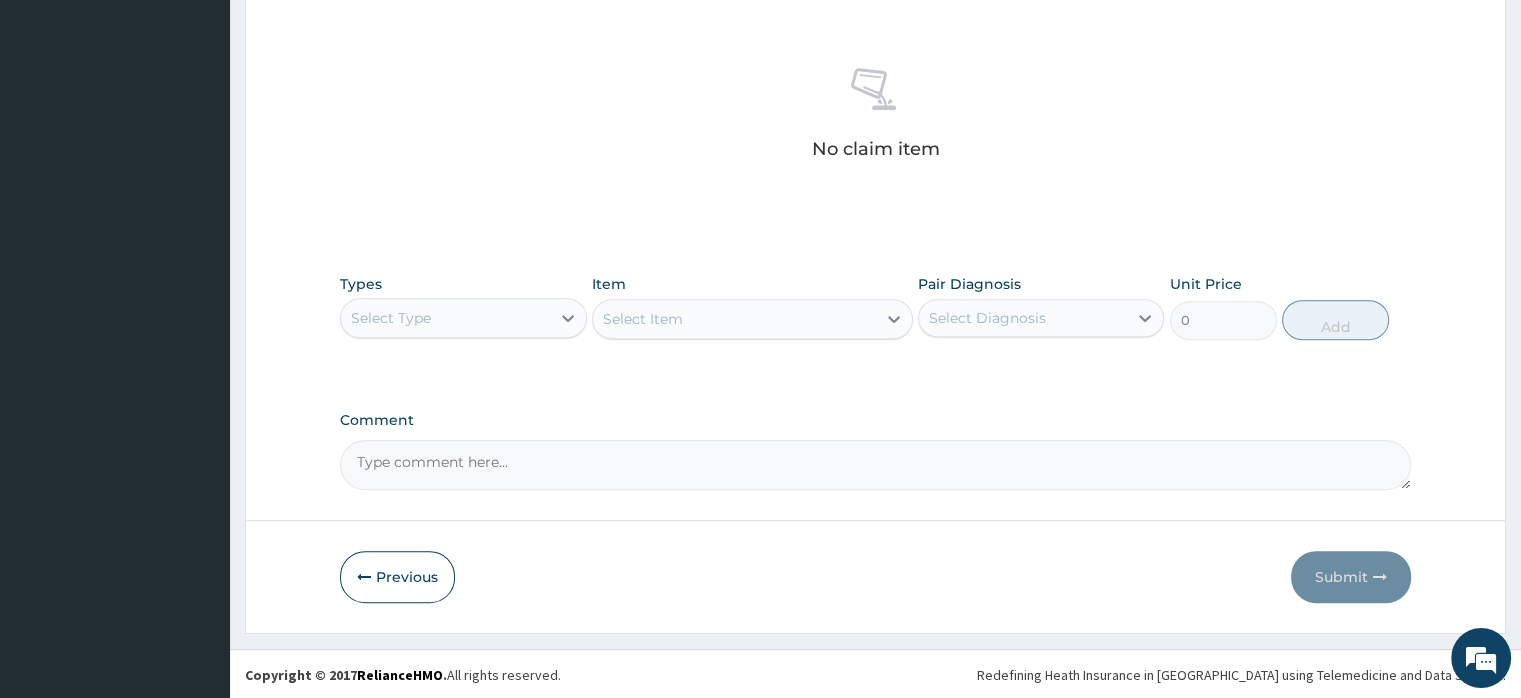 click on "Types Select Type" at bounding box center [463, 307] 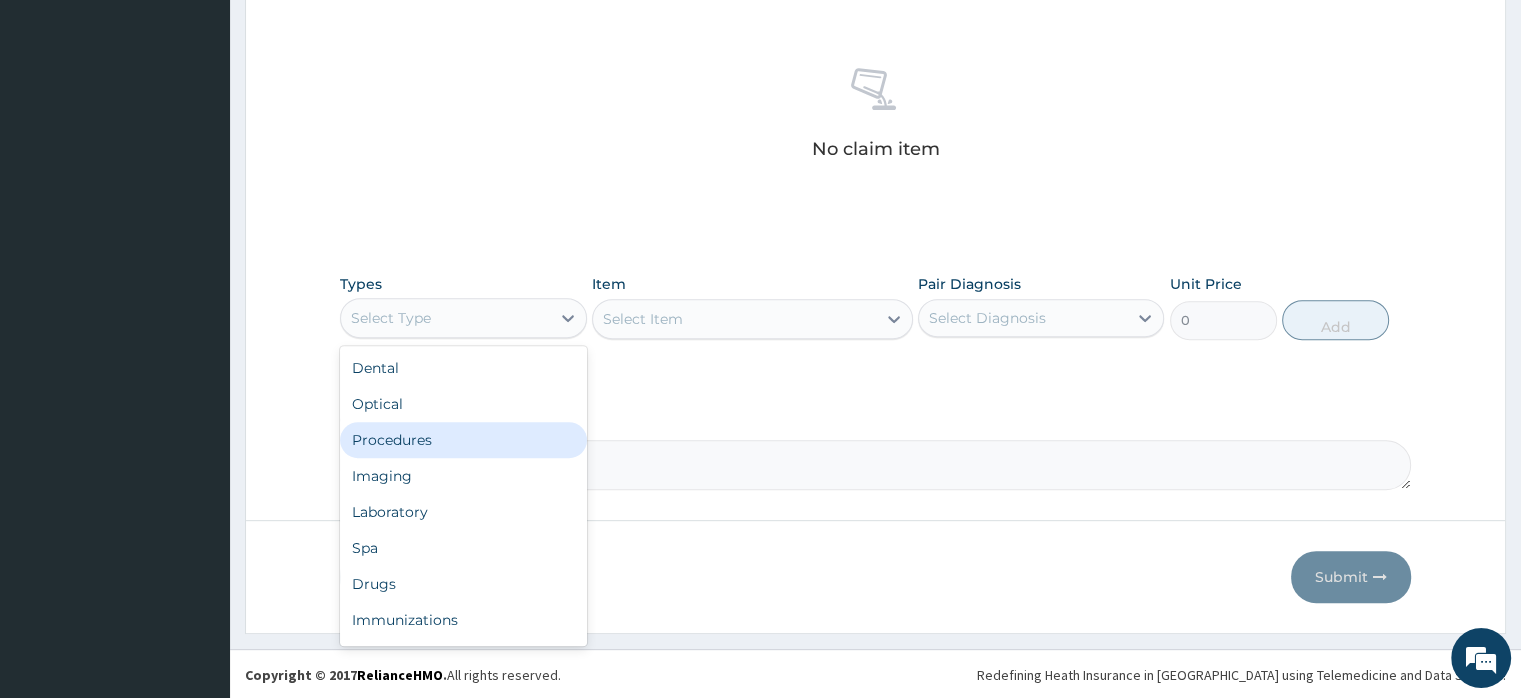 click on "Procedures" at bounding box center (463, 440) 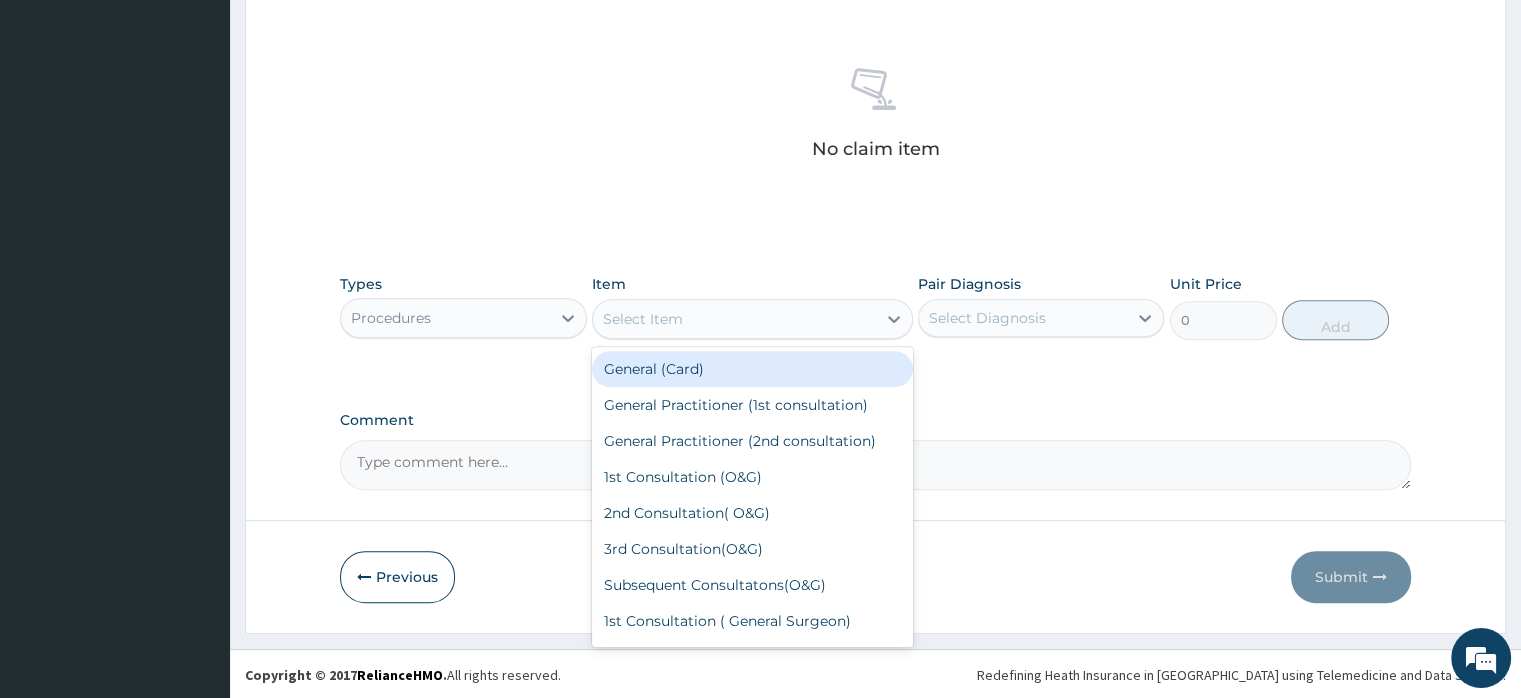 click on "Select Item" at bounding box center [734, 319] 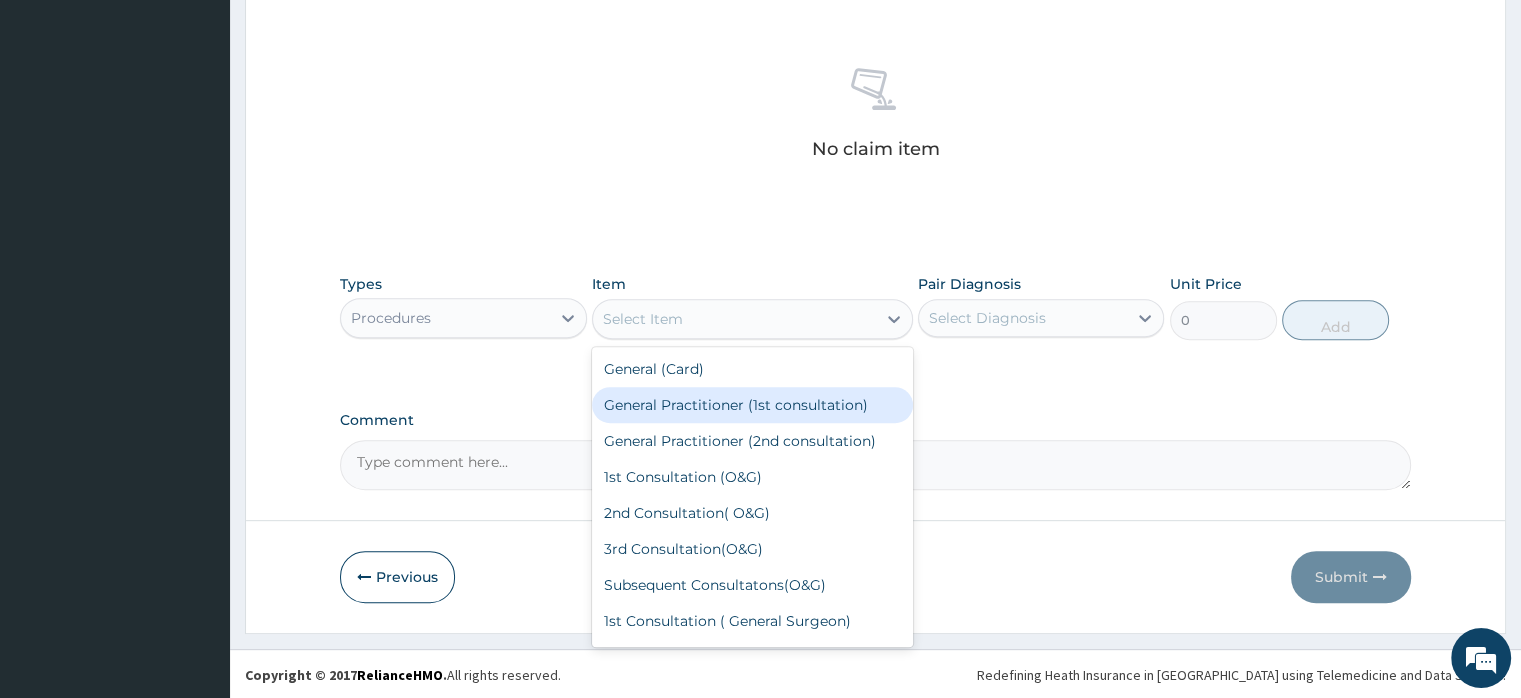 click on "General Practitioner (1st consultation)" at bounding box center [752, 405] 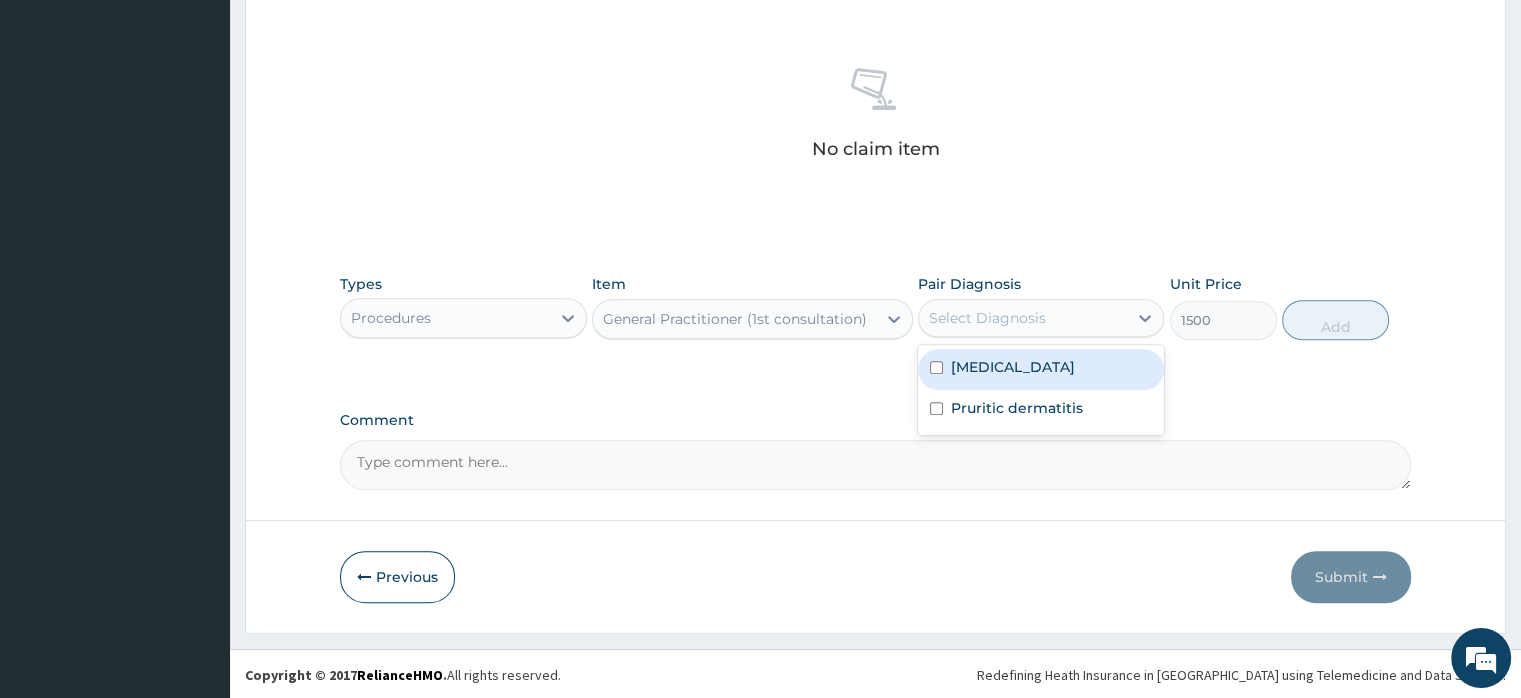 click on "Select Diagnosis" at bounding box center (987, 318) 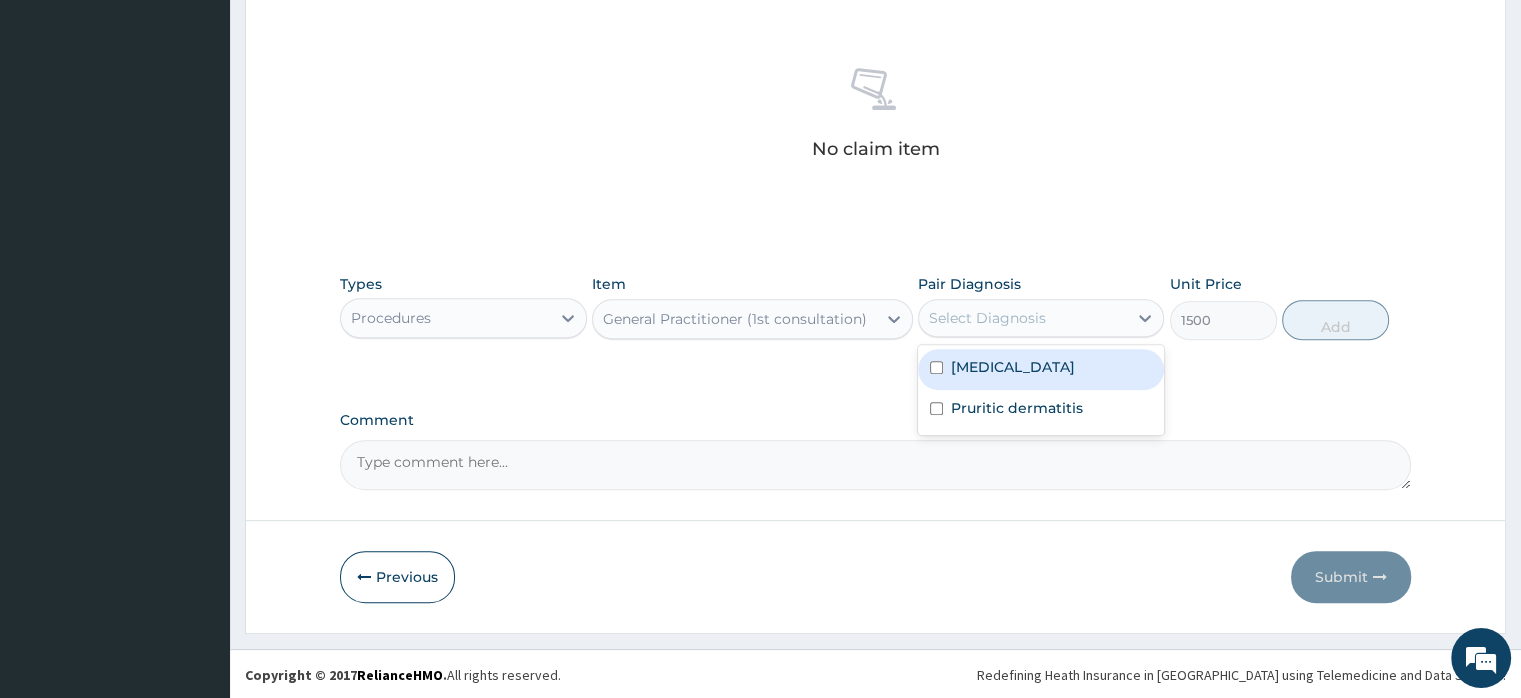 click on "[MEDICAL_DATA]" at bounding box center (1013, 367) 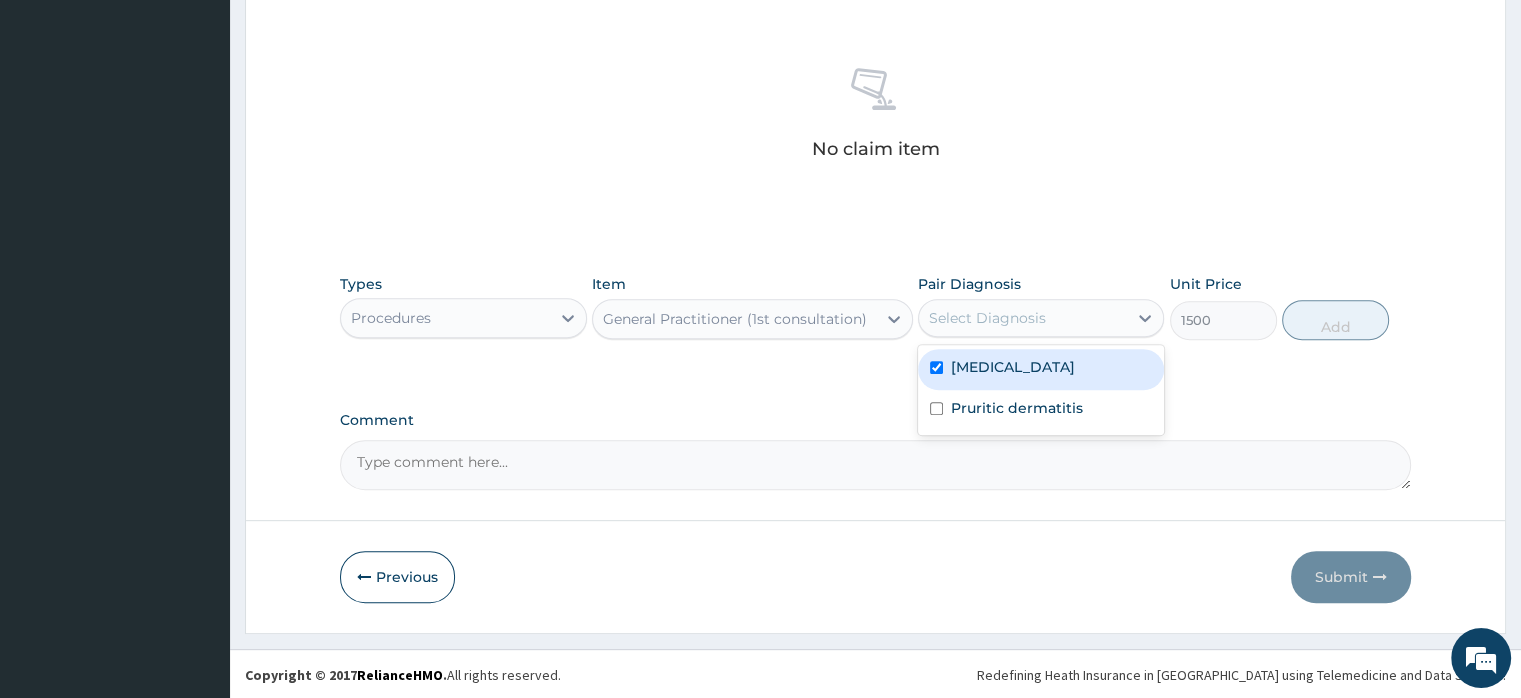 checkbox on "true" 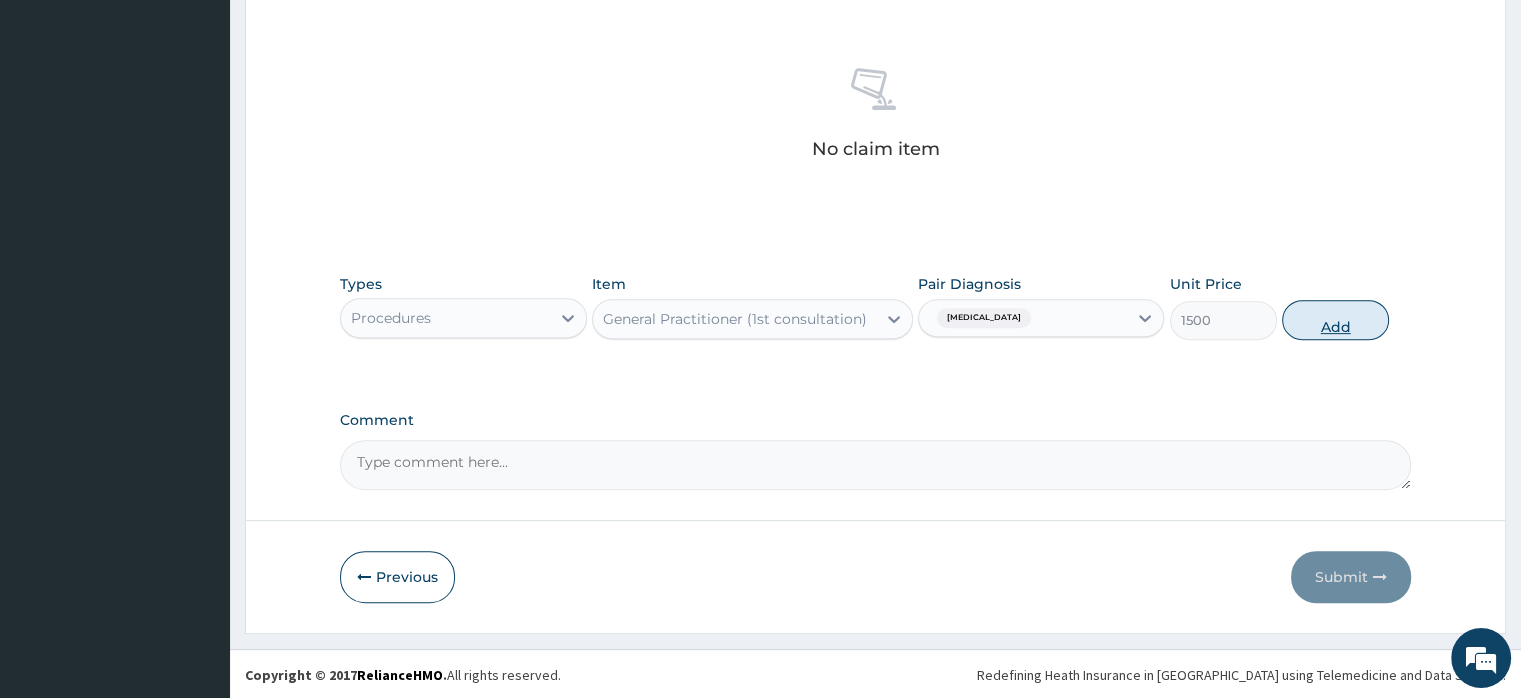 click on "Add" at bounding box center [1335, 320] 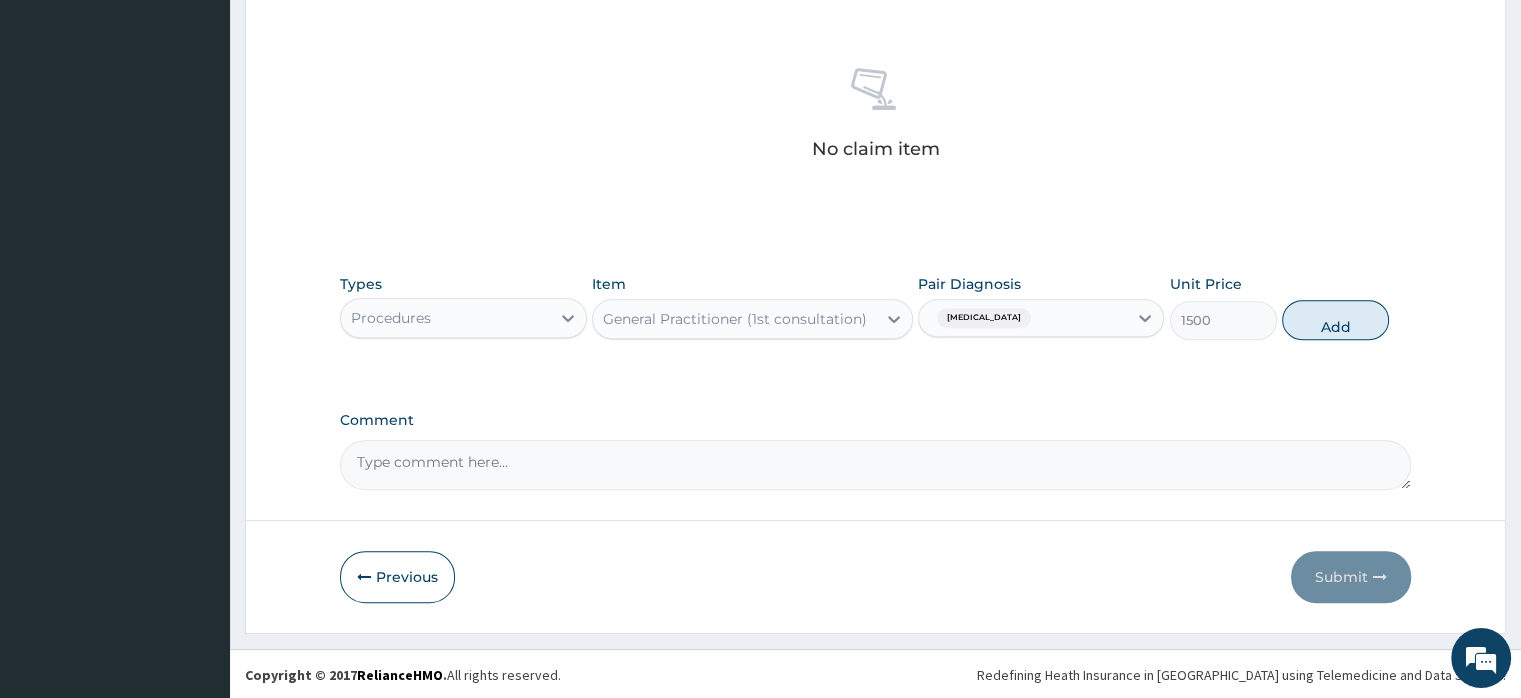 type on "0" 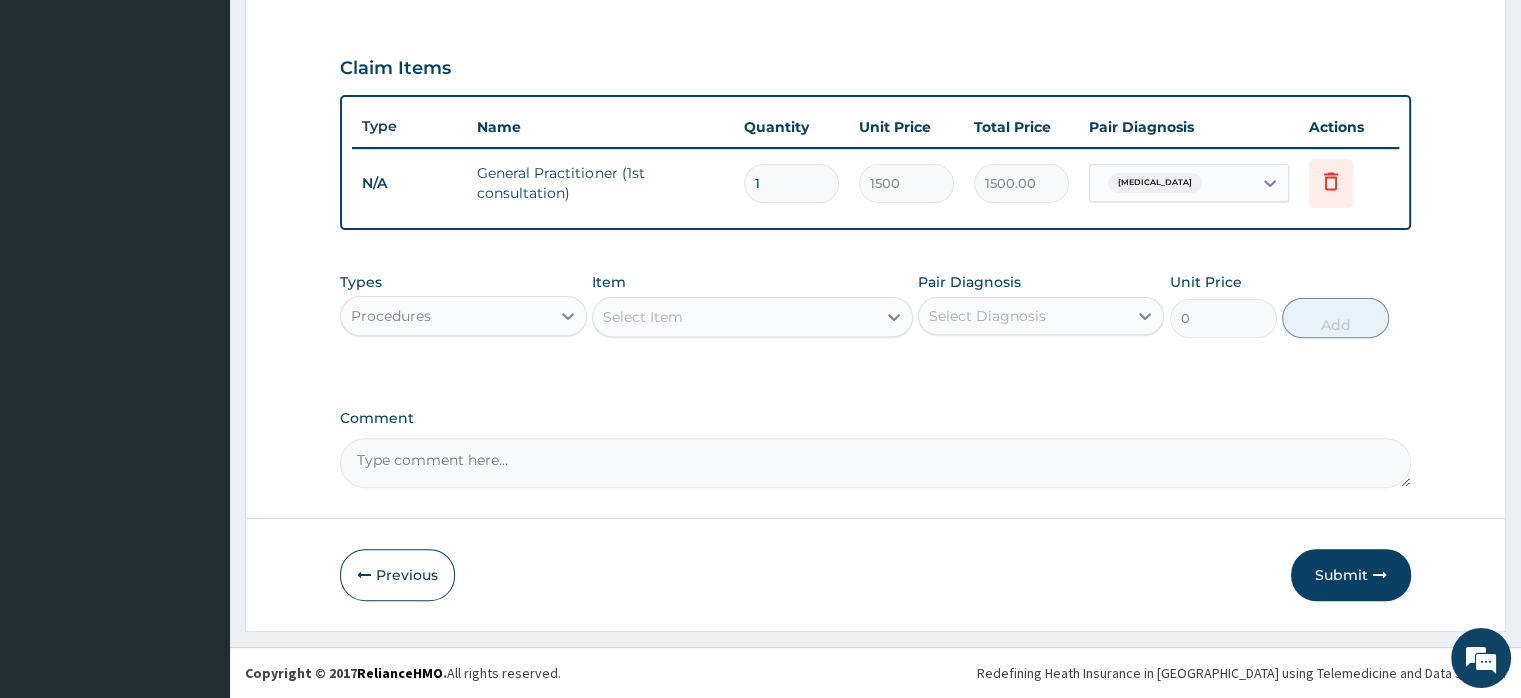 scroll, scrollTop: 646, scrollLeft: 0, axis: vertical 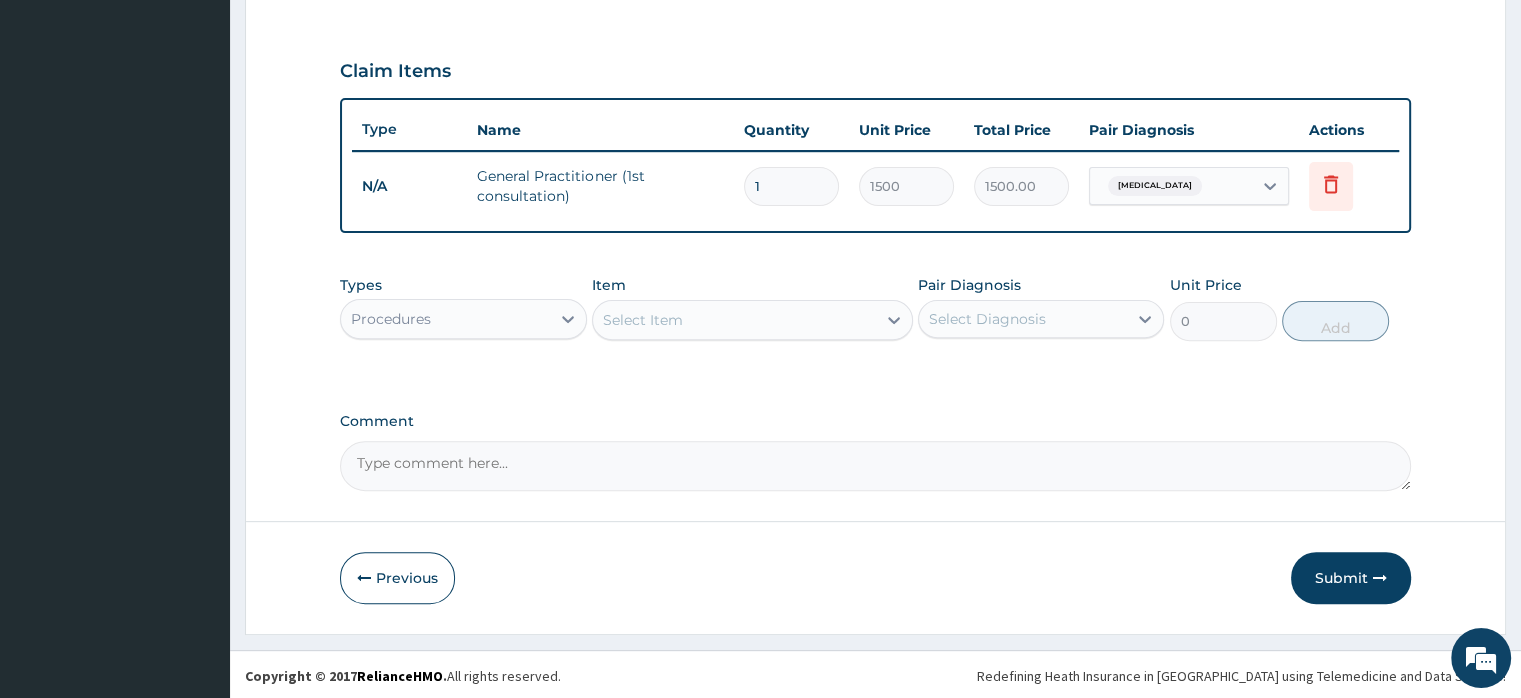 click on "Procedures" at bounding box center (445, 319) 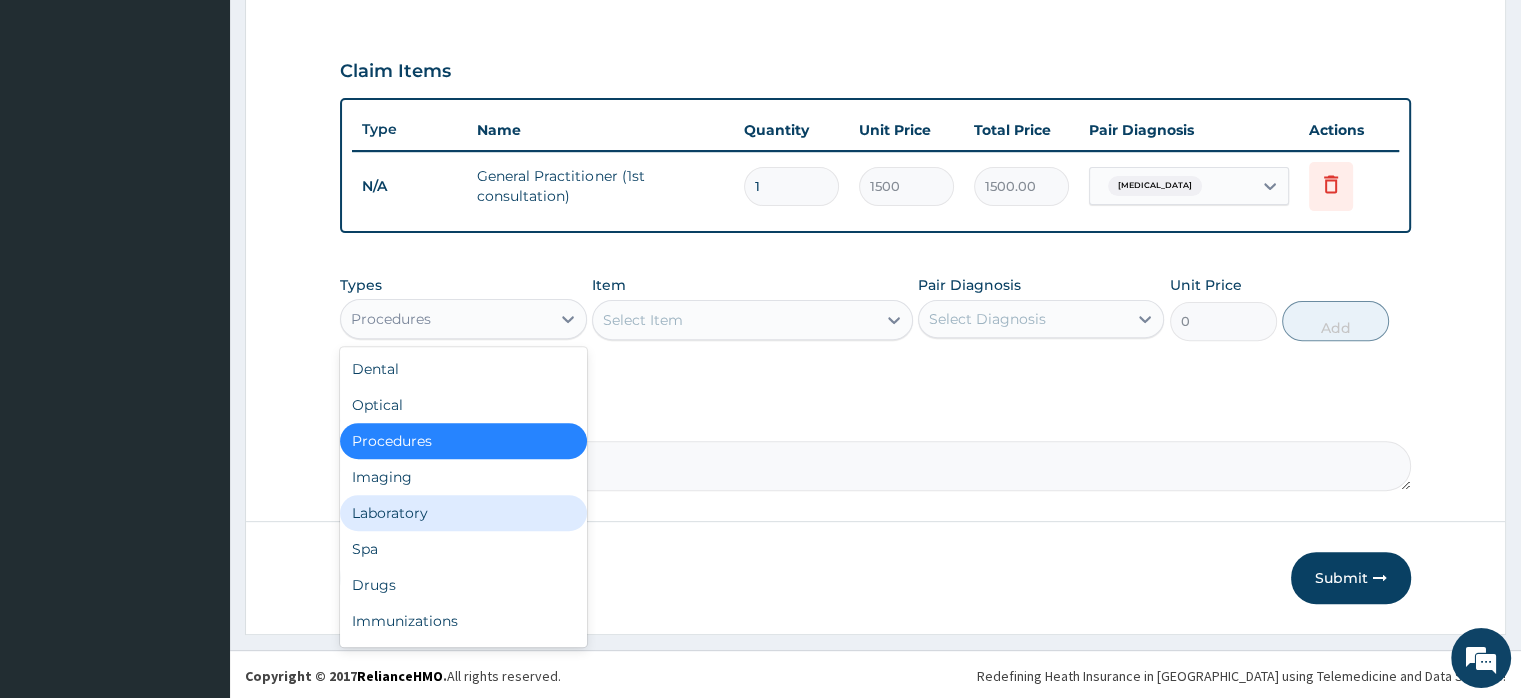 click on "Laboratory" at bounding box center [463, 513] 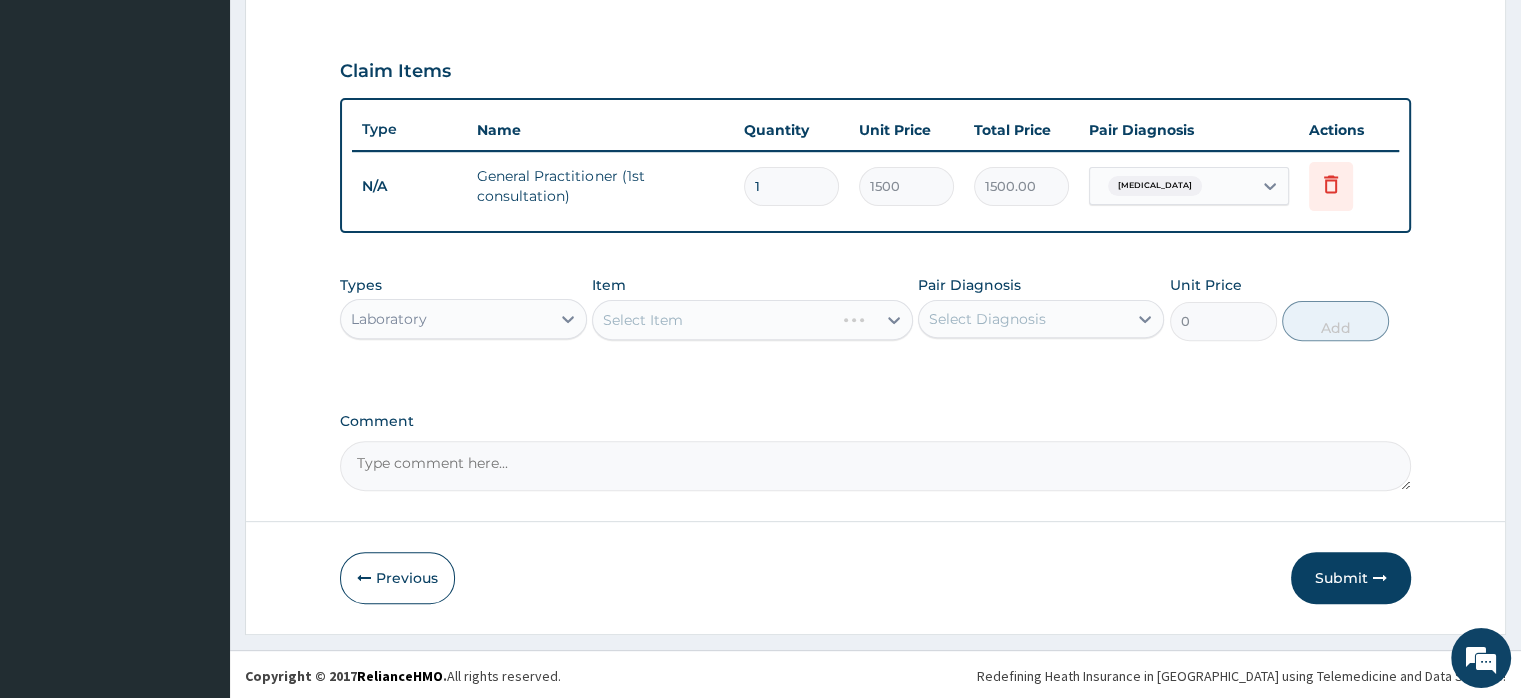 click on "Select Item" at bounding box center (752, 320) 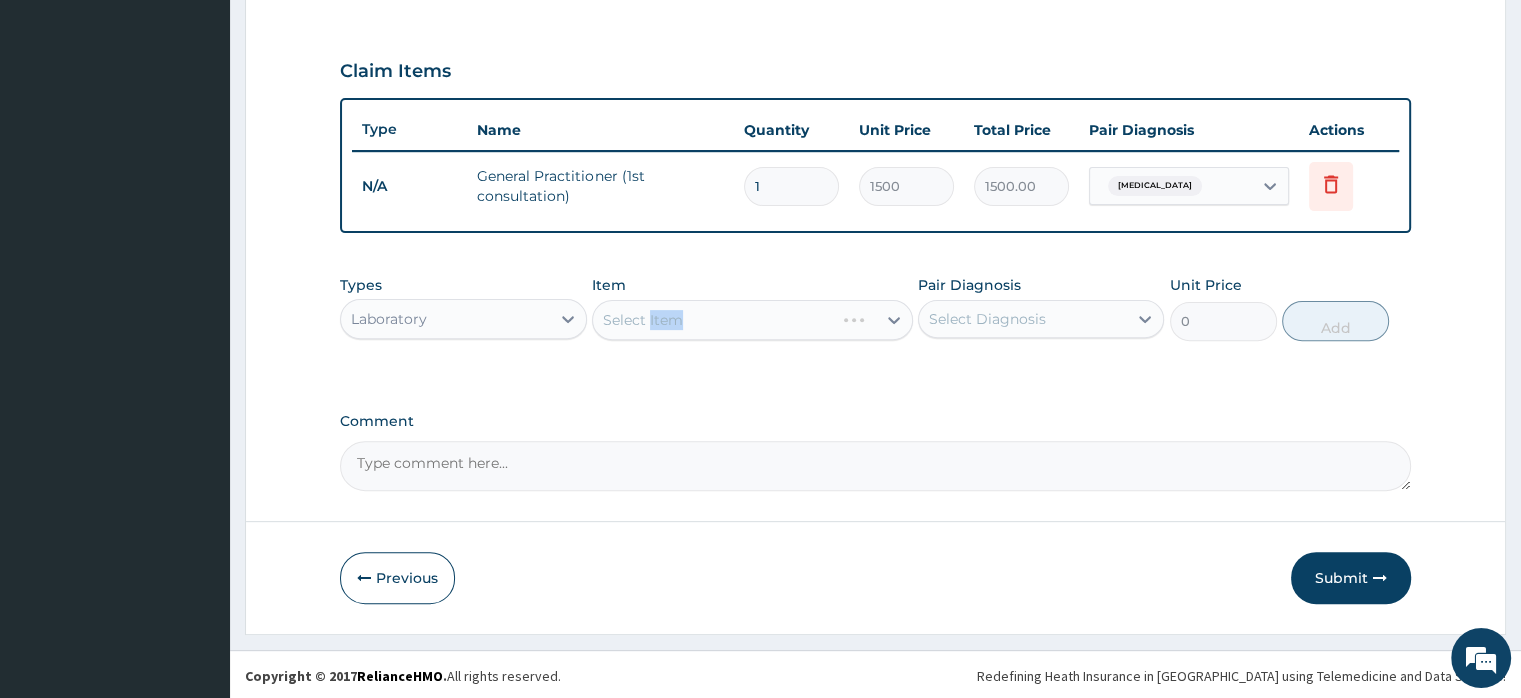 click on "Select Item" at bounding box center [752, 320] 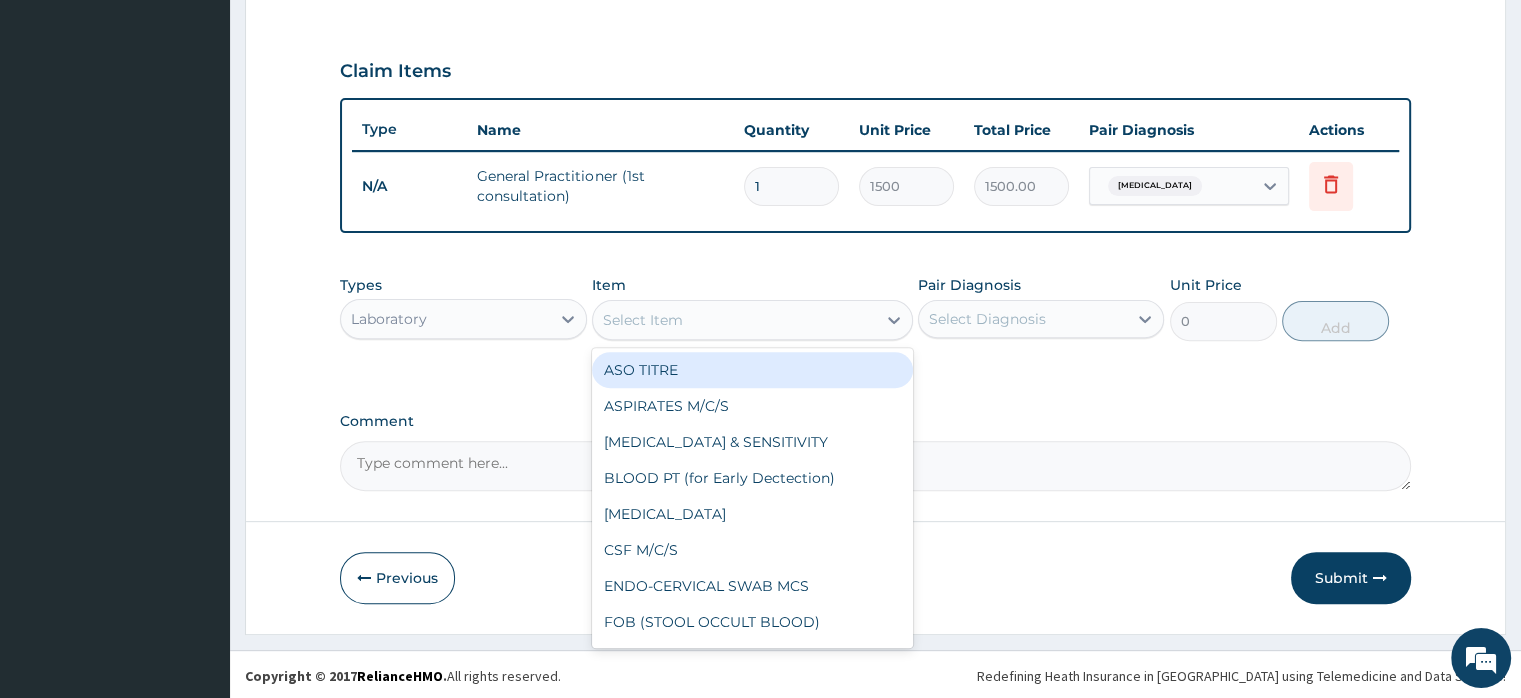 click on "Select Item" at bounding box center [643, 320] 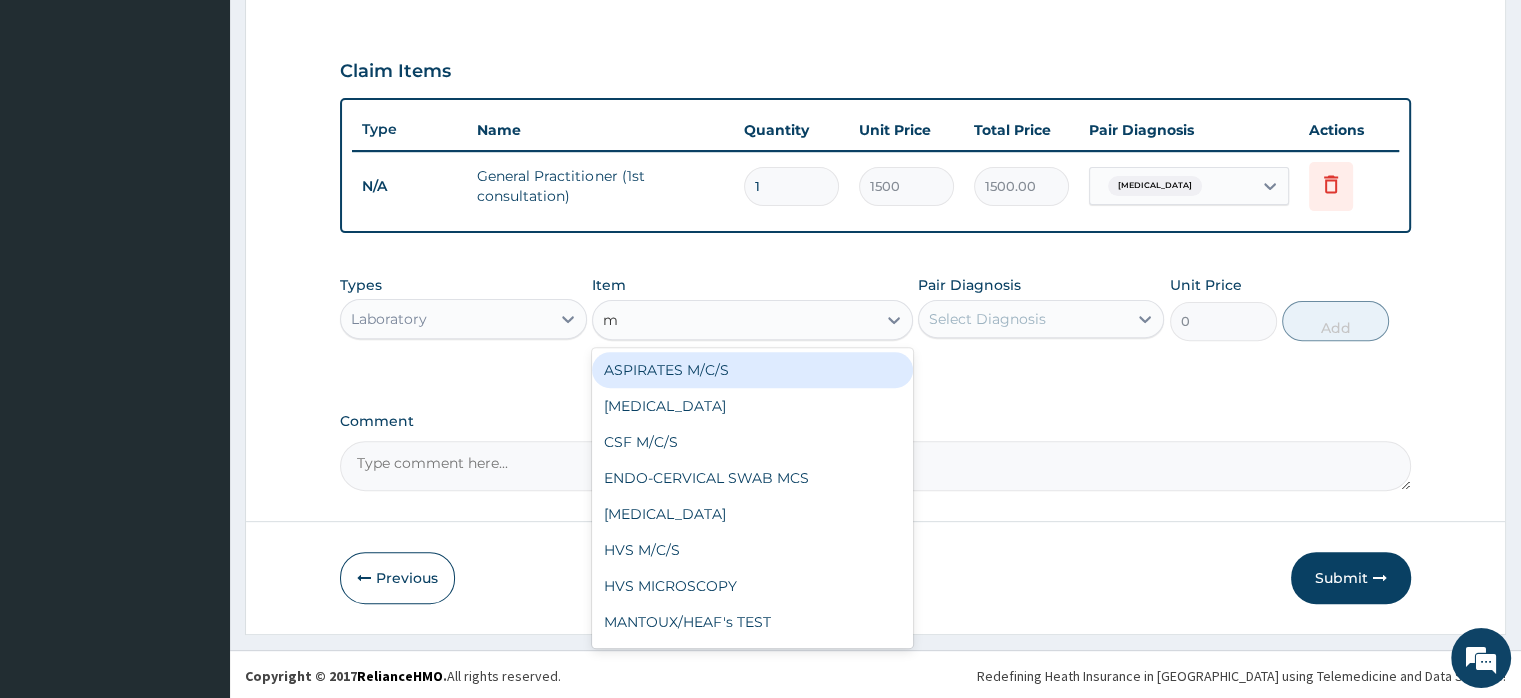 type on "mp" 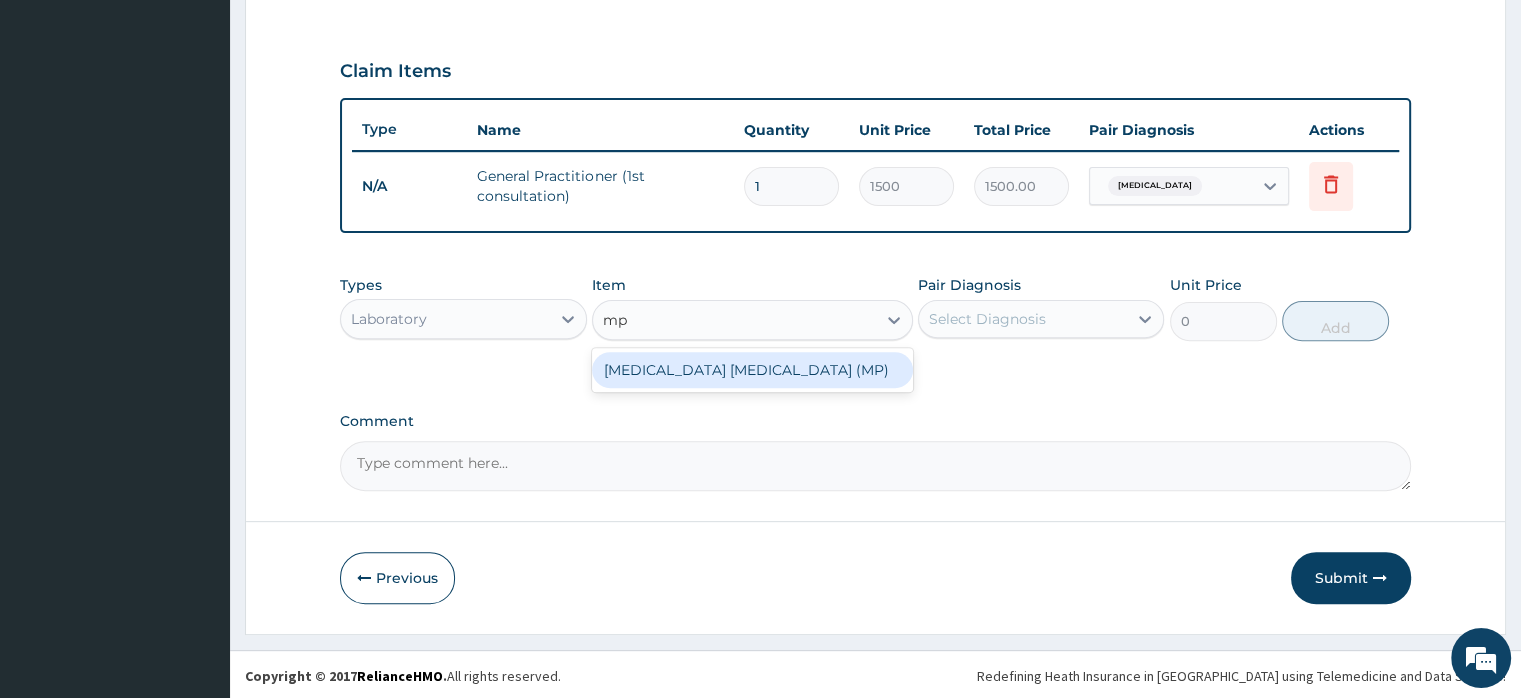 click on "[MEDICAL_DATA] [MEDICAL_DATA] (MP)" at bounding box center [752, 370] 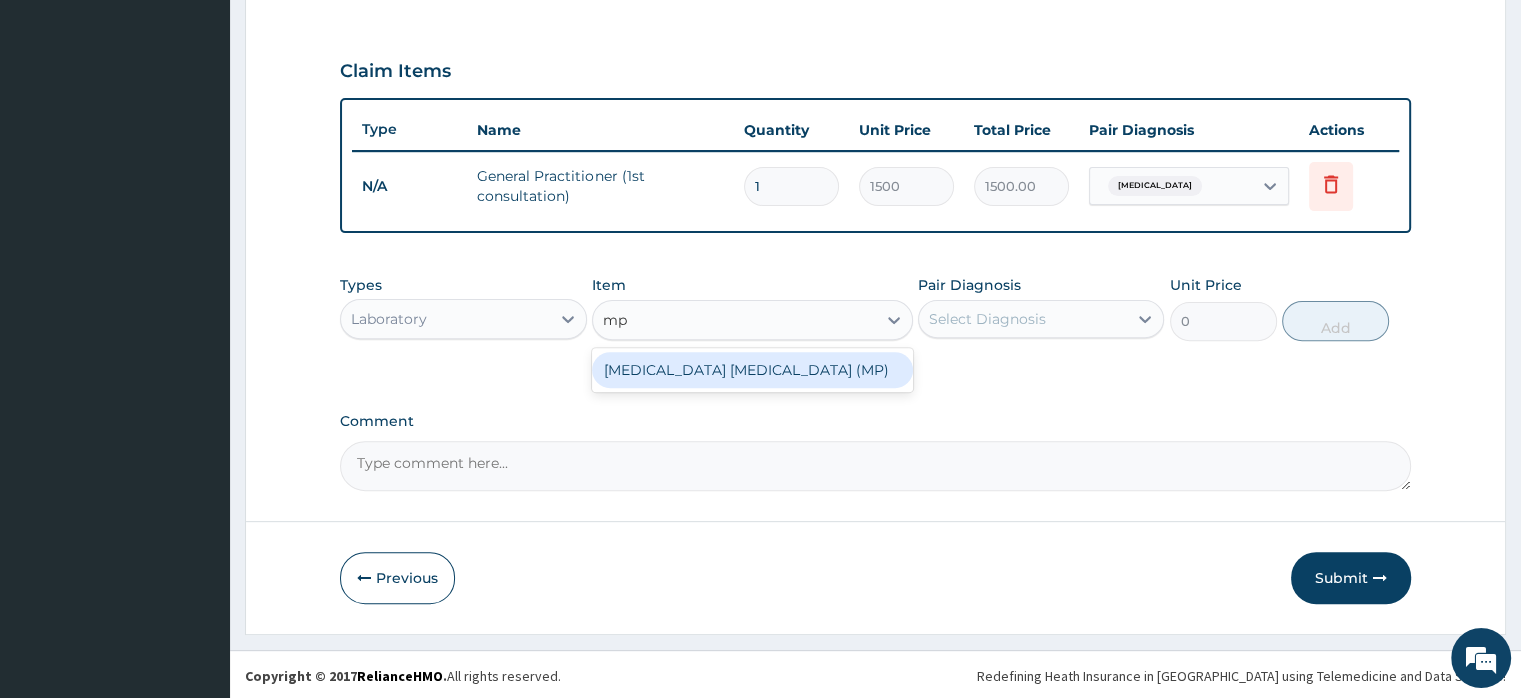 type 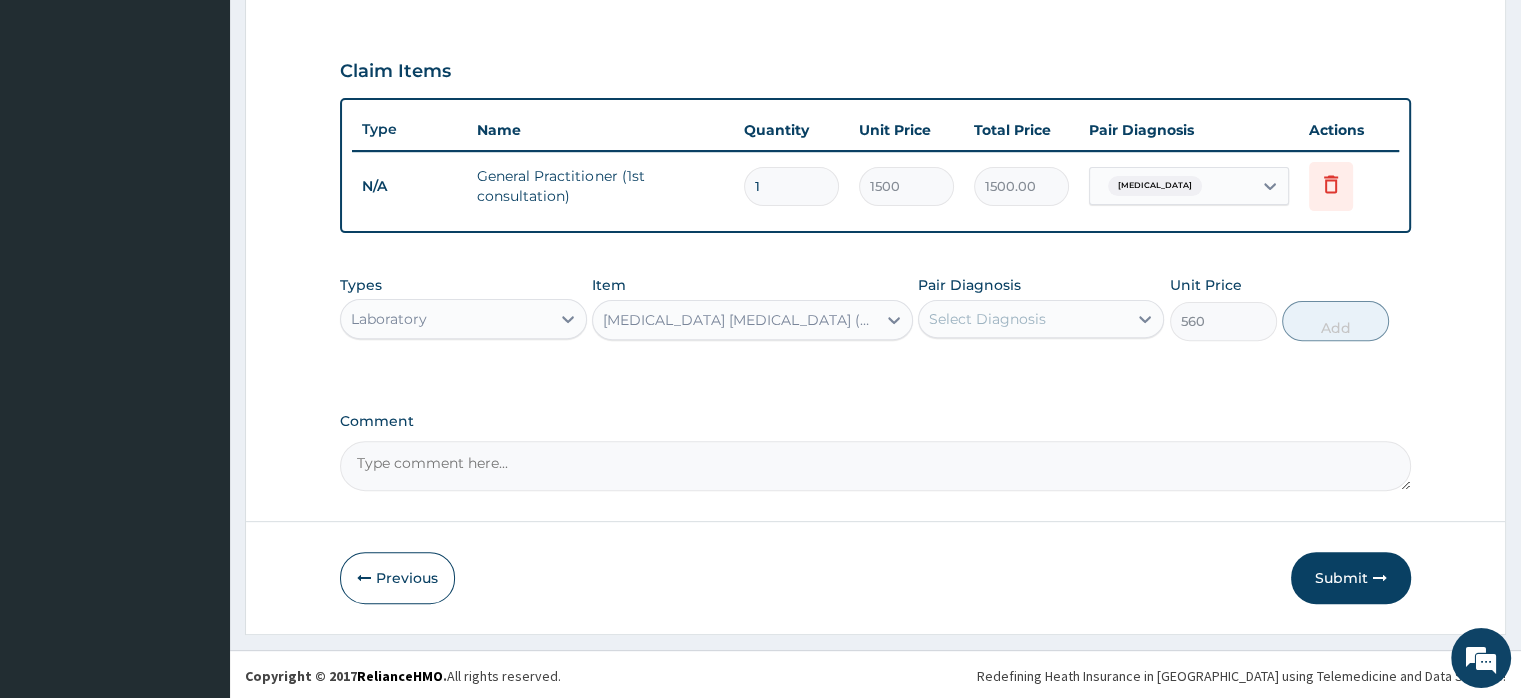 click on "Select Diagnosis" at bounding box center [987, 319] 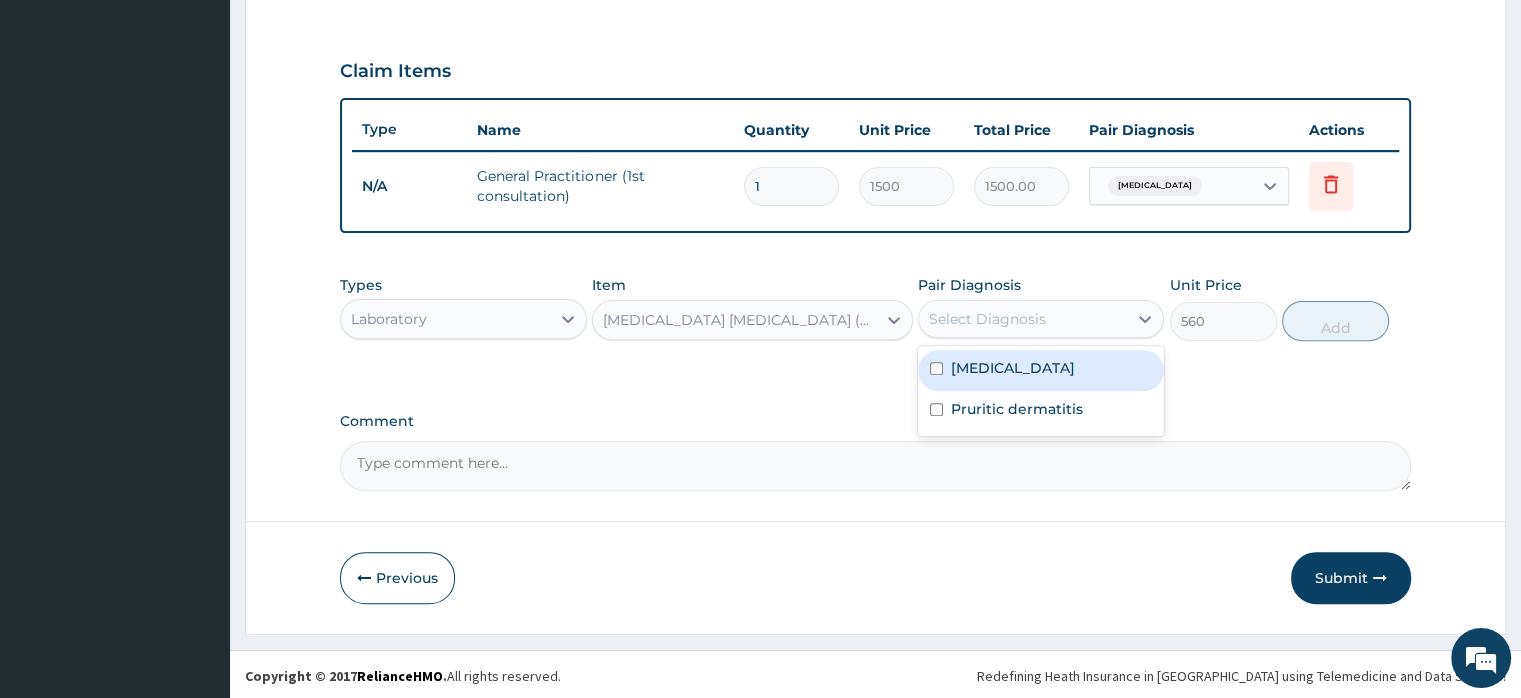 click on "[MEDICAL_DATA]" at bounding box center (1013, 368) 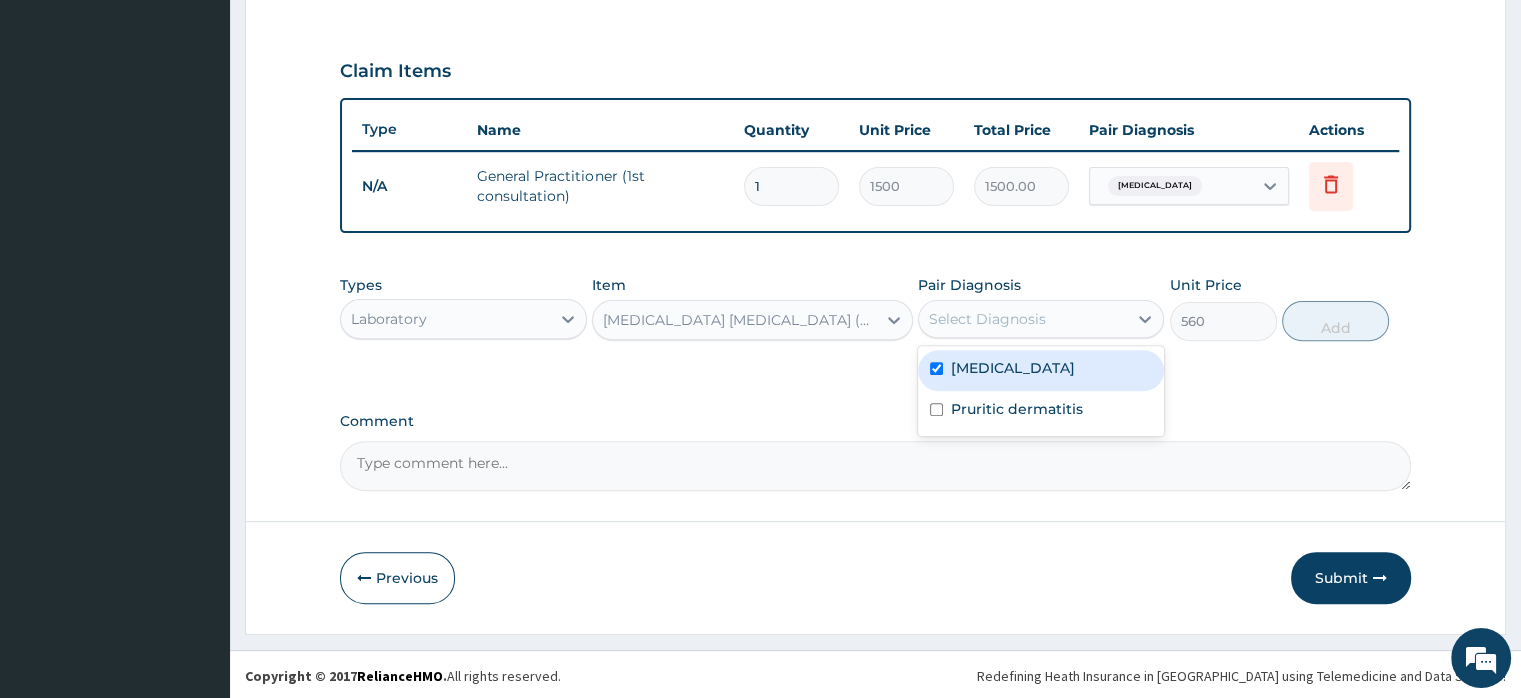 checkbox on "true" 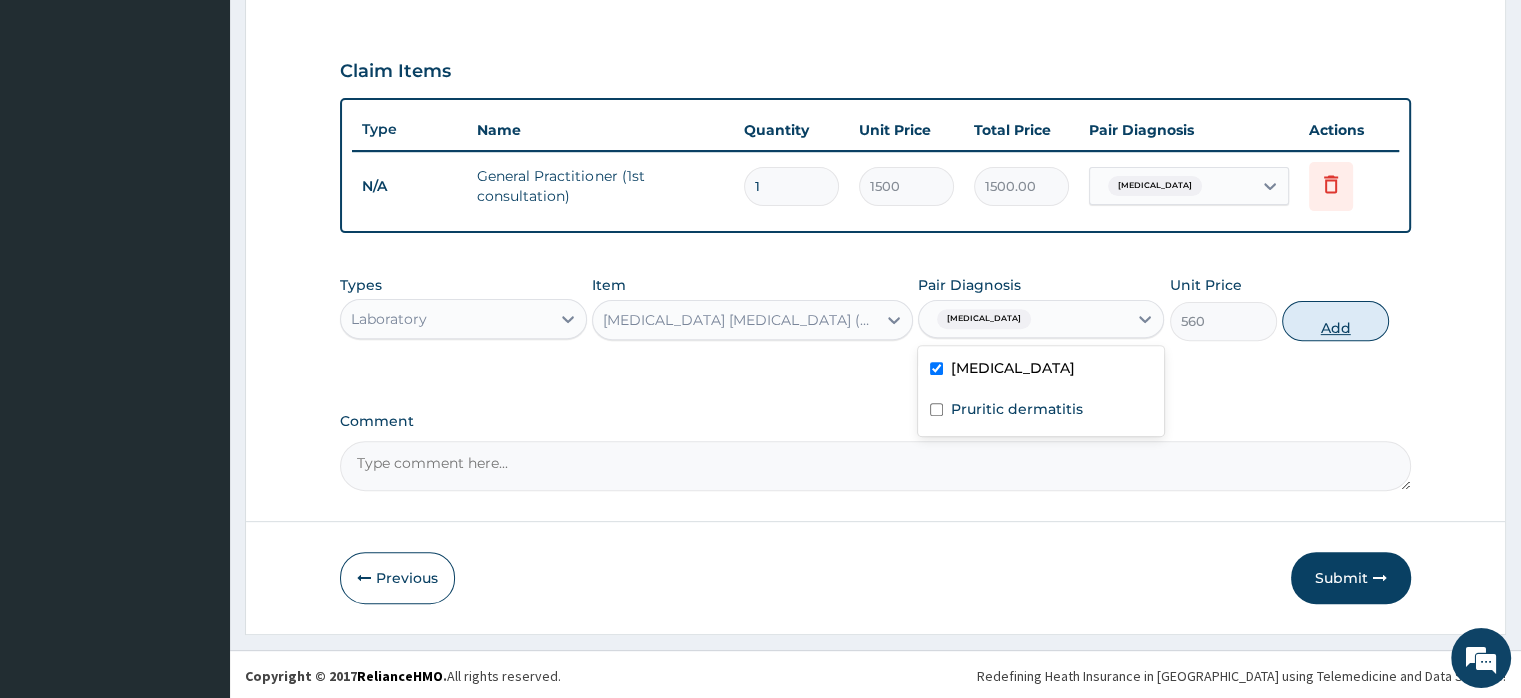 click on "Add" at bounding box center (1335, 321) 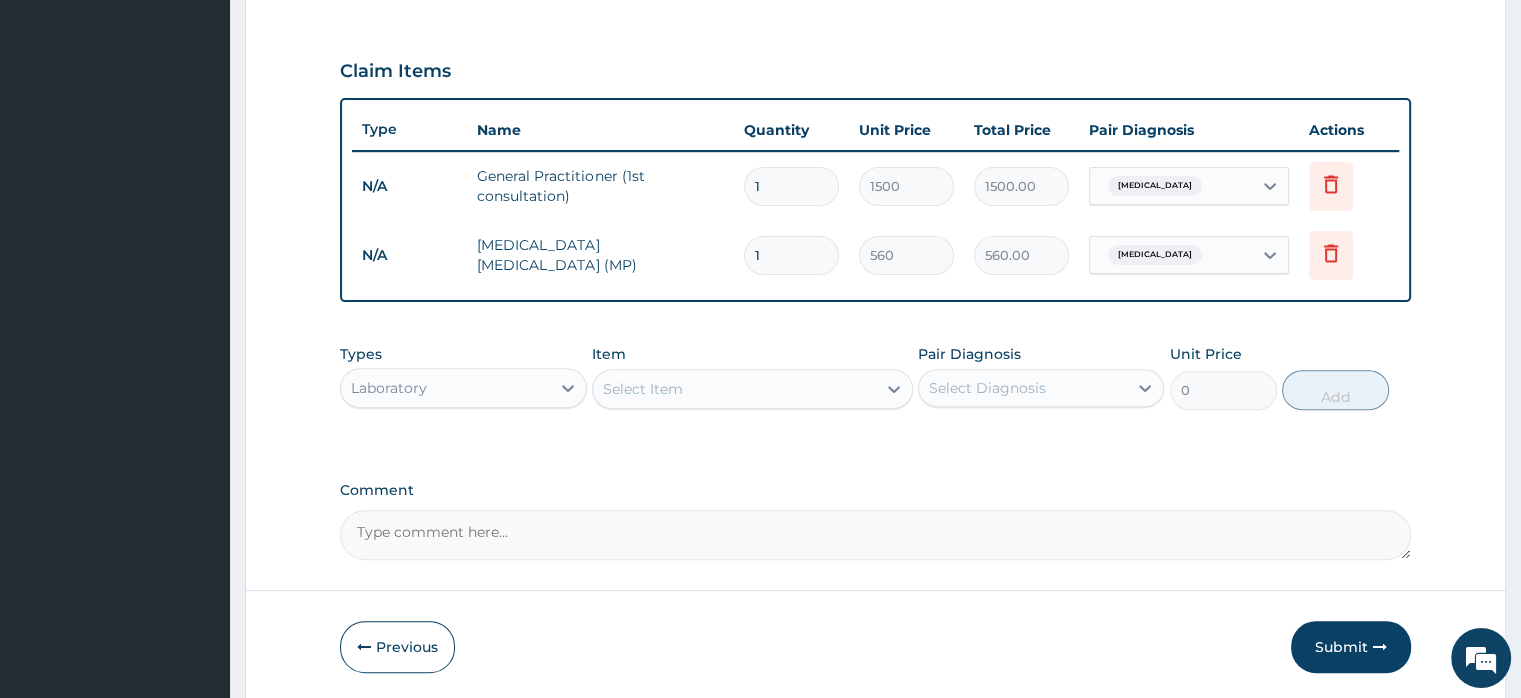 click on "Comment" at bounding box center (875, 535) 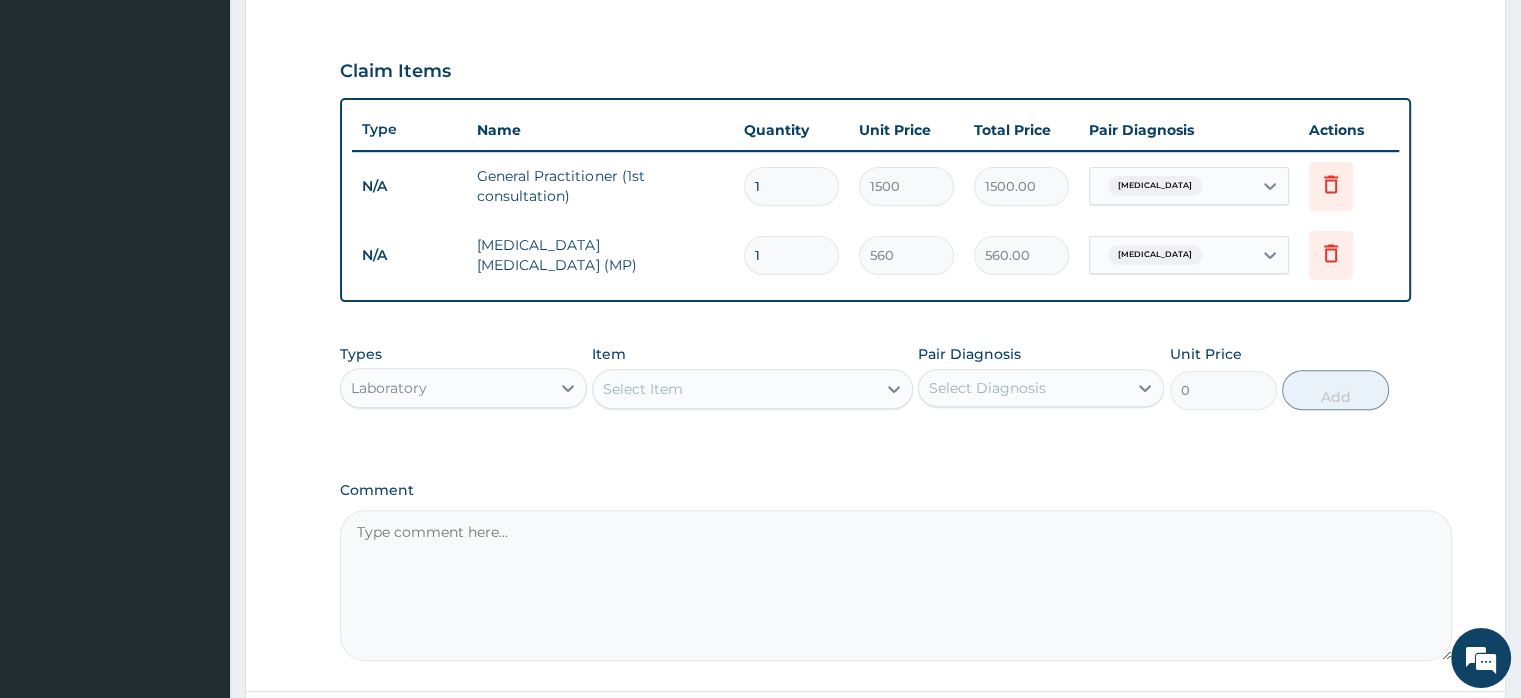 drag, startPoint x: 1396, startPoint y: 554, endPoint x: 1439, endPoint y: 656, distance: 110.69327 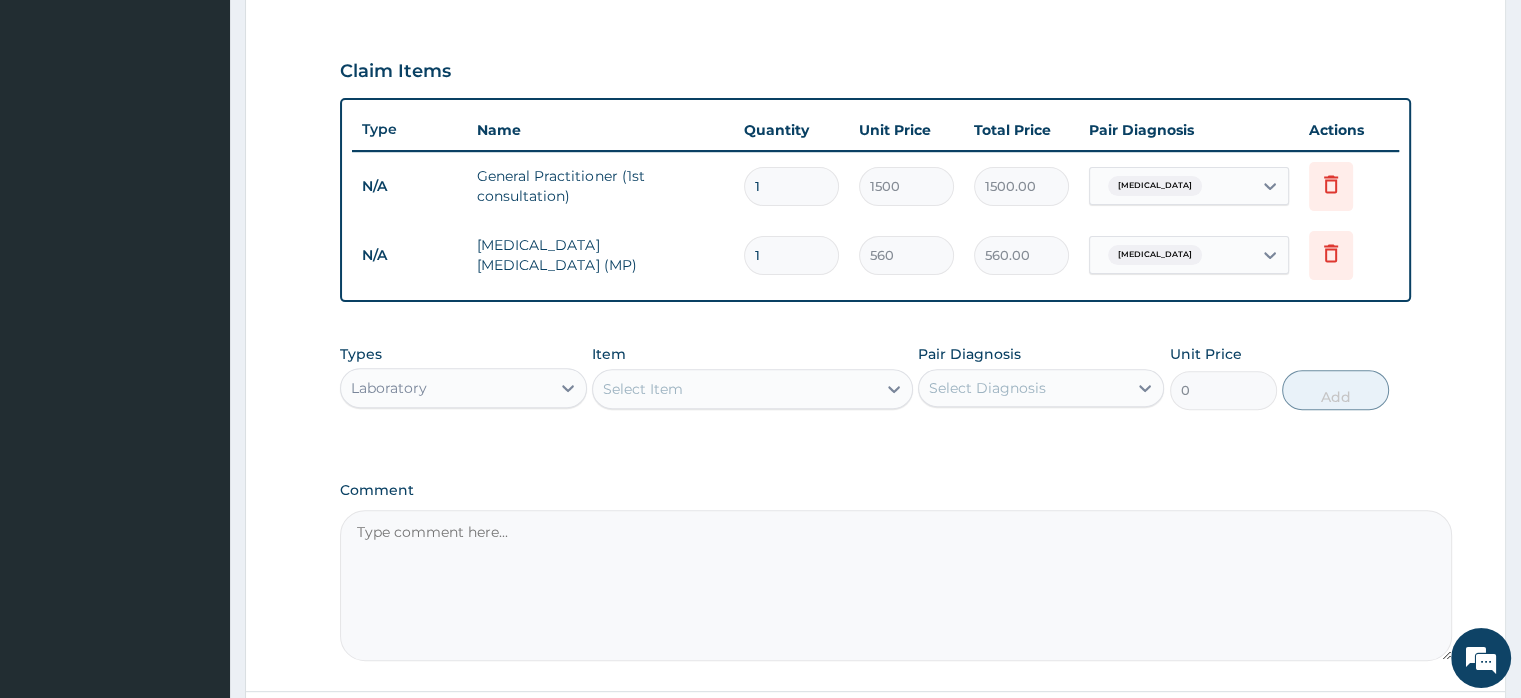 click on "Comment" at bounding box center (896, 585) 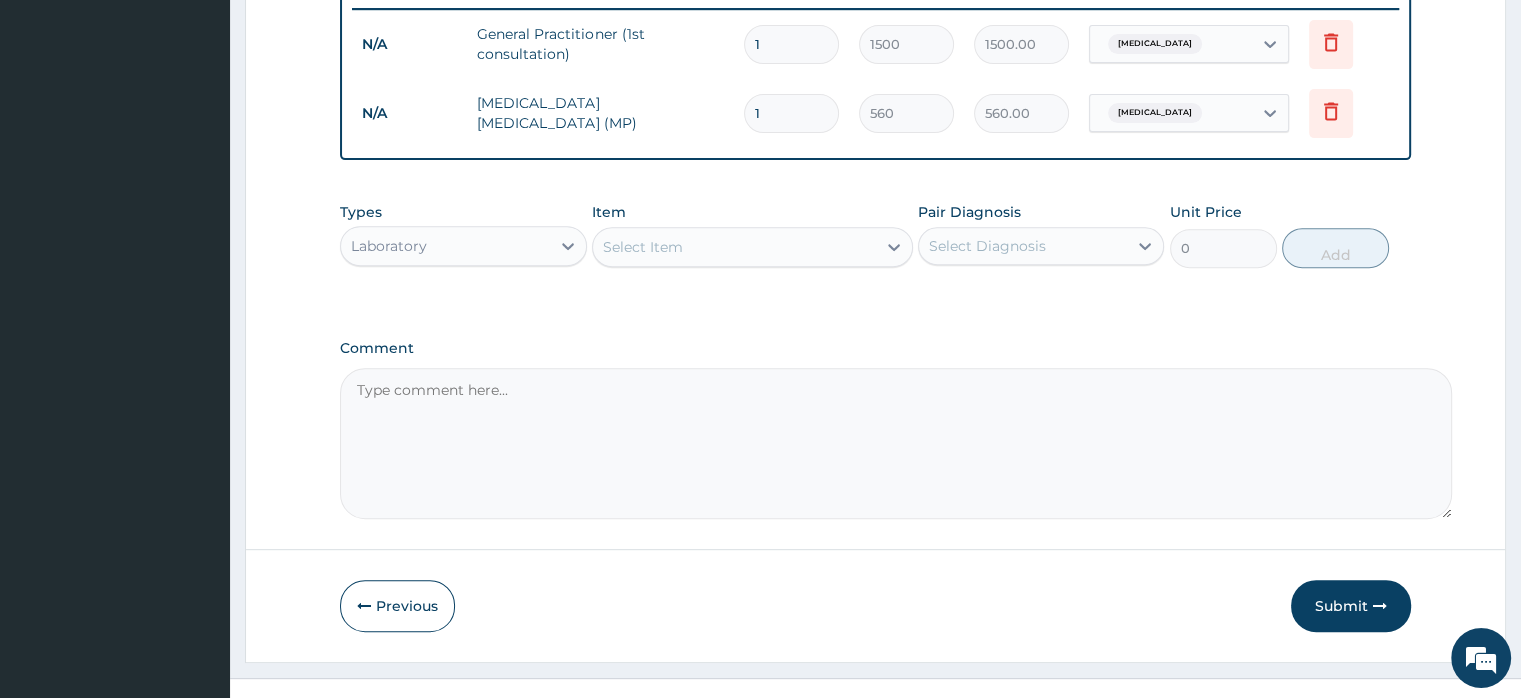 scroll, scrollTop: 816, scrollLeft: 0, axis: vertical 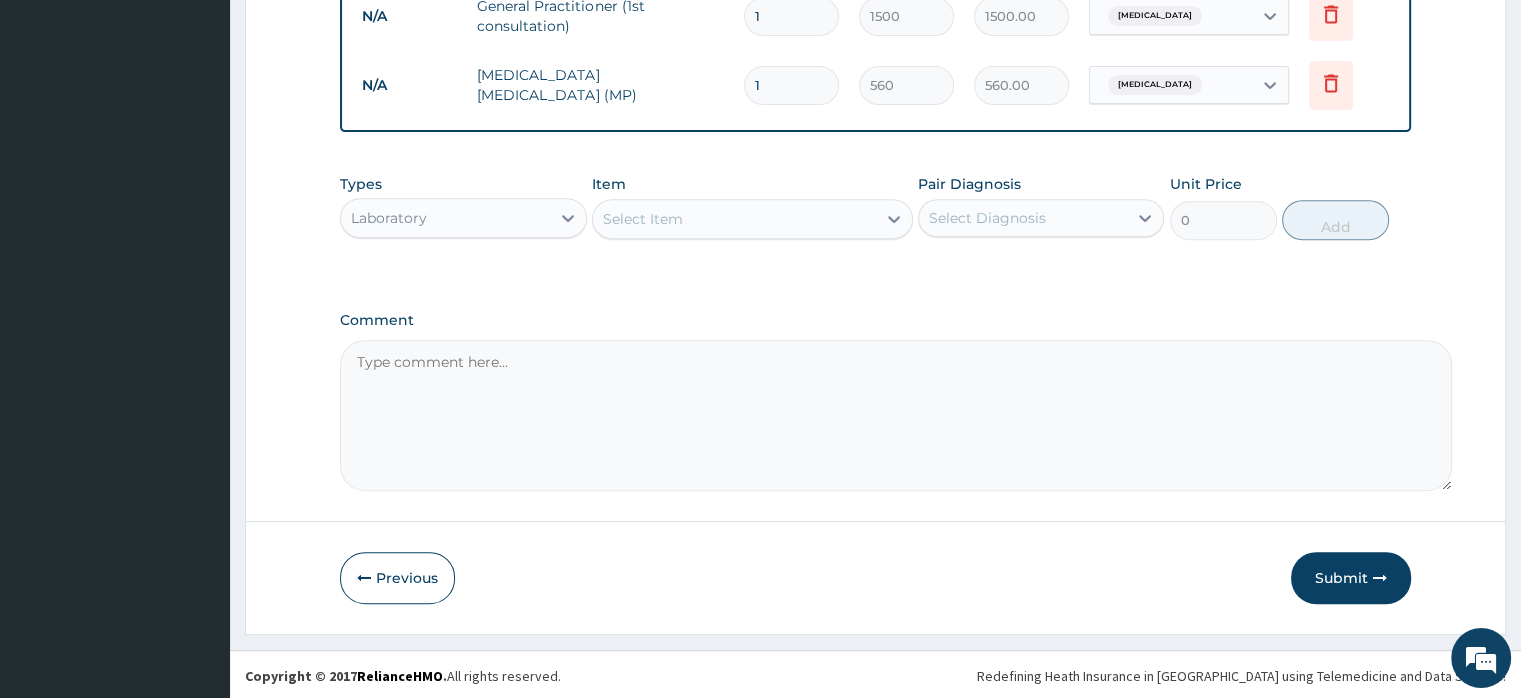 paste on "PX SEEN PRESENTED WITH RASH,PAPULAR,ERYTHEMATOUS NATURE OVER THE PERINEAL REGION AND TO THE MEDIAL PART OF THIGH BILATERALLY,WITH ASSOCIATED ITCHING.ALSO NASAL DISCHARGE,WHITISH NATURE,REDDNESS OF THE LEFT EYE WITH ITCHING.COUGH,DRY.NIL CHEST PAIN.A KNWN ASTHMATIC. O/E = GC STABLE CHEST = CLINICALLY CLEAR ASS = ALLERGIC DERMATITIS(PERINEAL)/URTI/CONJUCTIVITIS(LEFT) PLAN = IHYD 100MG STAT,TPRE 5MG BD X 3/7,TPEN 1G TDS X 2/7,TLOR 10MG ,CAMO 500MG BD X 5/7,APPLY RCAR ON AFFECTED AREA BD X 1/52 ." 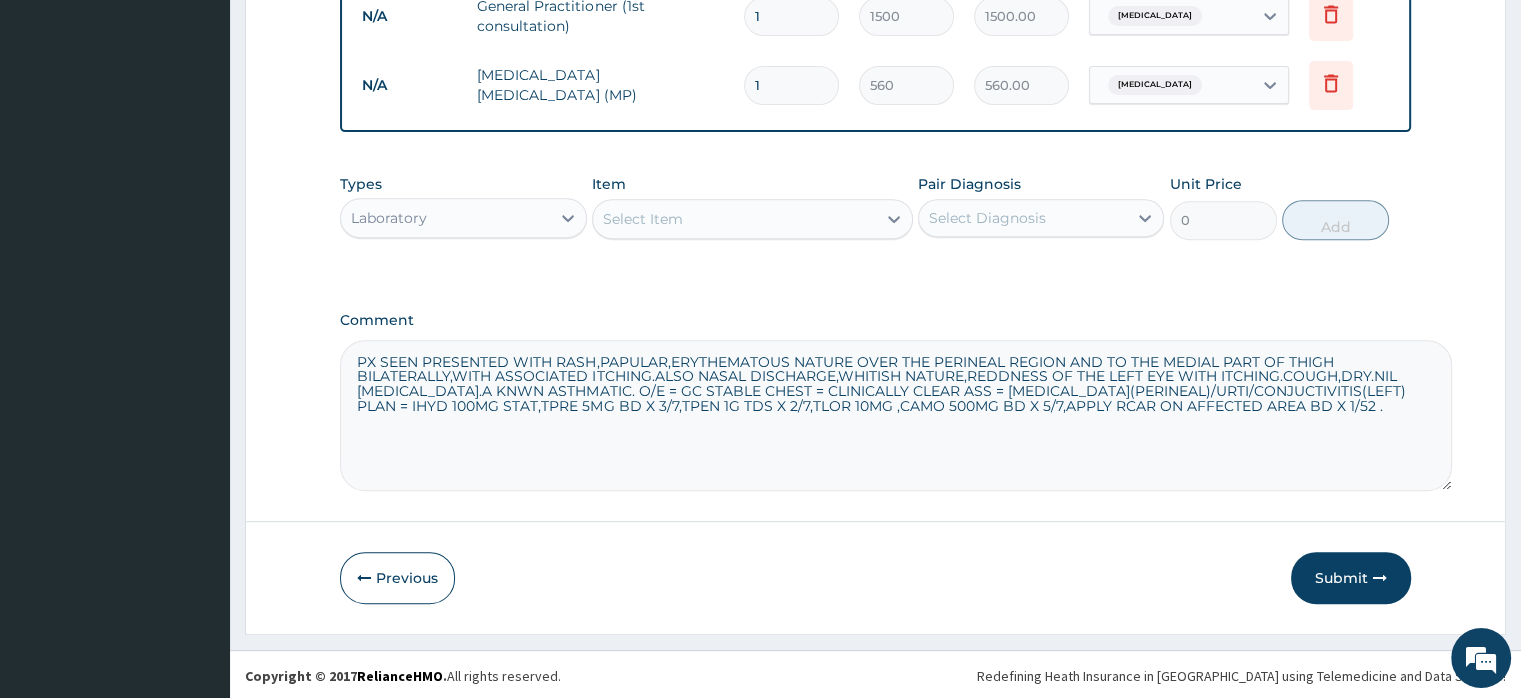 click on "PX SEEN PRESENTED WITH RASH,PAPULAR,ERYTHEMATOUS NATURE OVER THE PERINEAL REGION AND TO THE MEDIAL PART OF THIGH BILATERALLY,WITH ASSOCIATED ITCHING.ALSO NASAL DISCHARGE,WHITISH NATURE,REDDNESS OF THE LEFT EYE WITH ITCHING.COUGH,DRY.NIL CHEST PAIN.A KNWN ASTHMATIC. O/E = GC STABLE CHEST = CLINICALLY CLEAR ASS = ALLERGIC DERMATITIS(PERINEAL)/URTI/CONJUCTIVITIS(LEFT) PLAN = IHYD 100MG STAT,TPRE 5MG BD X 3/7,TPEN 1G TDS X 2/7,TLOR 10MG ,CAMO 500MG BD X 5/7,APPLY RCAR ON AFFECTED AREA BD X 1/52 ." at bounding box center (896, 415) 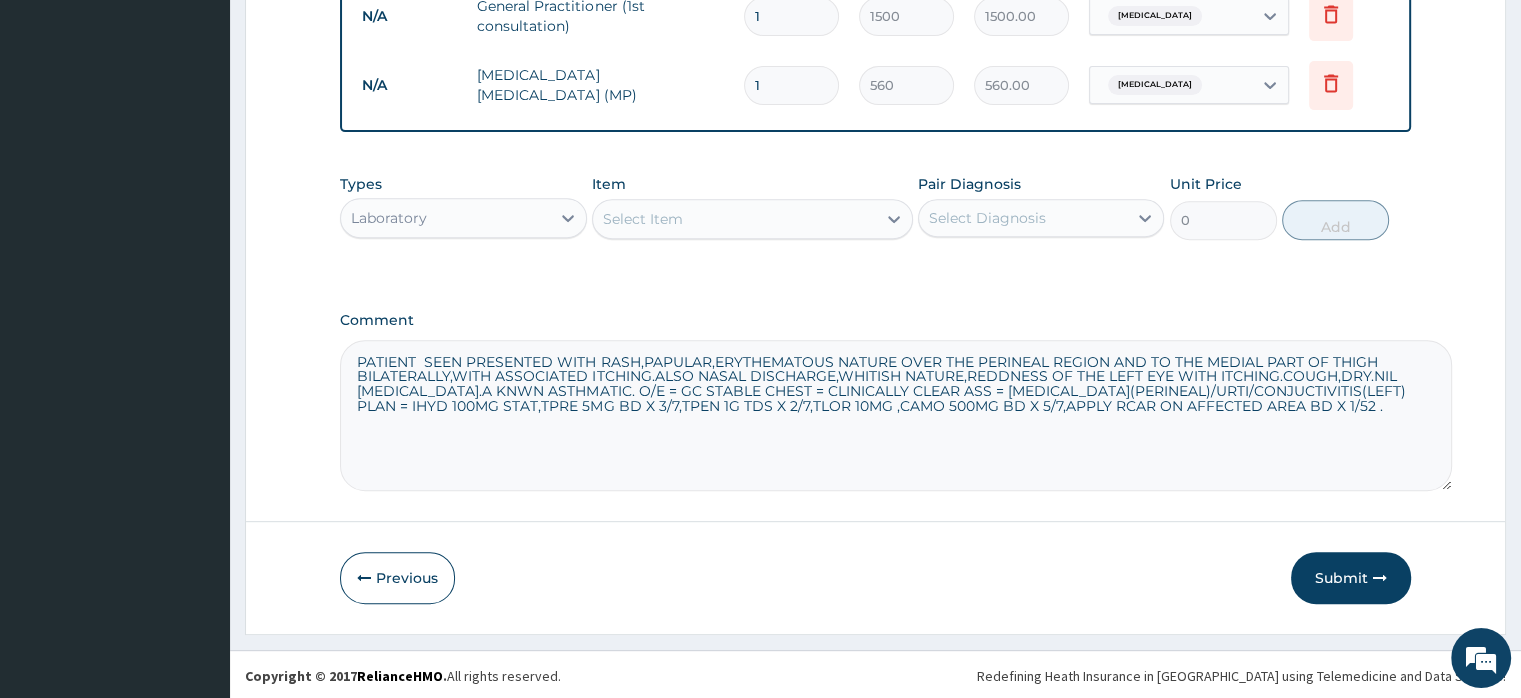 click on "PATIENT  SEEN PRESENTED WITH RASH,PAPULAR,ERYTHEMATOUS NATURE OVER THE PERINEAL REGION AND TO THE MEDIAL PART OF THIGH BILATERALLY,WITH ASSOCIATED ITCHING.ALSO NASAL DISCHARGE,WHITISH NATURE,REDDNESS OF THE LEFT EYE WITH ITCHING.COUGH,DRY.NIL CHEST PAIN.A KNWN ASTHMATIC. O/E = GC STABLE CHEST = CLINICALLY CLEAR ASS = ALLERGIC DERMATITIS(PERINEAL)/URTI/CONJUCTIVITIS(LEFT) PLAN = IHYD 100MG STAT,TPRE 5MG BD X 3/7,TPEN 1G TDS X 2/7,TLOR 10MG ,CAMO 500MG BD X 5/7,APPLY RCAR ON AFFECTED AREA BD X 1/52 ." at bounding box center (896, 415) 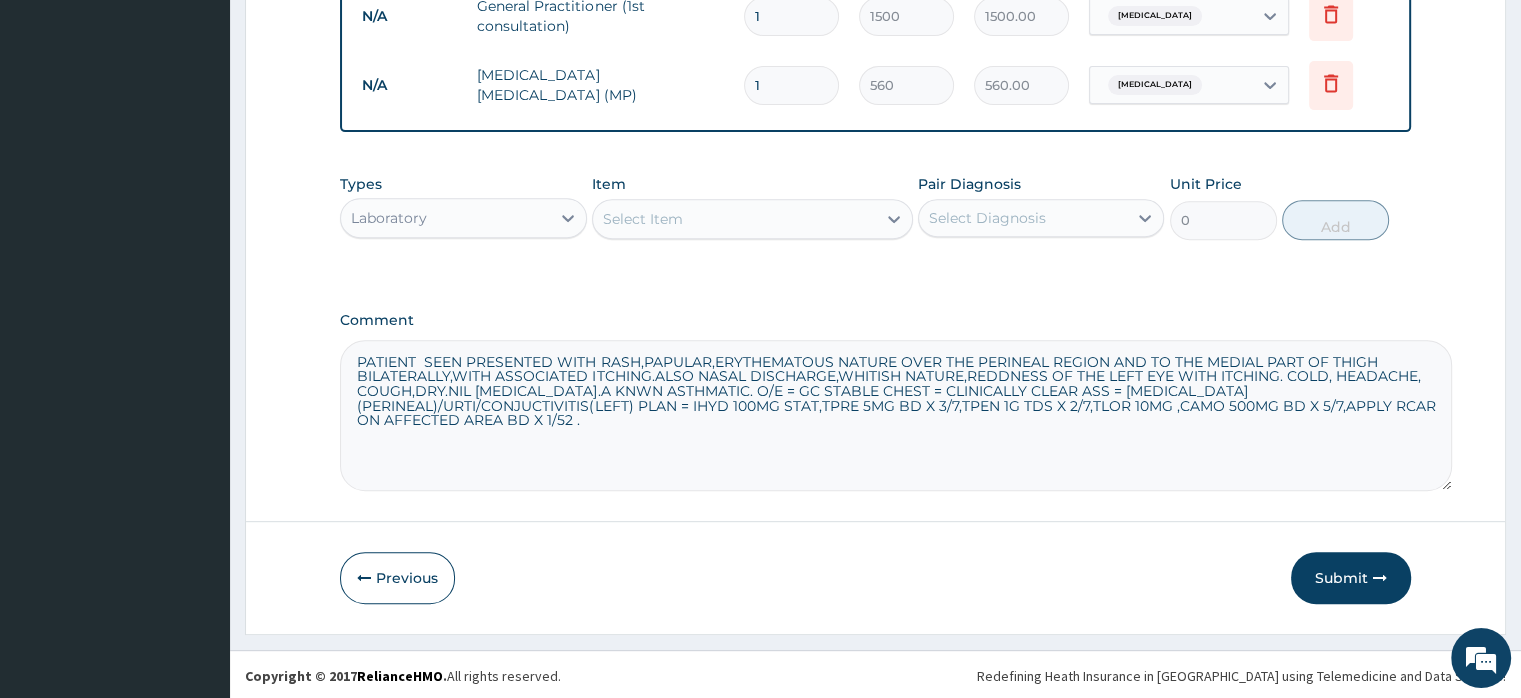 drag, startPoint x: 600, startPoint y: 393, endPoint x: 565, endPoint y: 301, distance: 98.43272 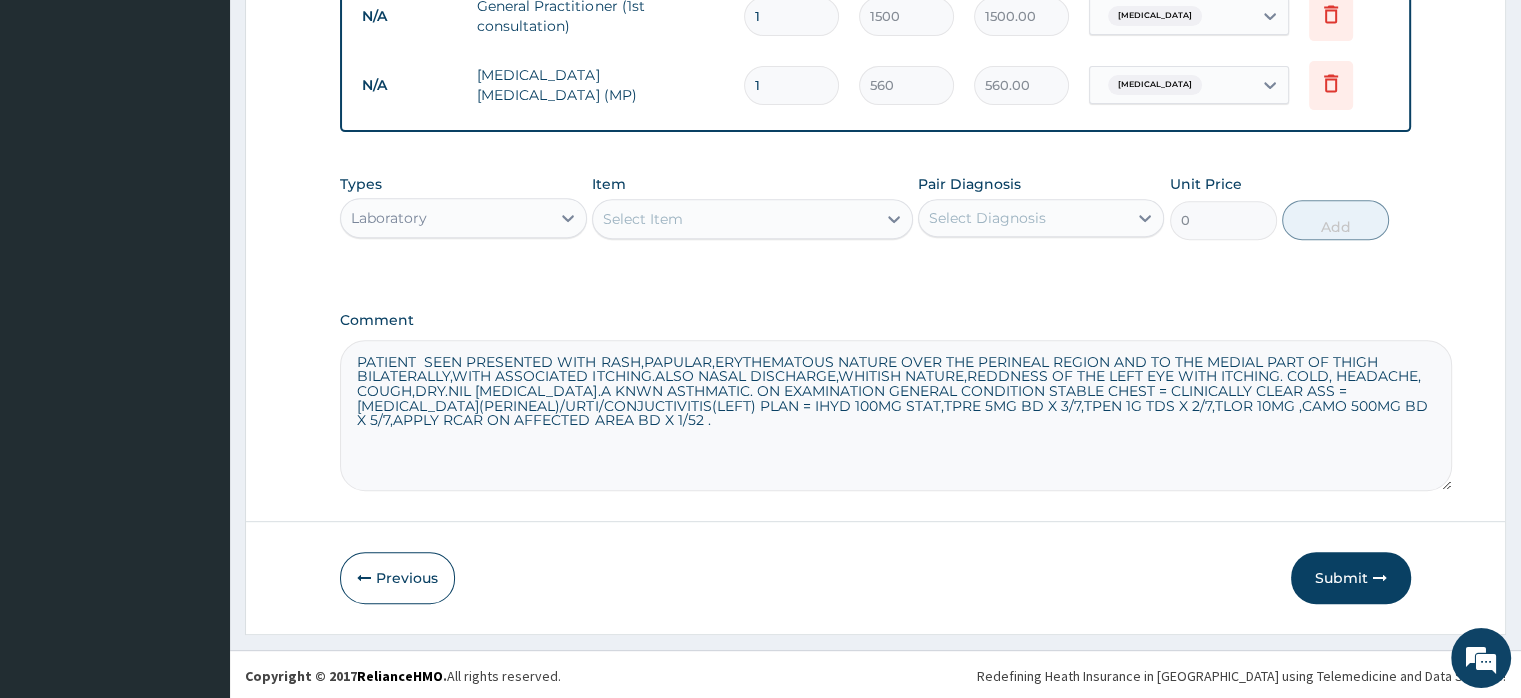 click on "PATIENT  SEEN PRESENTED WITH RASH,PAPULAR,ERYTHEMATOUS NATURE OVER THE PERINEAL REGION AND TO THE MEDIAL PART OF THIGH BILATERALLY,WITH ASSOCIATED ITCHING.ALSO NASAL DISCHARGE,WHITISH NATURE,REDDNESS OF THE LEFT EYE WITH ITCHING. COLD, HEADACHE, COUGH,DRY.NIL CHEST PAIN.A KNWN ASTHMATIC. ON EXAMINATION GENERAL CONDITION STABLE CHEST = CLINICALLY CLEAR ASS = ALLERGIC DERMATITIS(PERINEAL)/URTI/CONJUCTIVITIS(LEFT) PLAN = IHYD 100MG STAT,TPRE 5MG BD X 3/7,TPEN 1G TDS X 2/7,TLOR 10MG ,CAMO 500MG BD X 5/7,APPLY RCAR ON AFFECTED AREA BD X 1/52 ." at bounding box center (896, 415) 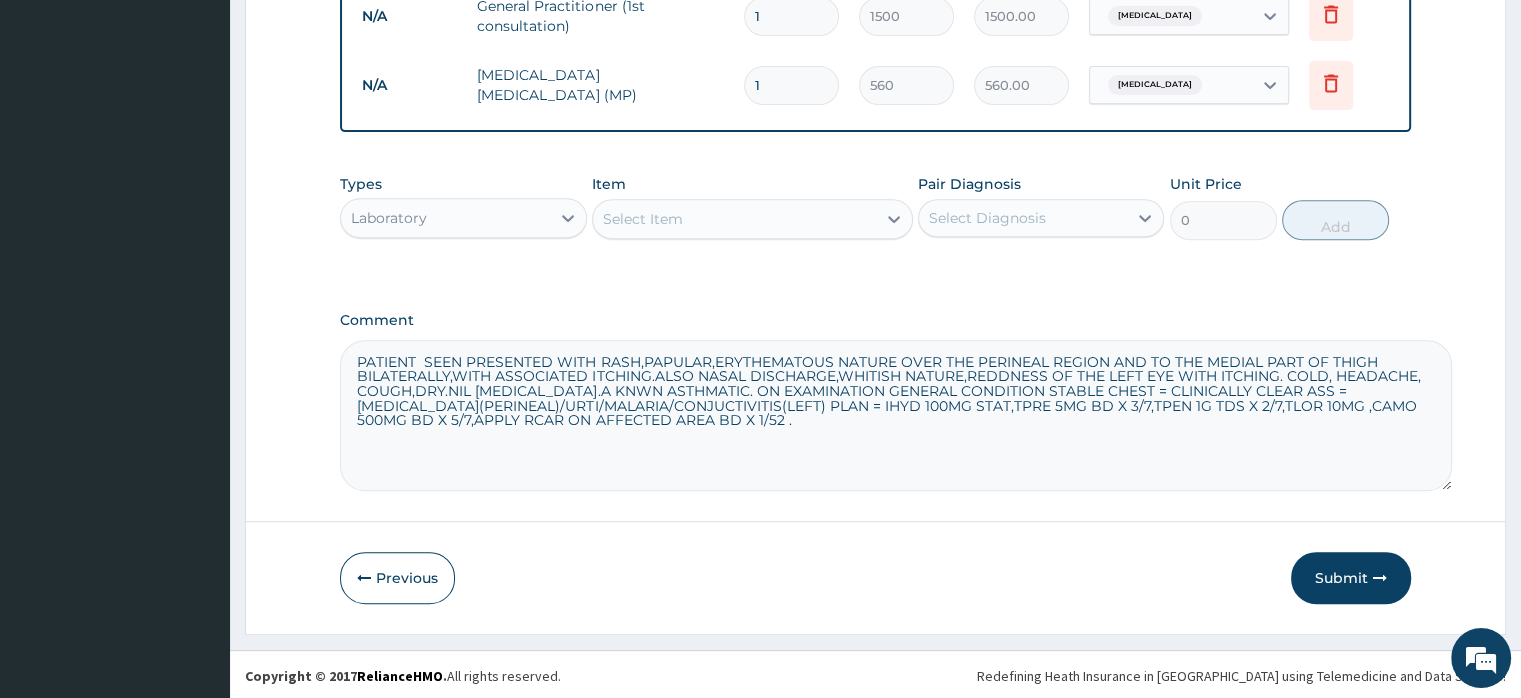 type on "PATIENT  SEEN PRESENTED WITH RASH,PAPULAR,ERYTHEMATOUS NATURE OVER THE PERINEAL REGION AND TO THE MEDIAL PART OF THIGH BILATERALLY,WITH ASSOCIATED ITCHING.ALSO NASAL DISCHARGE,WHITISH NATURE,REDDNESS OF THE LEFT EYE WITH ITCHING. COLD, HEADACHE, COUGH,DRY.NIL CHEST PAIN.A KNWN ASTHMATIC. ON EXAMINATION GENERAL CONDITION STABLE CHEST = CLINICALLY CLEAR ASS = ALLERGIC DERMATITIS(PERINEAL)/URTI/MALARIA/CONJUCTIVITIS(LEFT) PLAN = IHYD 100MG STAT,TPRE 5MG BD X 3/7,TPEN 1G TDS X 2/7,TLOR 10MG ,CAMO 500MG BD X 5/7,APPLY RCAR ON AFFECTED AREA BD X 1/52 ." 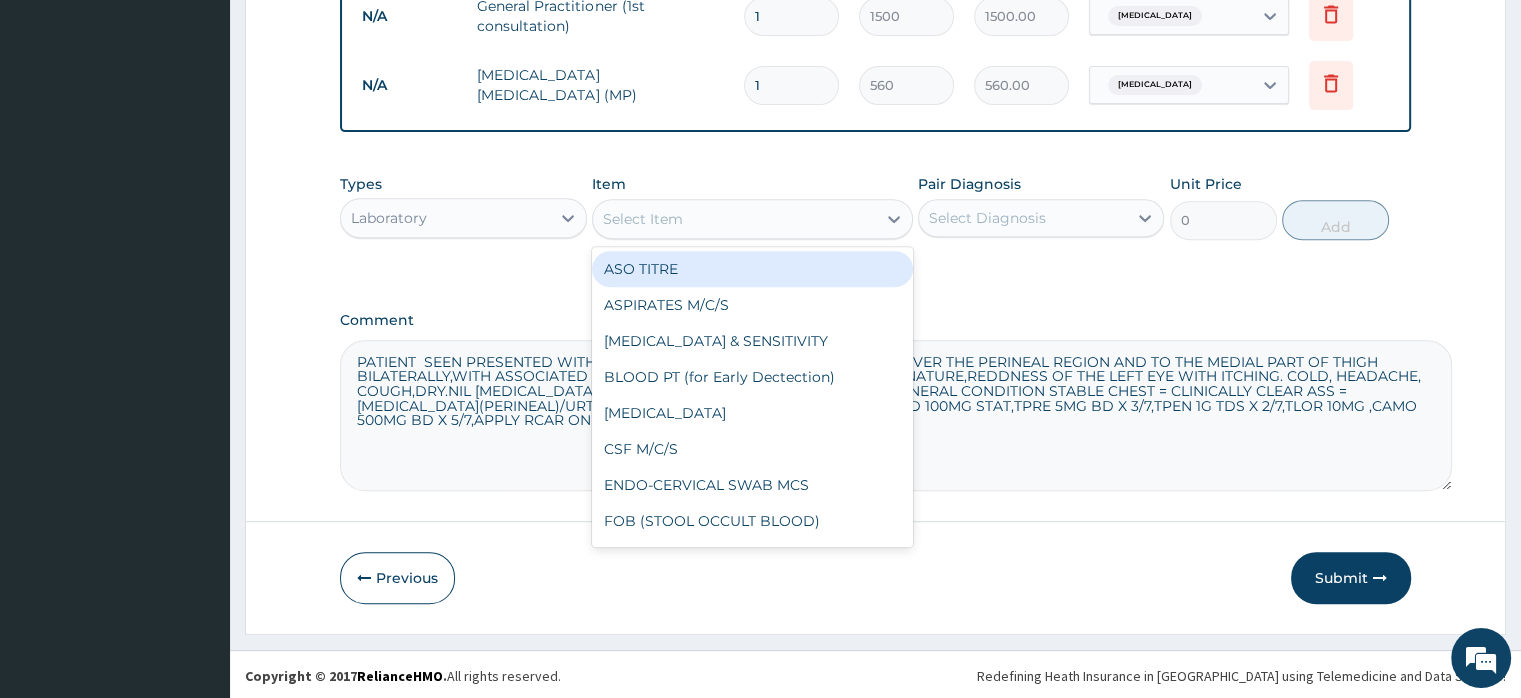 click on "Select Item" at bounding box center (643, 219) 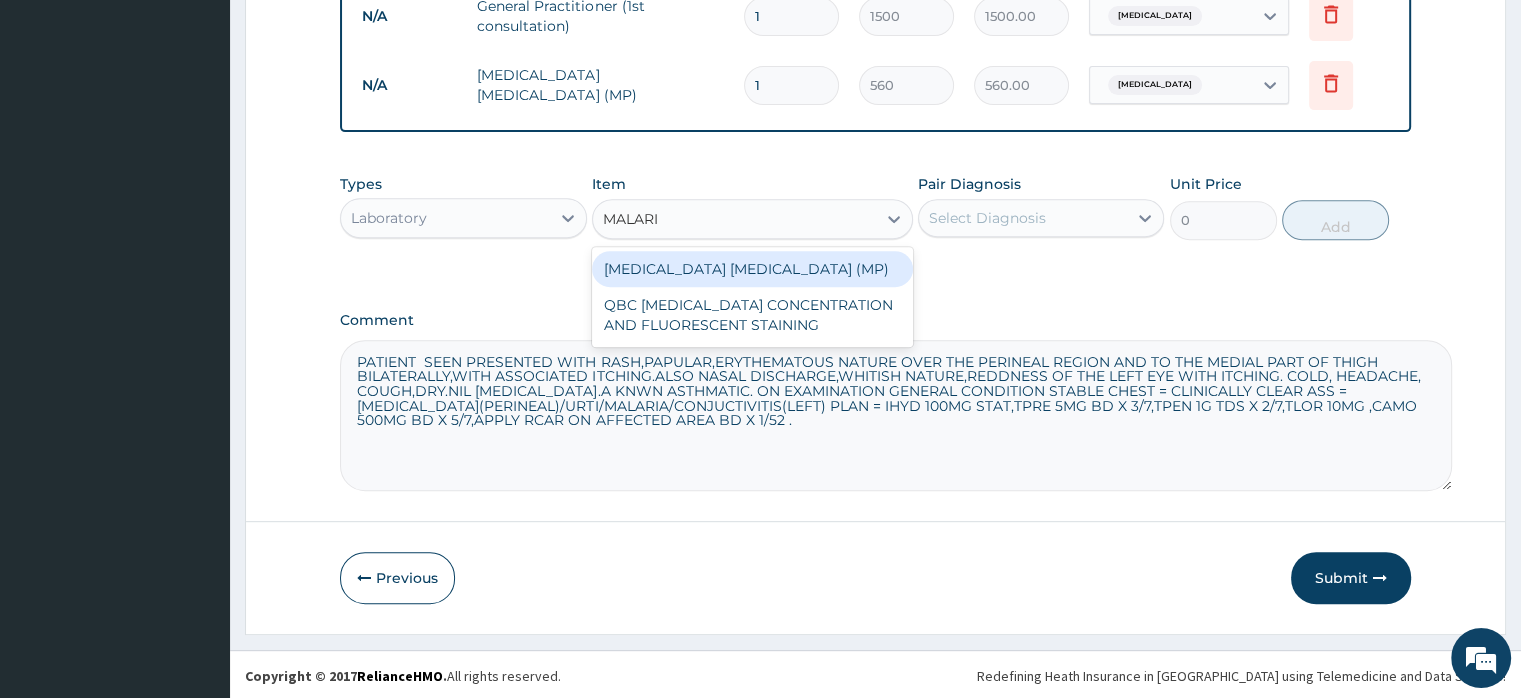 type on "[MEDICAL_DATA]" 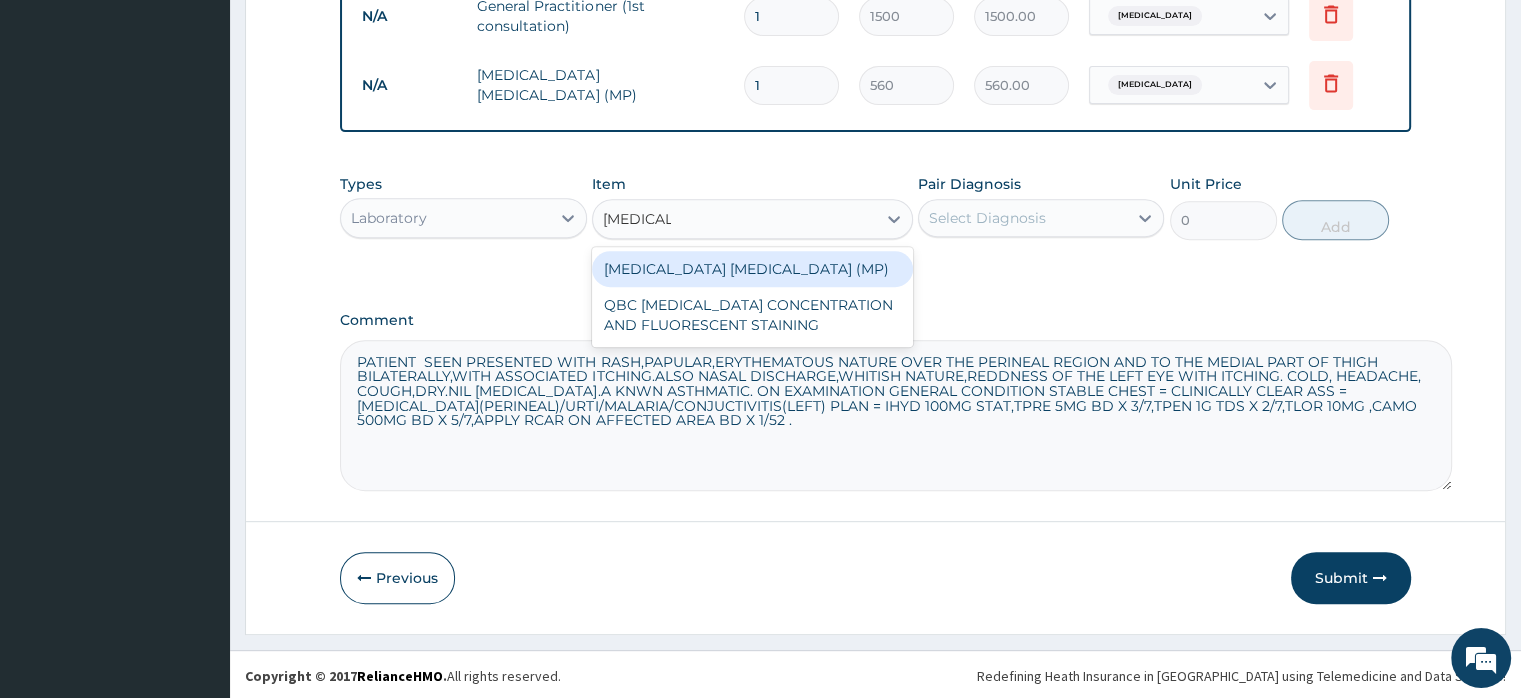 click on "[MEDICAL_DATA] [MEDICAL_DATA] (MP)" at bounding box center (752, 269) 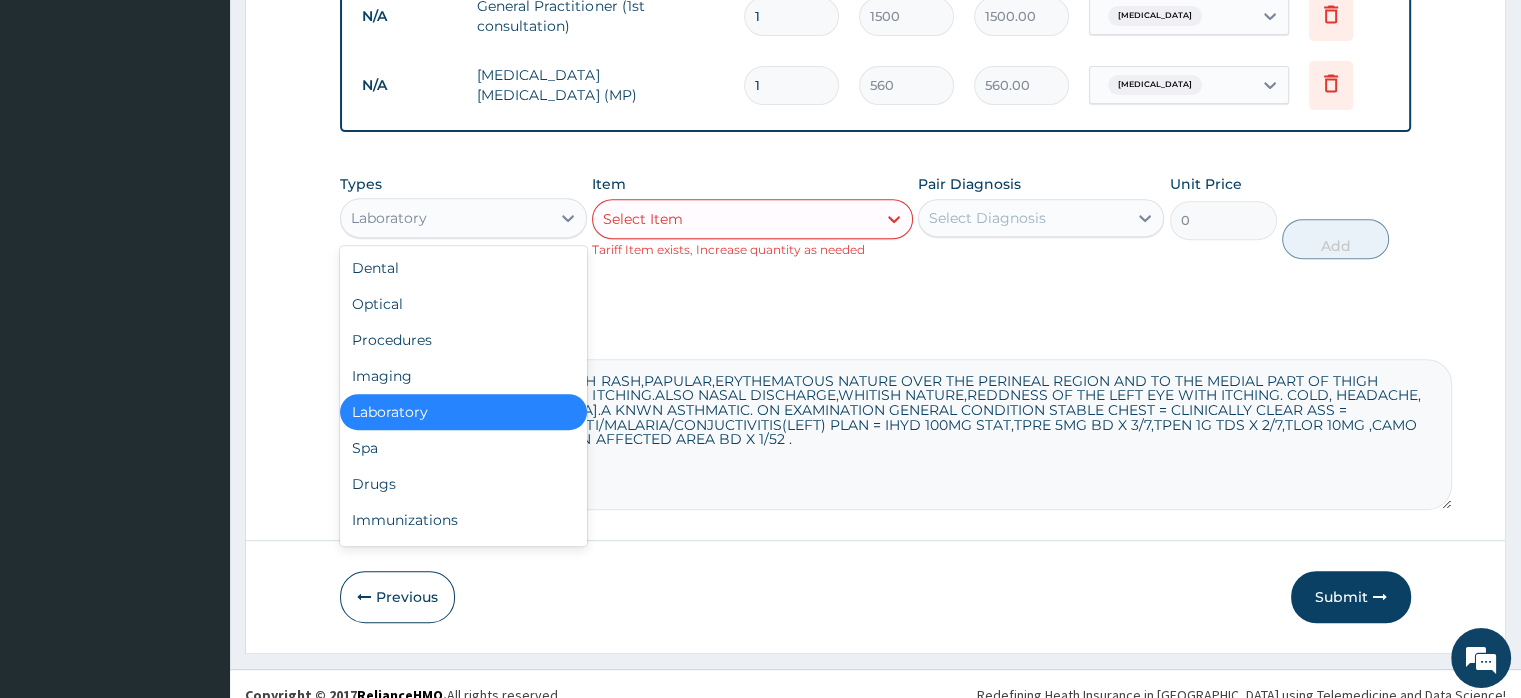 click on "Laboratory" at bounding box center [445, 218] 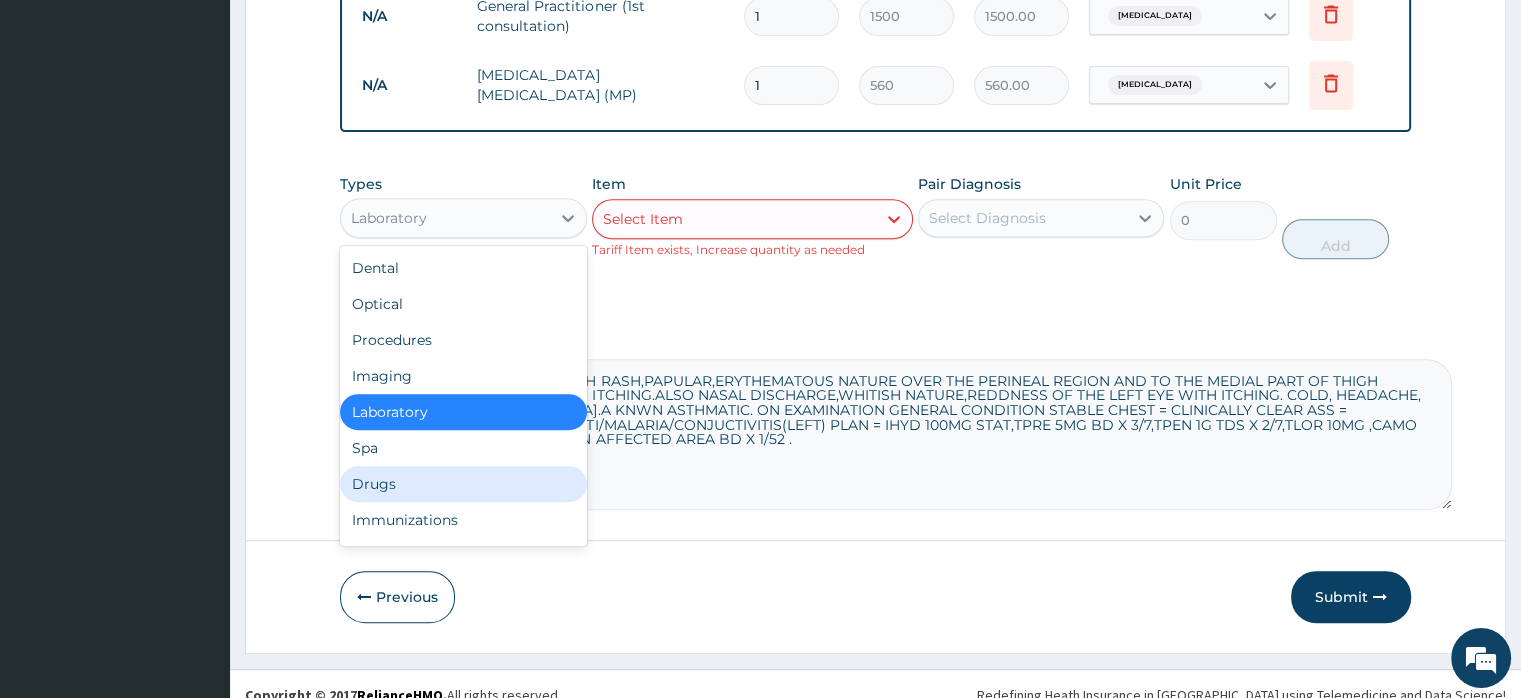click on "Drugs" at bounding box center (463, 484) 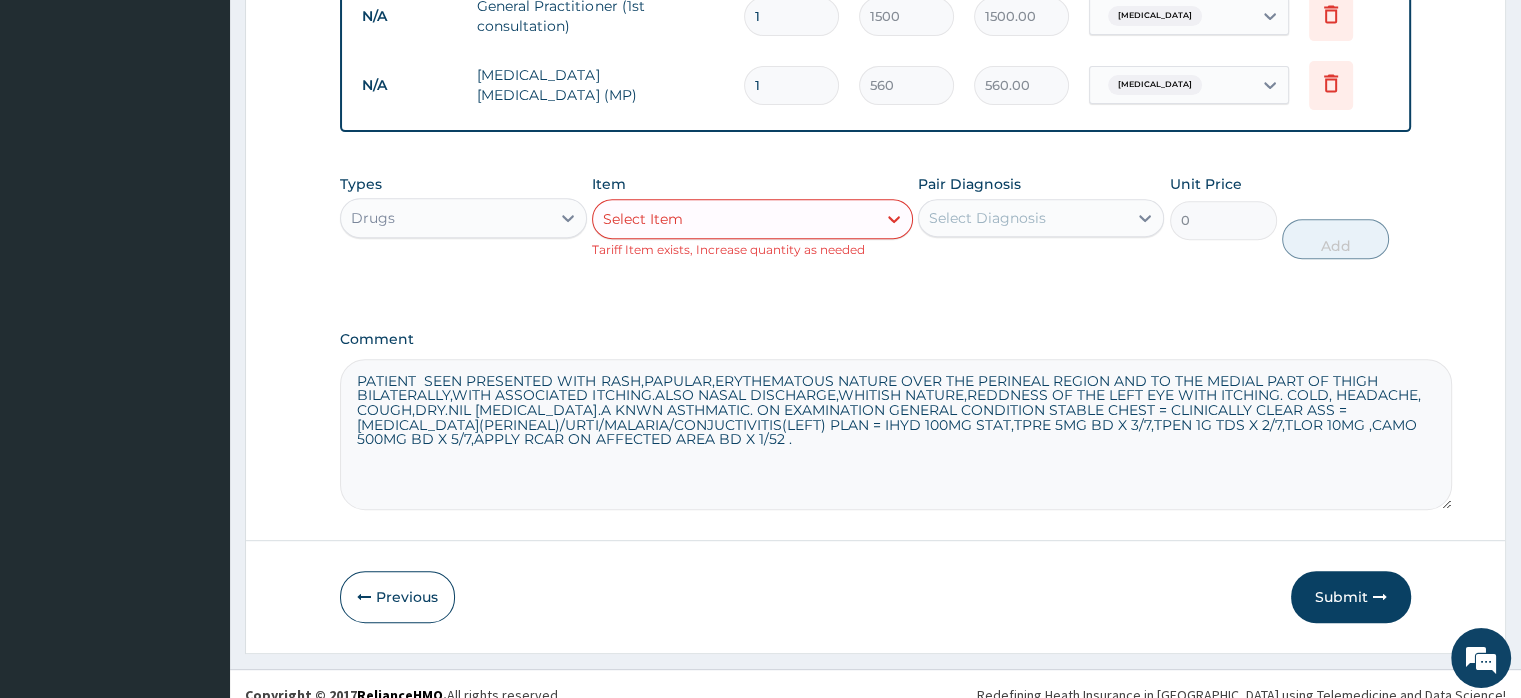 click on "Select Item" at bounding box center (643, 219) 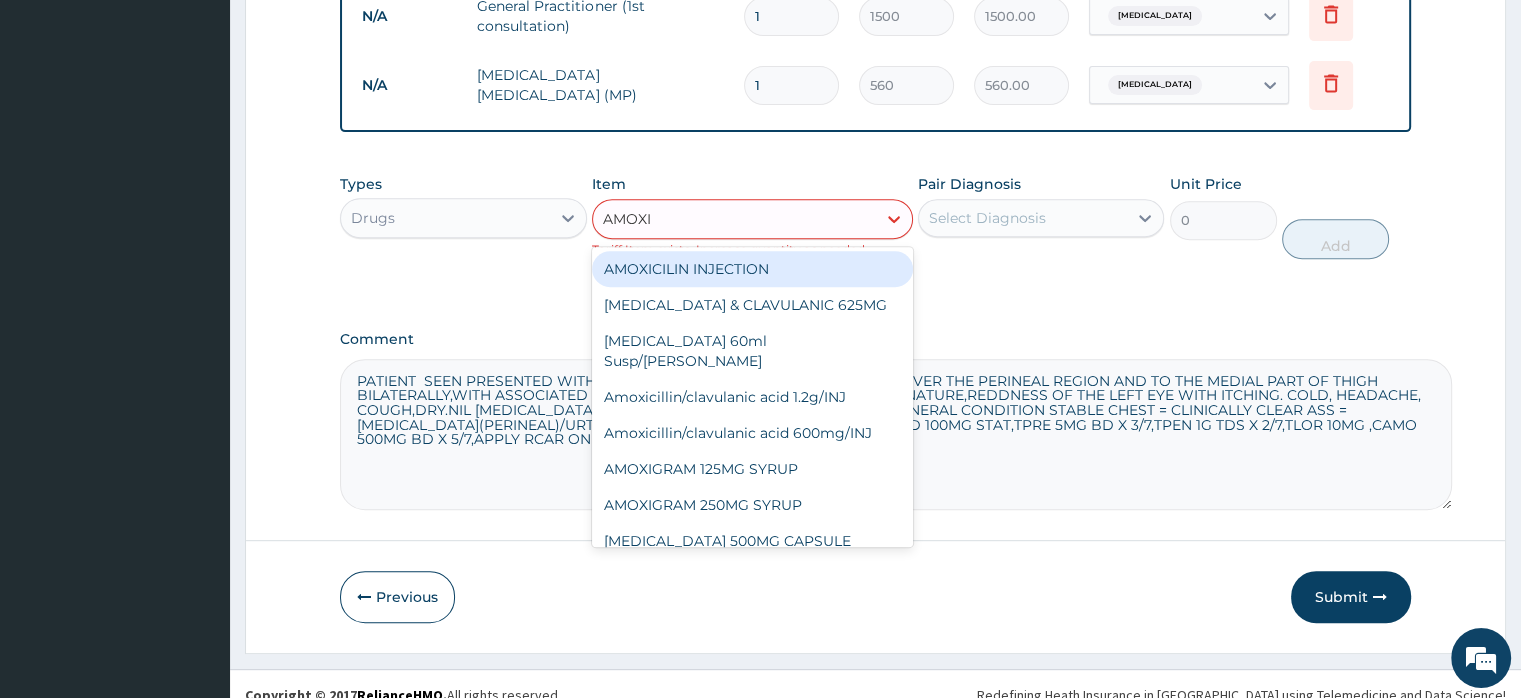 type on "AMOXIL" 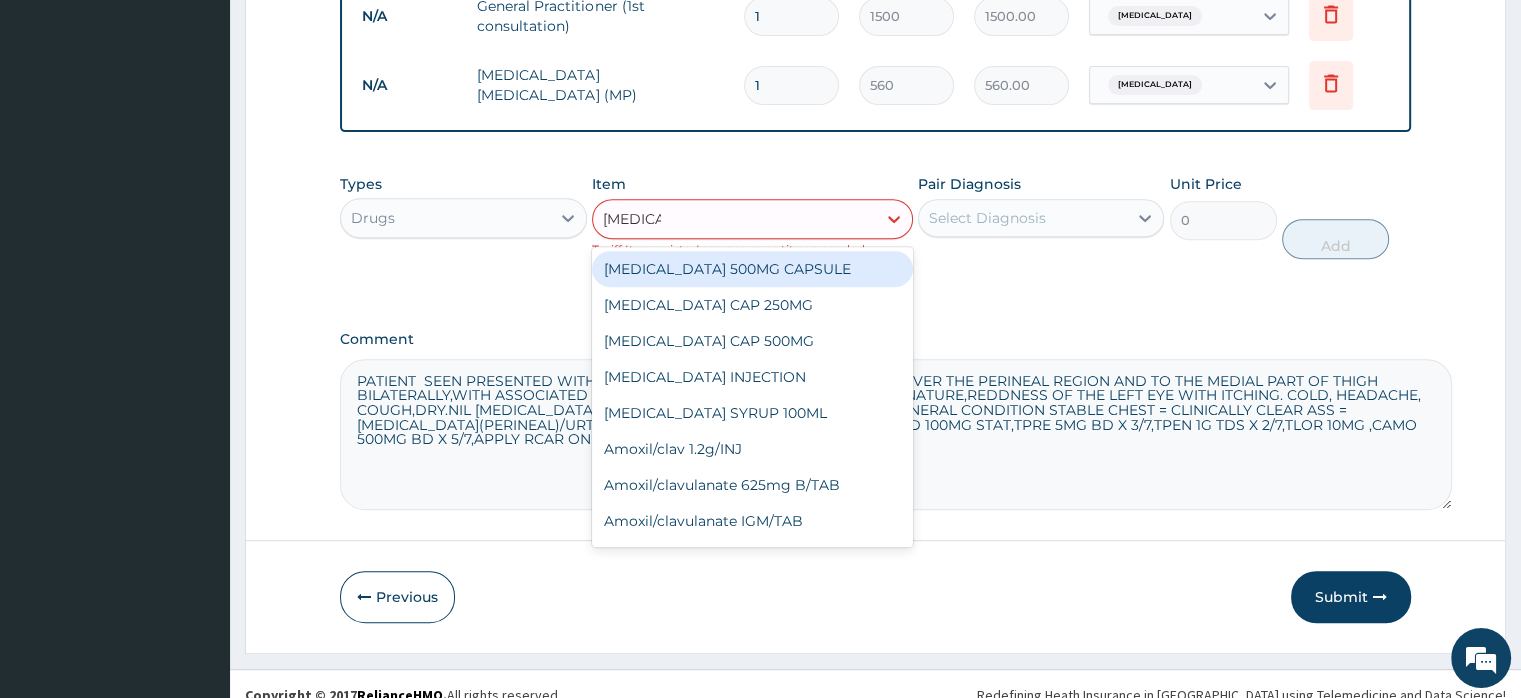 click on "AMOXIL 500MG CAPSULE" at bounding box center (752, 269) 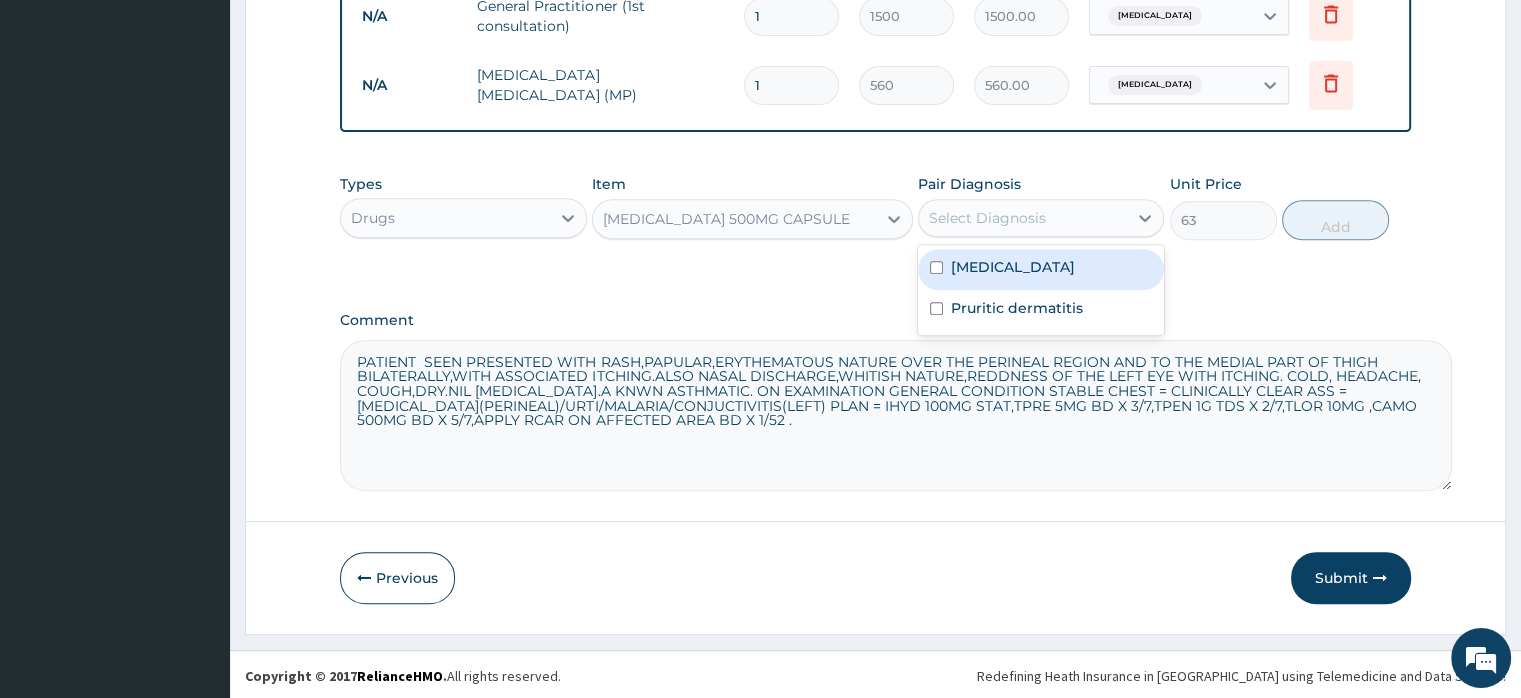 click on "Select Diagnosis" at bounding box center (1023, 218) 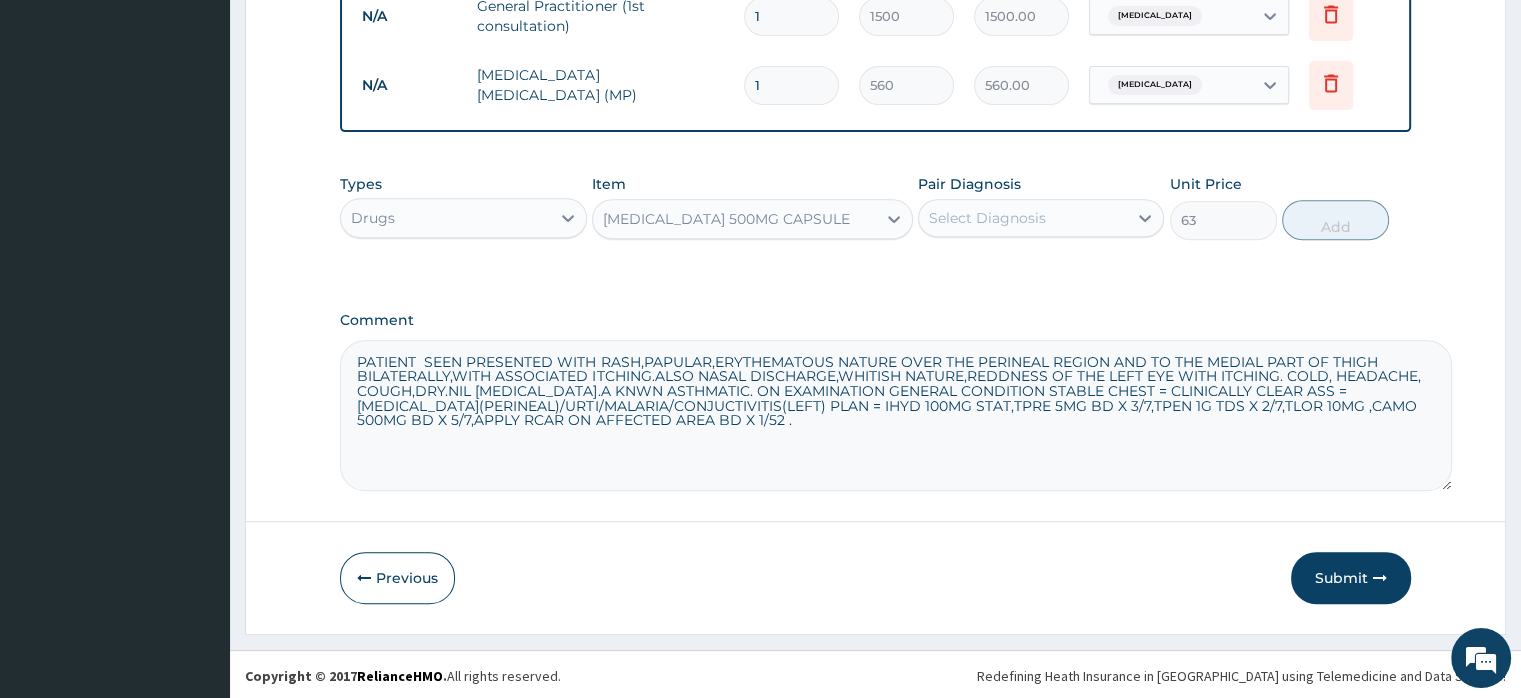 click on "Comment" at bounding box center [875, 320] 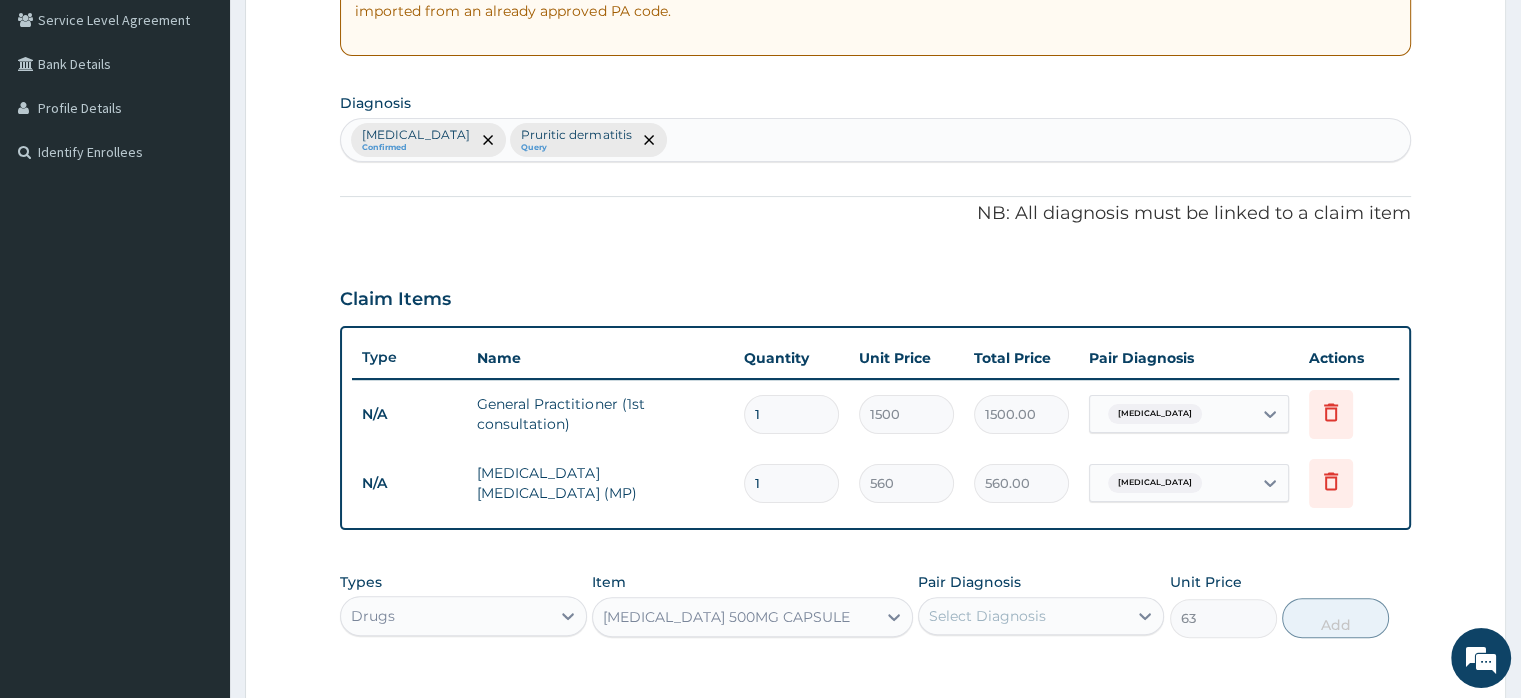 scroll, scrollTop: 416, scrollLeft: 0, axis: vertical 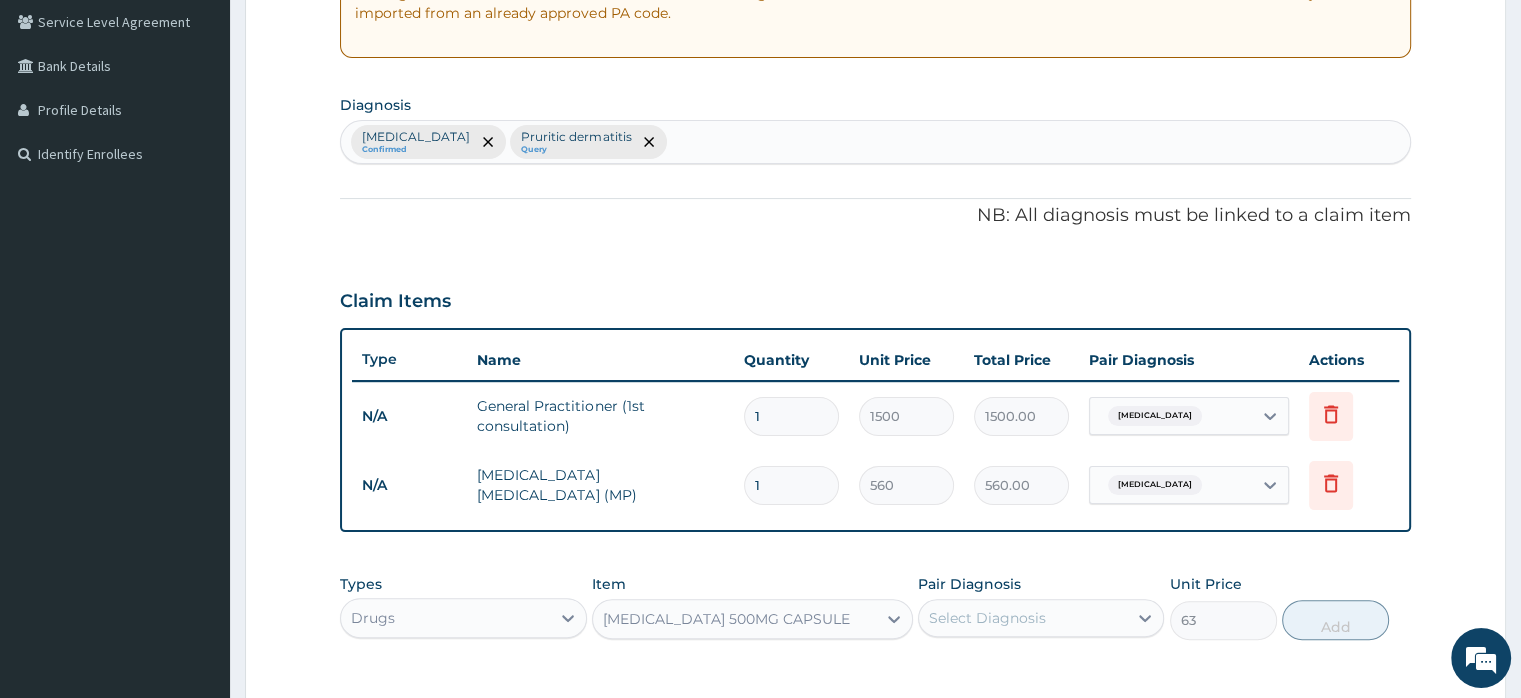 click on "Malaria Confirmed Pruritic dermatitis Query" at bounding box center [875, 142] 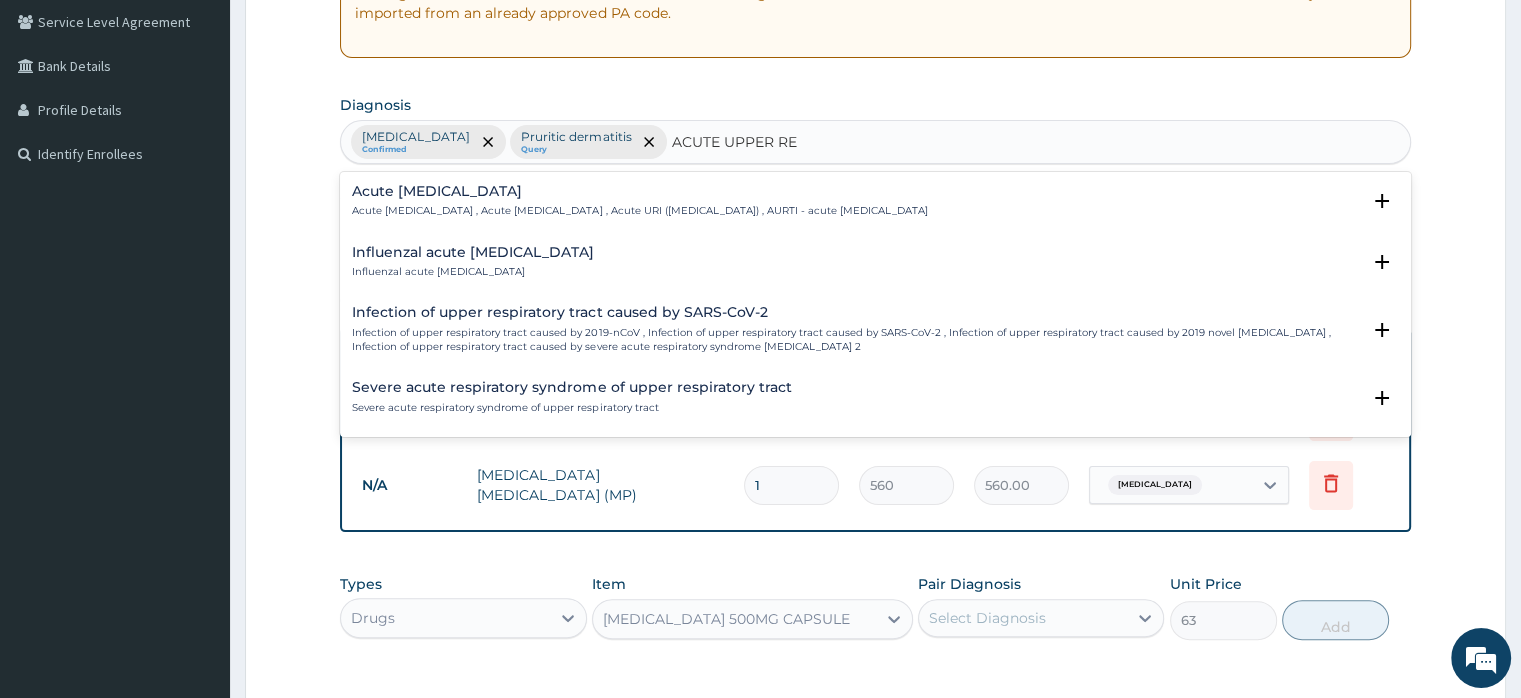 type on "ACUTE UPPER RES" 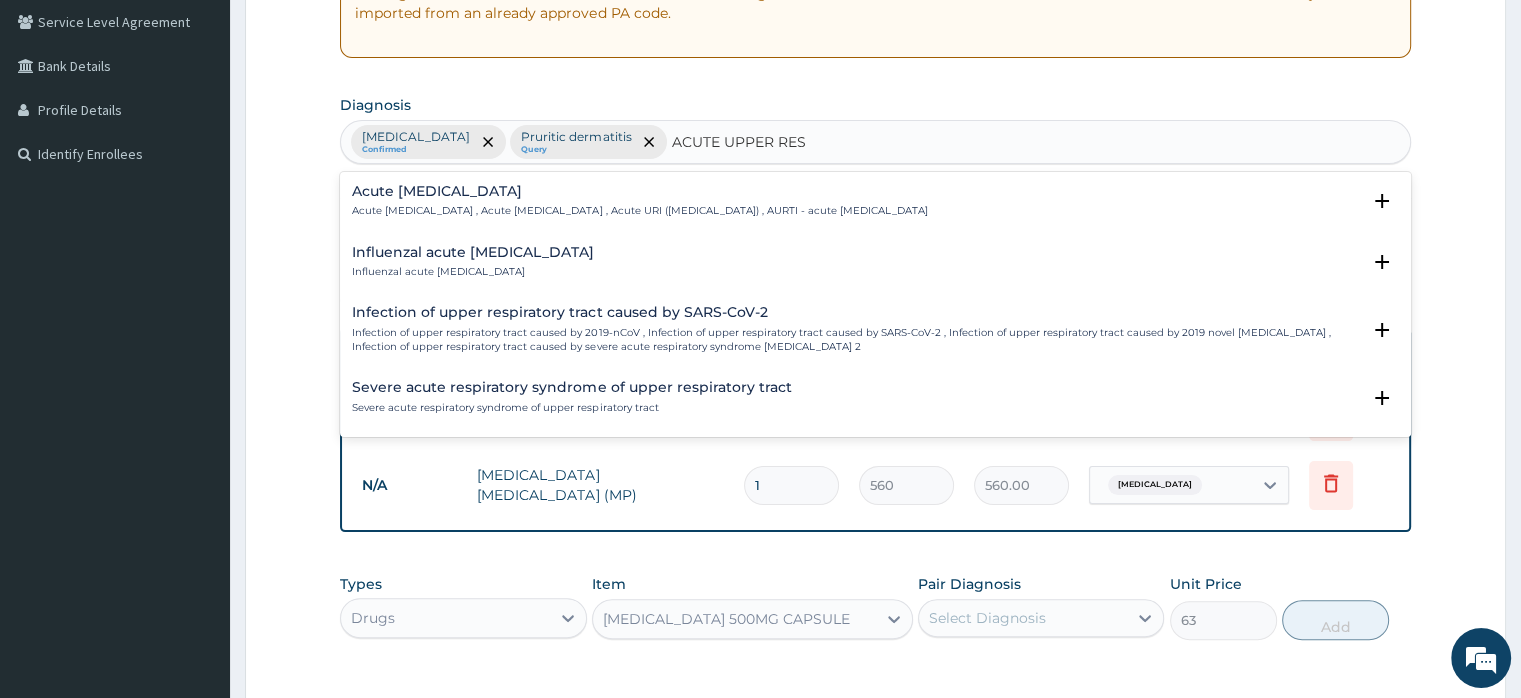 click on "Acute upper respiratory infection" at bounding box center [639, 191] 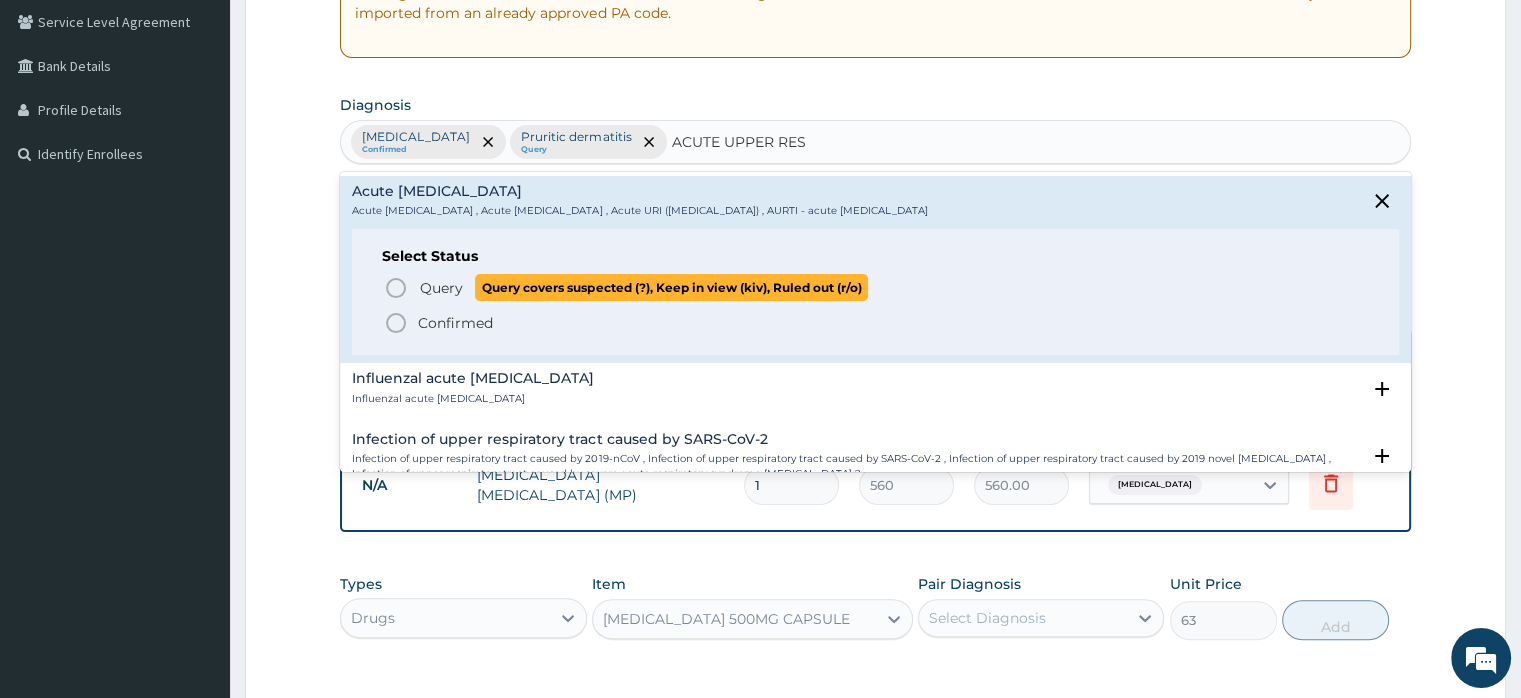click 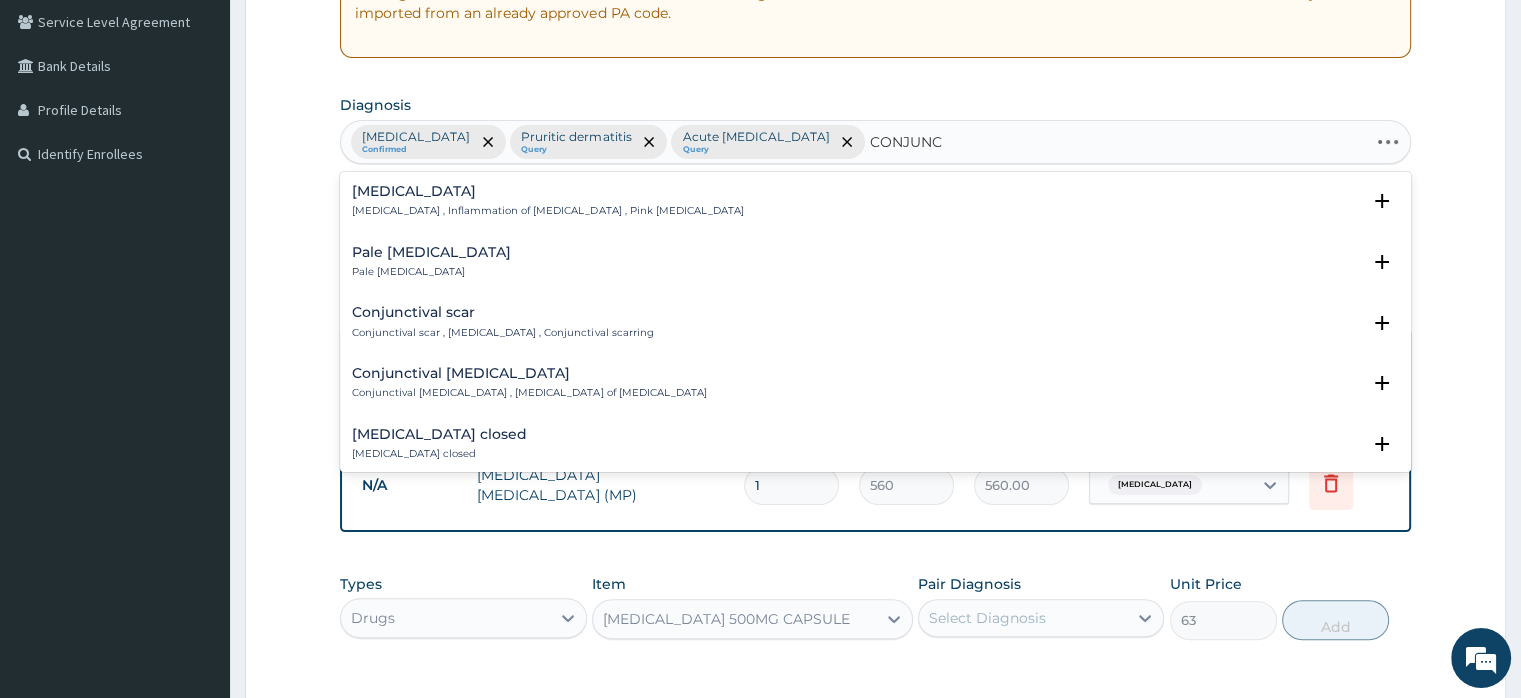 type on "CONJUNCT" 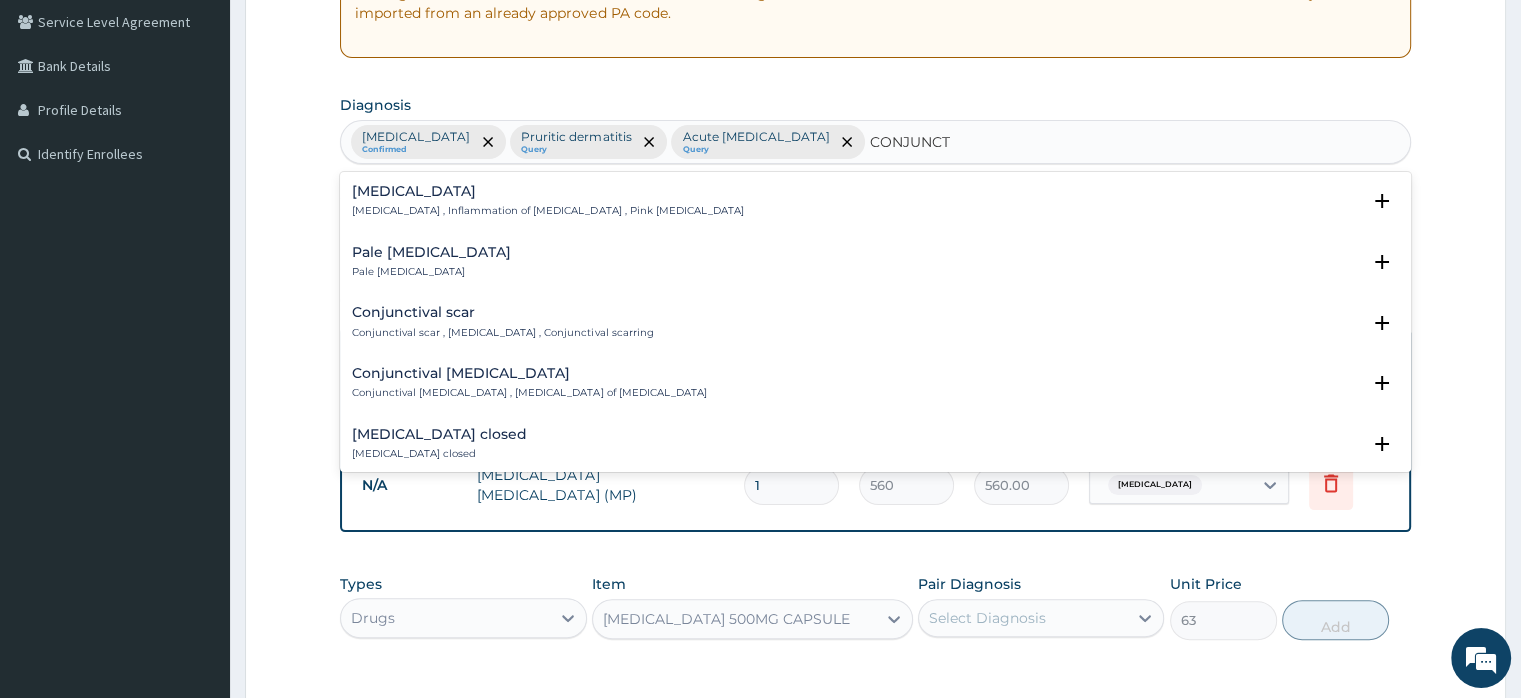 click on "Conjunctivitis" at bounding box center [547, 191] 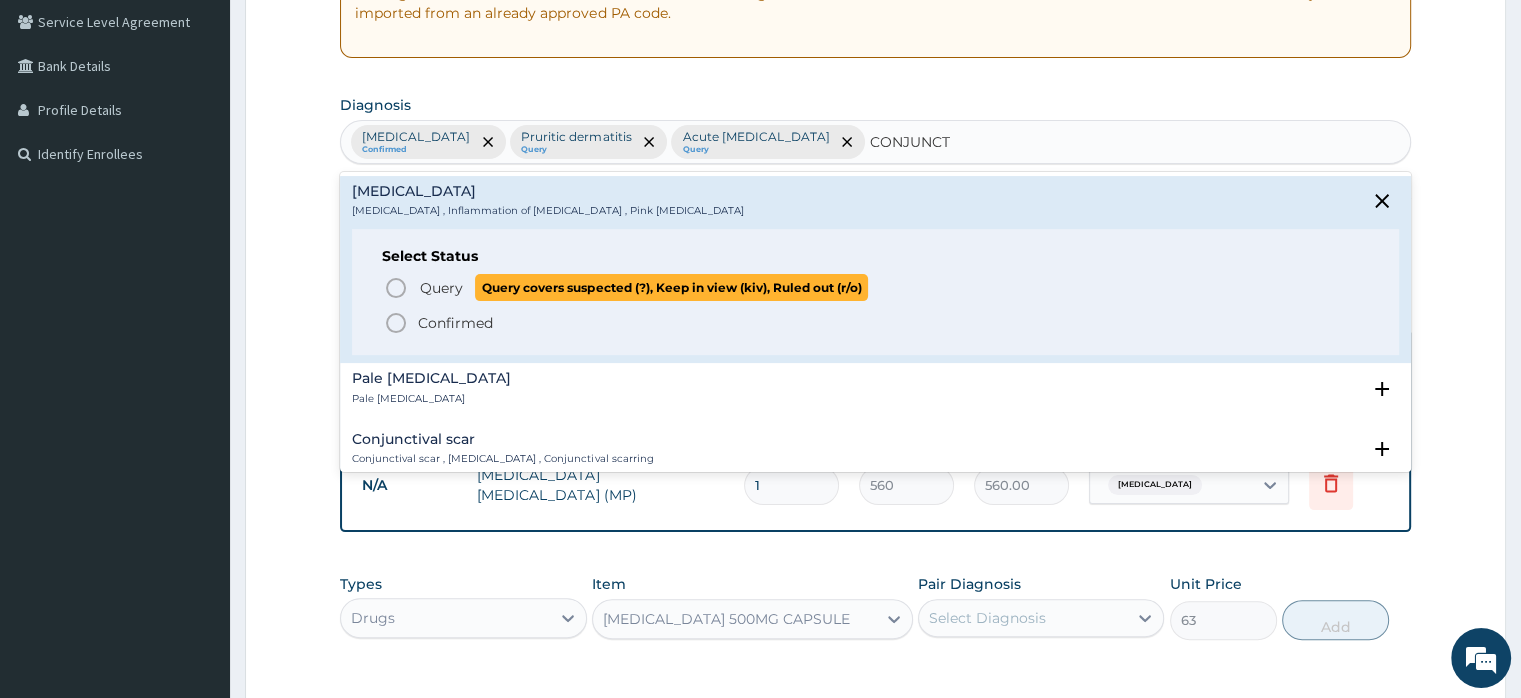click 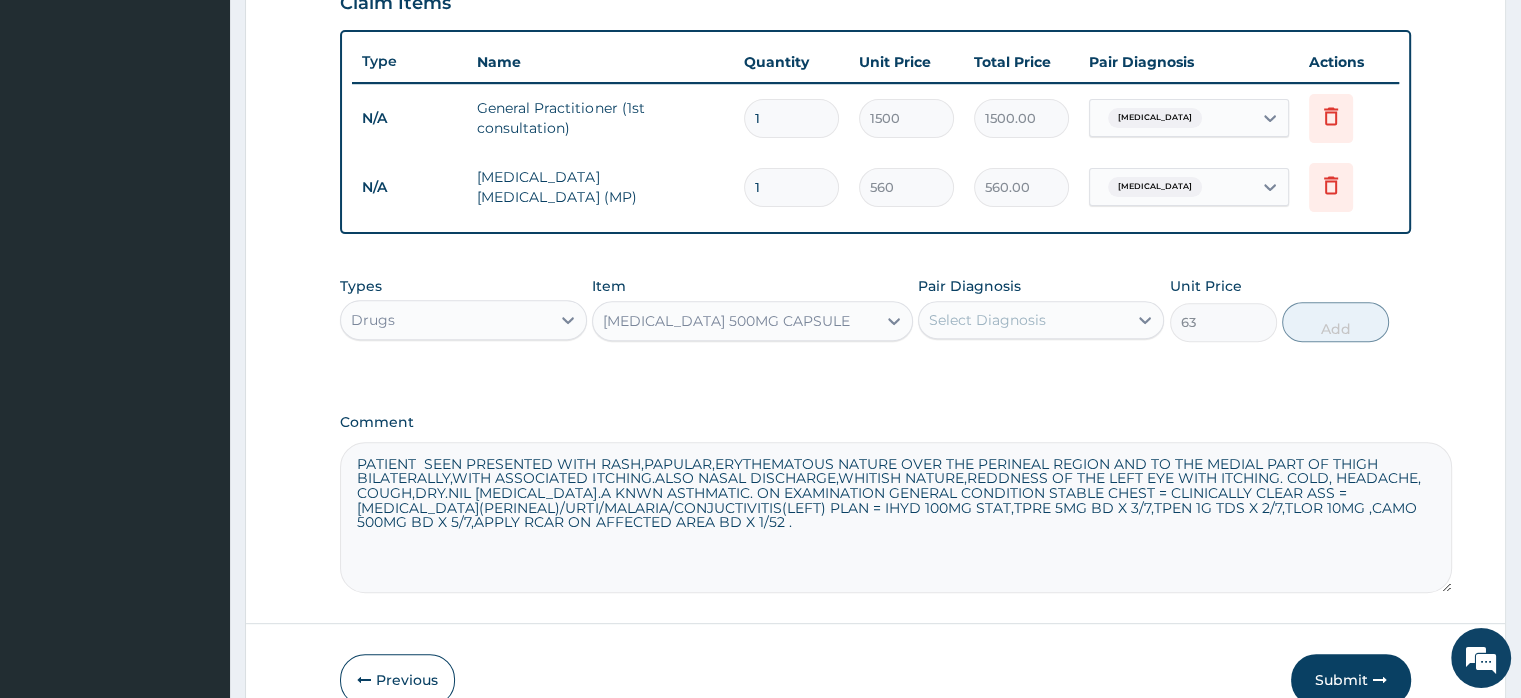 scroll, scrollTop: 716, scrollLeft: 0, axis: vertical 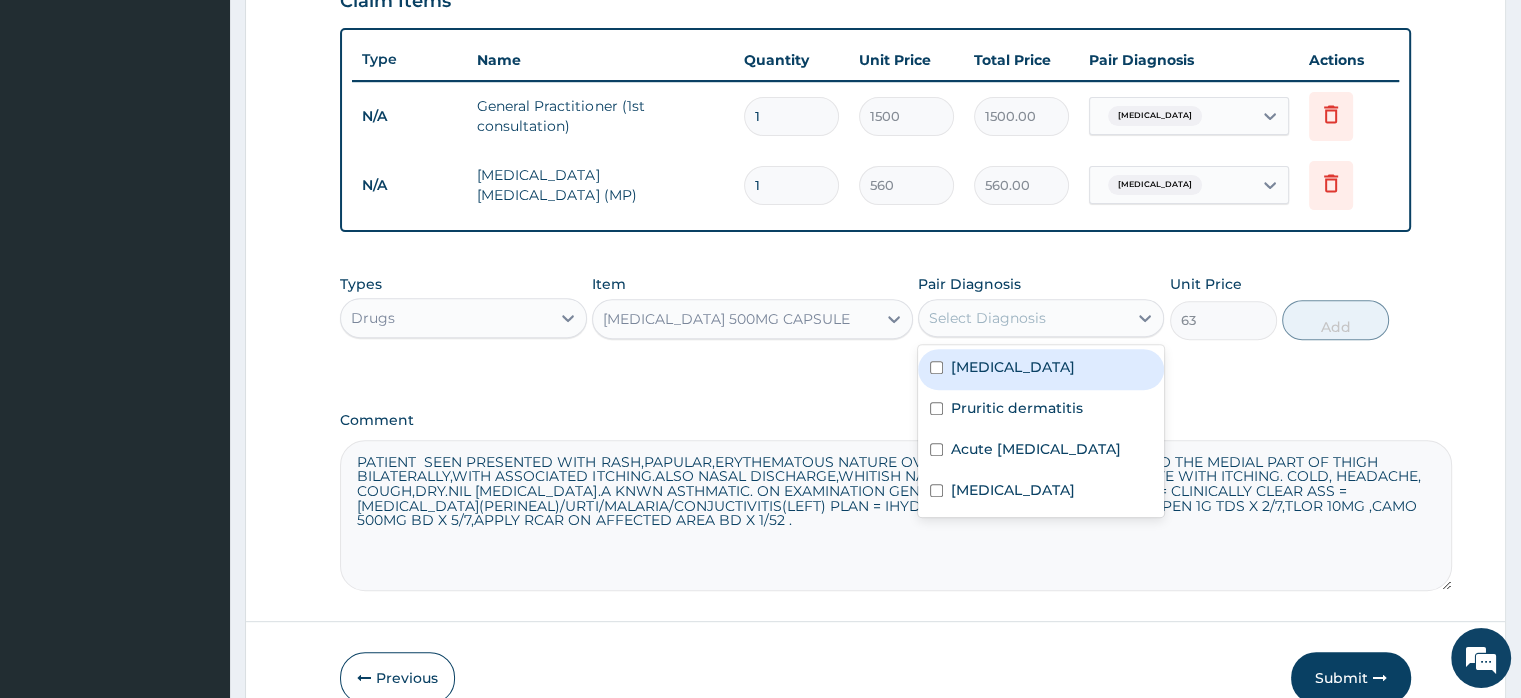 click on "Select Diagnosis" at bounding box center [1023, 318] 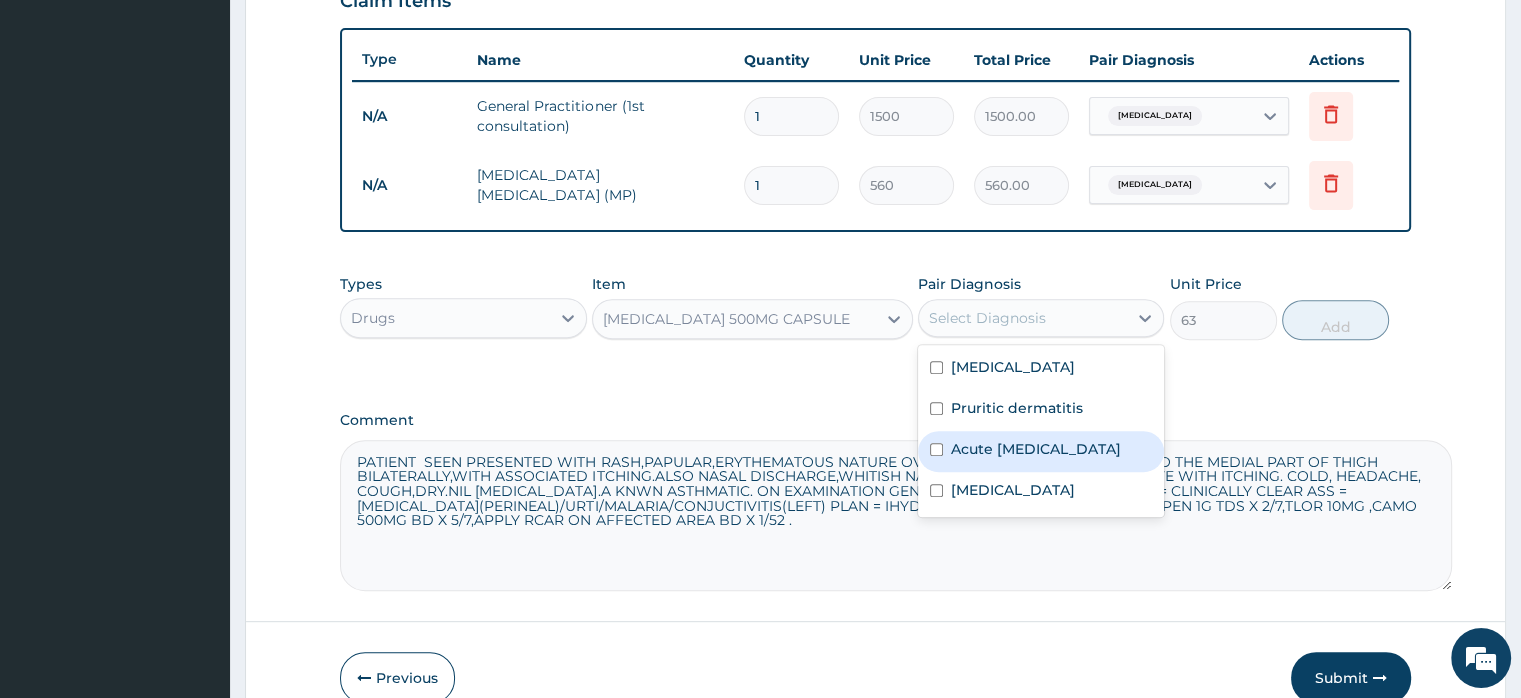 click on "Acute upper respiratory infection" at bounding box center [1036, 449] 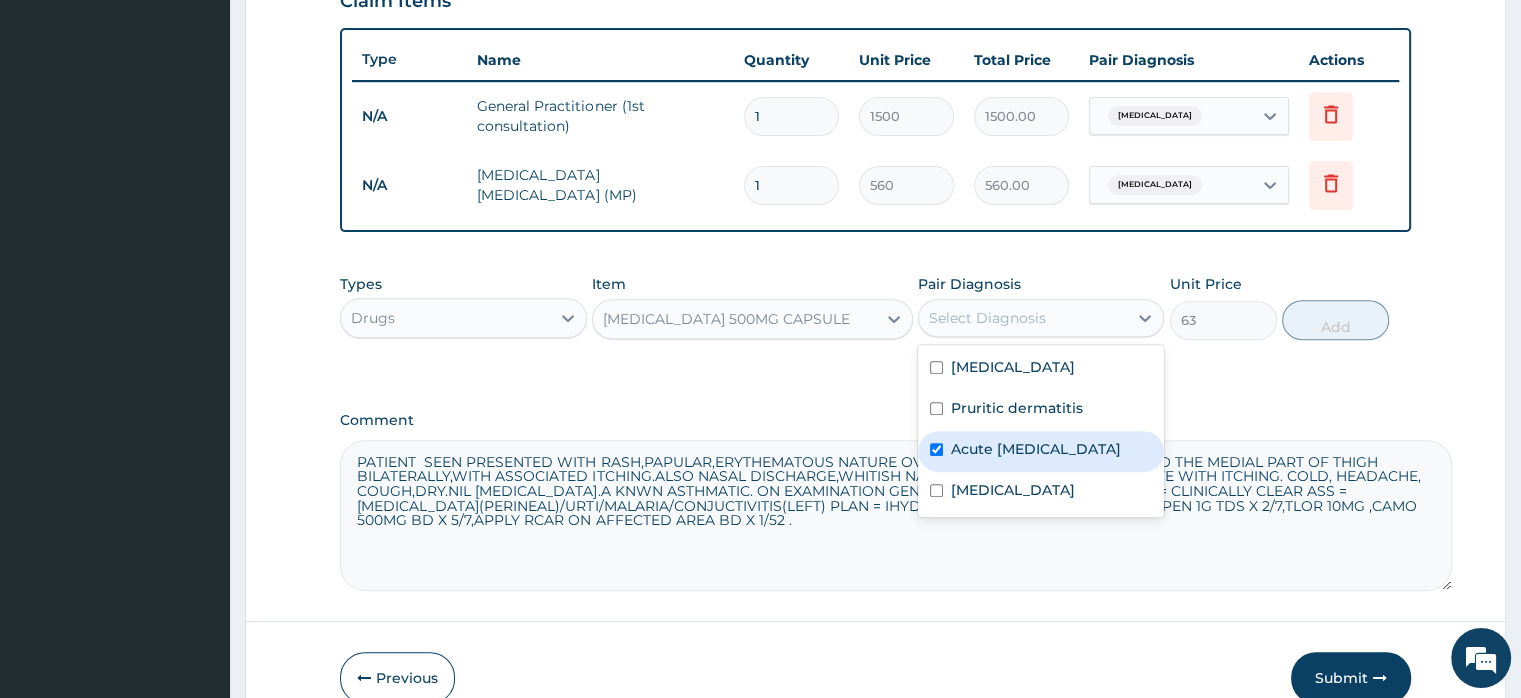 checkbox on "true" 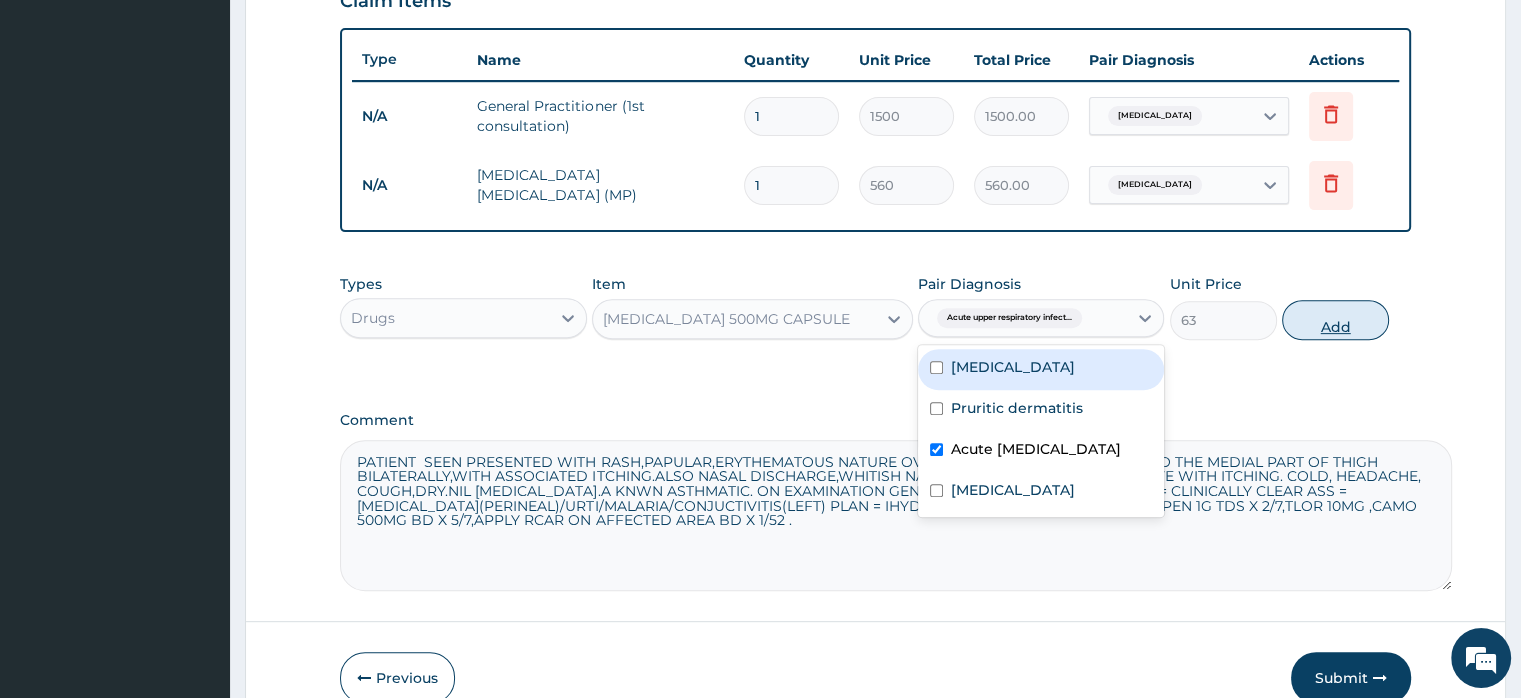 click on "Add" at bounding box center [1335, 320] 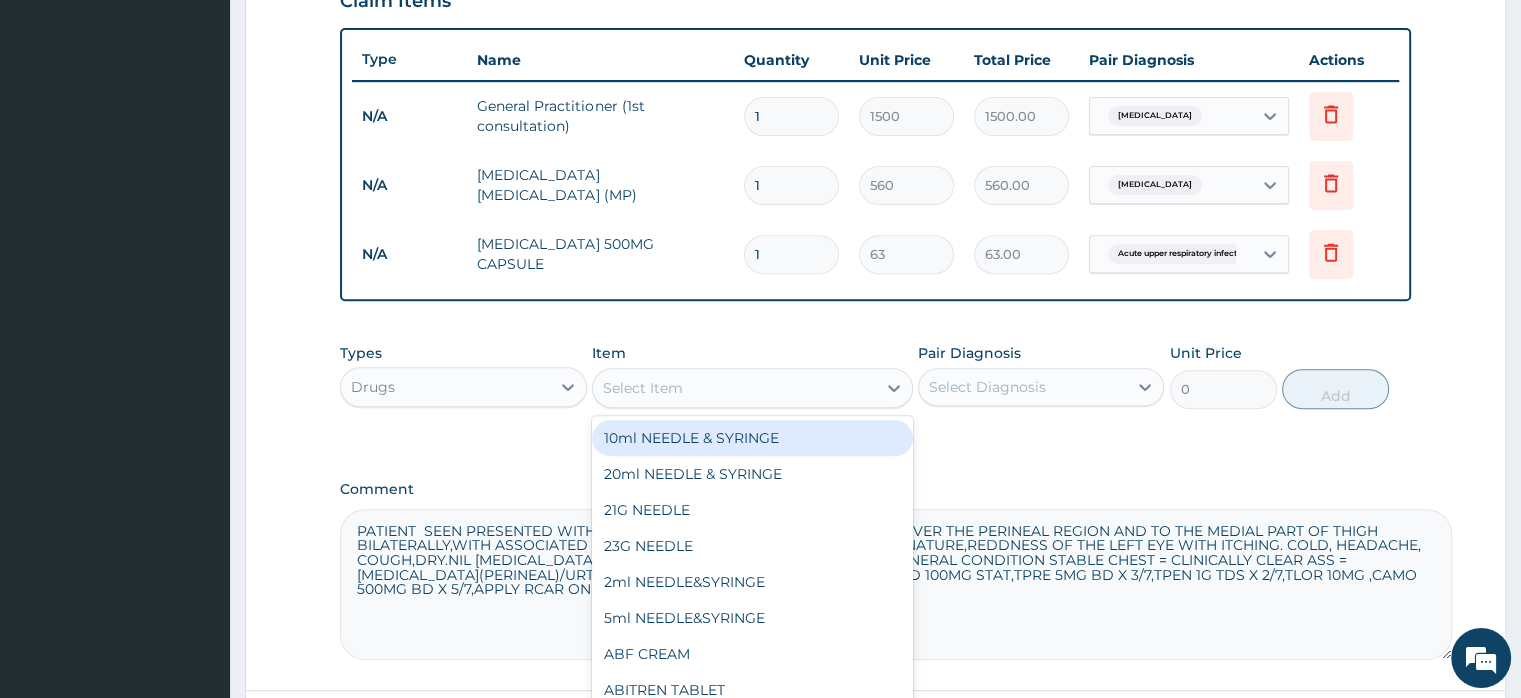 click on "Select Item" at bounding box center [643, 388] 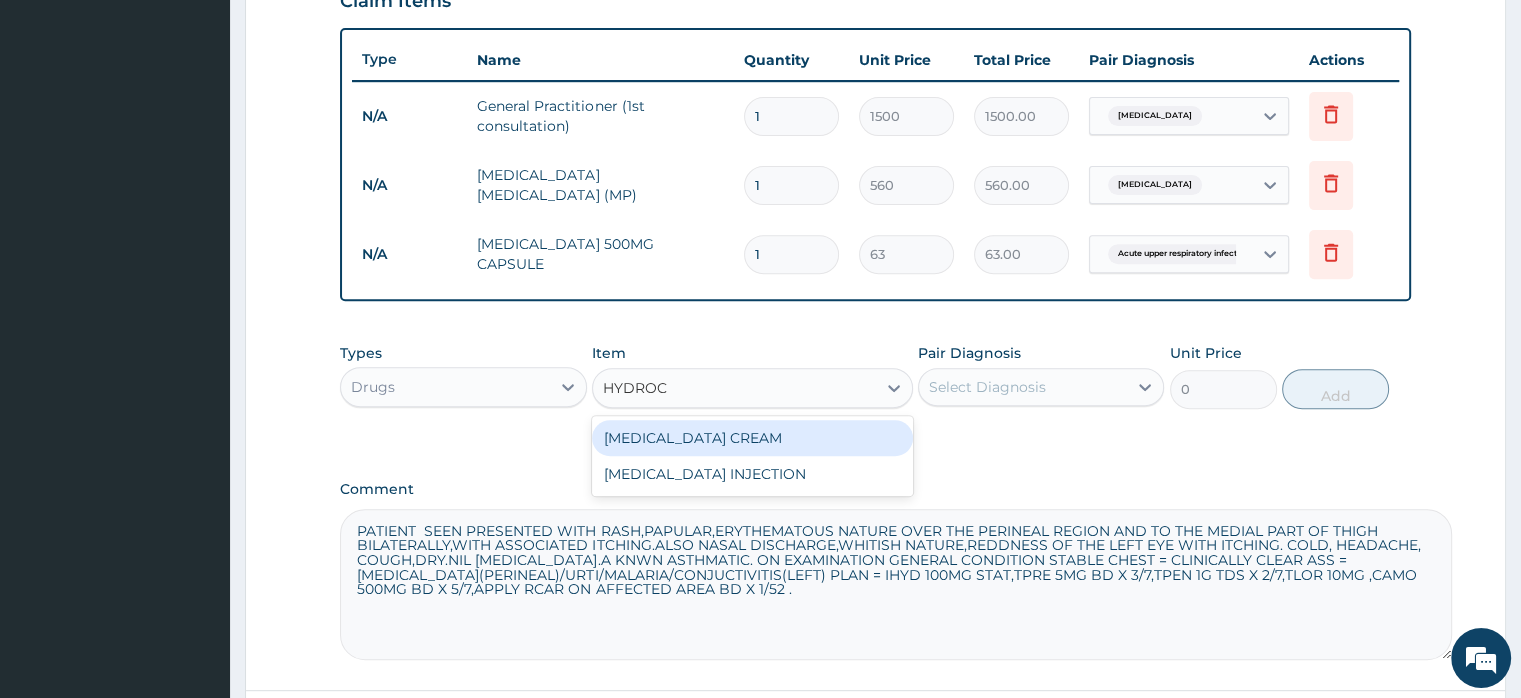 type on "HYDROCO" 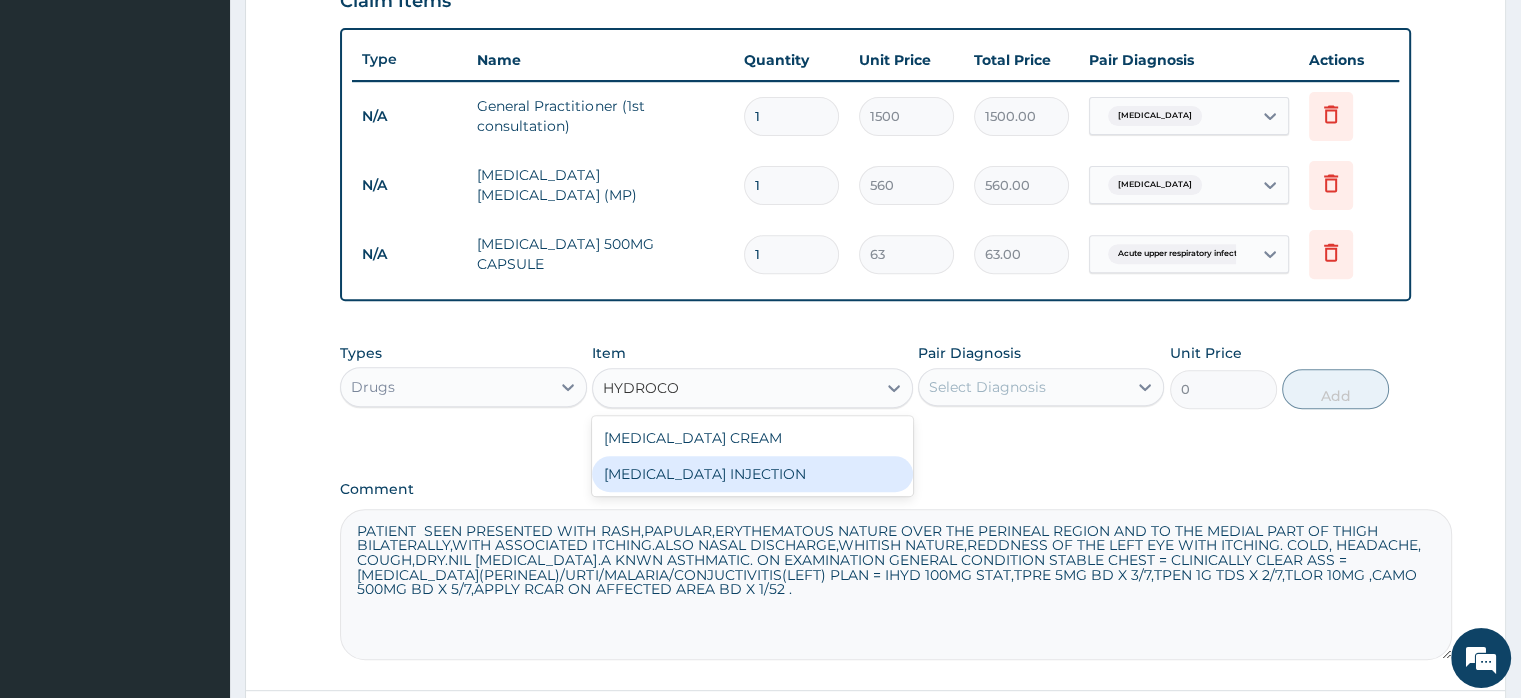 click on "HYDROCORTISONE INJECTION" at bounding box center [752, 474] 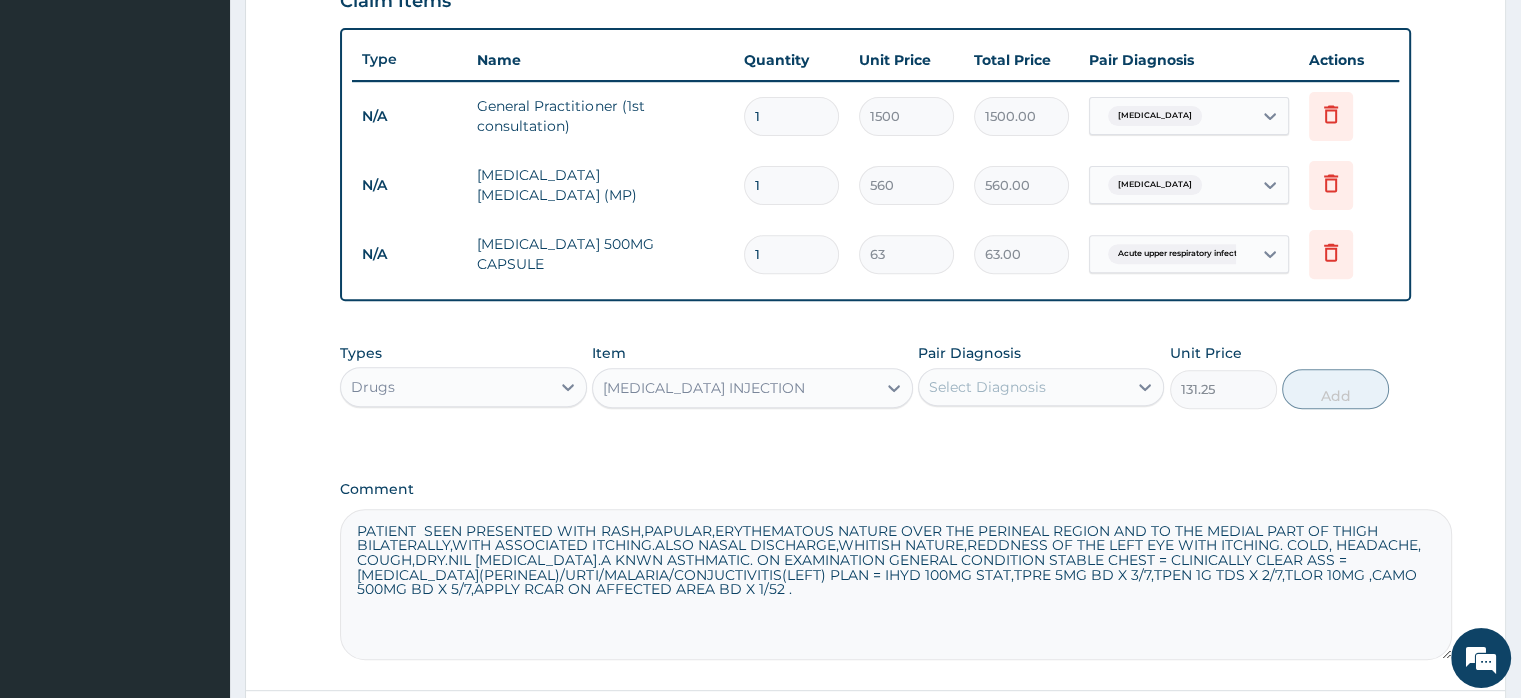 click on "Select Diagnosis" at bounding box center [987, 387] 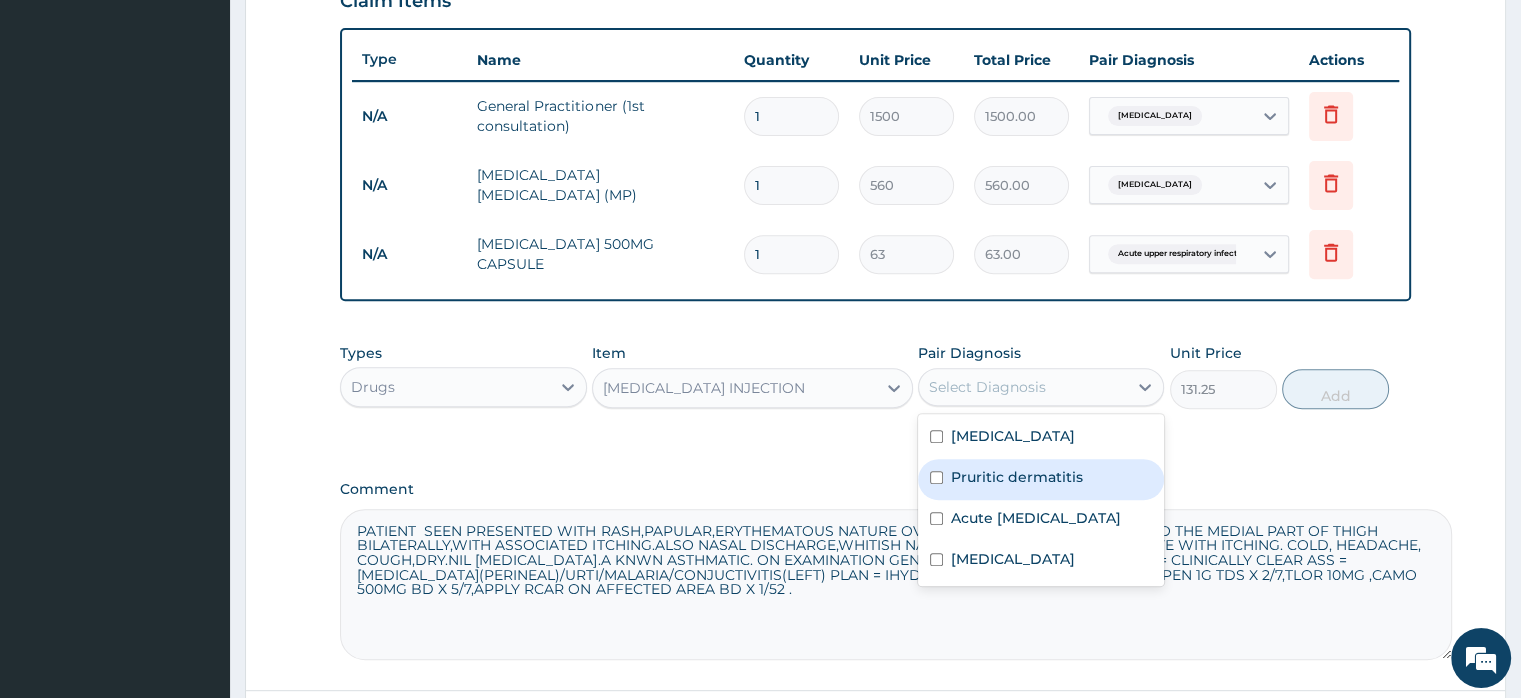 click on "Pruritic dermatitis" at bounding box center [1017, 477] 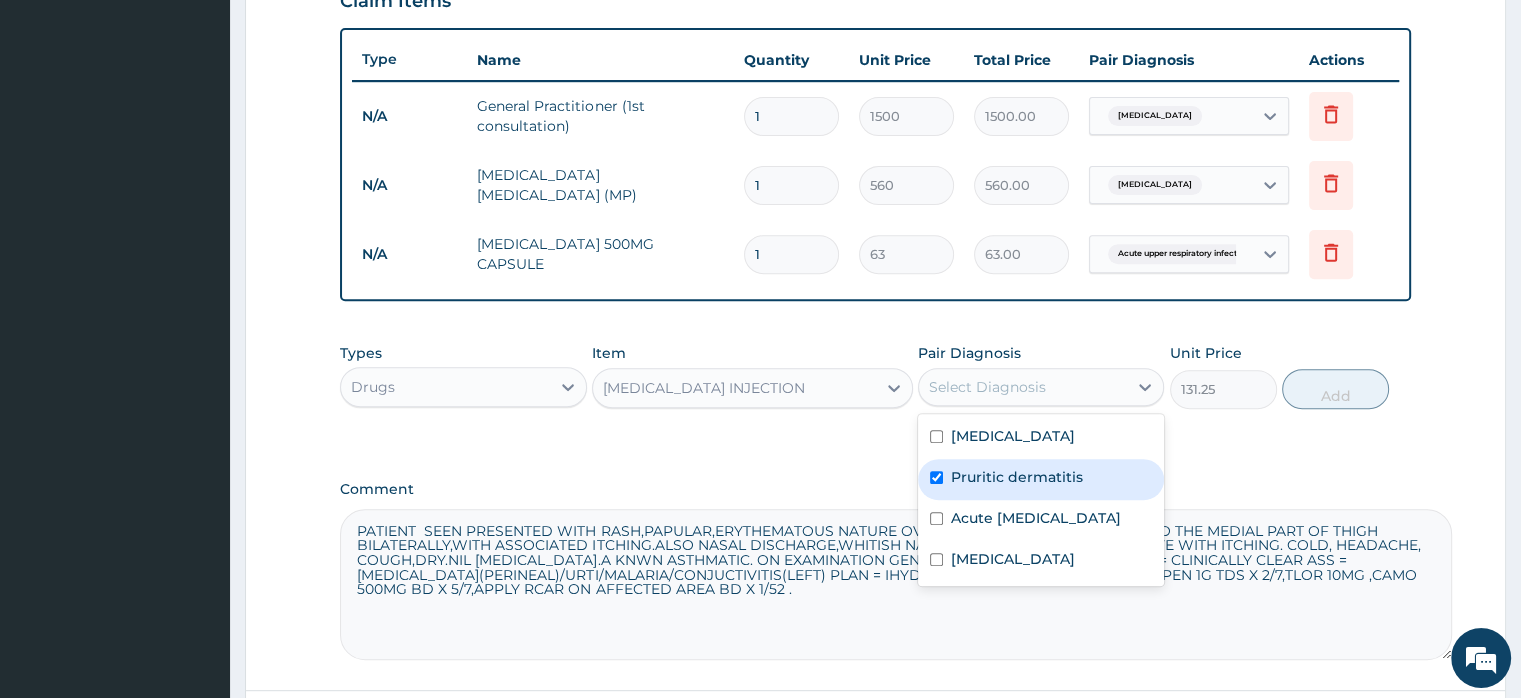 checkbox on "true" 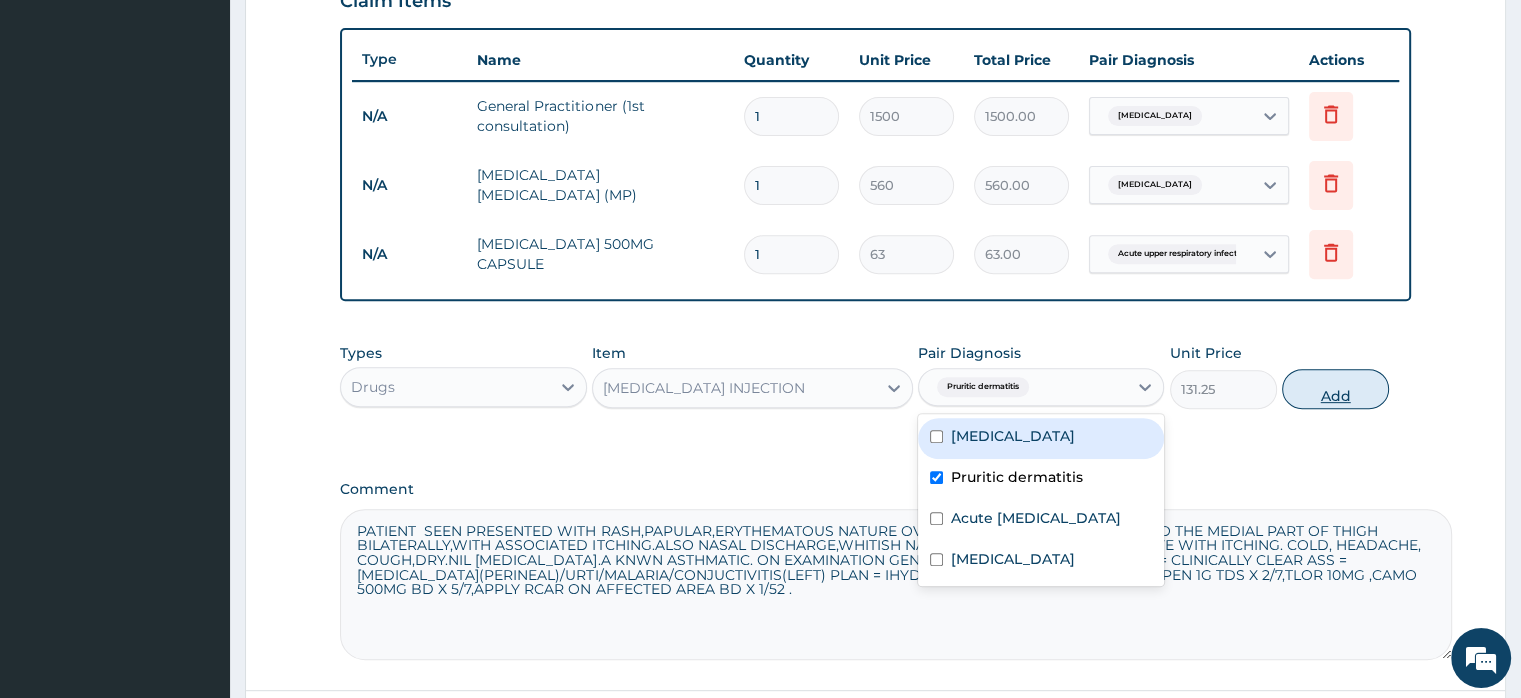 click on "Add" at bounding box center [1335, 389] 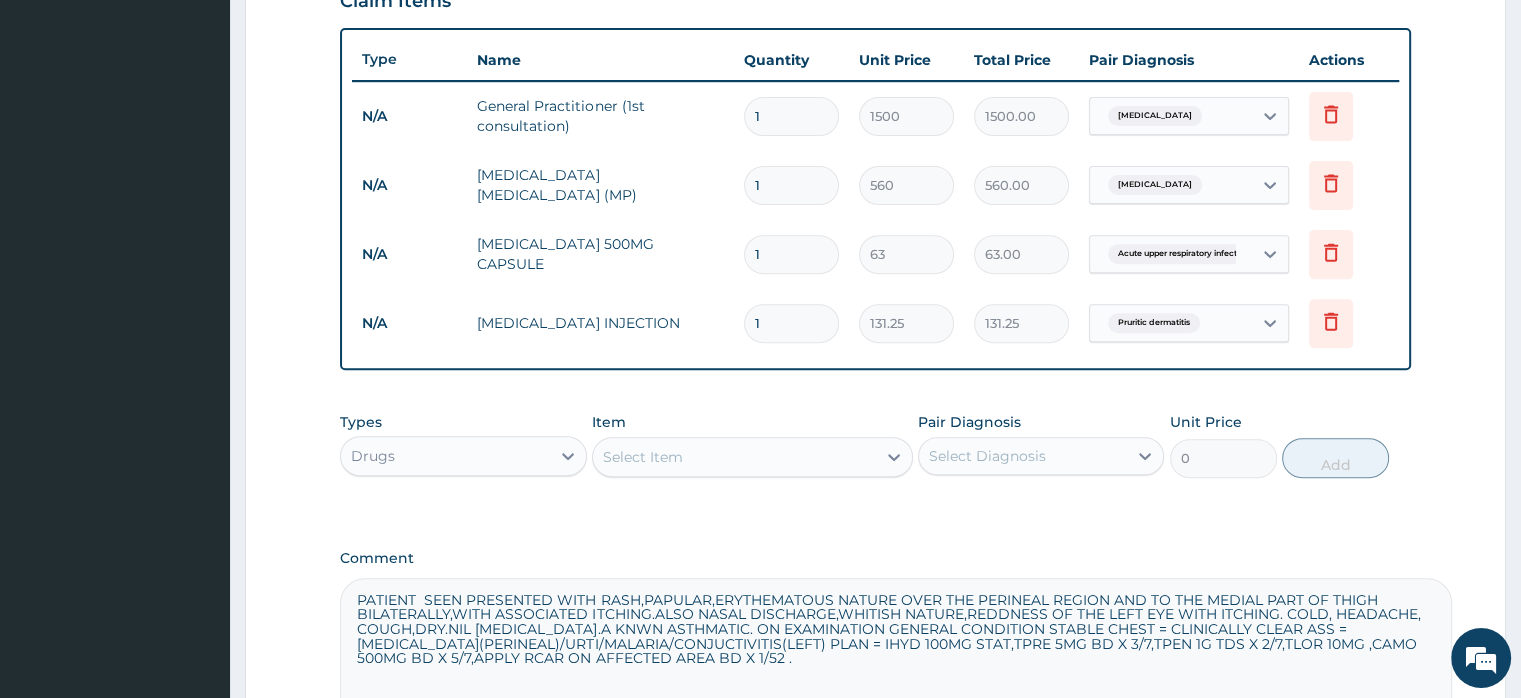 click on "Select Item" at bounding box center (643, 457) 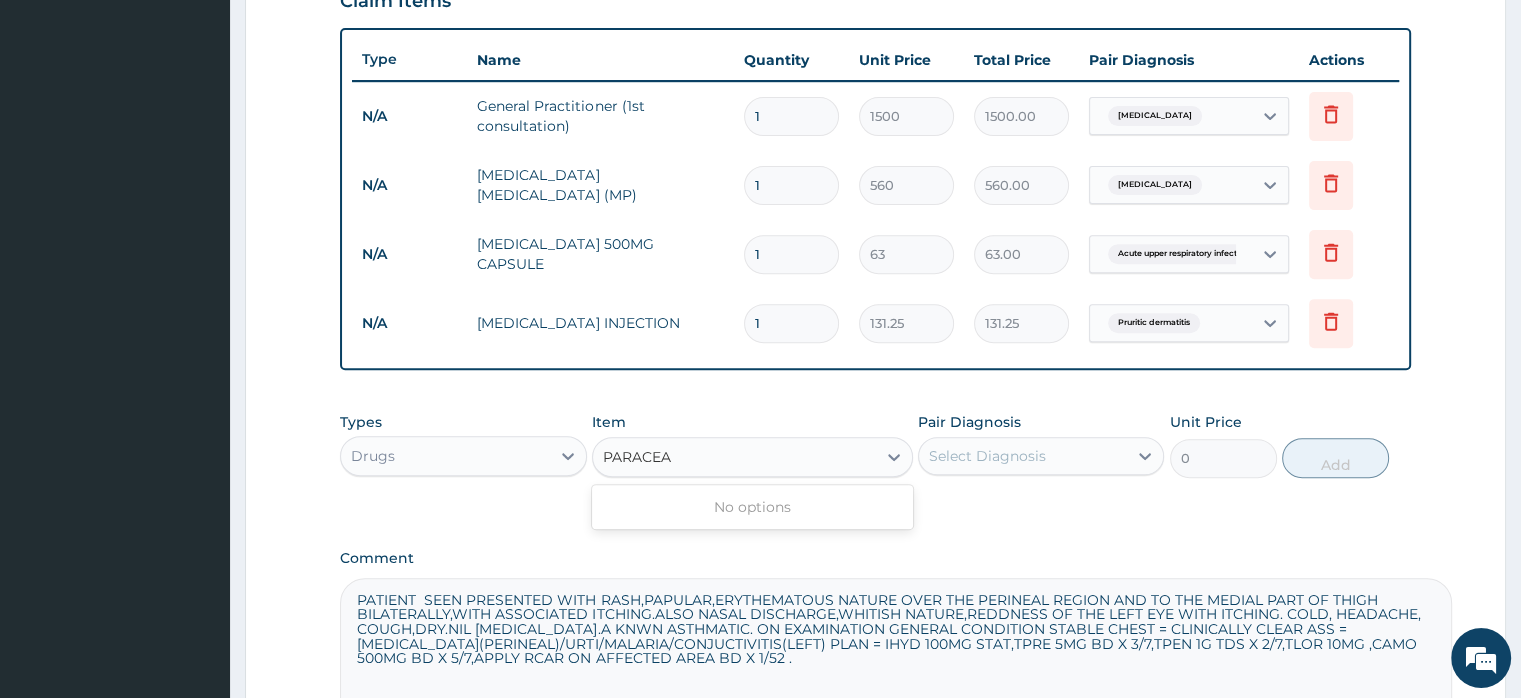 type on "PARACE" 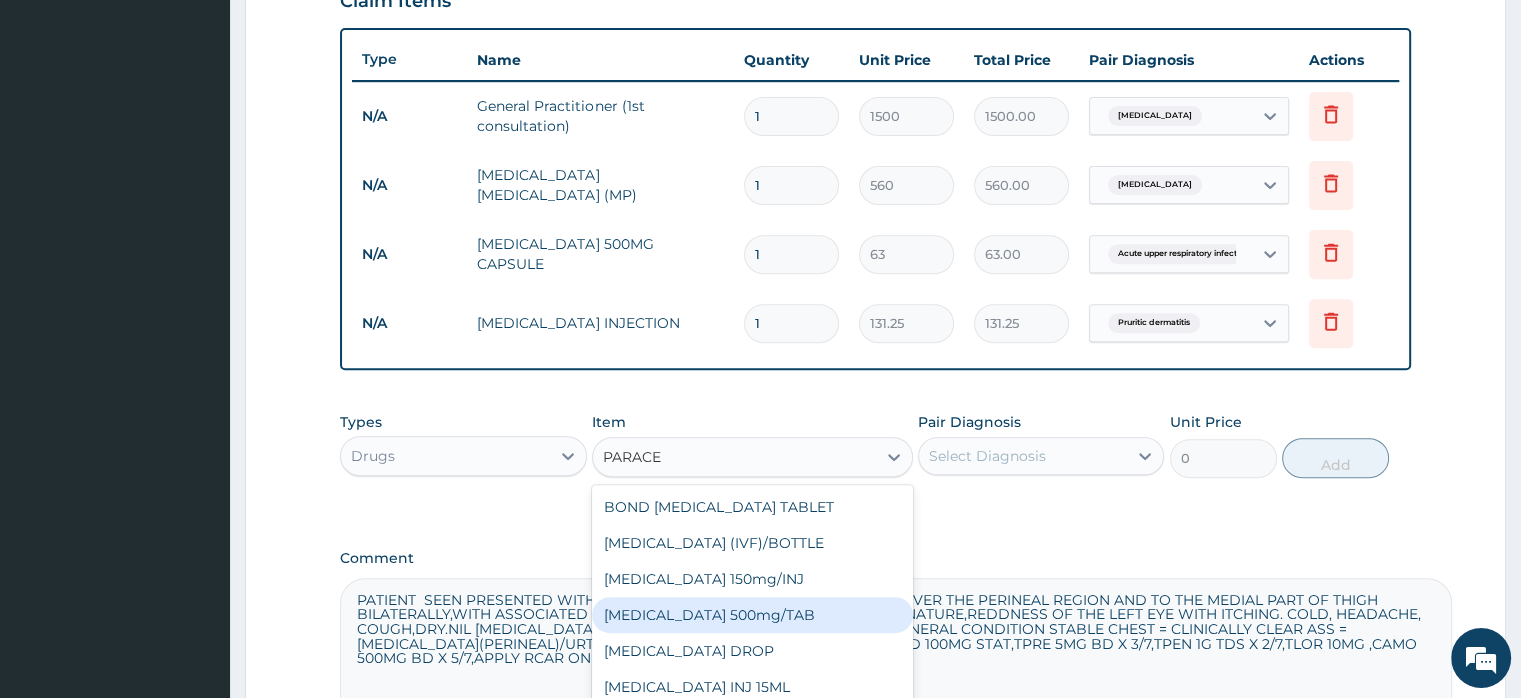 click on "PARACETAMOL 500mg/TAB" at bounding box center (752, 615) 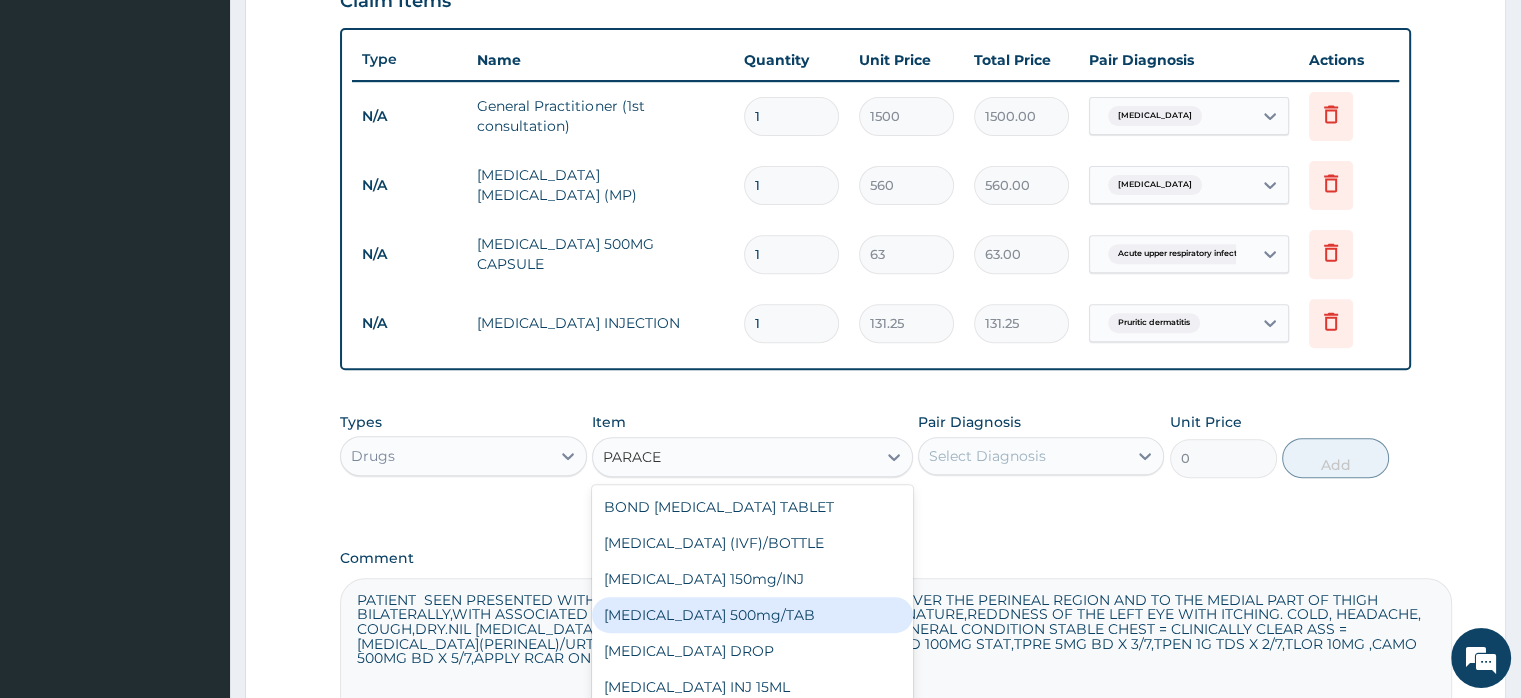 type 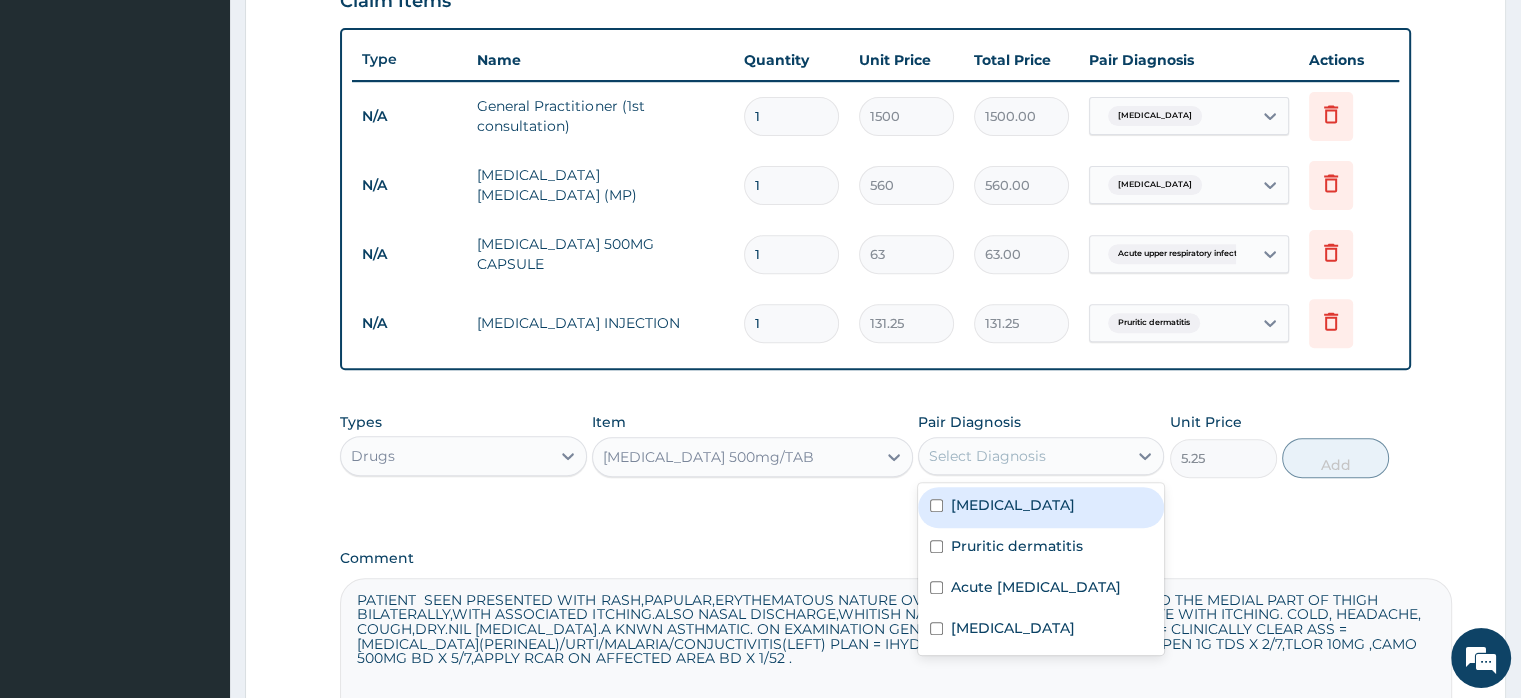 click on "Select Diagnosis" at bounding box center (987, 456) 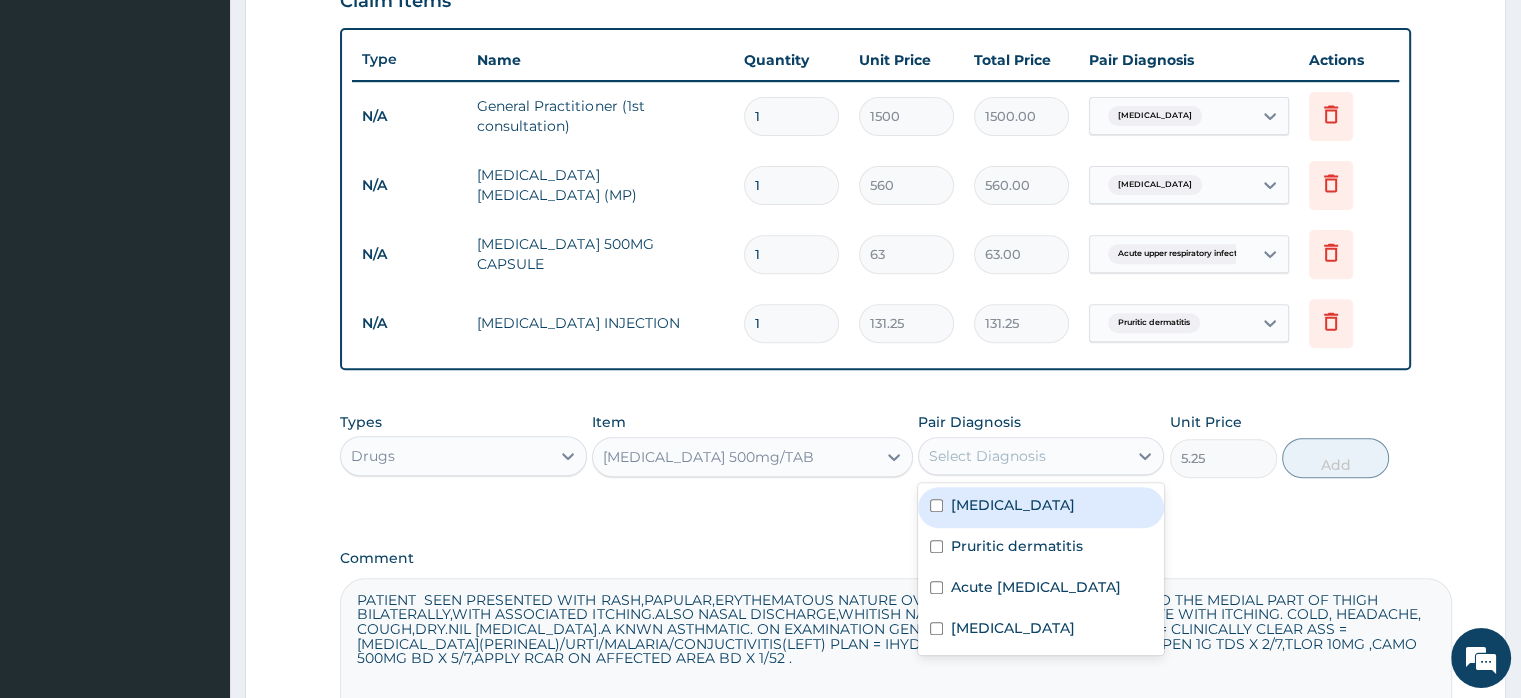 click on "Malaria" at bounding box center [1013, 505] 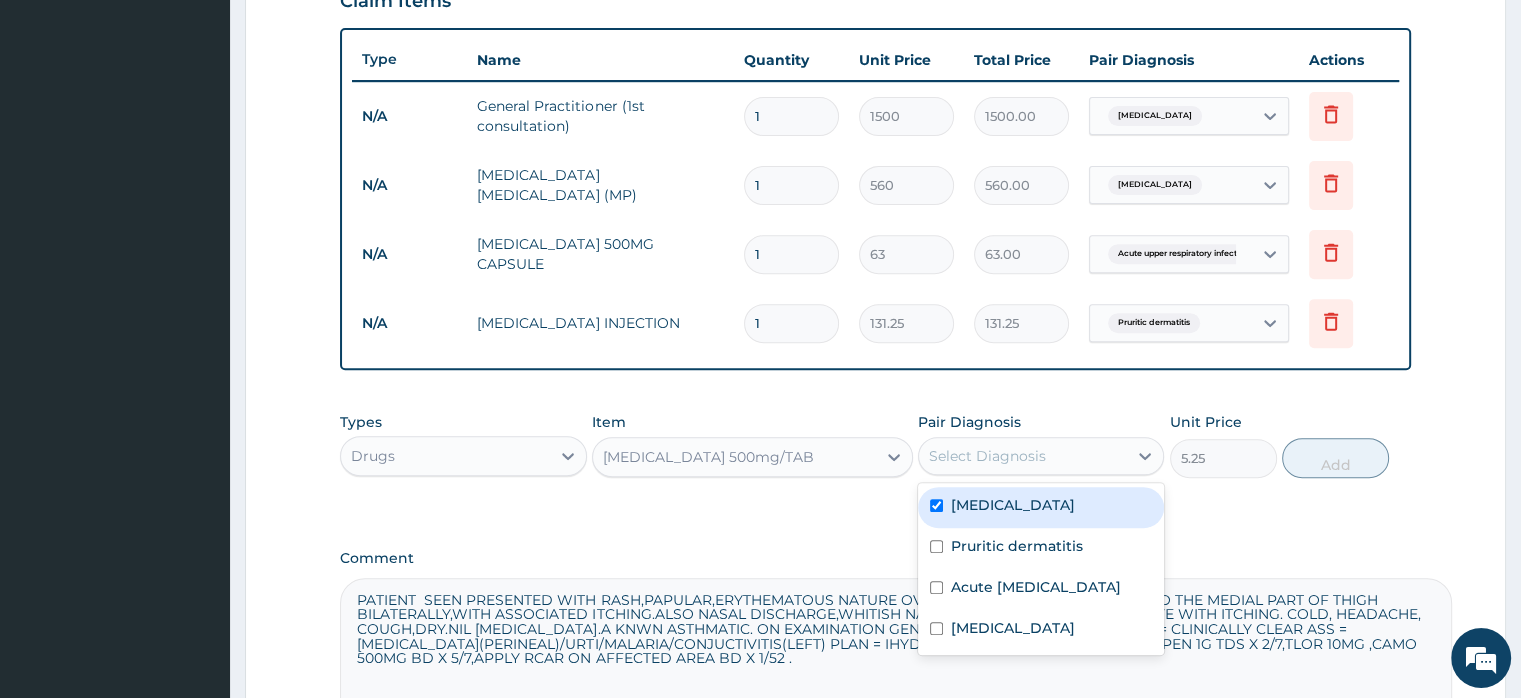 checkbox on "true" 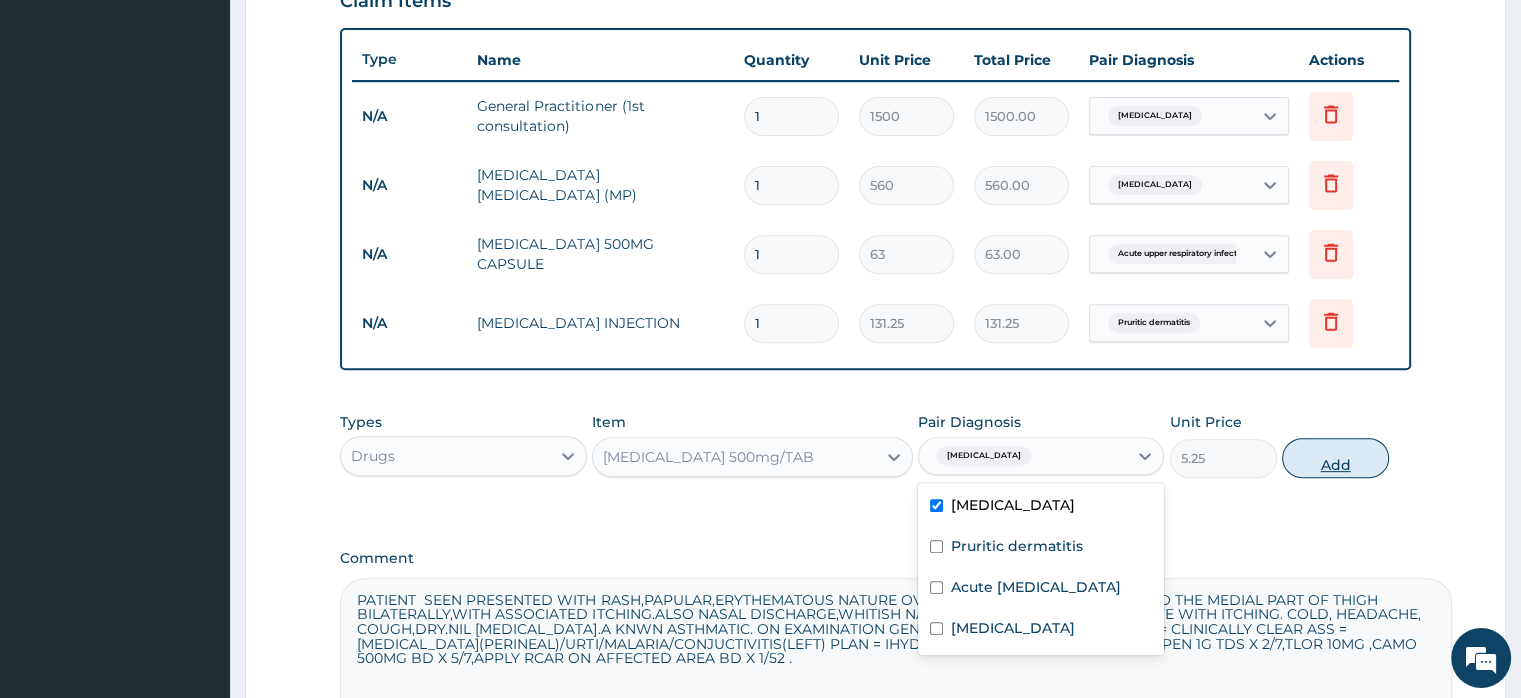 click on "Add" at bounding box center [1335, 458] 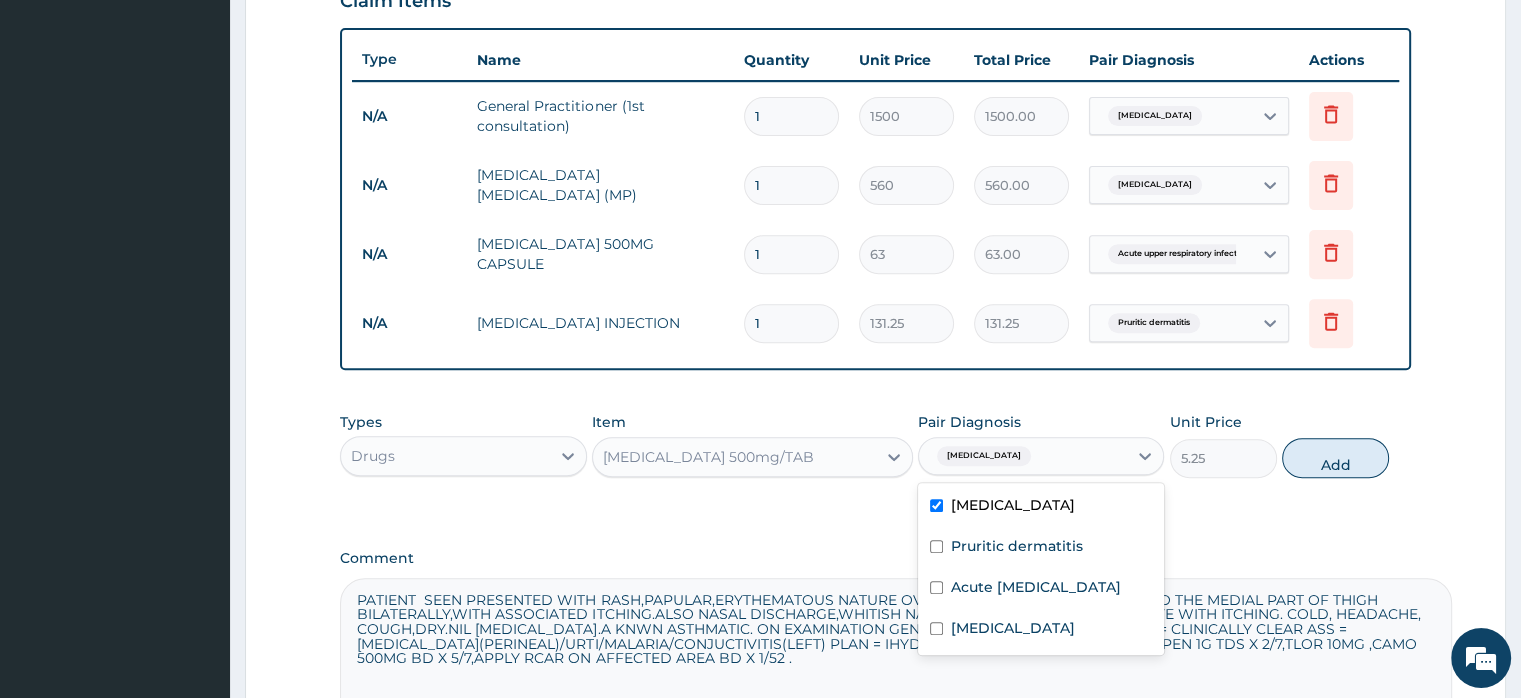 type on "0" 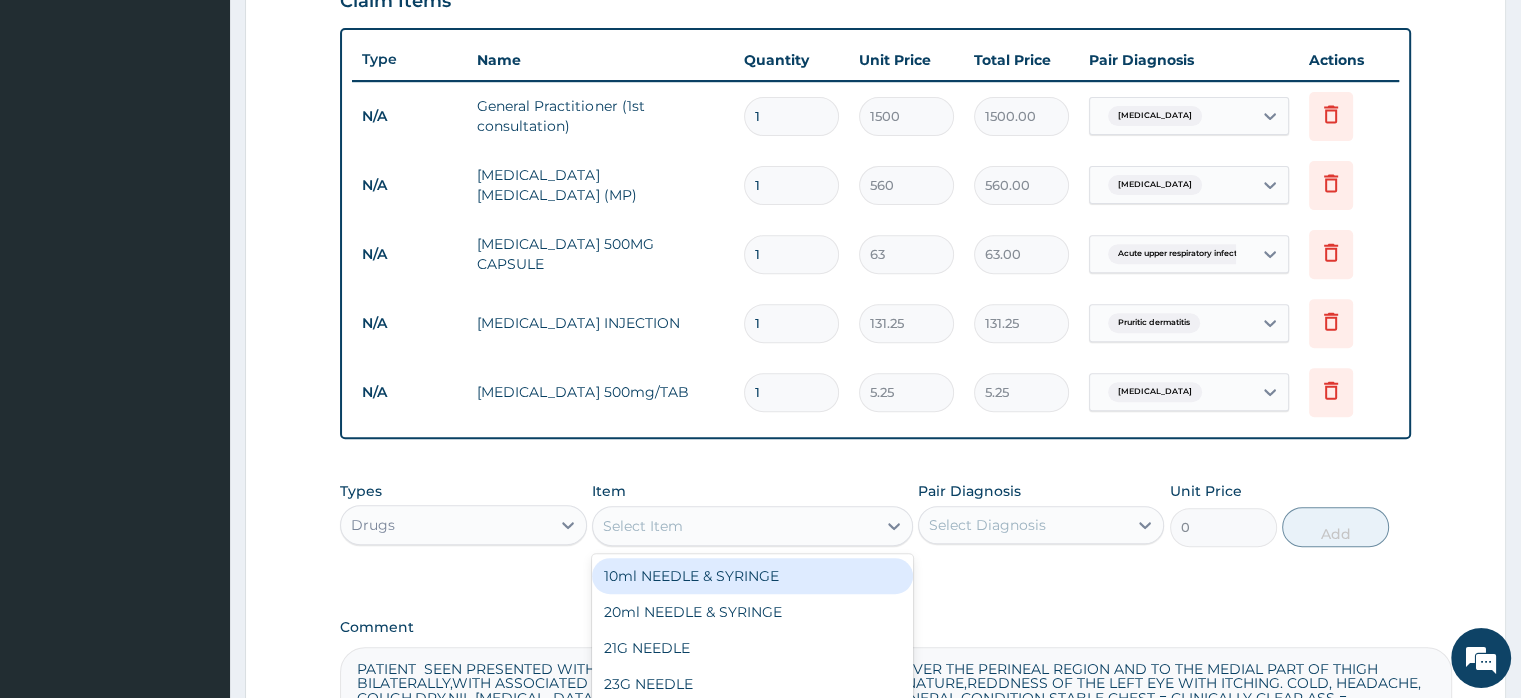 click on "Select Item" at bounding box center (734, 526) 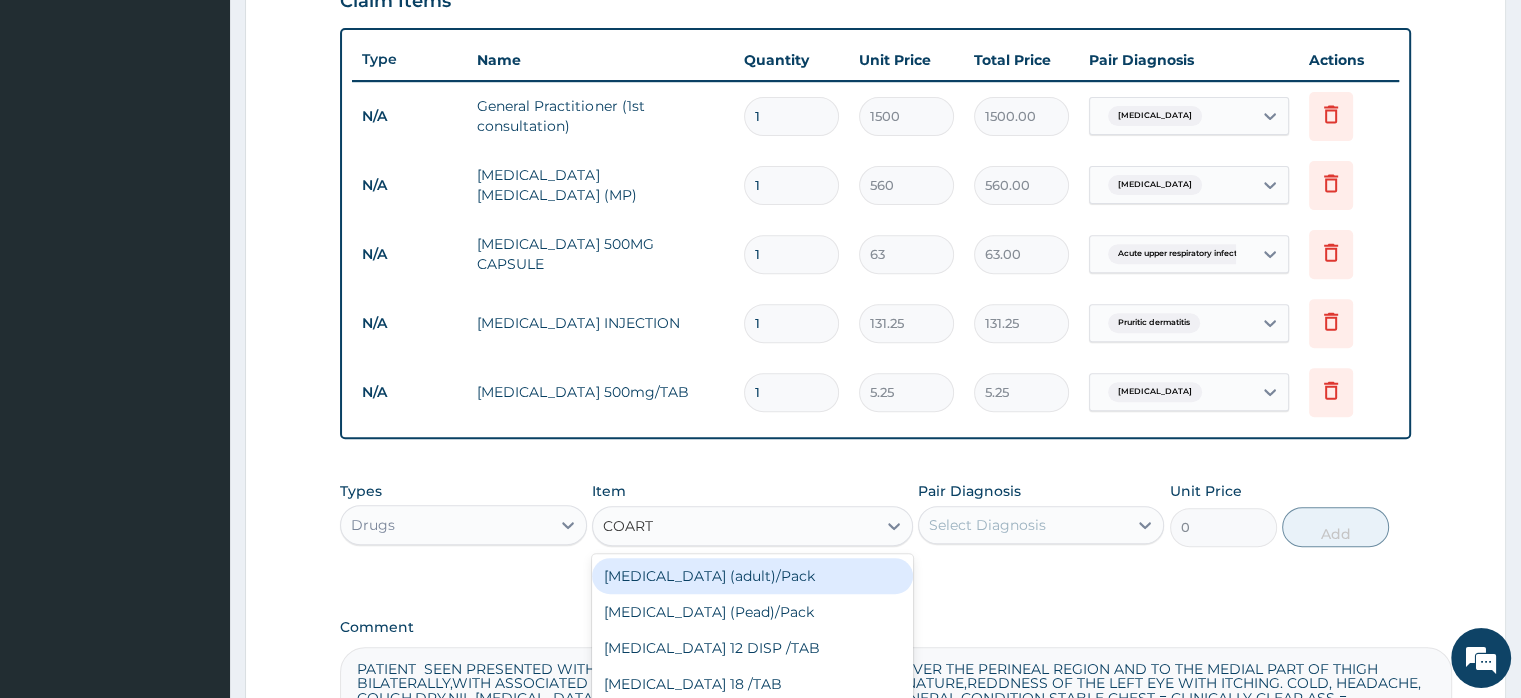 type on "COARTE" 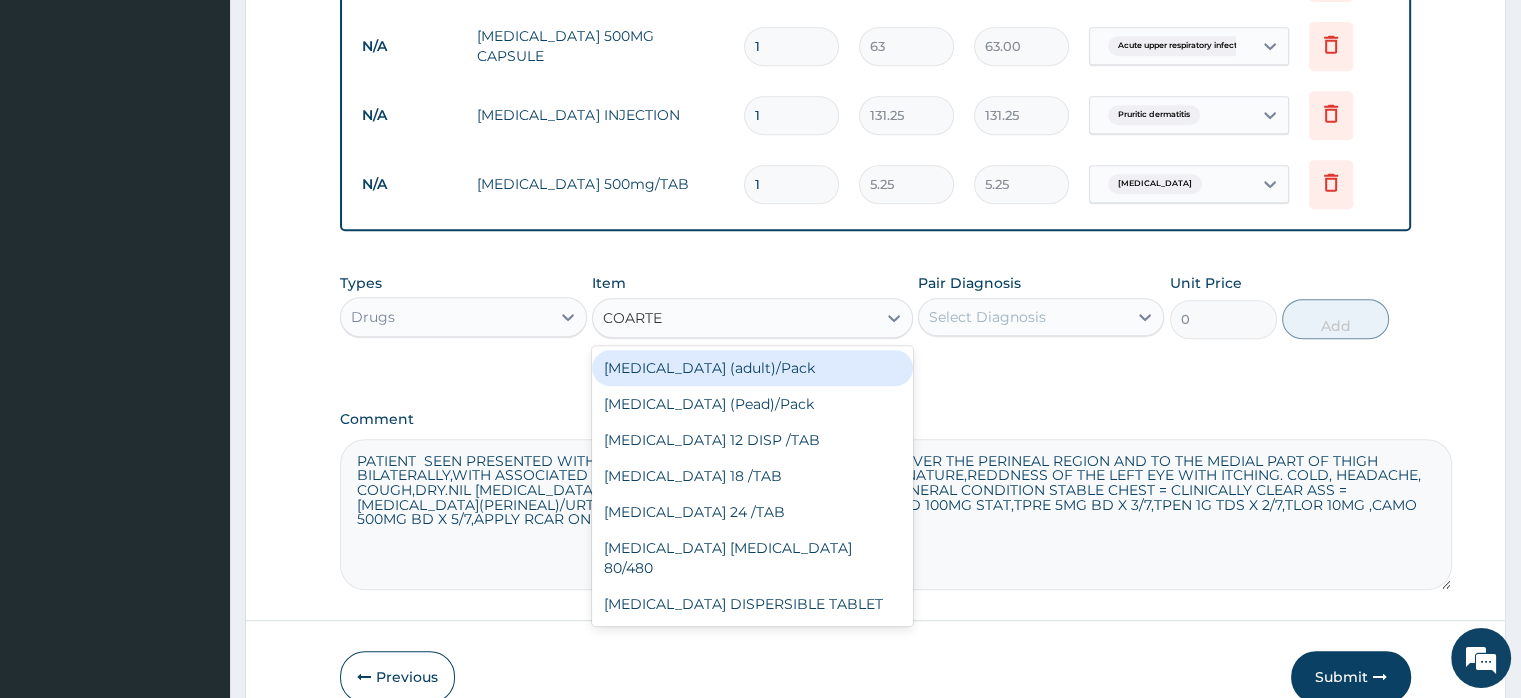 scroll, scrollTop: 1022, scrollLeft: 0, axis: vertical 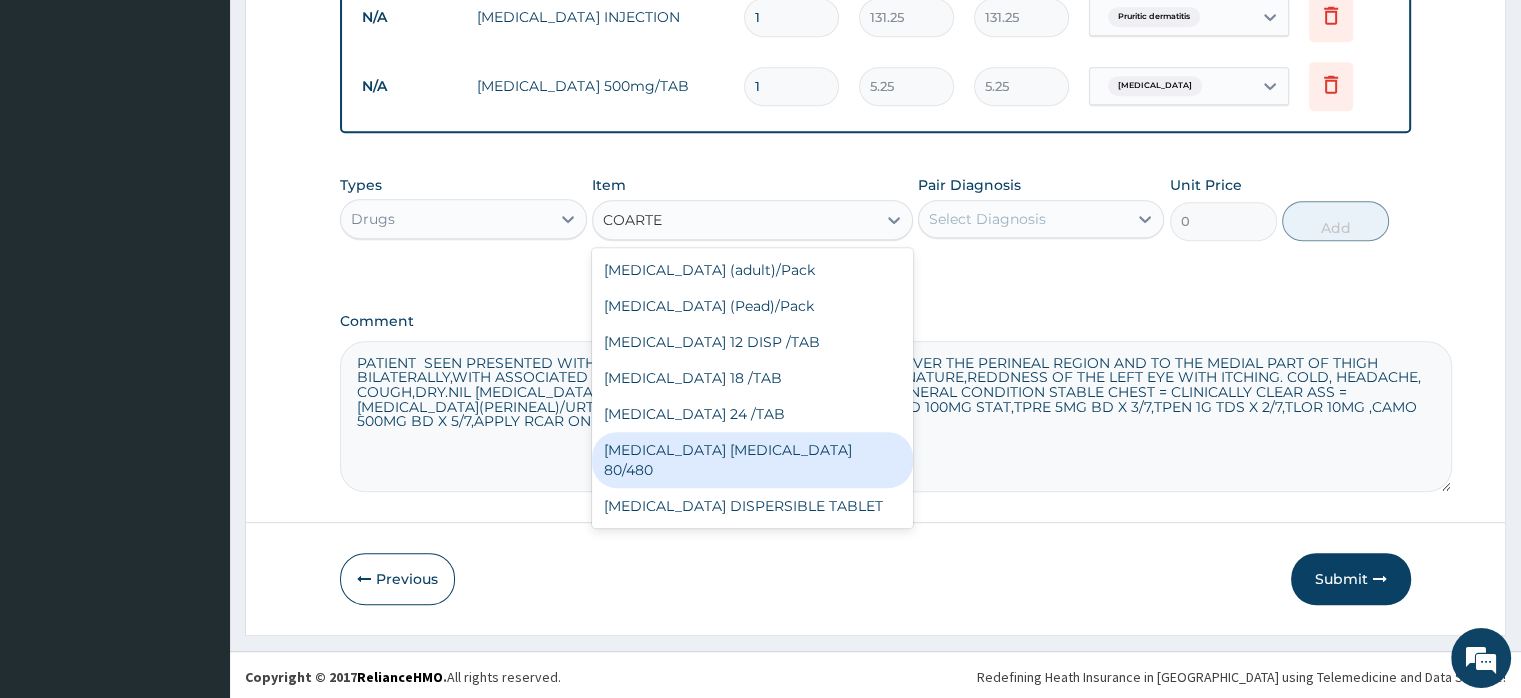 click on "COARTEM D TAB 80/480" at bounding box center [752, 460] 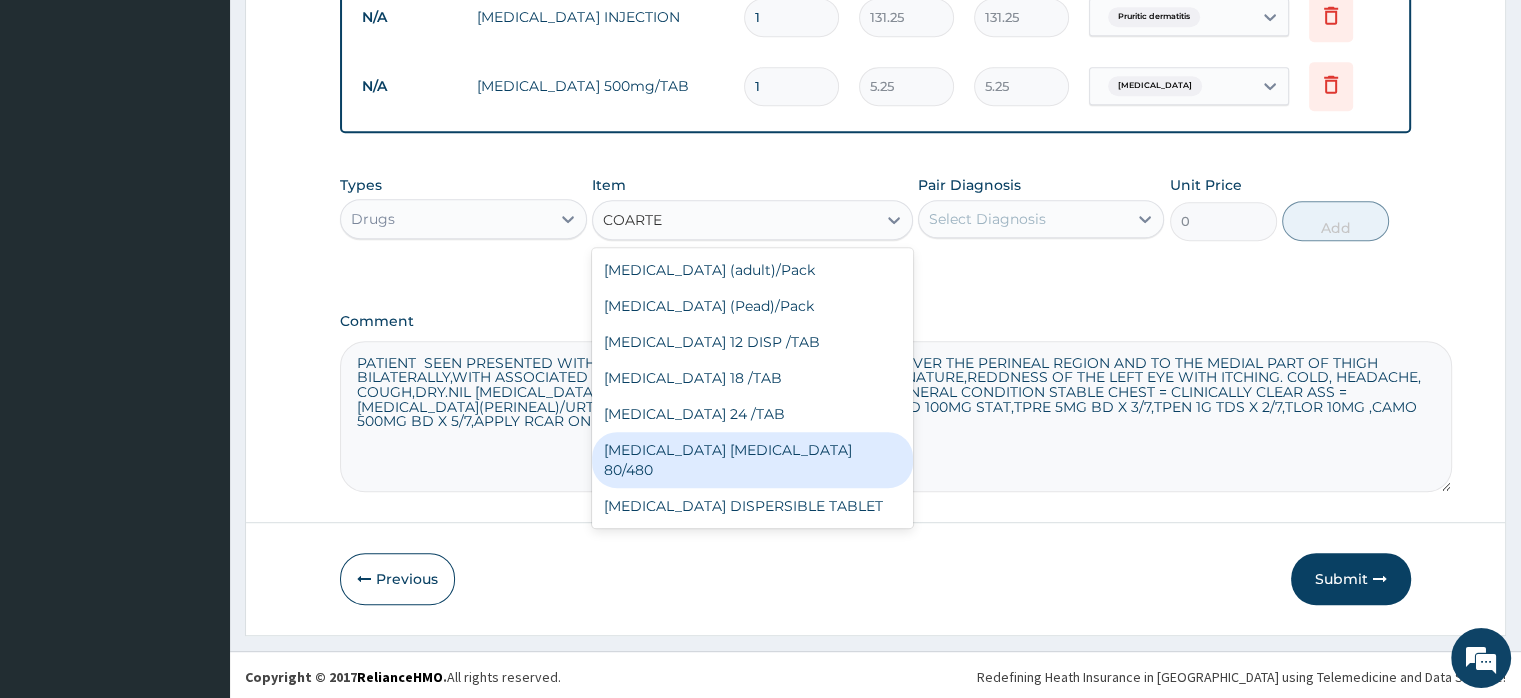 type 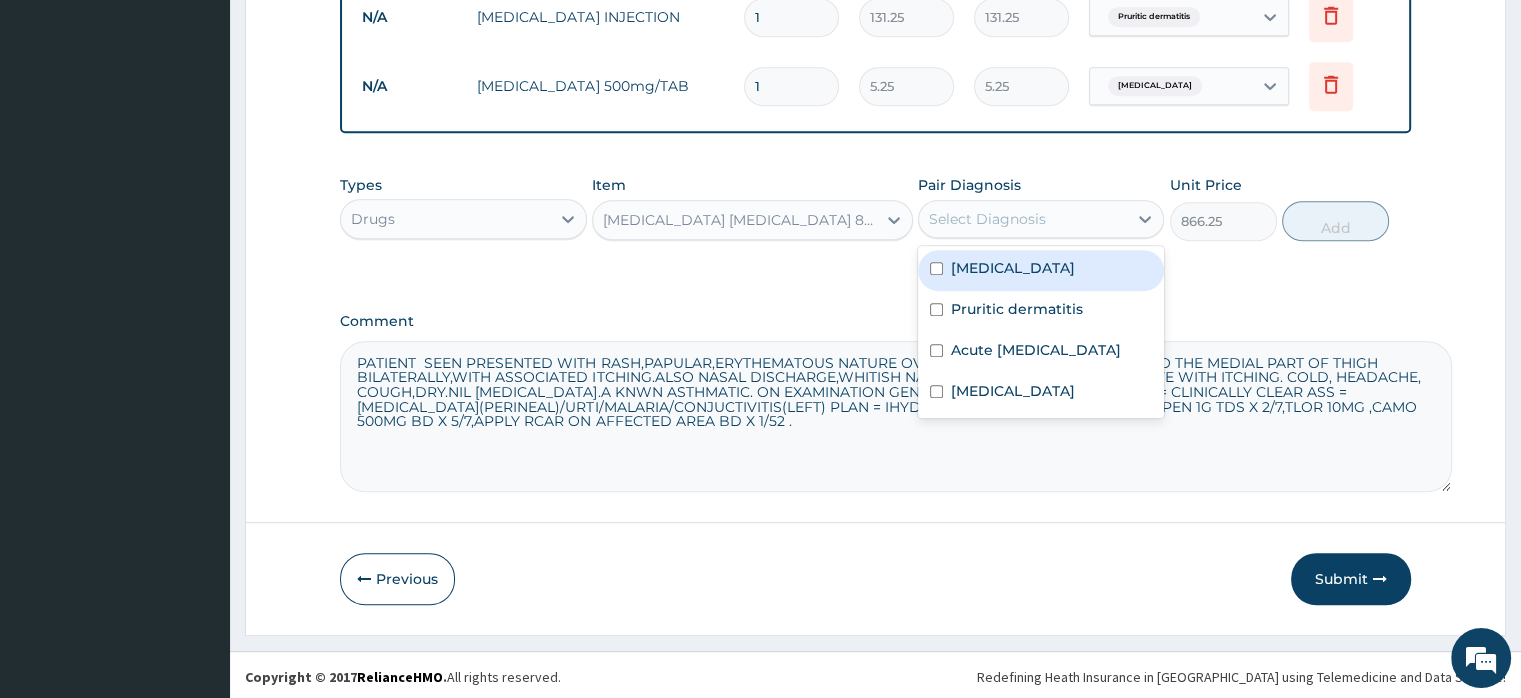 click on "Select Diagnosis" at bounding box center [987, 219] 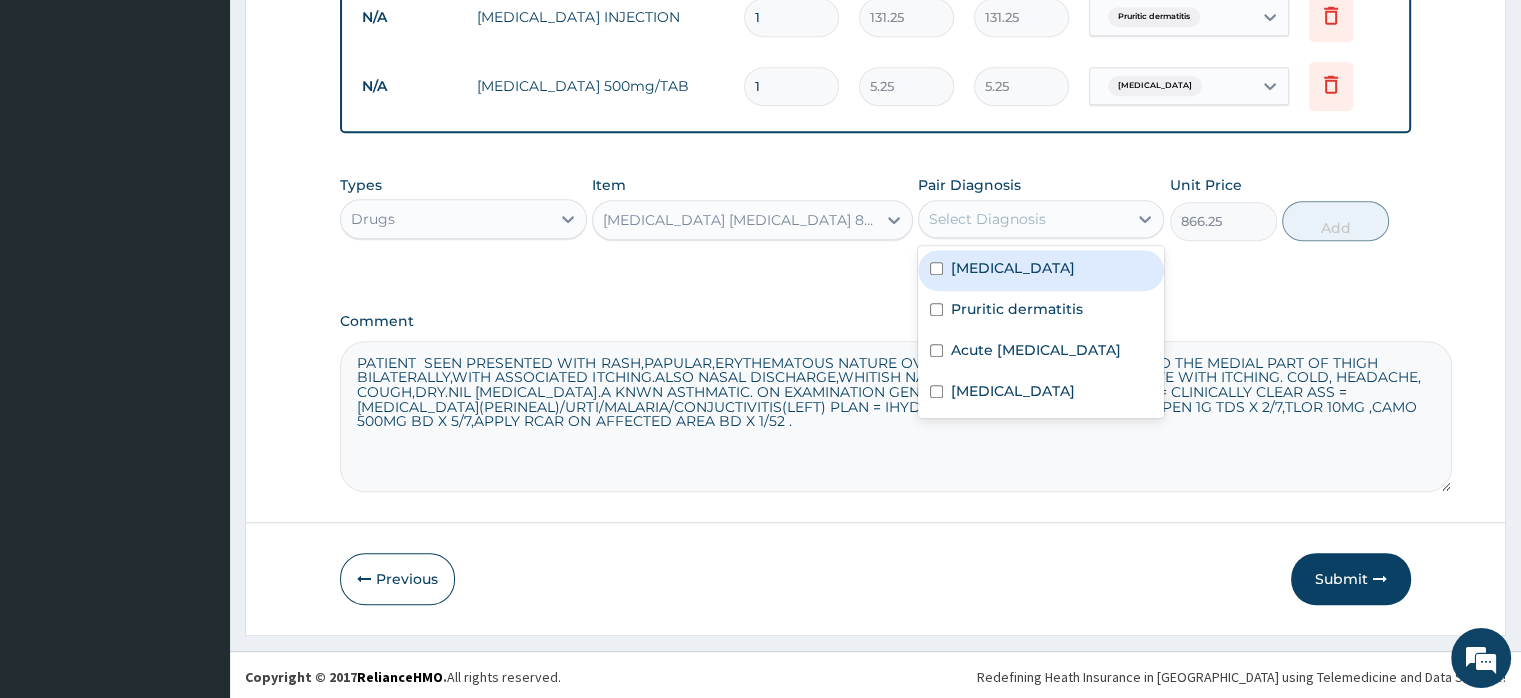 click on "Malaria" at bounding box center (1013, 268) 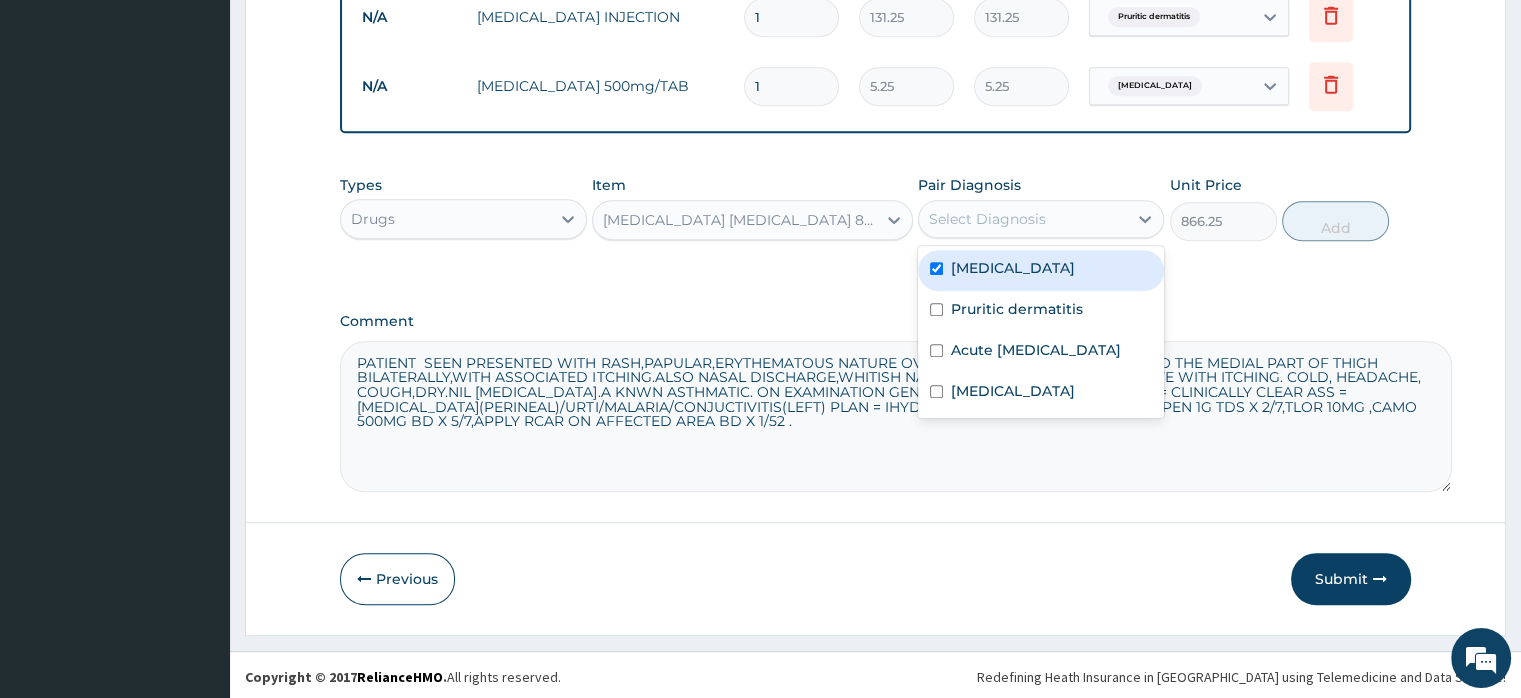checkbox on "true" 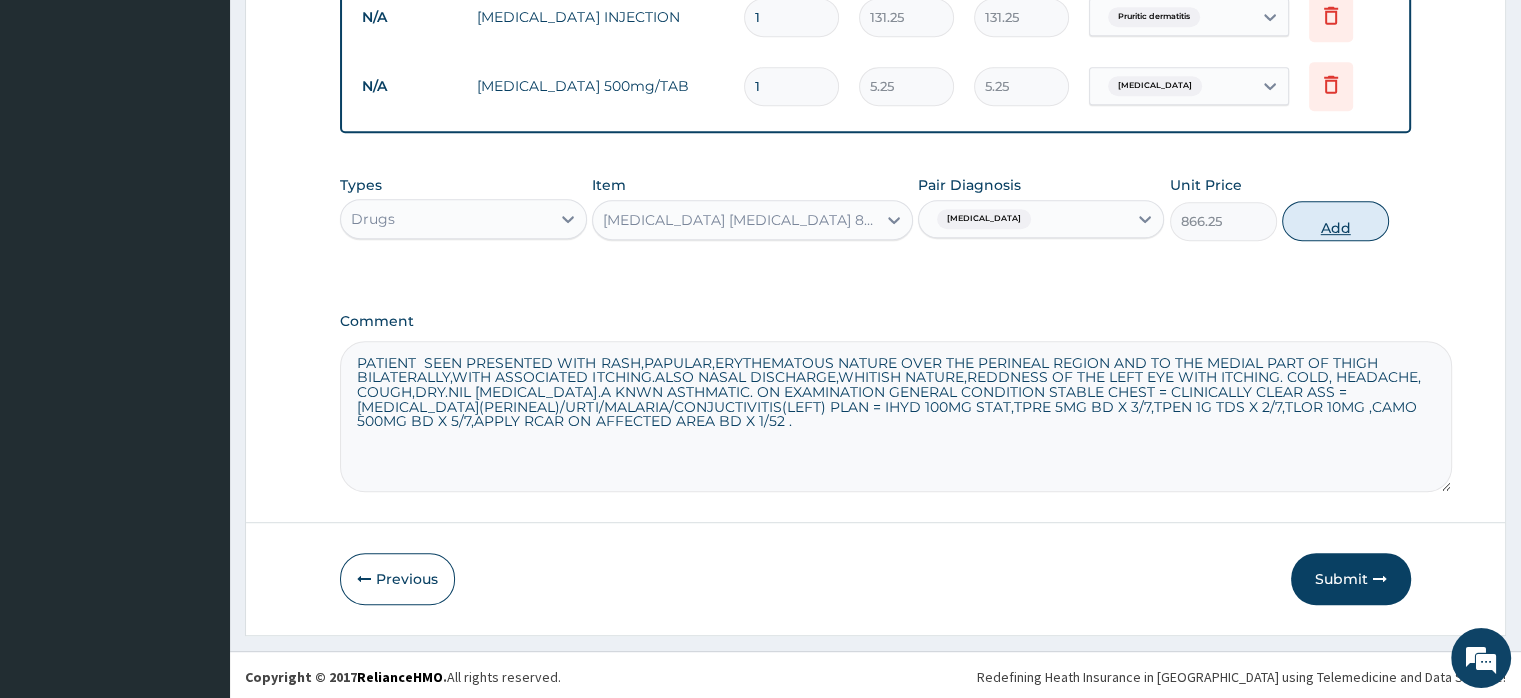 click on "Add" at bounding box center [1335, 221] 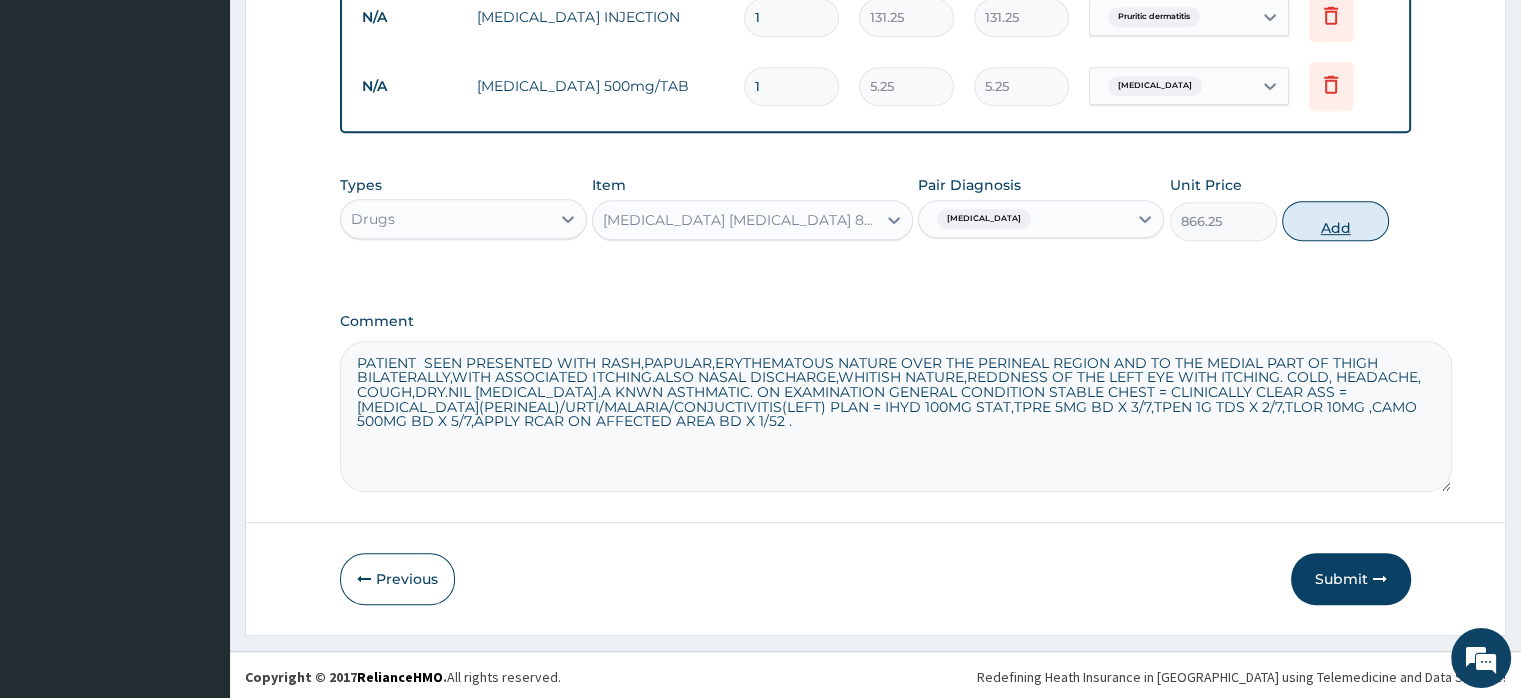 type on "0" 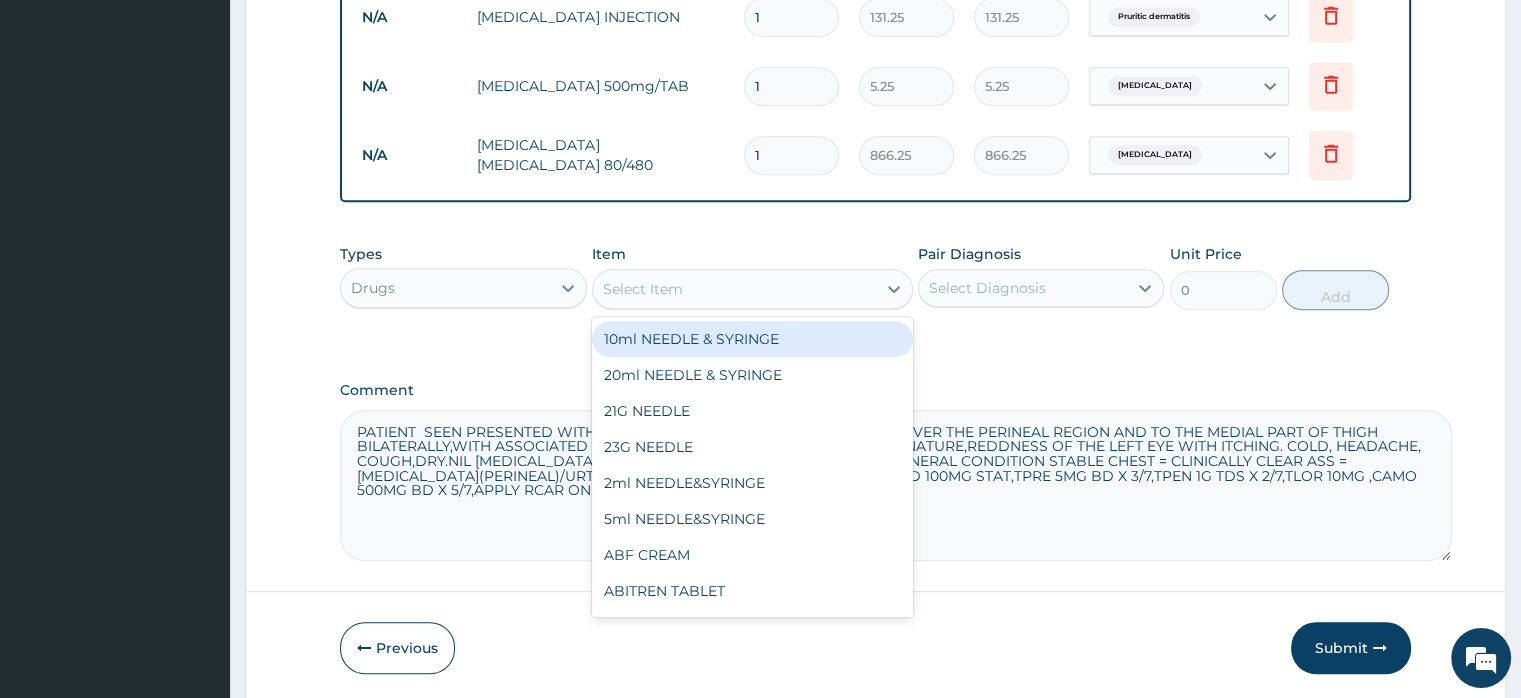 click on "Select Item" at bounding box center [734, 289] 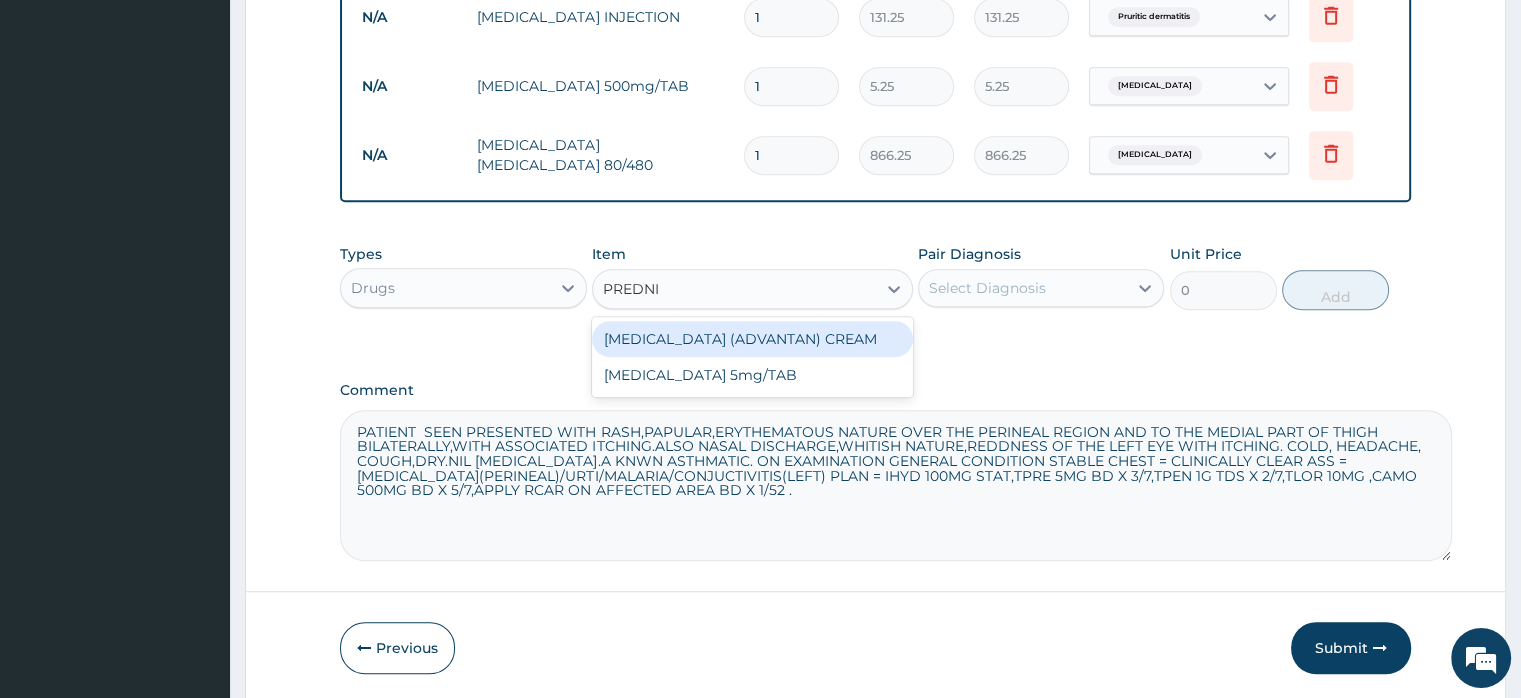 type on "PREDNIS" 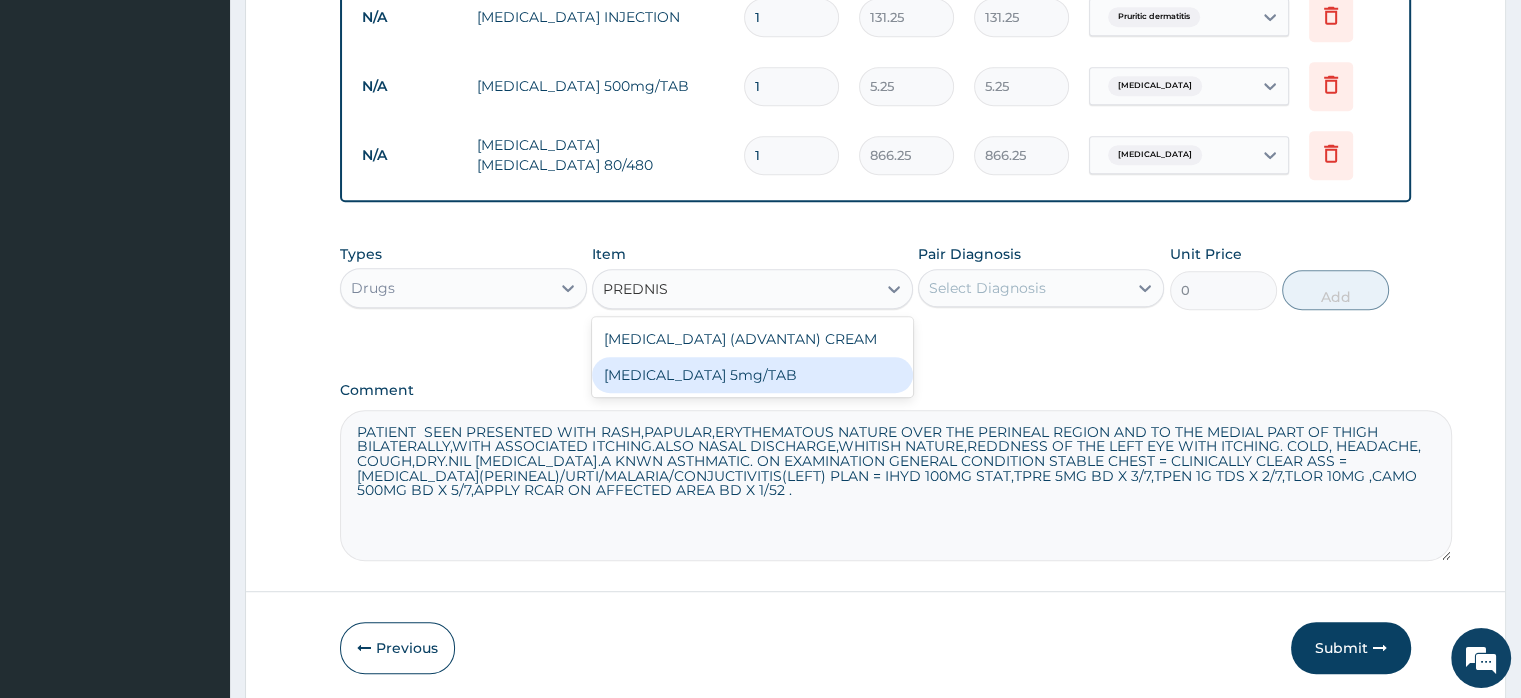 click on "PREDNISOLONE 5mg/TAB" at bounding box center (752, 375) 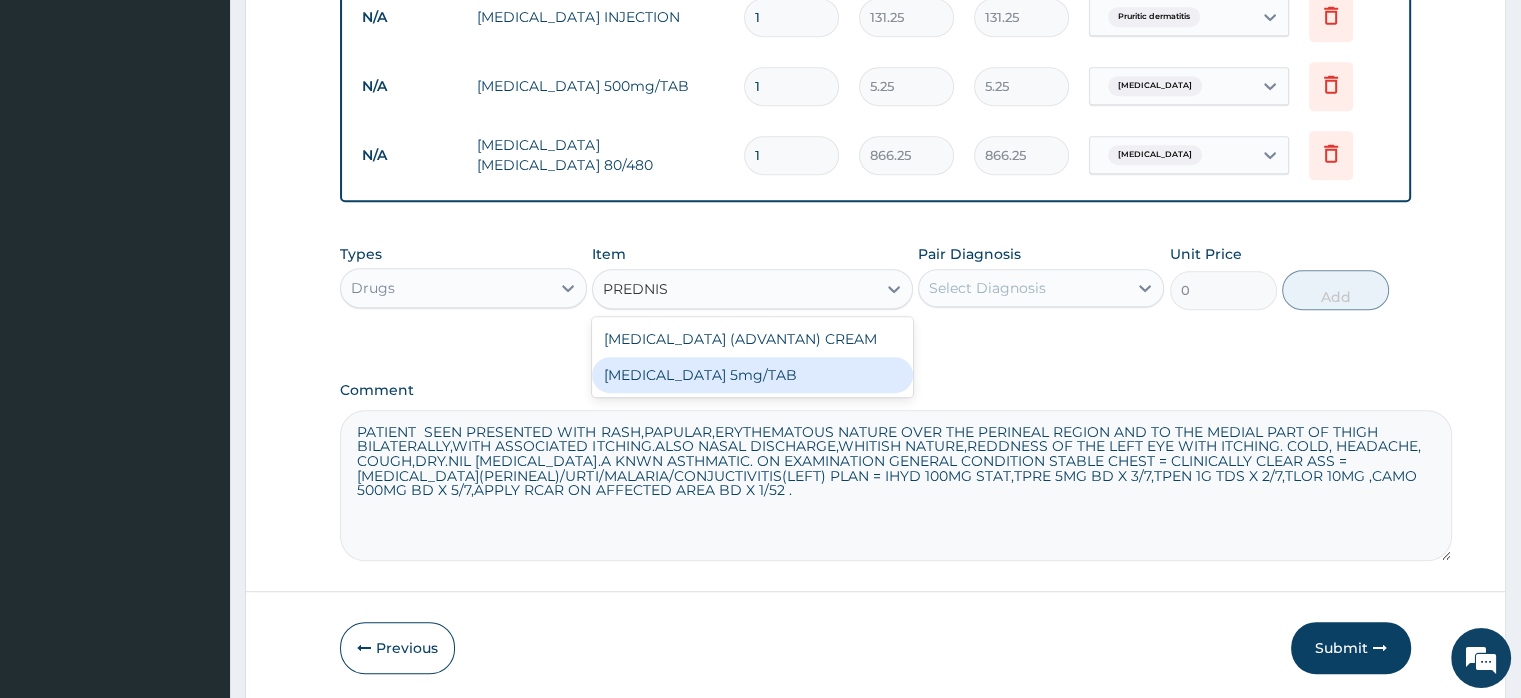 type 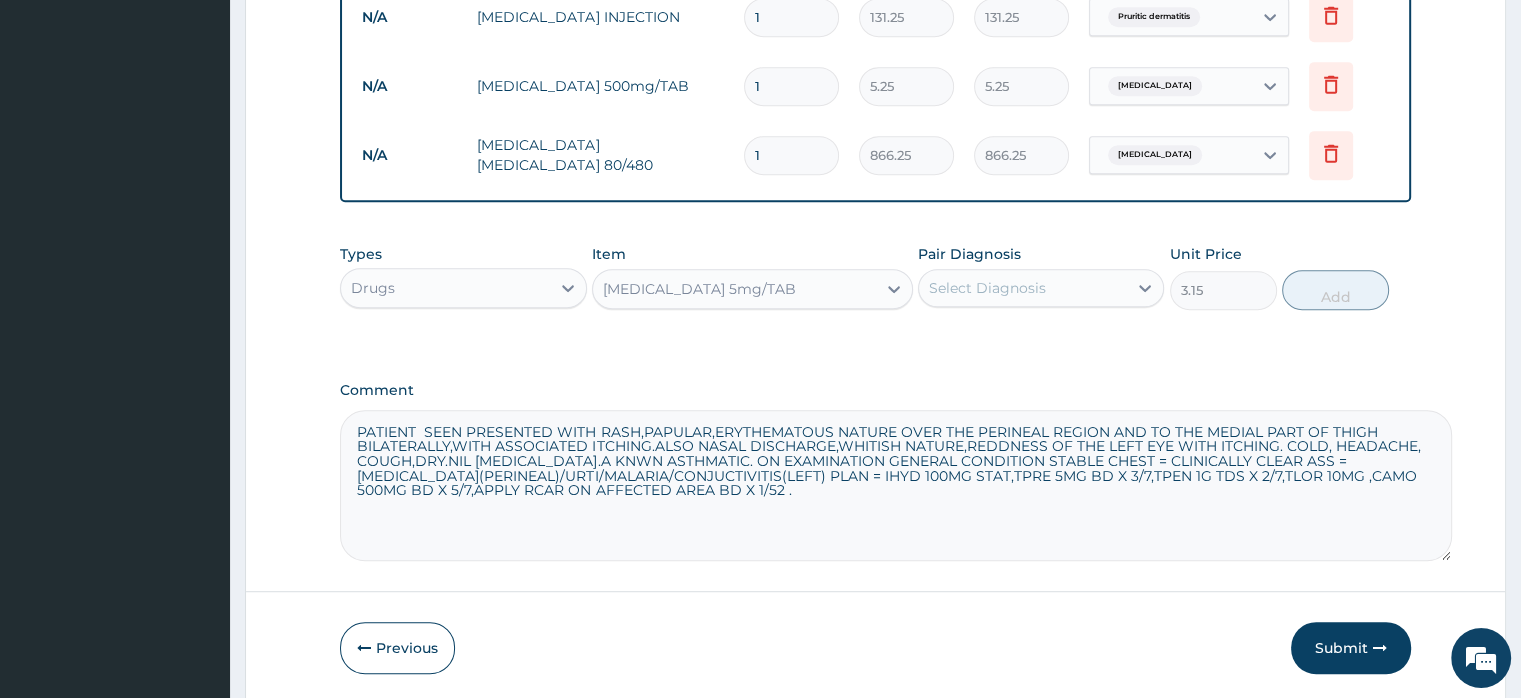 click on "Select Diagnosis" at bounding box center (987, 288) 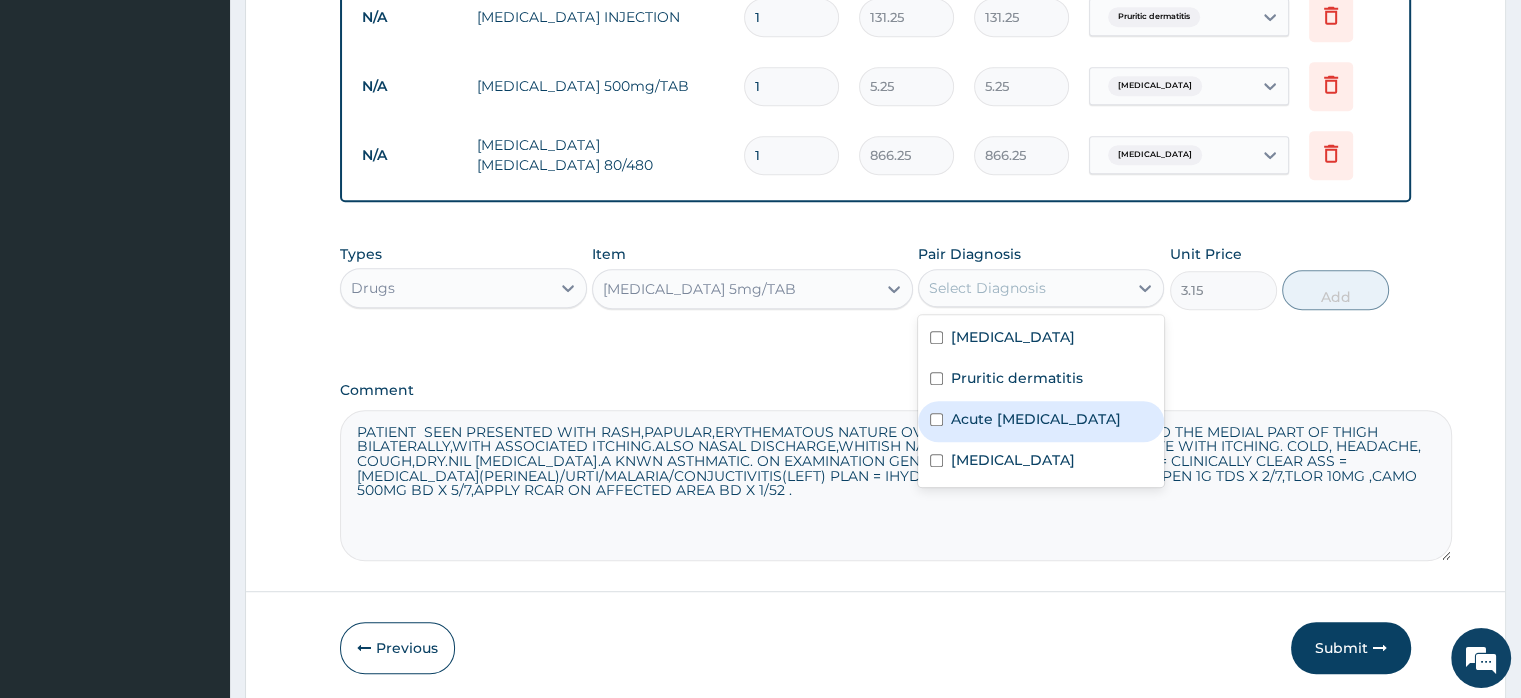 click on "Acute upper respiratory infection" at bounding box center (1036, 419) 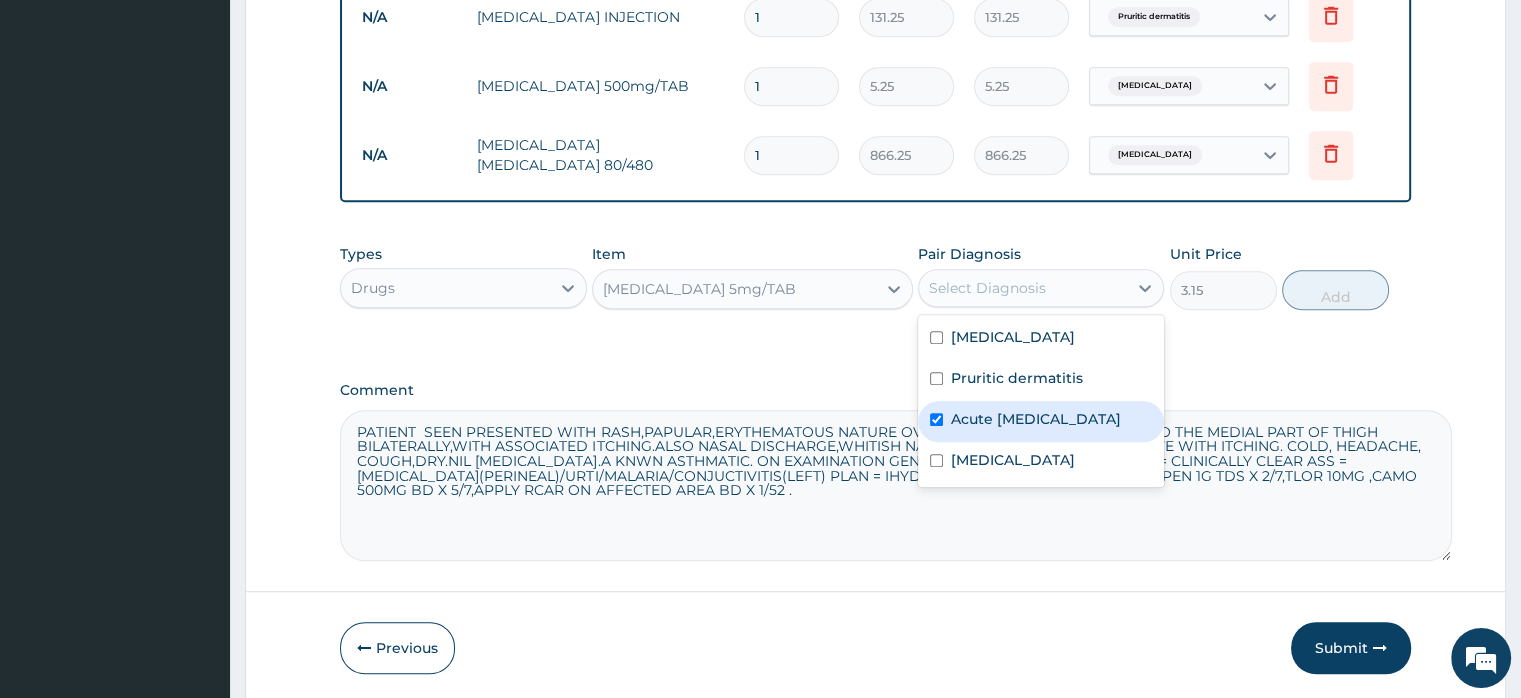 checkbox on "true" 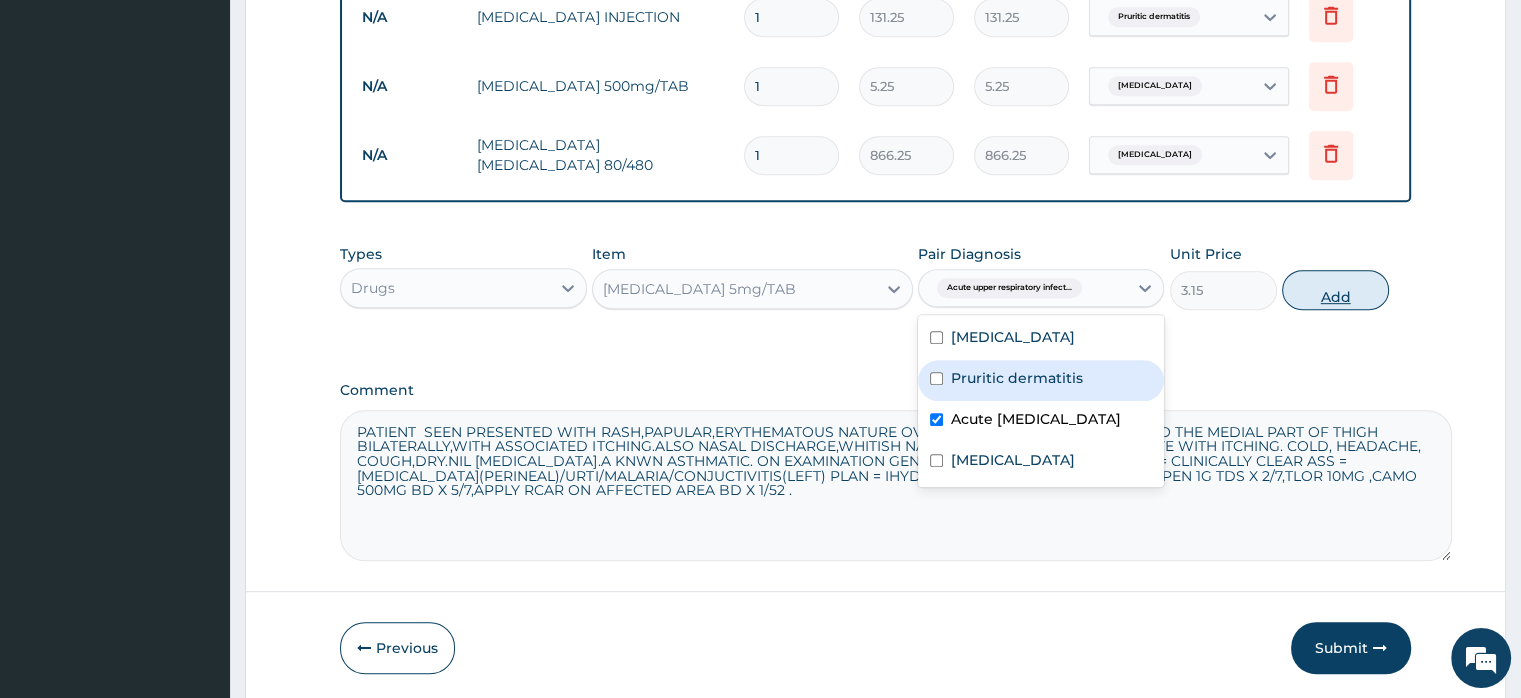 click on "Add" at bounding box center (1335, 290) 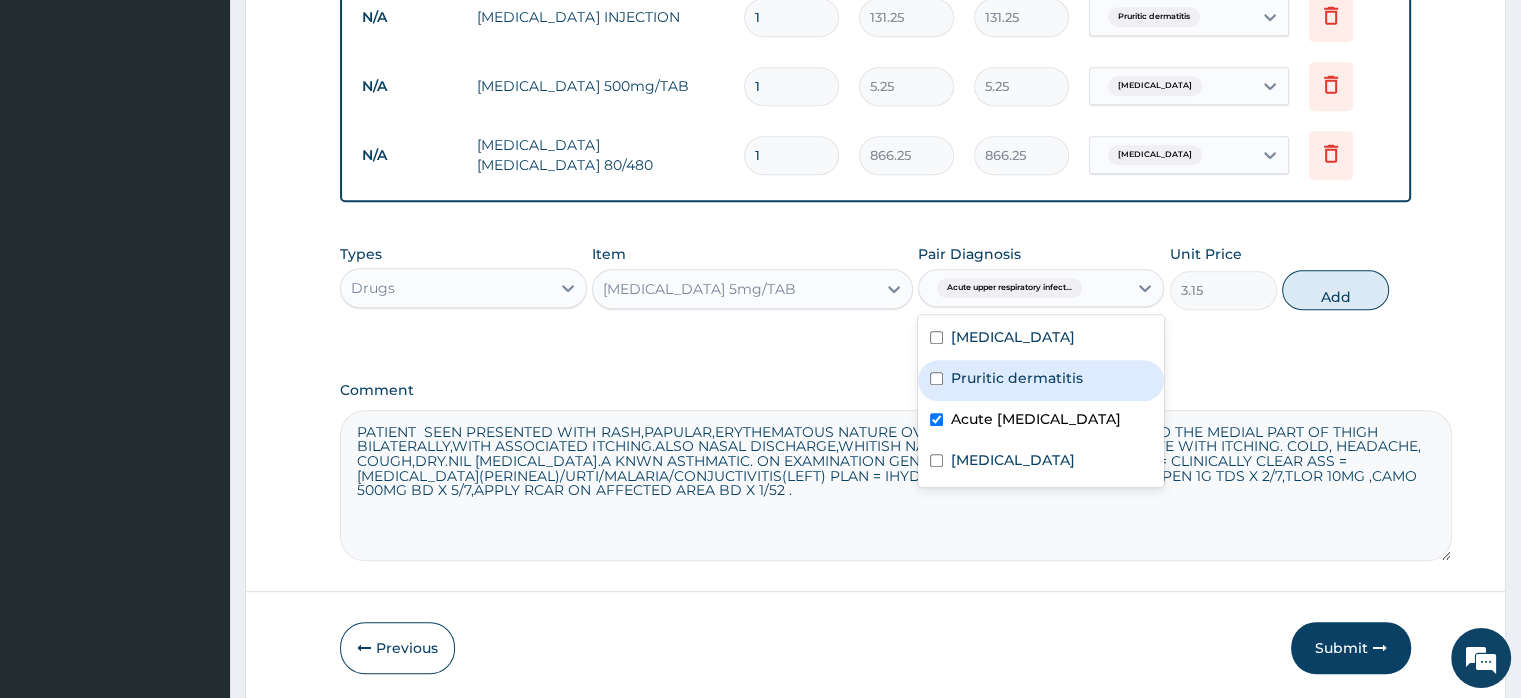 type on "0" 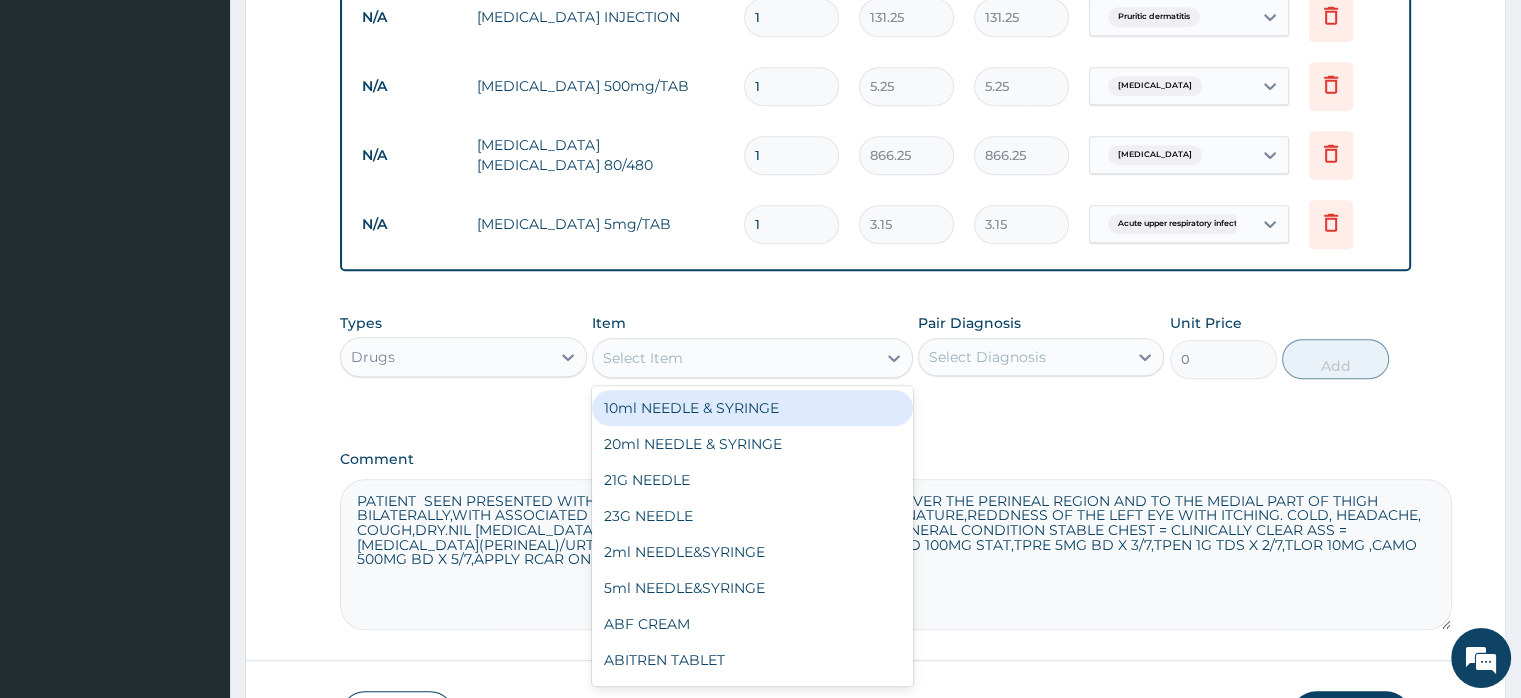 click on "Select Item" at bounding box center [734, 358] 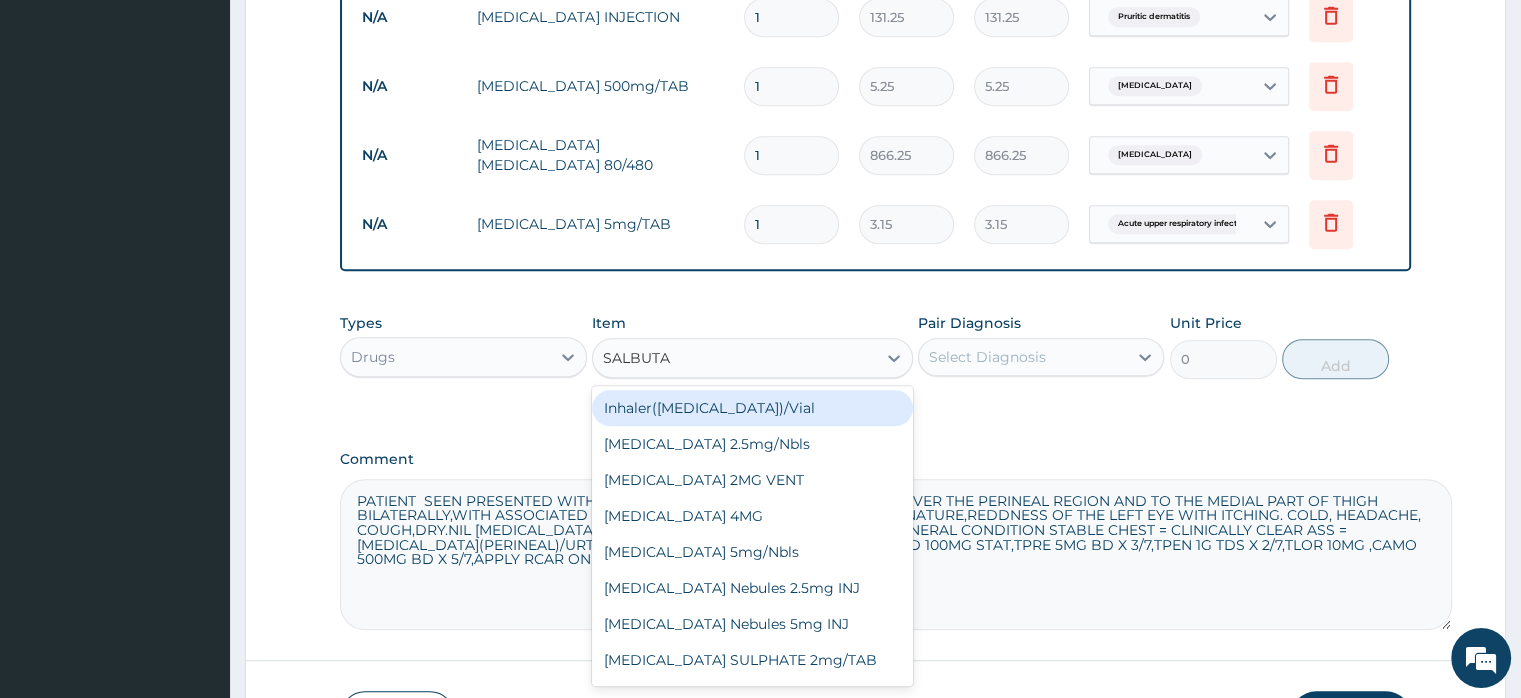 type on "SALBUTAM" 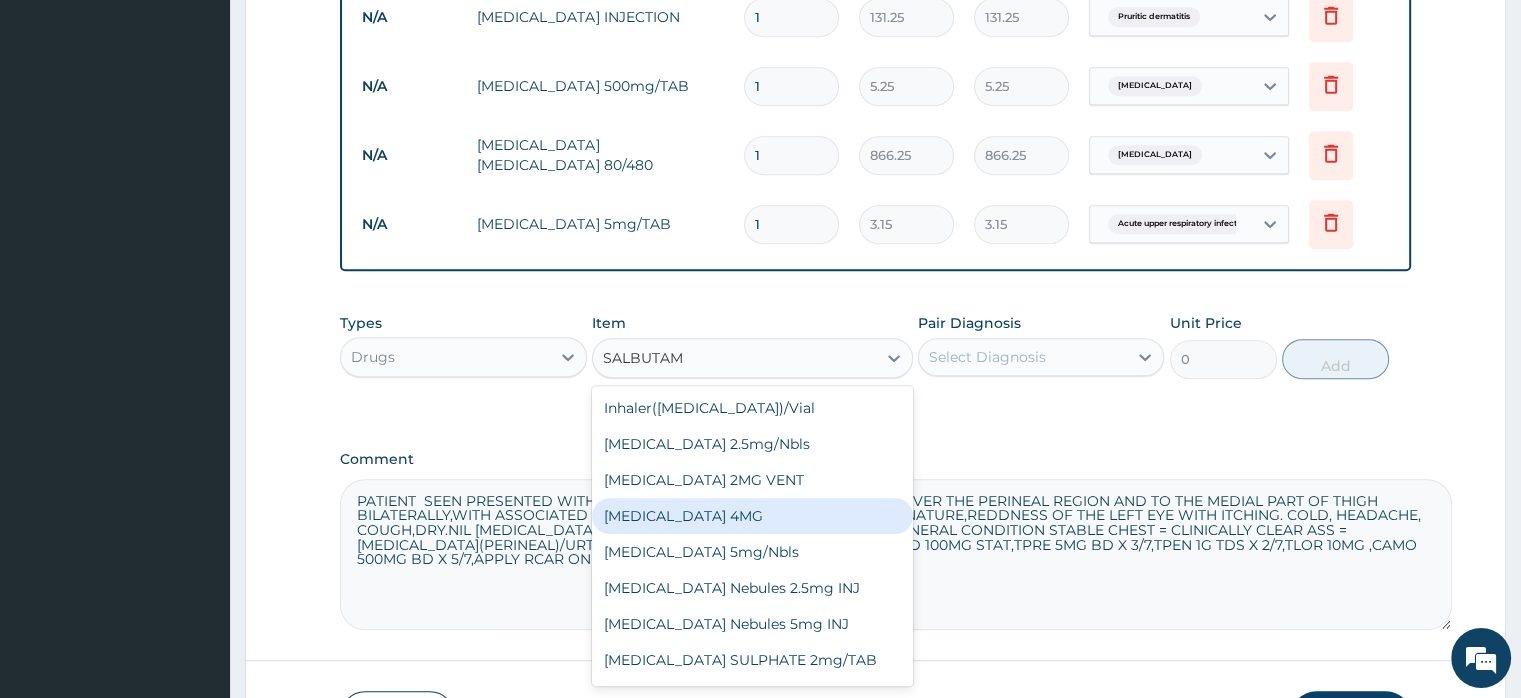 click on "SALBUTAMOL 4MG" at bounding box center (752, 516) 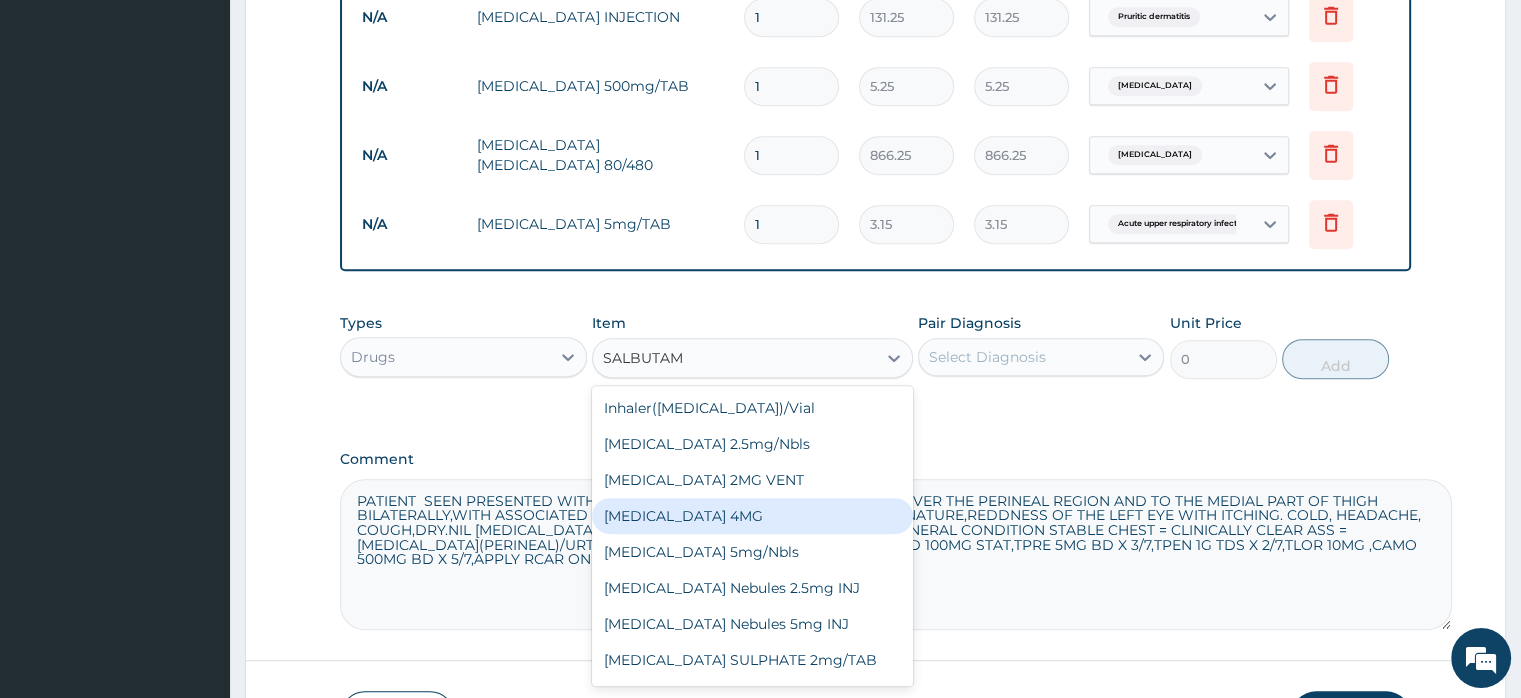 type 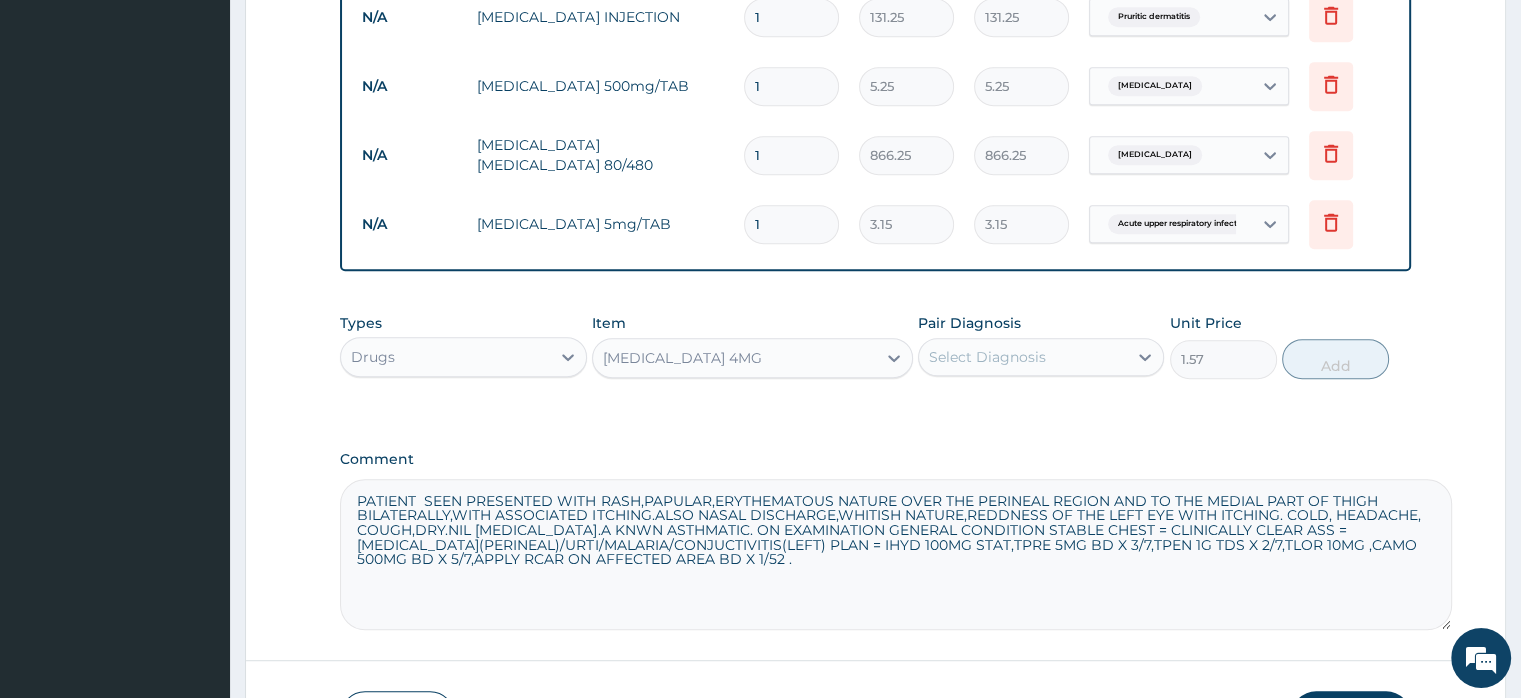 click on "SALBUTAMOL 4MG" at bounding box center (734, 358) 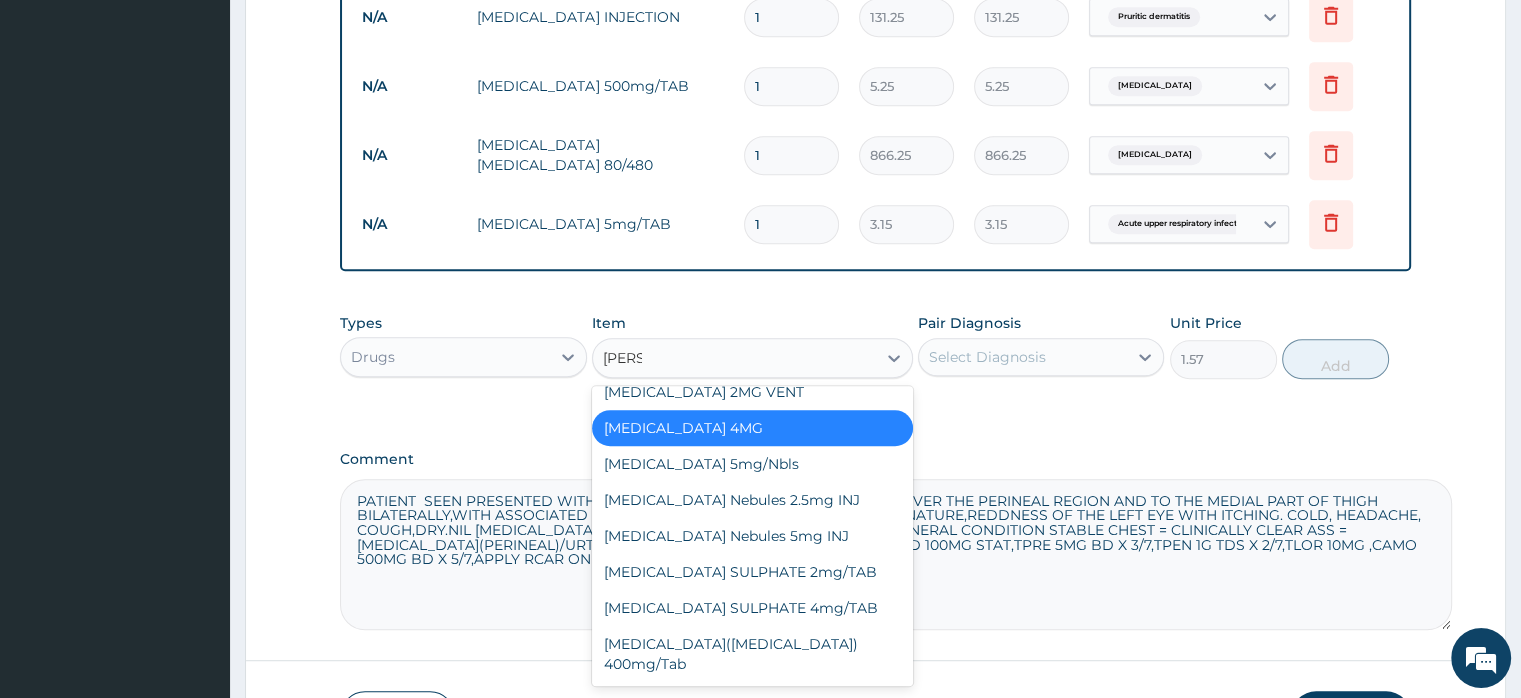 scroll, scrollTop: 0, scrollLeft: 0, axis: both 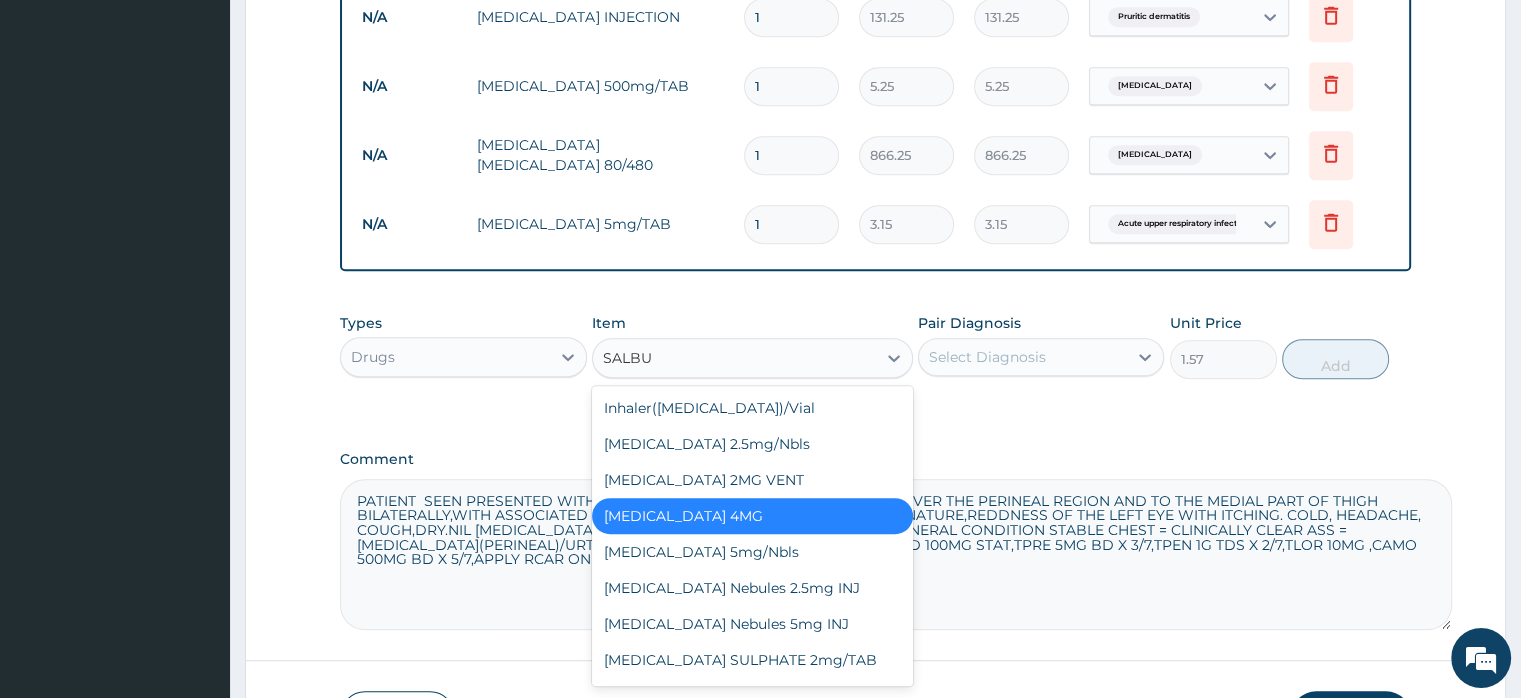 type on "SALBUT" 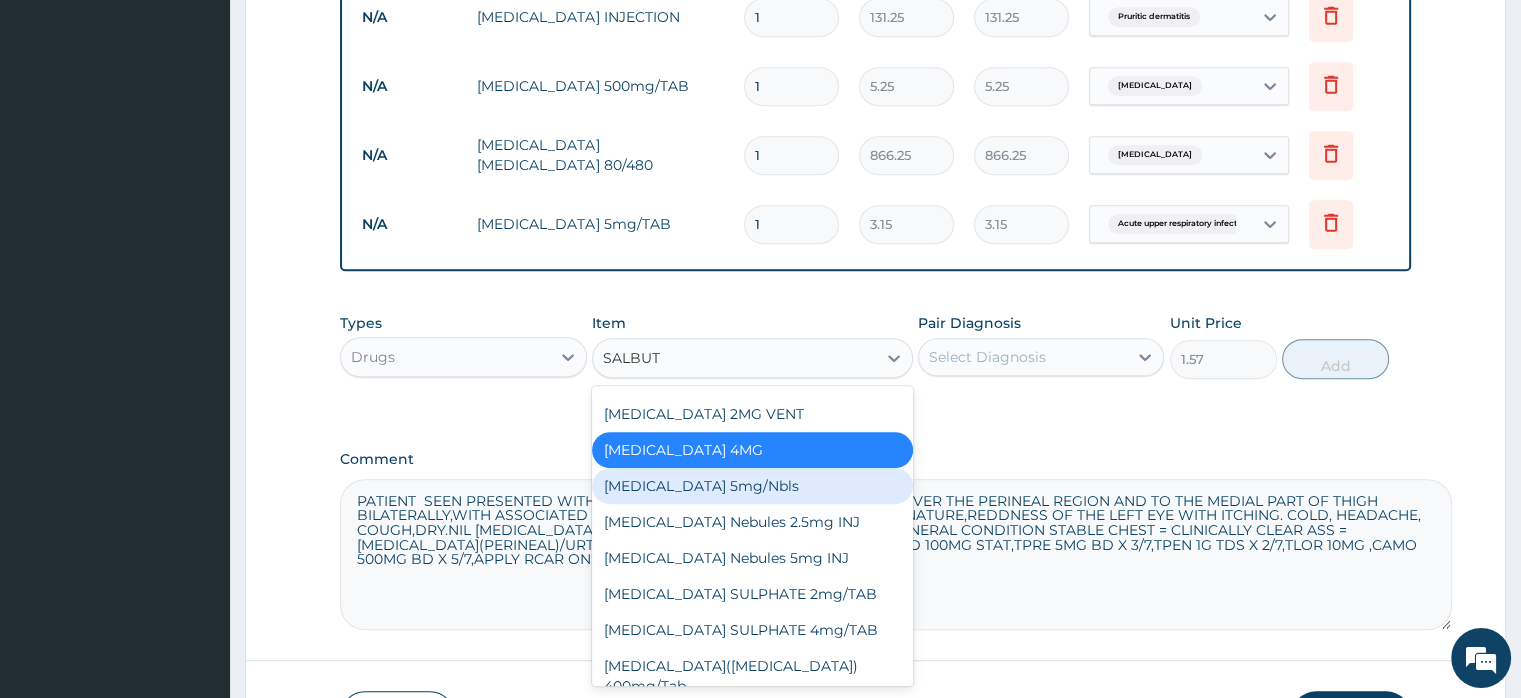 scroll, scrollTop: 68, scrollLeft: 0, axis: vertical 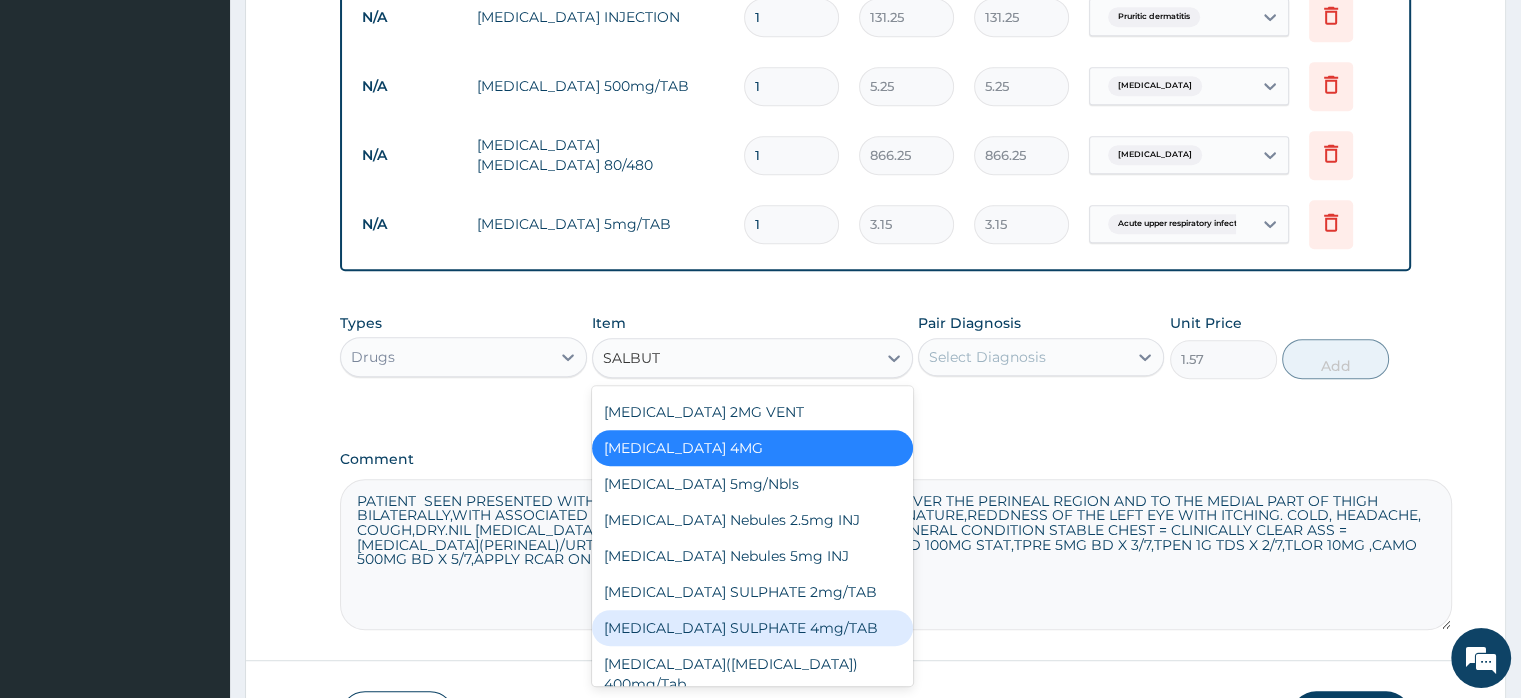 click on "SALBUTAMOL SULPHATE 4mg/TAB" at bounding box center (752, 628) 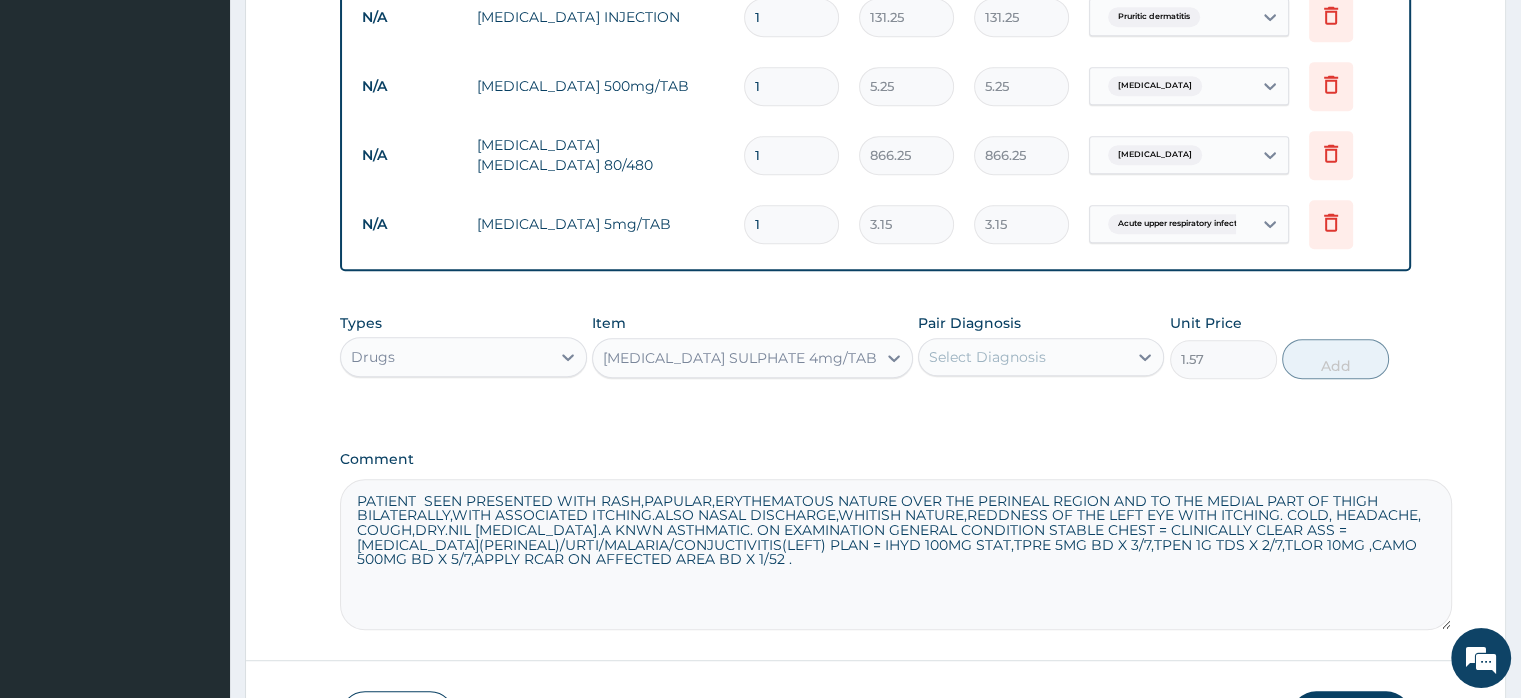 type 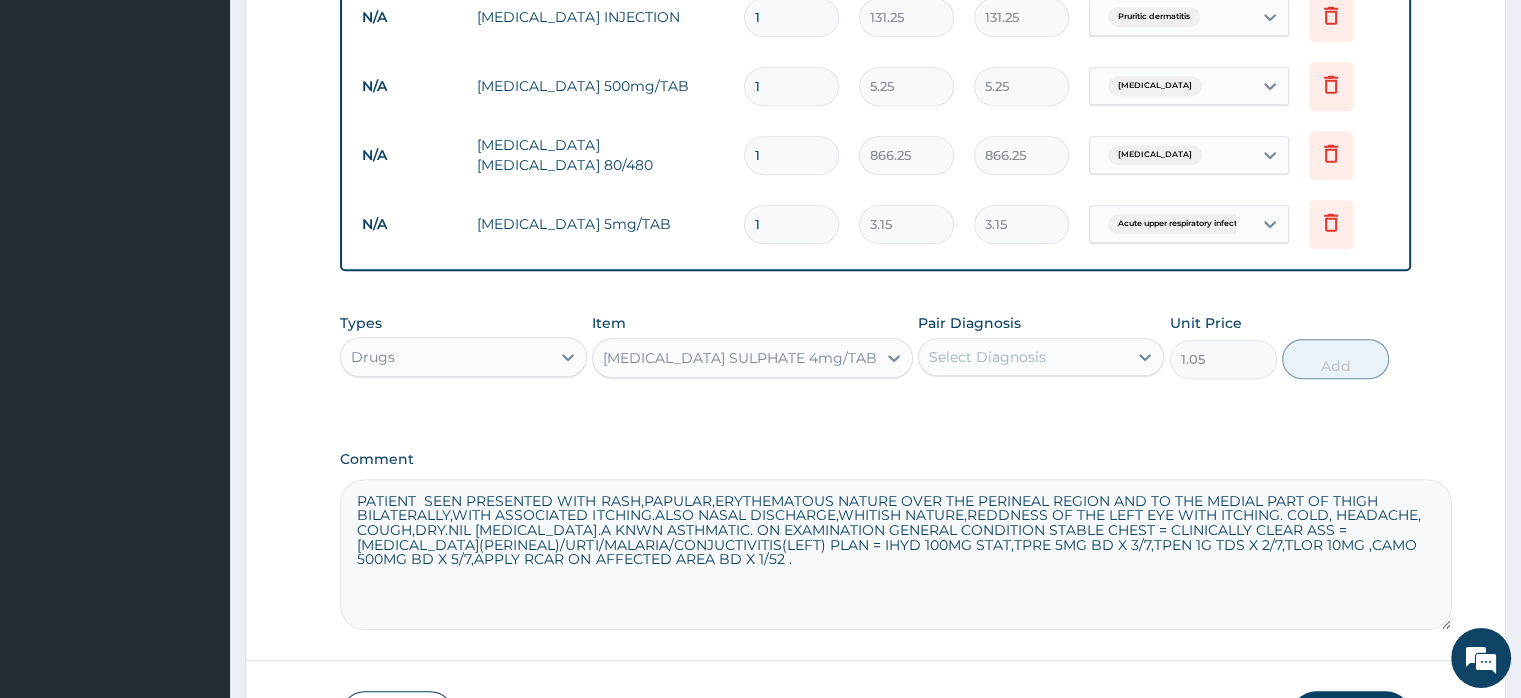 click on "PA Code / Prescription Code Enter Code(Secondary Care Only) Encounter Date 29-06-2025 Important Notice Please enter PA codes before entering items that are not attached to a PA code   All diagnoses entered must be linked to a claim item. Diagnosis & Claim Items that are visible but inactive cannot be edited because they were imported from an already approved PA code. Diagnosis Malaria Confirmed Pruritic dermatitis Query Acute upper respiratory infection Query Conjunctivitis Query NB: All diagnosis must be linked to a claim item Claim Items Type Name Quantity Unit Price Total Price Pair Diagnosis Actions N/A General Practitioner (1st consultation) 1 1500 1500.00 Malaria Delete N/A MALARIA PARASITE (MP) 1 560 560.00 Malaria Delete N/A AMOXIL 500MG CAPSULE 1 63 63.00 Acute upper respiratory infect... Delete N/A HYDROCORTISONE INJECTION 1 131.25 131.25 Pruritic dermatitis Delete N/A PARACETAMOL 500mg/TAB 1 5.25 5.25 Malaria Delete N/A COARTEM D TAB 80/480 1 866.25 866.25 Malaria Delete N/A PREDNISOLONE 5mg/TAB 1" at bounding box center [875, -101] 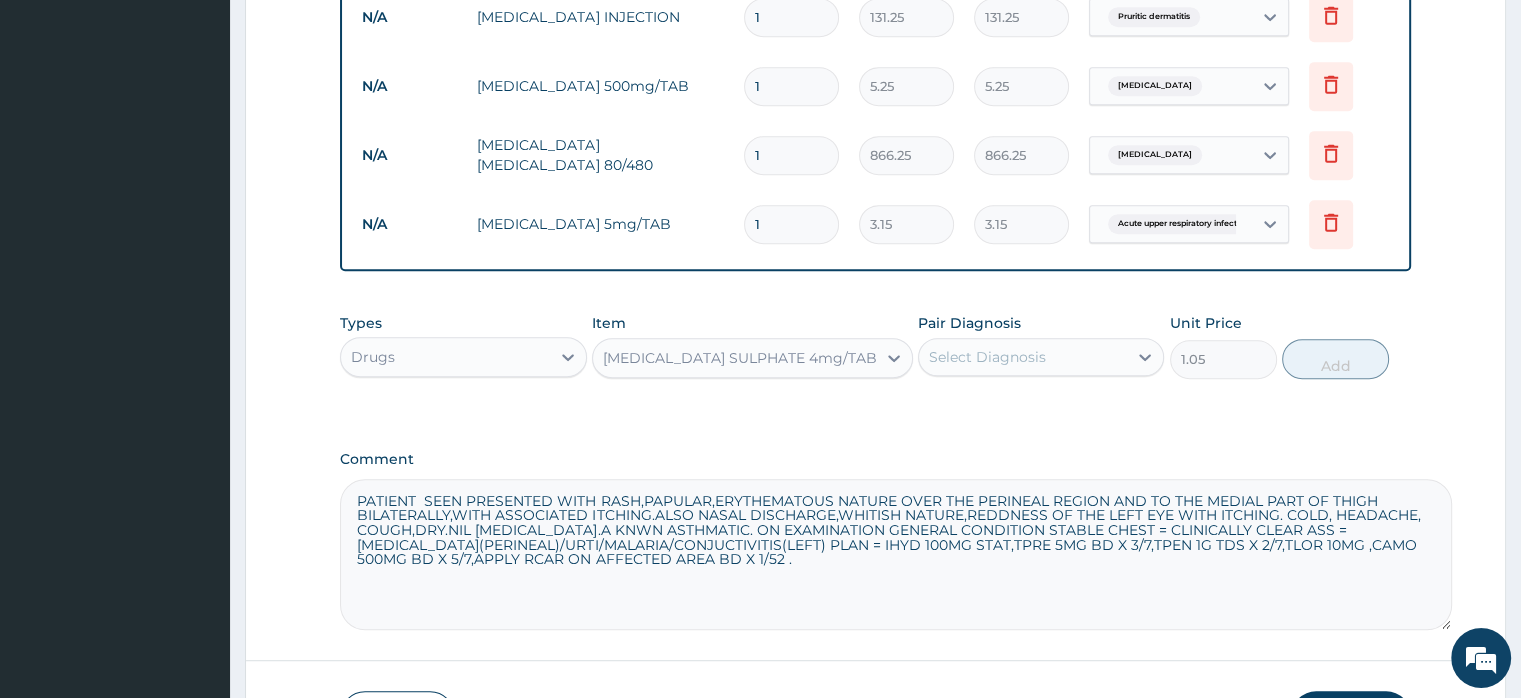 click on "SALBUTAMOL SULPHATE 4mg/TAB" at bounding box center (740, 358) 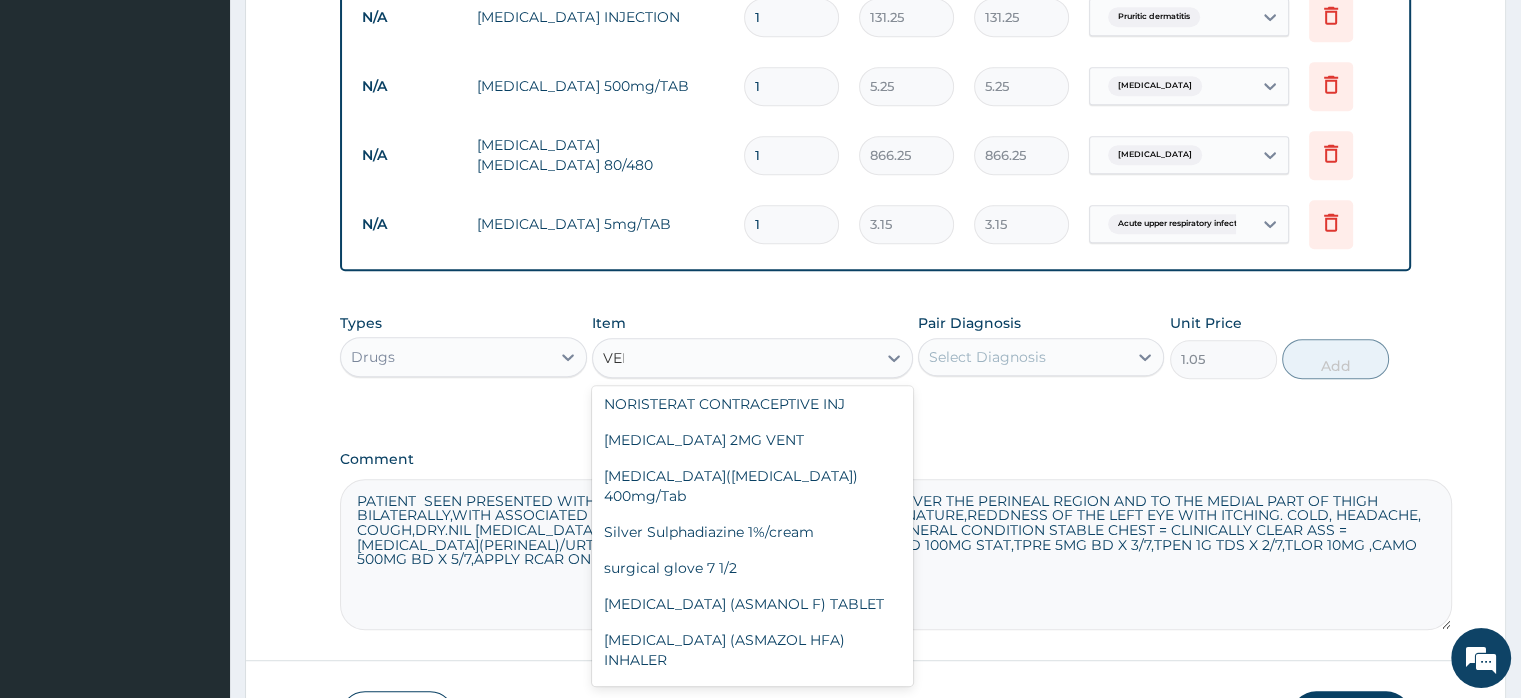 scroll, scrollTop: 0, scrollLeft: 0, axis: both 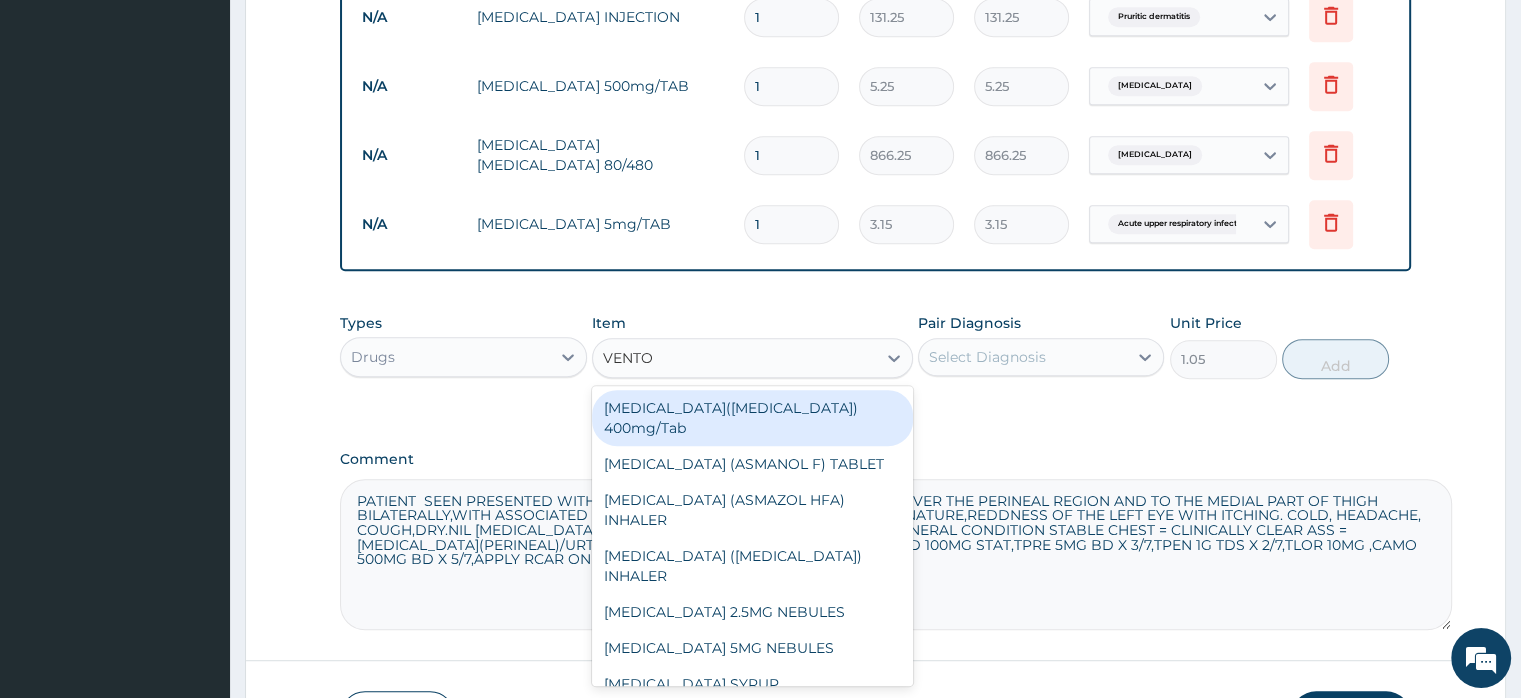 type on "VENTOL" 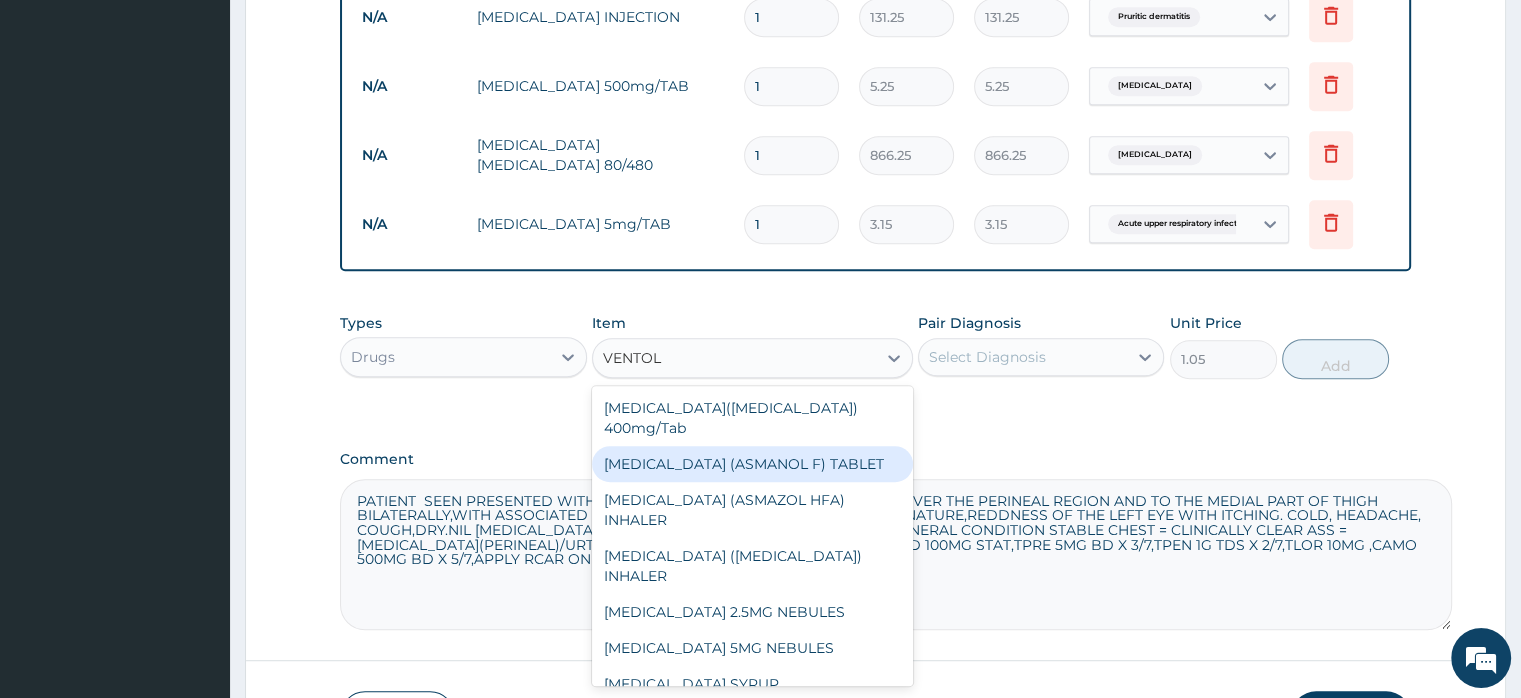 click on "VENTOLIN (ASMANOL F) TABLET" at bounding box center (752, 464) 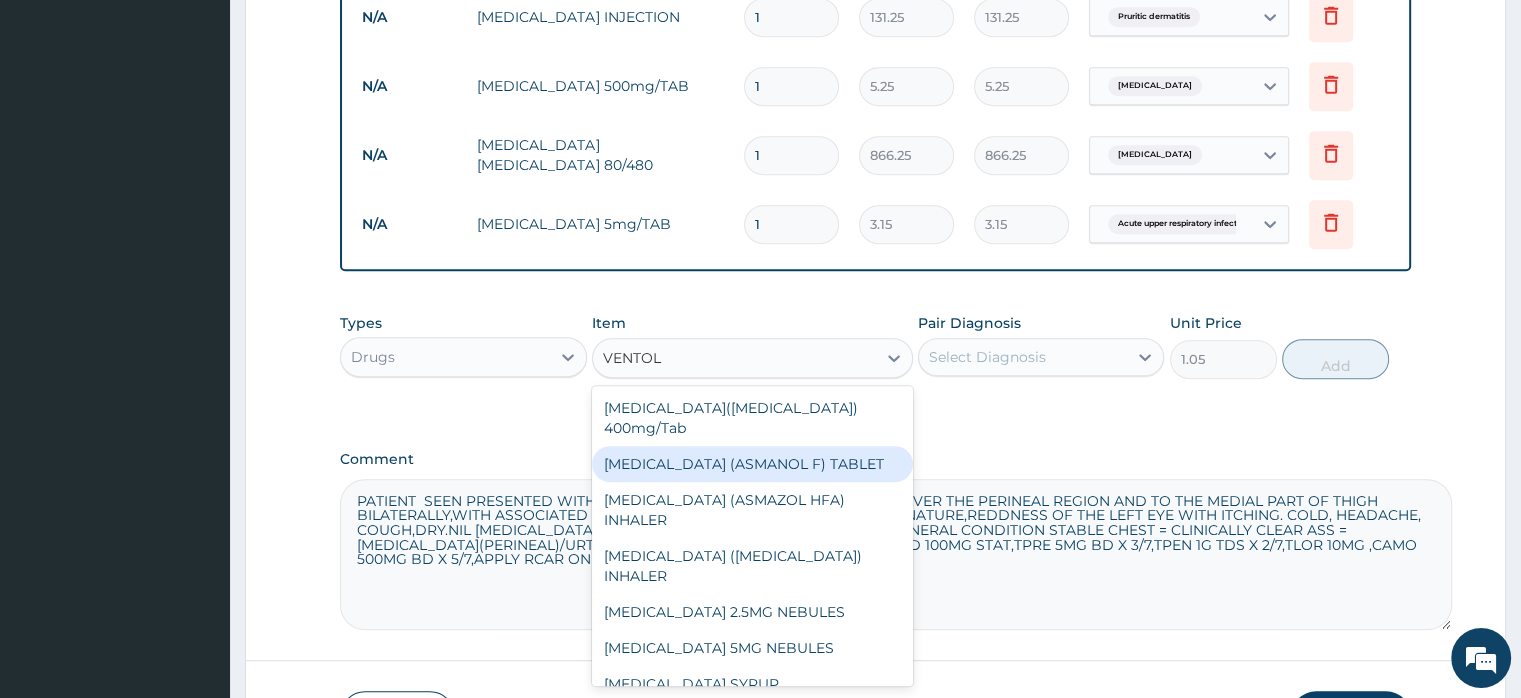 type 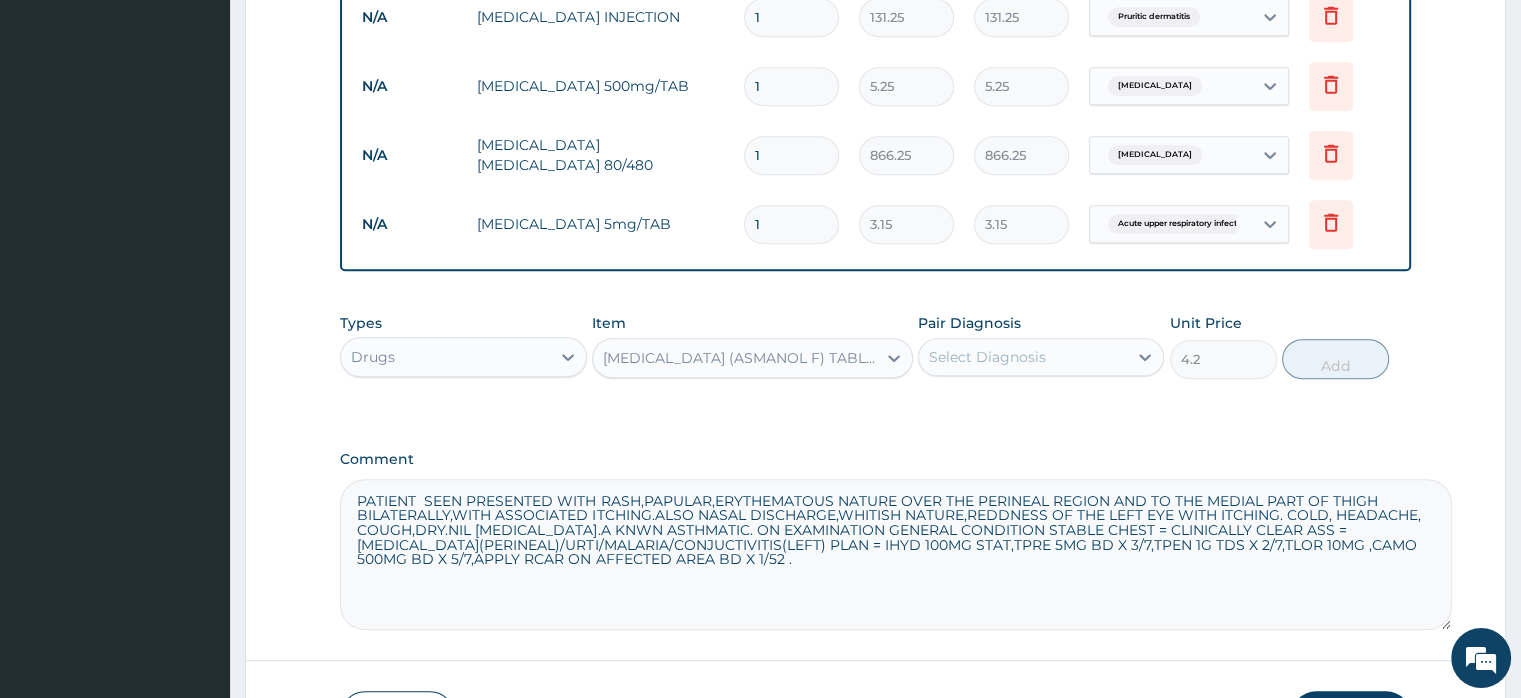 click on "VENTOLIN (ASMANOL F) TABLET" at bounding box center (740, 358) 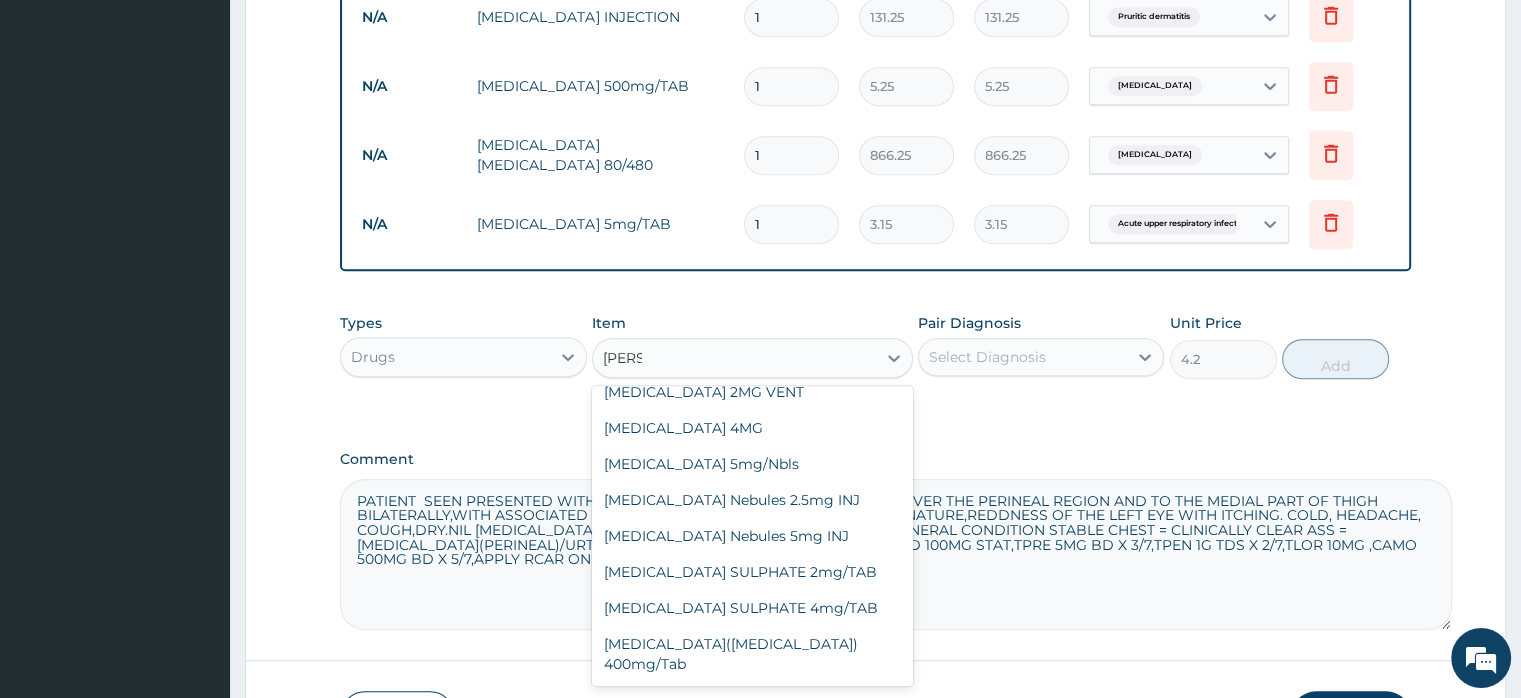 scroll, scrollTop: 68, scrollLeft: 0, axis: vertical 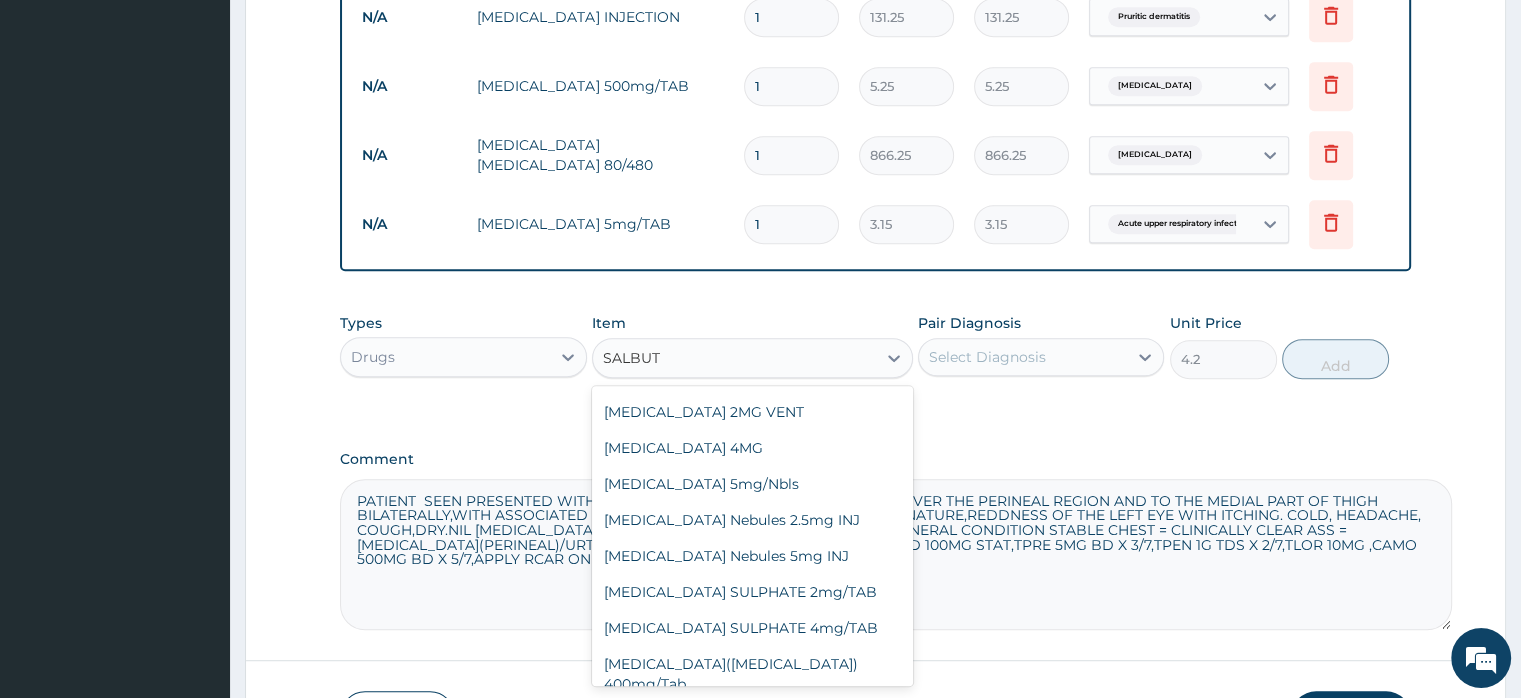 type on "SALBUTA" 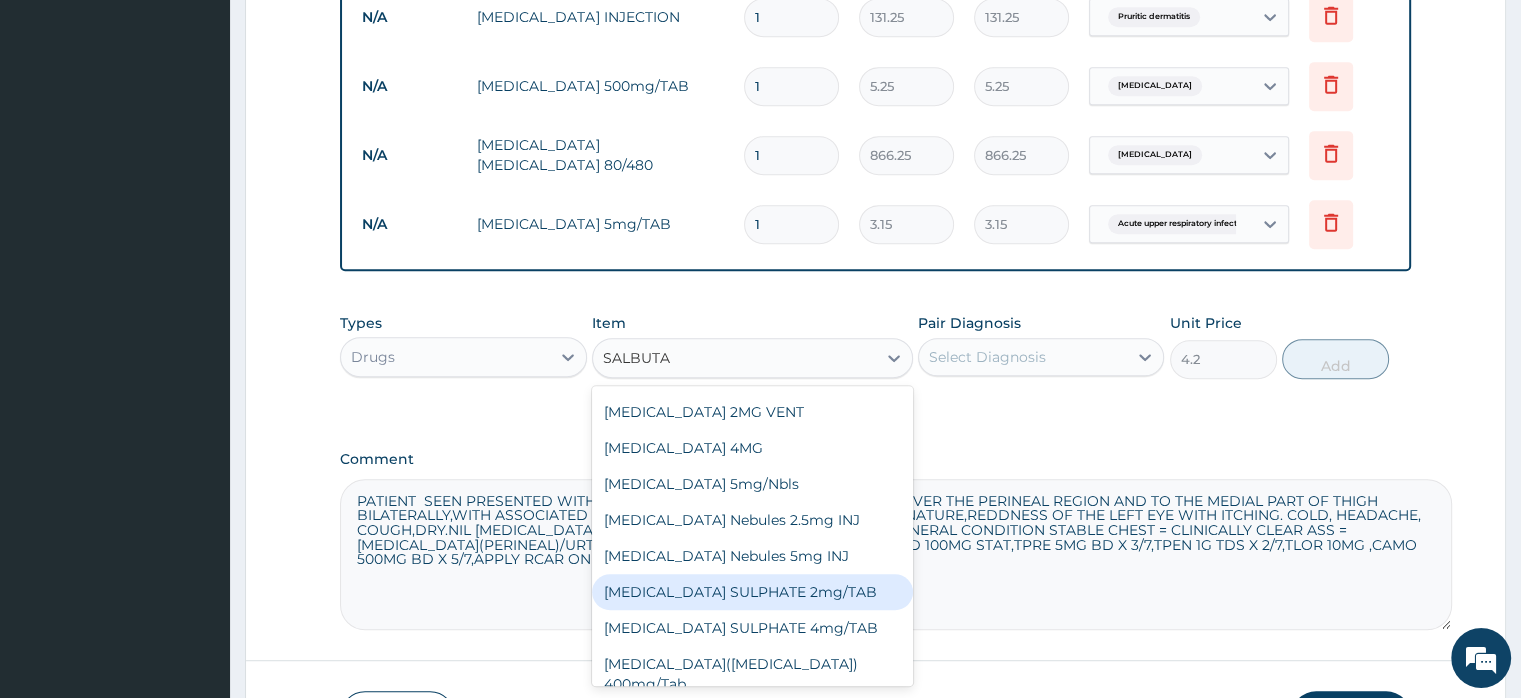 click on "SALBUTAMOL SULPHATE 2mg/TAB" at bounding box center [752, 592] 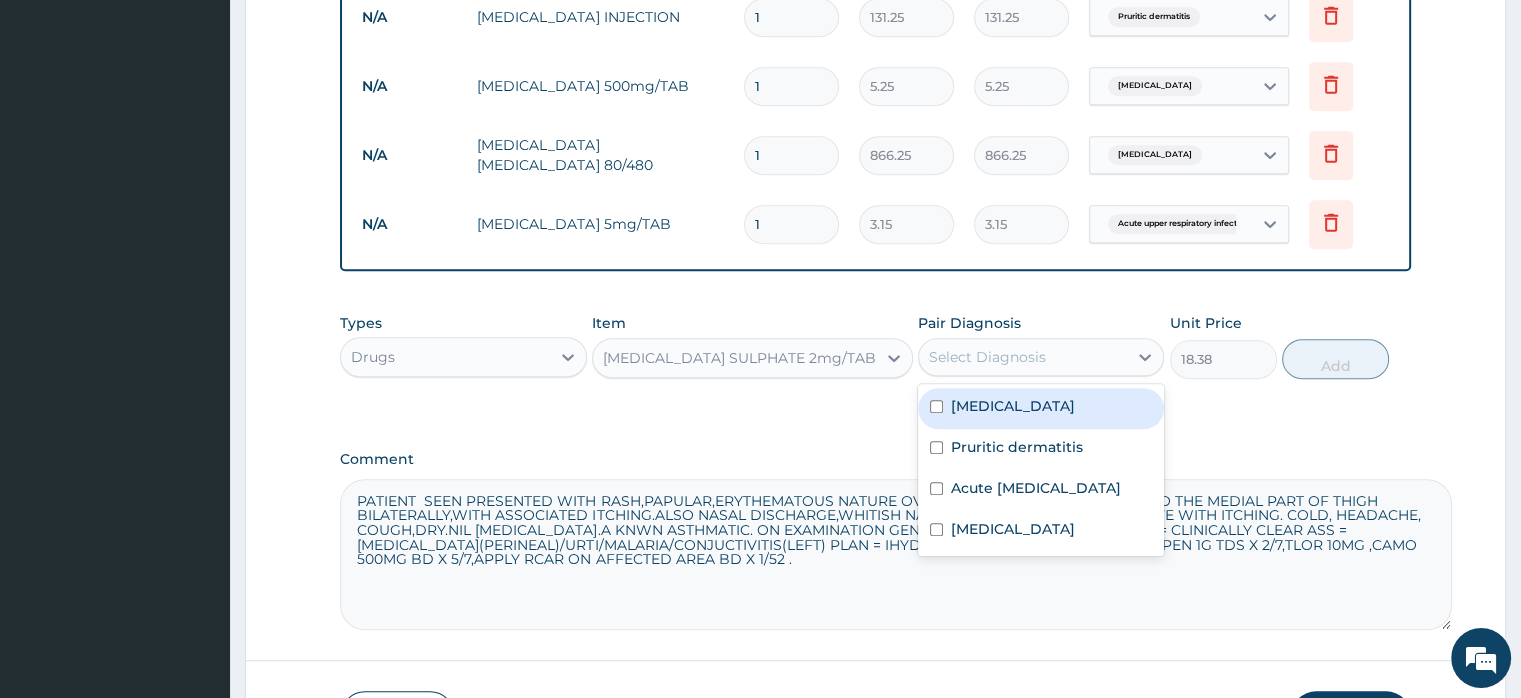 click on "Select Diagnosis" at bounding box center [987, 357] 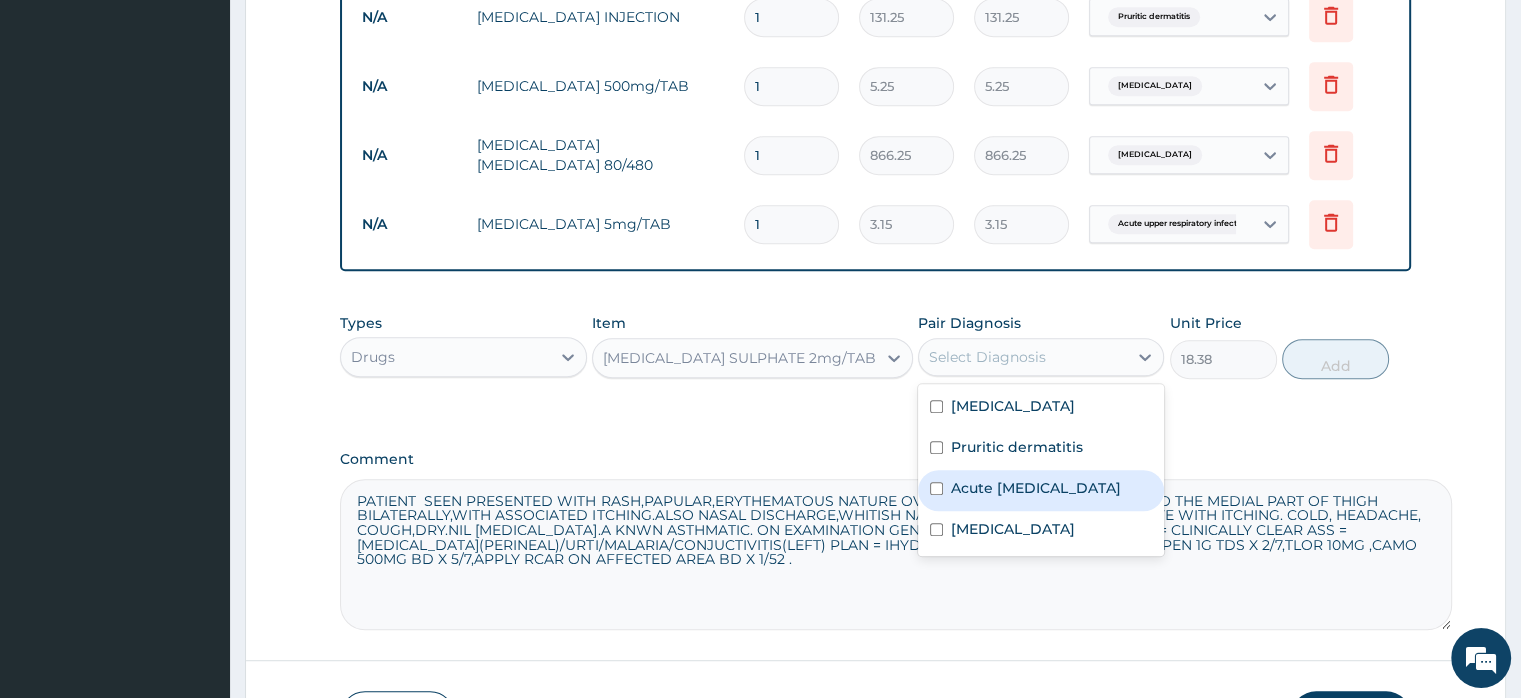 click on "Acute upper respiratory infection" at bounding box center (1036, 488) 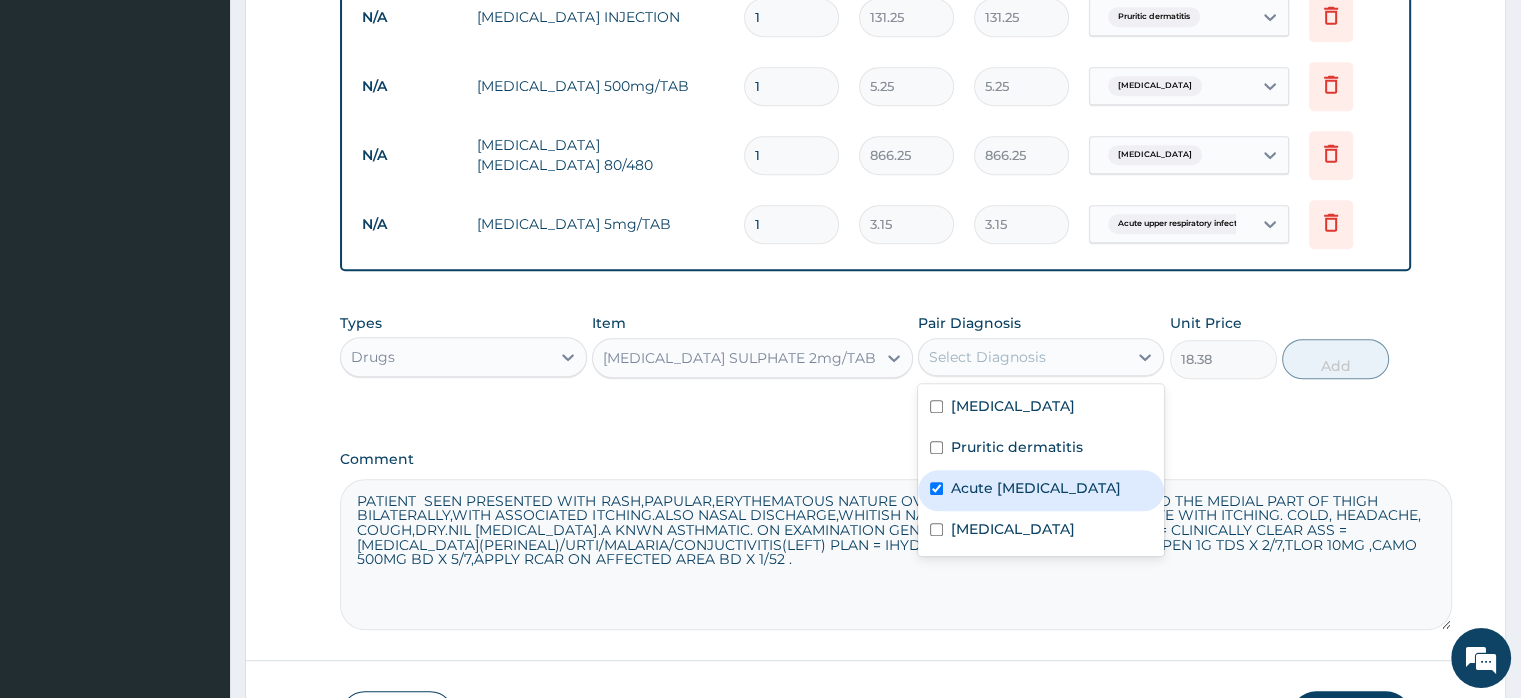 checkbox on "true" 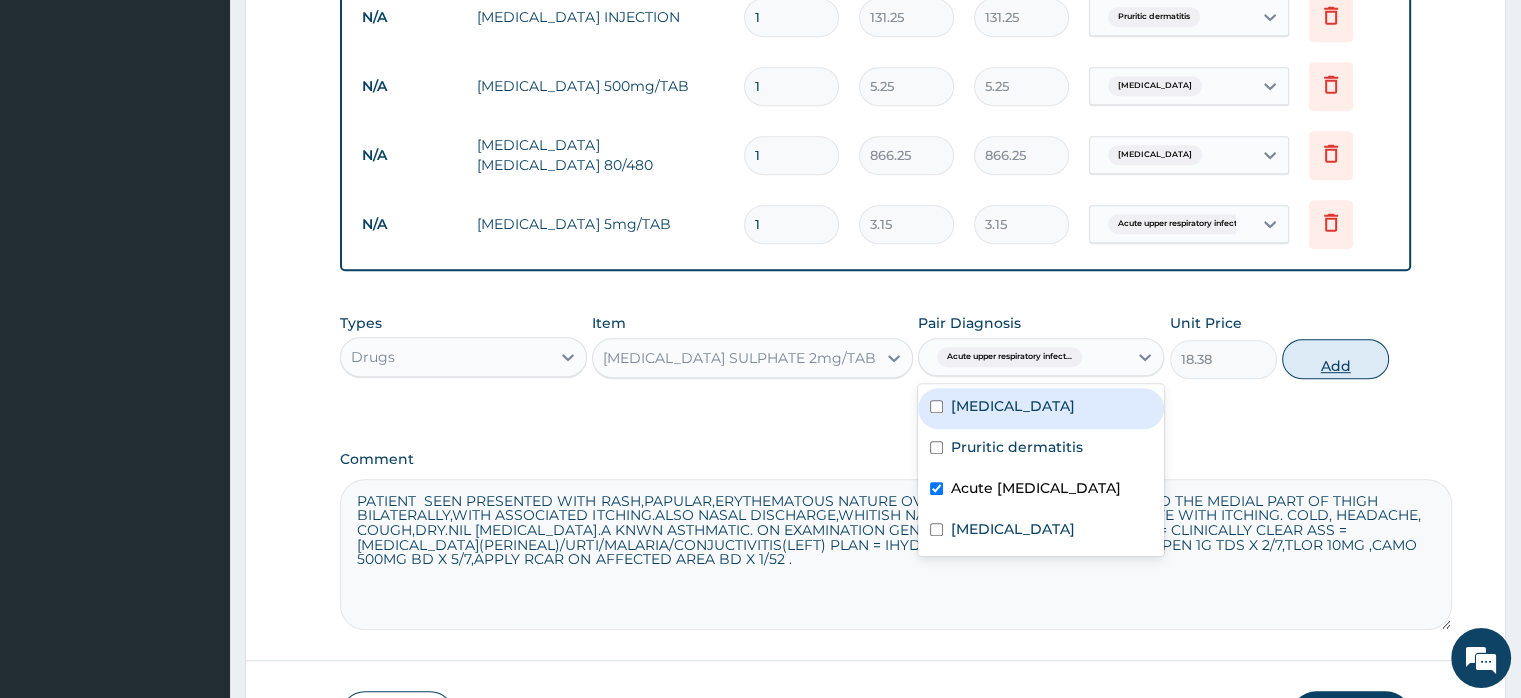 click on "Add" at bounding box center [1335, 359] 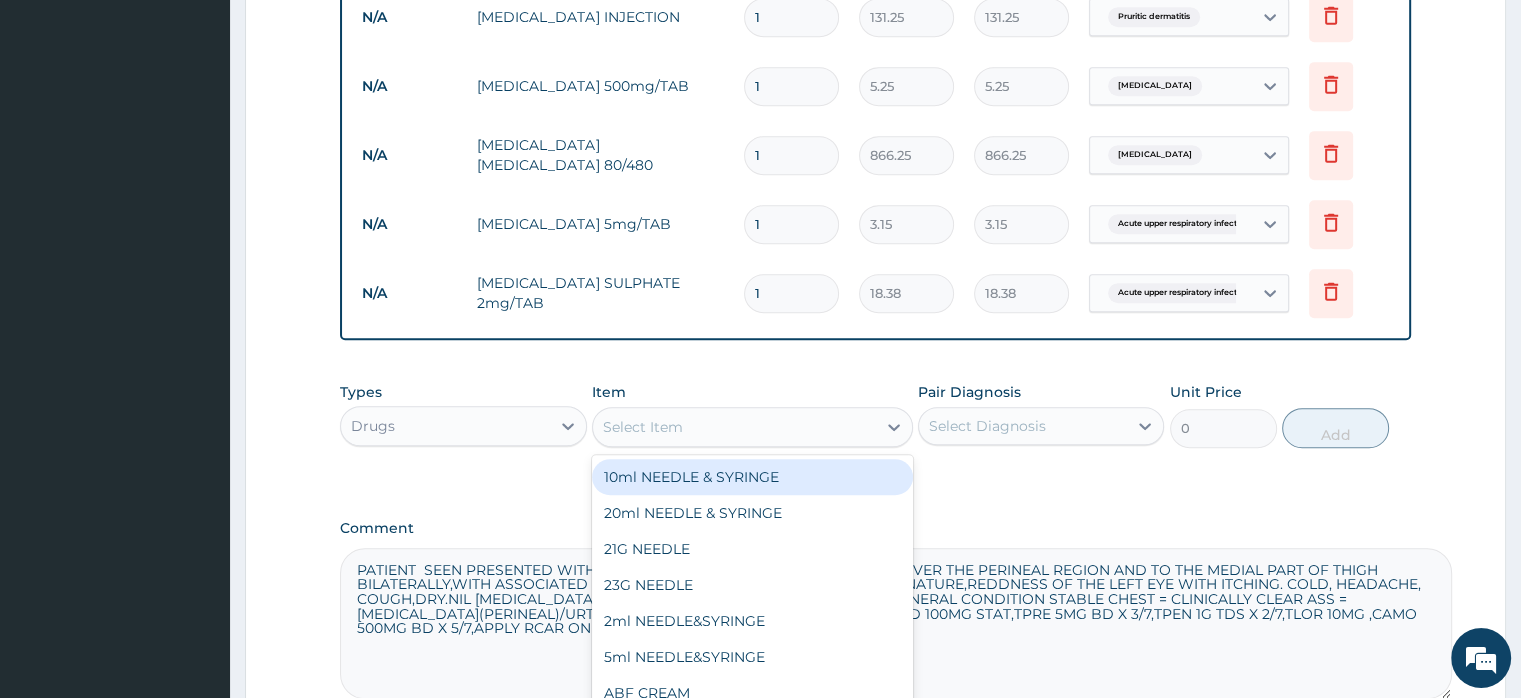 click on "Select Item" at bounding box center (734, 427) 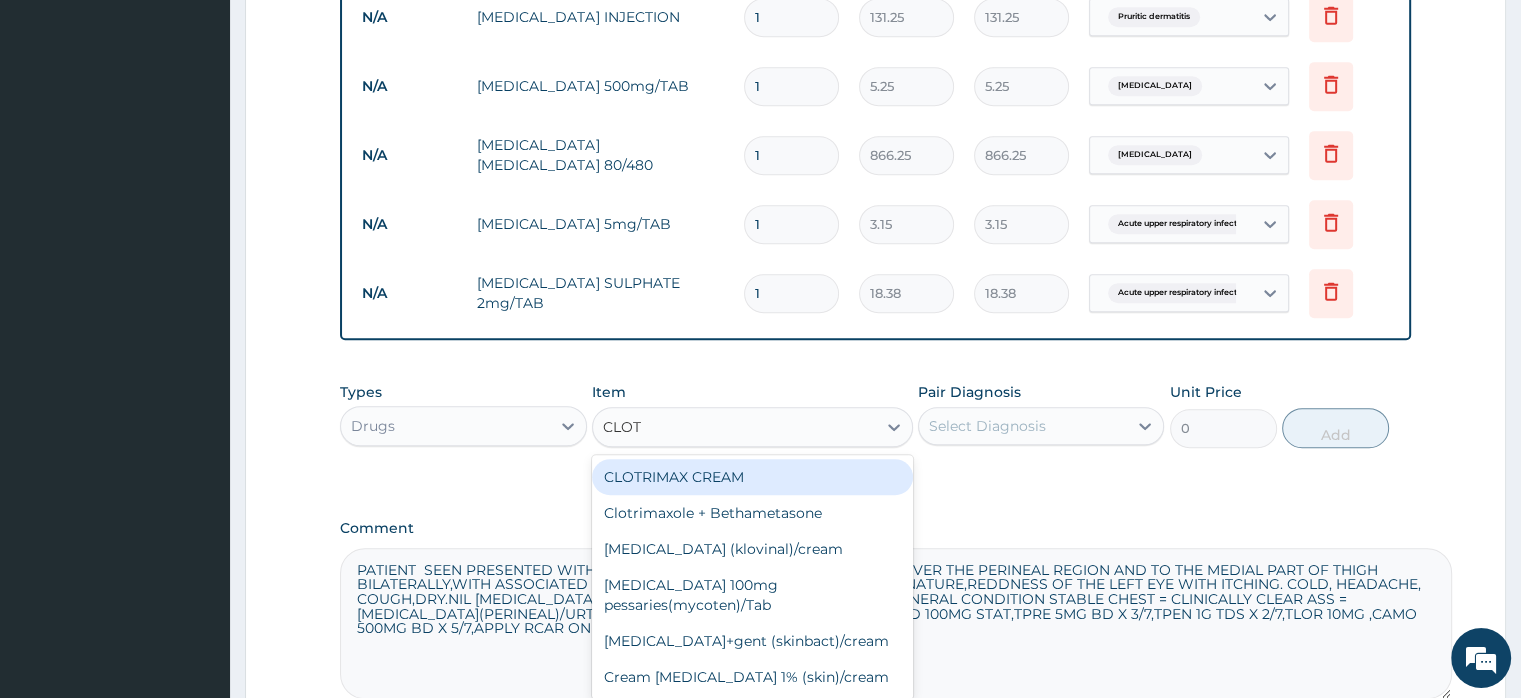 type on "CLOTR" 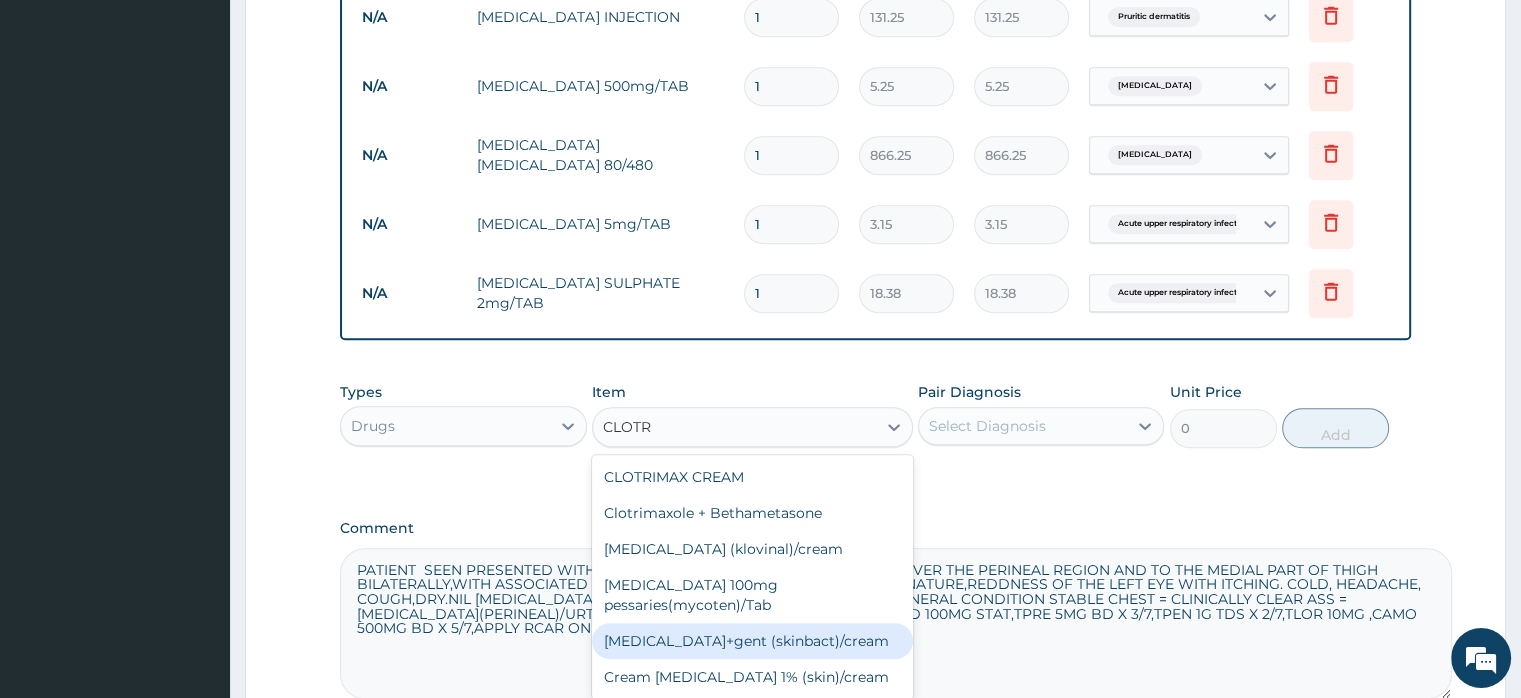 click on "clotrimazole+gent (skinbact)/cream" at bounding box center [752, 641] 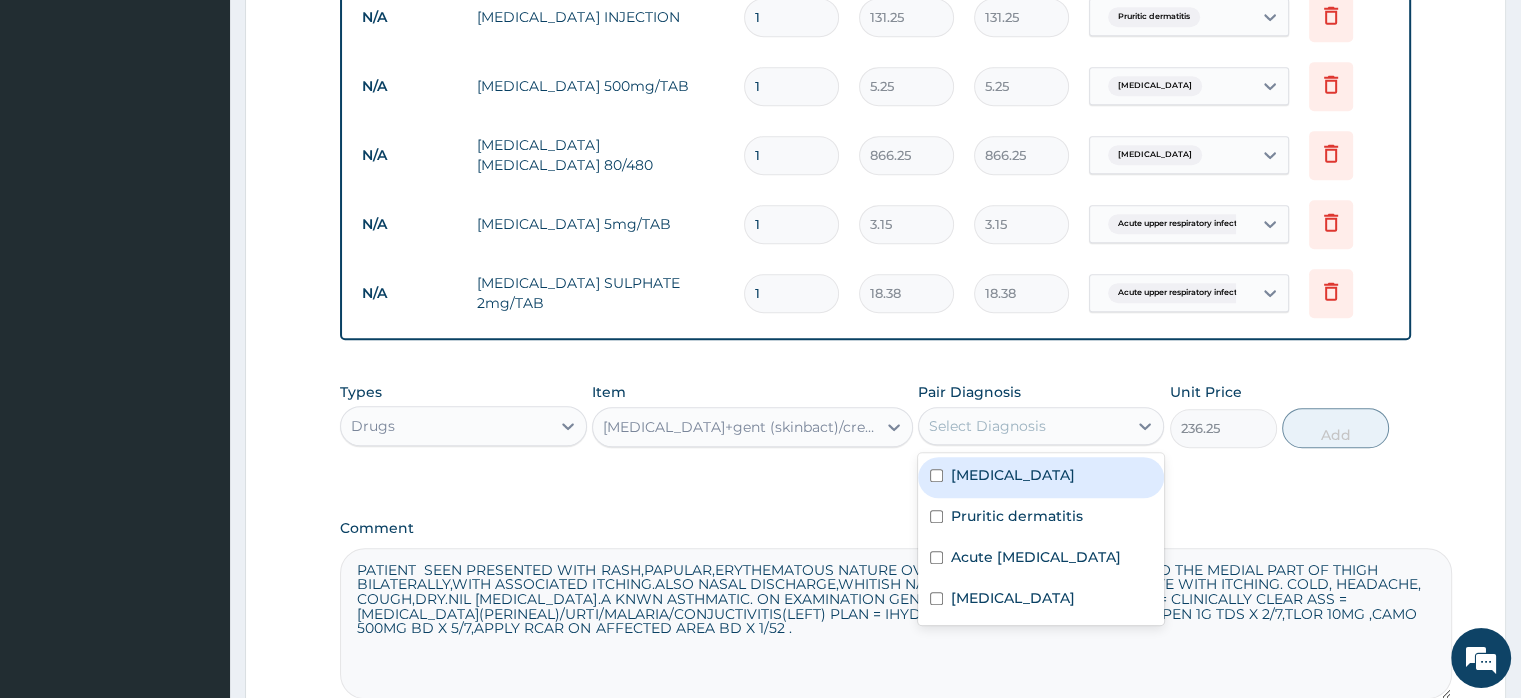click on "Select Diagnosis" at bounding box center [987, 426] 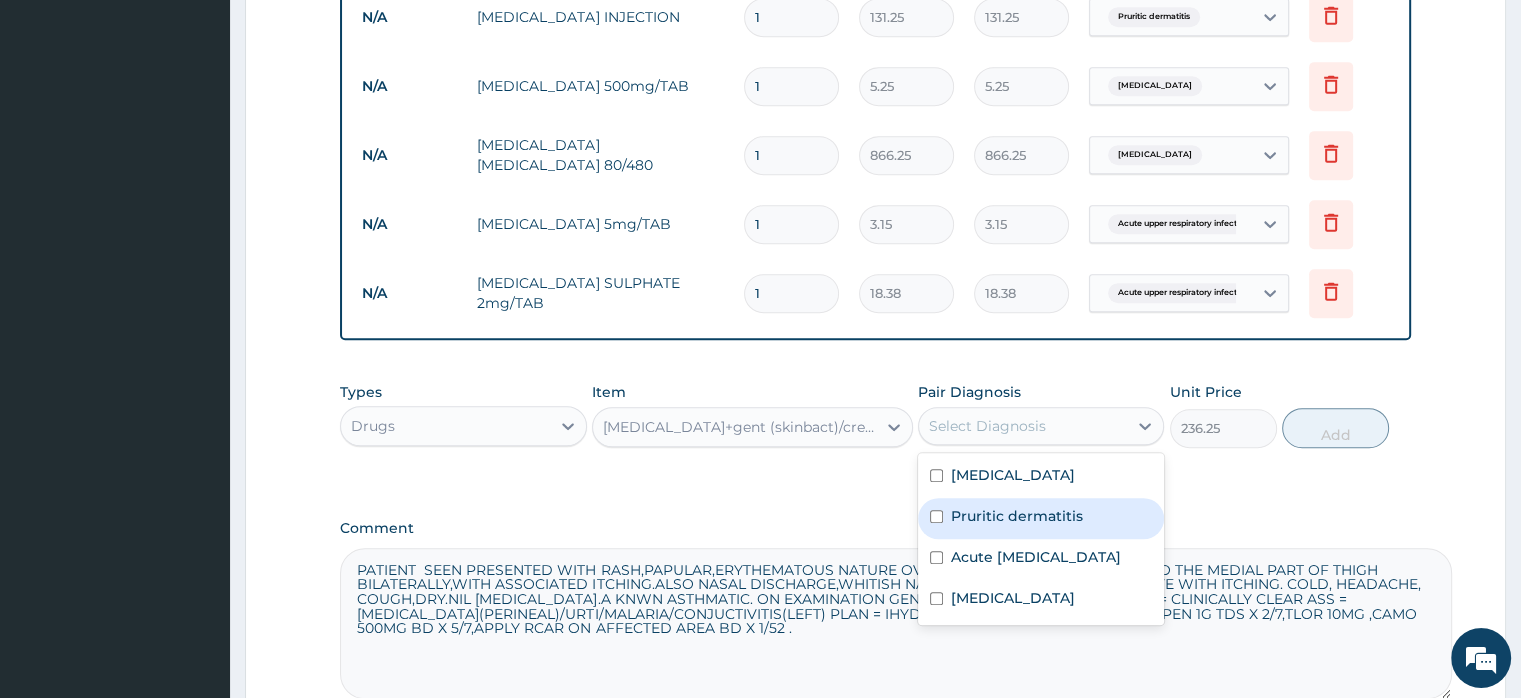 click on "Pruritic dermatitis" at bounding box center [1017, 516] 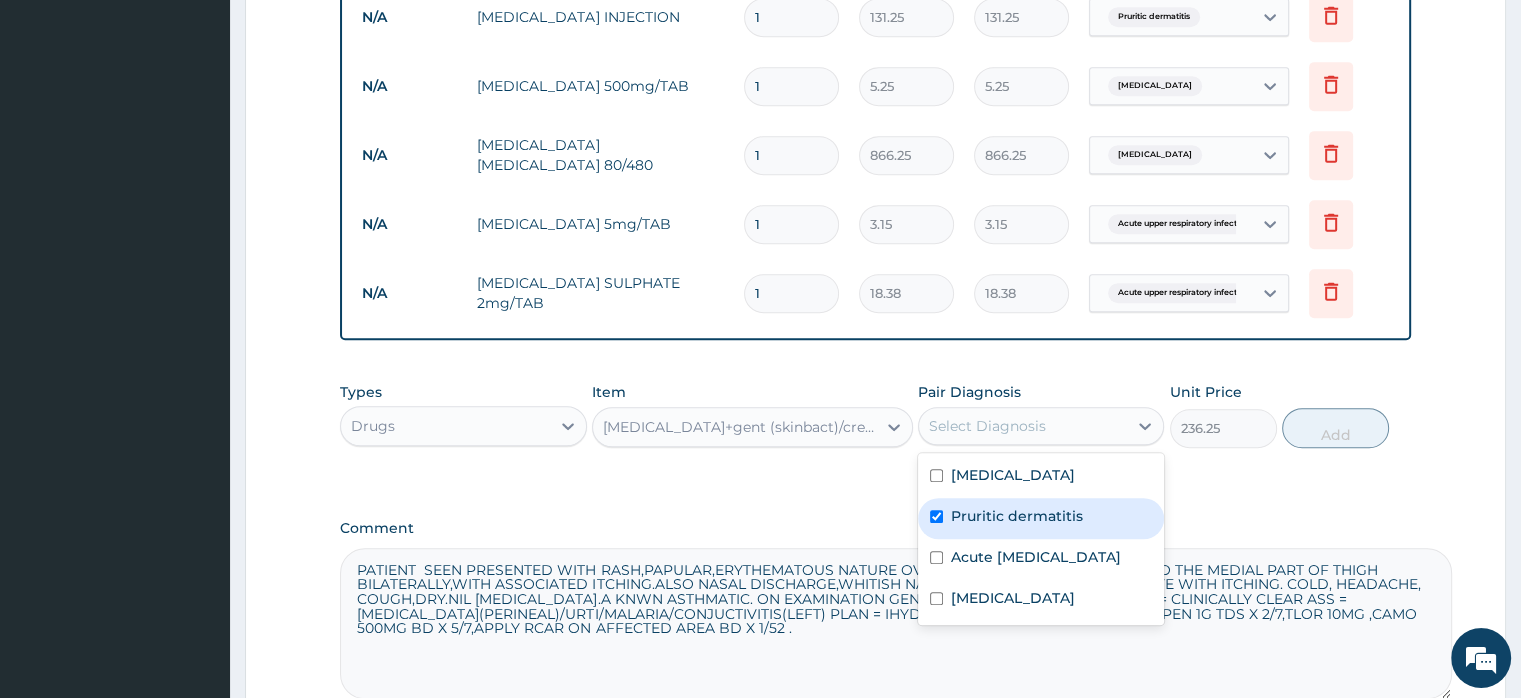 checkbox on "true" 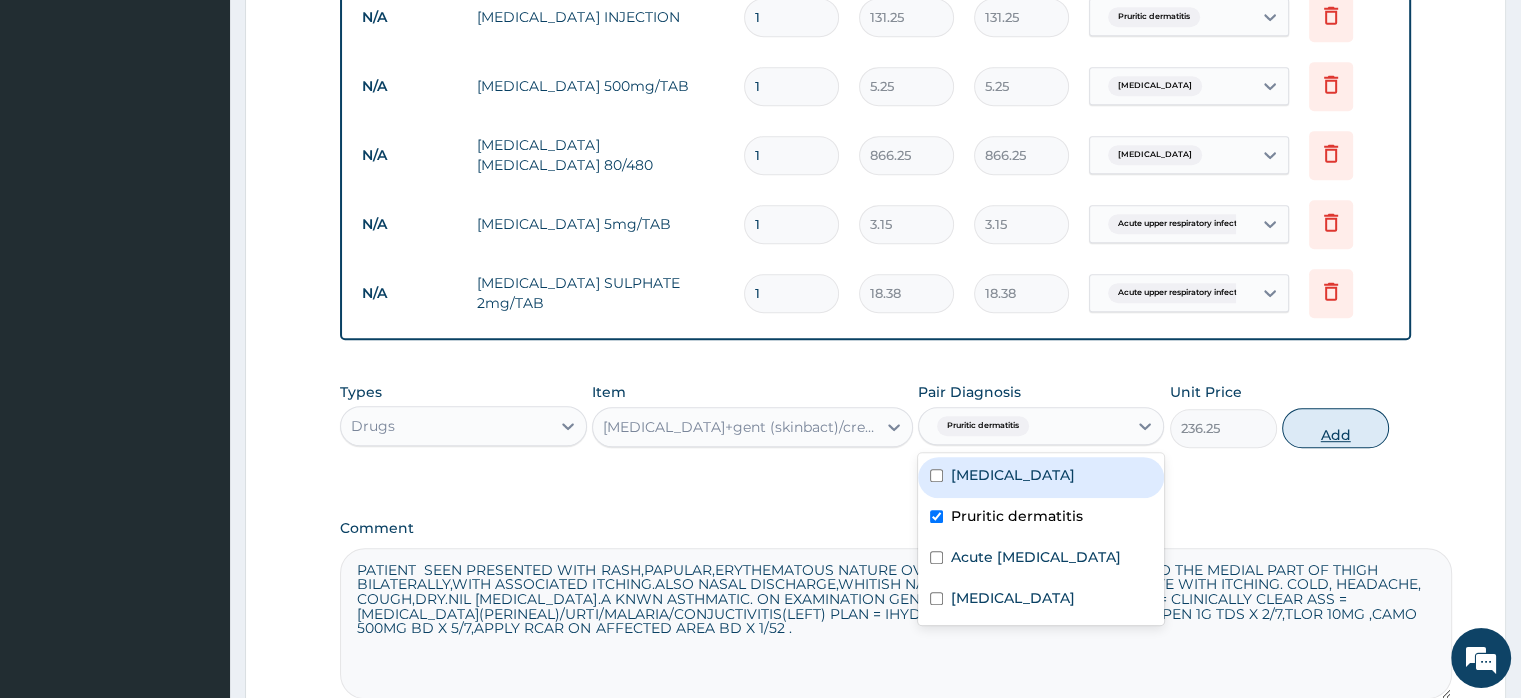 click on "Add" at bounding box center (1335, 428) 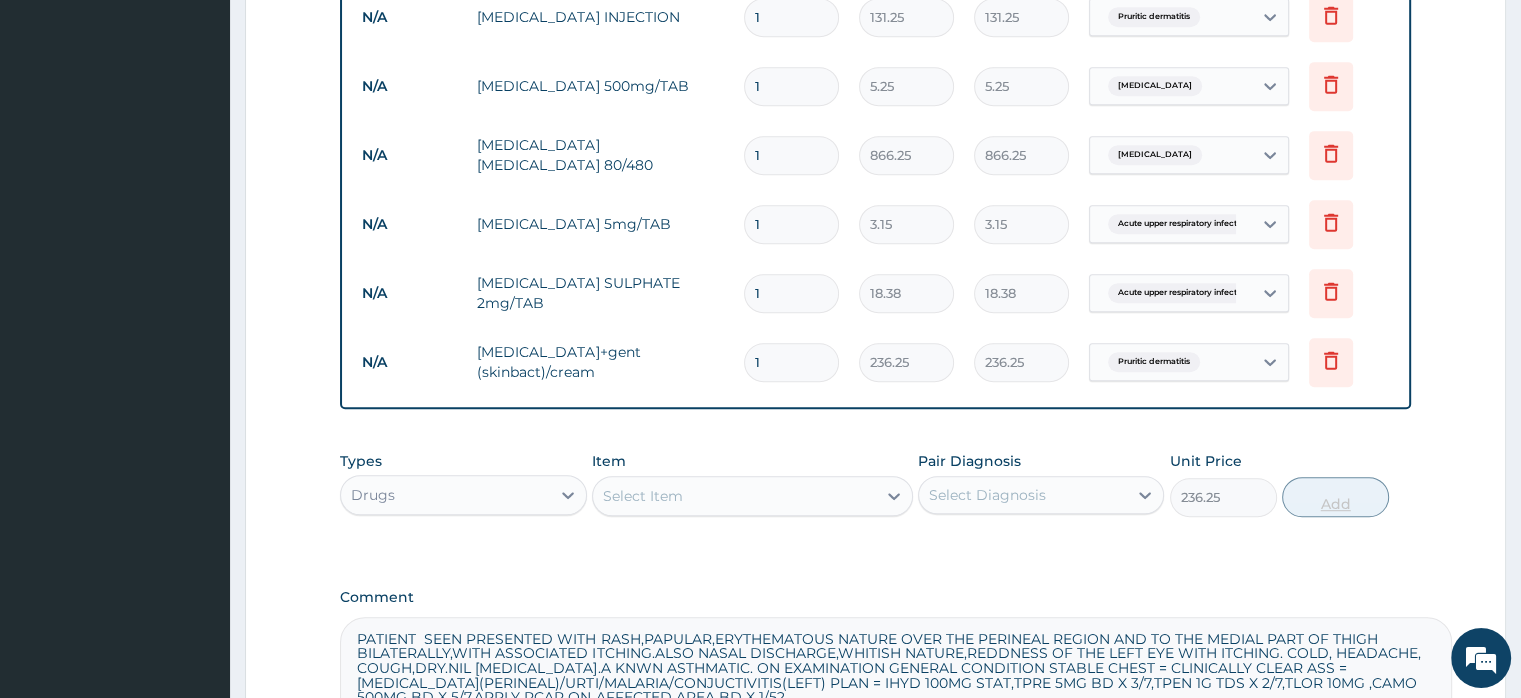 type on "0" 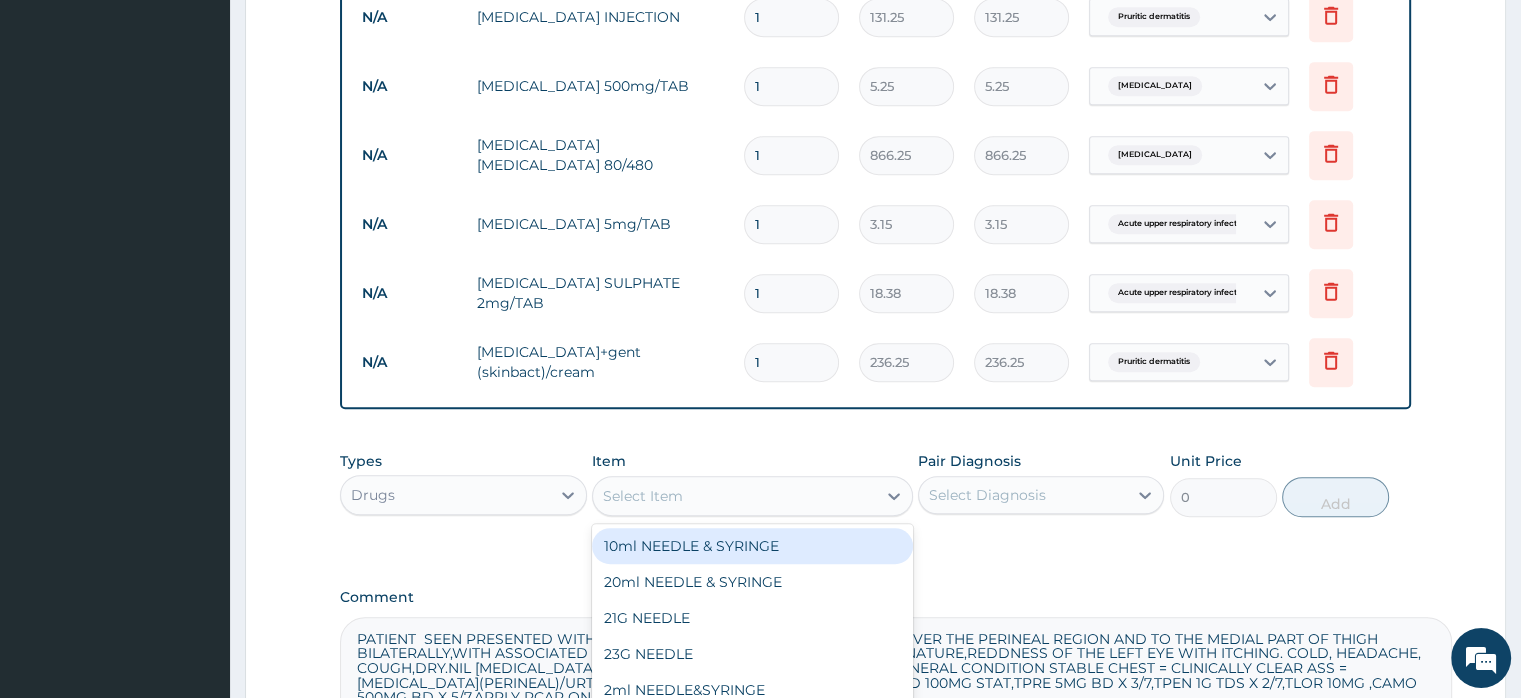 click on "Select Item" at bounding box center (734, 496) 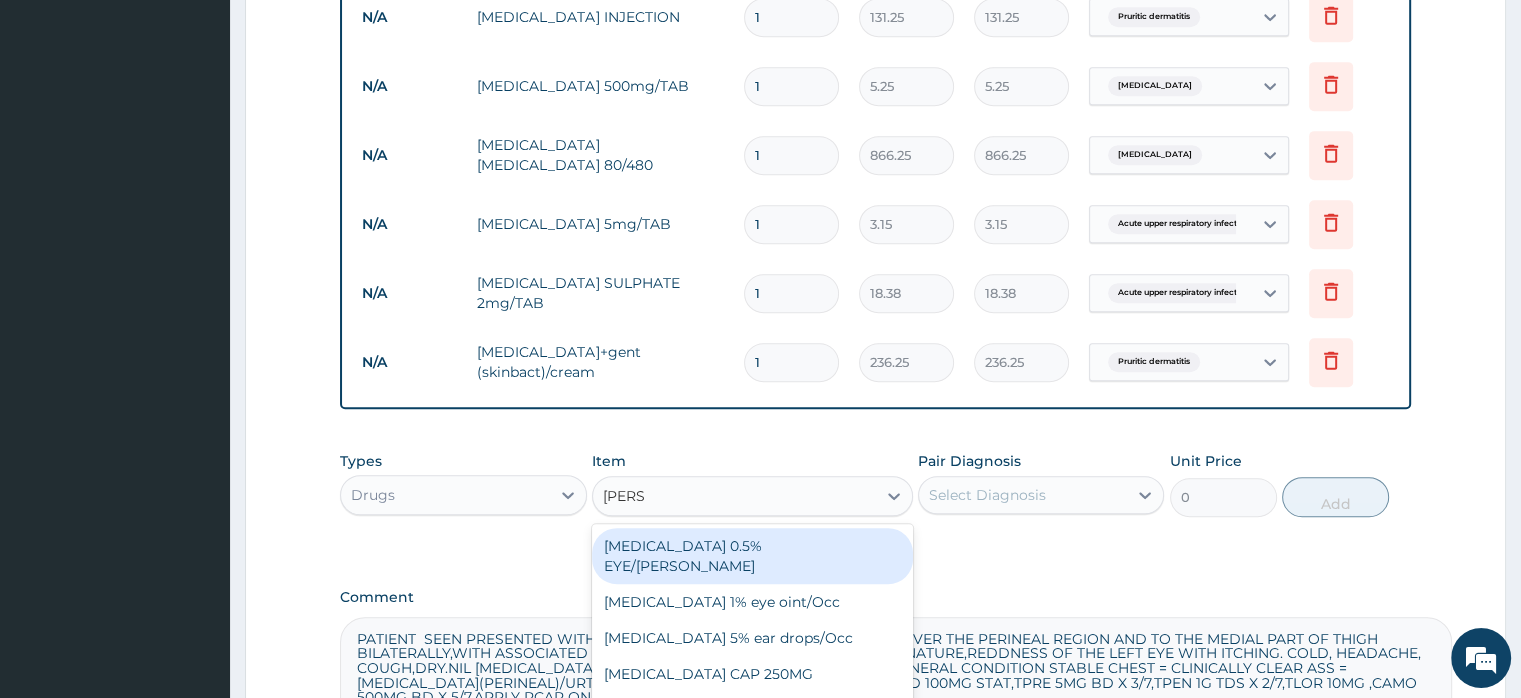 type on "LORAT" 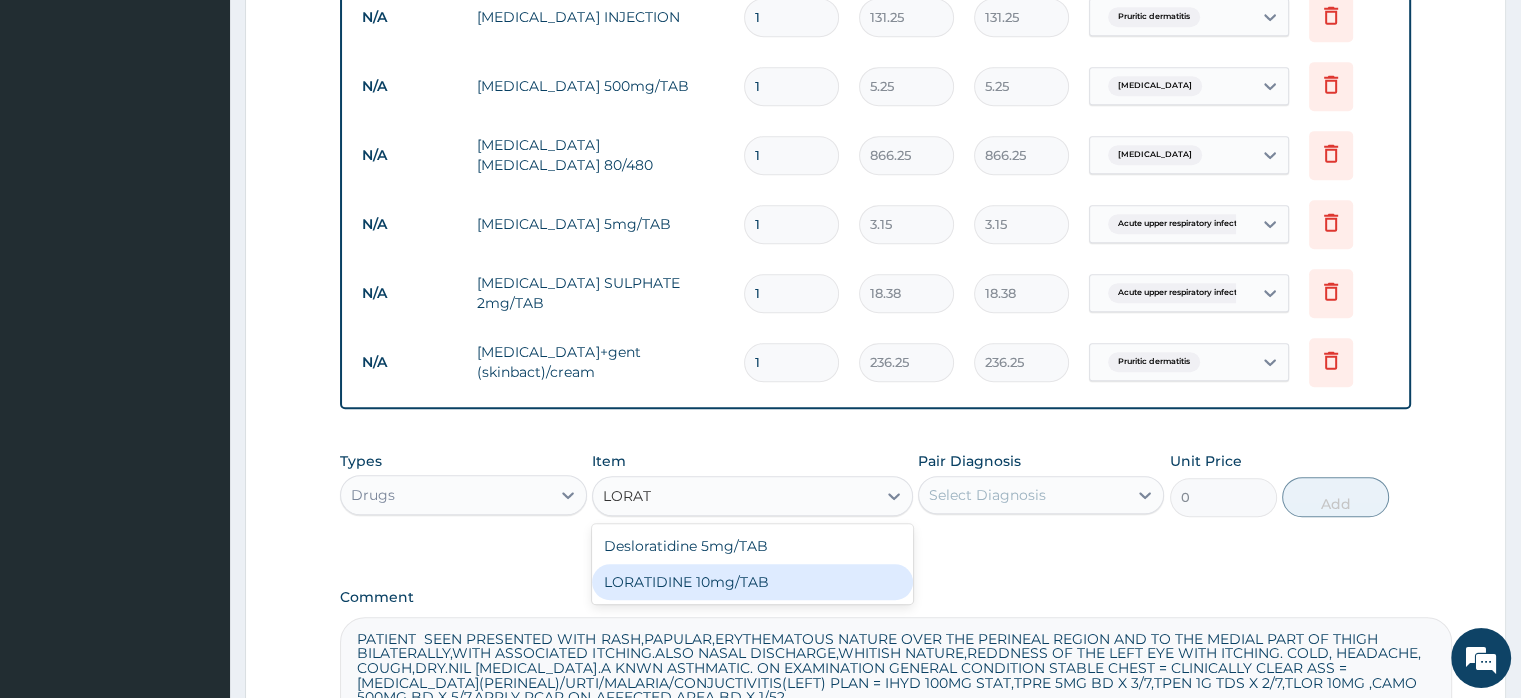 click on "LORATIDINE 10mg/TAB" at bounding box center (752, 582) 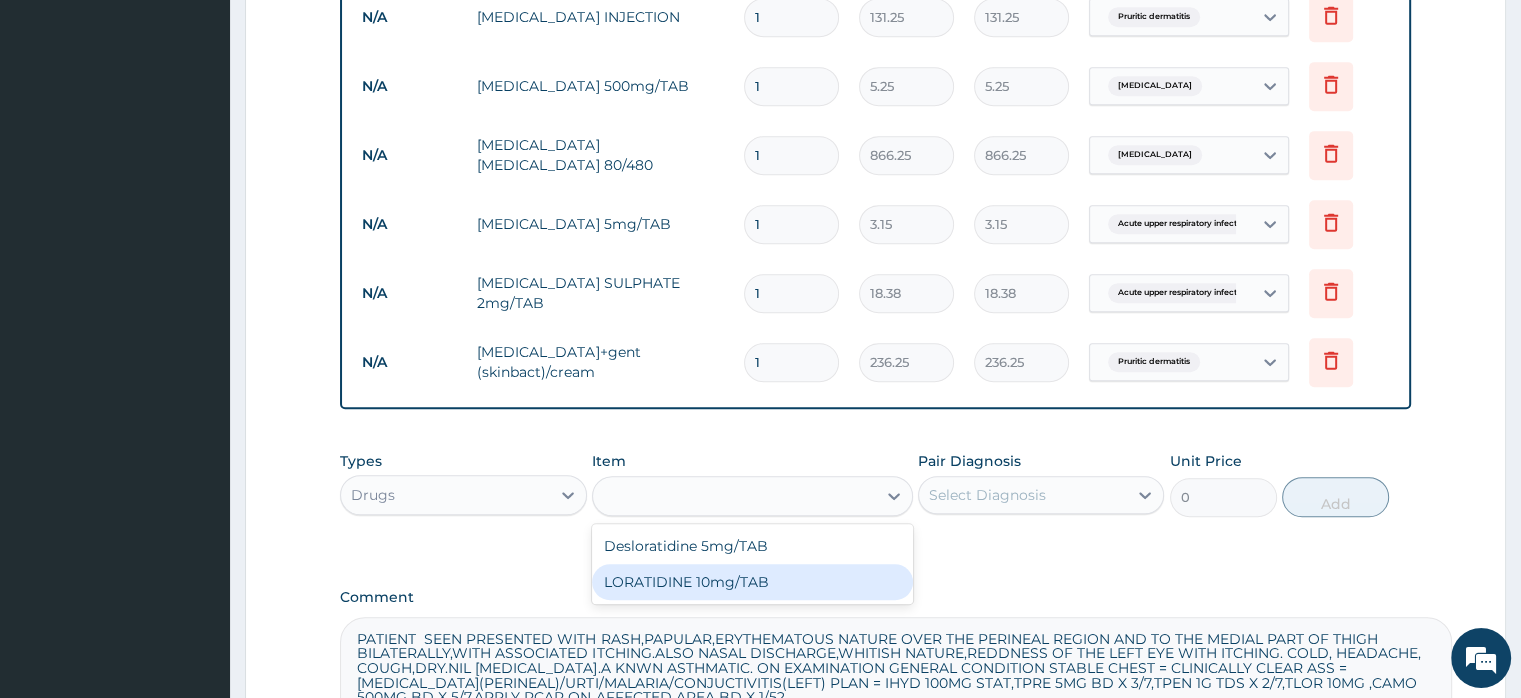 type on "11.55" 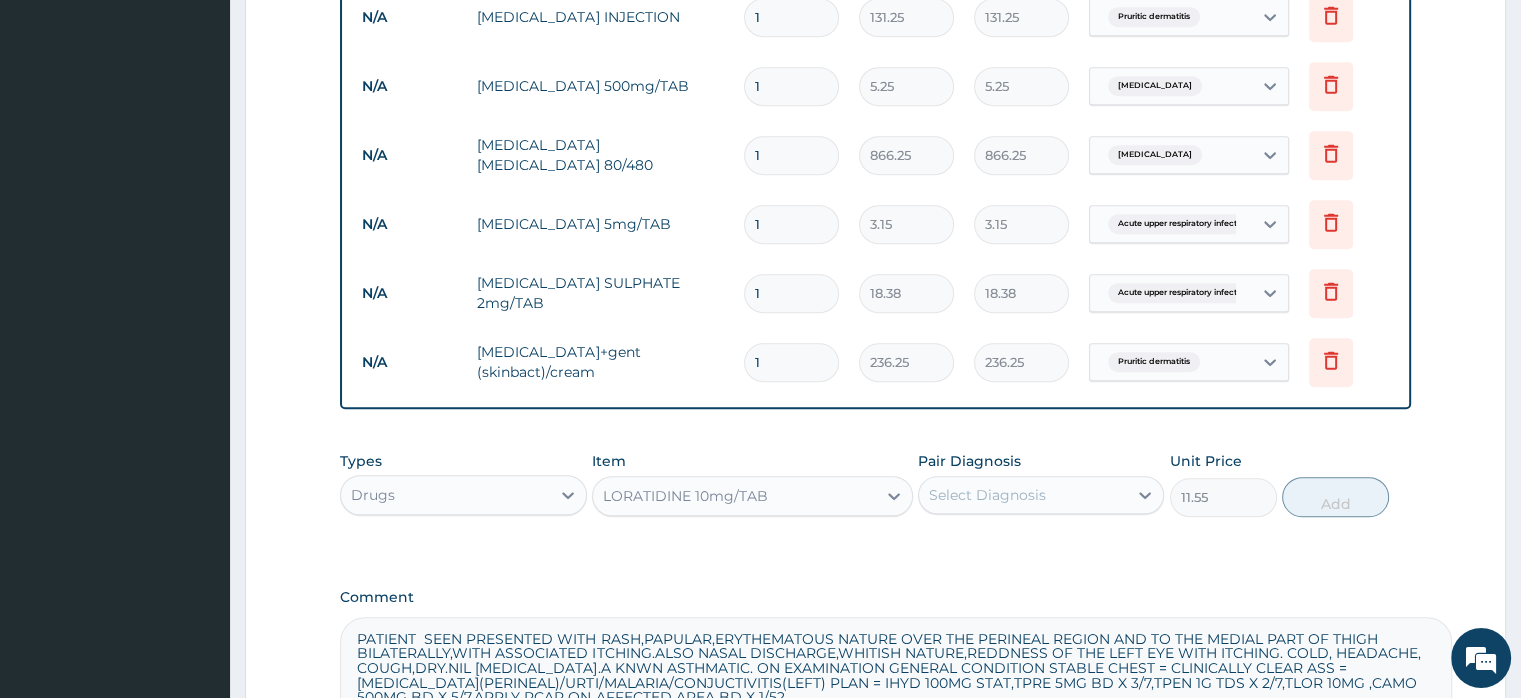 click on "Select Diagnosis" at bounding box center (987, 495) 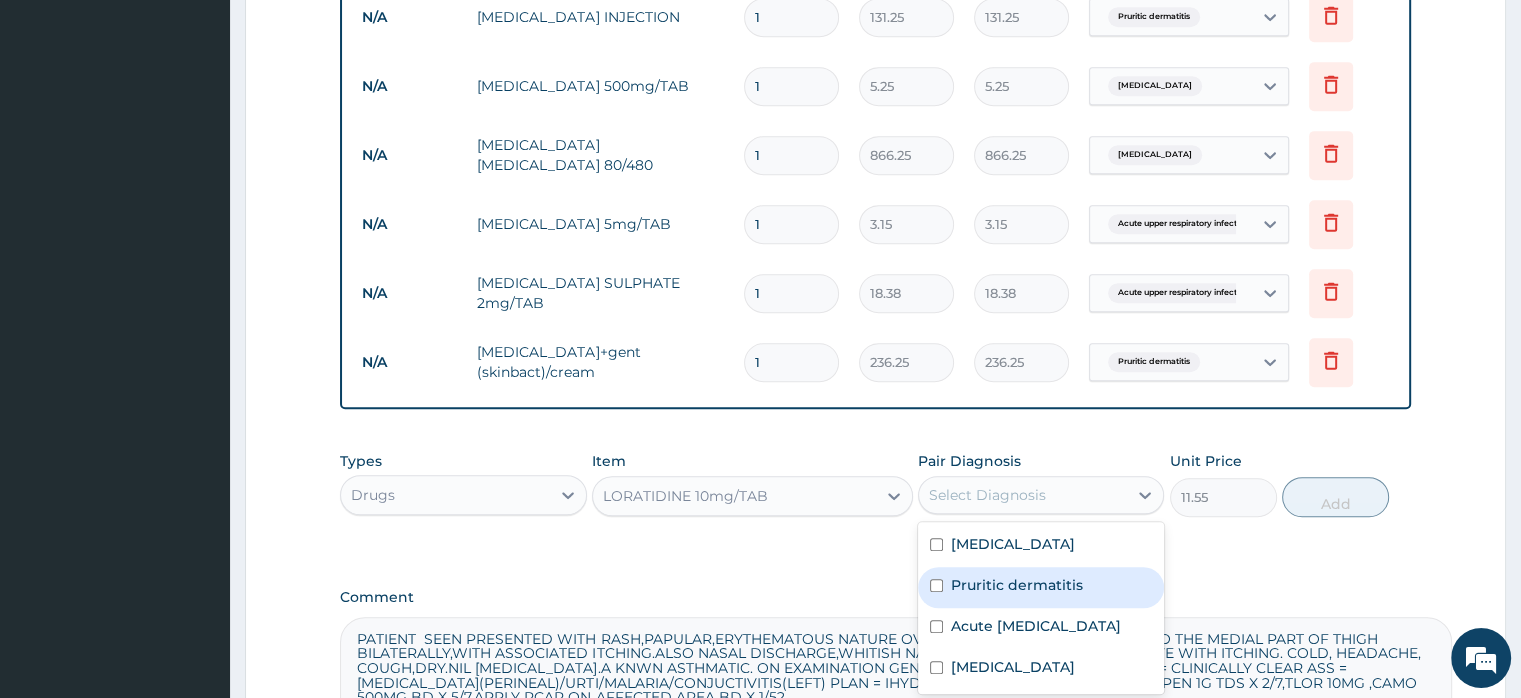 click on "Pruritic dermatitis" at bounding box center [1017, 585] 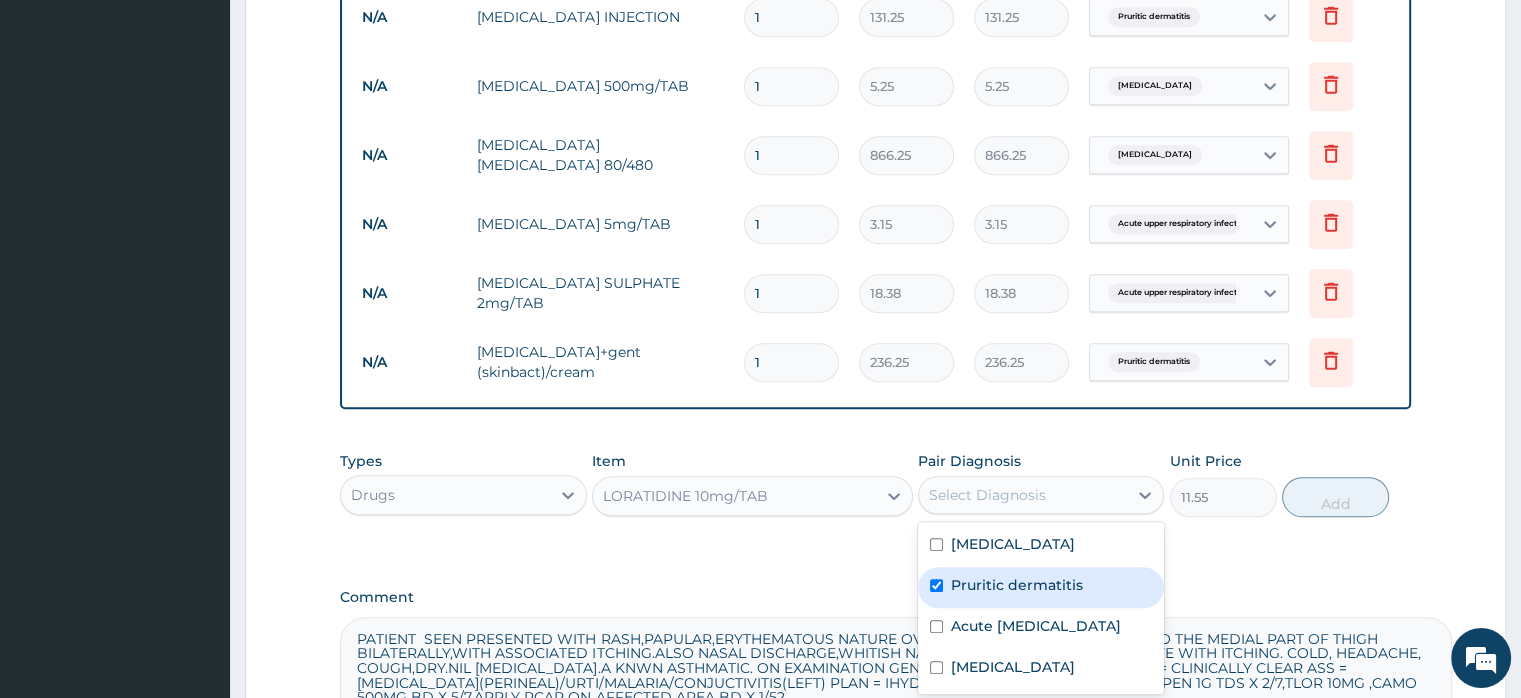 checkbox on "true" 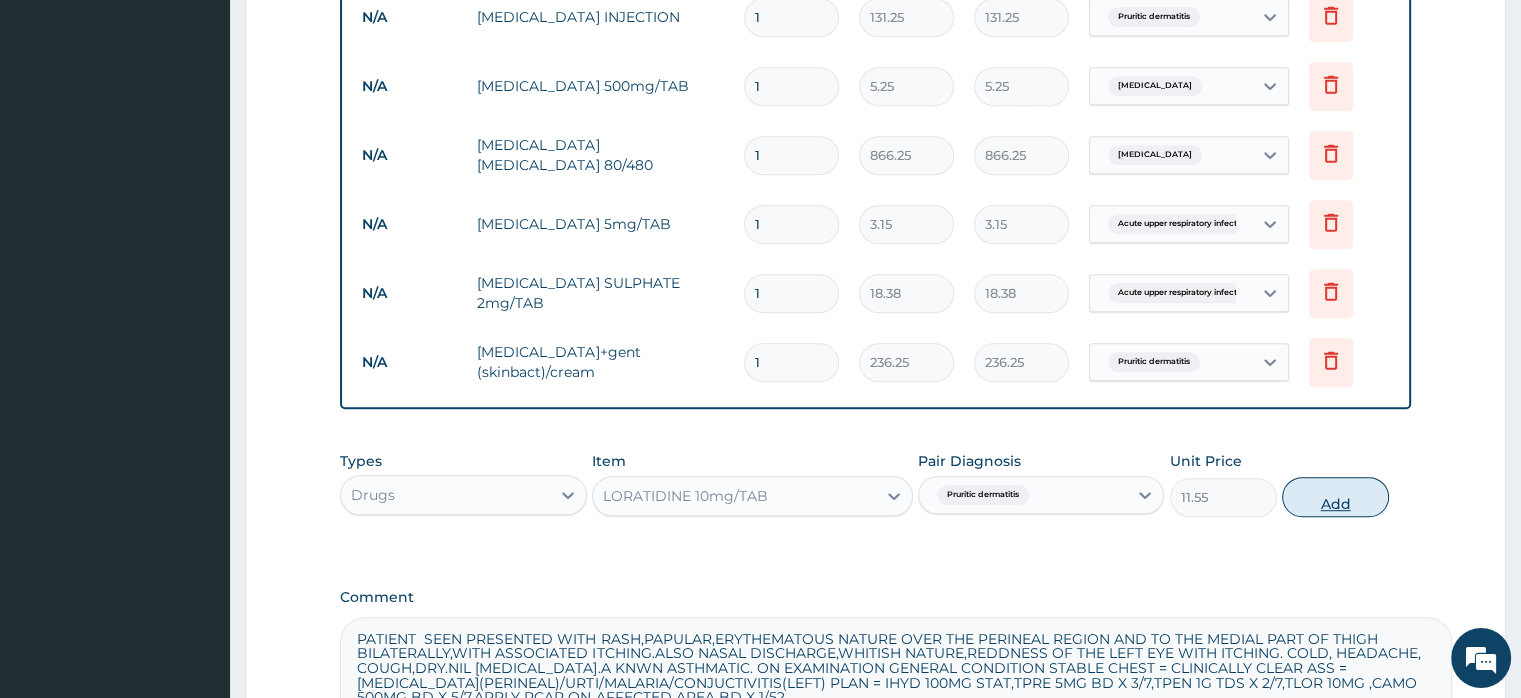 click on "Add" at bounding box center [1335, 497] 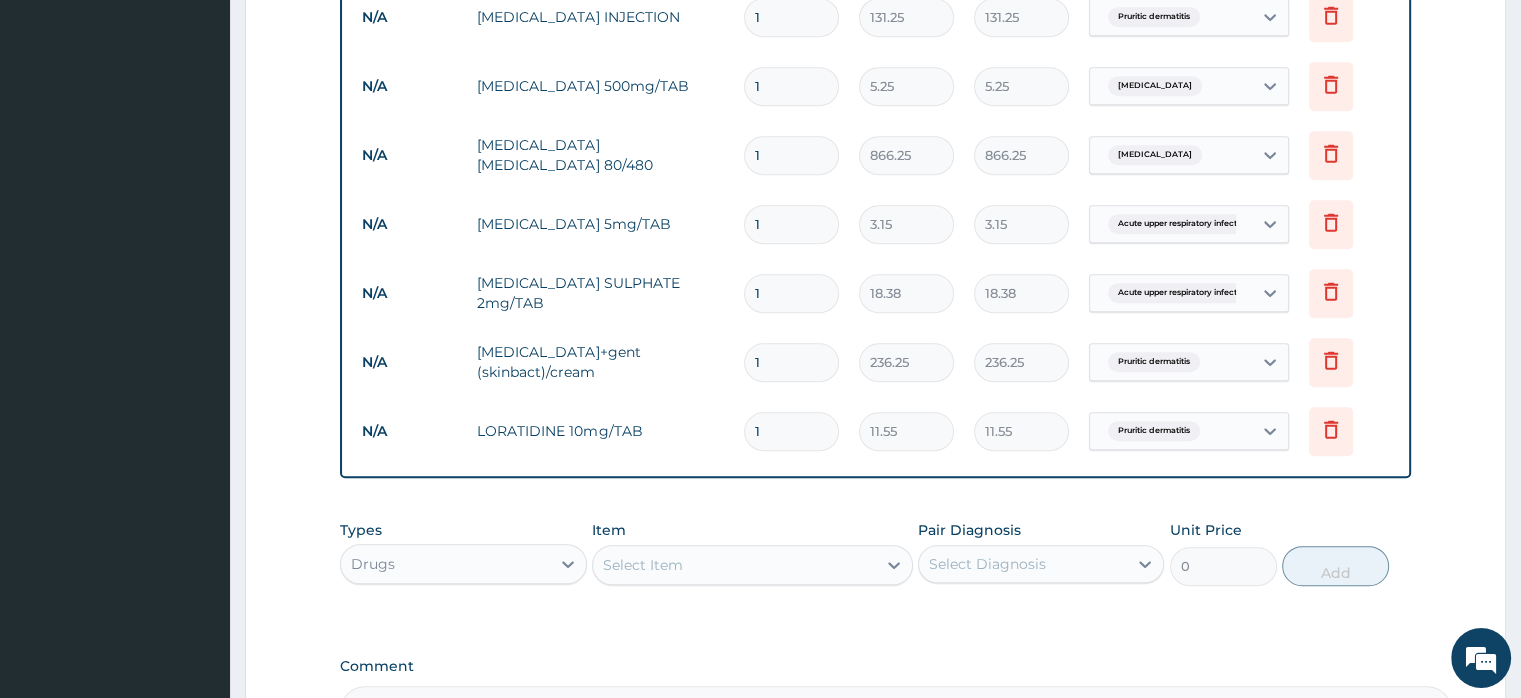 click on "Select Item" at bounding box center [734, 565] 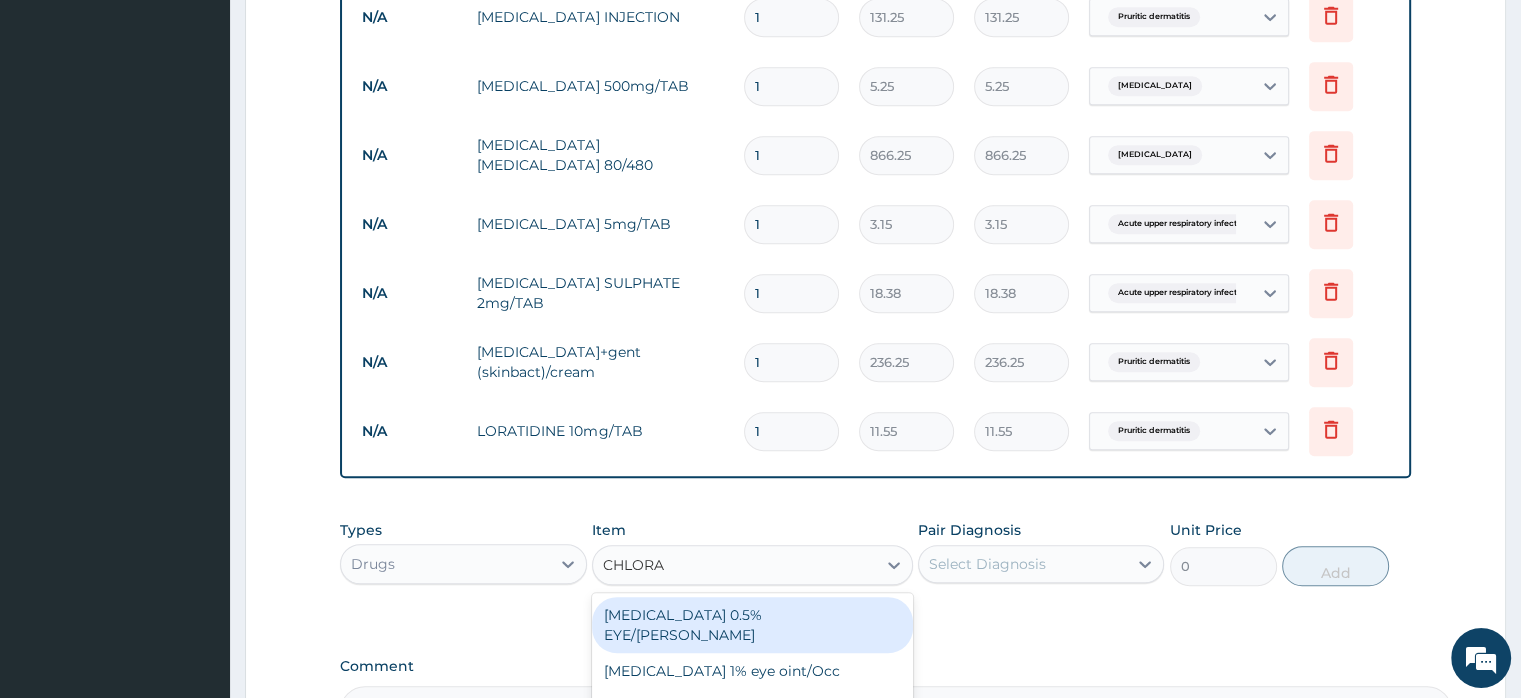 type on "CHLORAM" 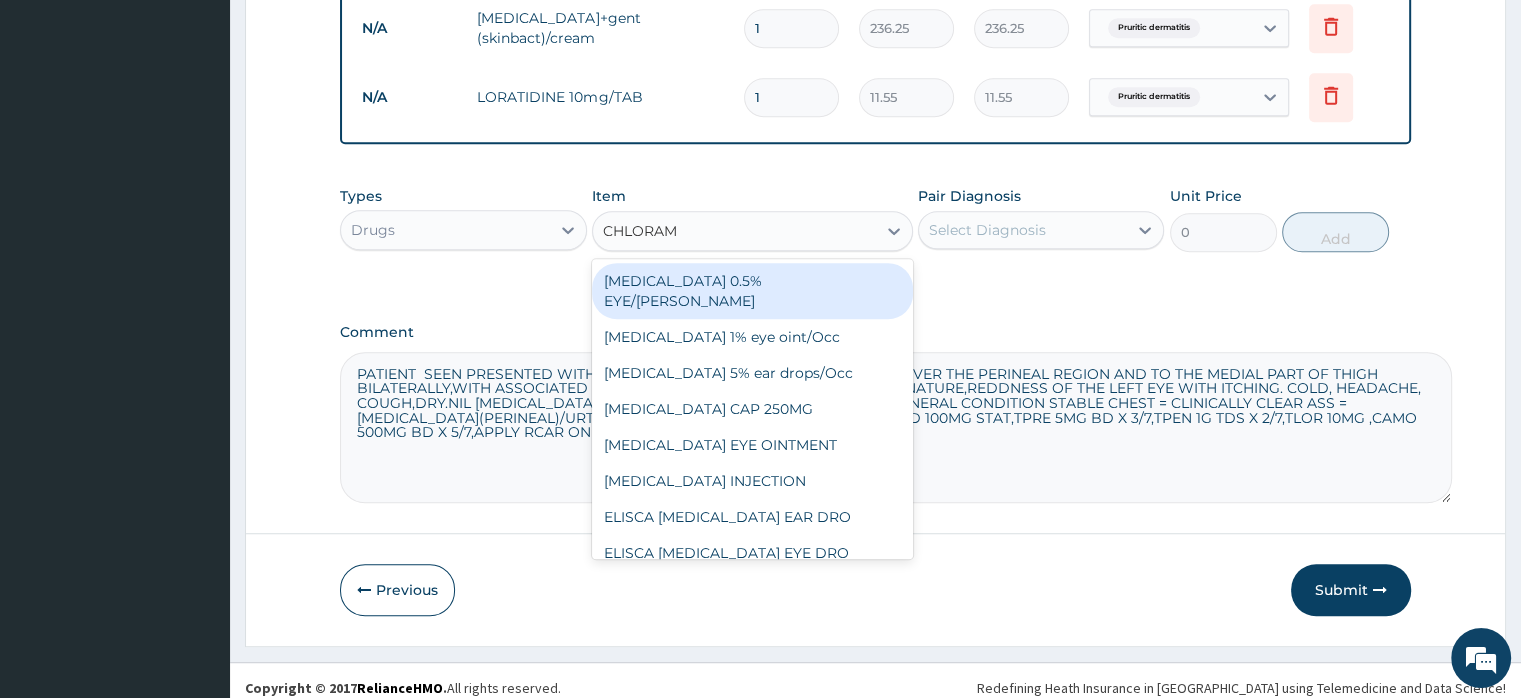 scroll, scrollTop: 1359, scrollLeft: 0, axis: vertical 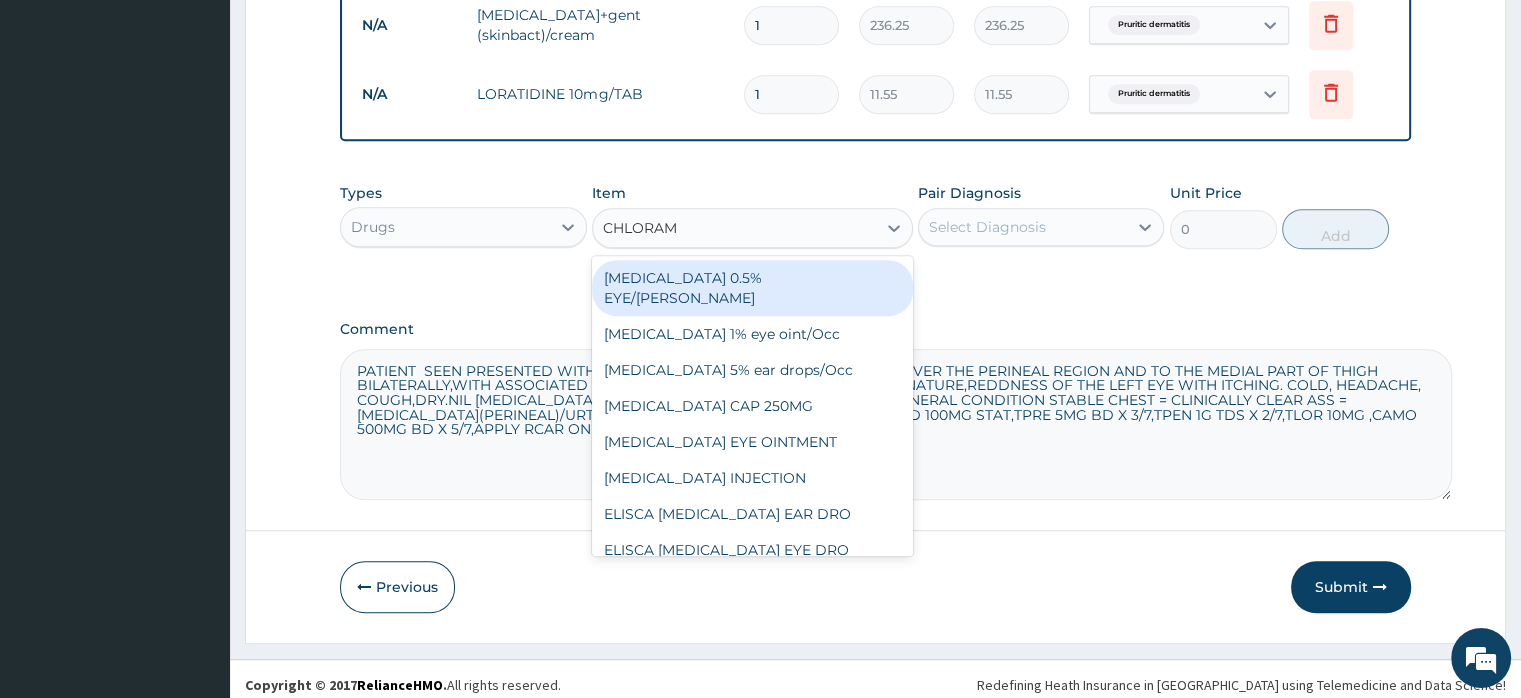 click on "Chloramphenicol 0.5% EYE/Gutt" at bounding box center [752, 288] 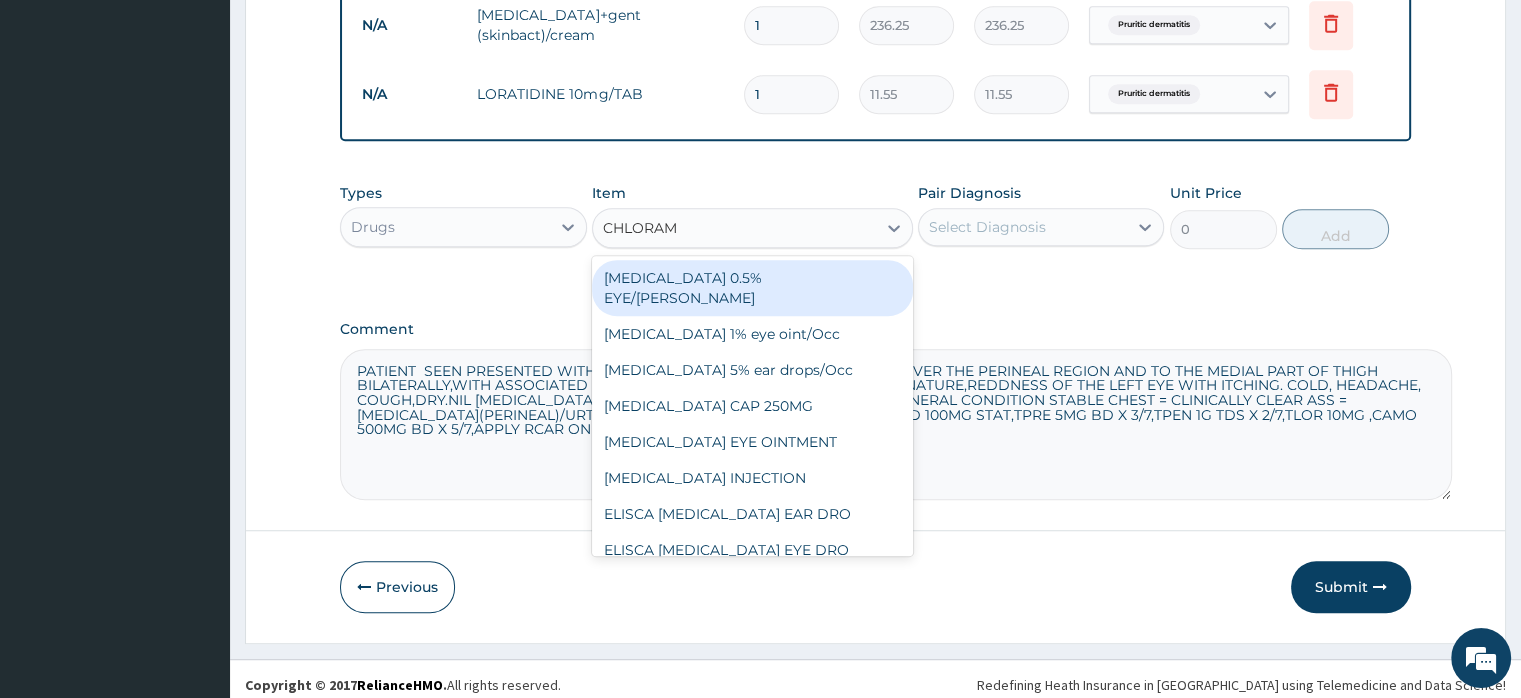 type 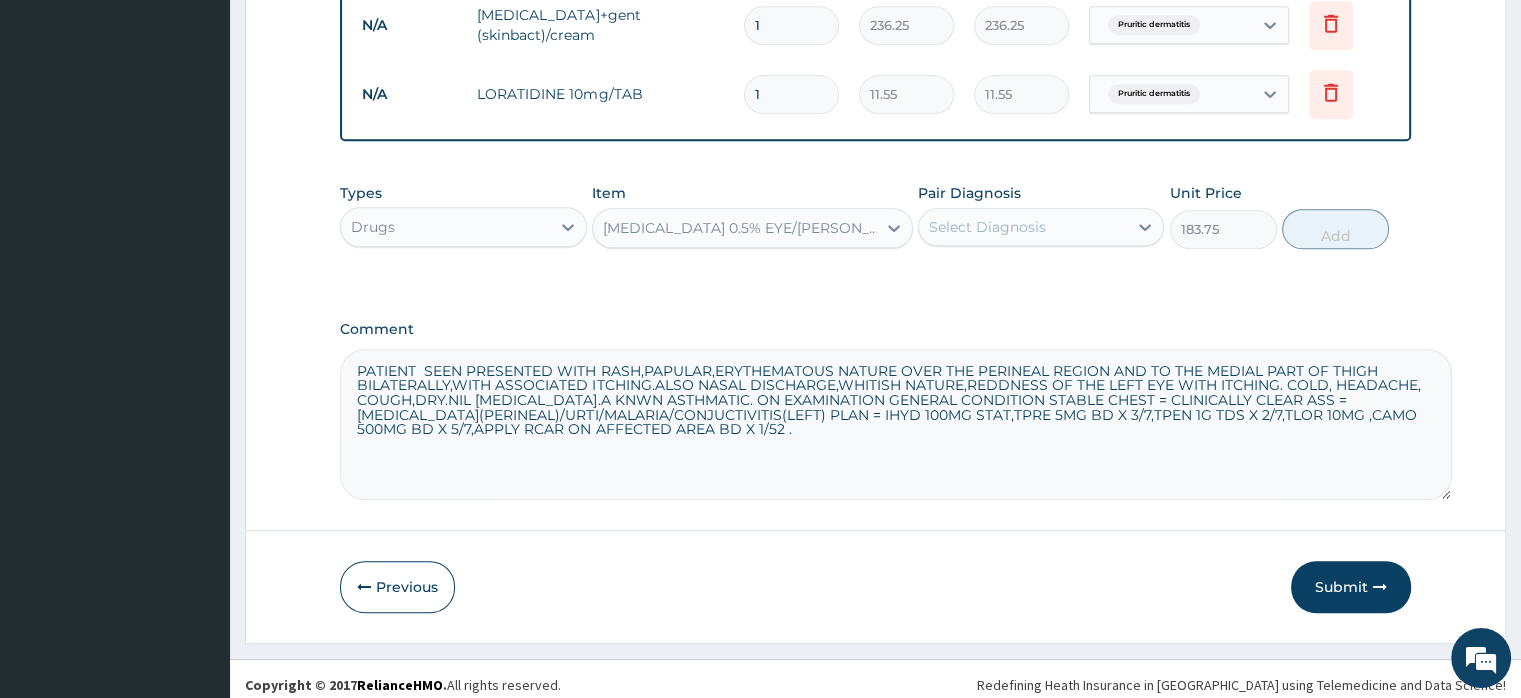 click on "Select Diagnosis" at bounding box center (987, 227) 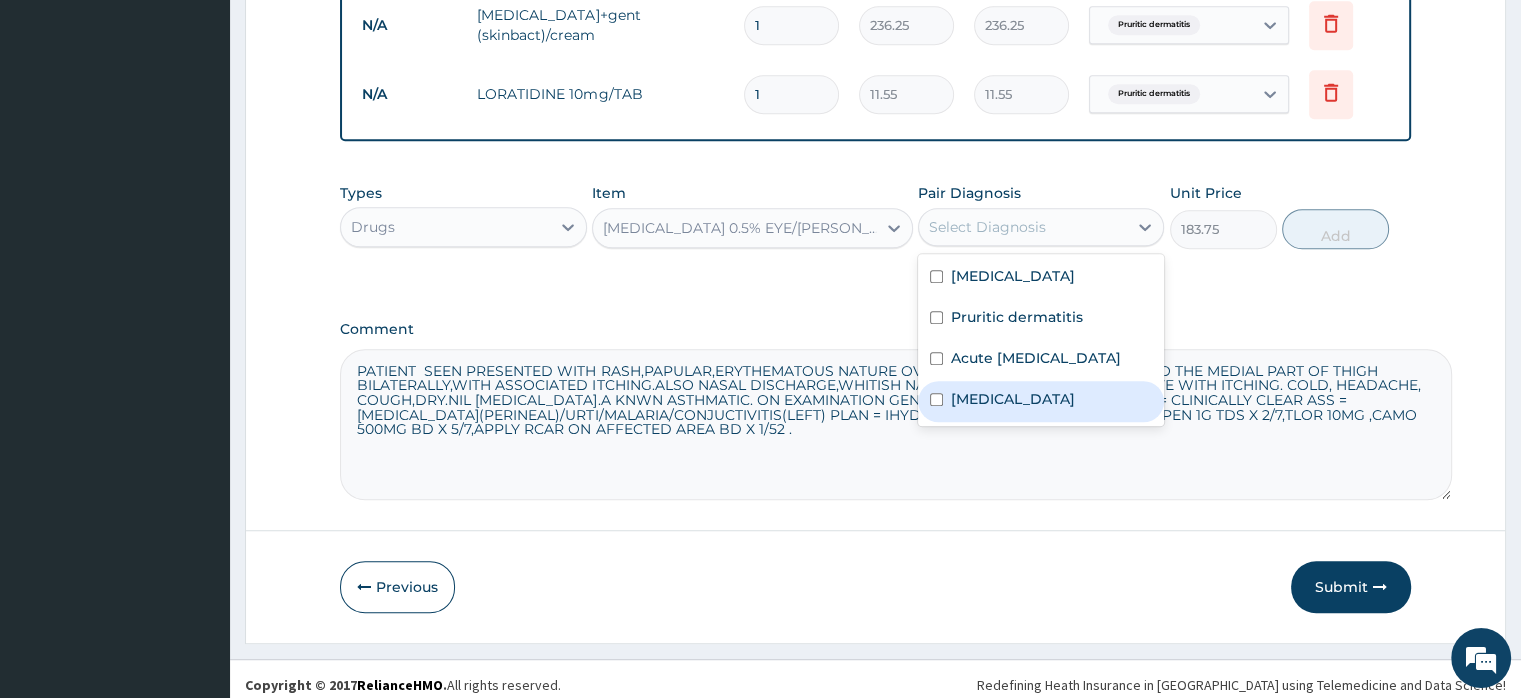 click on "Conjunctivitis" at bounding box center (1013, 399) 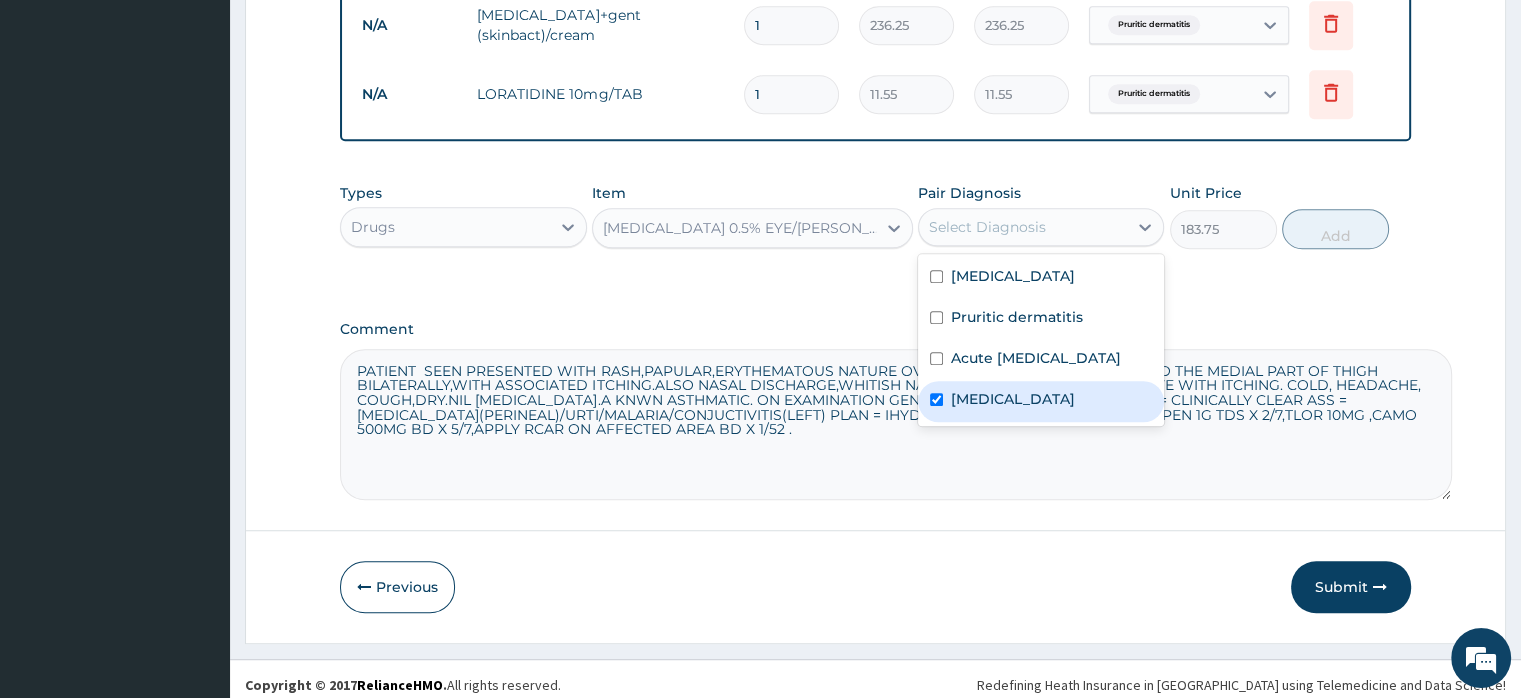 checkbox on "true" 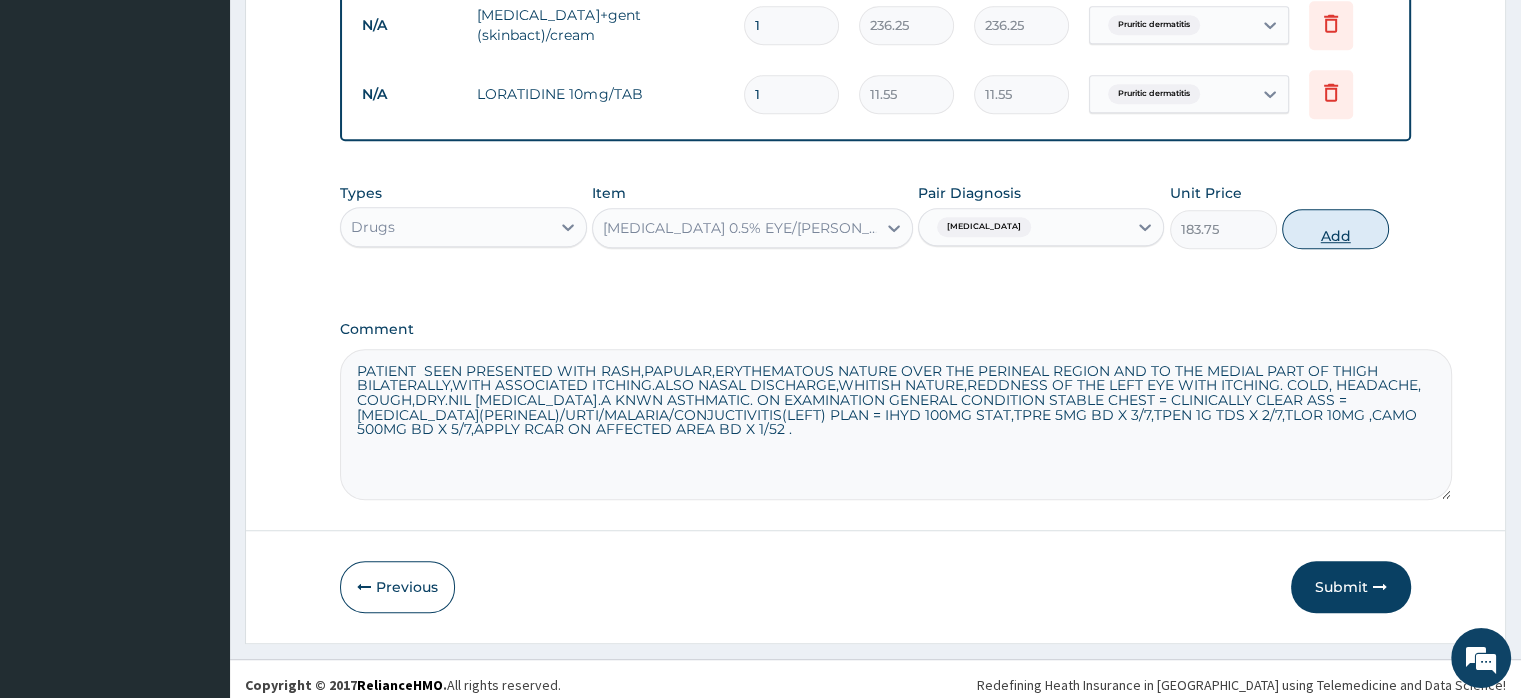 click on "Add" at bounding box center (1335, 229) 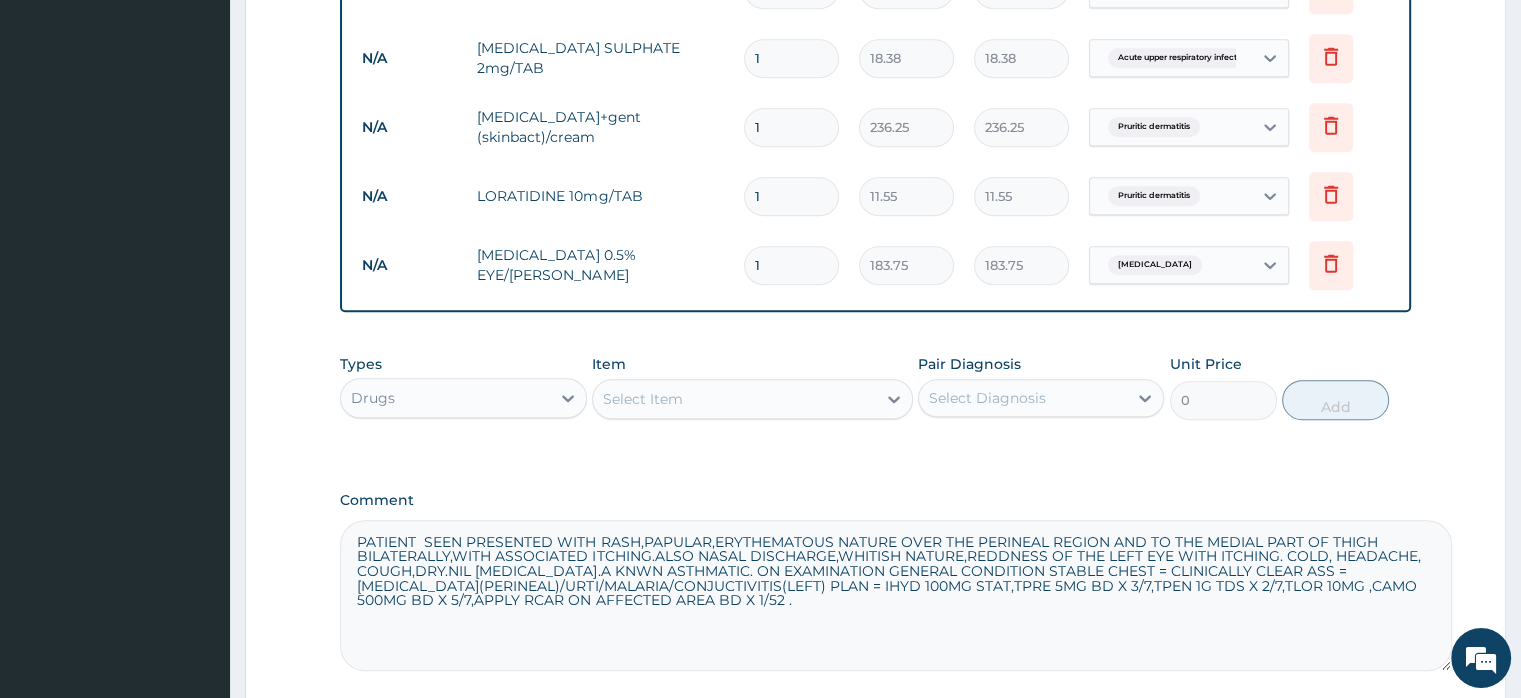 scroll, scrollTop: 1224, scrollLeft: 0, axis: vertical 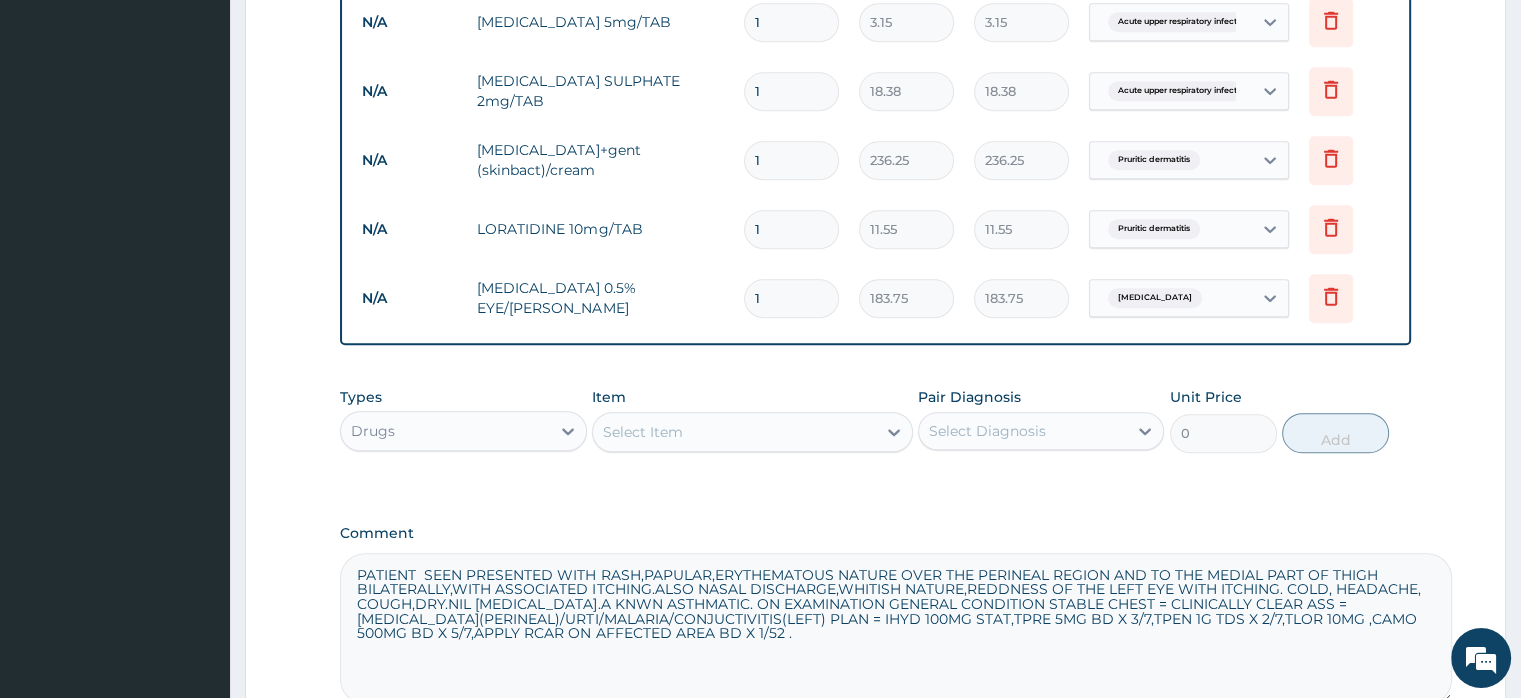 click on "1" at bounding box center (791, 229) 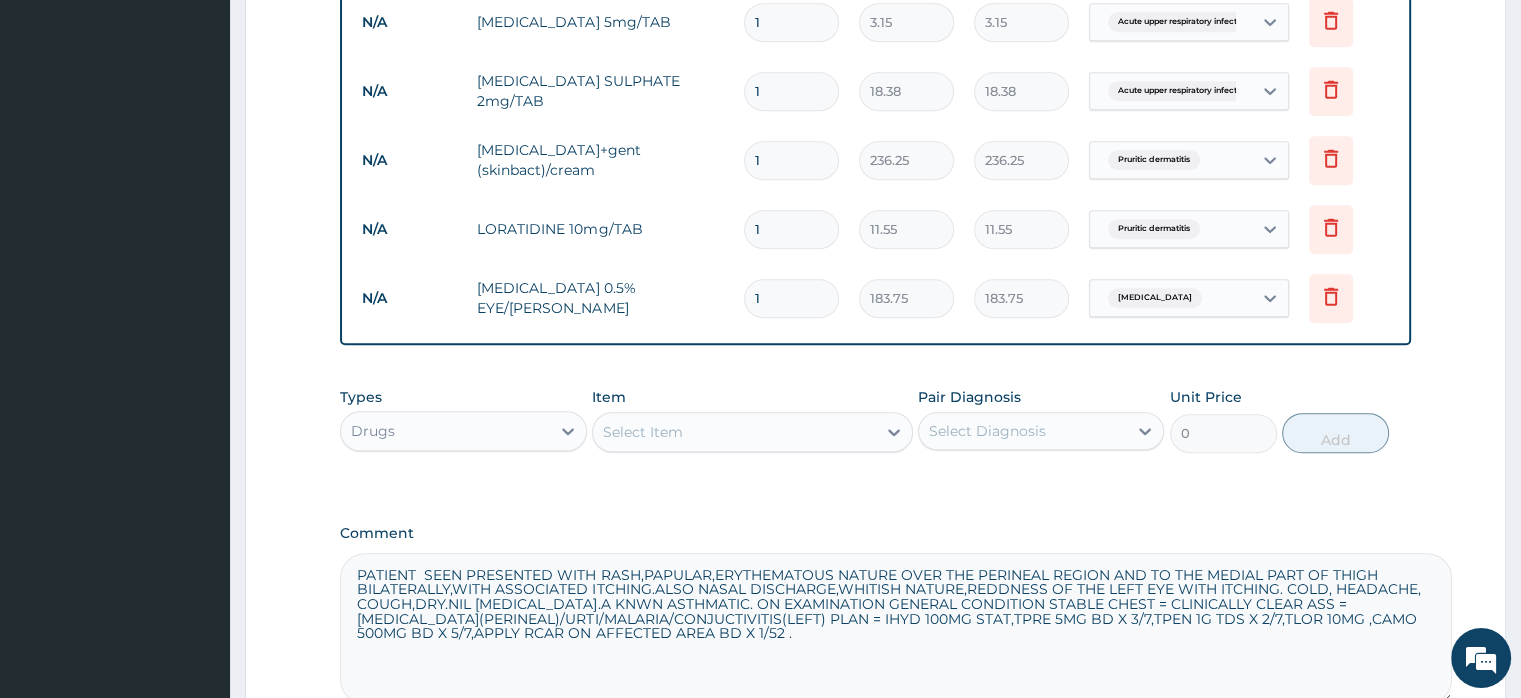 type on "10" 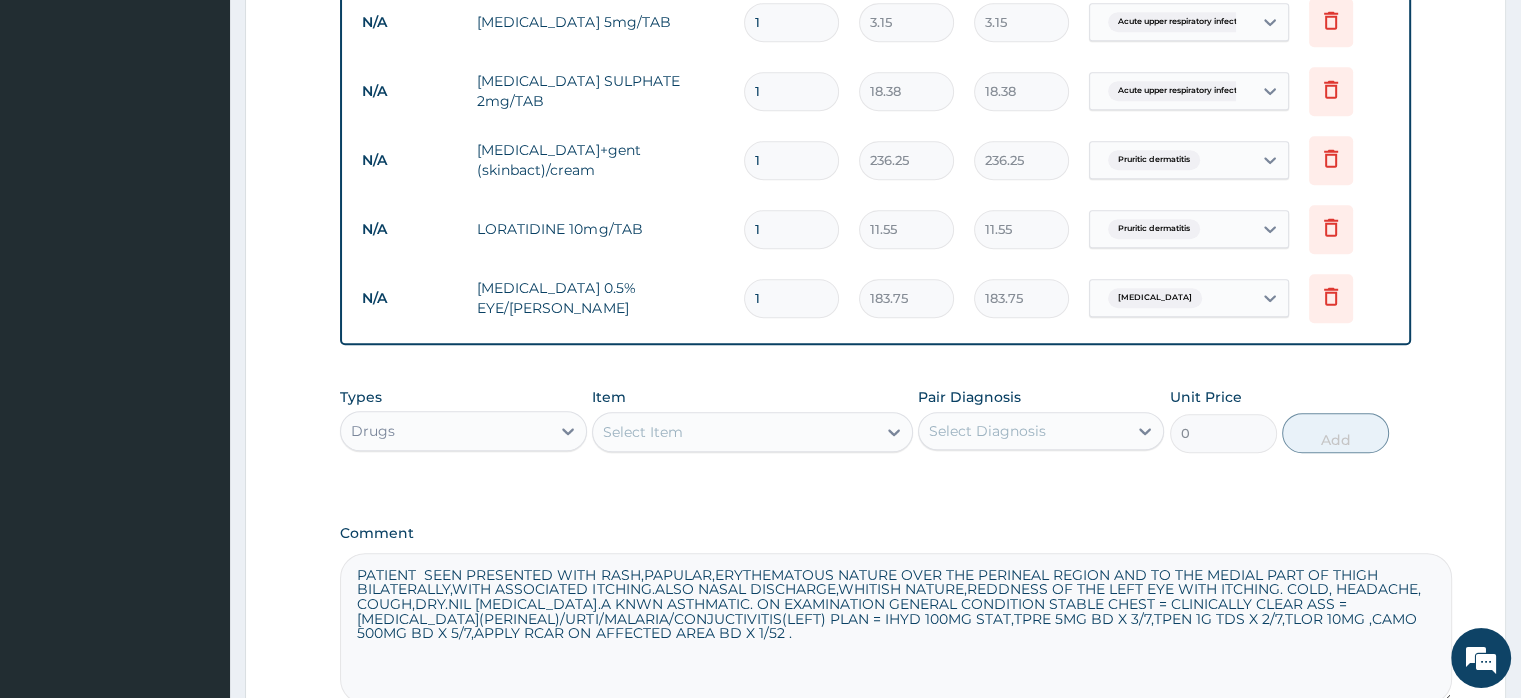 type on "115.50" 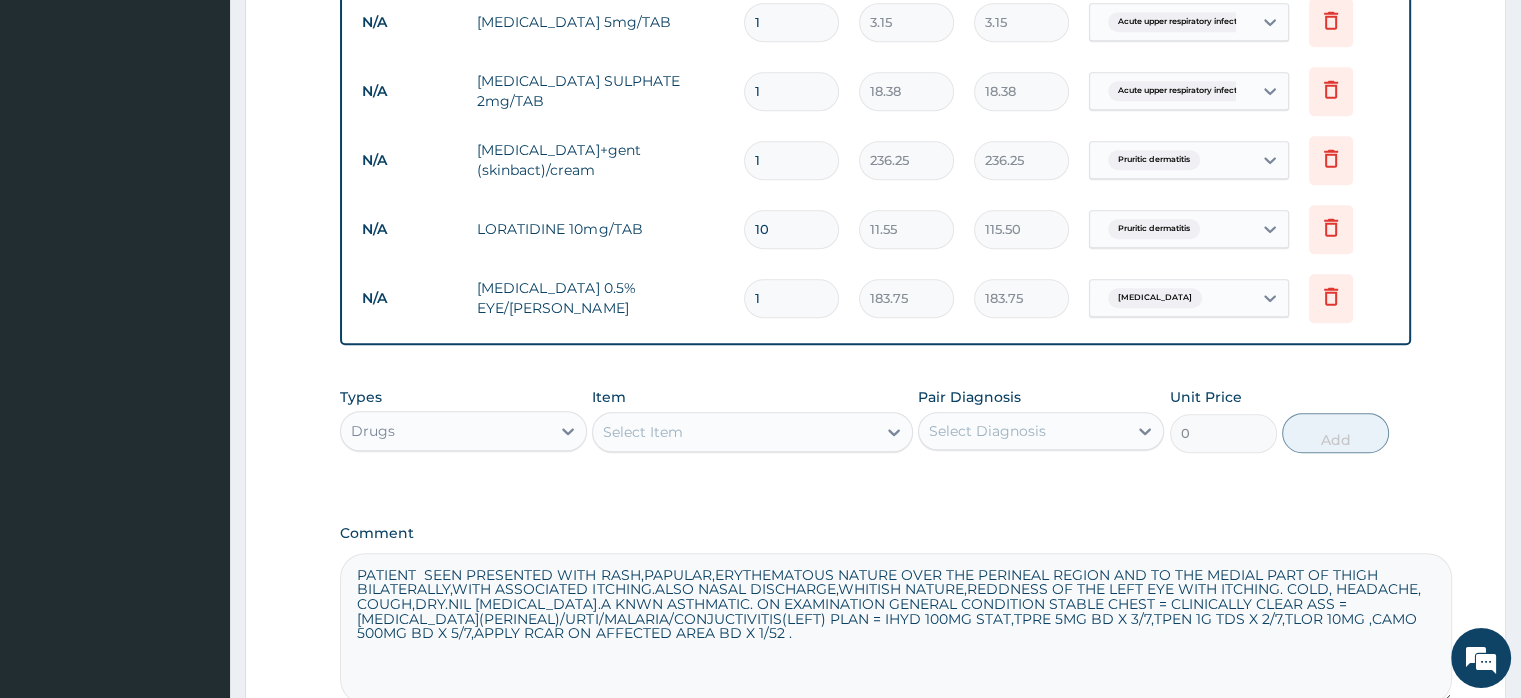 type on "10" 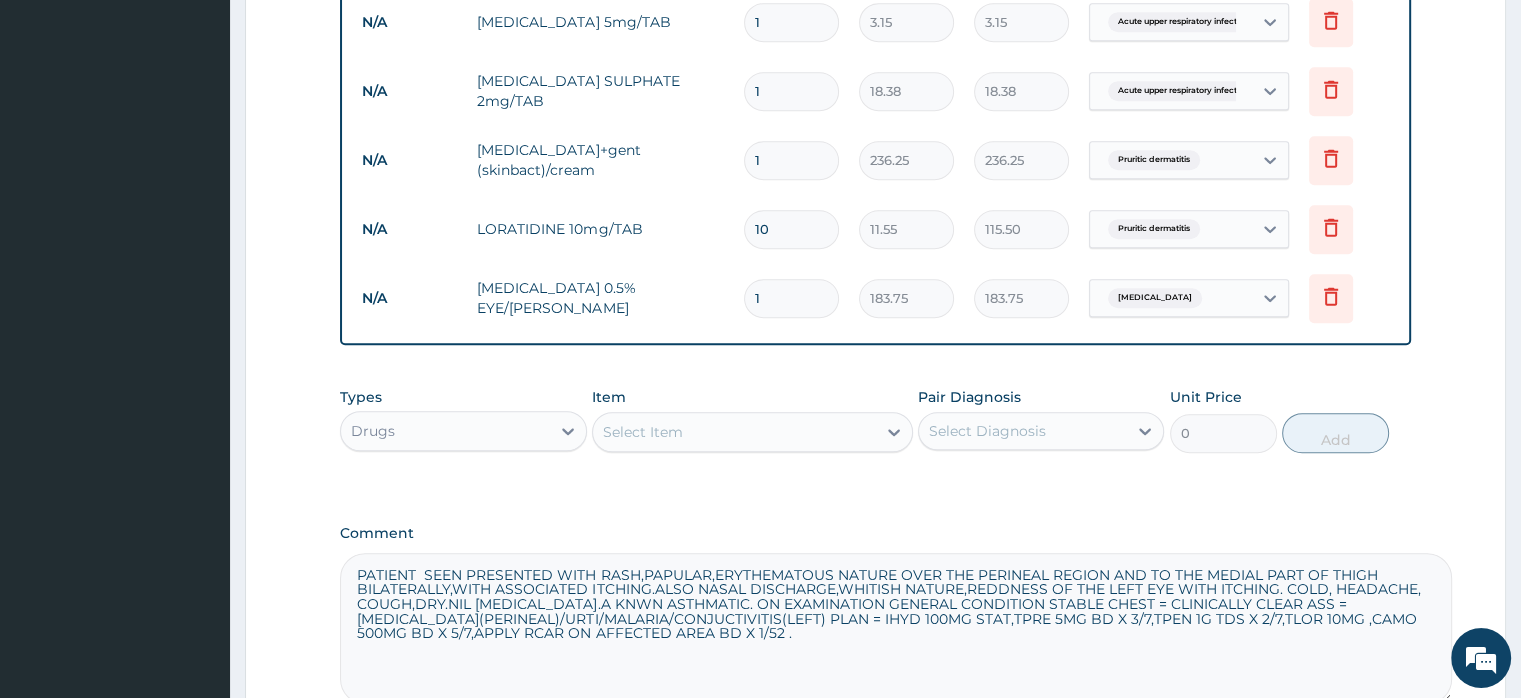 click on "1" at bounding box center (791, 160) 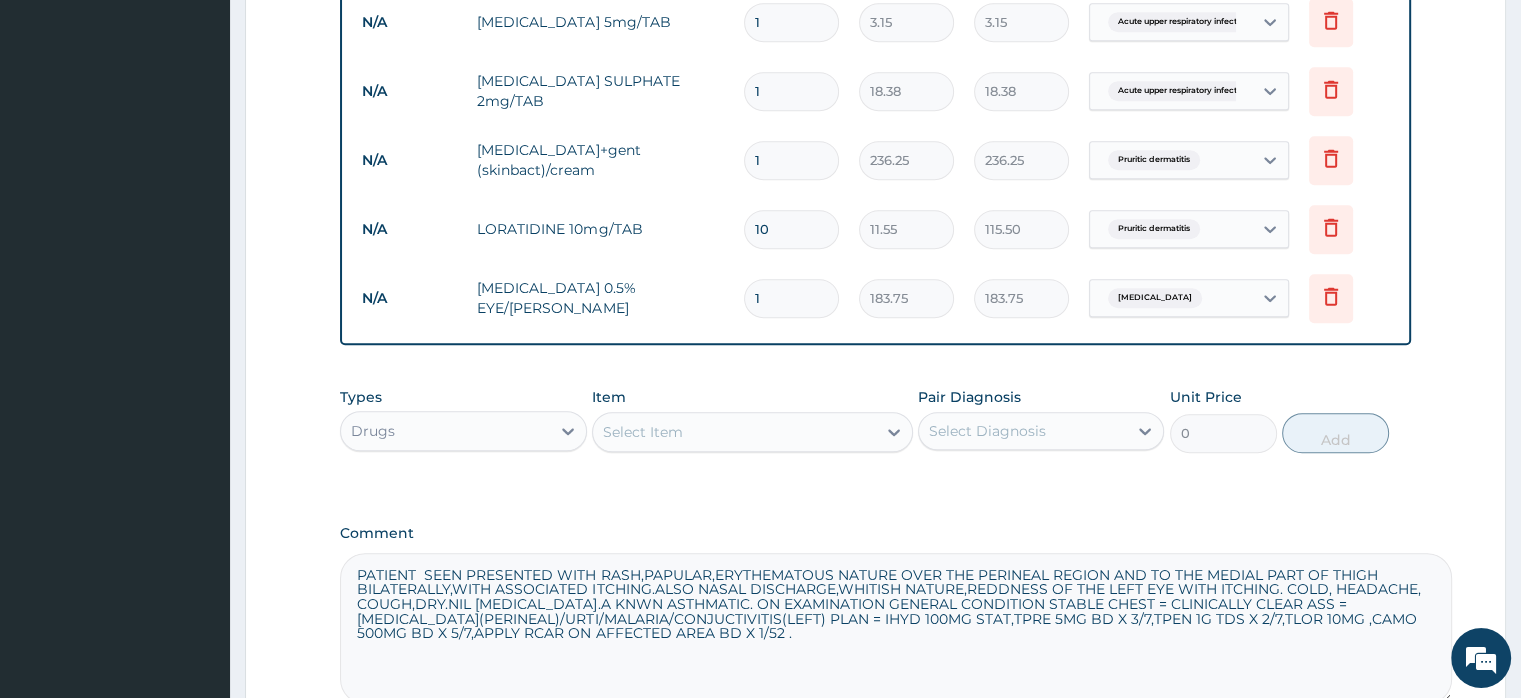 type on "15" 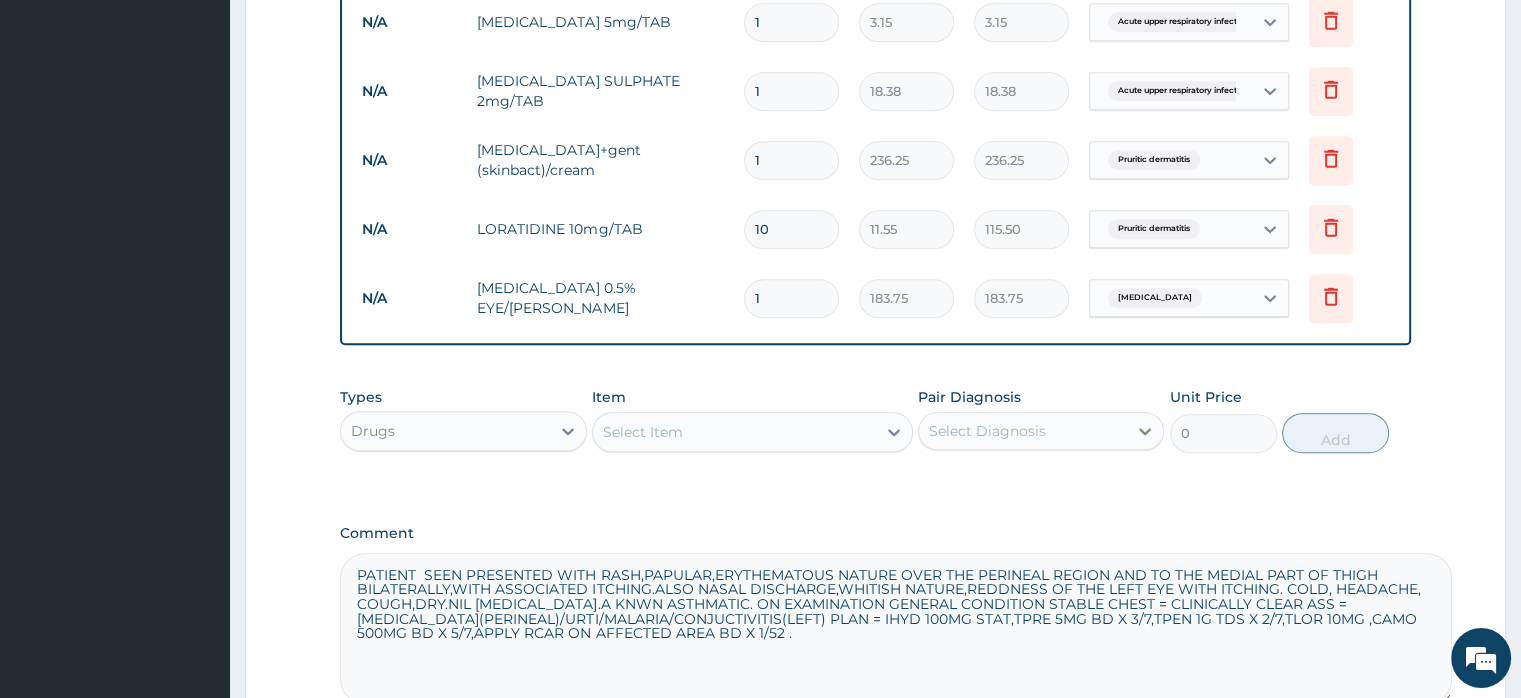 type on "275.70" 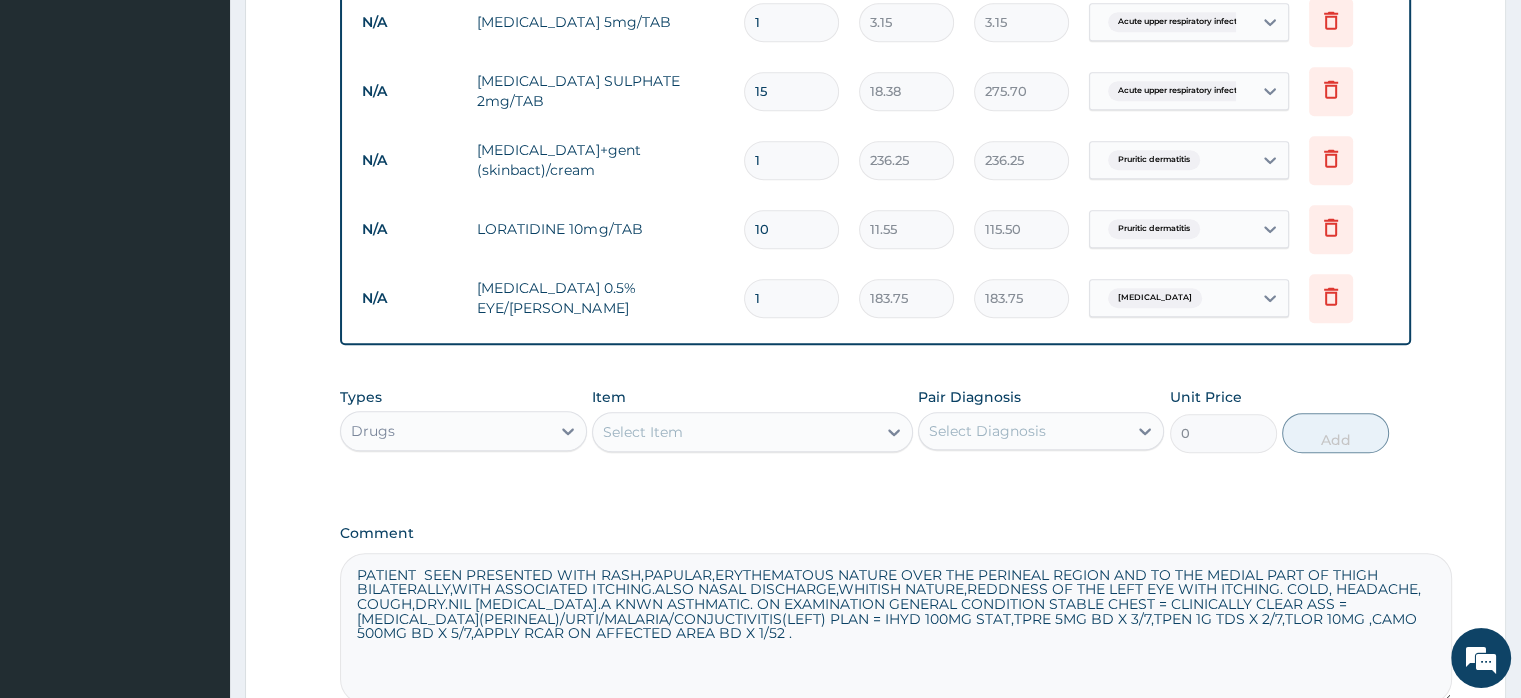 type on "15" 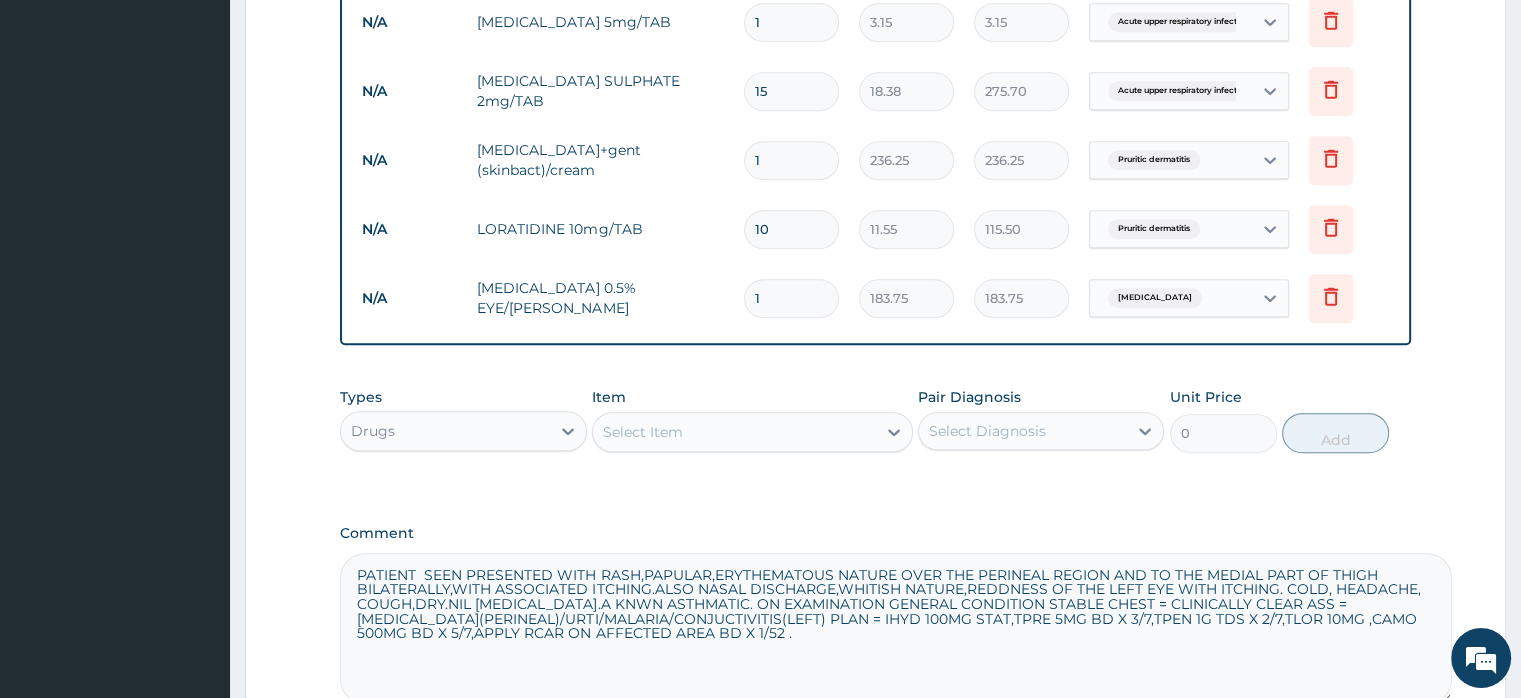 click on "1" at bounding box center (791, 22) 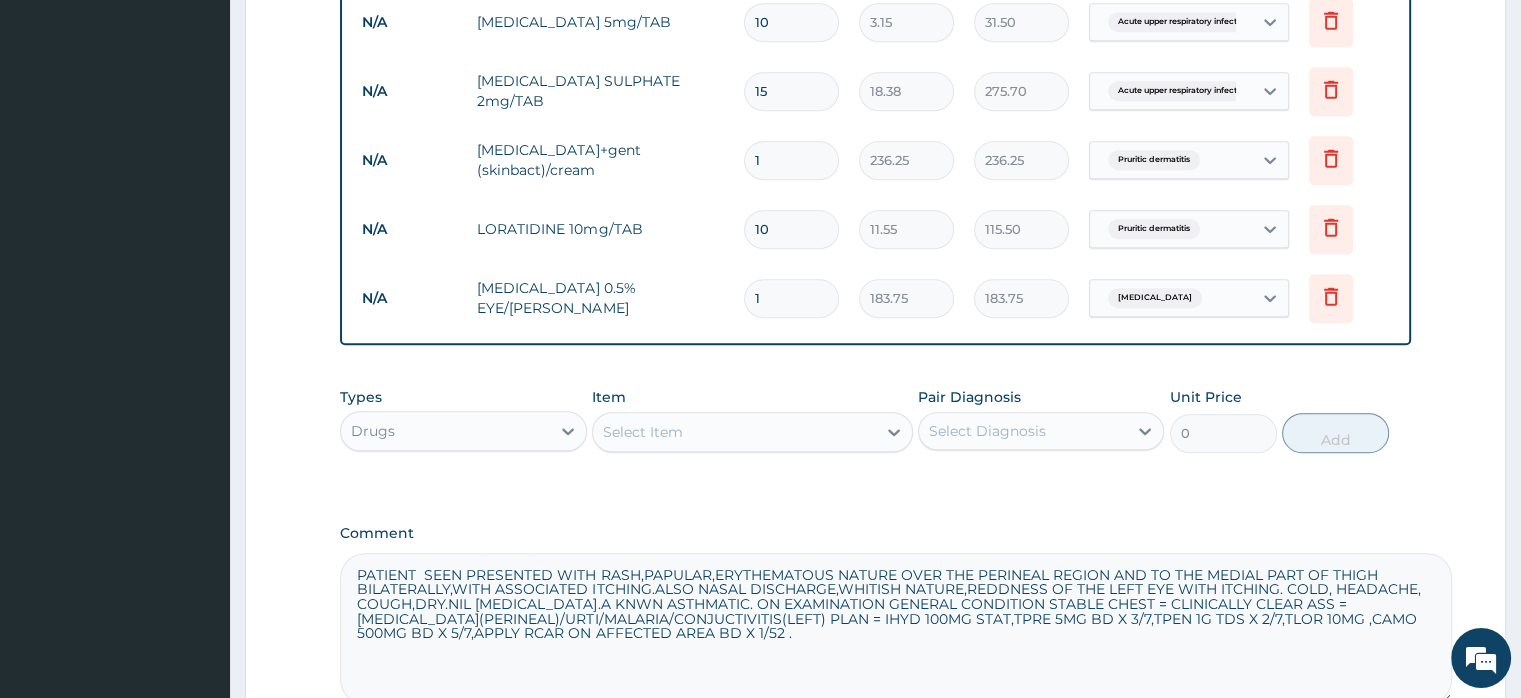 type on "9" 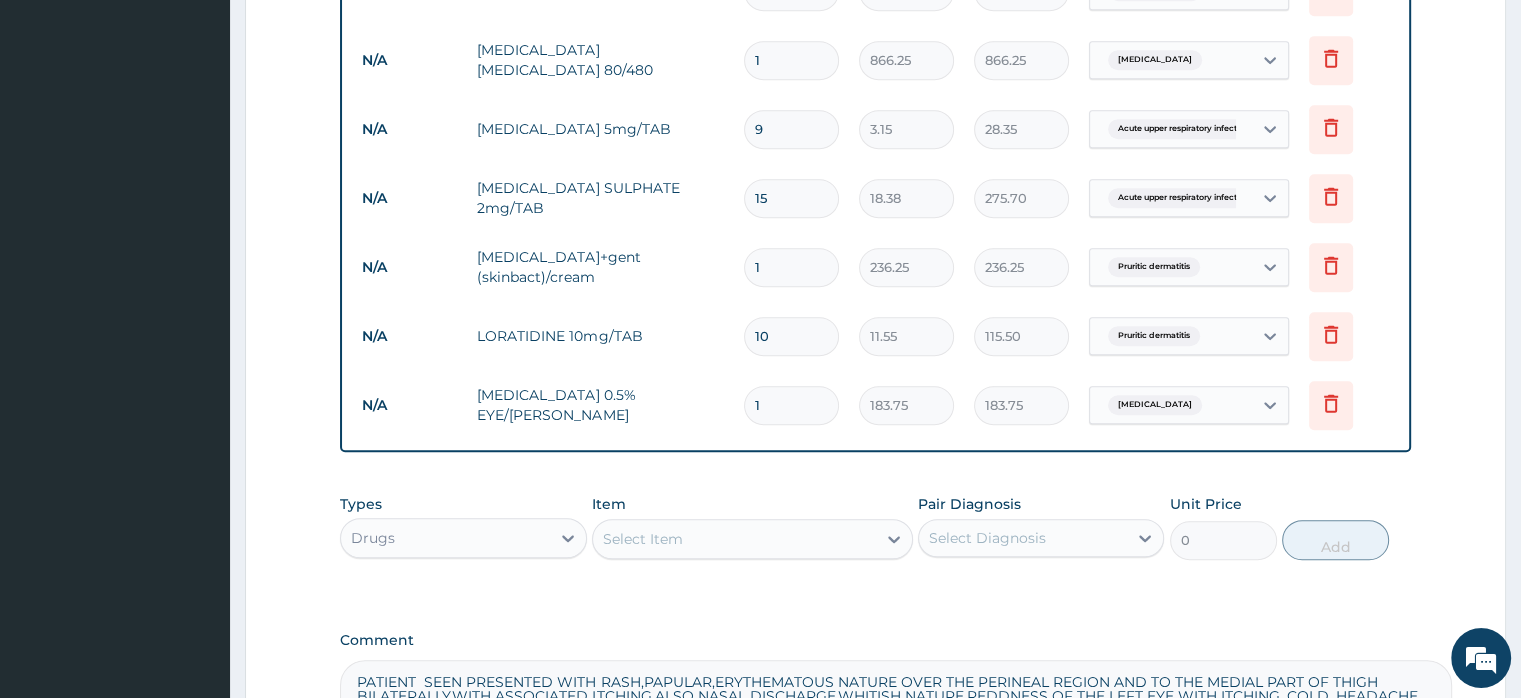 scroll, scrollTop: 1112, scrollLeft: 0, axis: vertical 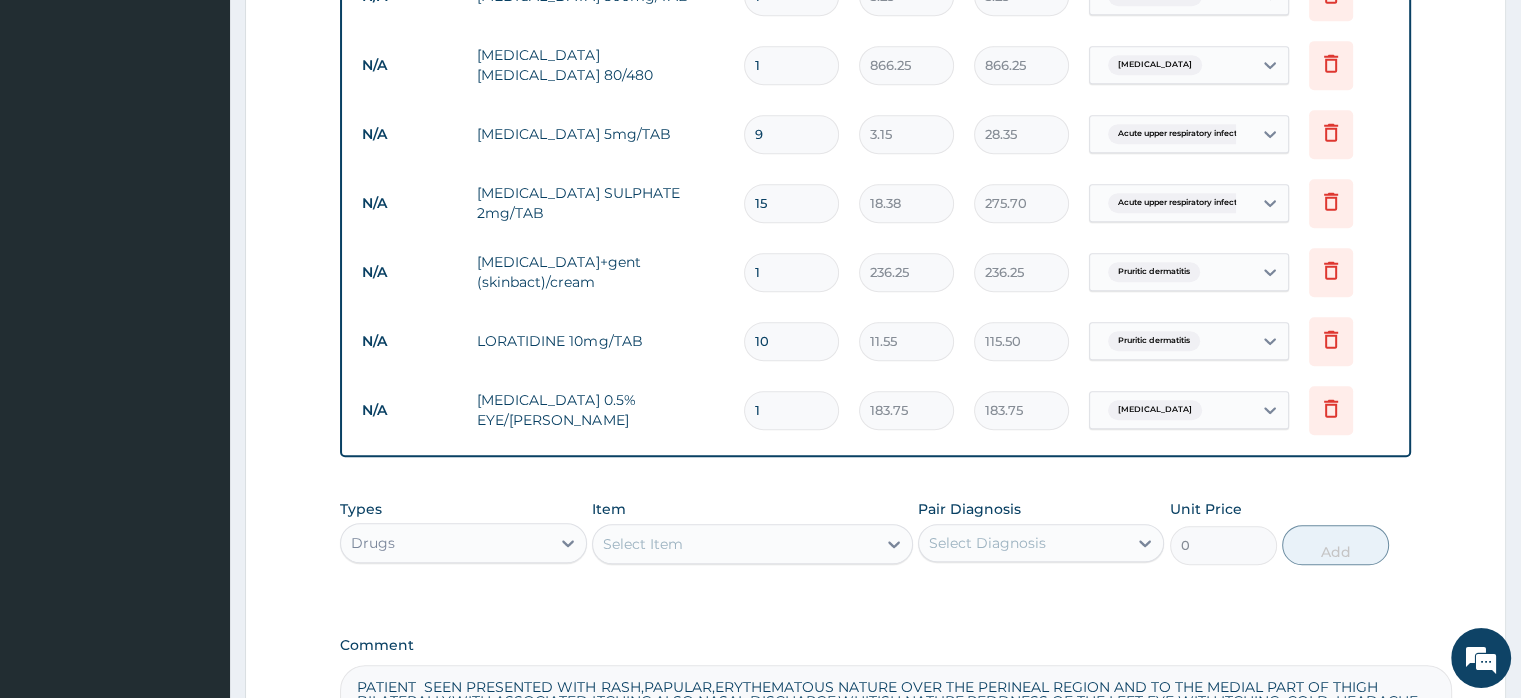 drag, startPoint x: 779, startPoint y: 131, endPoint x: 748, endPoint y: 137, distance: 31.575306 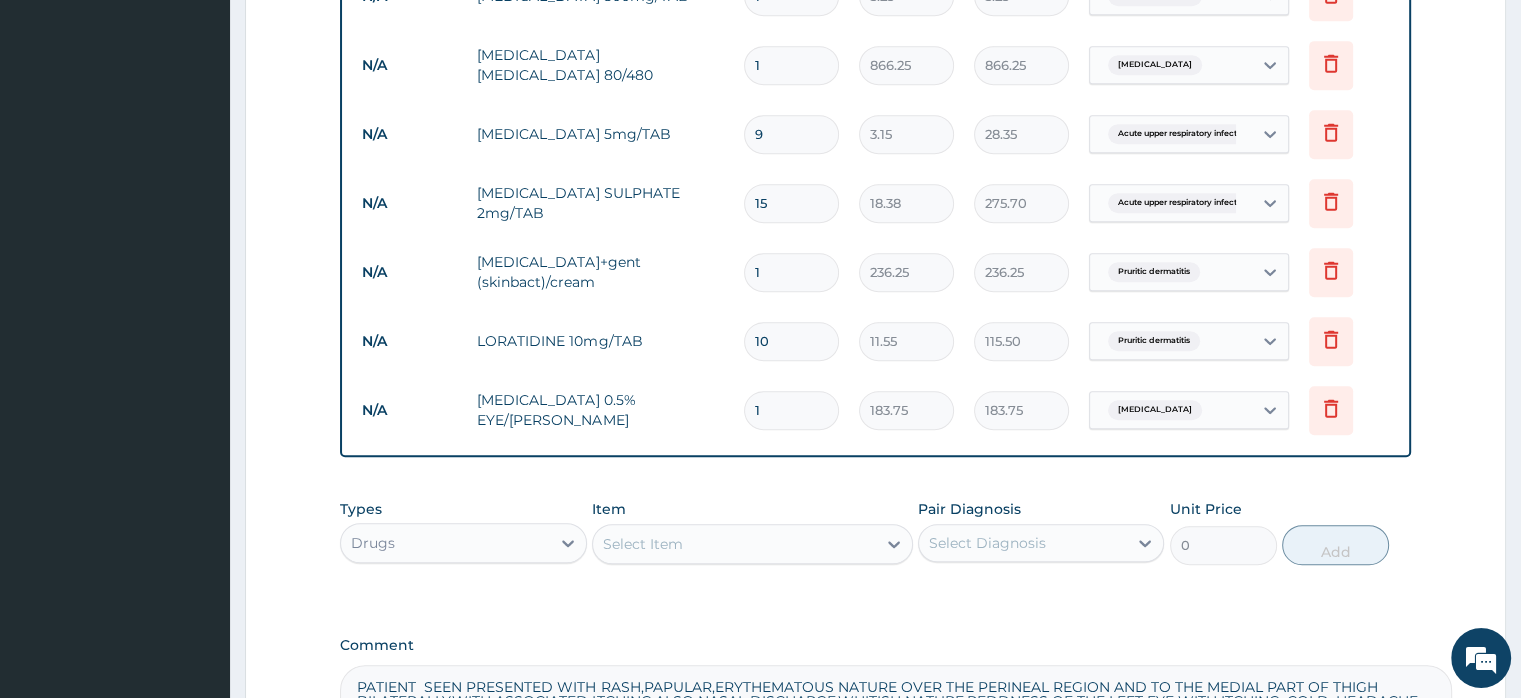 click on "9" at bounding box center (791, 134) 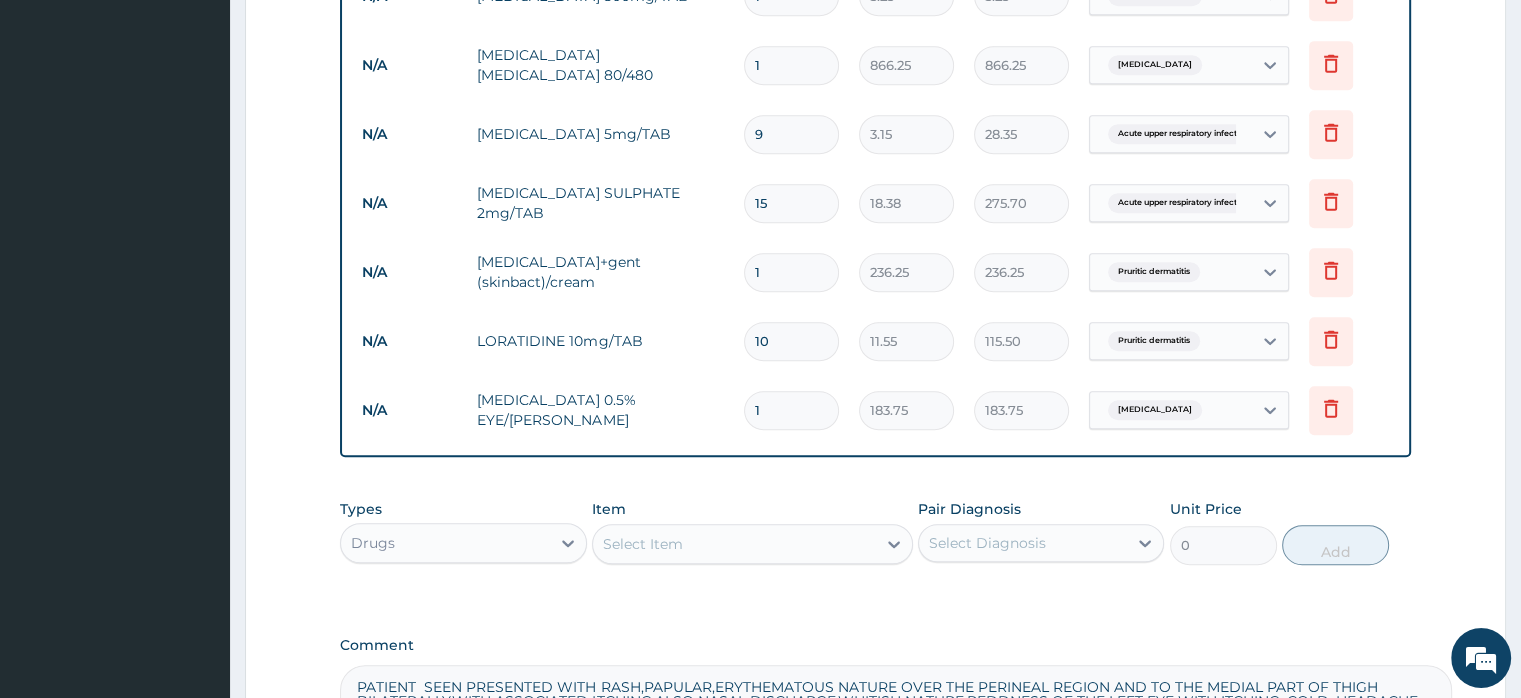 type on "1" 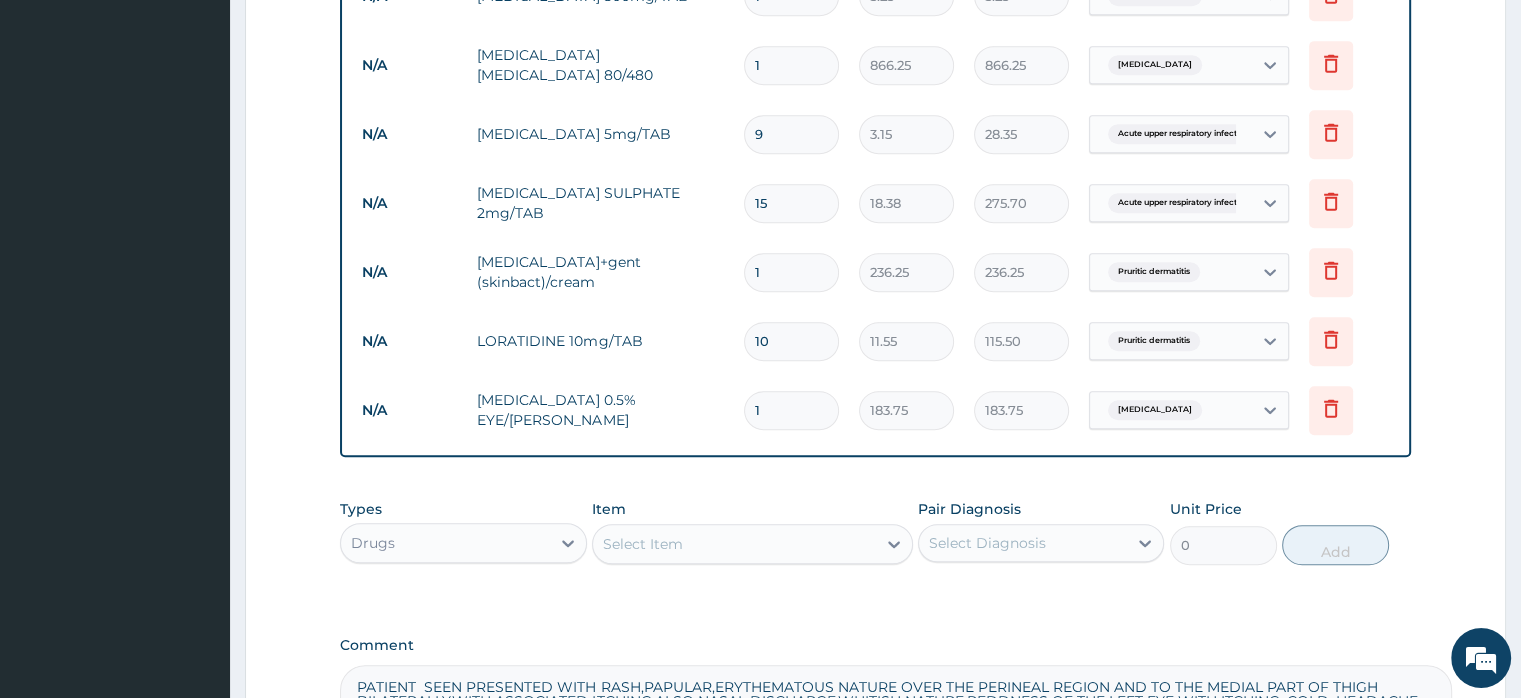 type on "3.15" 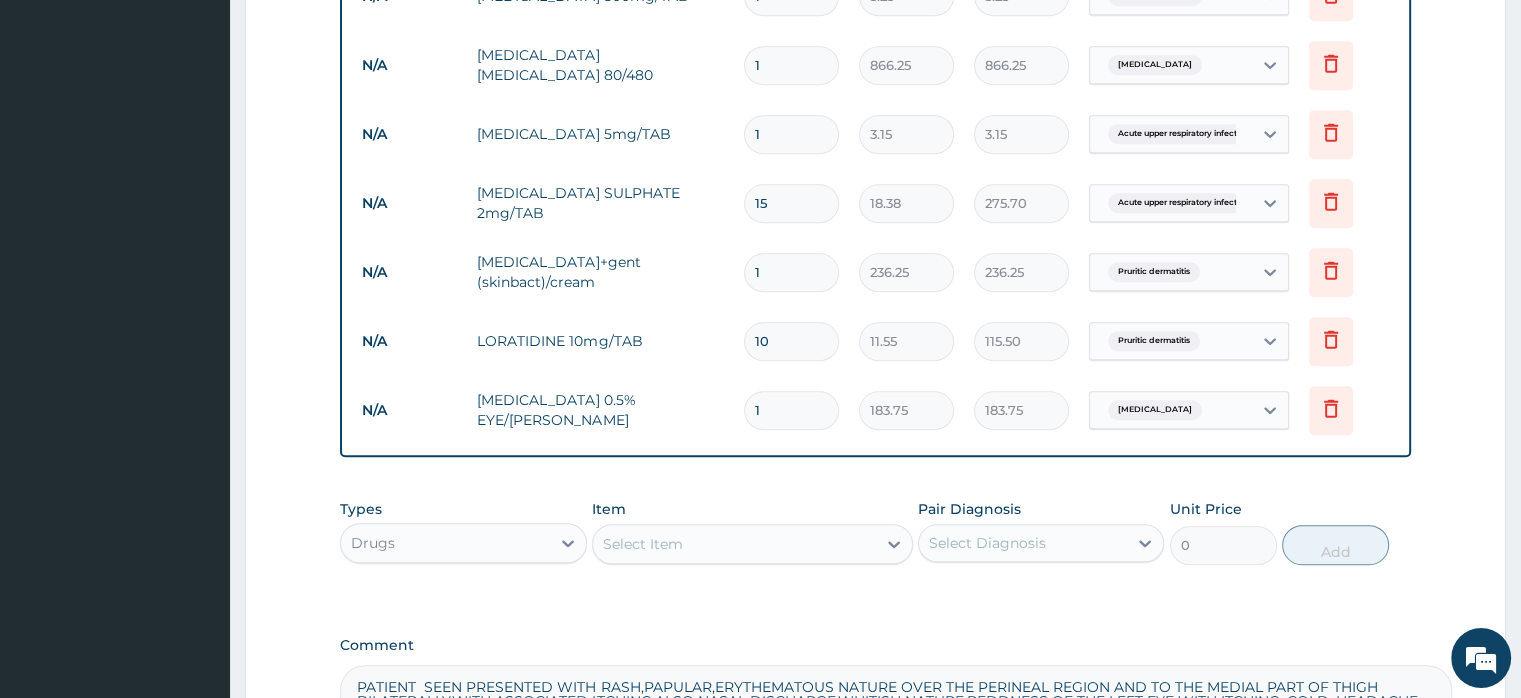 type on "10" 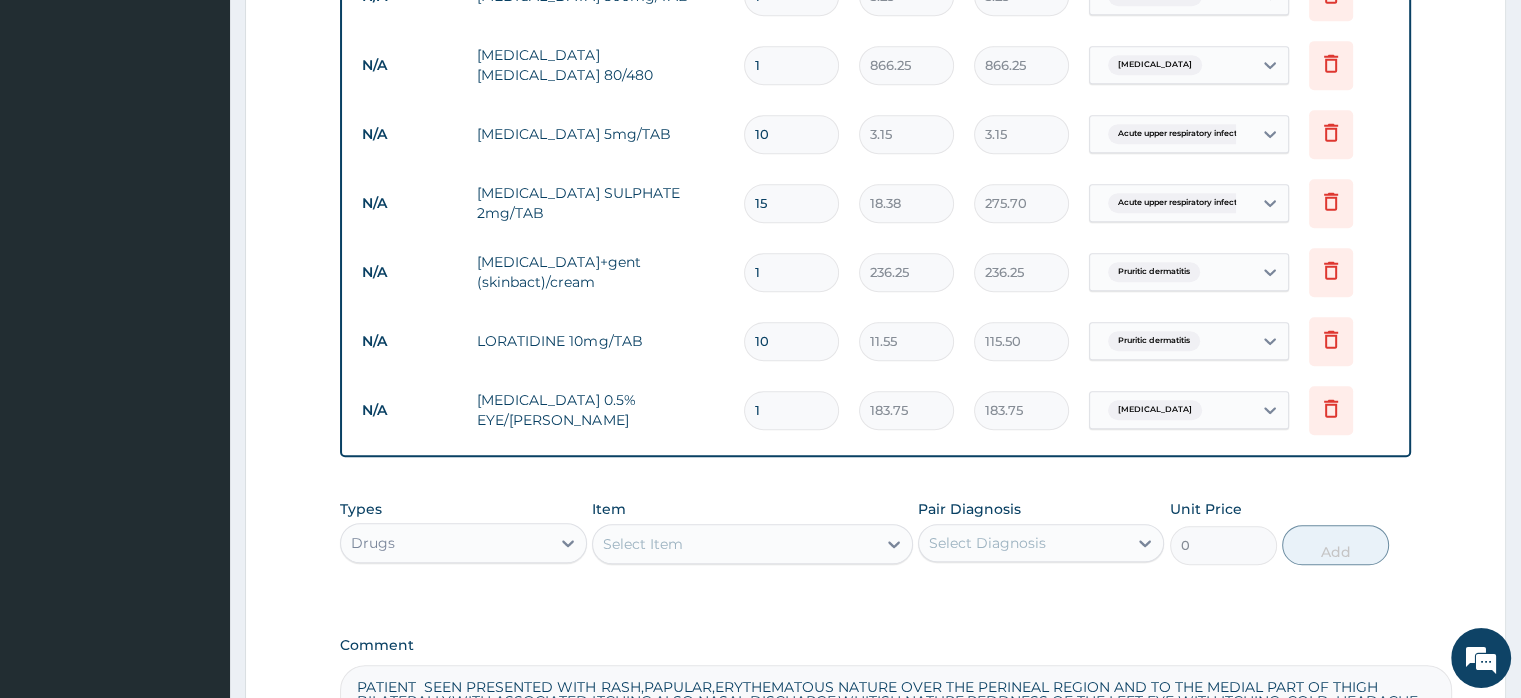 type on "31.50" 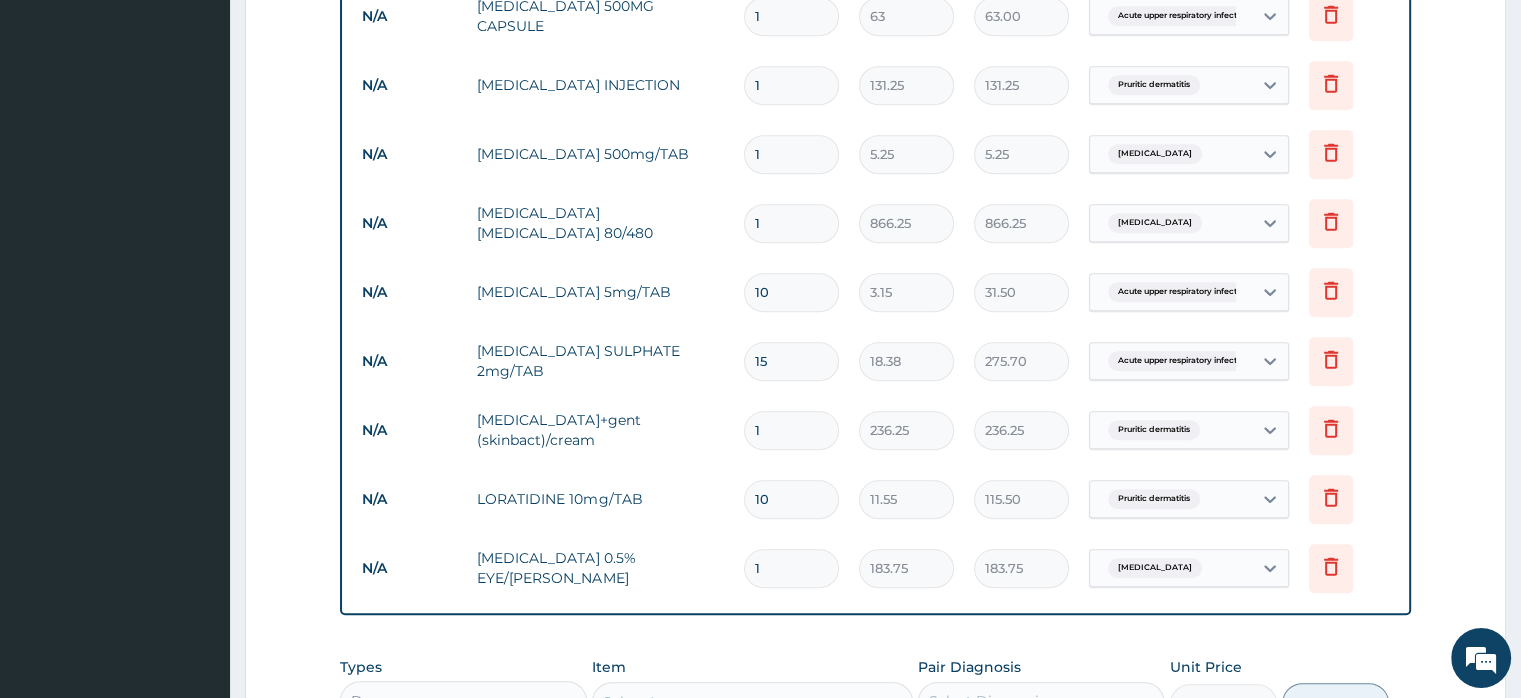 scroll, scrollTop: 946, scrollLeft: 0, axis: vertical 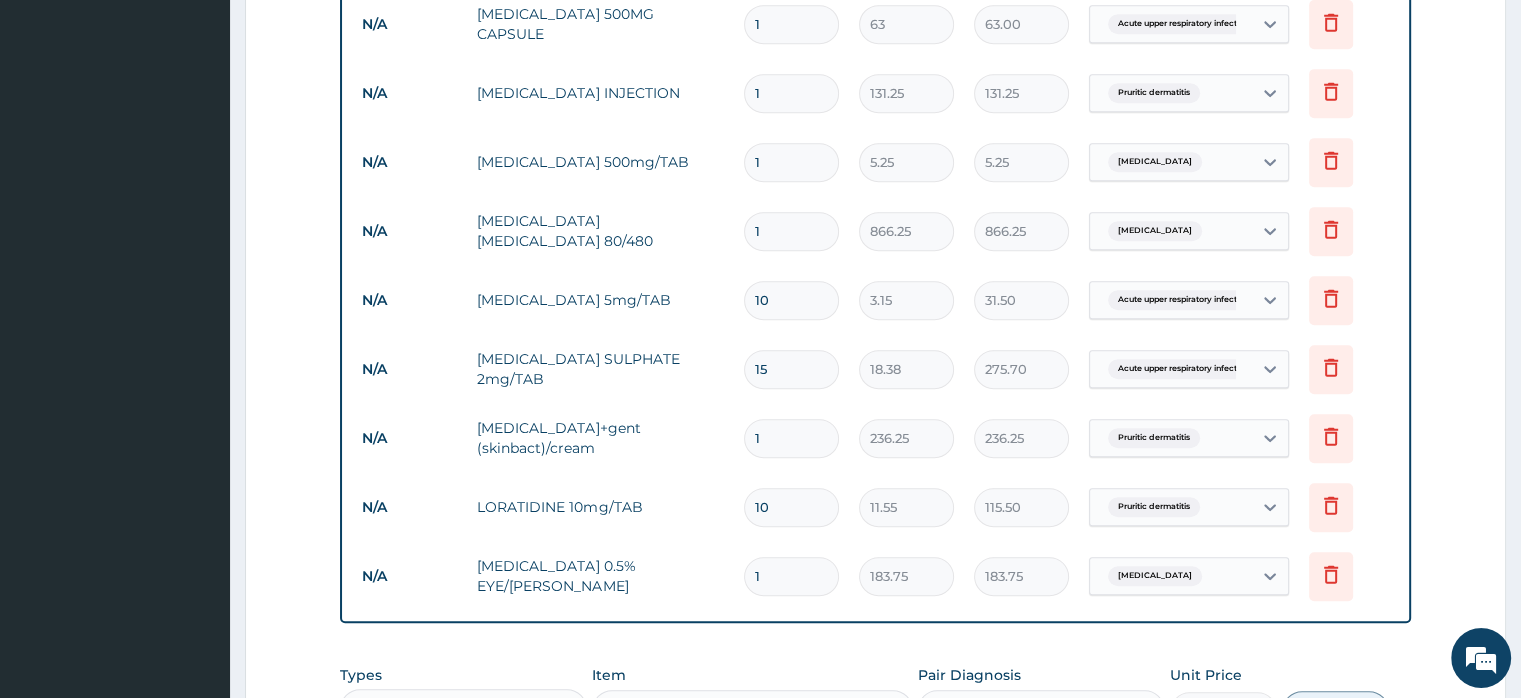 type on "10" 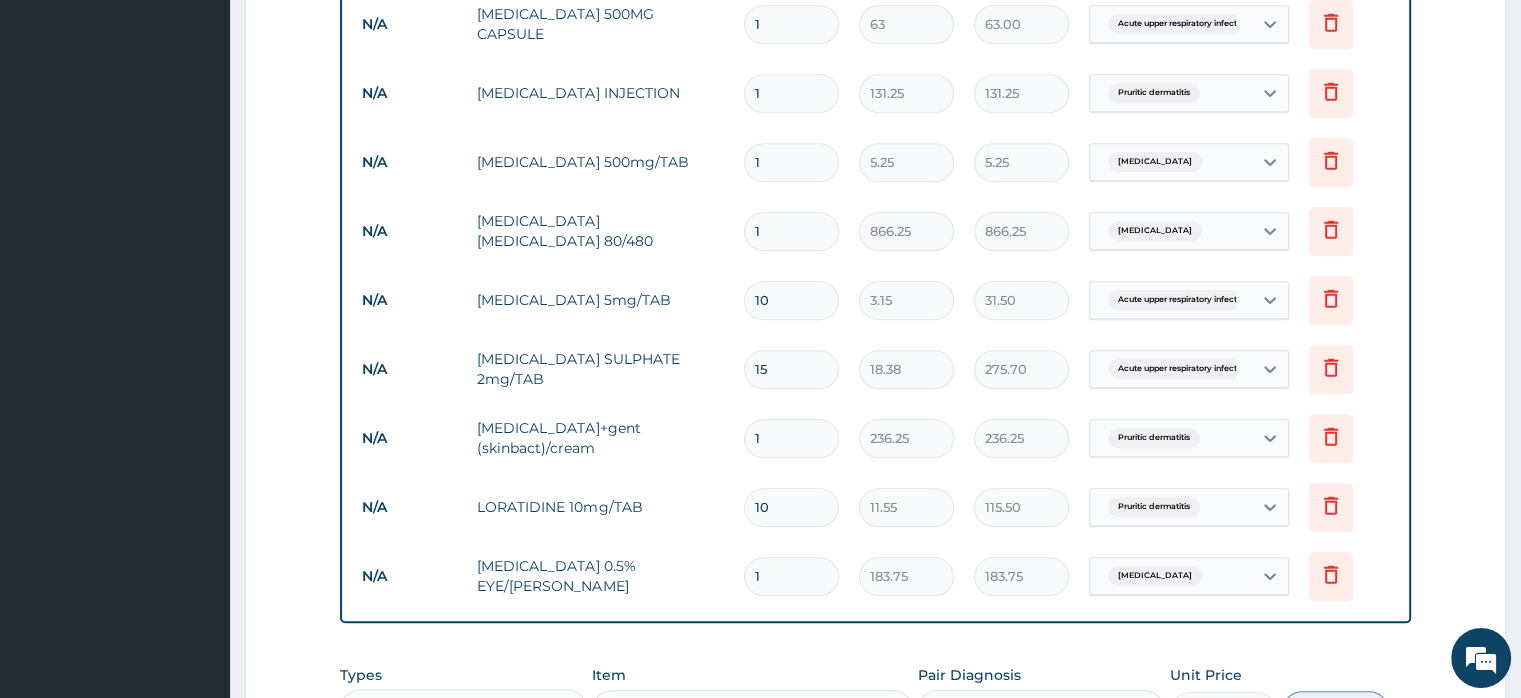click on "1" at bounding box center (791, 162) 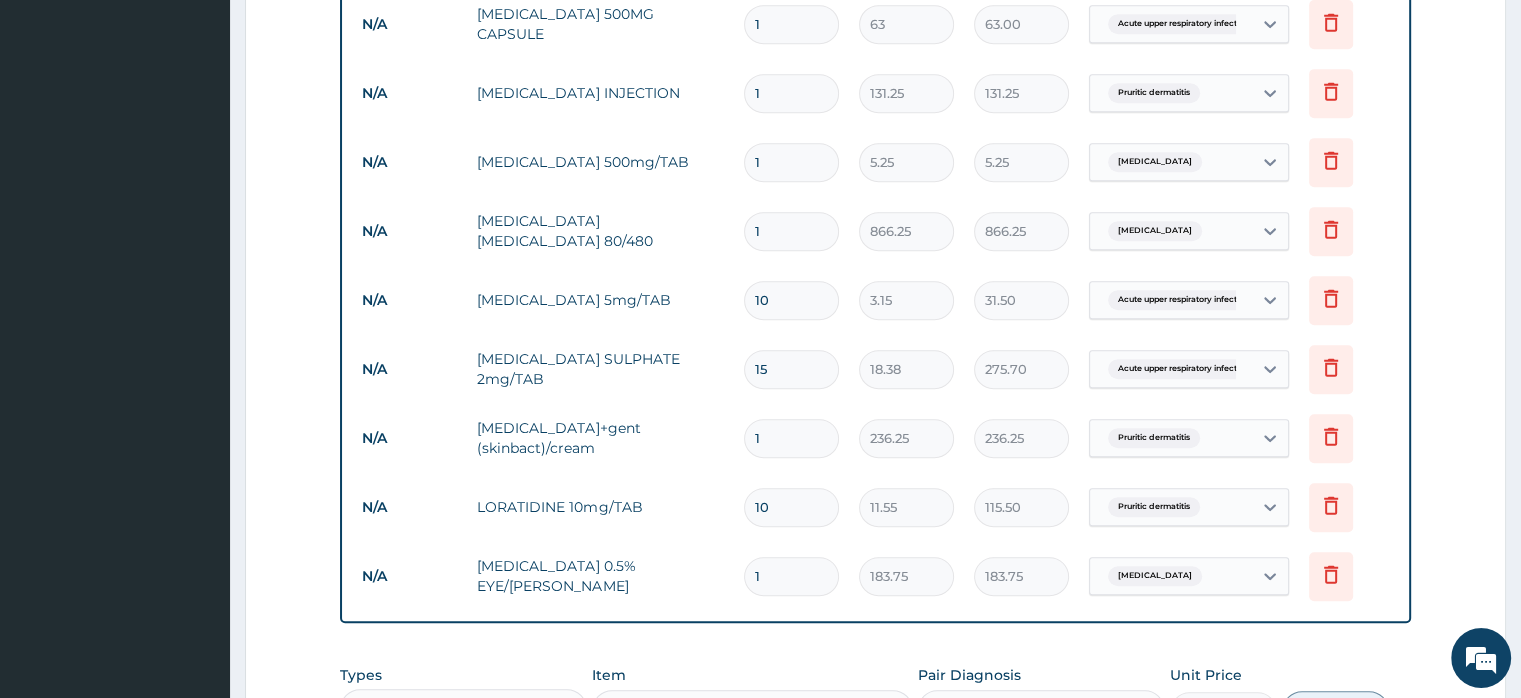 type on "18" 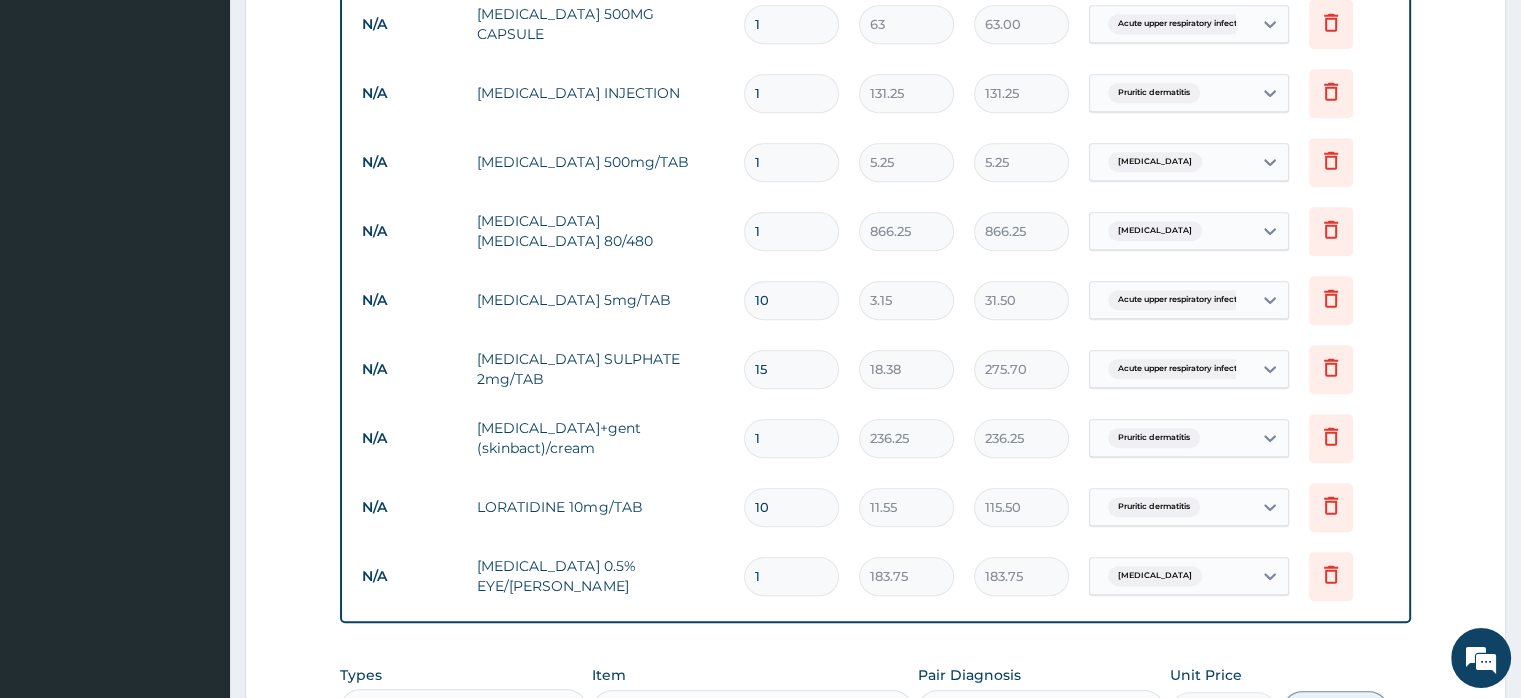 type on "94.50" 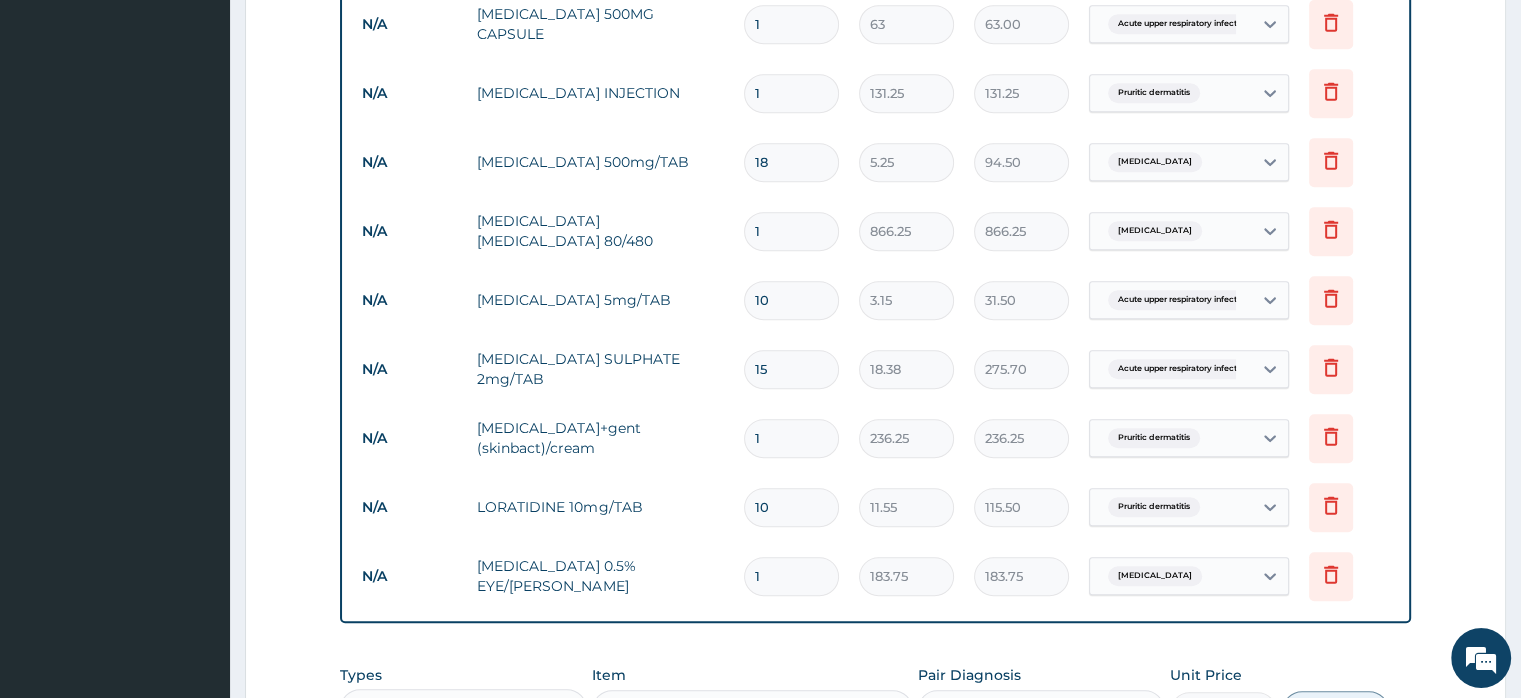 type on "18" 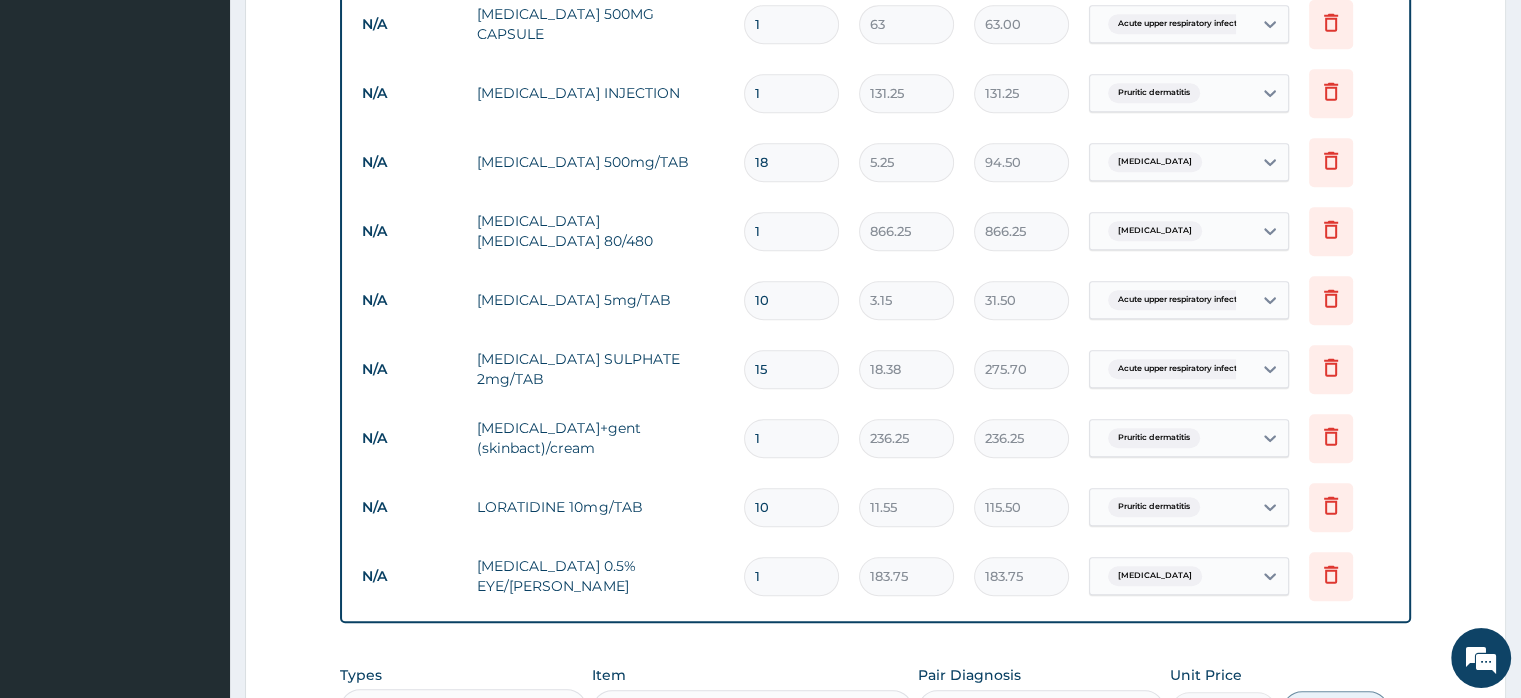 drag, startPoint x: 783, startPoint y: 91, endPoint x: 743, endPoint y: 89, distance: 40.04997 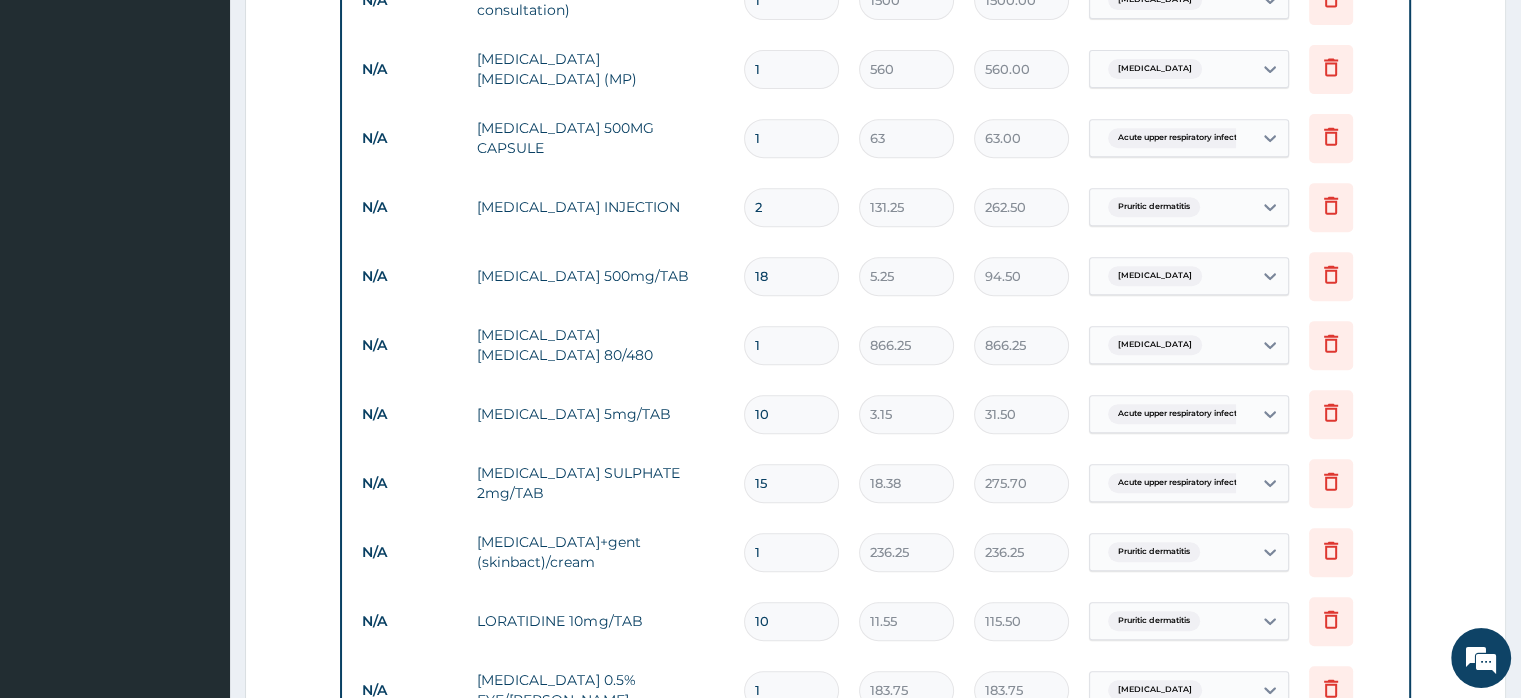 scroll, scrollTop: 829, scrollLeft: 0, axis: vertical 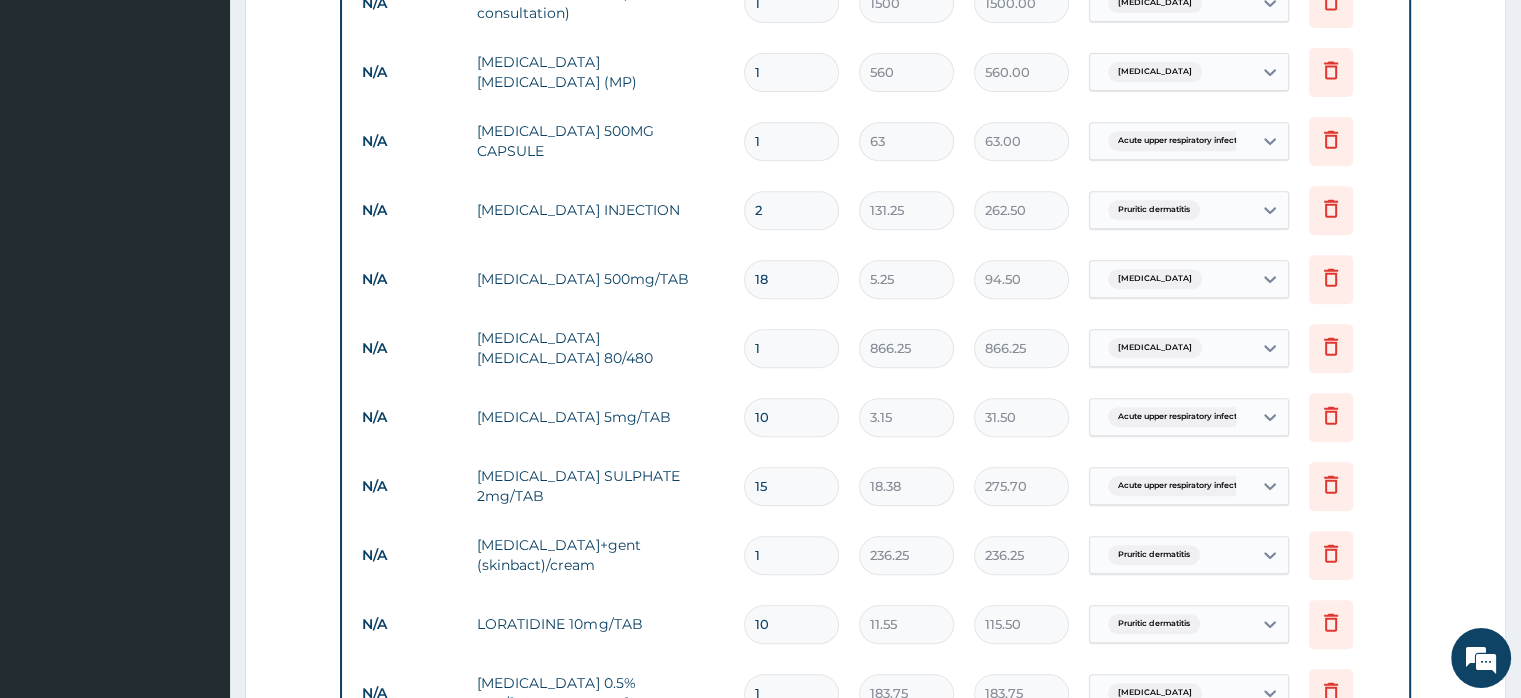 type on "2" 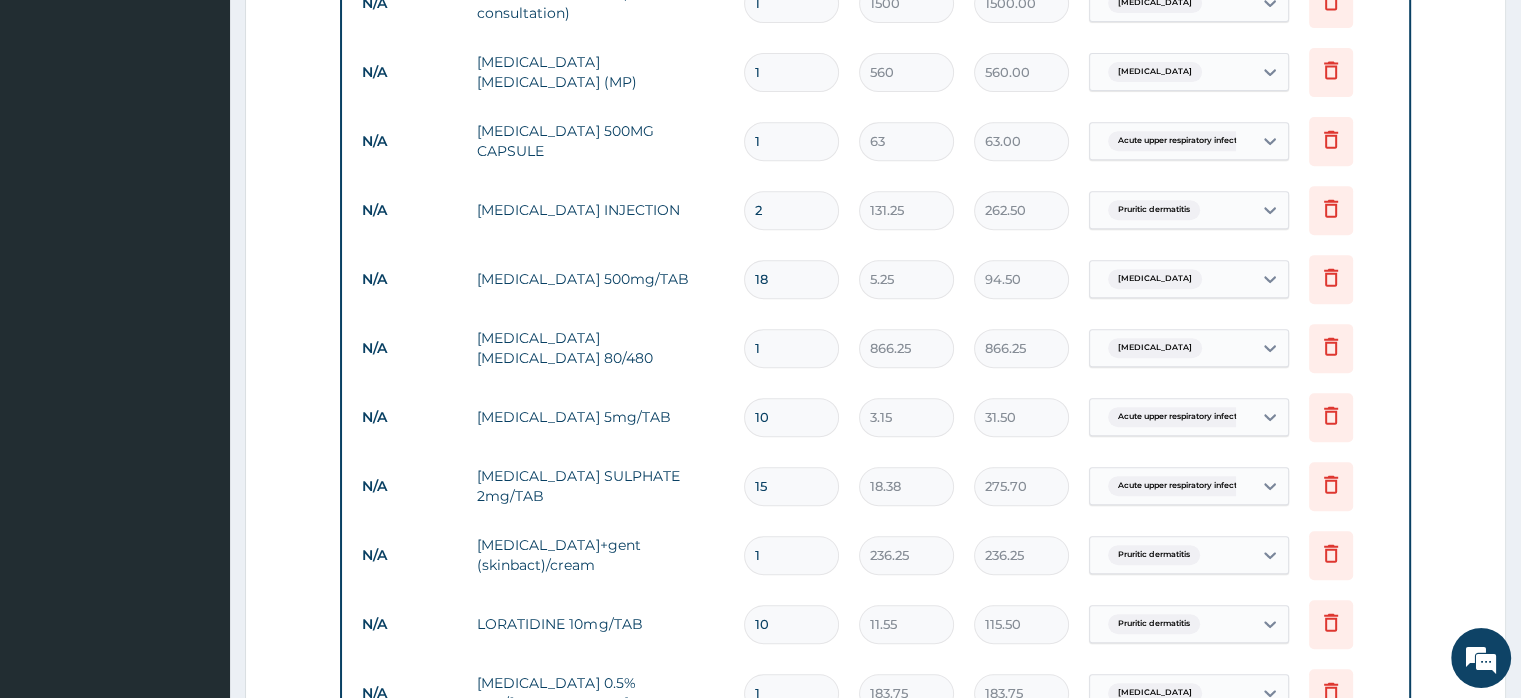 click on "1" at bounding box center [791, 141] 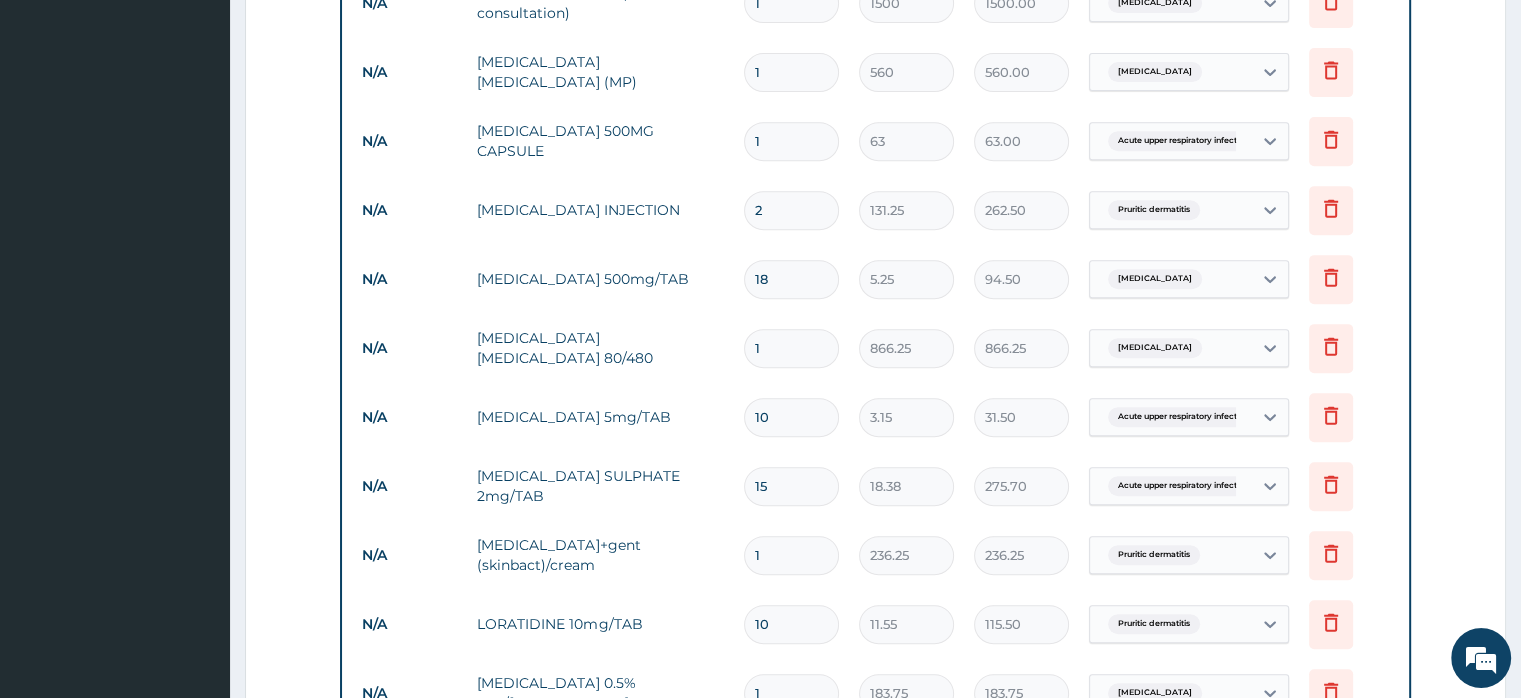 type on "10" 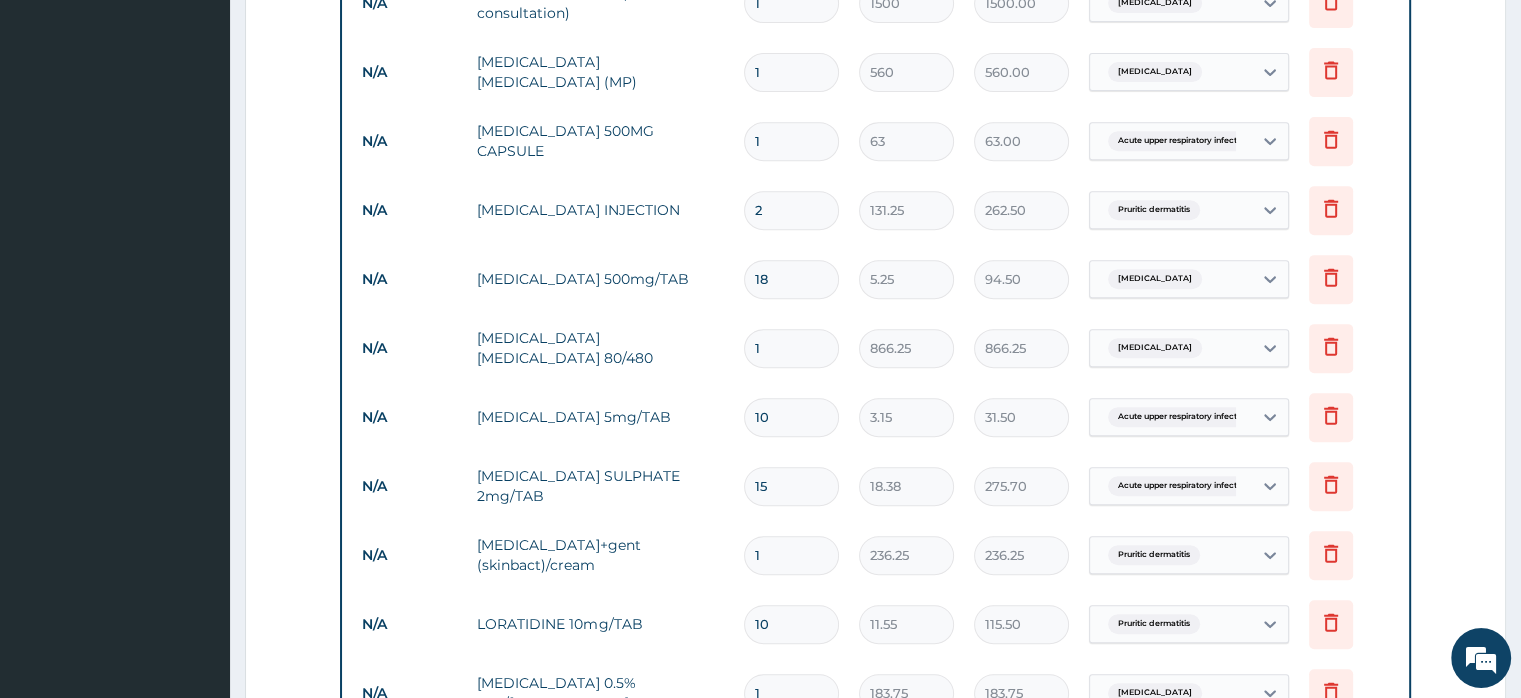 type on "630.00" 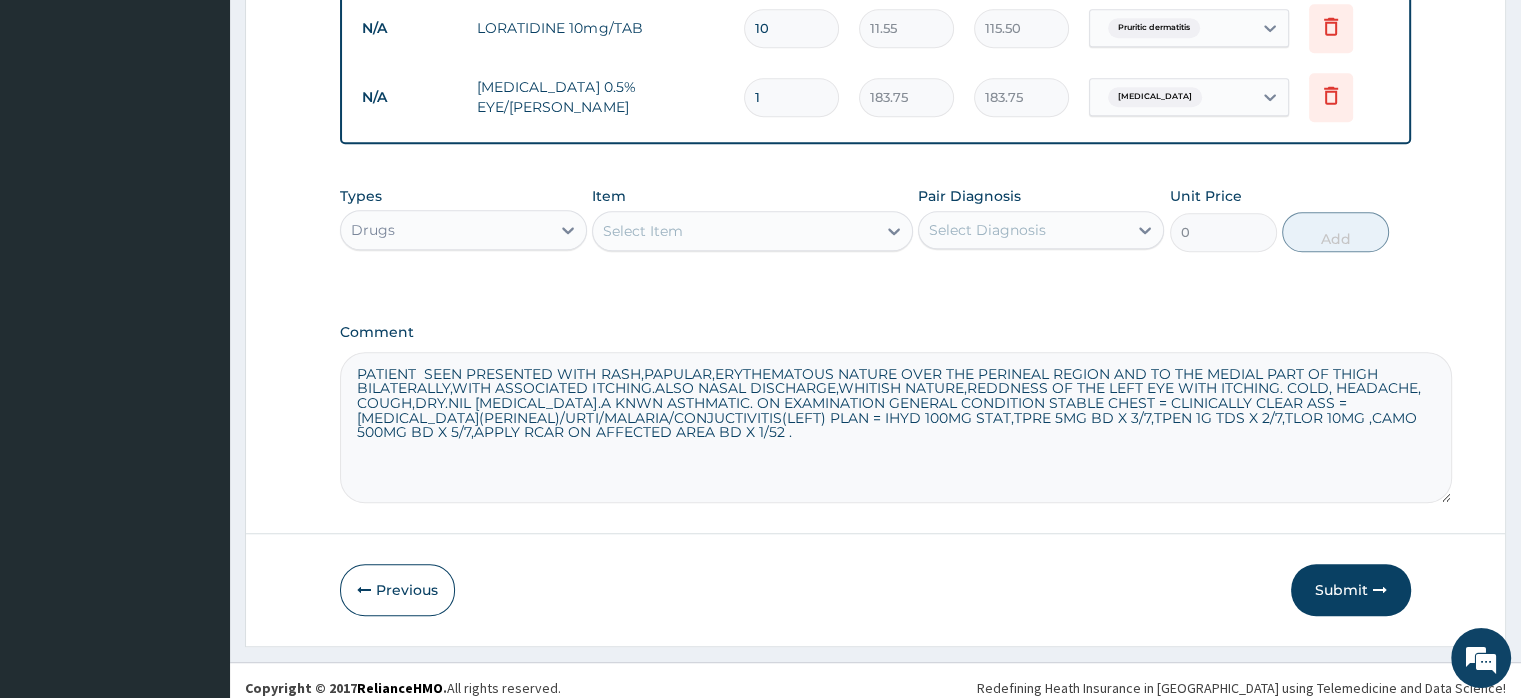 scroll, scrollTop: 1435, scrollLeft: 0, axis: vertical 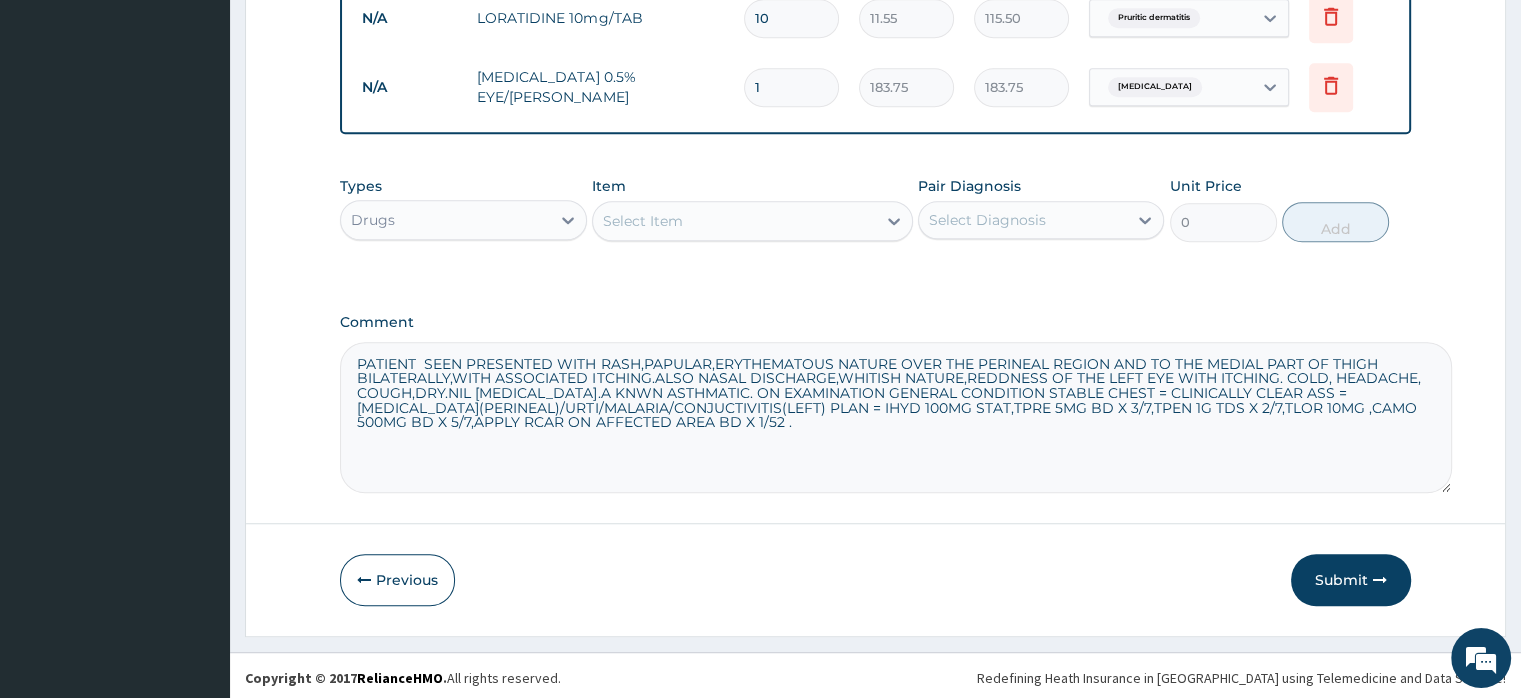 type on "10" 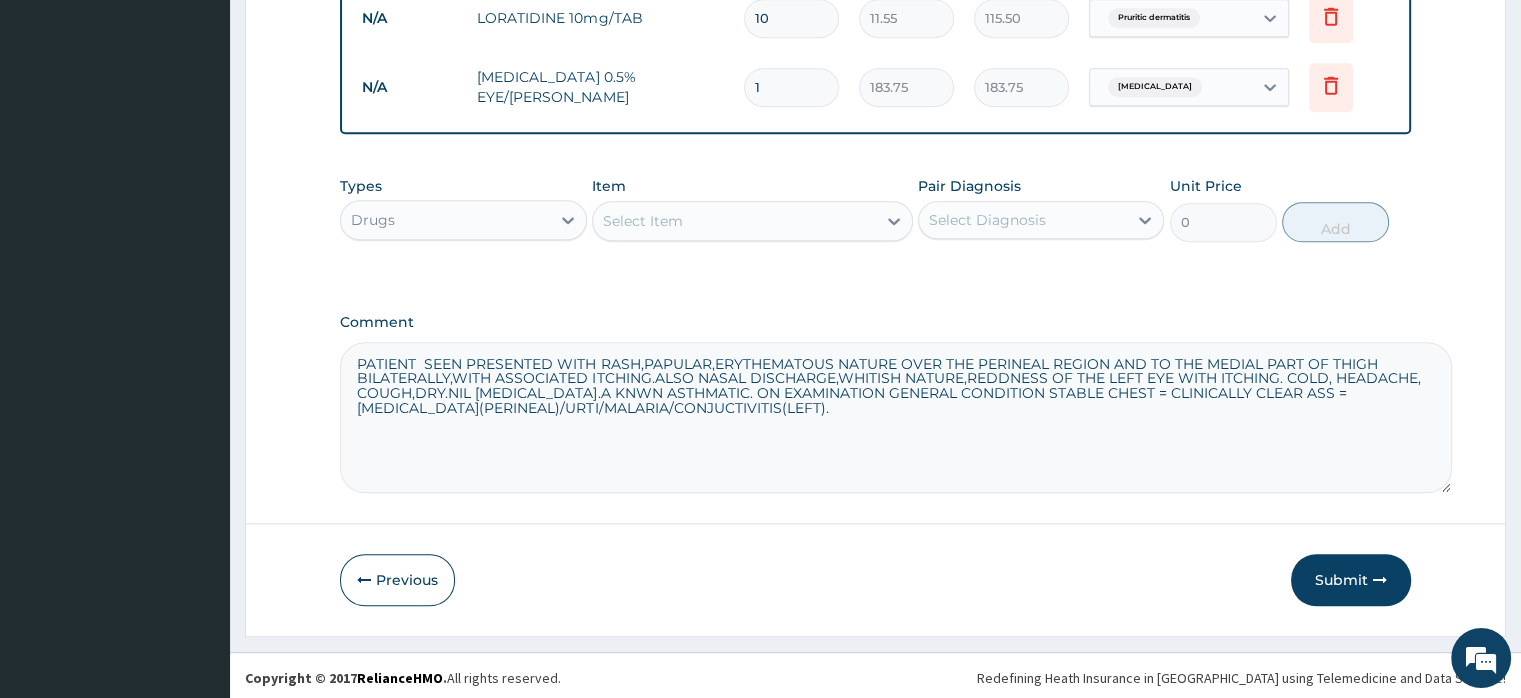 type on "PATIENT  SEEN PRESENTED WITH RASH,PAPULAR,ERYTHEMATOUS NATURE OVER THE PERINEAL REGION AND TO THE MEDIAL PART OF THIGH BILATERALLY,WITH ASSOCIATED ITCHING.ALSO NASAL DISCHARGE,WHITISH NATURE,REDDNESS OF THE LEFT EYE WITH ITCHING. COLD, HEADACHE, COUGH,DRY.NIL CHEST PAIN.A KNWN ASTHMATIC. ON EXAMINATION GENERAL CONDITION STABLE CHEST = CLINICALLY CLEAR ASS = ALLERGIC DERMATITIS(PERINEAL)/URTI/MALARIA/CONJUCTIVITIS(LEFT)." 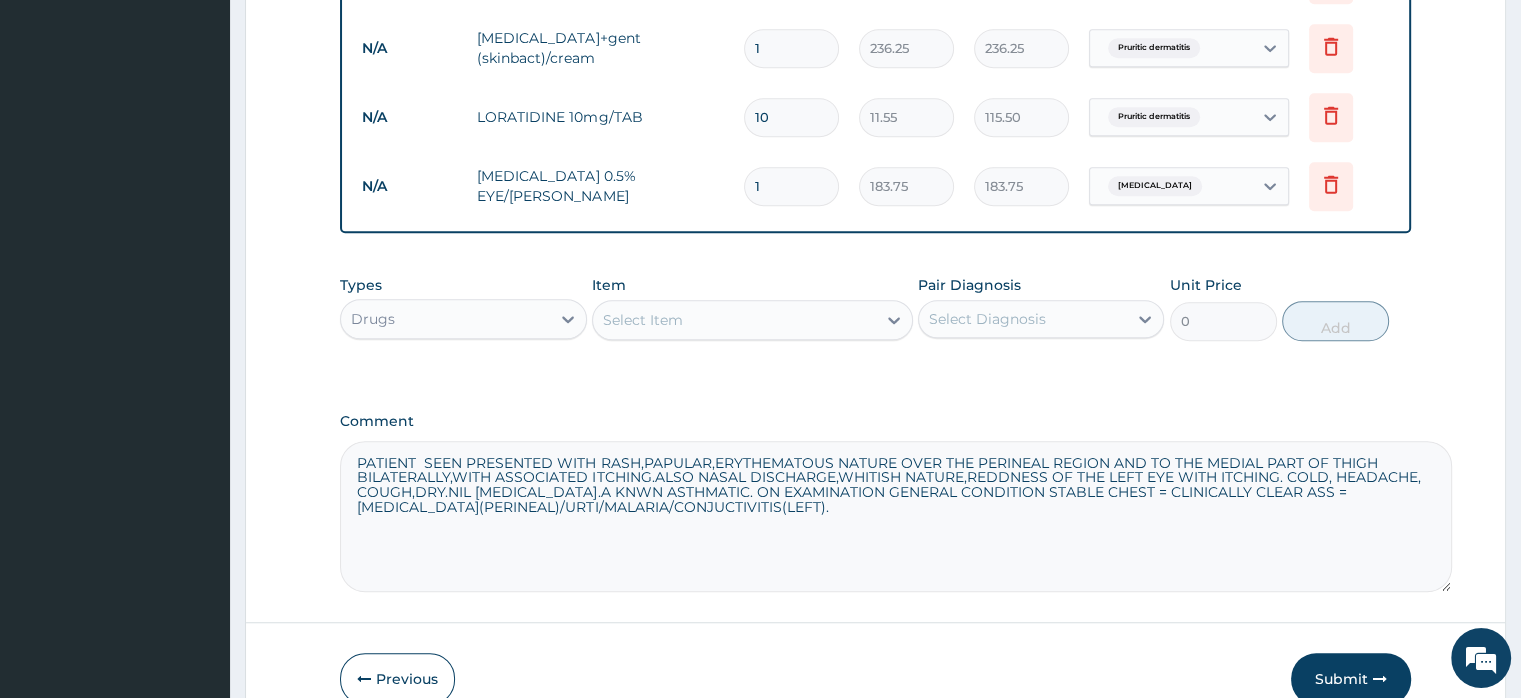 scroll, scrollTop: 1335, scrollLeft: 0, axis: vertical 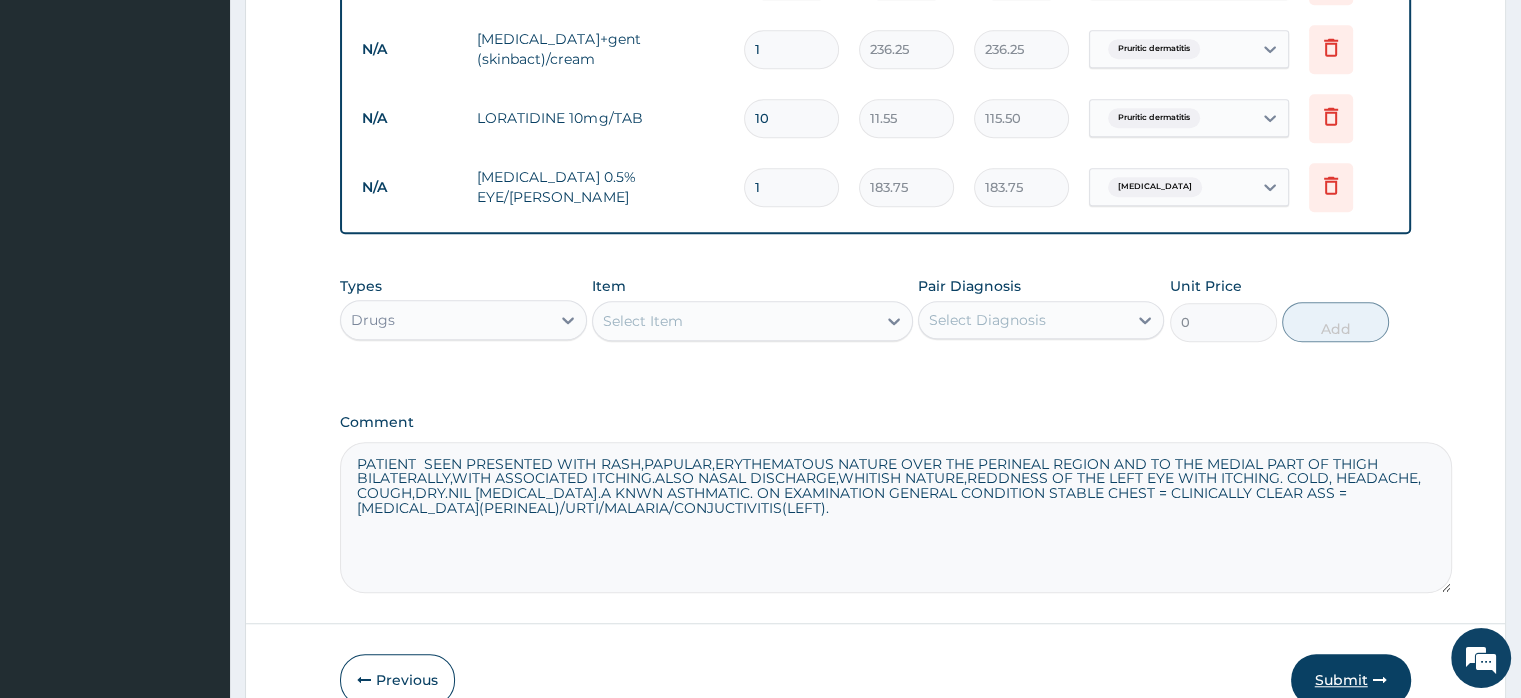 click on "Submit" at bounding box center (1351, 680) 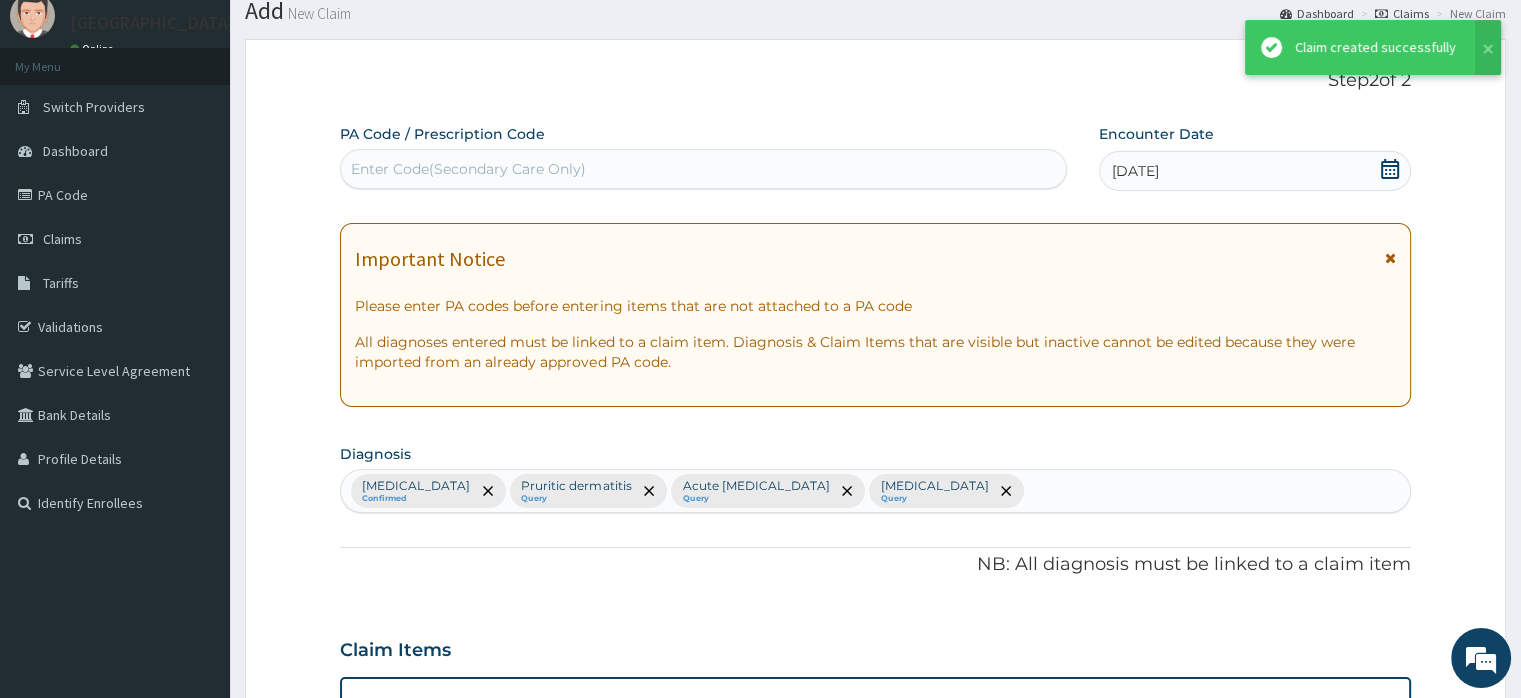scroll, scrollTop: 1334, scrollLeft: 0, axis: vertical 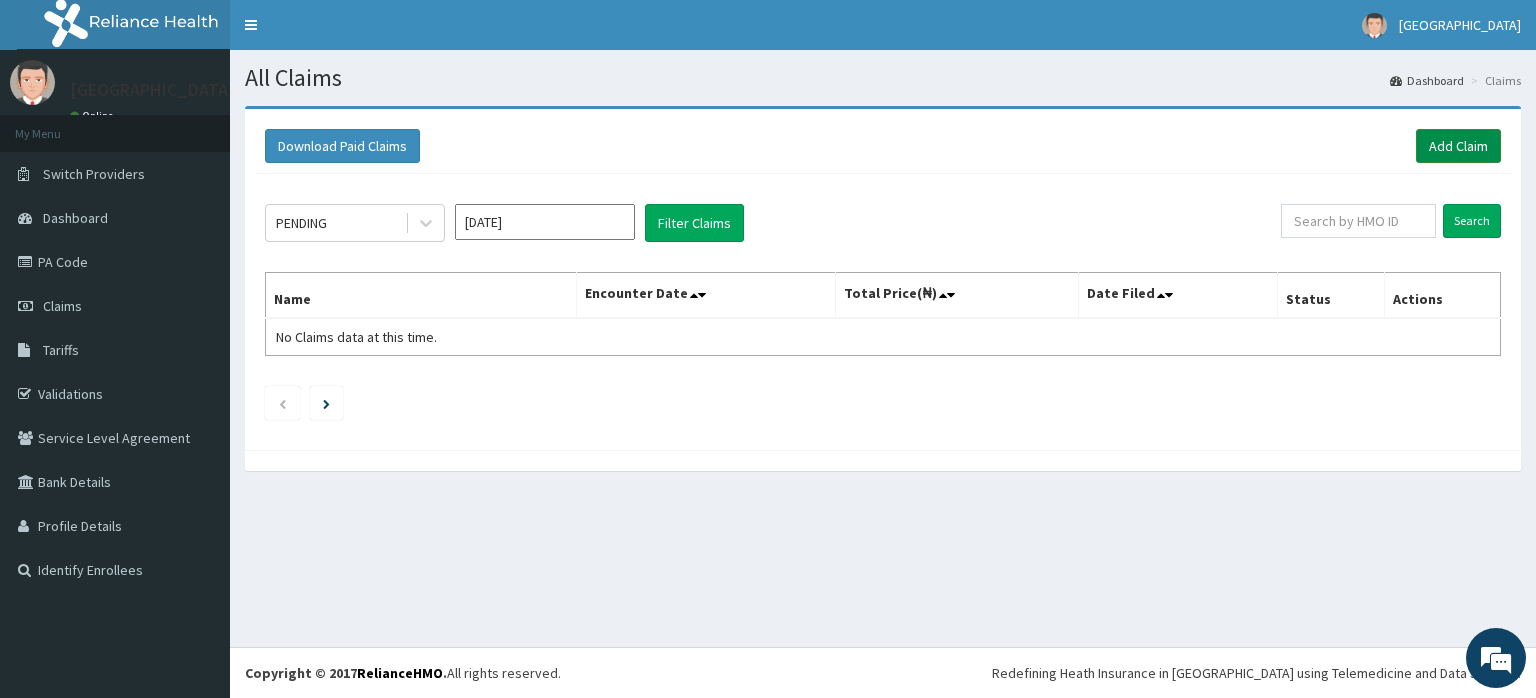 click on "Add Claim" at bounding box center [1458, 146] 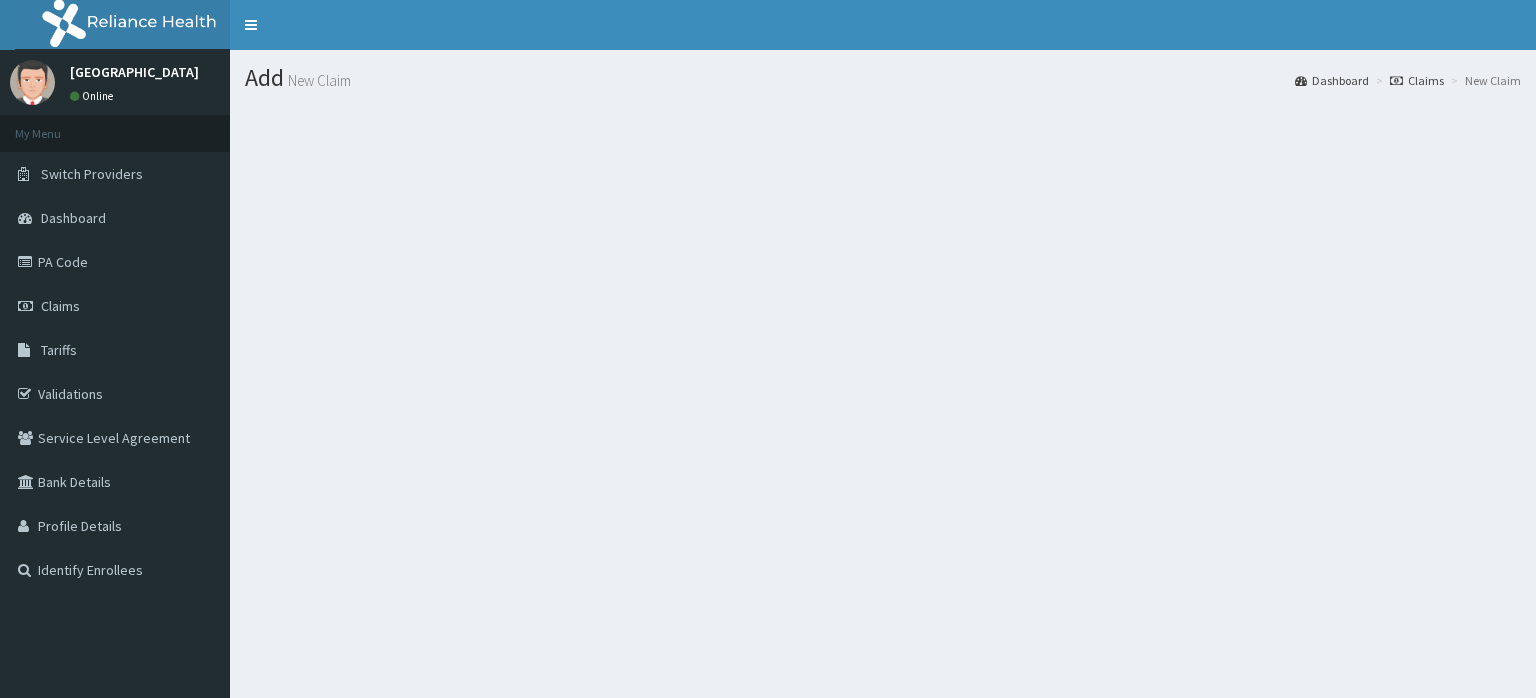 scroll, scrollTop: 0, scrollLeft: 0, axis: both 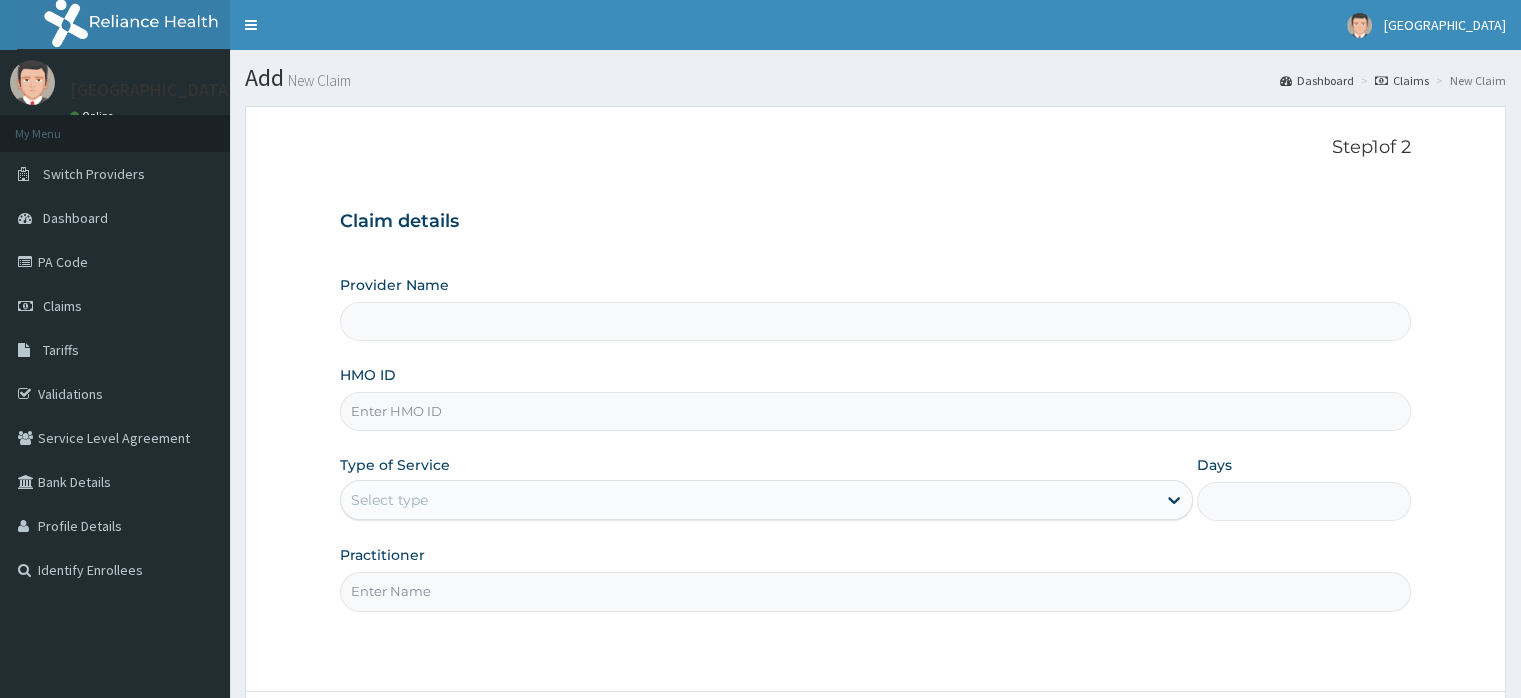 type on "Joedan Hospital Limited" 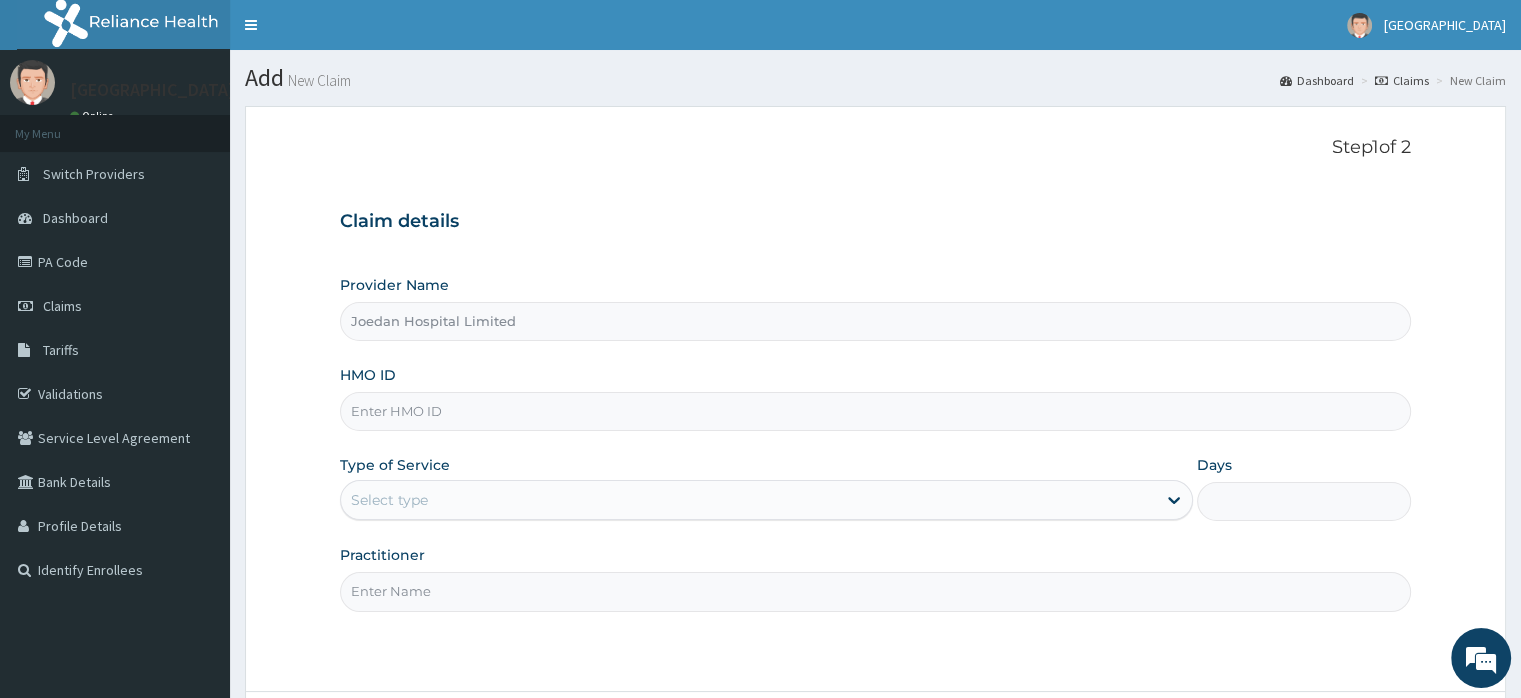 scroll, scrollTop: 0, scrollLeft: 0, axis: both 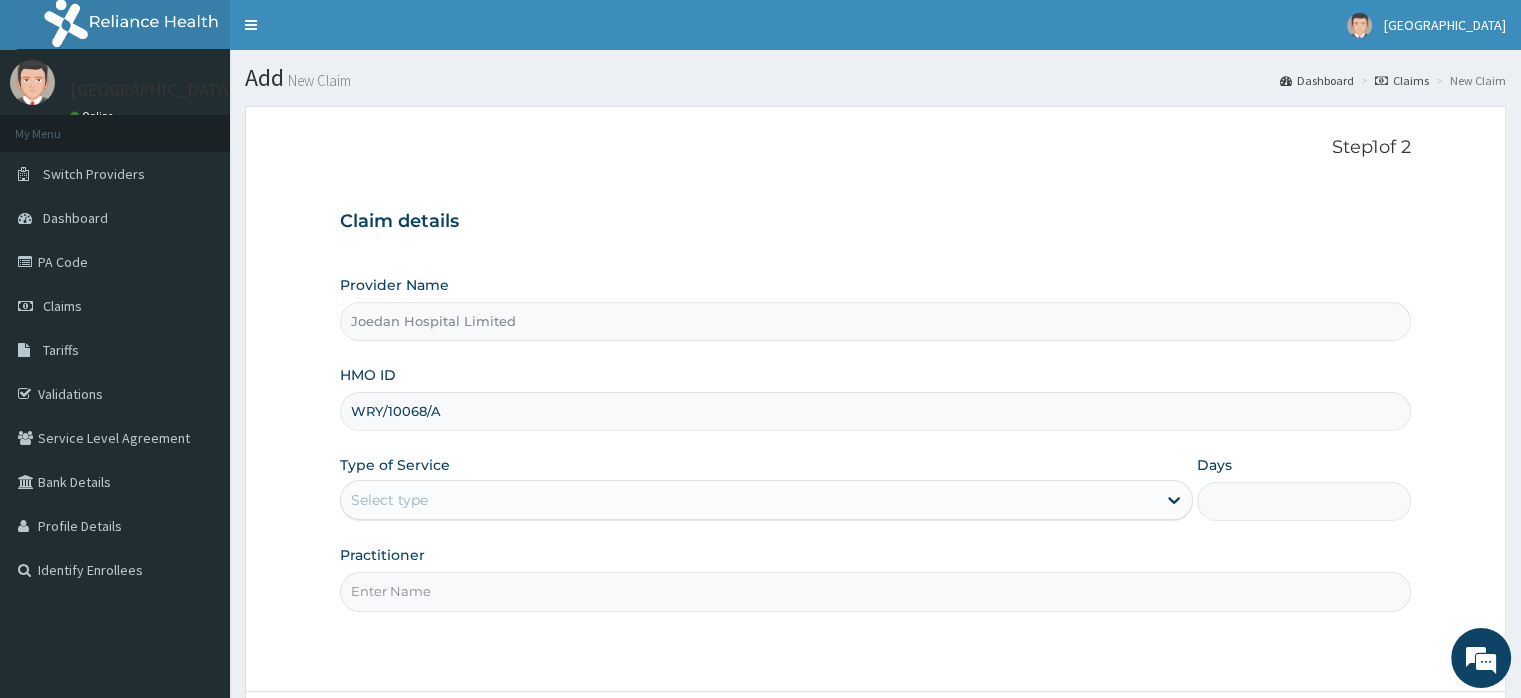 type on "WRY/10068/A" 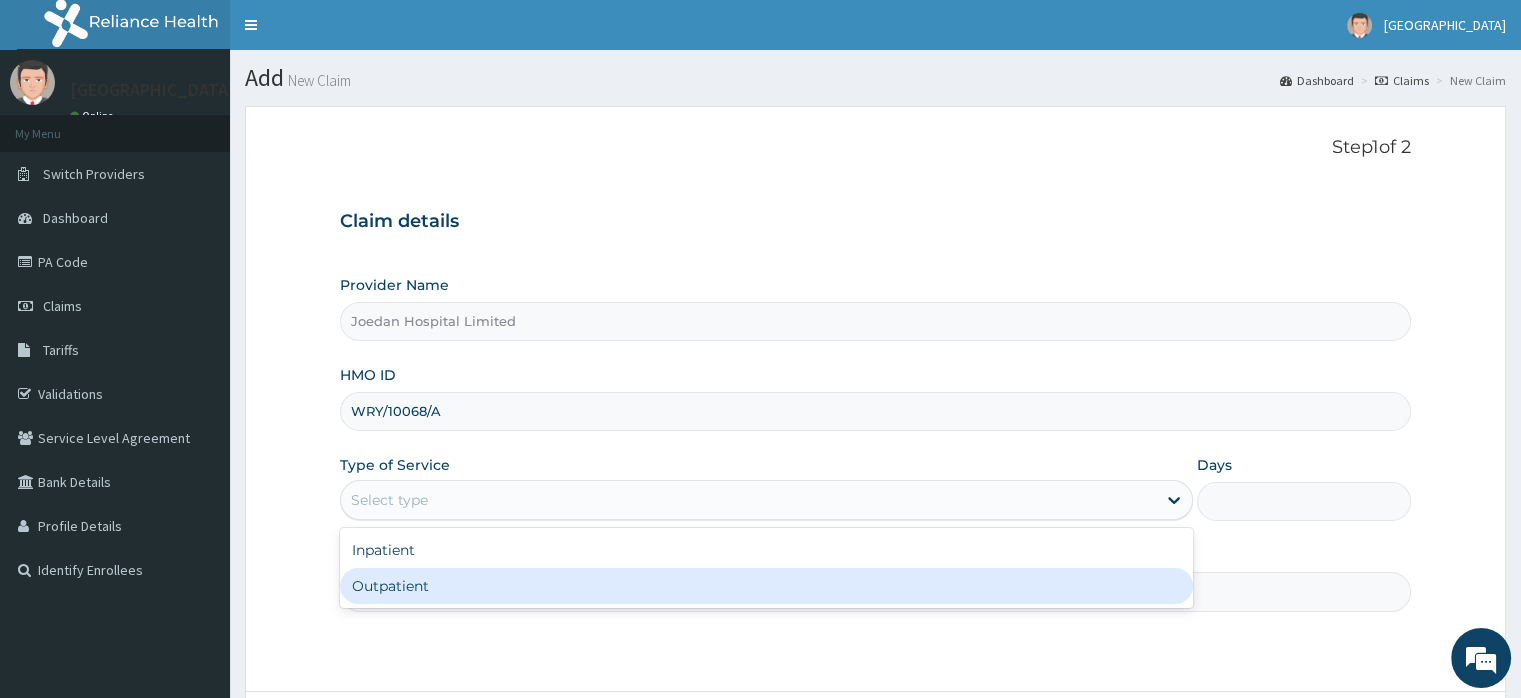 click on "Outpatient" at bounding box center [766, 586] 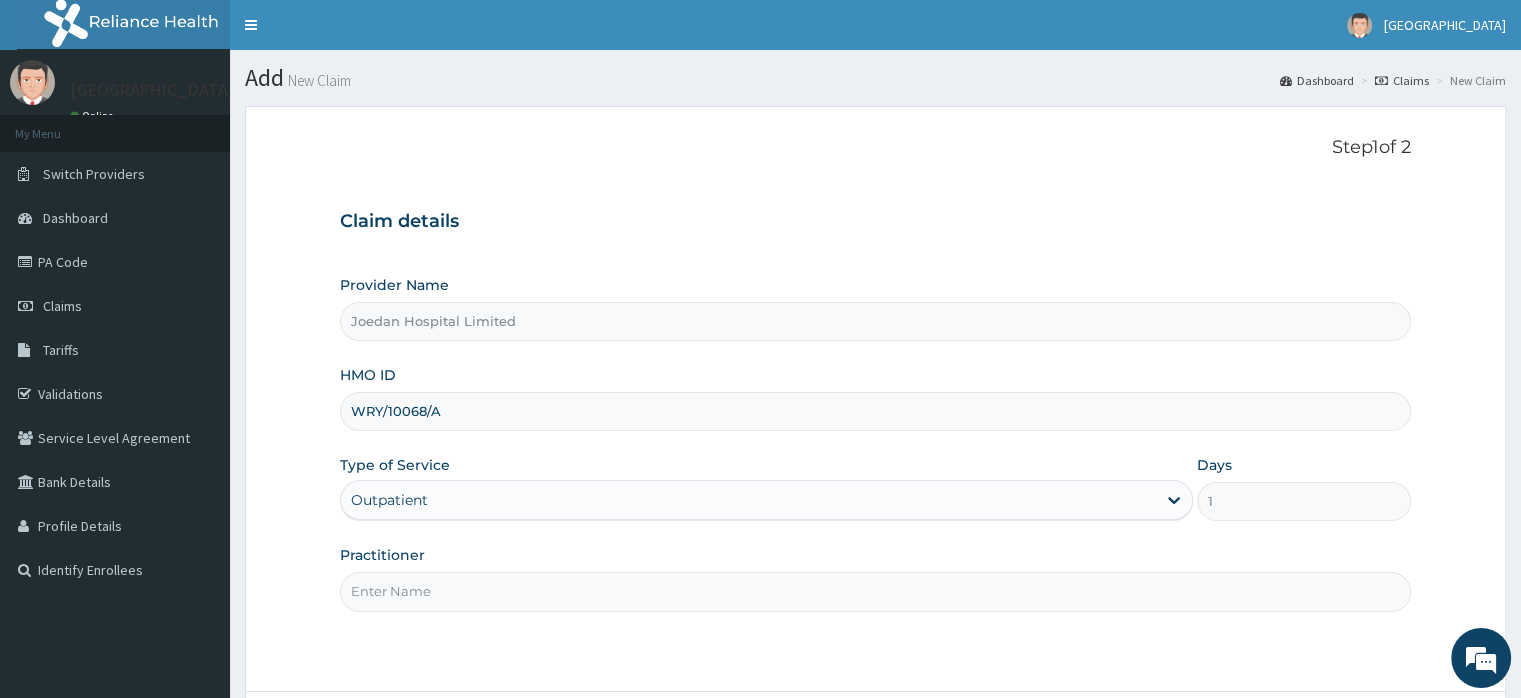 click on "Practitioner" at bounding box center (875, 591) 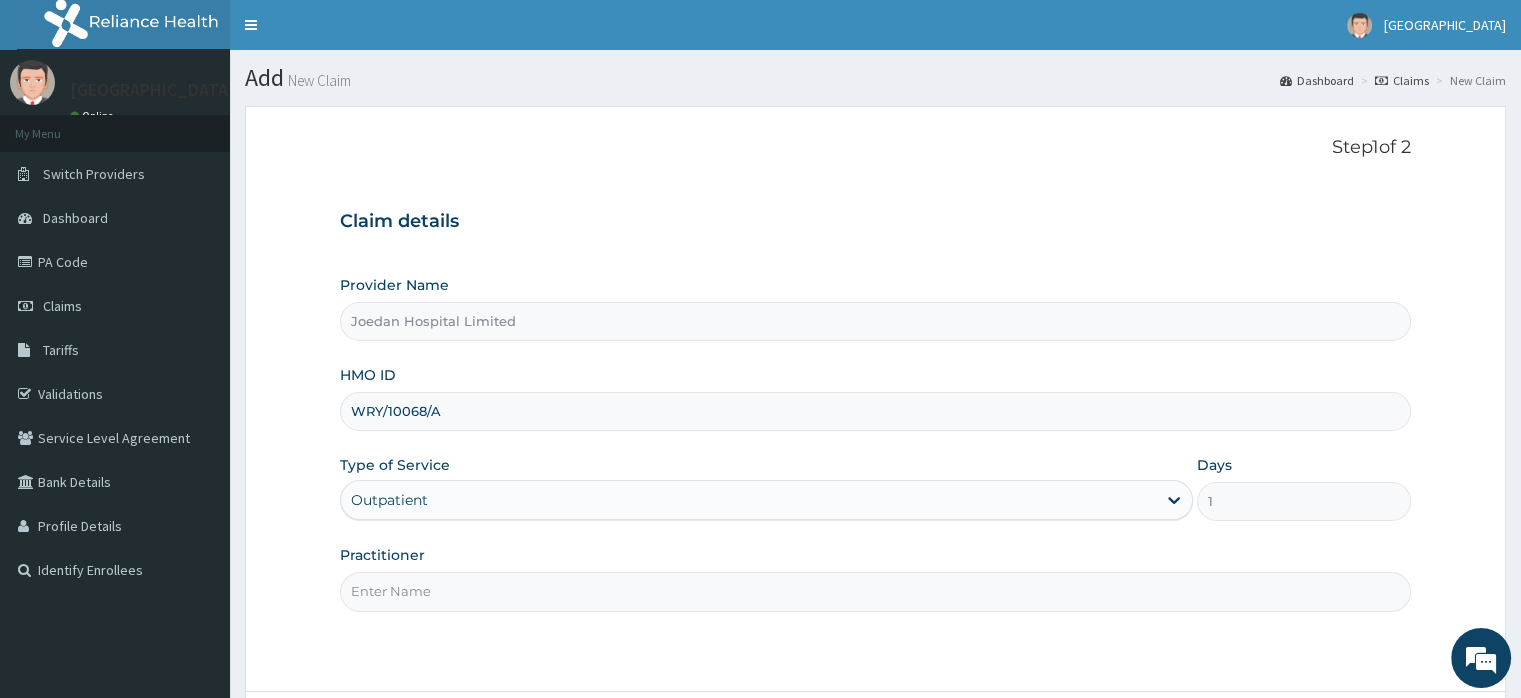 type on "Dr [PERSON_NAME]" 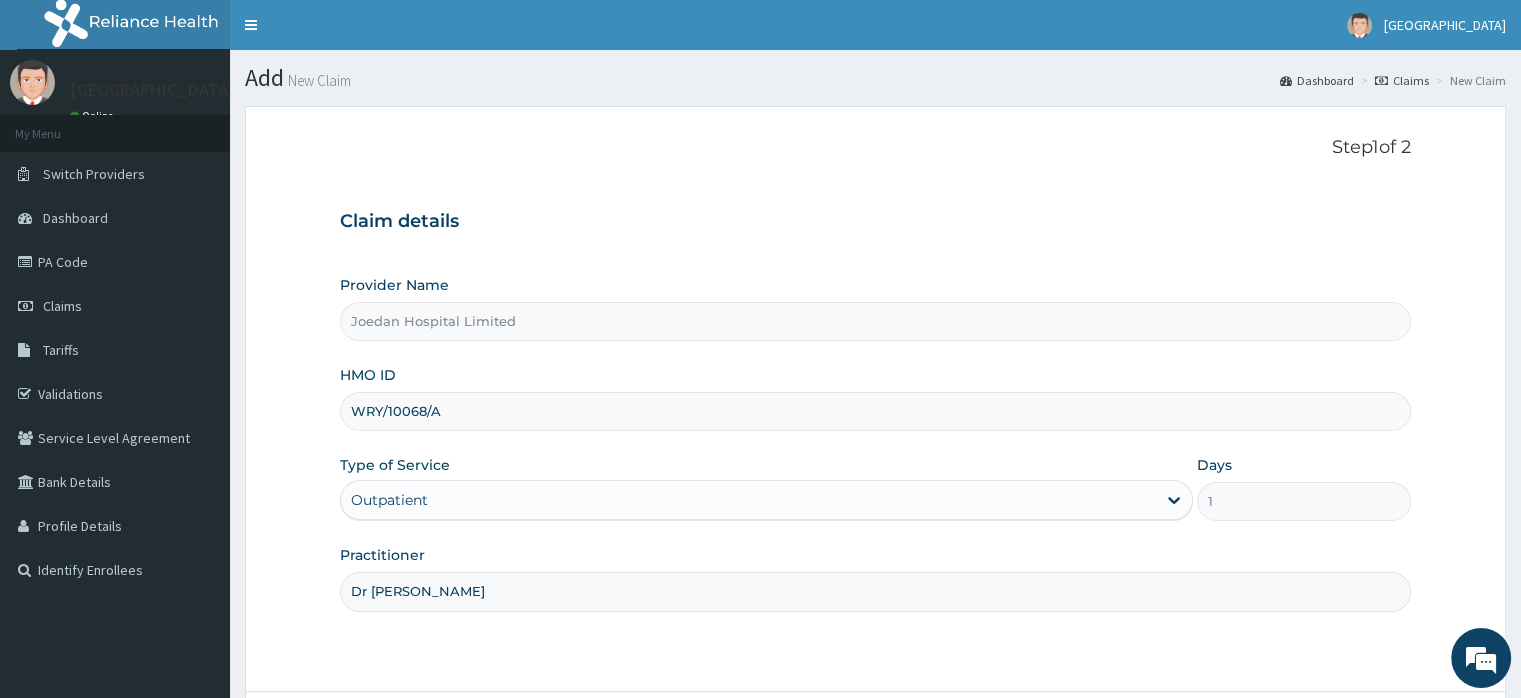 scroll, scrollTop: 172, scrollLeft: 0, axis: vertical 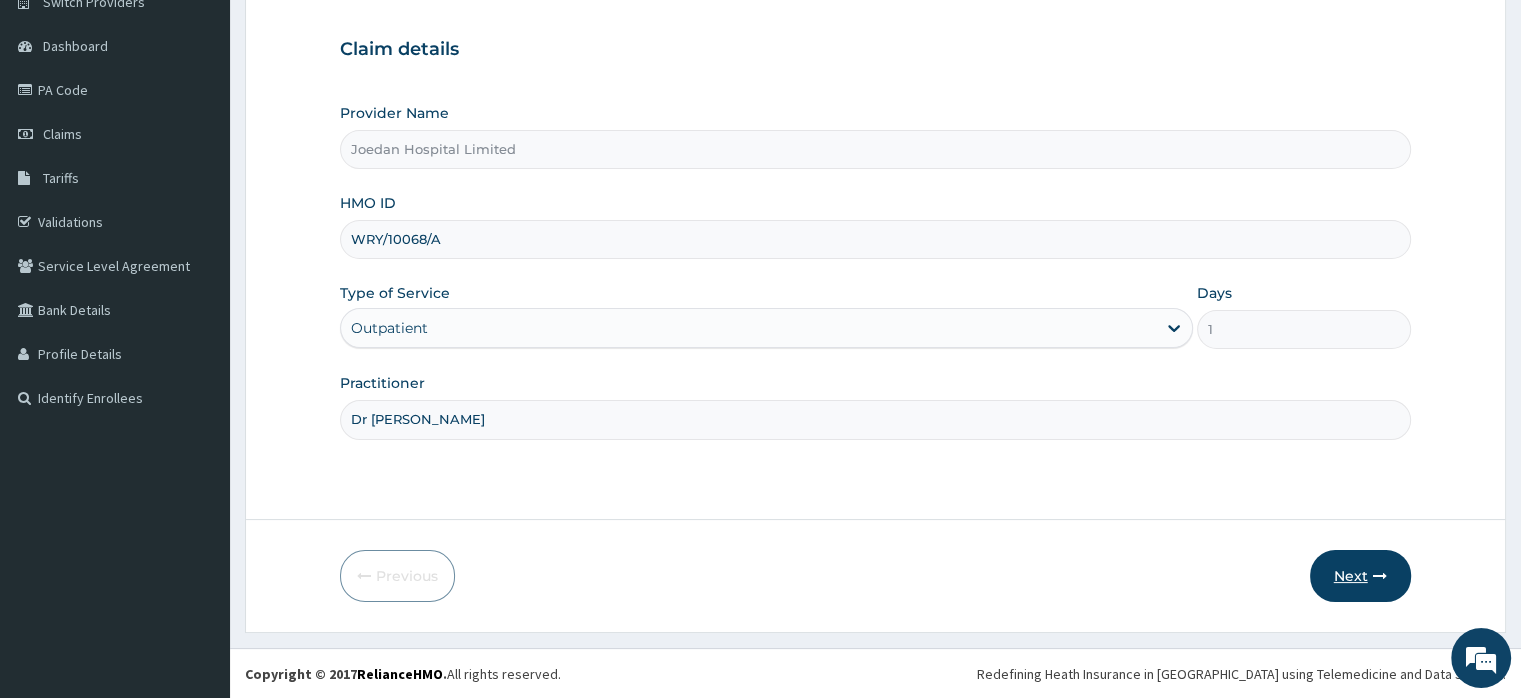 click on "Next" at bounding box center (1360, 576) 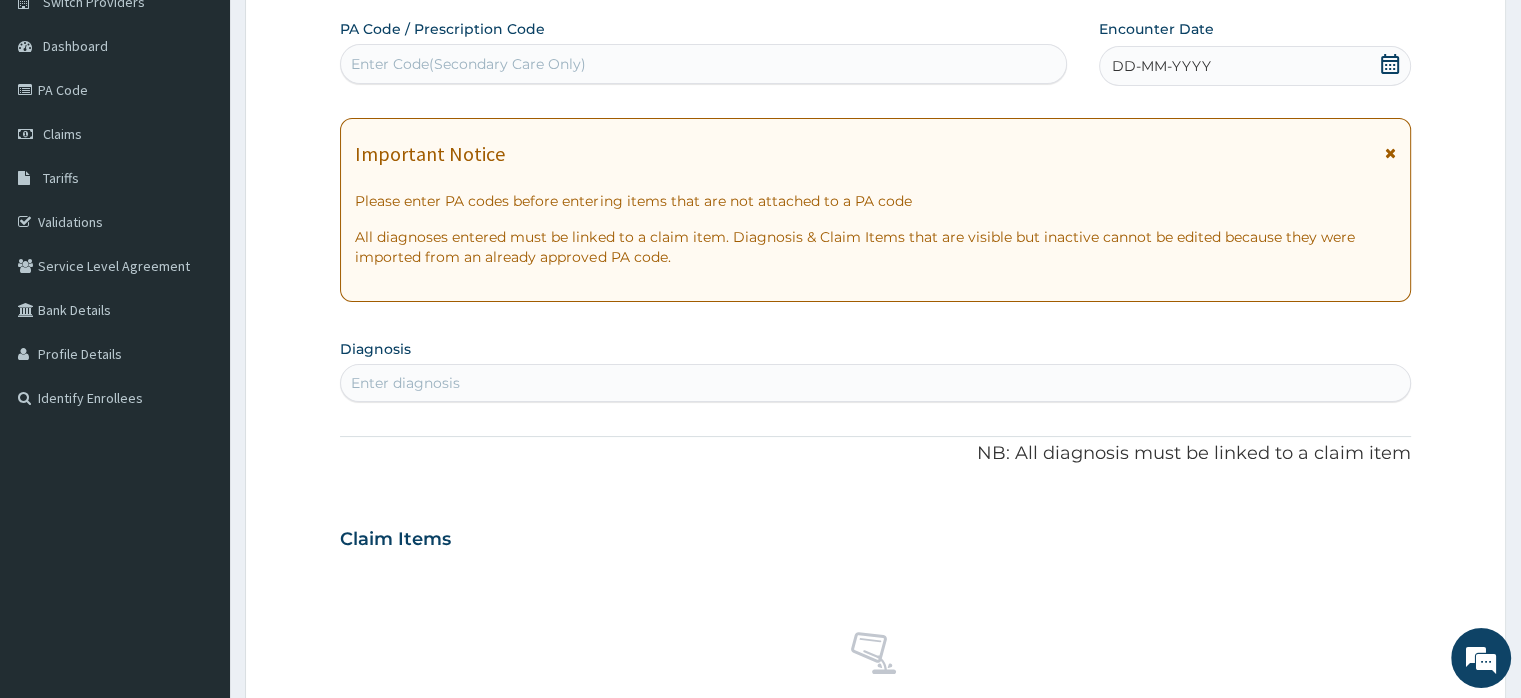 click on "DD-MM-YYYY" at bounding box center (1161, 66) 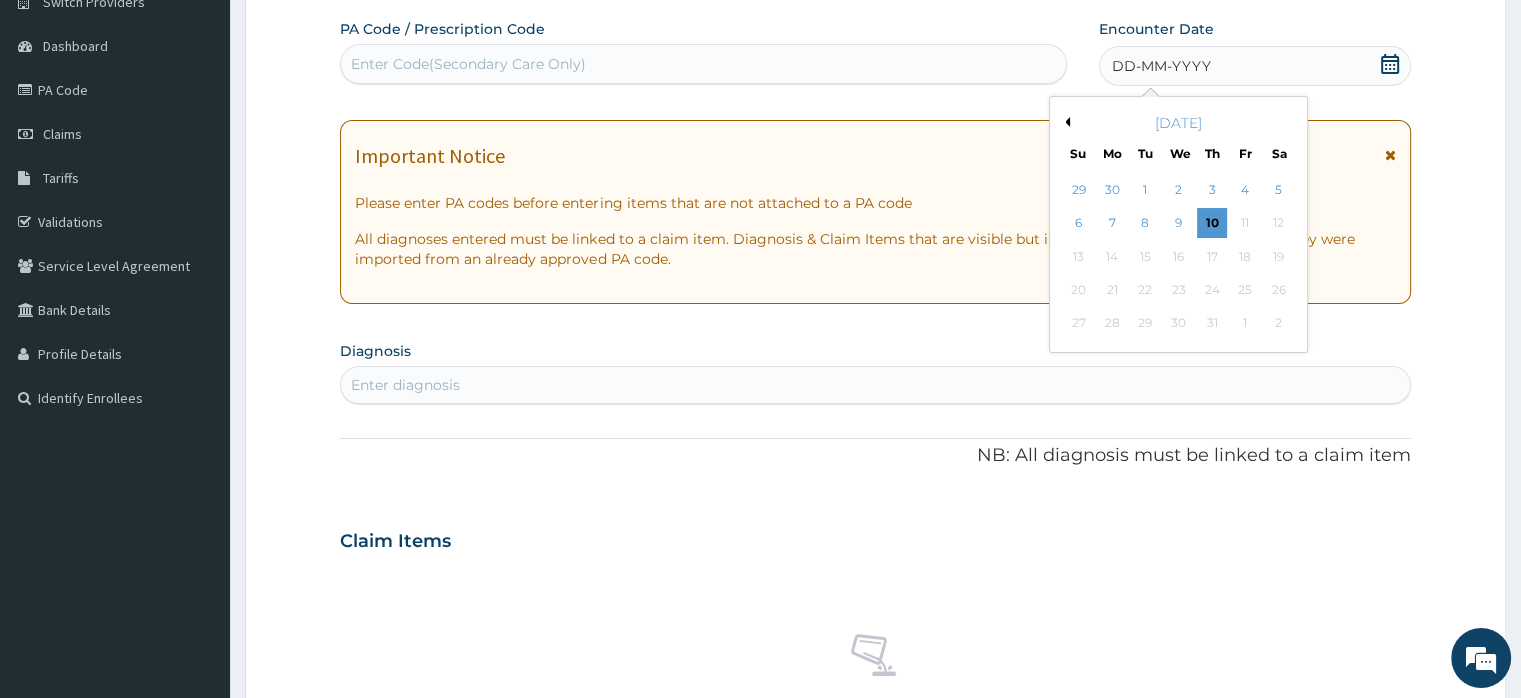 click on "Previous Month" at bounding box center (1065, 122) 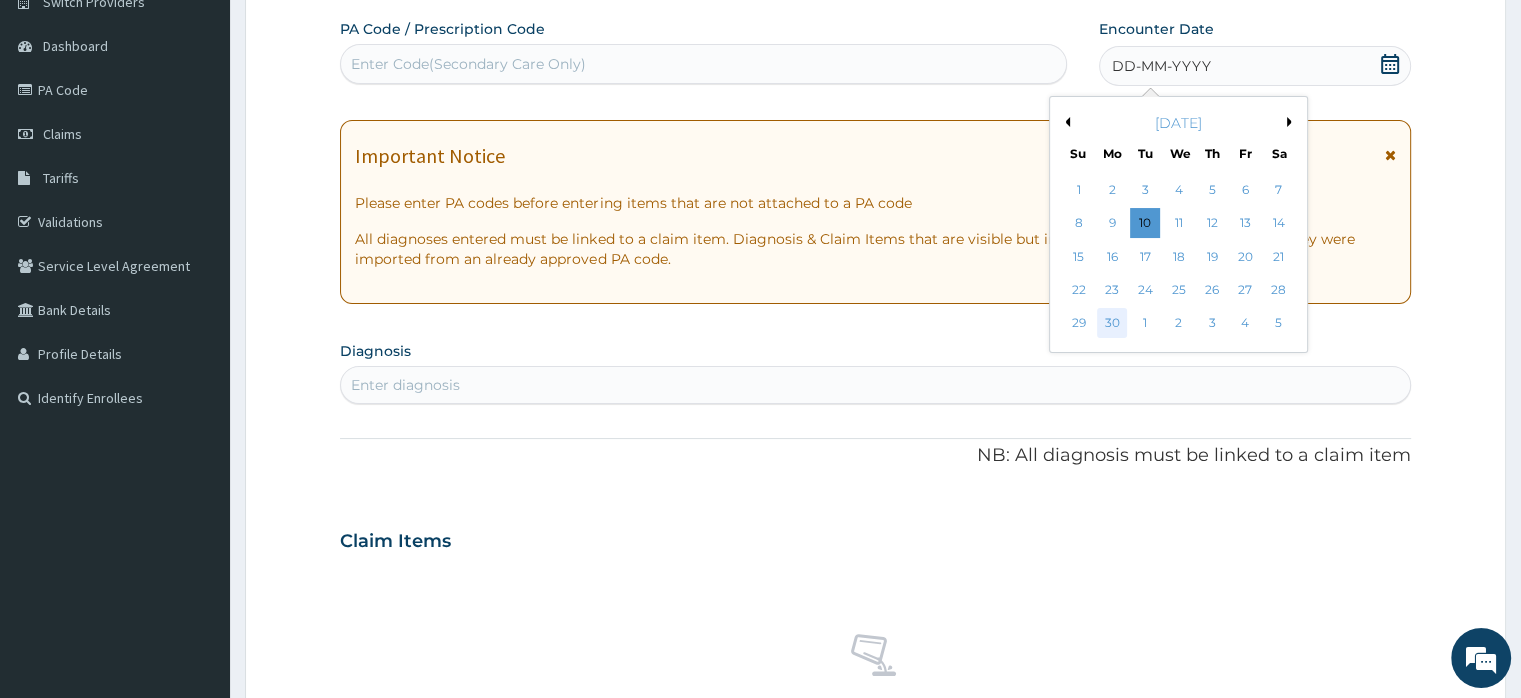 click on "30" at bounding box center (1112, 324) 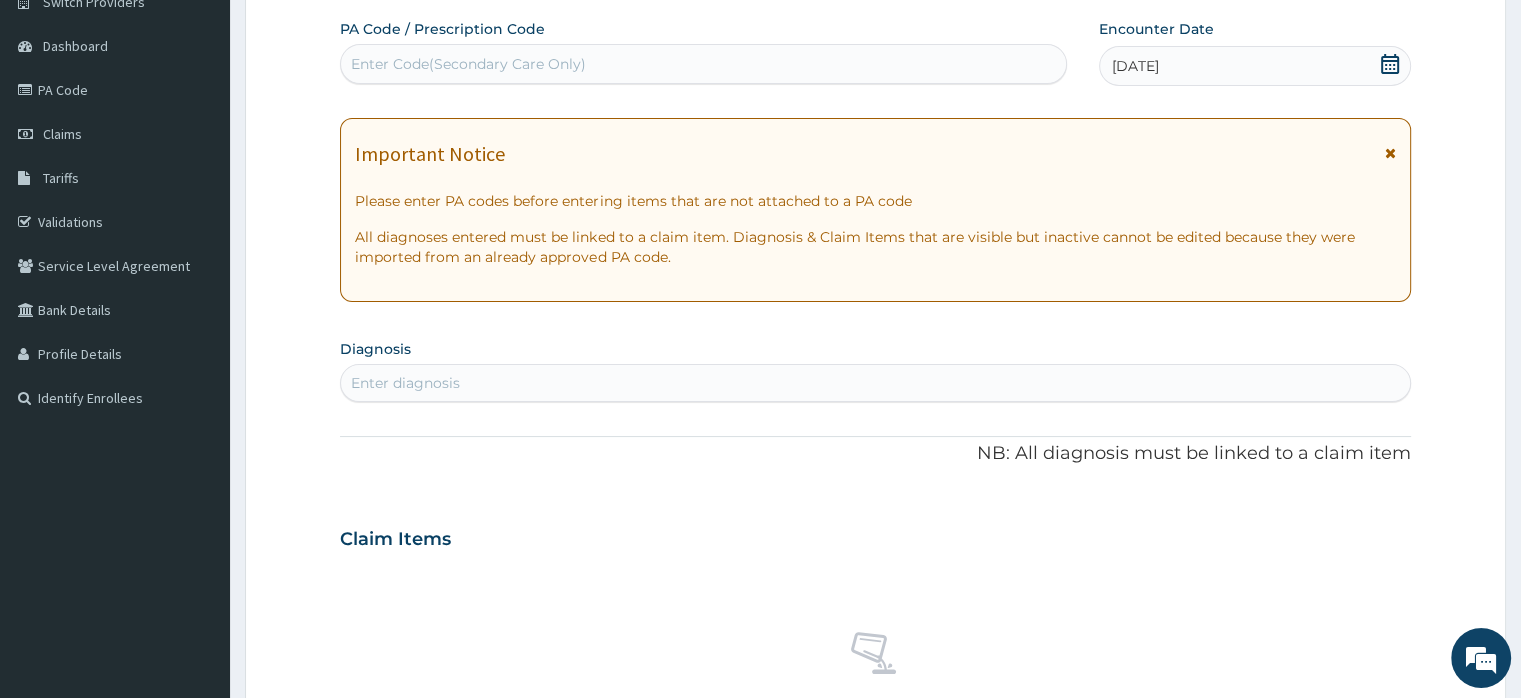 click on "Enter diagnosis" at bounding box center [875, 383] 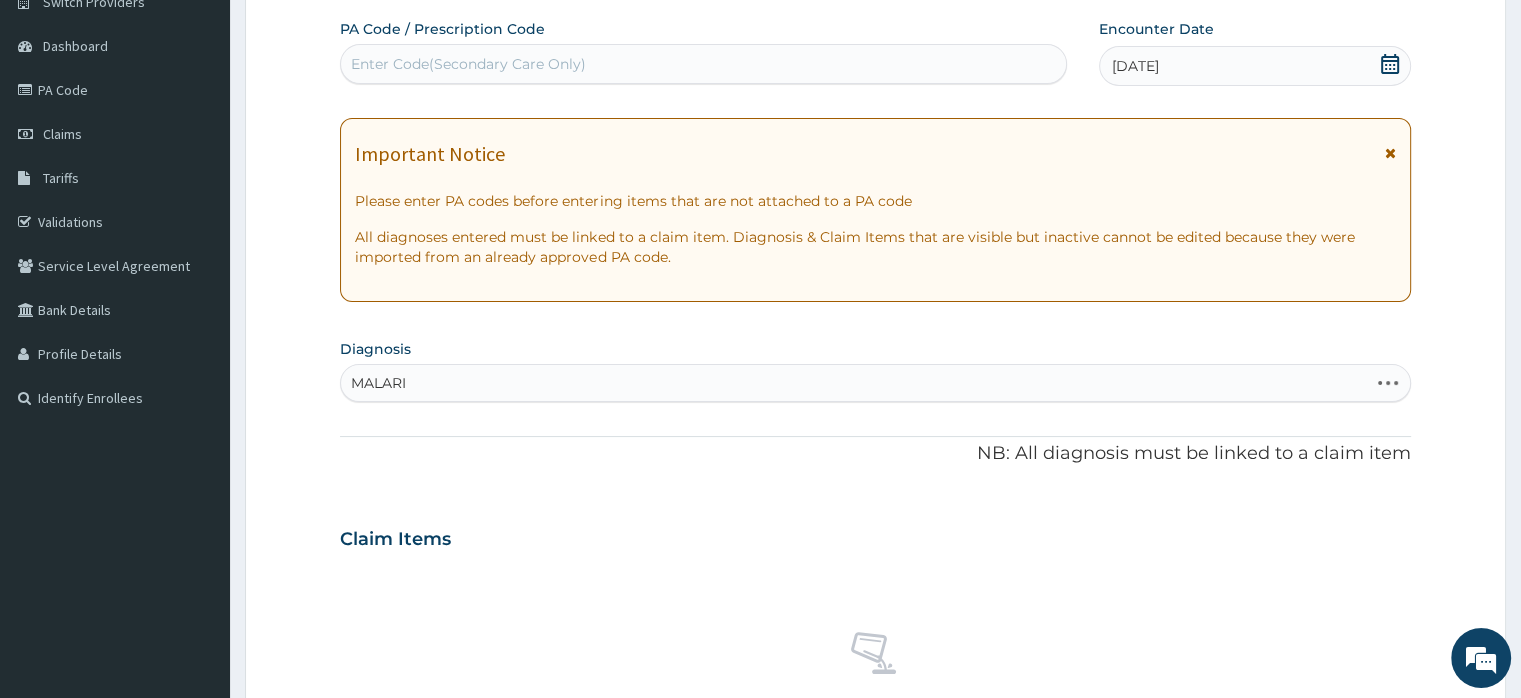 type on "[MEDICAL_DATA]" 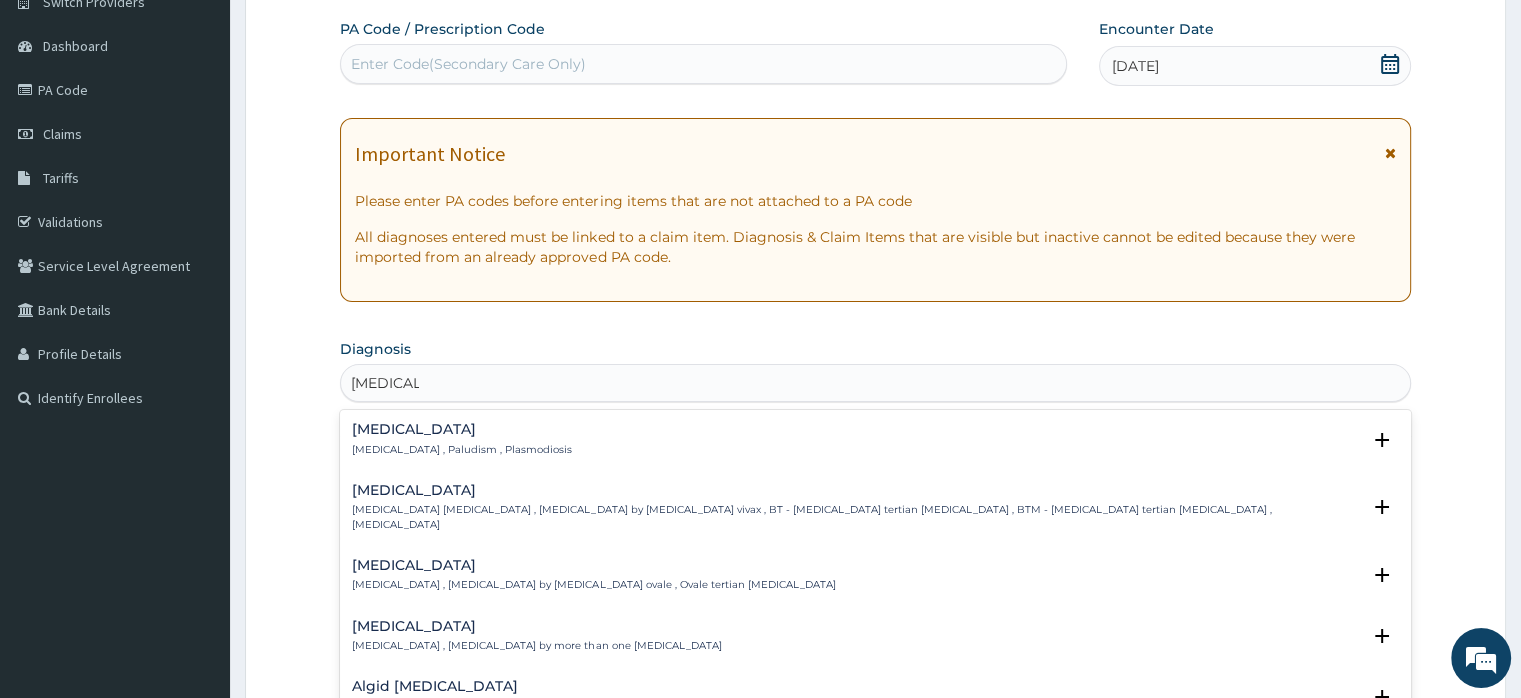 click on "[MEDICAL_DATA]" at bounding box center [462, 429] 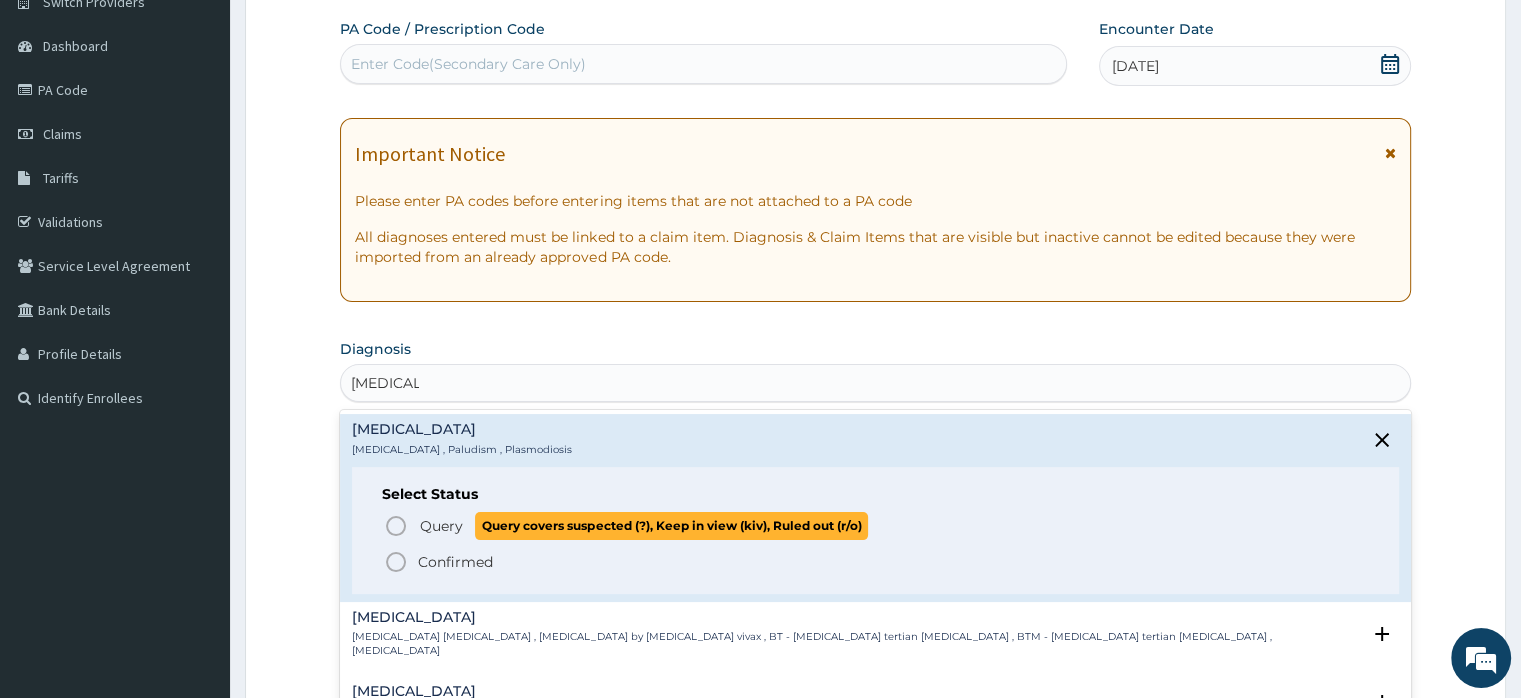 click 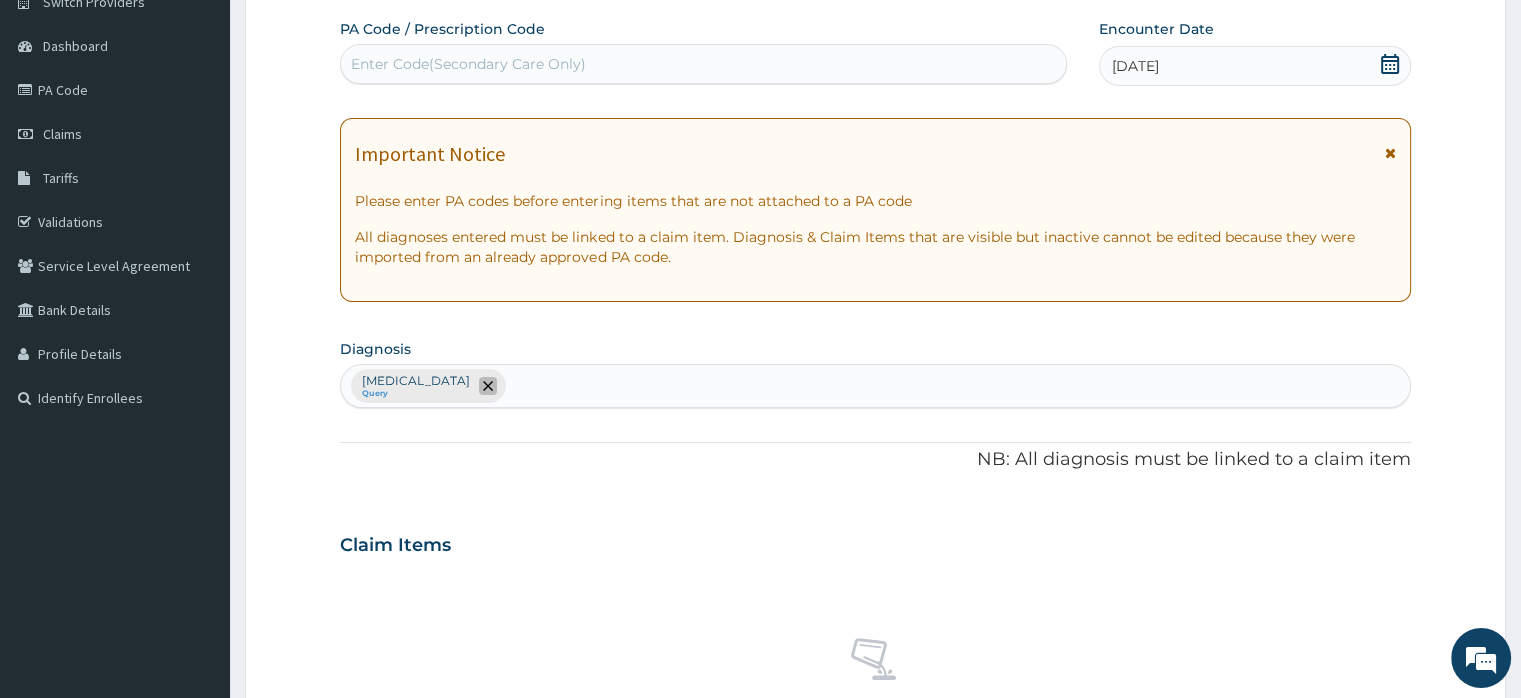 click 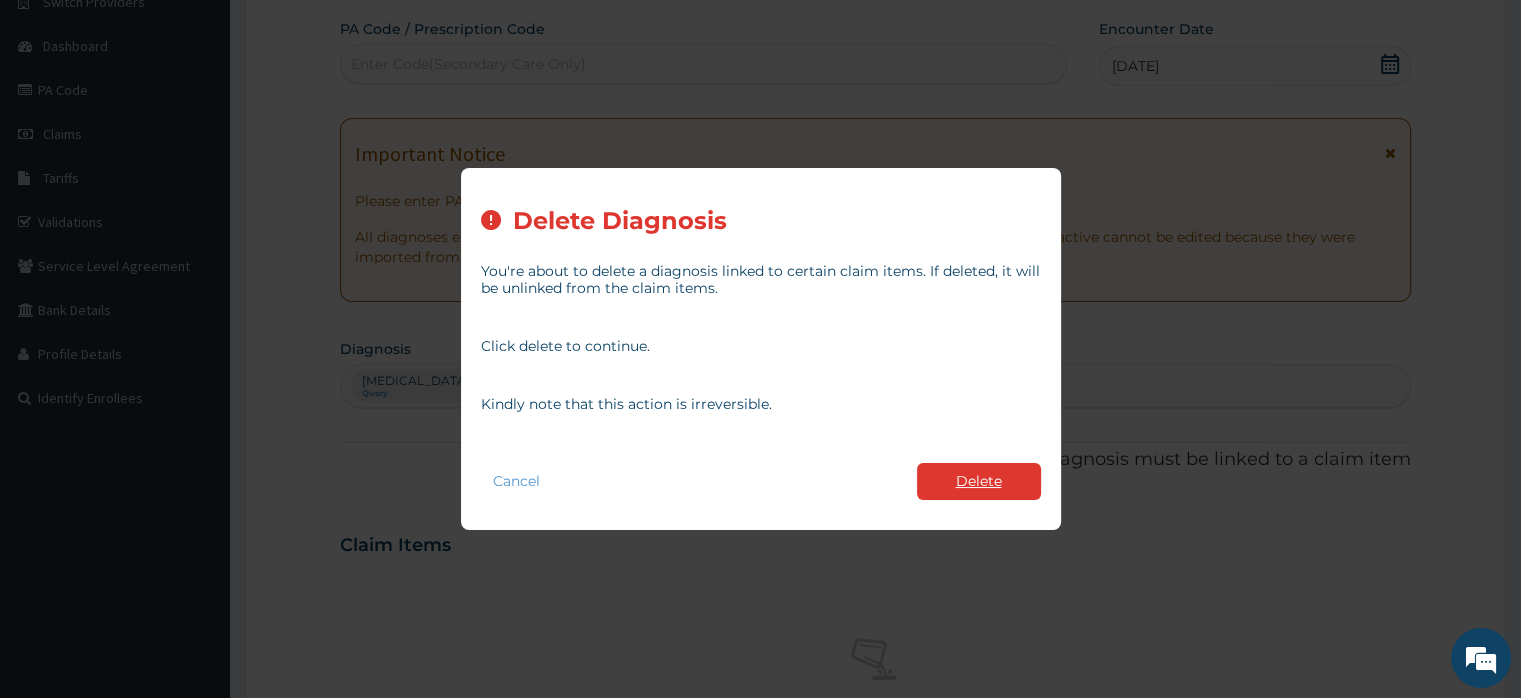 click on "Delete" at bounding box center (979, 481) 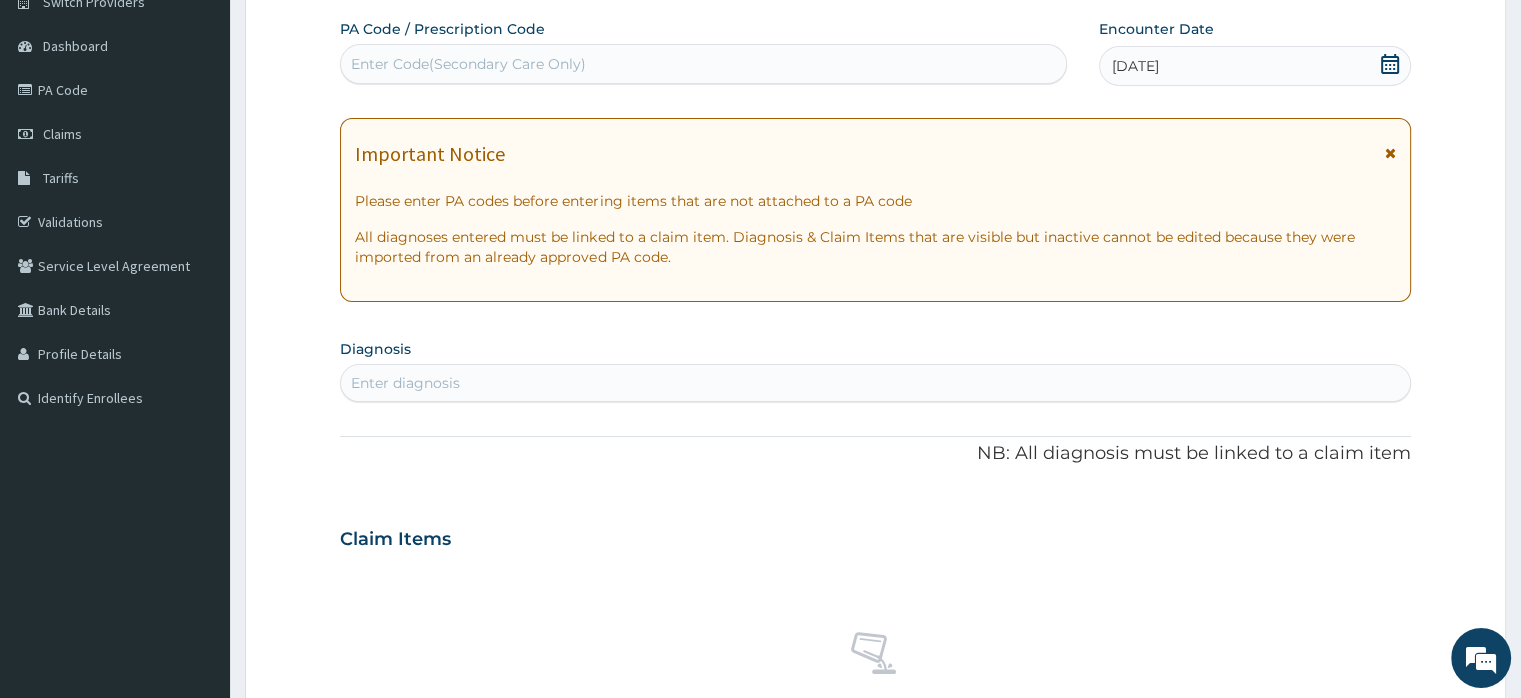click on "Enter diagnosis" at bounding box center (405, 383) 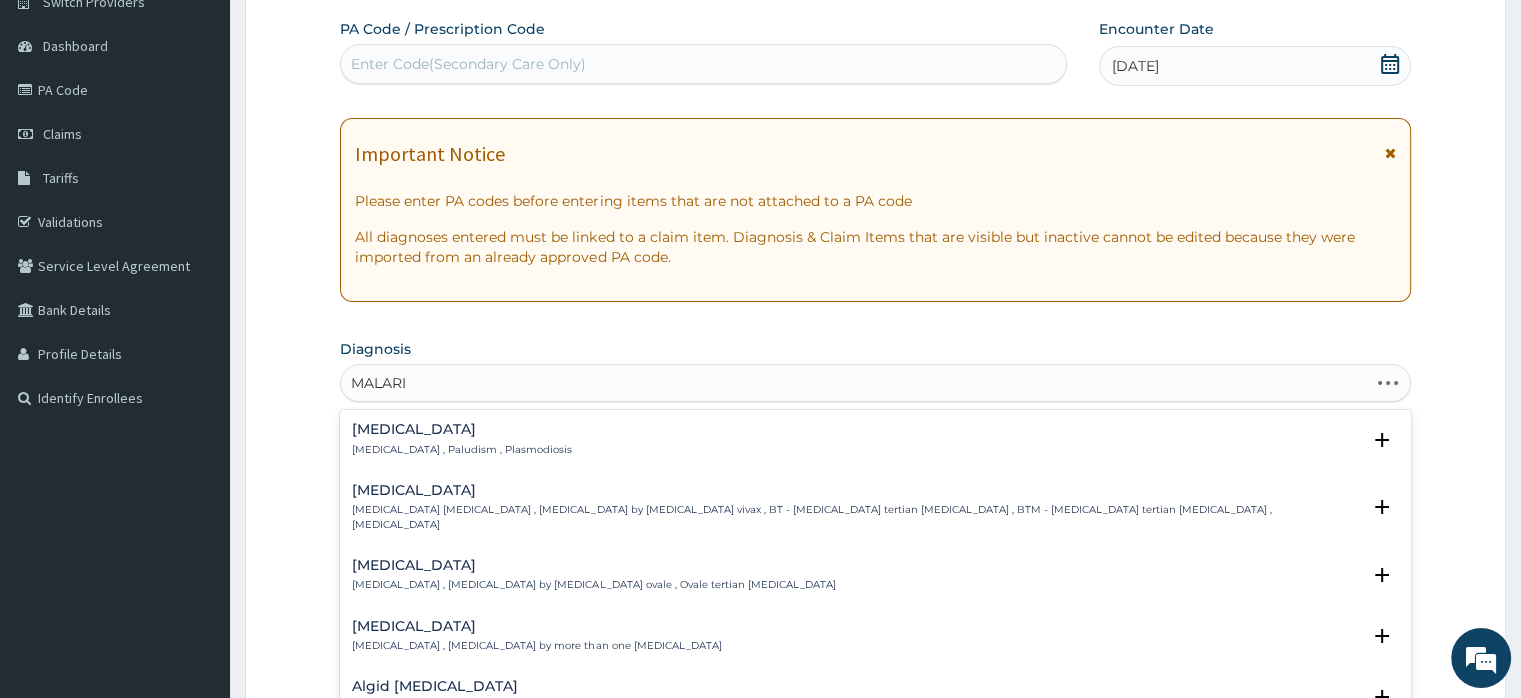type on "[MEDICAL_DATA]" 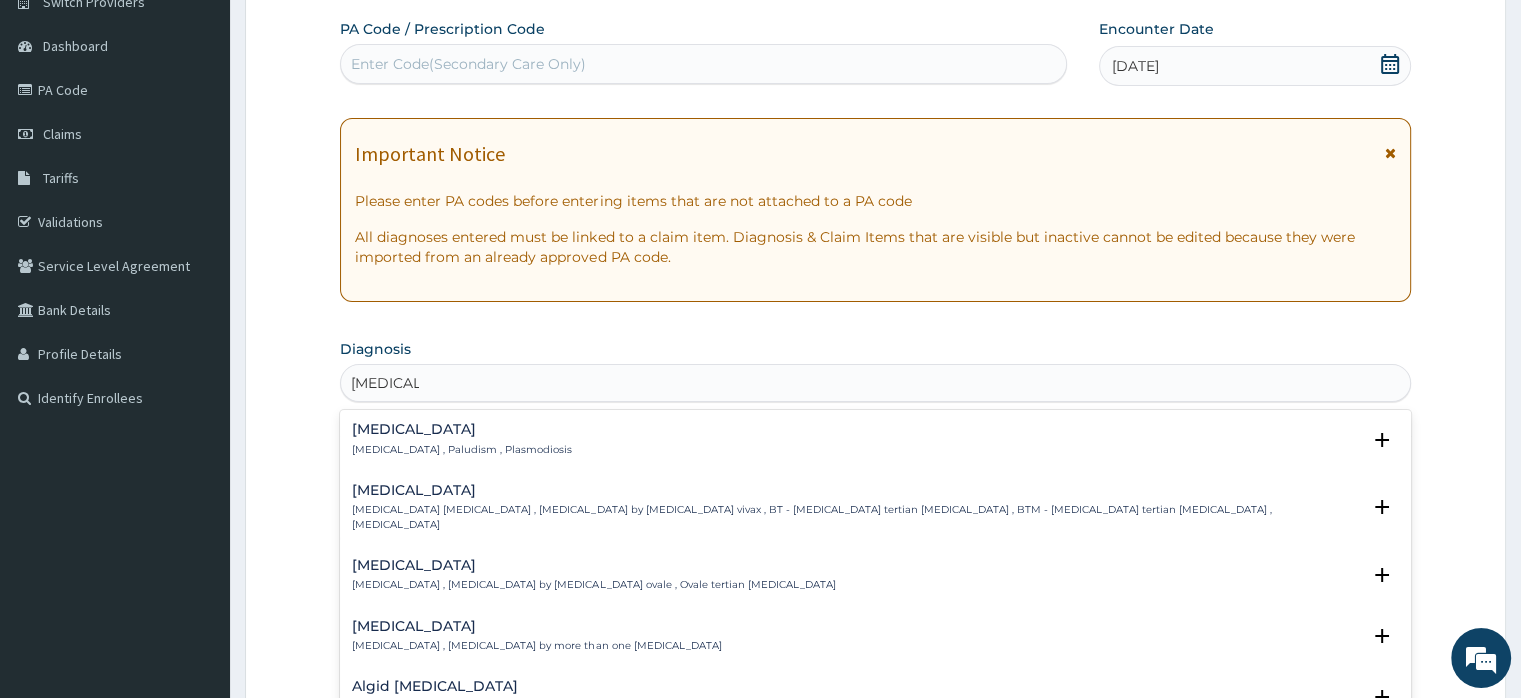 click on "[MEDICAL_DATA] [MEDICAL_DATA] , Paludism , Plasmodiosis" at bounding box center [462, 439] 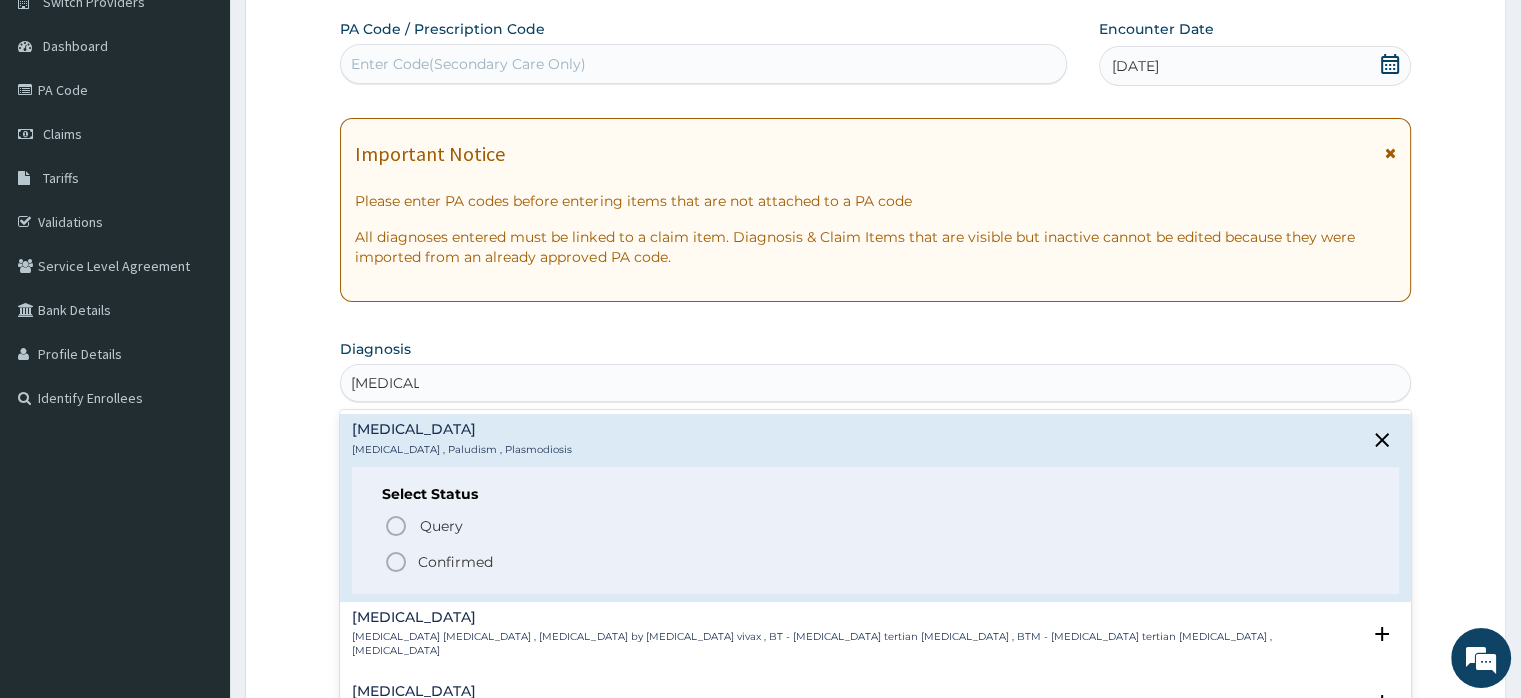 click 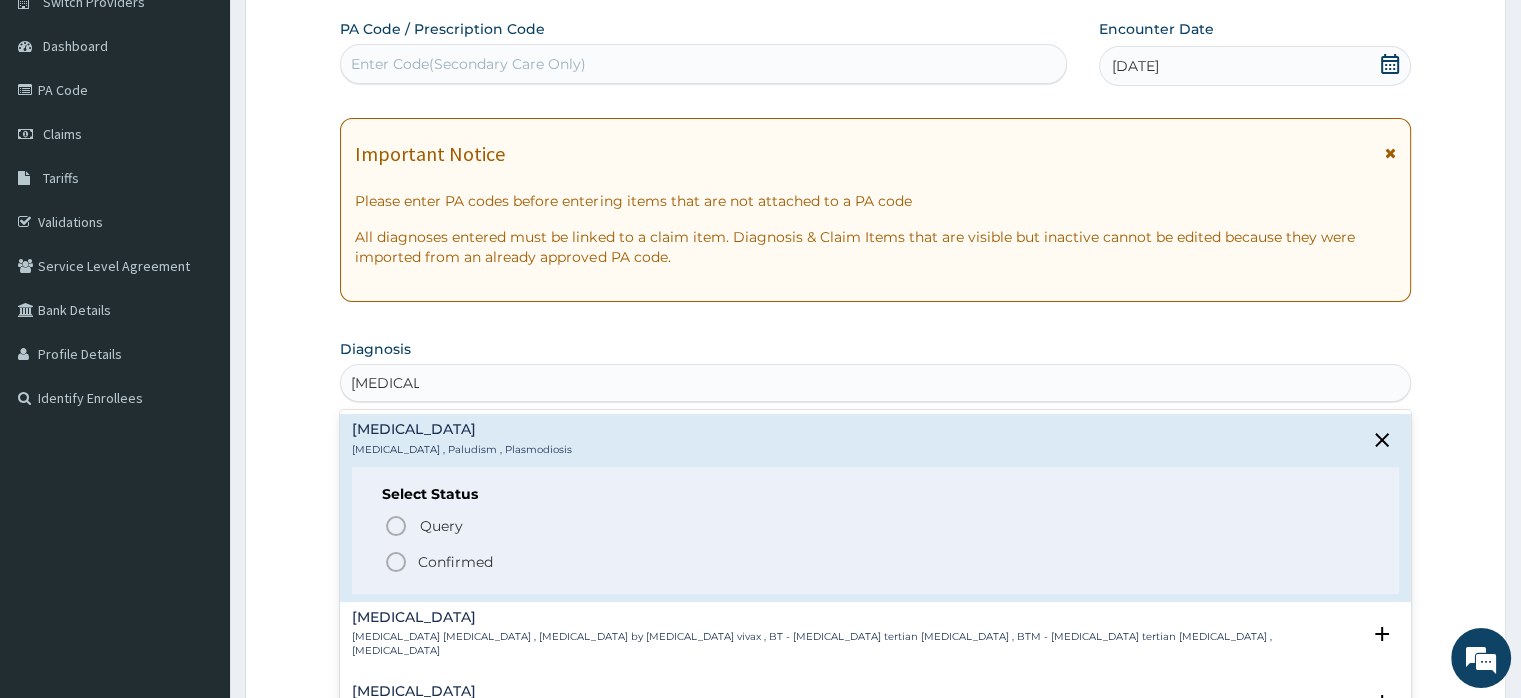 type 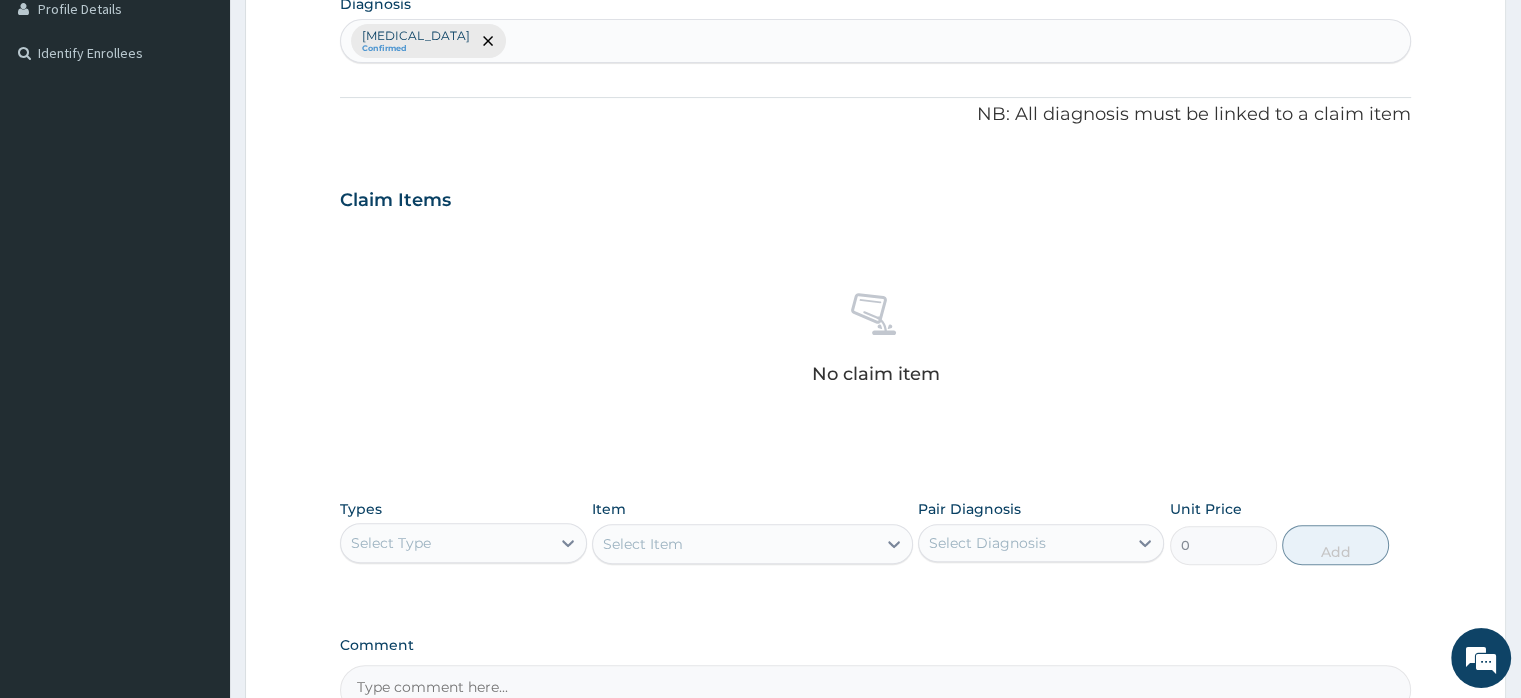 scroll, scrollTop: 565, scrollLeft: 0, axis: vertical 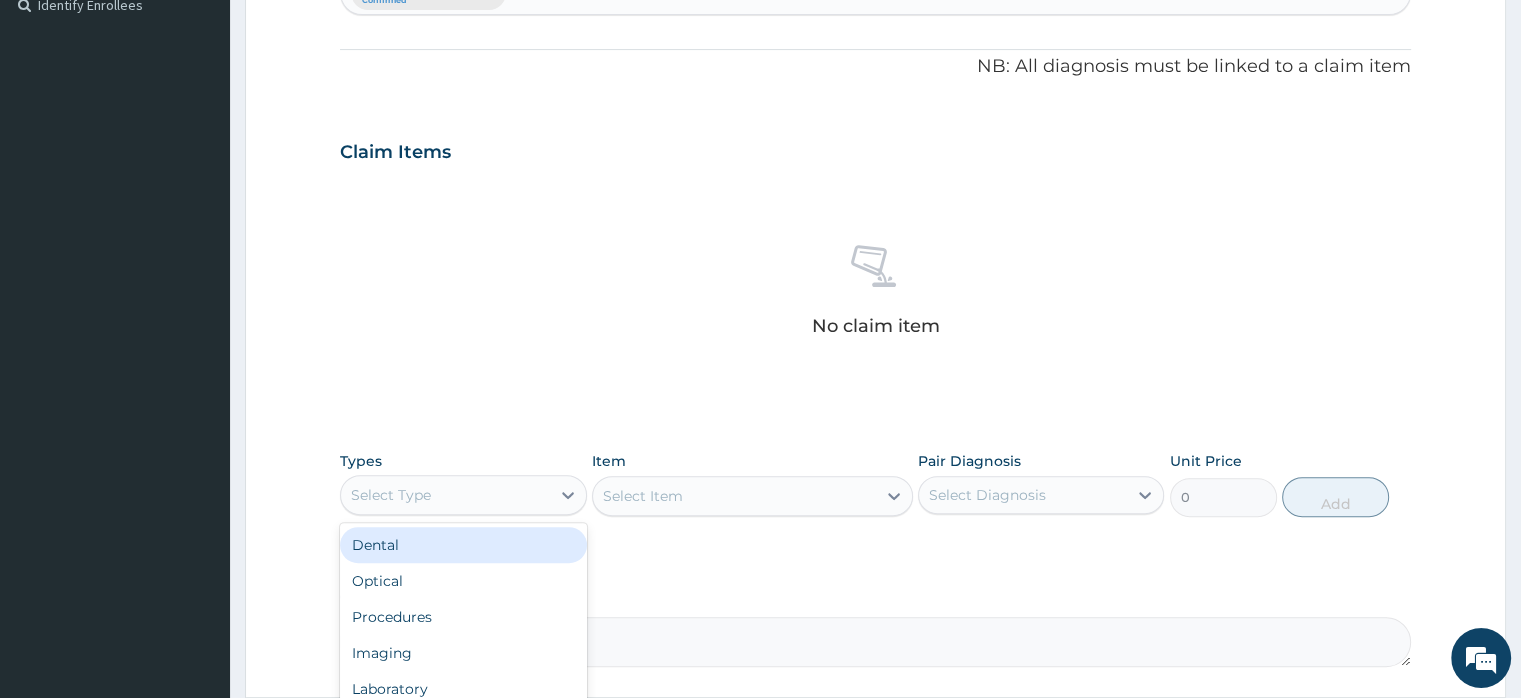 click on "Select Type" at bounding box center (445, 495) 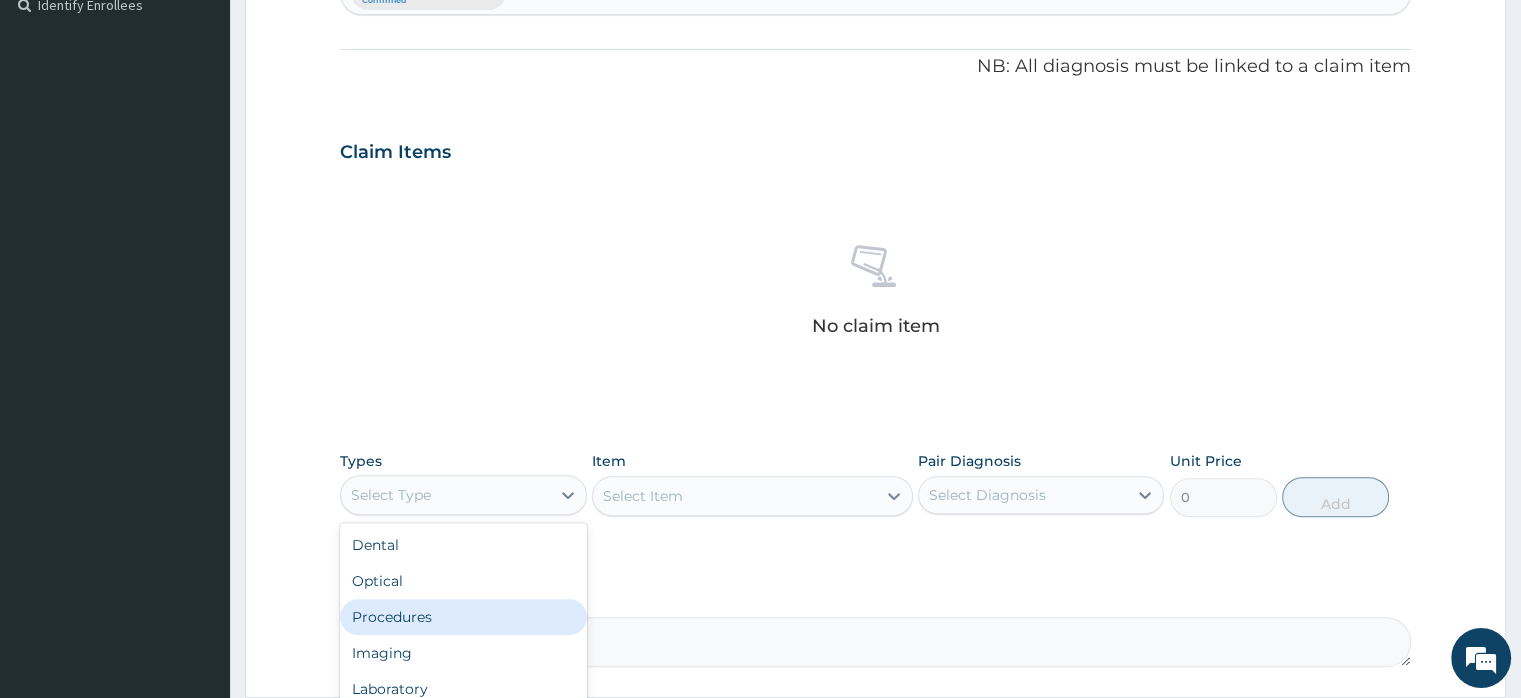 click on "Procedures" at bounding box center [463, 617] 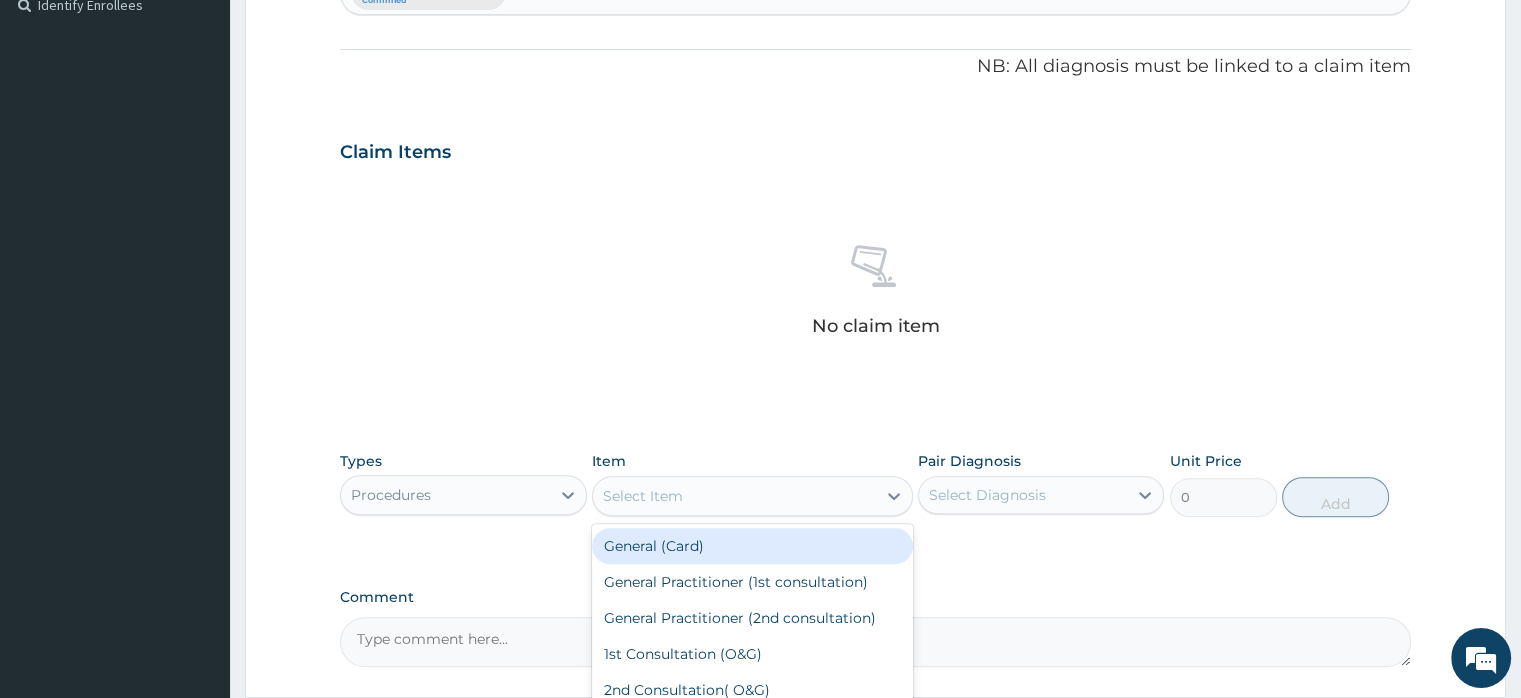 click on "Select Item" at bounding box center [643, 496] 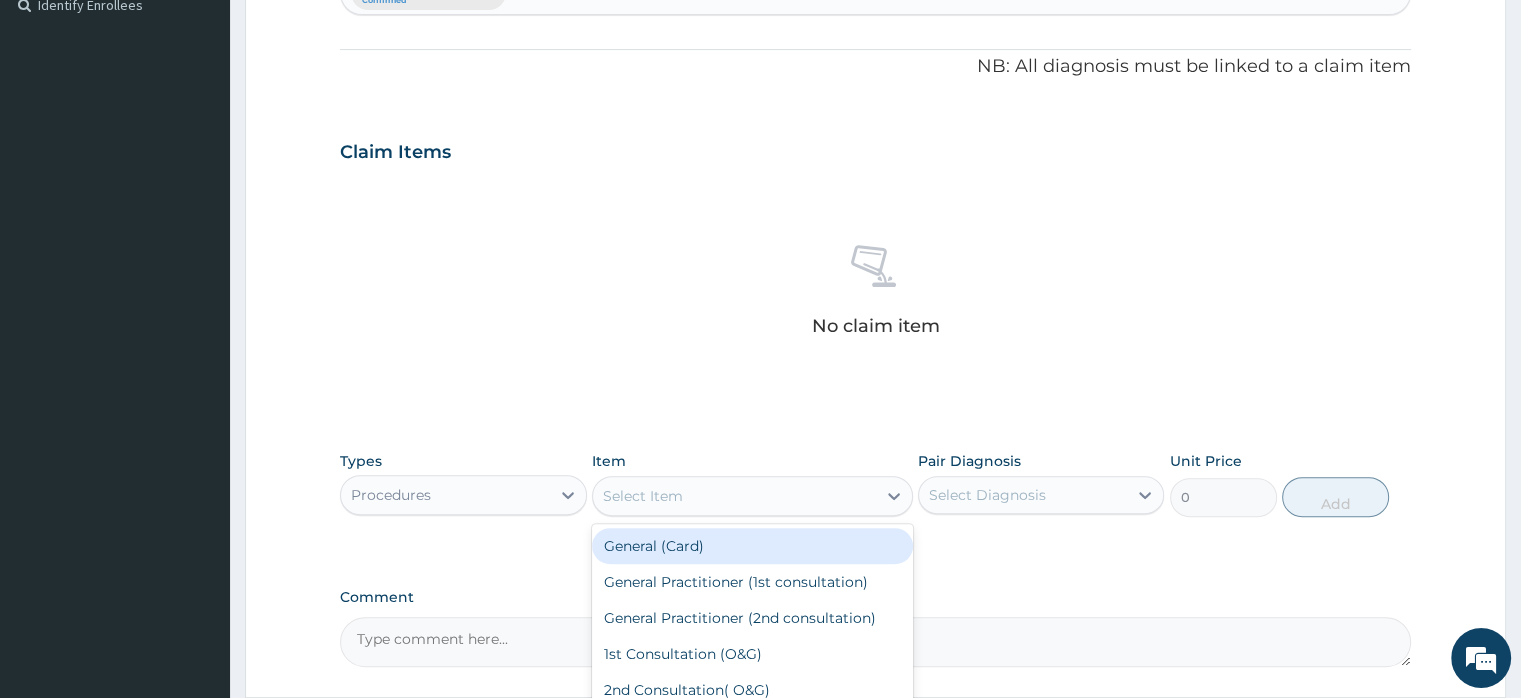 click on "General (Card)" at bounding box center [752, 546] 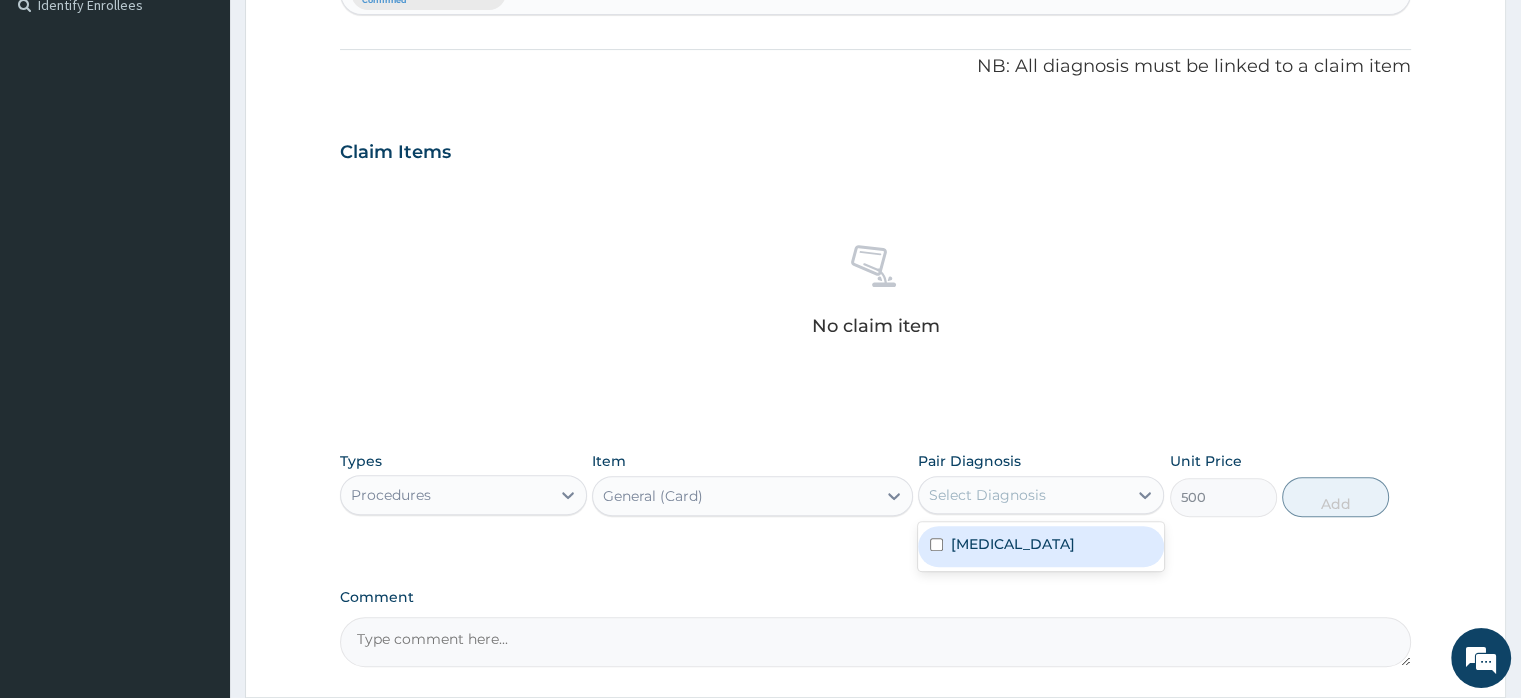 click on "Select Diagnosis" at bounding box center [987, 495] 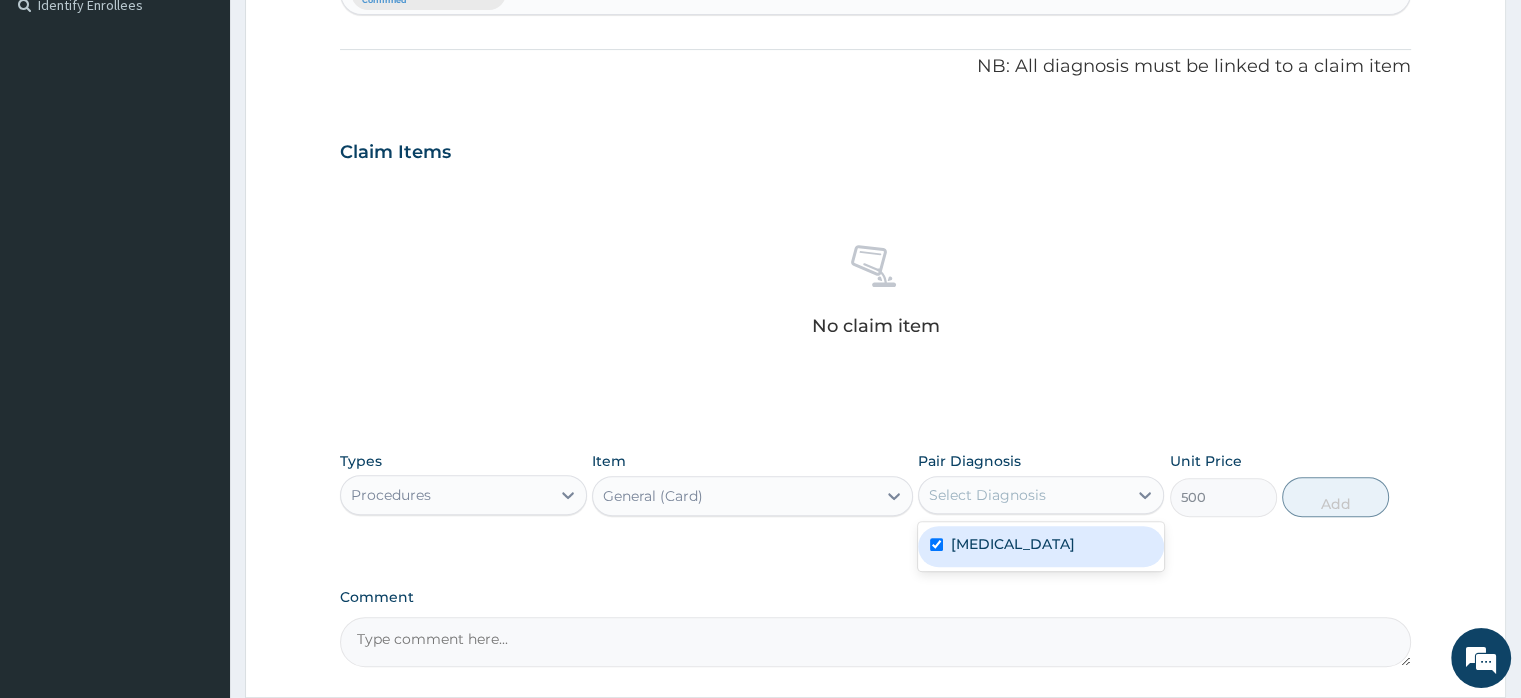 checkbox on "true" 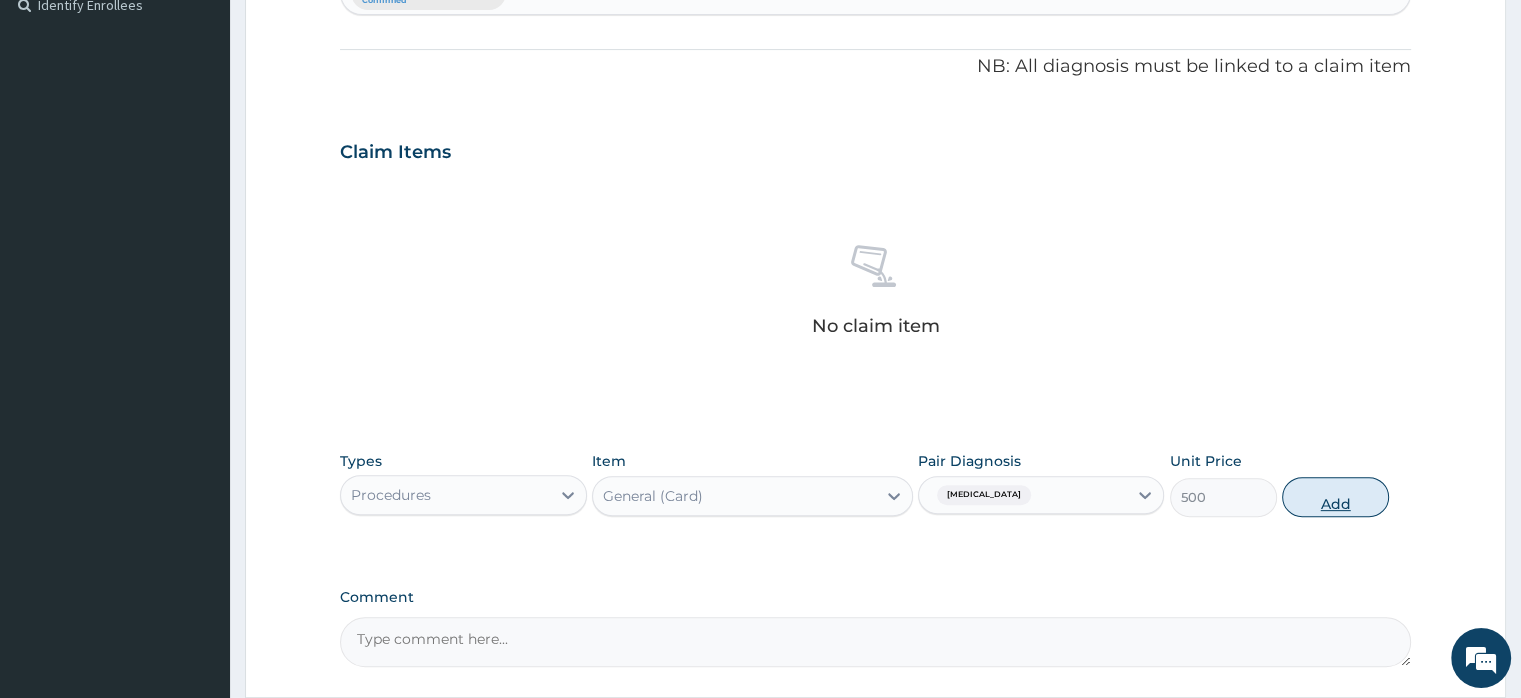 click on "Add" at bounding box center [1335, 497] 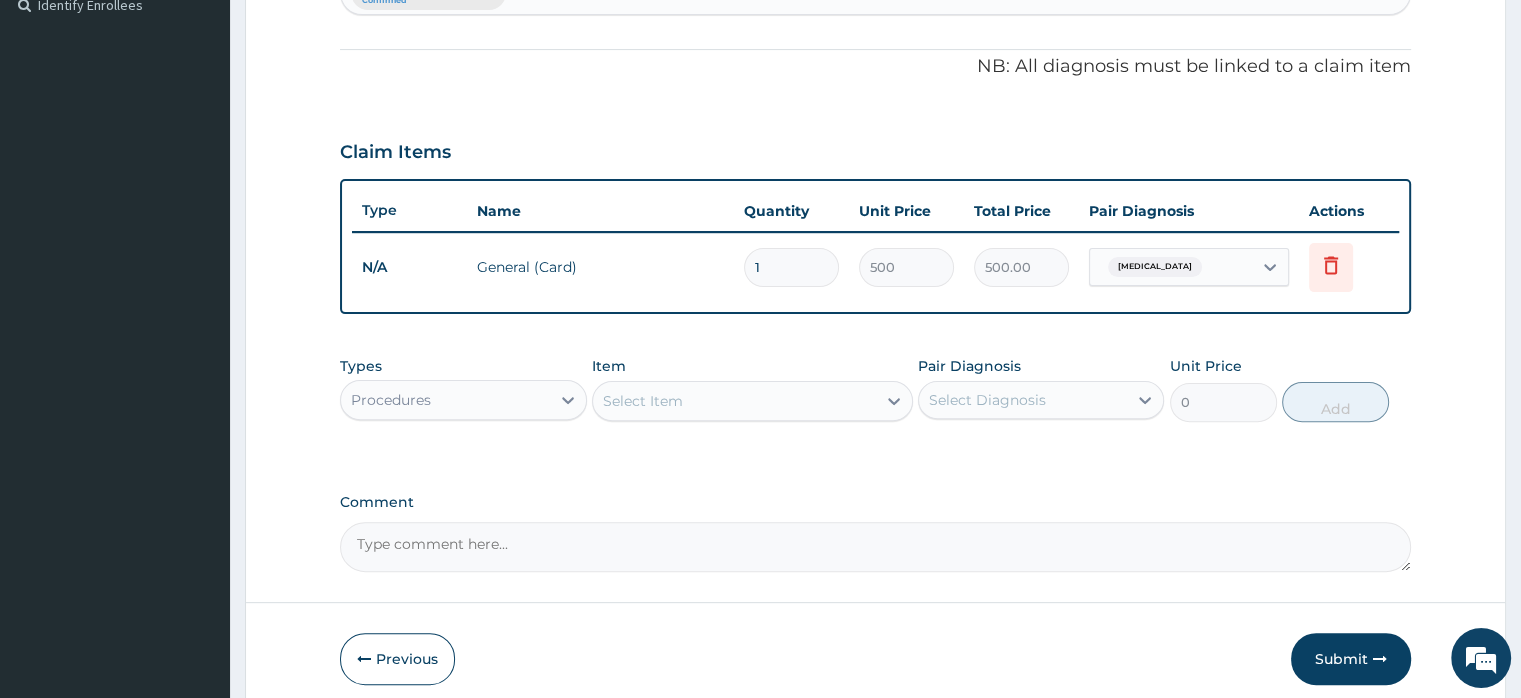 click on "Select Item" at bounding box center [643, 401] 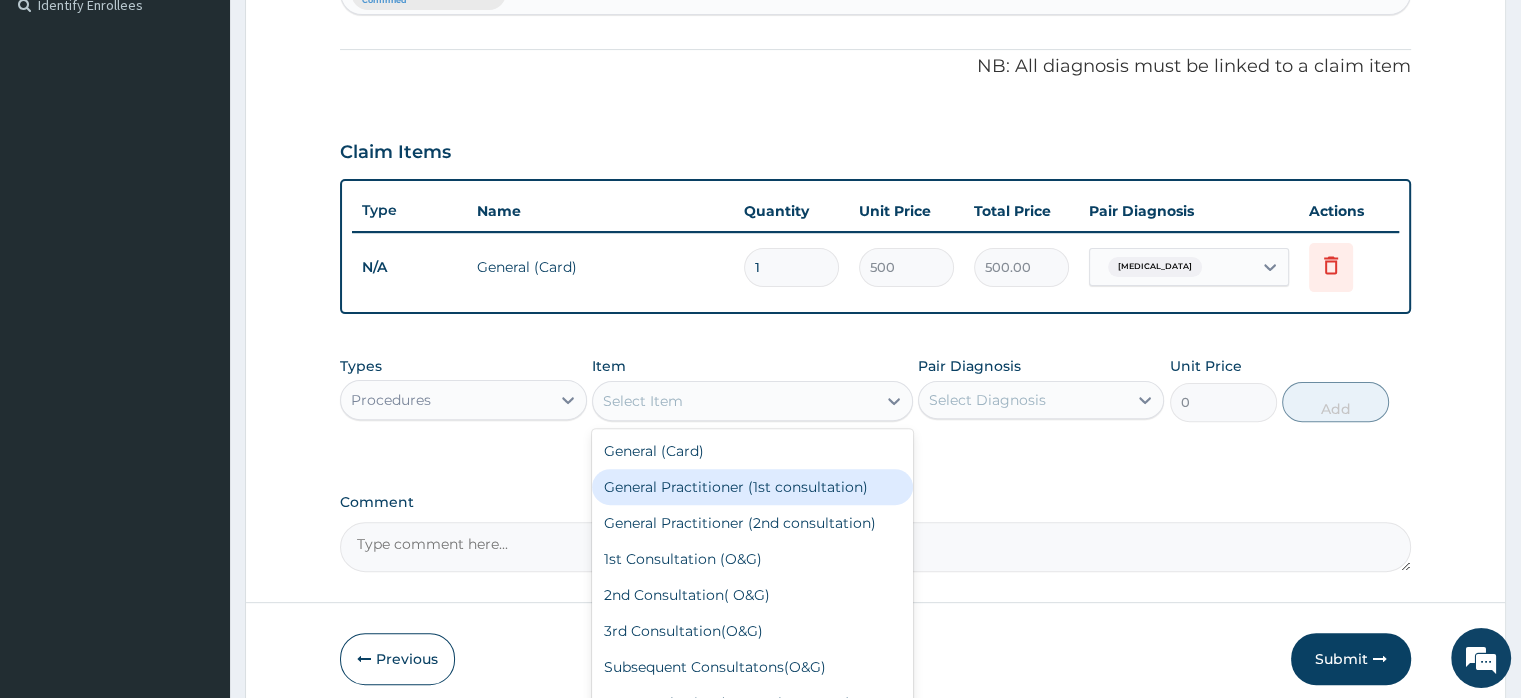 click on "General Practitioner (1st consultation)" at bounding box center [752, 487] 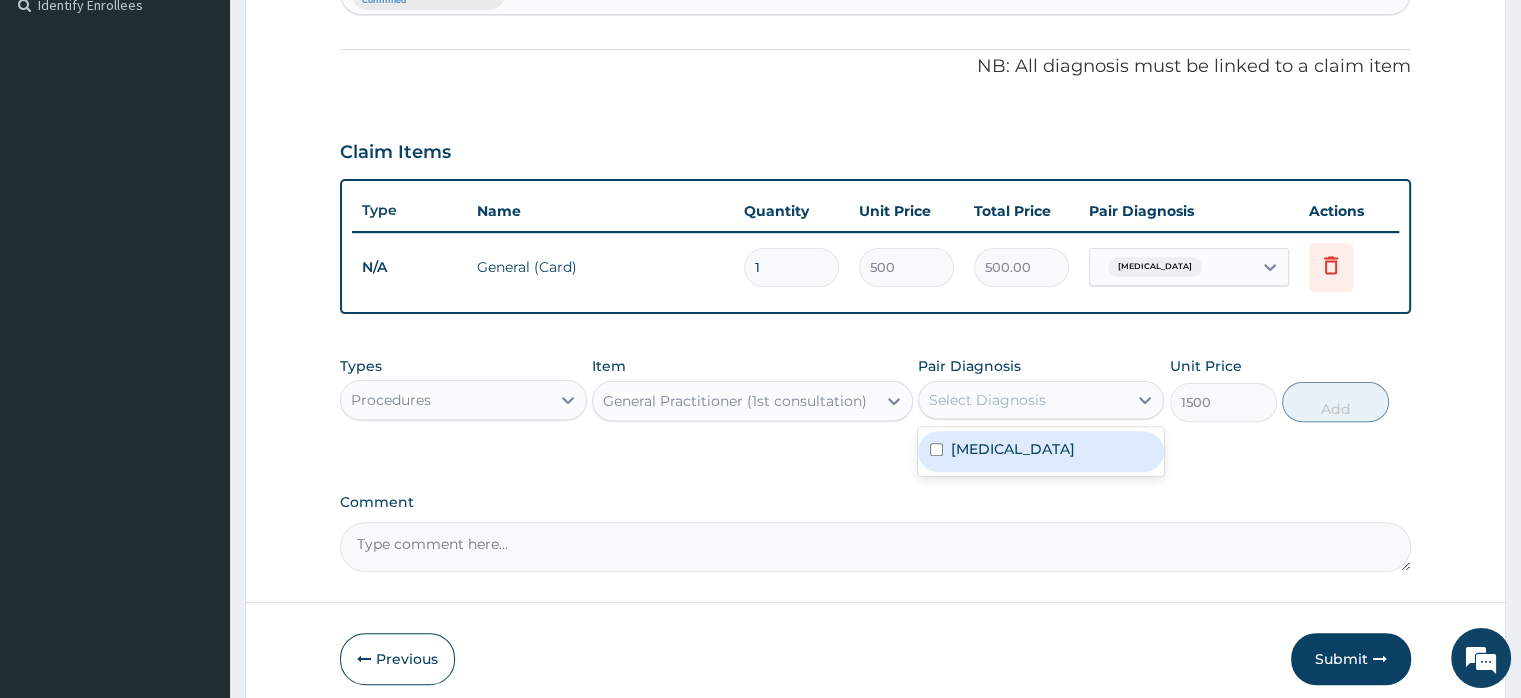 click on "Select Diagnosis" at bounding box center [987, 400] 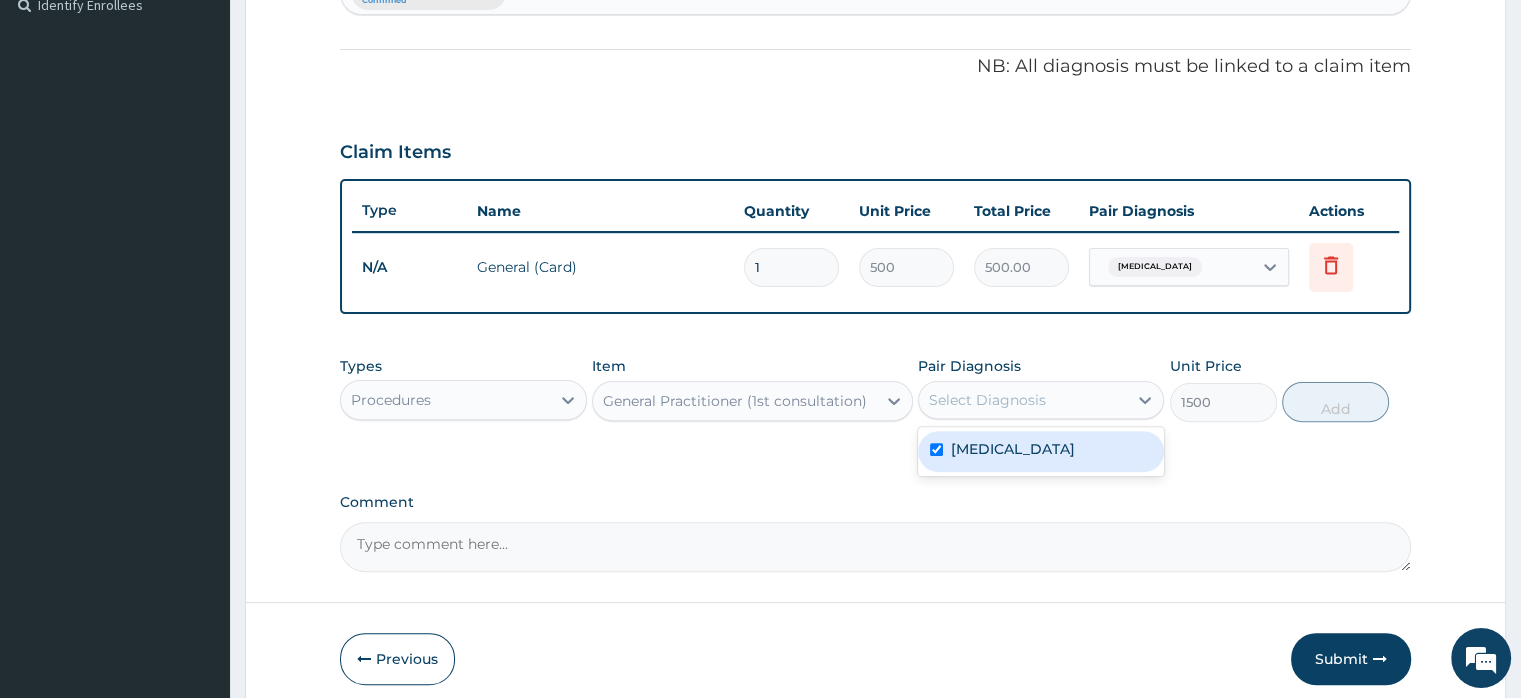 checkbox on "true" 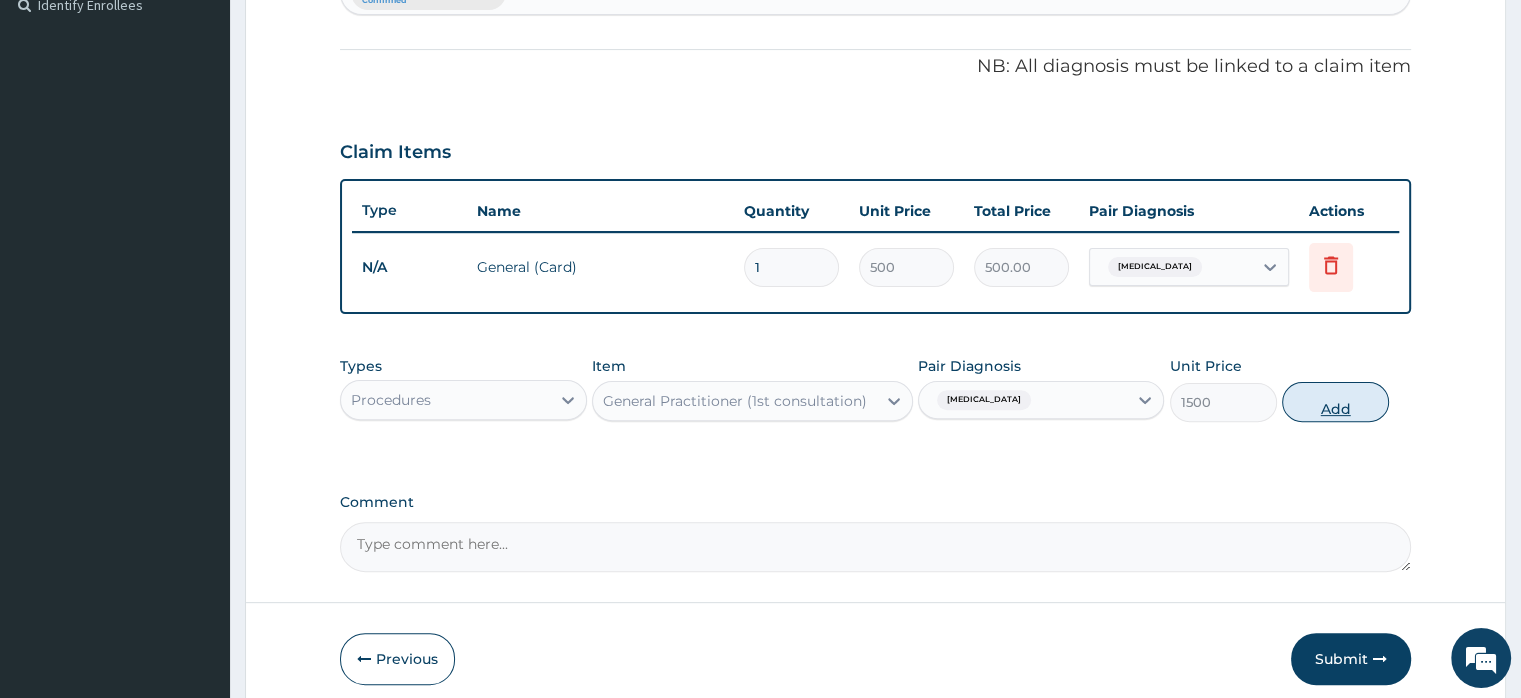 click on "Add" at bounding box center (1335, 402) 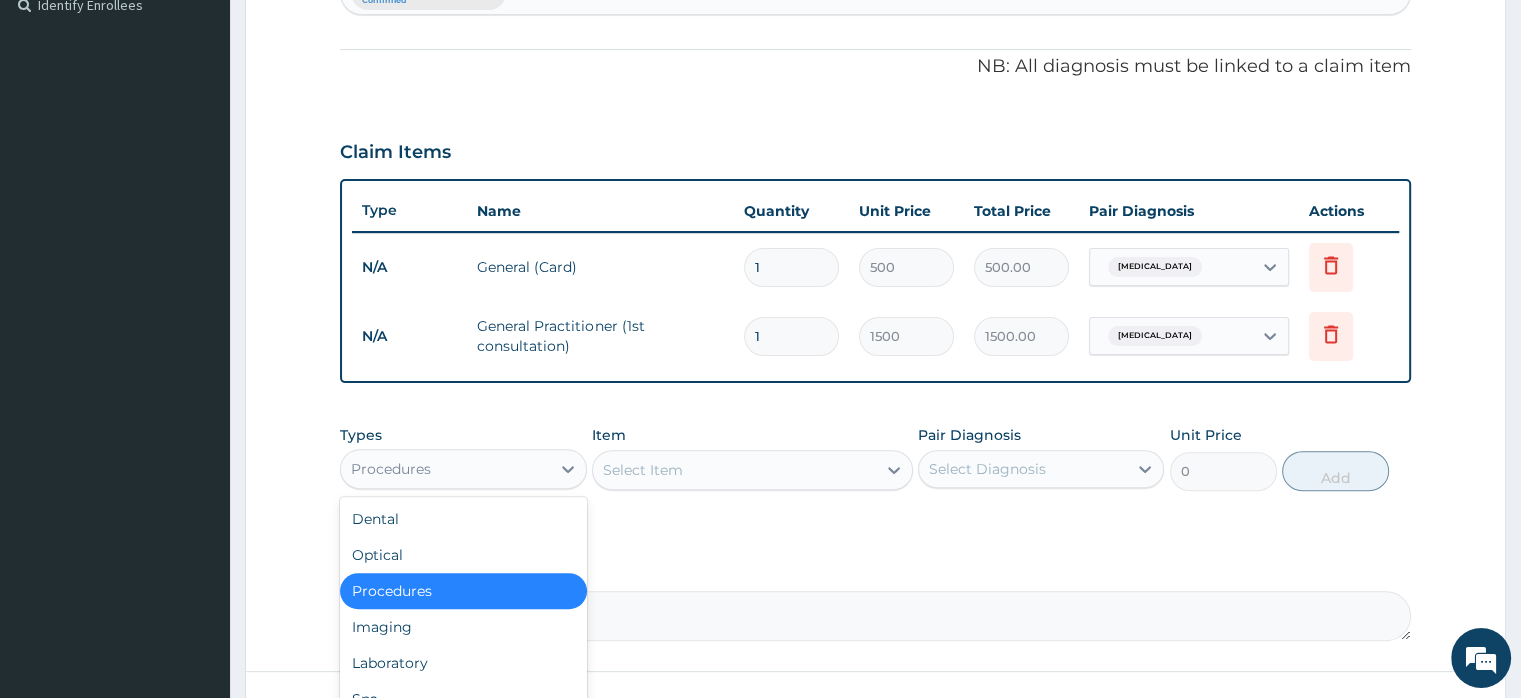 click on "Procedures" at bounding box center [445, 469] 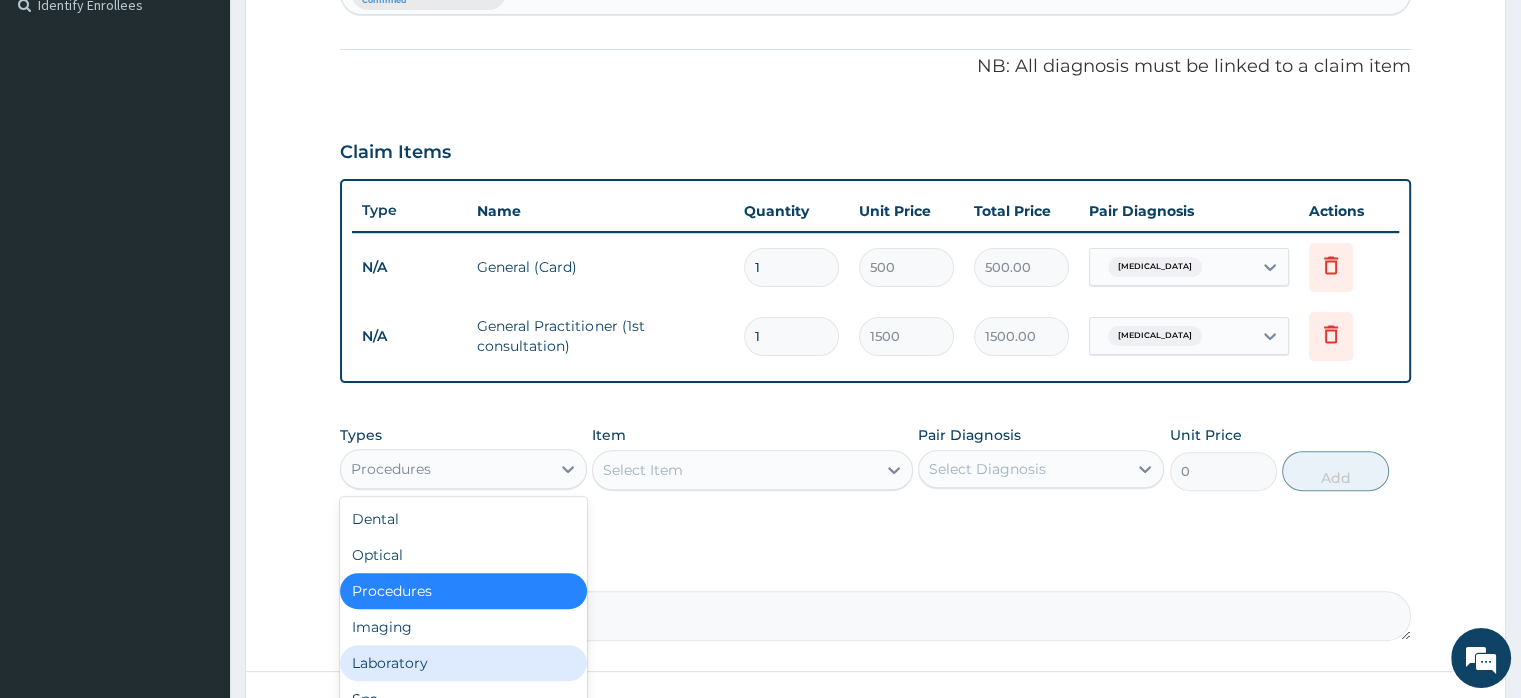 click on "Laboratory" at bounding box center (463, 663) 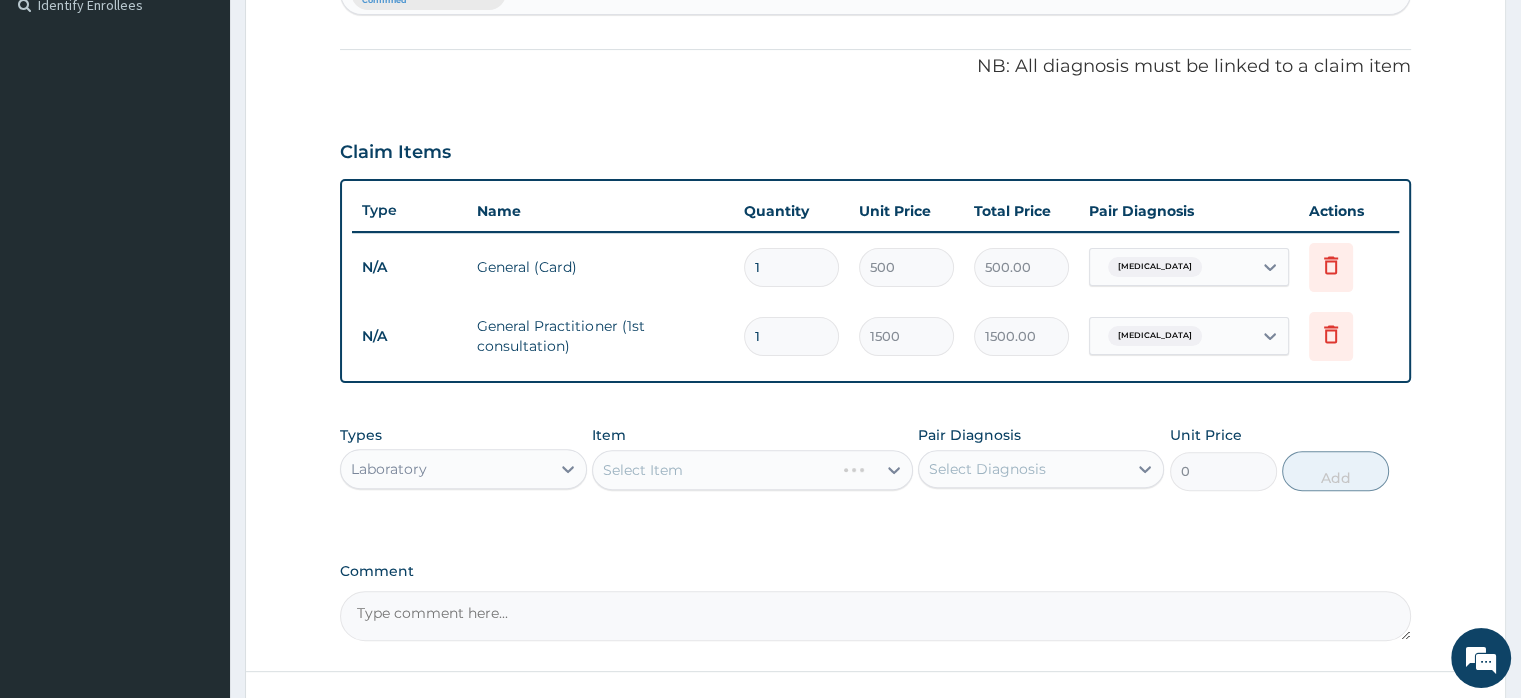 click on "Select Item" at bounding box center (752, 470) 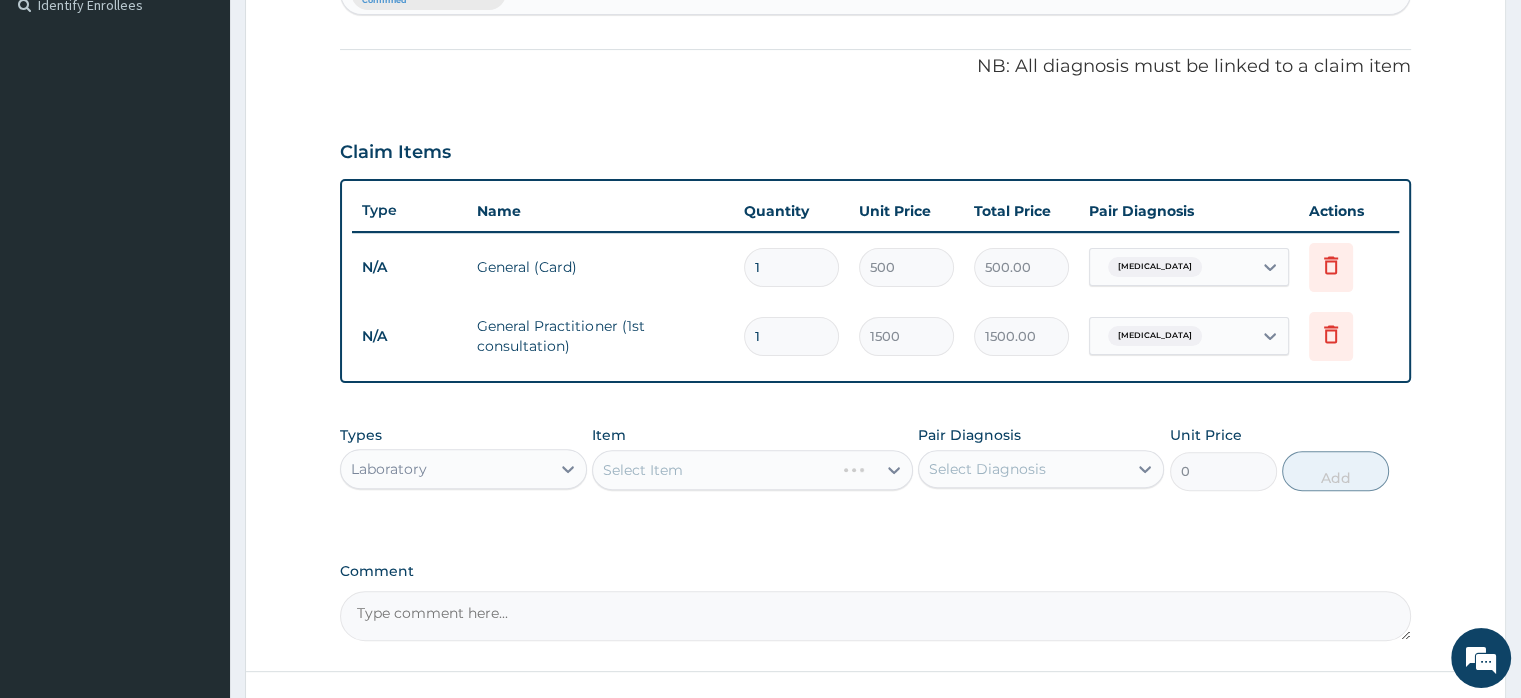 click on "Select Item" at bounding box center [752, 470] 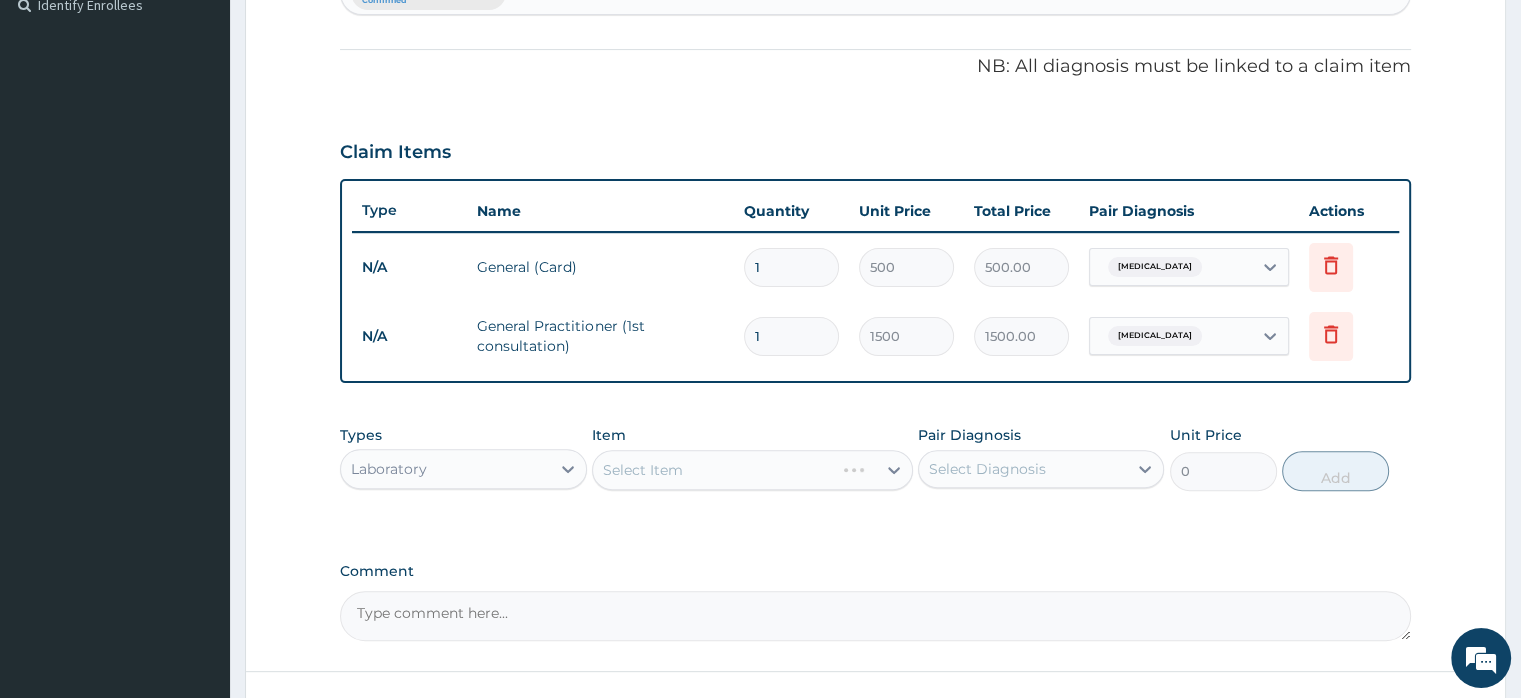 click on "Select Item" at bounding box center [752, 470] 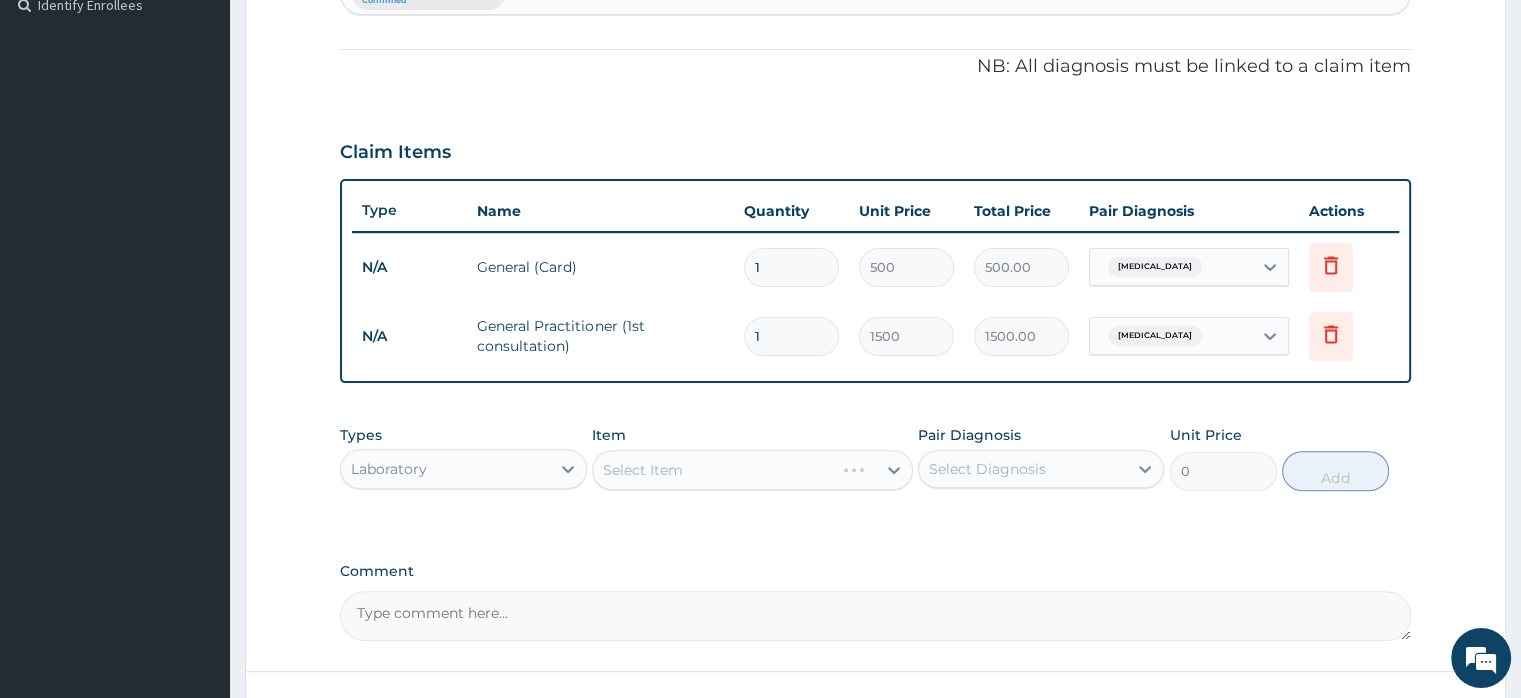 click on "Select Item" at bounding box center [752, 470] 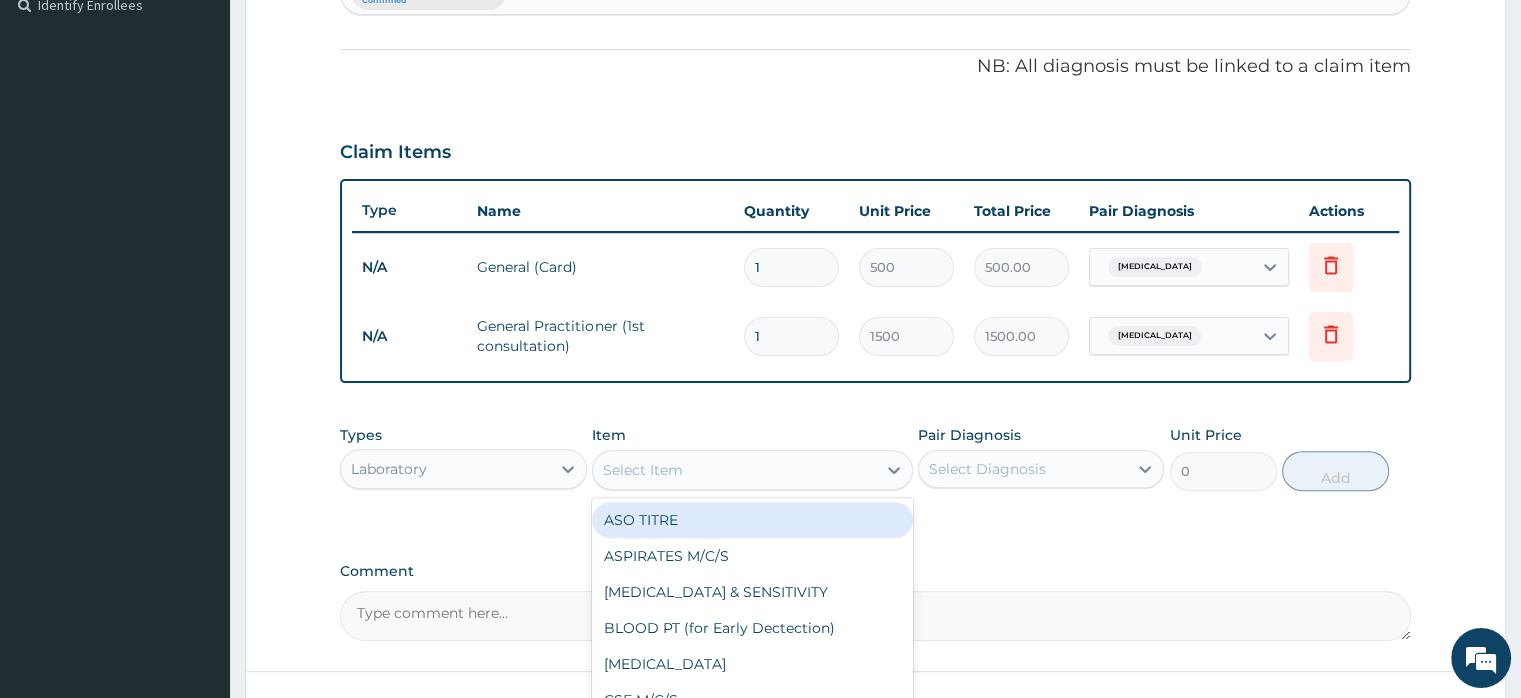 click on "Select Item" at bounding box center [643, 470] 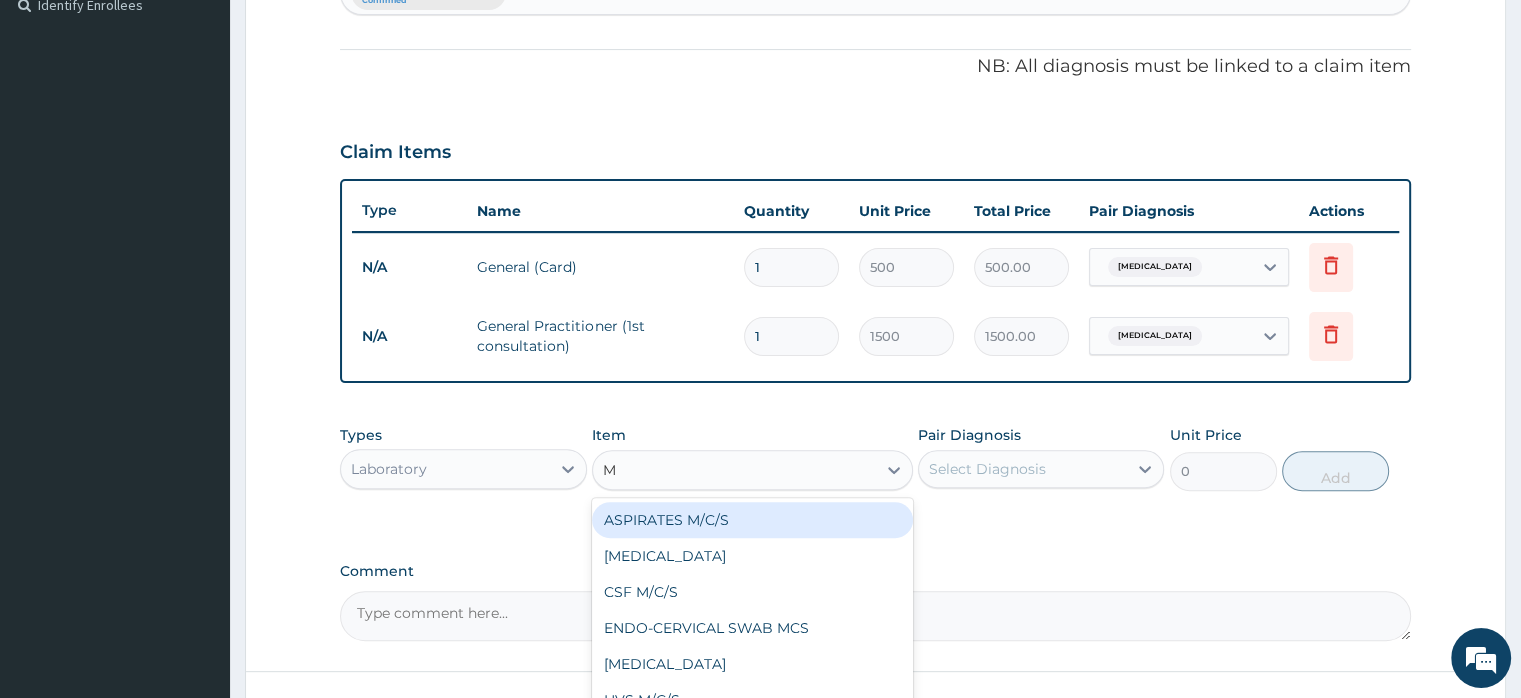 type on "MP" 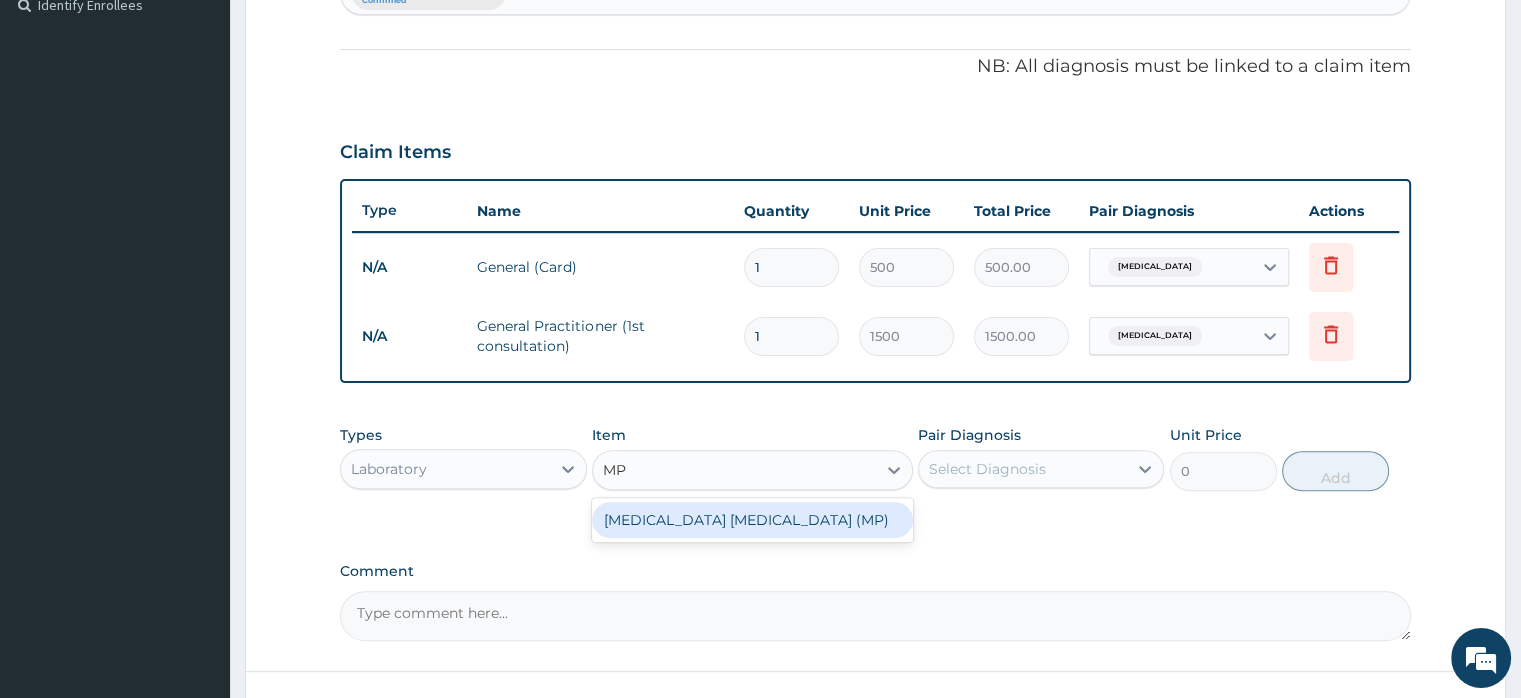 click on "[MEDICAL_DATA] [MEDICAL_DATA] (MP)" at bounding box center (752, 520) 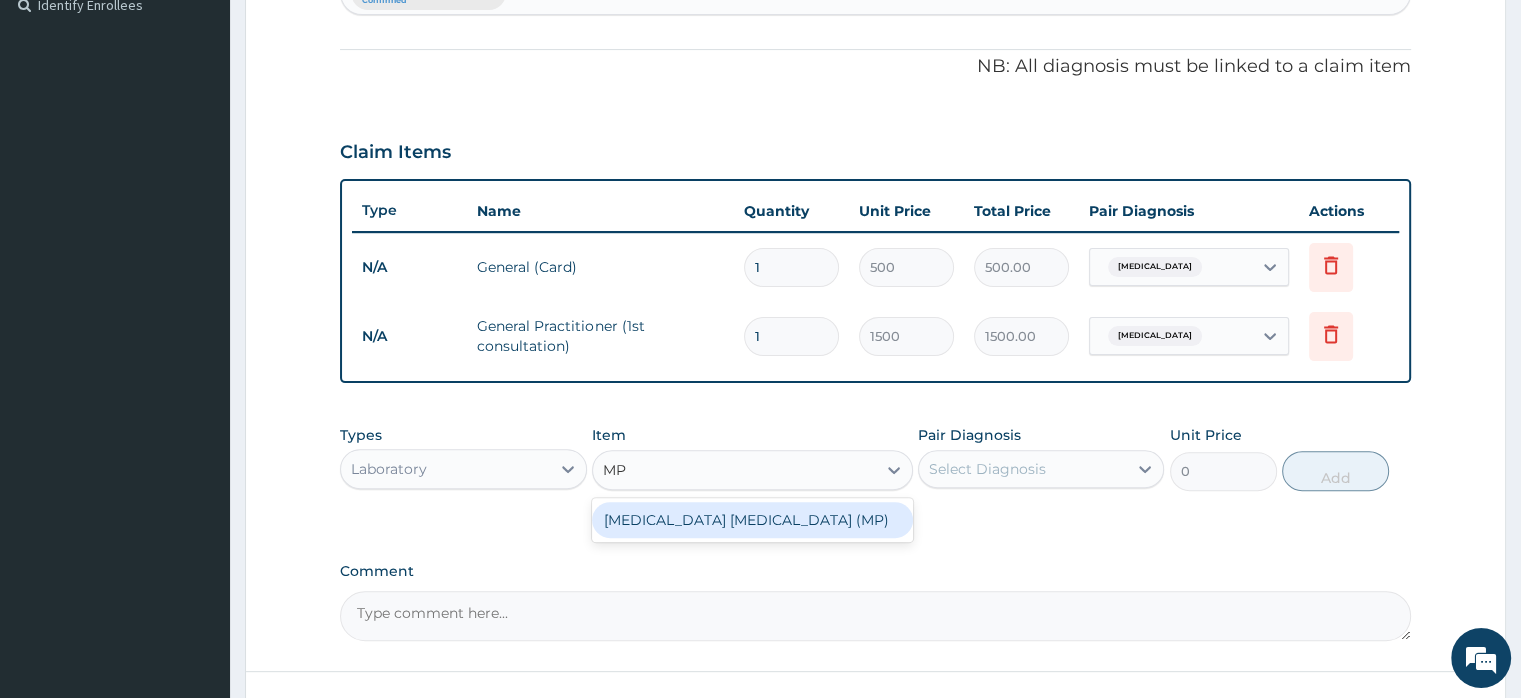 type 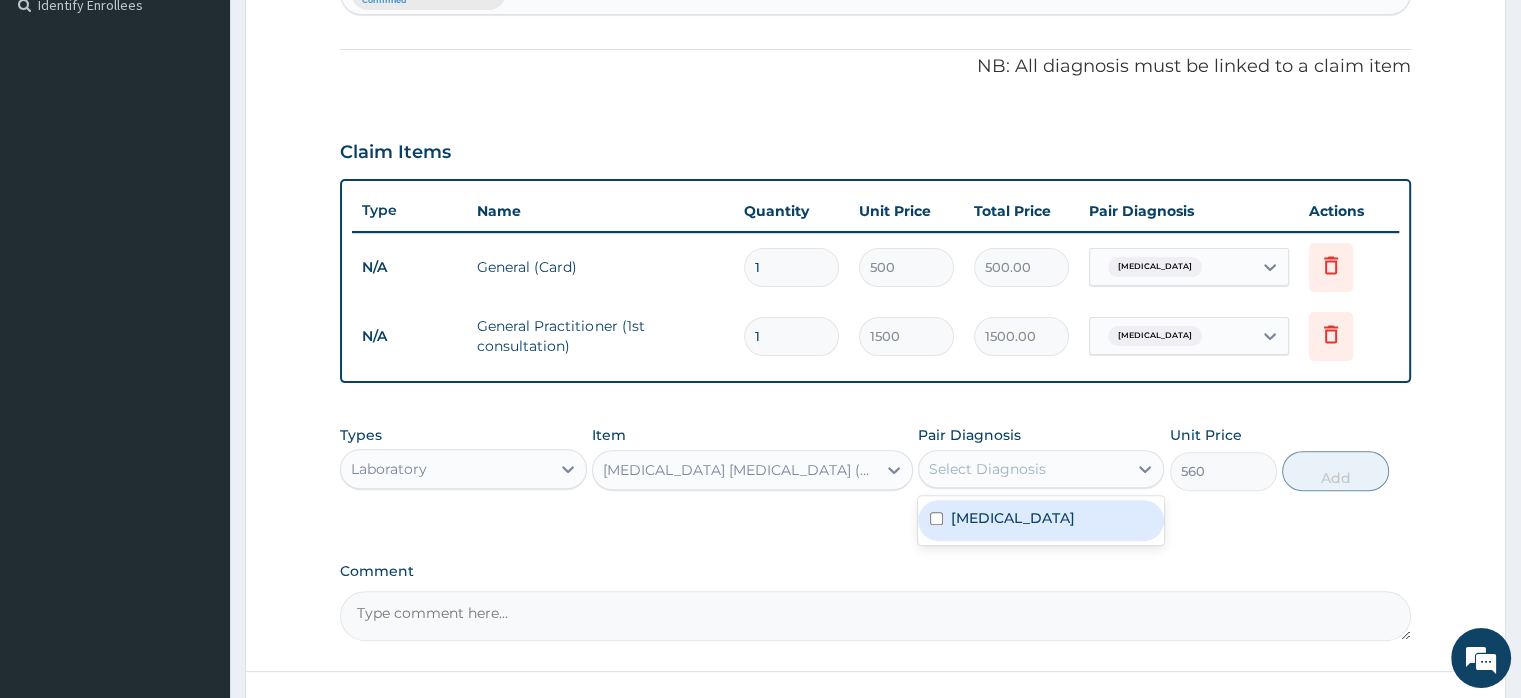 click on "Select Diagnosis" at bounding box center [987, 469] 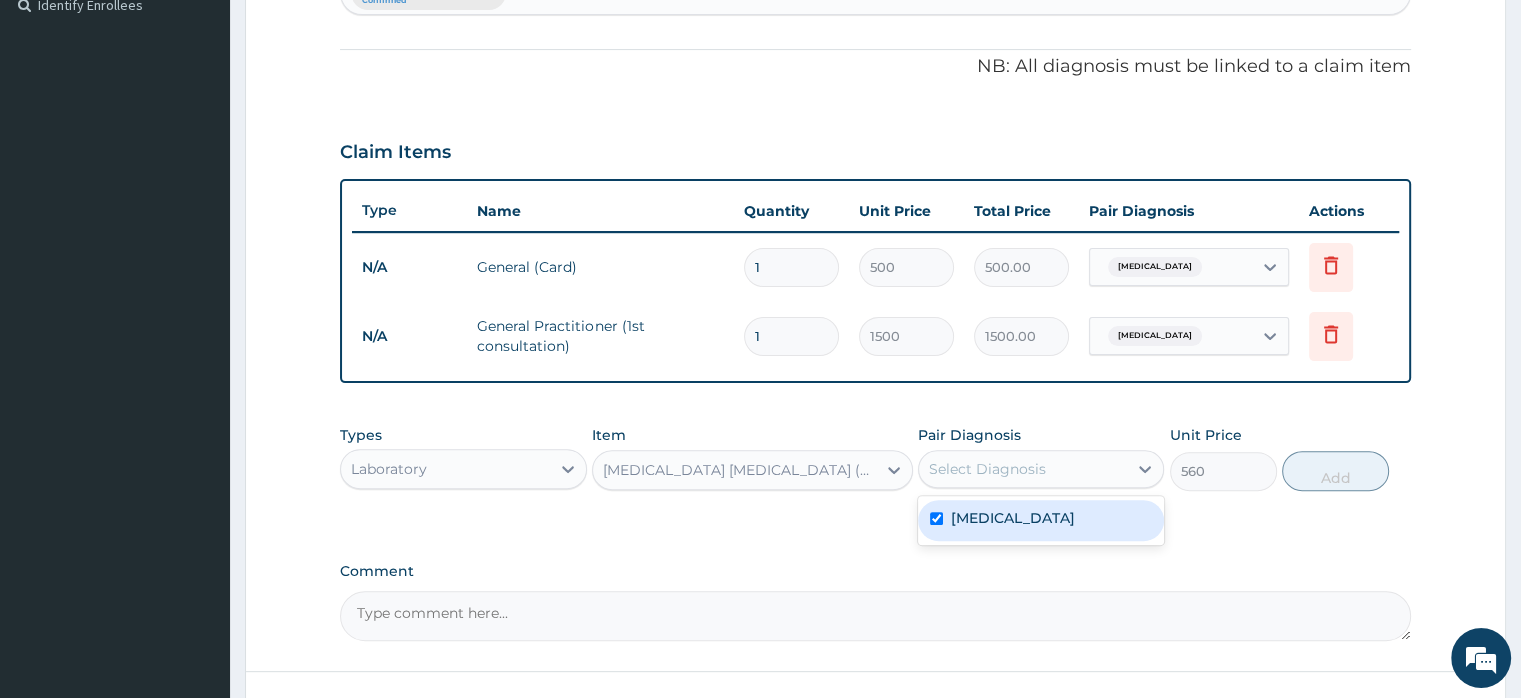checkbox on "true" 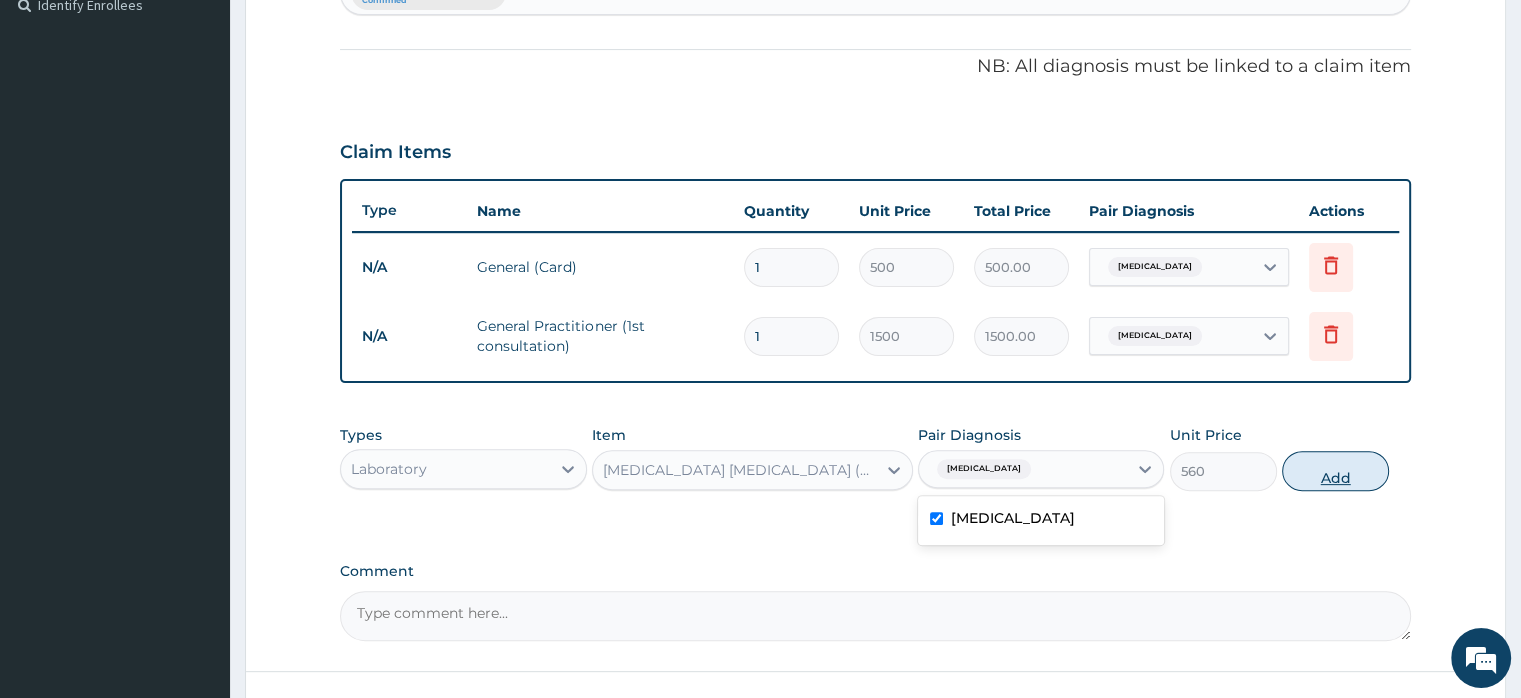 click on "Add" at bounding box center [1335, 471] 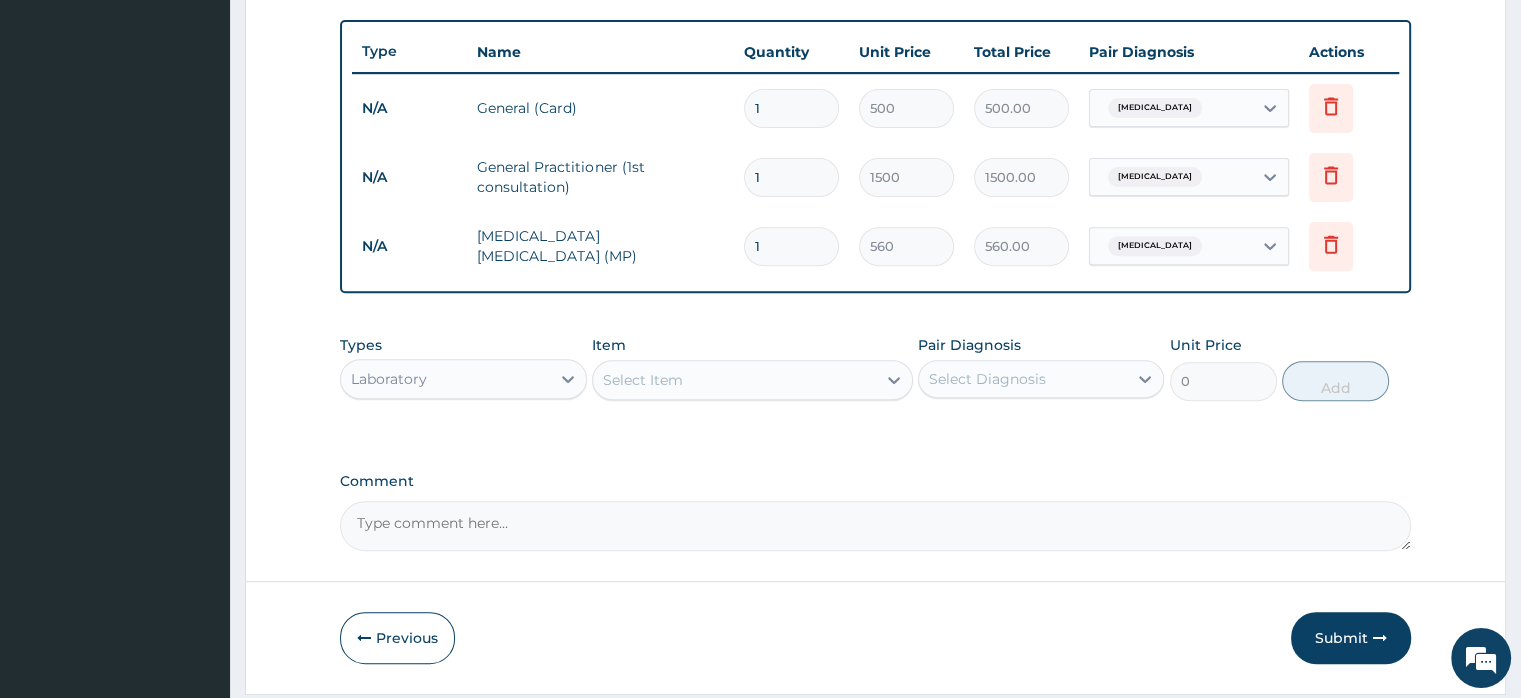 scroll, scrollTop: 784, scrollLeft: 0, axis: vertical 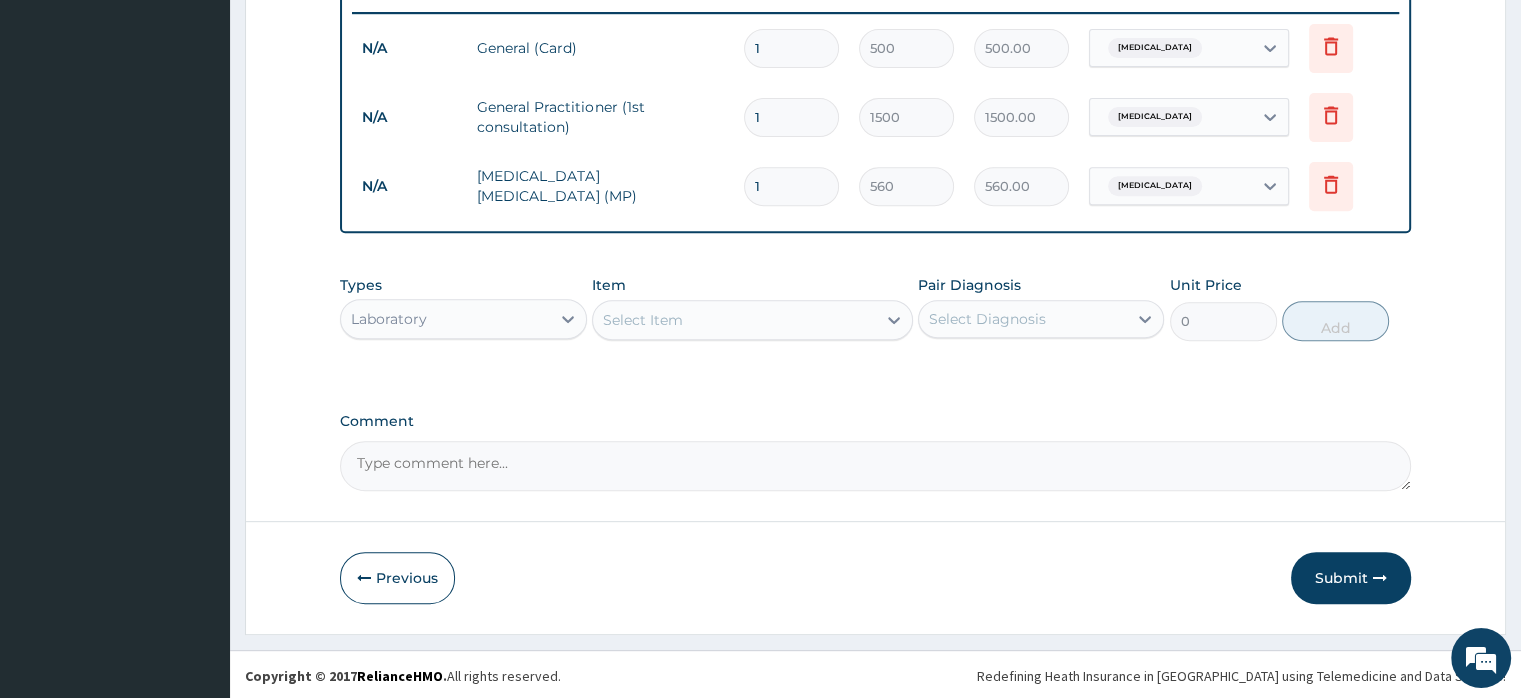 click on "Comment" at bounding box center (875, 466) 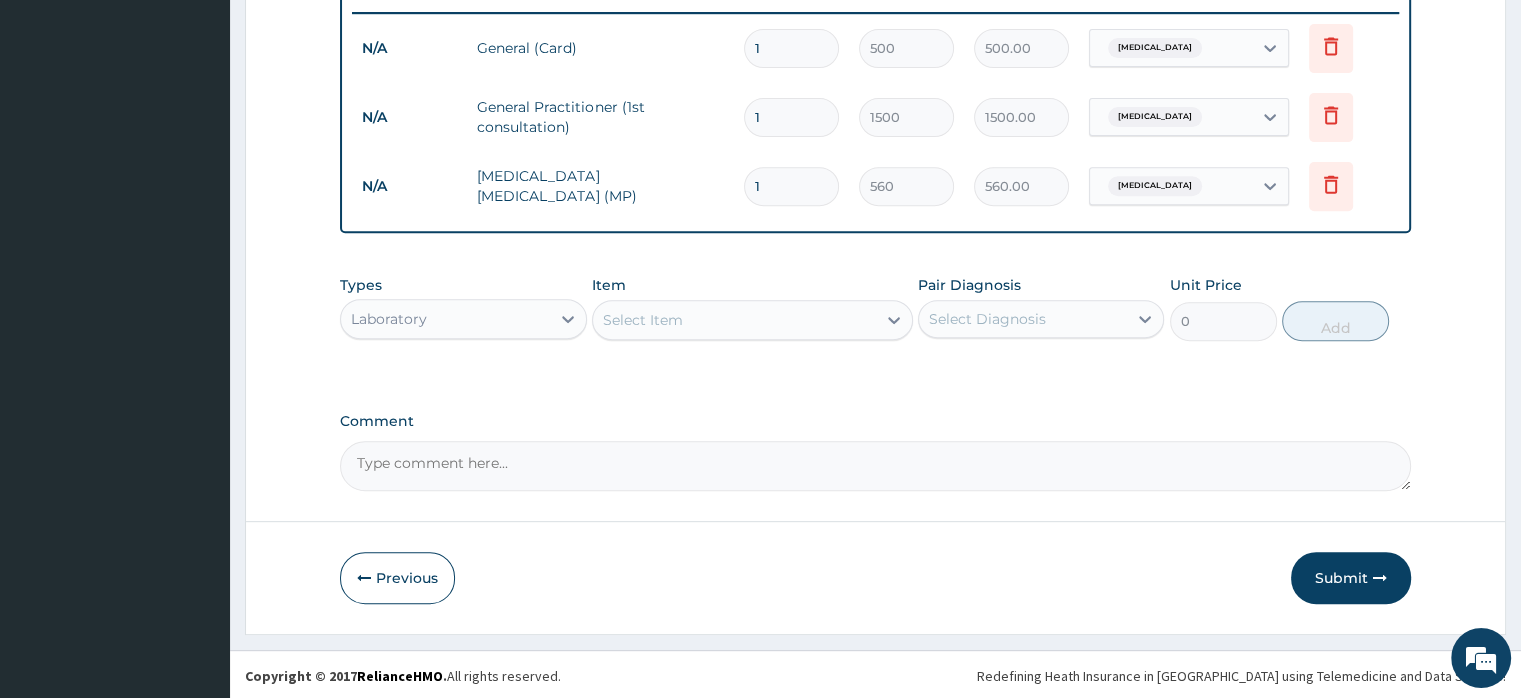 paste on "Complaints Body weakness x 3/52, Headache(frontal) x 1/52 and Generalized body pain x 1/52.	Patient  seen ,presented with body weakness, headache(frontal),general body pain, [MEDICAL_DATA].  On examination general condition stable.  Chest - clear clinically." 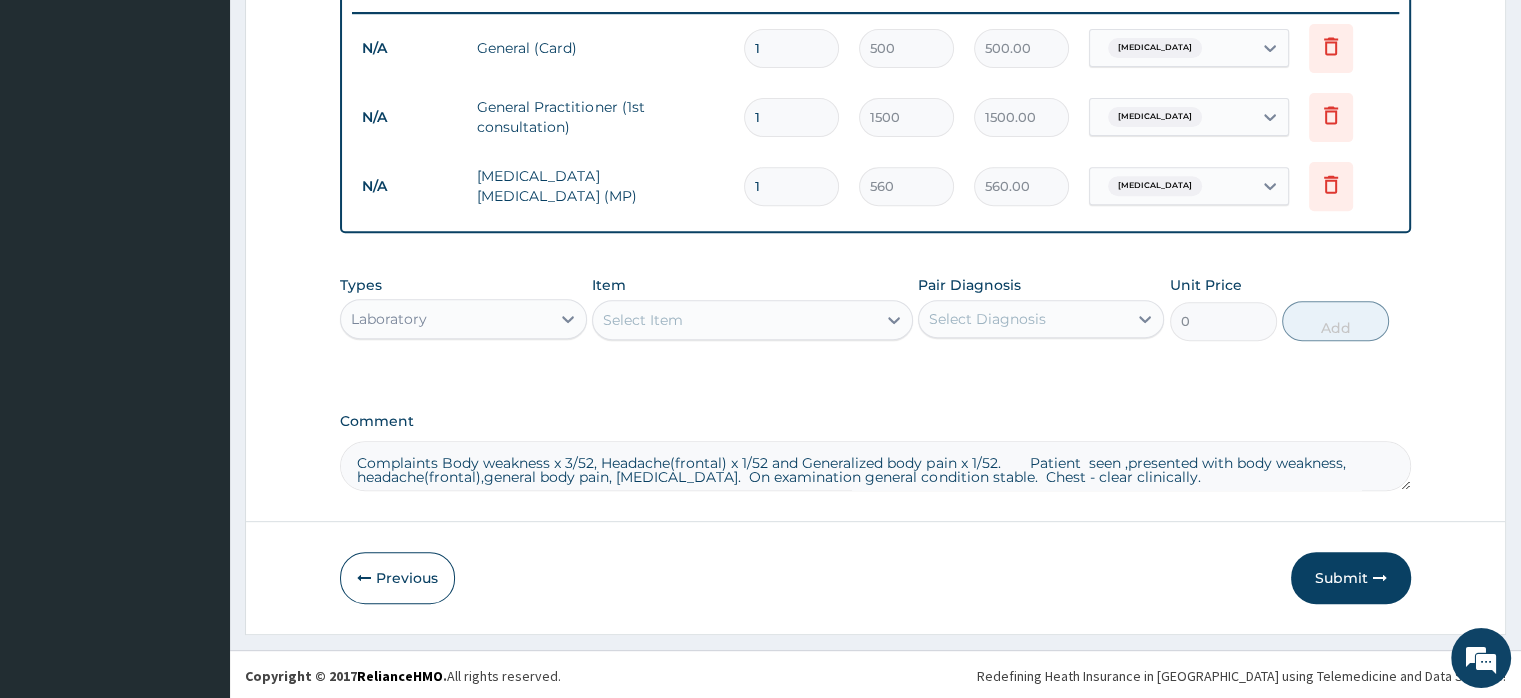type on "Complaints Body weakness x 3/52, Headache(frontal) x 1/52 and Generalized body pain x 1/52.	Patient  seen ,presented with body weakness, headache(frontal),general body pain, [MEDICAL_DATA].  On examination general condition stable.  Chest - clear clinically." 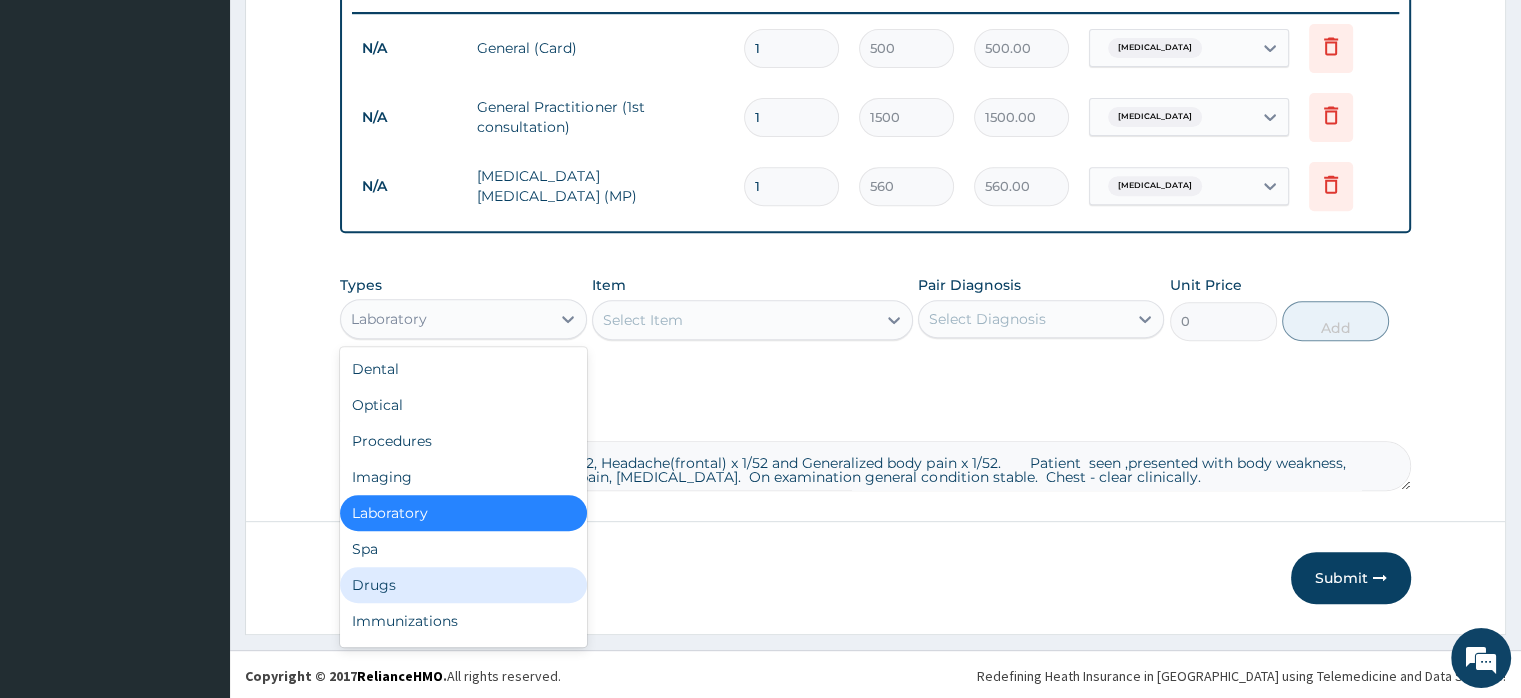 click on "Drugs" at bounding box center (463, 585) 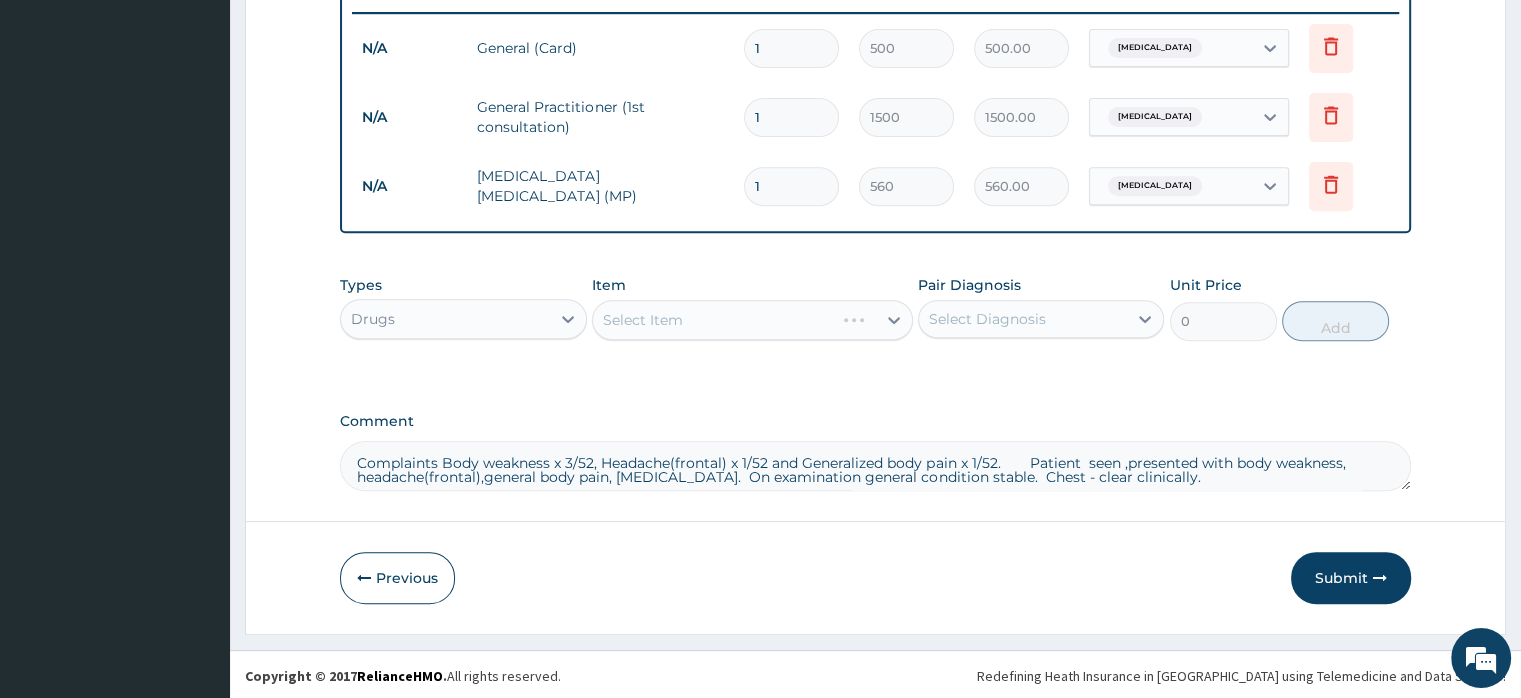 click on "Select Item" at bounding box center (752, 320) 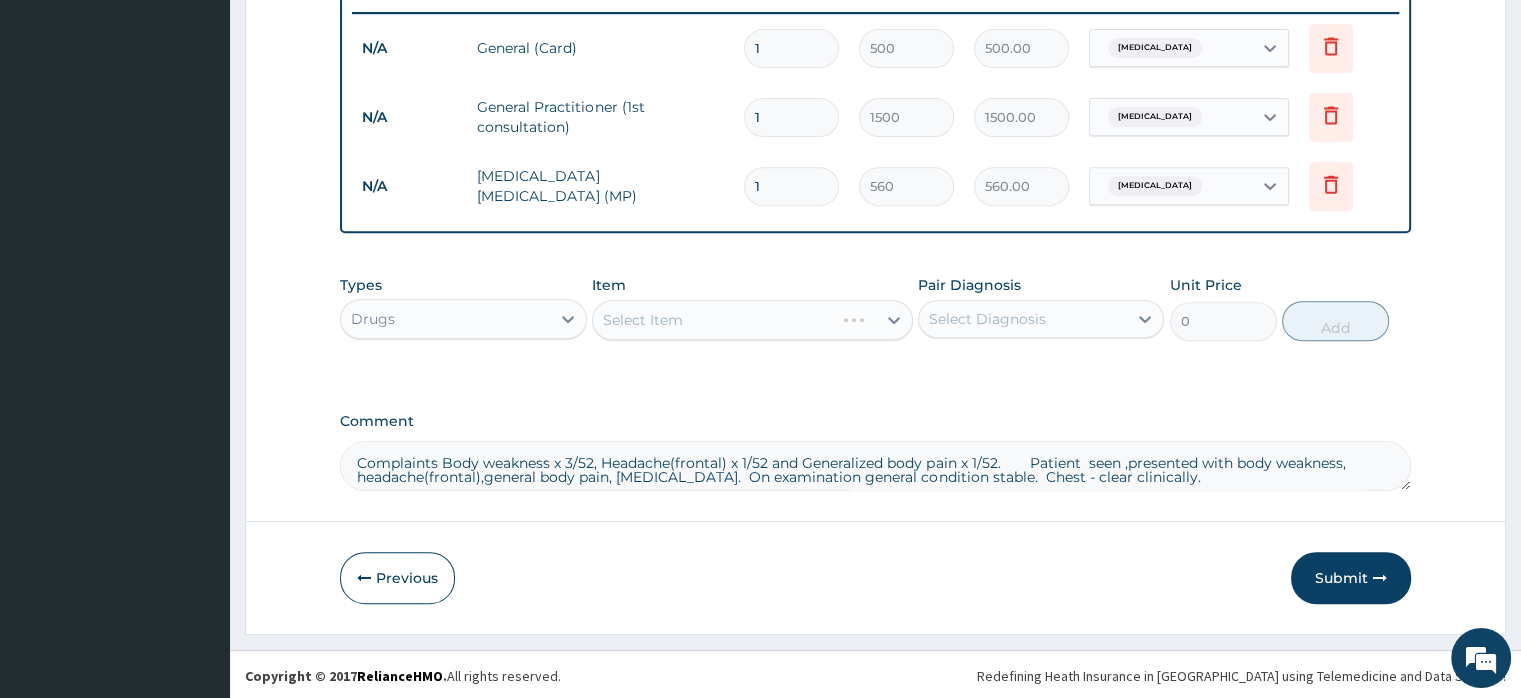 click on "Select Item" at bounding box center [752, 320] 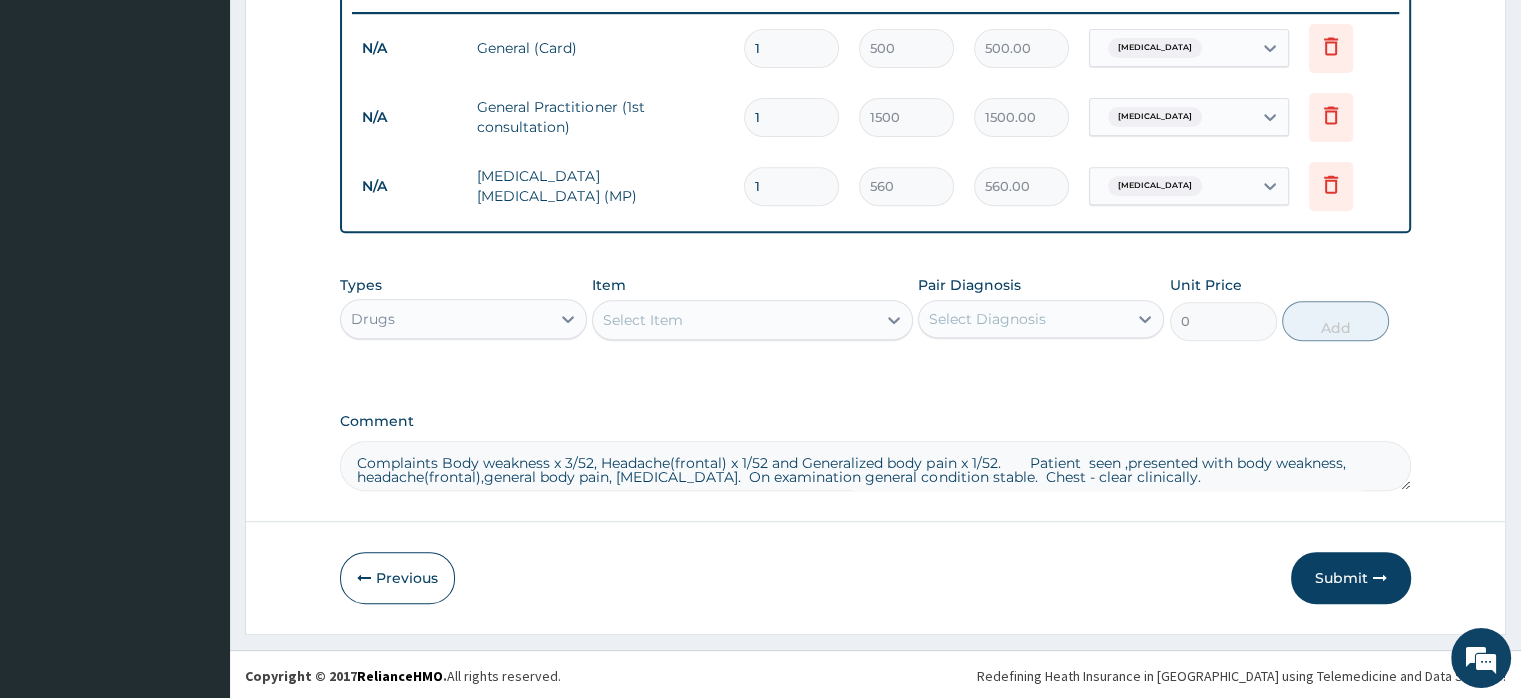 click on "Select Item" at bounding box center (734, 320) 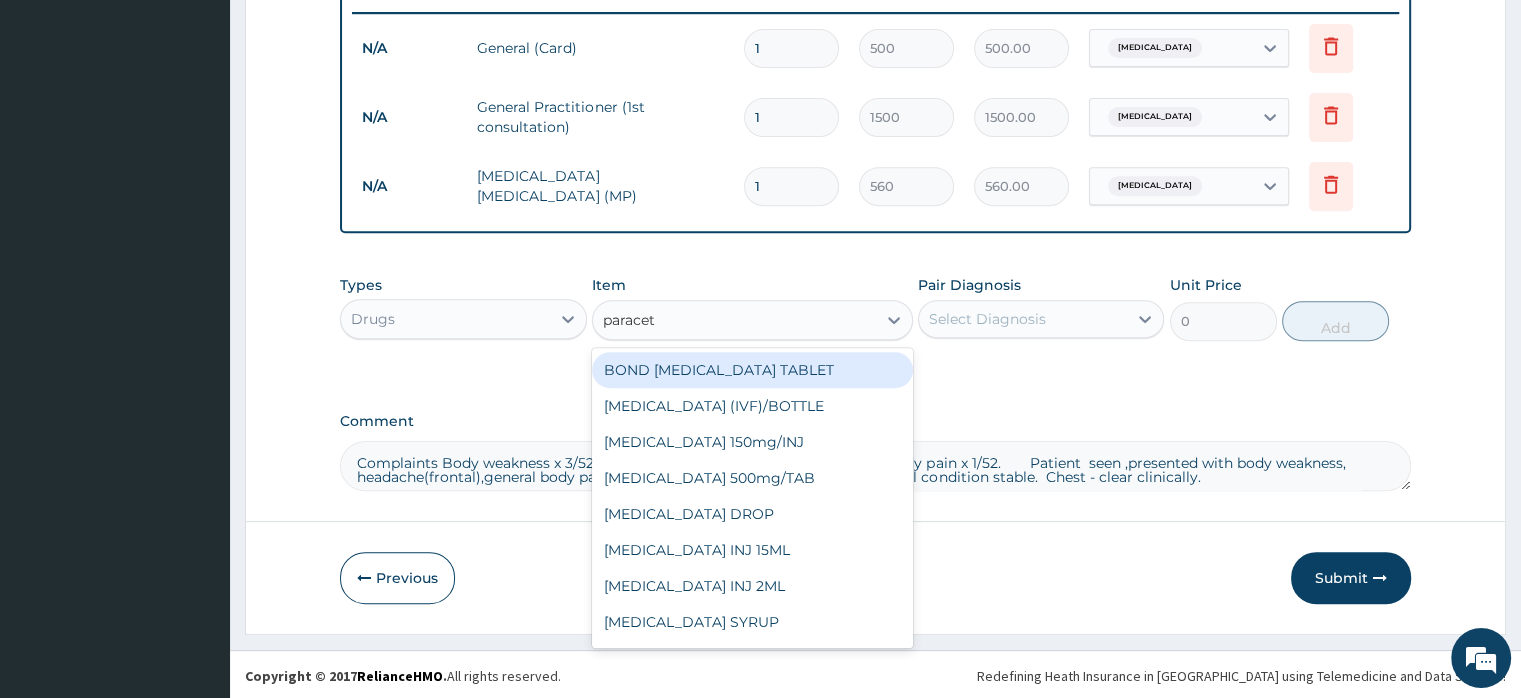 type on "paraceta" 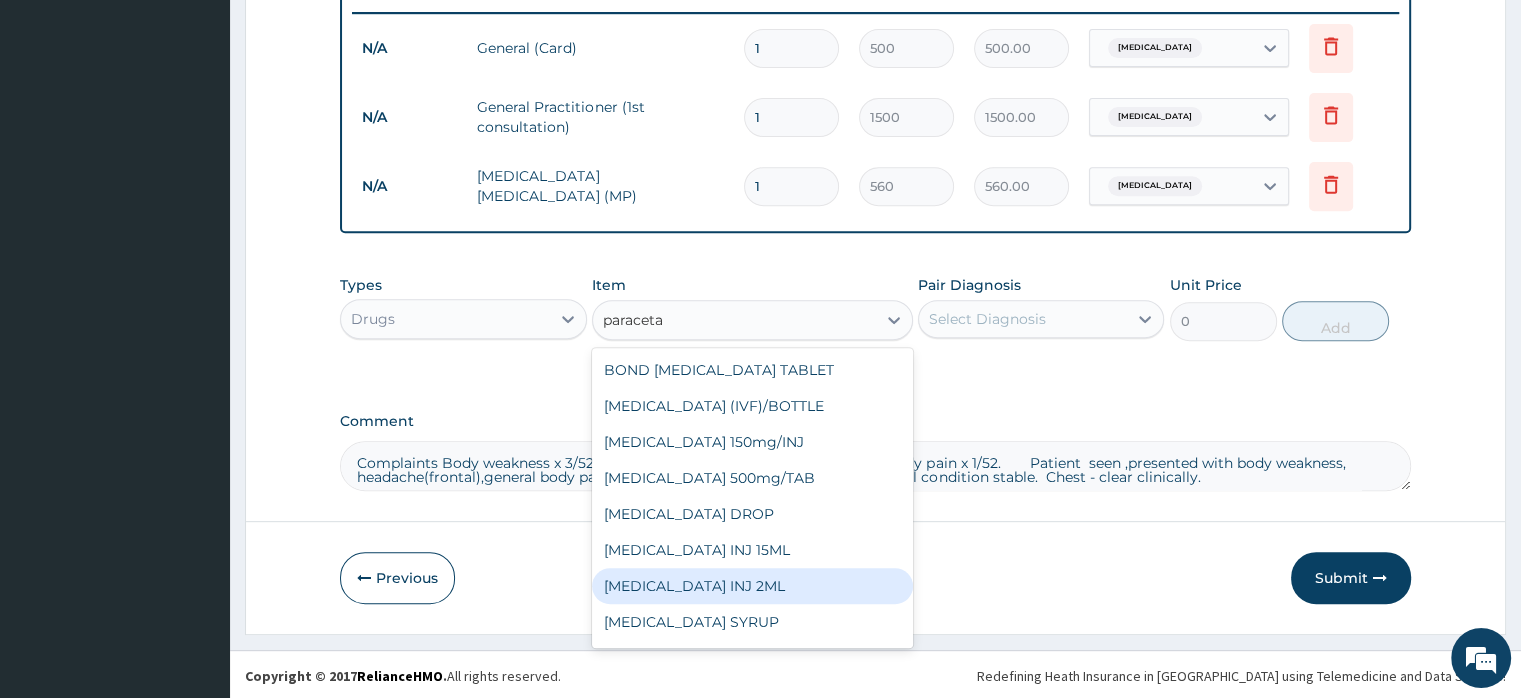 click on "[MEDICAL_DATA] INJ 2ML" at bounding box center [752, 586] 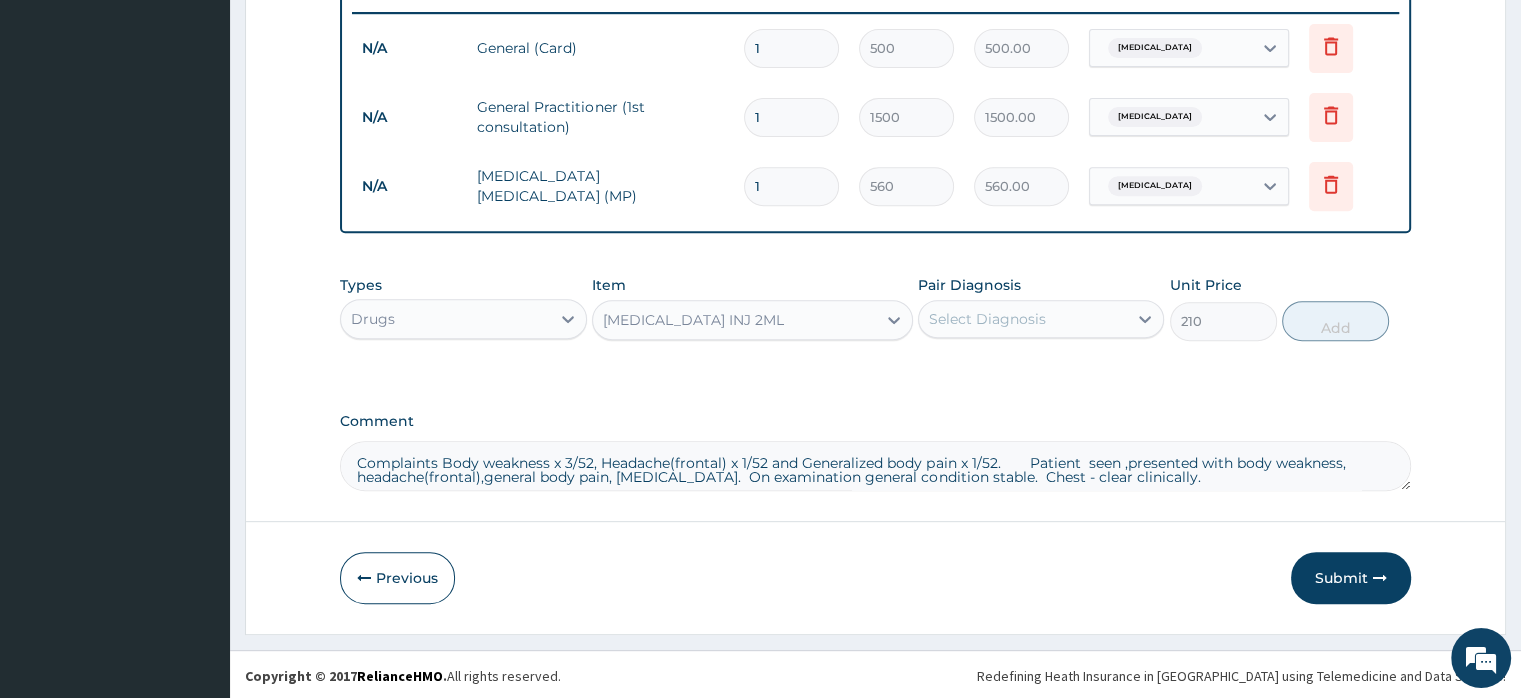 click on "Select Diagnosis" at bounding box center (987, 319) 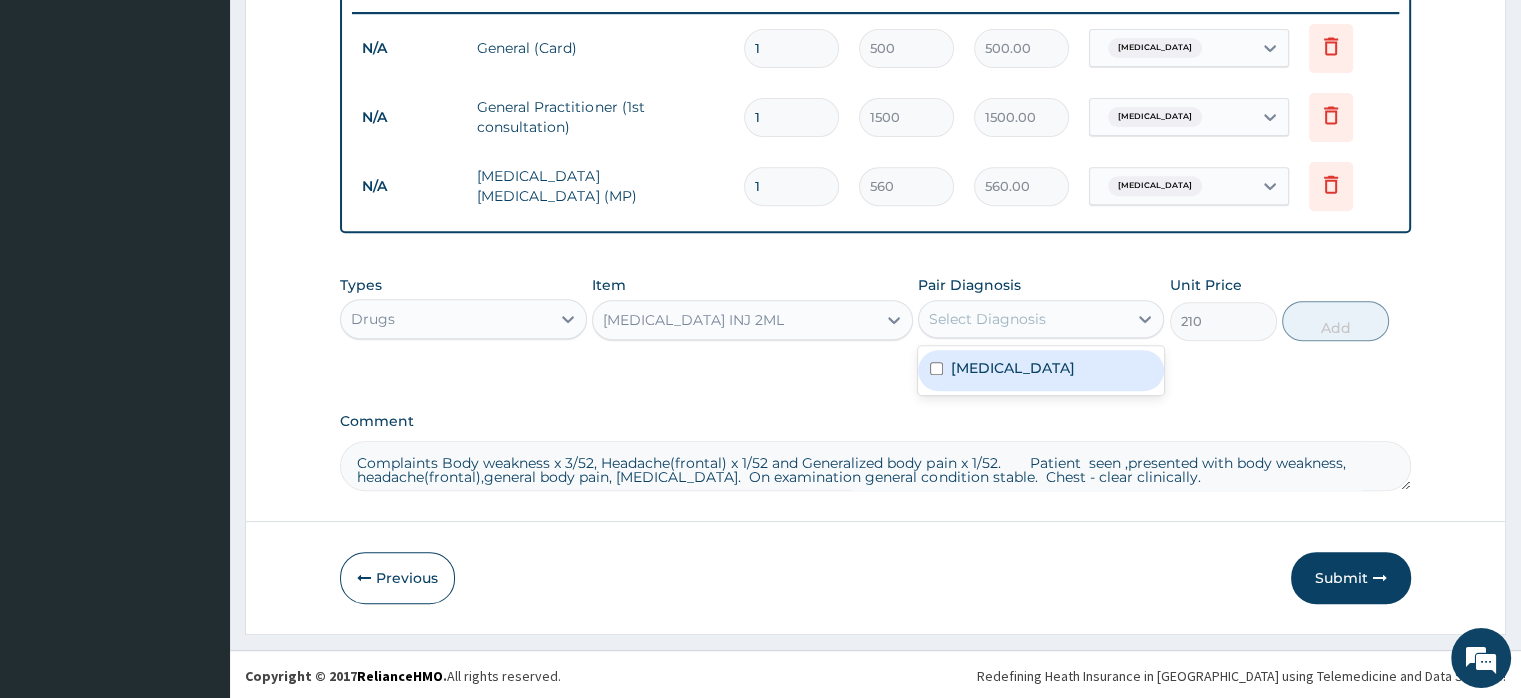 click on "Malaria" at bounding box center (1013, 368) 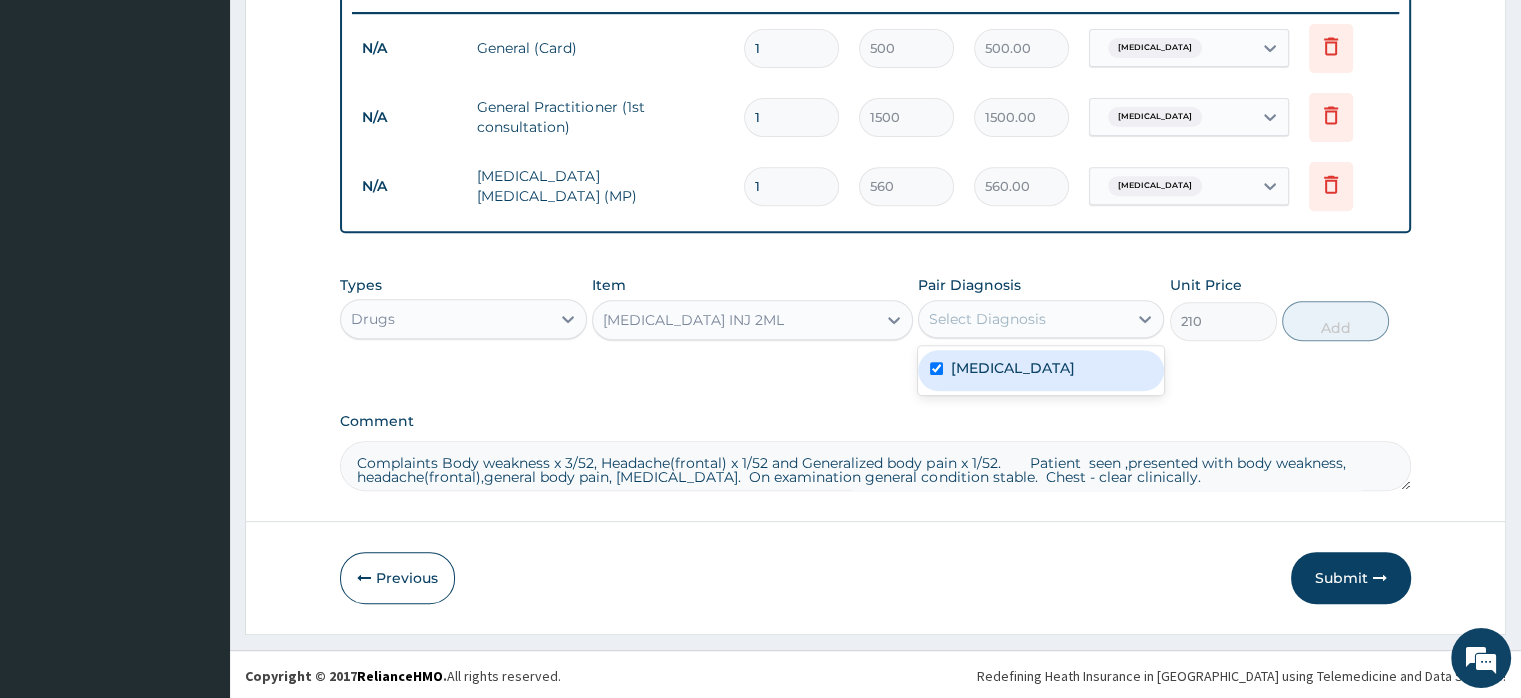 checkbox on "true" 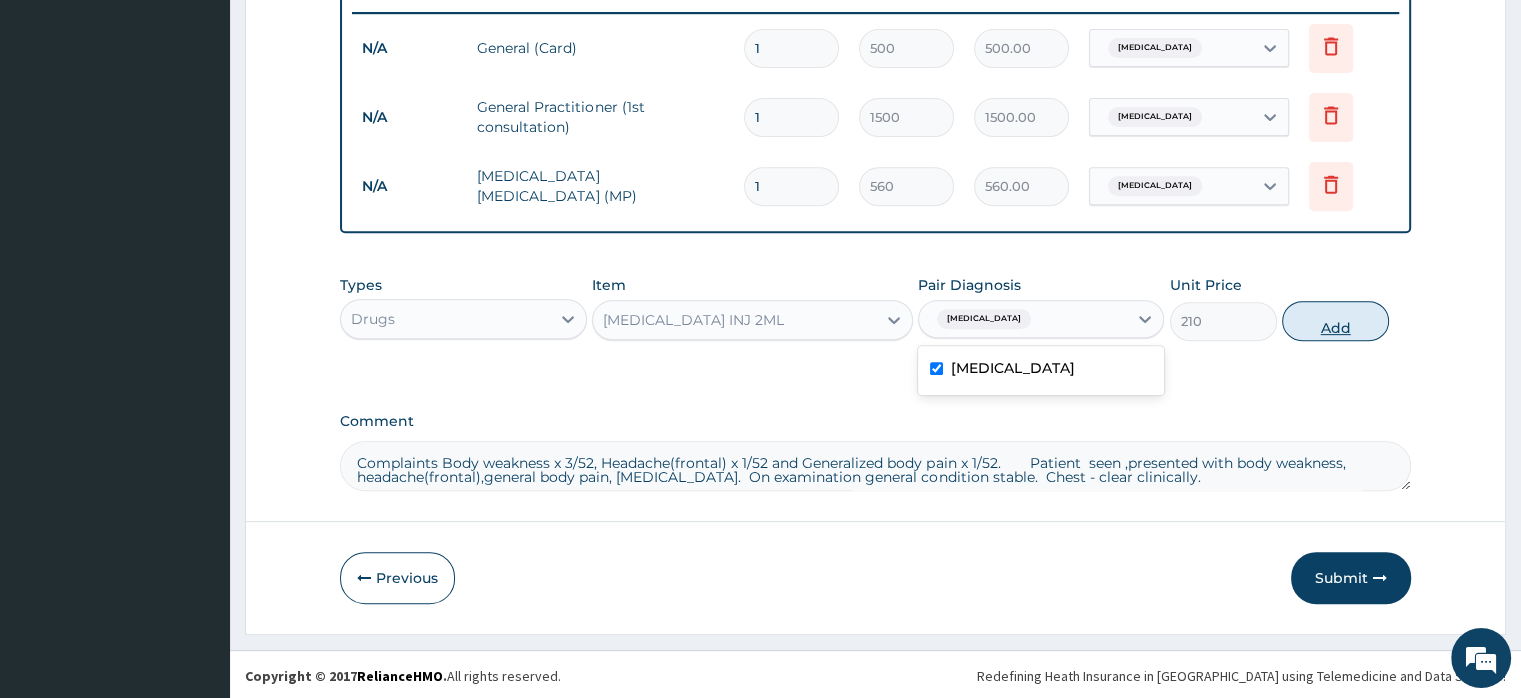 click on "Add" at bounding box center (1335, 321) 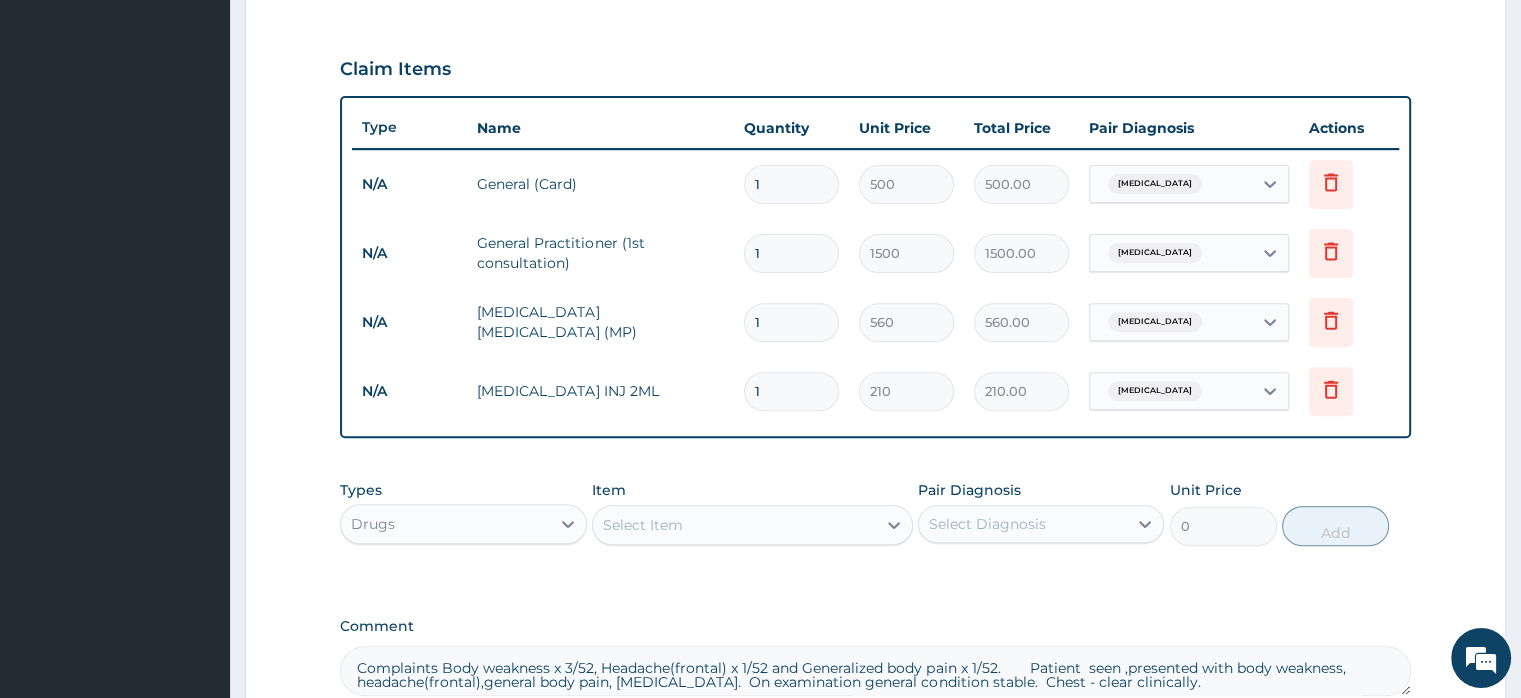 scroll, scrollTop: 484, scrollLeft: 0, axis: vertical 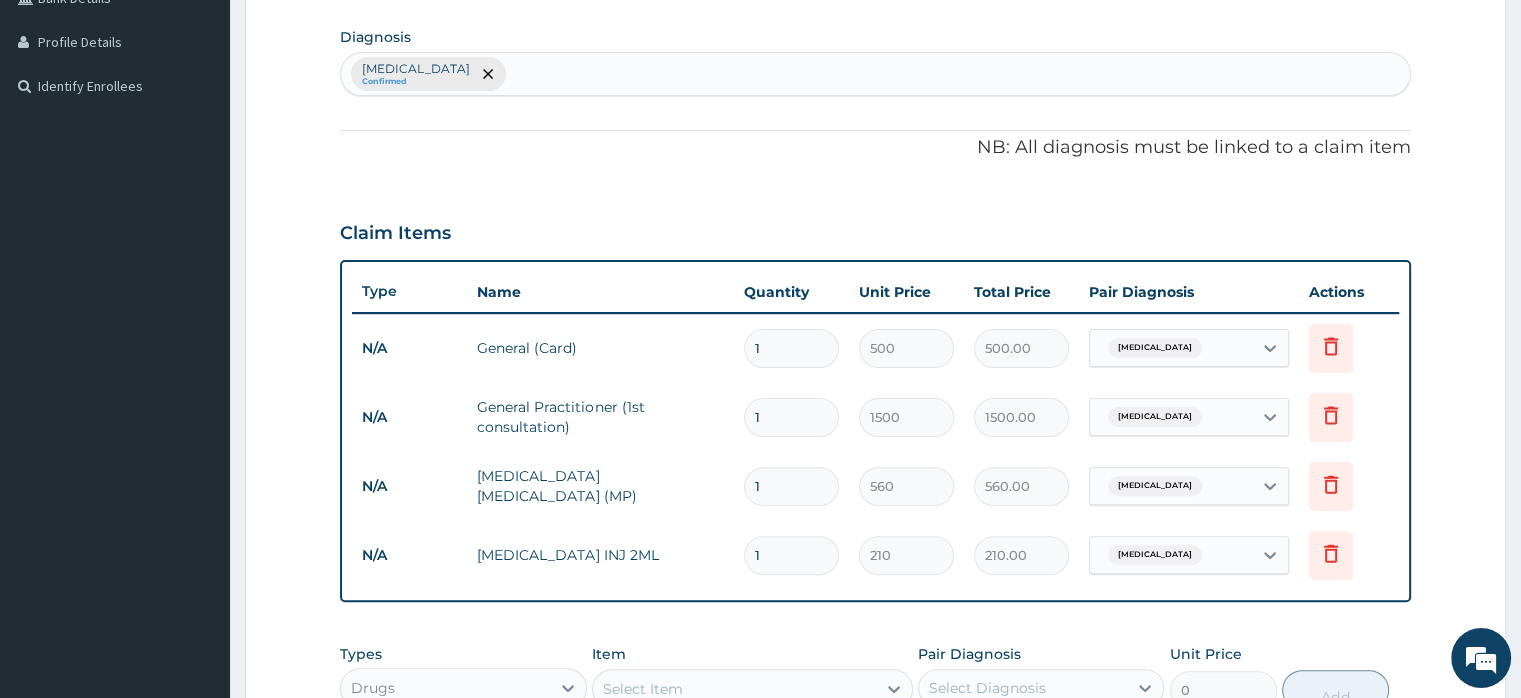 click on "Malaria Confirmed" at bounding box center (875, 74) 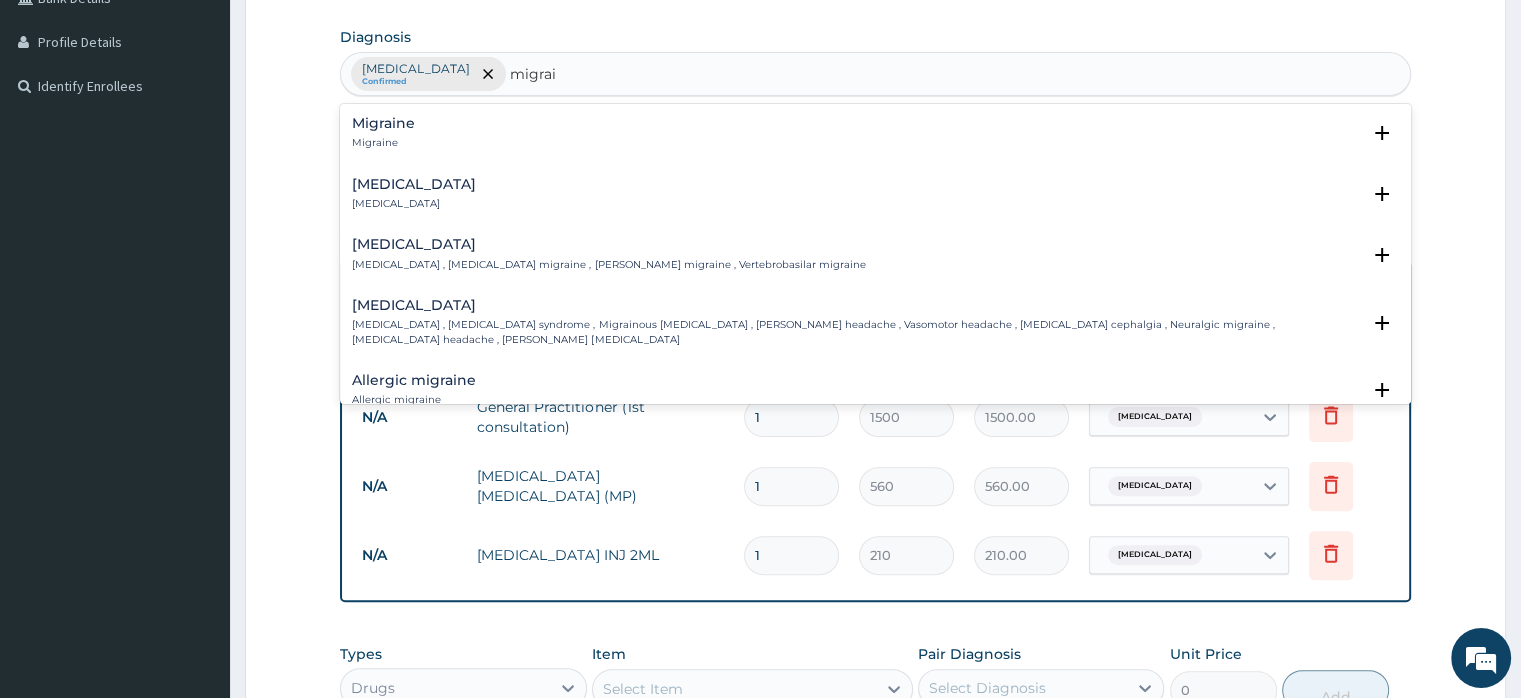 type on "migrain" 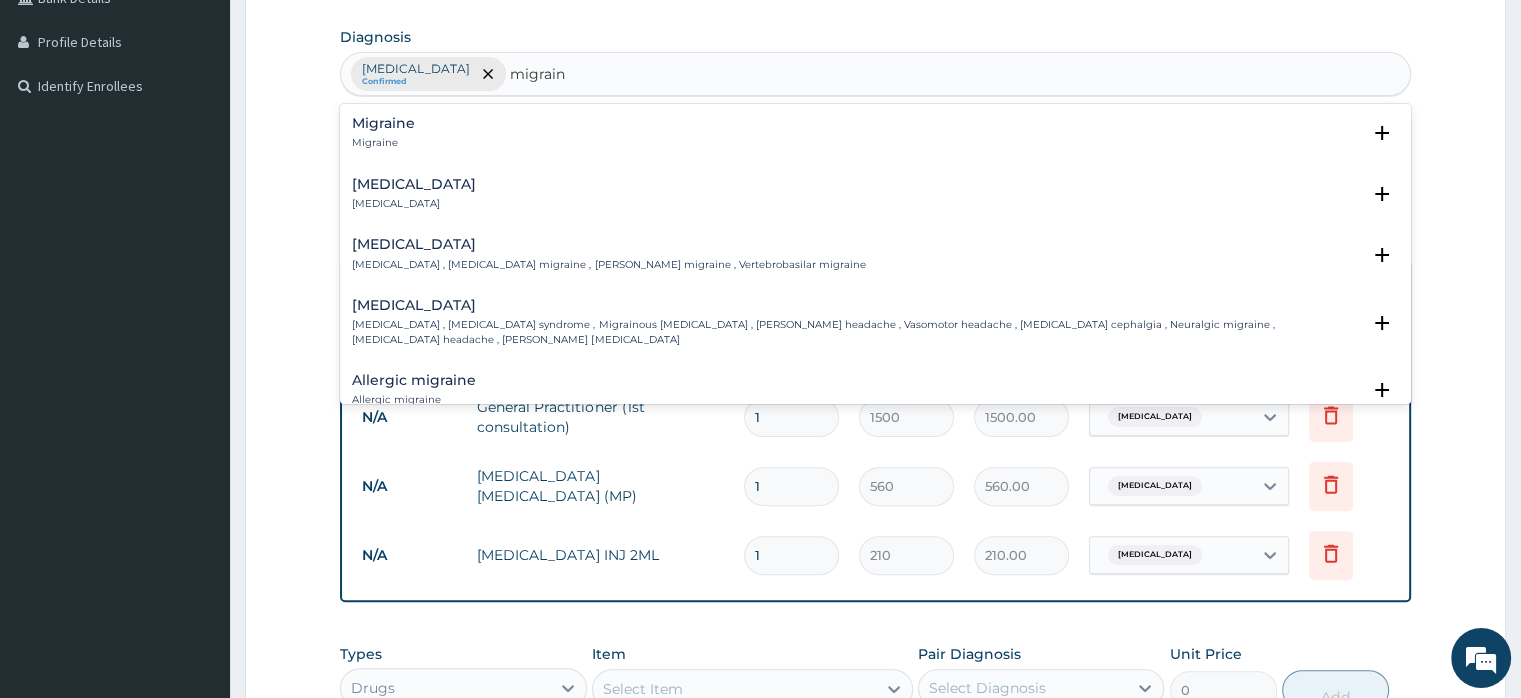 click on "Migraine" at bounding box center [383, 123] 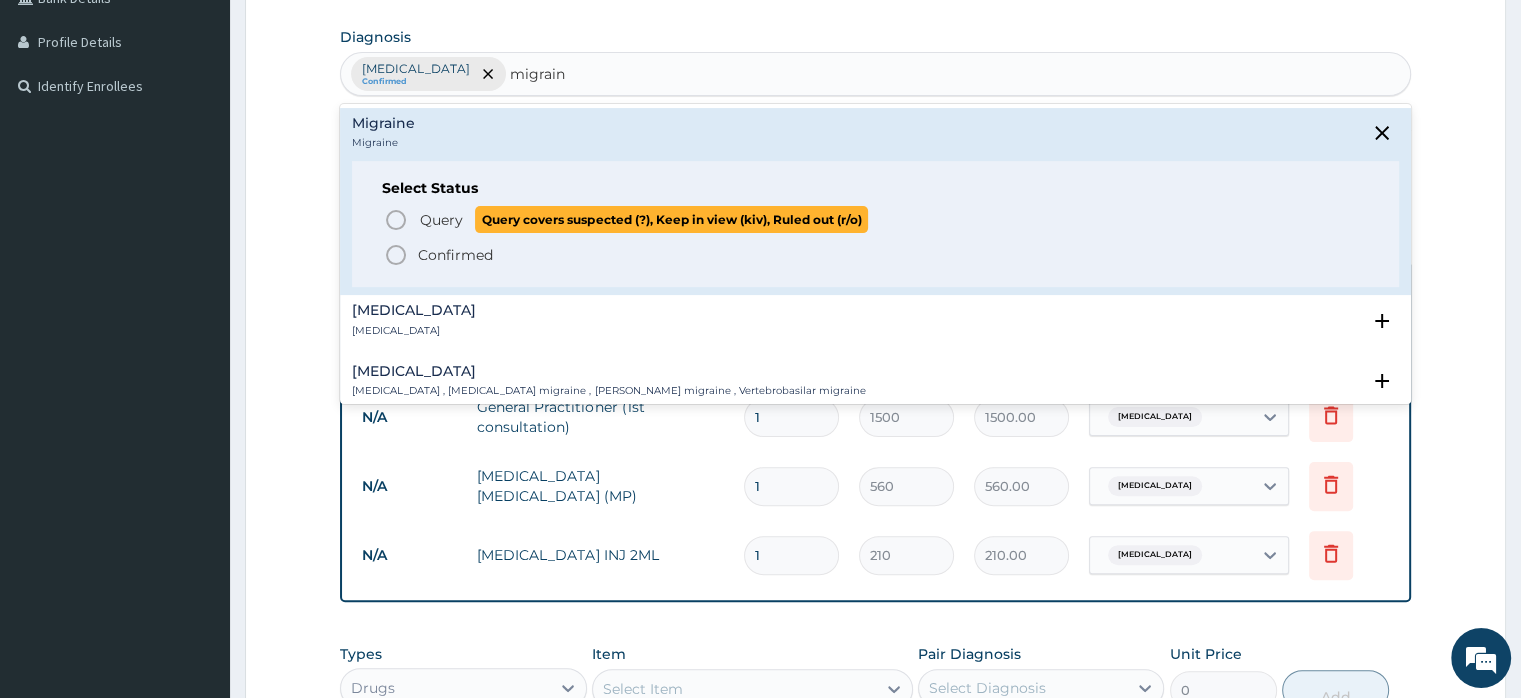click 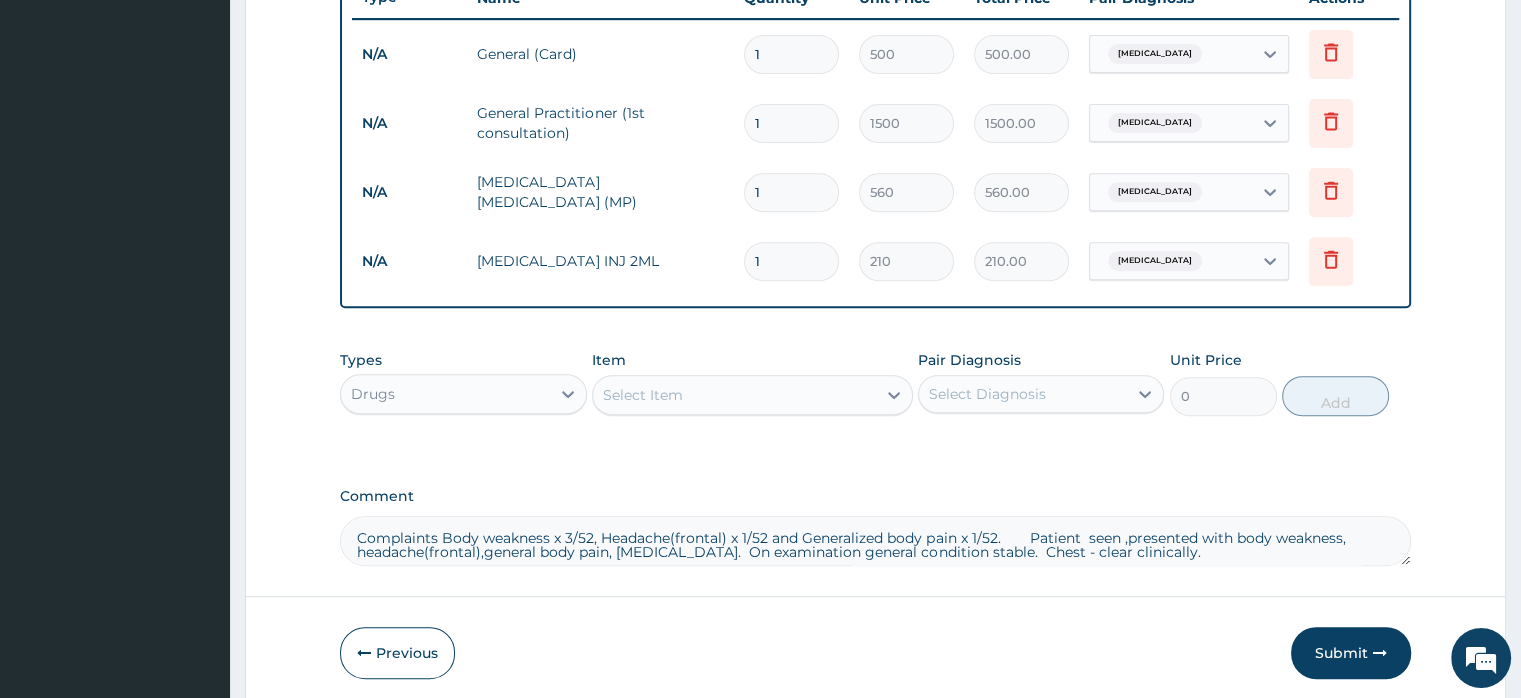 scroll, scrollTop: 844, scrollLeft: 0, axis: vertical 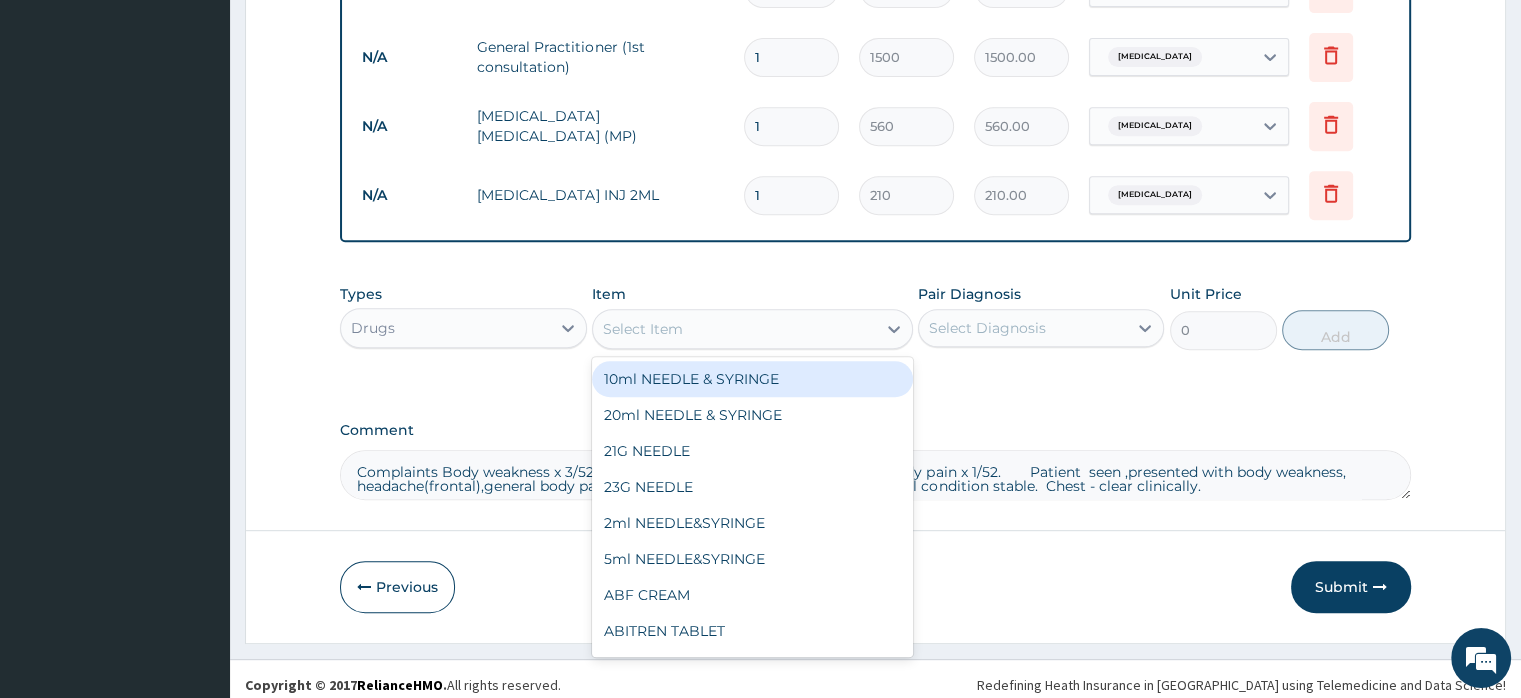 click on "Select Item" at bounding box center [643, 329] 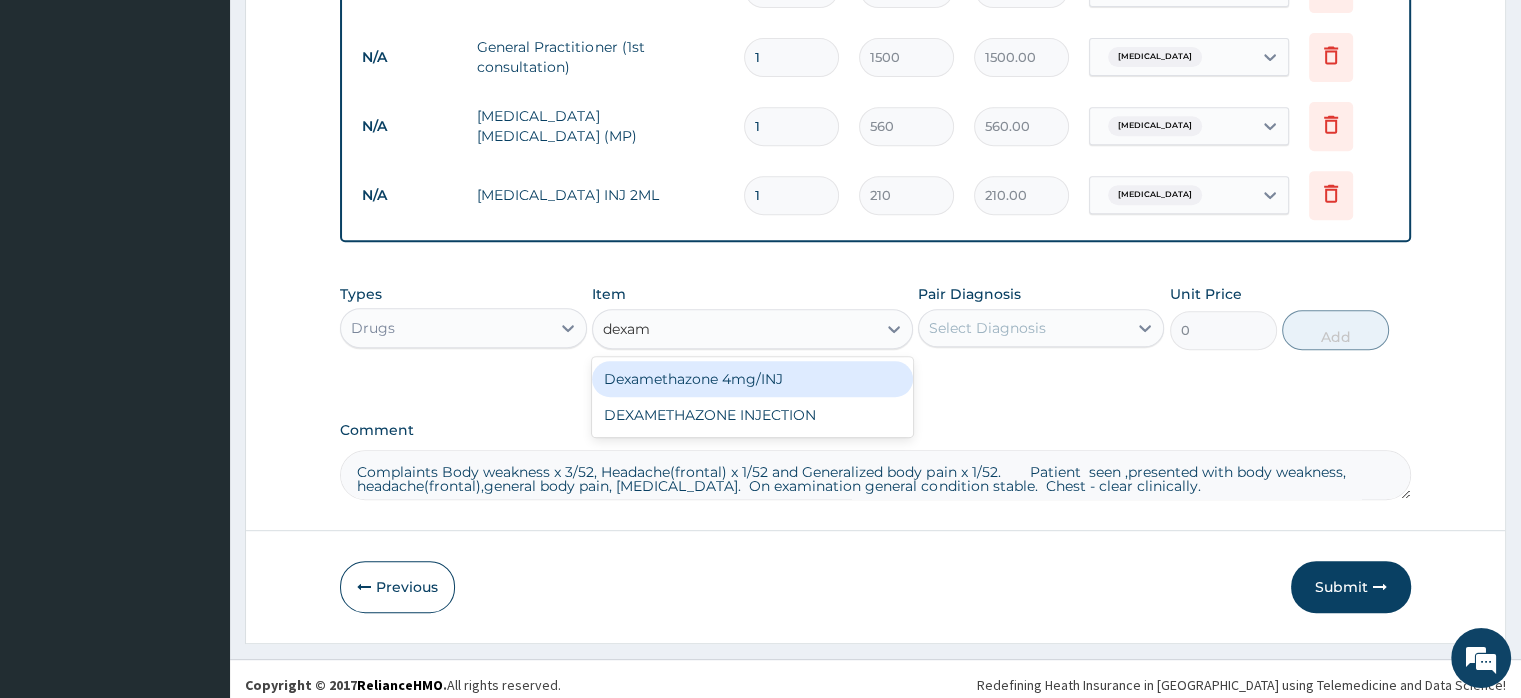 type on "dexame" 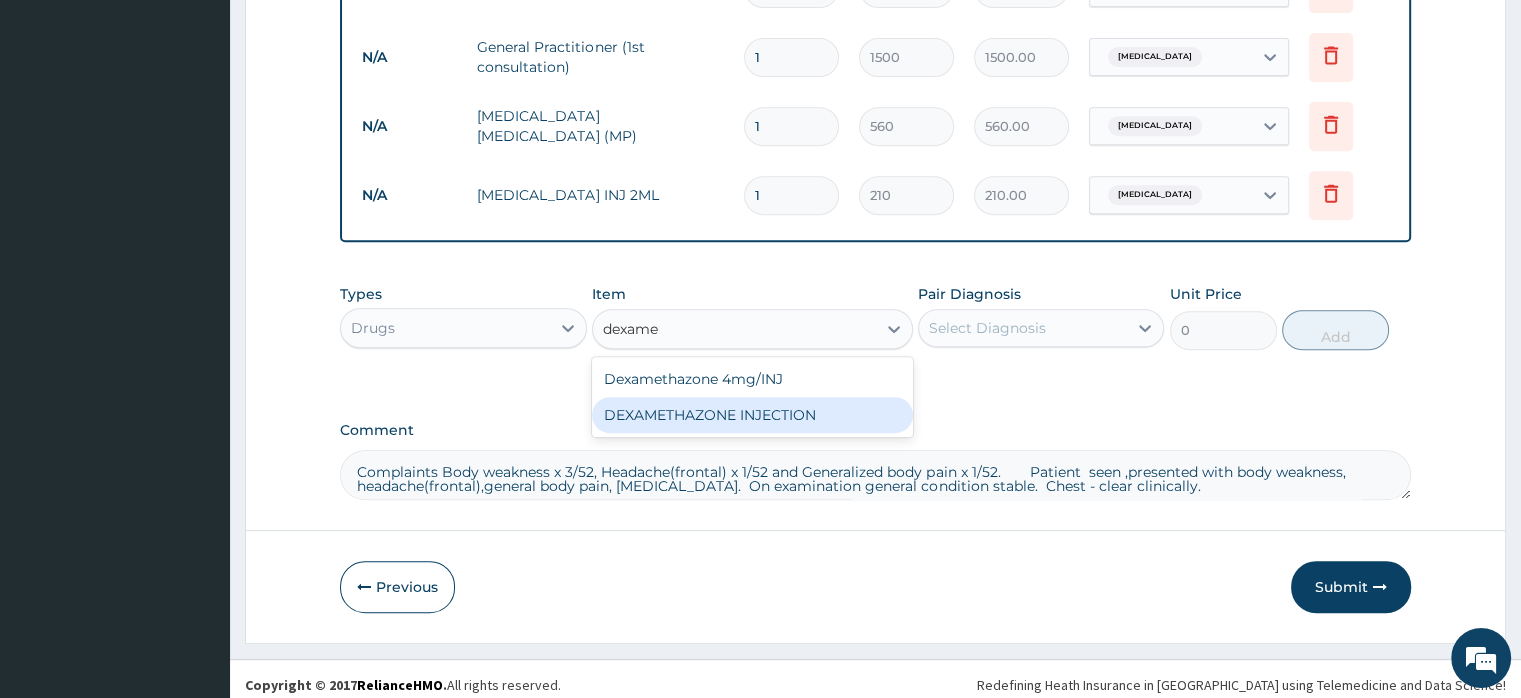 click on "DEXAMETHAZONE INJECTION" at bounding box center [752, 415] 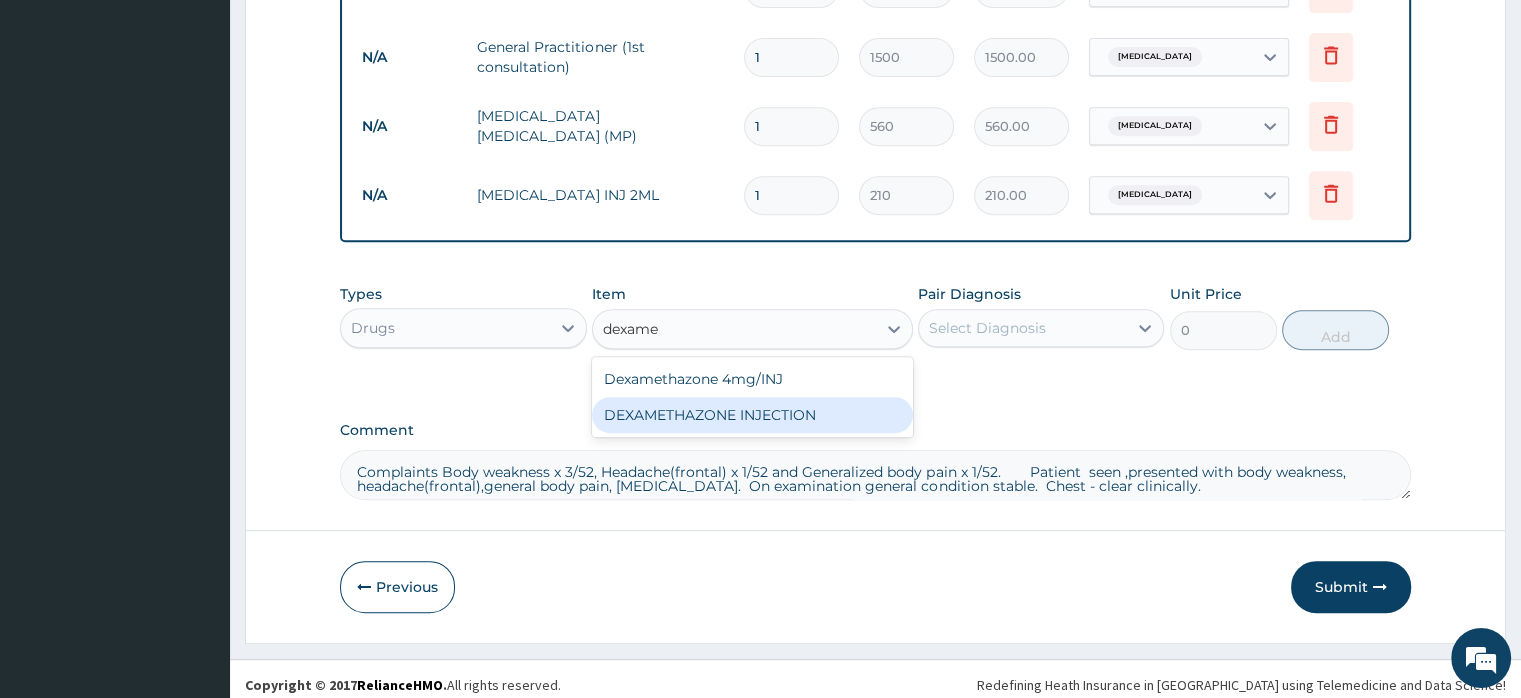 type 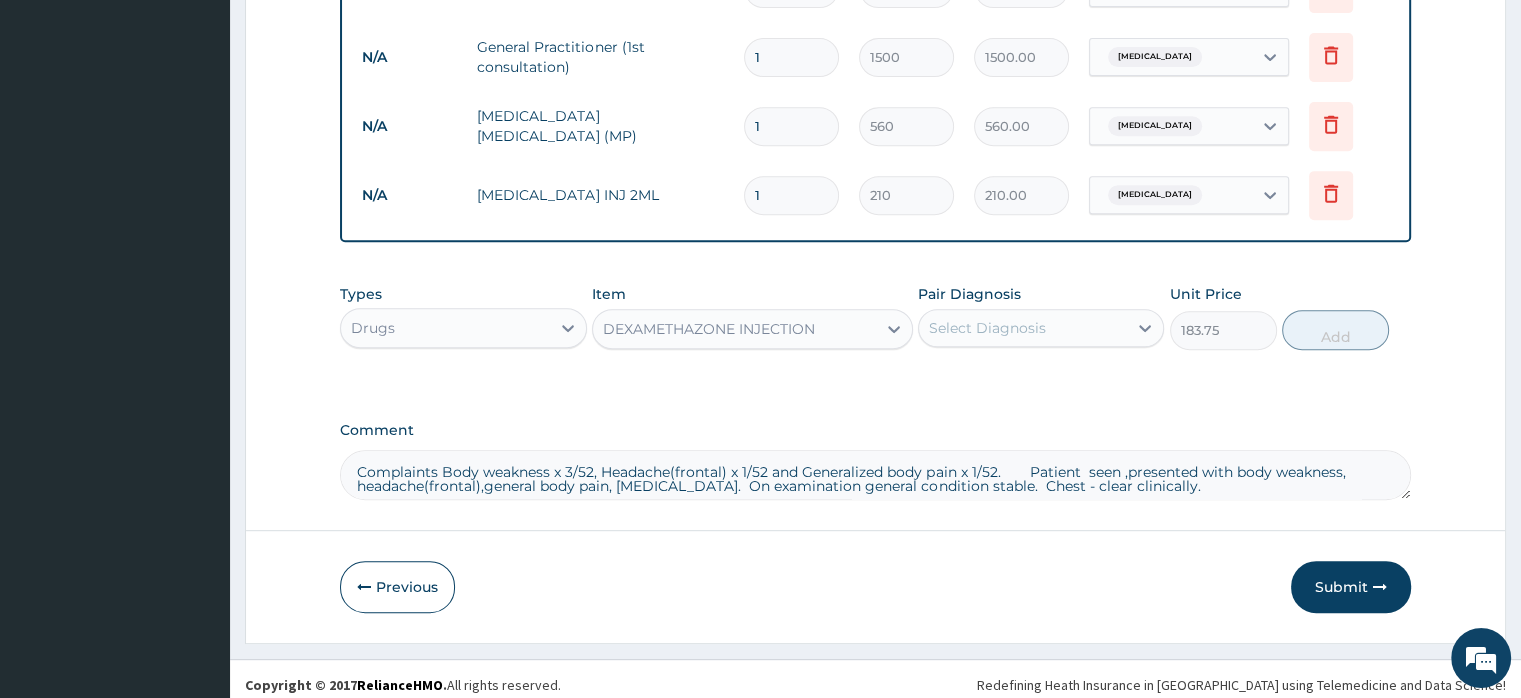 click on "Select Diagnosis" at bounding box center (1023, 328) 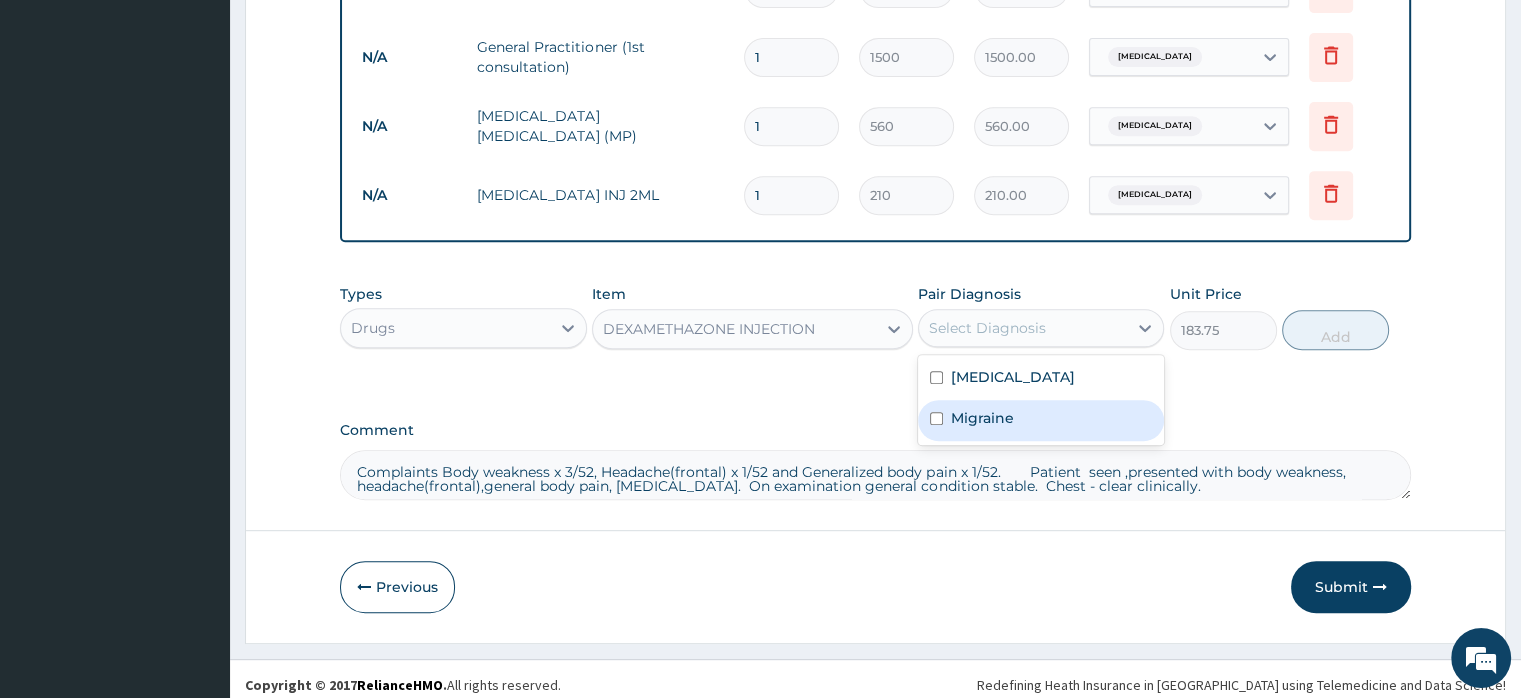 click on "Migraine" at bounding box center [982, 418] 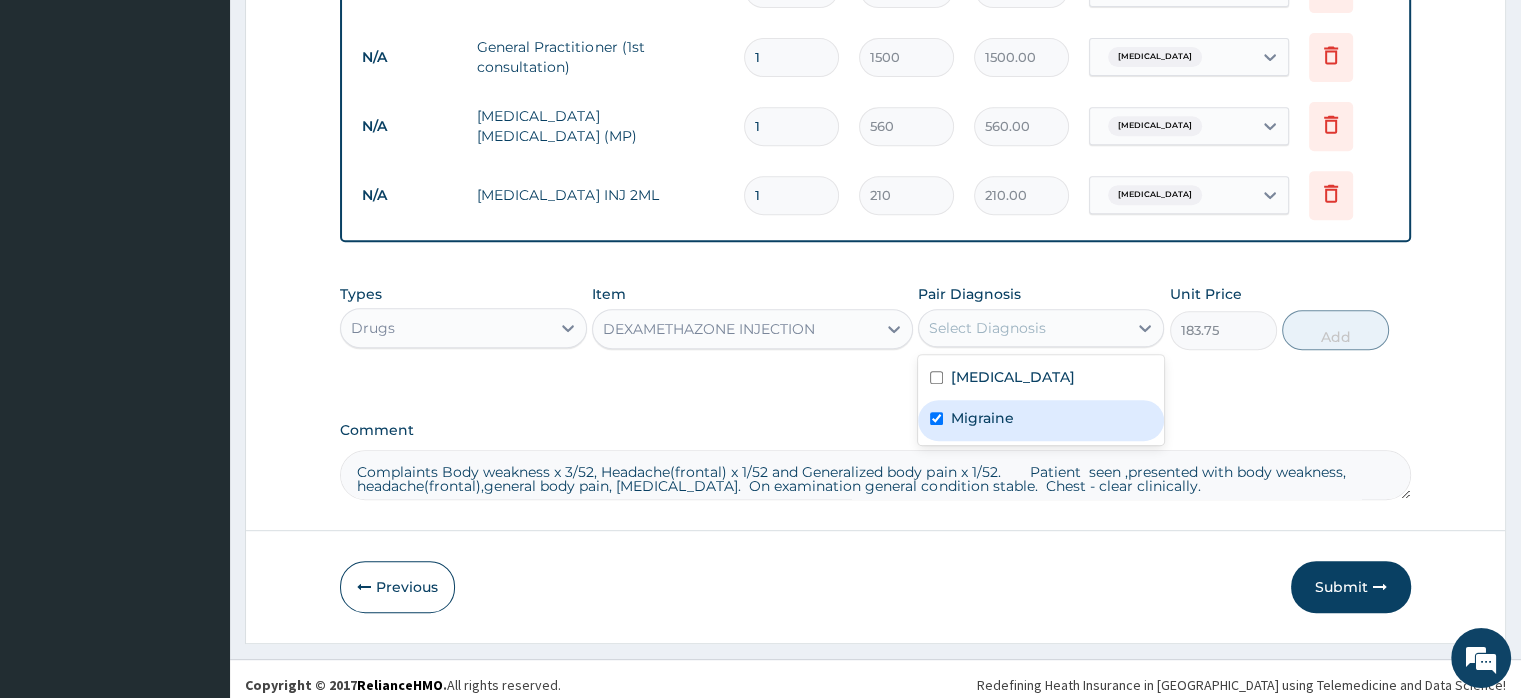 checkbox on "true" 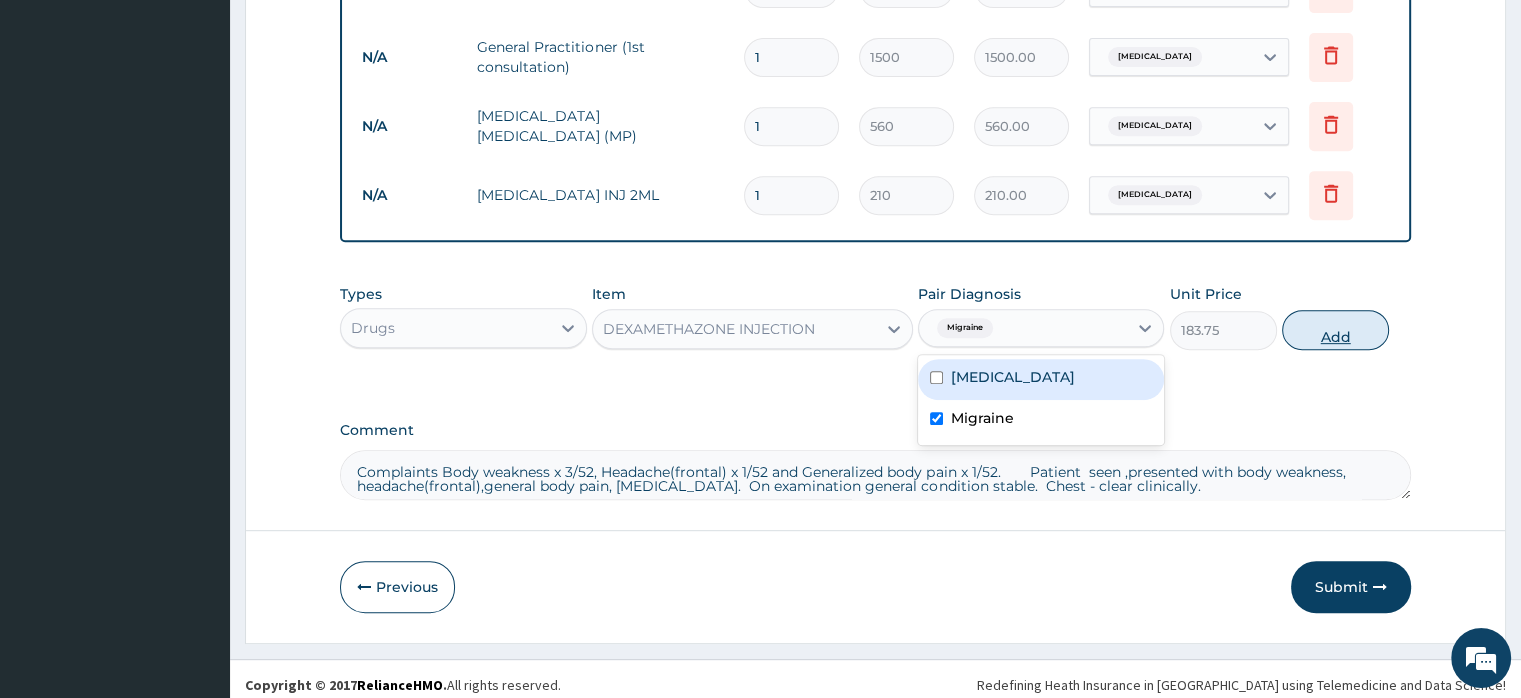 click on "Add" at bounding box center [1335, 330] 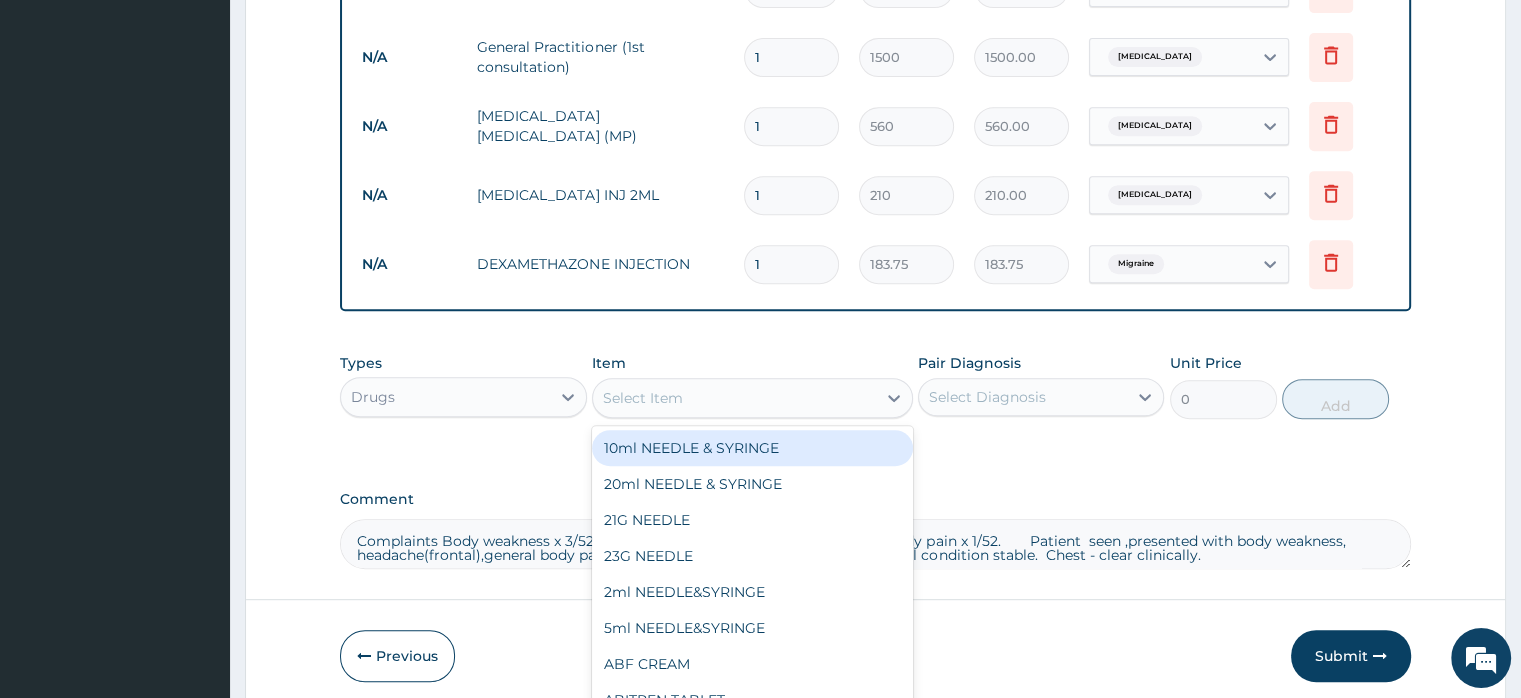 click on "Select Item" at bounding box center [643, 398] 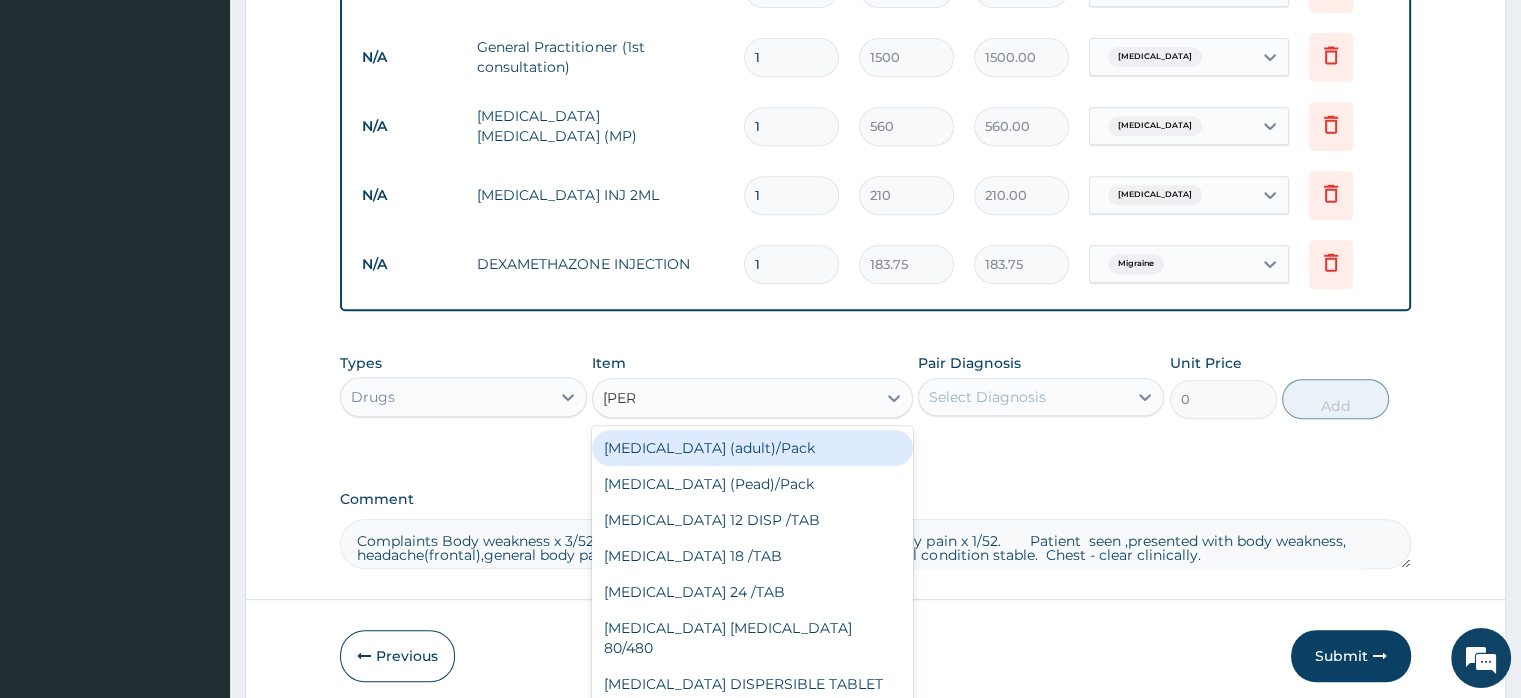 type on "coart" 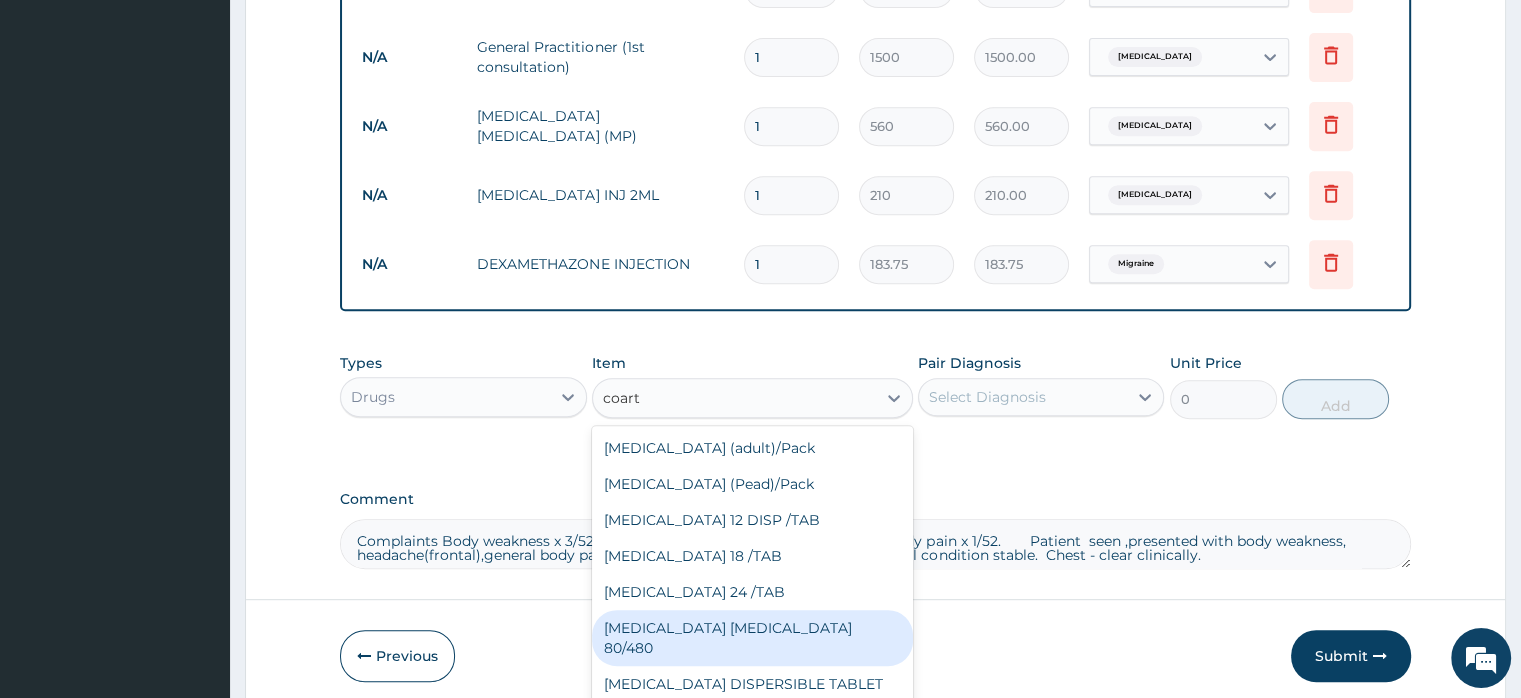 click on "COARTEM D TAB 80/480" at bounding box center [752, 638] 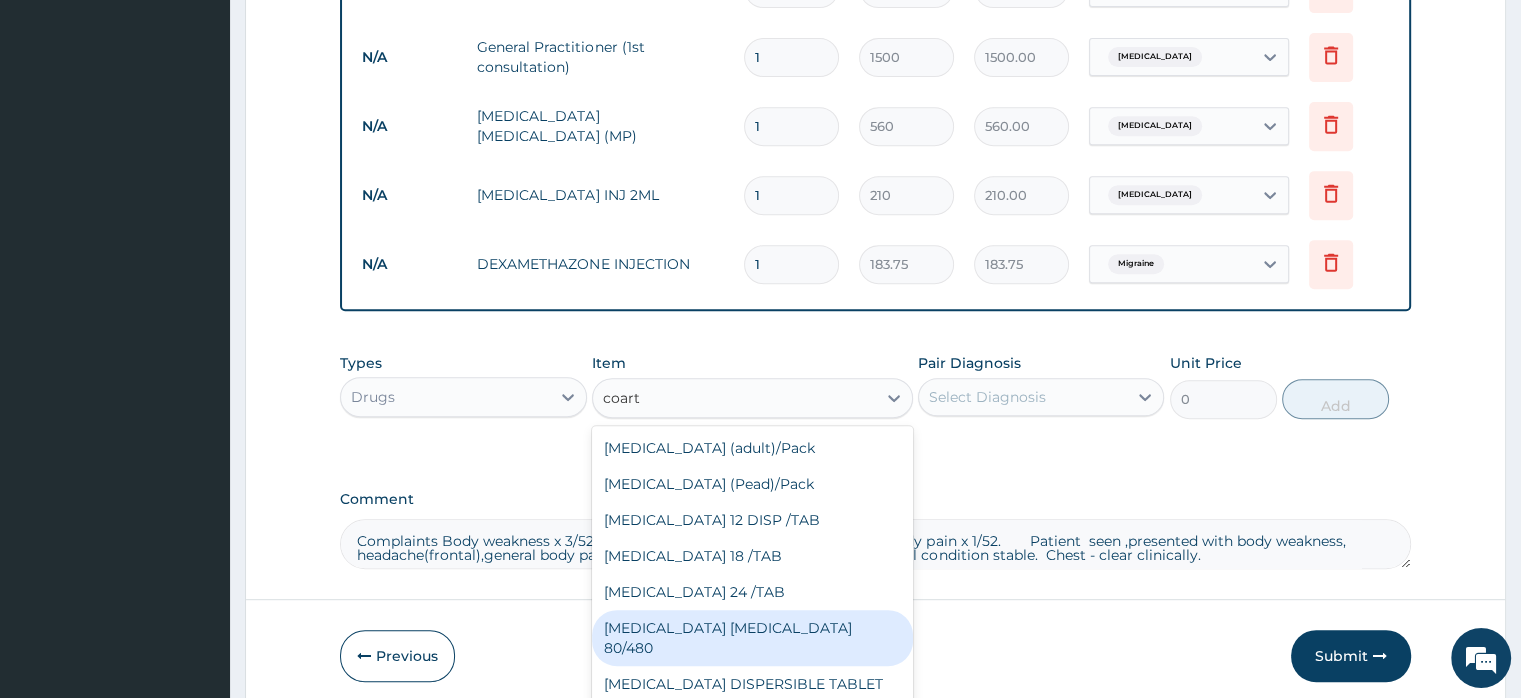 type 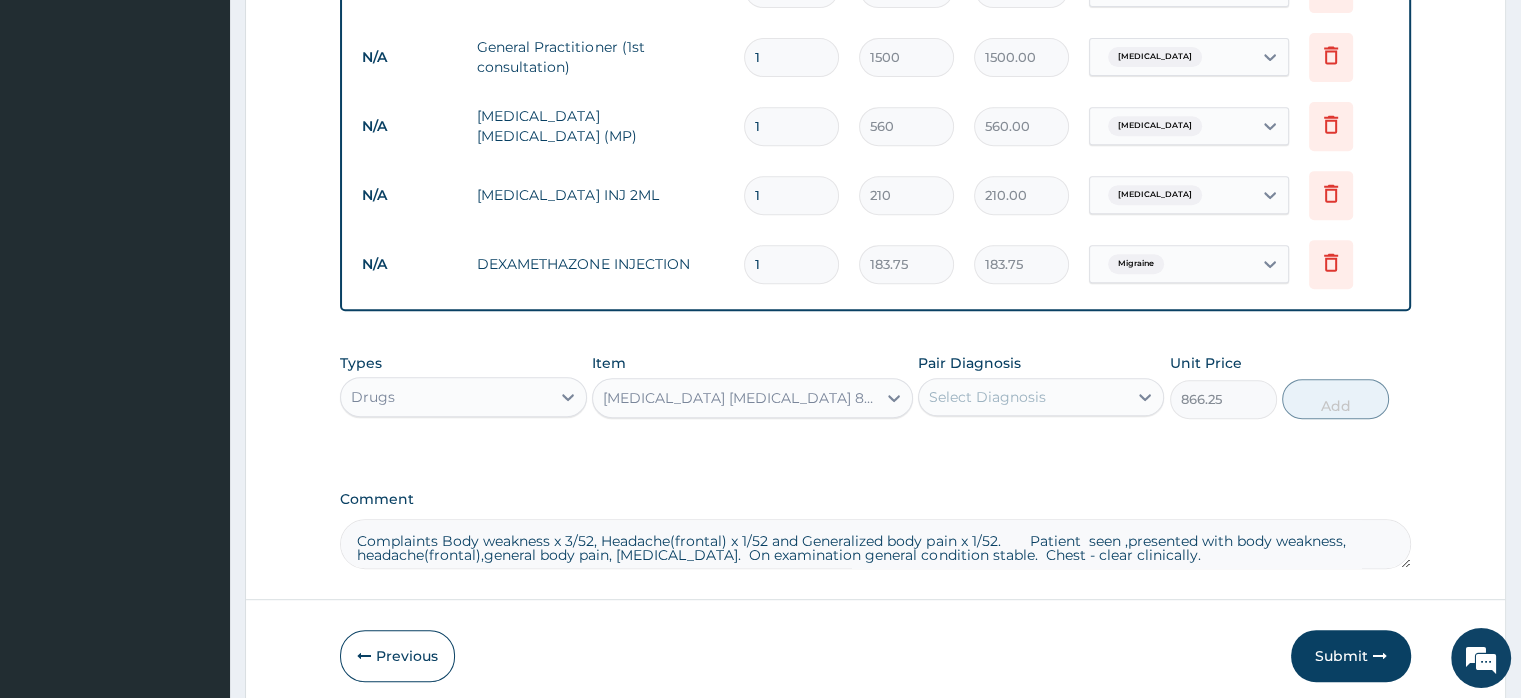 click on "Select Diagnosis" at bounding box center [987, 397] 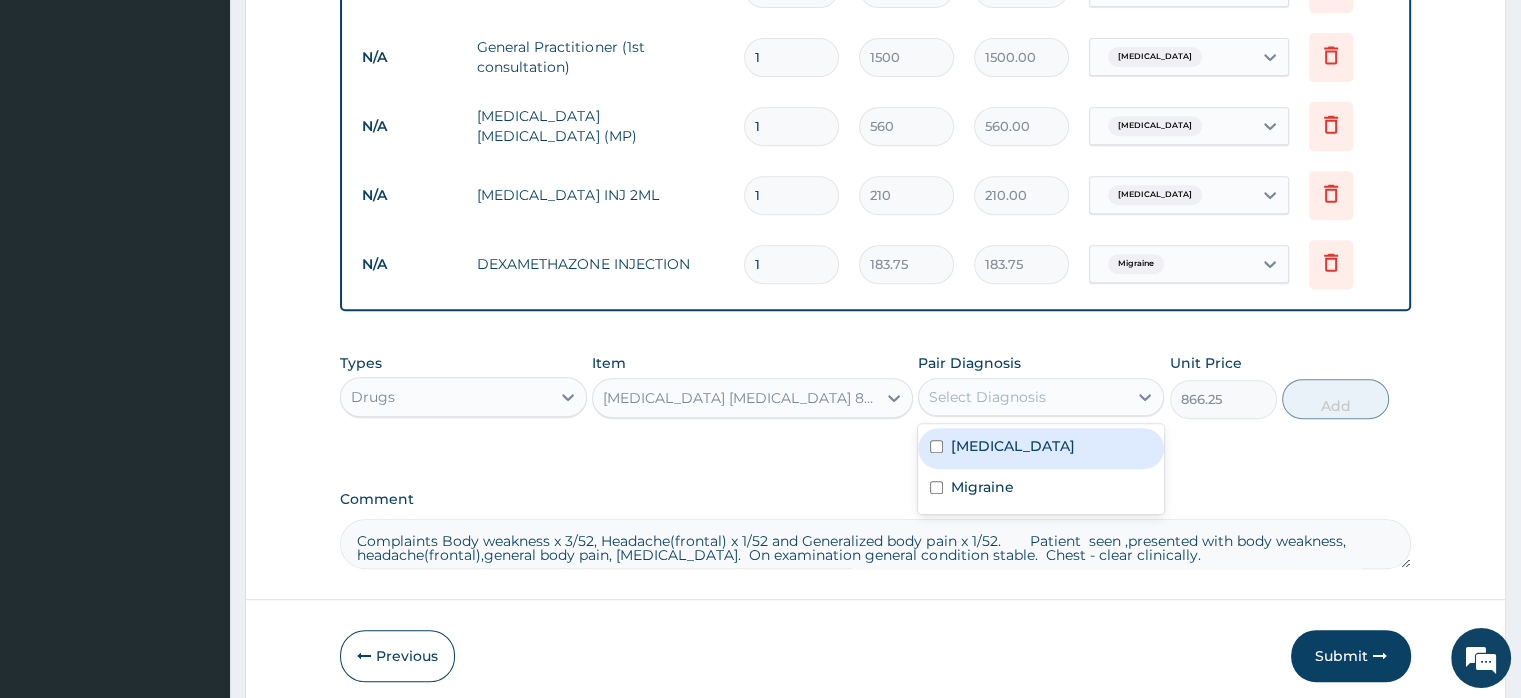 click on "Malaria" at bounding box center [1041, 448] 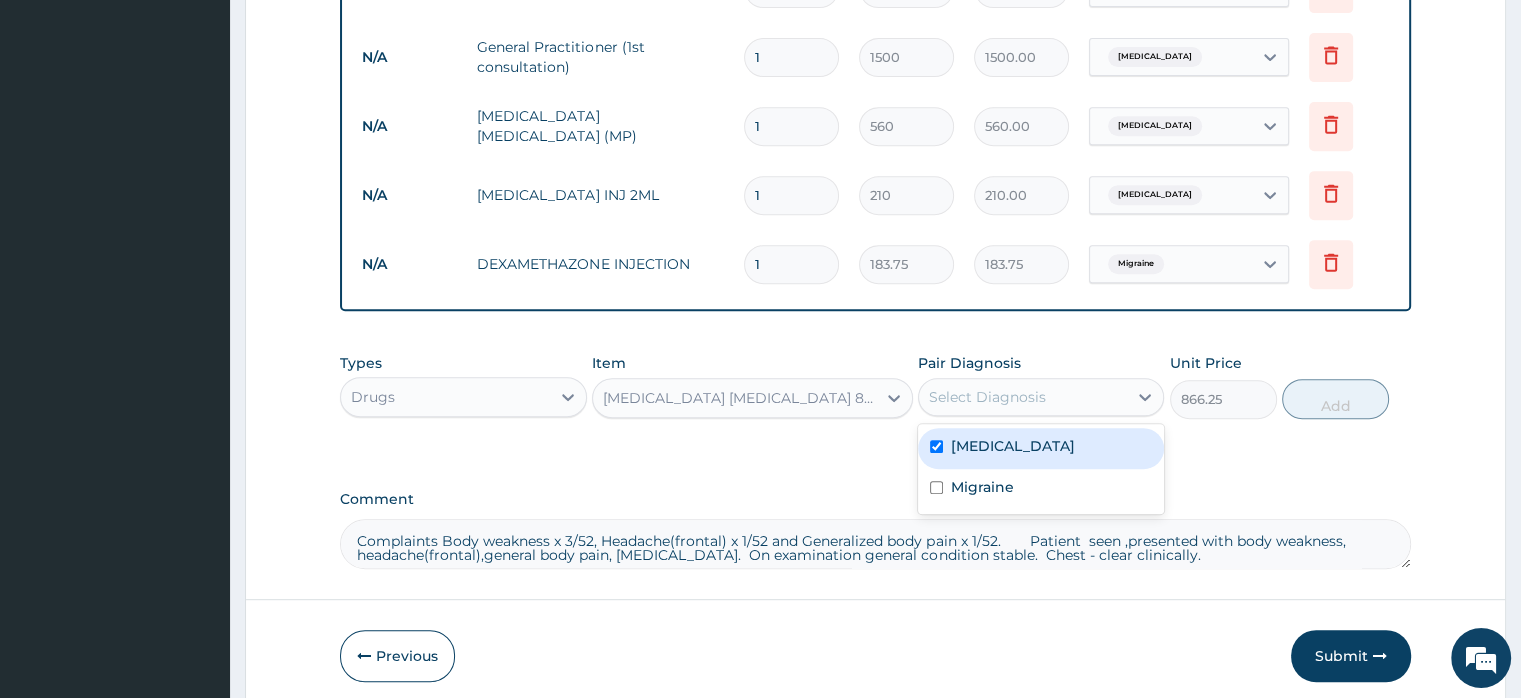 checkbox on "true" 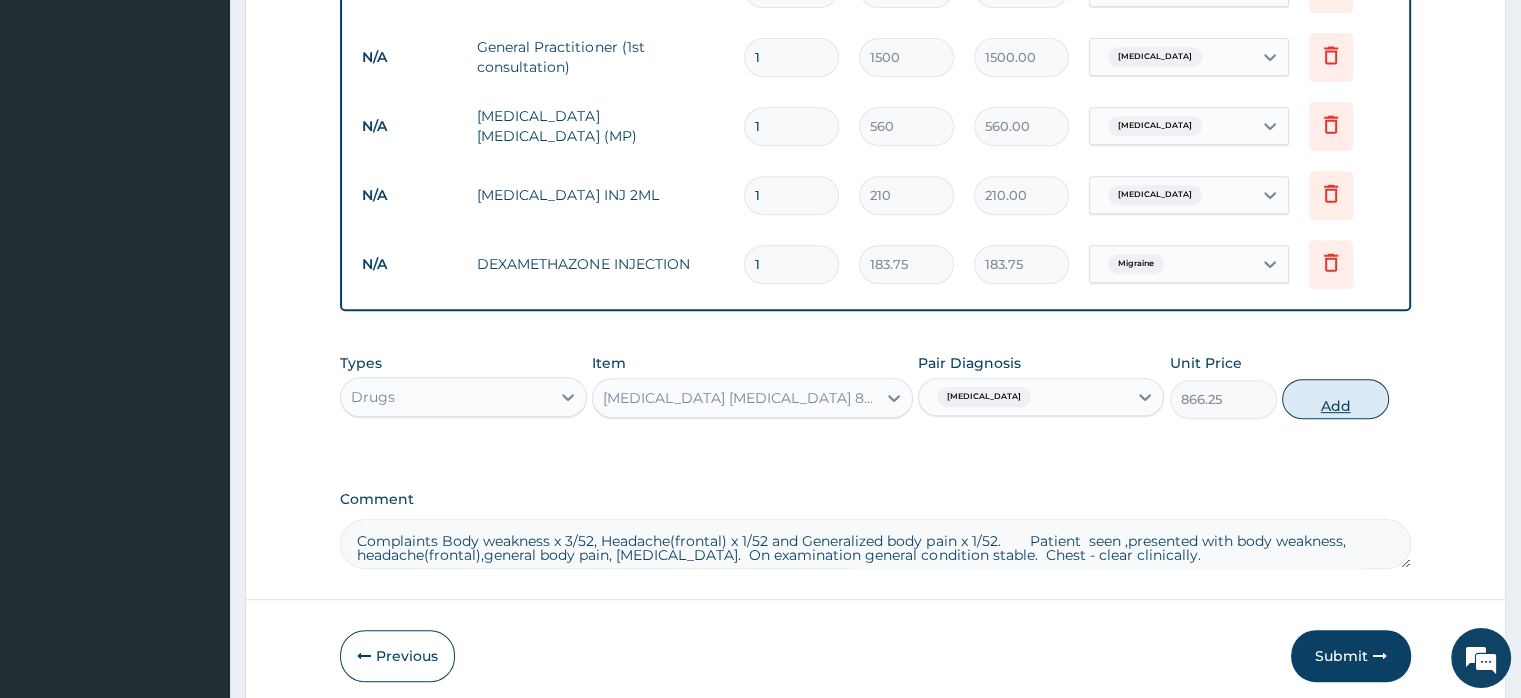 click on "Add" at bounding box center (1335, 399) 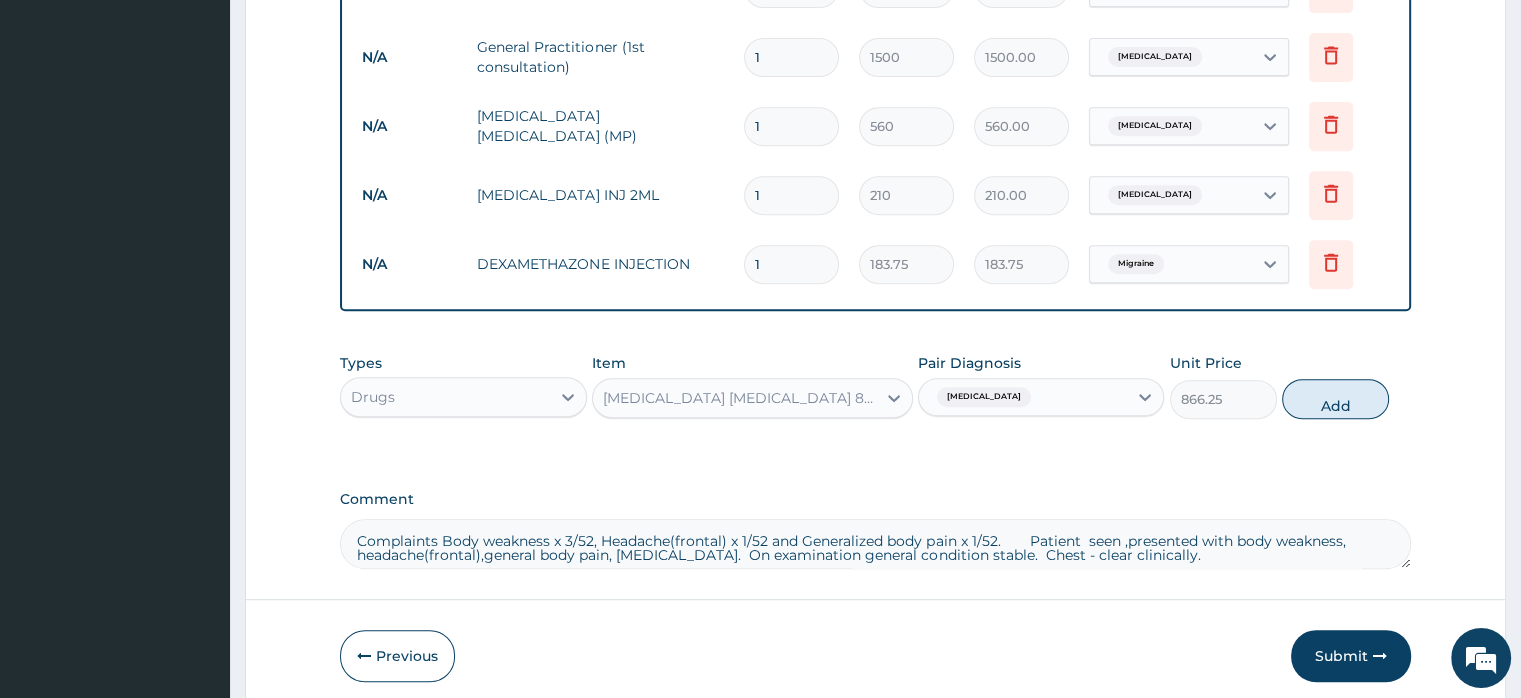 type on "0" 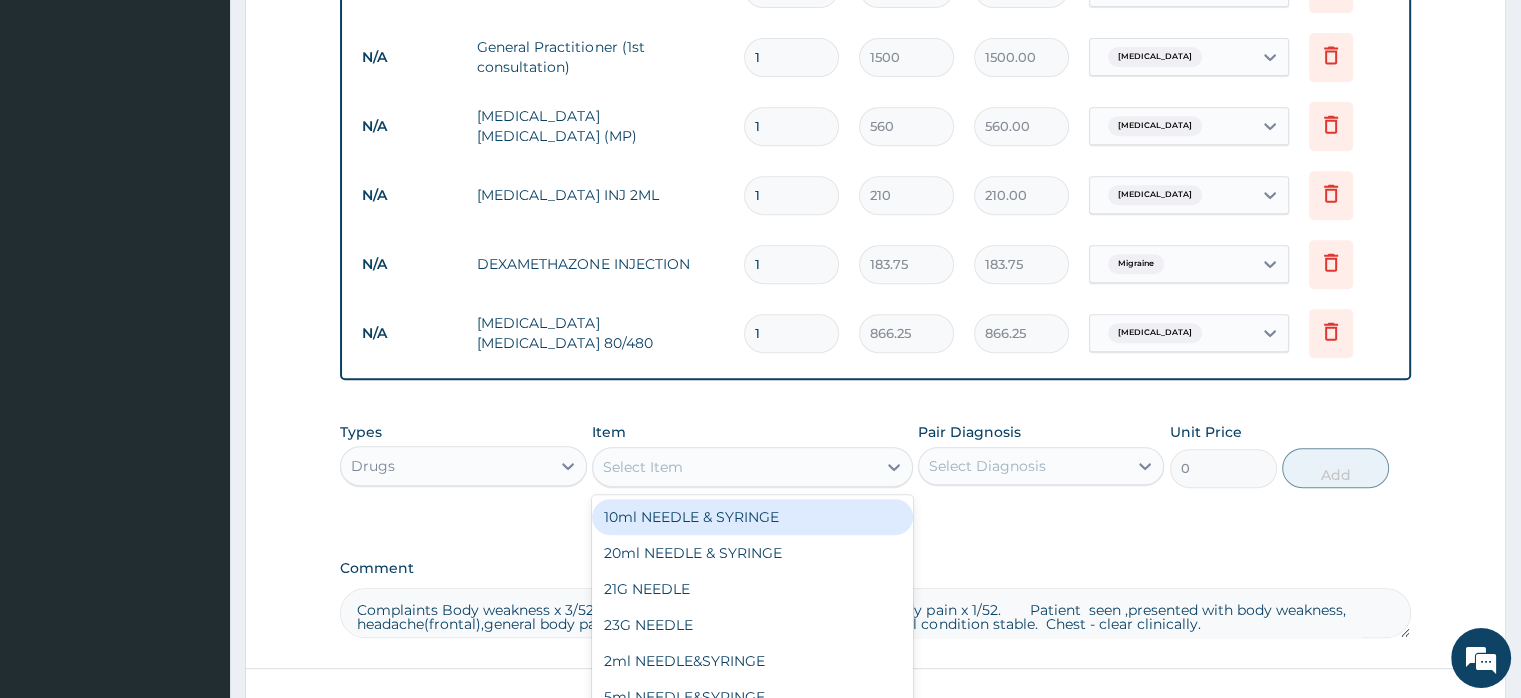 click on "Select Item" at bounding box center (734, 467) 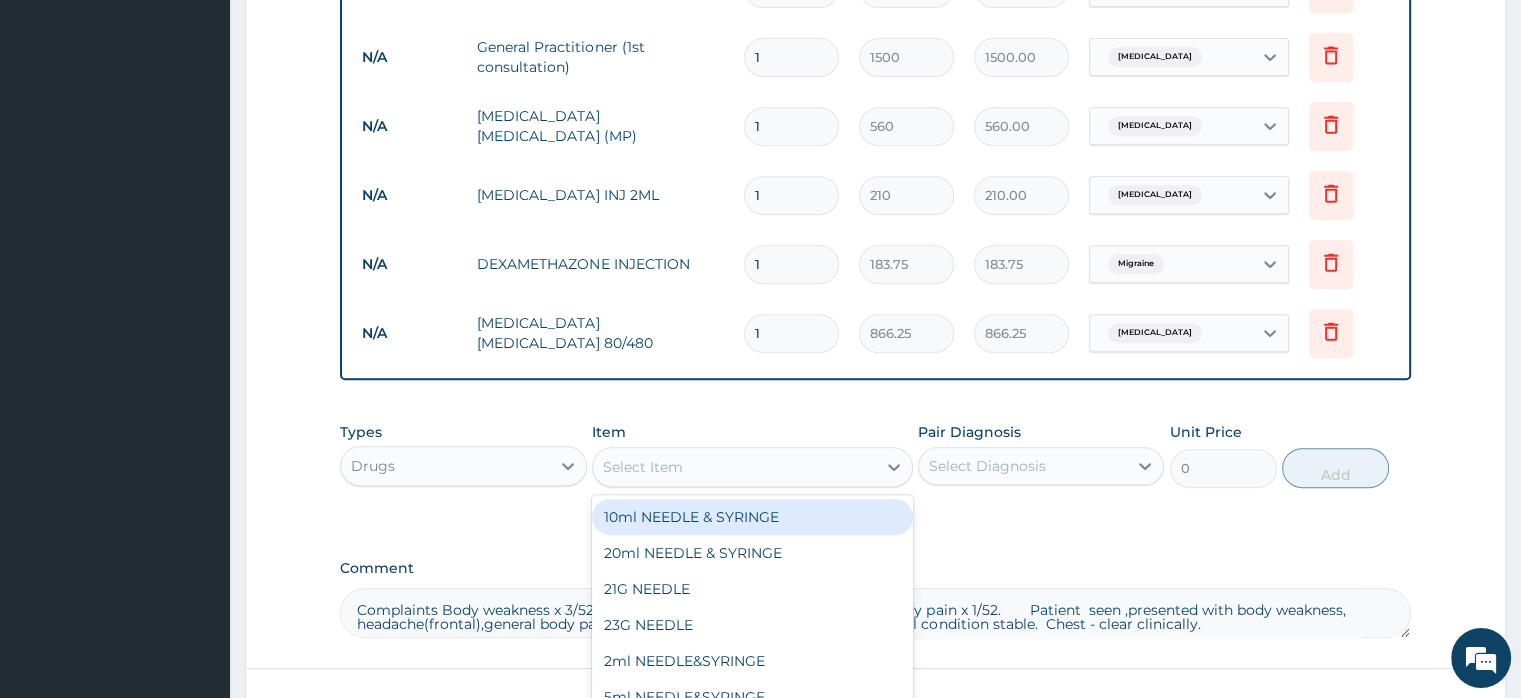 type on "p" 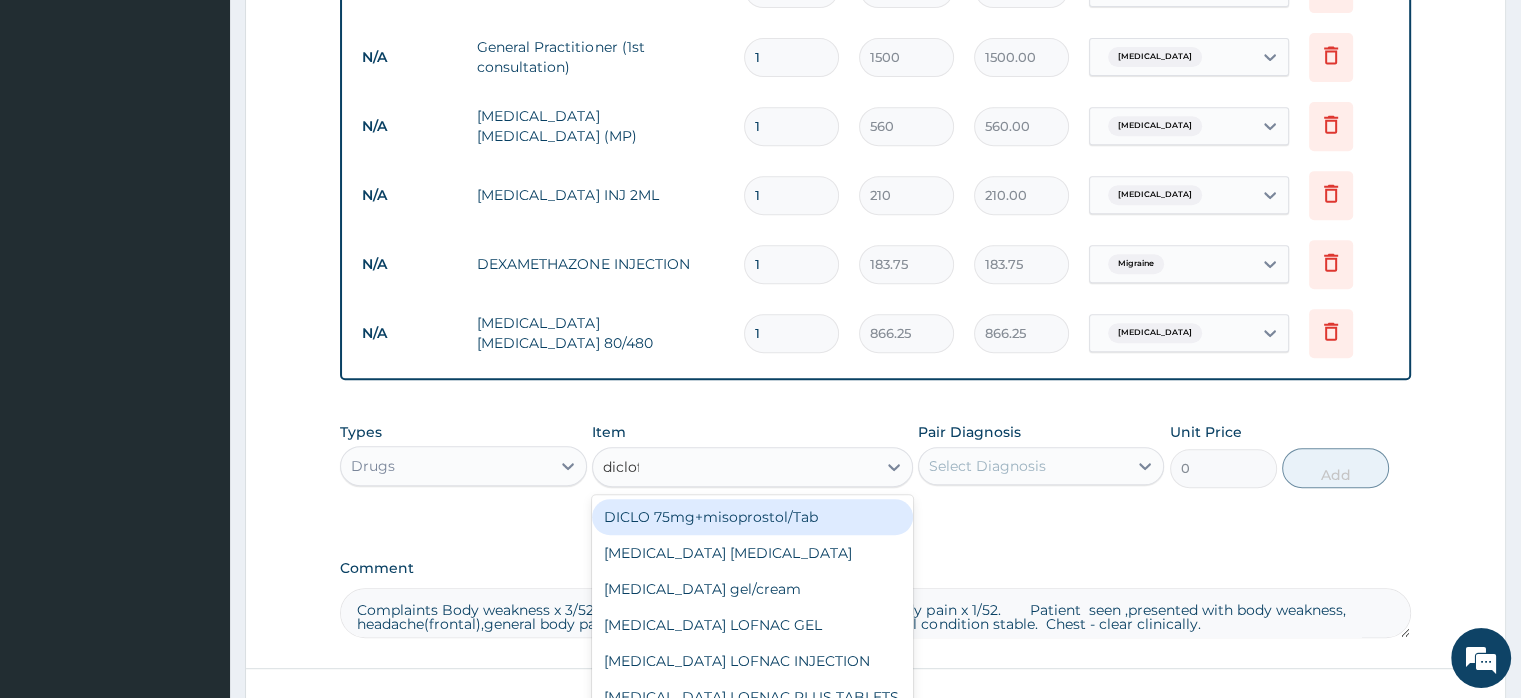 type on "diclofe" 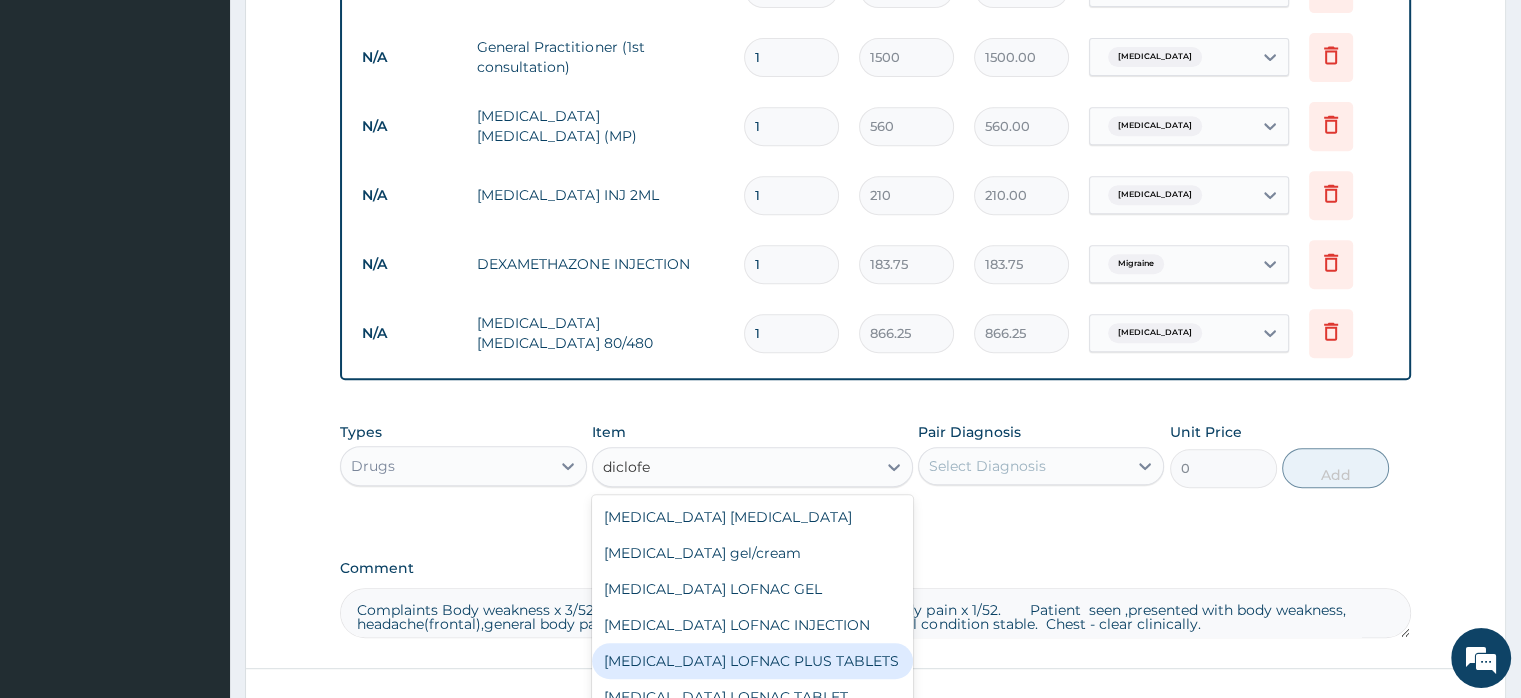 click on "Diclofenac LOFNAC PLUS TABLETS" at bounding box center (752, 661) 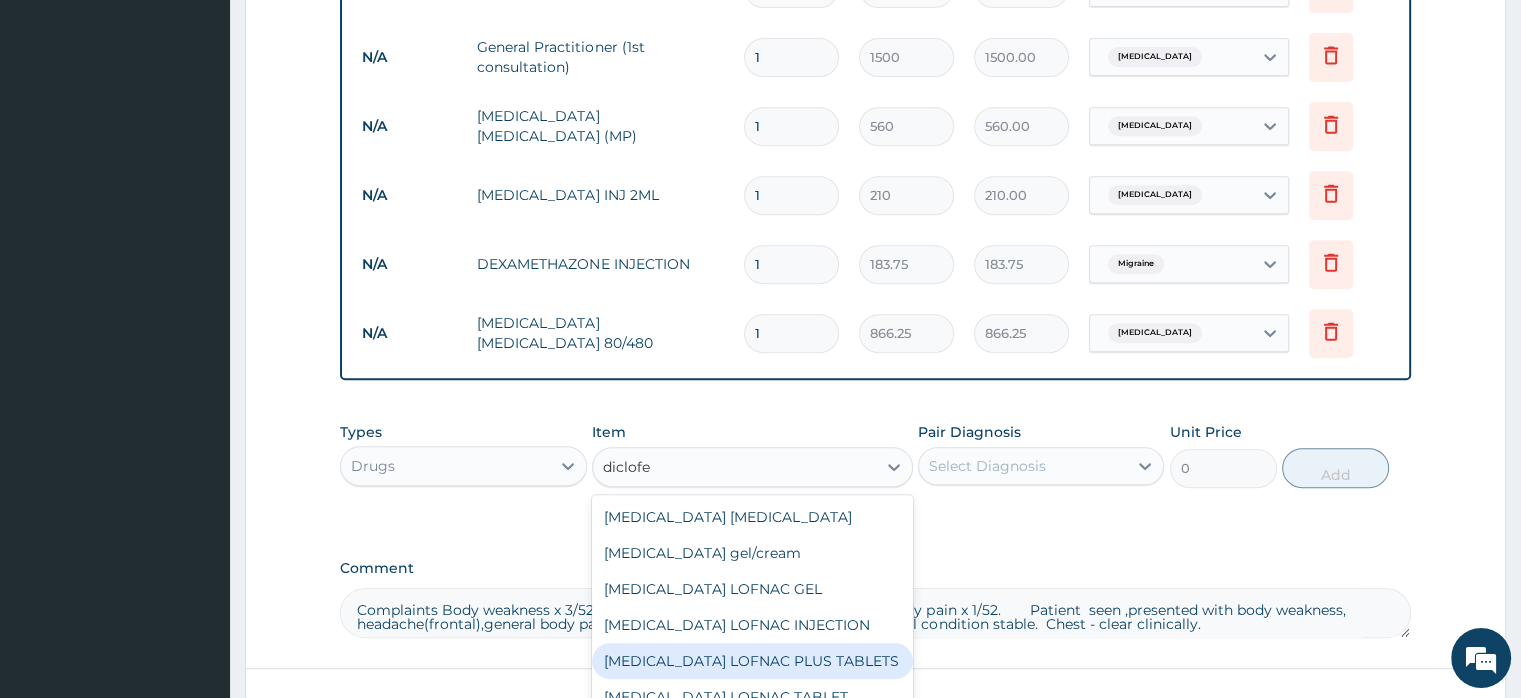 type 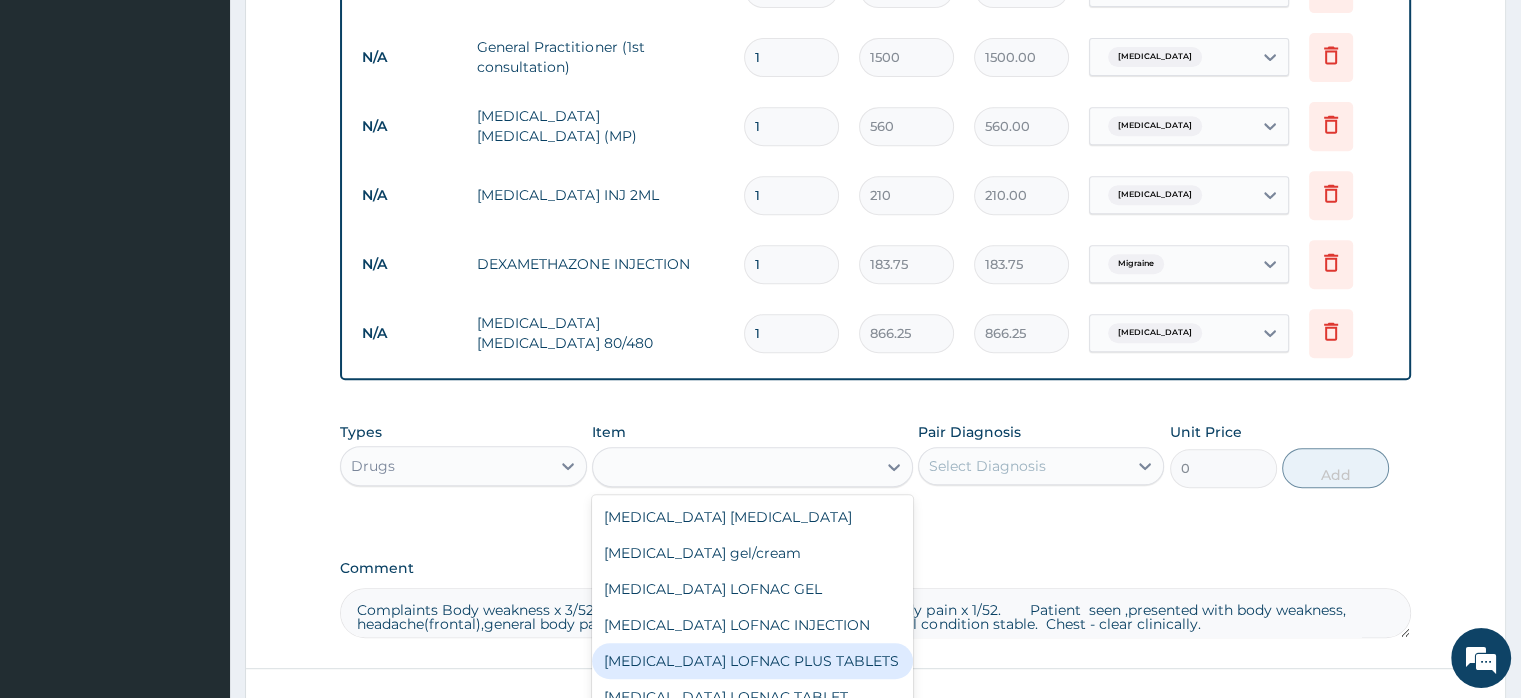 type on "78.75" 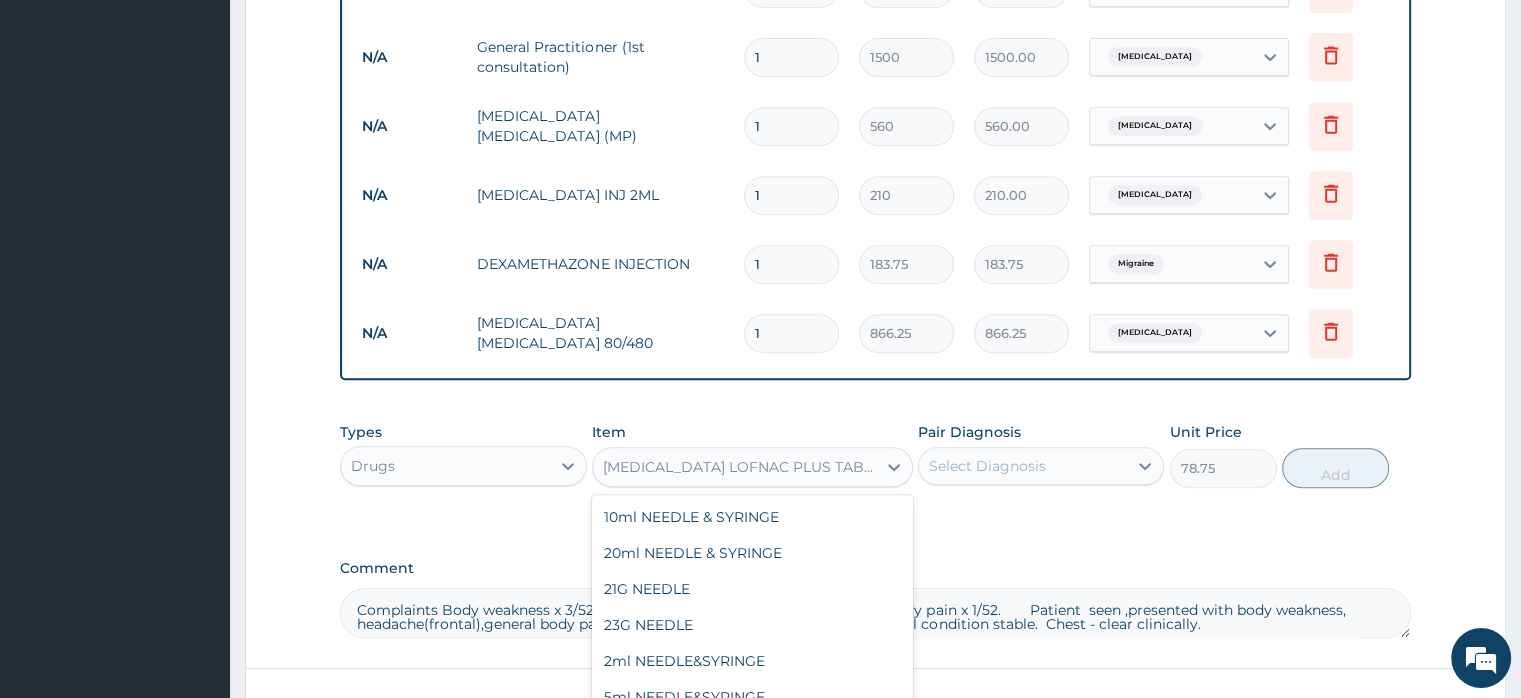 click on "Diclofenac LOFNAC PLUS TABLETS" at bounding box center [734, 467] 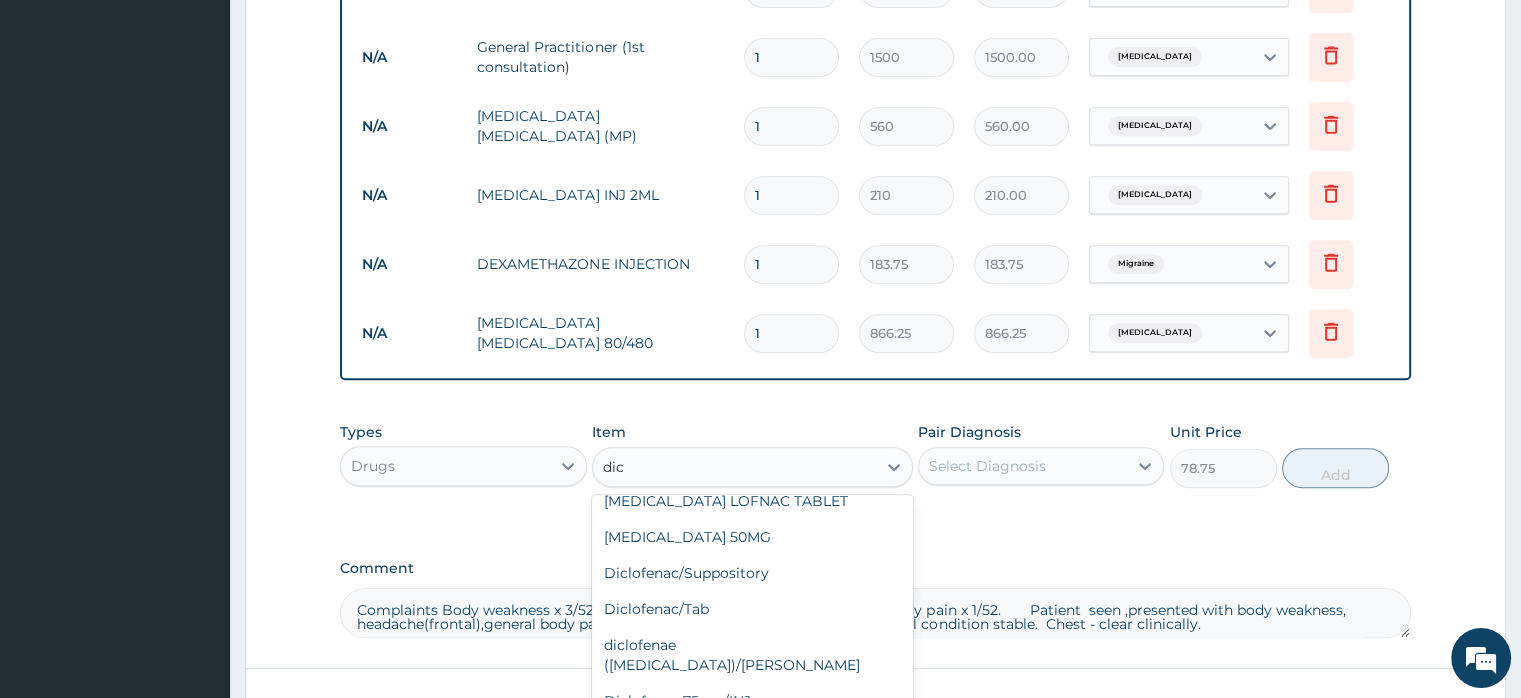scroll, scrollTop: 0, scrollLeft: 0, axis: both 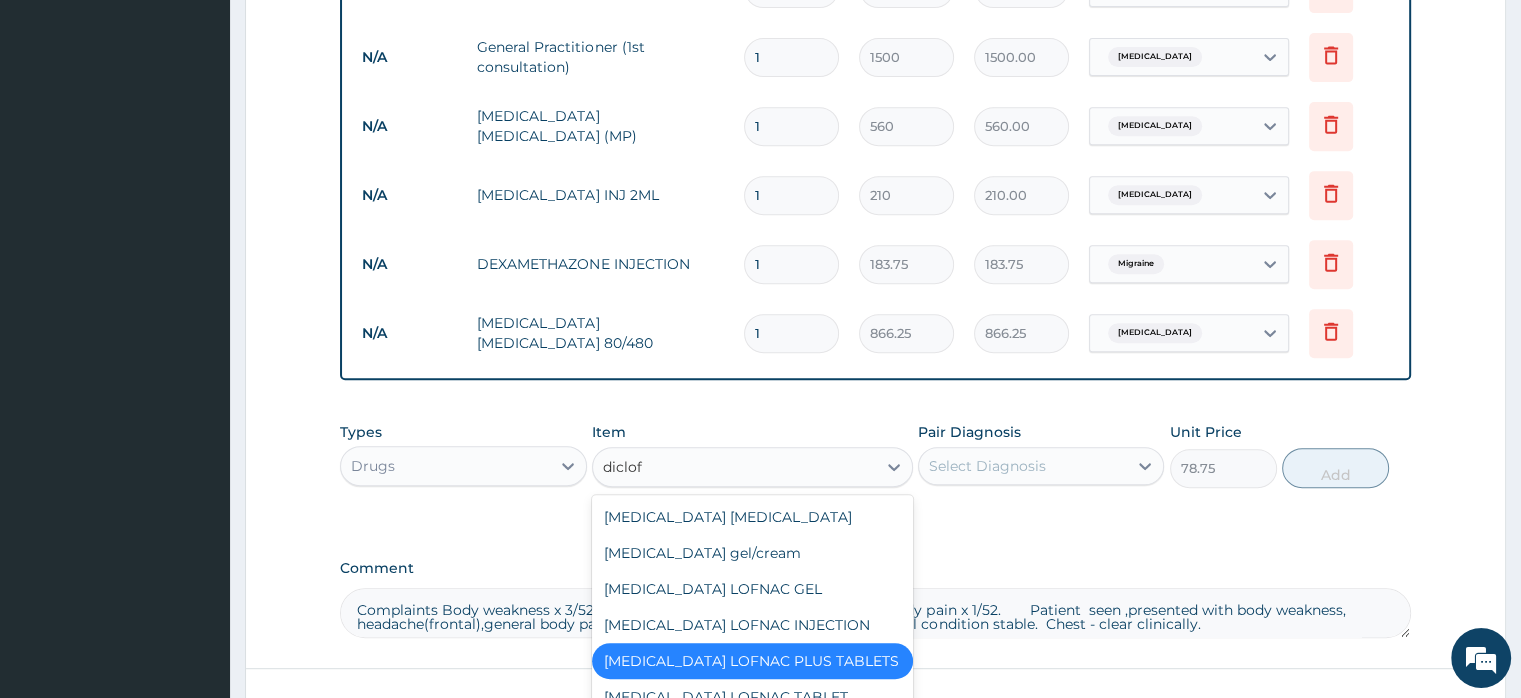 type on "diclofe" 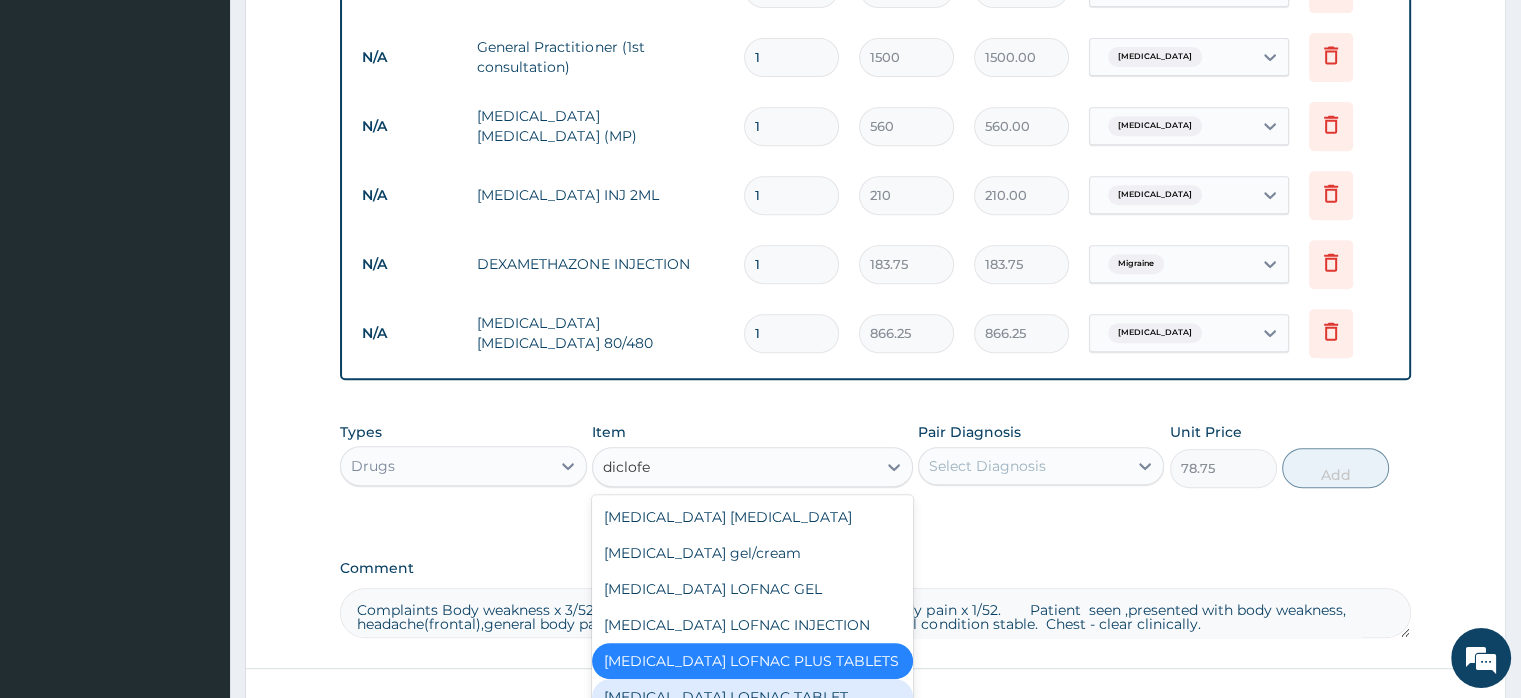 click on "Diclofenac LOFNAC TABLET" at bounding box center (752, 697) 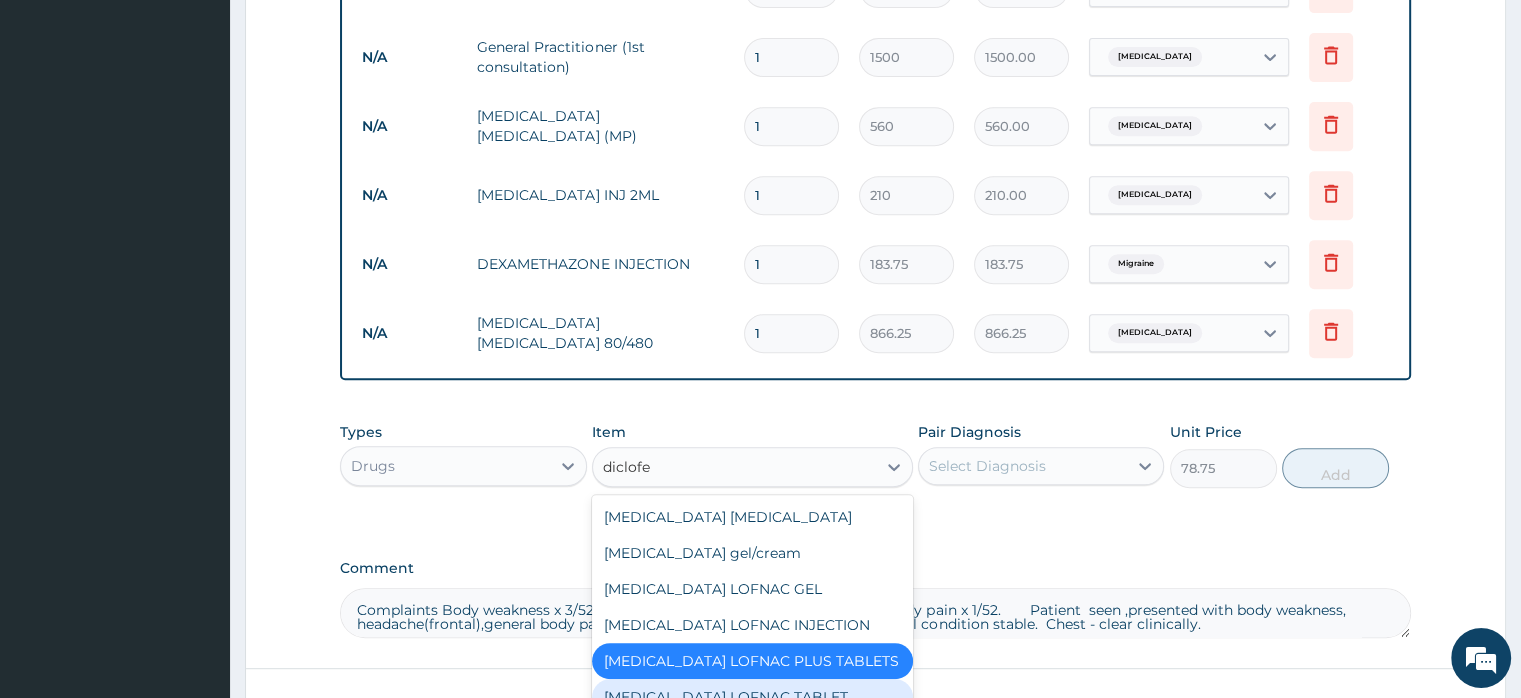 type 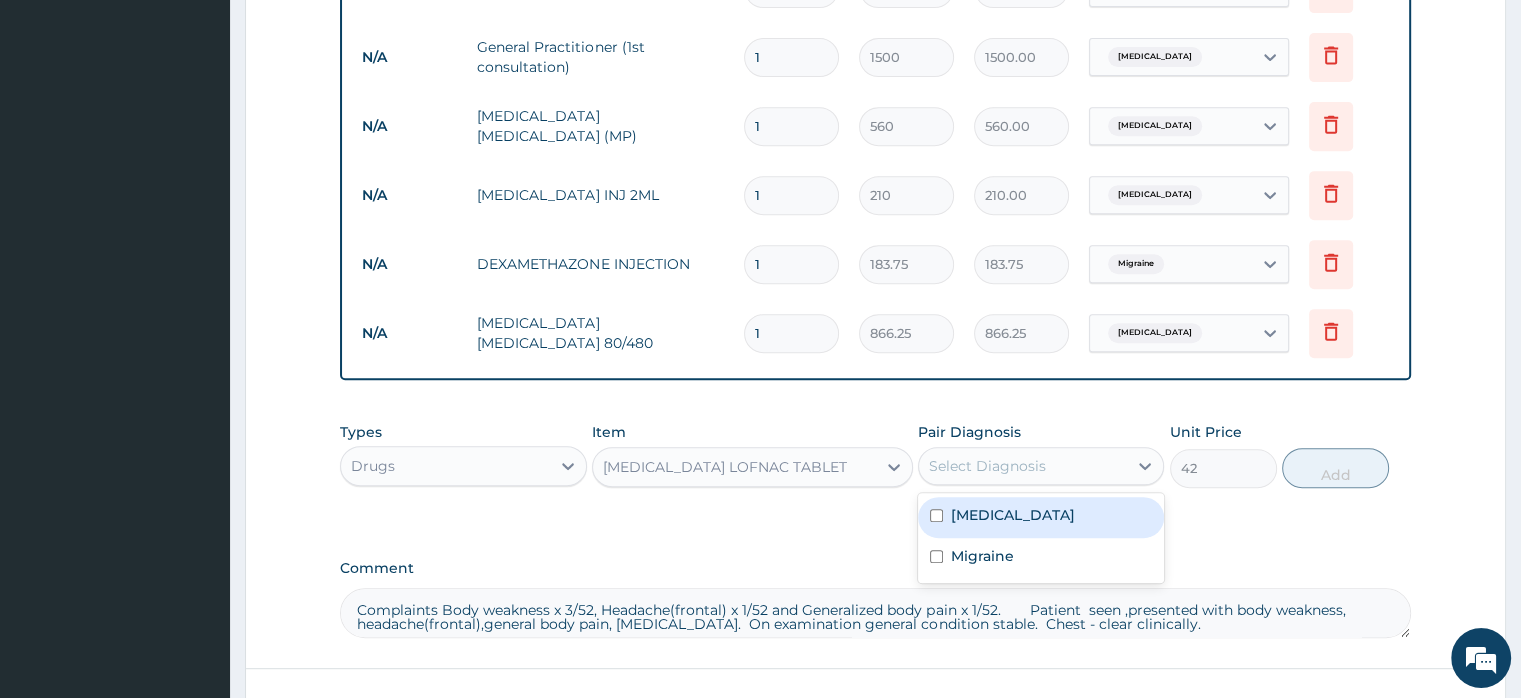click on "Select Diagnosis" at bounding box center [987, 466] 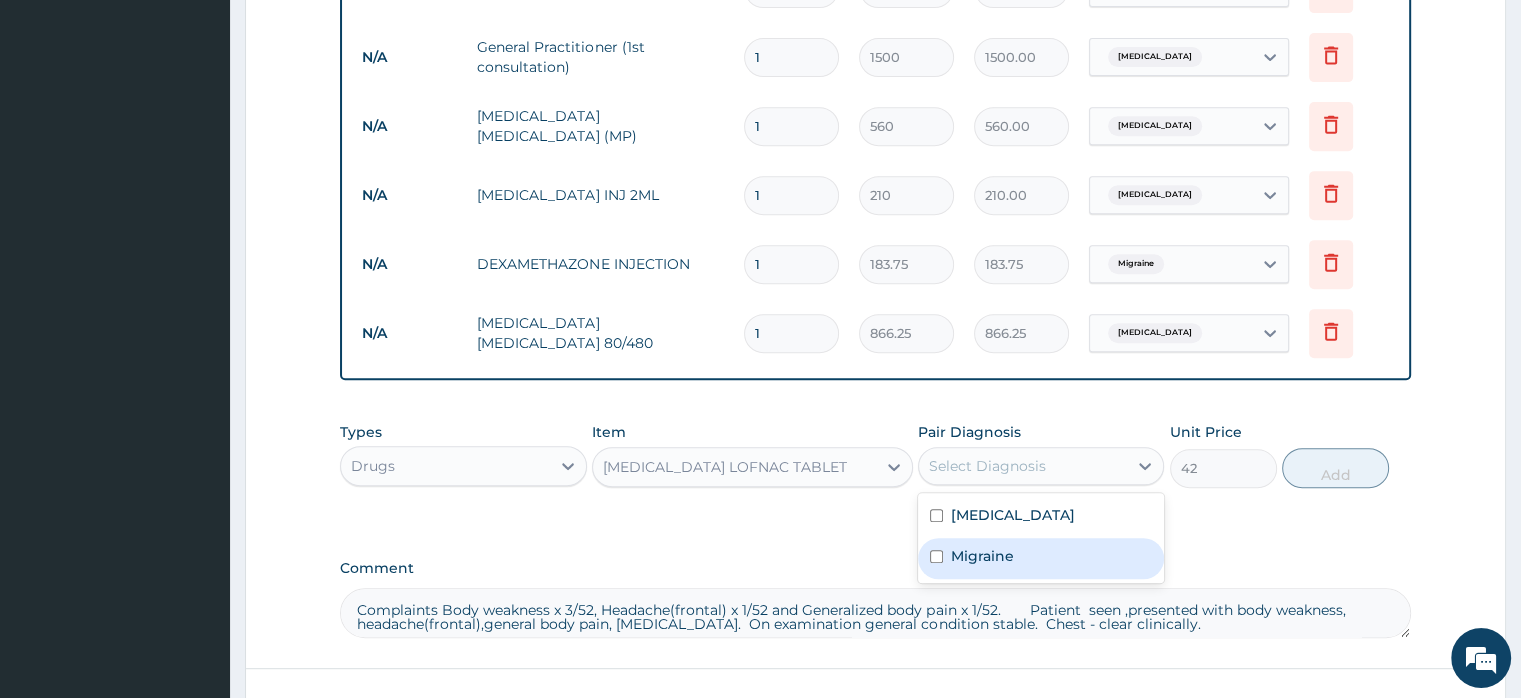 click on "Migraine" at bounding box center [982, 556] 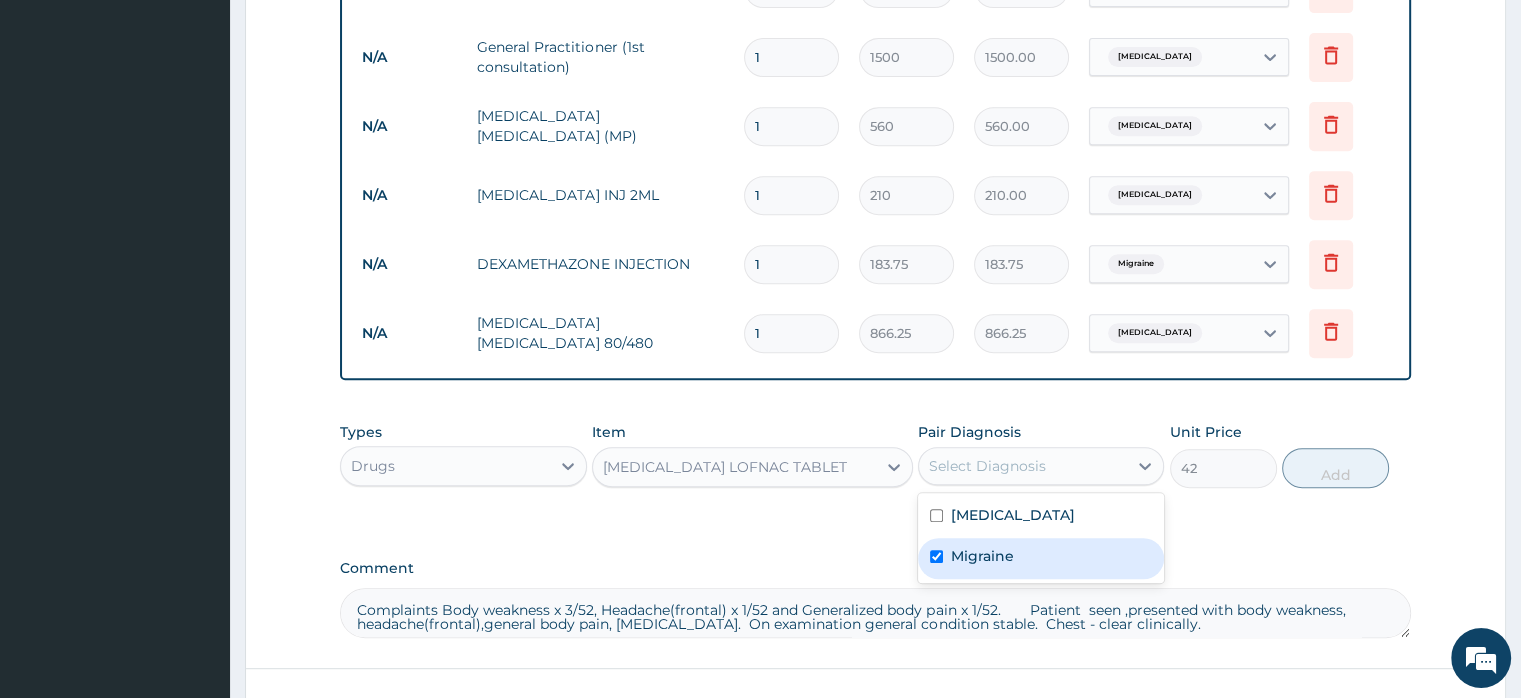 checkbox on "true" 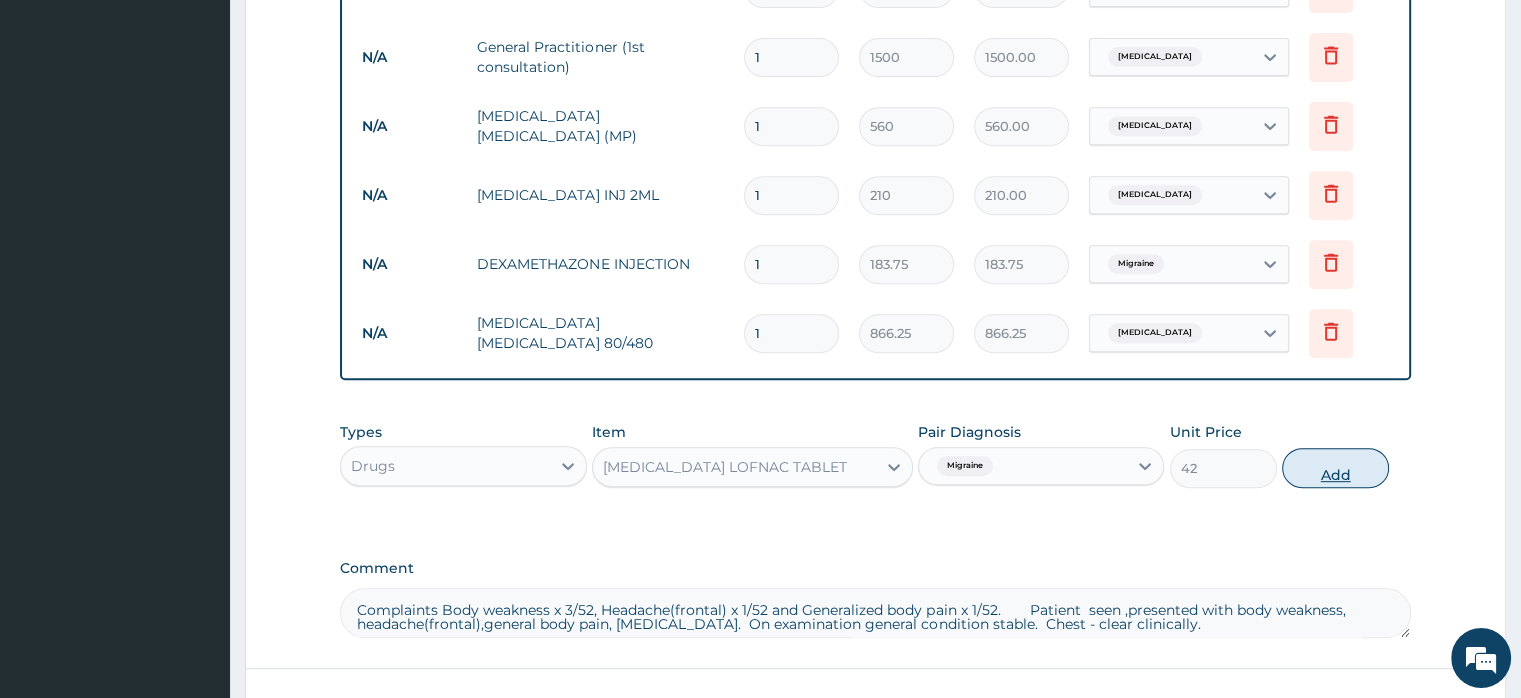 click on "Add" at bounding box center [1335, 468] 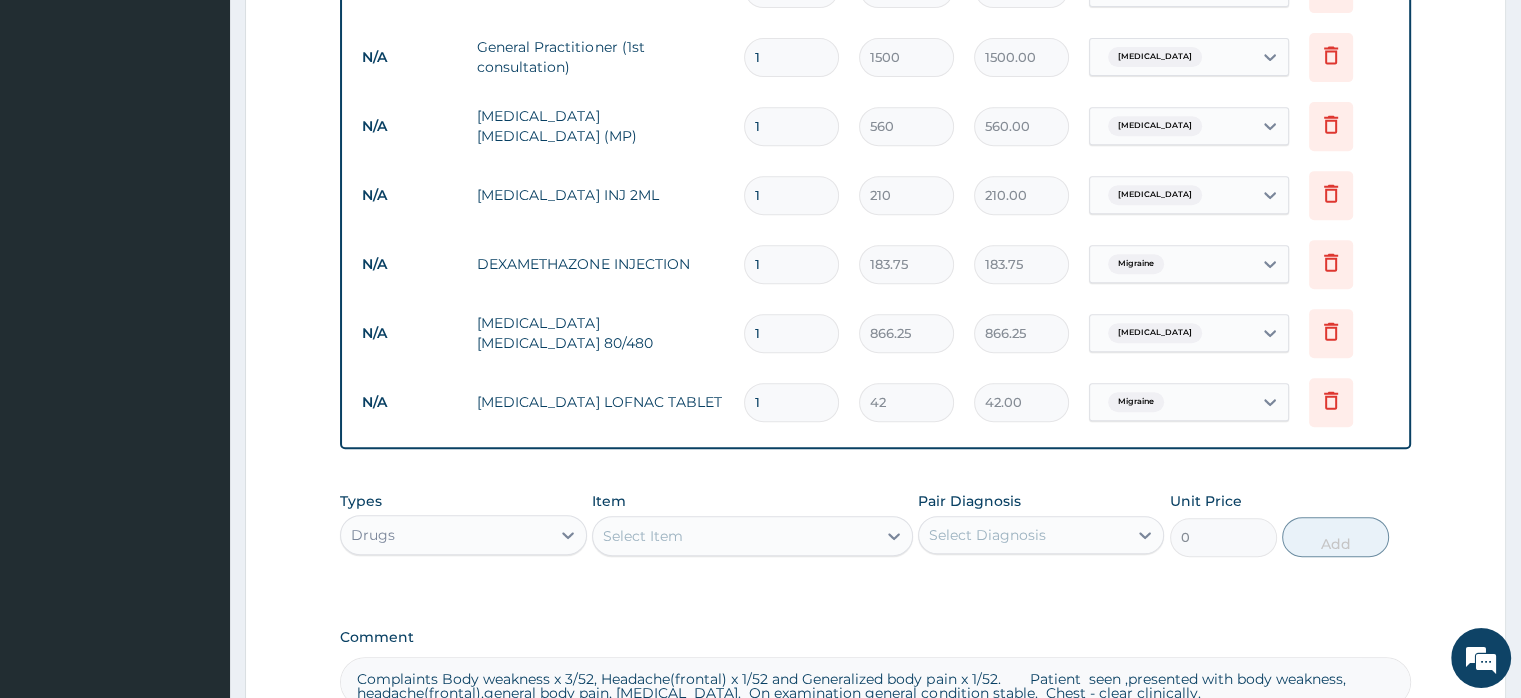 type on "10" 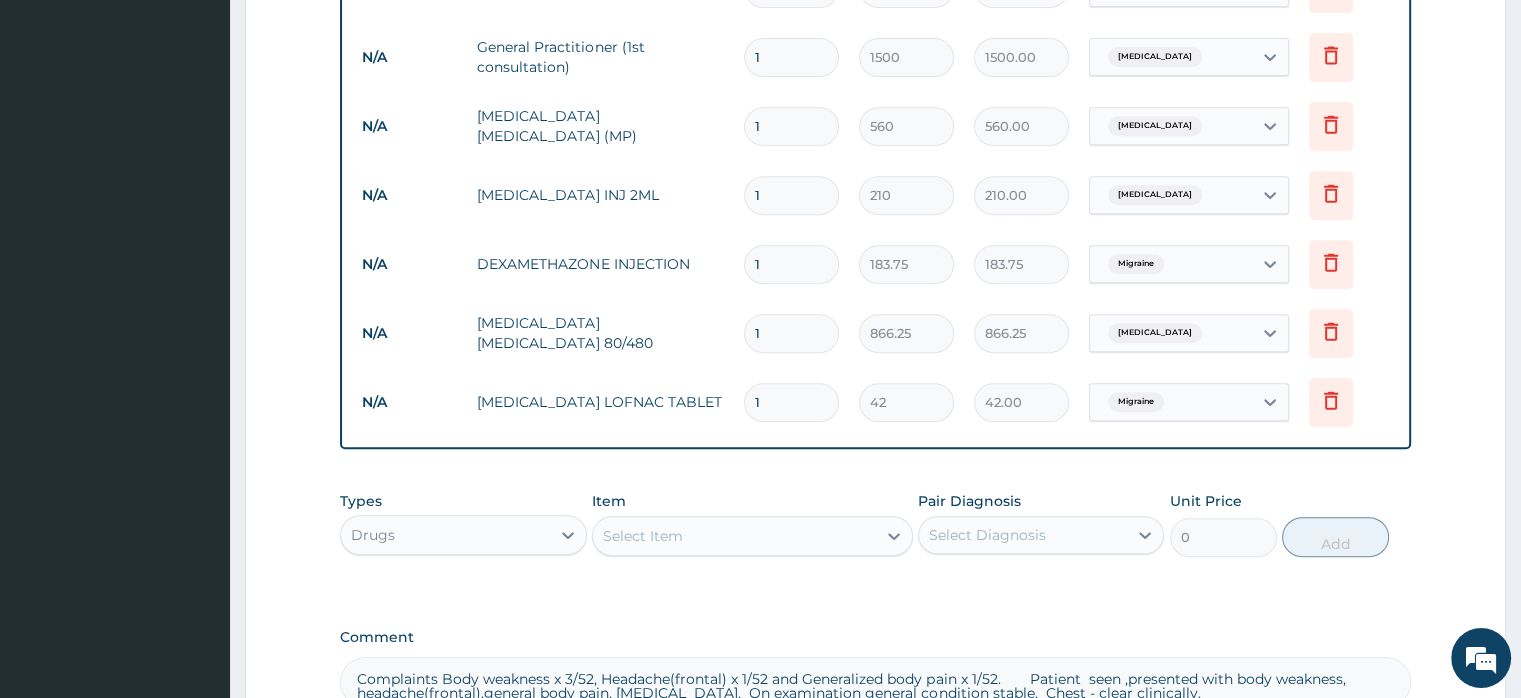 type on "420.00" 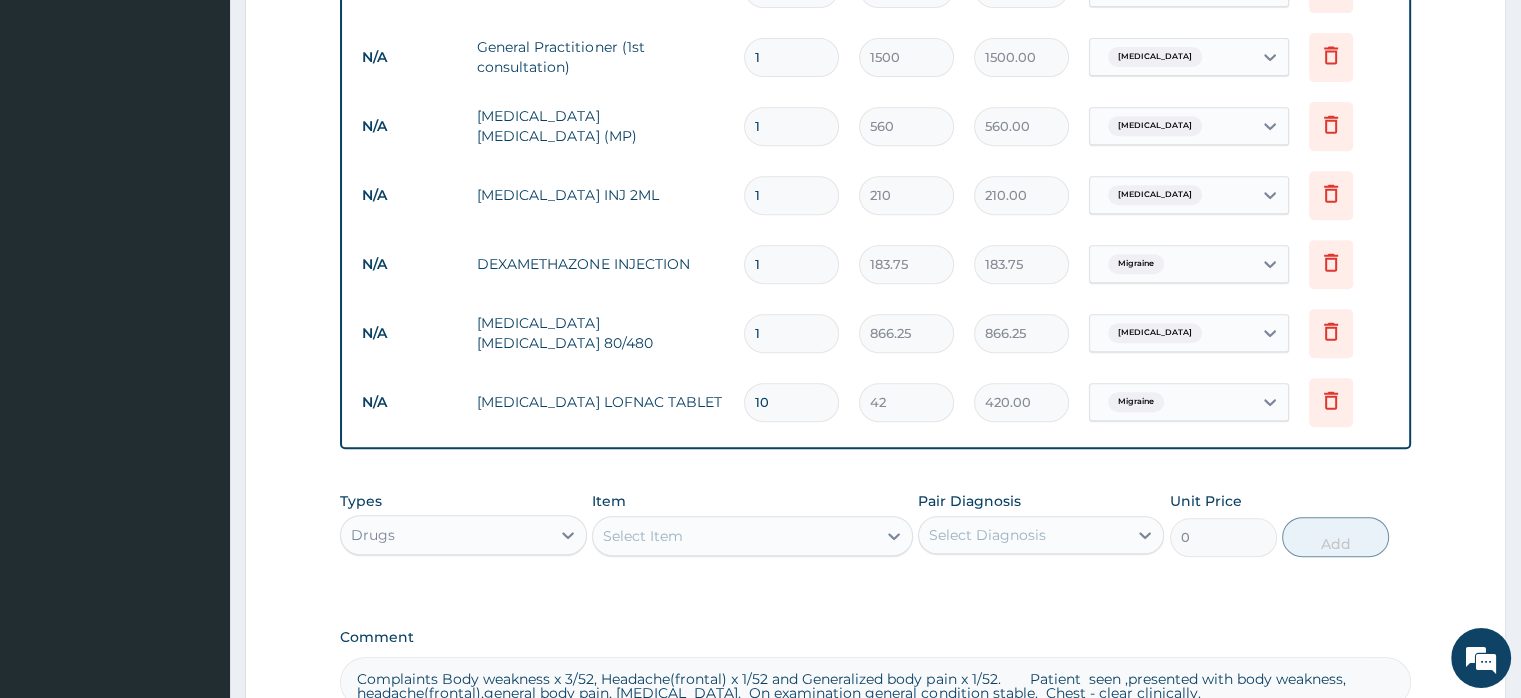 type on "10" 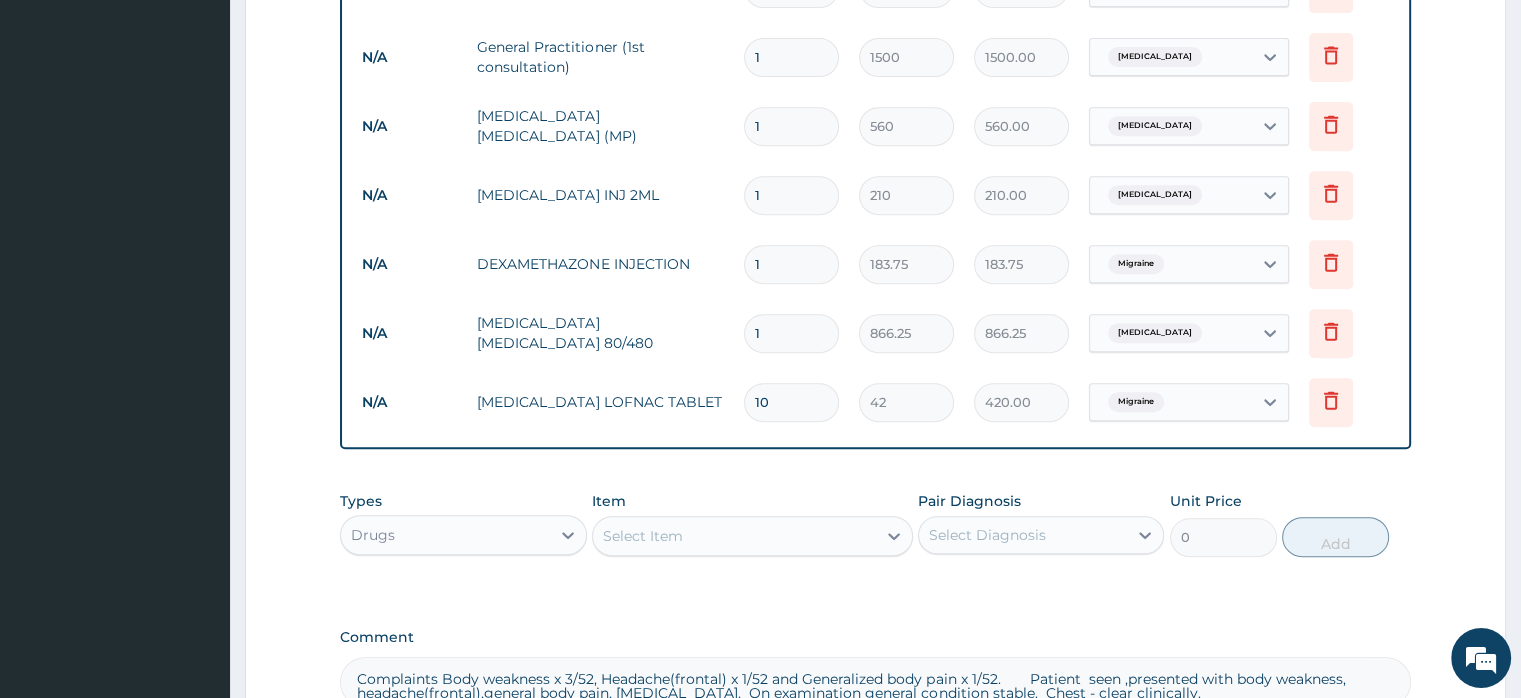 drag, startPoint x: 764, startPoint y: 264, endPoint x: 740, endPoint y: 258, distance: 24.738634 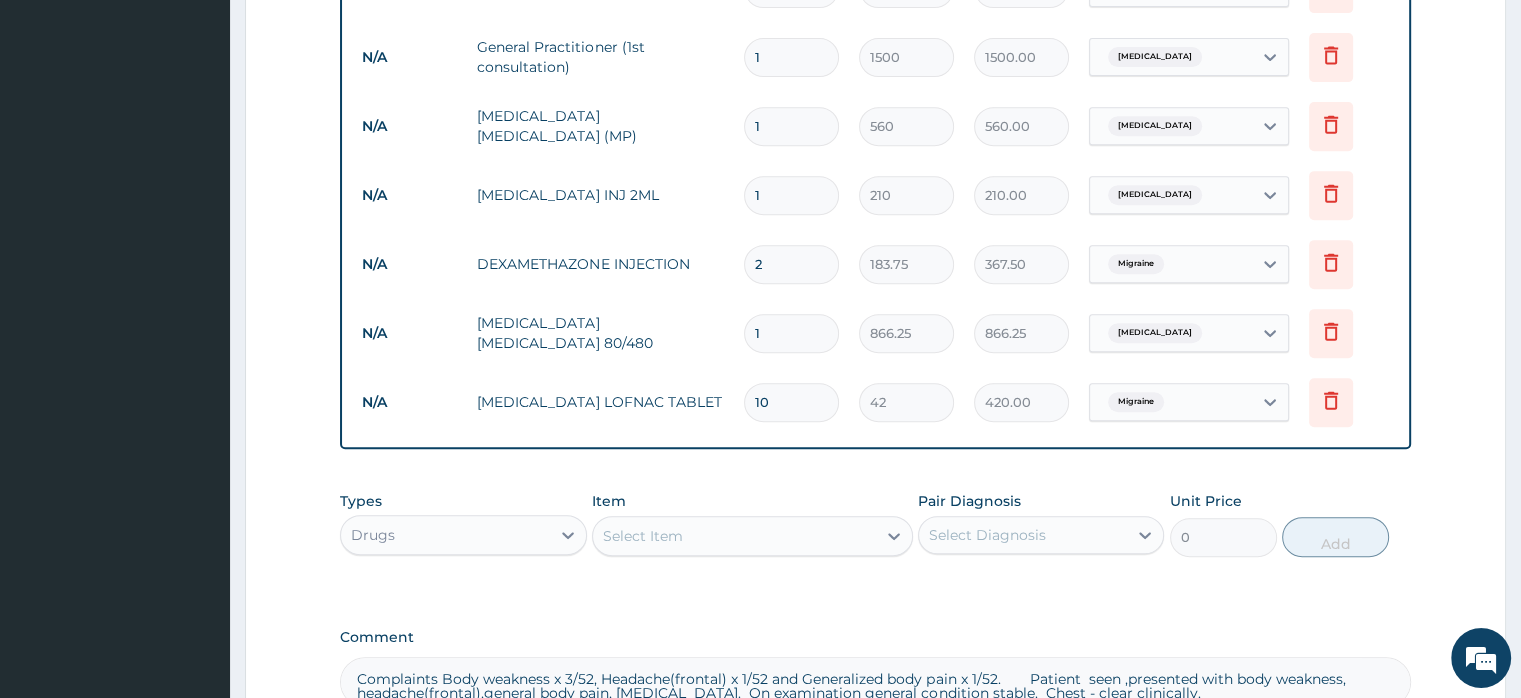 type on "2" 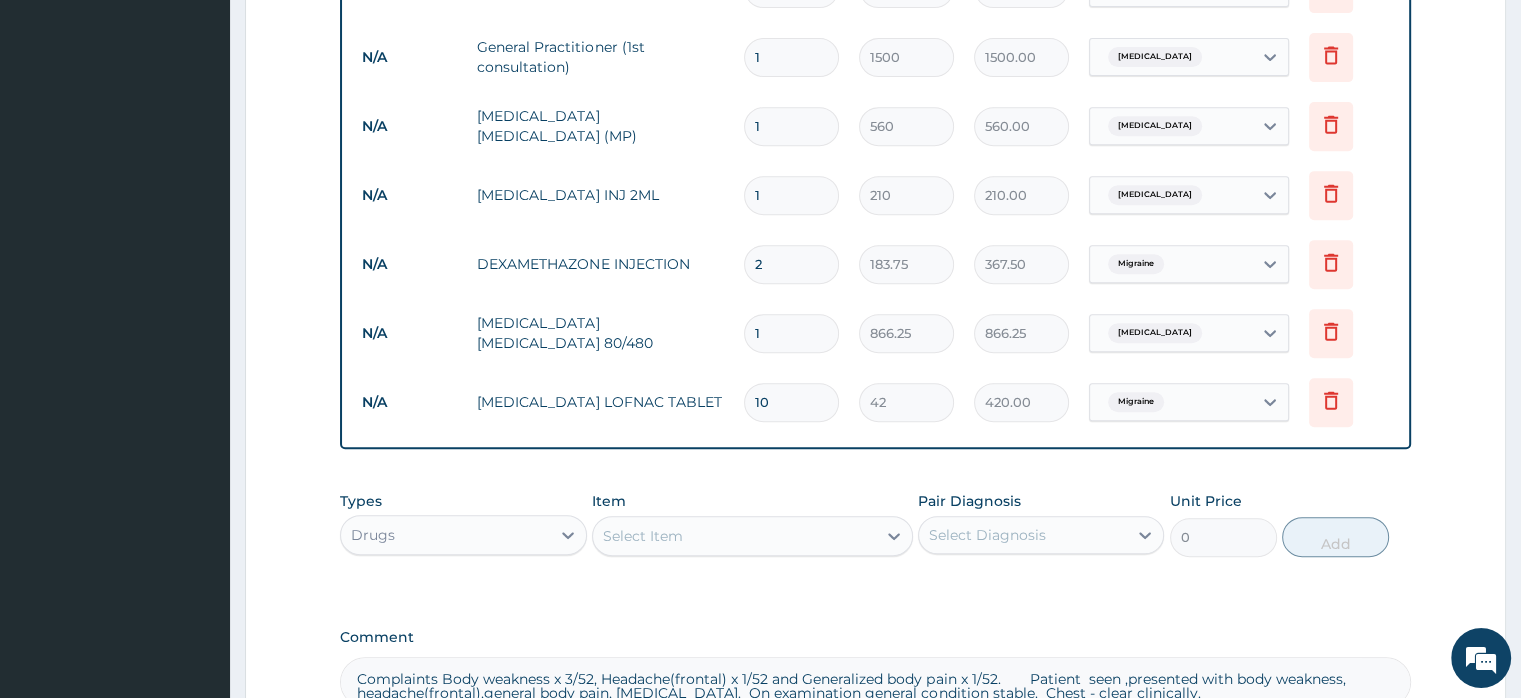 drag, startPoint x: 775, startPoint y: 196, endPoint x: 744, endPoint y: 203, distance: 31.780497 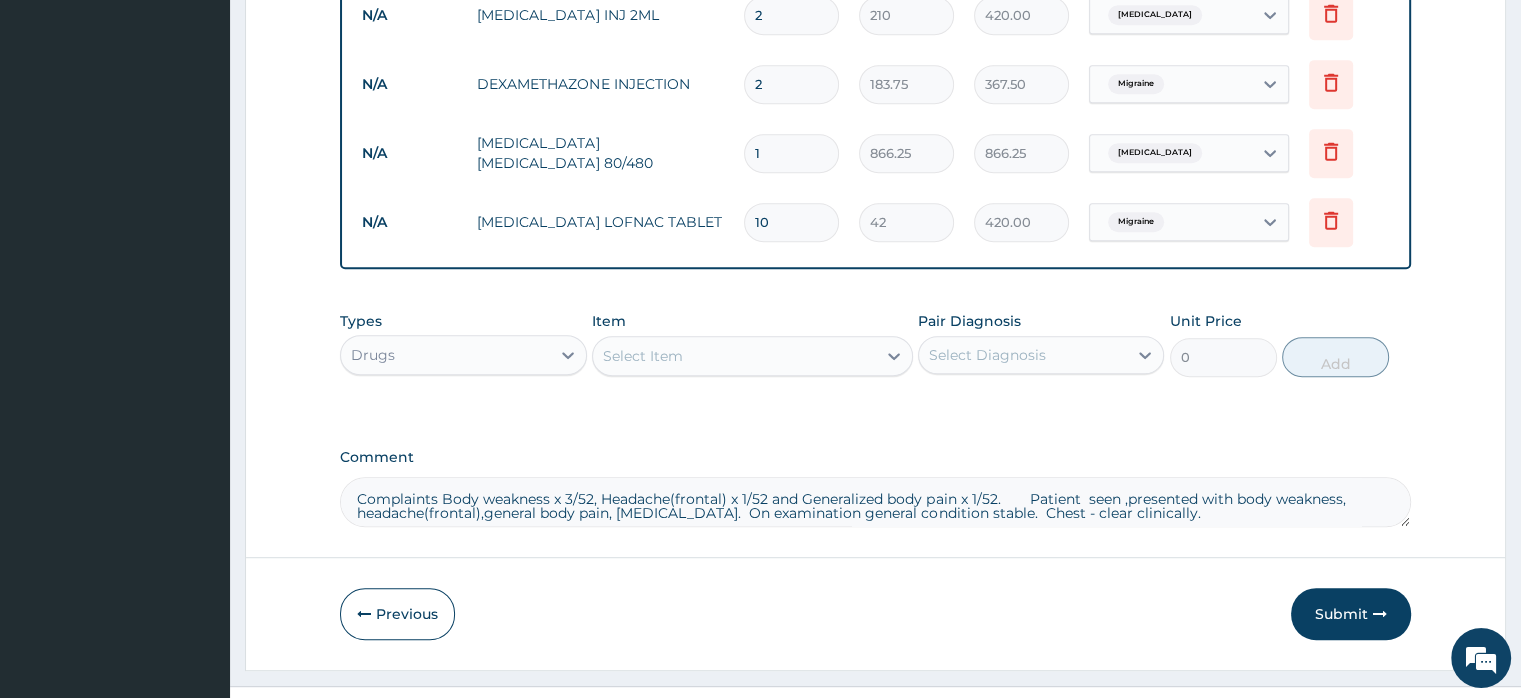 scroll, scrollTop: 1059, scrollLeft: 0, axis: vertical 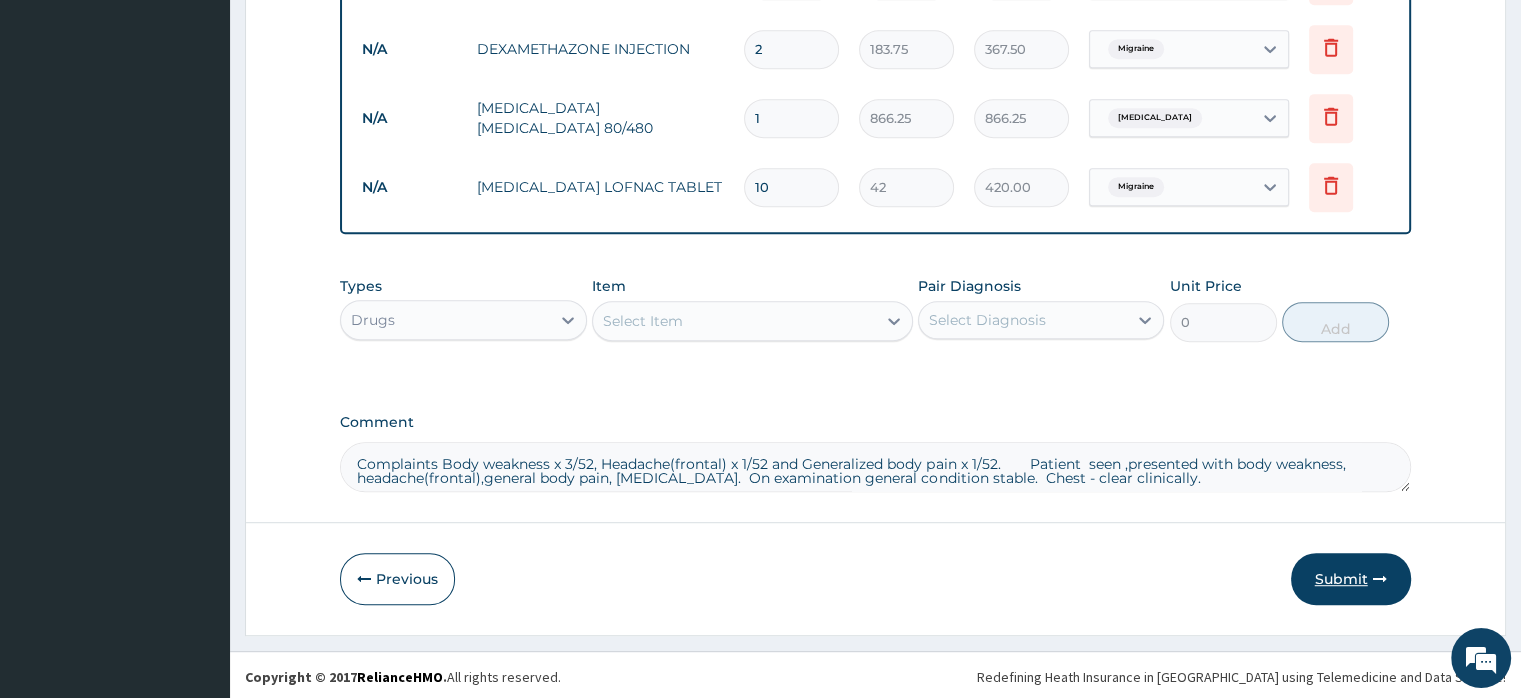 type on "2" 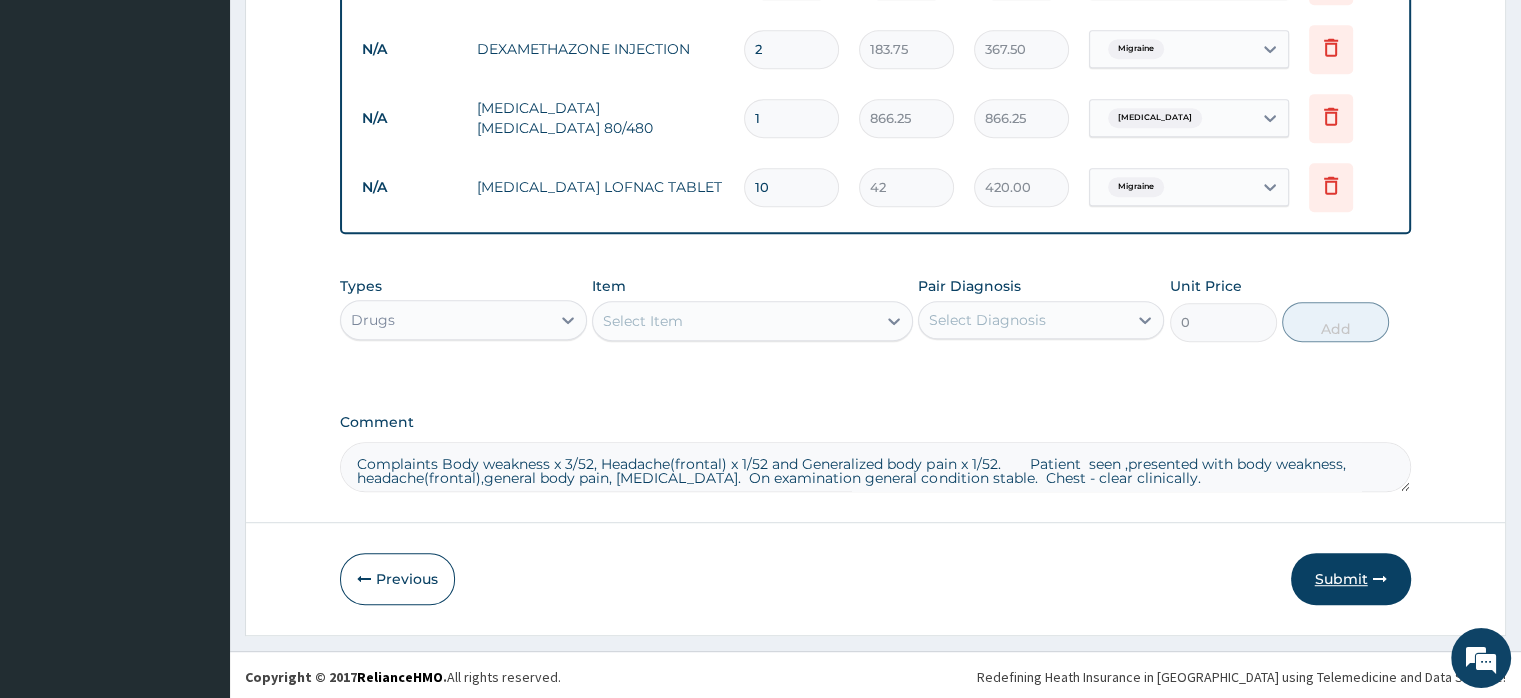 click on "Submit" at bounding box center (1351, 579) 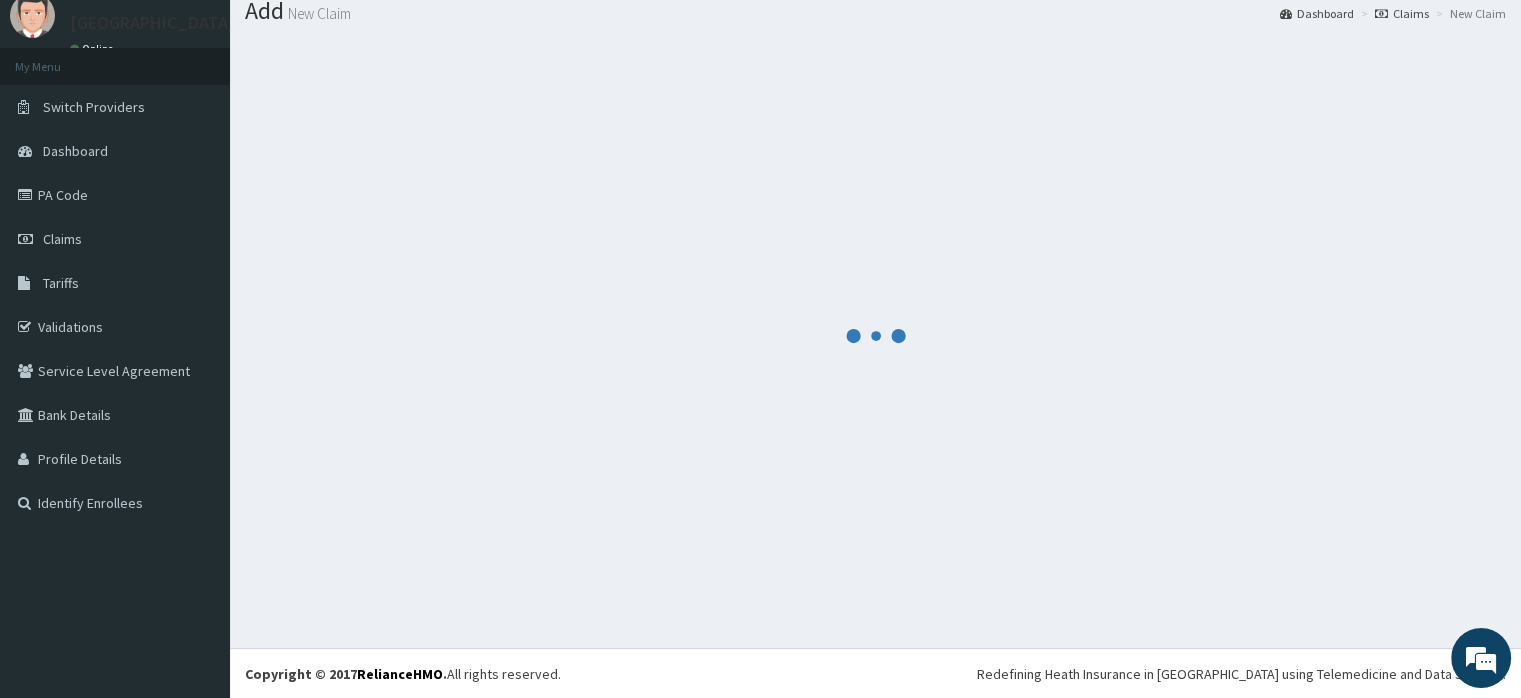 scroll, scrollTop: 1059, scrollLeft: 0, axis: vertical 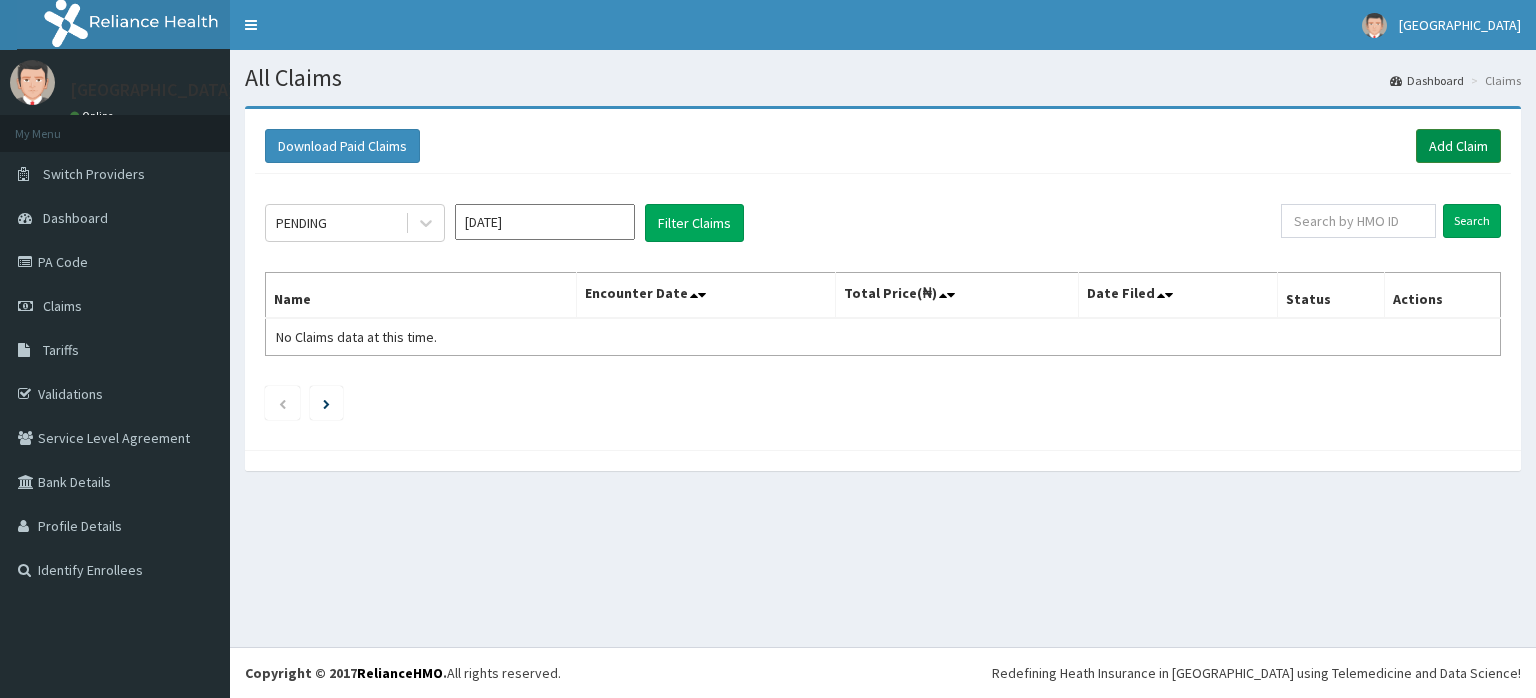 click on "Add Claim" at bounding box center [1458, 146] 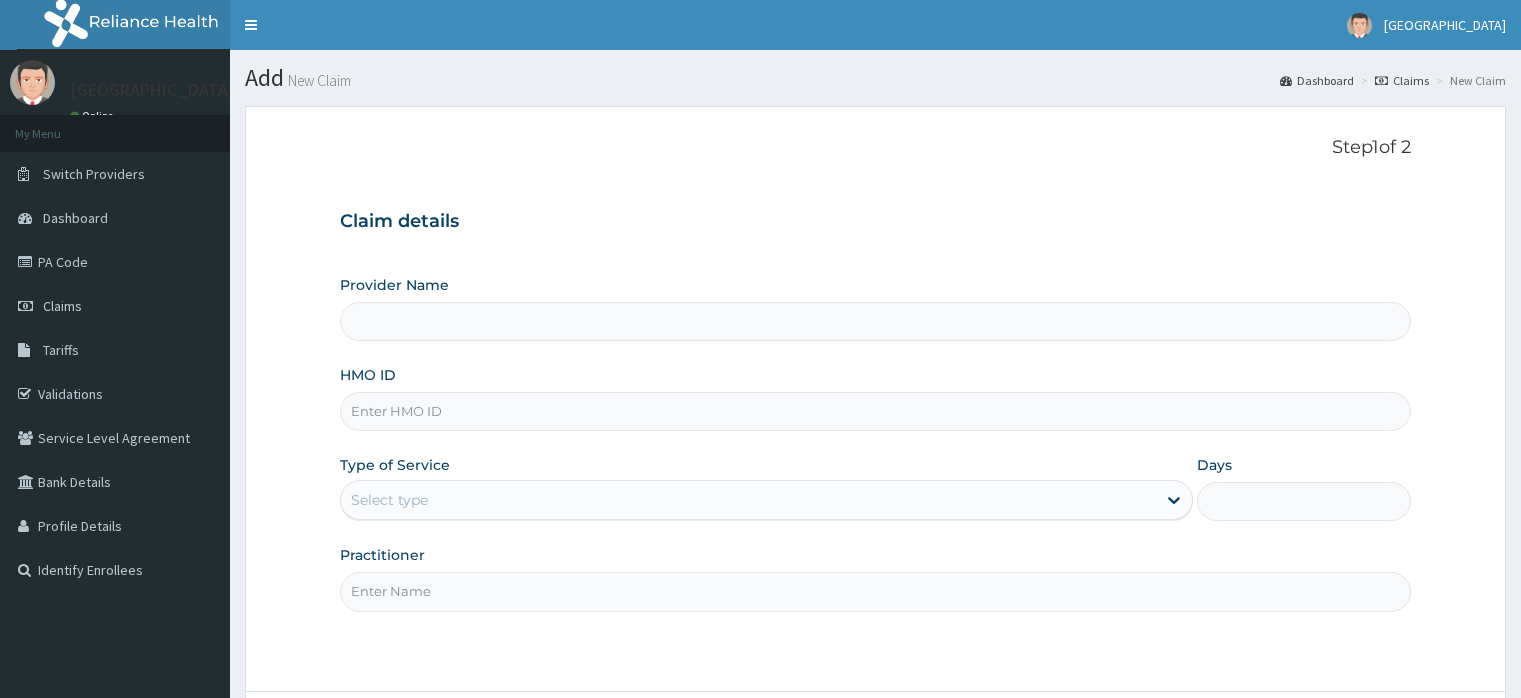 scroll, scrollTop: 0, scrollLeft: 0, axis: both 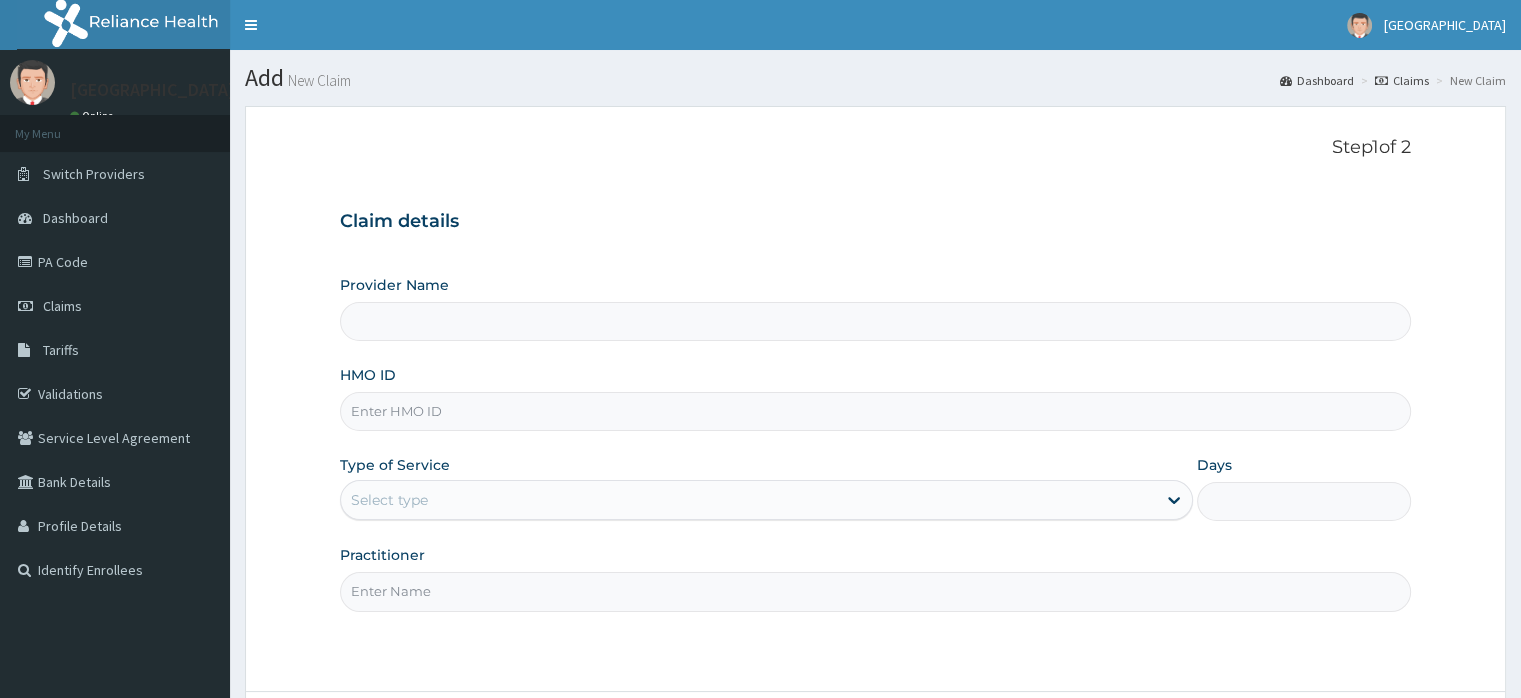click on "HMO ID" at bounding box center [875, 411] 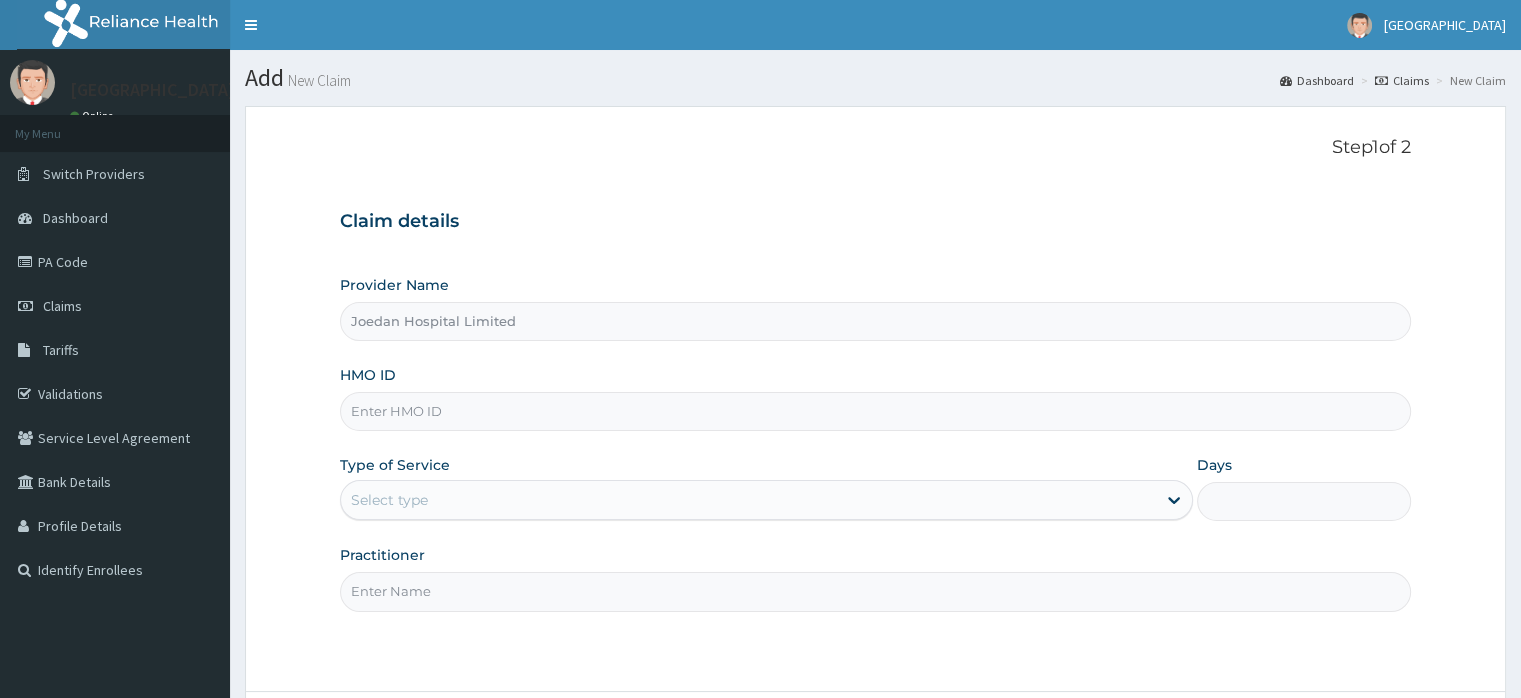 type on "Joedan Hospital Limited" 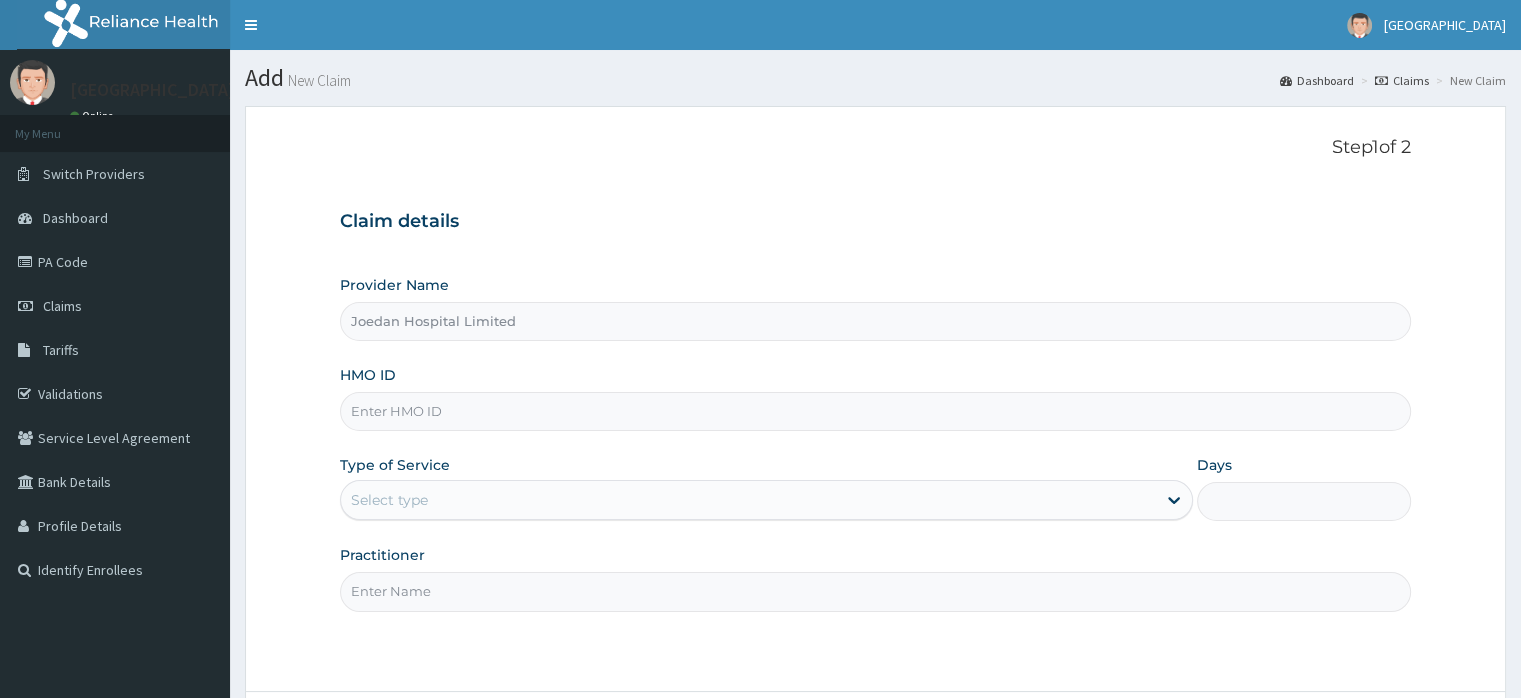 paste on "WRY/10068/B" 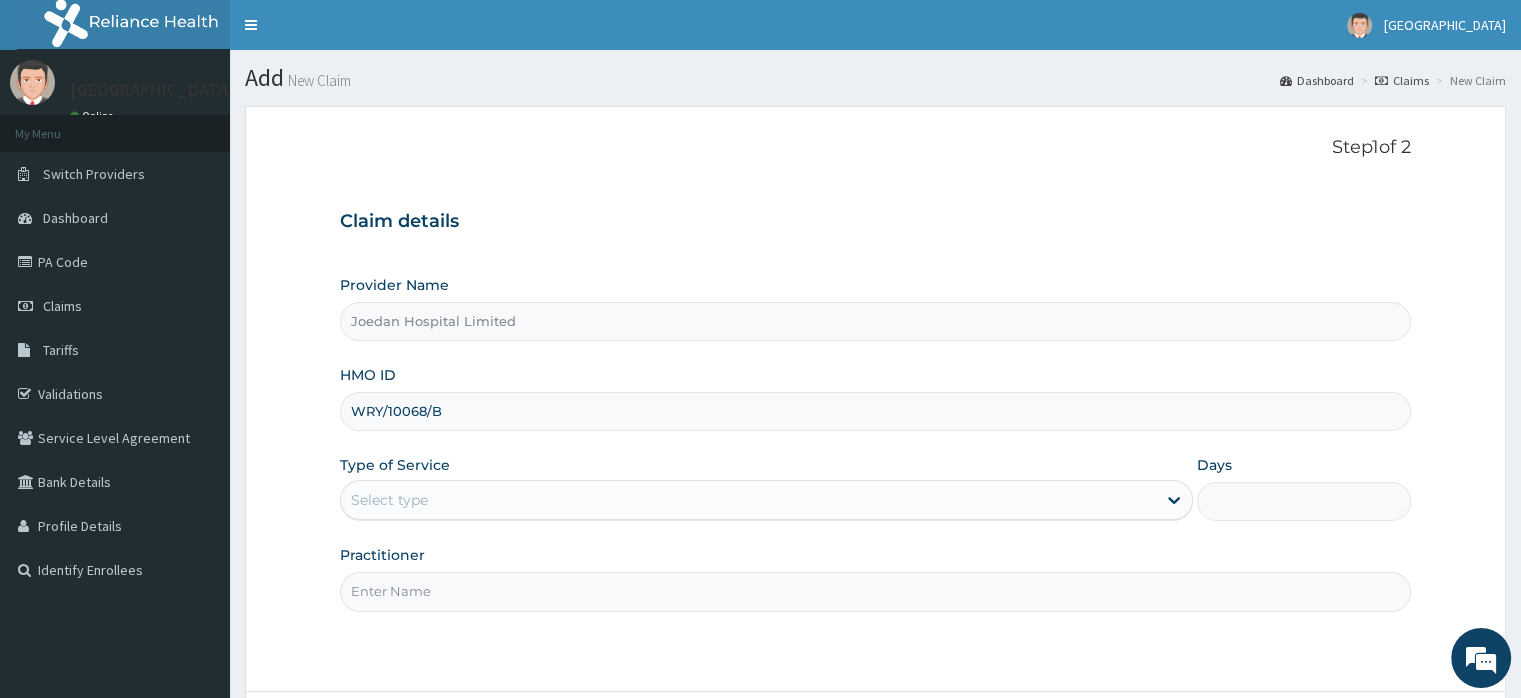 type on "WRY/10068/B" 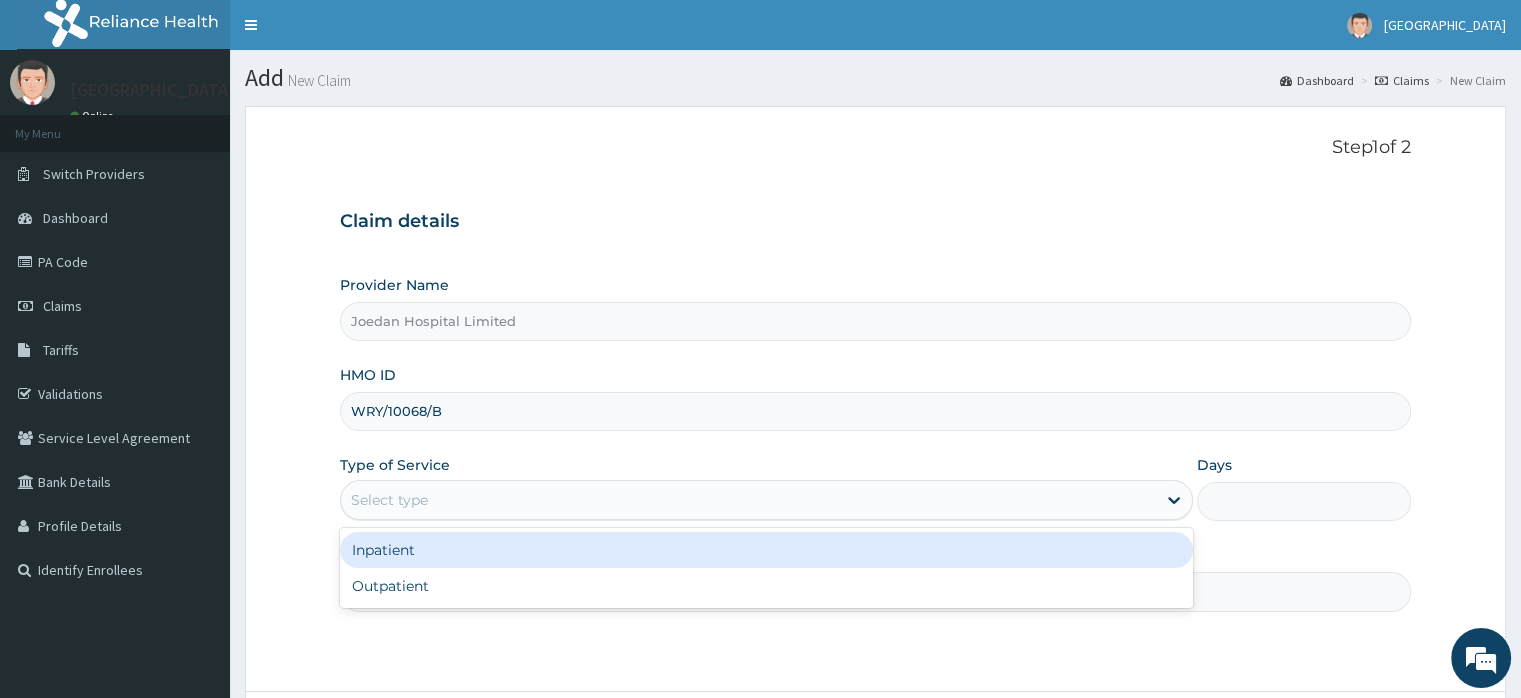 click on "Select type" at bounding box center (748, 500) 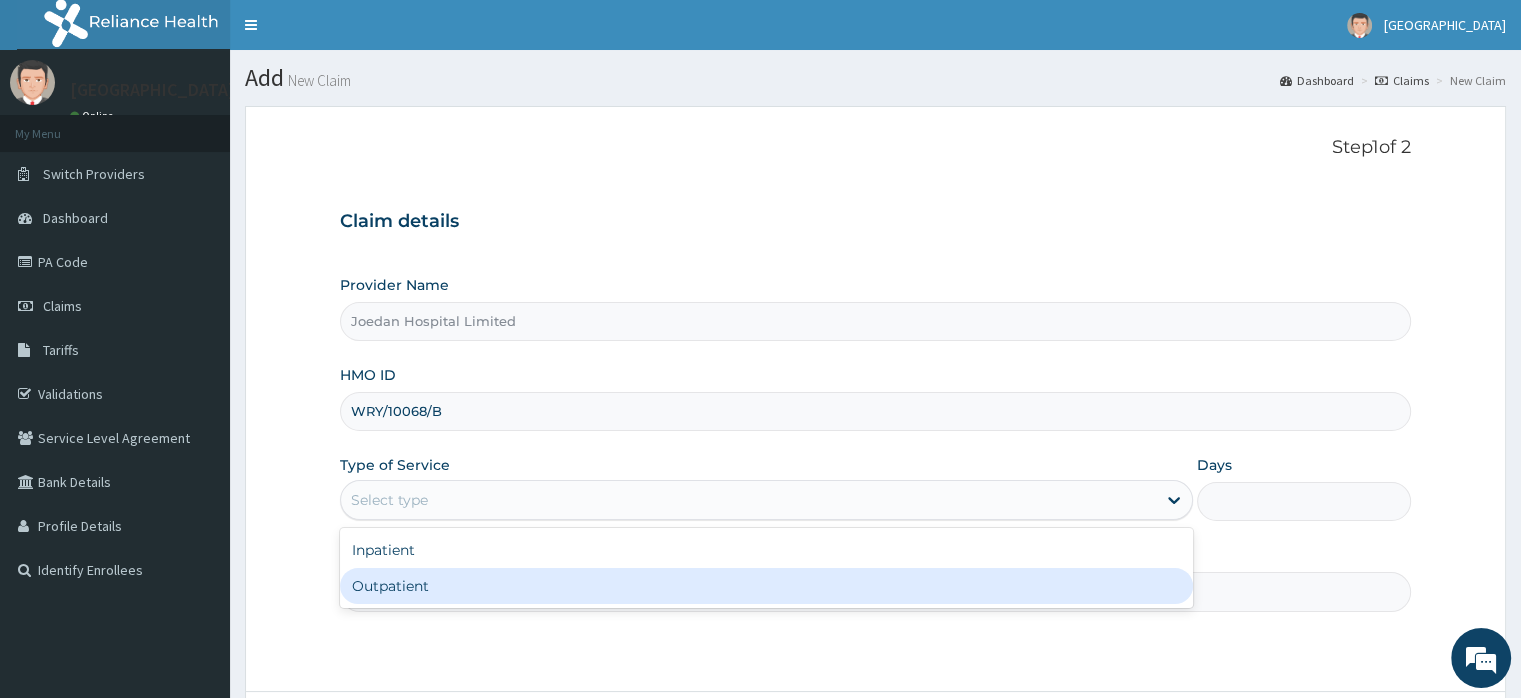 click on "Outpatient" at bounding box center [766, 586] 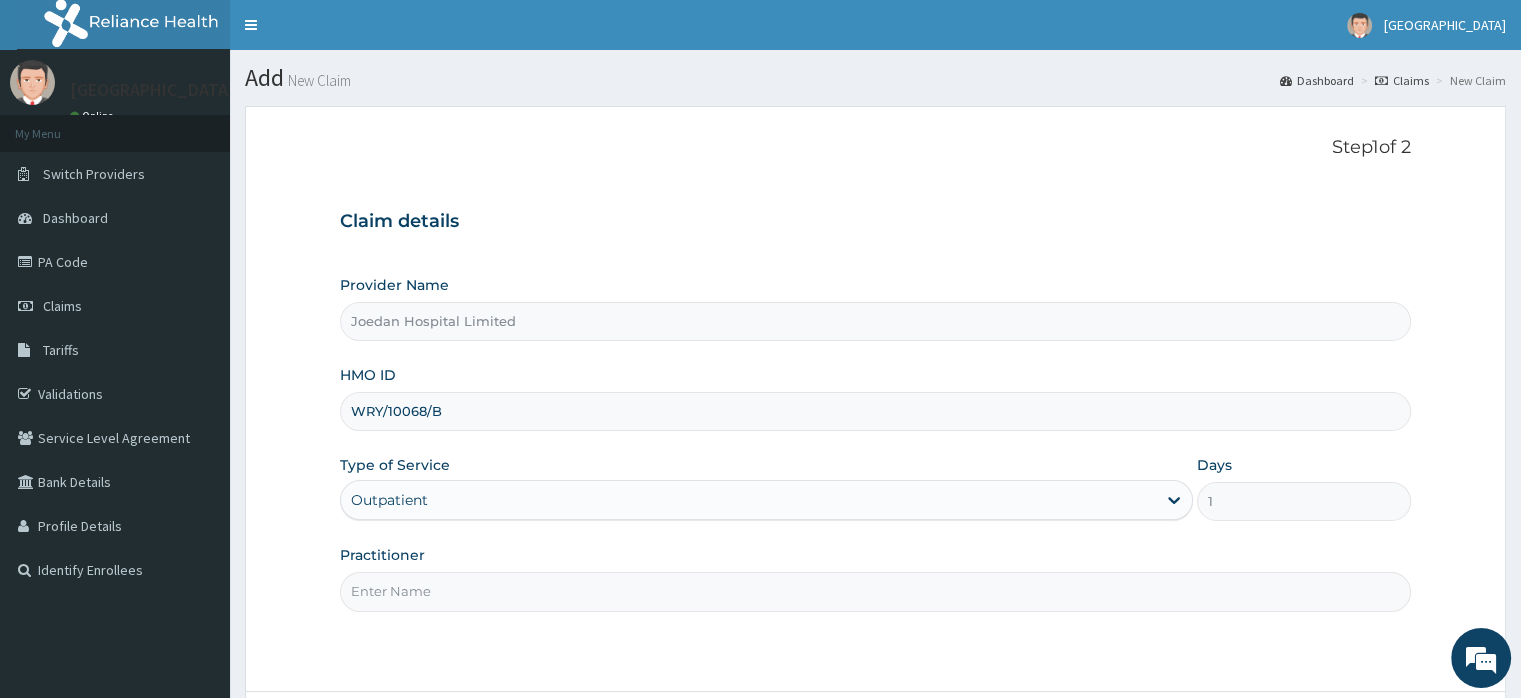 click on "Practitioner" at bounding box center [875, 591] 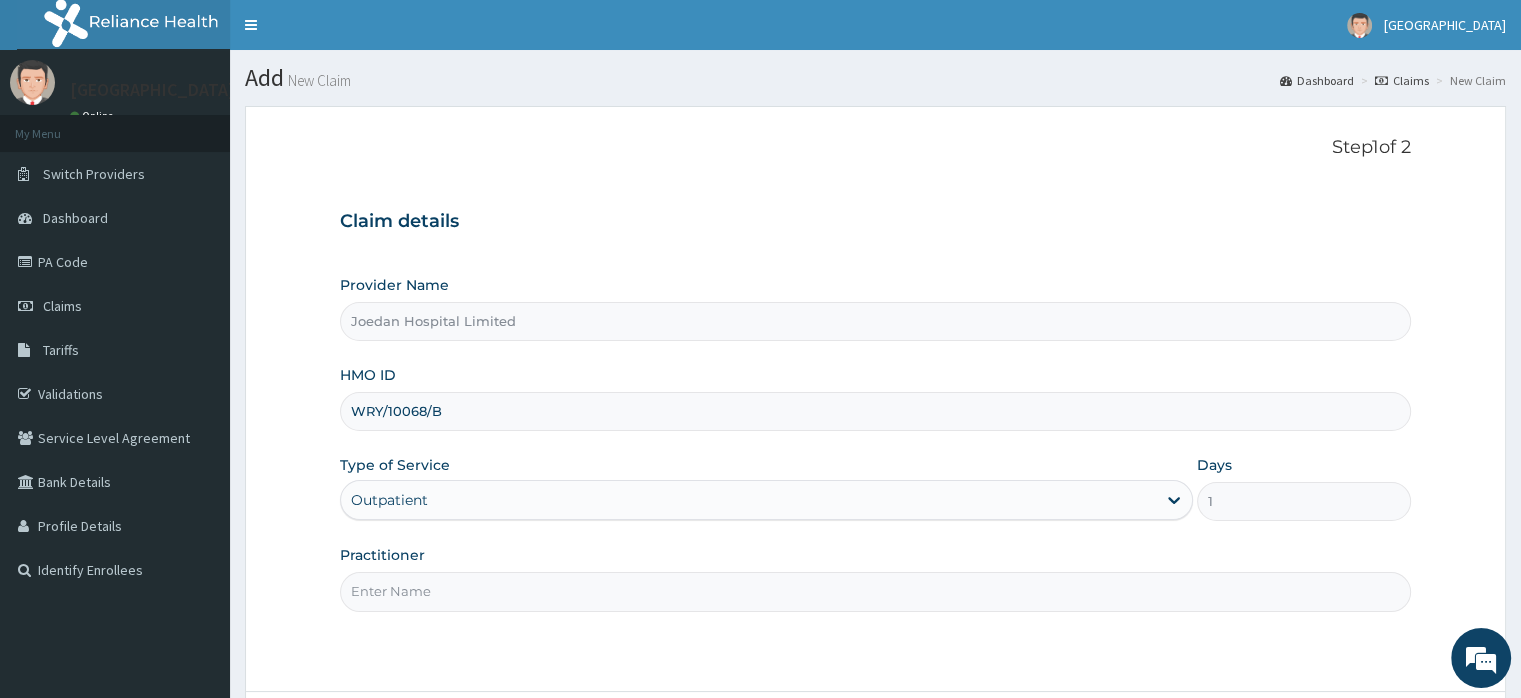 type on "Dr Ibegbu  Chukwuemeka" 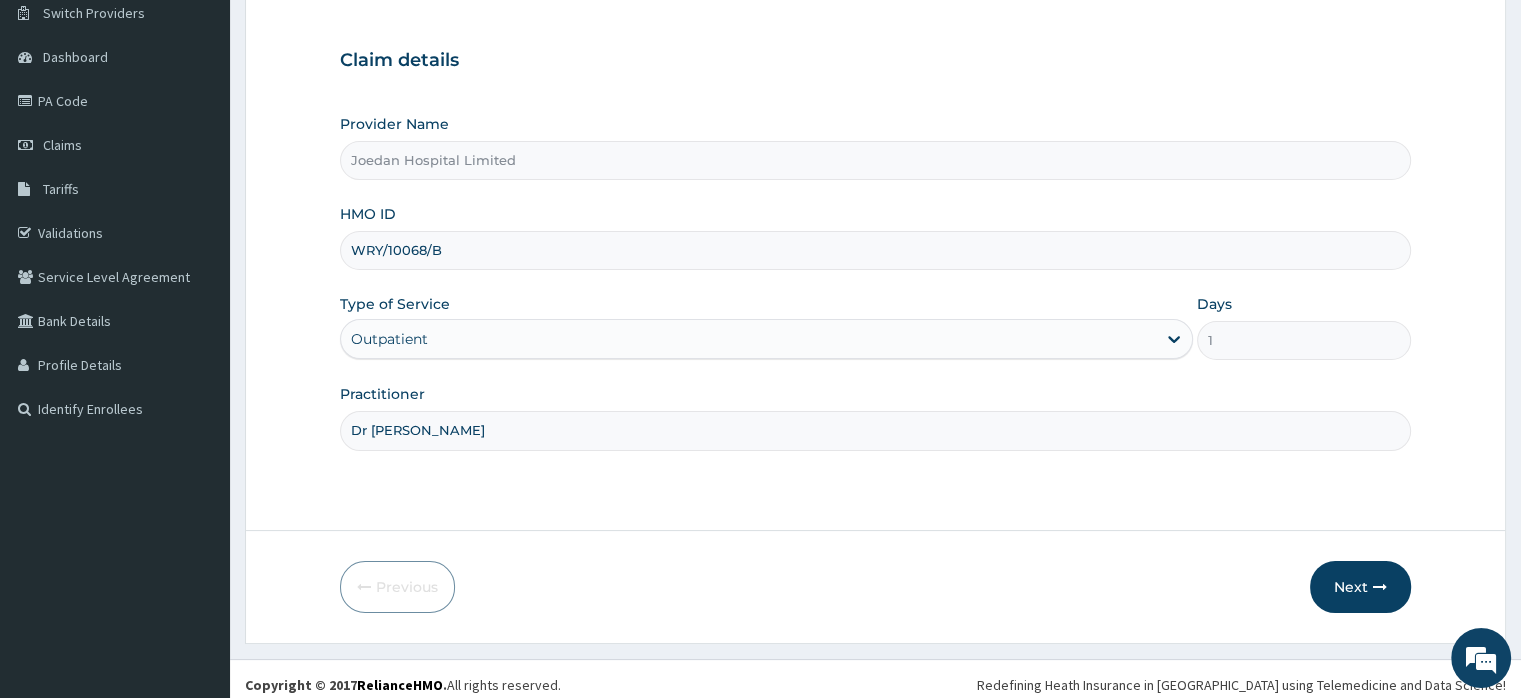 scroll, scrollTop: 172, scrollLeft: 0, axis: vertical 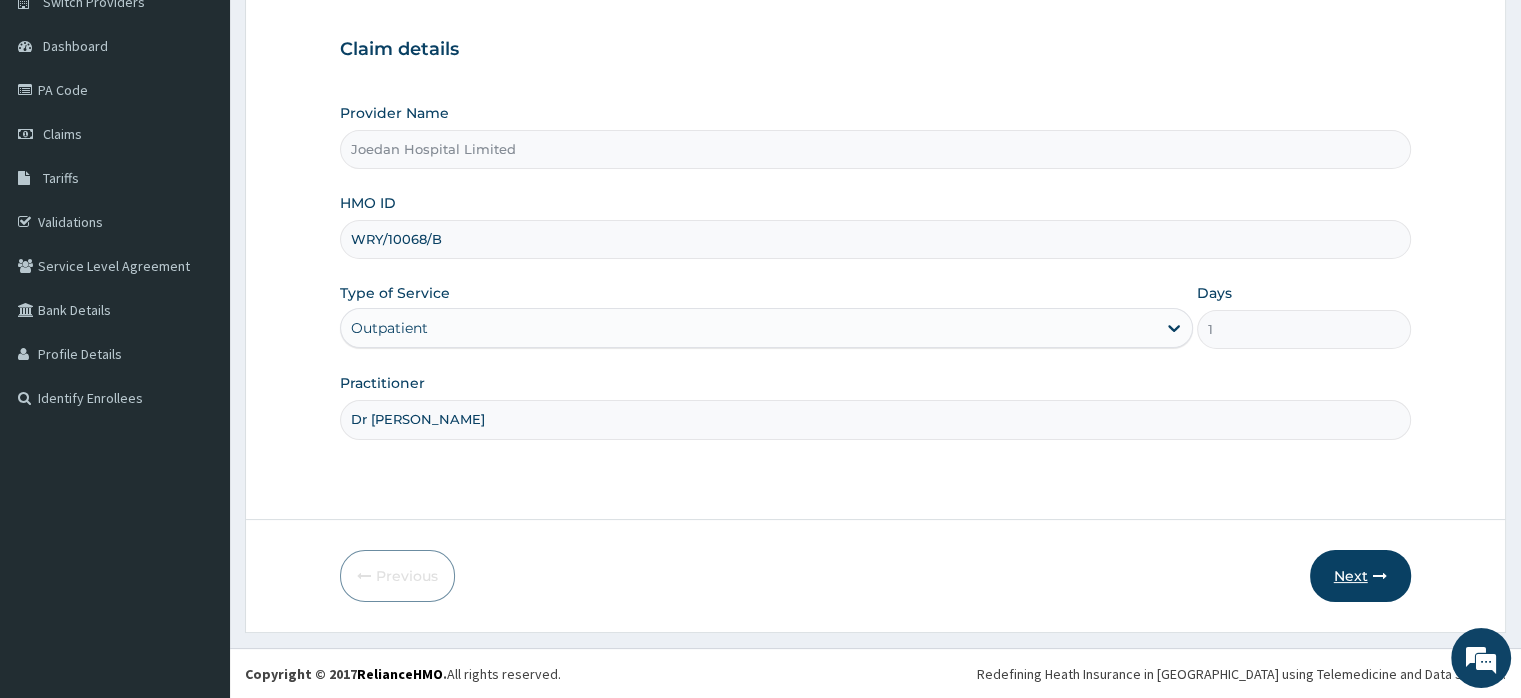 click on "Next" at bounding box center [1360, 576] 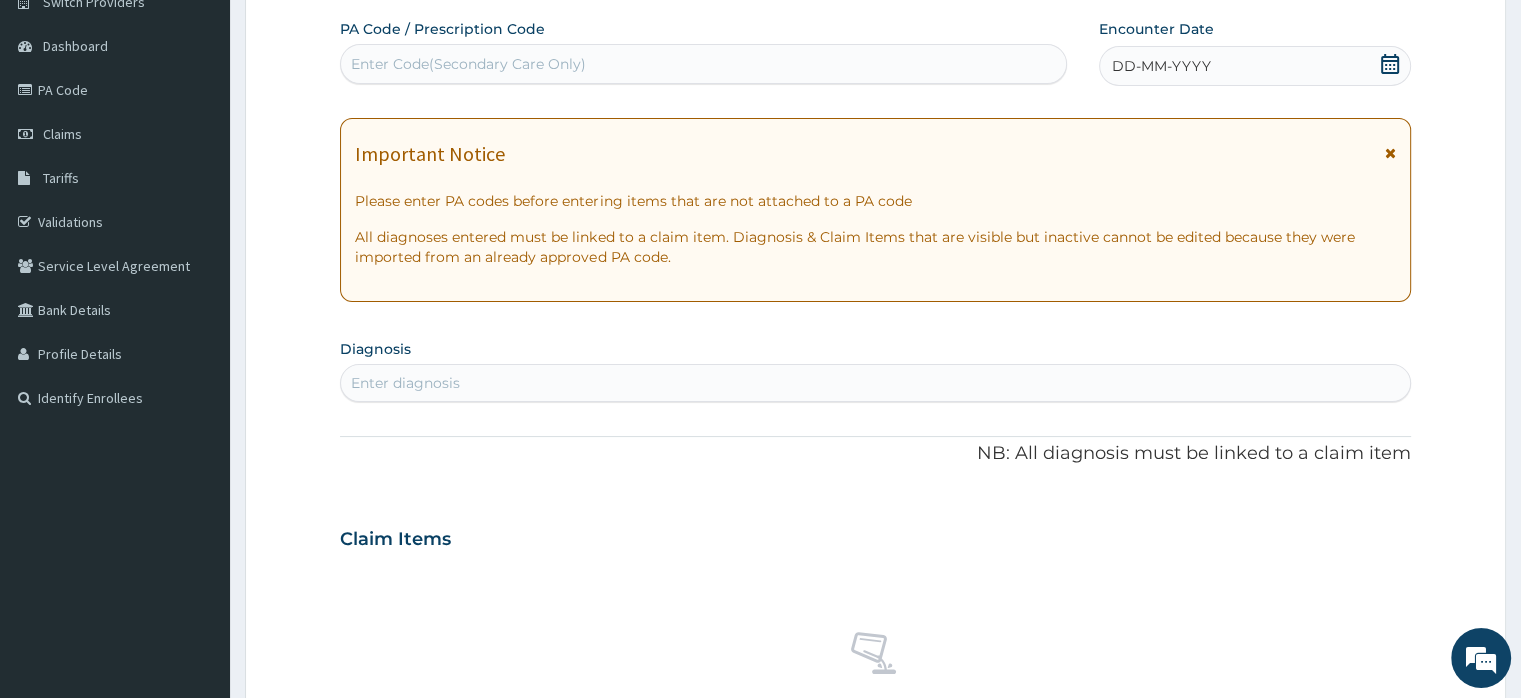 scroll, scrollTop: 0, scrollLeft: 0, axis: both 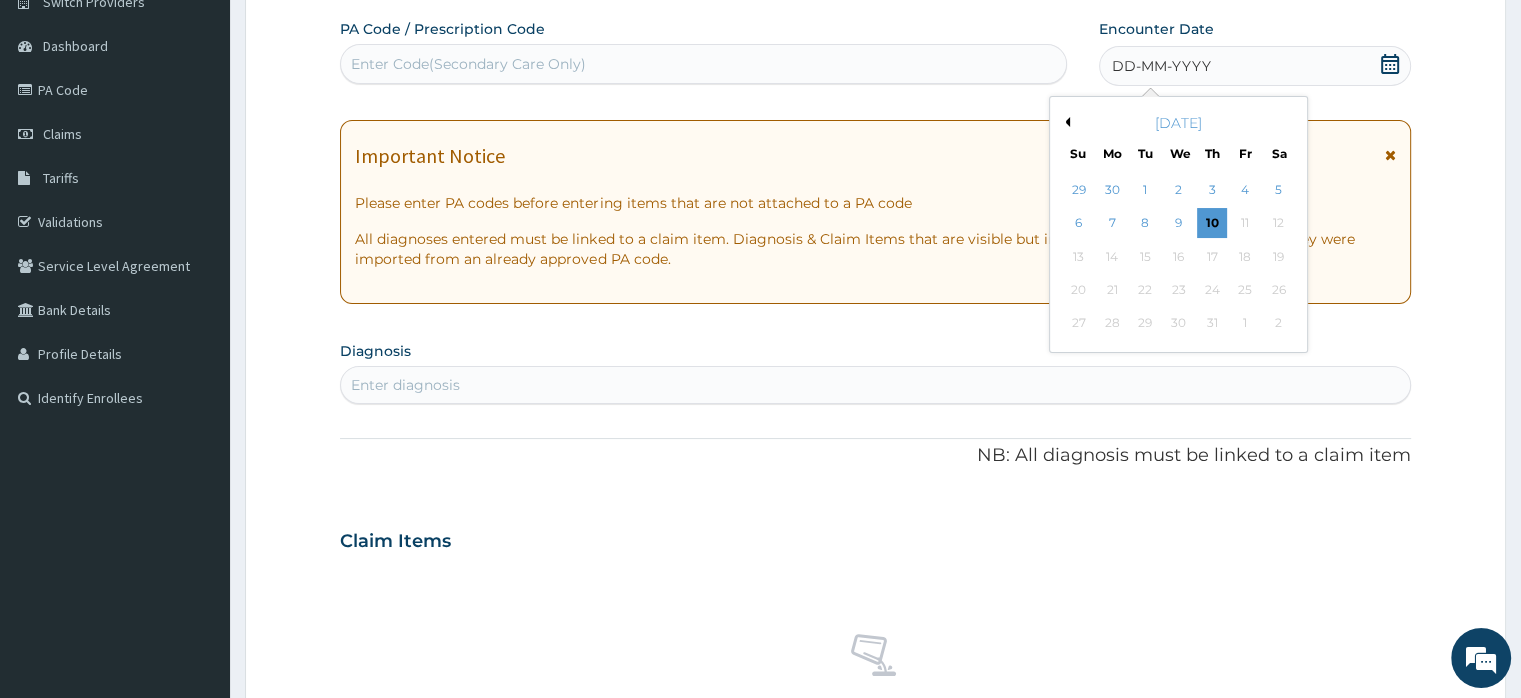 click on "Previous Month" at bounding box center [1065, 122] 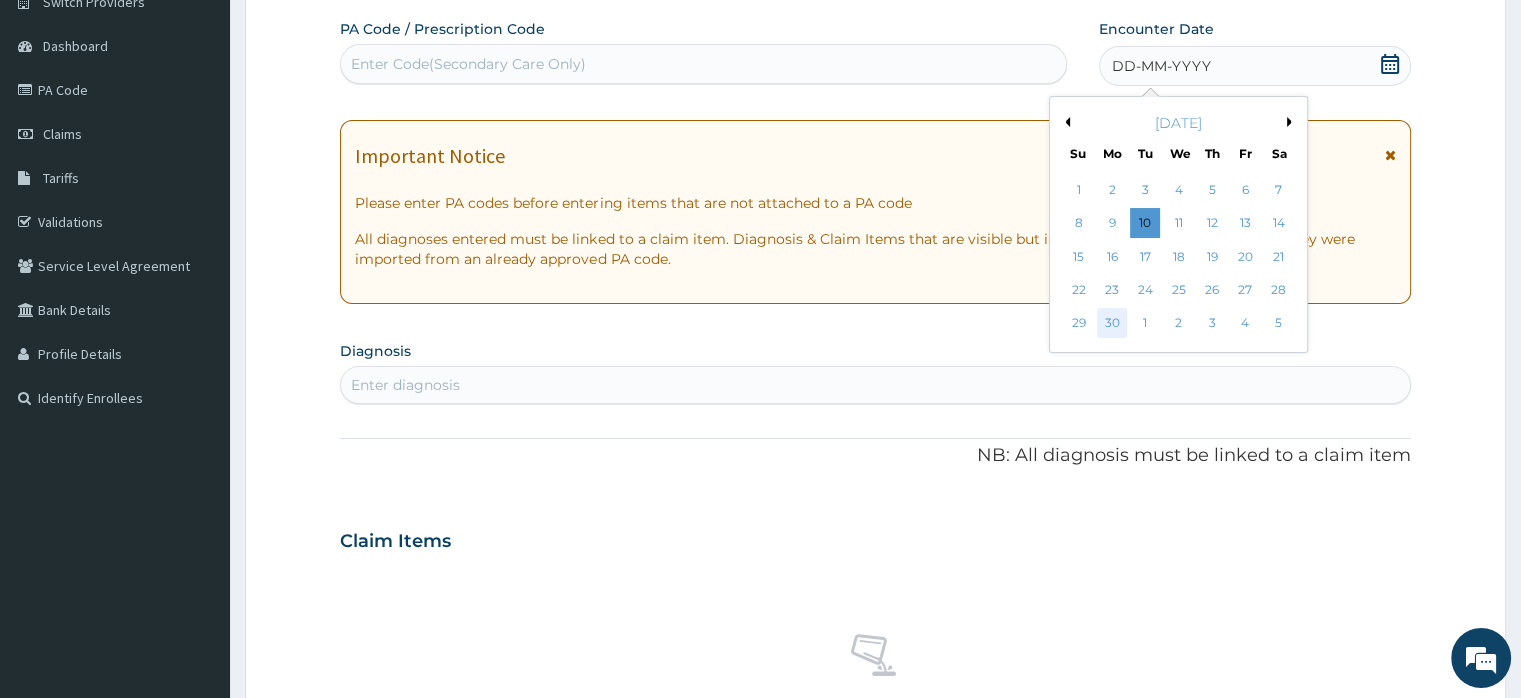 click on "30" at bounding box center (1112, 324) 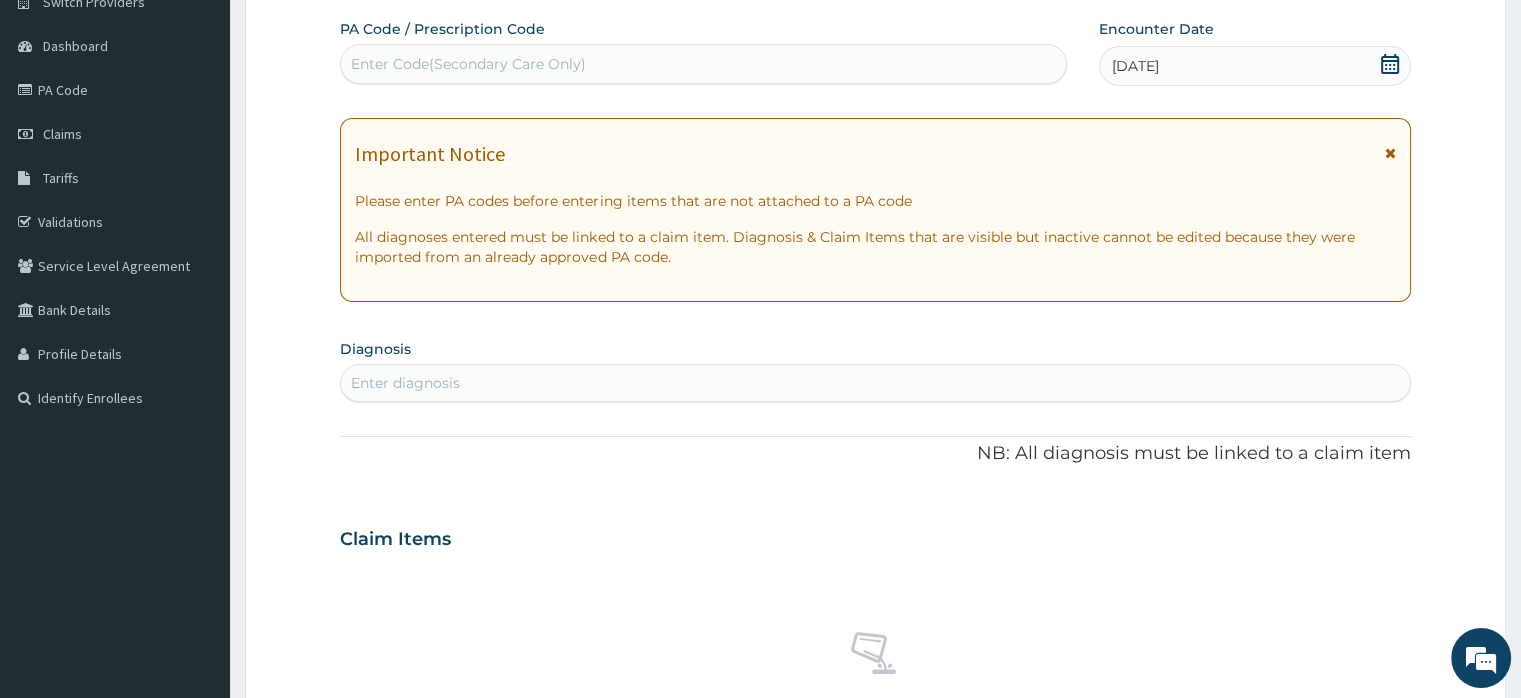 click on "Enter diagnosis" at bounding box center (875, 383) 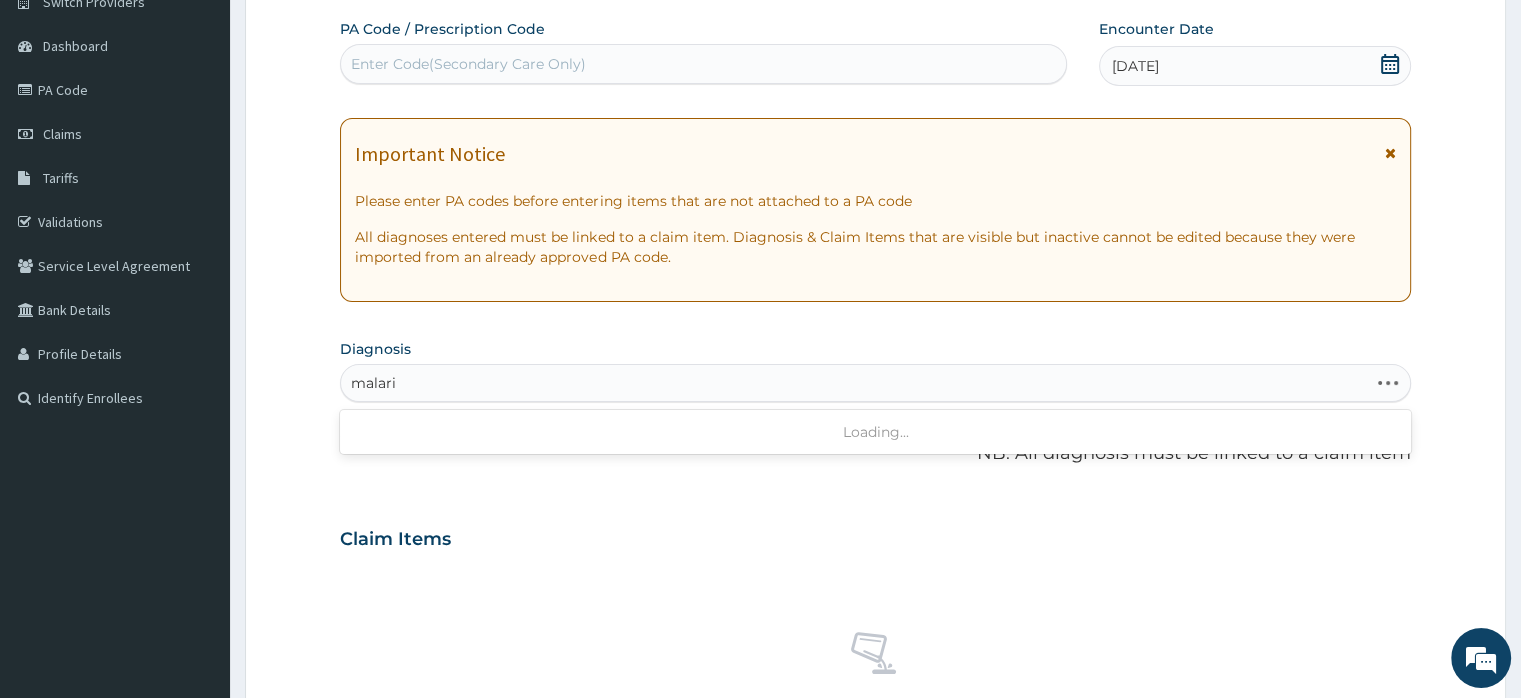 type on "malaria" 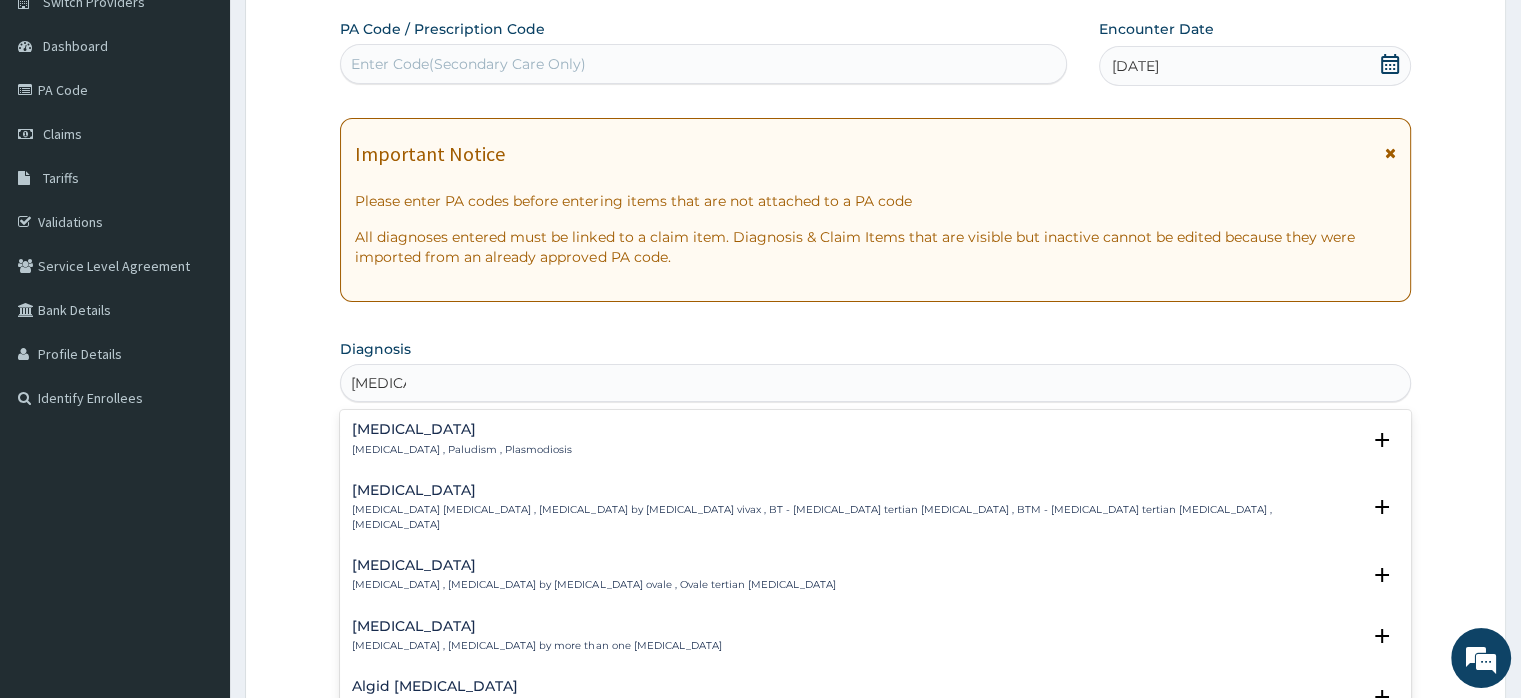 click on "Malaria" at bounding box center [462, 429] 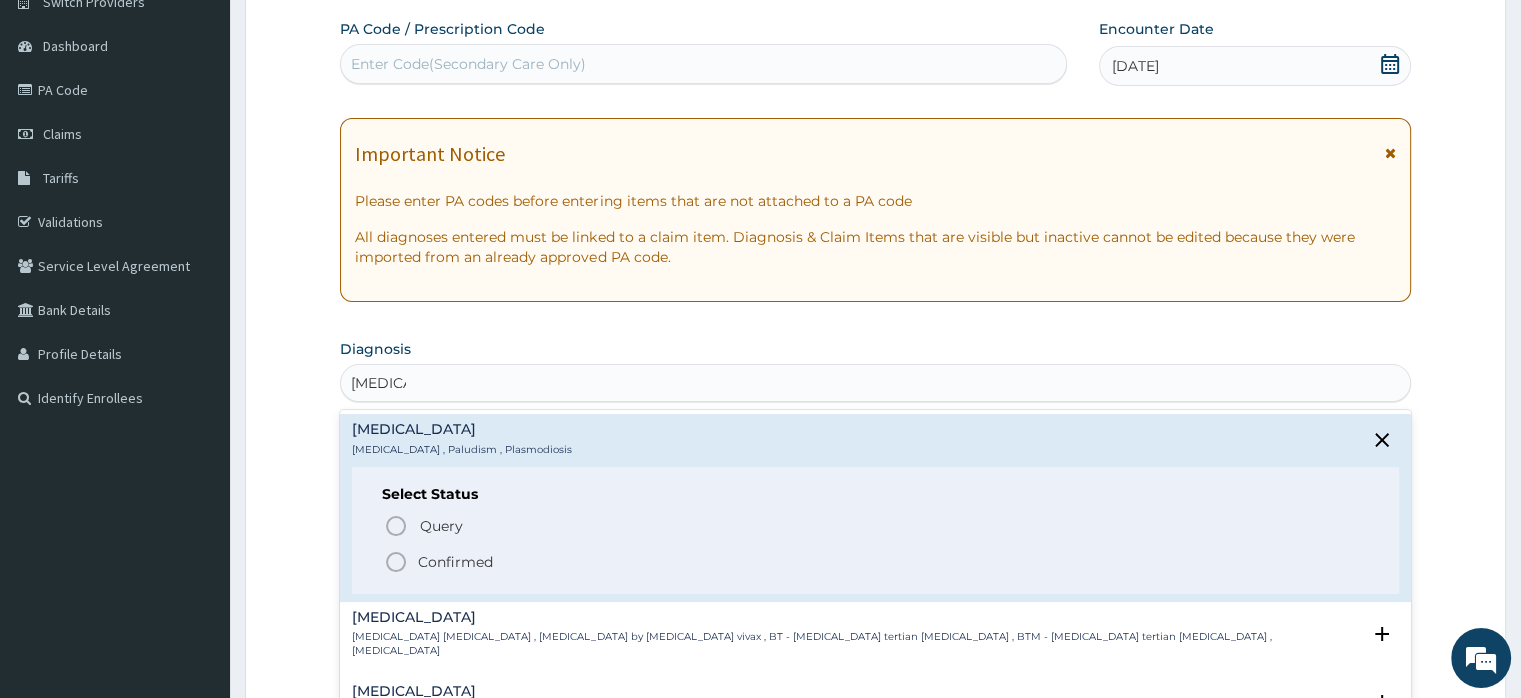 click 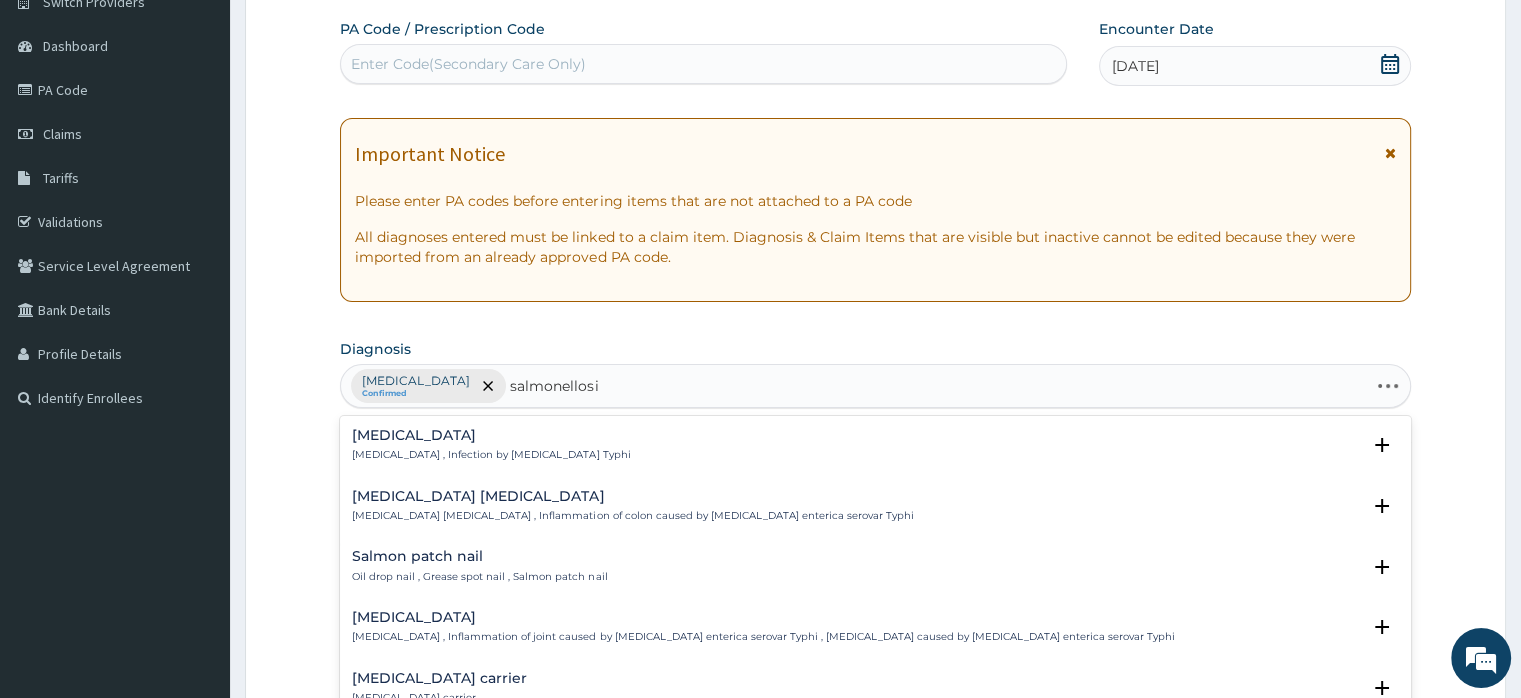 type on "salmonellosis" 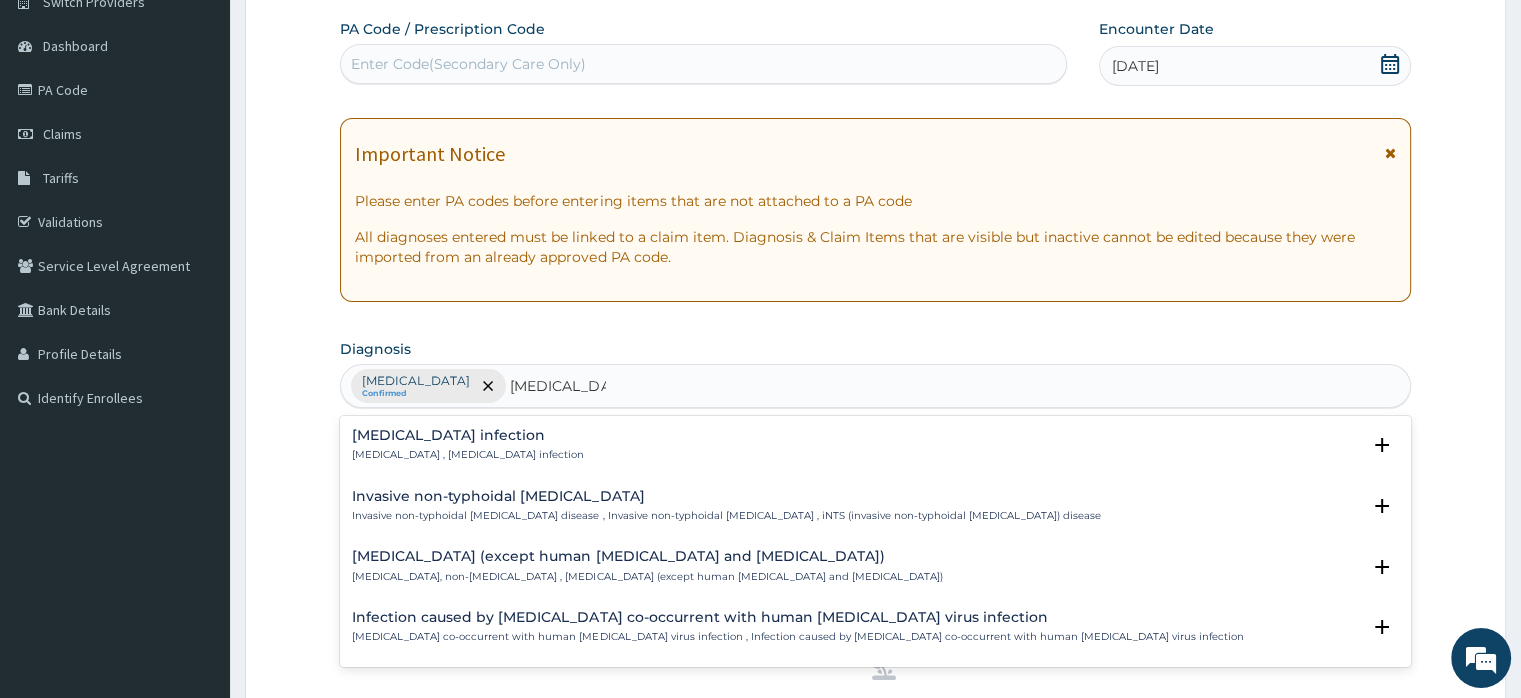 click on "Salmonella infection" at bounding box center [468, 435] 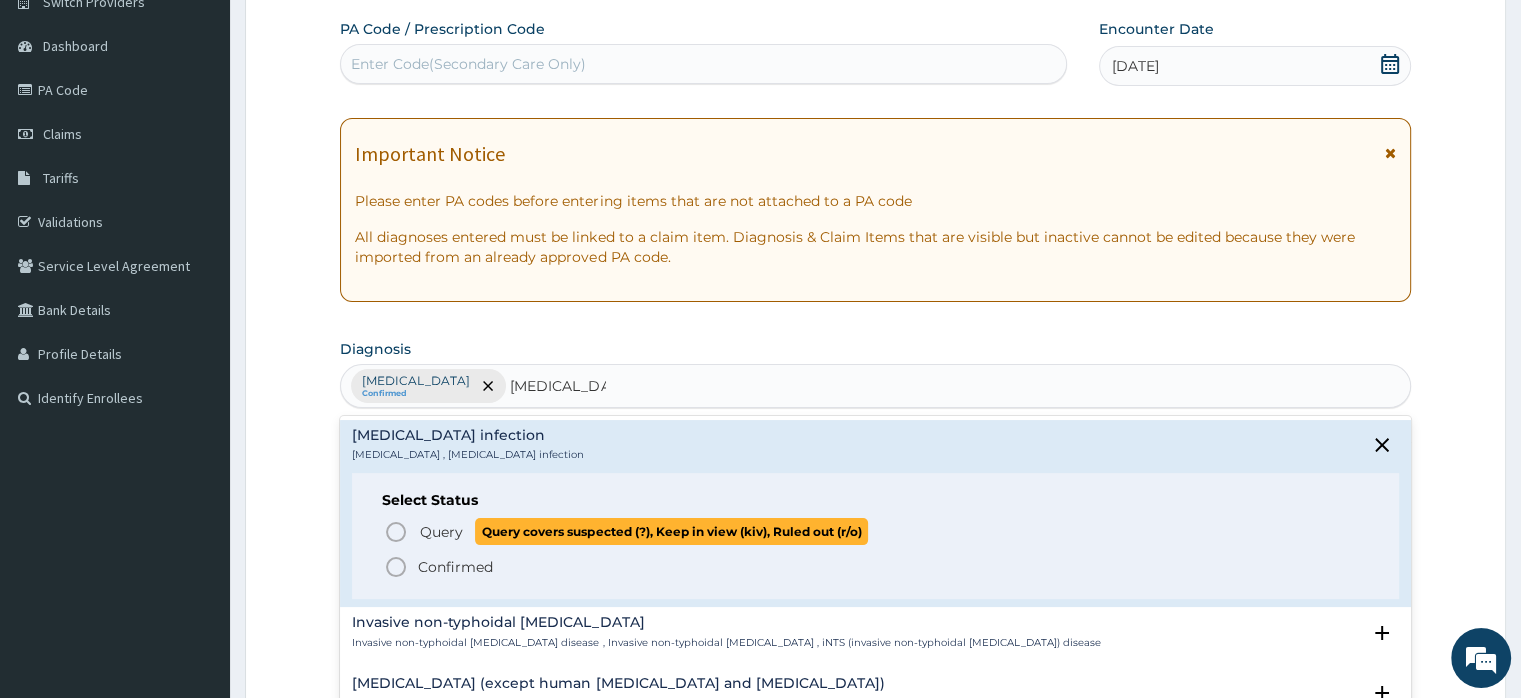 click 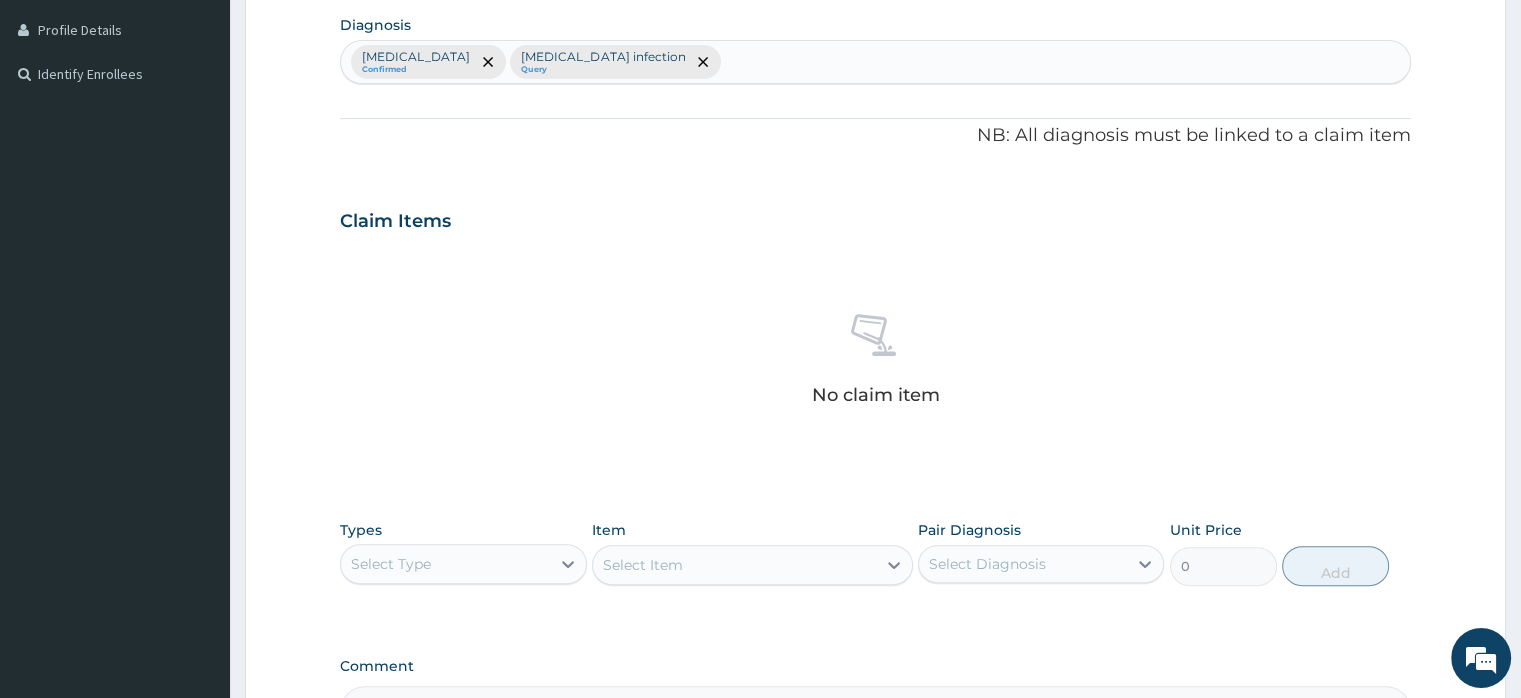 scroll, scrollTop: 712, scrollLeft: 0, axis: vertical 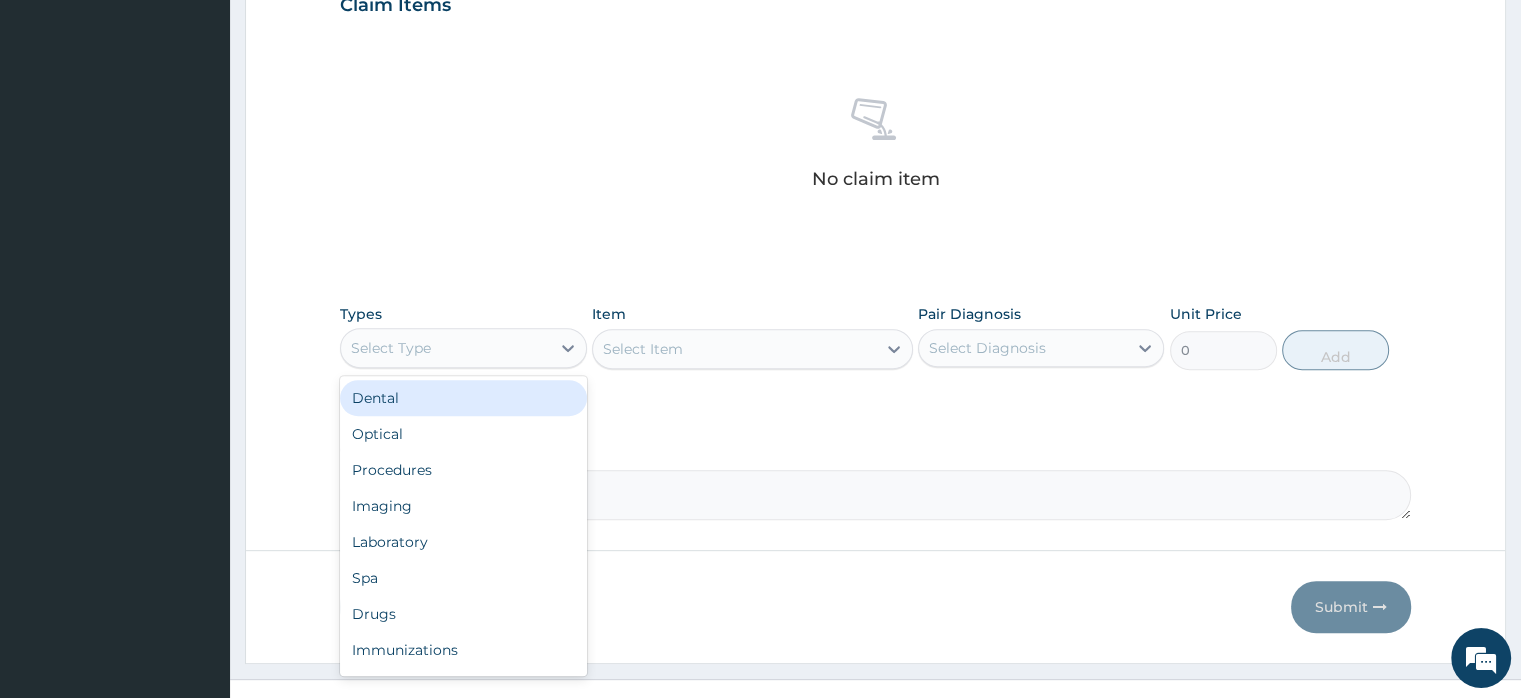 click on "Select Type" at bounding box center (445, 348) 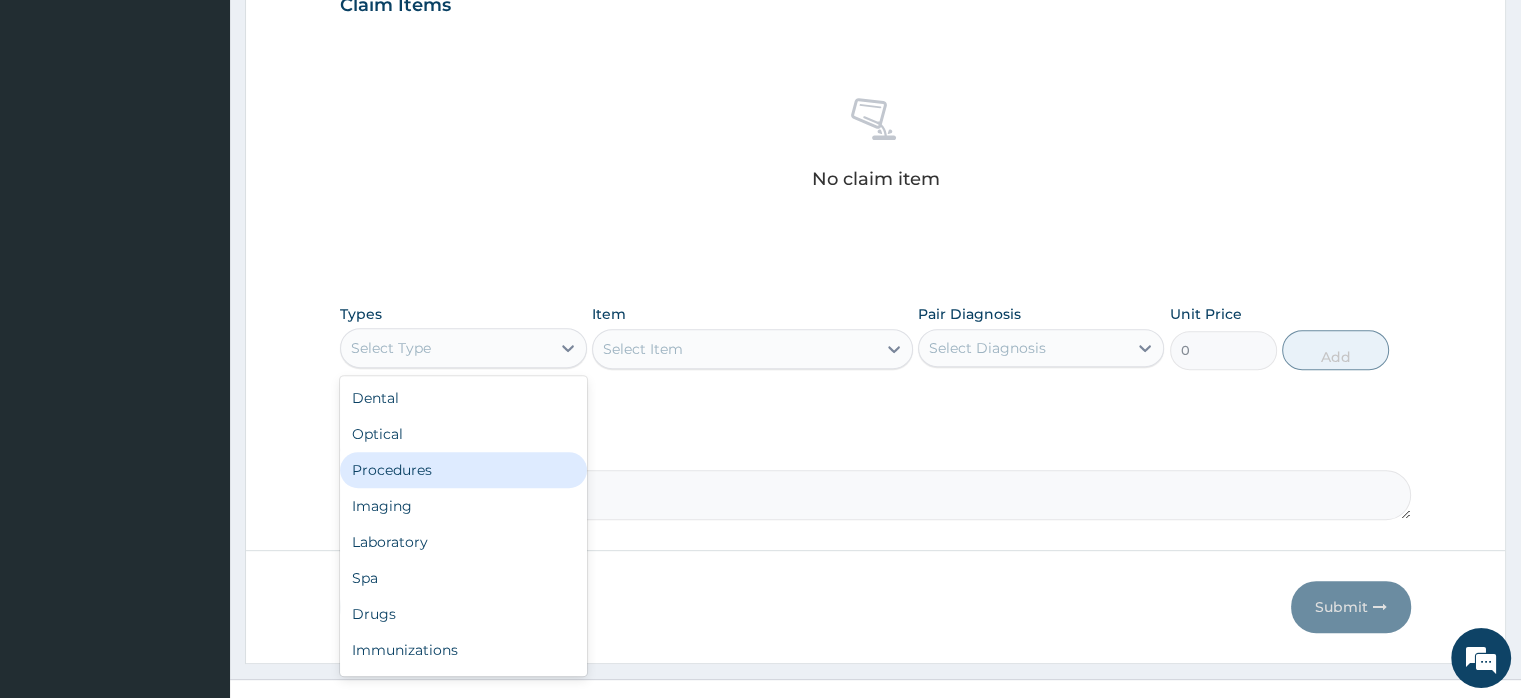 click on "Procedures" at bounding box center [463, 470] 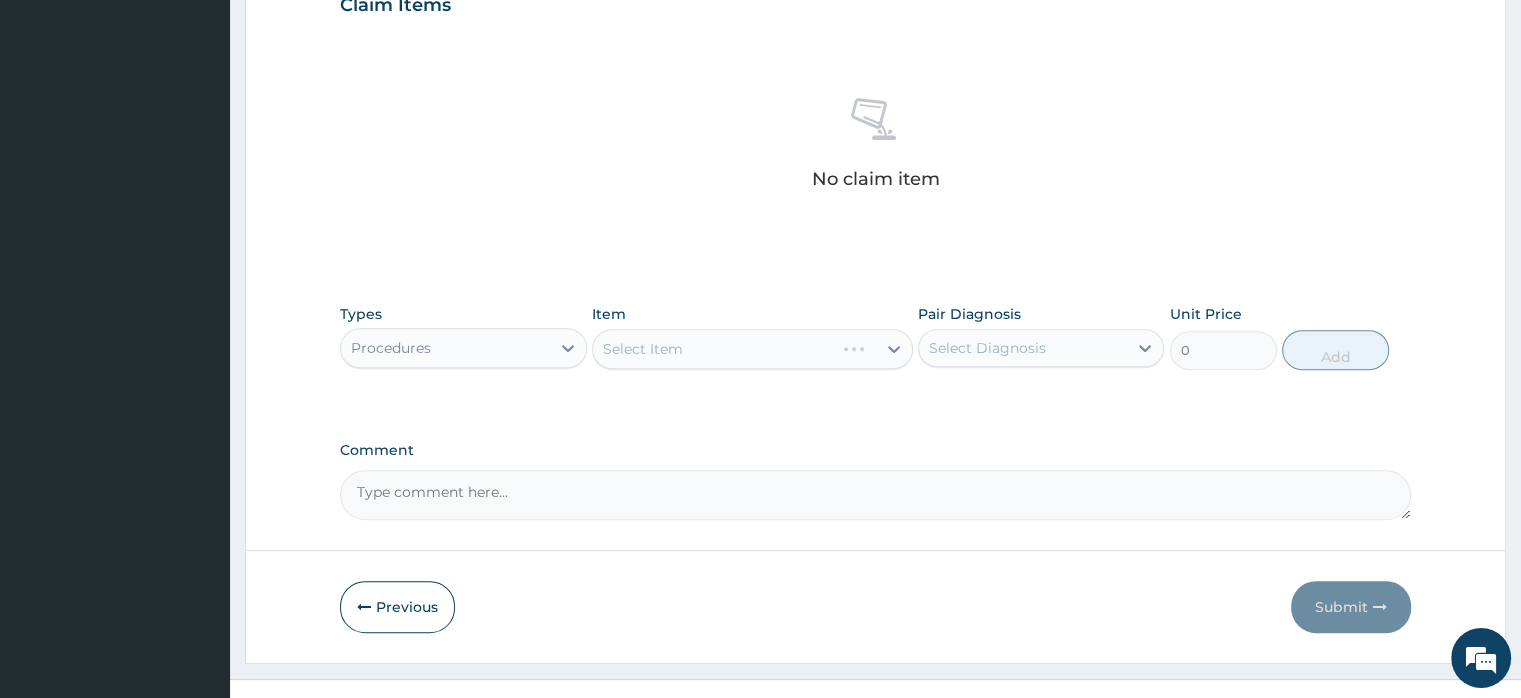 click on "Select Item" at bounding box center [752, 349] 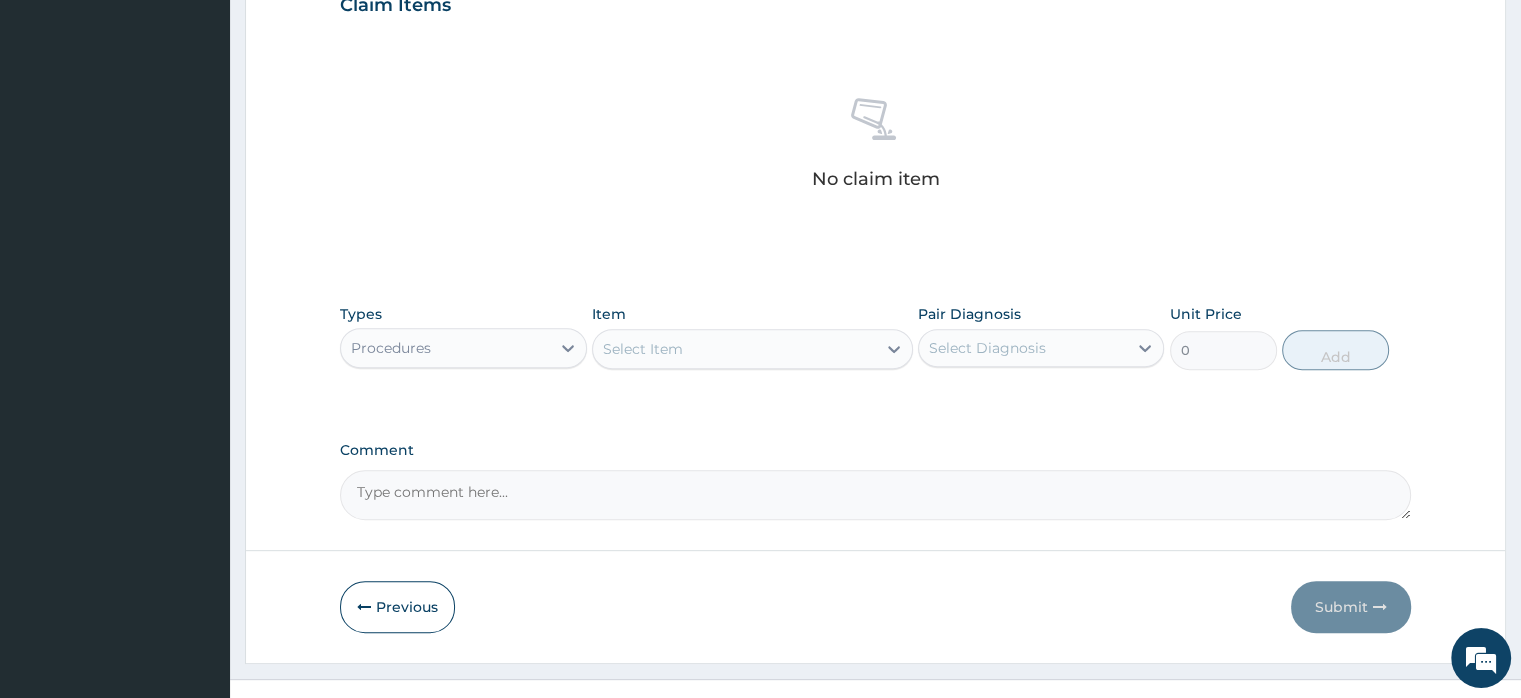 click on "Comment" at bounding box center (875, 495) 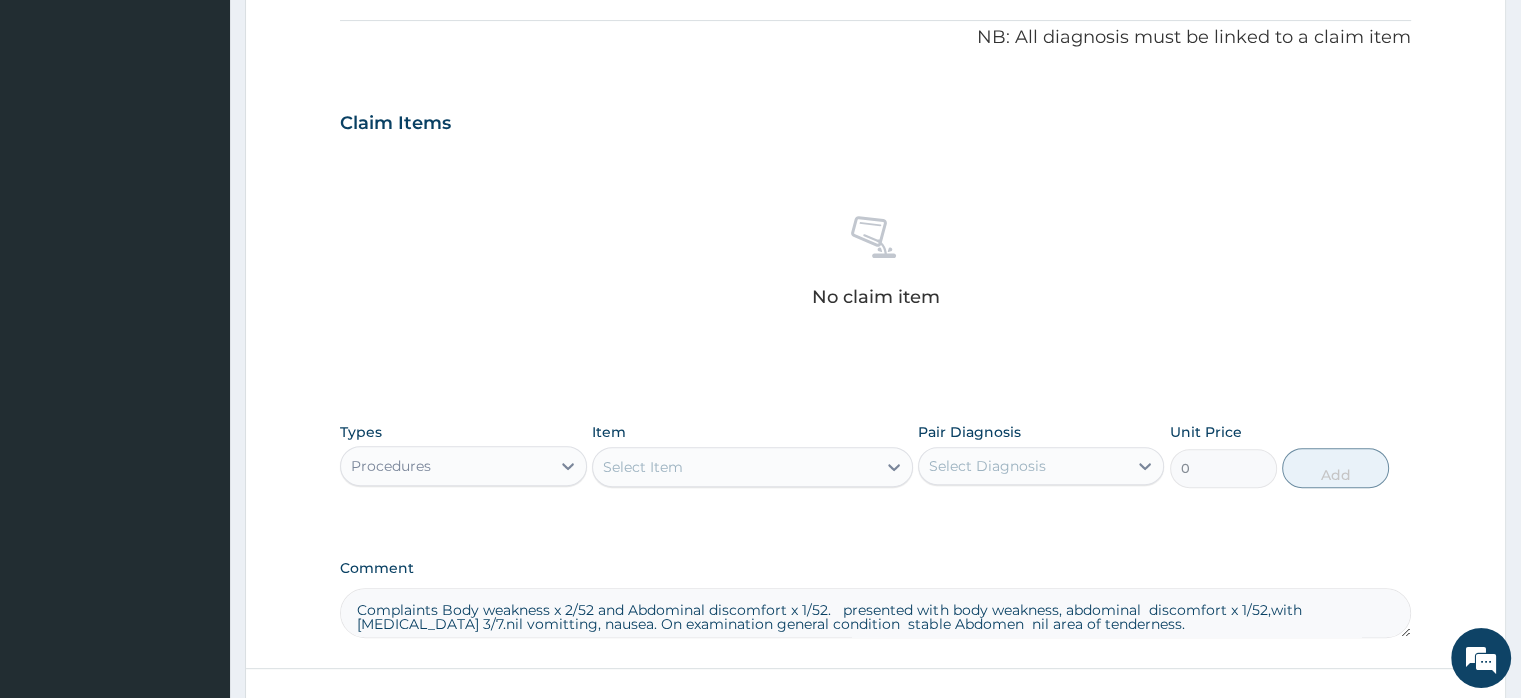 scroll, scrollTop: 742, scrollLeft: 0, axis: vertical 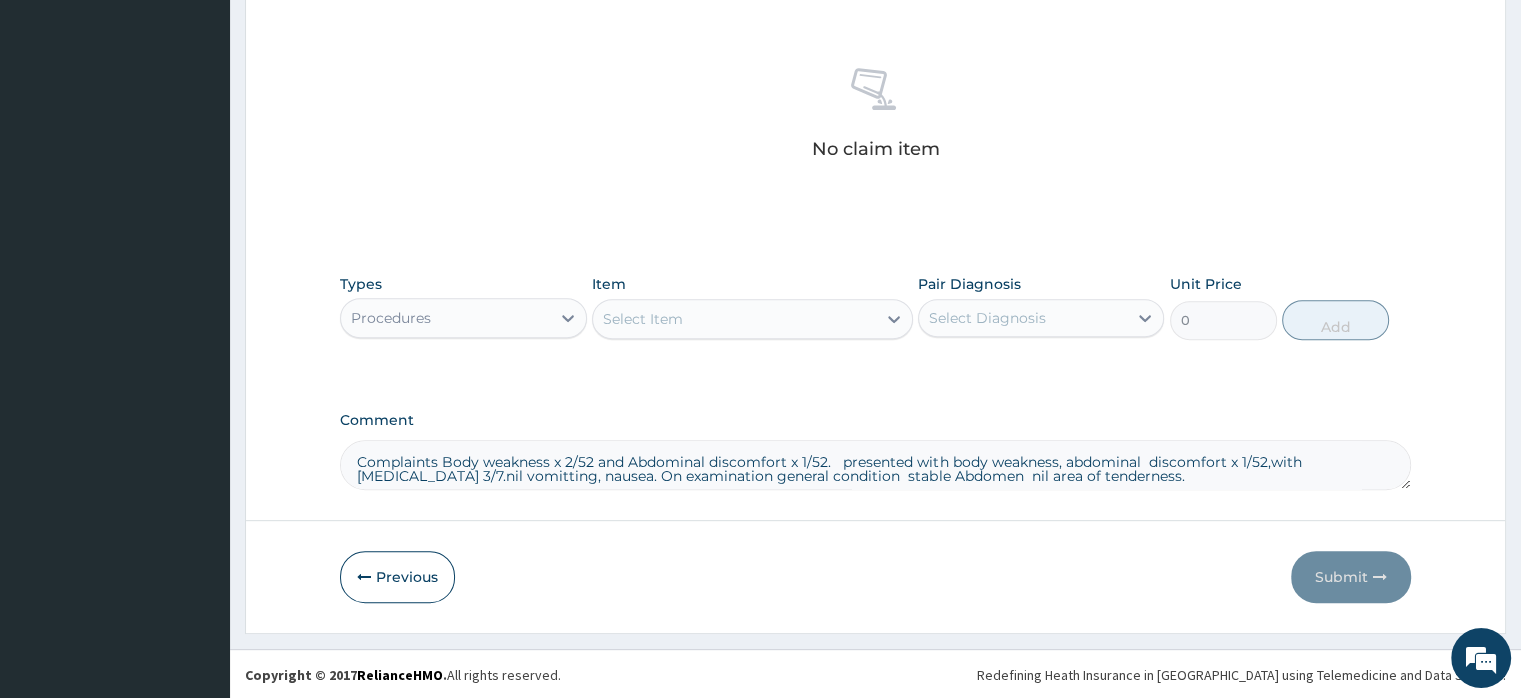 type on "Complaints Body weakness x 2/52 and Abdominal discomfort x 1/52.   presented with body weakness, abdominal  discomfort x 1/52,with low grade fever 3/7.nil vomitting, nausea. On examination general condition  stable Abdomen  nil area of tenderness." 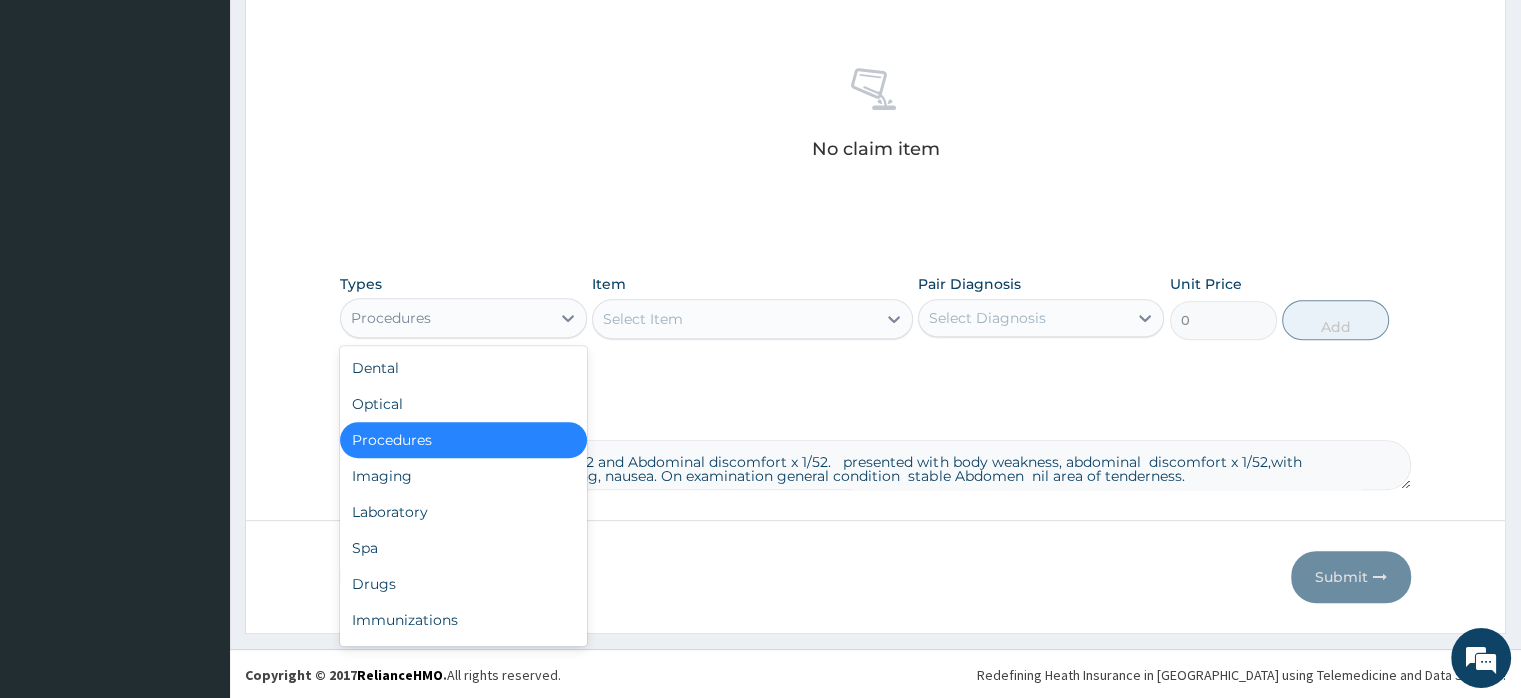click on "Procedures" at bounding box center [463, 440] 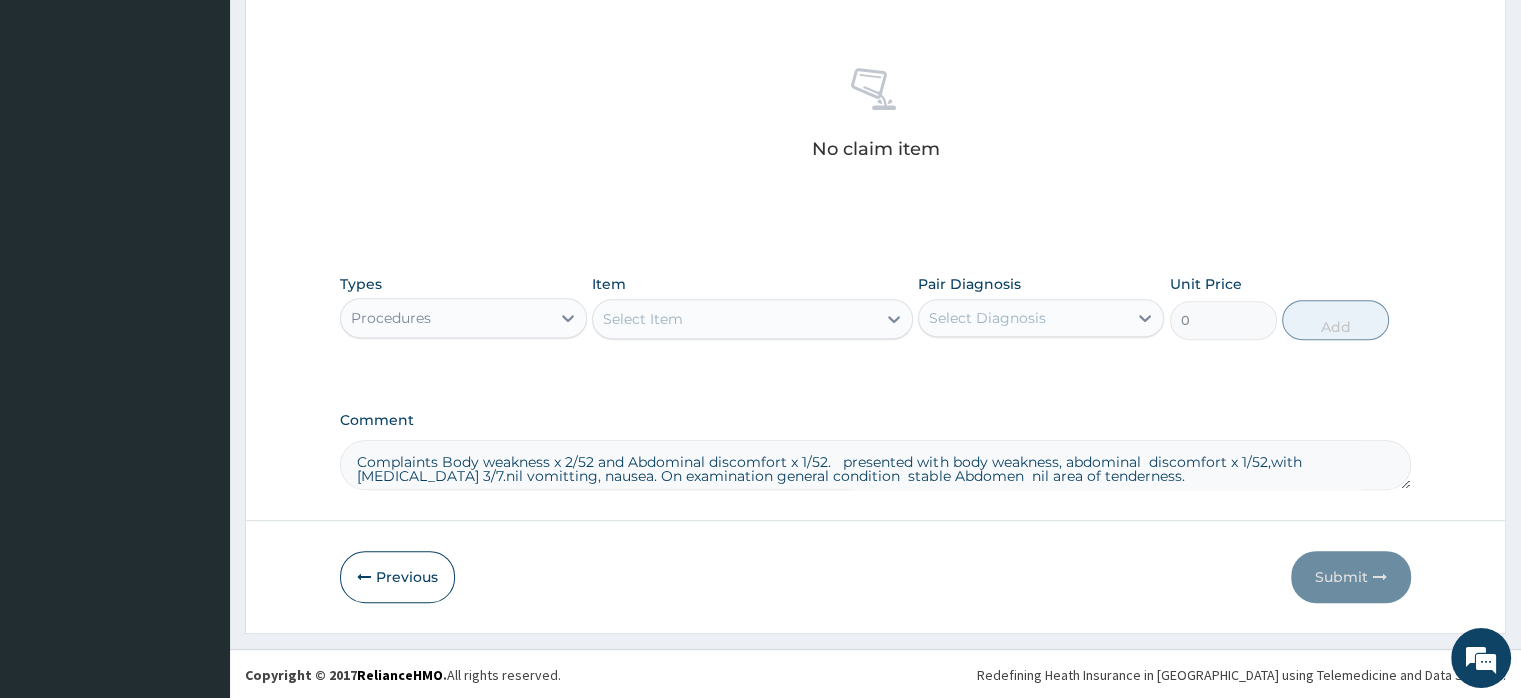 click on "Select Item" at bounding box center (643, 319) 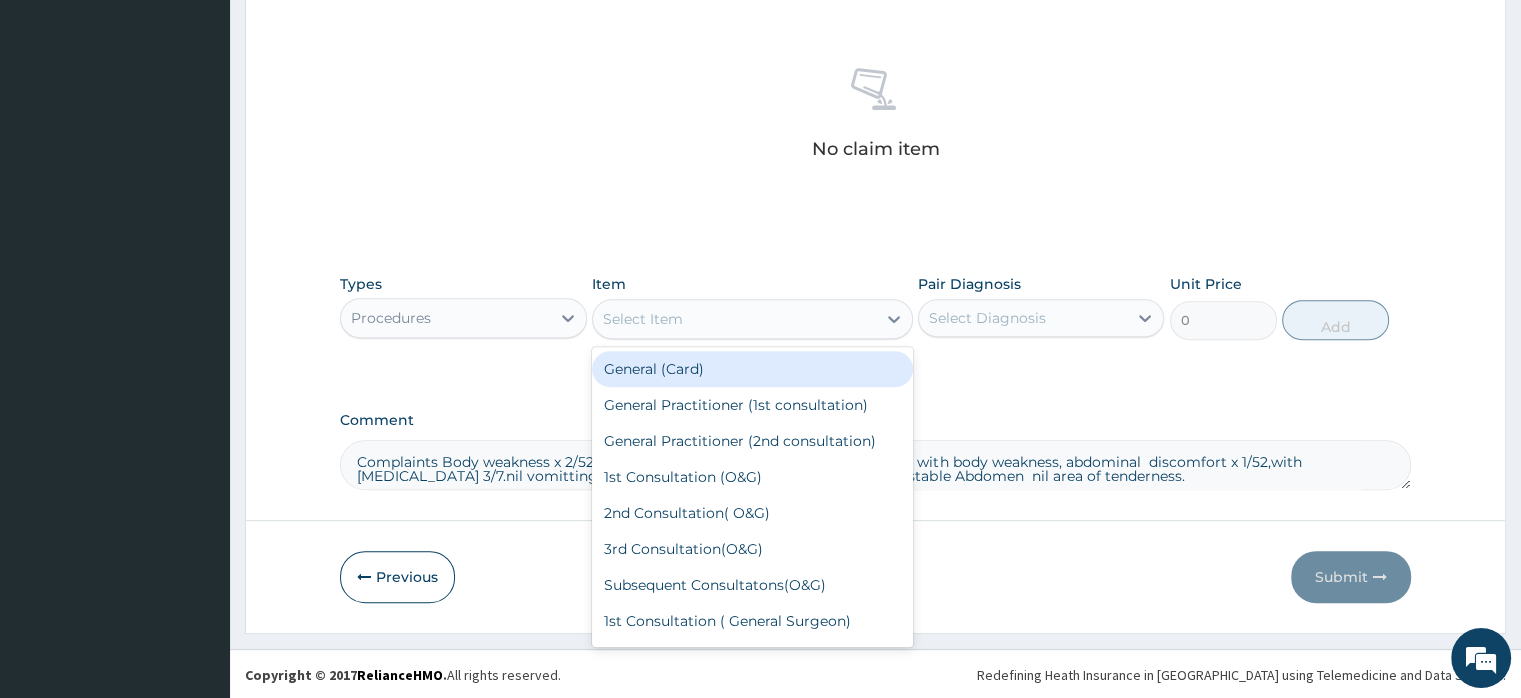 click on "General (Card)" at bounding box center [752, 369] 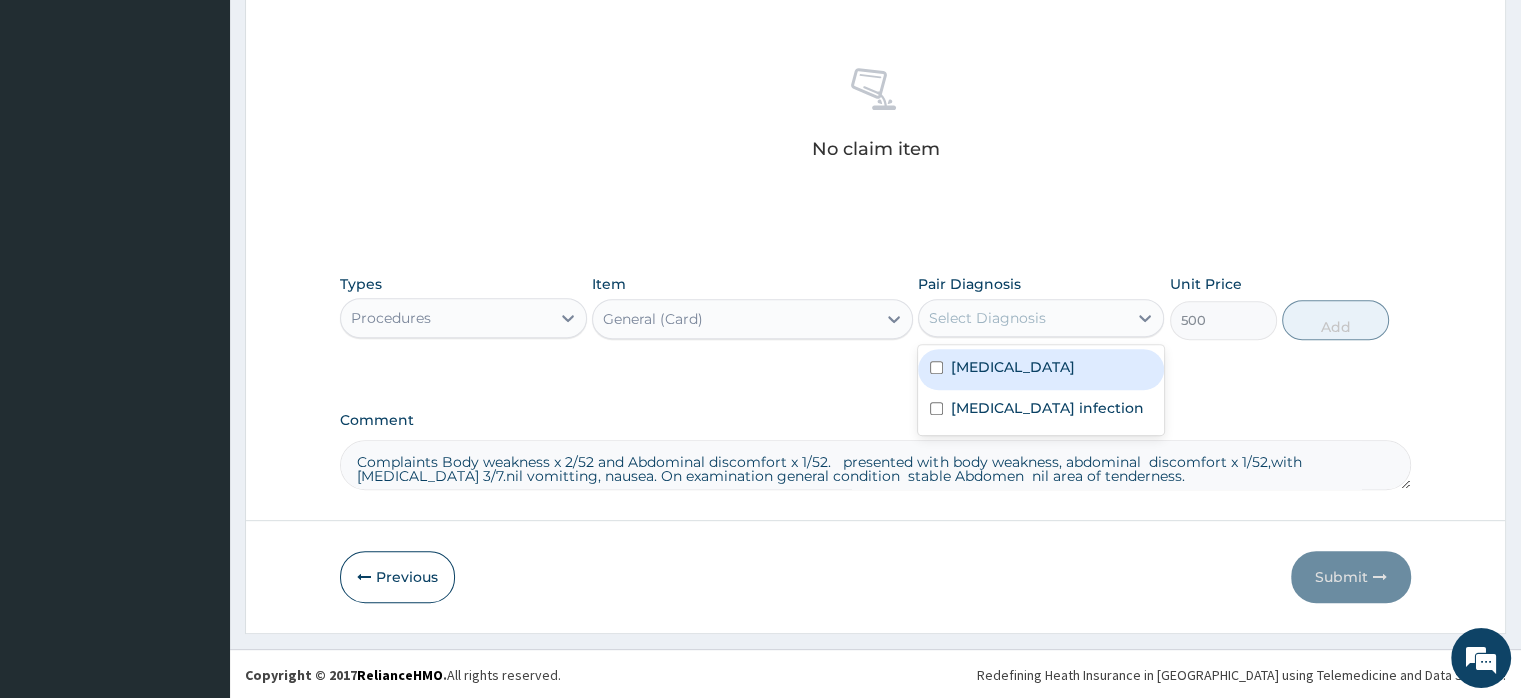 click on "Select Diagnosis" at bounding box center [987, 318] 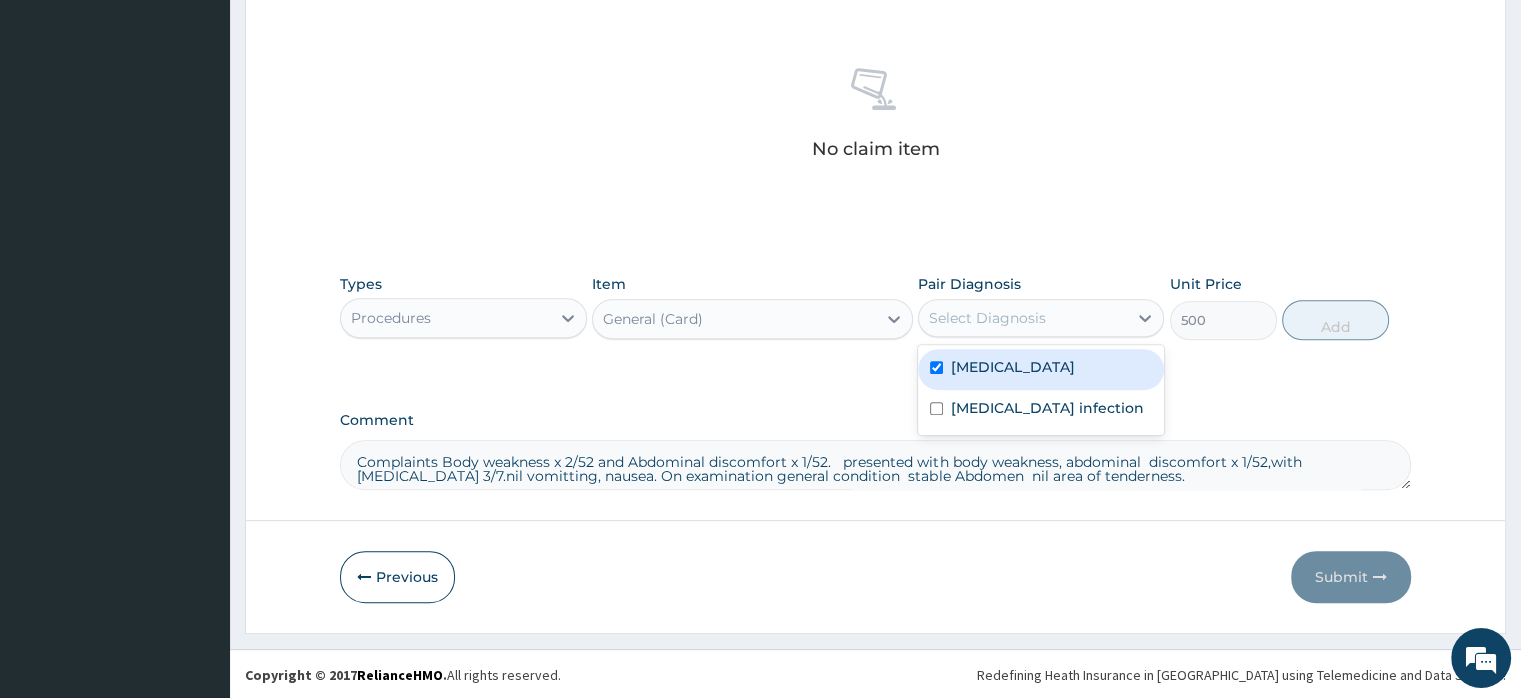 checkbox on "true" 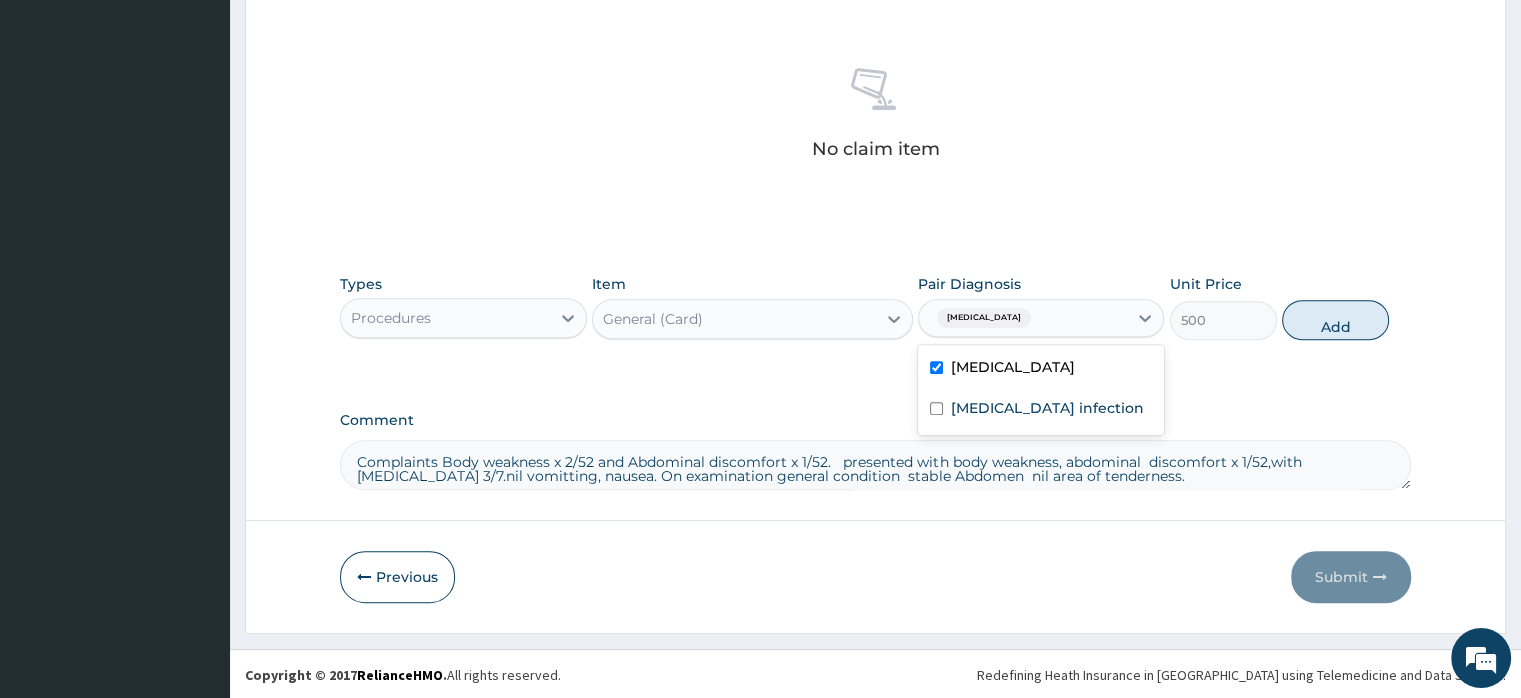 drag, startPoint x: 1321, startPoint y: 327, endPoint x: 1276, endPoint y: 338, distance: 46.32494 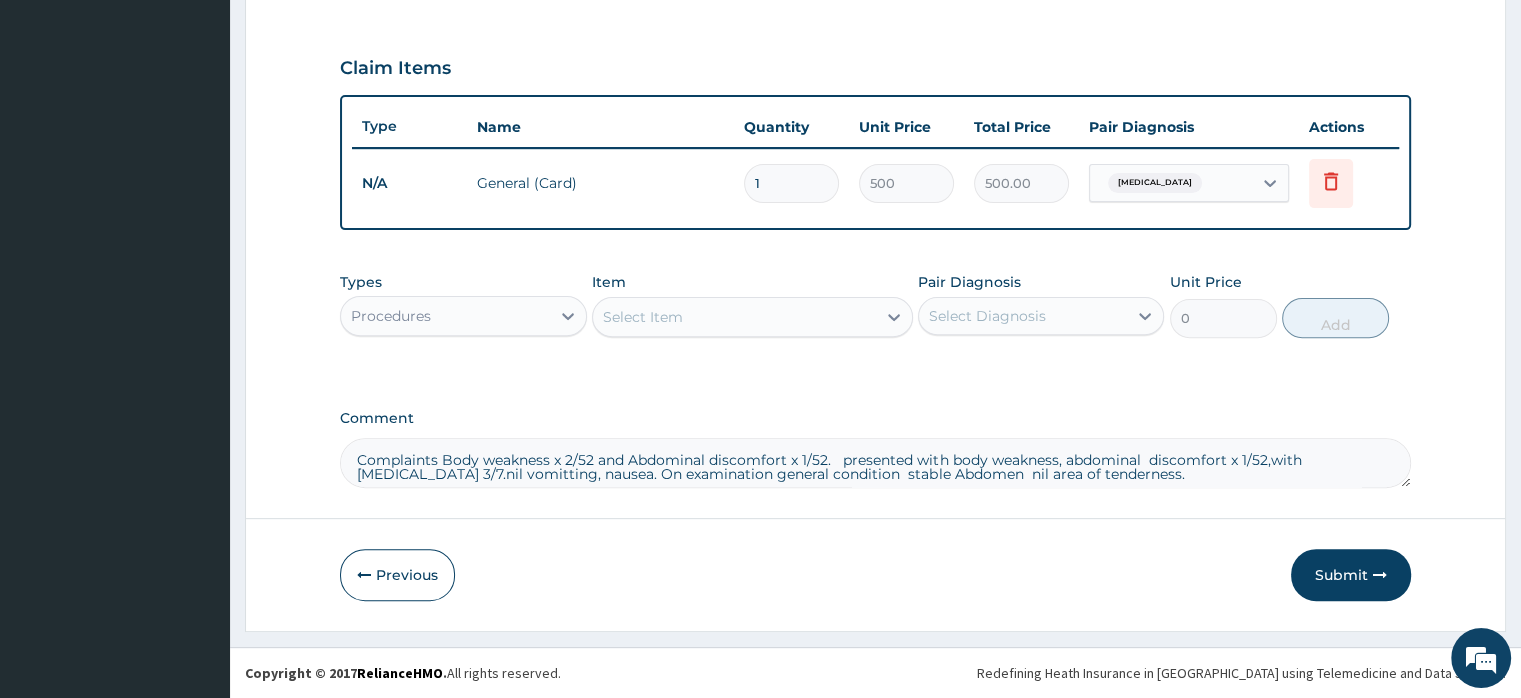 scroll, scrollTop: 646, scrollLeft: 0, axis: vertical 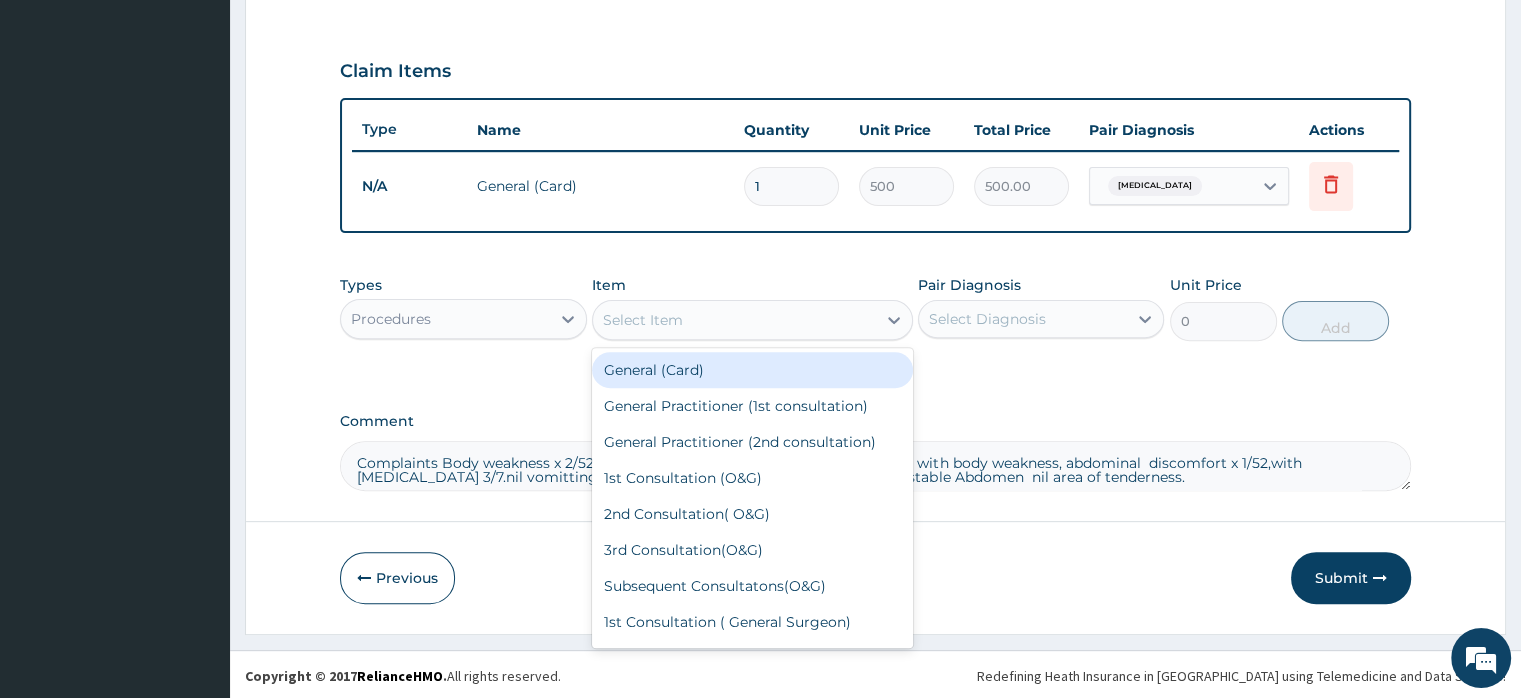 click on "Select Item" at bounding box center [734, 320] 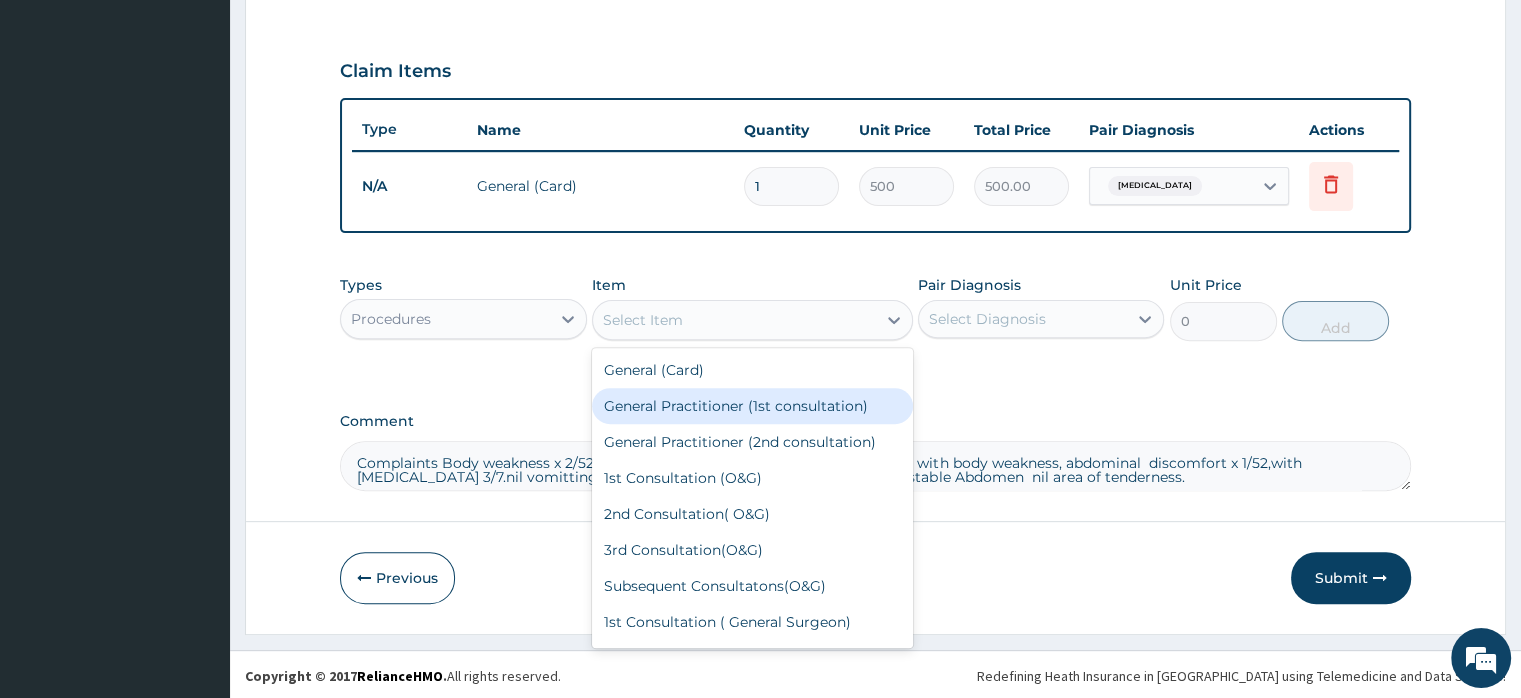 click on "General Practitioner (1st consultation)" at bounding box center [752, 406] 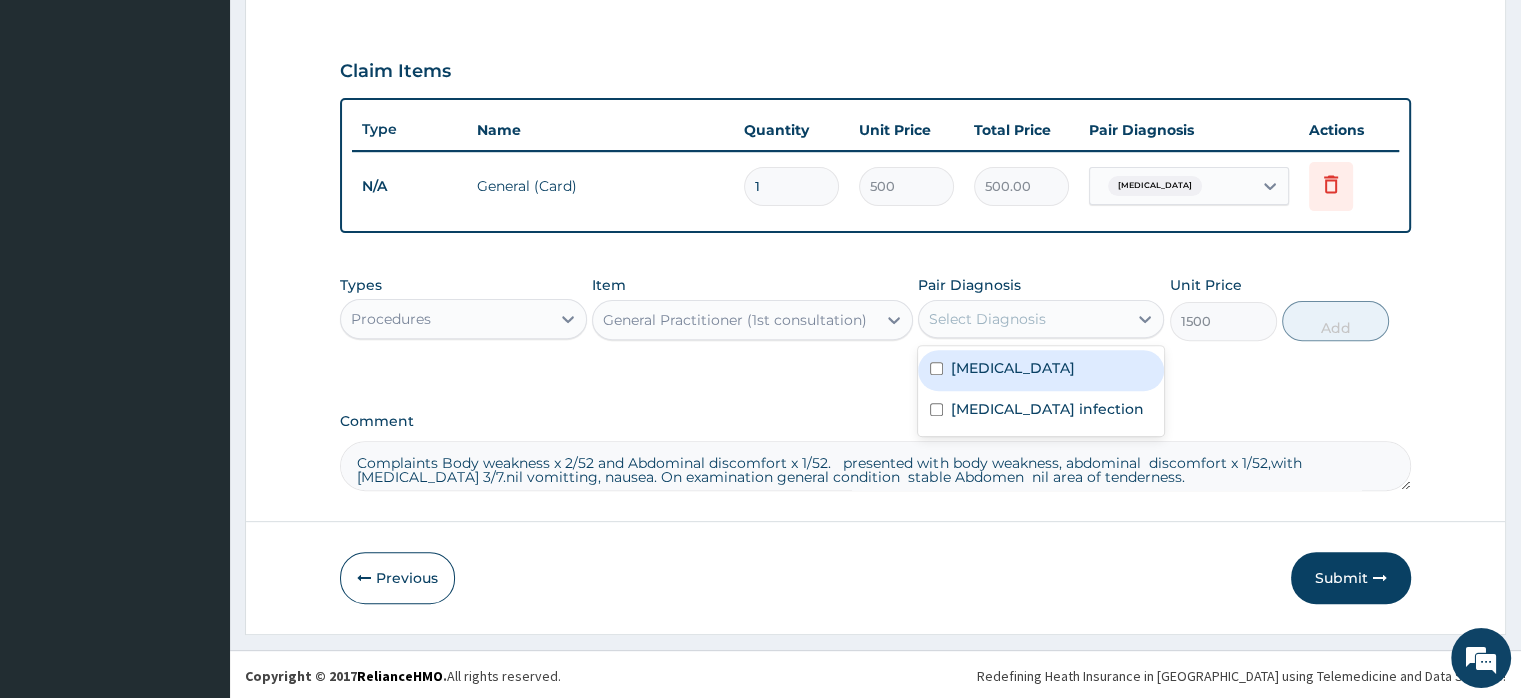 click on "Select Diagnosis" at bounding box center [987, 319] 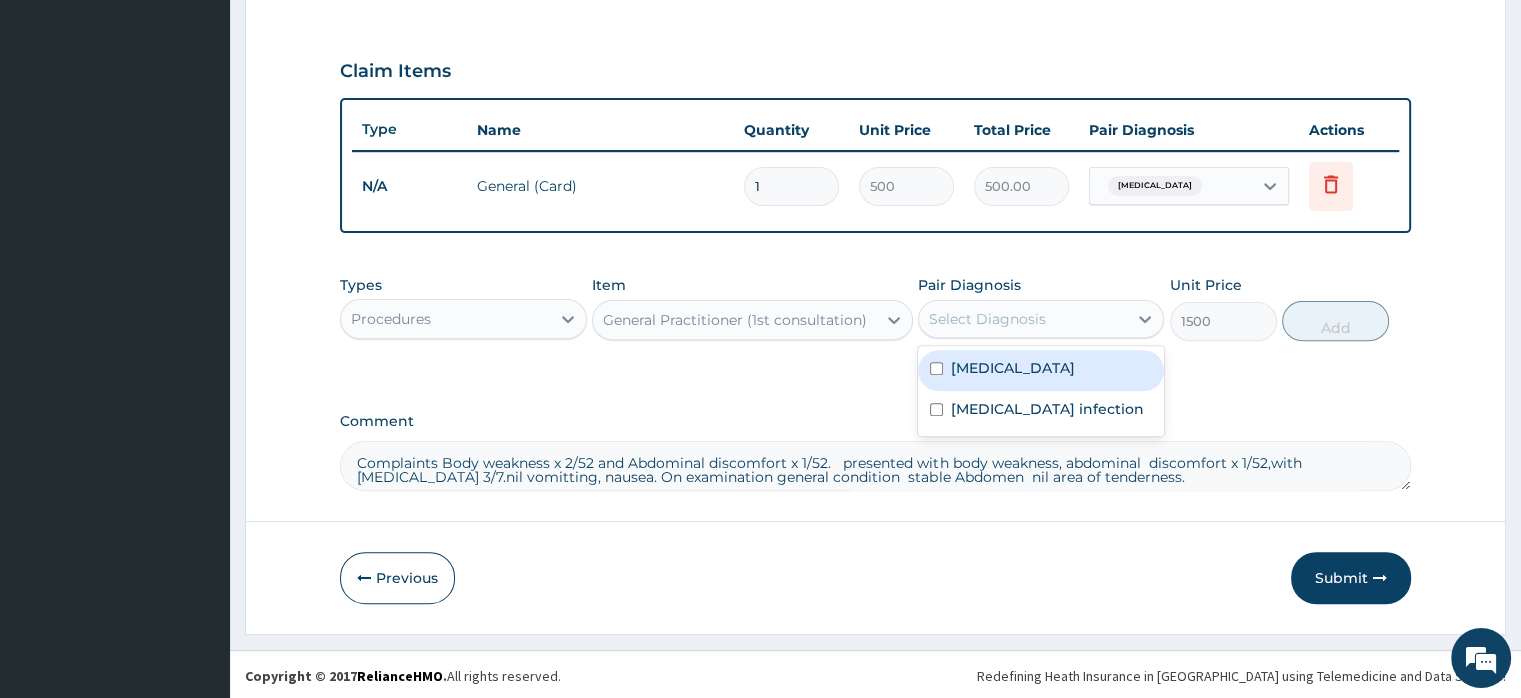 click on "Malaria" at bounding box center (1041, 370) 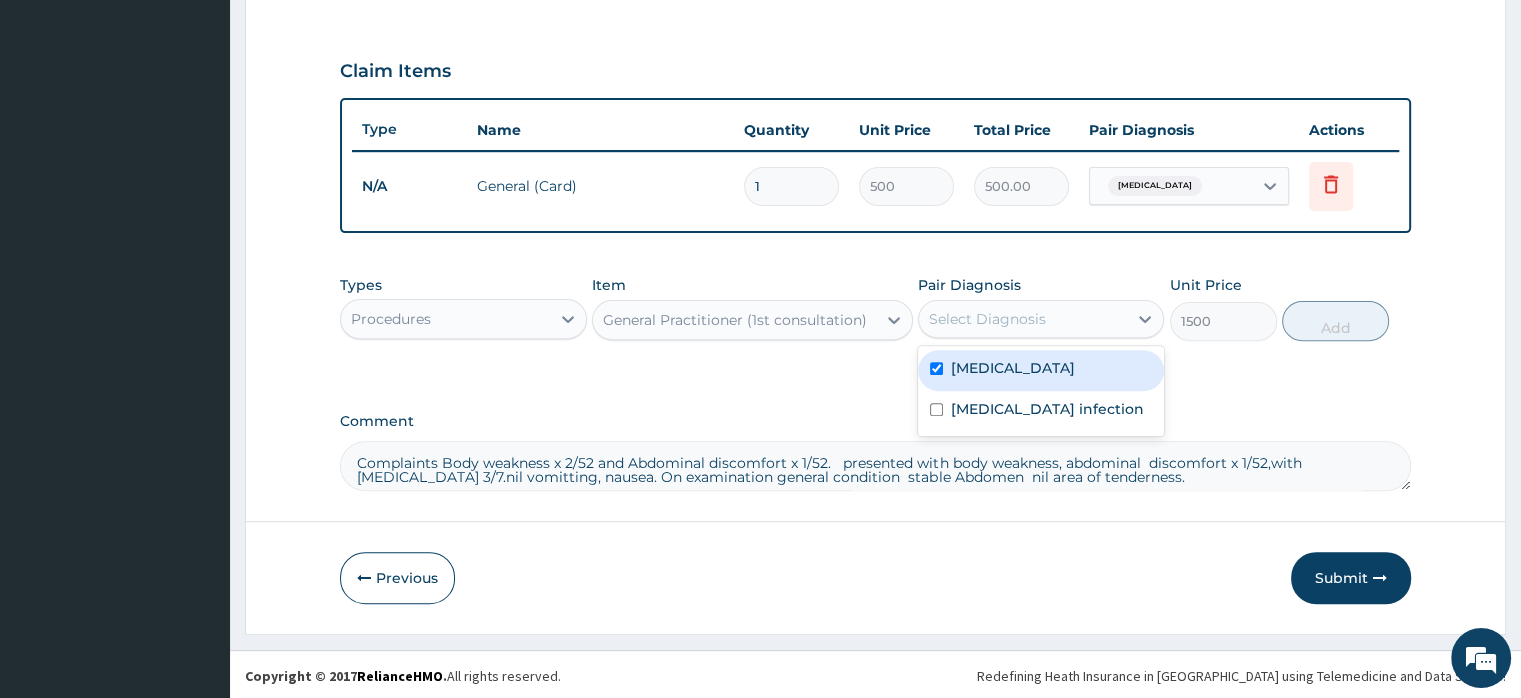 checkbox on "true" 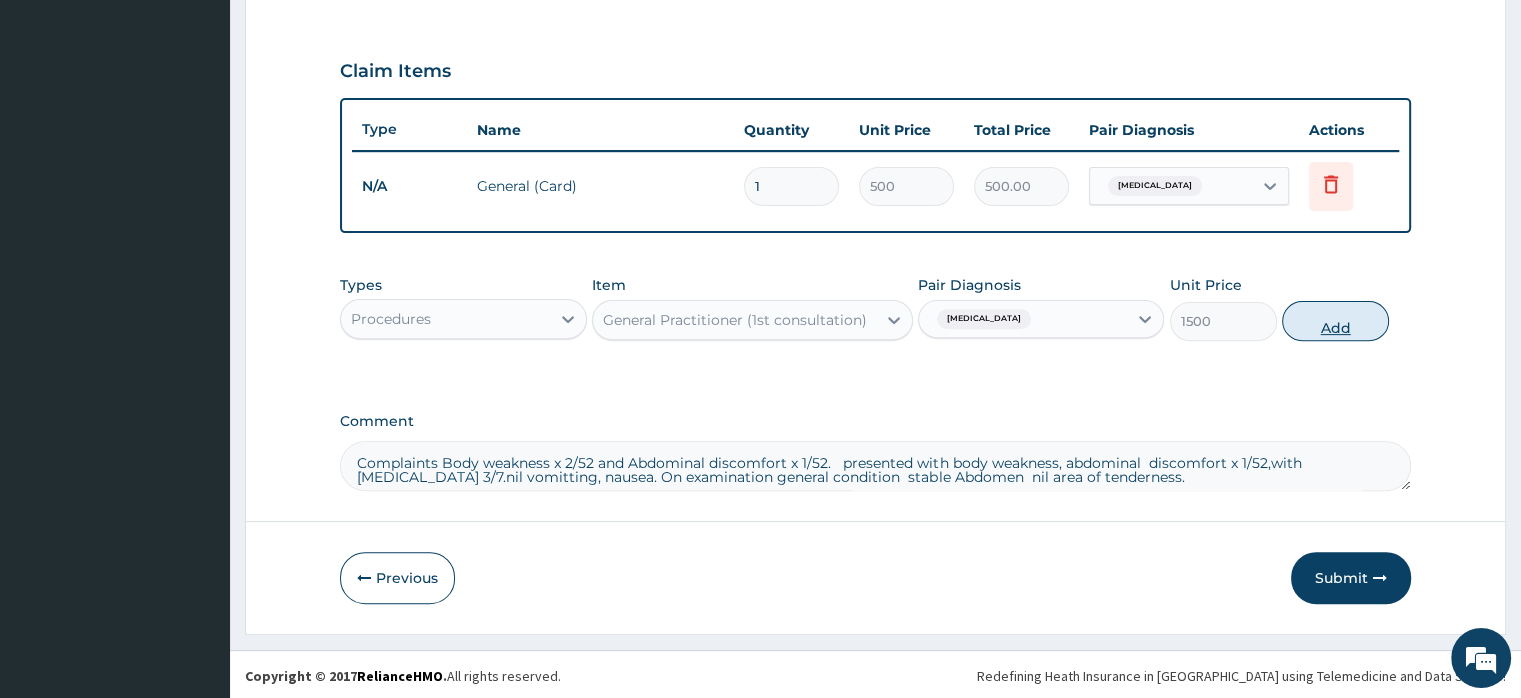 click on "Add" at bounding box center [1335, 321] 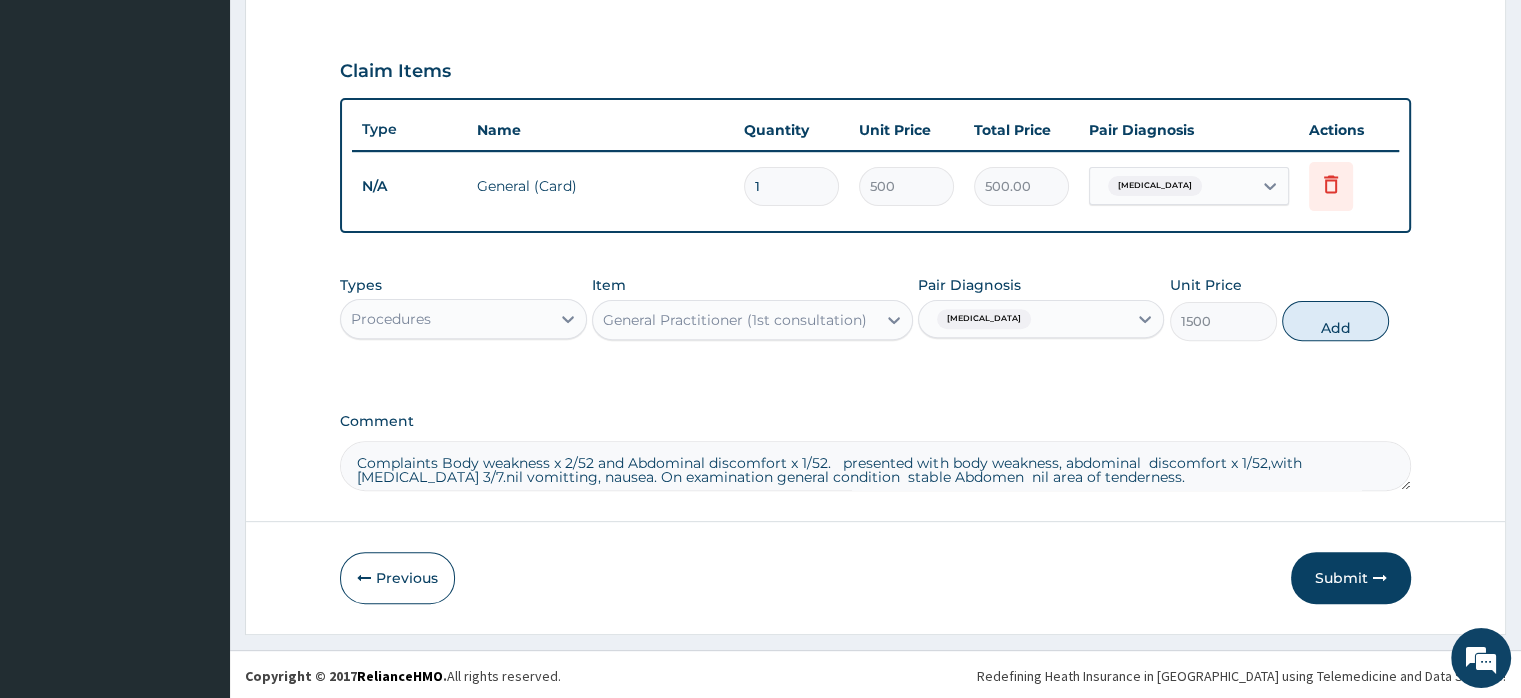 type on "0" 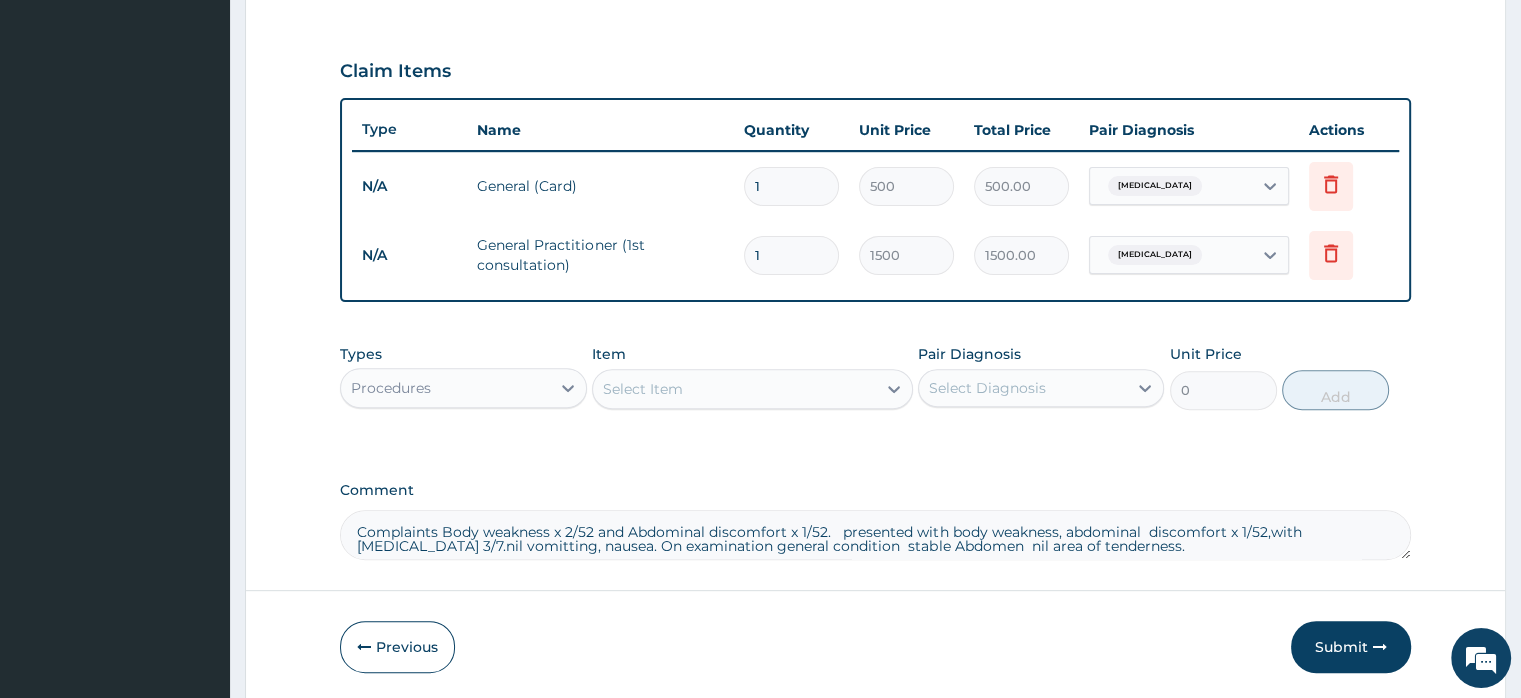 click on "Procedures" at bounding box center (445, 388) 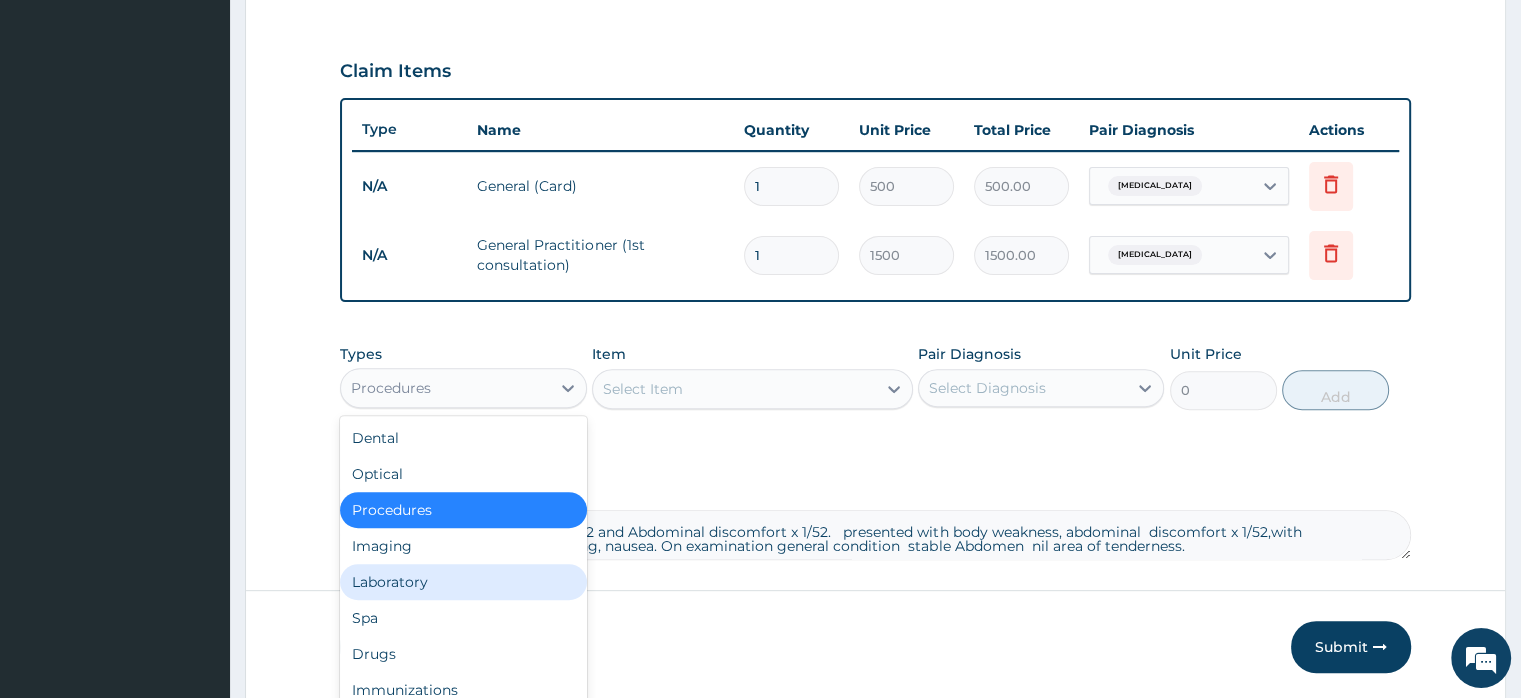 click on "Laboratory" at bounding box center (463, 582) 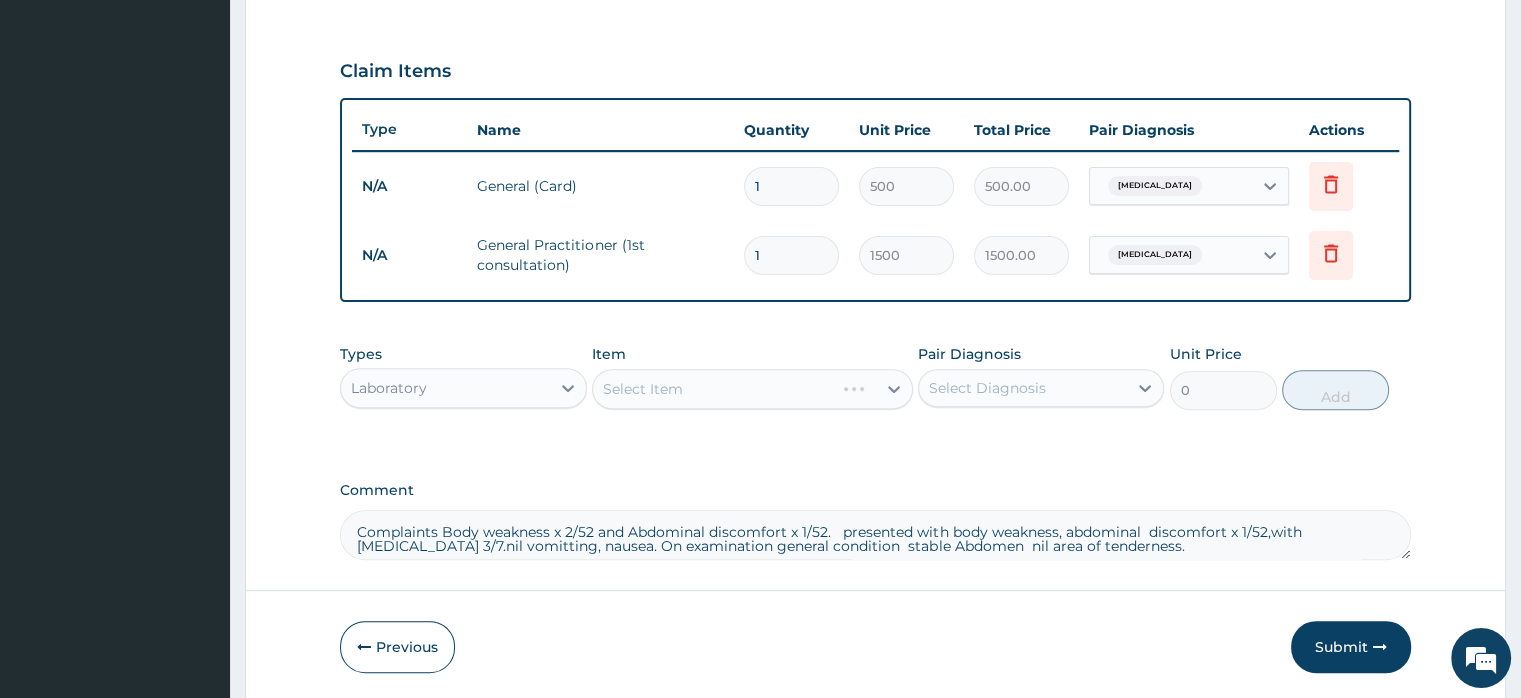 click on "Select Item" at bounding box center [752, 389] 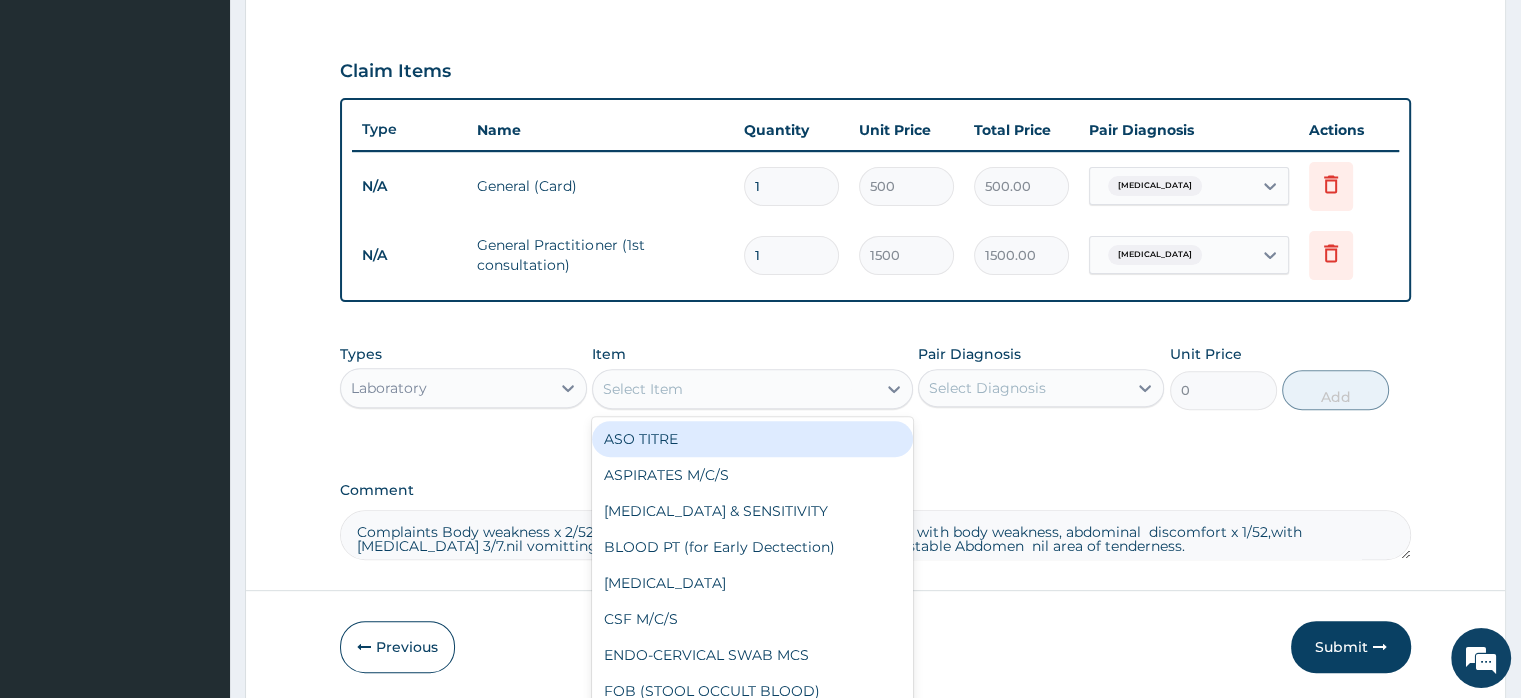 click on "Select Item" at bounding box center (643, 389) 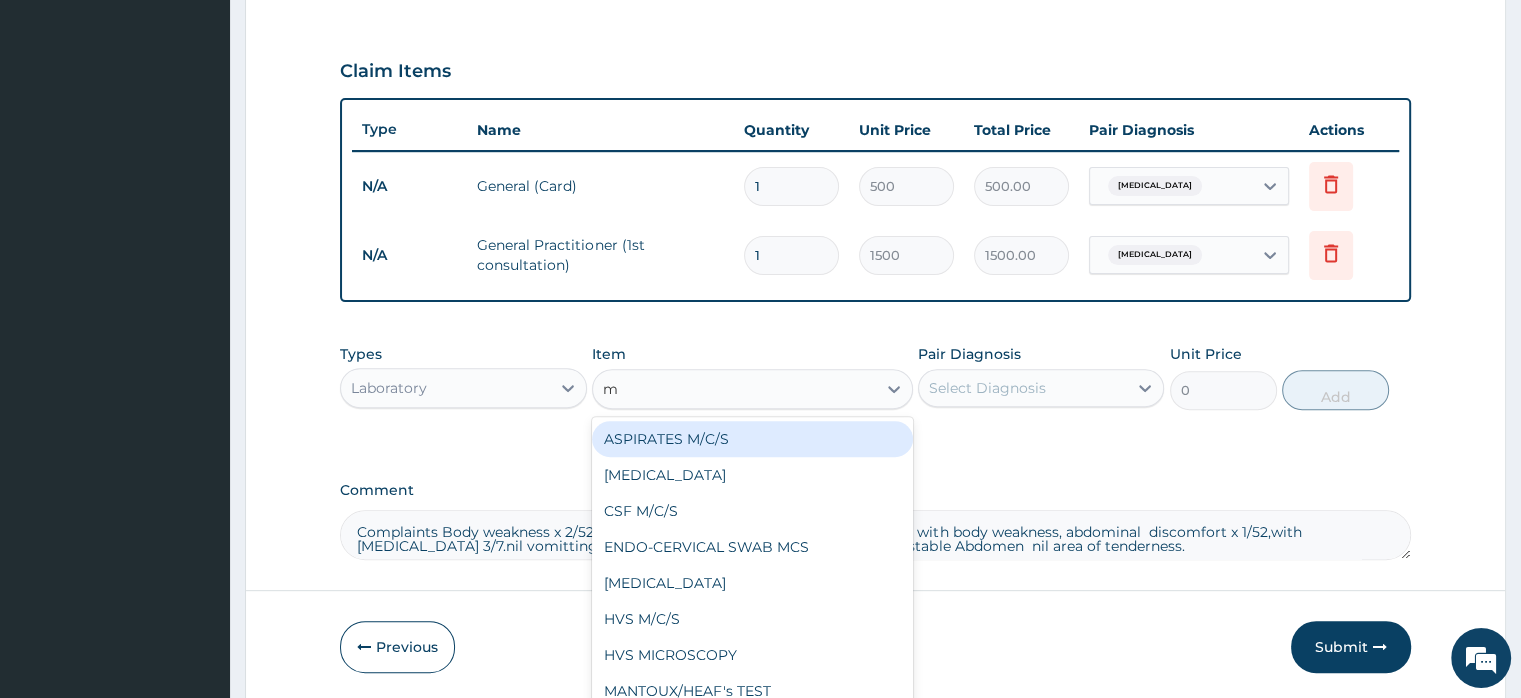 type on "mp" 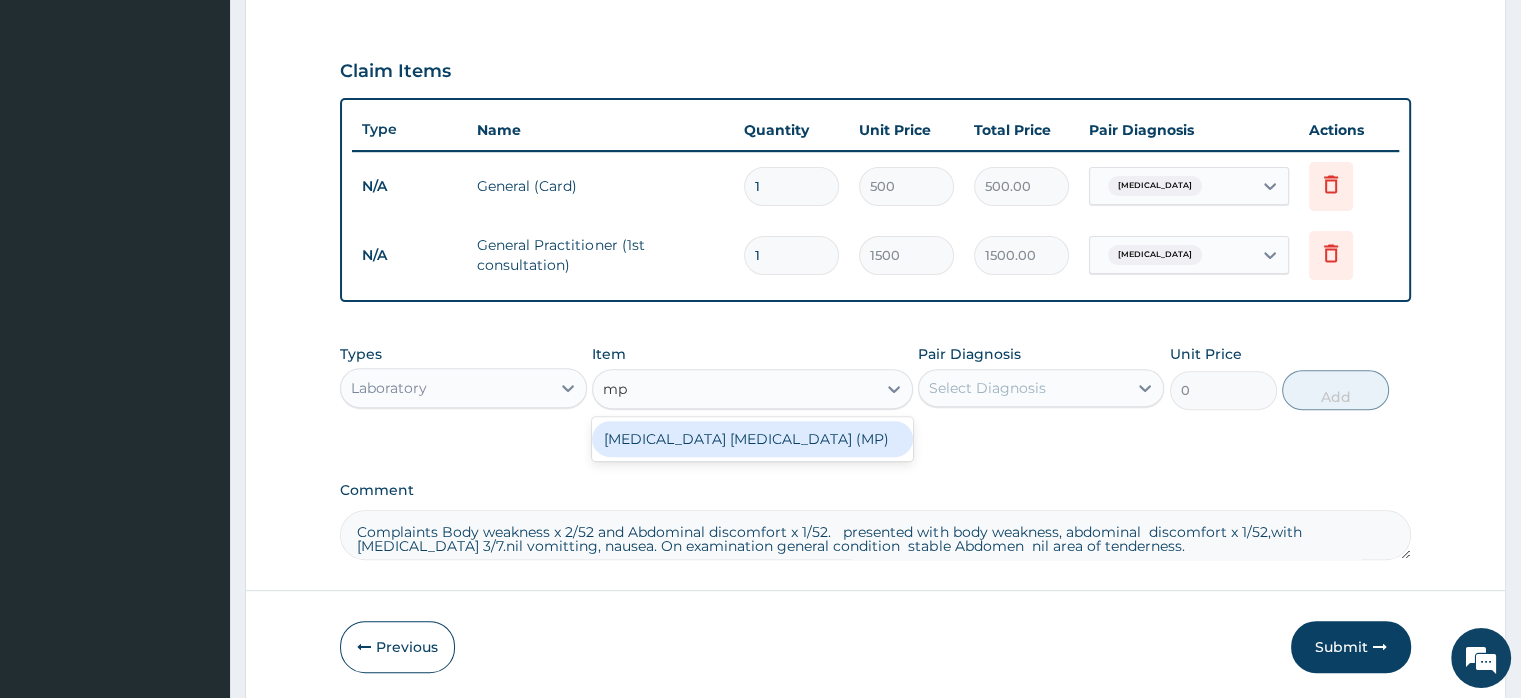 click on "MALARIA PARASITE (MP)" at bounding box center (752, 439) 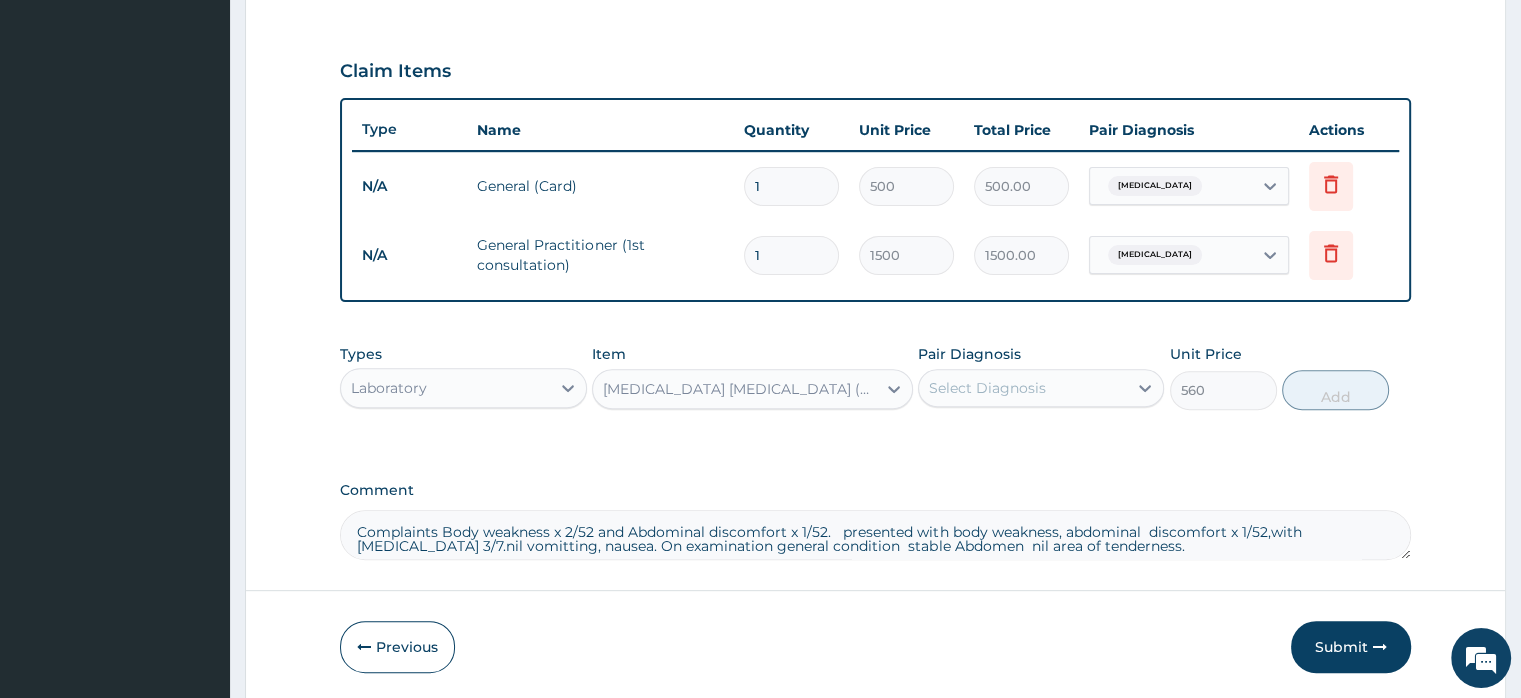 click on "Select Diagnosis" at bounding box center (987, 388) 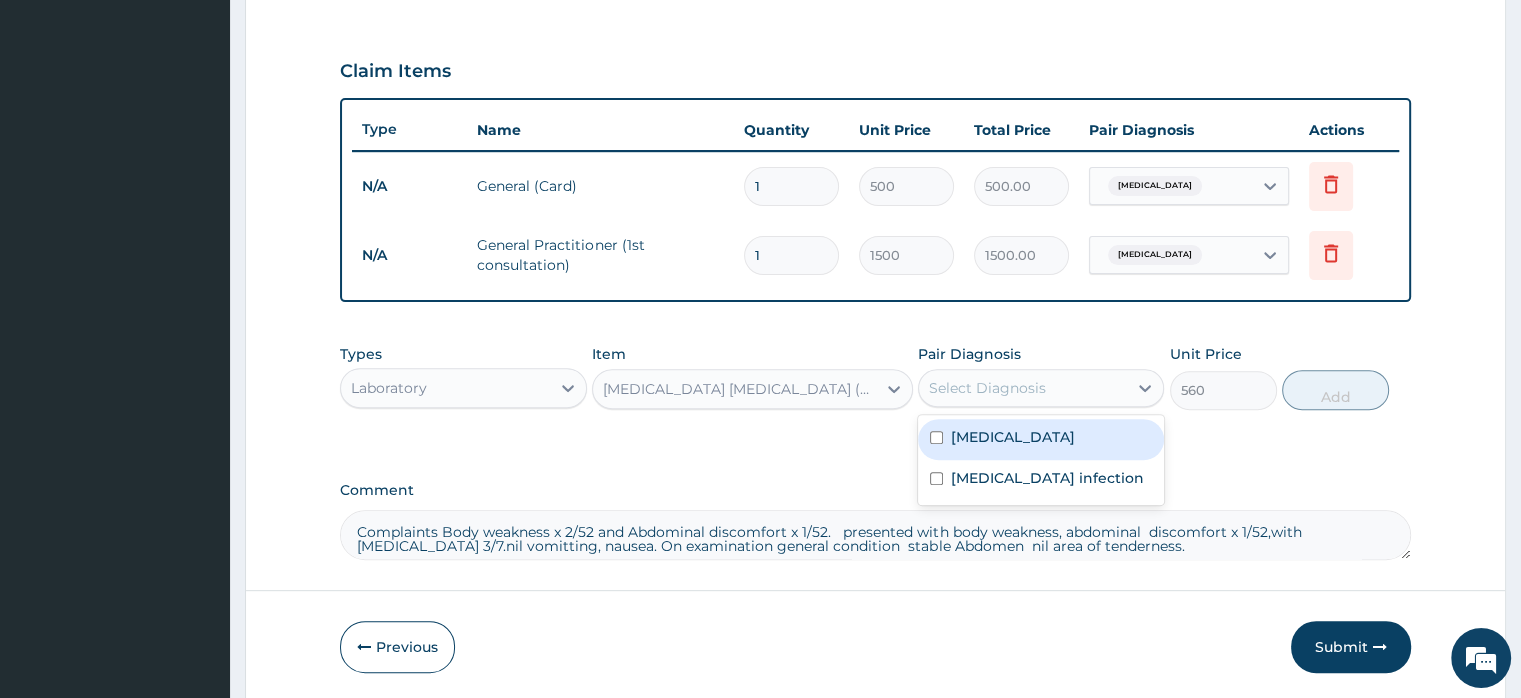 click on "Malaria" at bounding box center [1013, 437] 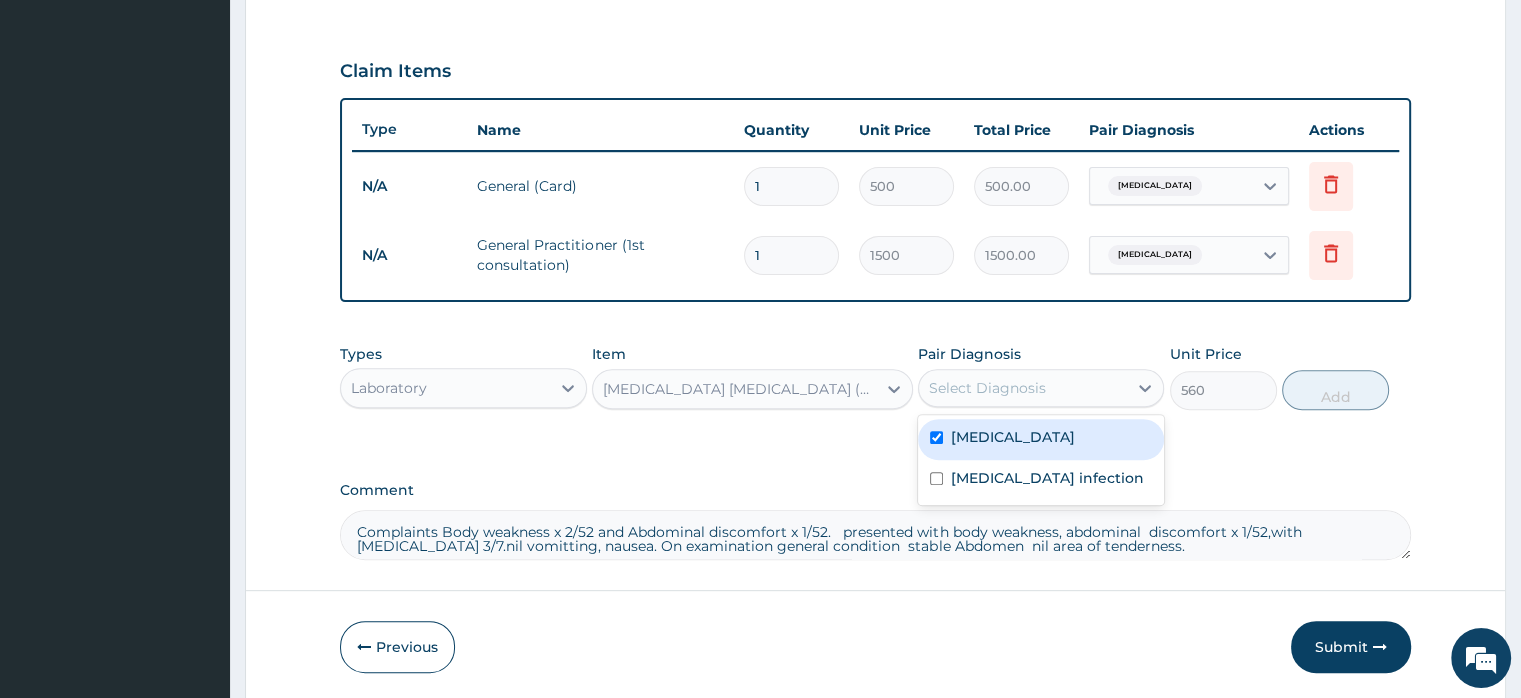 checkbox on "true" 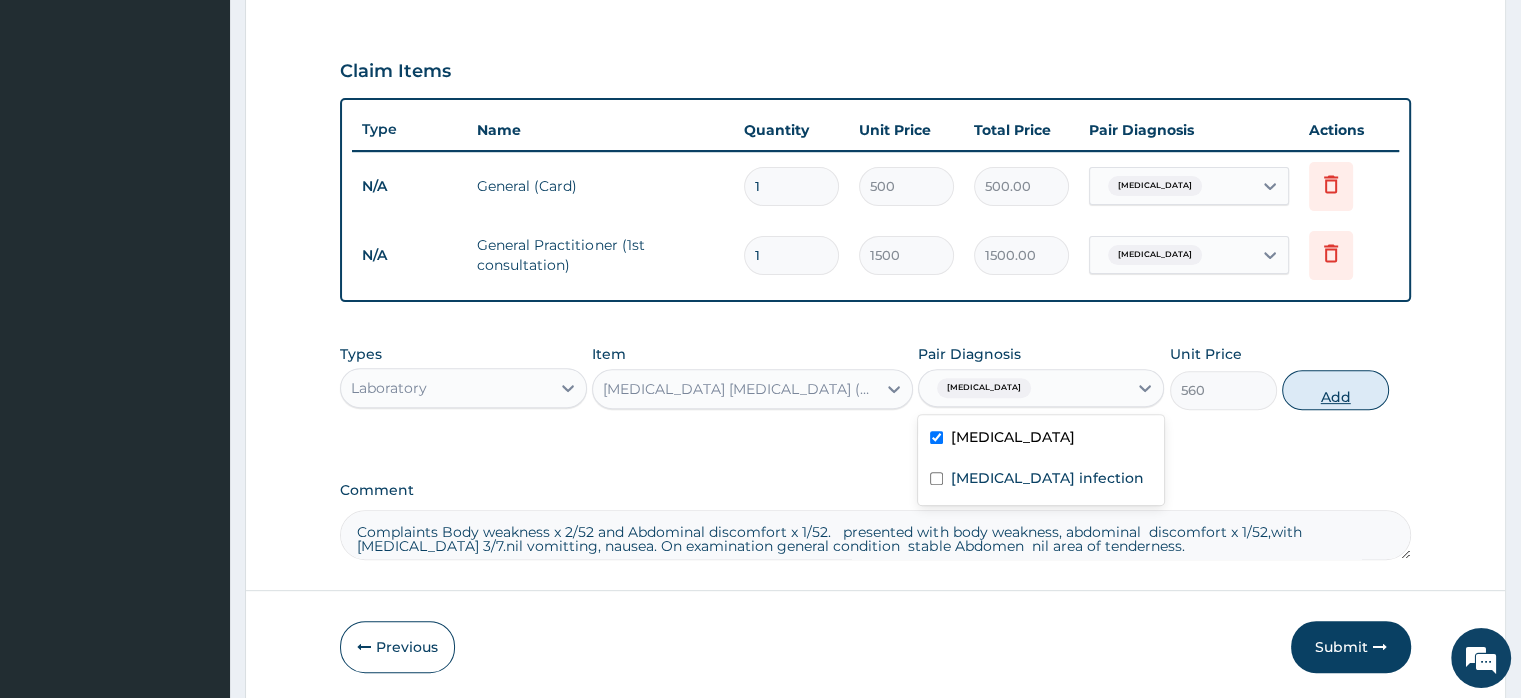 click on "Add" at bounding box center [1335, 390] 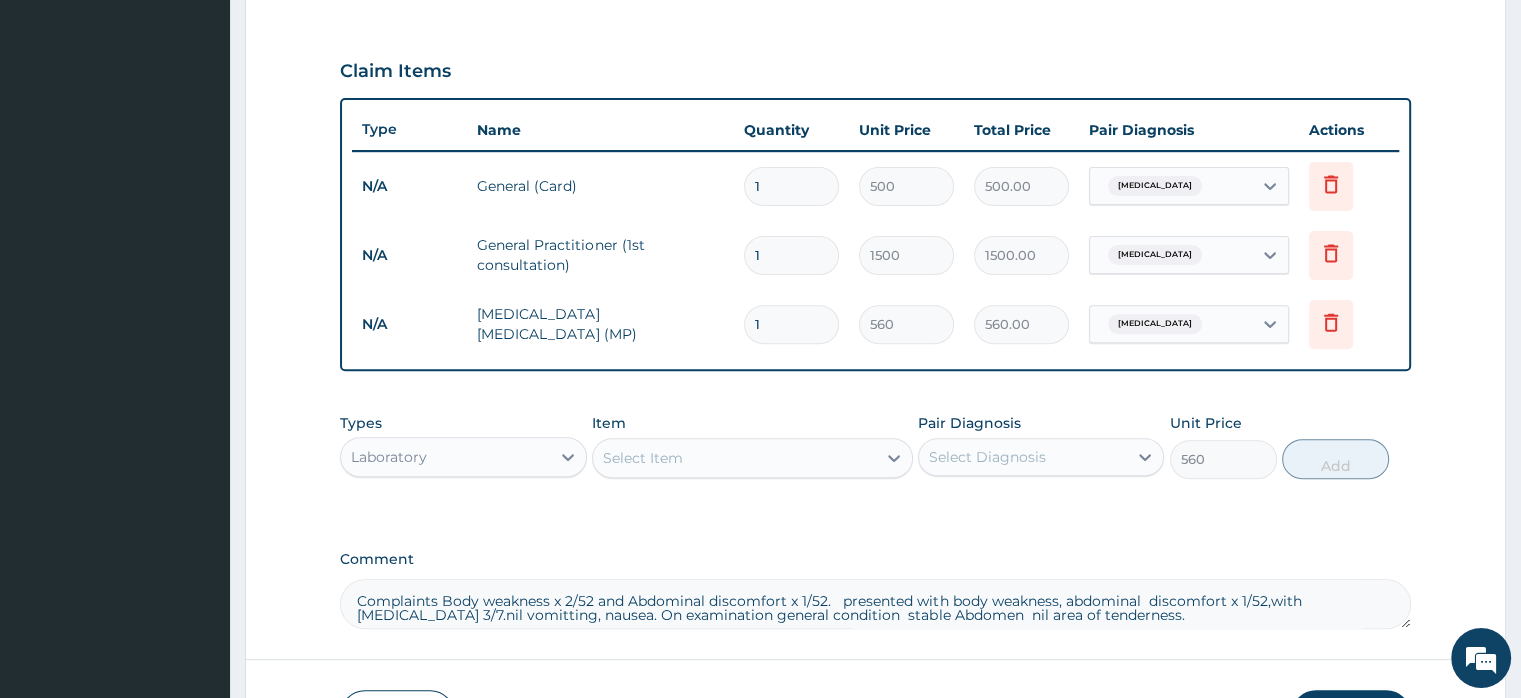 type on "0" 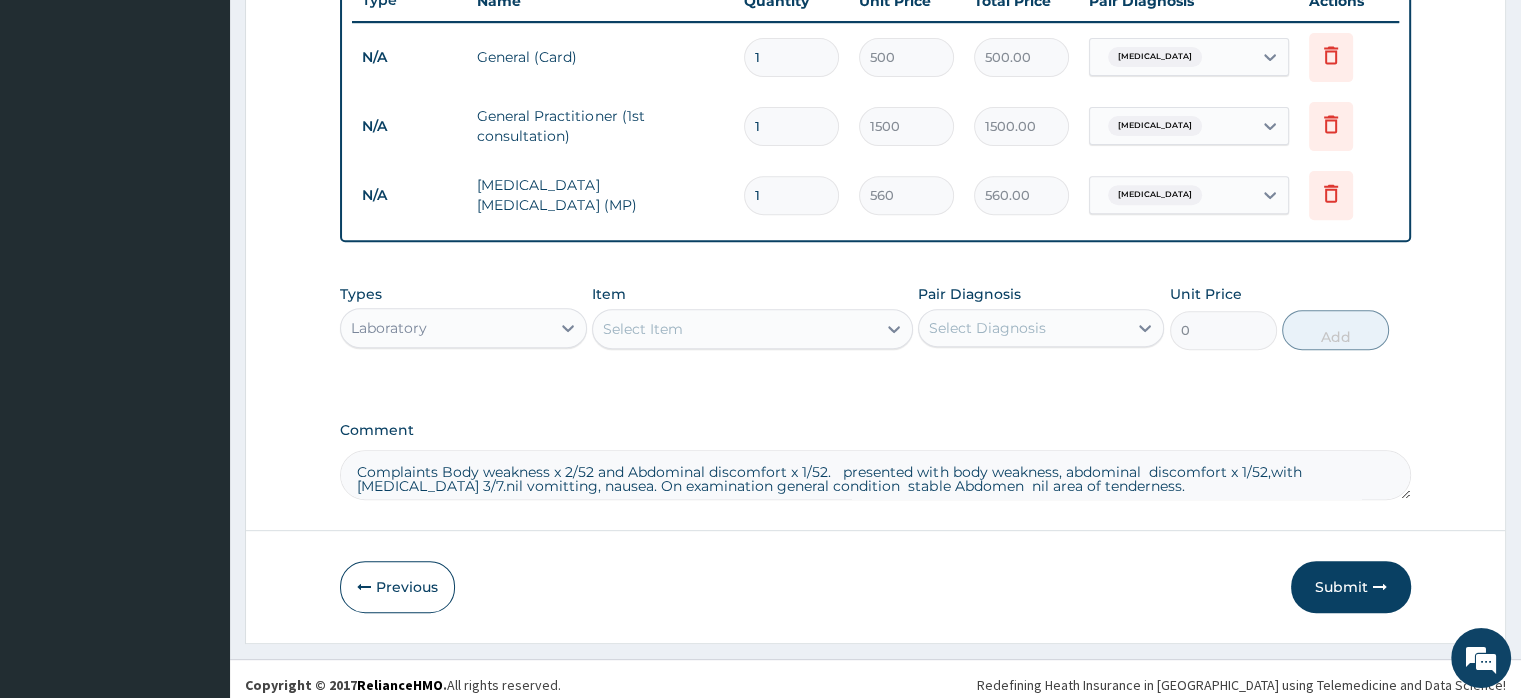 scroll, scrollTop: 784, scrollLeft: 0, axis: vertical 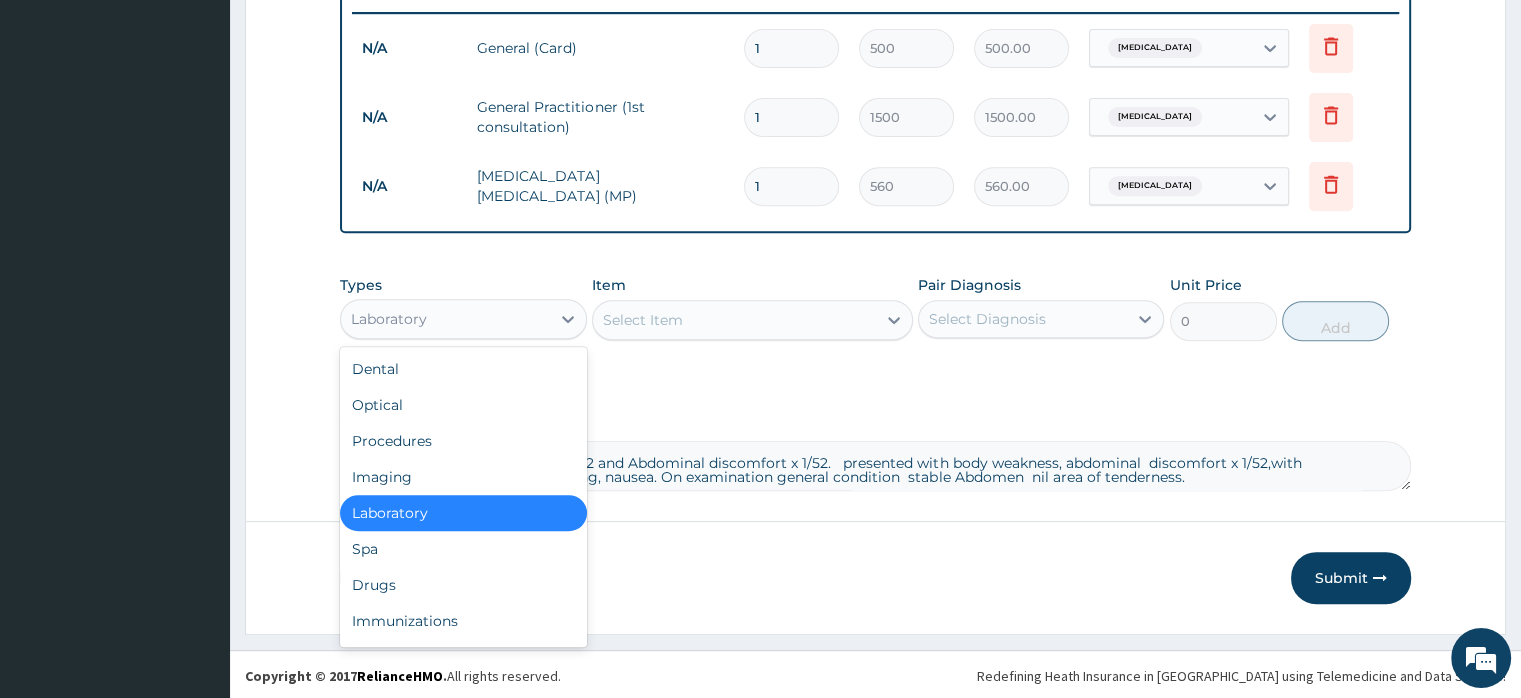 click on "Laboratory" at bounding box center (445, 319) 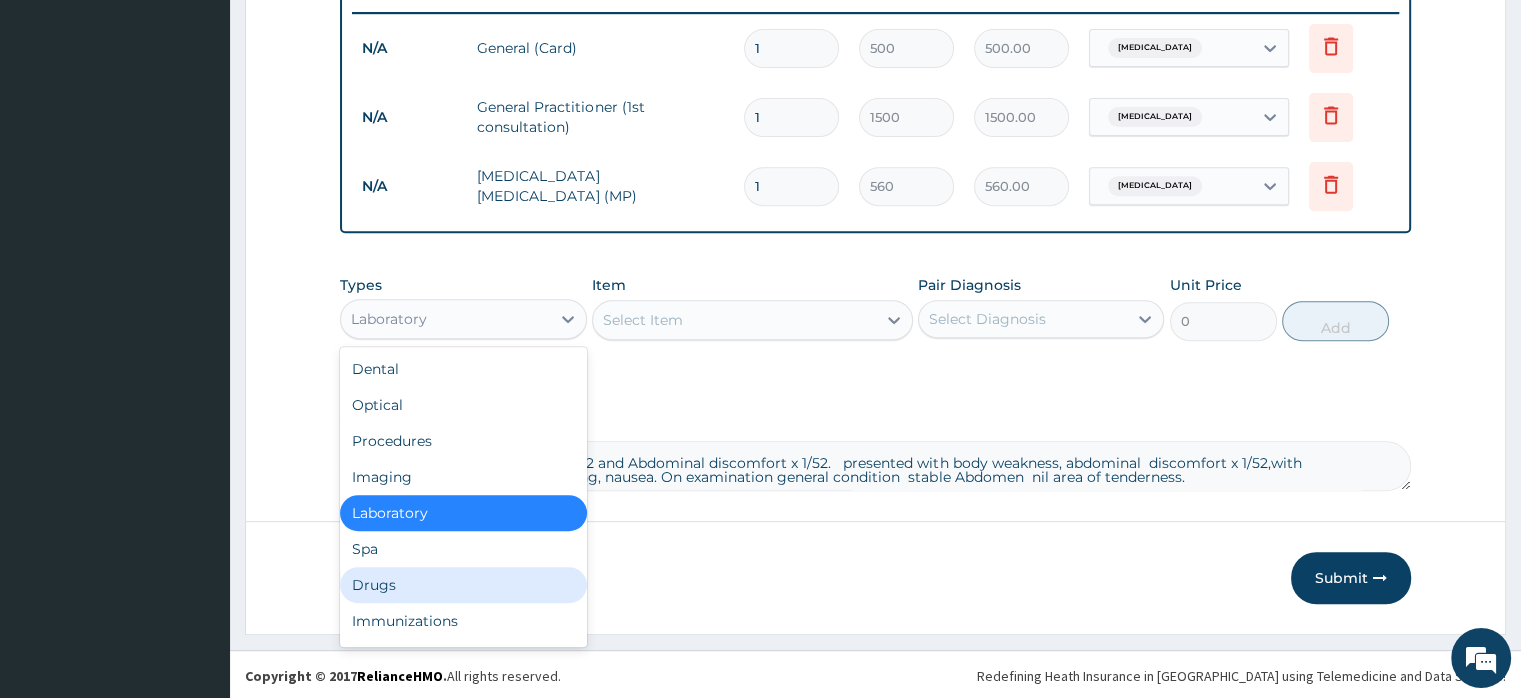 click on "Drugs" at bounding box center (463, 585) 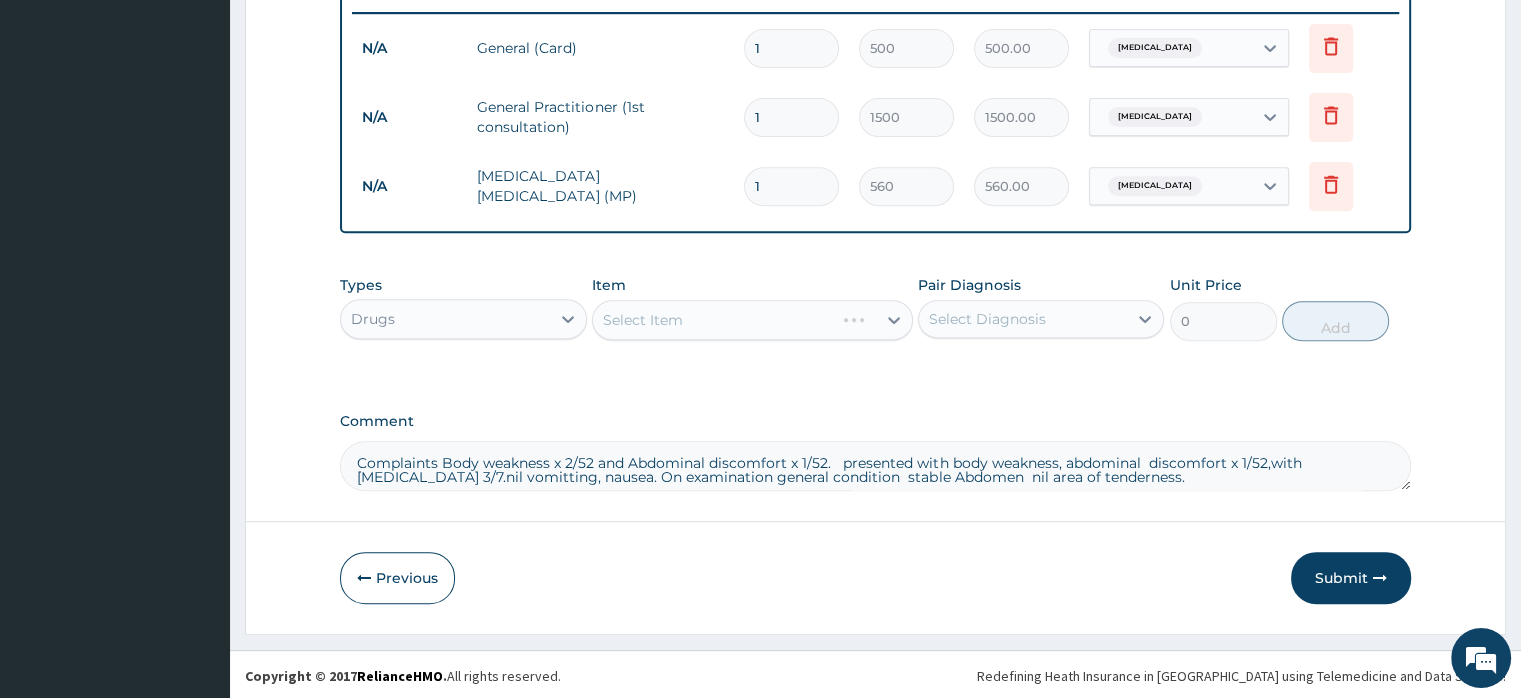 click on "Select Item" at bounding box center (752, 320) 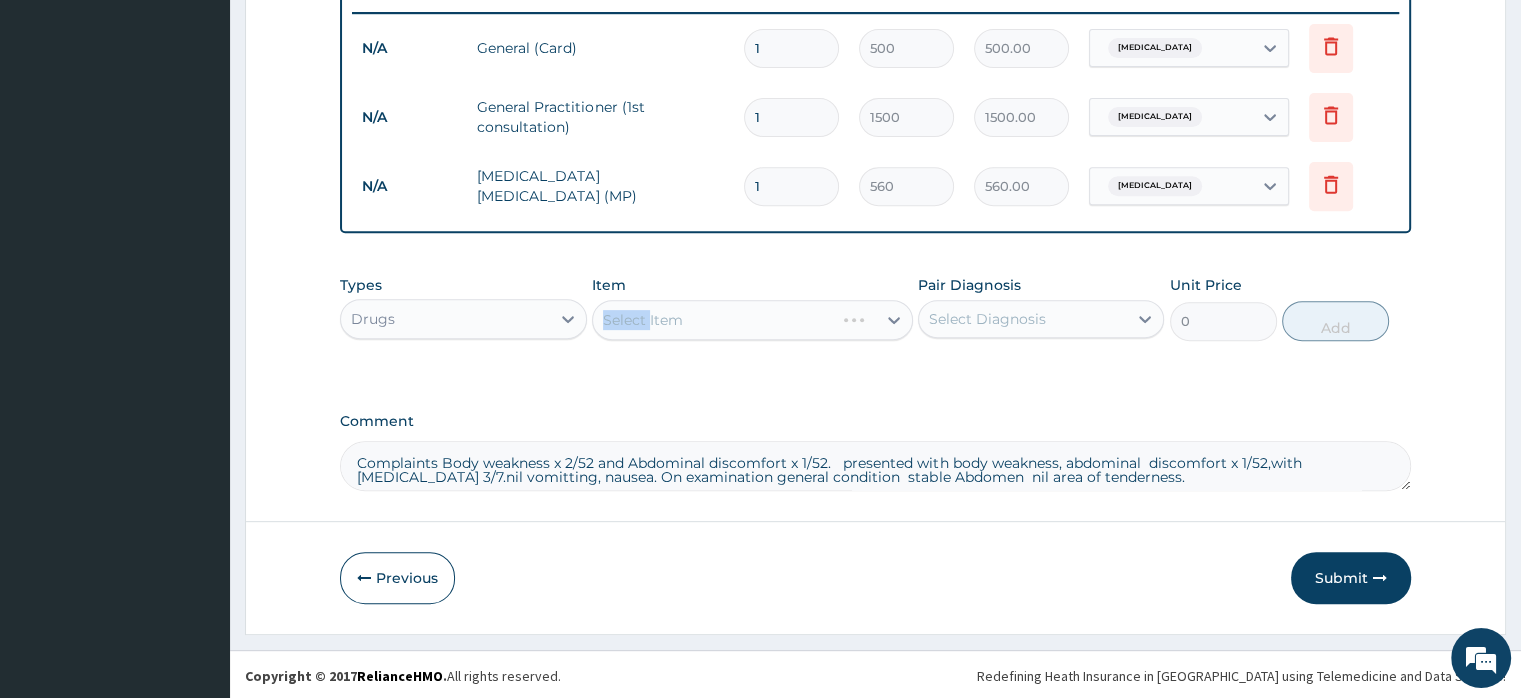 click on "Select Item" at bounding box center [752, 320] 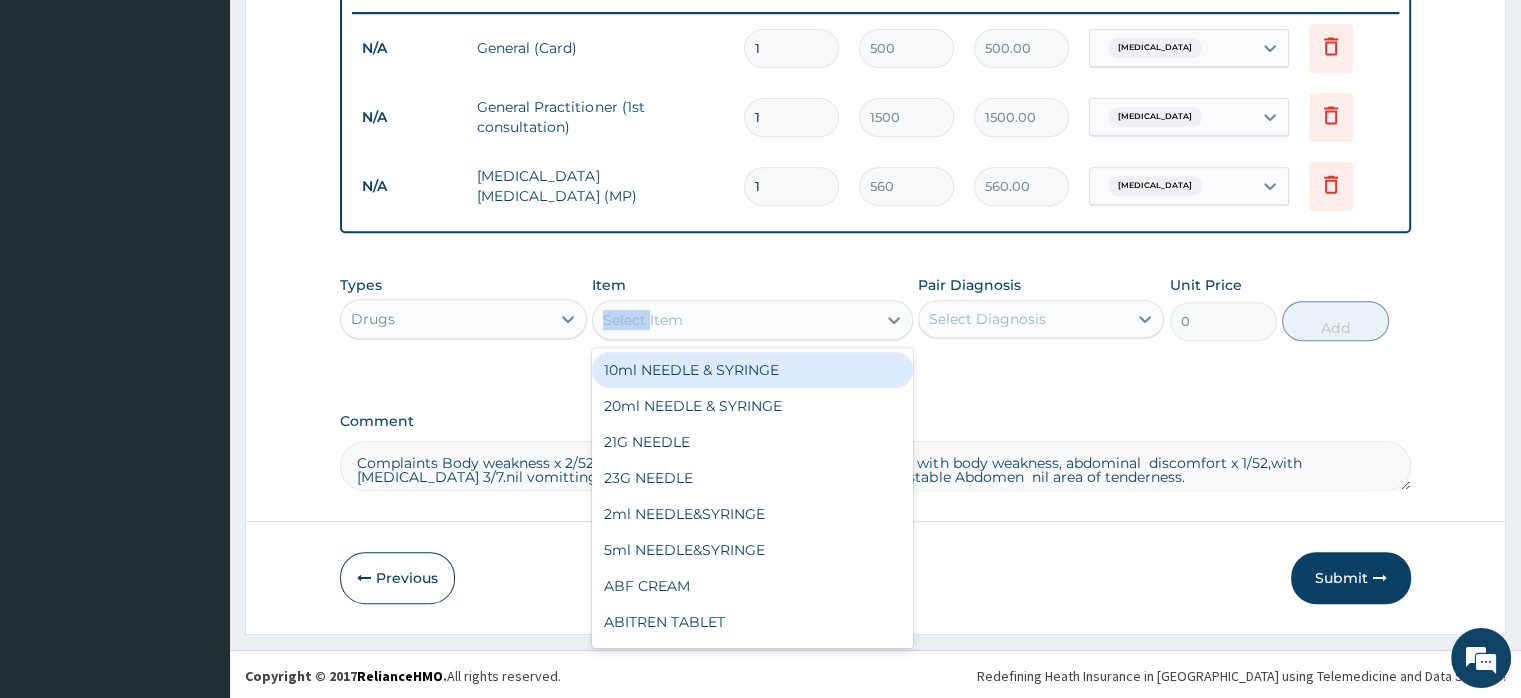 click on "Select Item" at bounding box center (643, 320) 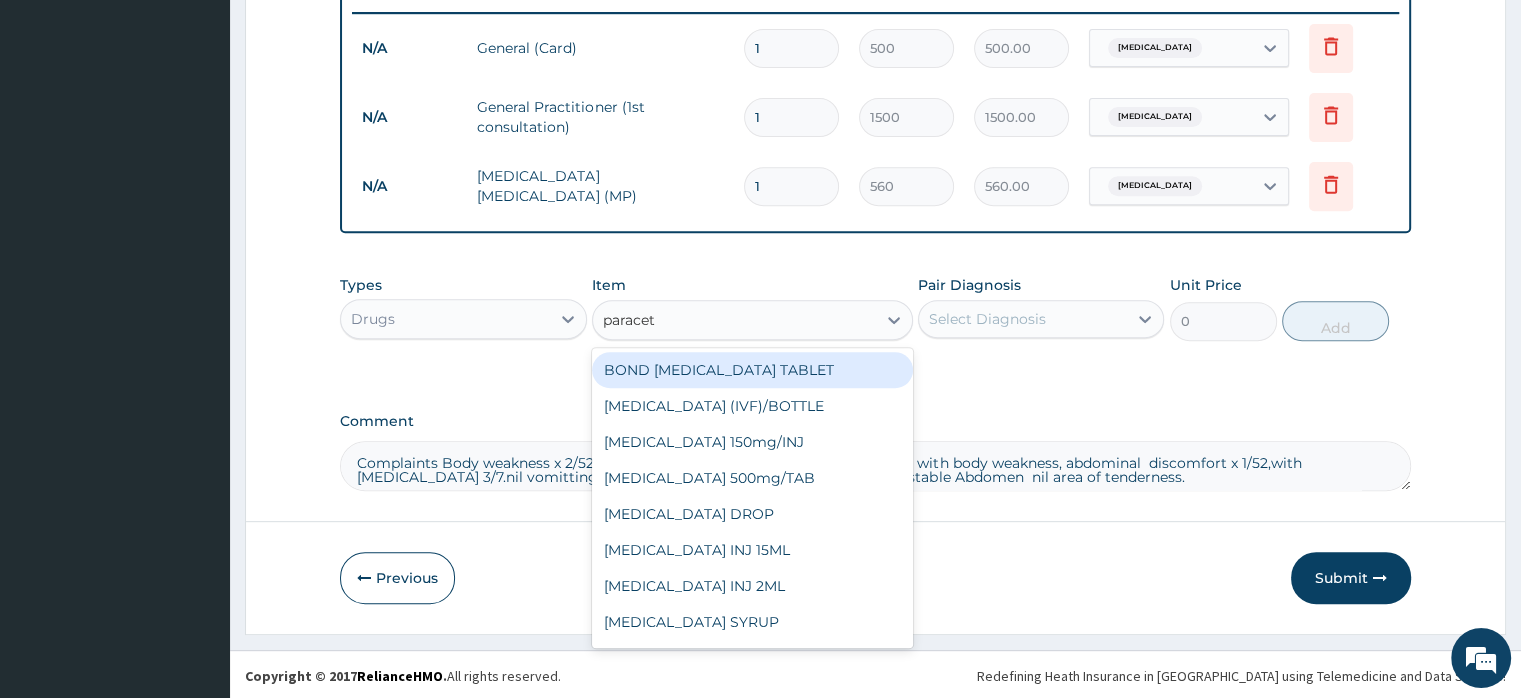 type on "paraceta" 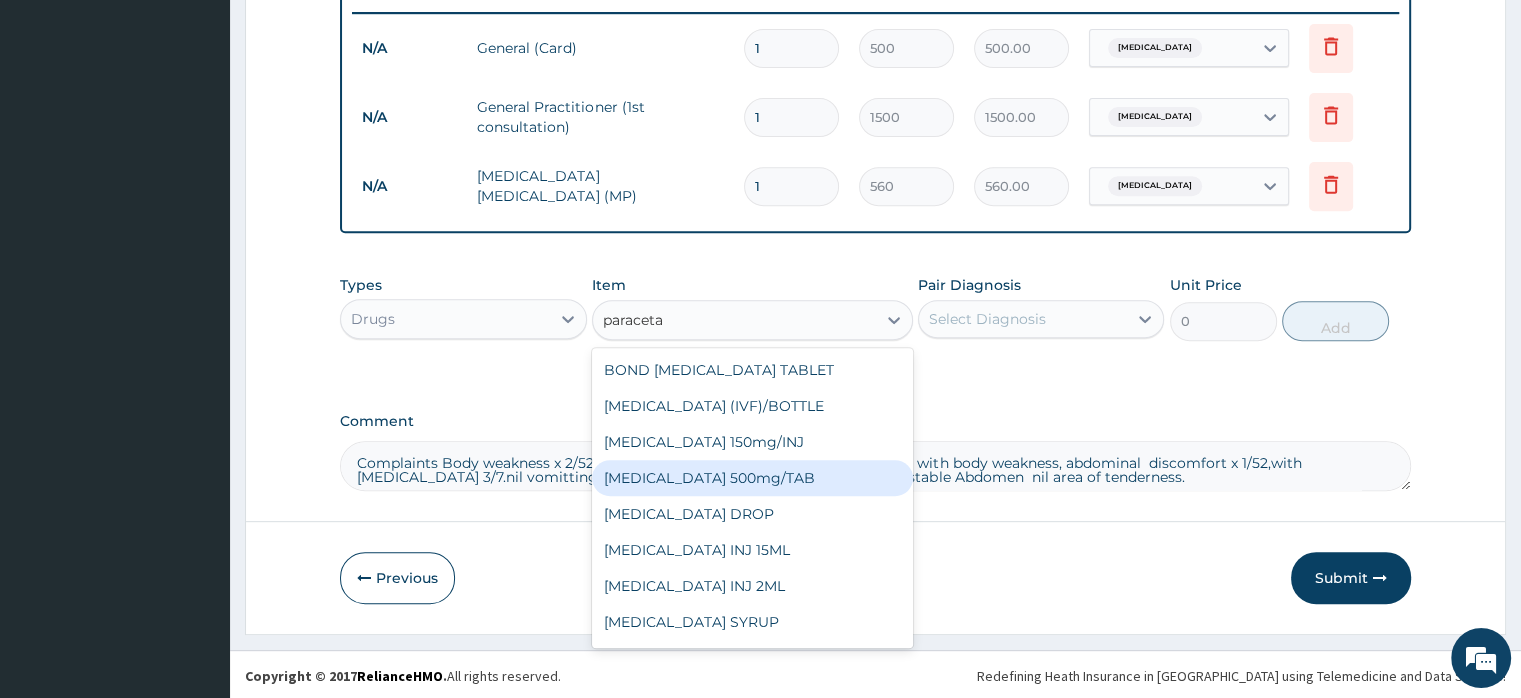 click on "PARACETAMOL 500mg/TAB" at bounding box center (752, 478) 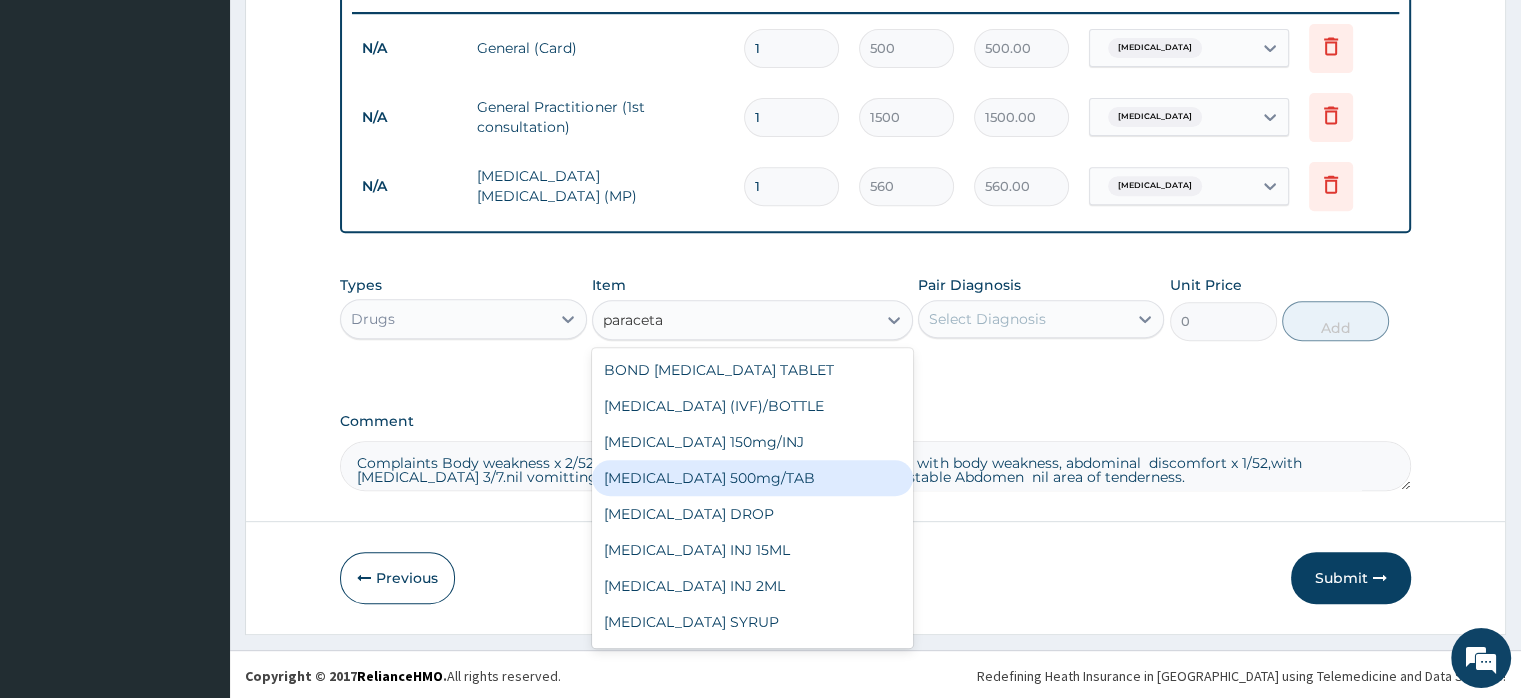 type 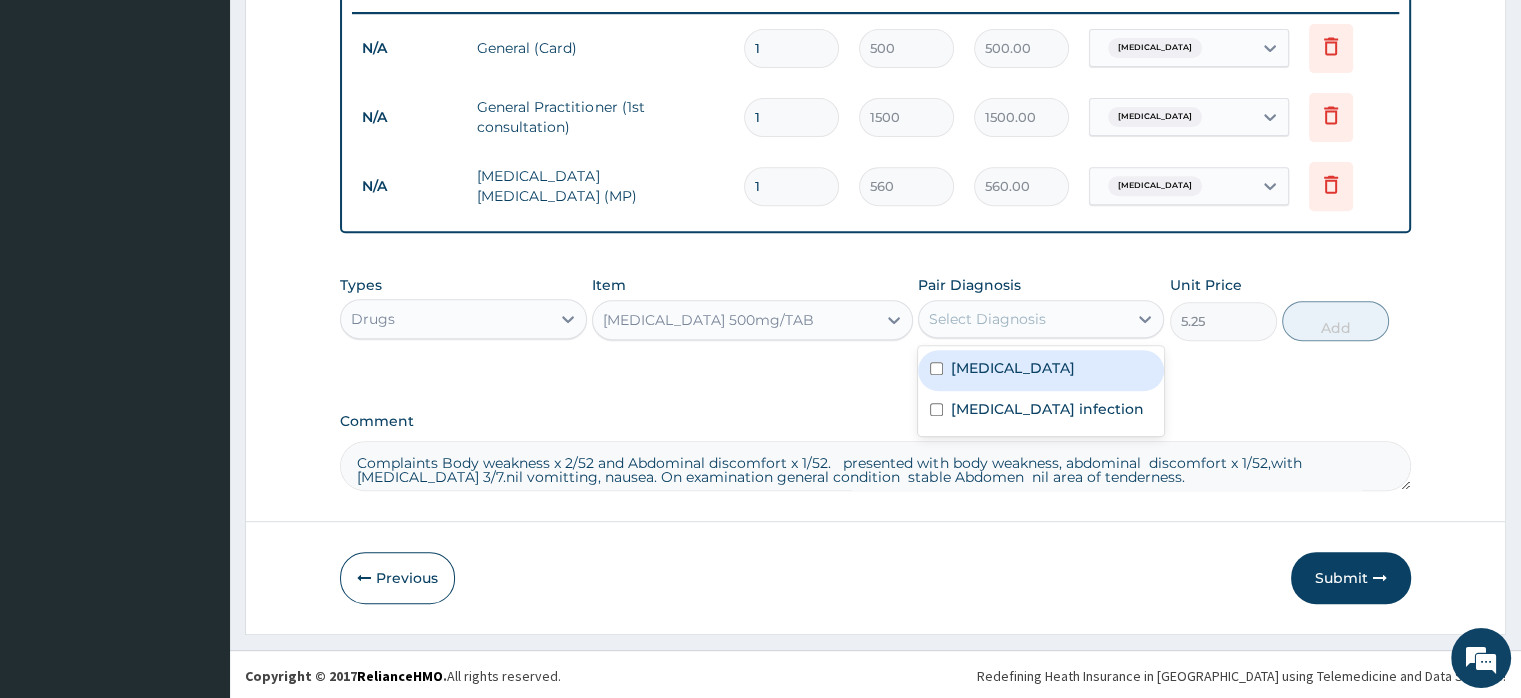 click on "Select Diagnosis" at bounding box center (987, 319) 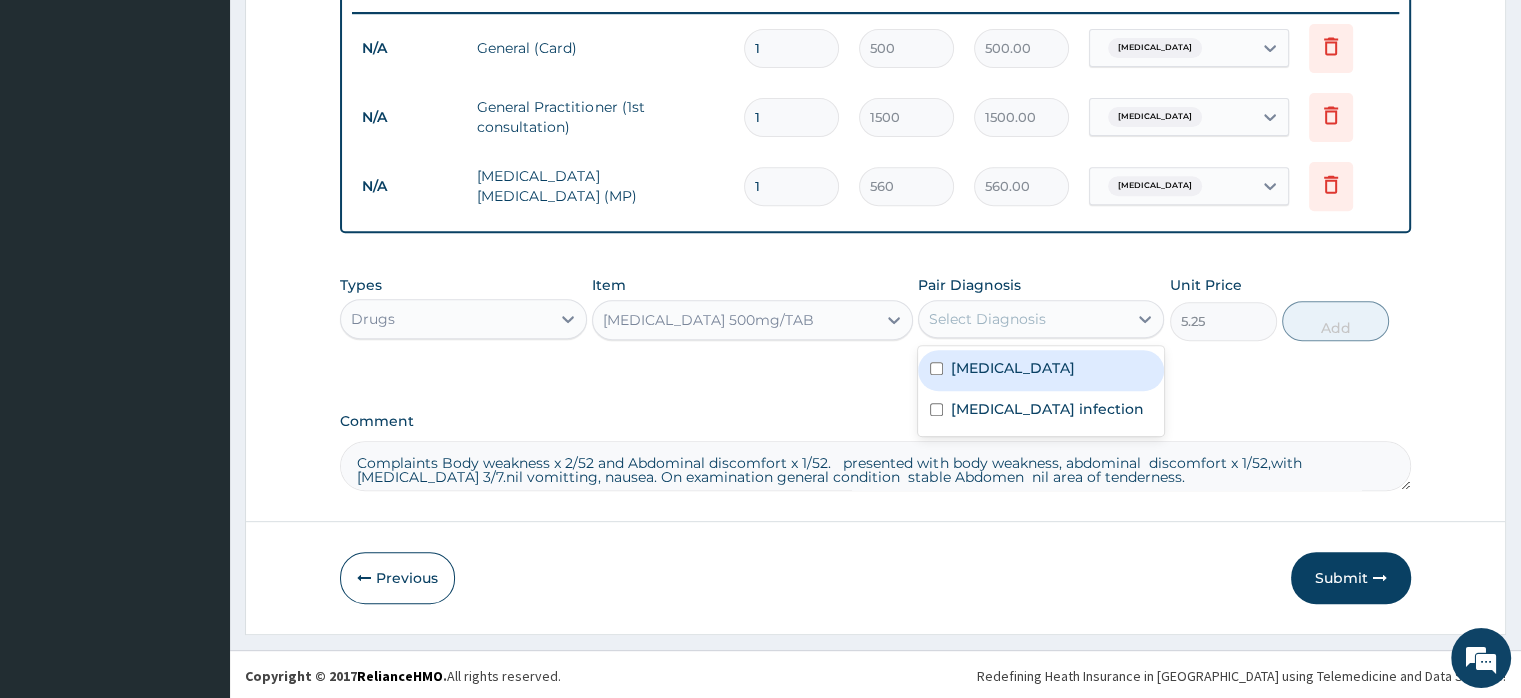 click on "Malaria" at bounding box center [1013, 368] 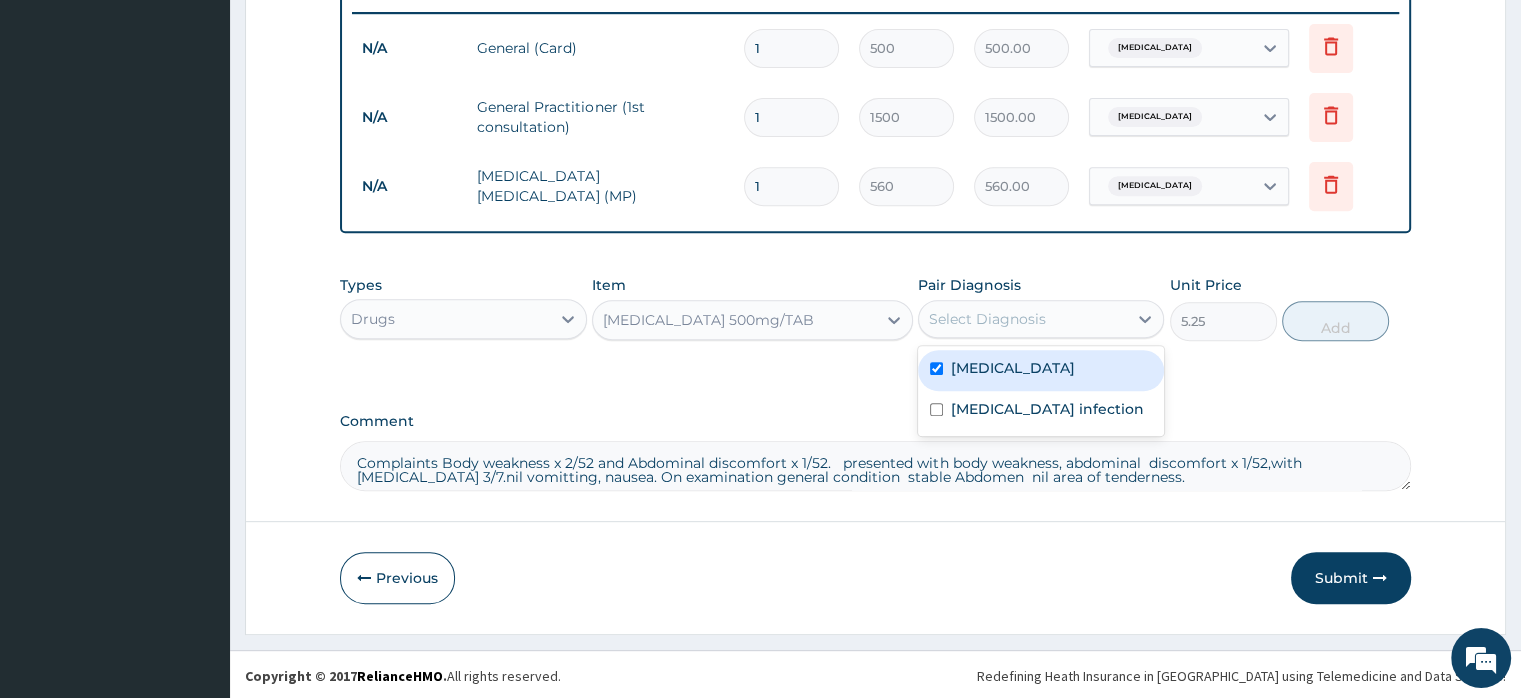 checkbox on "true" 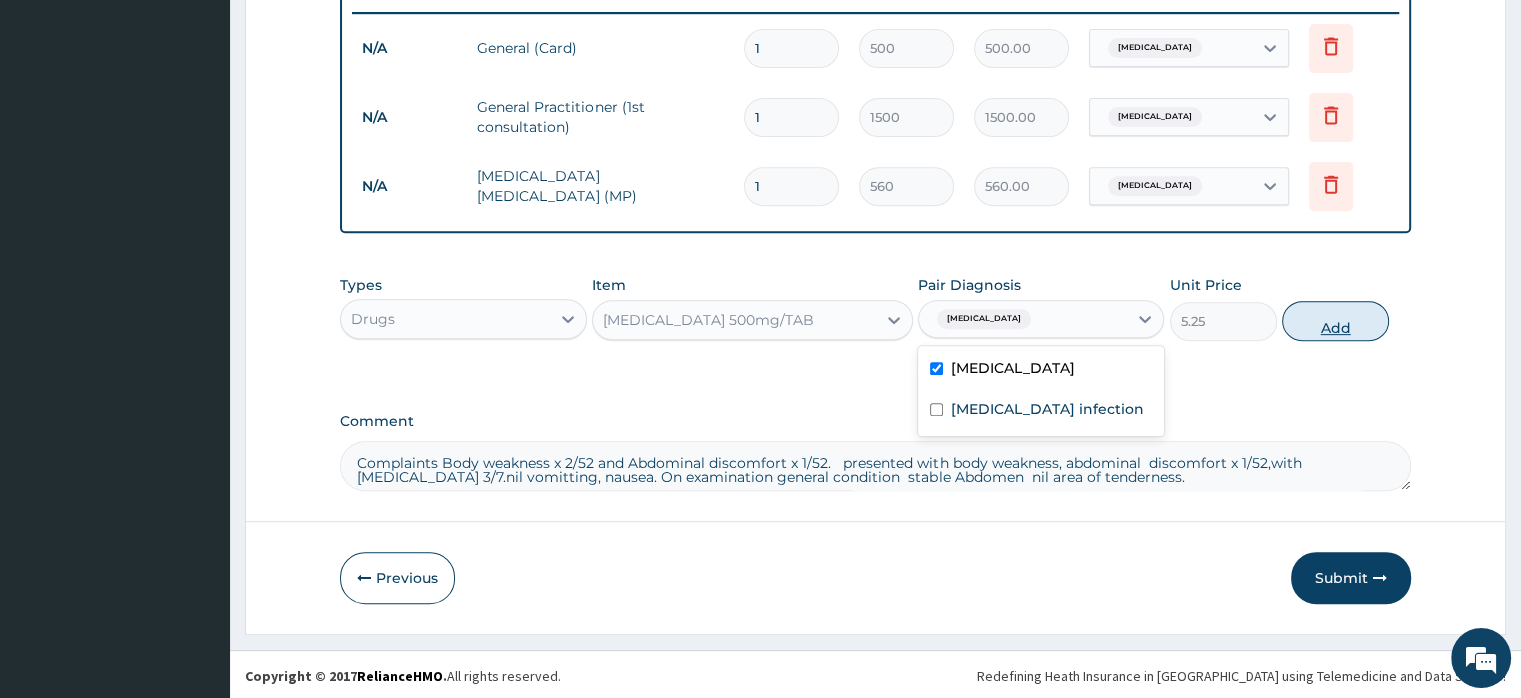 click on "Add" at bounding box center (1335, 321) 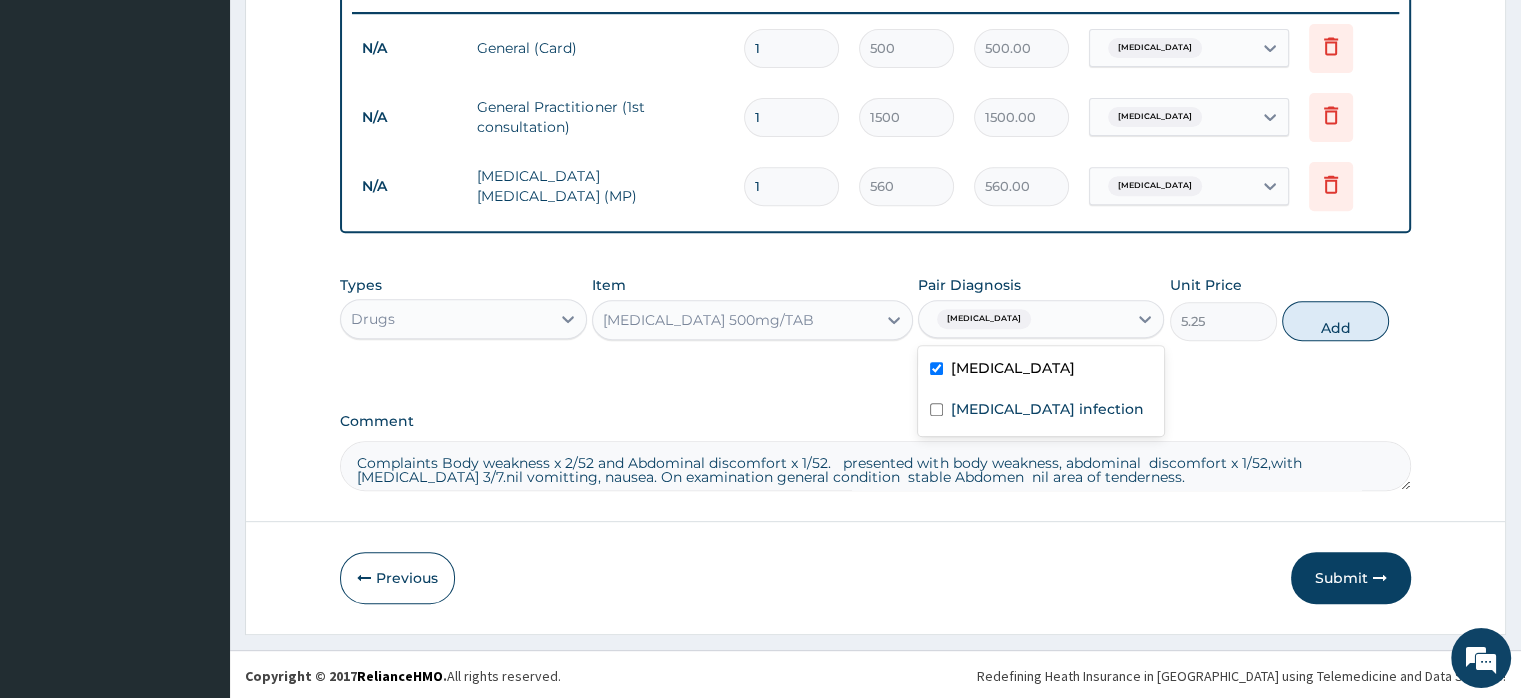 type on "0" 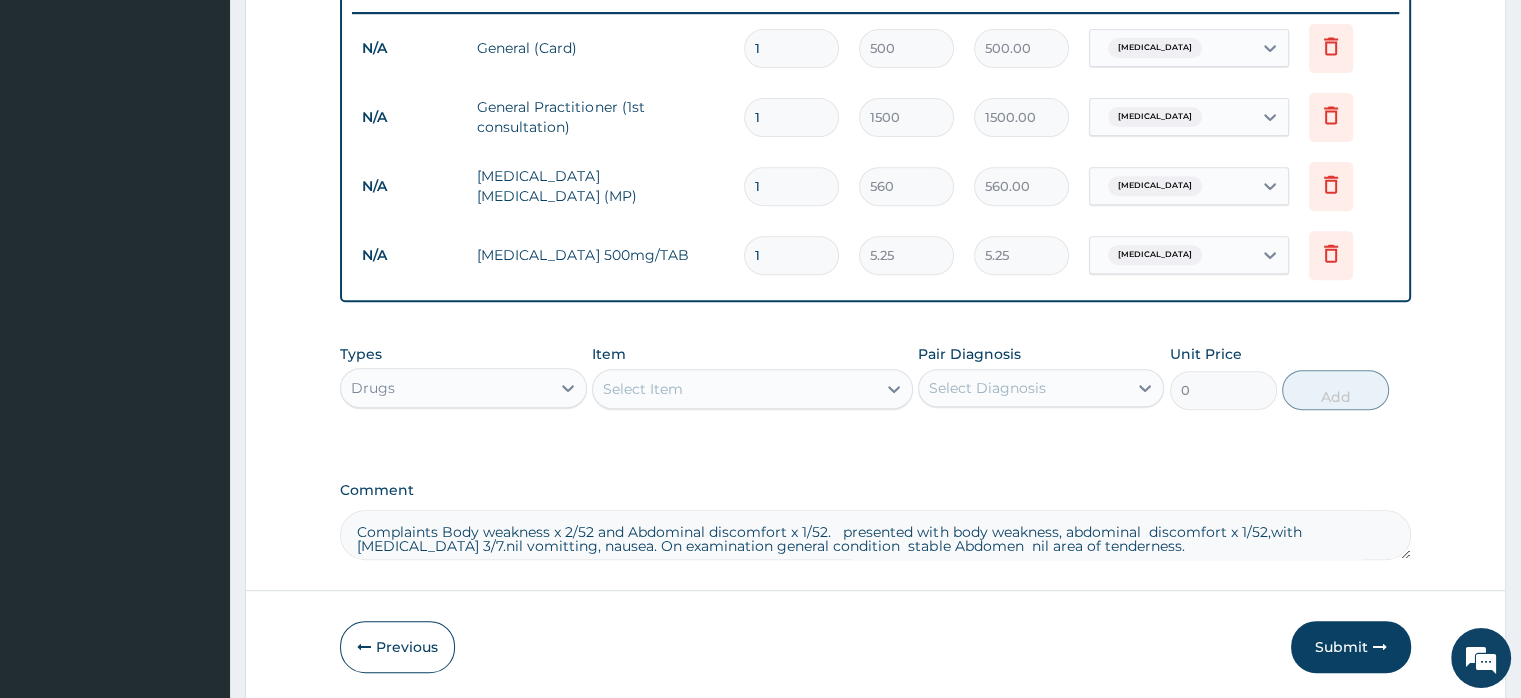 click on "Select Item" at bounding box center [752, 389] 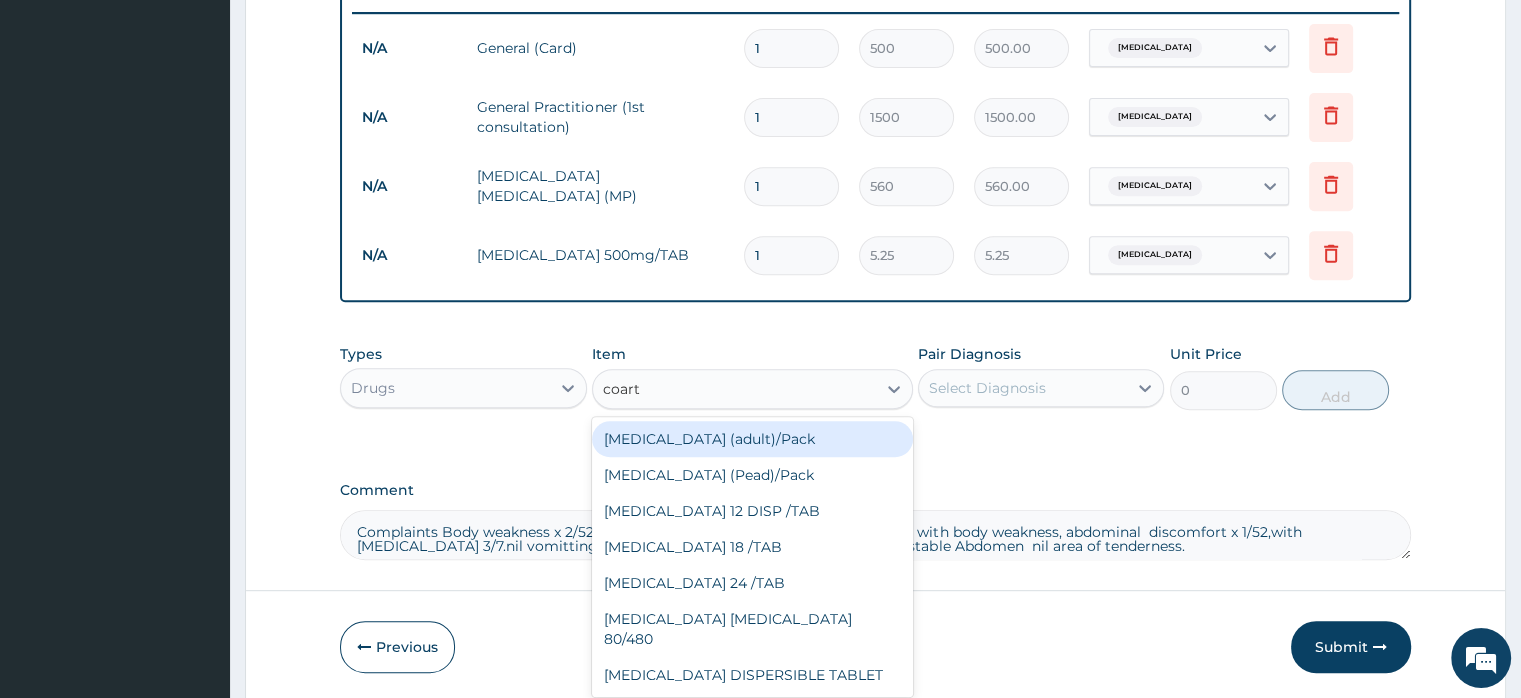 type on "coarte" 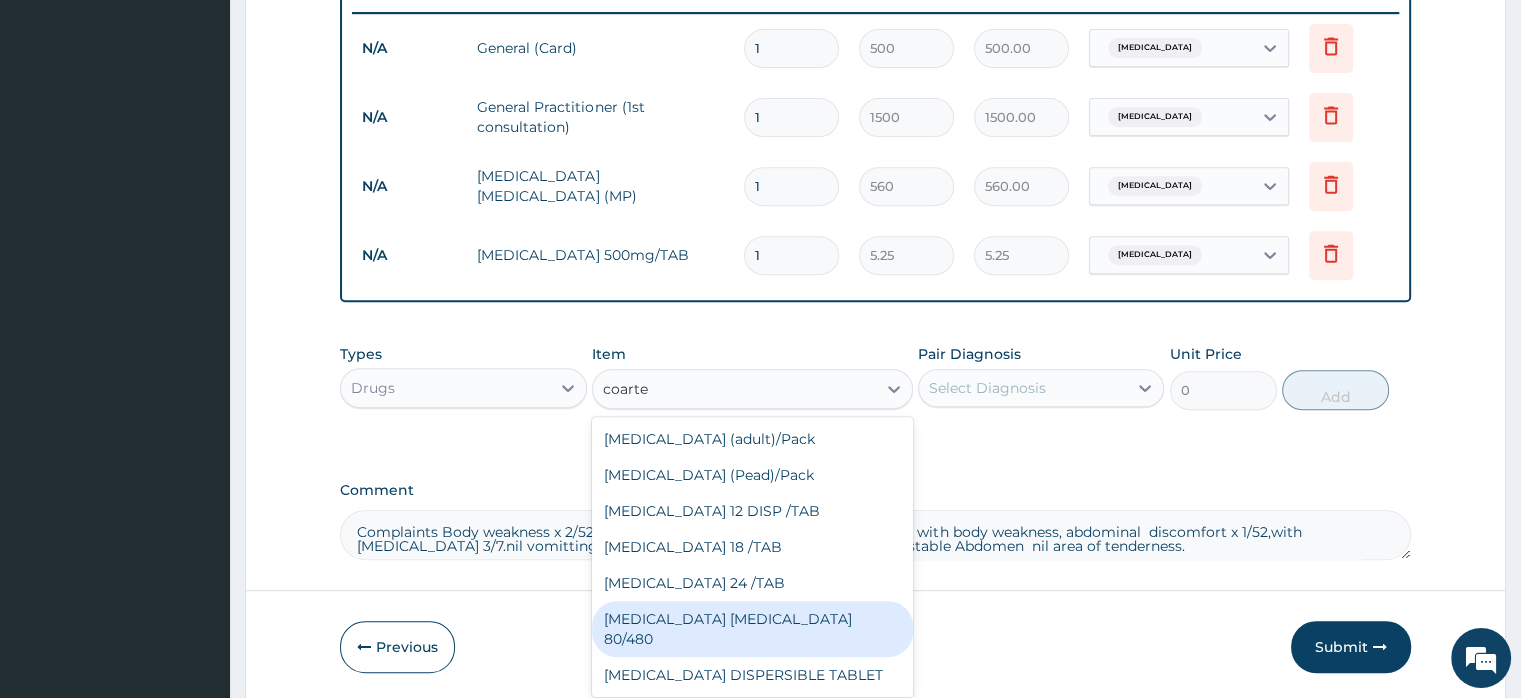 drag, startPoint x: 740, startPoint y: 611, endPoint x: 787, endPoint y: 537, distance: 87.66413 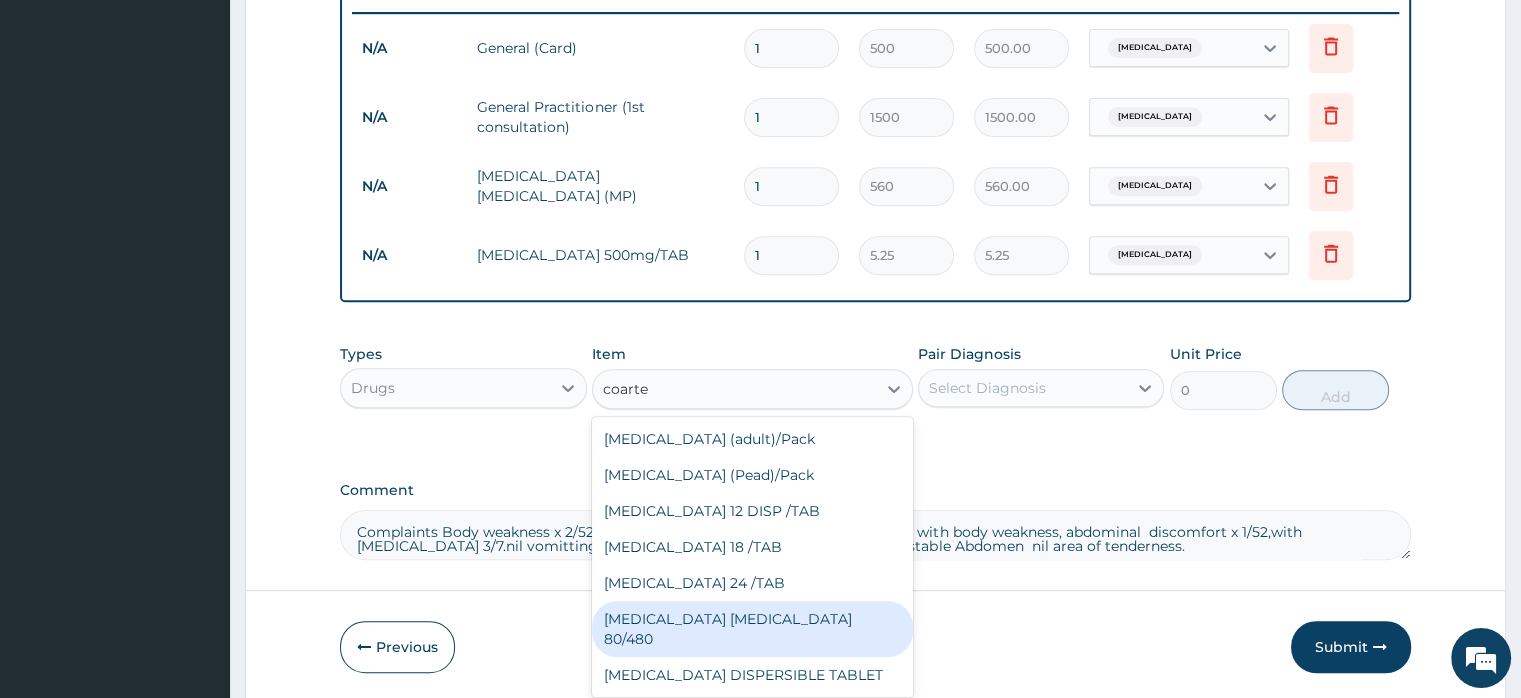 click on "COARTEM D TAB 80/480" at bounding box center (752, 629) 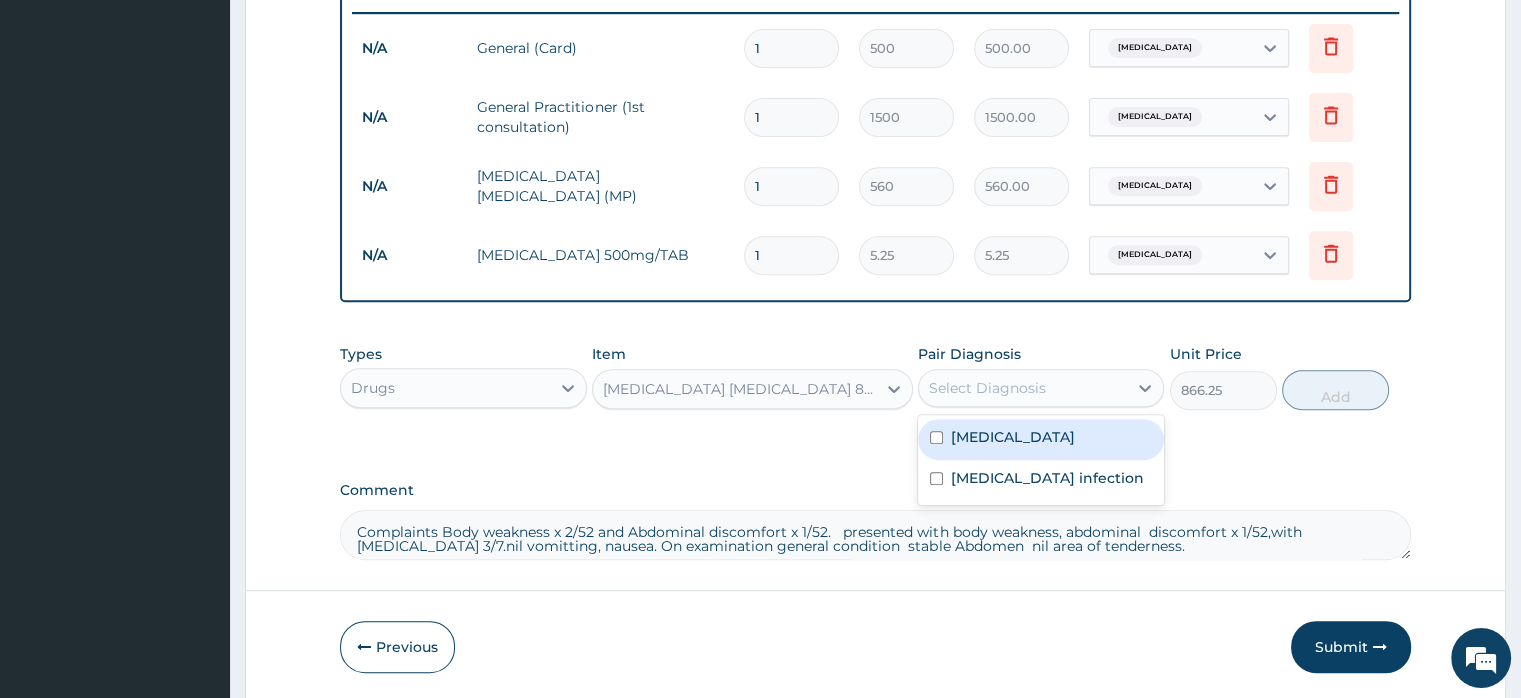 click on "Select Diagnosis" at bounding box center [987, 388] 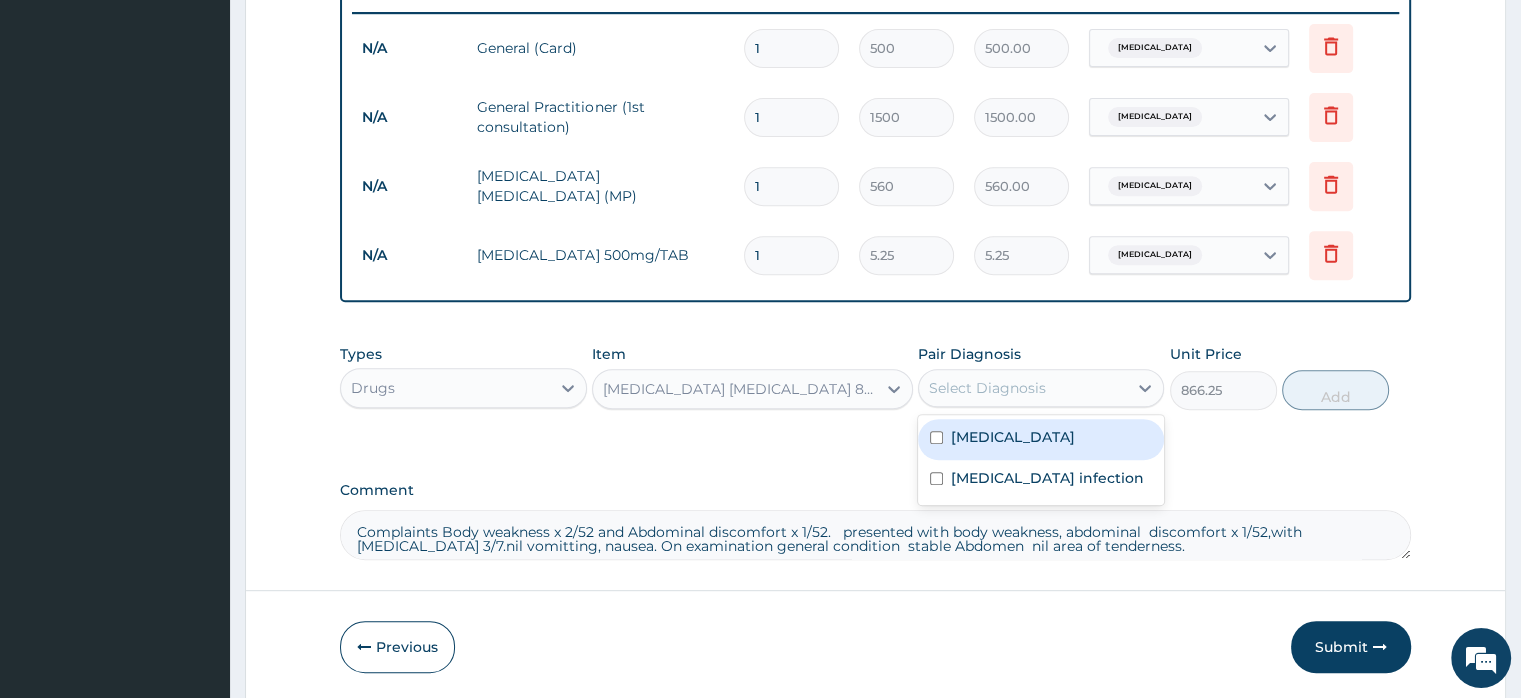click on "Malaria" at bounding box center (1013, 437) 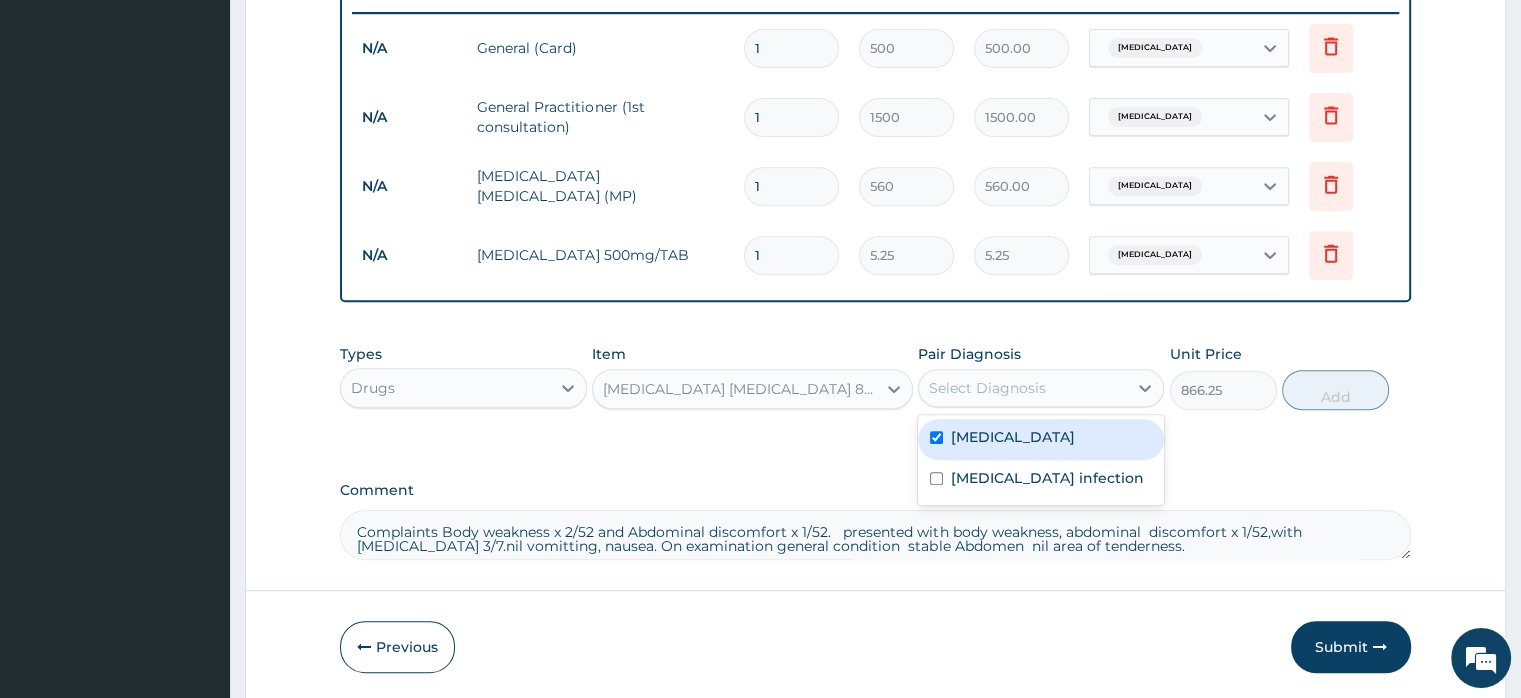 checkbox on "true" 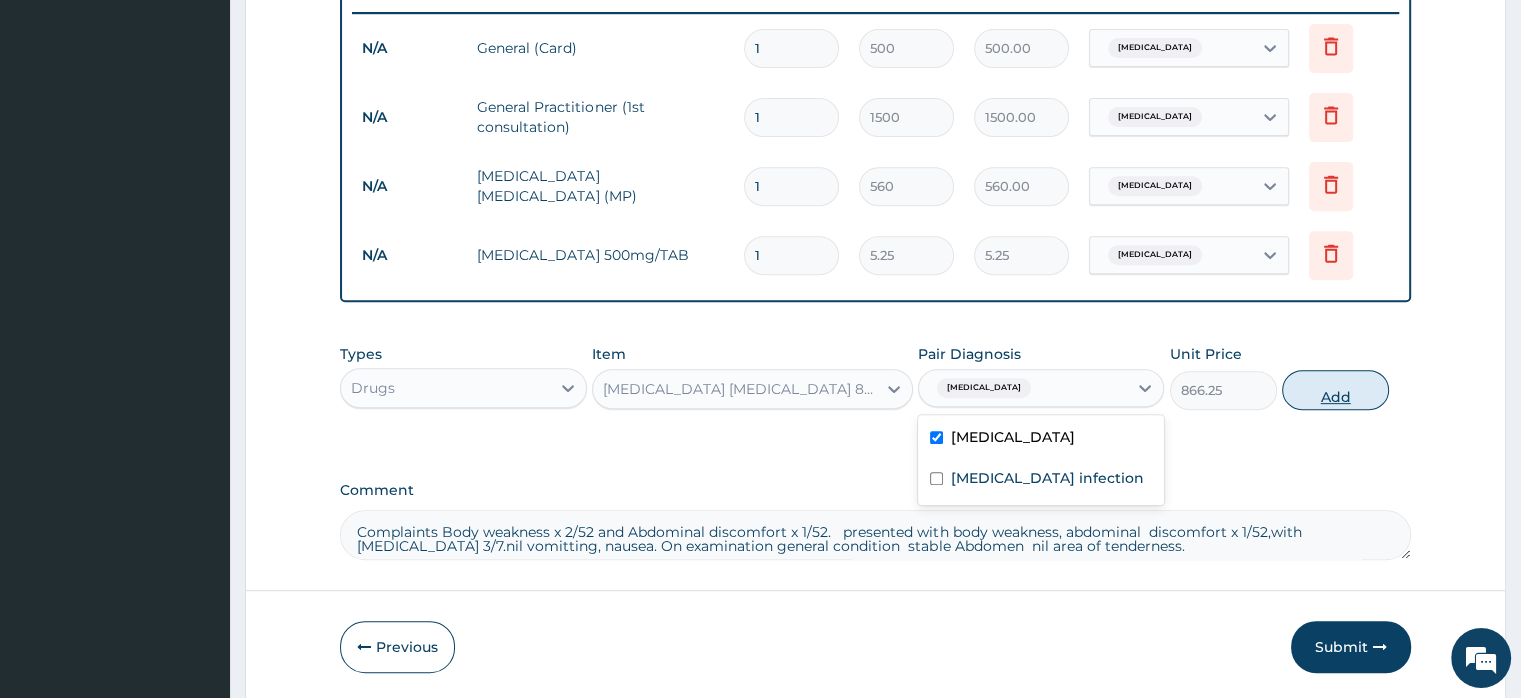 click on "Add" at bounding box center [1335, 390] 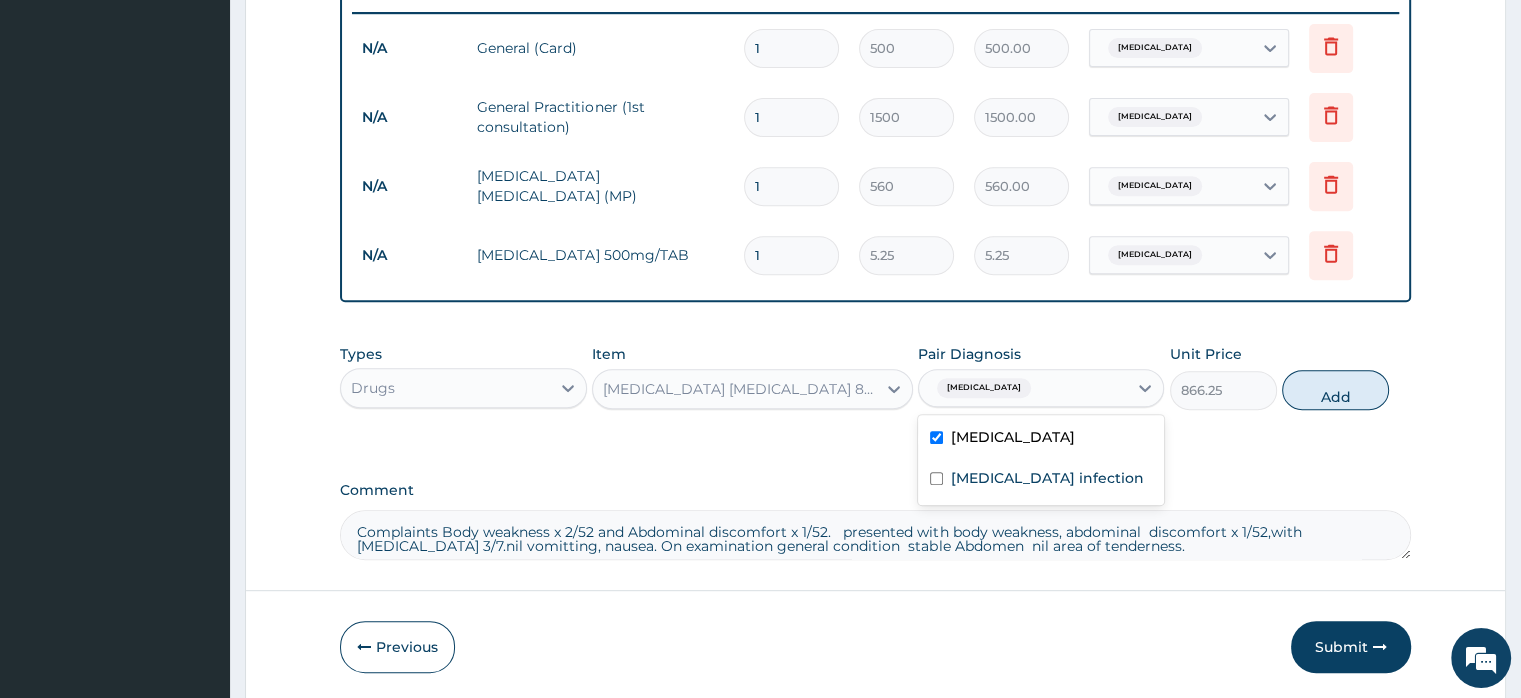 type on "0" 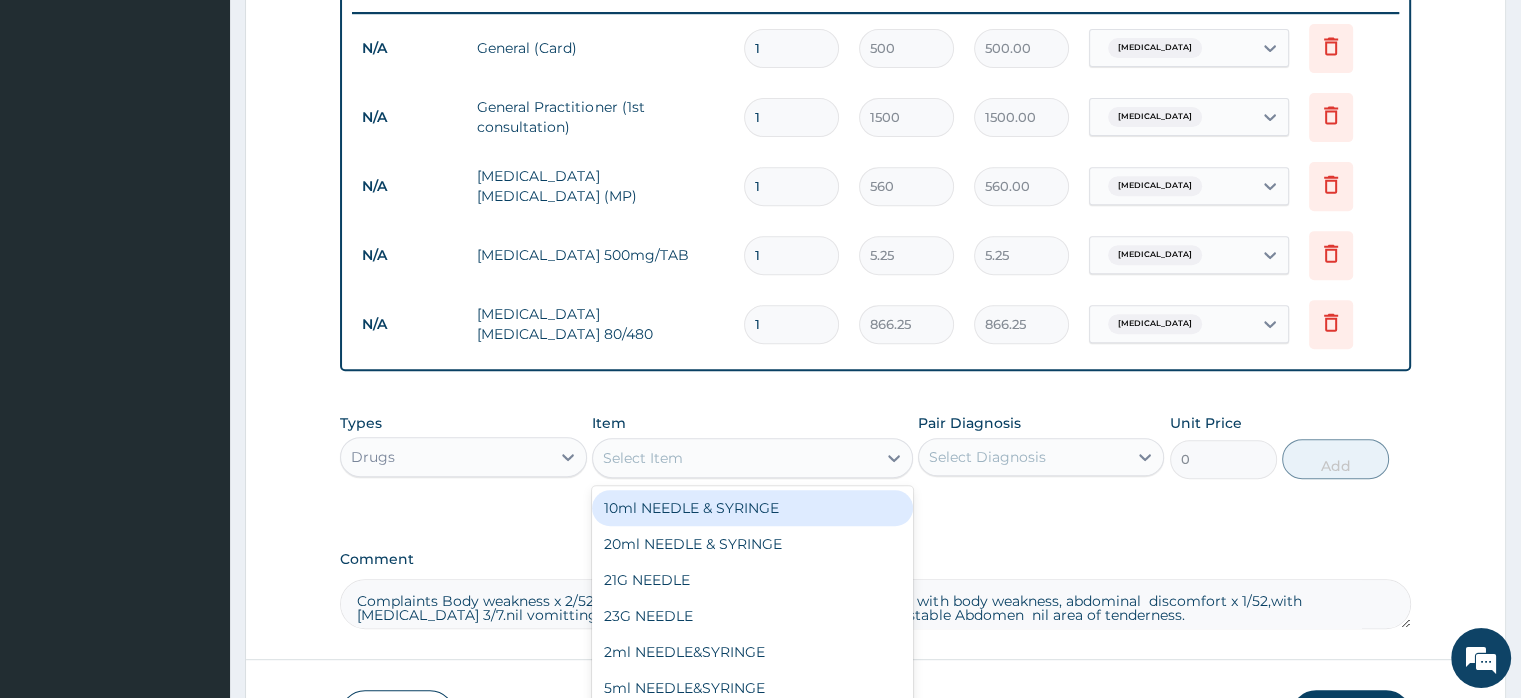 click on "Select Item" at bounding box center [734, 458] 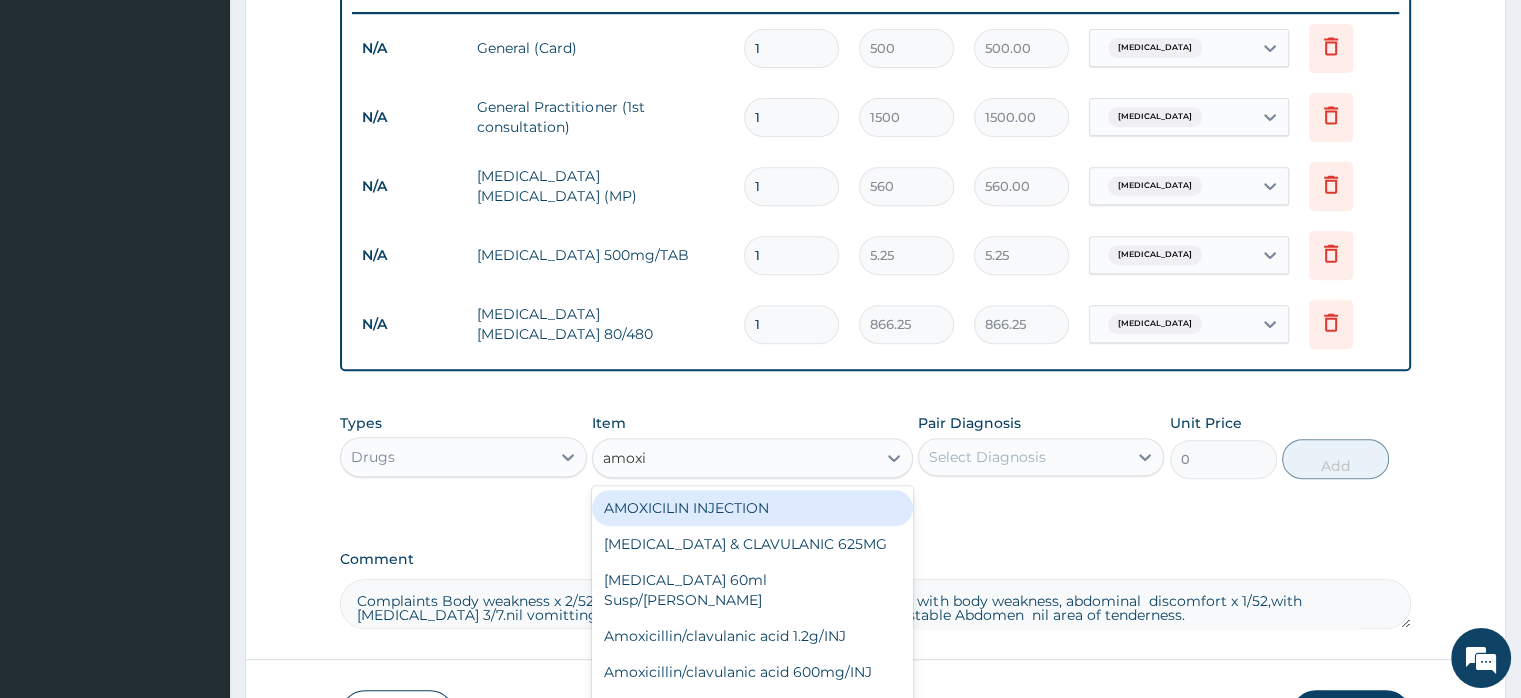 type on "amoxil" 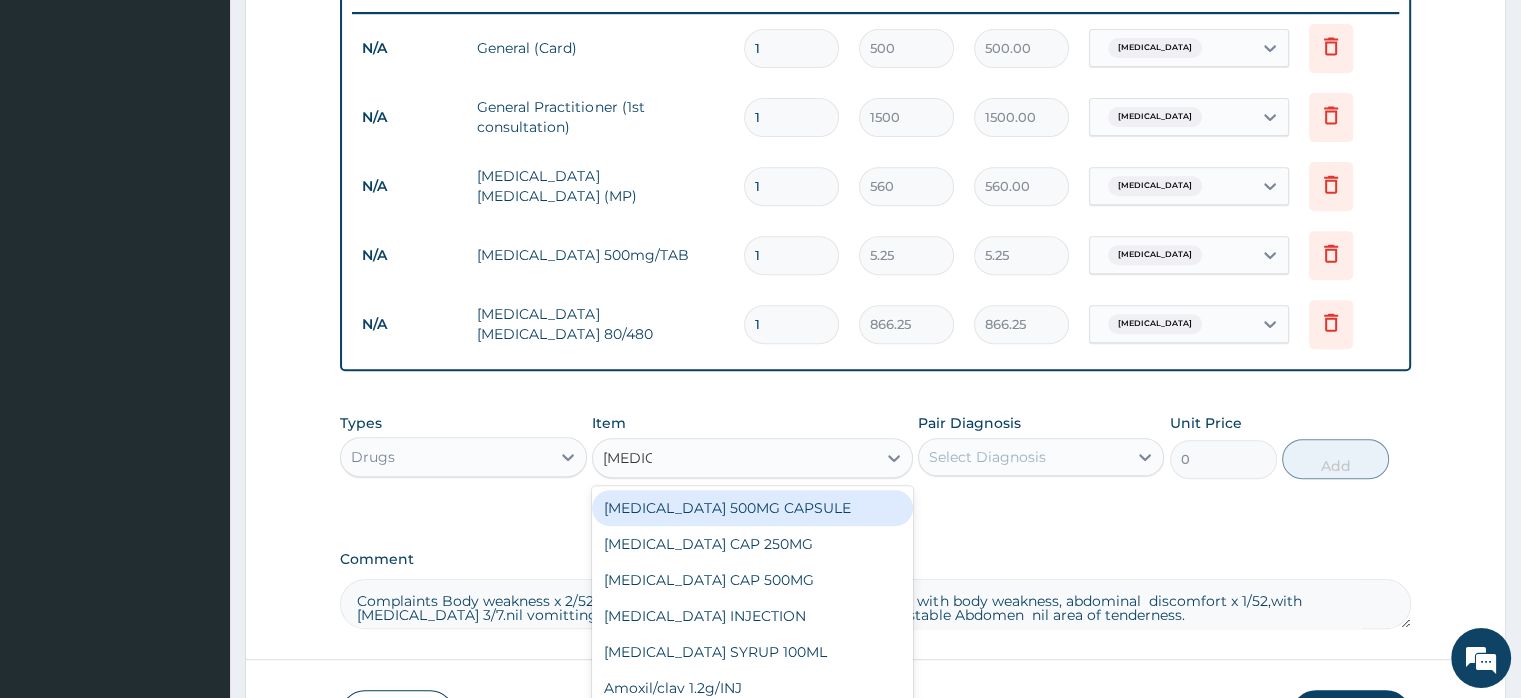 click on "AMOXIL 500MG CAPSULE" at bounding box center [752, 508] 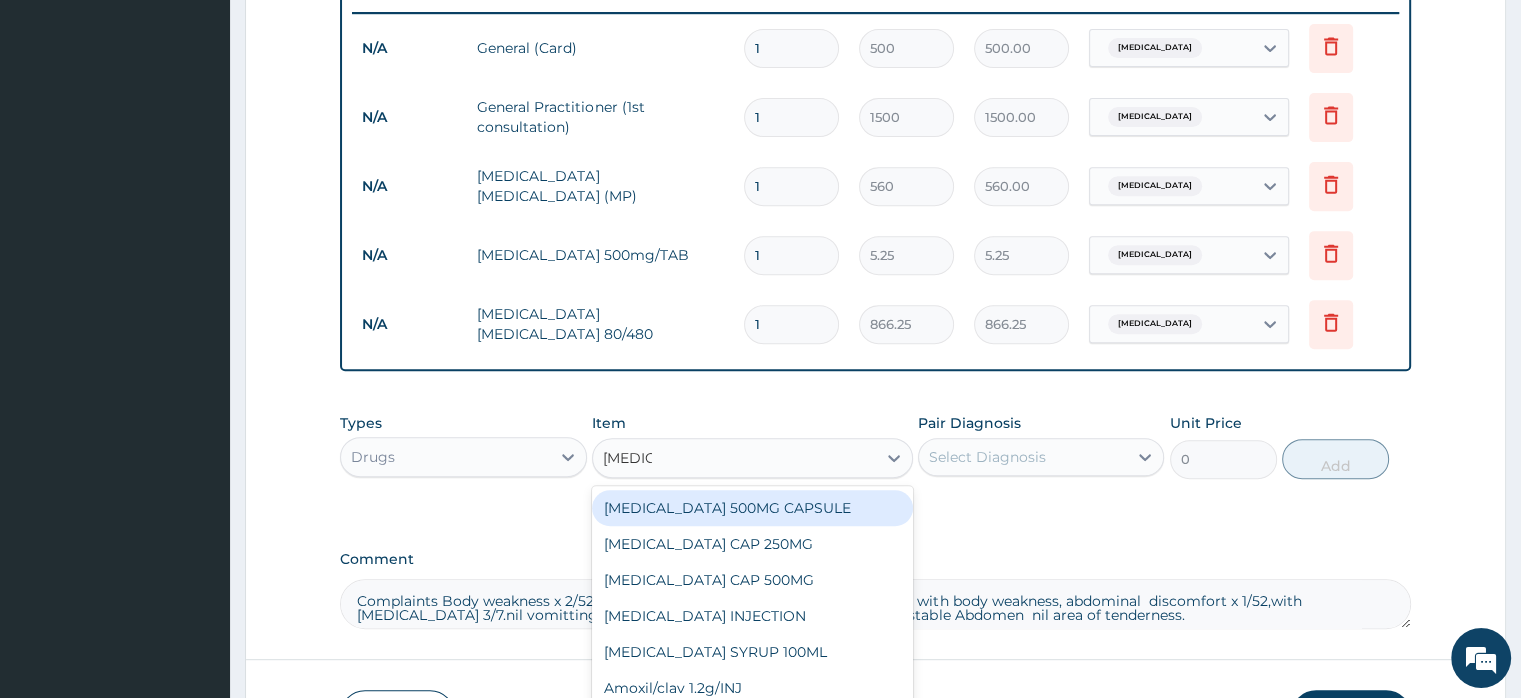 type 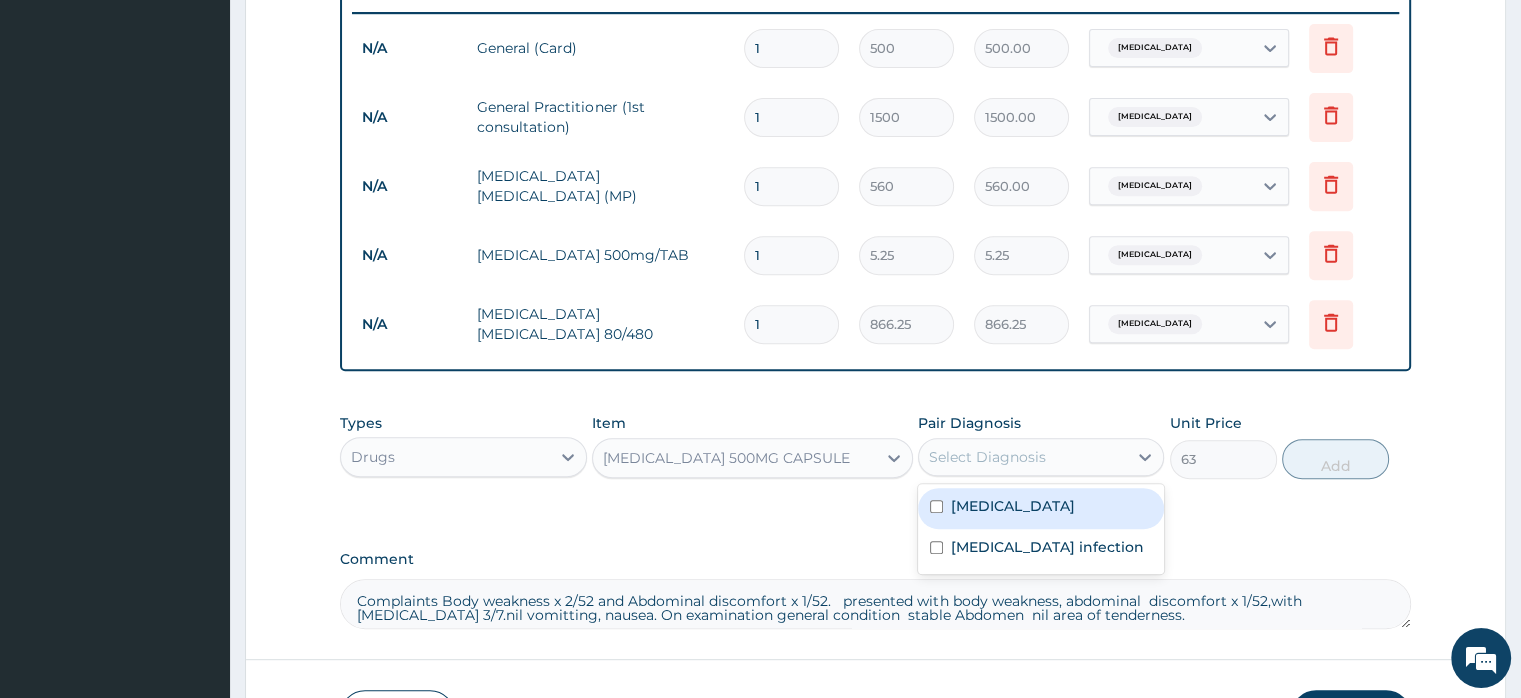 click on "Select Diagnosis" at bounding box center [987, 457] 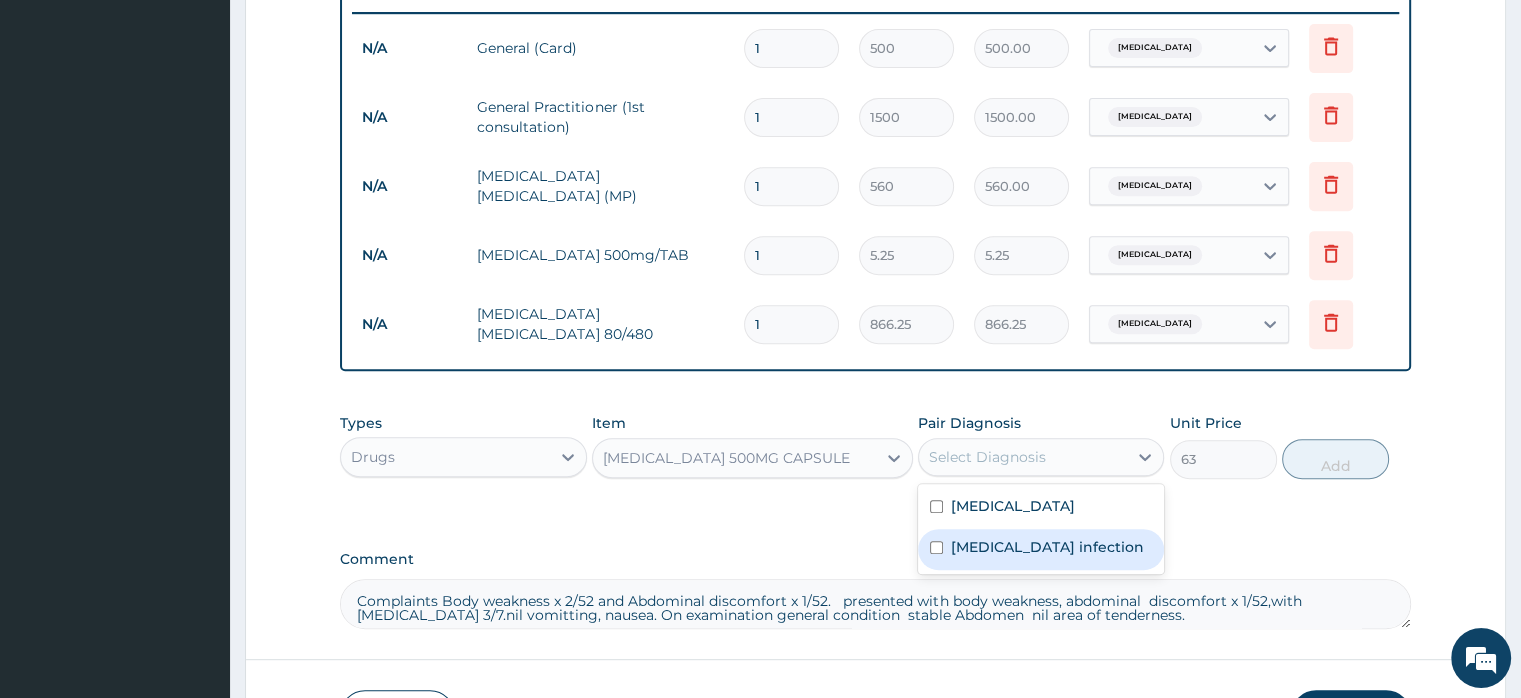 click on "Salmonella infection" at bounding box center (1047, 547) 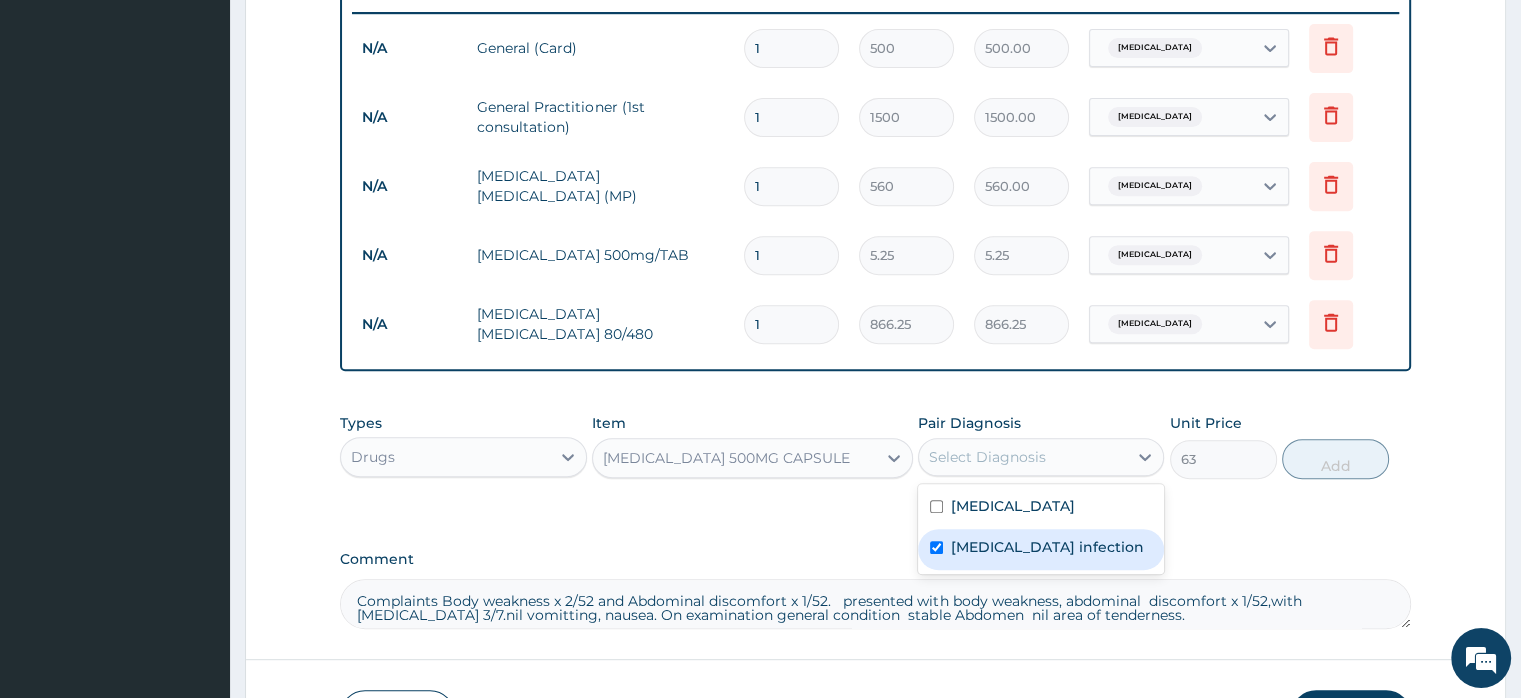 checkbox on "true" 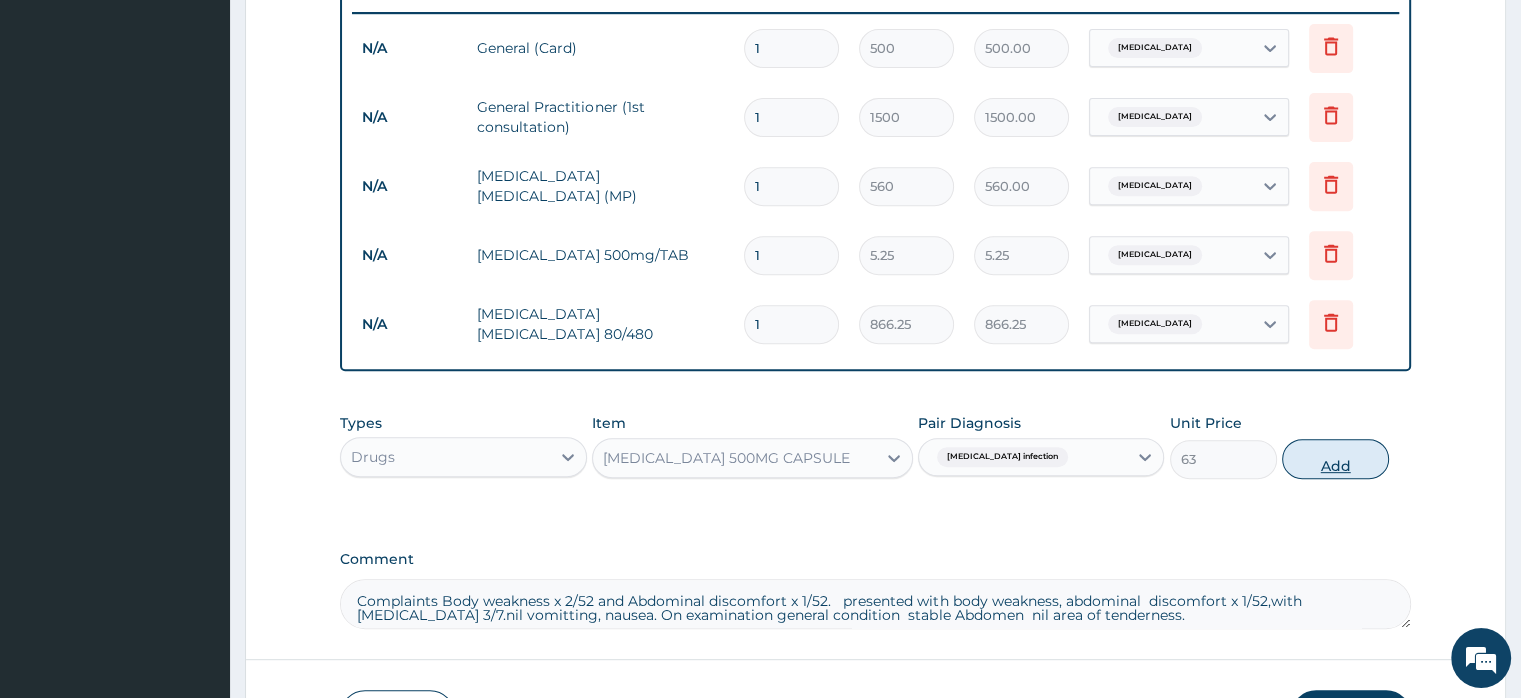 click on "Add" at bounding box center [1335, 459] 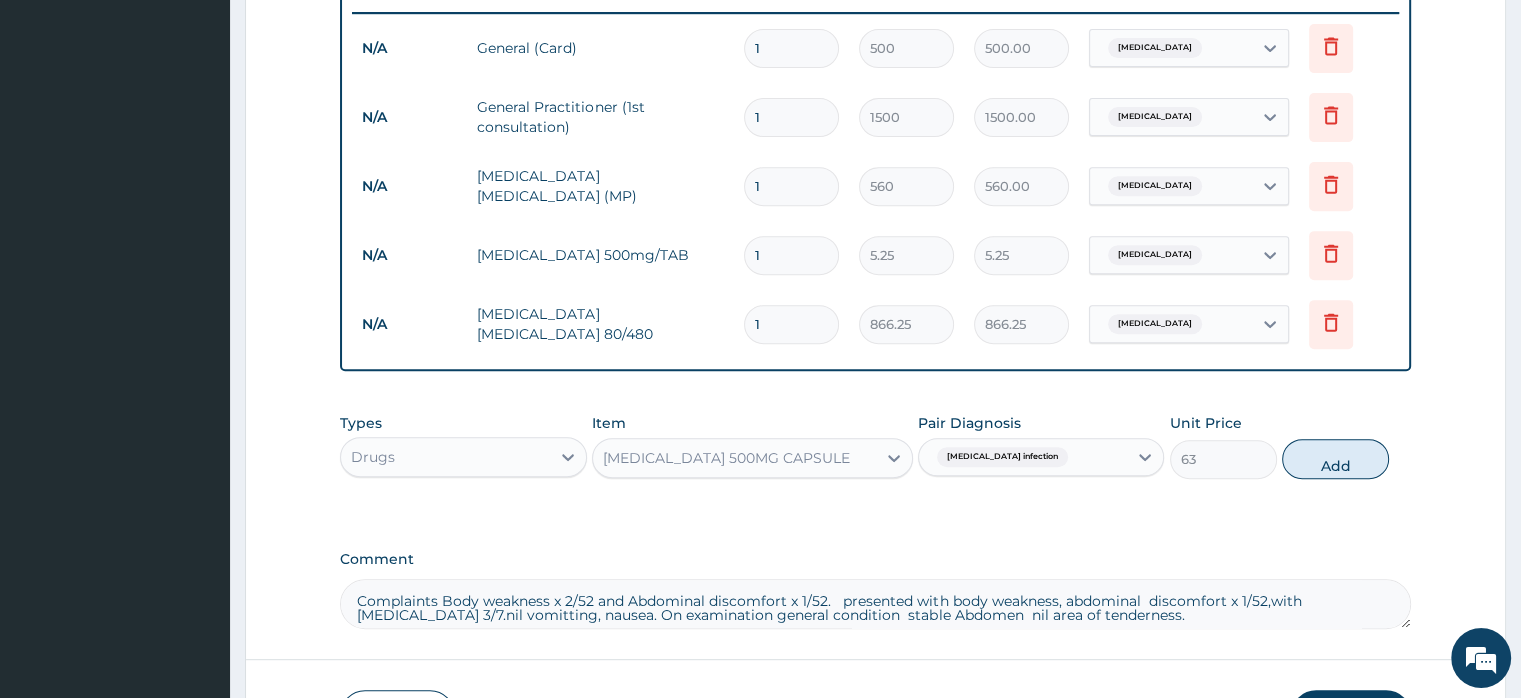 type on "0" 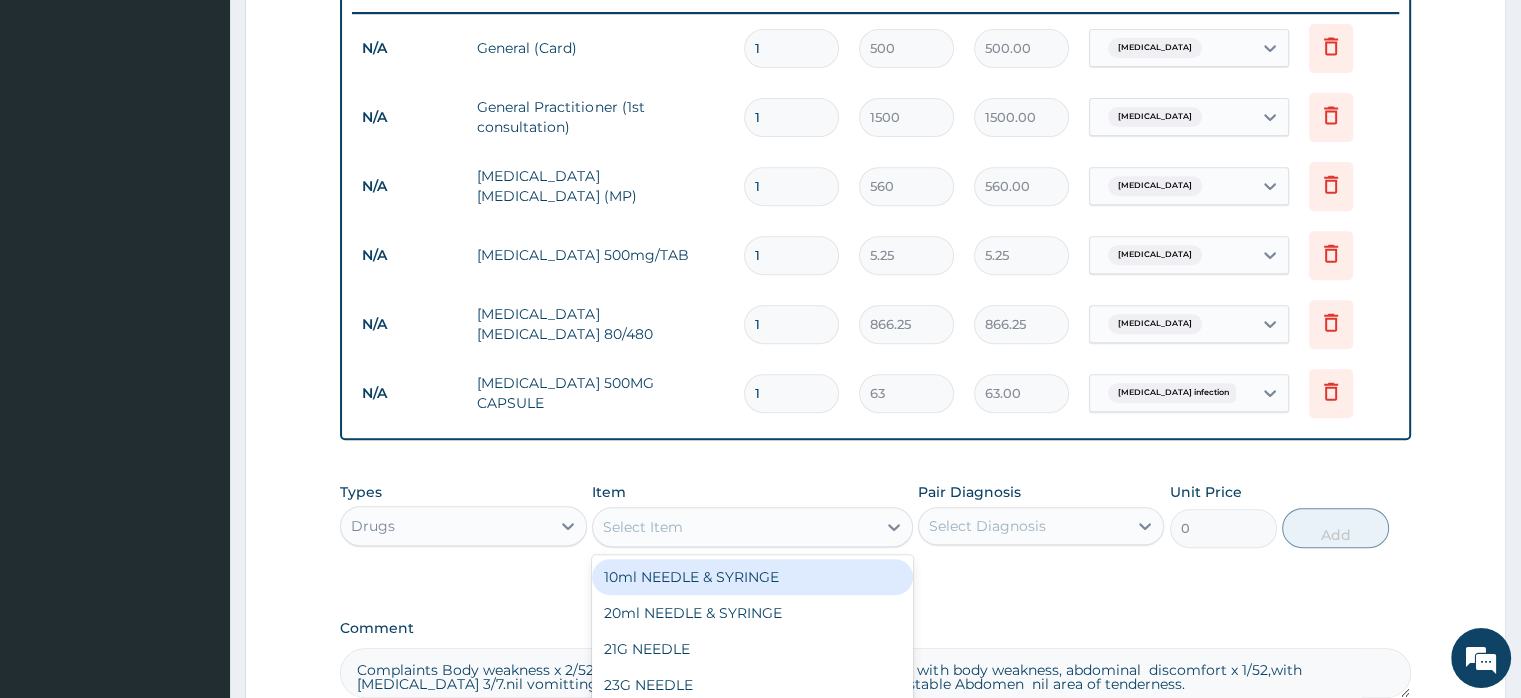 click on "Select Item" at bounding box center (734, 527) 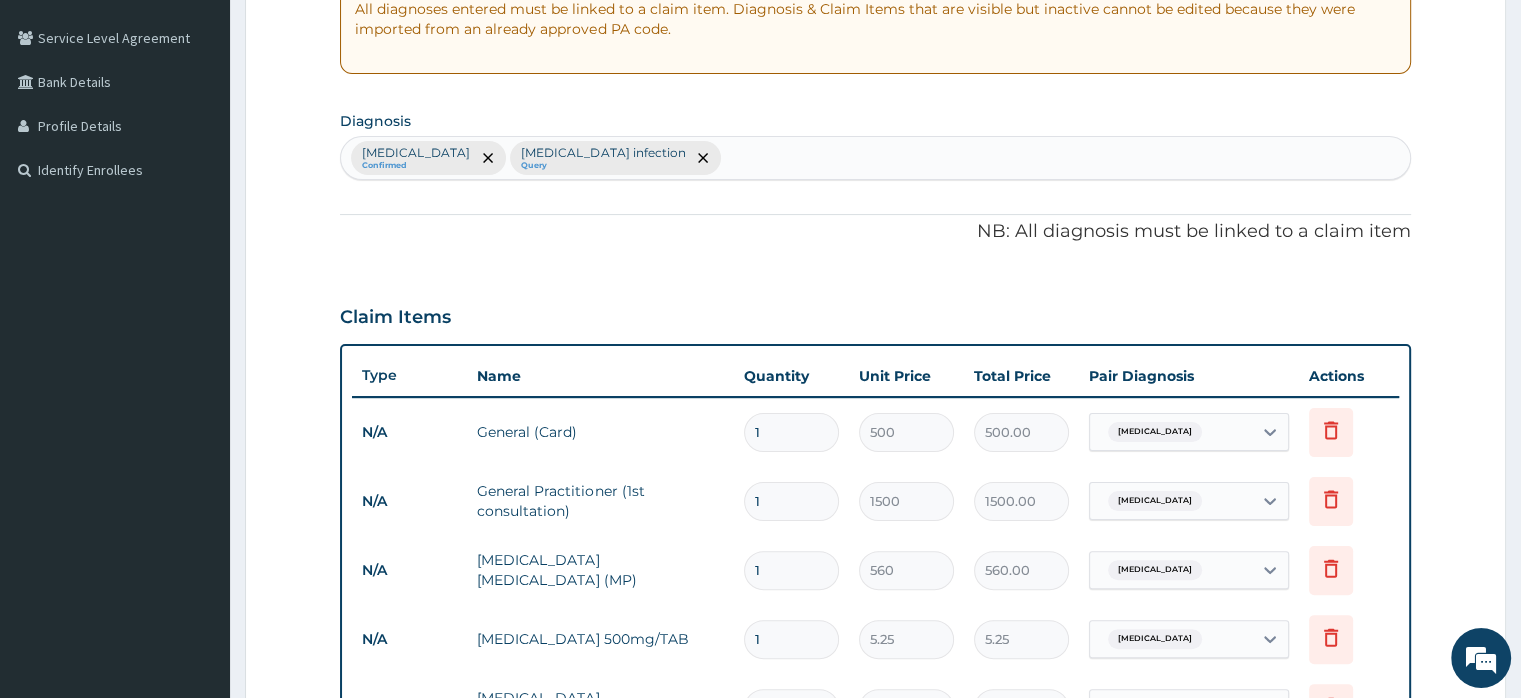 scroll, scrollTop: 284, scrollLeft: 0, axis: vertical 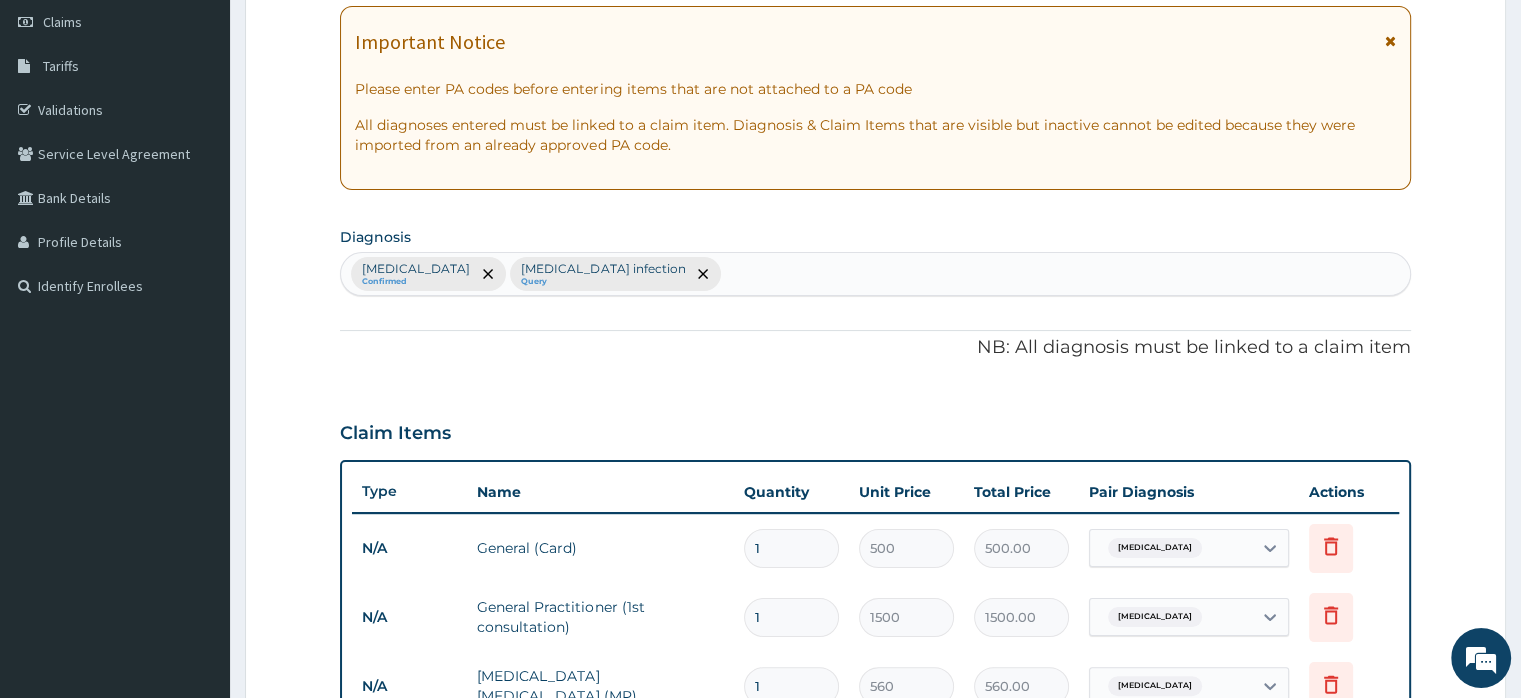 click on "Malaria Confirmed Salmonella infection Query" at bounding box center (875, 274) 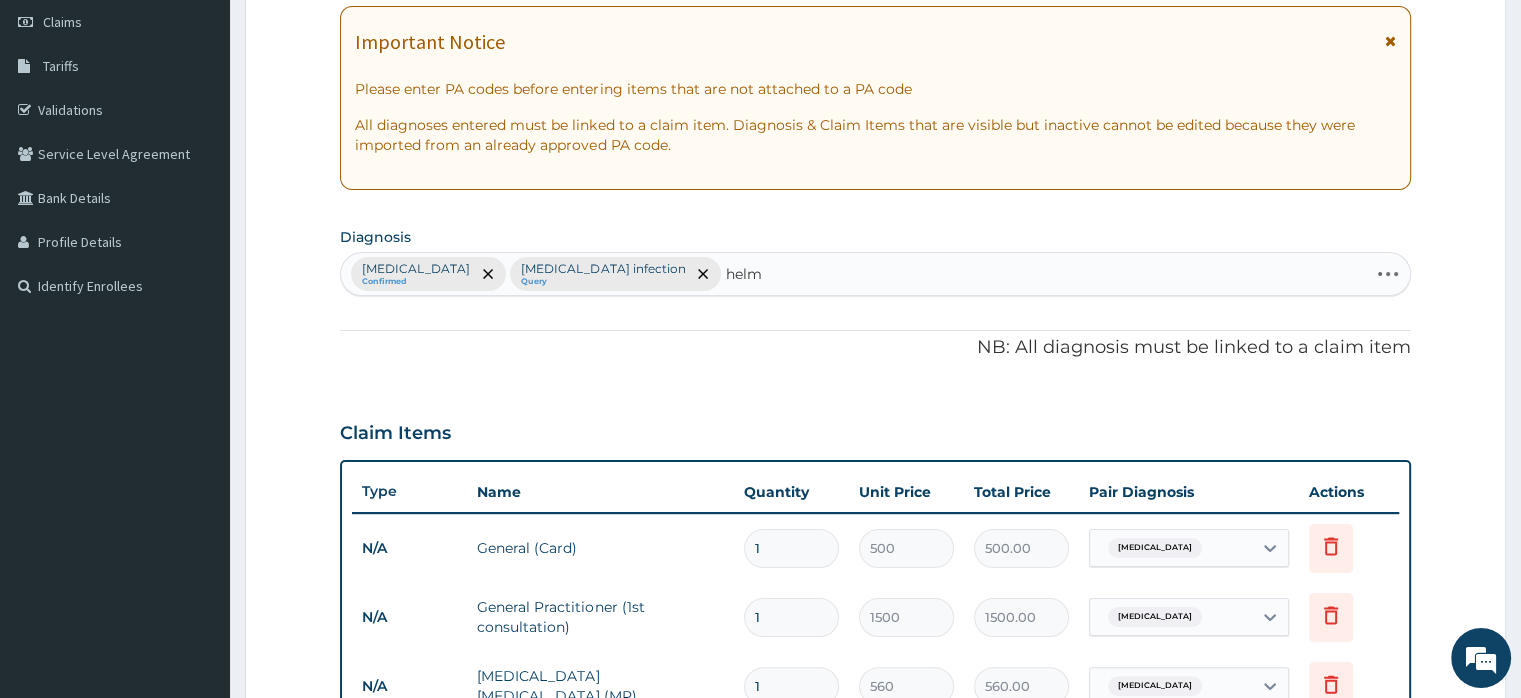 type on "helme" 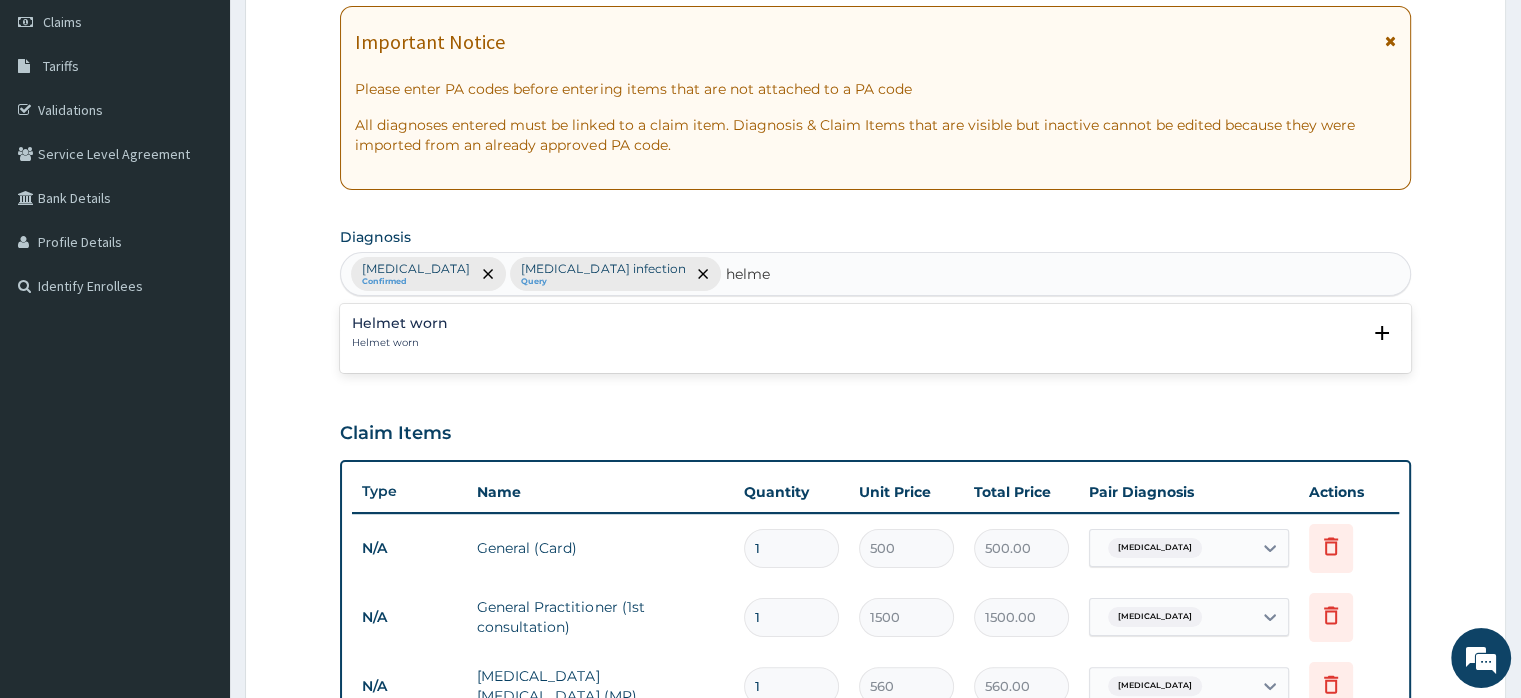 drag, startPoint x: 667, startPoint y: 273, endPoint x: 620, endPoint y: 273, distance: 47 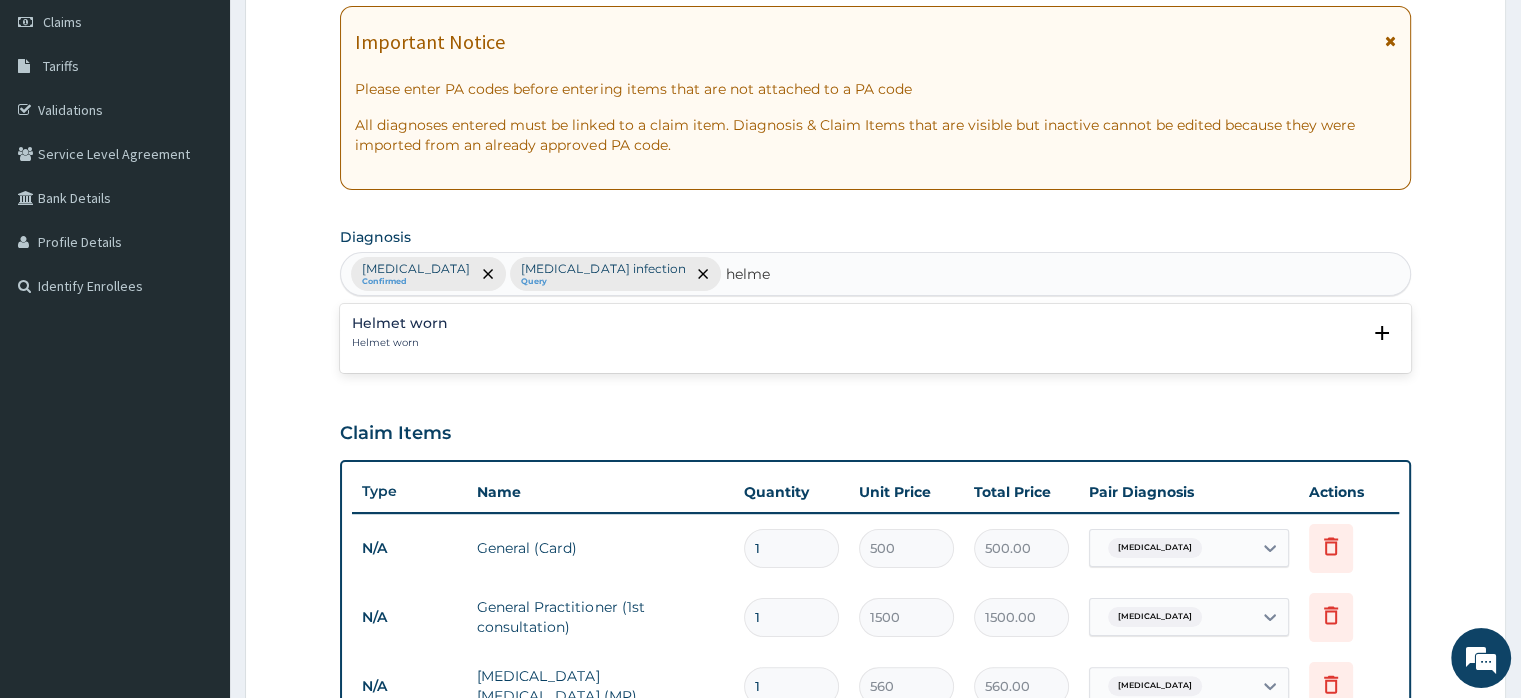 click on "helme" at bounding box center [748, 274] 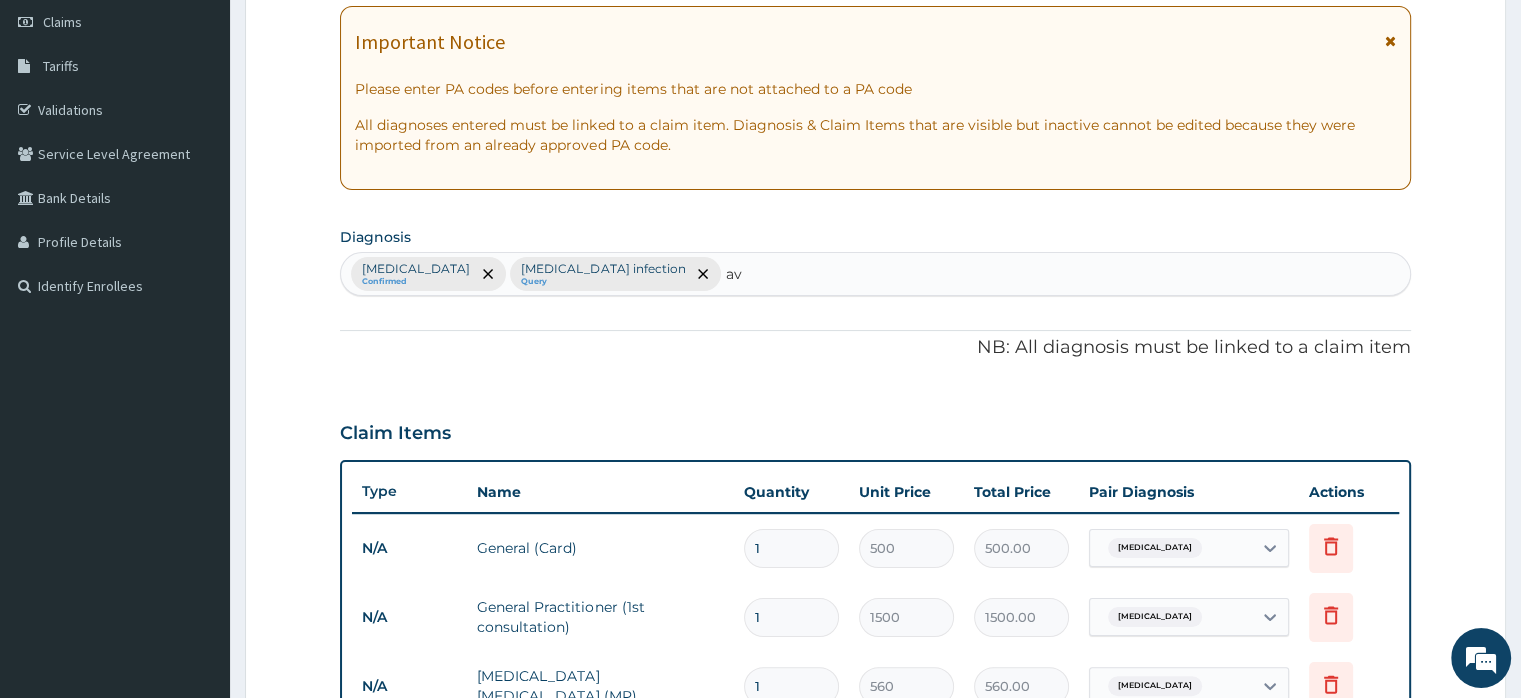 type on "a" 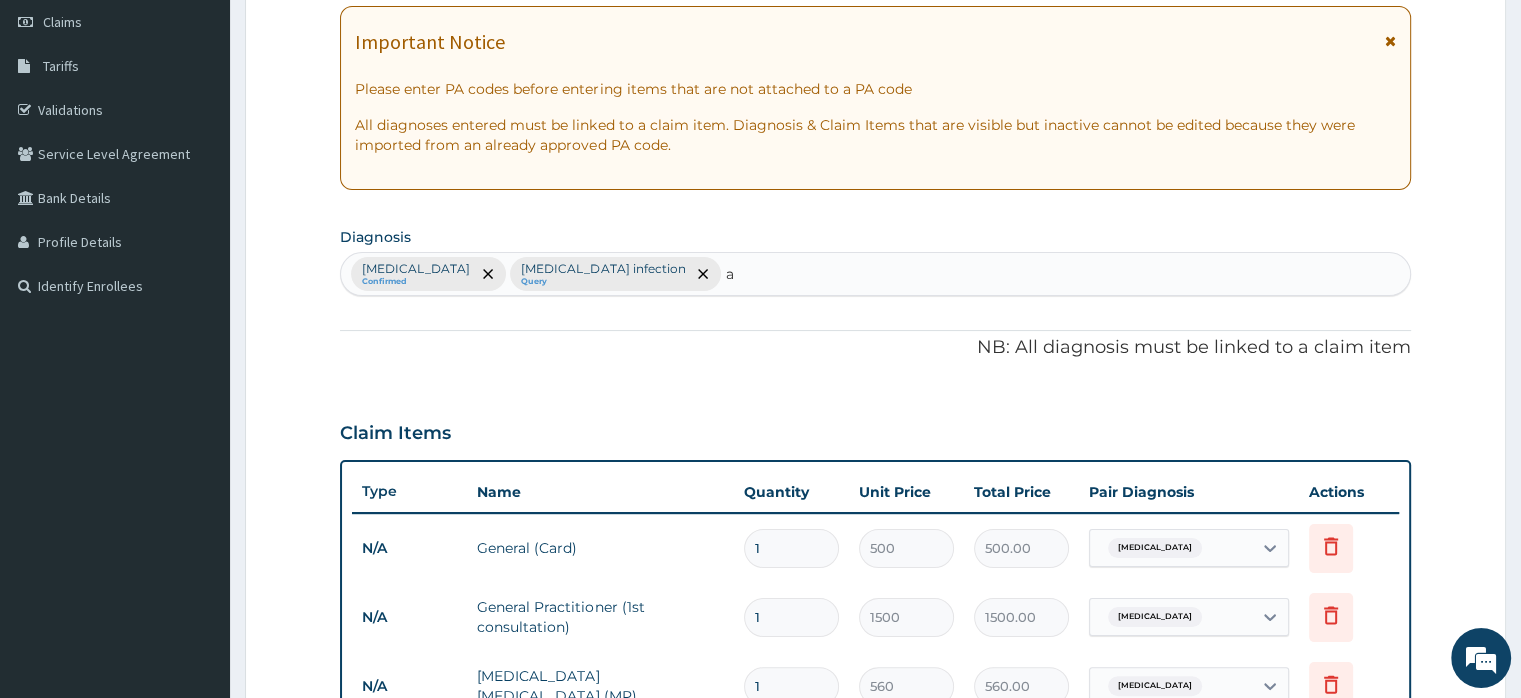 type 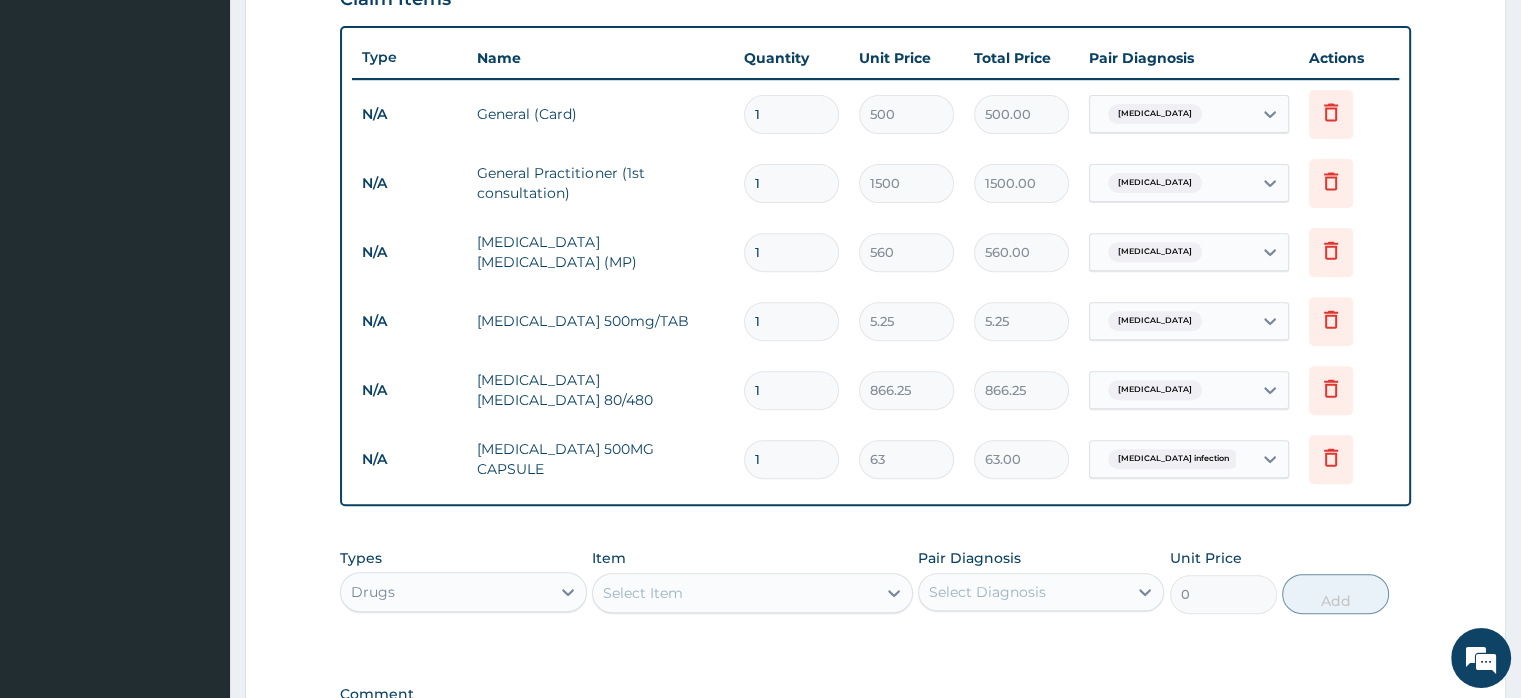 scroll, scrollTop: 744, scrollLeft: 0, axis: vertical 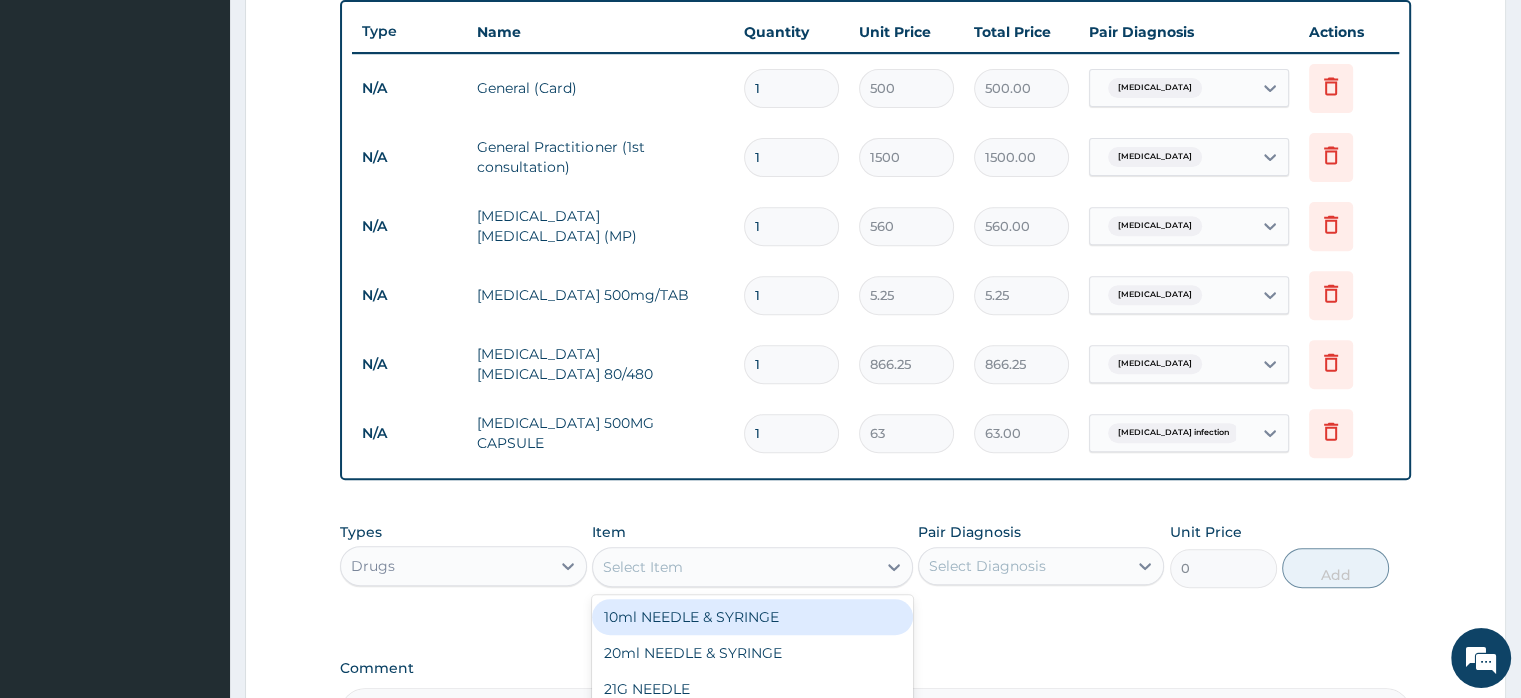 click on "Select Item" at bounding box center (643, 567) 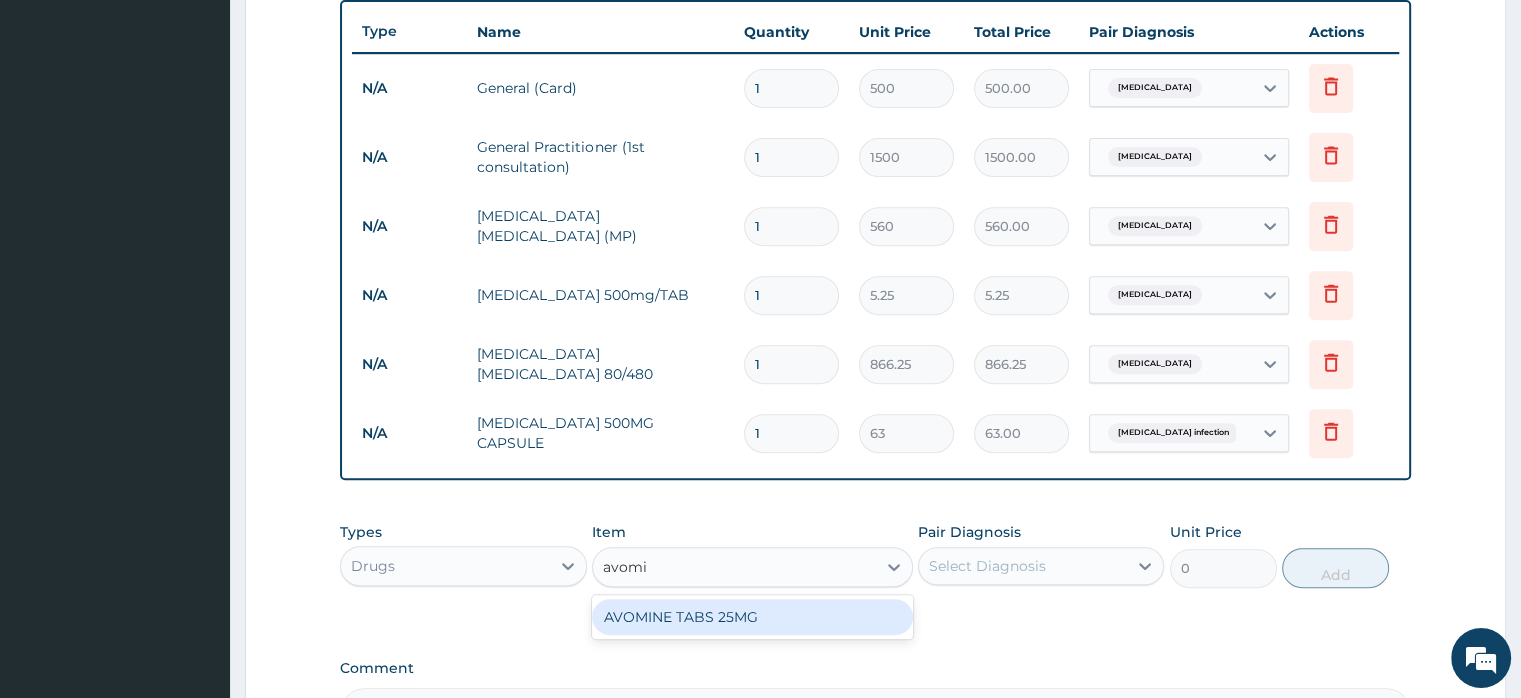 type on "avomin" 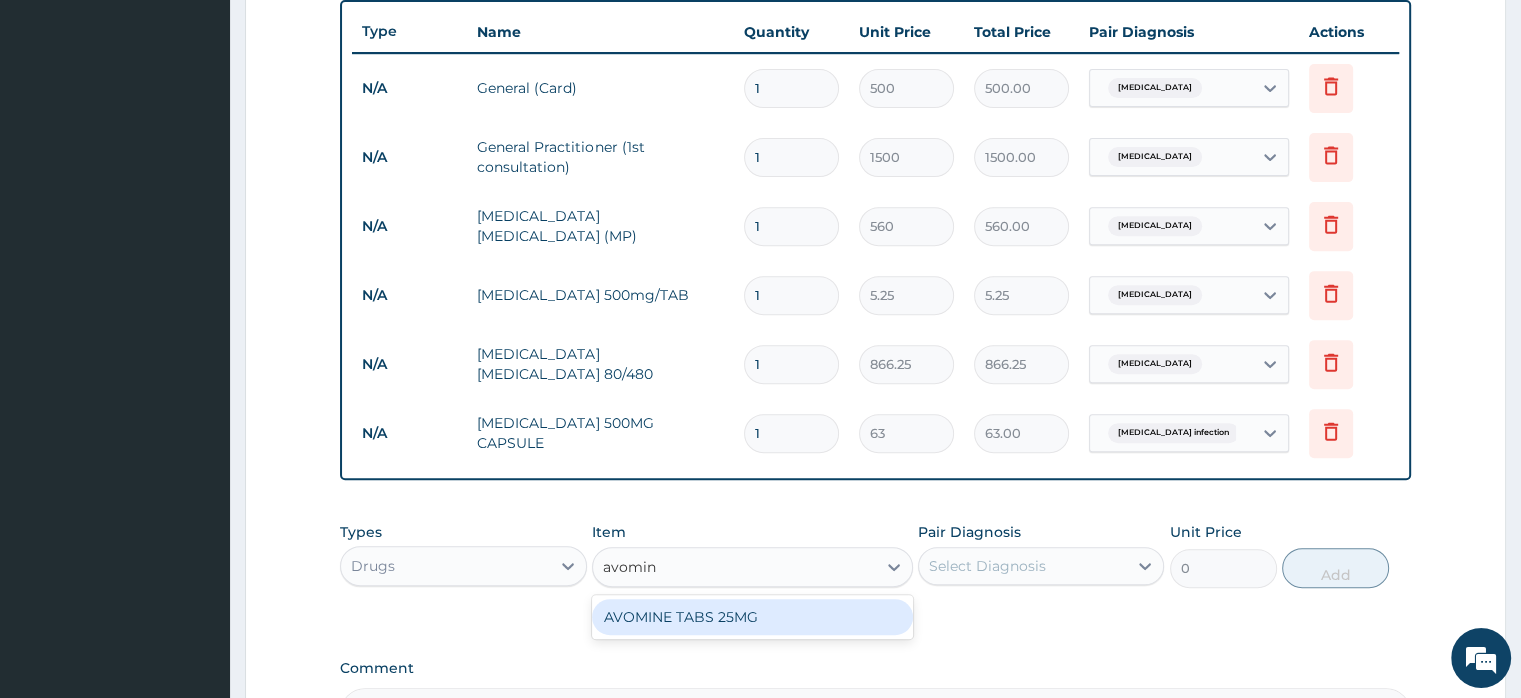 click on "AVOMINE TABS 25MG" at bounding box center (752, 617) 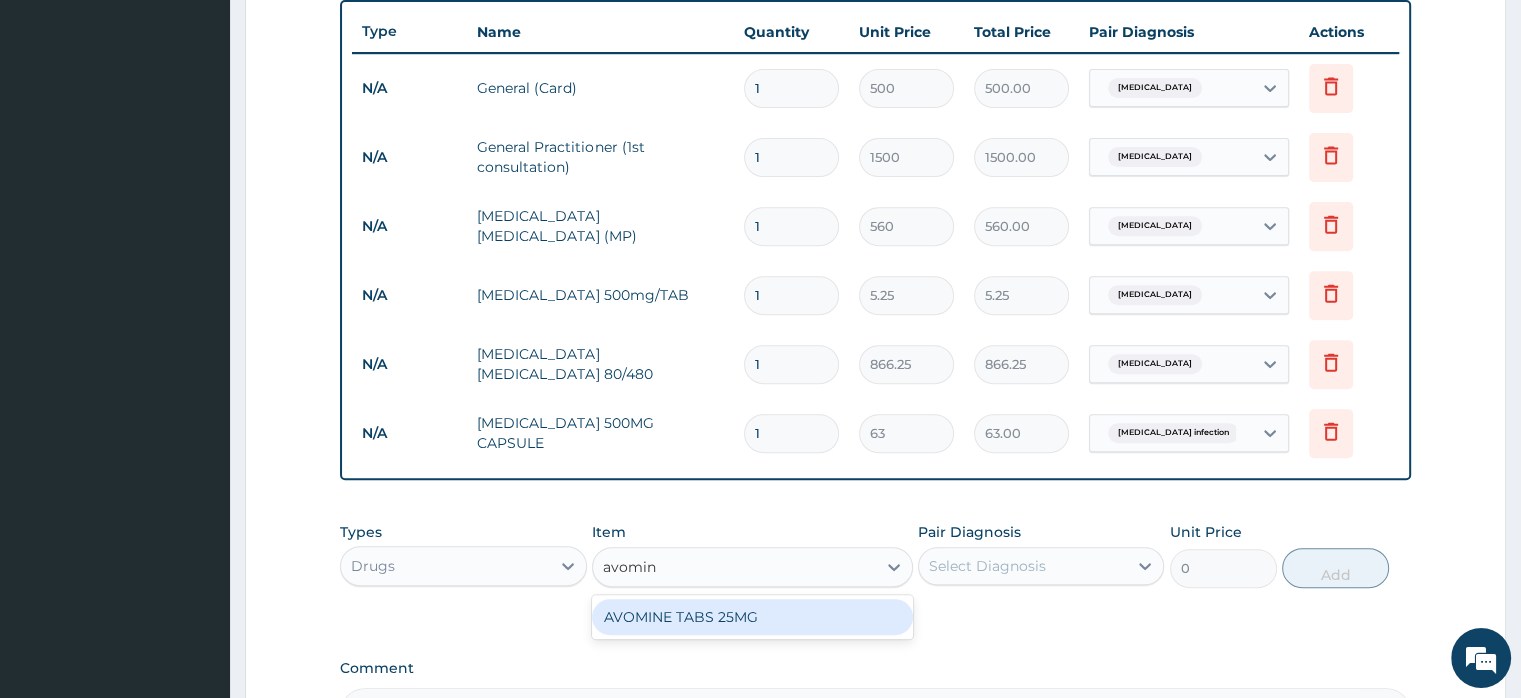 type 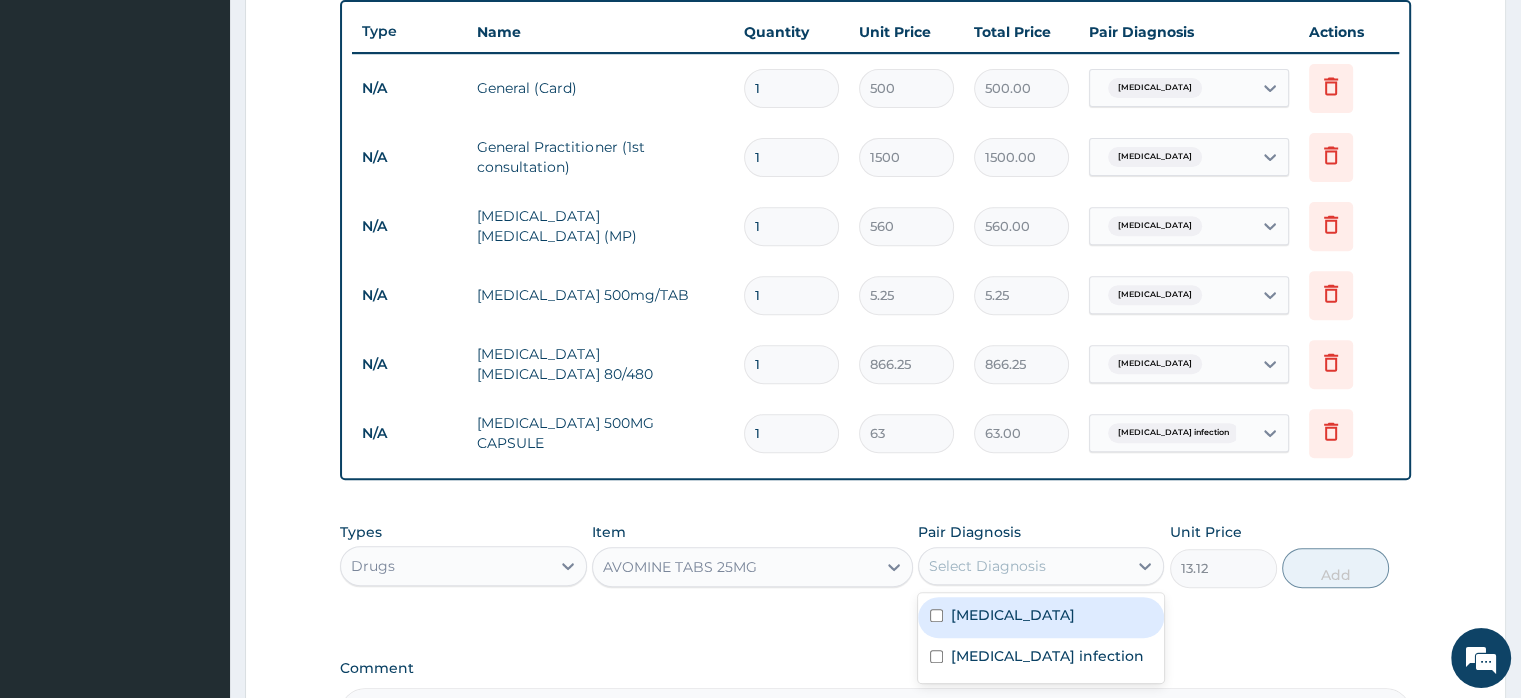 click on "Select Diagnosis" at bounding box center (987, 566) 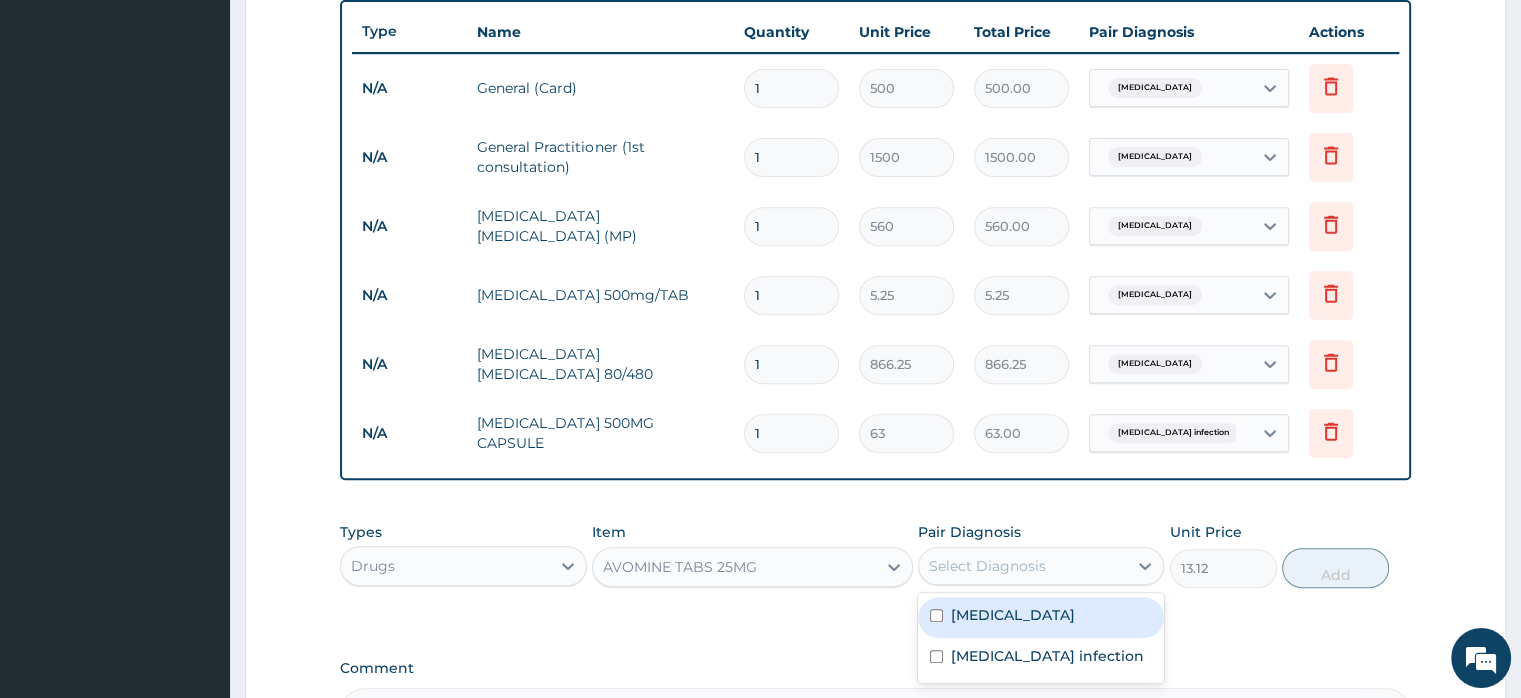 click on "Malaria" at bounding box center (1041, 617) 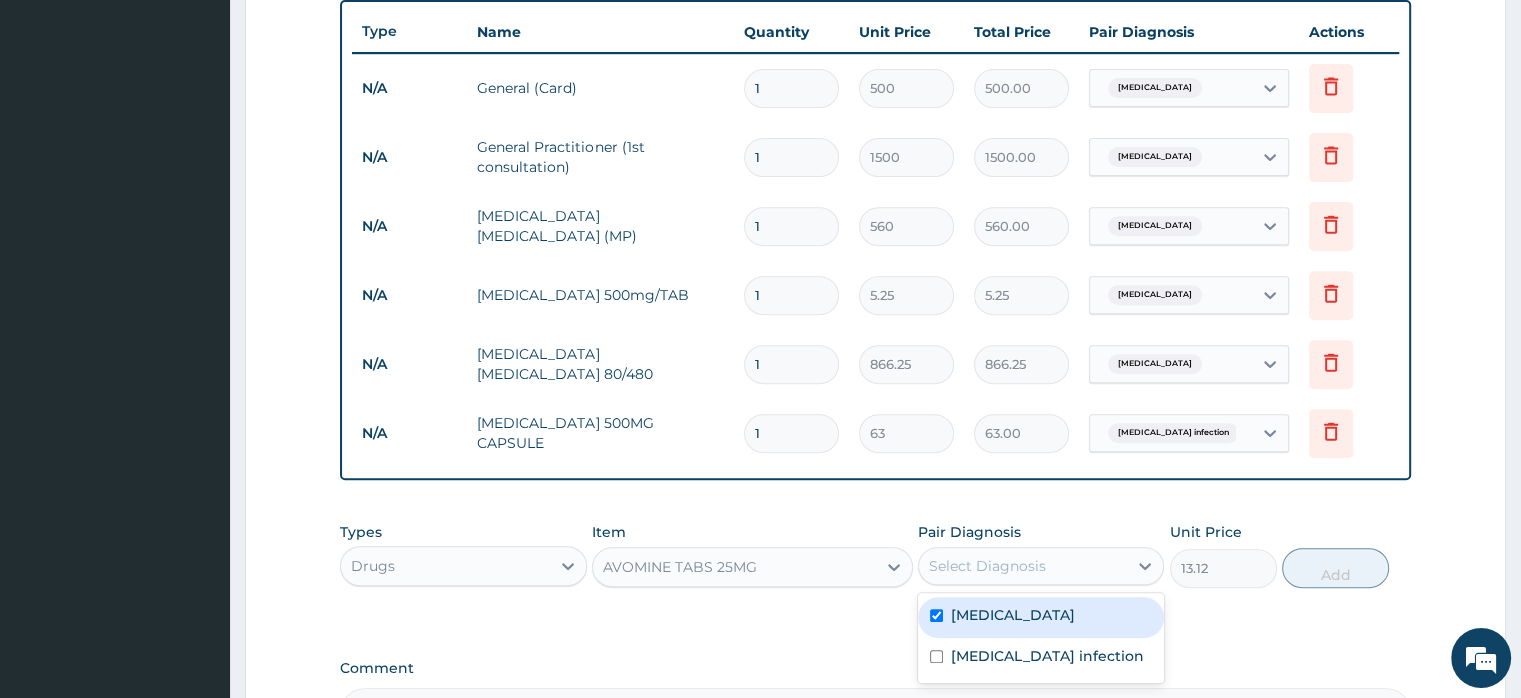 checkbox on "true" 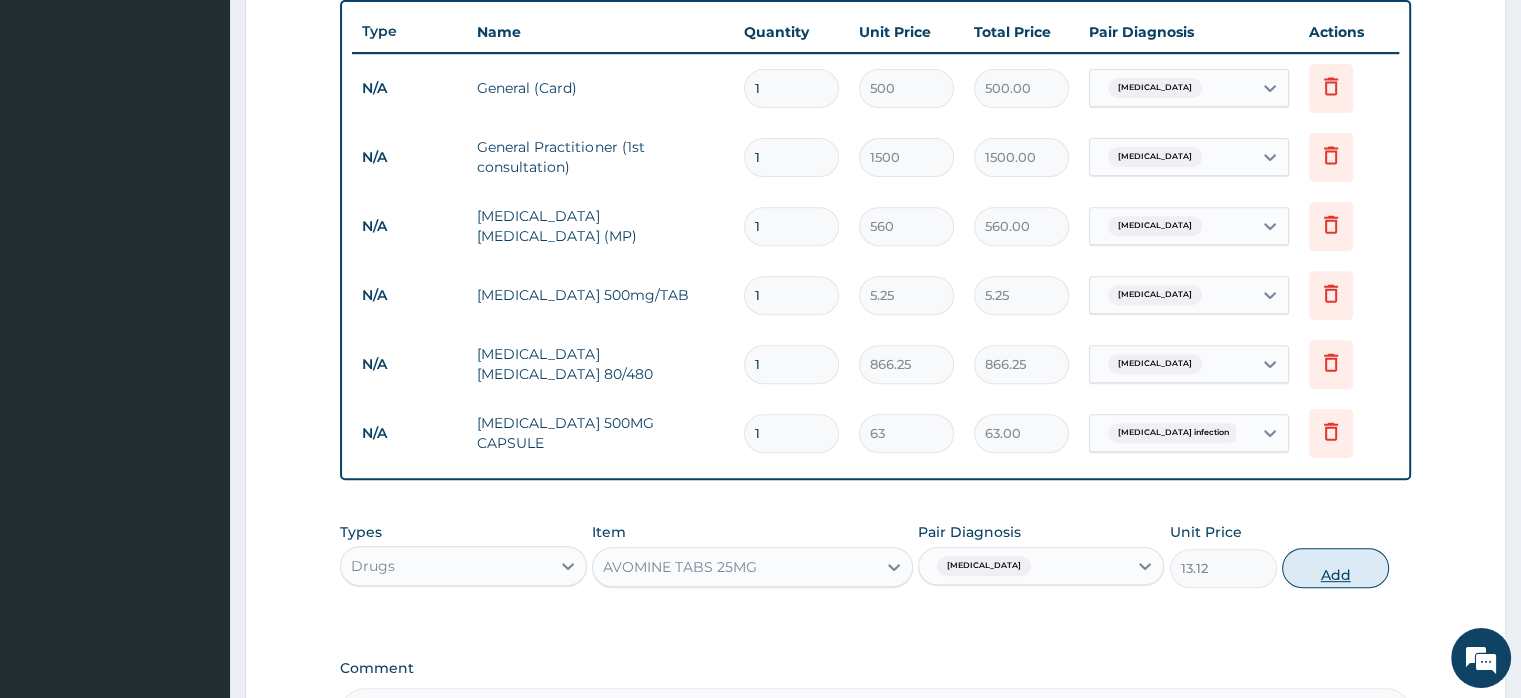 click on "Add" at bounding box center (1335, 568) 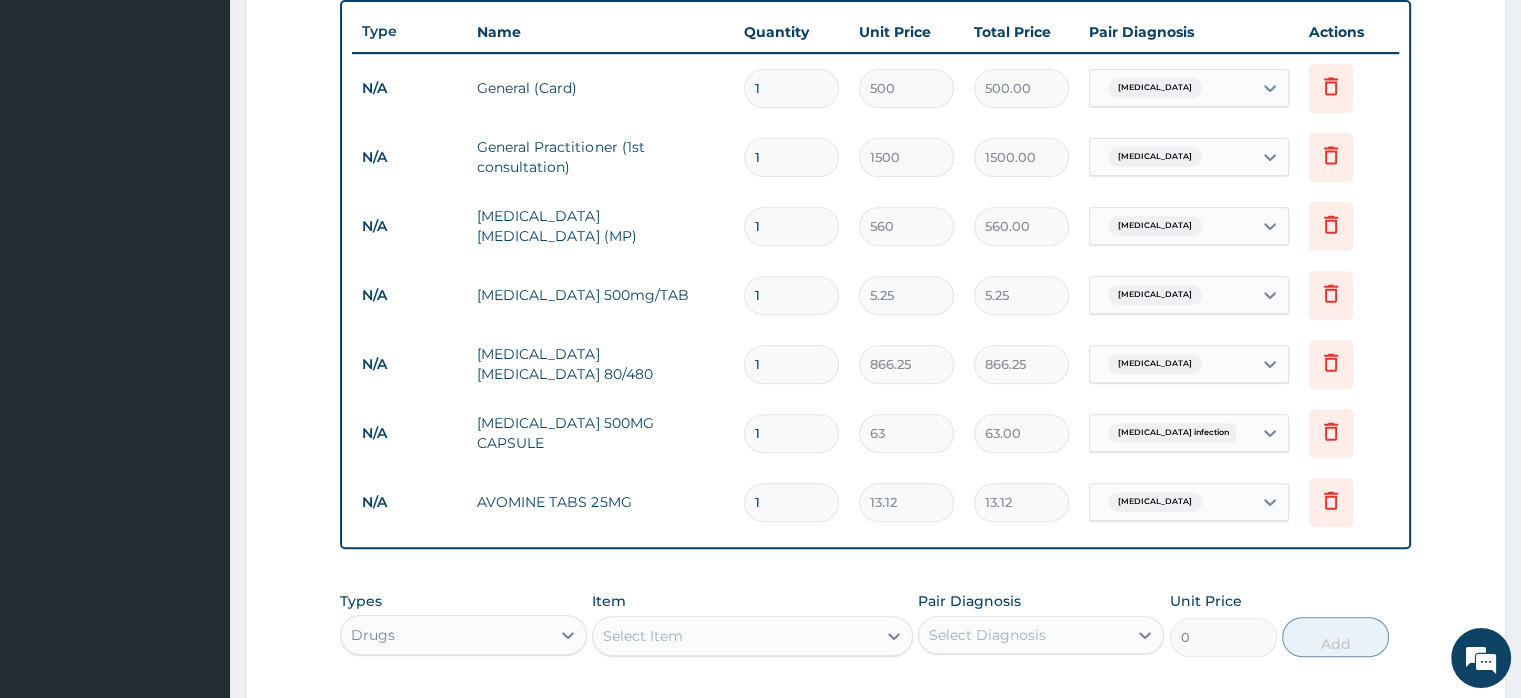 type on "10" 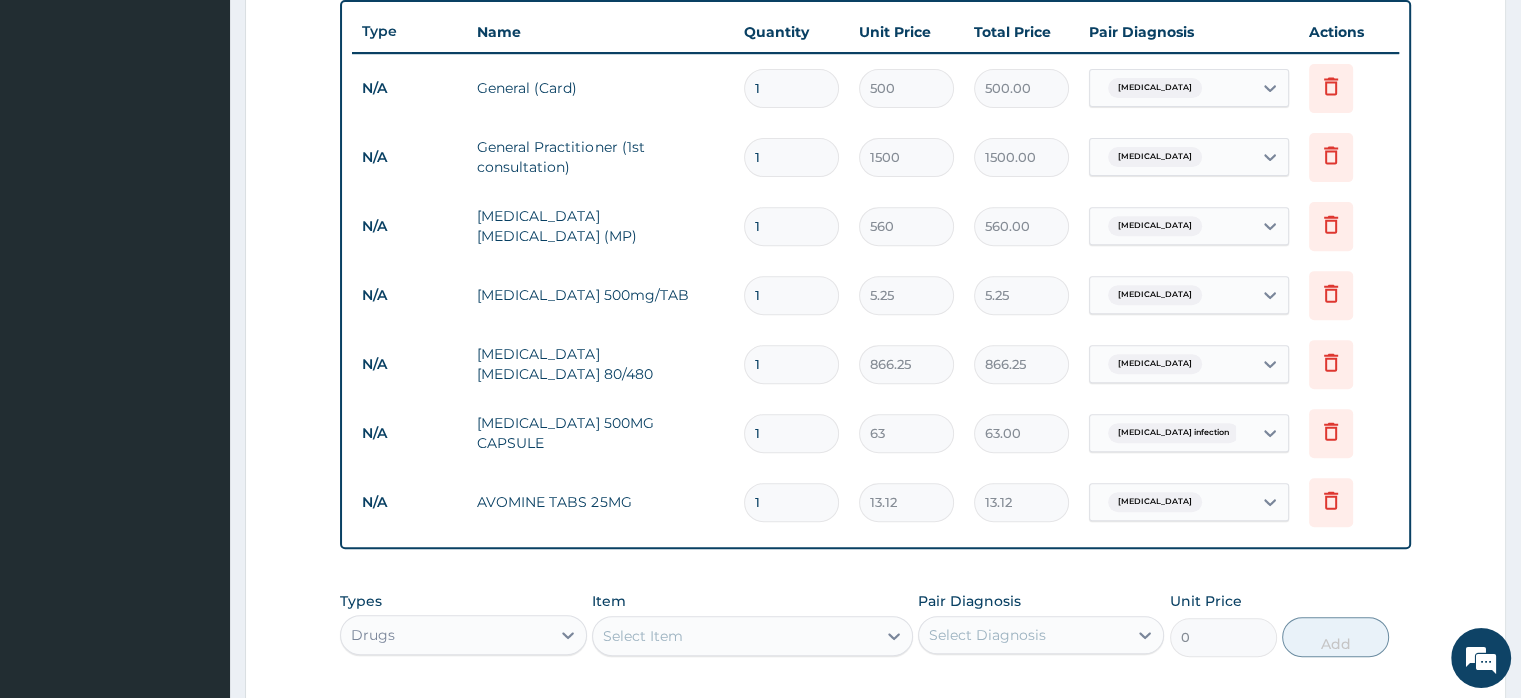 type on "131.20" 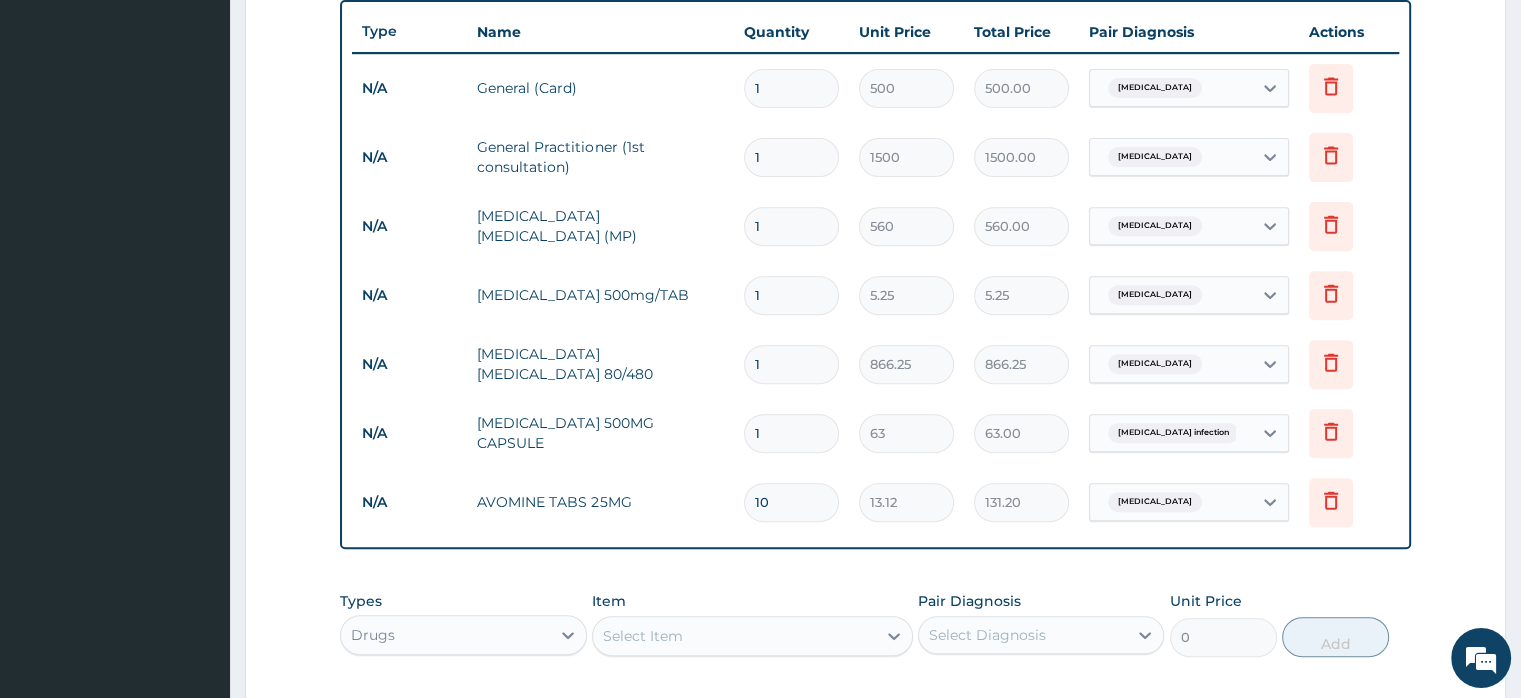 type on "10" 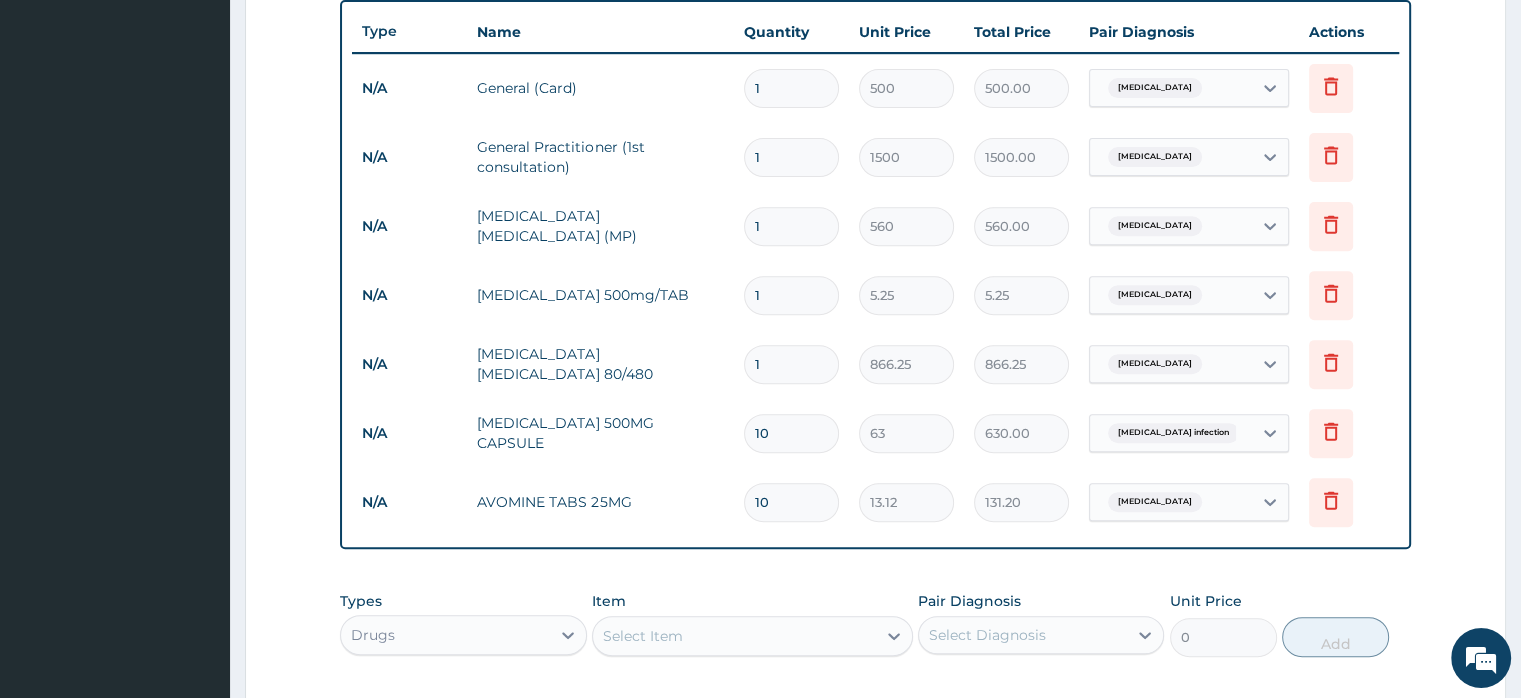 type on "10" 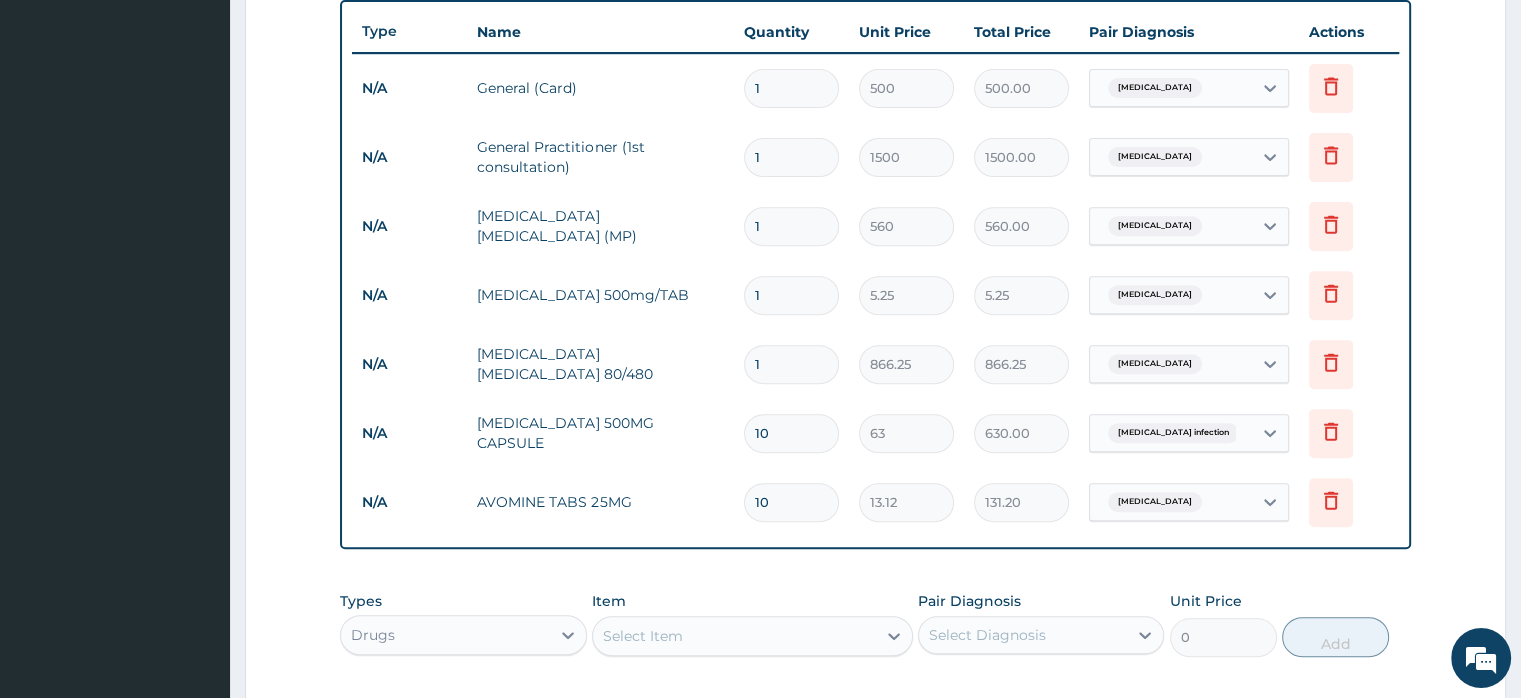 click on "1" at bounding box center [791, 295] 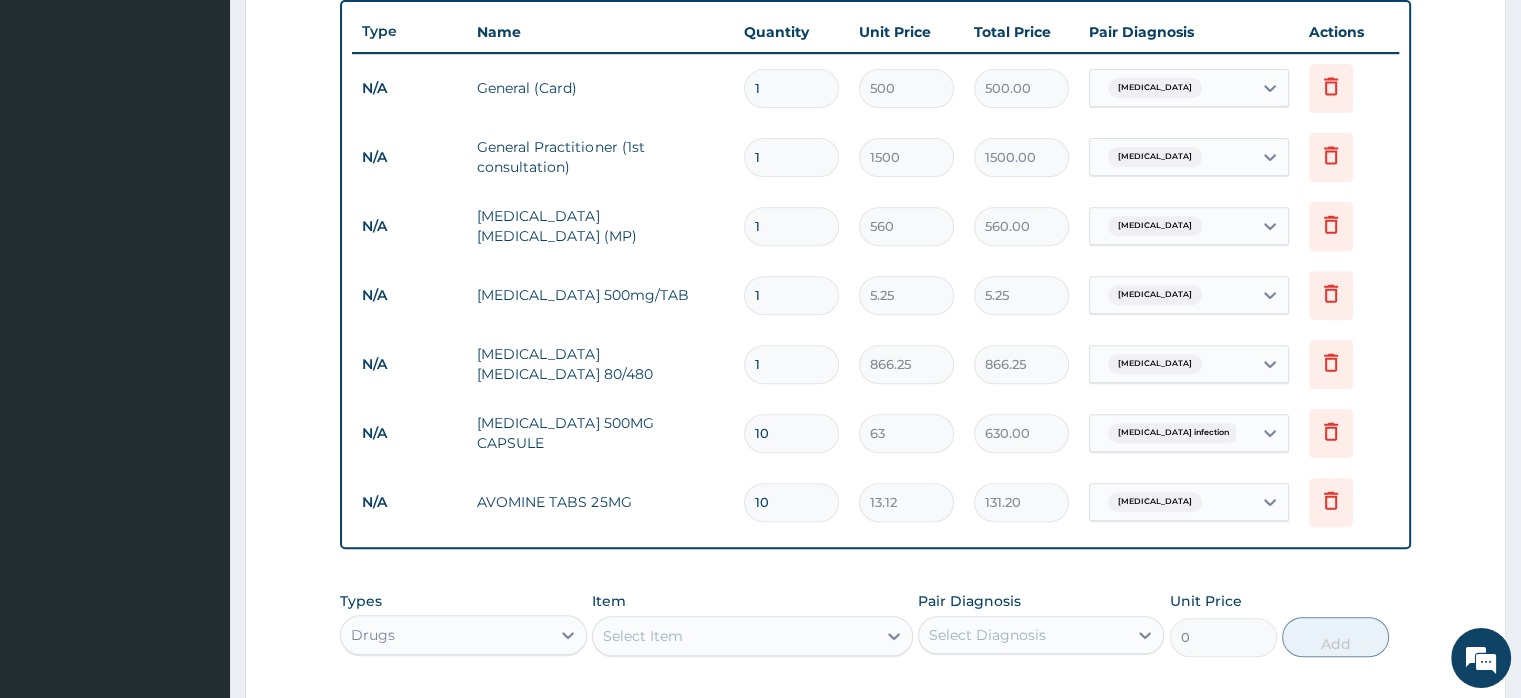 type on "18" 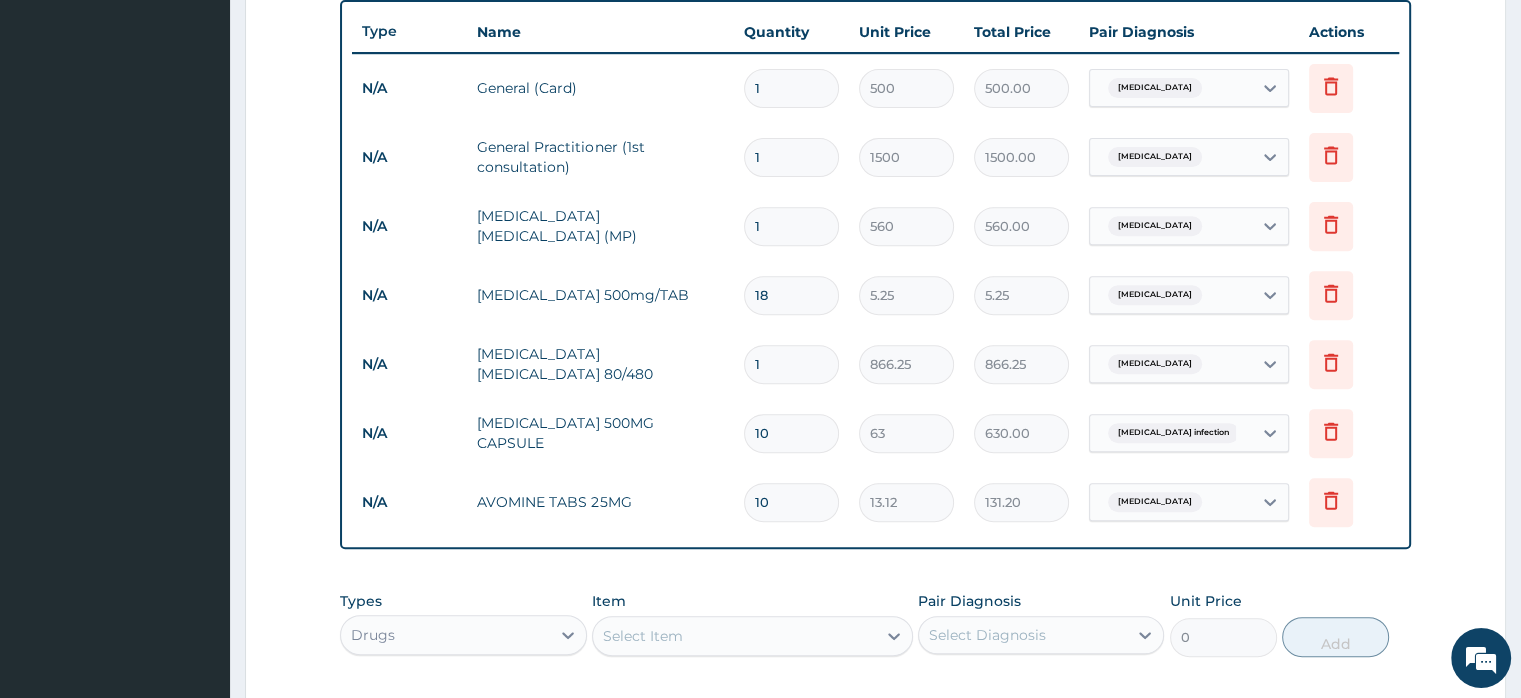 type on "94.50" 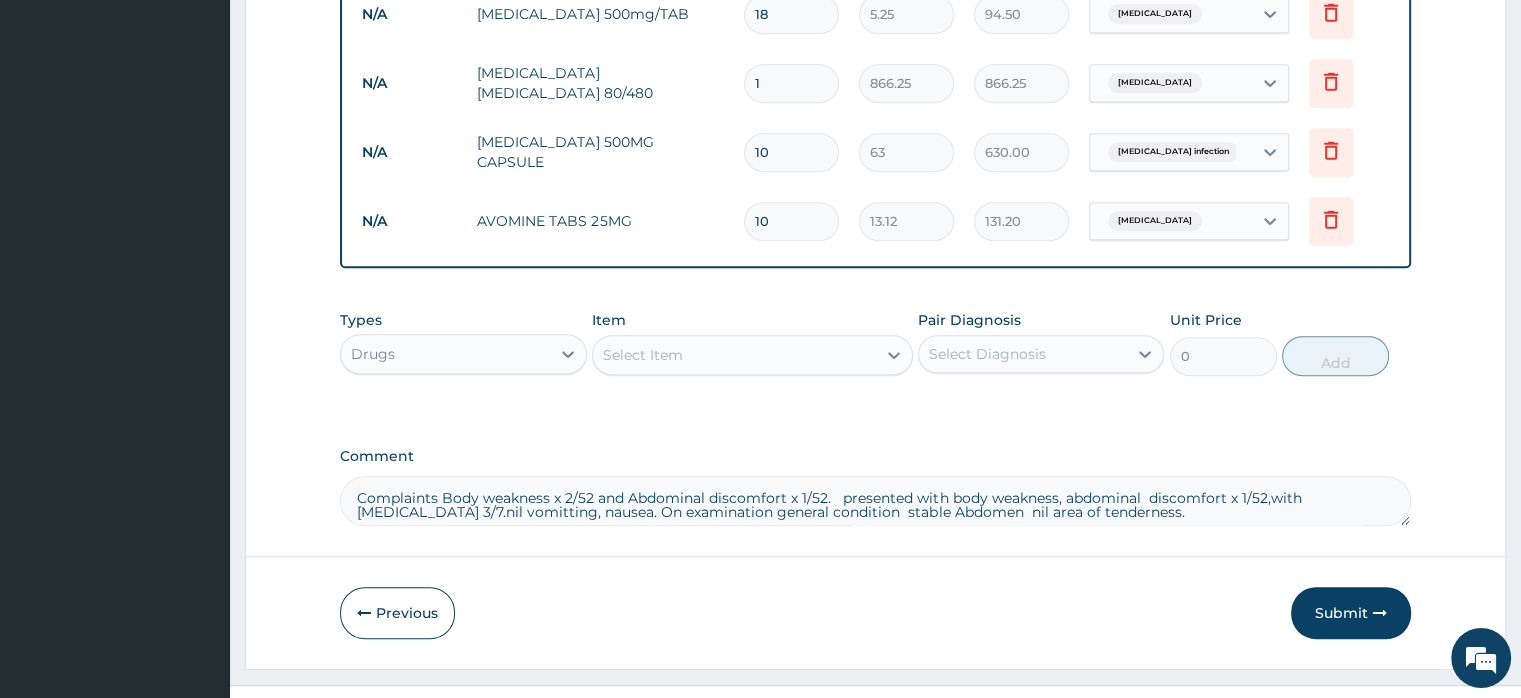scroll, scrollTop: 1059, scrollLeft: 0, axis: vertical 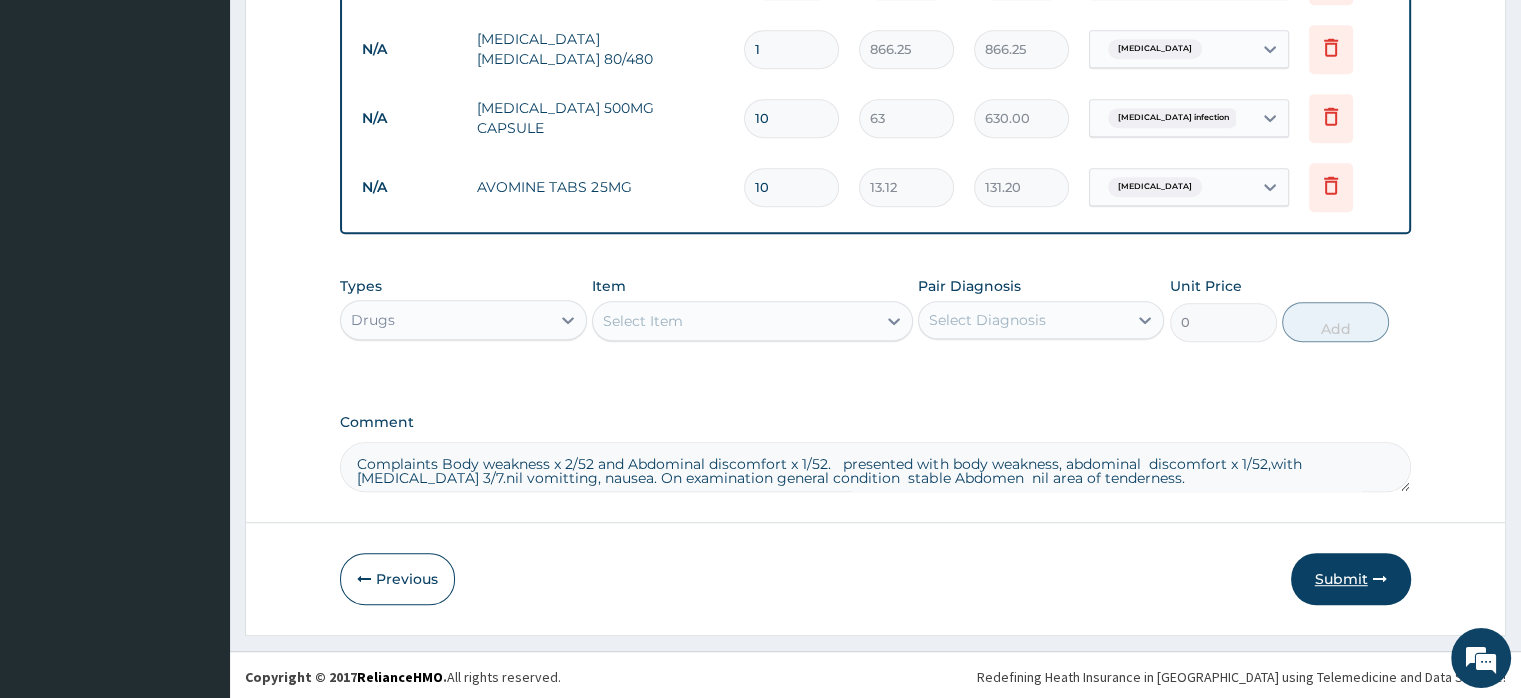 type on "18" 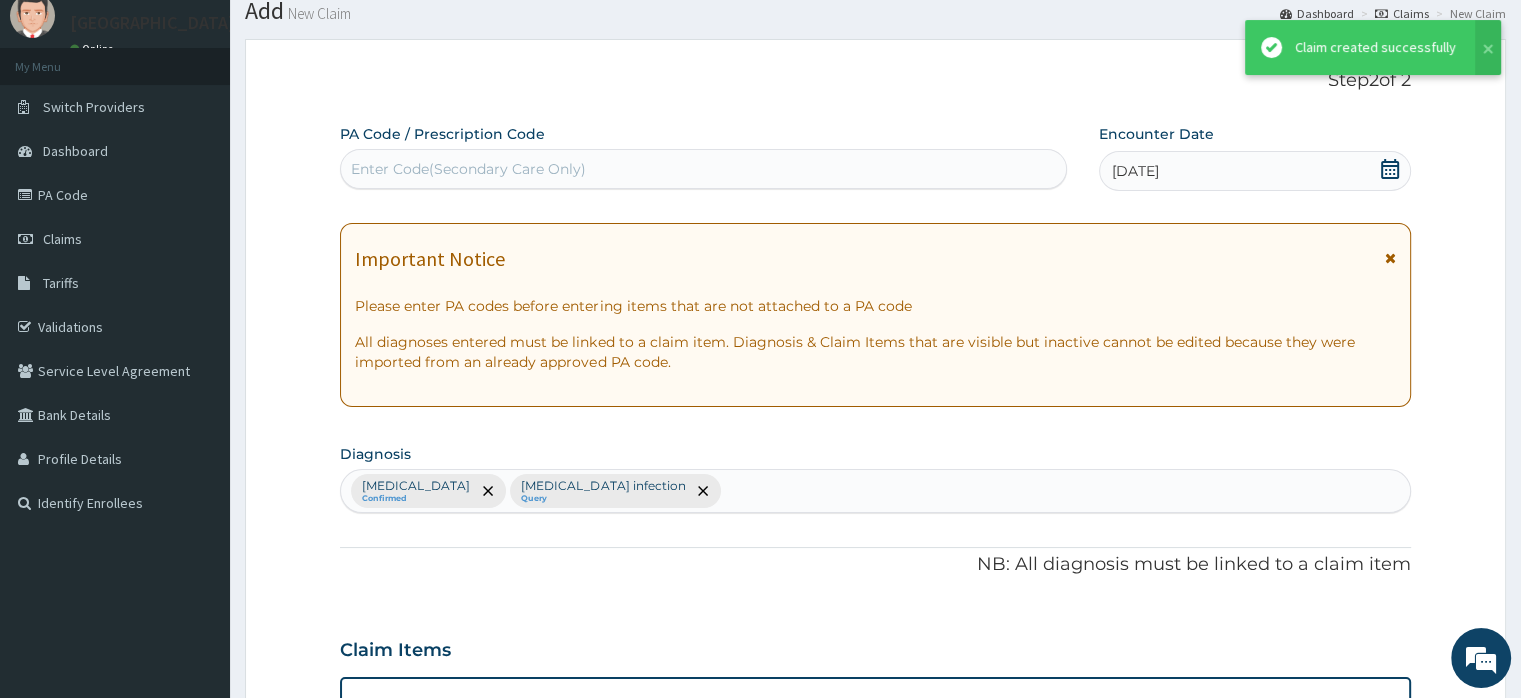 scroll, scrollTop: 1059, scrollLeft: 0, axis: vertical 